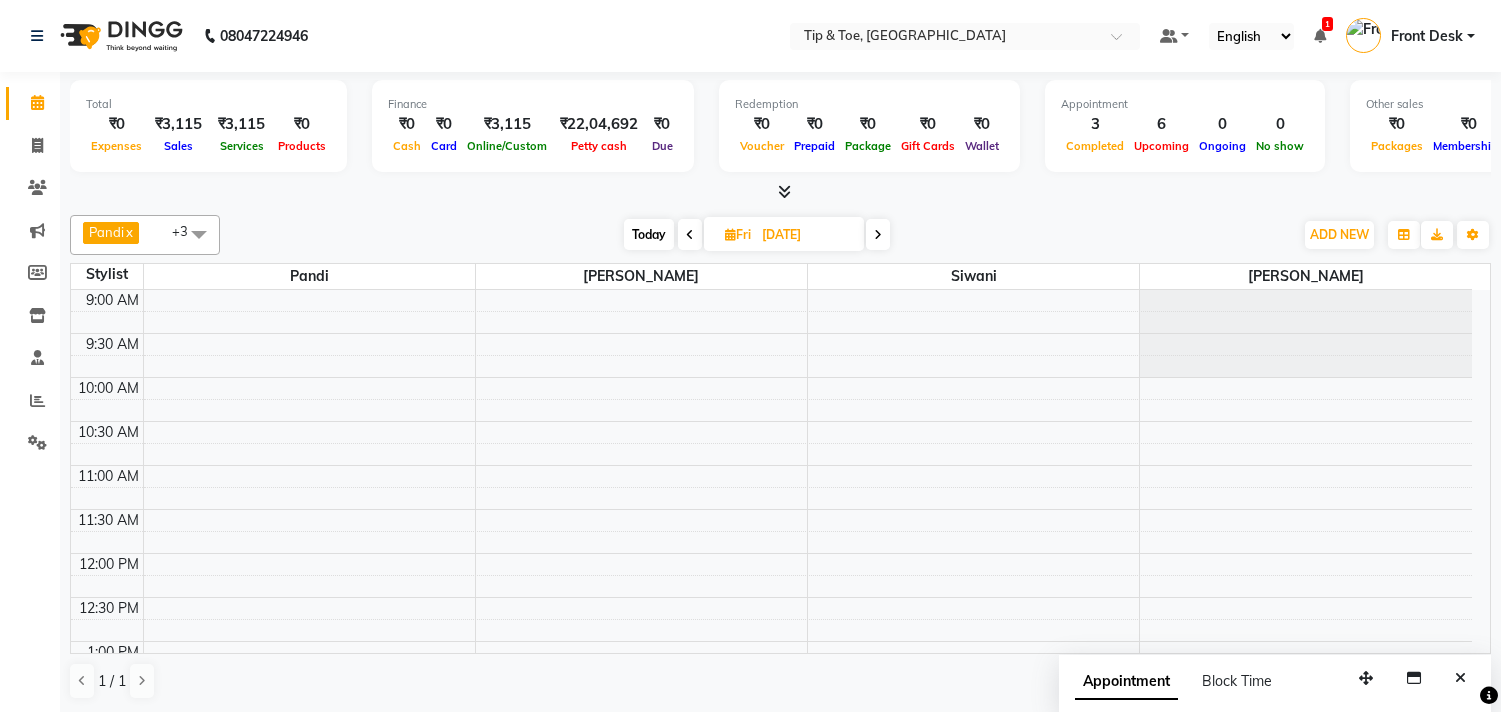 scroll, scrollTop: 0, scrollLeft: 0, axis: both 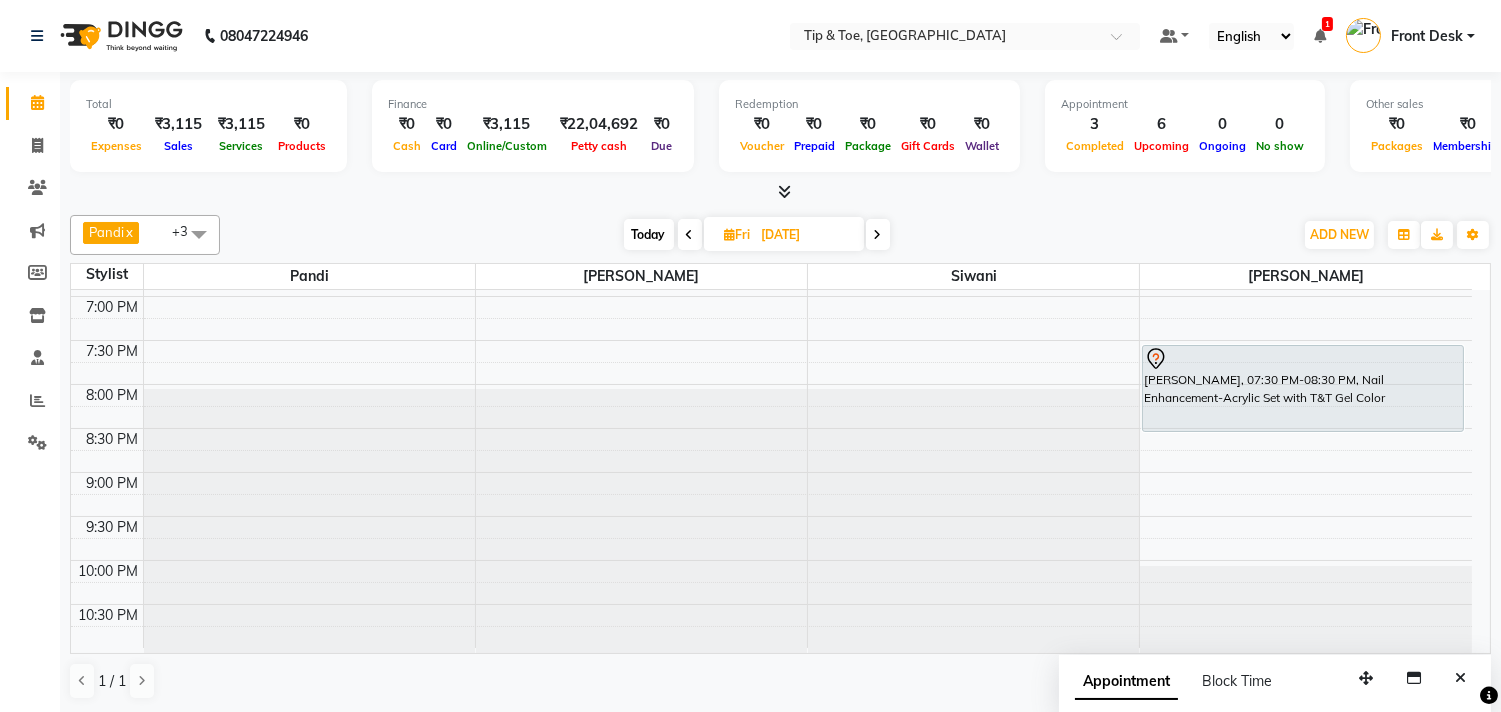 click on "Today" at bounding box center [649, 234] 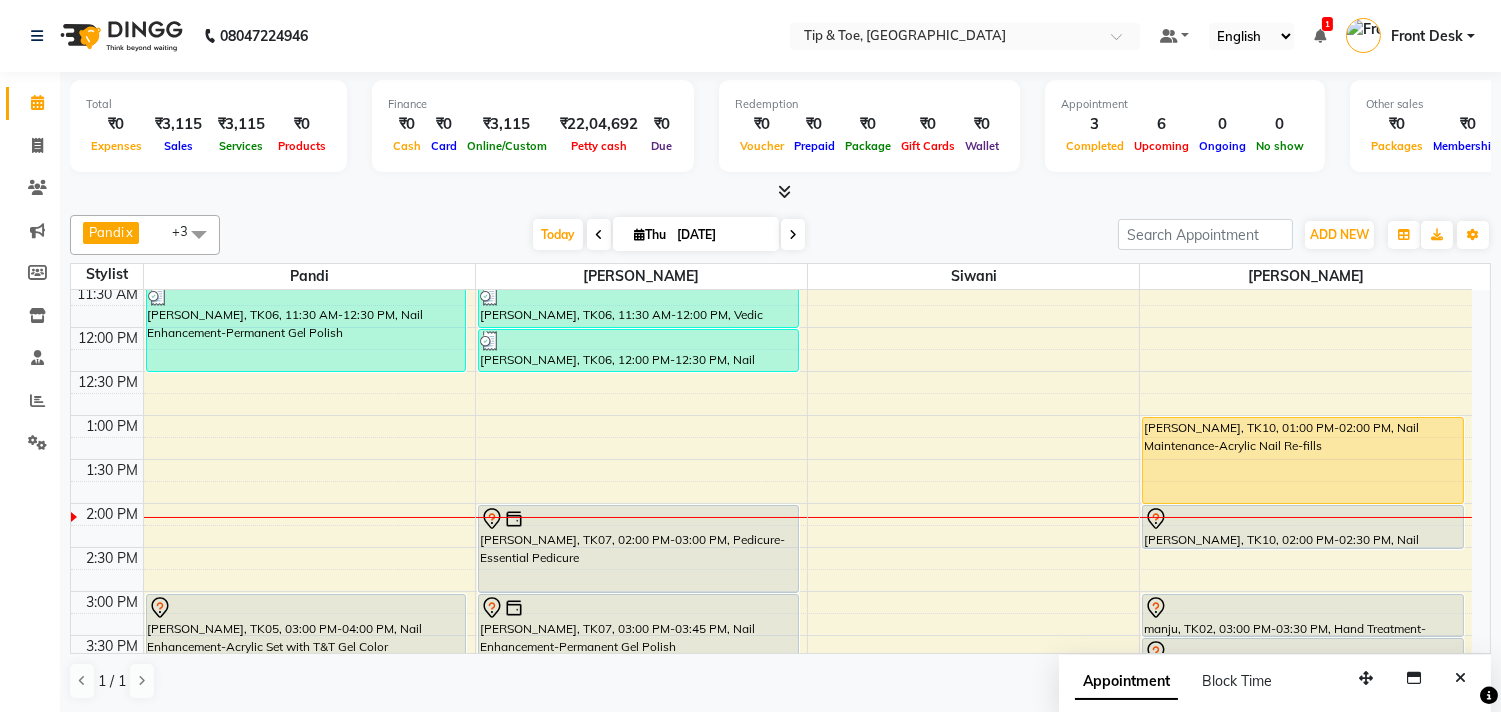 scroll, scrollTop: 221, scrollLeft: 0, axis: vertical 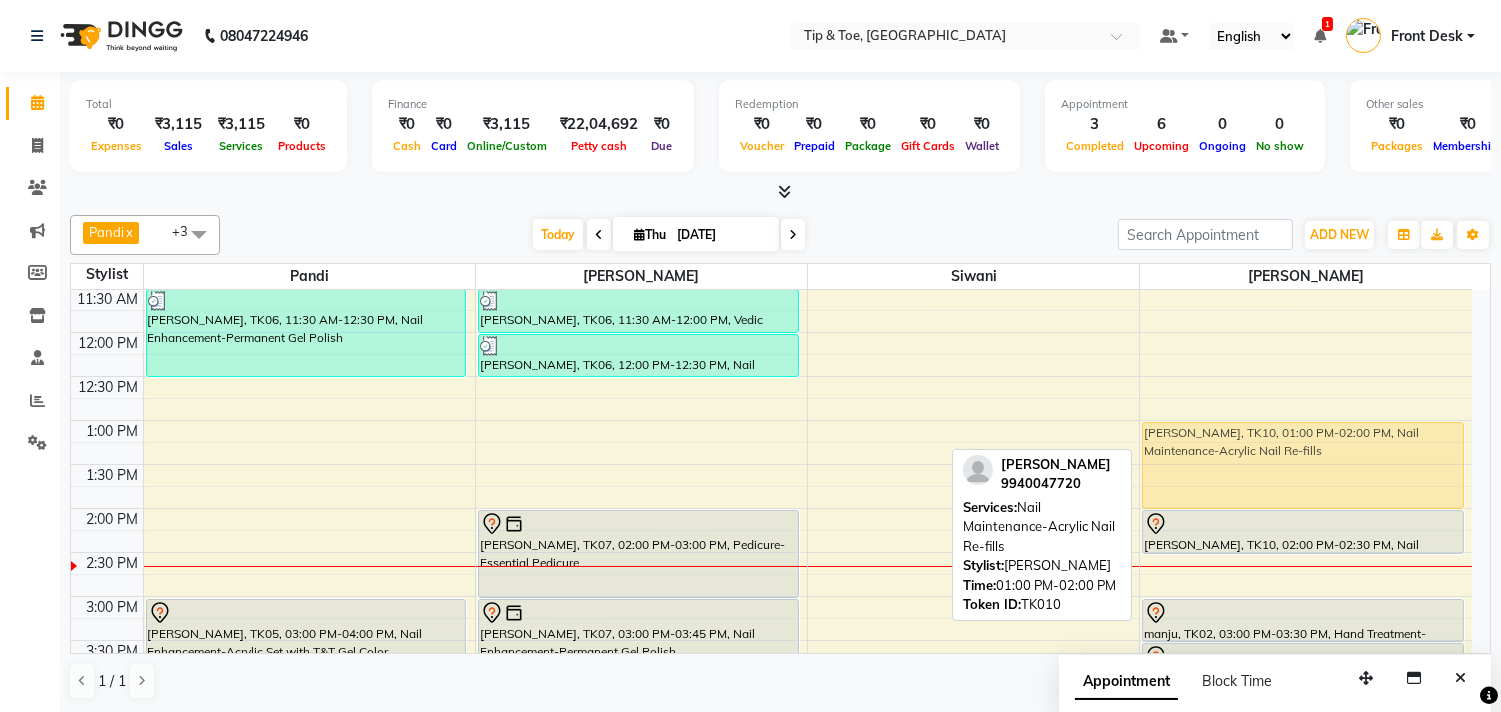 drag, startPoint x: 1313, startPoint y: 500, endPoint x: 1301, endPoint y: 498, distance: 12.165525 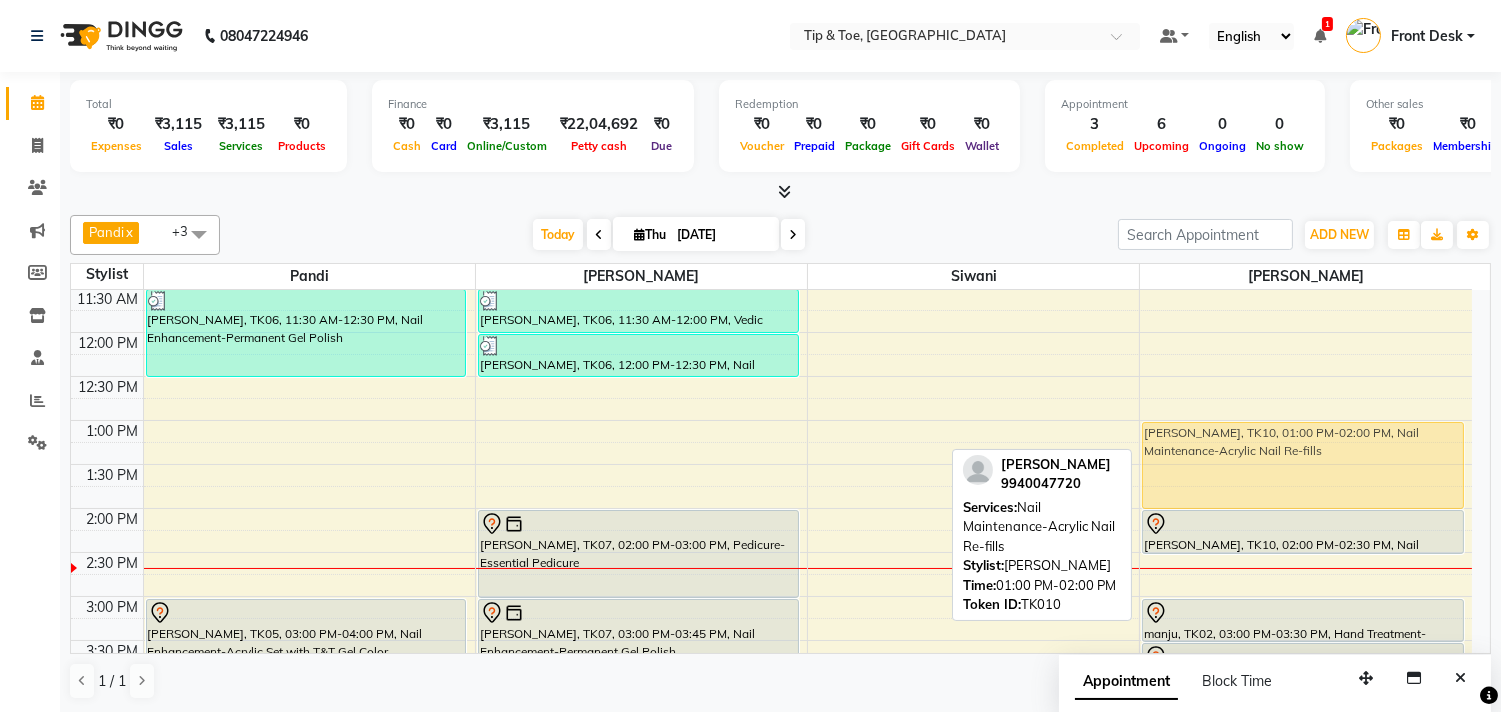 click on "[PERSON_NAME], TK10, 01:00 PM-02:00 PM, Nail Maintenance-Acrylic Nail Re-fills             [PERSON_NAME], TK10, 02:00 PM-02:30 PM, Nail Enhancement-Permanent Gel Polish             manju, TK02, 03:00 PM-03:30 PM, Hand Treatment-Essential Manicure             manju, TK02, 03:30 PM-04:00 PM, Nail Enhancement-Permanent Gel Polish             Divya, TK03, 05:30 PM-06:30 PM, Nail Enhancement-Acrylic Set with T&T Gel Color    [PERSON_NAME], TK10, 01:00 PM-02:00 PM, Nail Maintenance-Acrylic Nail Re-fills" at bounding box center (1306, 684) 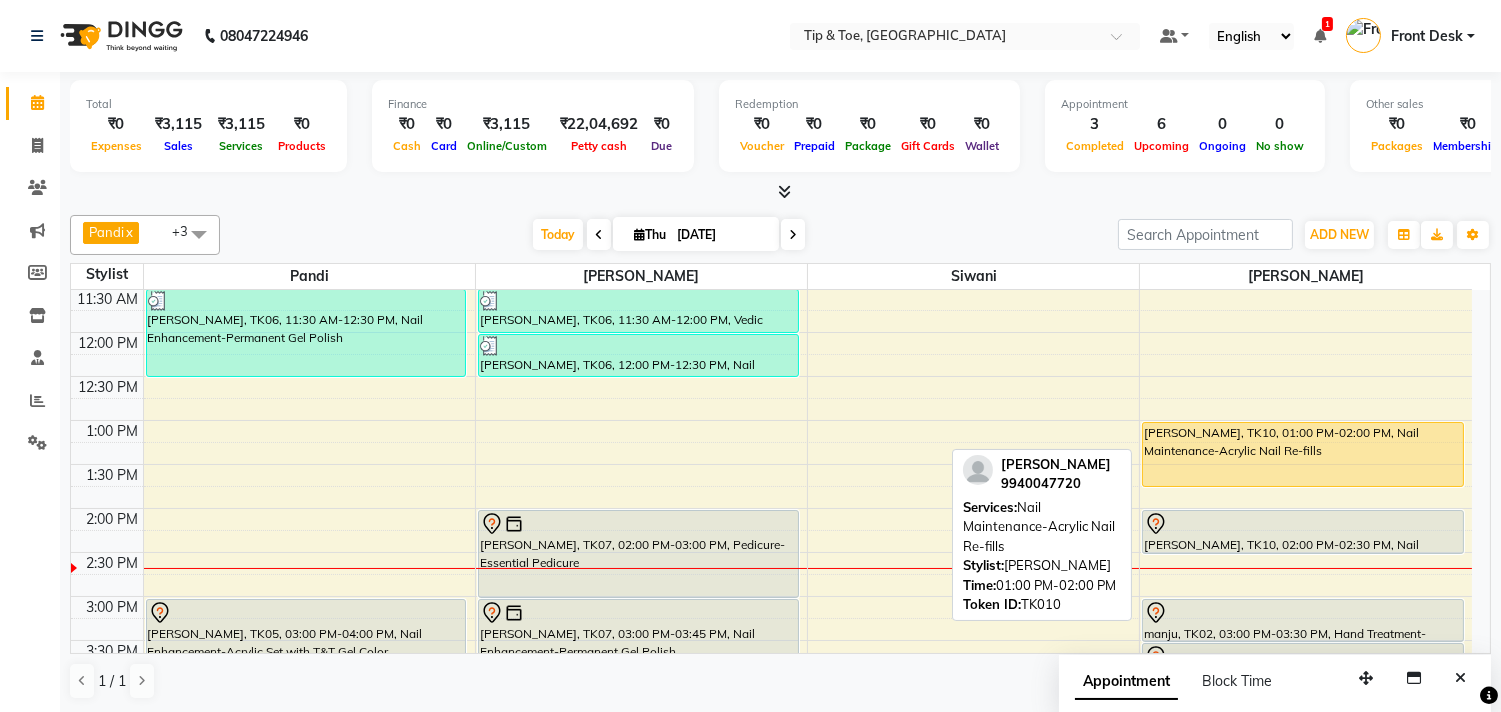 drag, startPoint x: 1181, startPoint y: 507, endPoint x: 1211, endPoint y: 466, distance: 50.803543 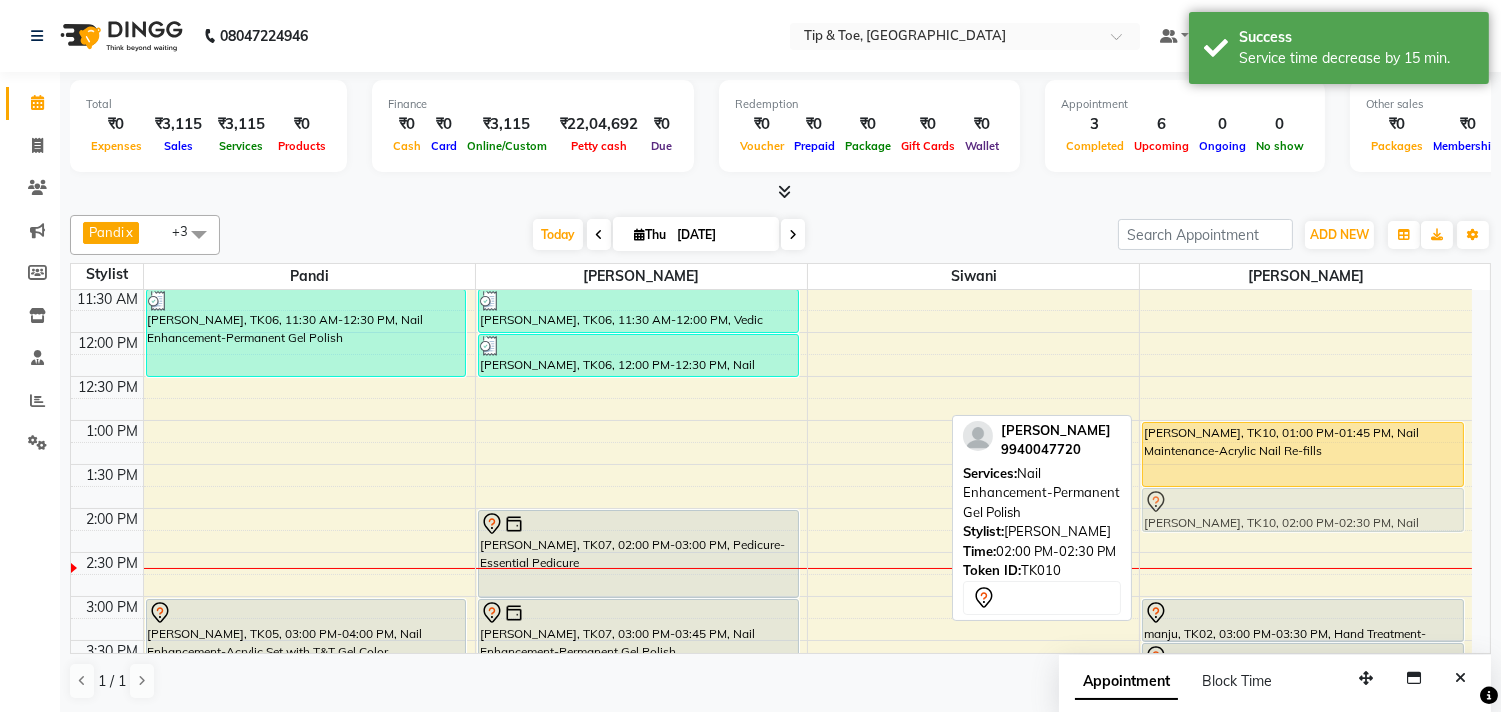 drag, startPoint x: 1188, startPoint y: 540, endPoint x: 1208, endPoint y: 512, distance: 34.4093 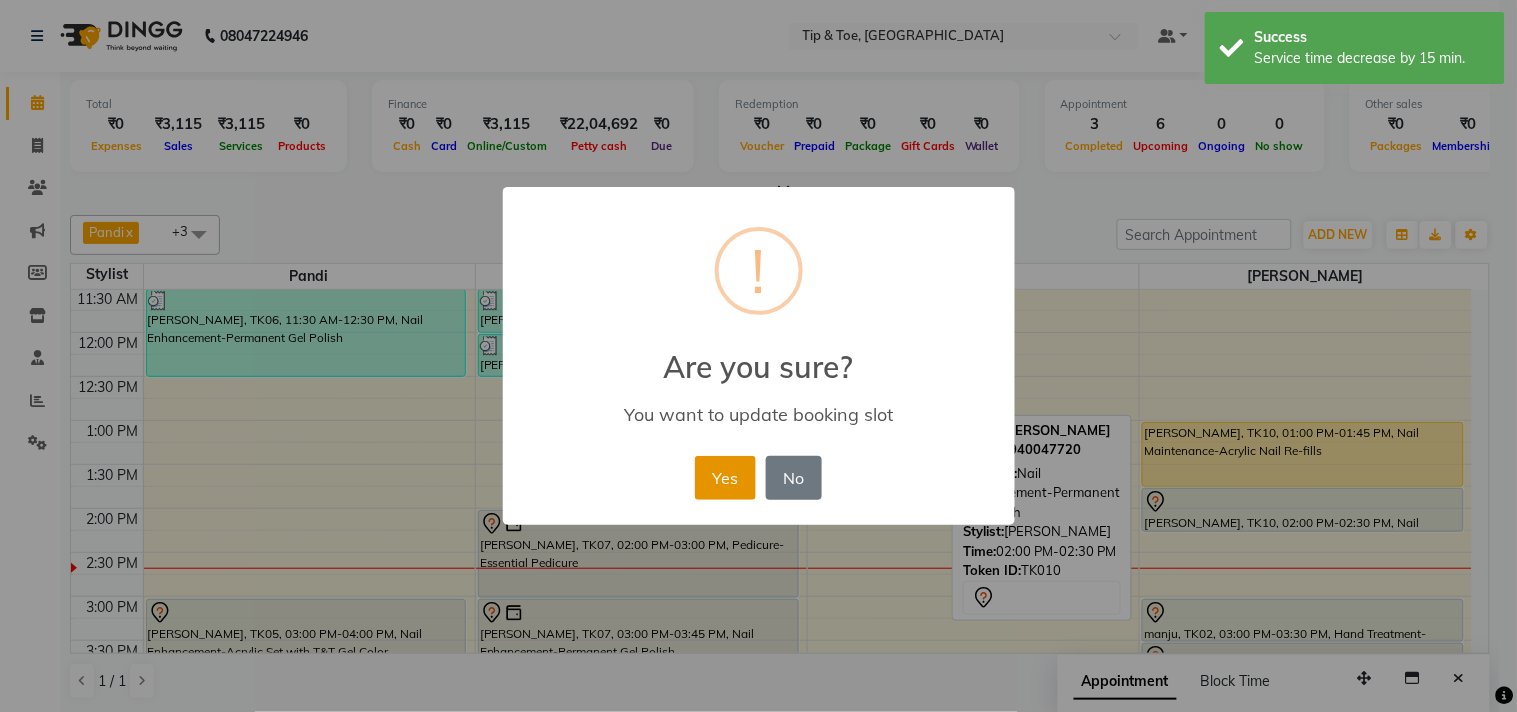 click on "Yes" at bounding box center (725, 478) 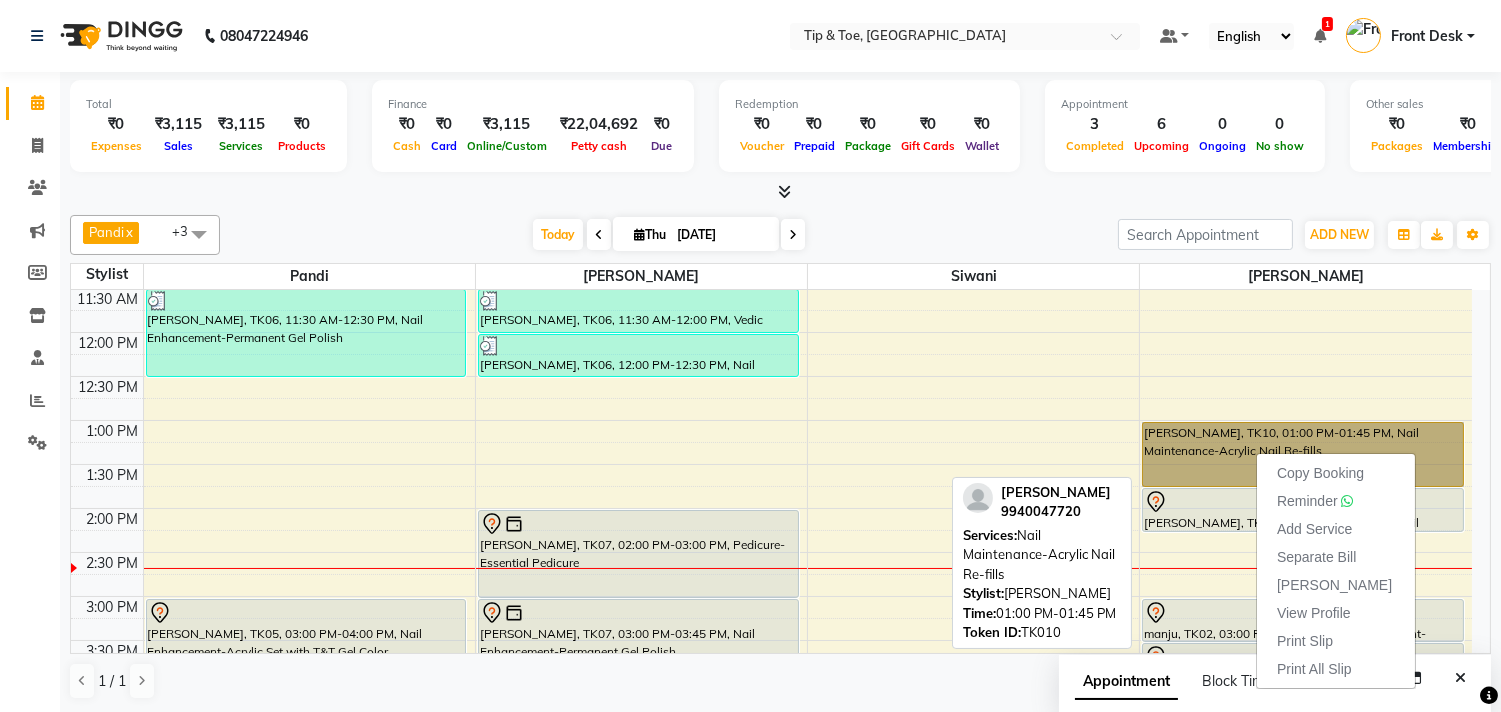click on "[PERSON_NAME], TK10, 01:00 PM-01:45 PM, Nail Maintenance-Acrylic Nail Re-fills" at bounding box center (1302, 454) 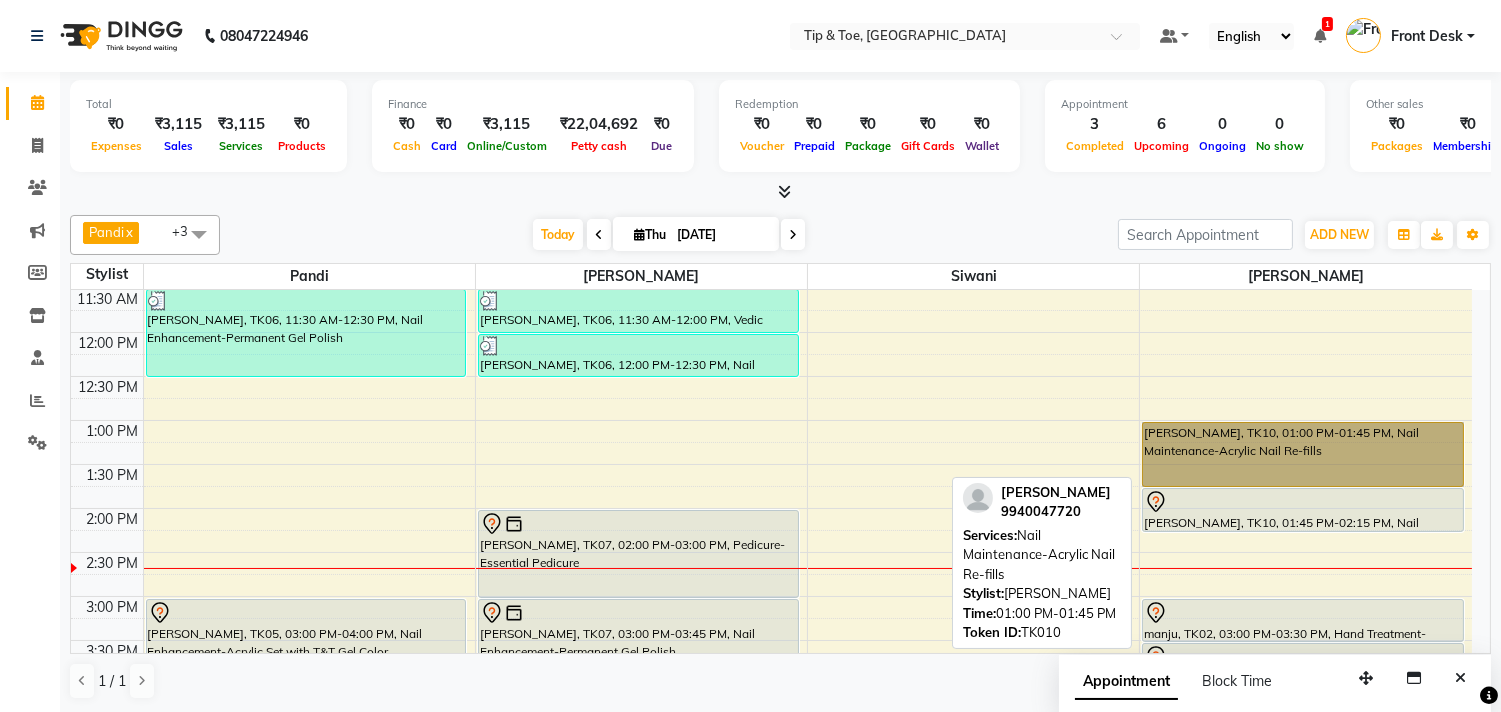 click on "[PERSON_NAME], TK10, 01:00 PM-01:45 PM, Nail Maintenance-Acrylic Nail Re-fills" at bounding box center [1302, 454] 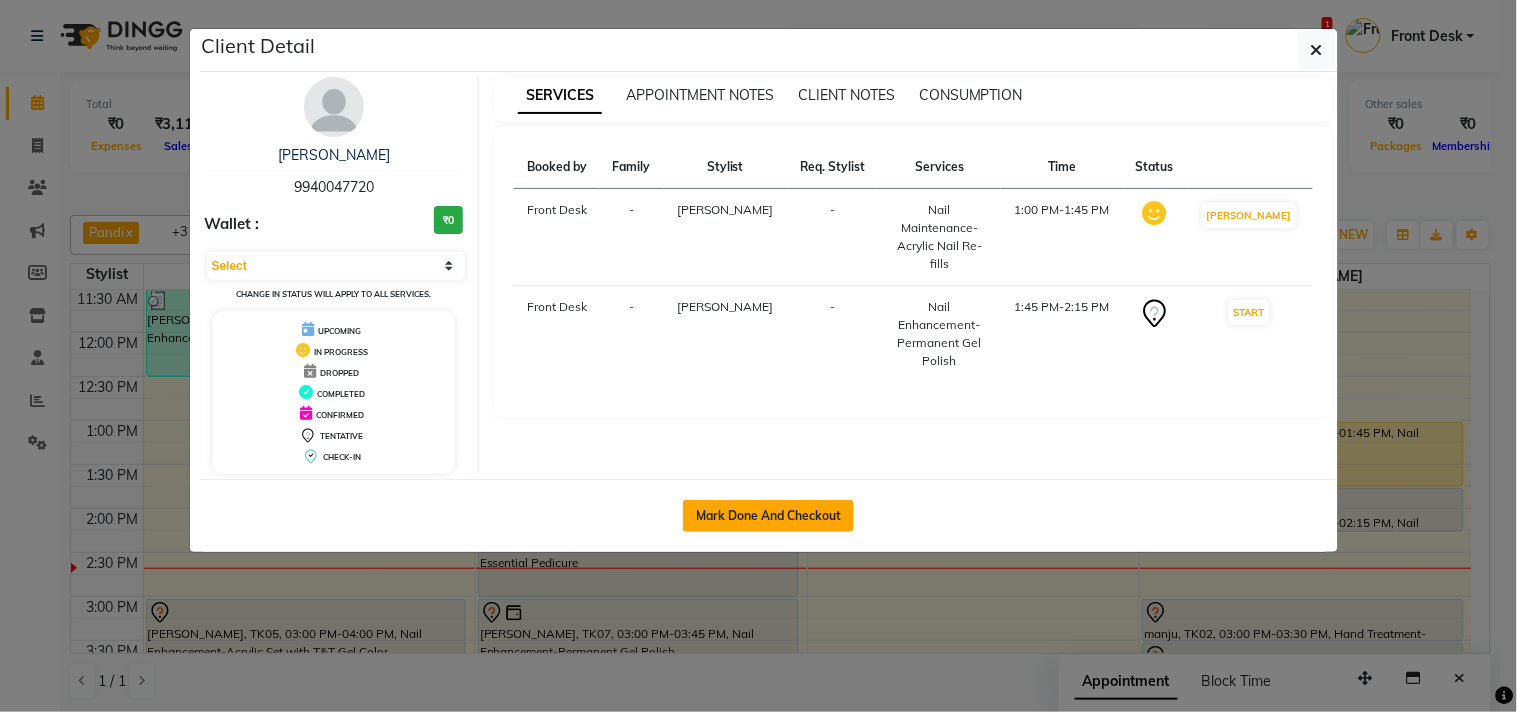click on "Mark Done And Checkout" 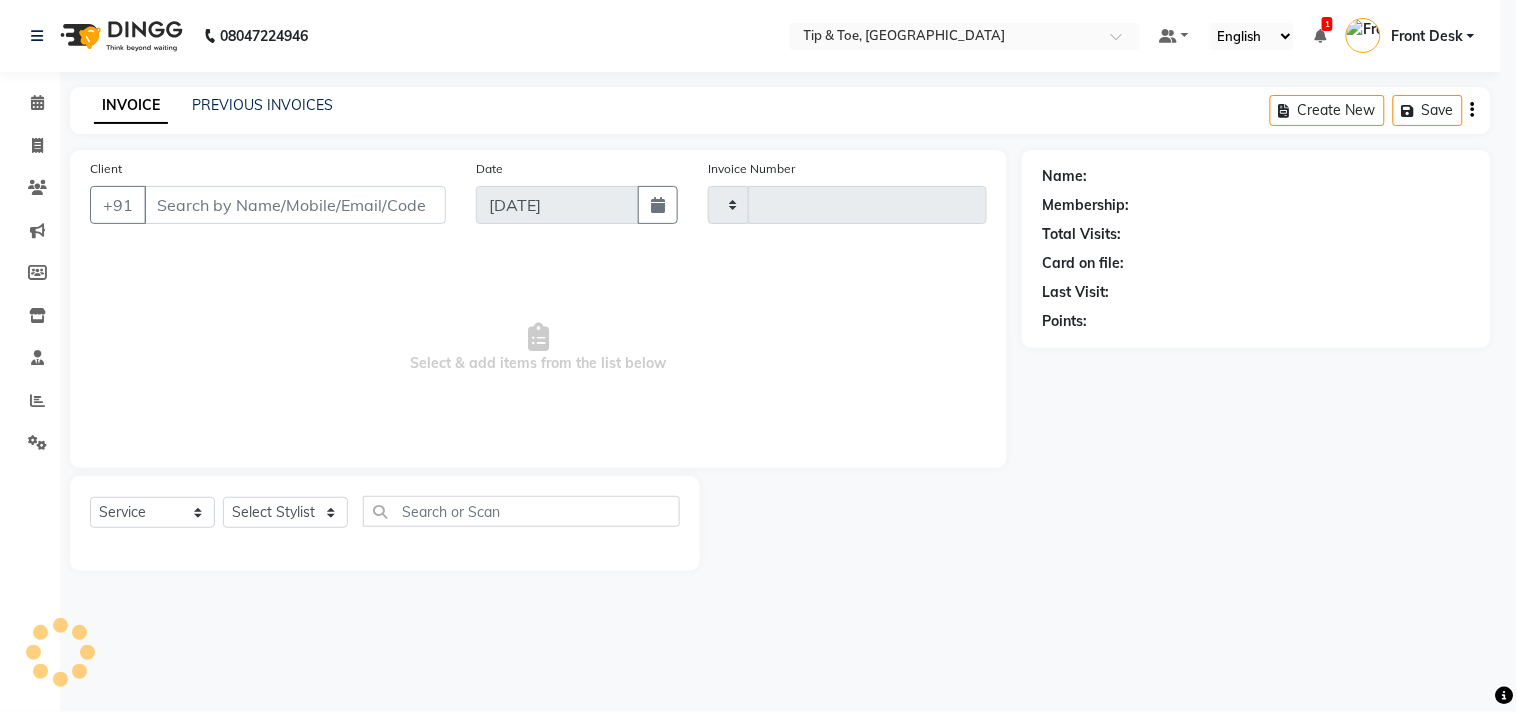 type on "0721" 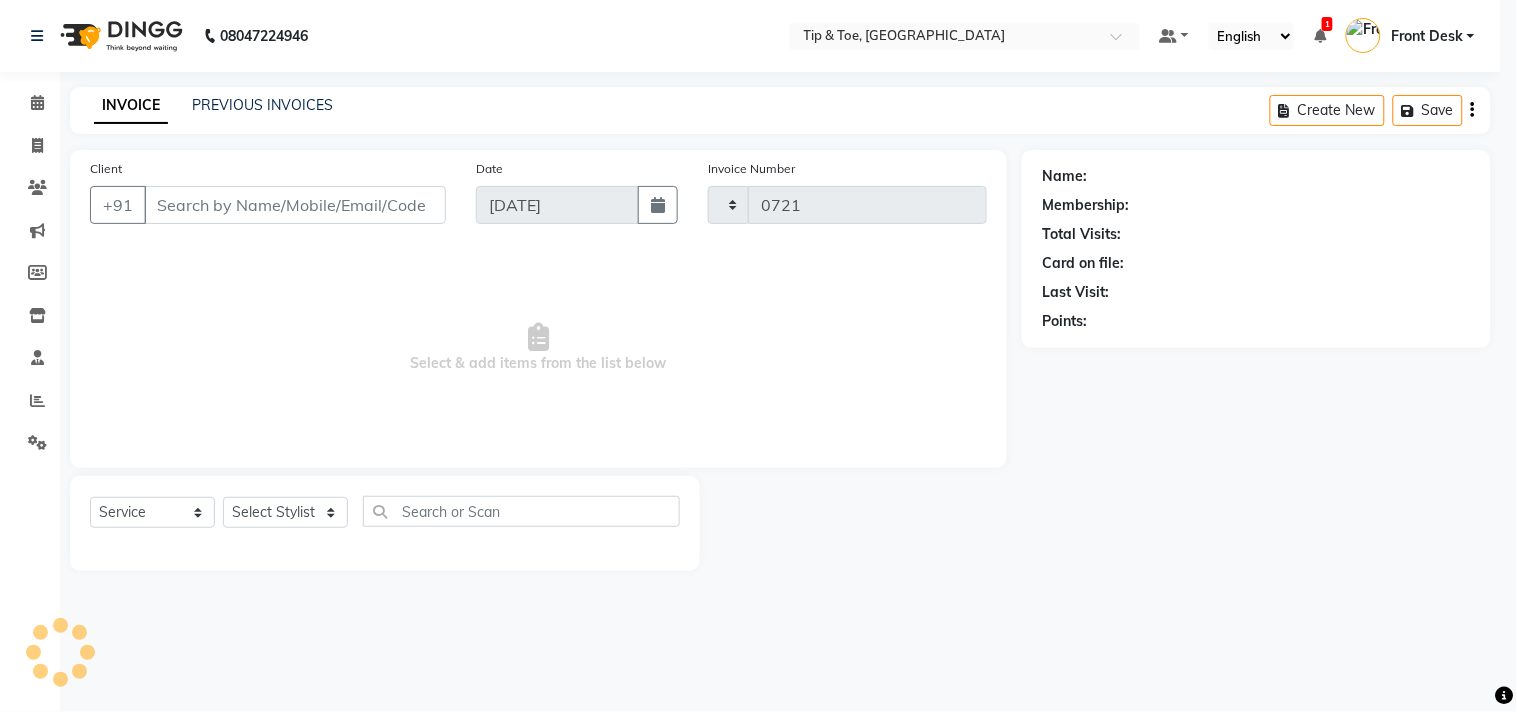 select on "5770" 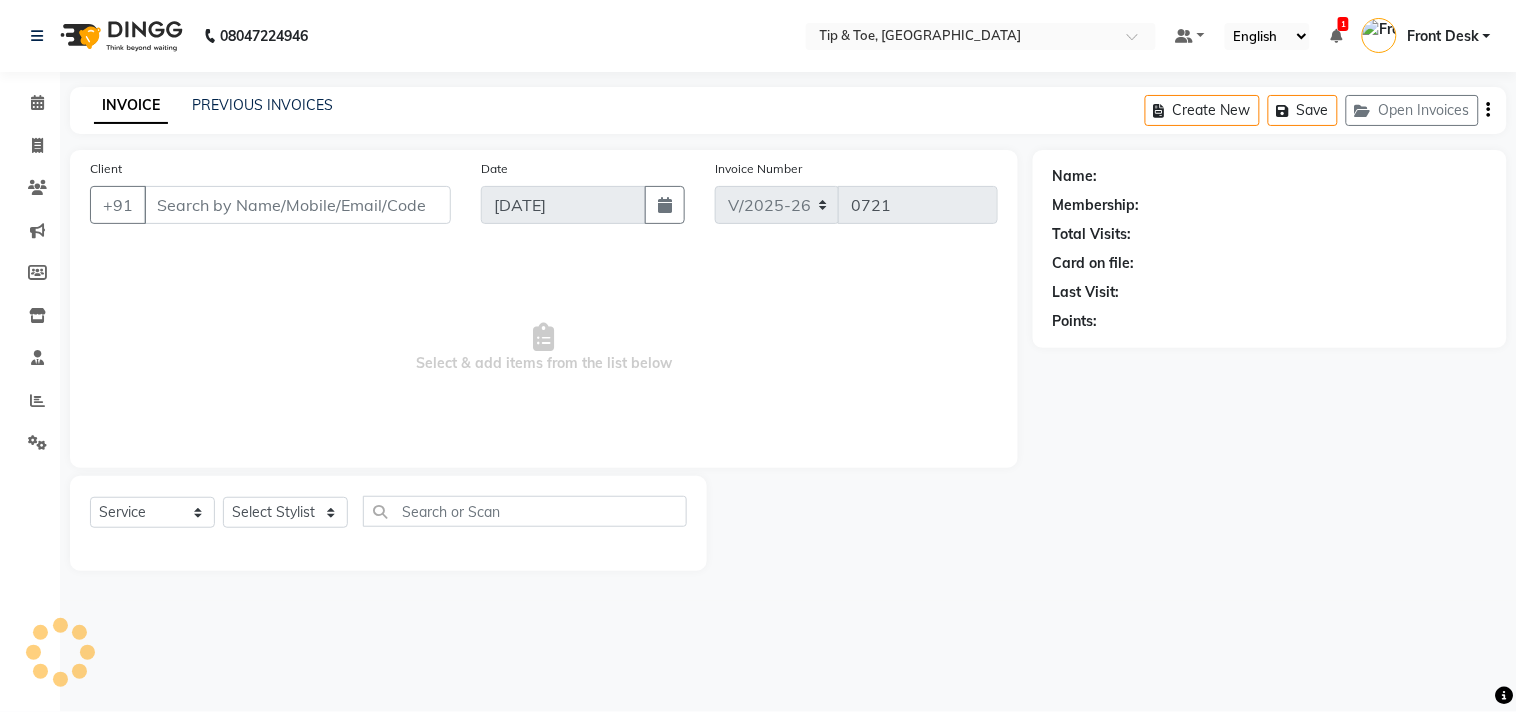 type on "9940047720" 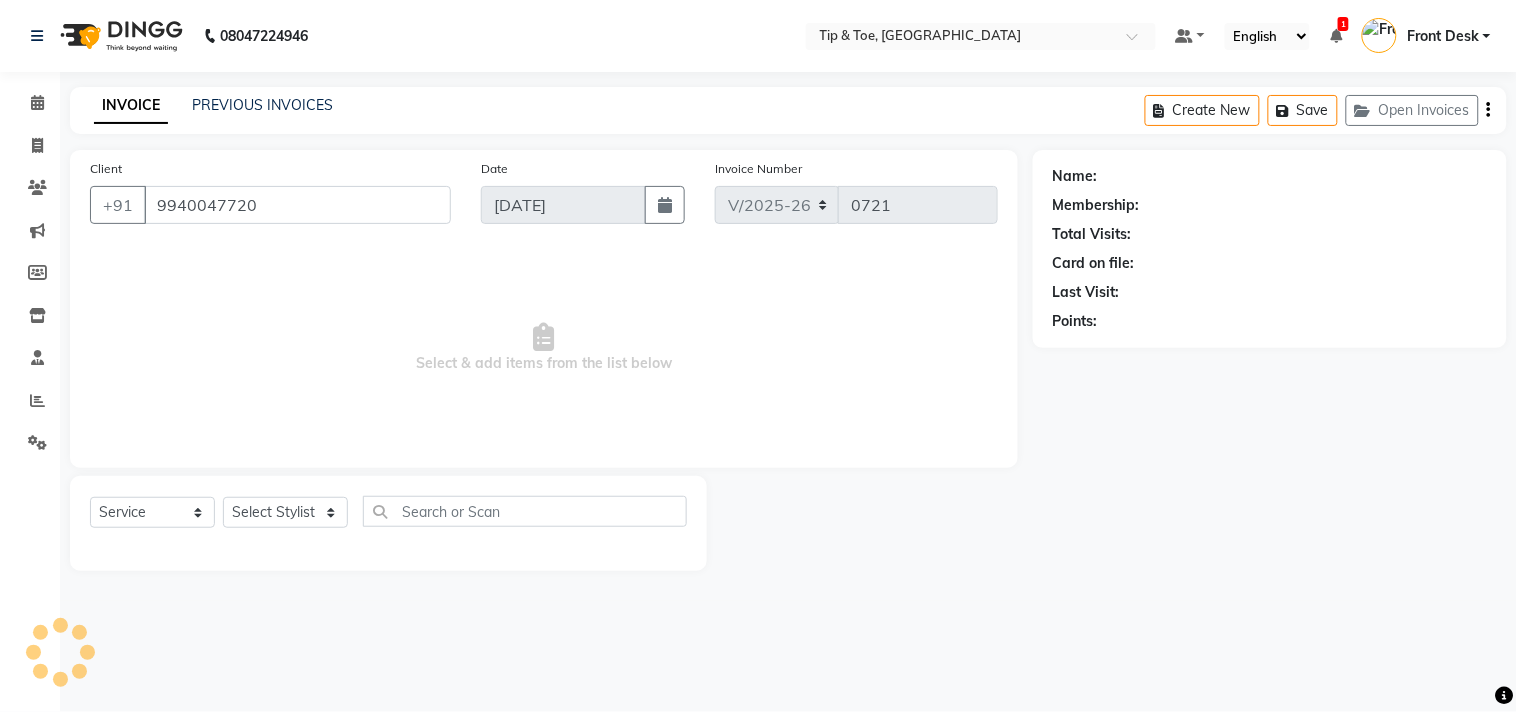 select on "75187" 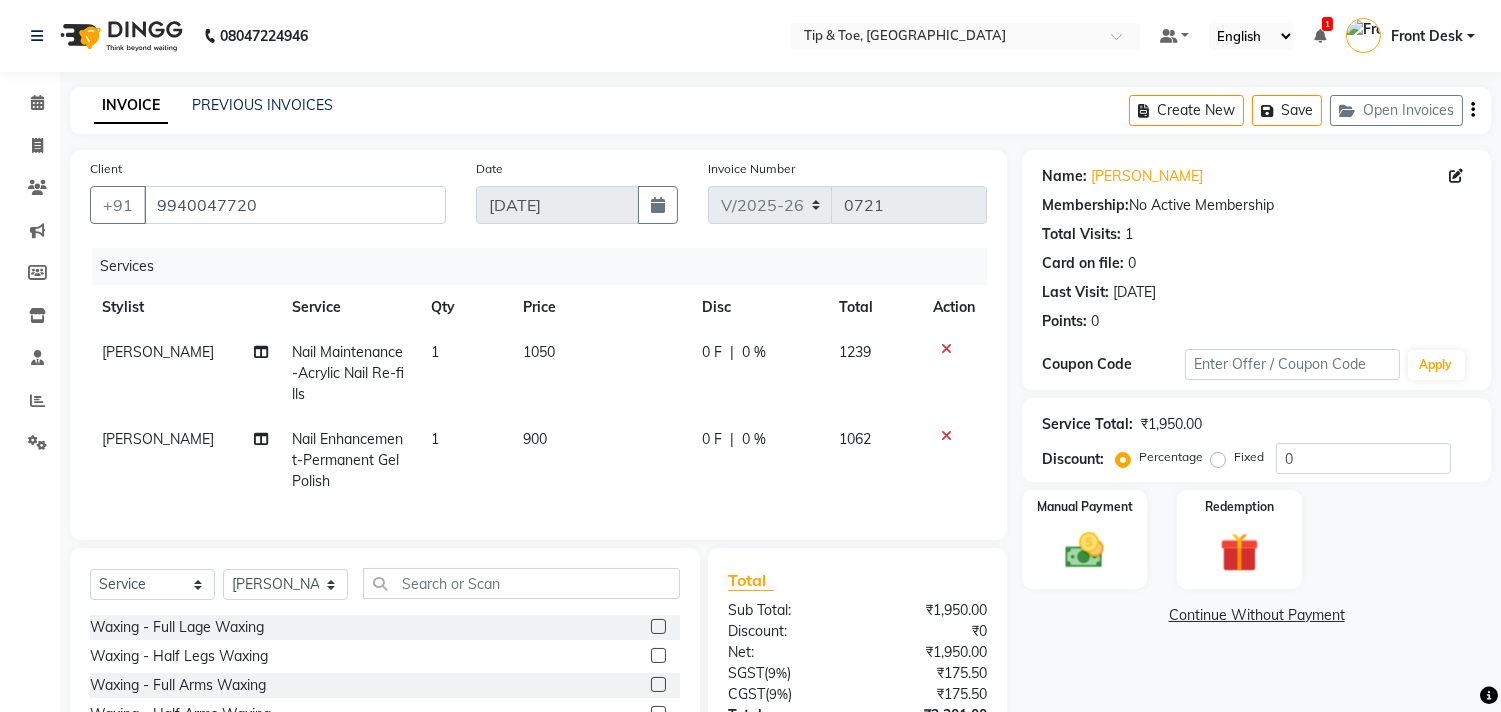 click on "Nail Maintenance-Acrylic Nail Re-fills" 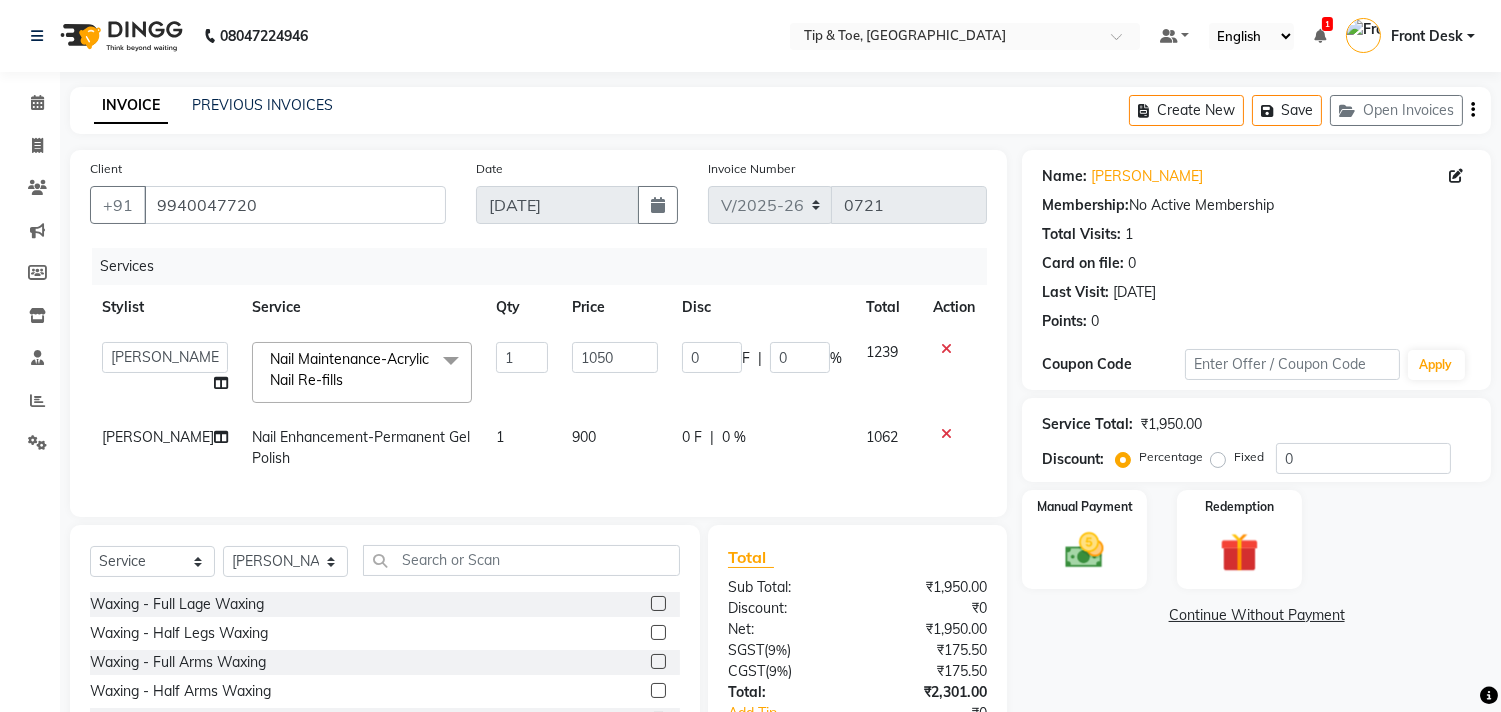 click on "Nail Maintenance-Acrylic Nail Re-fills  x" 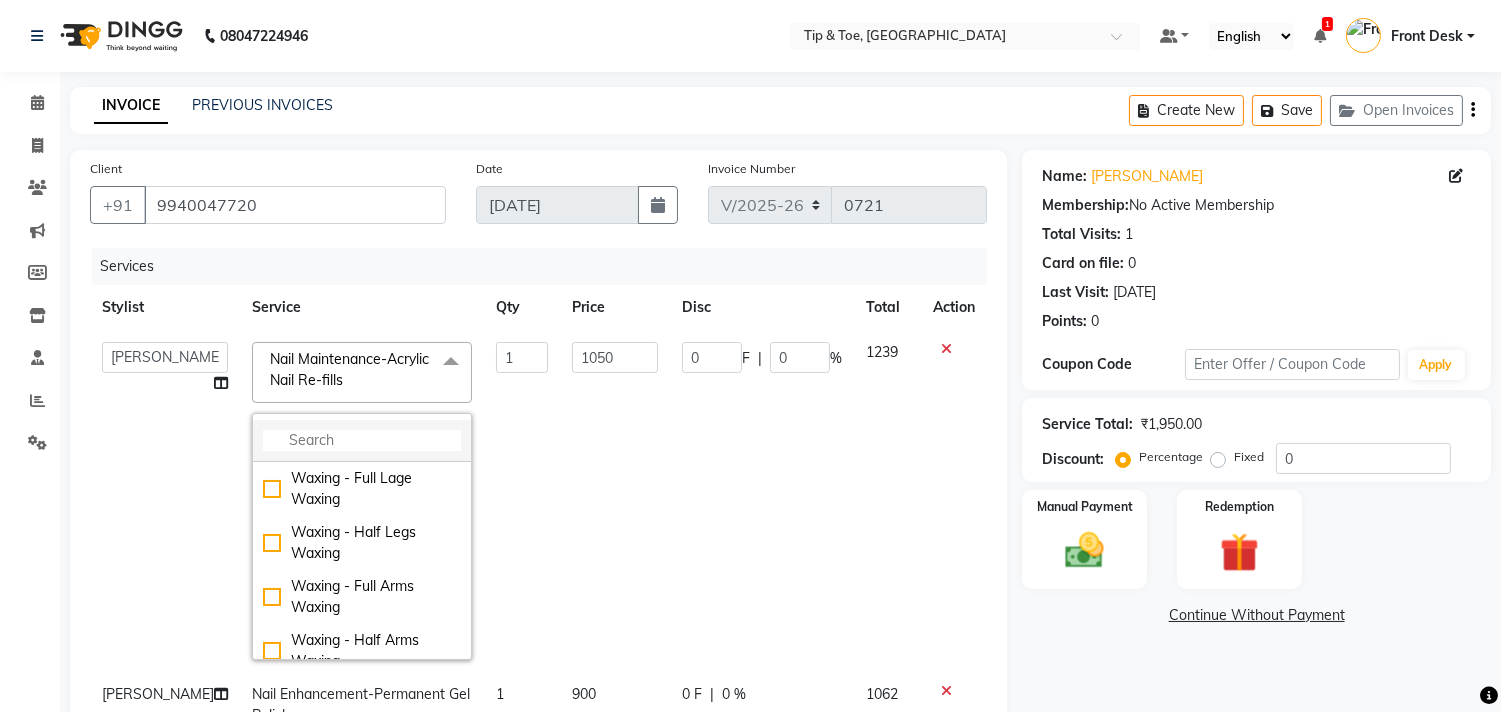 click 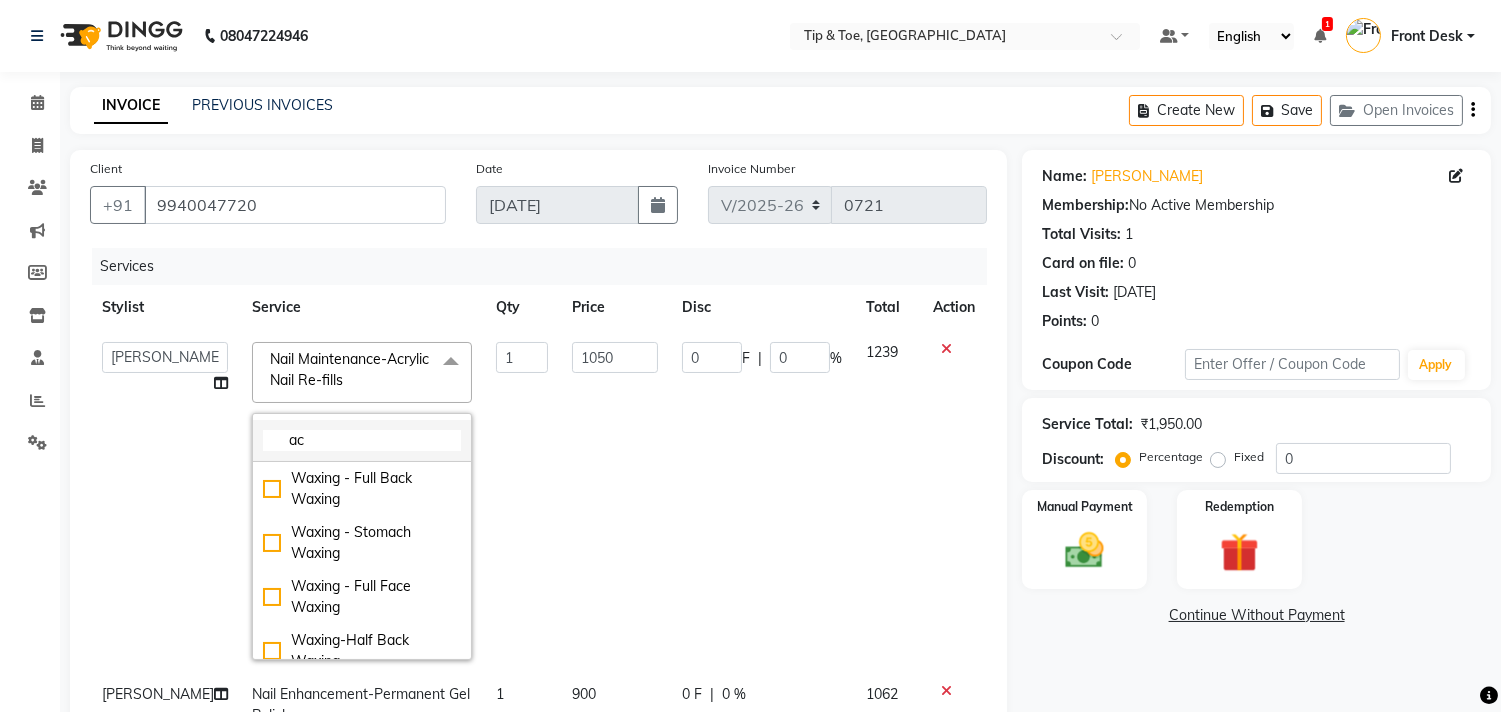 type on "a" 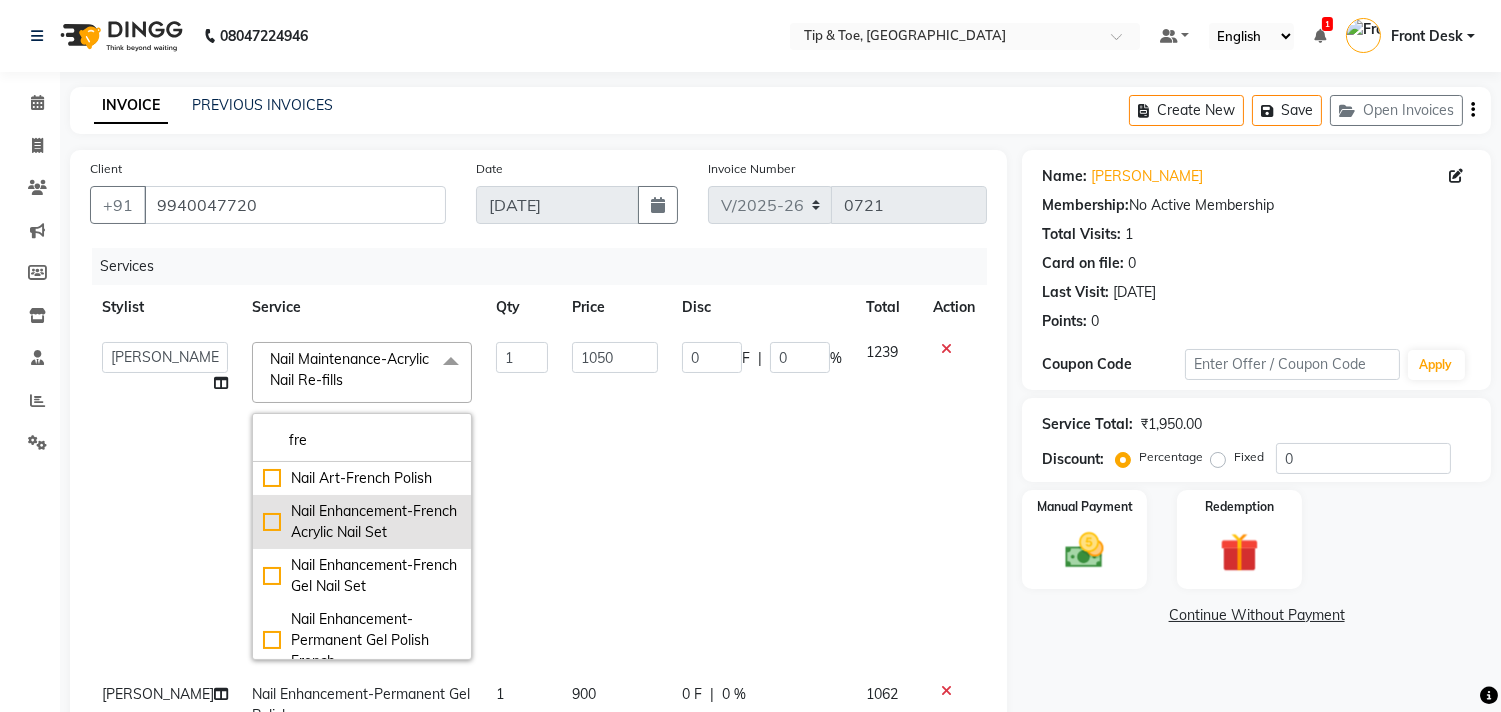 type on "fre" 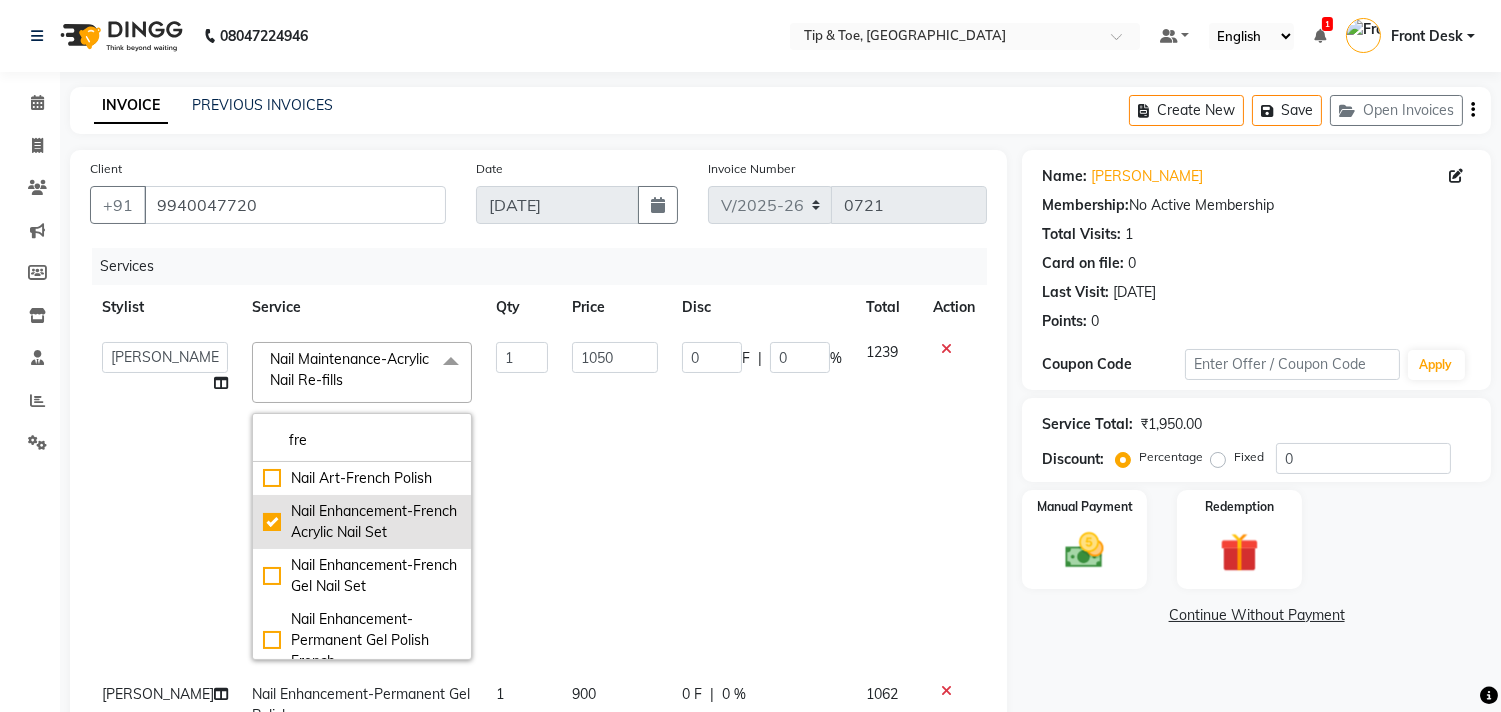 checkbox on "true" 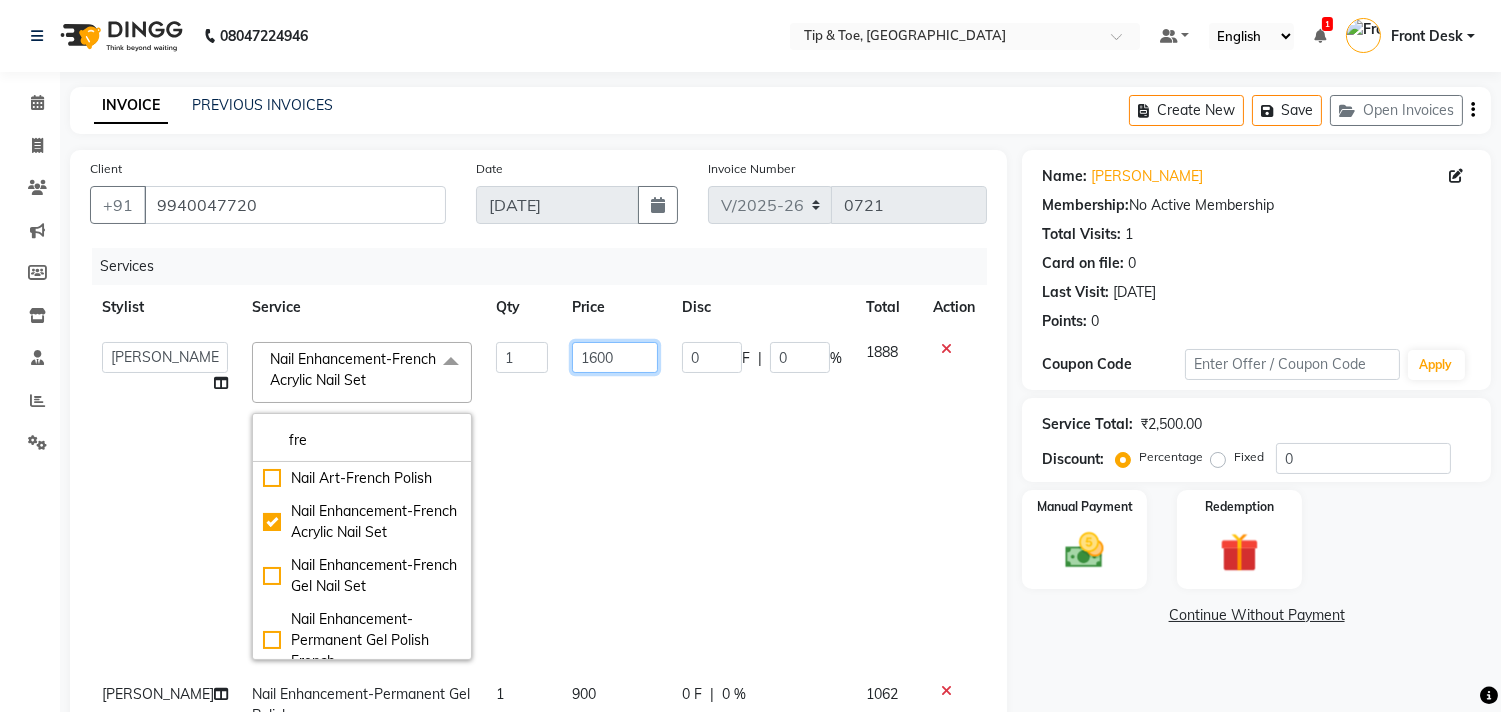 click on "1600" 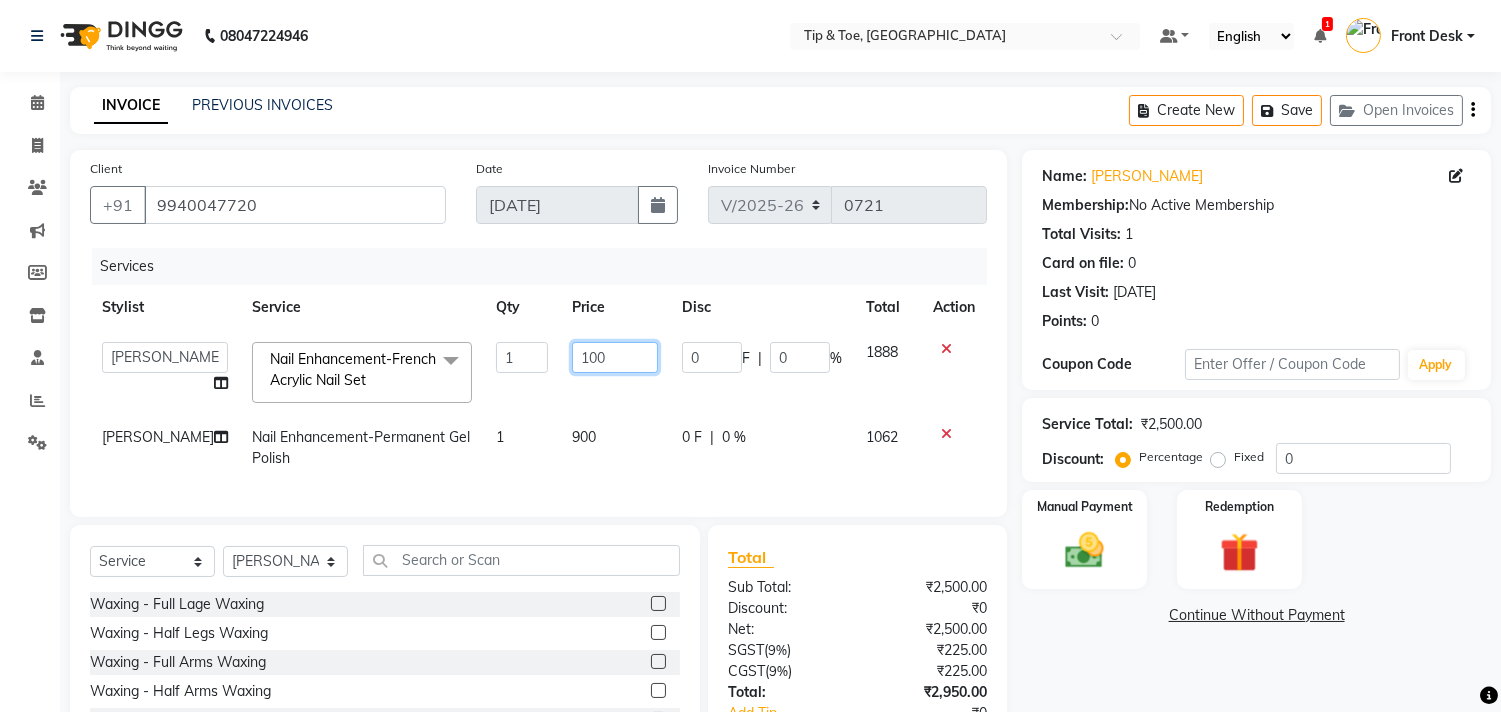 type on "1400" 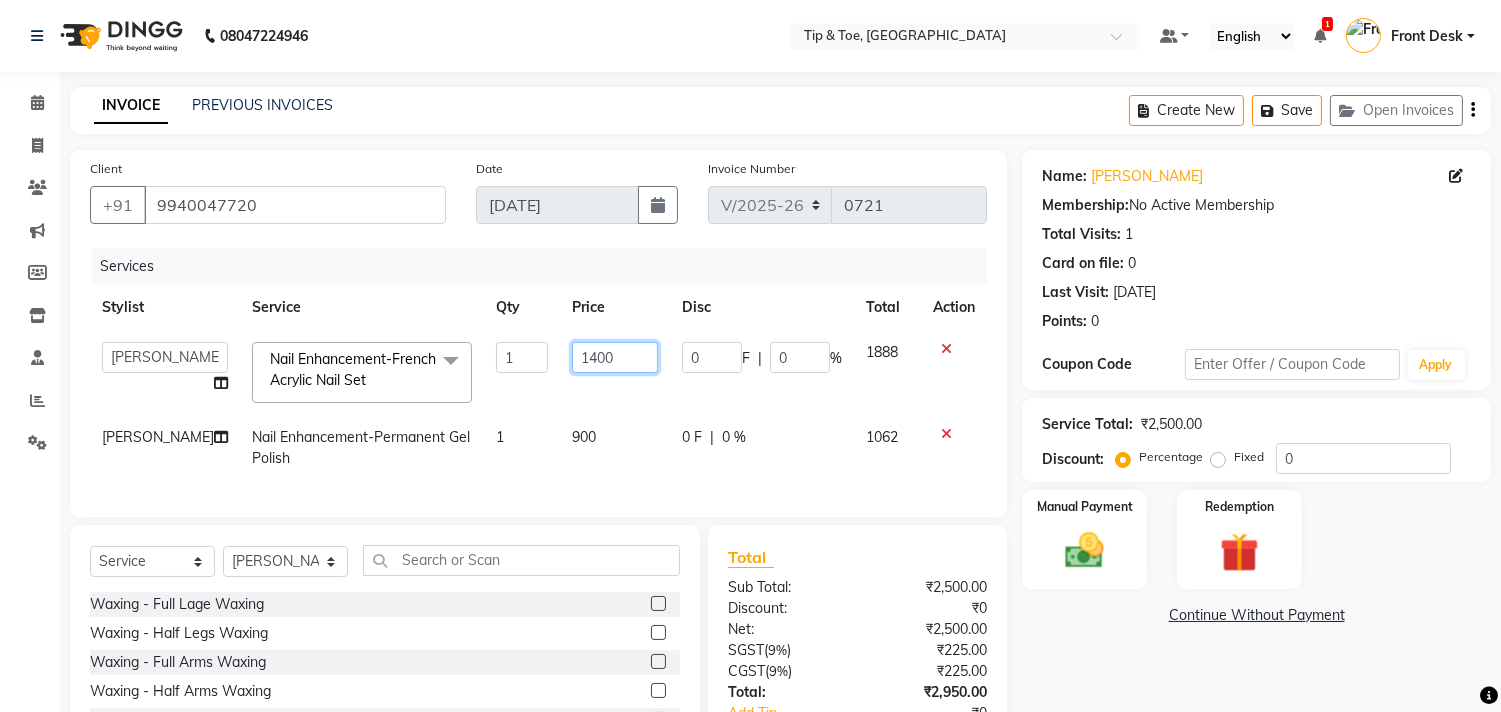 scroll, scrollTop: 154, scrollLeft: 0, axis: vertical 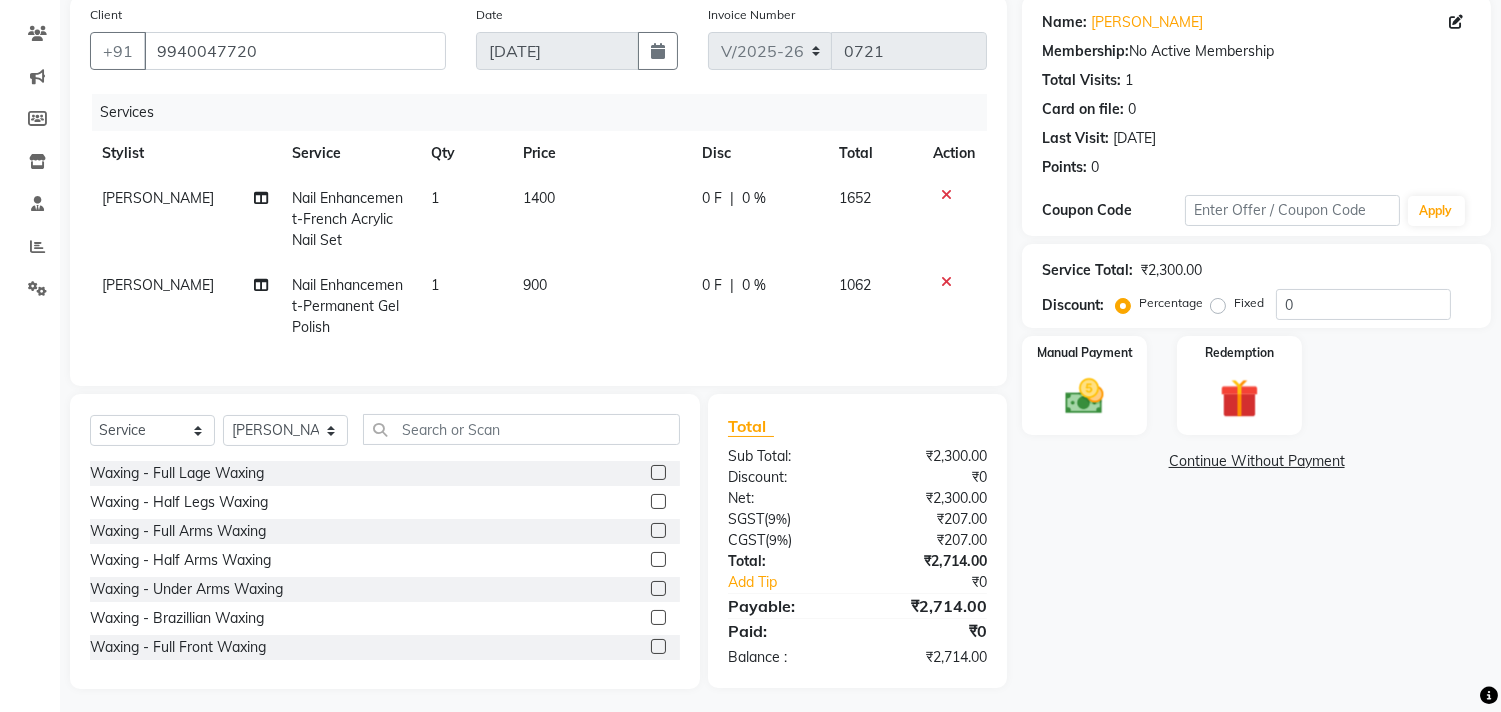 click on "Name: Parkavi  Membership:  No Active Membership  Total Visits:  1 Card on file:  0 Last Visit:   21-06-2025 Points:   0  Coupon Code Apply Service Total:  ₹2,300.00  Discount:  Percentage   Fixed  0 Manual Payment Redemption  Continue Without Payment" 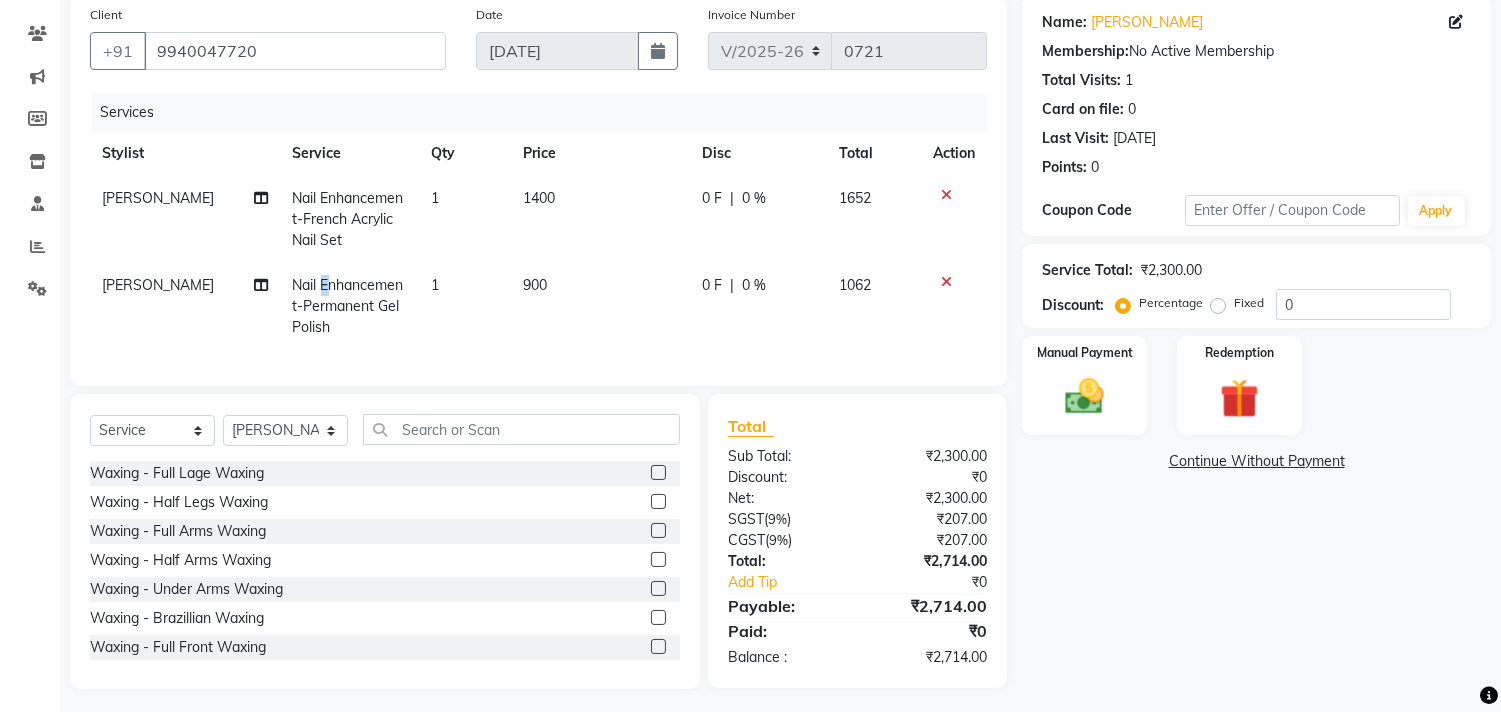 click on "Nail Enhancement-Permanent Gel Polish" 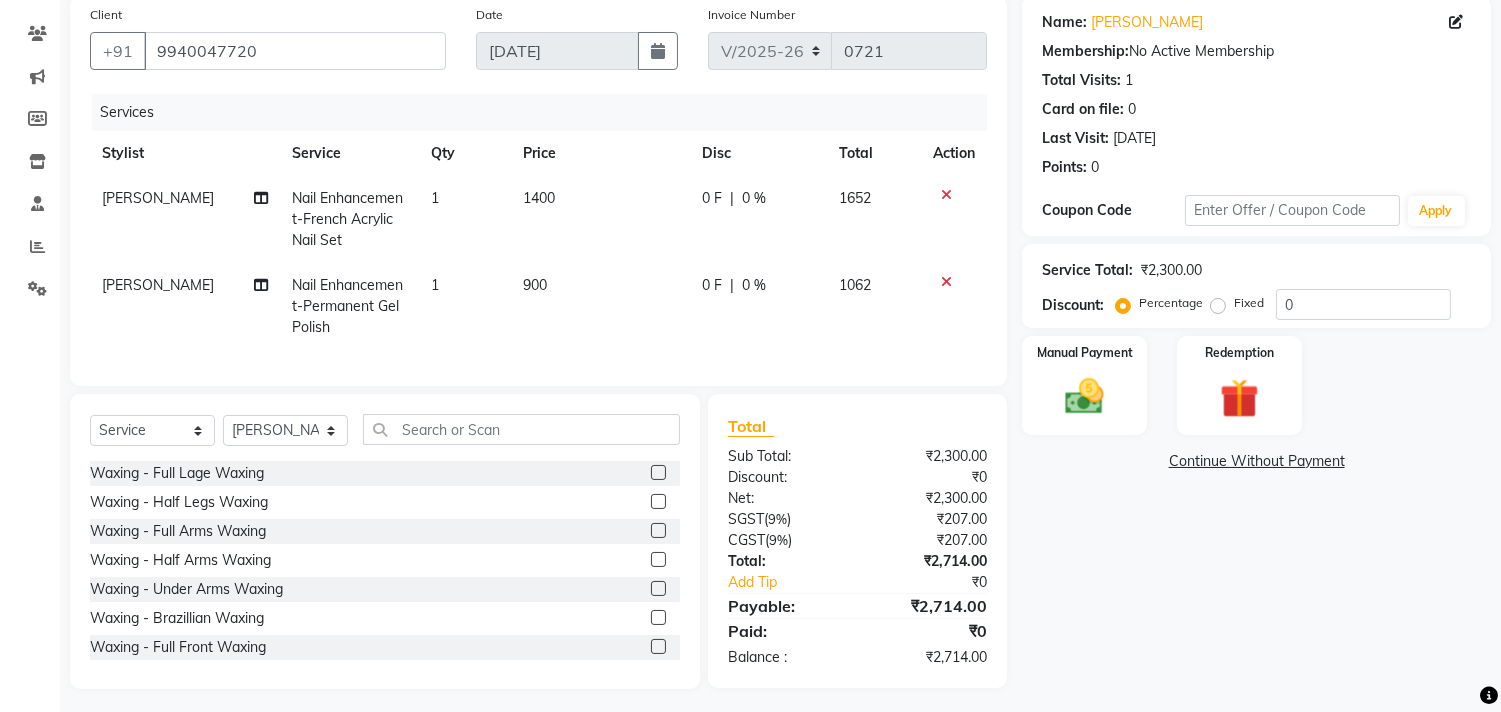 select on "75187" 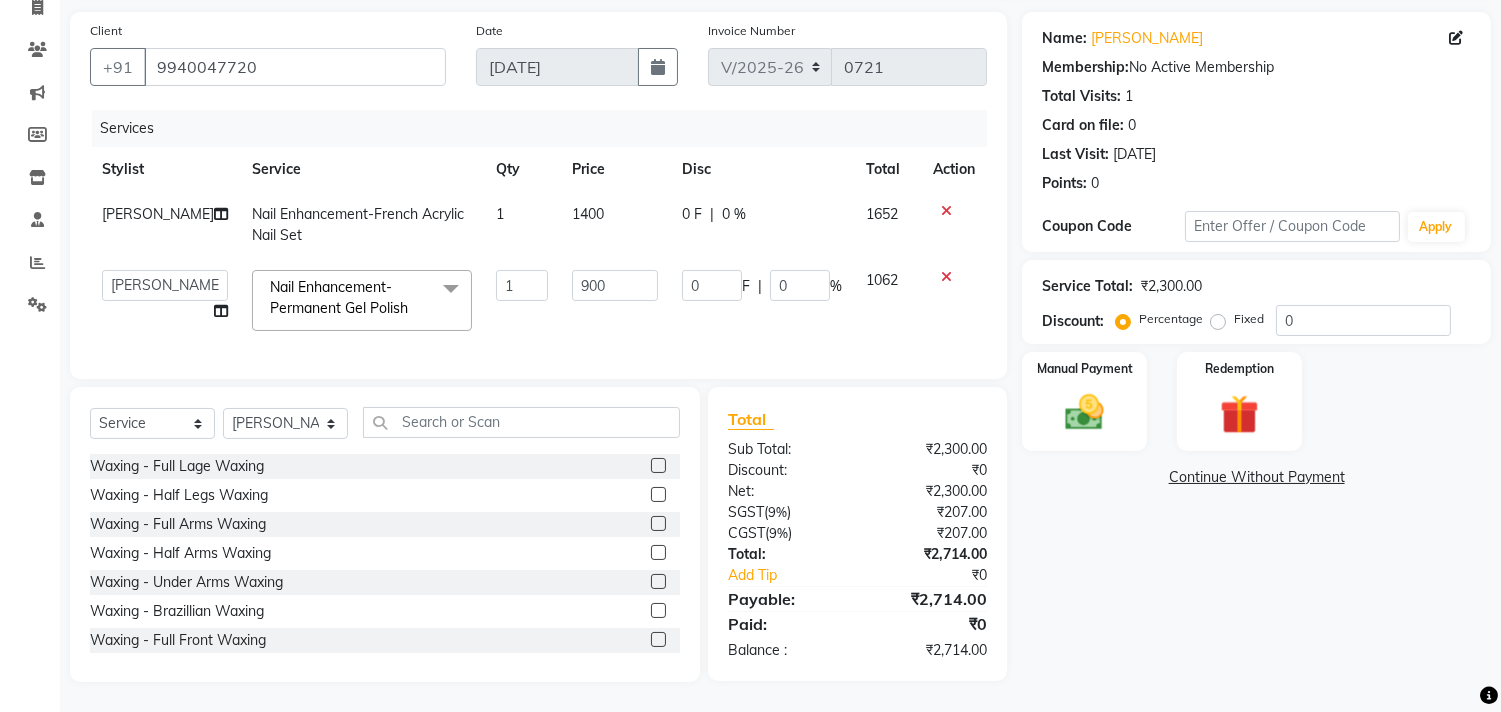 click on "Nail Enhancement-Permanent Gel Polish  x" 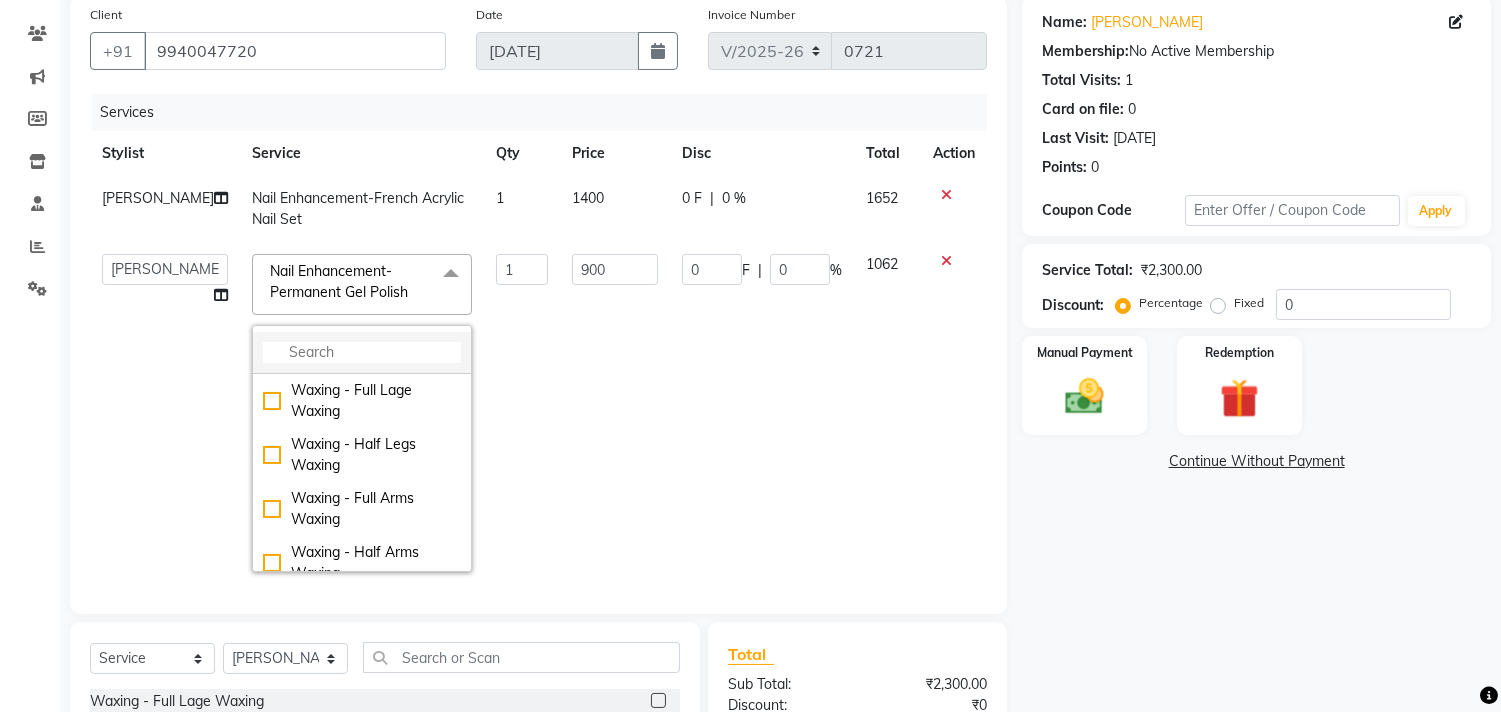 click 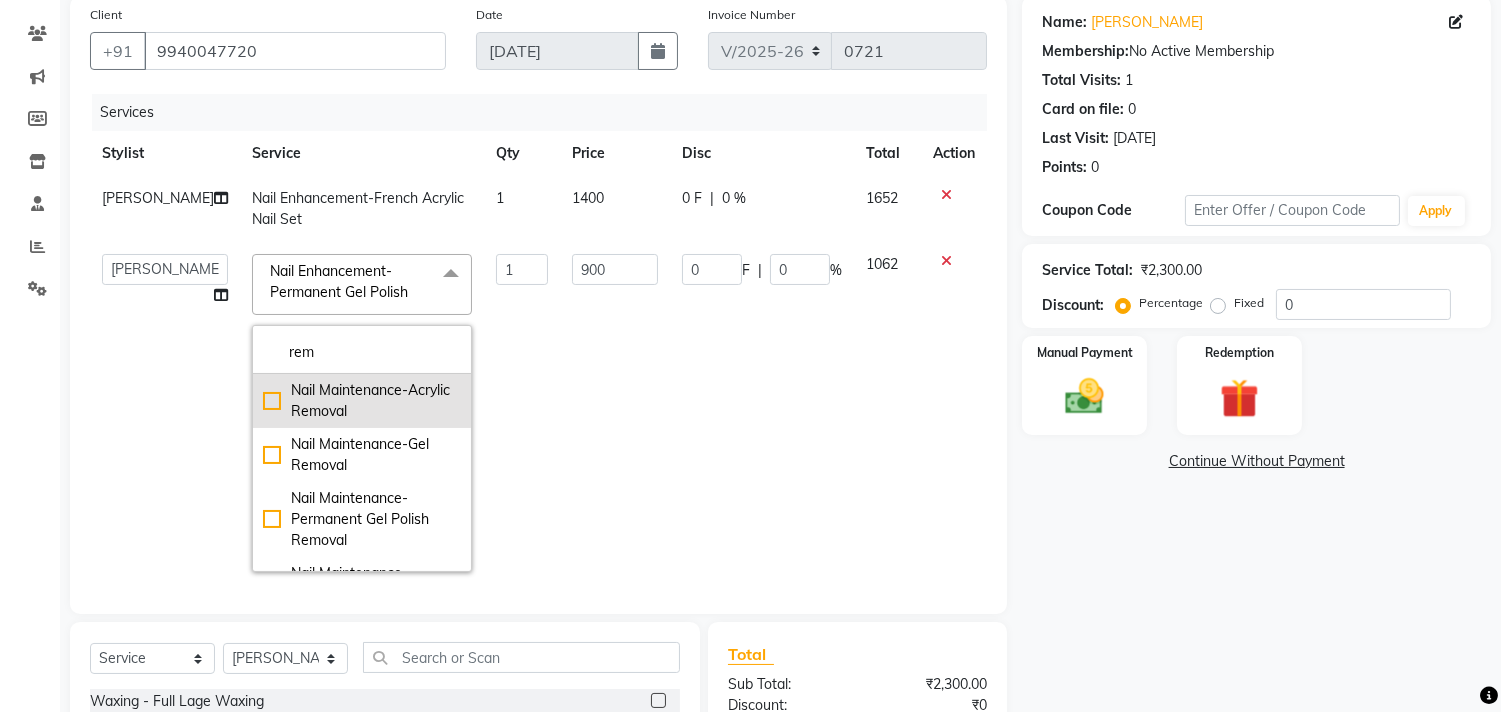 type on "rem" 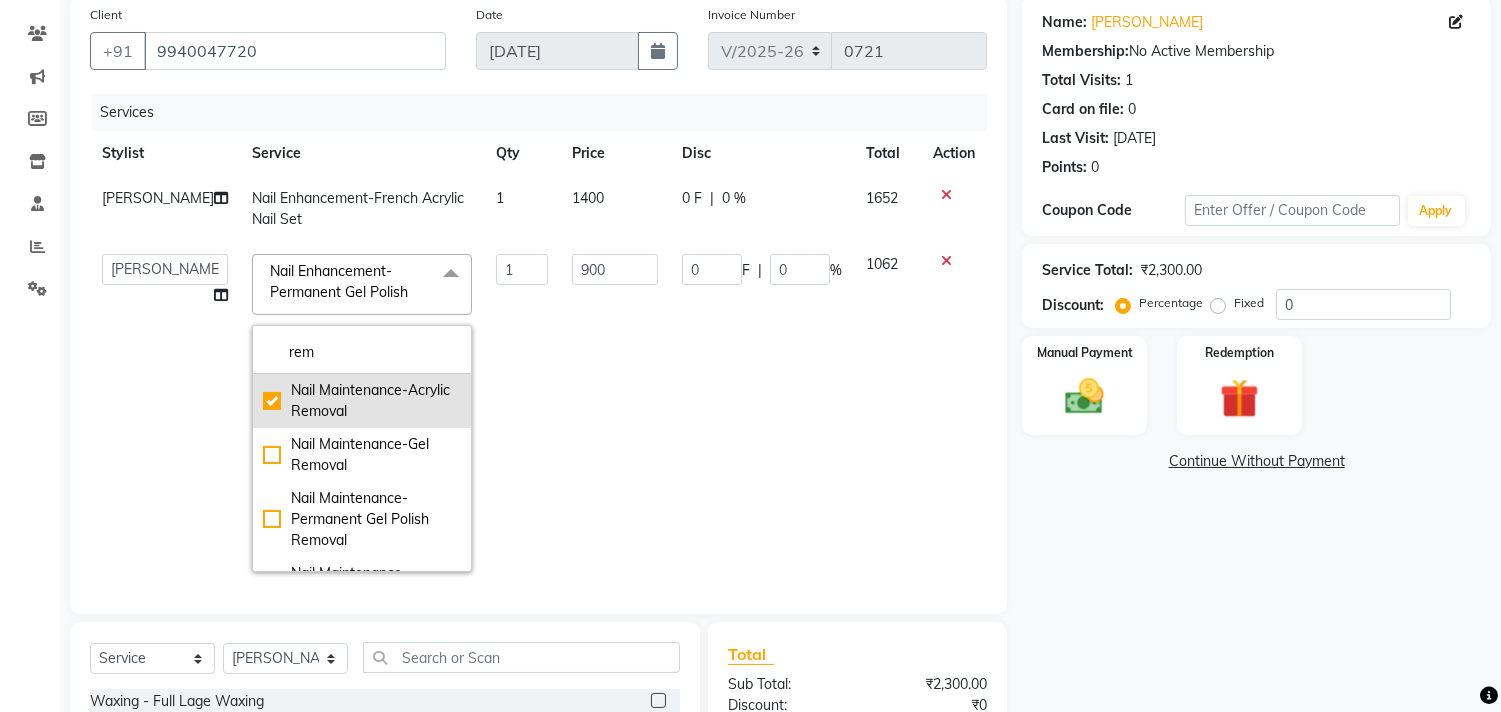 checkbox on "true" 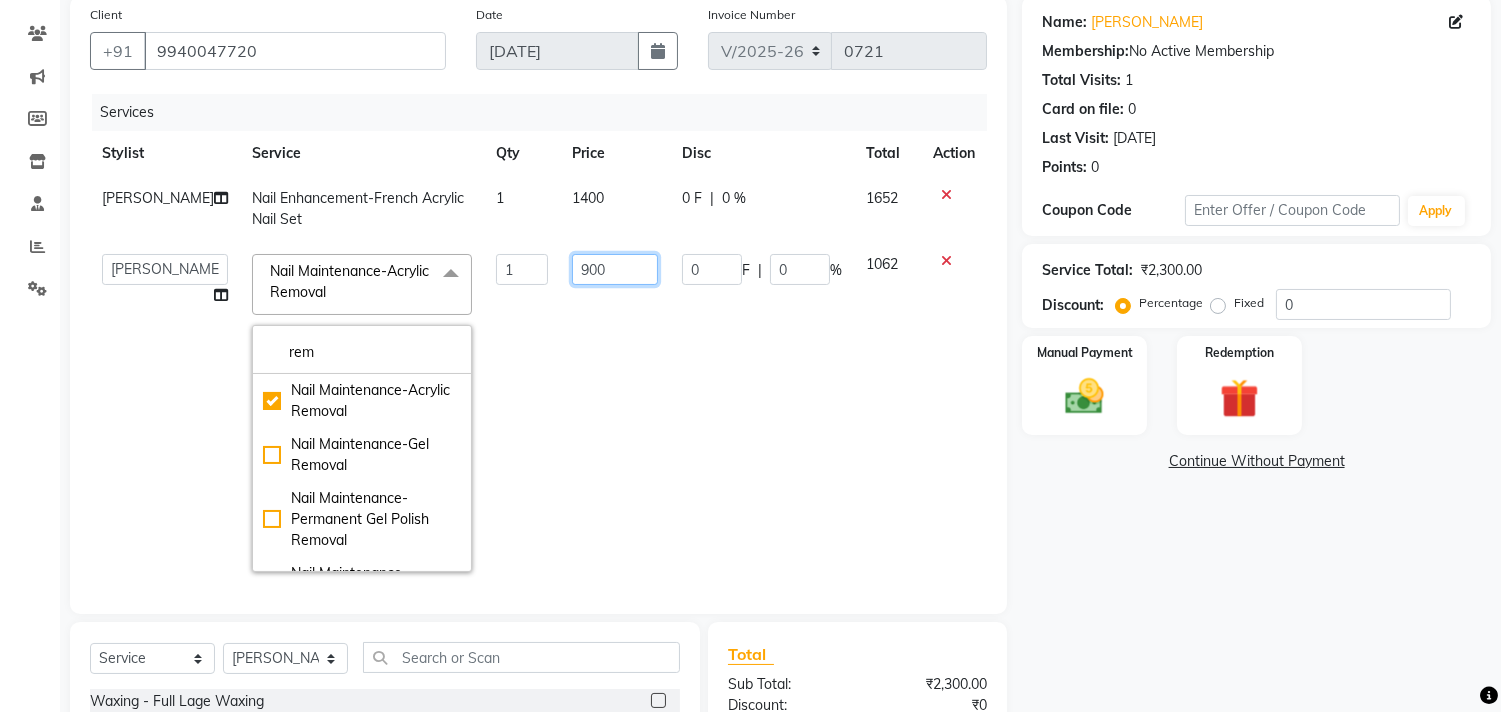 click on "900" 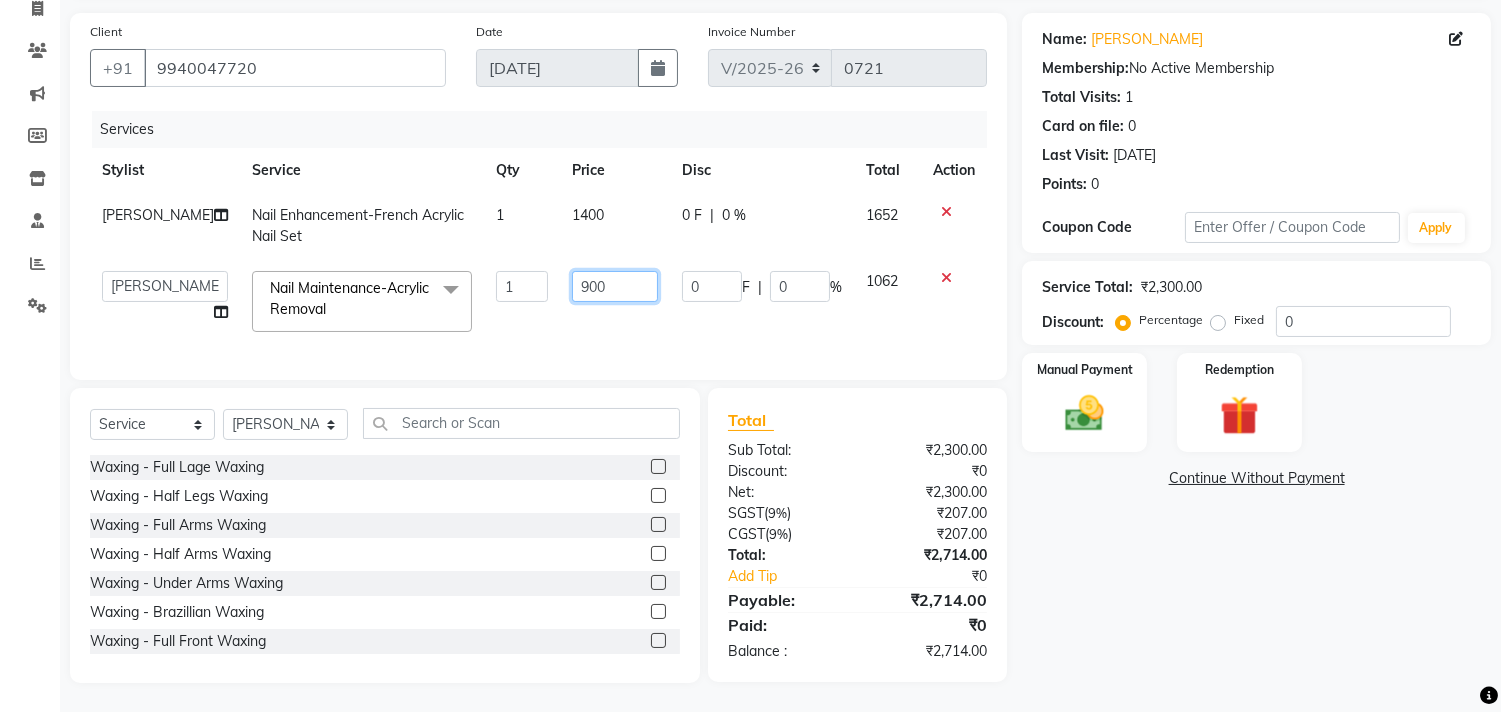 scroll, scrollTop: 154, scrollLeft: 0, axis: vertical 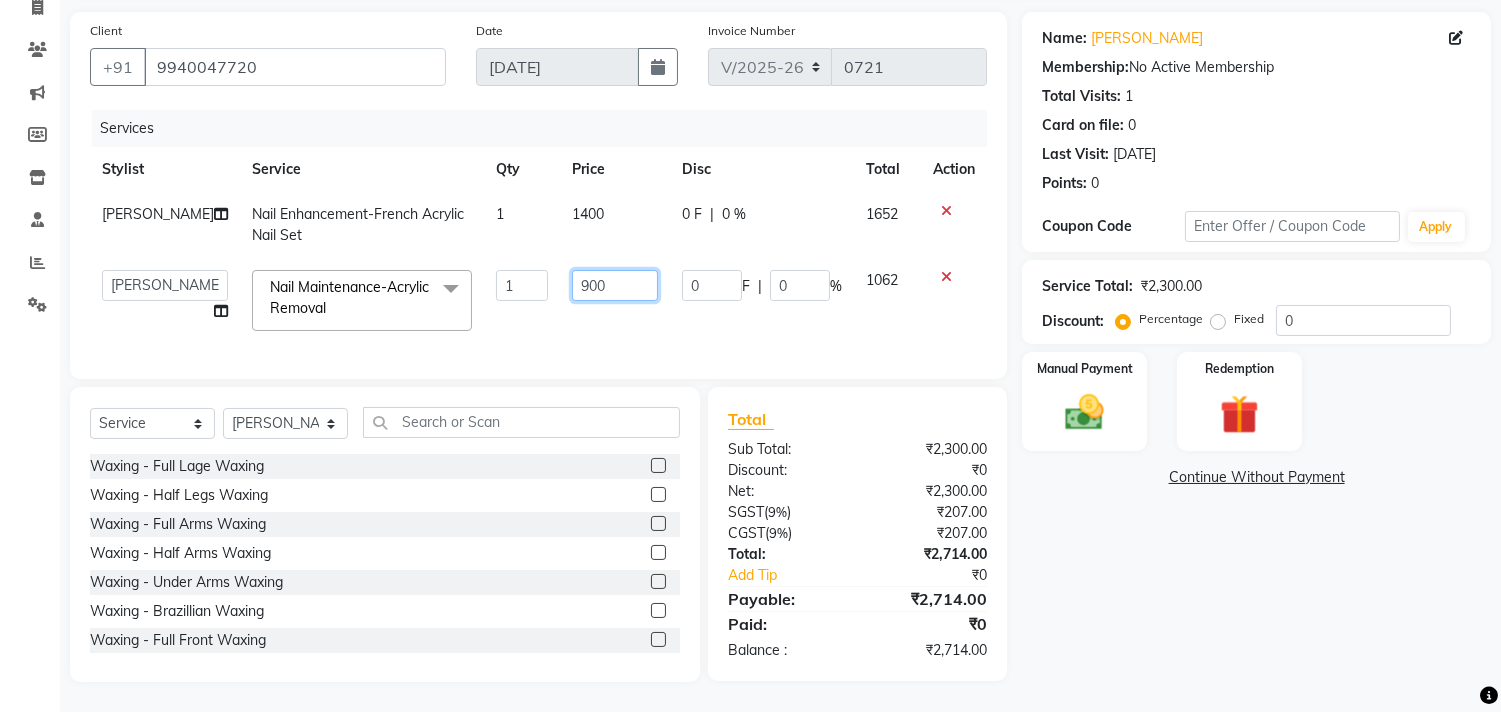 click on "900" 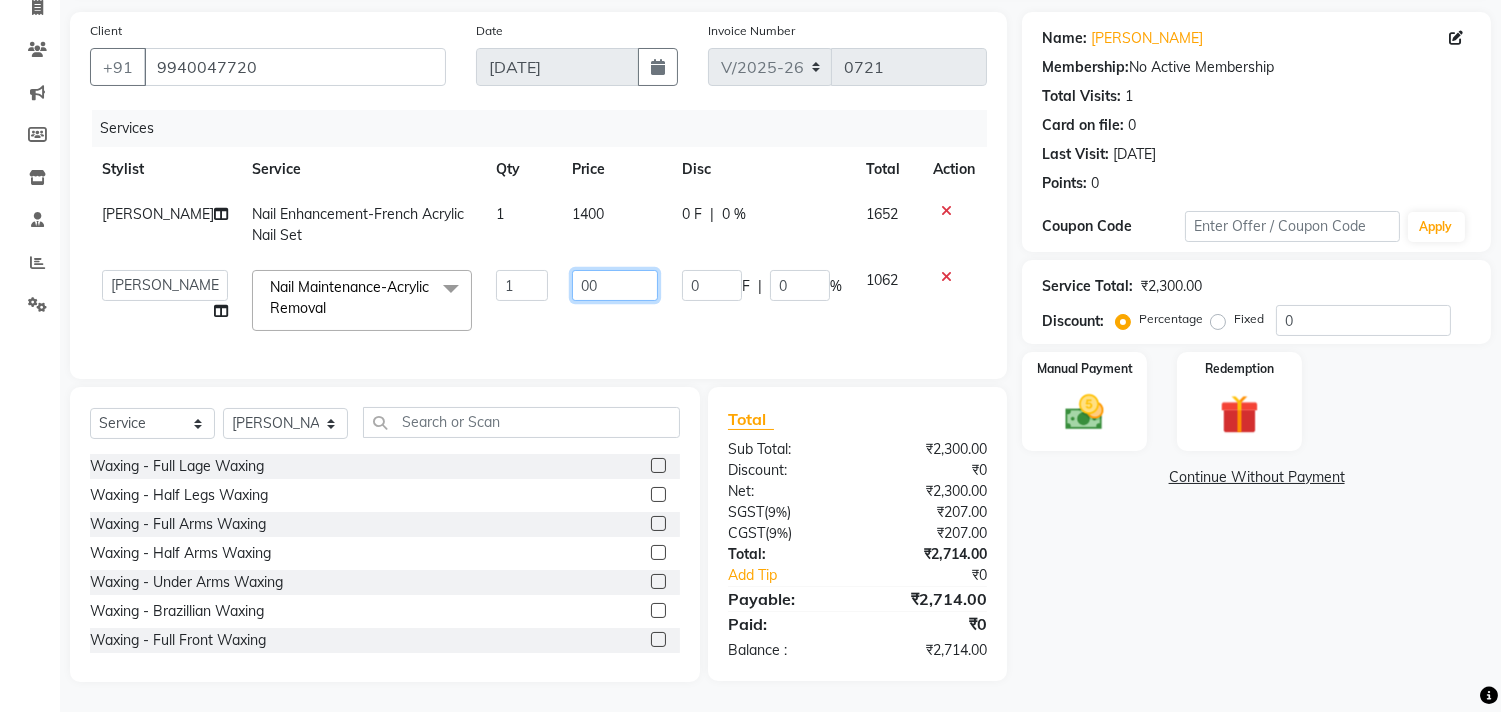 type on "500" 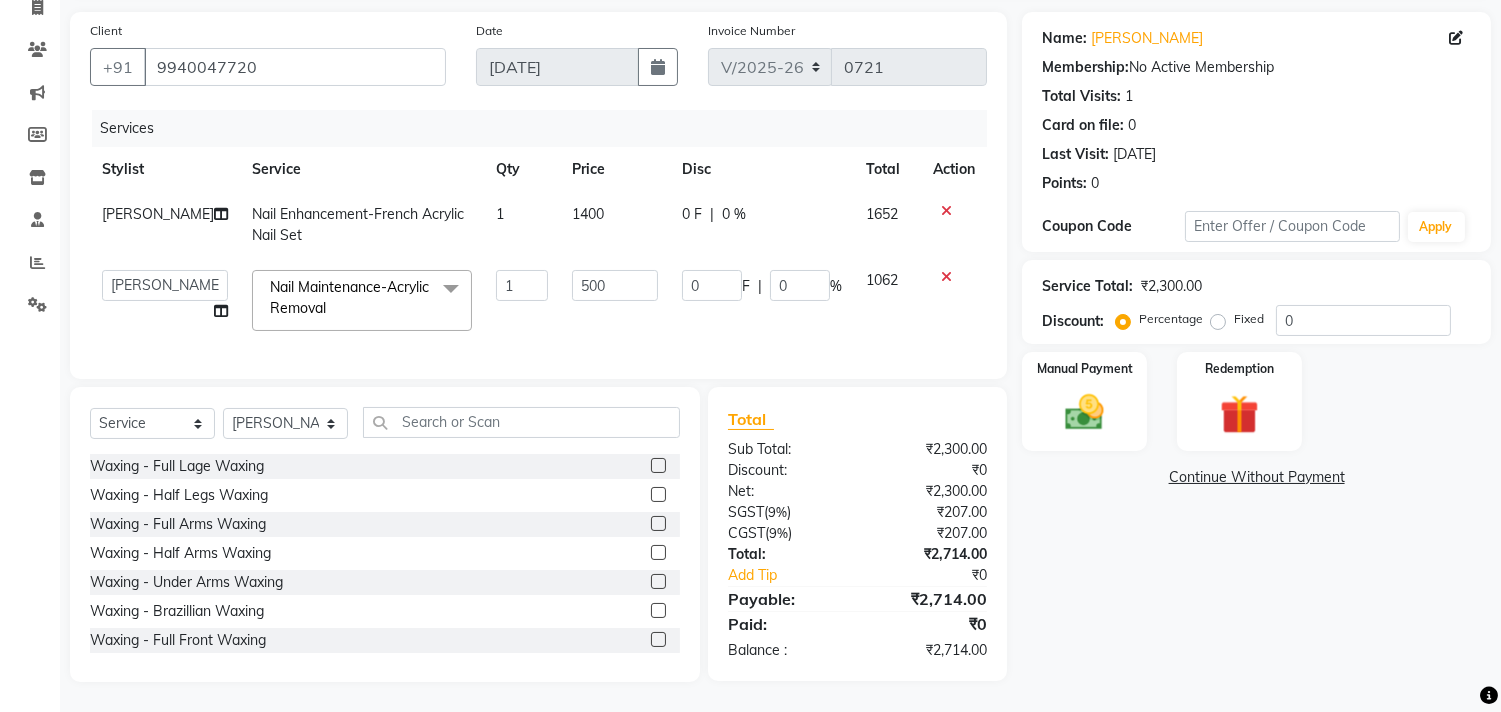 click on "Name: Parkavi  Membership:  No Active Membership  Total Visits:  1 Card on file:  0 Last Visit:   21-06-2025 Points:   0  Coupon Code Apply Service Total:  ₹2,300.00  Discount:  Percentage   Fixed  0 Manual Payment Redemption  Continue Without Payment" 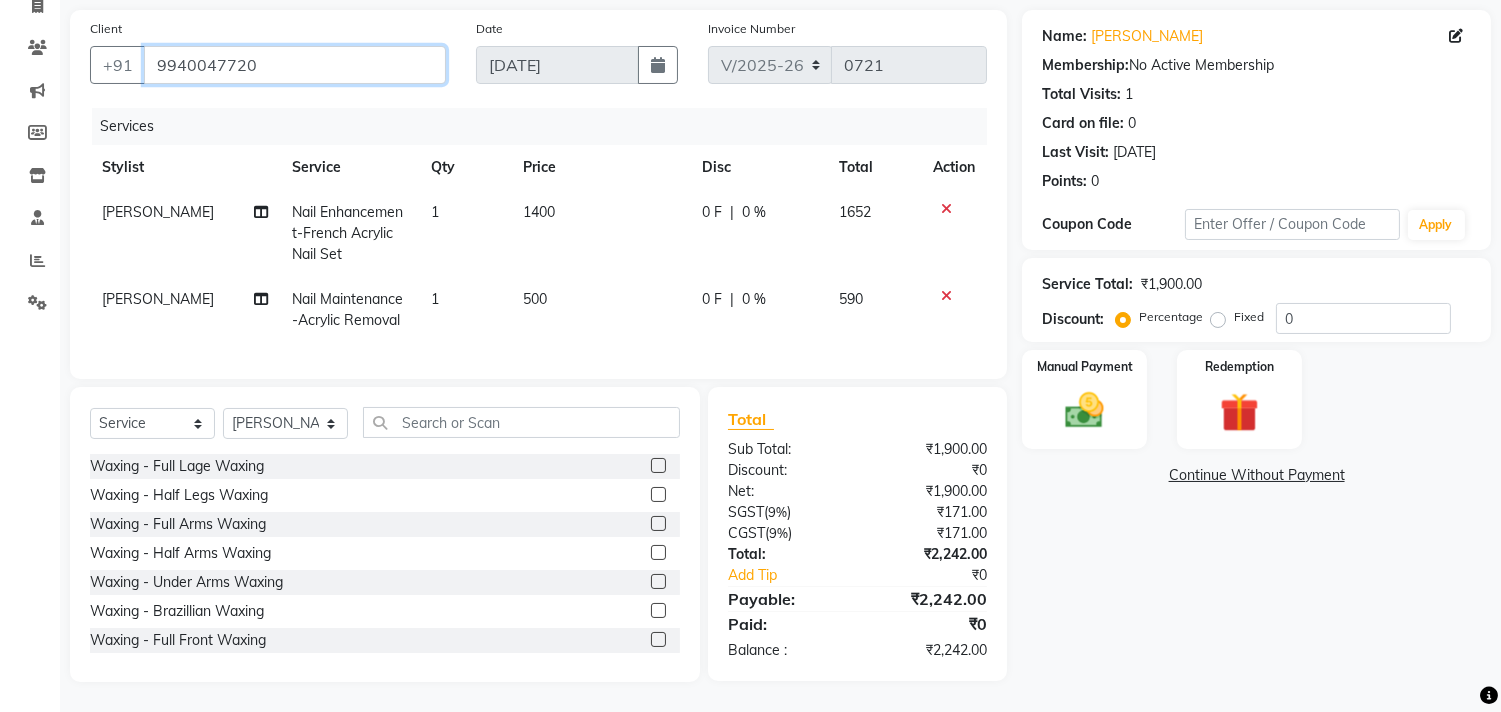 click on "9940047720" at bounding box center [295, 65] 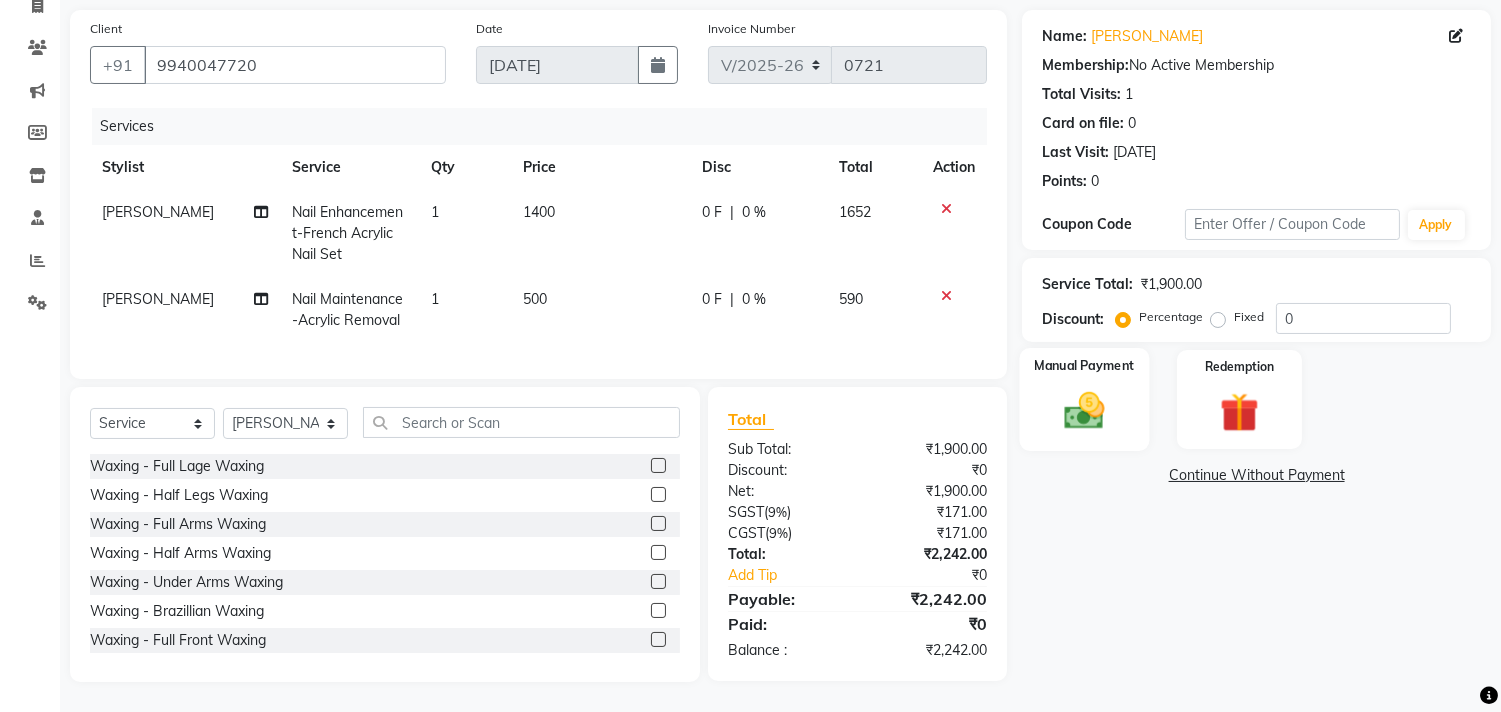 click on "Manual Payment" 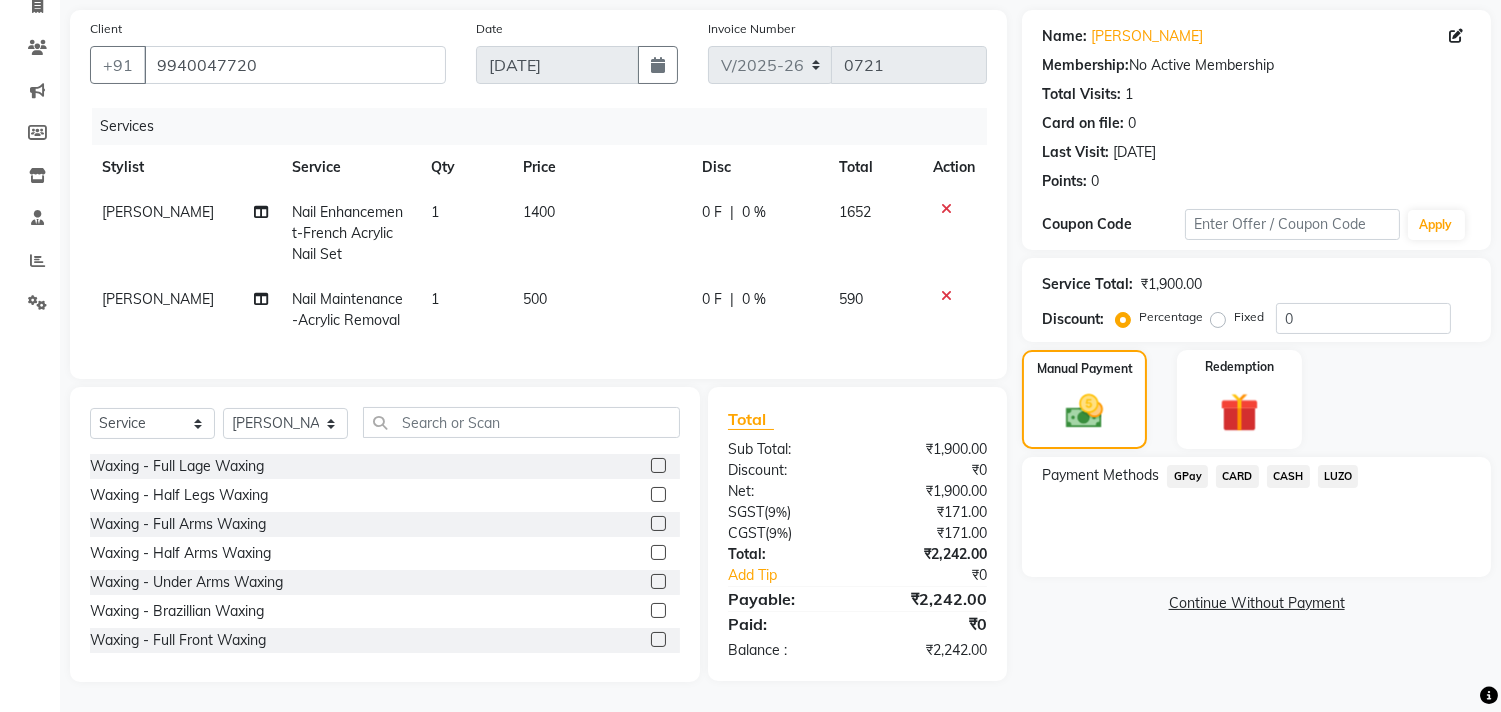 click on "CASH" 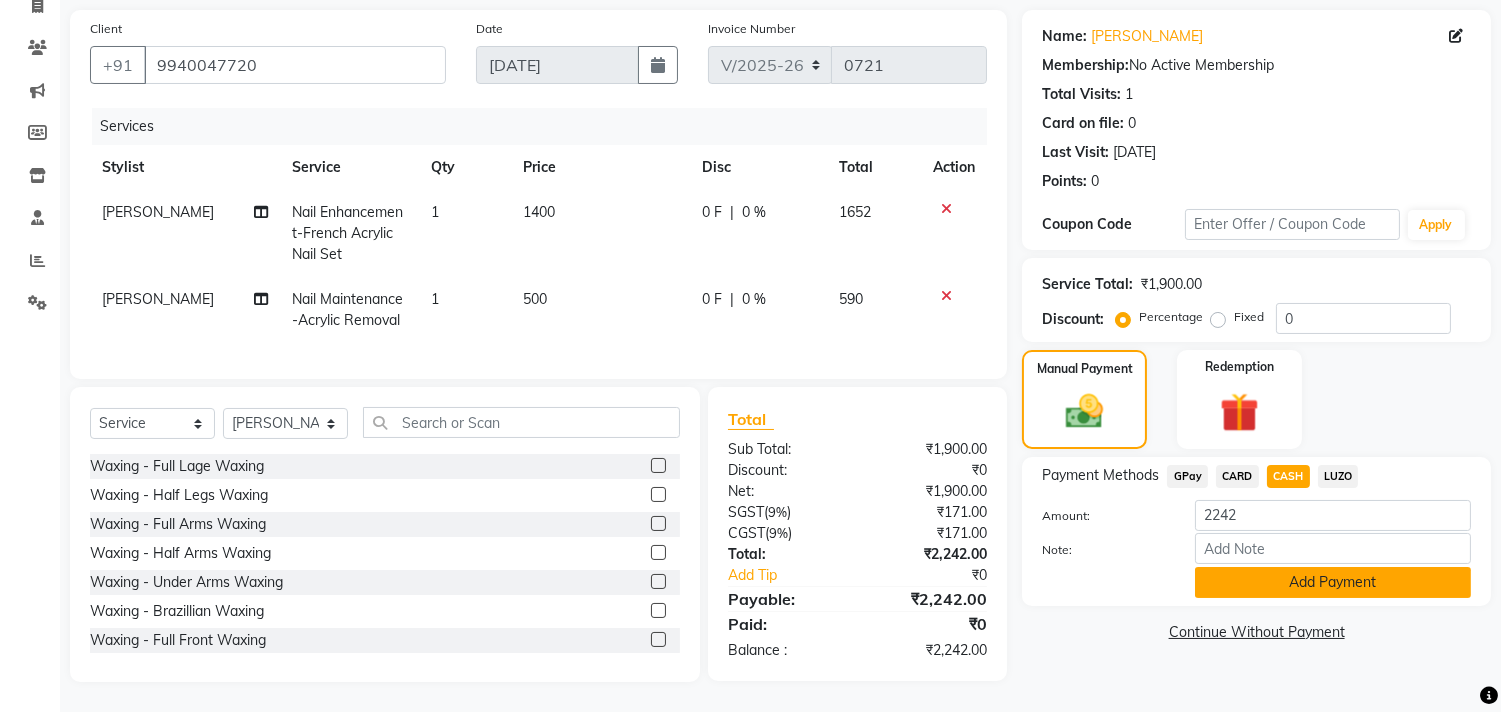 click on "Add Payment" 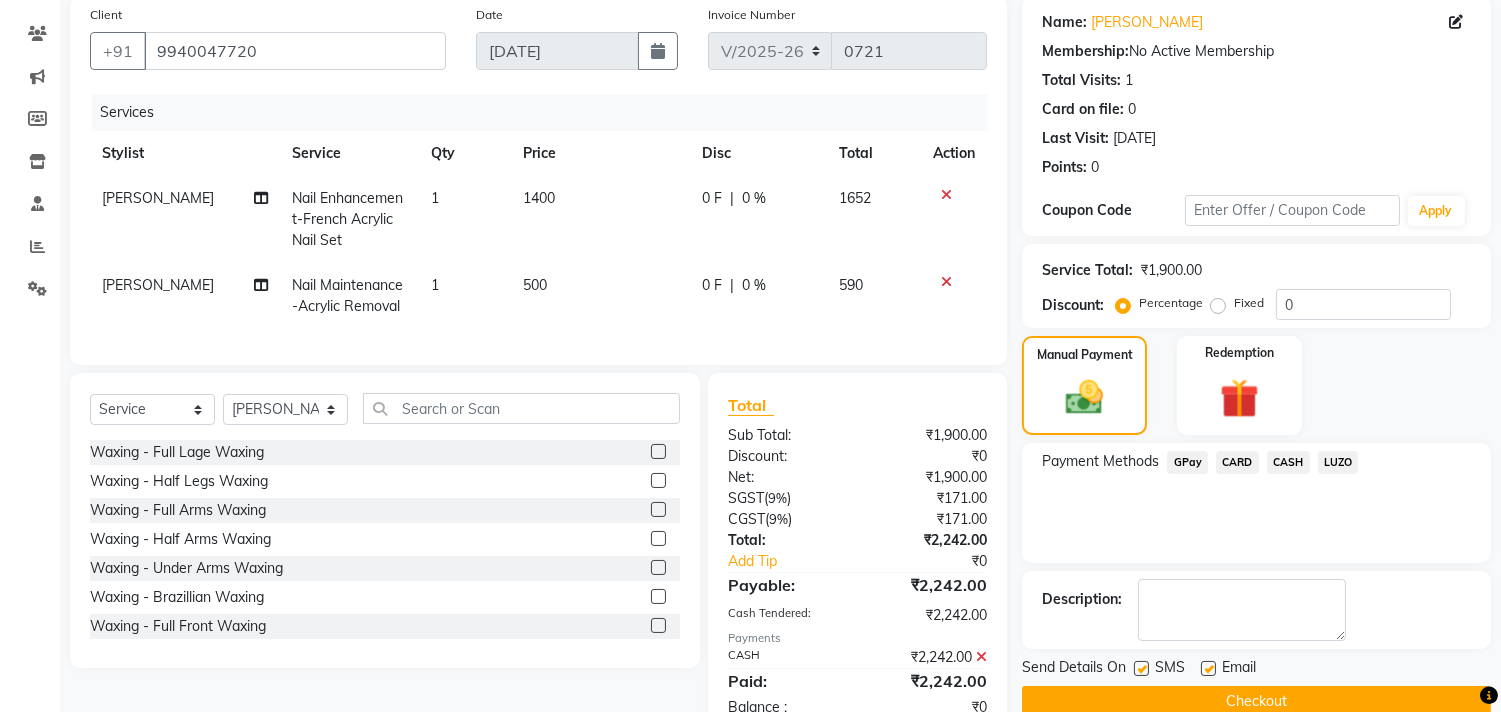 scroll, scrollTop: 226, scrollLeft: 0, axis: vertical 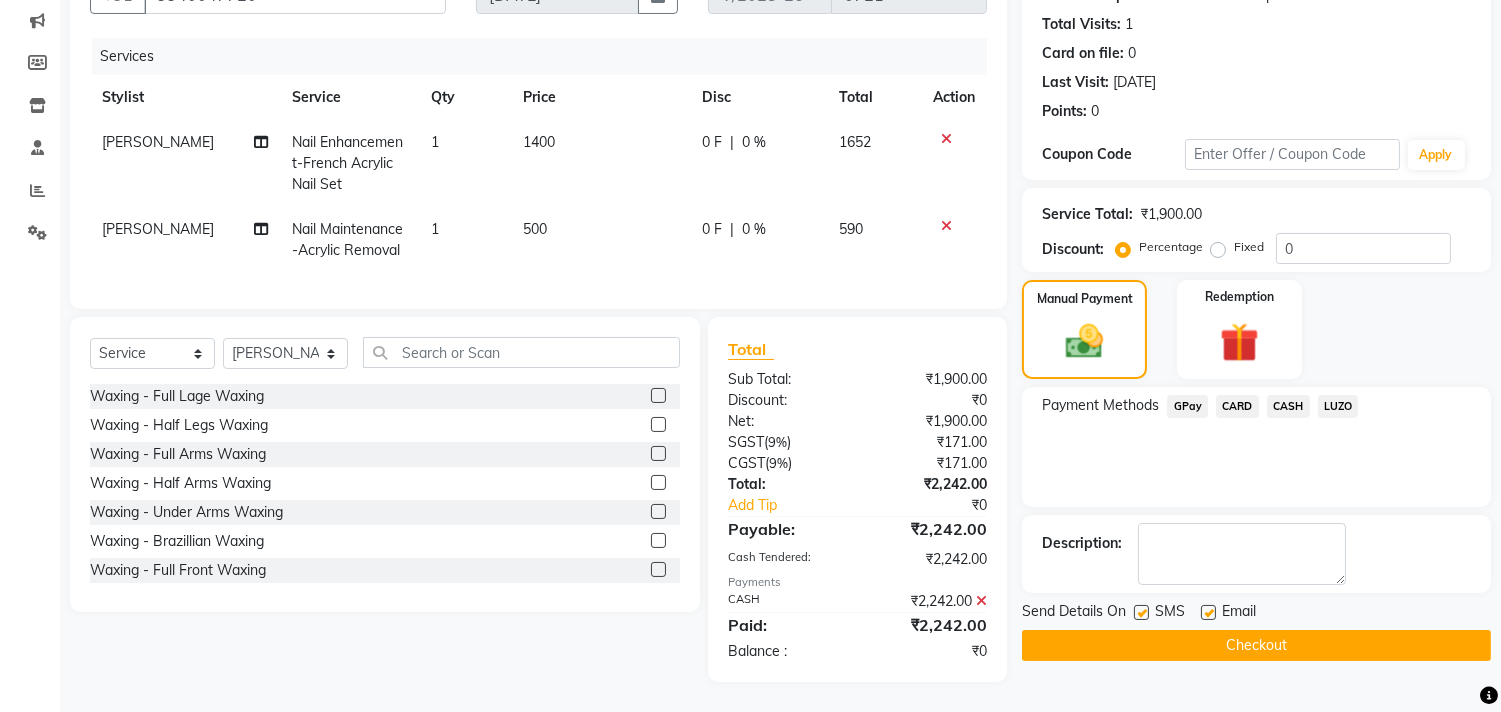 click on "Checkout" 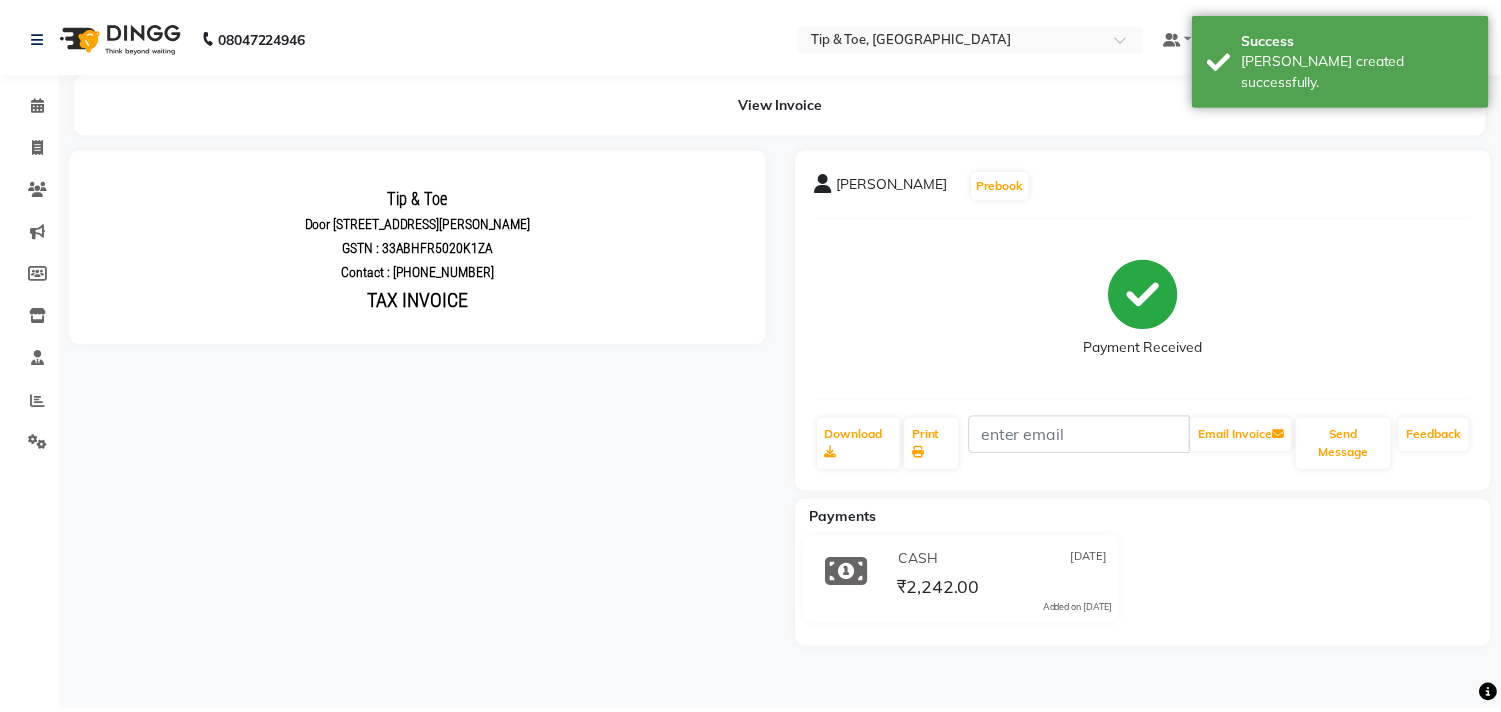 scroll, scrollTop: 0, scrollLeft: 0, axis: both 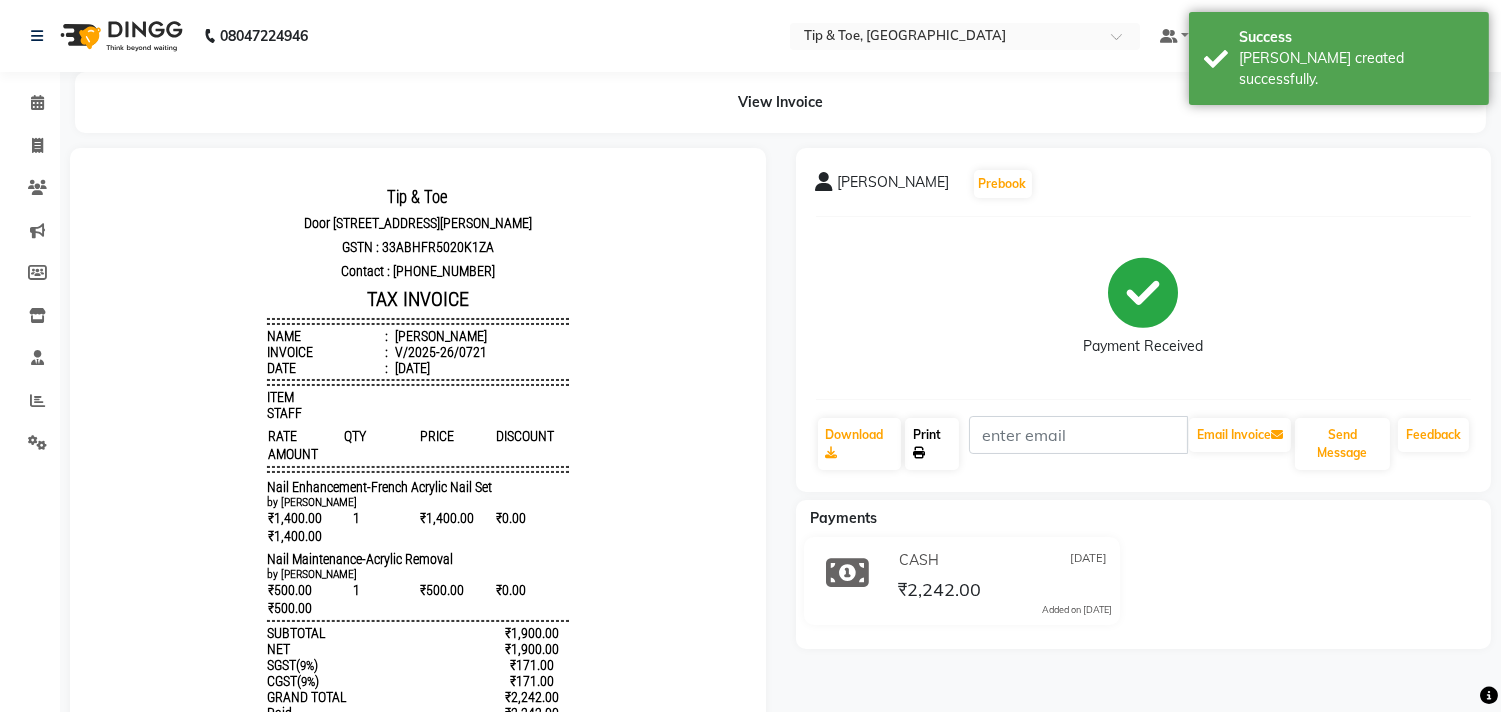 click on "Print" 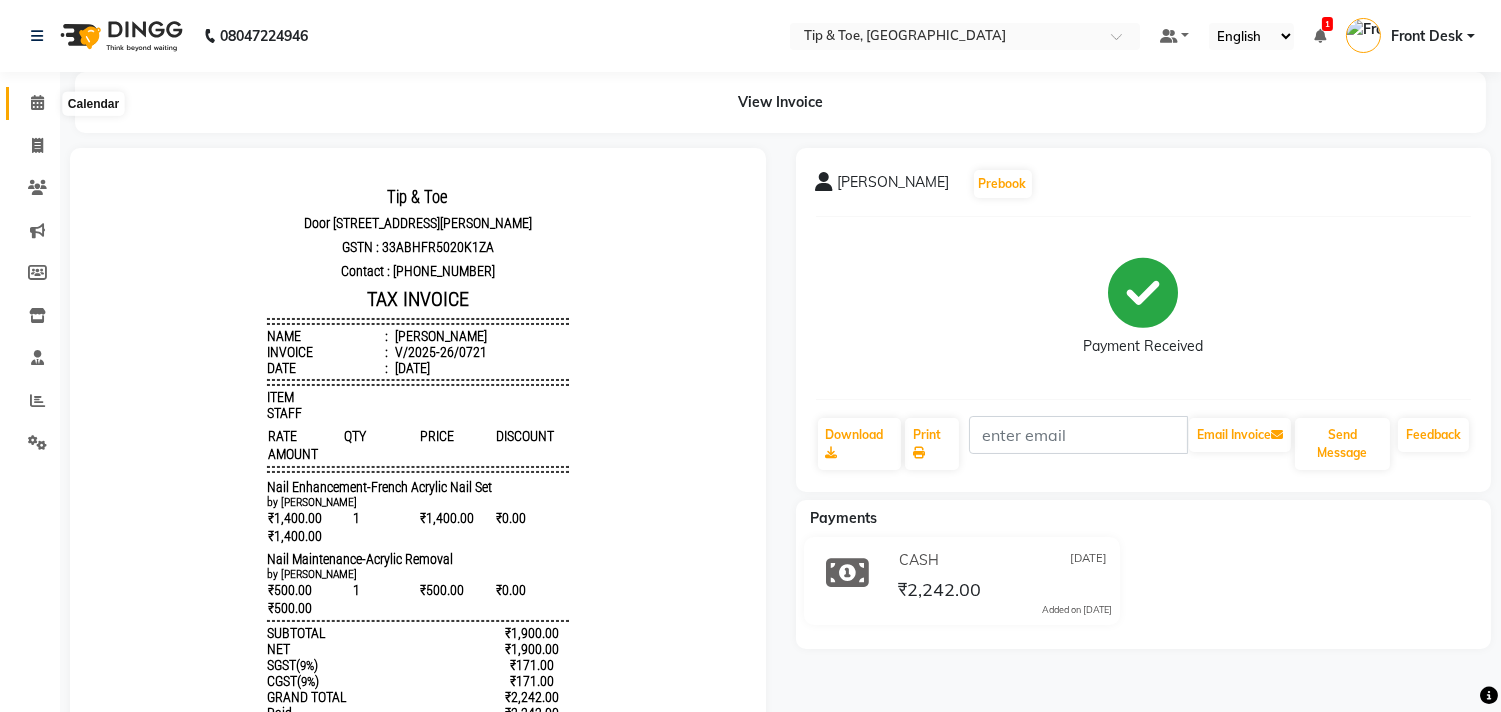 drag, startPoint x: 42, startPoint y: 108, endPoint x: 57, endPoint y: 107, distance: 15.033297 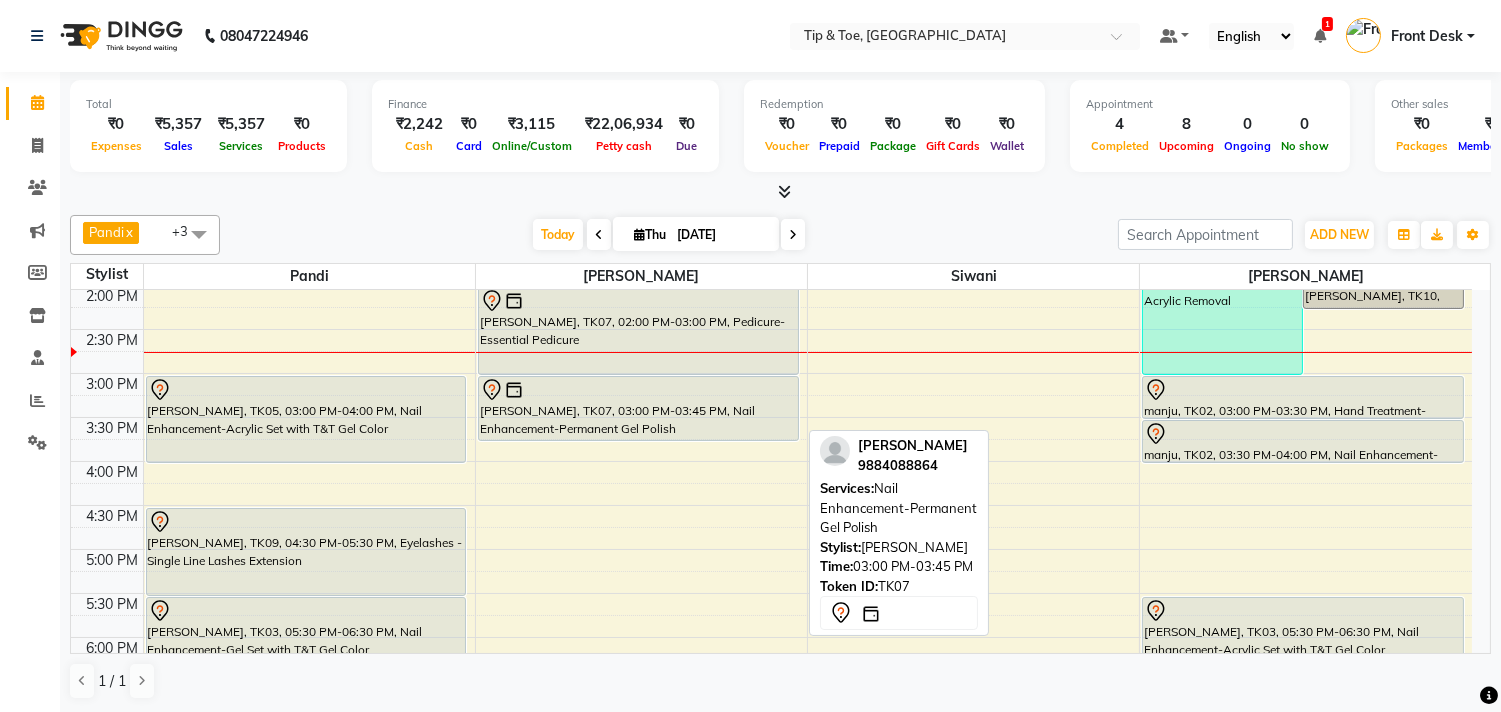 scroll, scrollTop: 333, scrollLeft: 0, axis: vertical 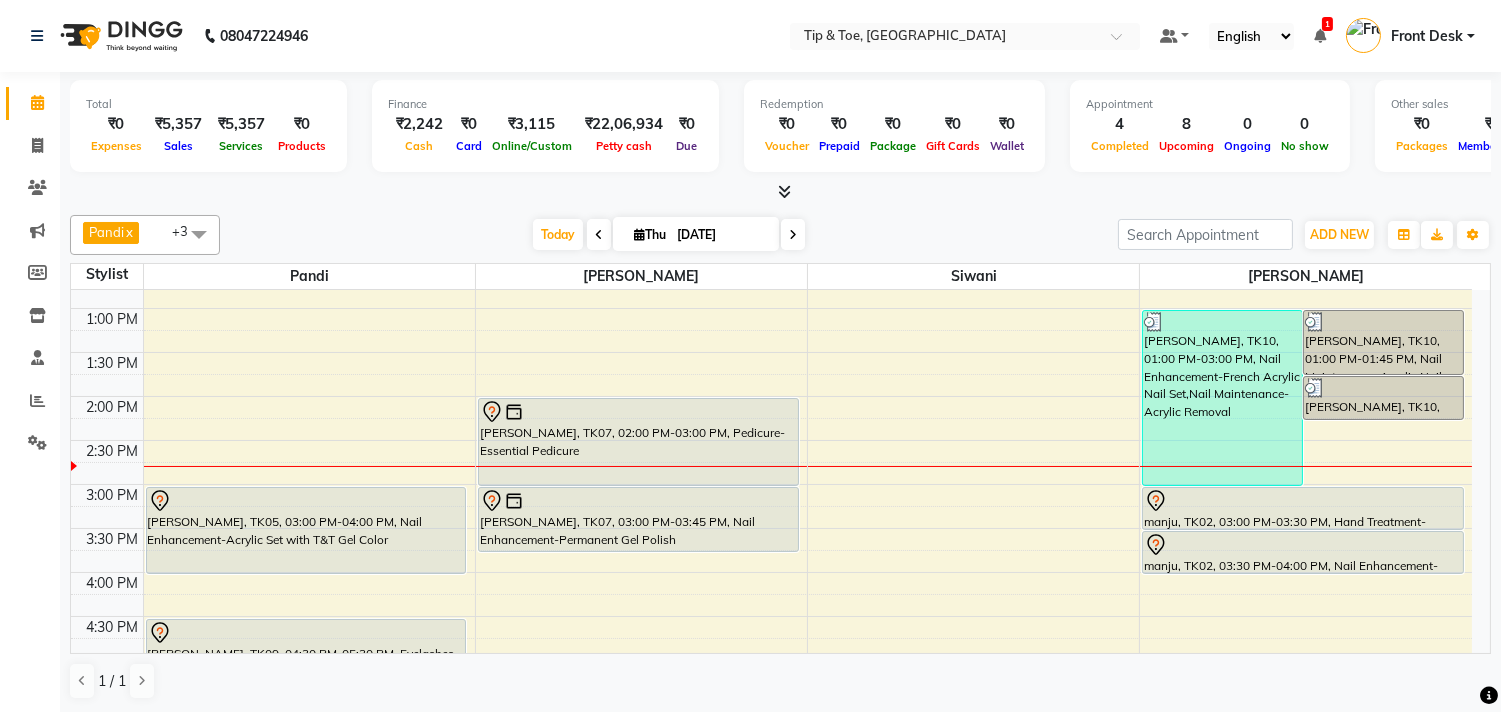 click at bounding box center [793, 235] 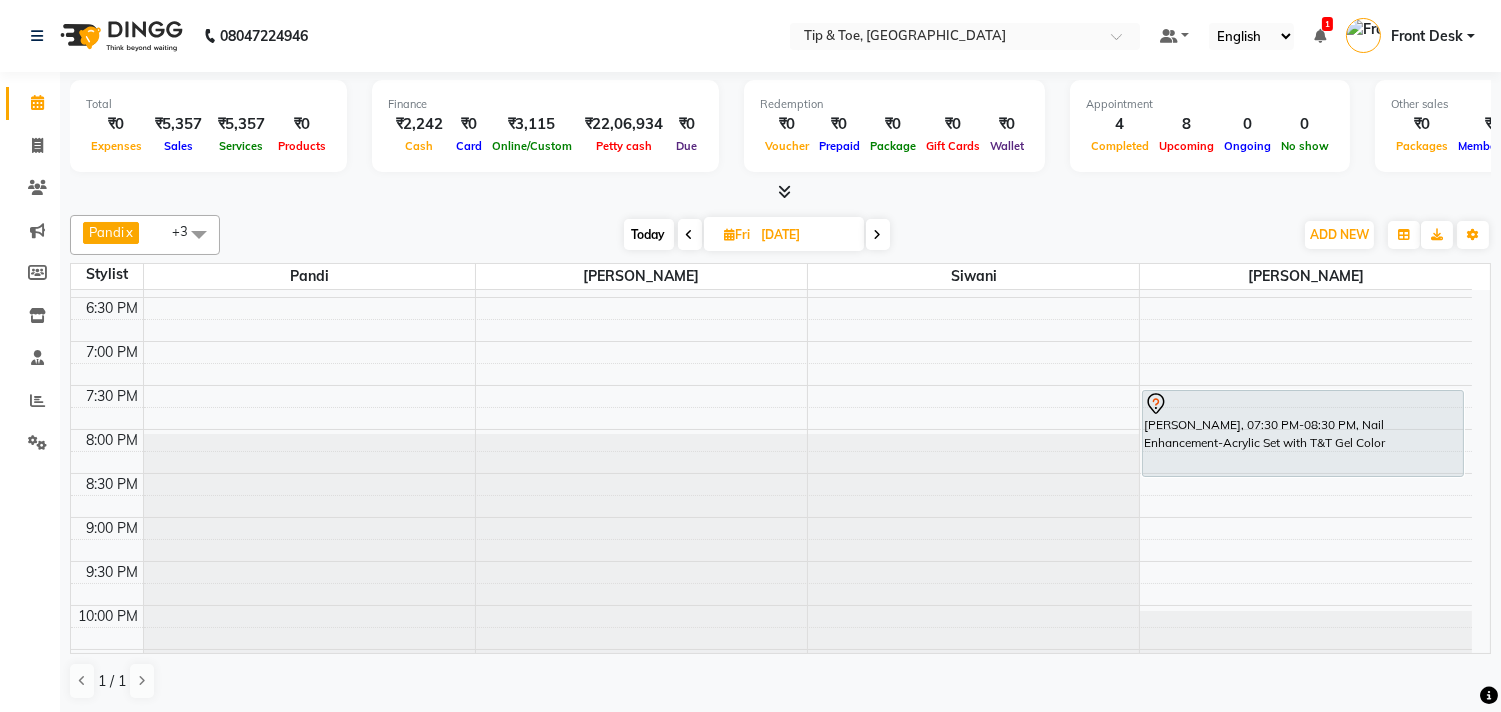scroll, scrollTop: 873, scrollLeft: 0, axis: vertical 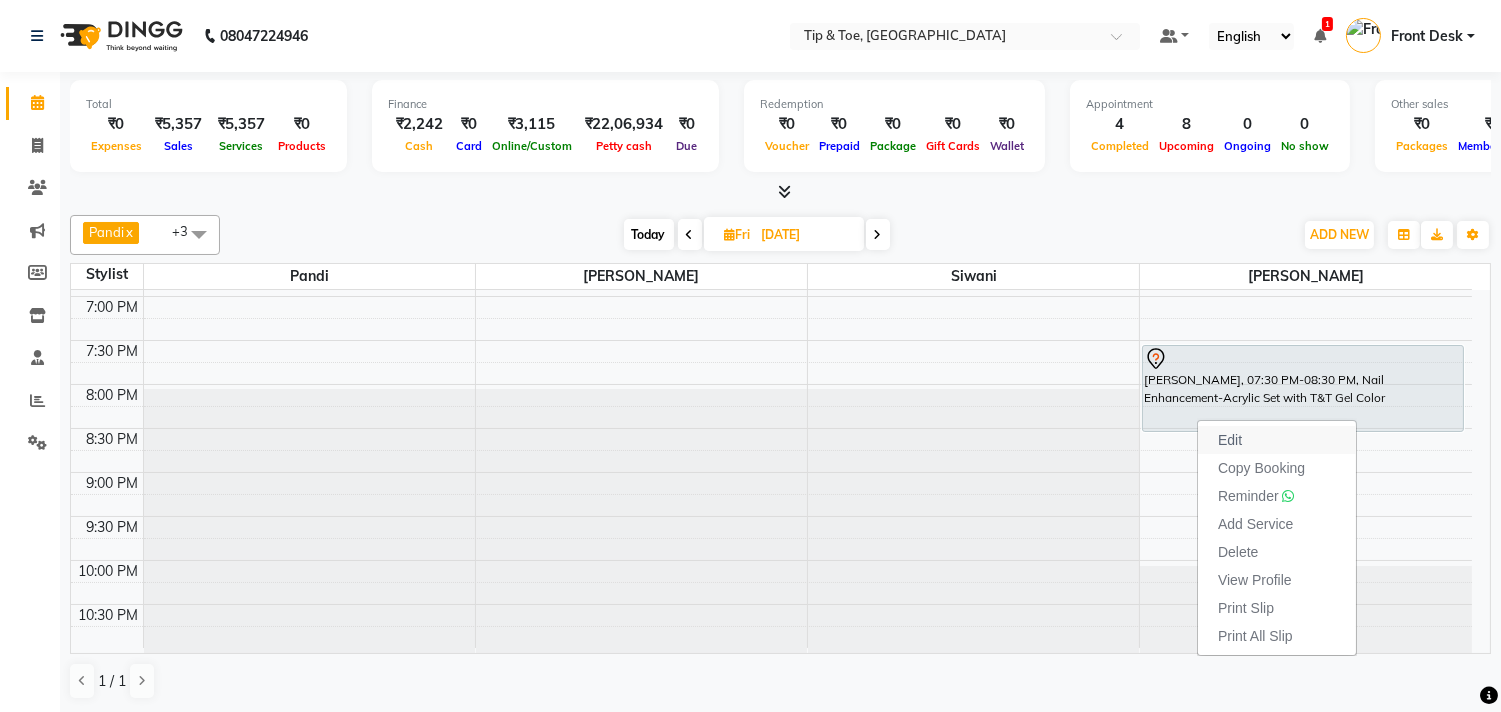 click on "Edit" at bounding box center (1230, 440) 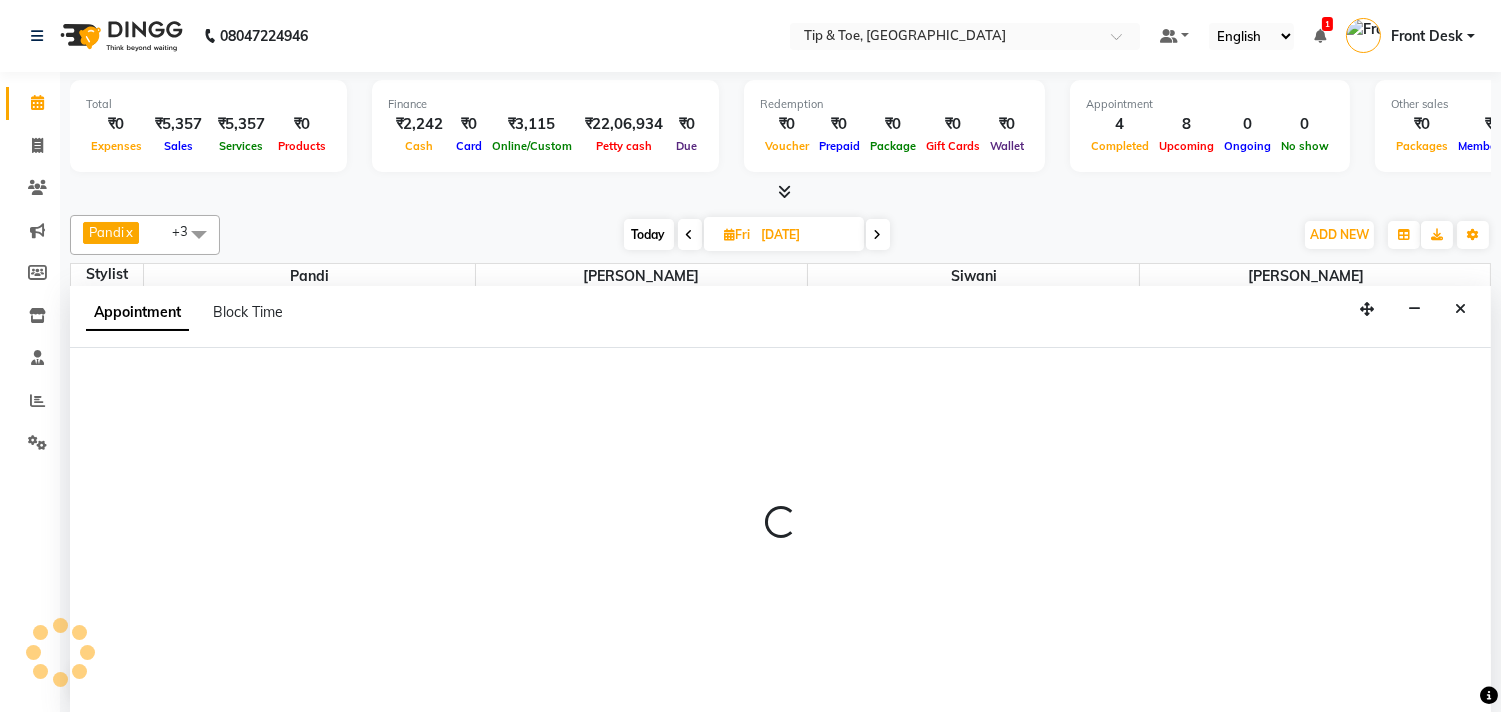 scroll, scrollTop: 1, scrollLeft: 0, axis: vertical 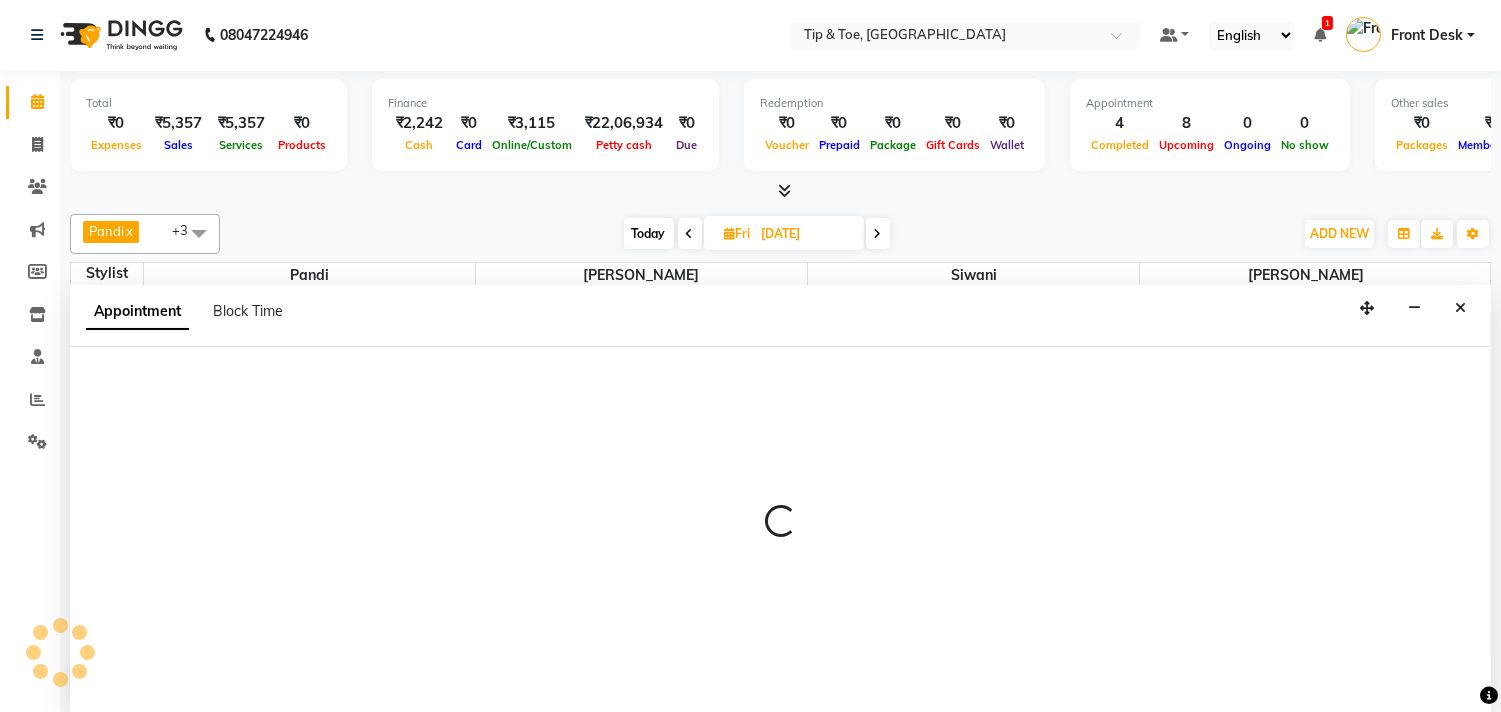 select on "1170" 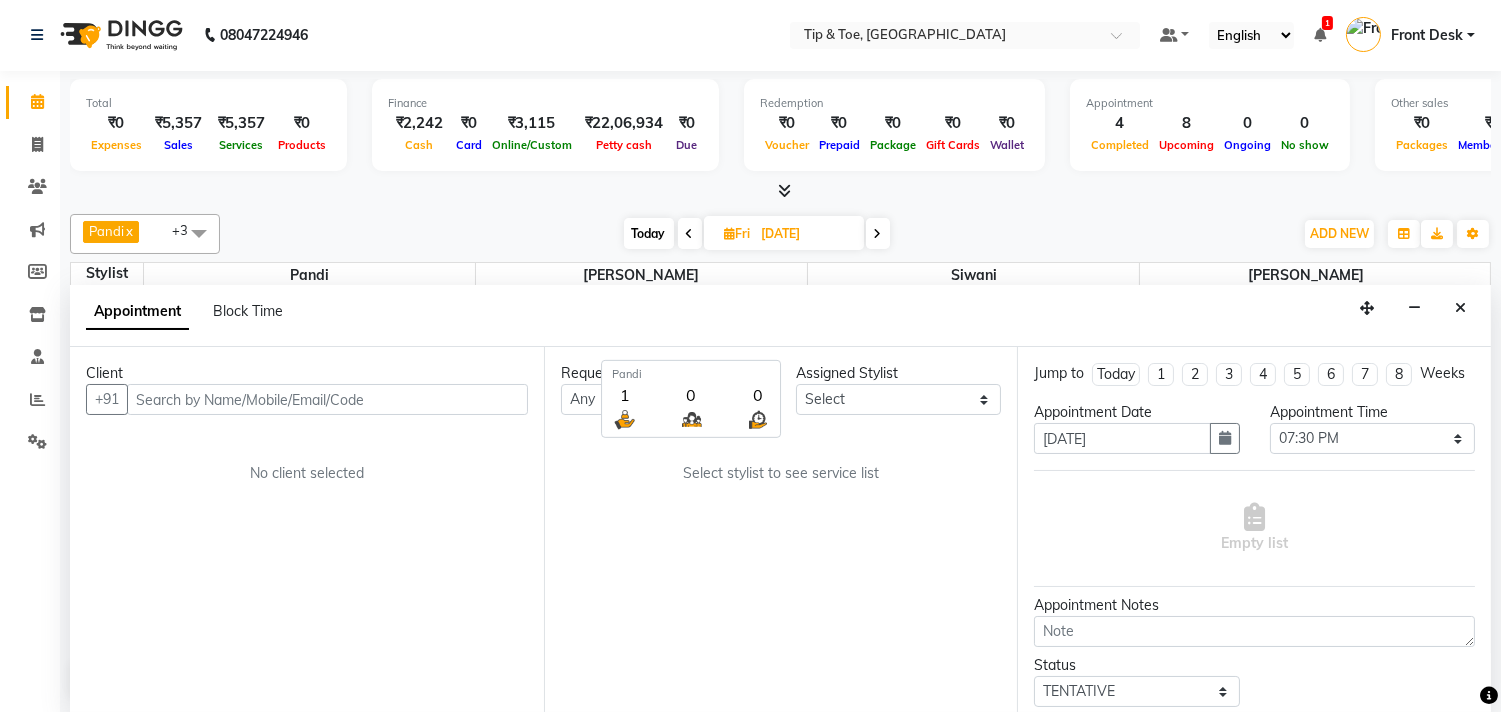 scroll, scrollTop: 443, scrollLeft: 0, axis: vertical 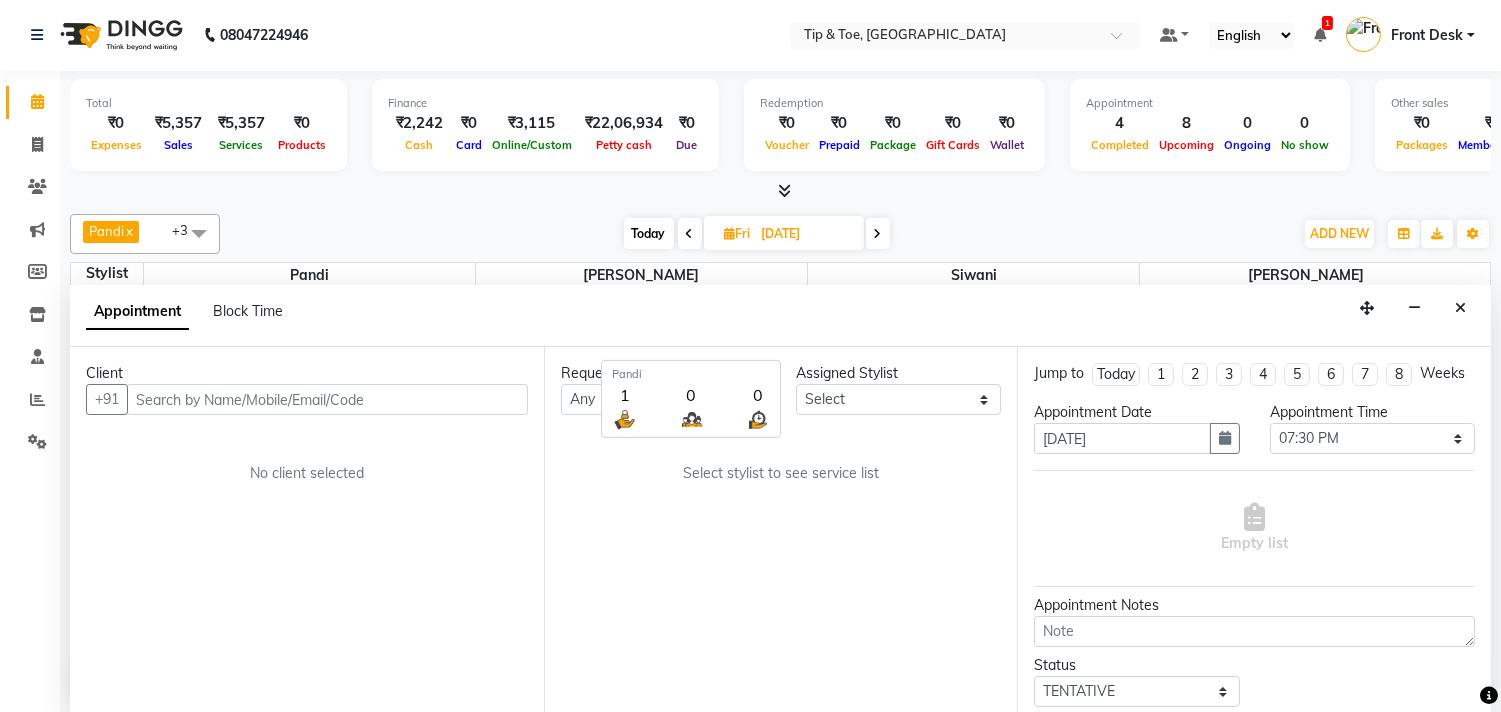 select on "75187" 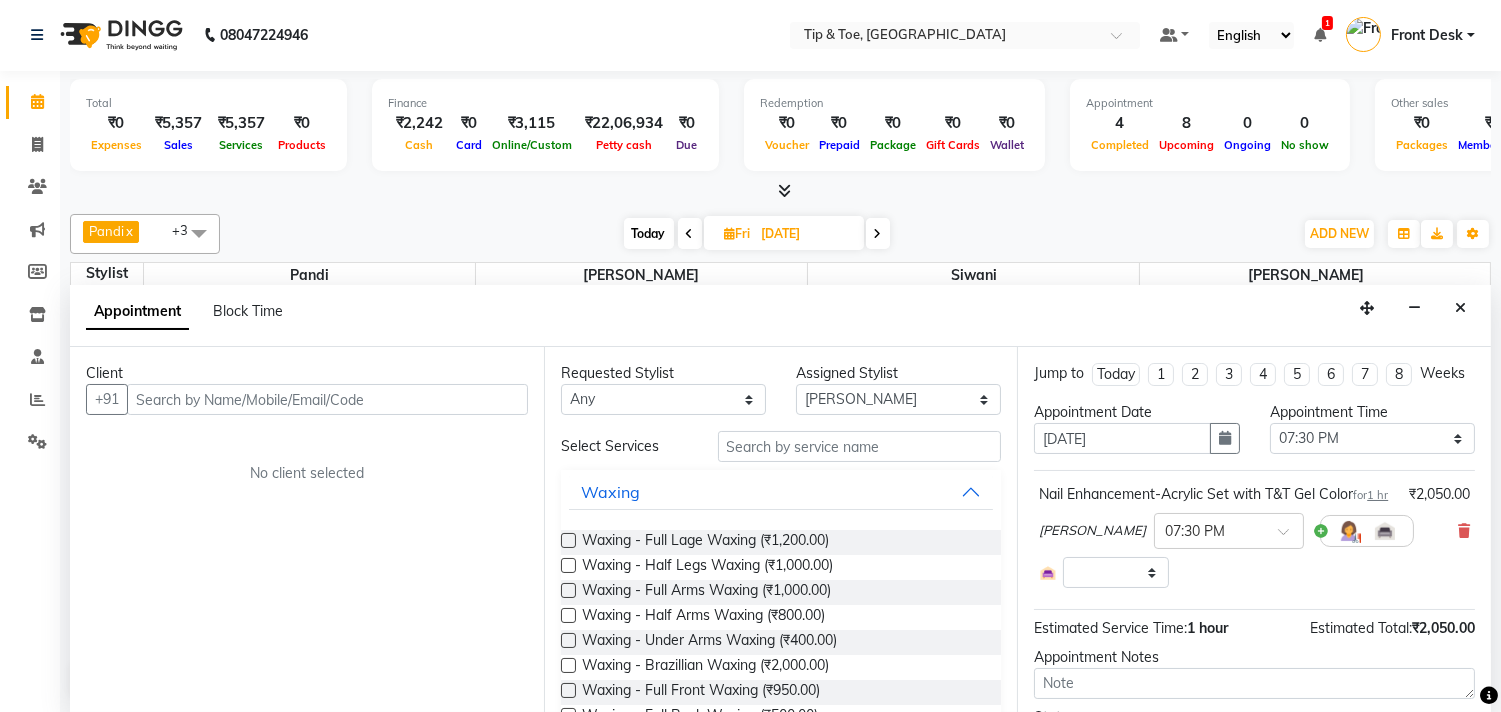 select on "2752" 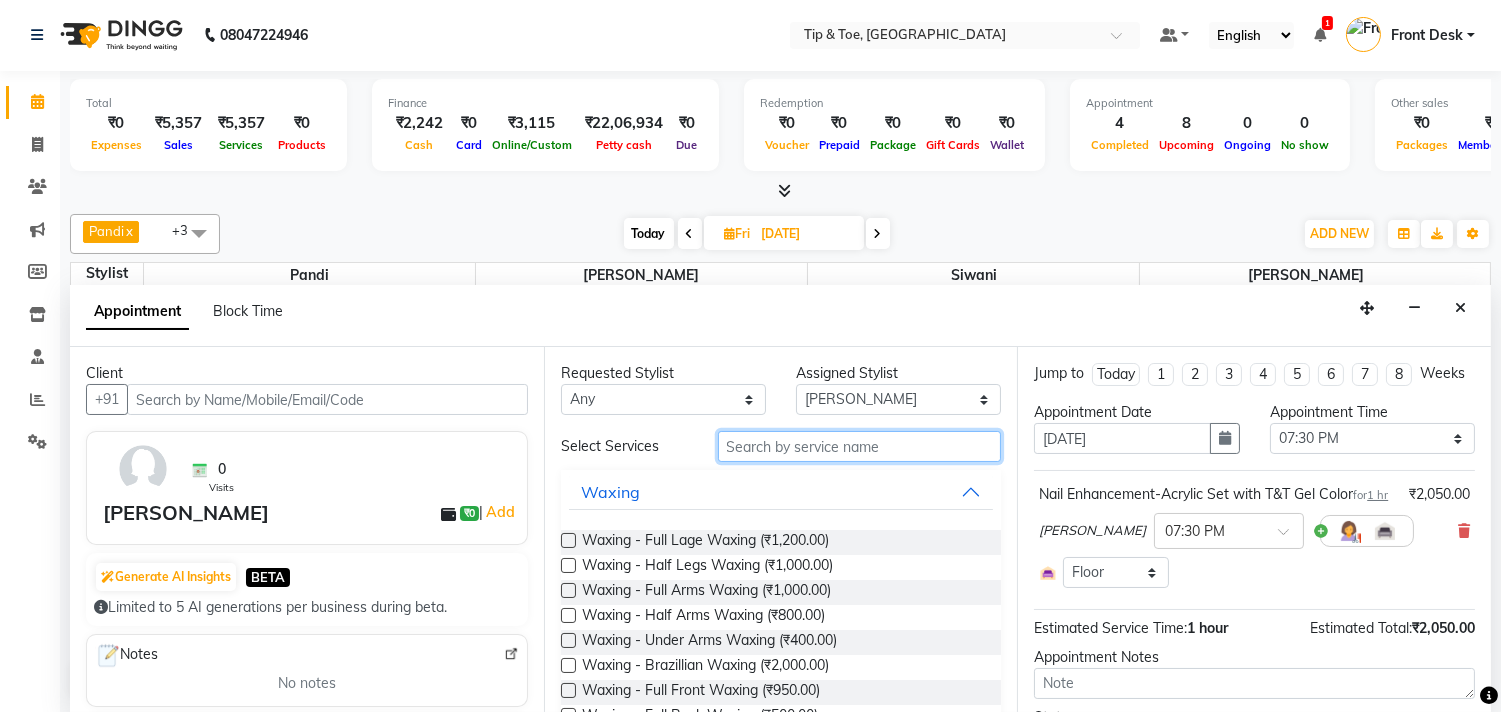 click at bounding box center (860, 446) 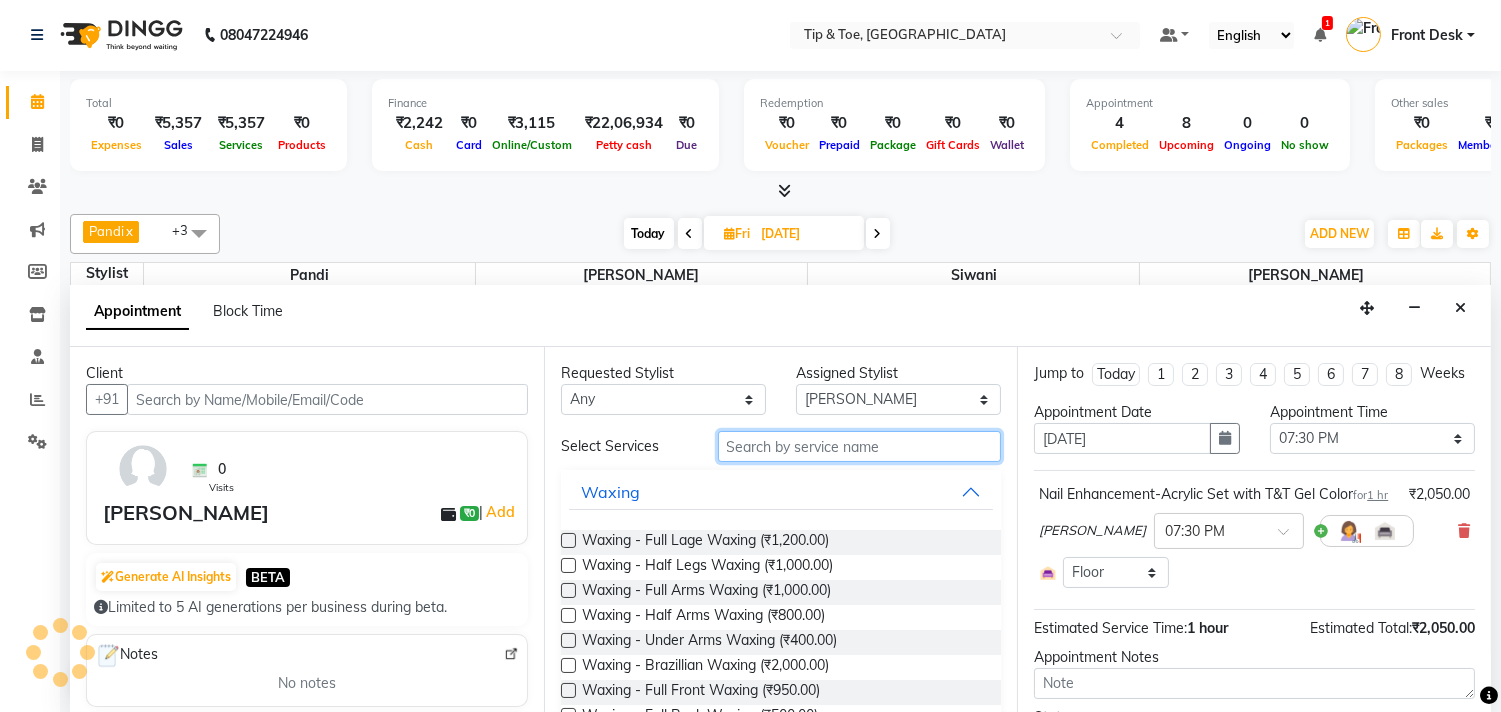 click at bounding box center (860, 446) 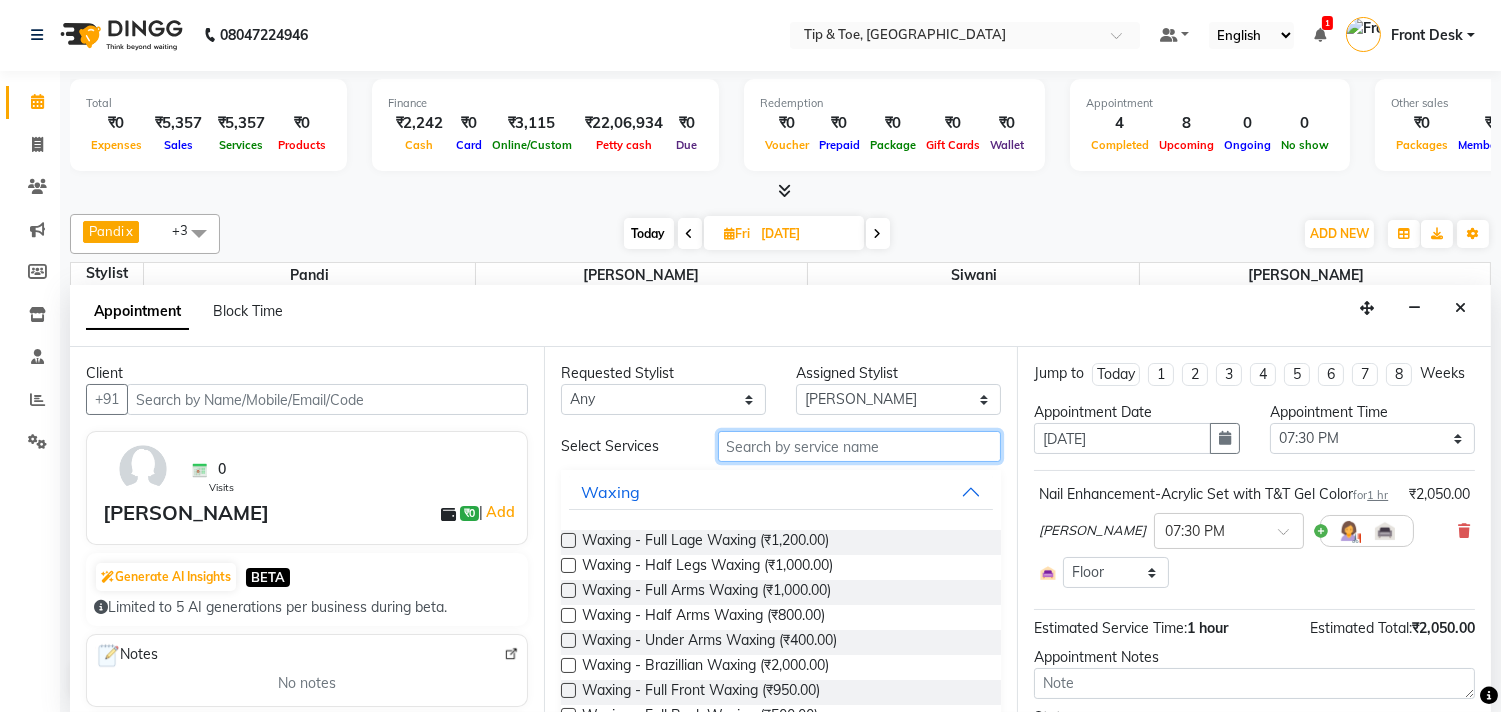 click at bounding box center (860, 446) 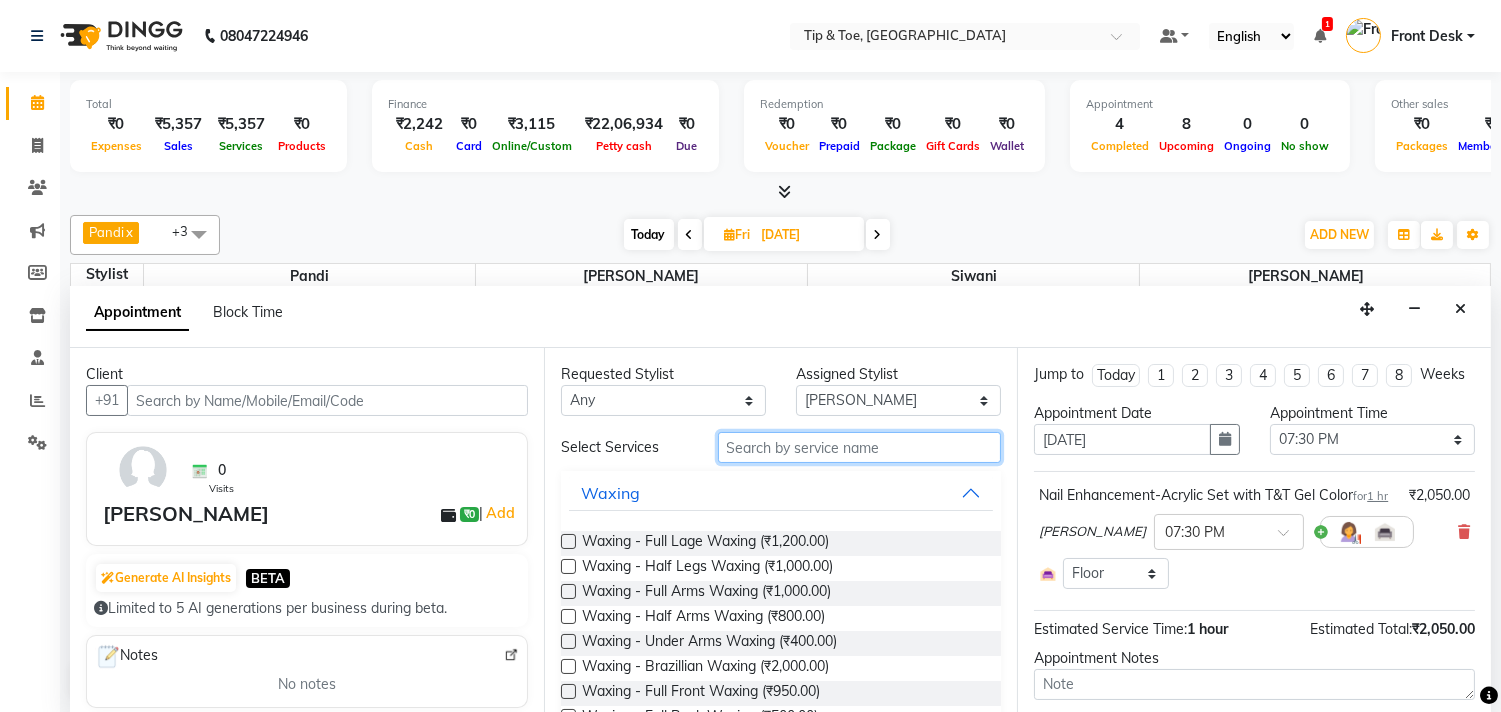click at bounding box center (860, 447) 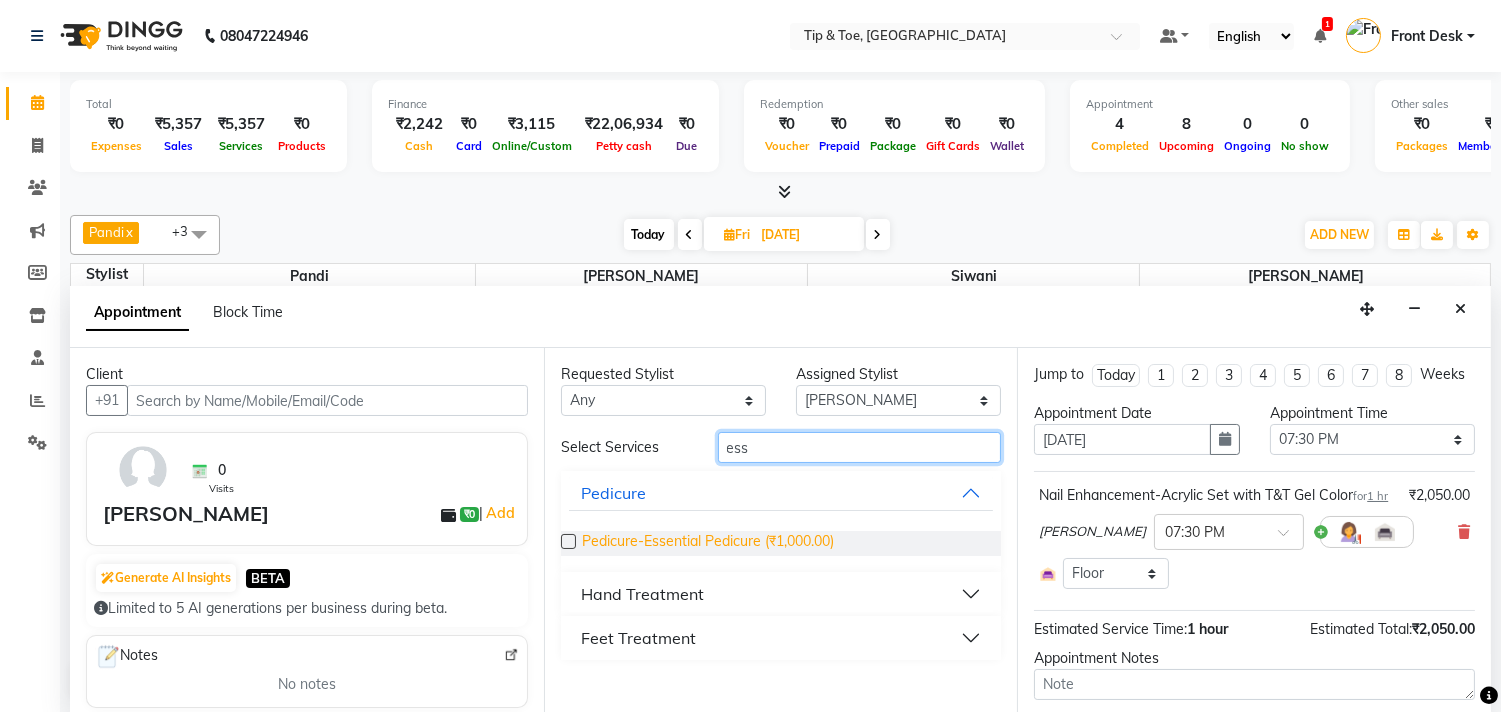type on "ess" 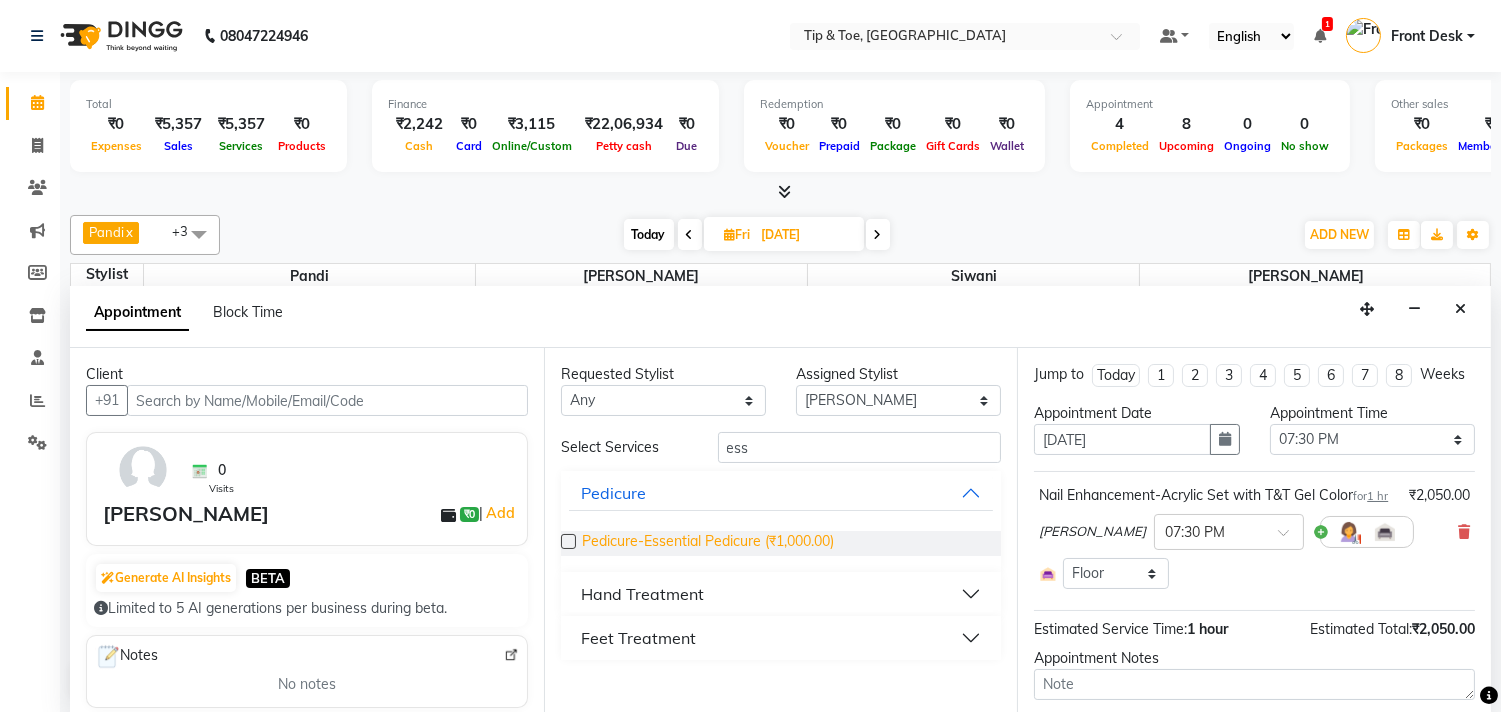 click on "Pedicure-Essential Pedicure (₹1,000.00)" at bounding box center [708, 543] 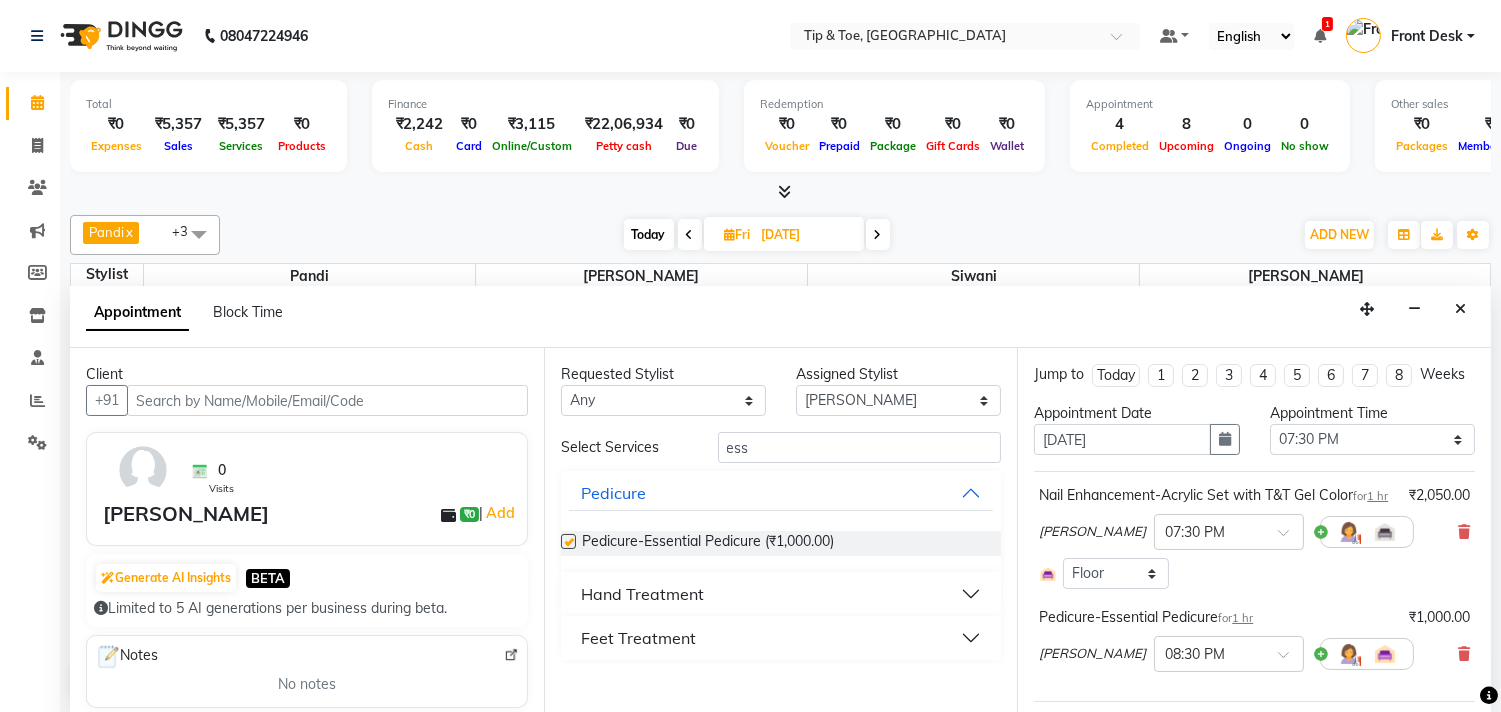 checkbox on "false" 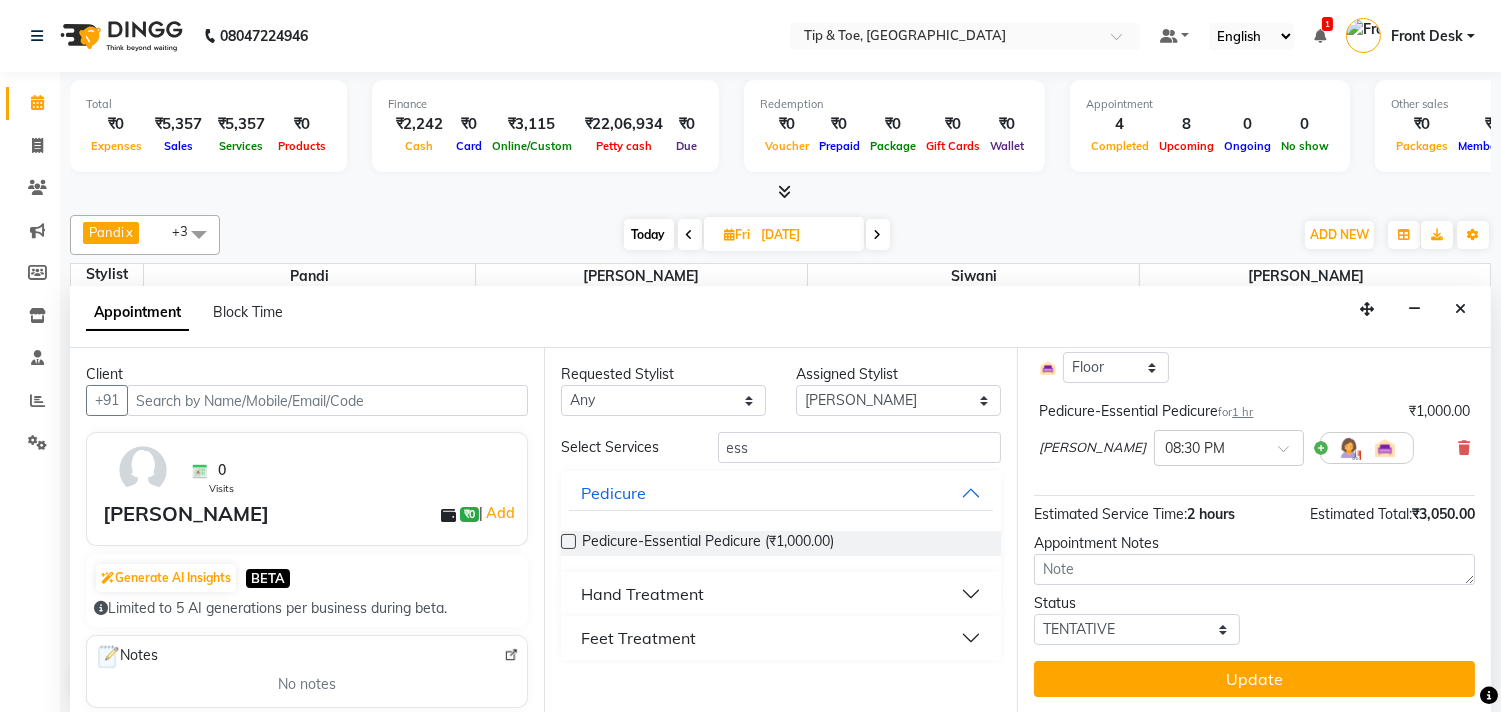 scroll, scrollTop: 245, scrollLeft: 0, axis: vertical 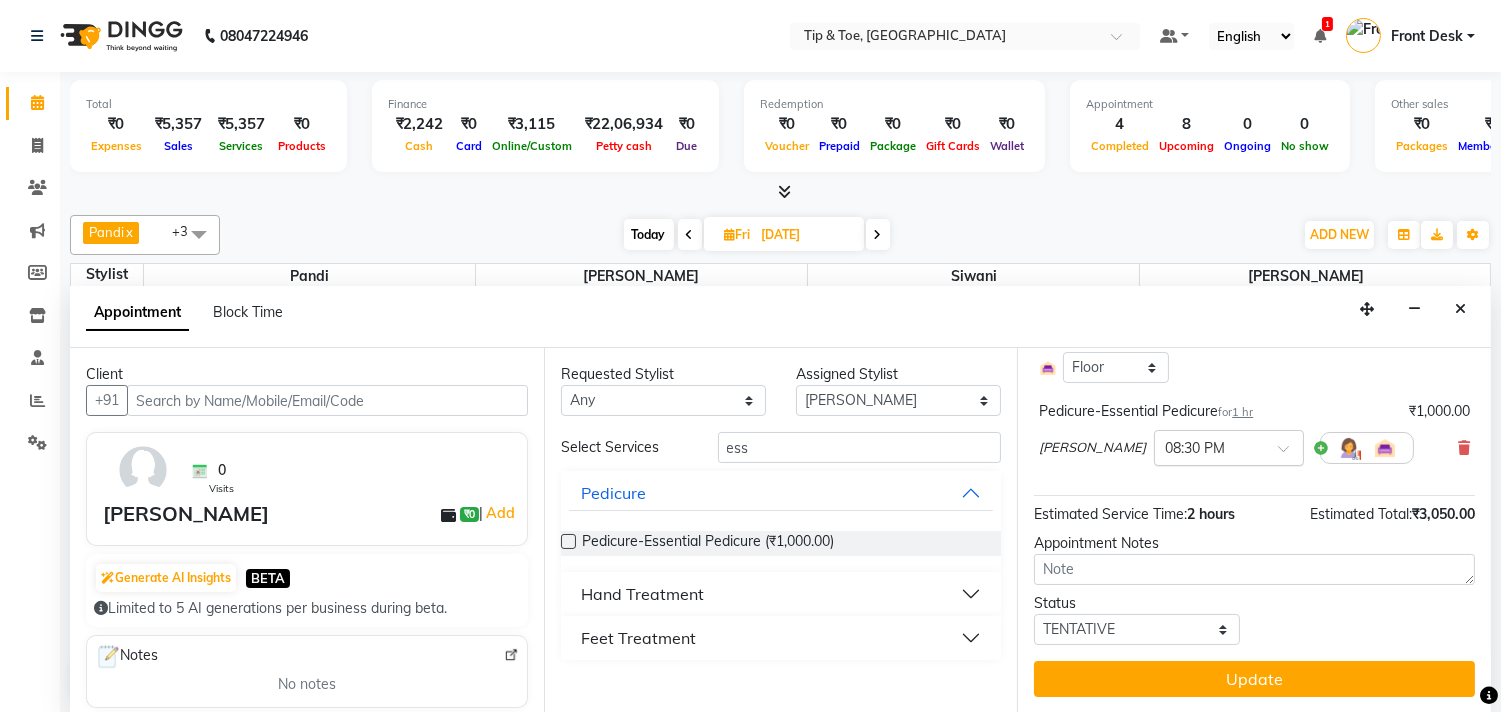 click at bounding box center [1209, 446] 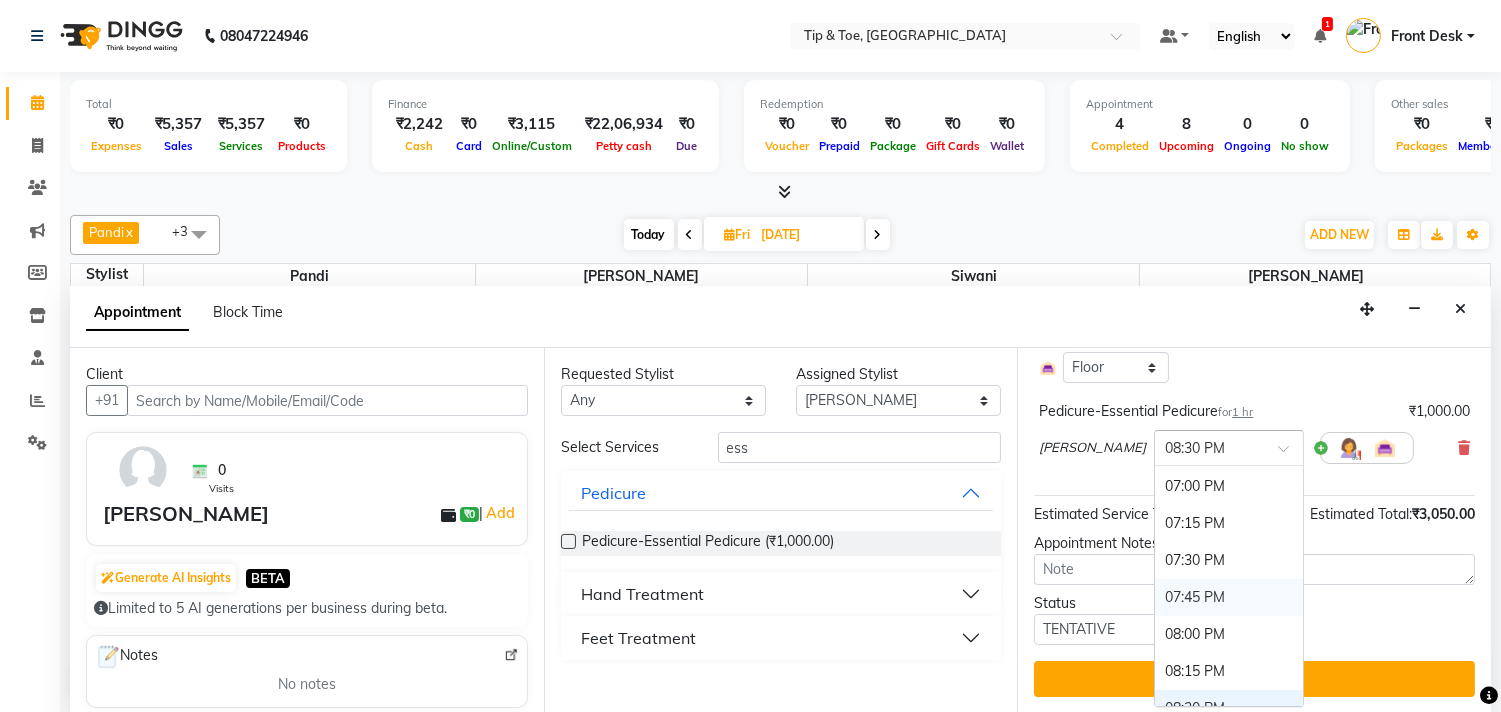 scroll, scrollTop: 1218, scrollLeft: 0, axis: vertical 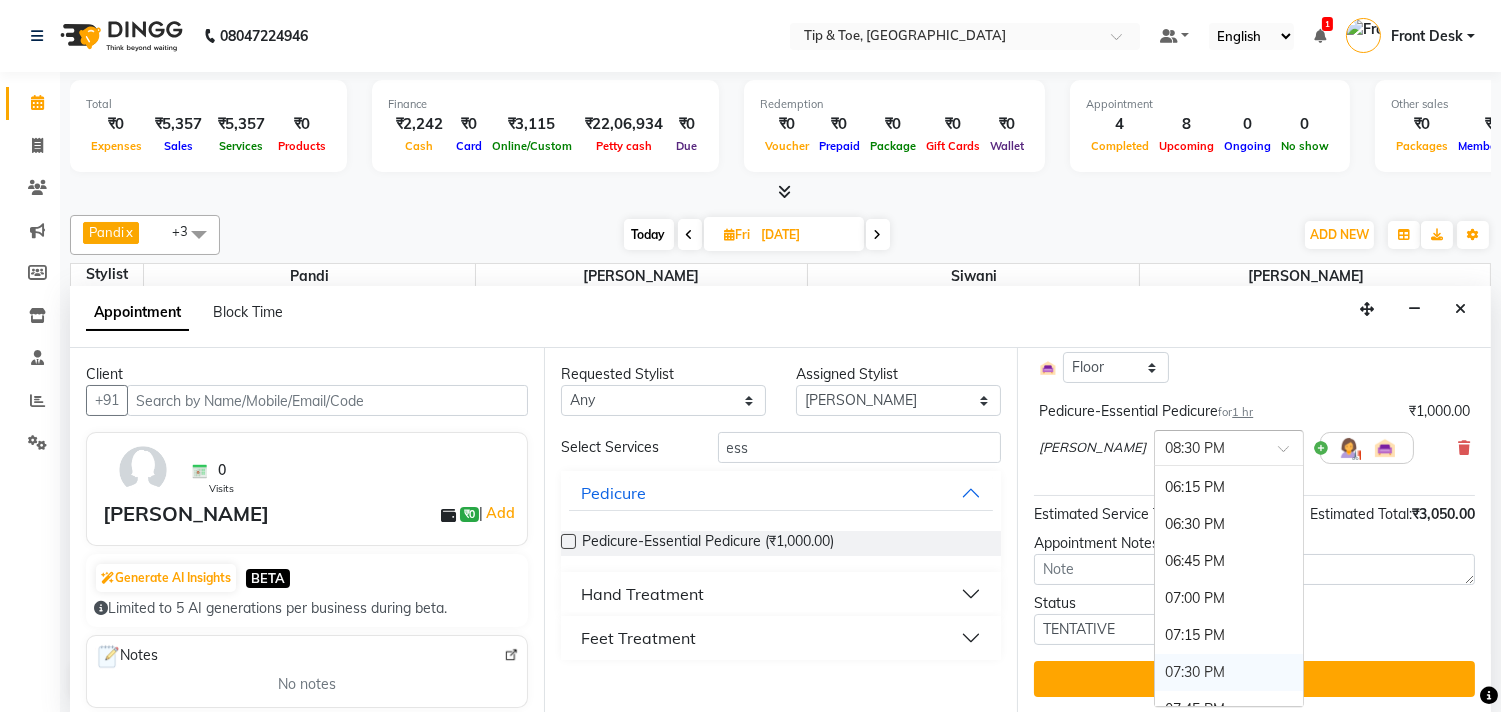 click on "07:30 PM" at bounding box center [1229, 672] 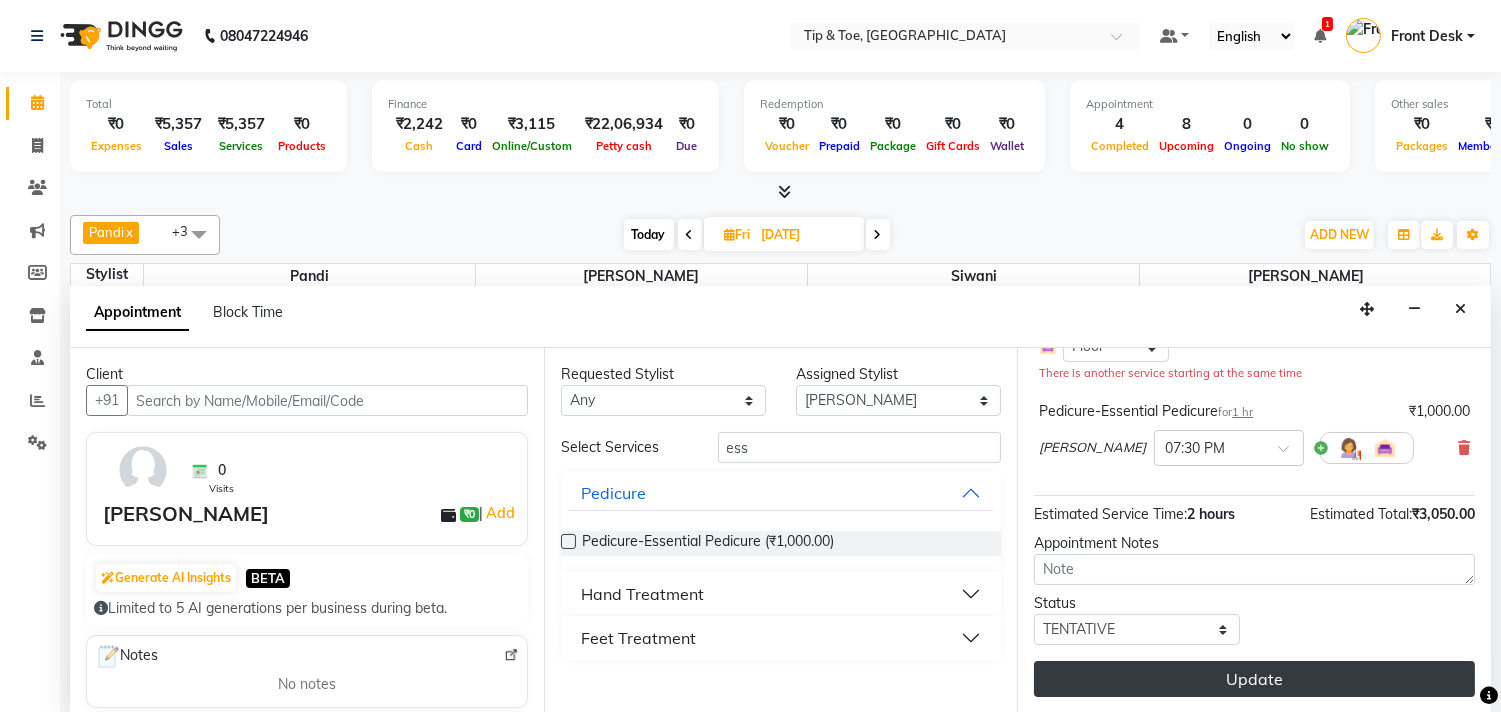 click on "Update" at bounding box center [1254, 679] 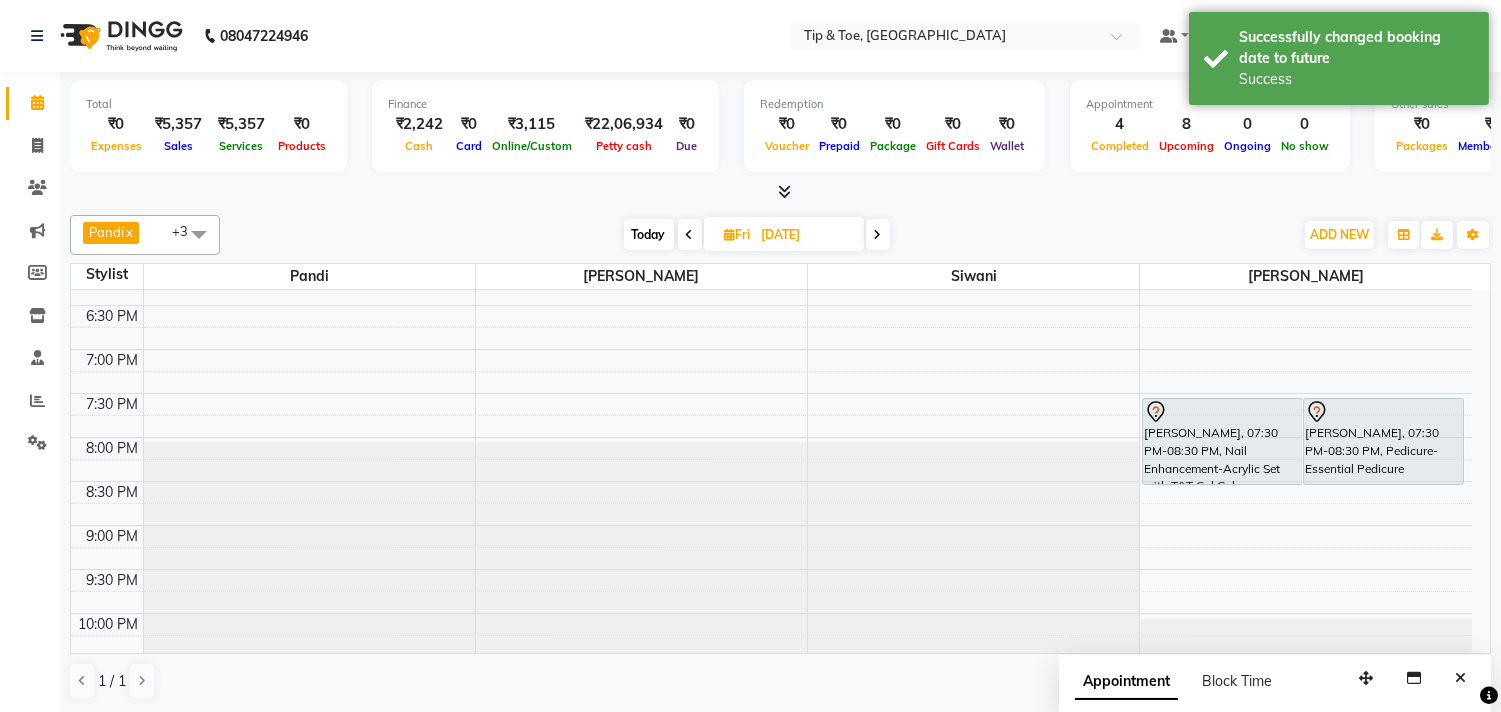scroll, scrollTop: 873, scrollLeft: 0, axis: vertical 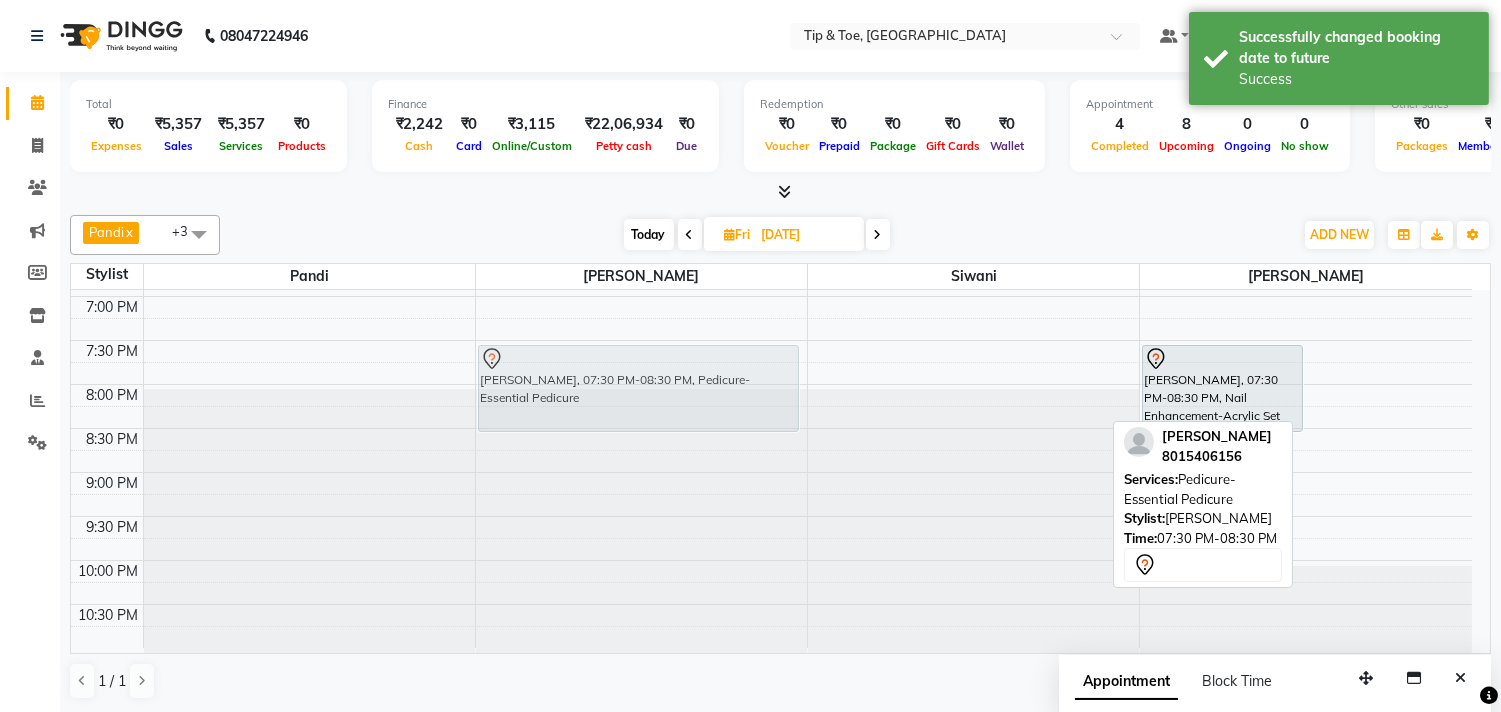 drag, startPoint x: 1355, startPoint y: 386, endPoint x: 660, endPoint y: 388, distance: 695.00287 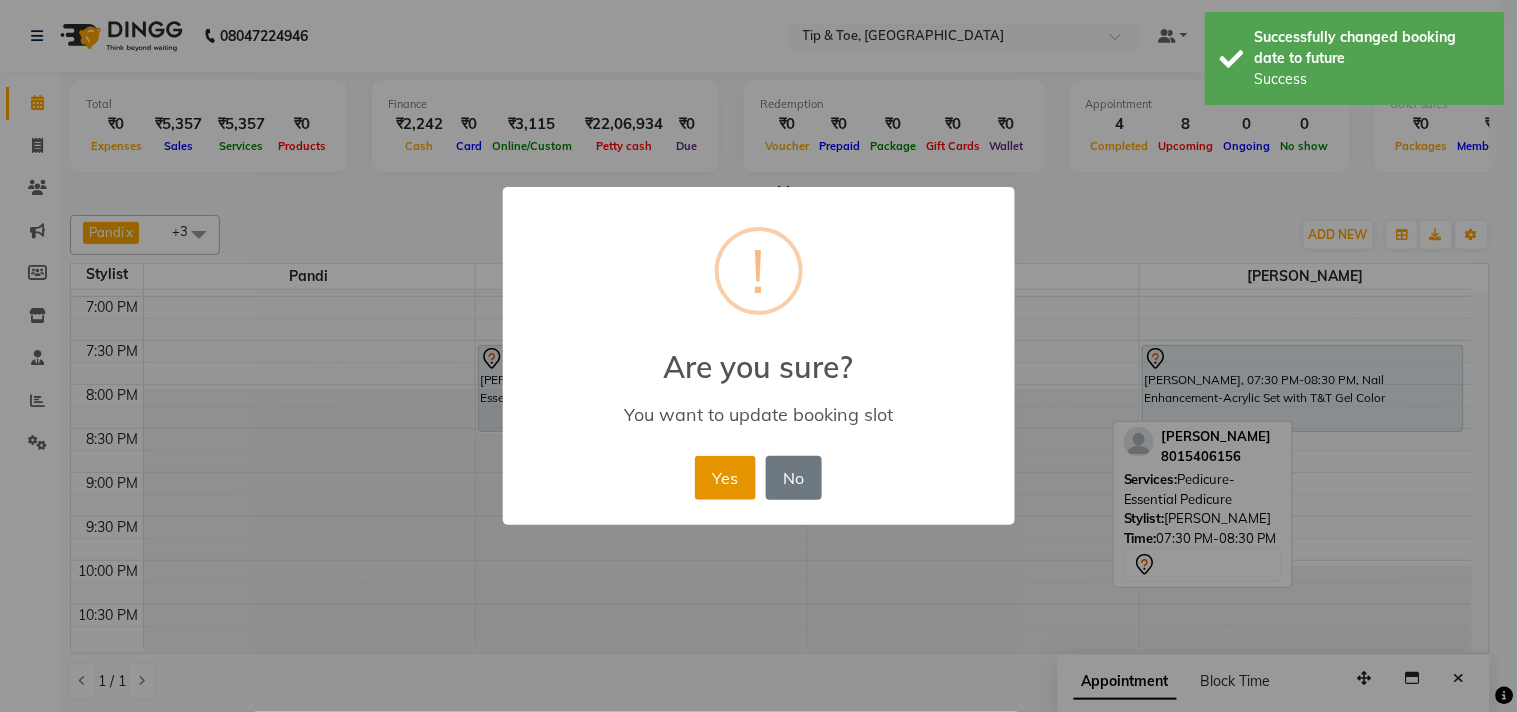 click on "Yes" at bounding box center (725, 478) 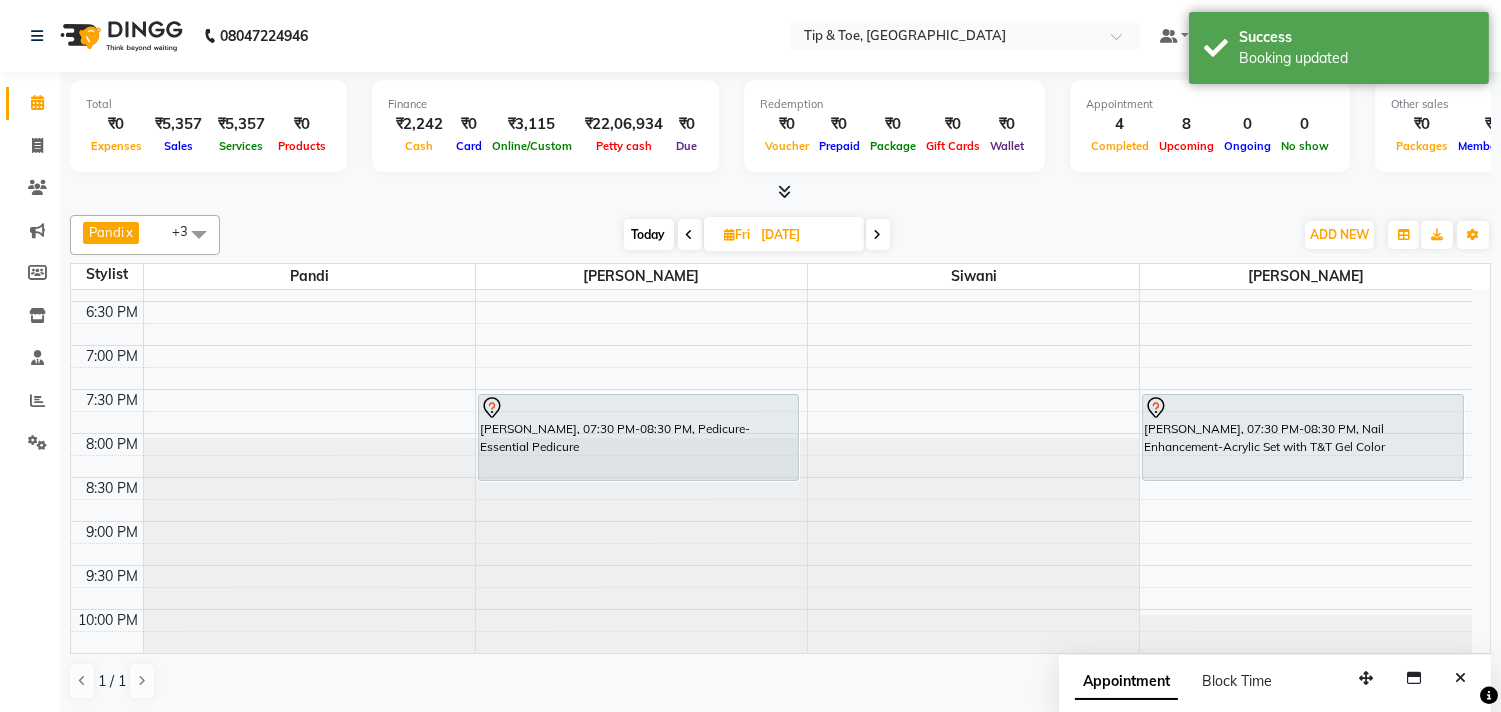 scroll, scrollTop: 873, scrollLeft: 0, axis: vertical 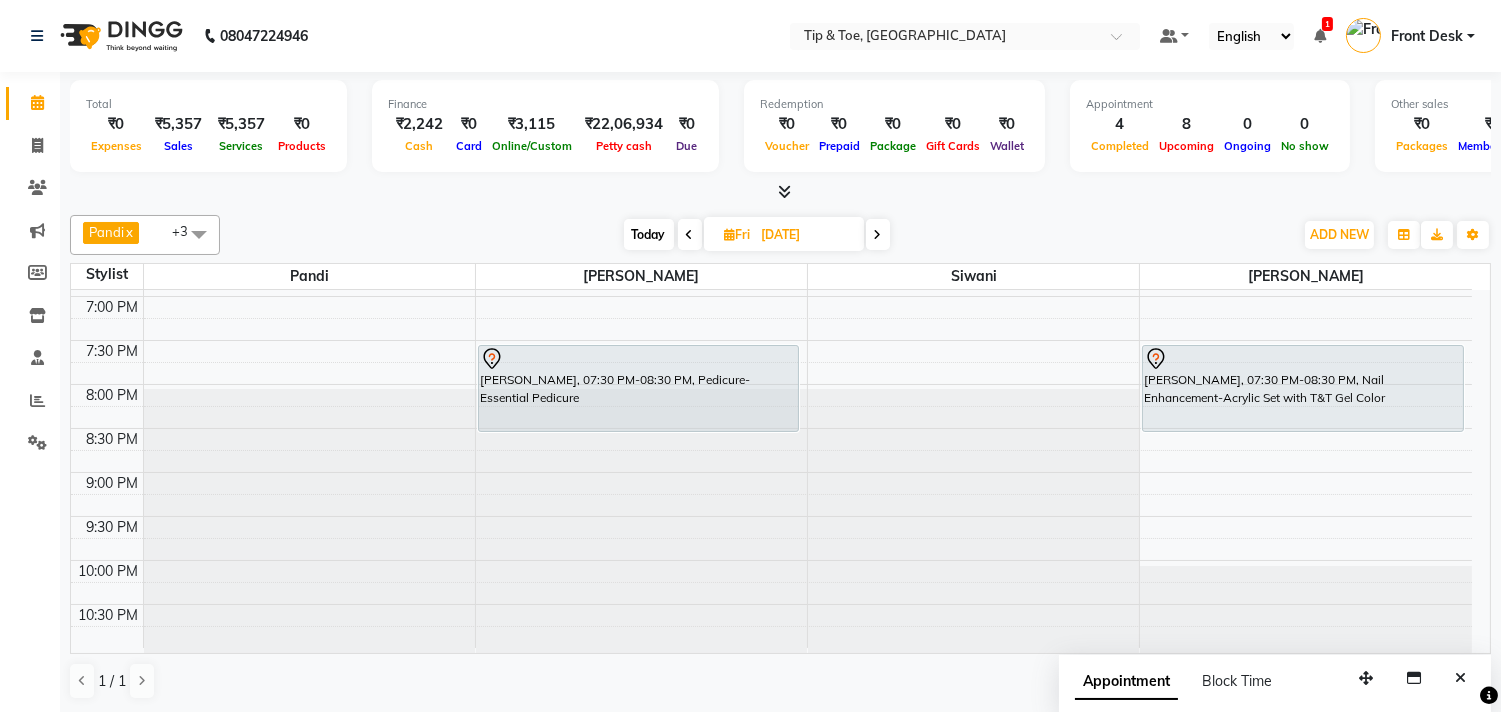 click on "Today" at bounding box center [649, 234] 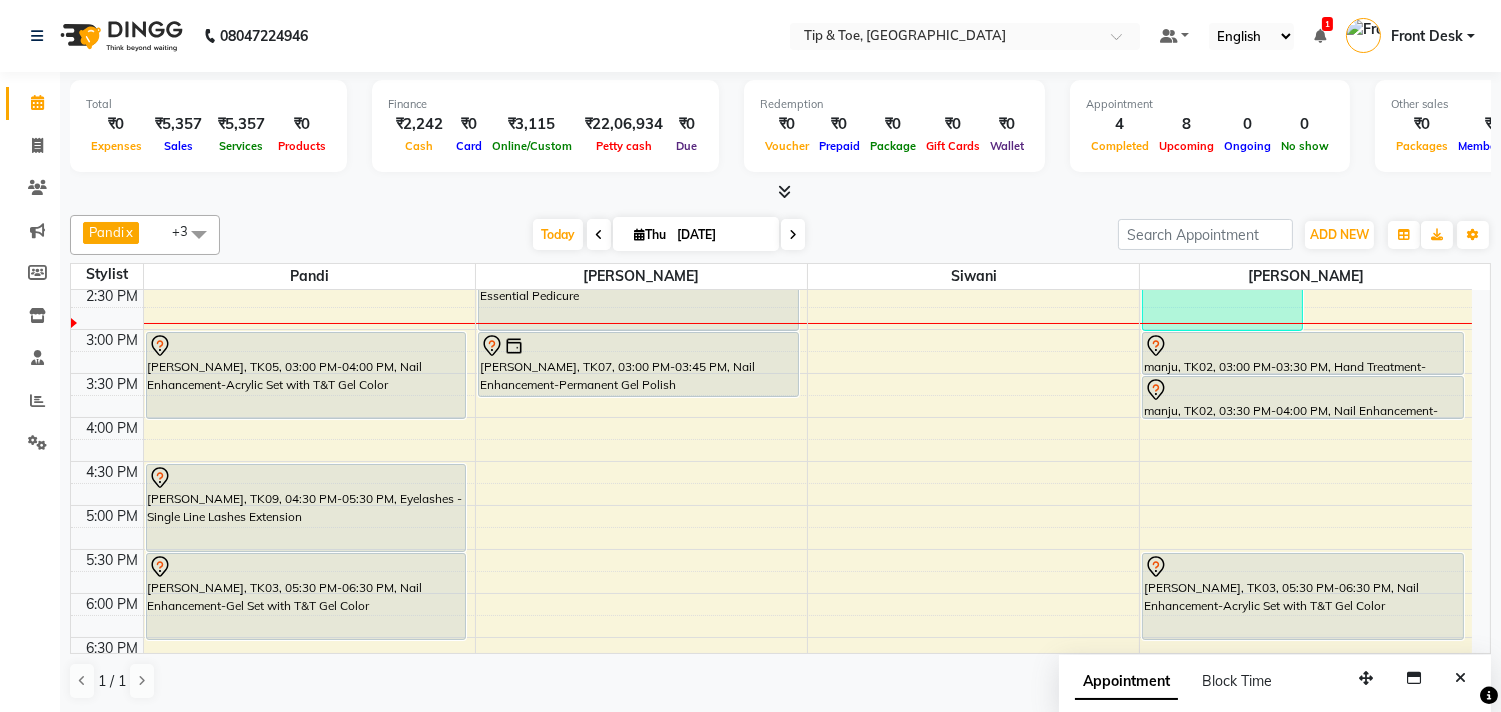 scroll, scrollTop: 443, scrollLeft: 0, axis: vertical 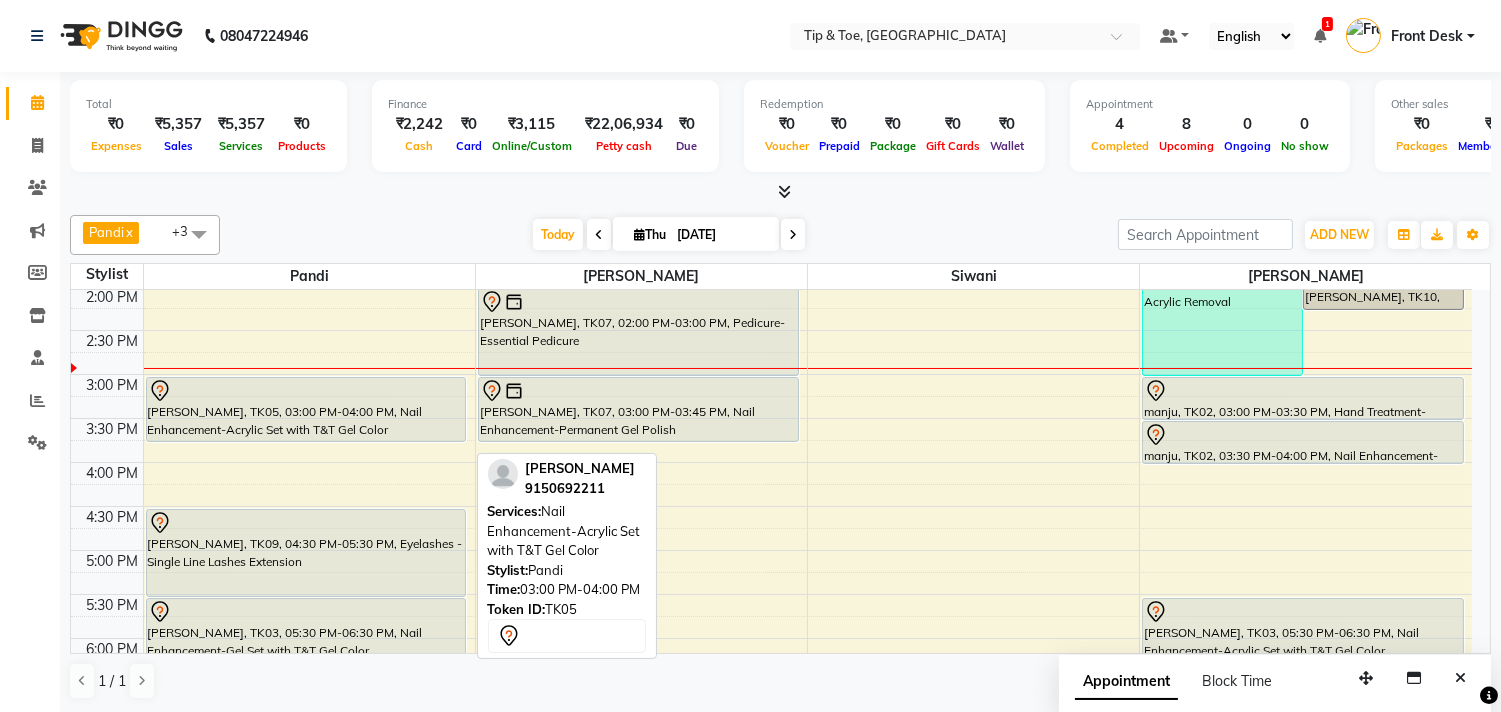 drag, startPoint x: 321, startPoint y: 458, endPoint x: 347, endPoint y: 425, distance: 42.0119 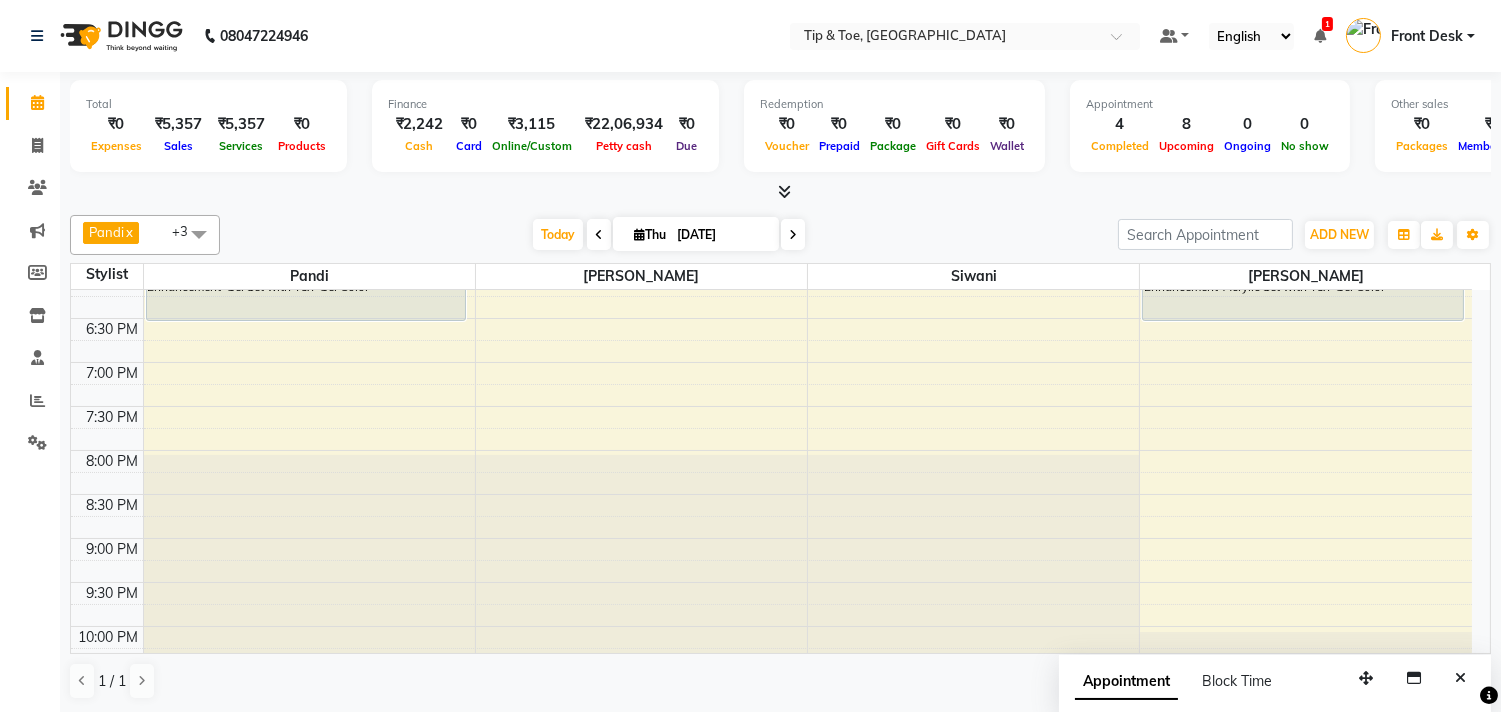 scroll, scrollTop: 873, scrollLeft: 0, axis: vertical 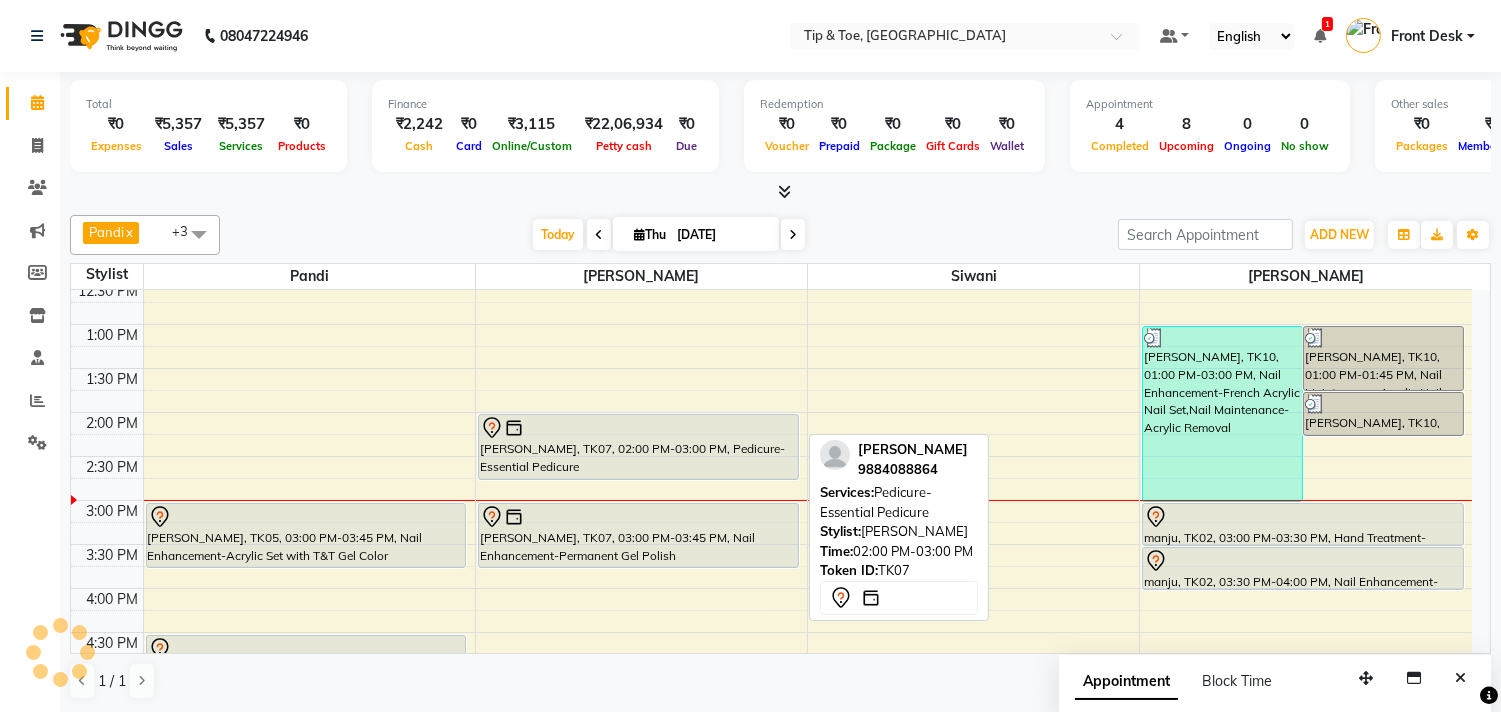 drag, startPoint x: 623, startPoint y: 495, endPoint x: 661, endPoint y: 478, distance: 41.62932 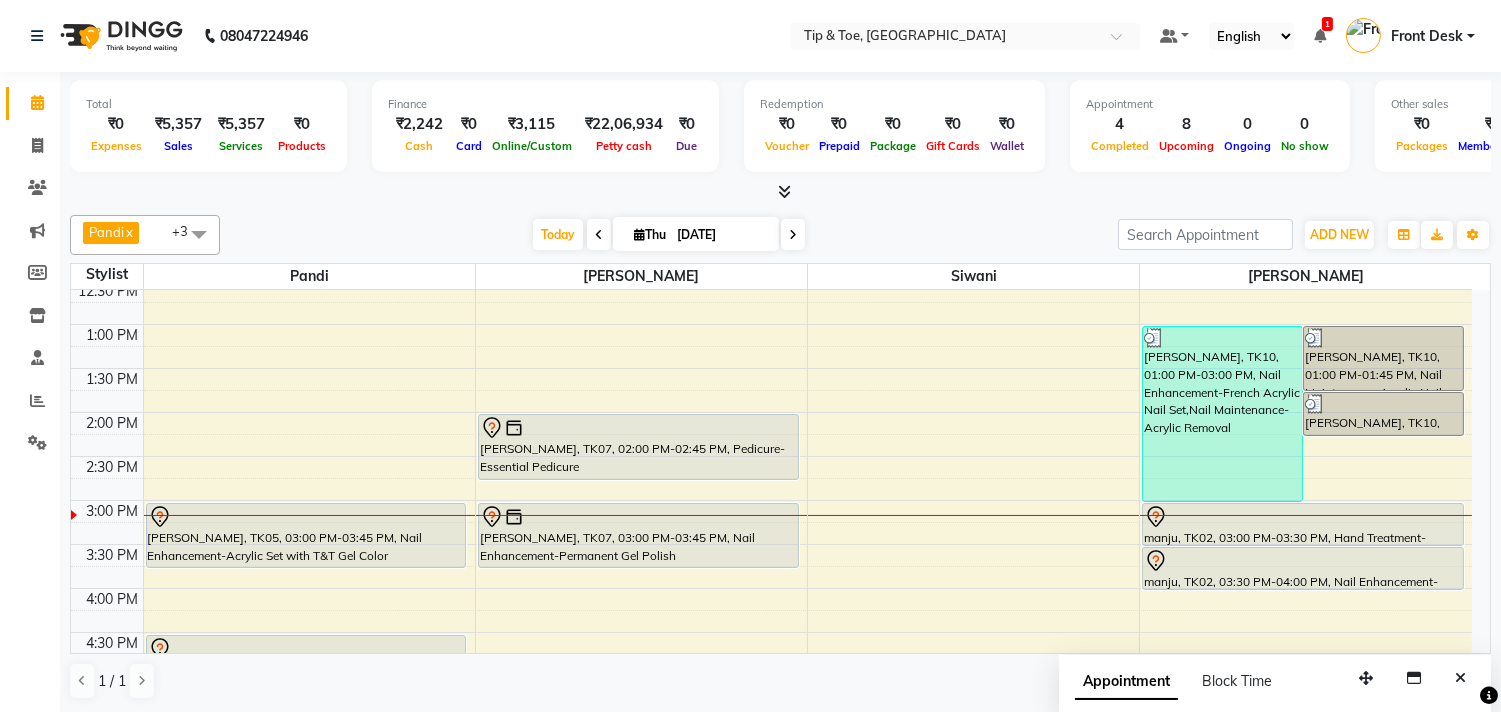 scroll, scrollTop: 540, scrollLeft: 0, axis: vertical 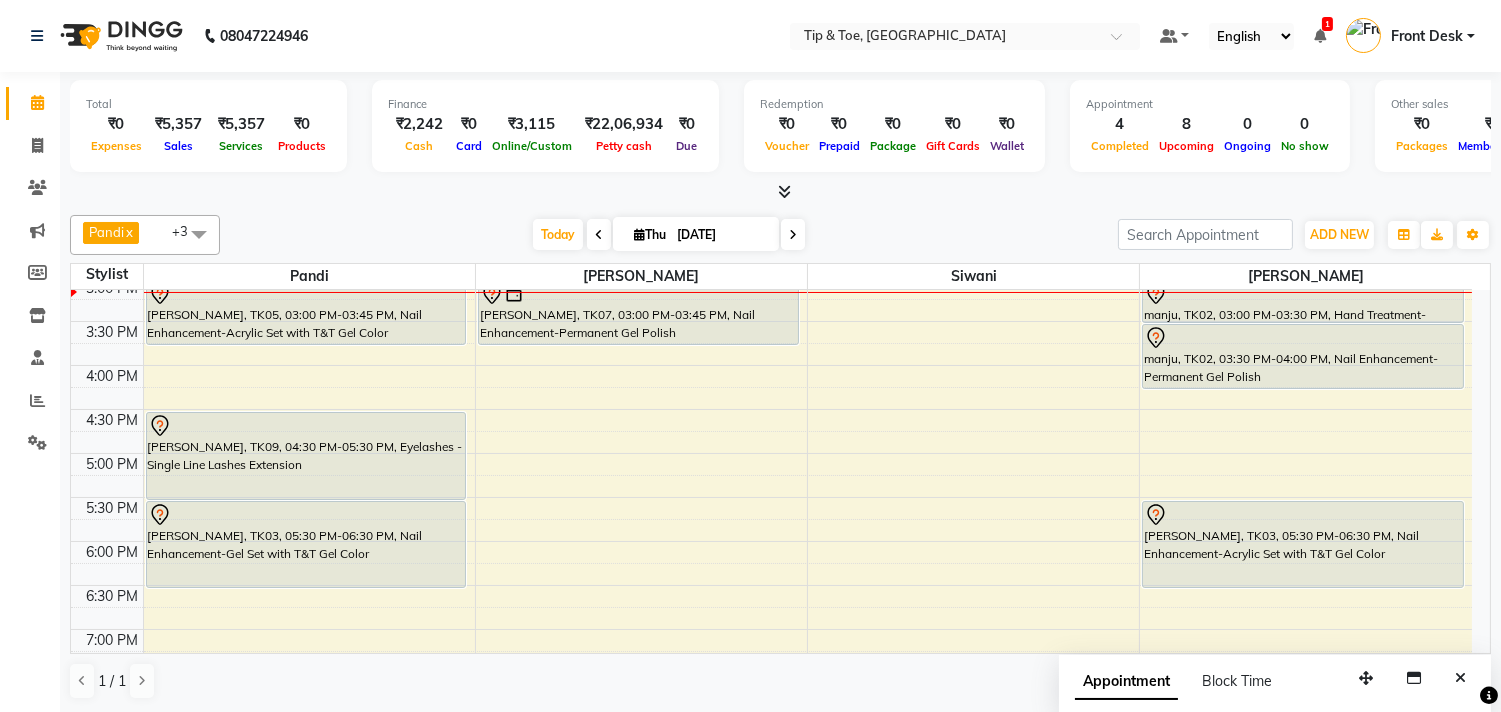 click on "Parkavi, TK10, 01:00 PM-03:00 PM, Nail Enhancement-French Acrylic Nail Set,Nail Maintenance-Acrylic Removal     Parkavi, TK10, 01:00 PM-01:45 PM, Nail Maintenance-Acrylic Nail Re-fills     Parkavi, TK10, 01:45 PM-02:15 PM, Nail Enhancement-Permanent Gel Polish             manju, TK02, 03:00 PM-03:30 PM, Hand Treatment-Essential Manicure             manju, TK02, 03:30 PM-04:00 PM, Nail Enhancement-Permanent Gel Polish             Divya, TK03, 05:30 PM-06:30 PM, Nail Enhancement-Acrylic Set with T&T Gel Color             manju, TK02, 03:30 PM-04:00 PM, Nail Enhancement-Permanent Gel Polish" at bounding box center (1306, 365) 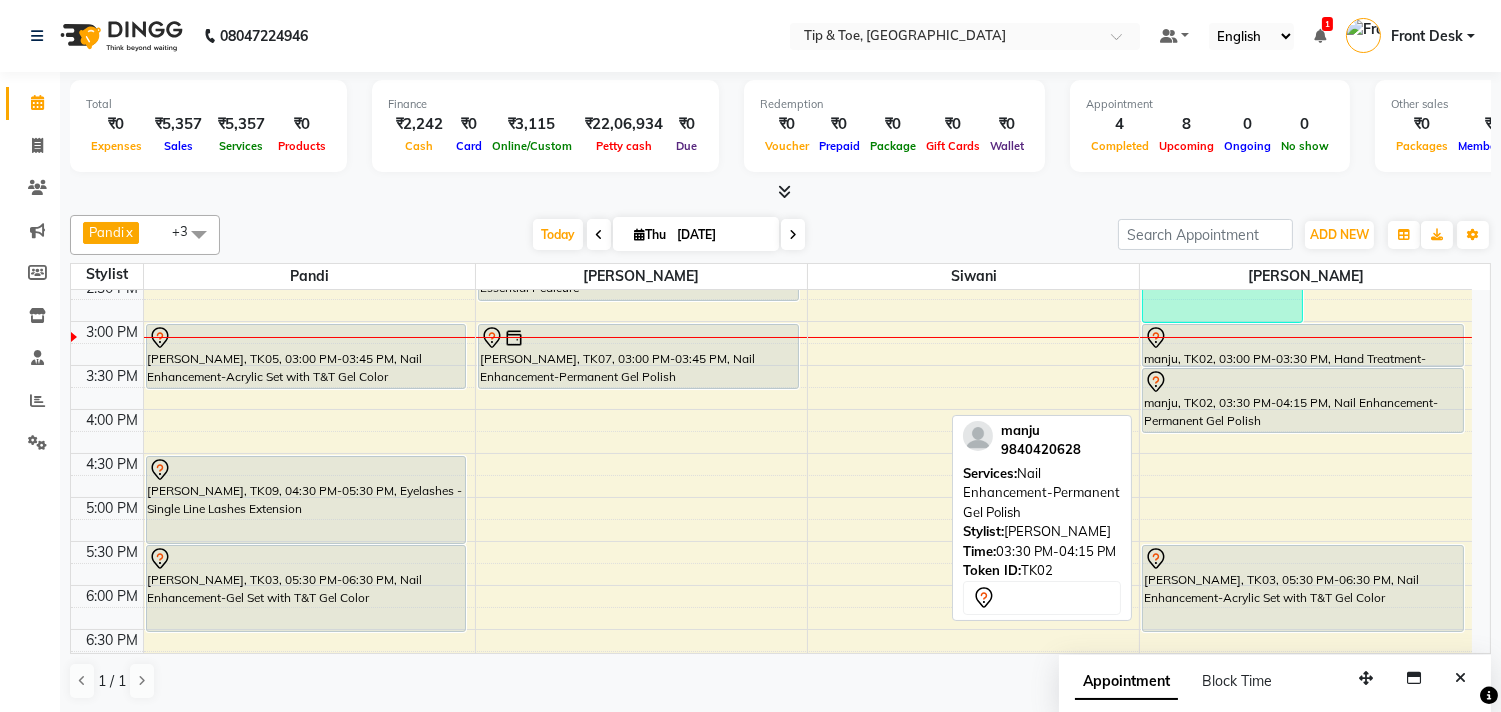 scroll, scrollTop: 540, scrollLeft: 0, axis: vertical 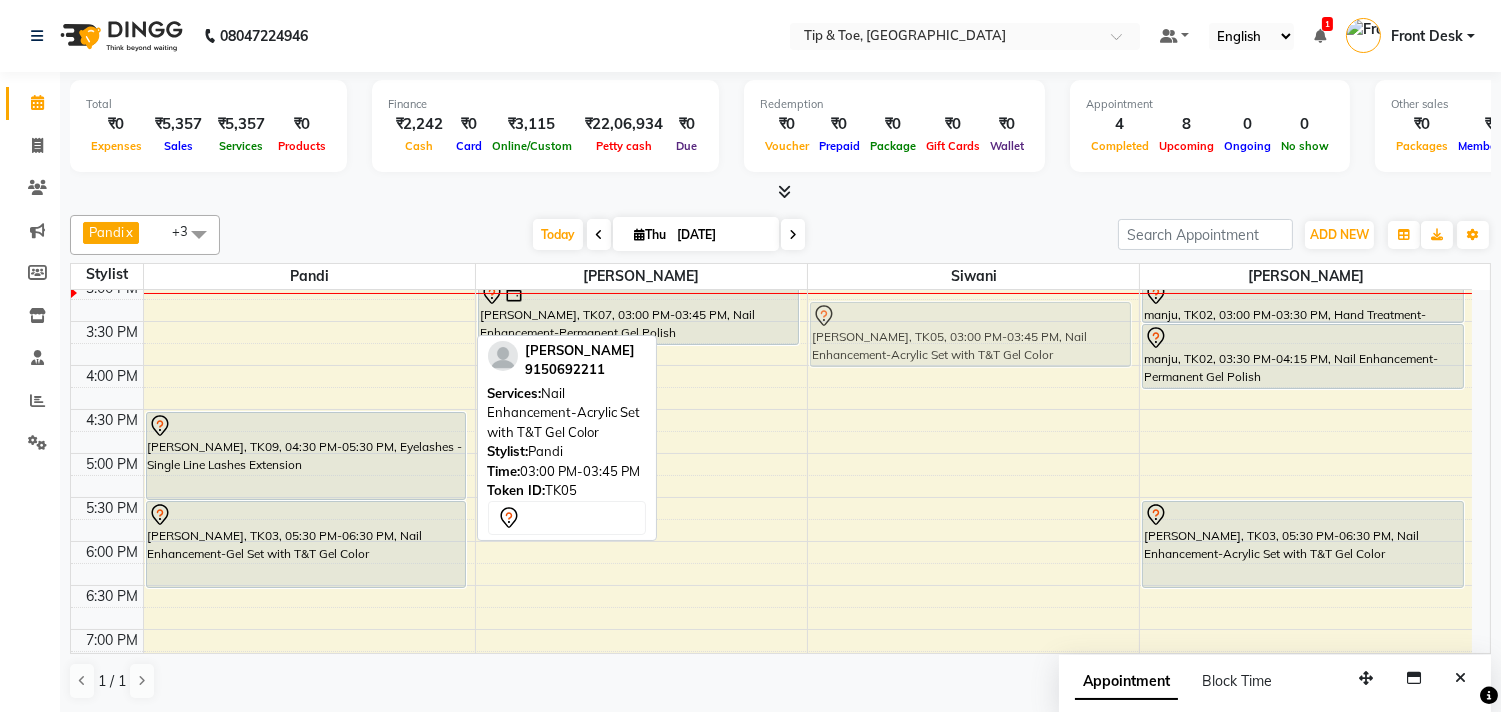 drag, startPoint x: 394, startPoint y: 326, endPoint x: 955, endPoint y: 350, distance: 561.5131 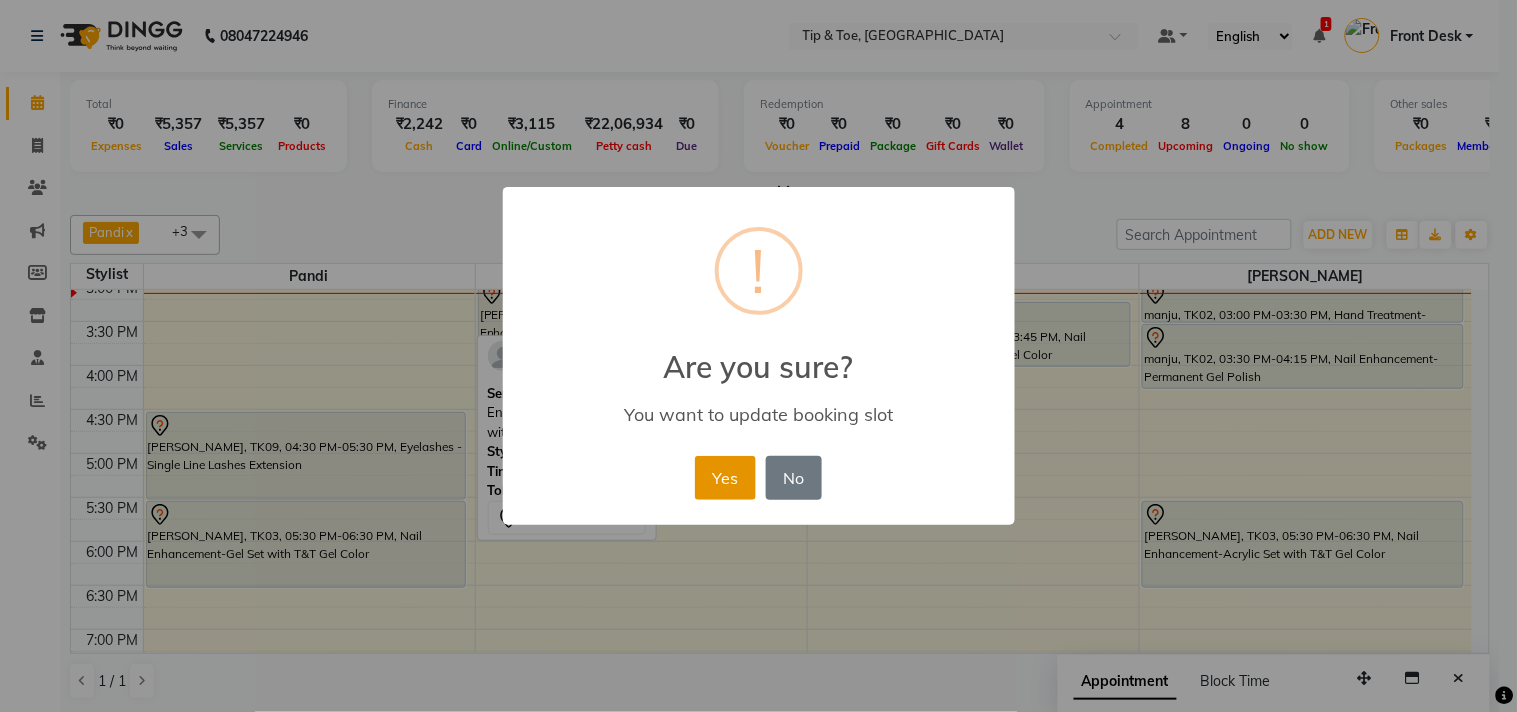 click on "Yes" at bounding box center [725, 478] 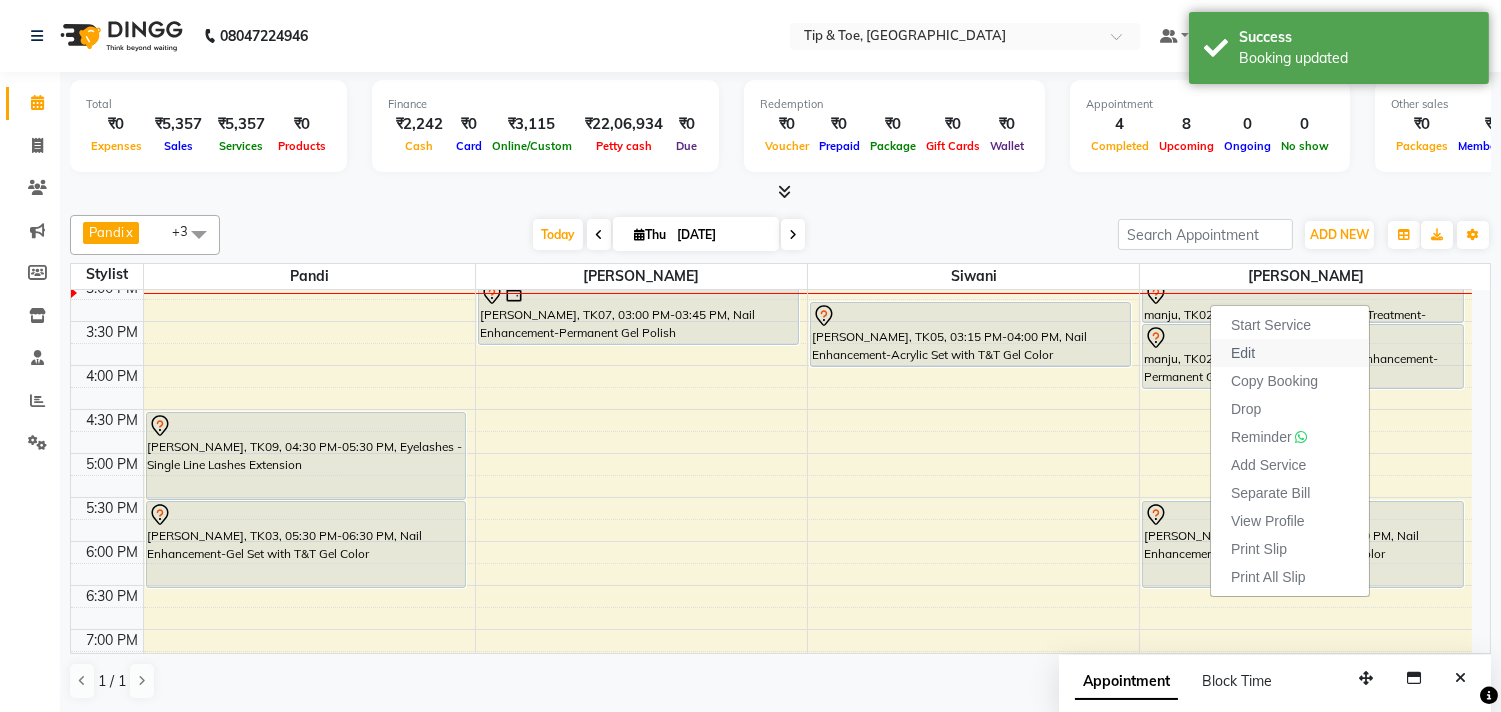 click on "Edit" at bounding box center [1243, 353] 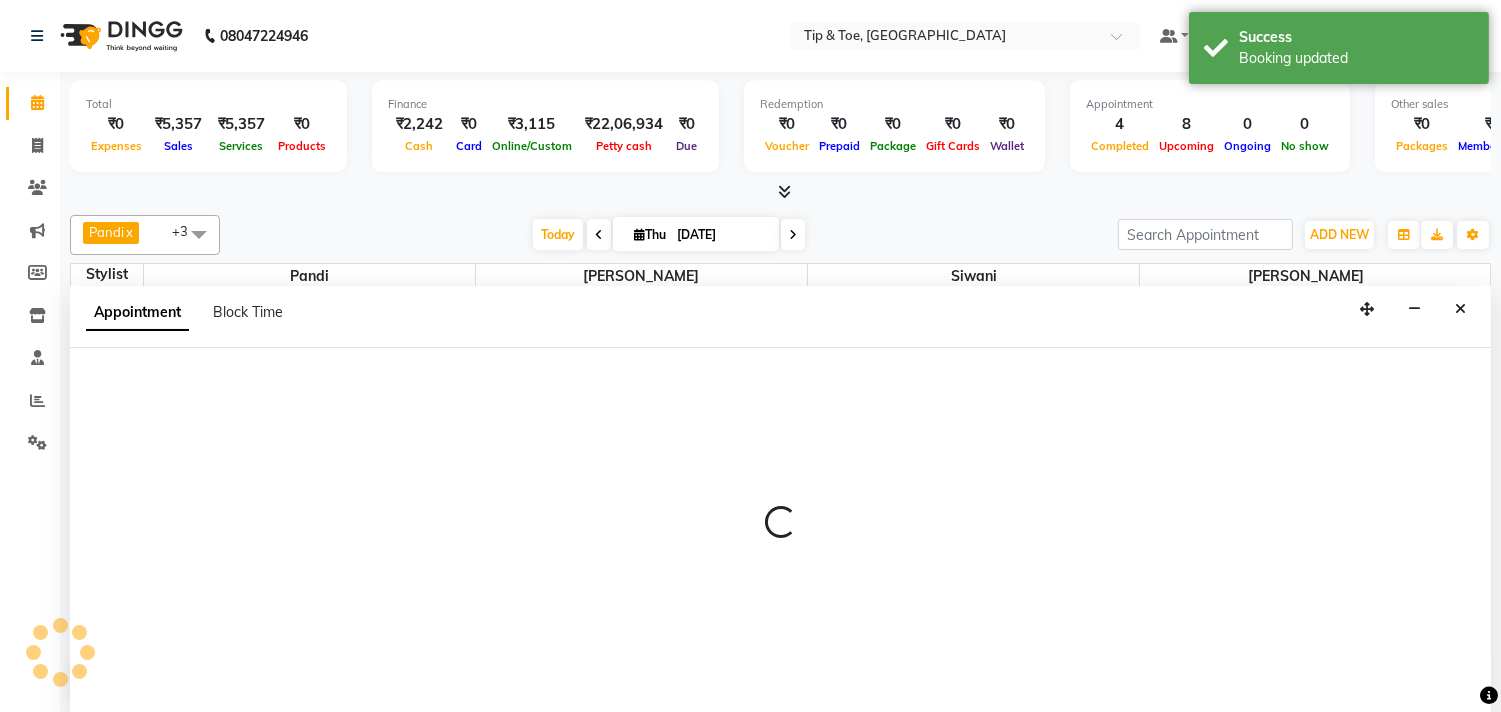 scroll, scrollTop: 1, scrollLeft: 0, axis: vertical 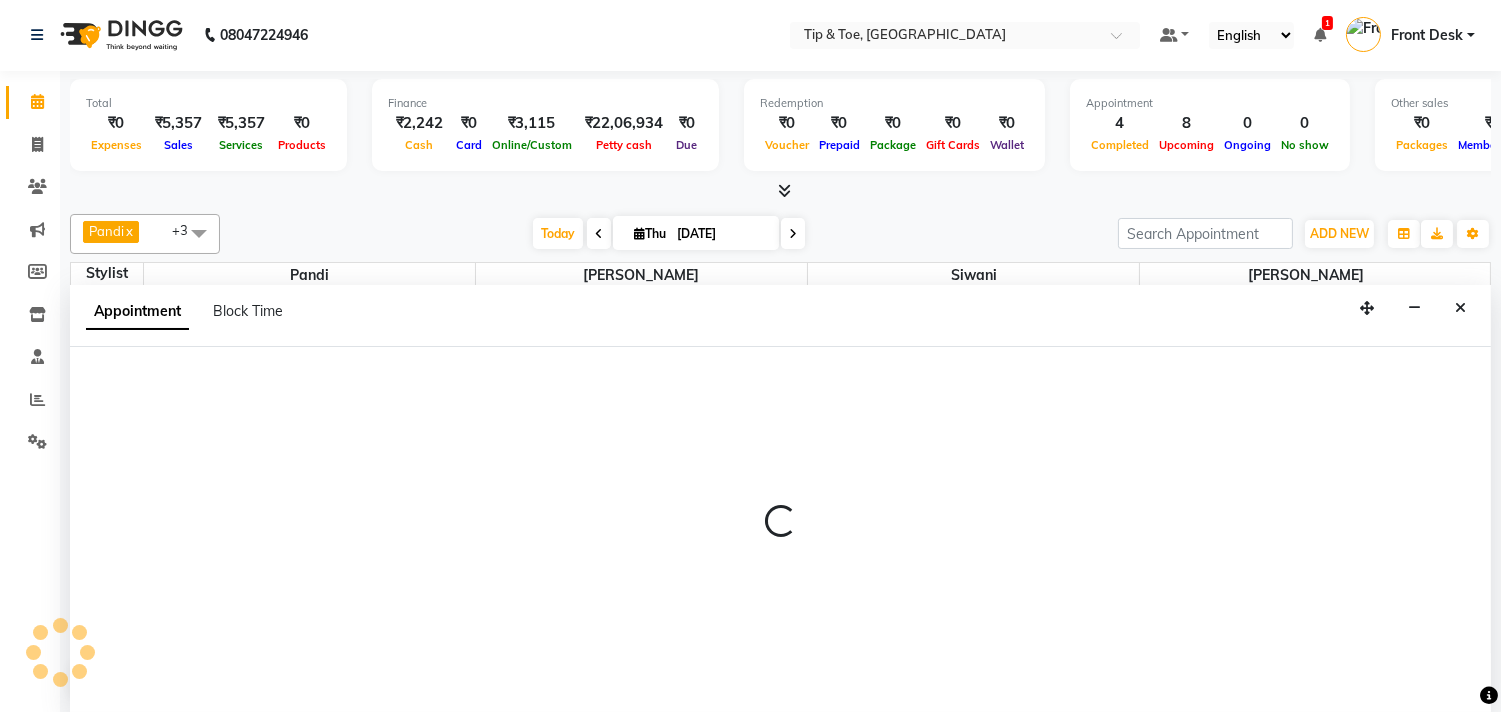 select on "tentative" 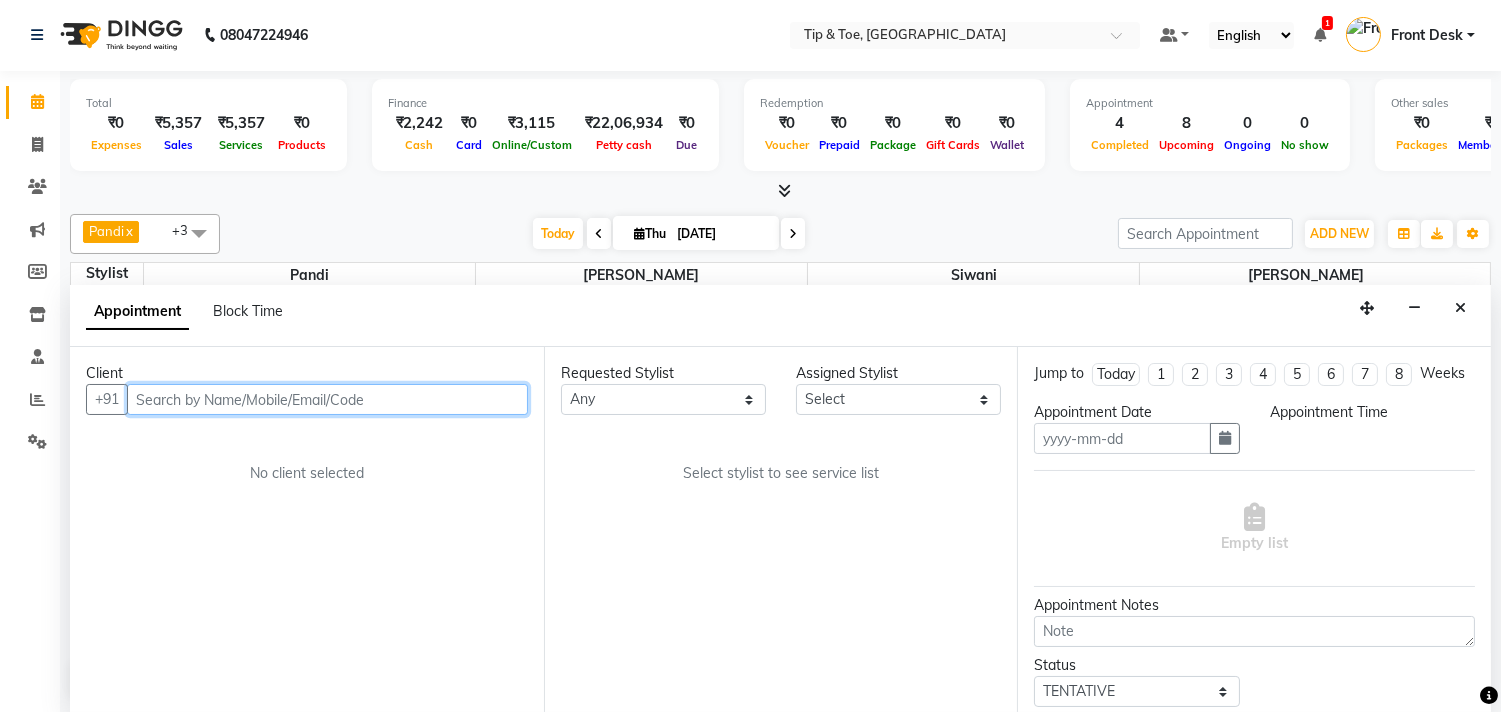 type on "[DATE]" 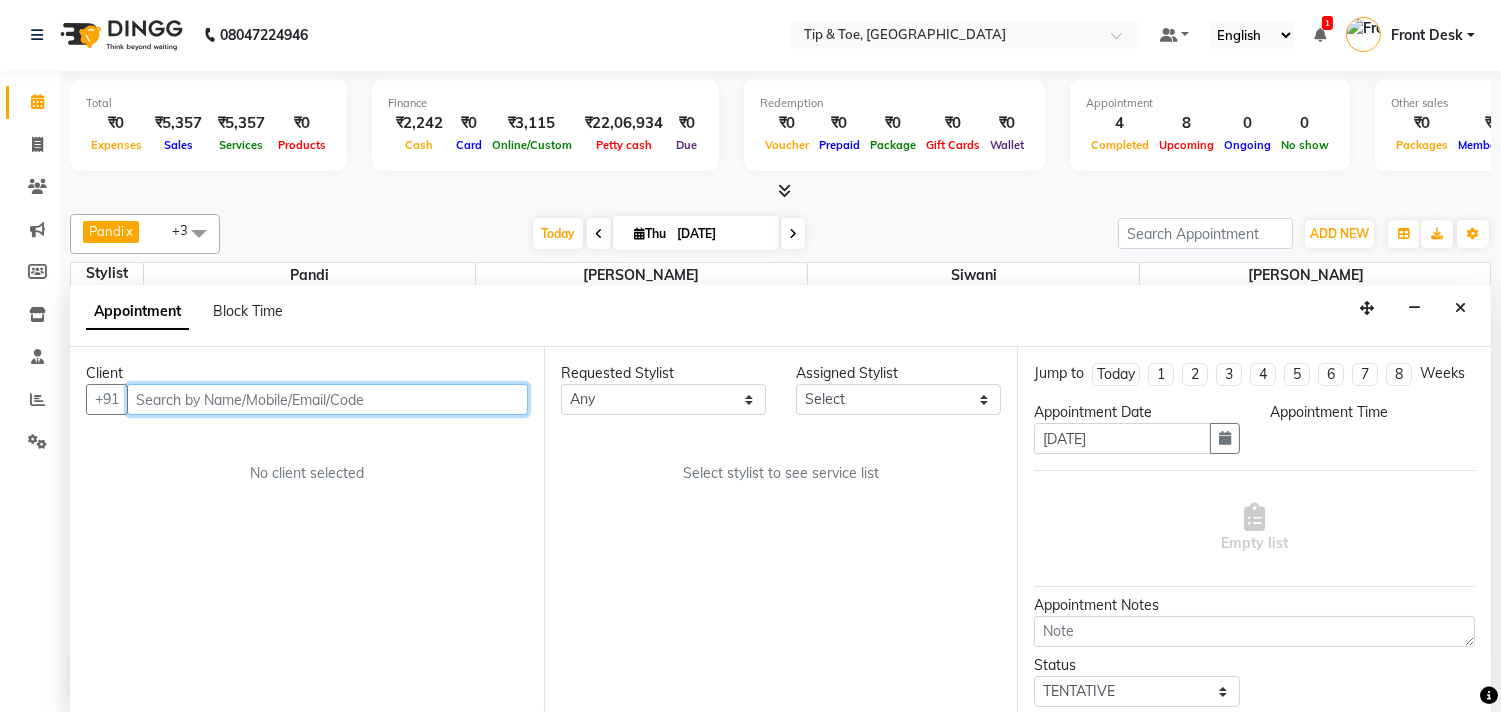 scroll, scrollTop: 0, scrollLeft: 0, axis: both 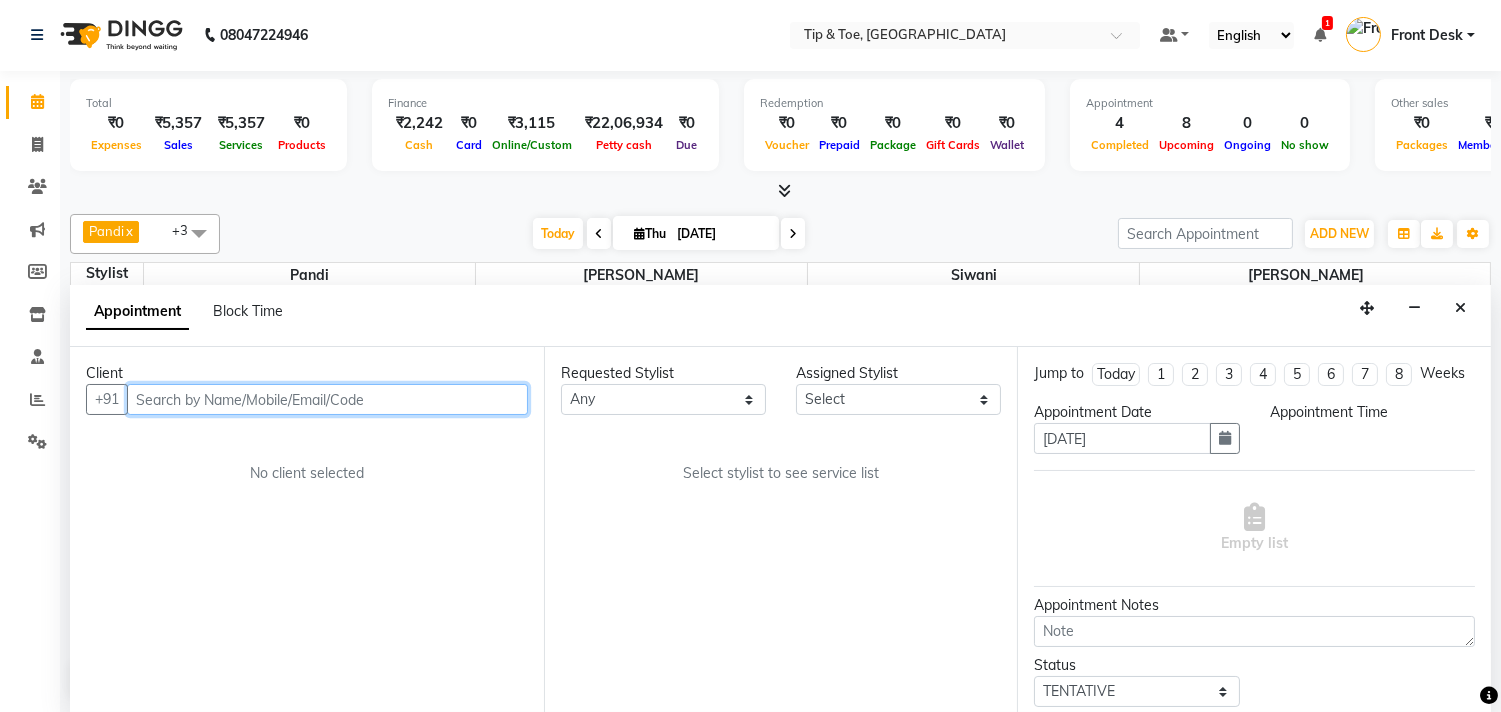 select on "75187" 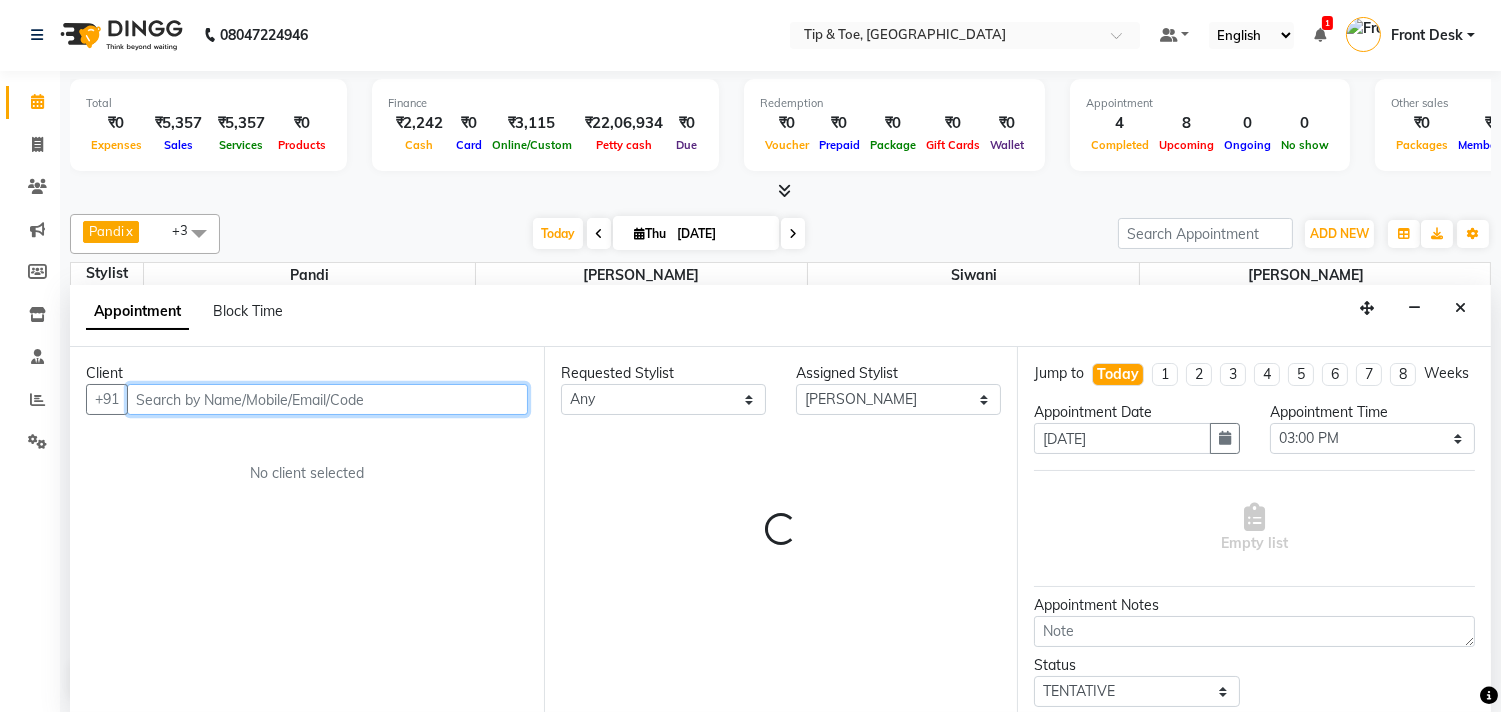 select on "2752" 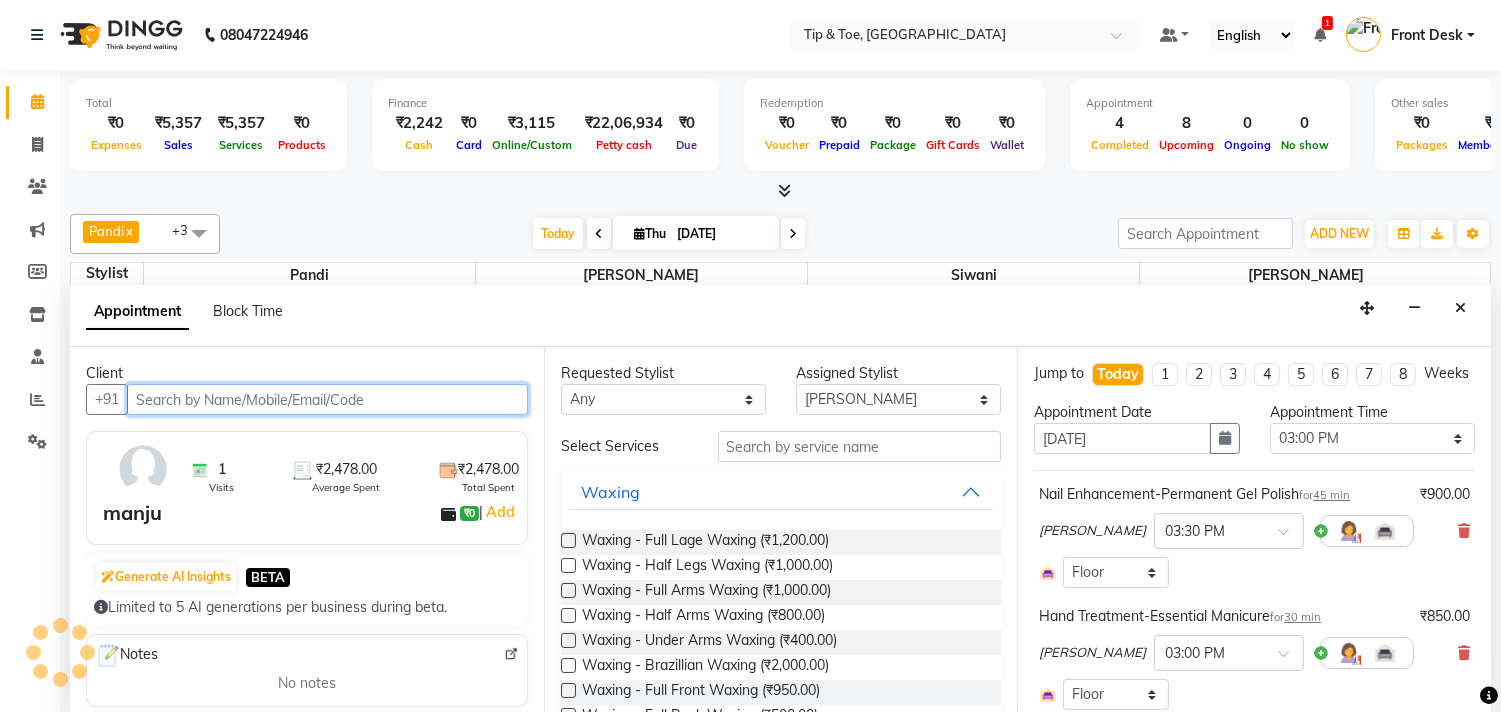 scroll, scrollTop: 531, scrollLeft: 0, axis: vertical 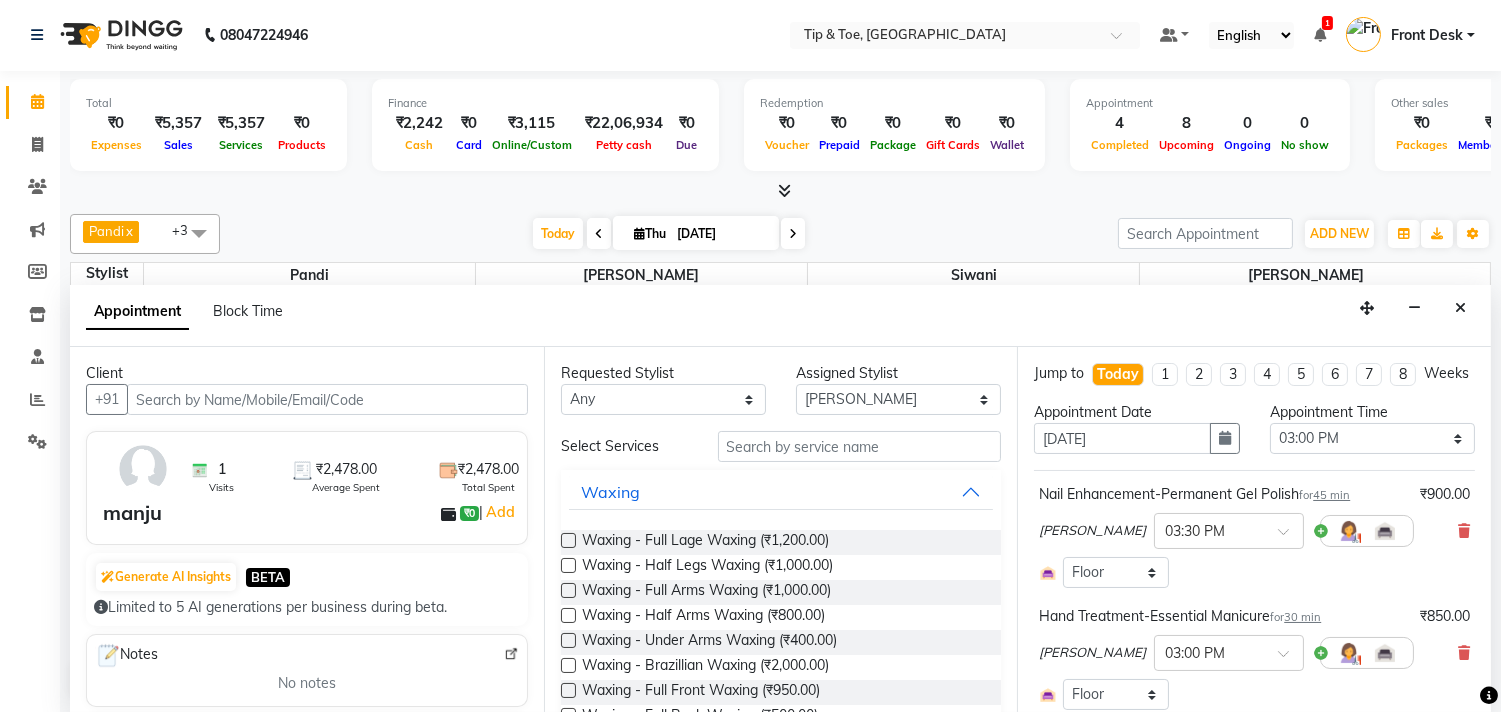 click on "Nail Enhancement-Permanent Gel Polish   for  45 min ₹900.00 Rebecca × 03:30 PM Select Room Floor" at bounding box center (1254, 536) 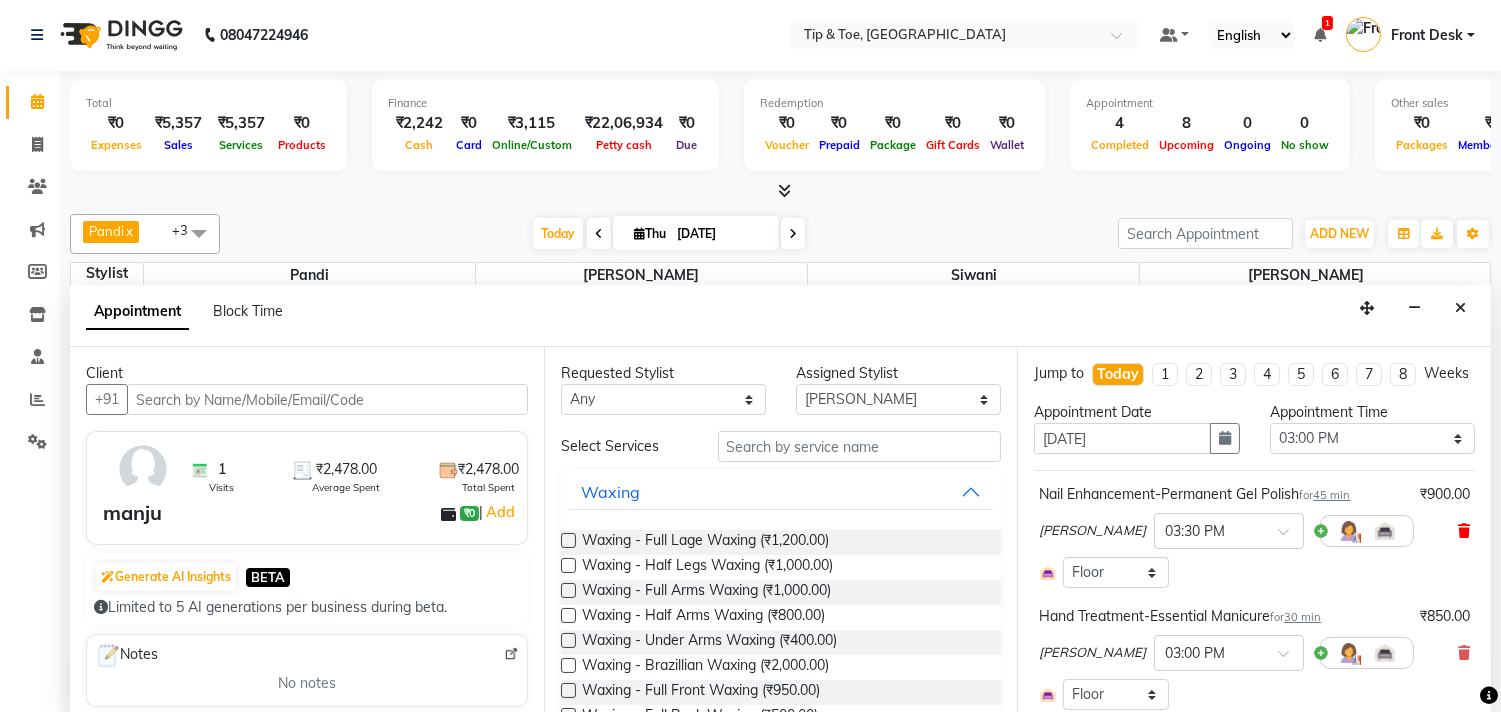 click at bounding box center [1464, 531] 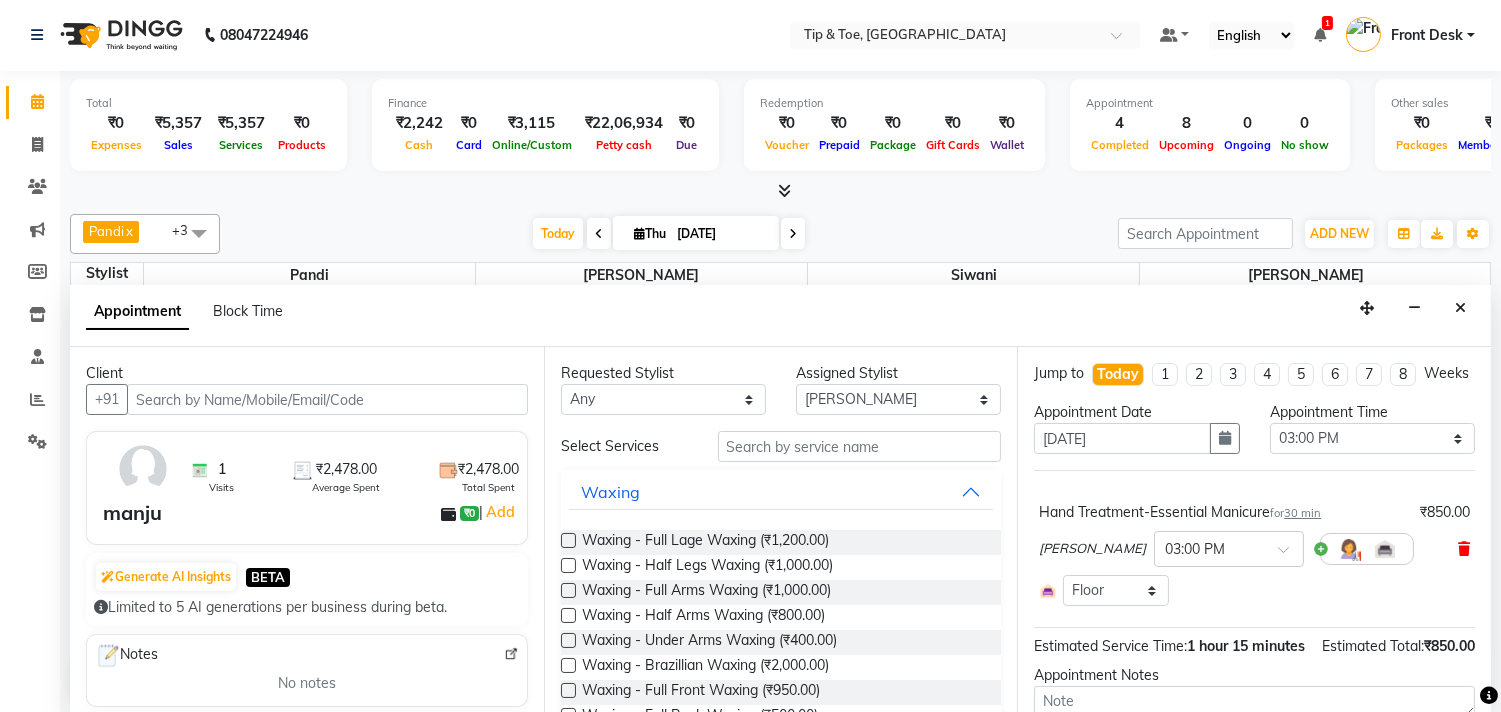 click at bounding box center (1464, 549) 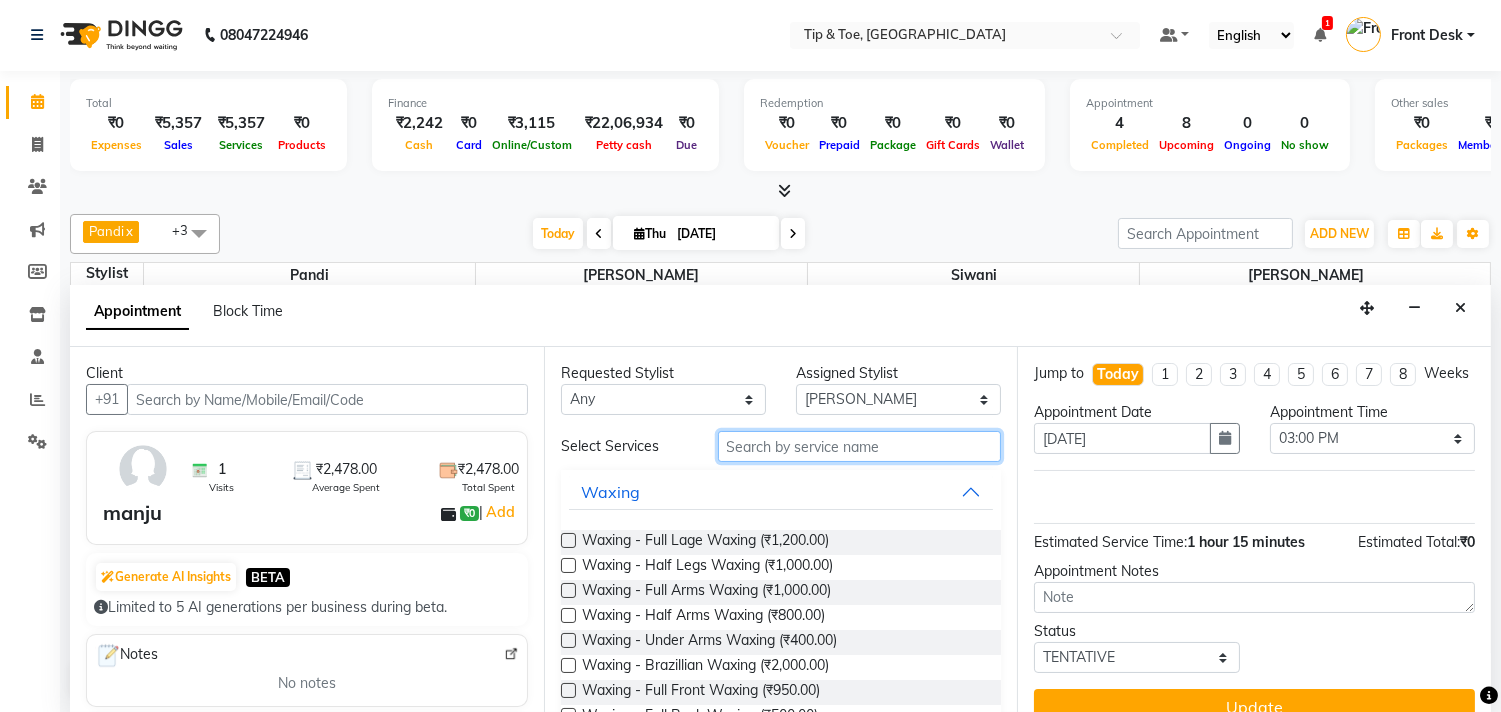 click at bounding box center [860, 446] 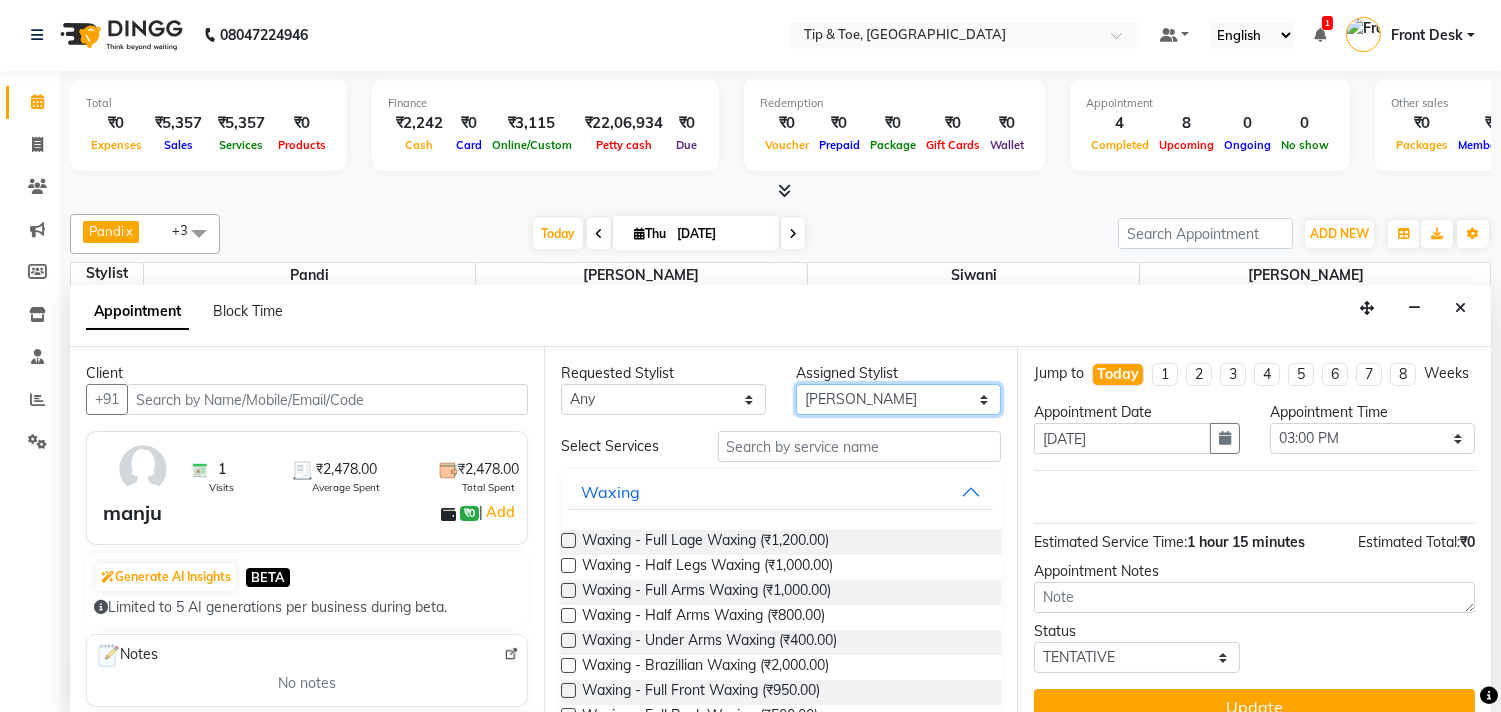 click on "Select [PERSON_NAME] Pandi Preeti [PERSON_NAME] [PERSON_NAME] Manager [PERSON_NAME]" at bounding box center (898, 399) 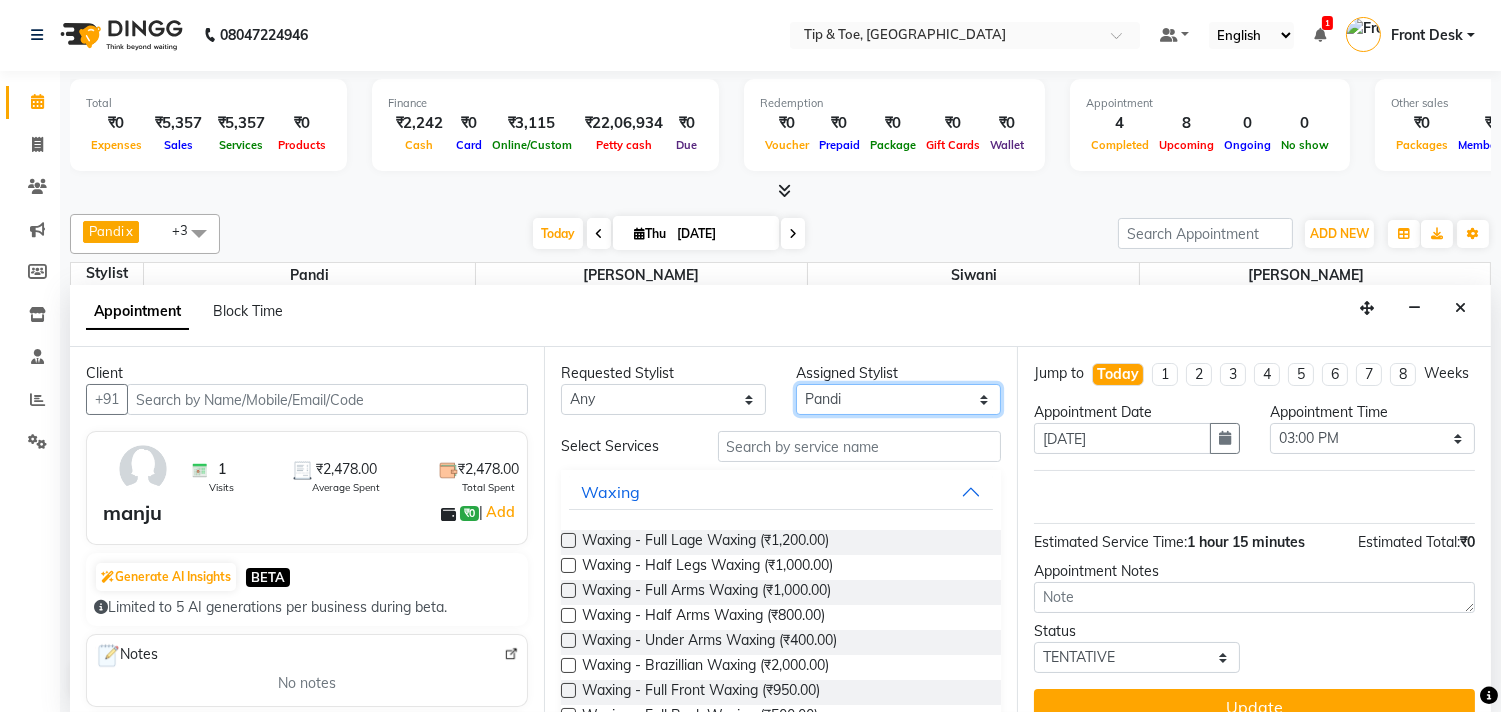 click on "Select [PERSON_NAME] Pandi Preeti [PERSON_NAME] [PERSON_NAME] Manager [PERSON_NAME]" at bounding box center [898, 399] 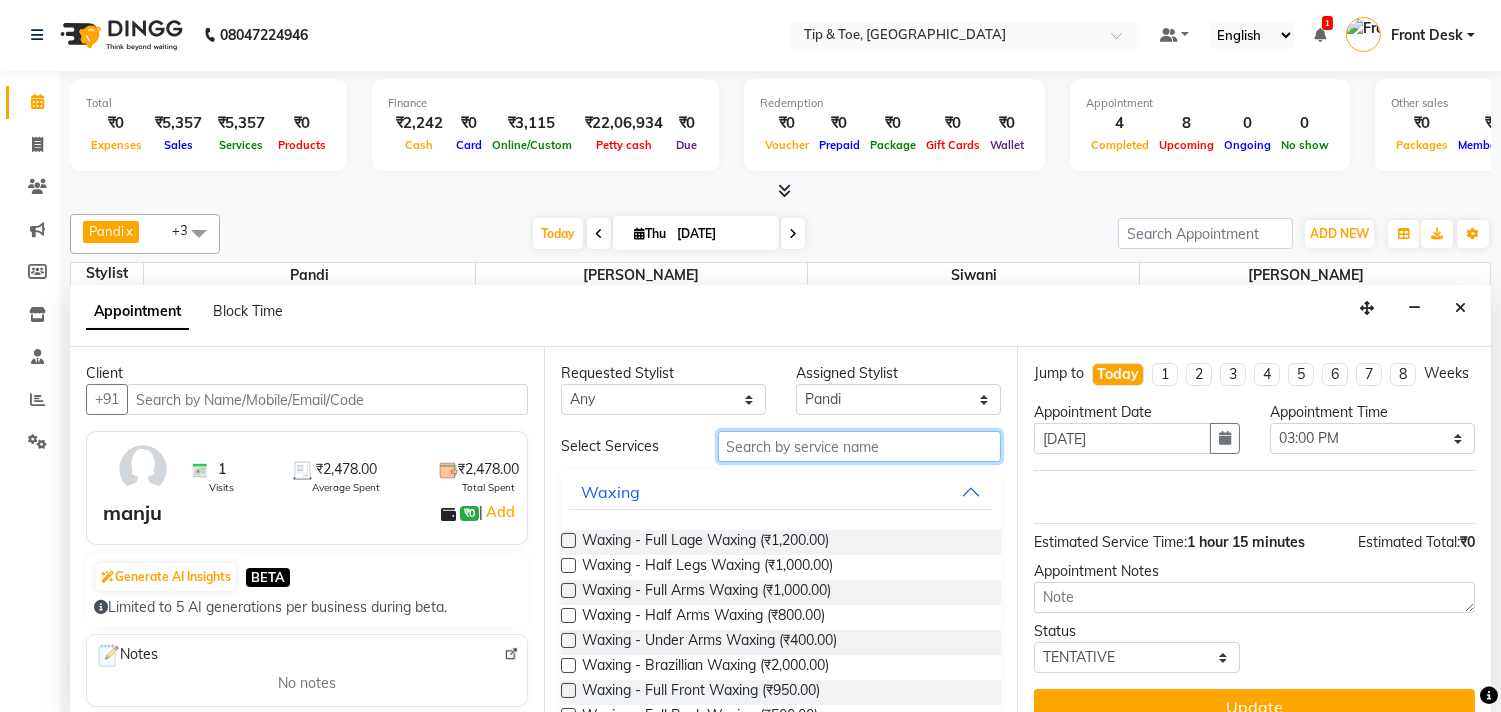 click at bounding box center (860, 446) 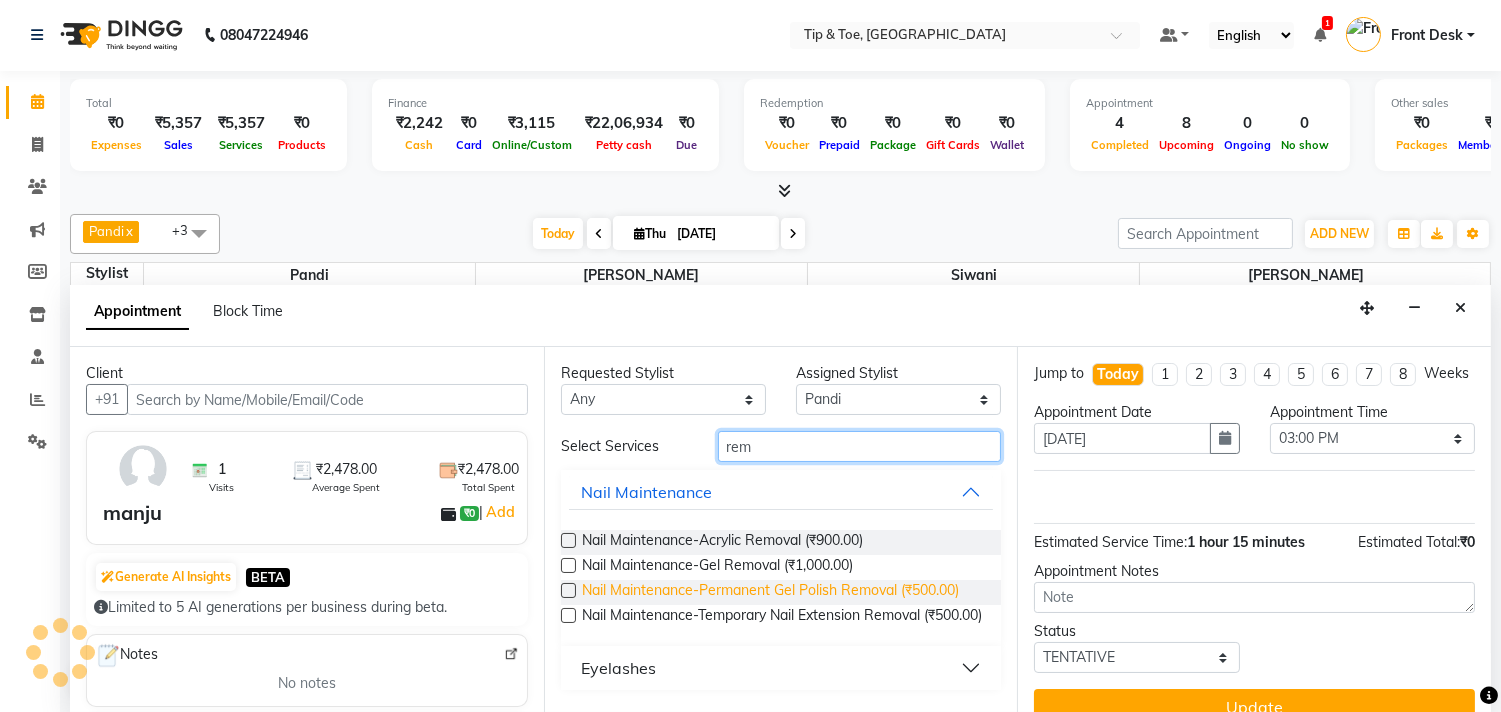 type on "rem" 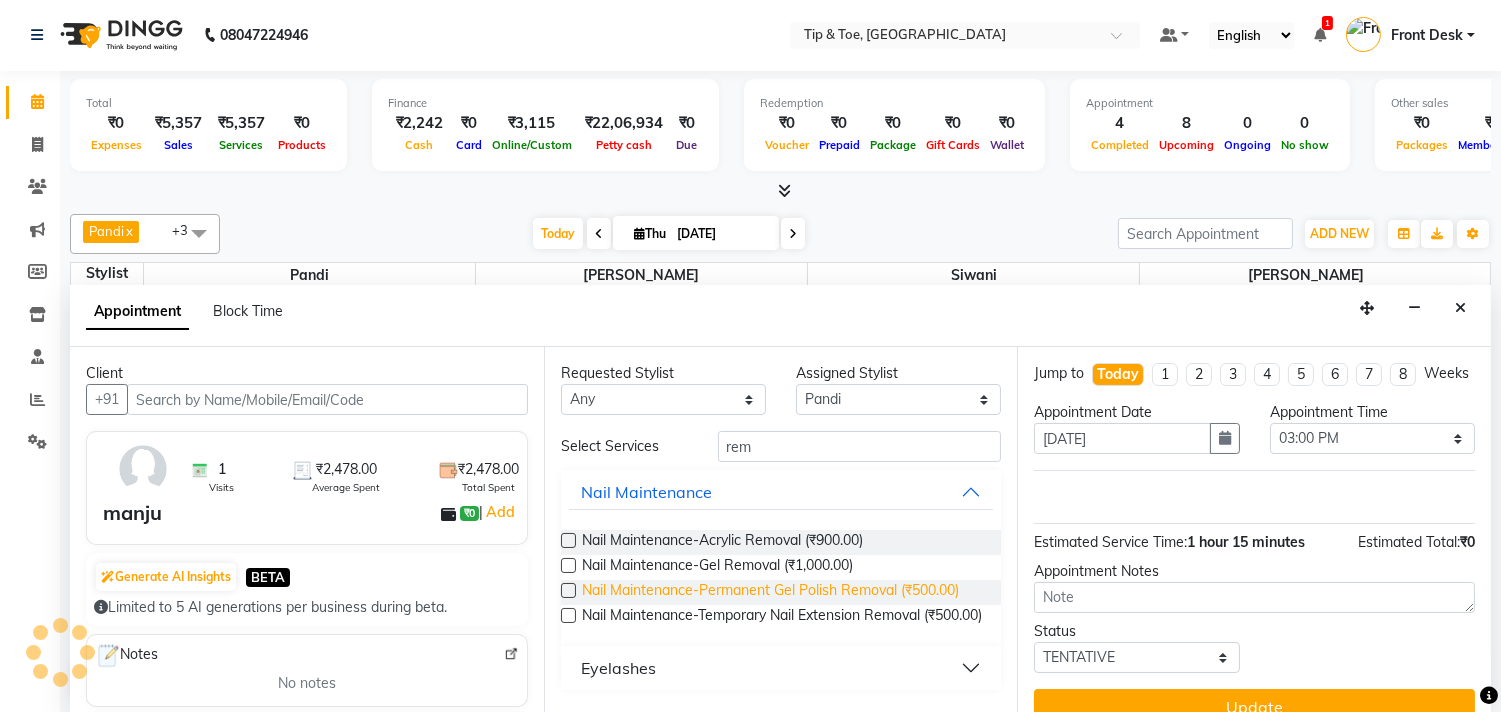 click on "Nail Maintenance-Permanent Gel Polish Removal (₹500.00)" at bounding box center (770, 592) 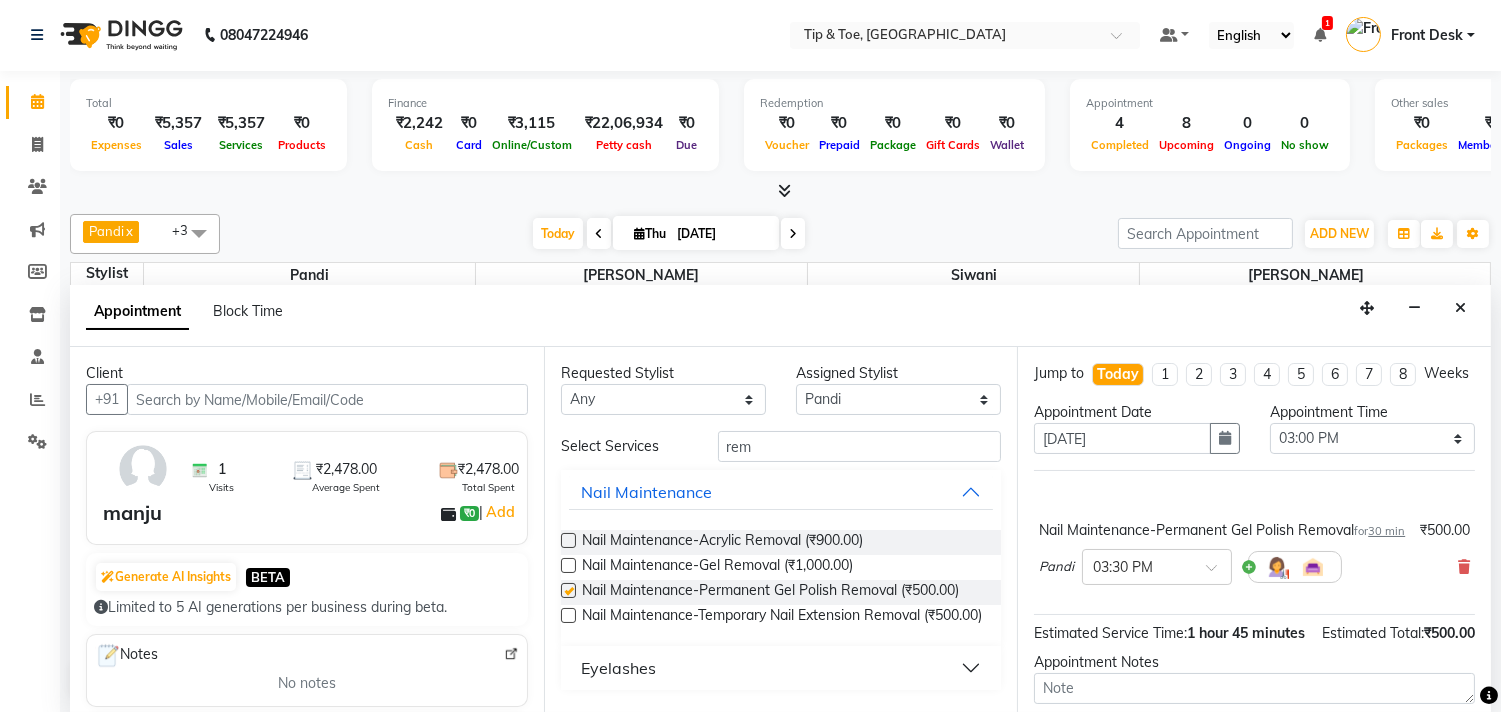 checkbox on "false" 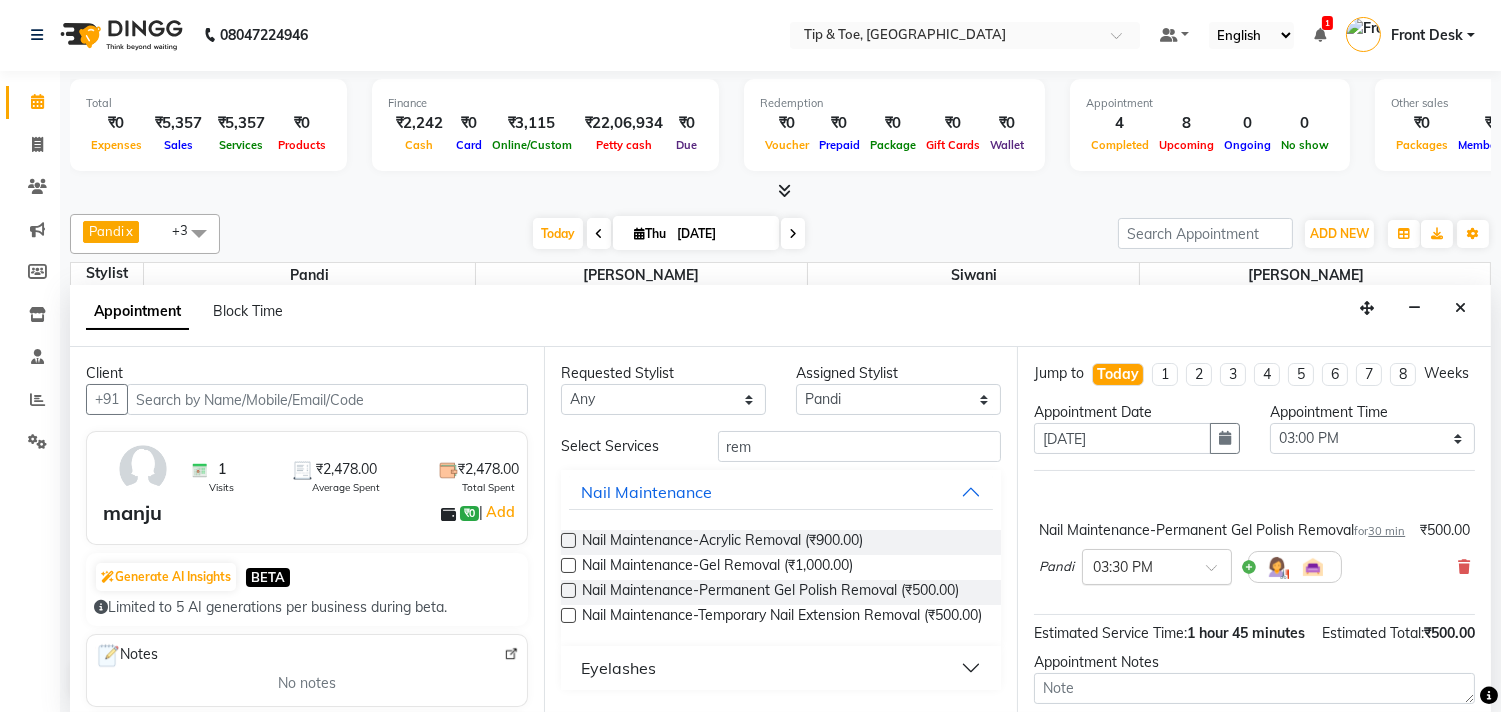 click at bounding box center [1137, 565] 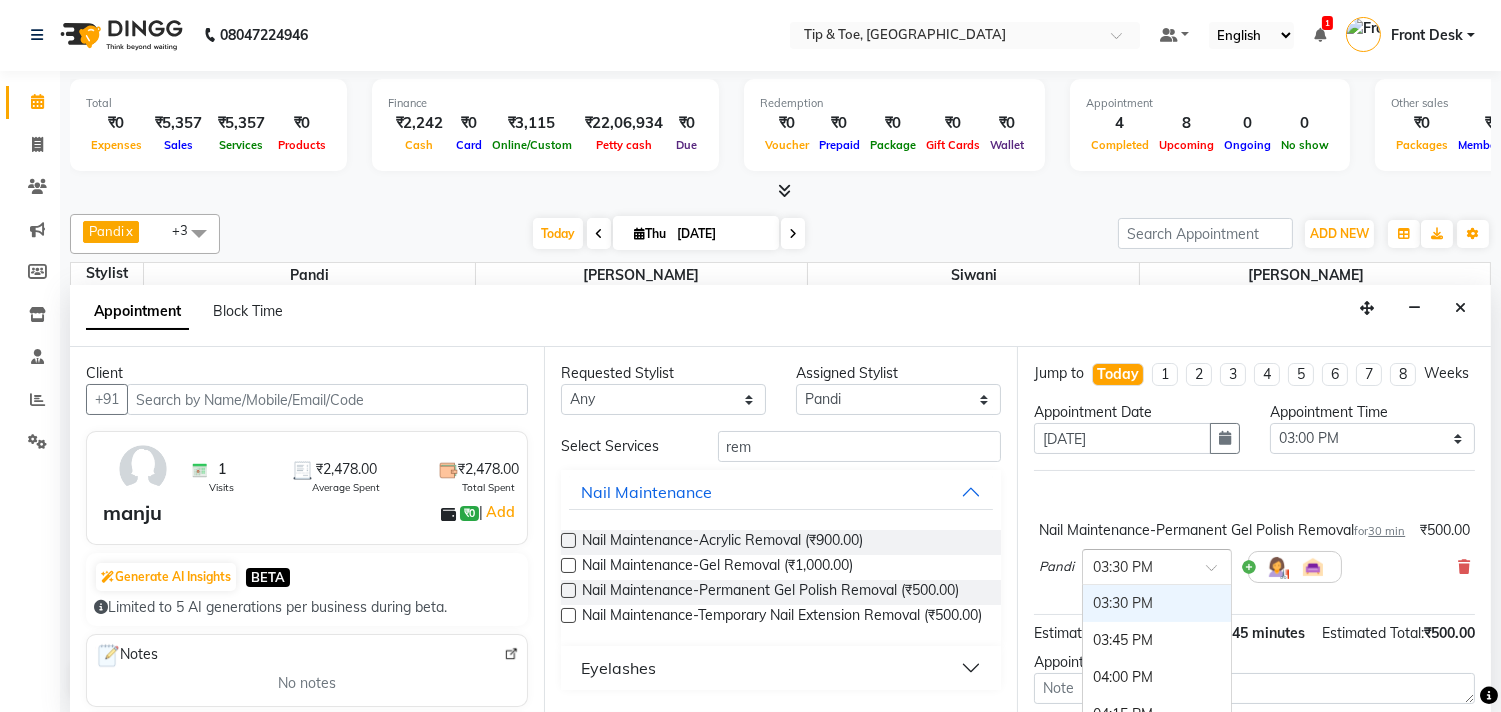 scroll, scrollTop: 711, scrollLeft: 0, axis: vertical 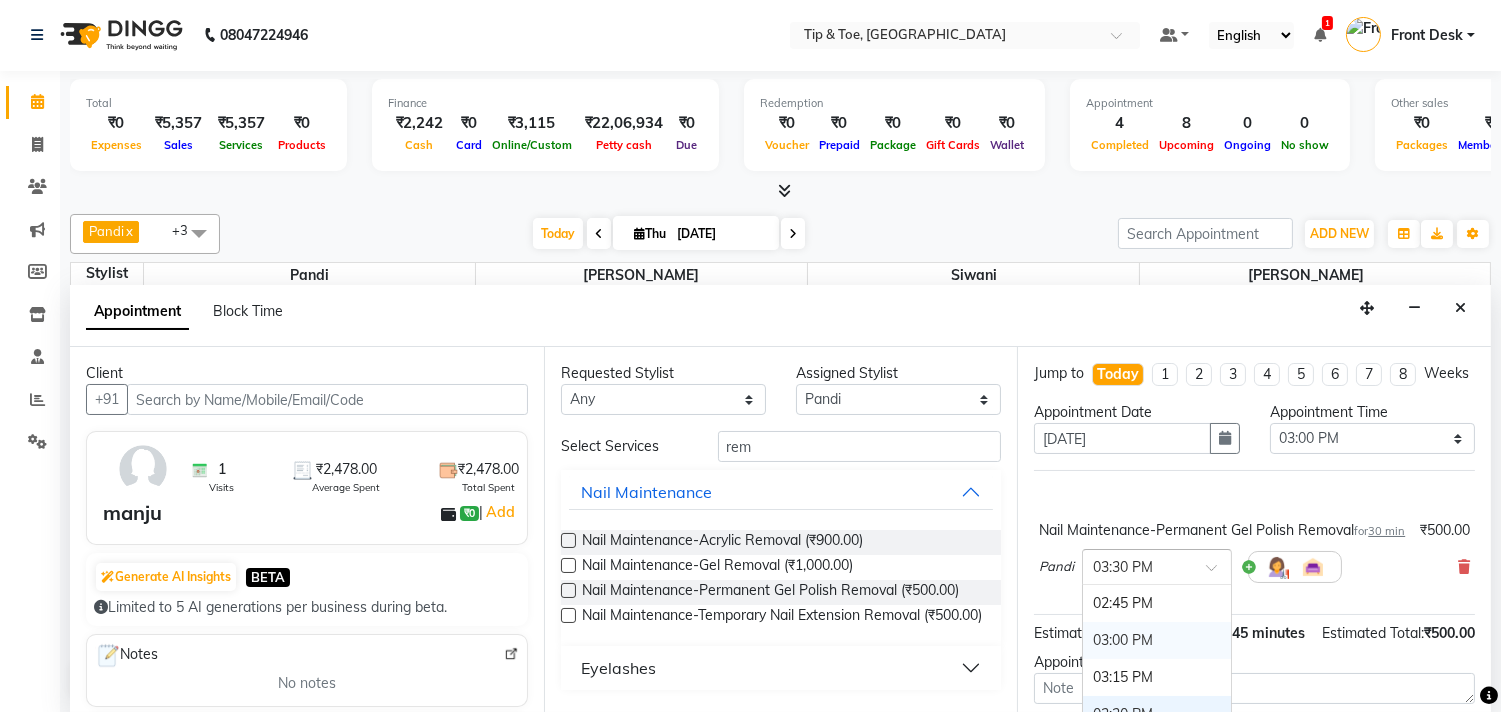 click on "03:00 PM" at bounding box center [1157, 640] 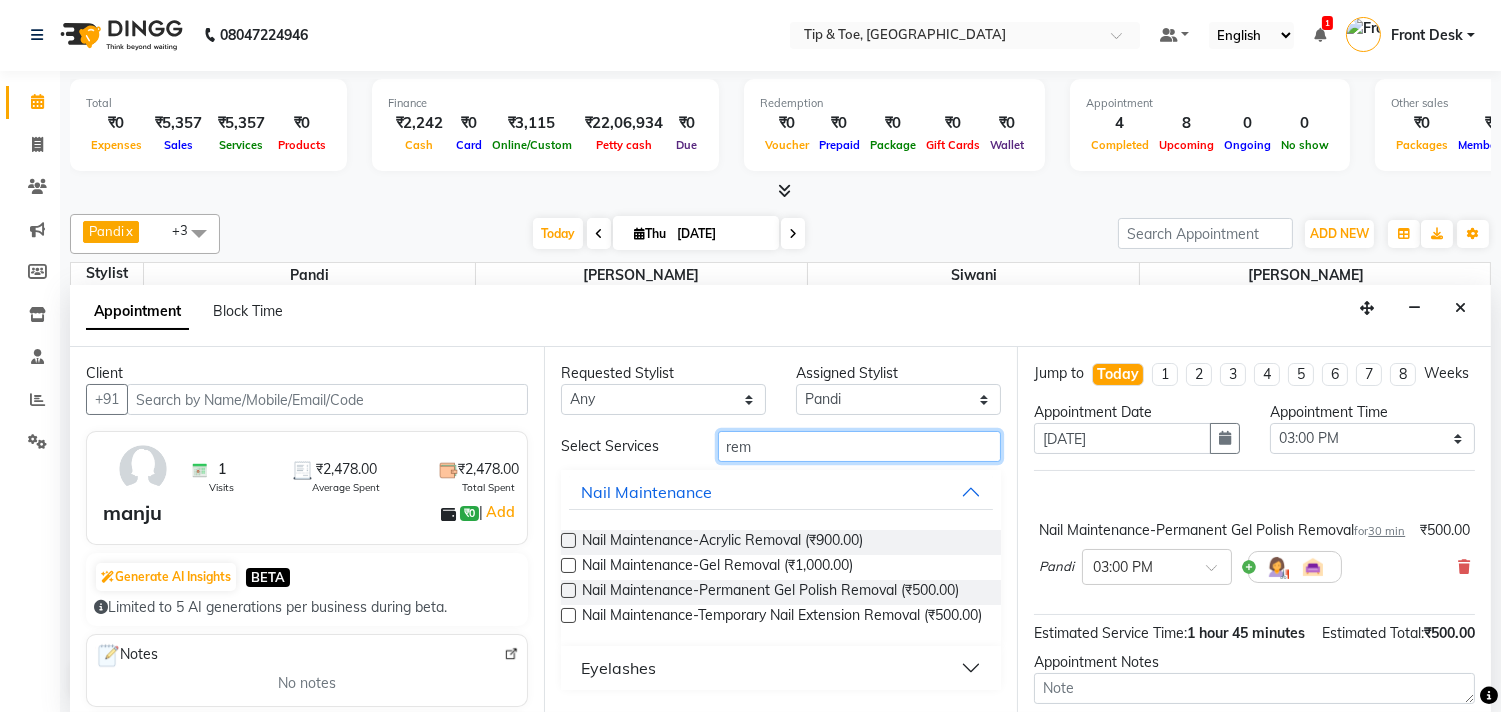 click on "rem" at bounding box center (860, 446) 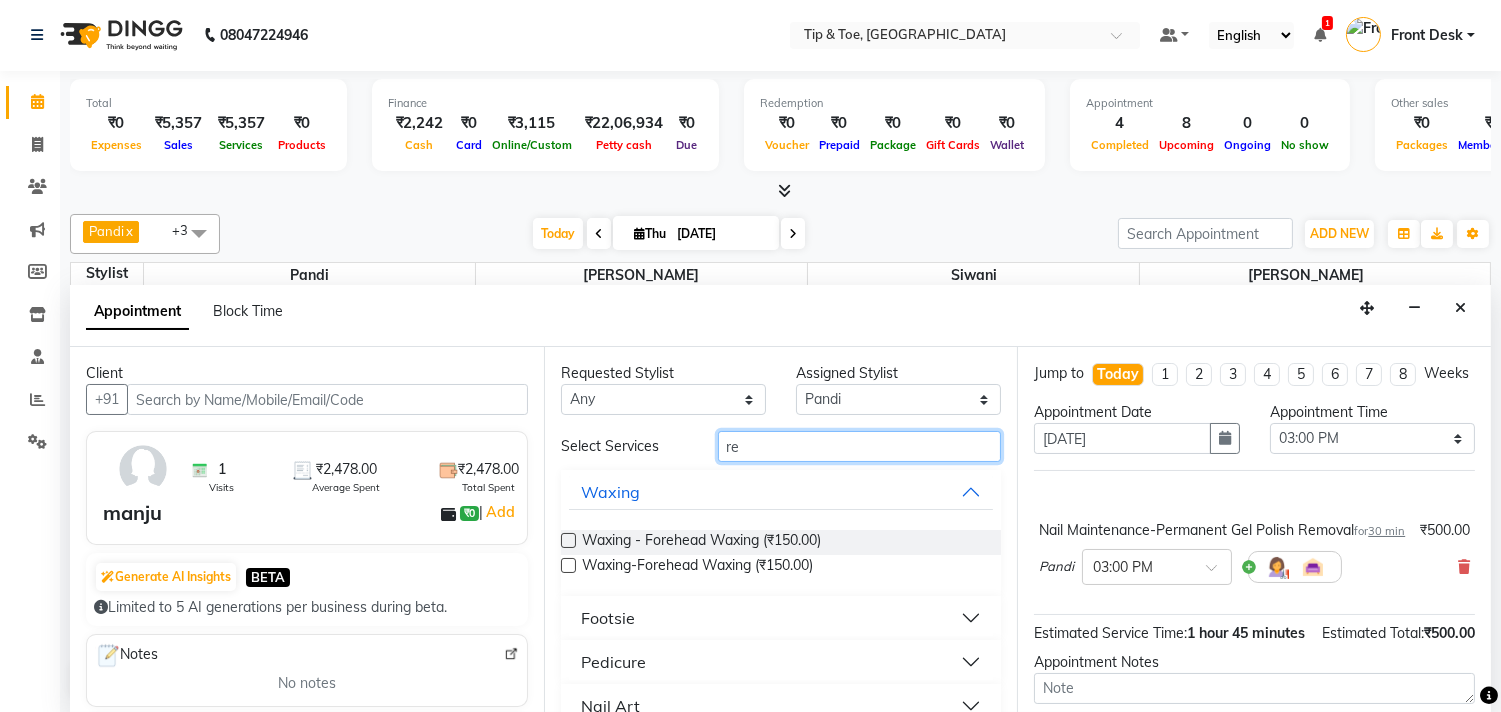 type on "r" 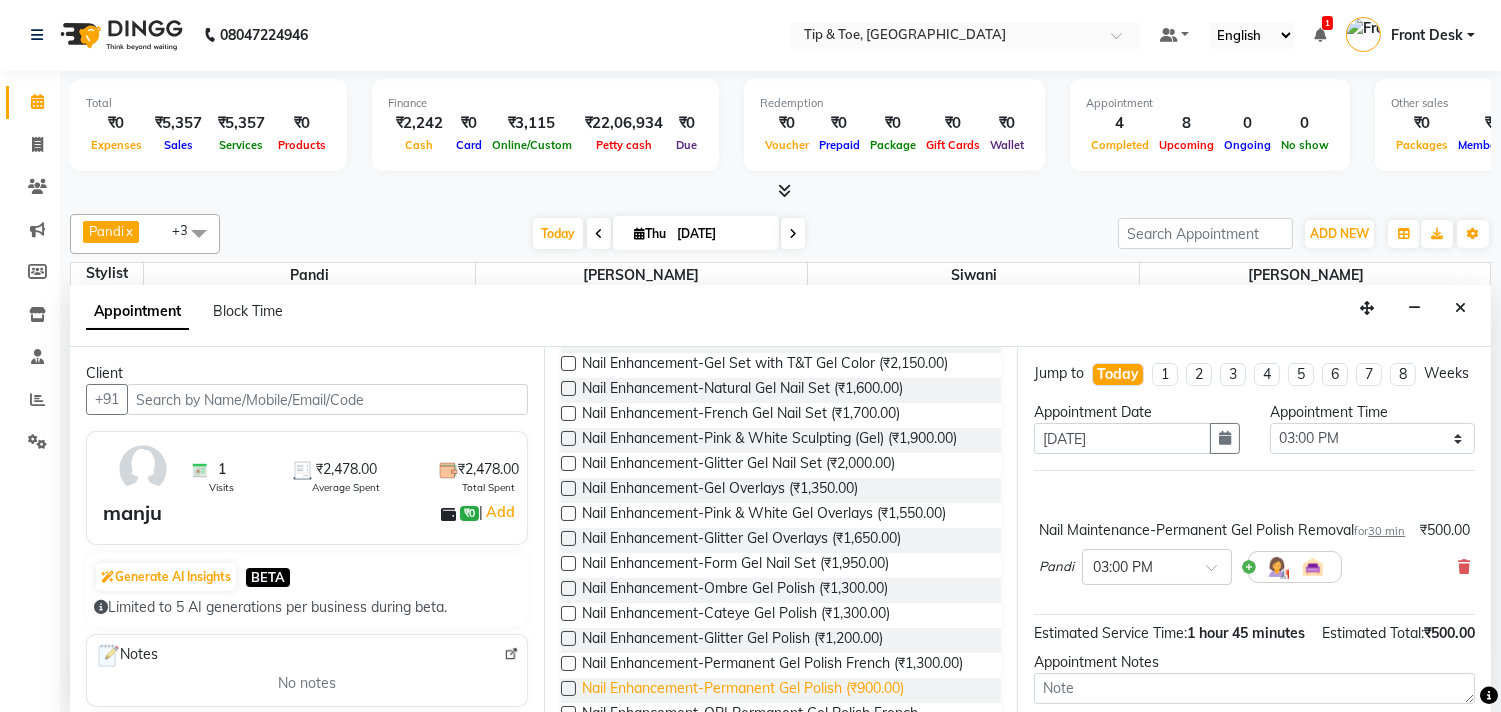 scroll, scrollTop: 333, scrollLeft: 0, axis: vertical 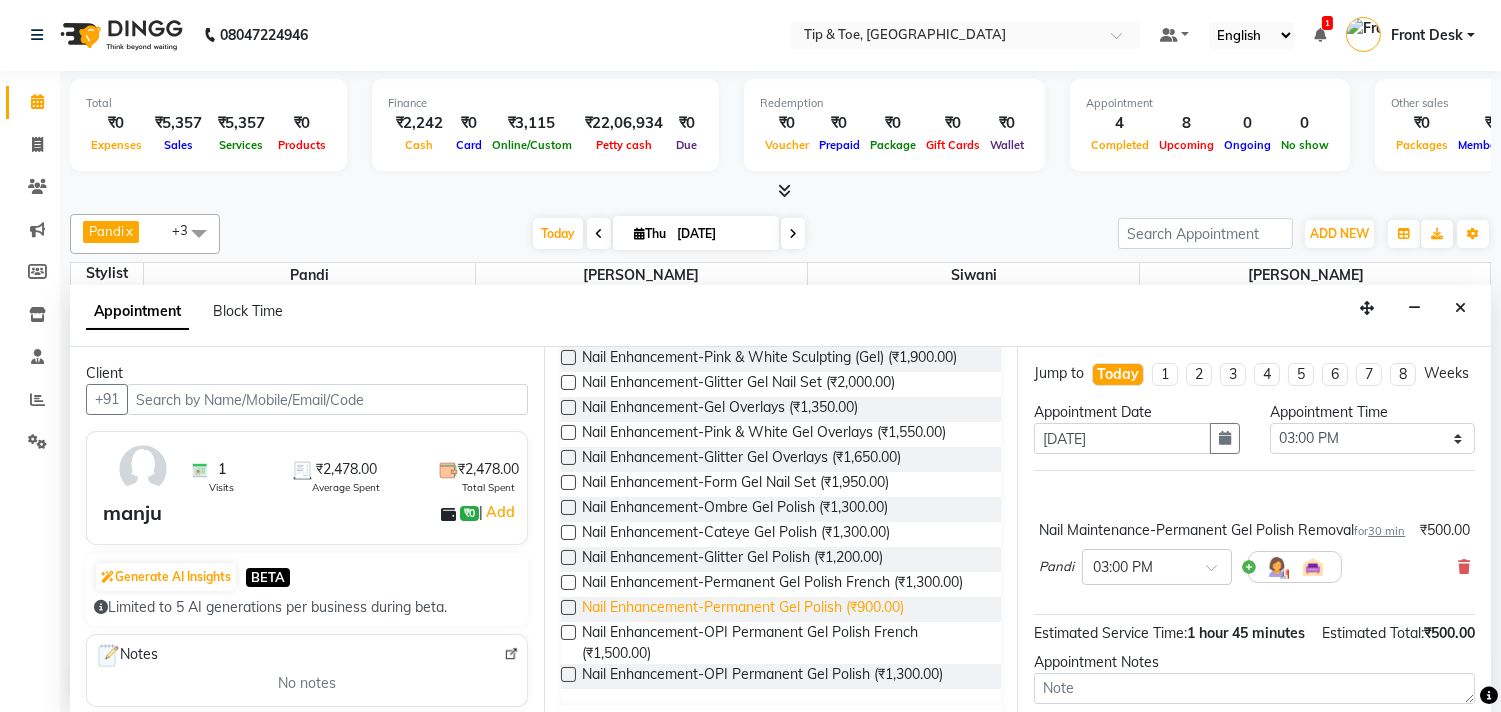 type on "gel" 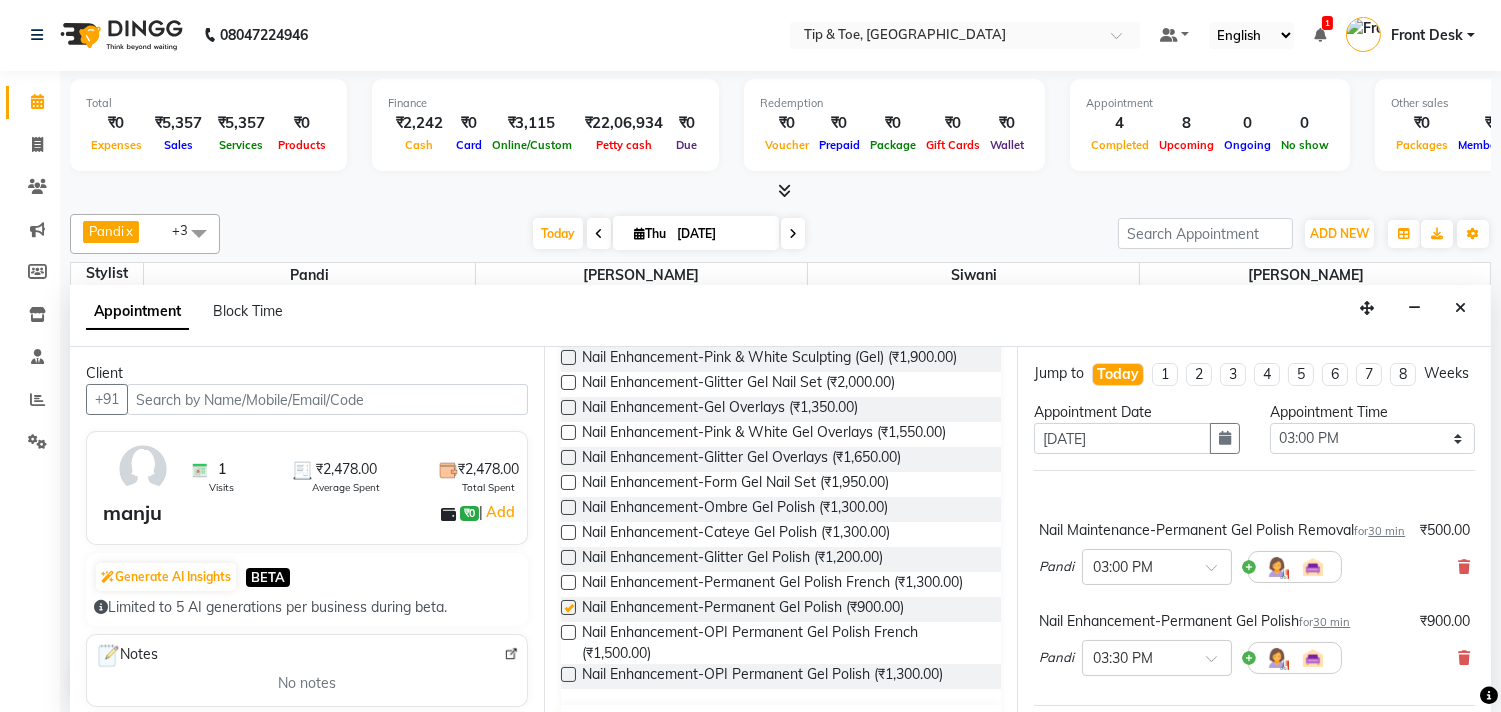 checkbox on "false" 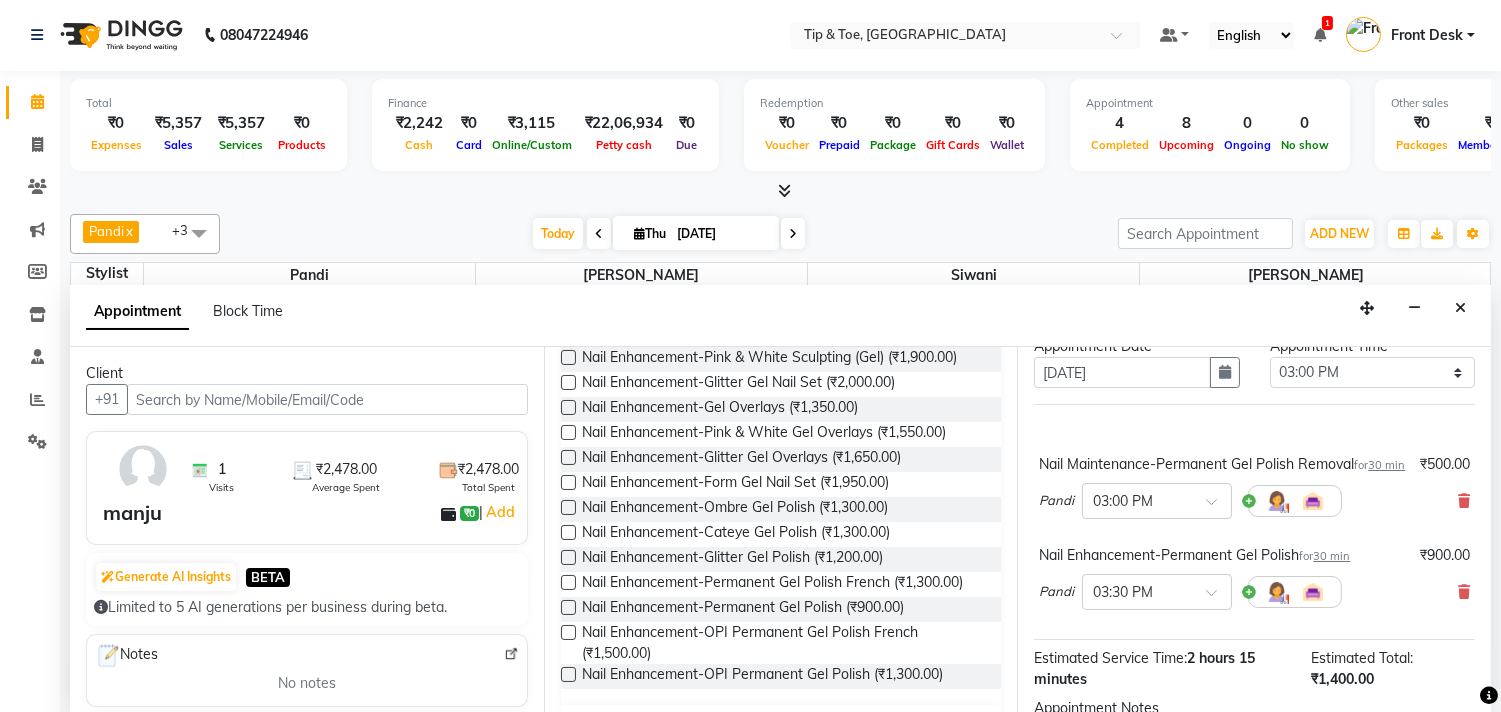 scroll, scrollTop: 111, scrollLeft: 0, axis: vertical 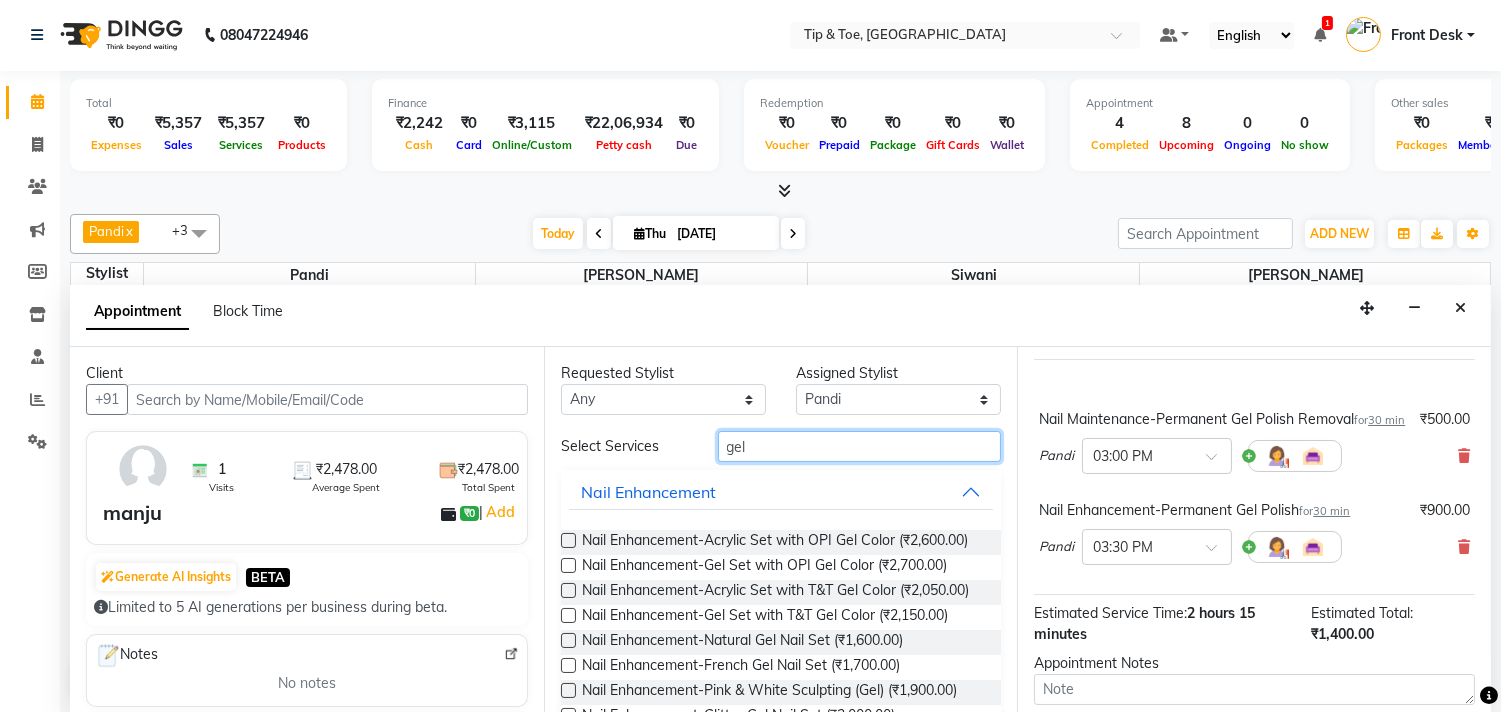 click on "gel" at bounding box center (860, 446) 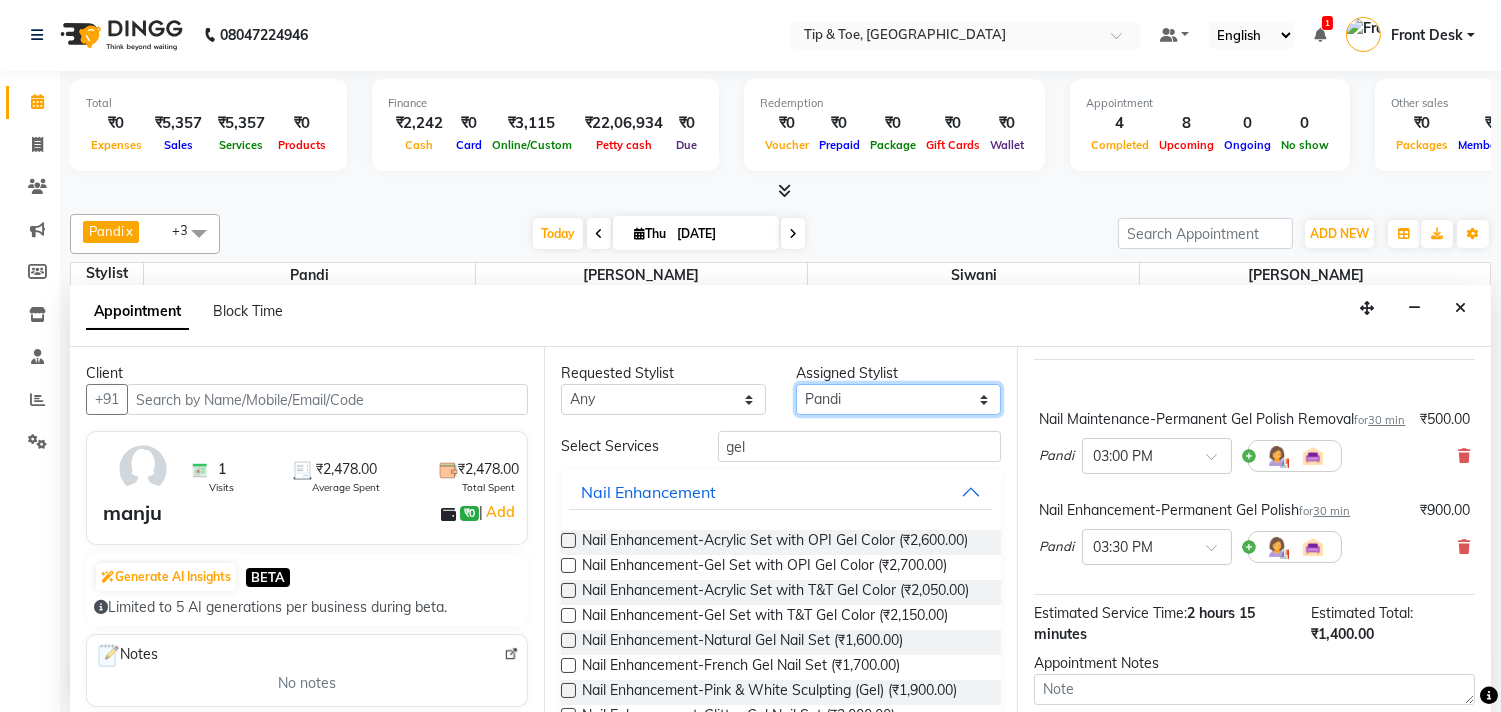 click on "Select [PERSON_NAME] Pandi Preeti [PERSON_NAME] [PERSON_NAME] Manager [PERSON_NAME]" at bounding box center (898, 399) 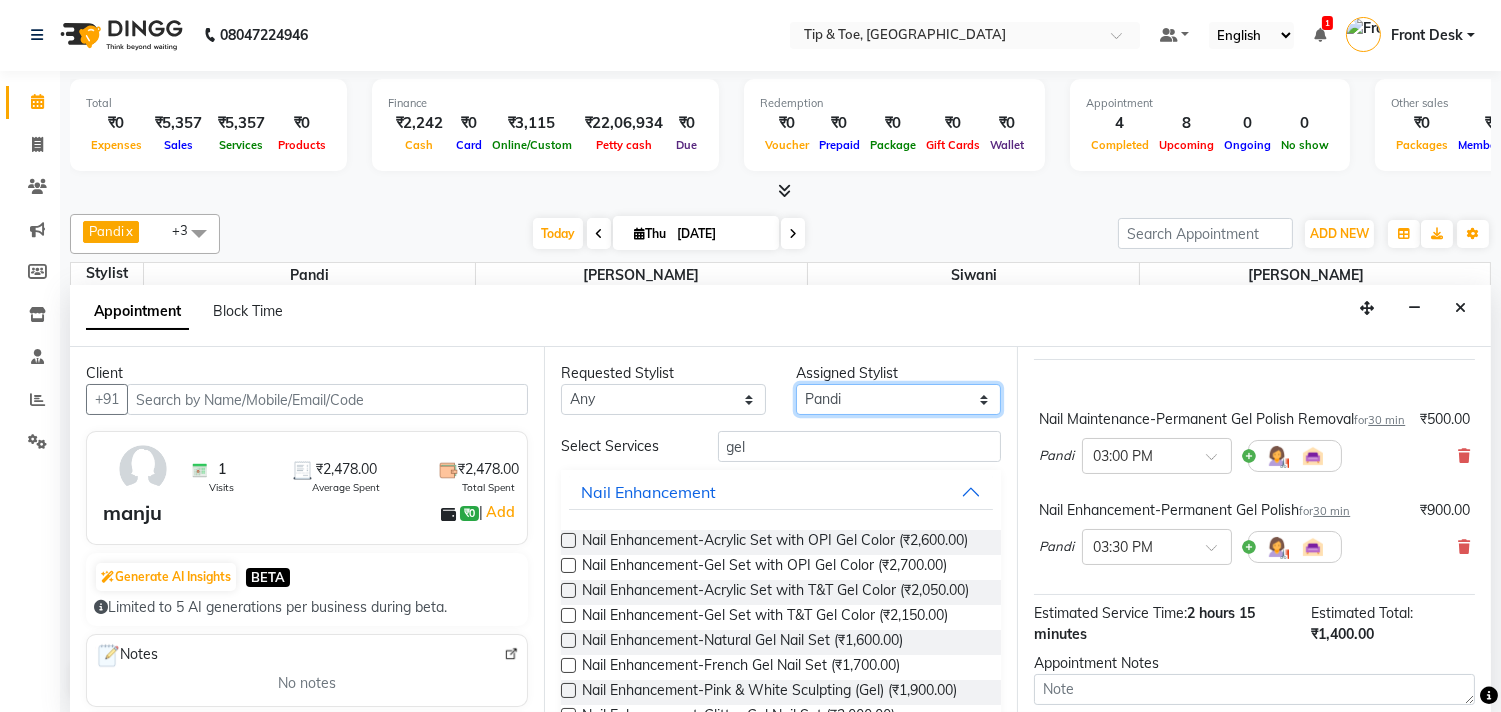 select on "39914" 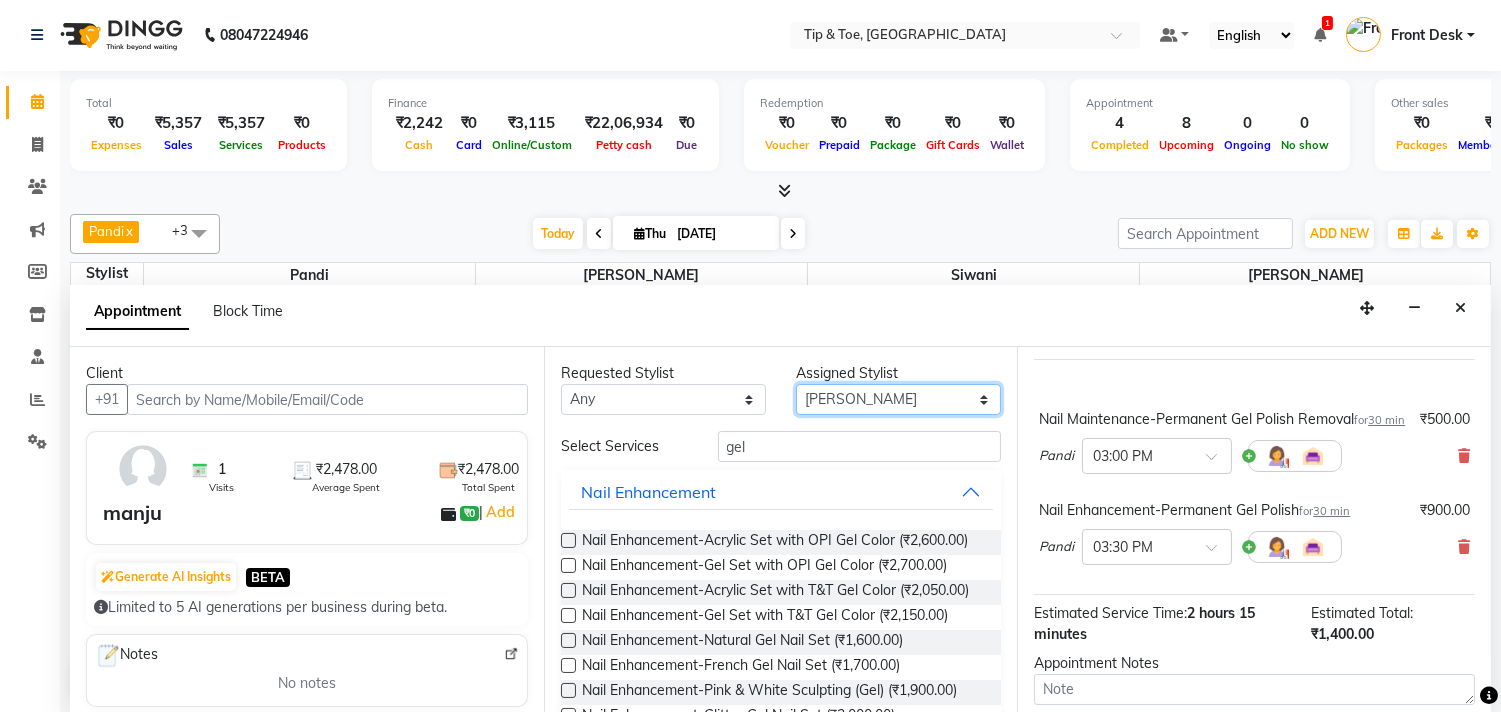 click on "Select [PERSON_NAME] Pandi Preeti [PERSON_NAME] [PERSON_NAME] Manager [PERSON_NAME]" at bounding box center (898, 399) 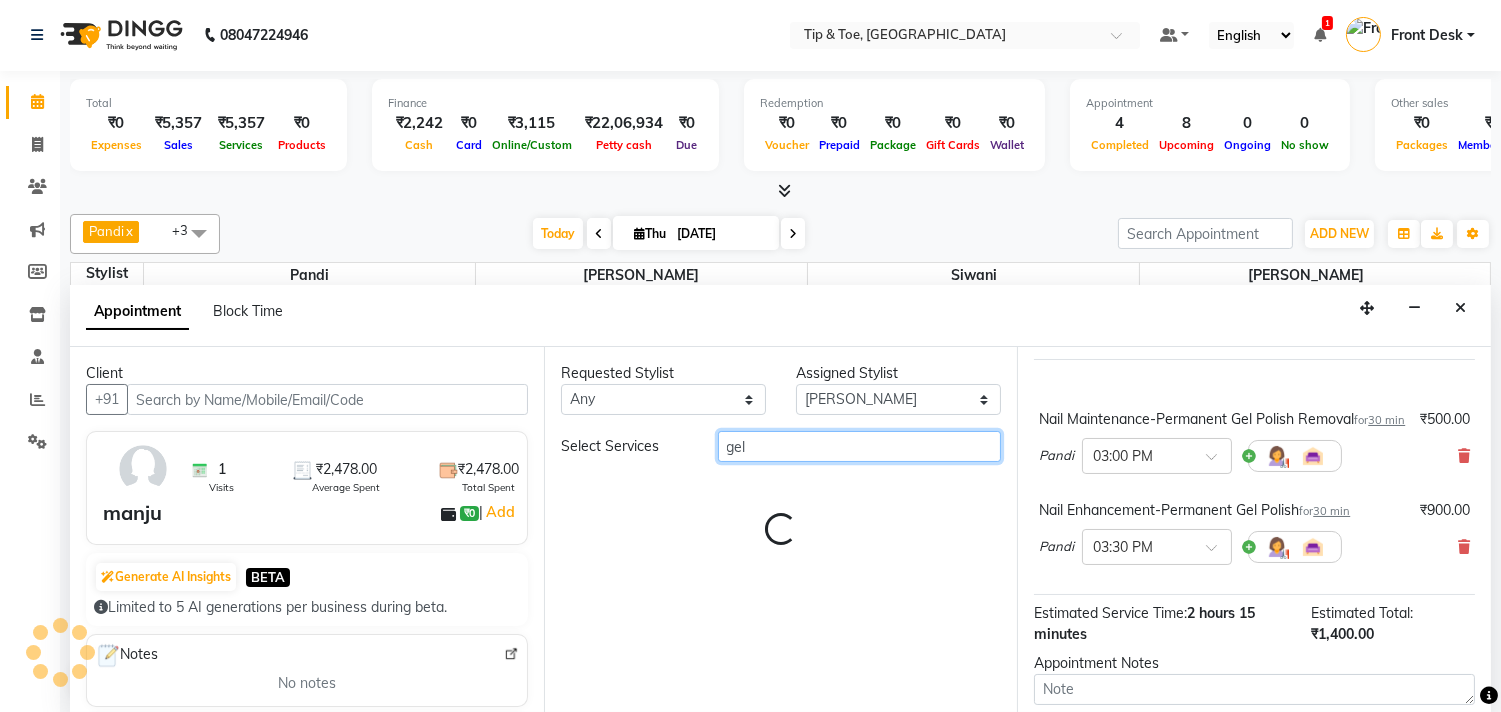 click on "gel" at bounding box center [860, 446] 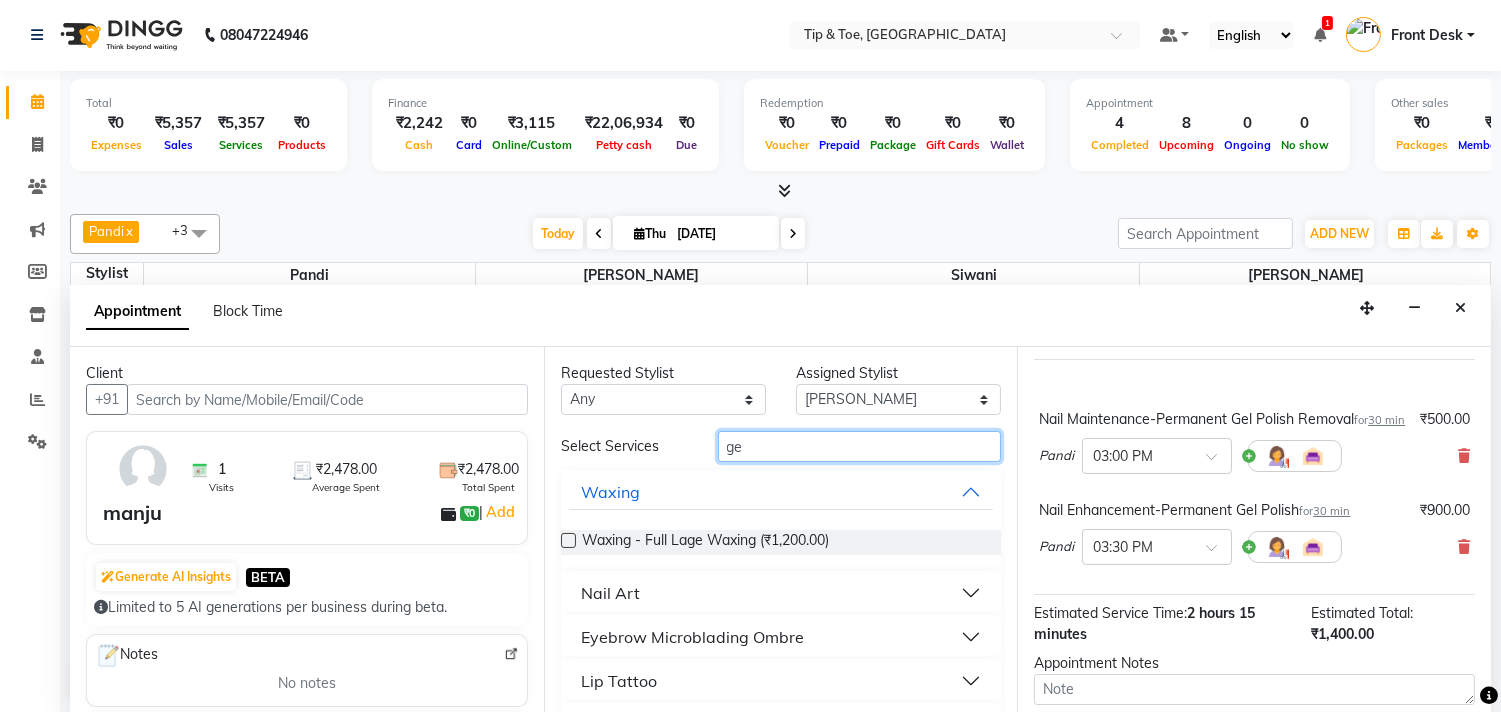 type on "g" 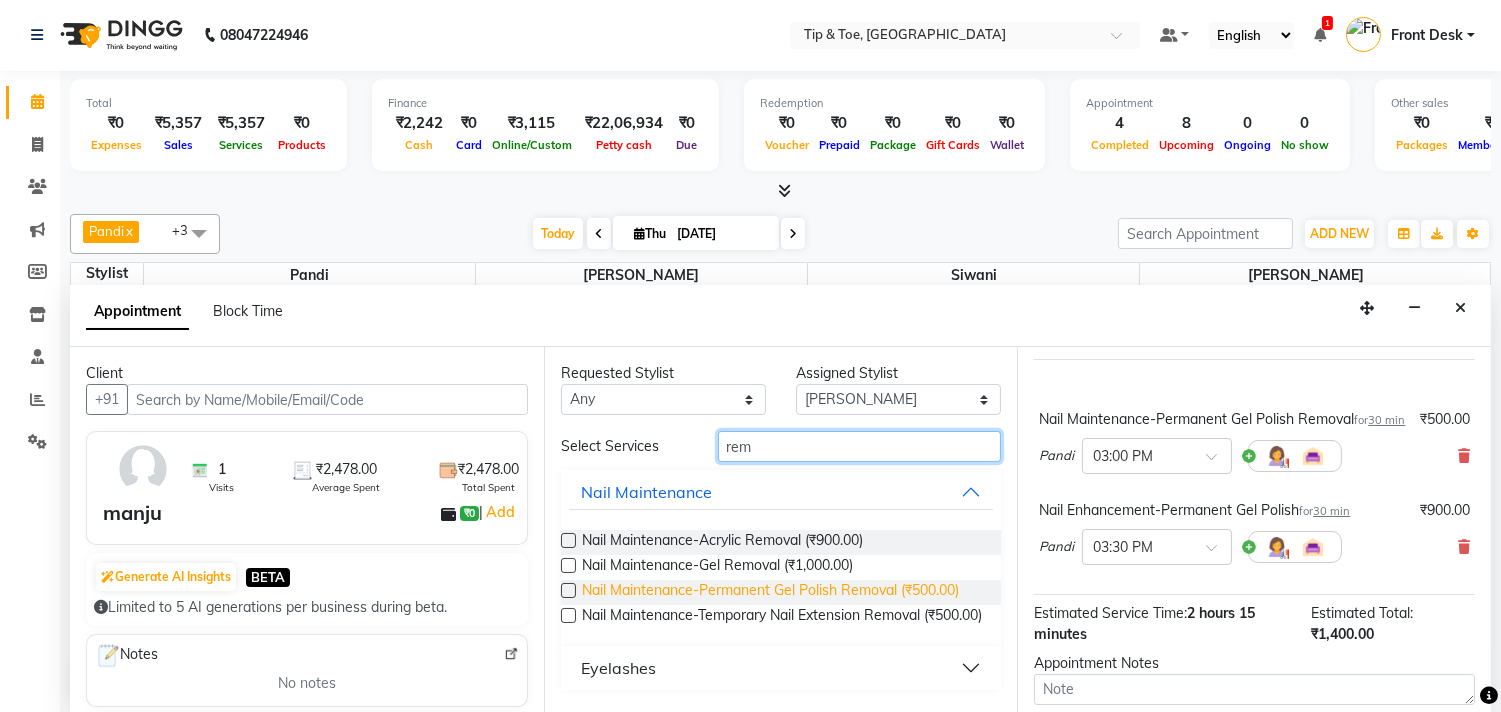 type on "rem" 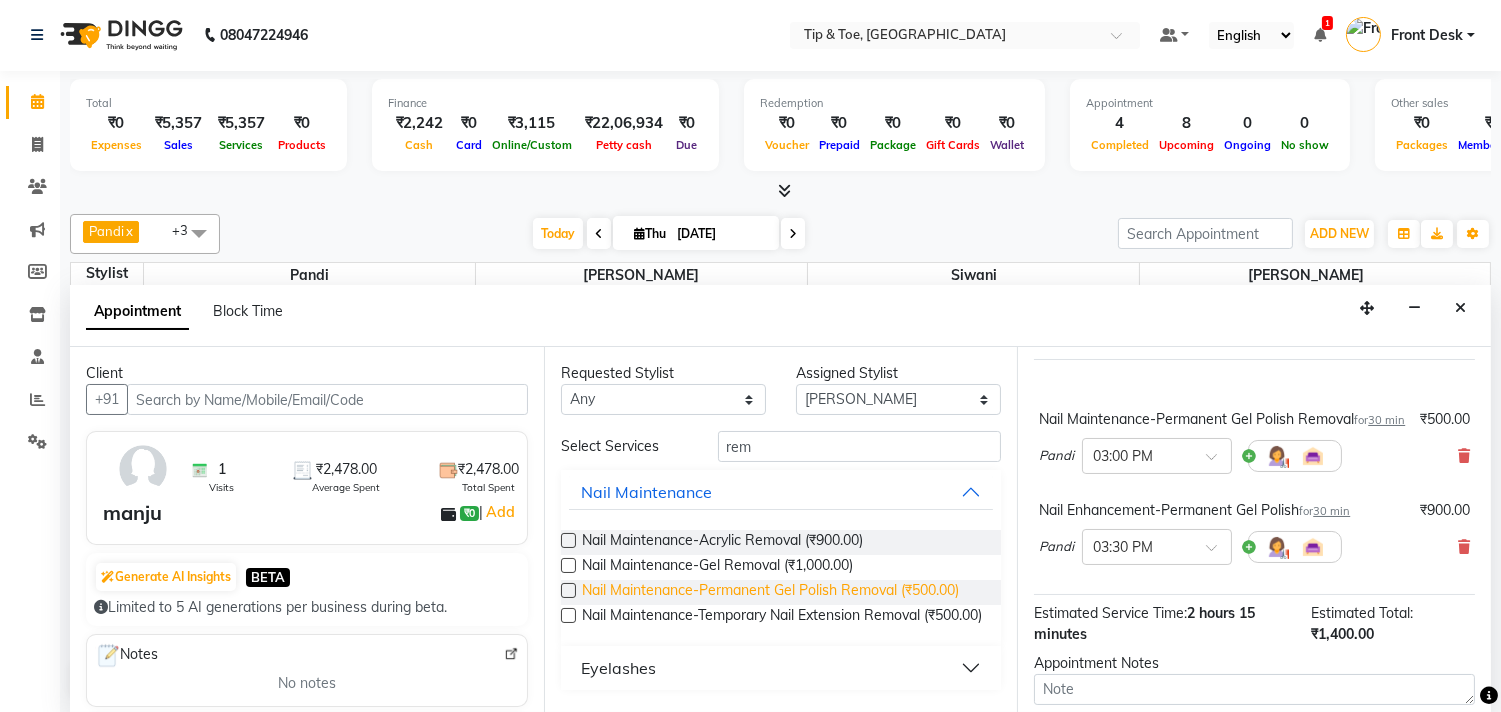click on "Nail Maintenance-Permanent Gel Polish Removal (₹500.00)" at bounding box center (770, 592) 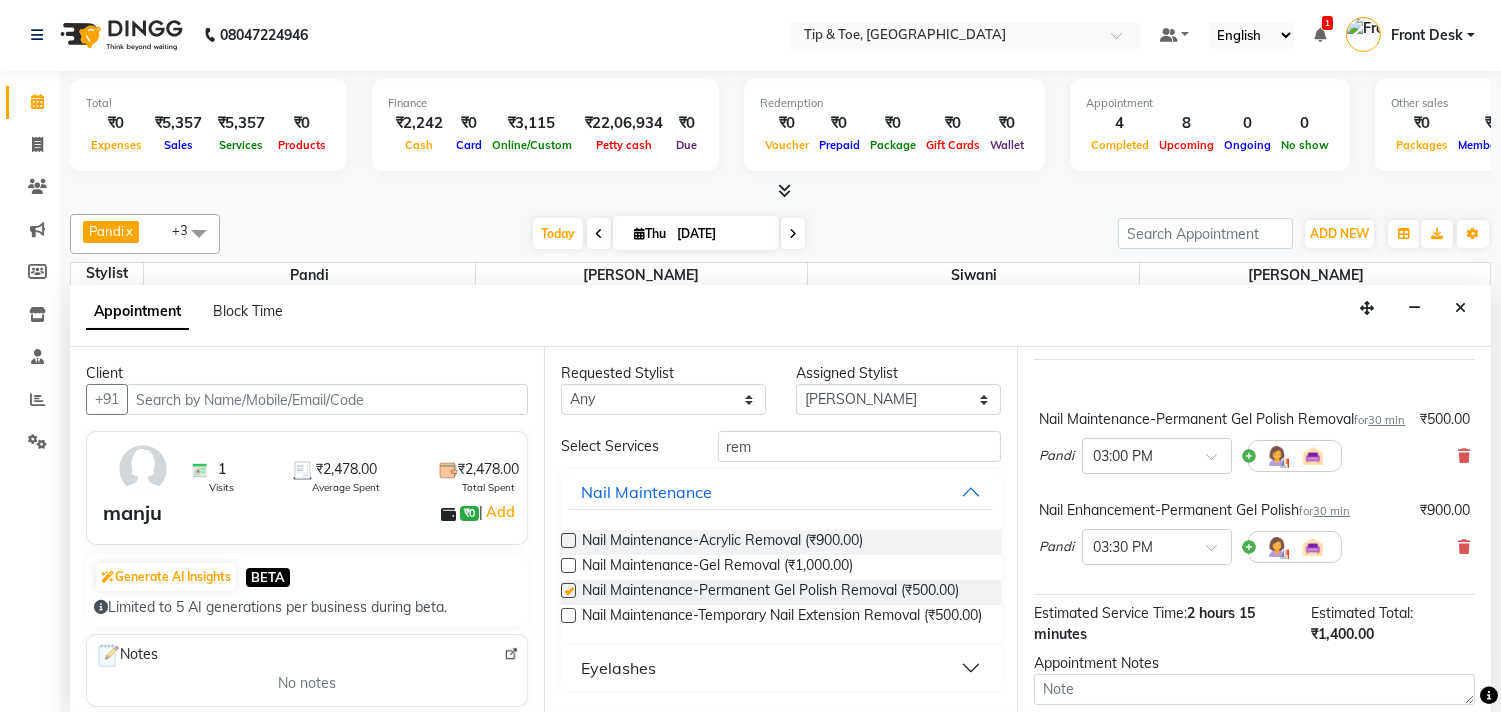 checkbox on "false" 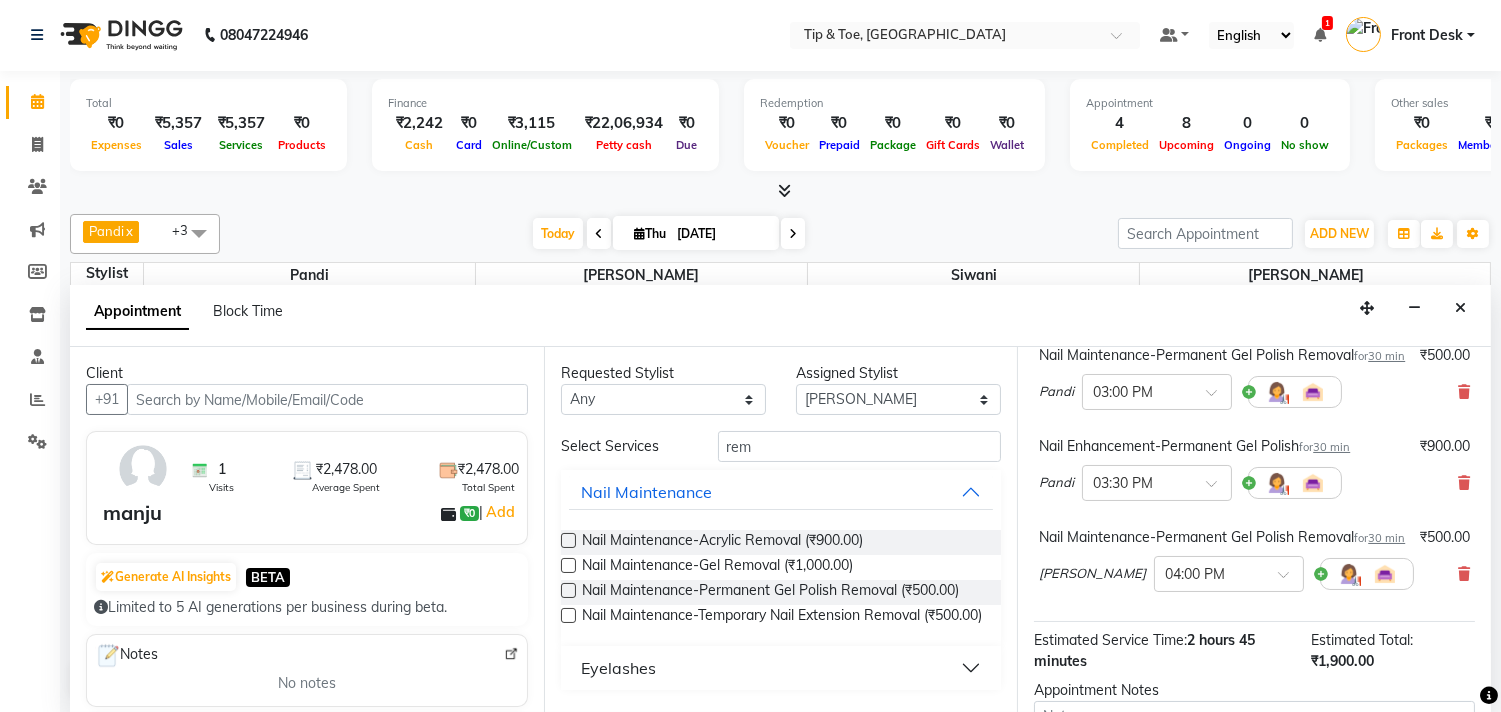 scroll, scrollTop: 222, scrollLeft: 0, axis: vertical 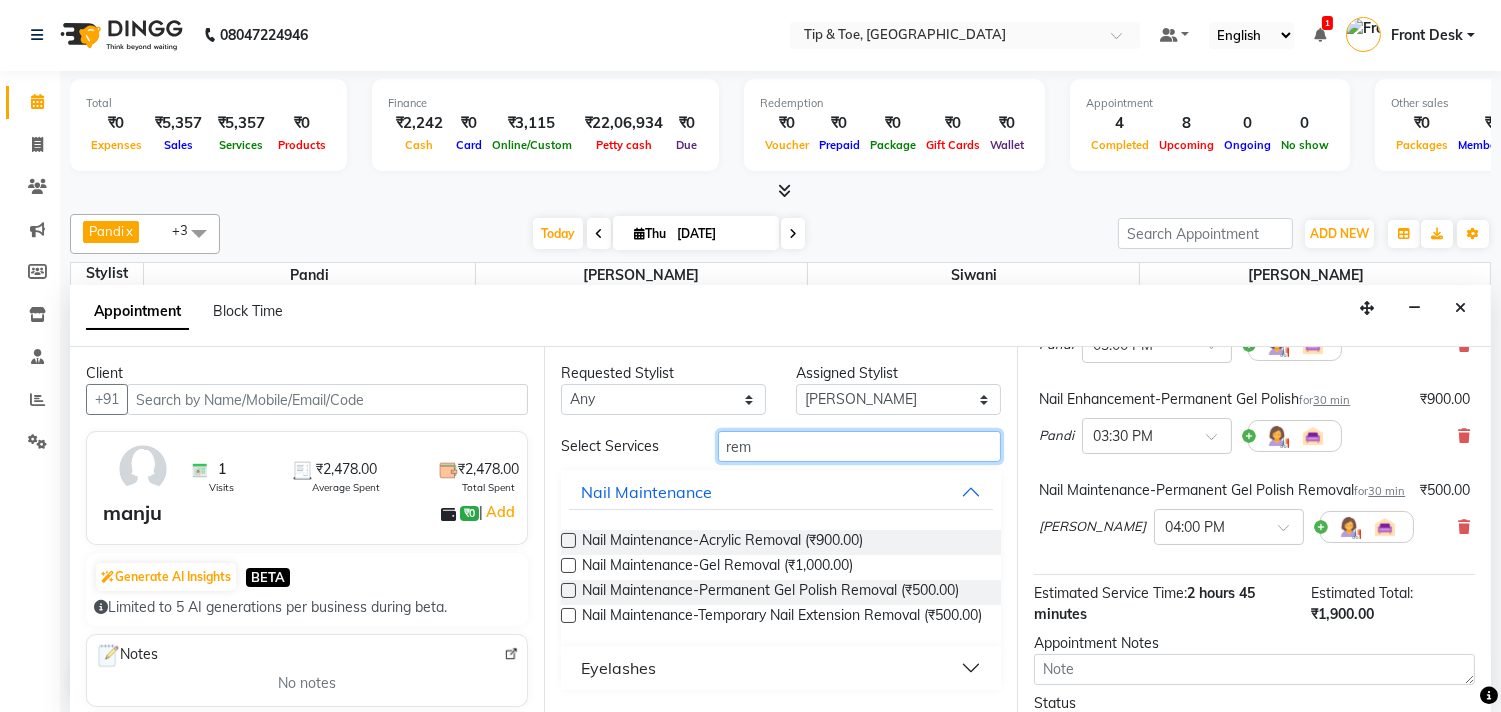 click on "rem" at bounding box center [860, 446] 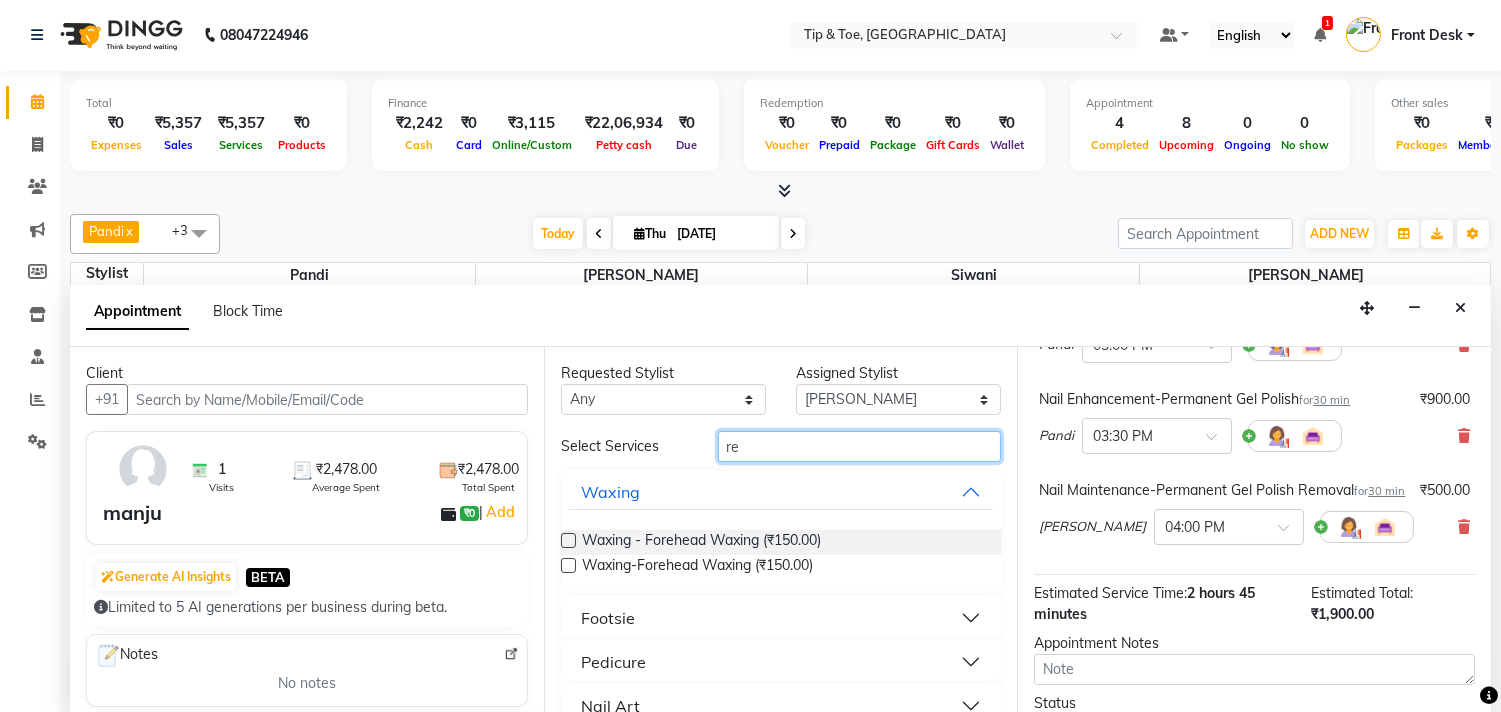 type on "r" 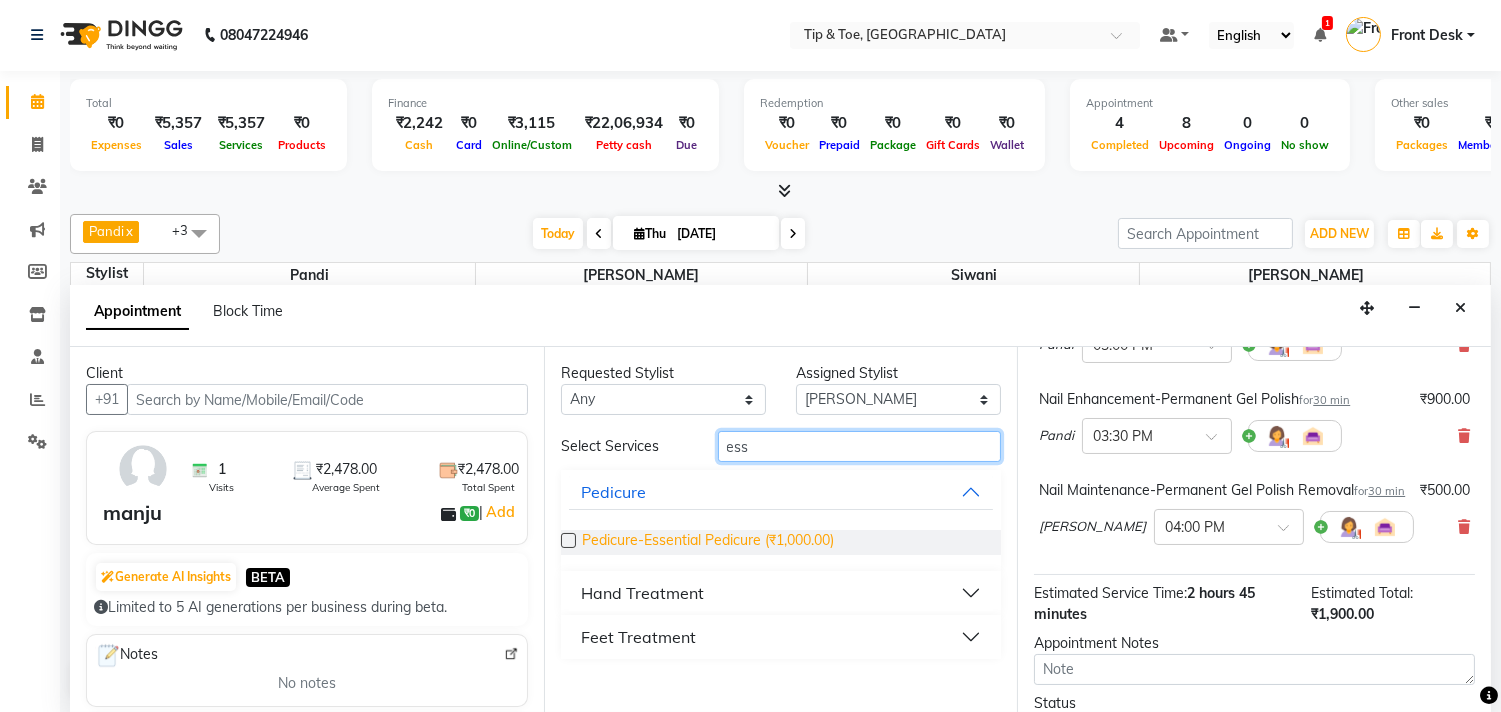 type on "ess" 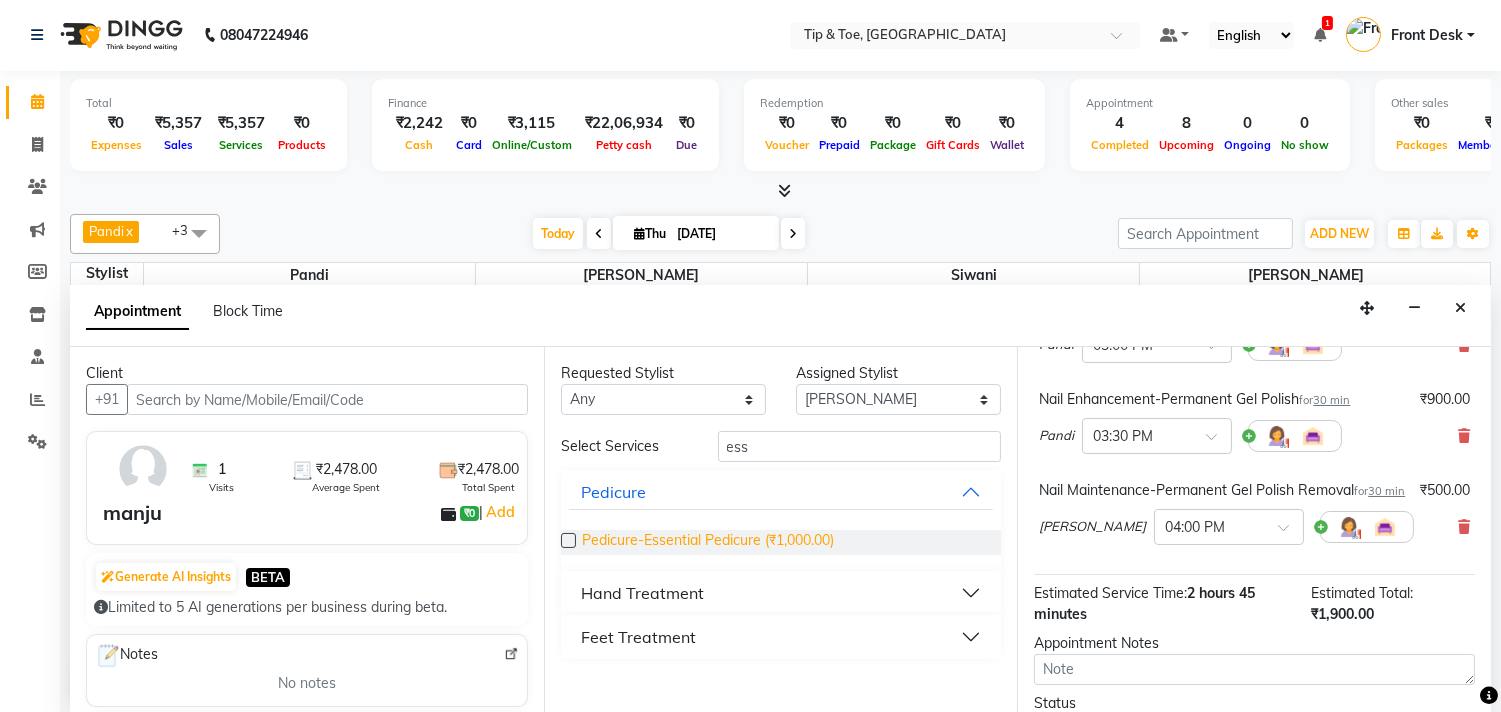 click on "Pedicure-Essential Pedicure (₹1,000.00)" at bounding box center [708, 542] 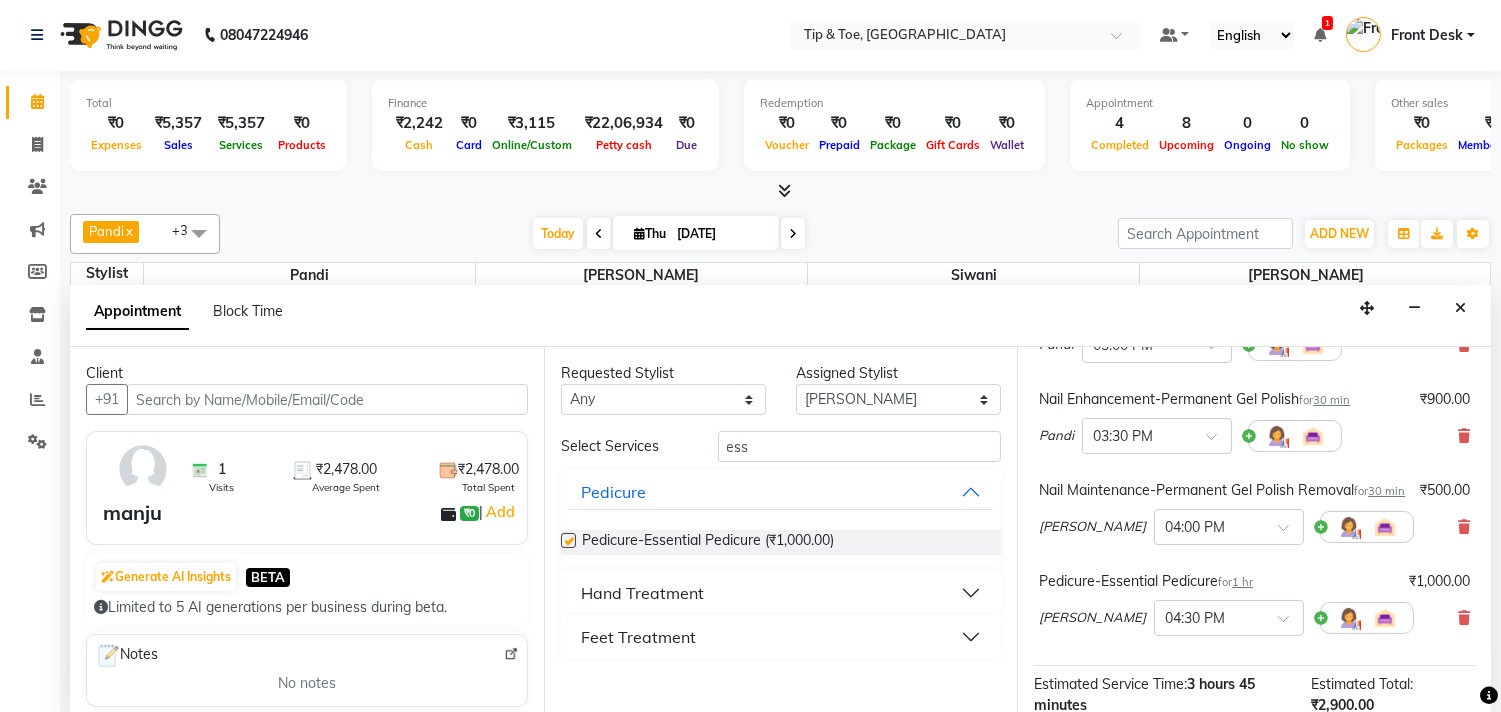 checkbox on "false" 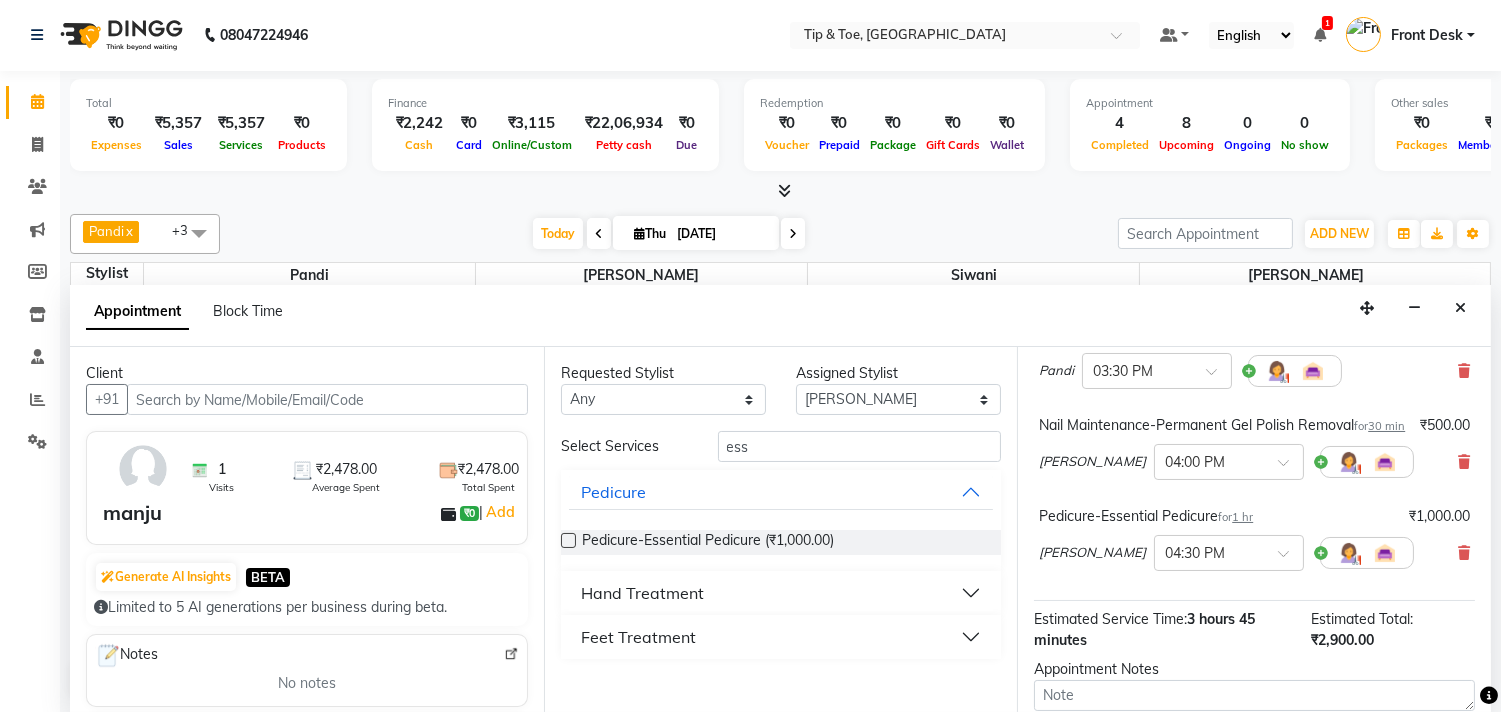 scroll, scrollTop: 333, scrollLeft: 0, axis: vertical 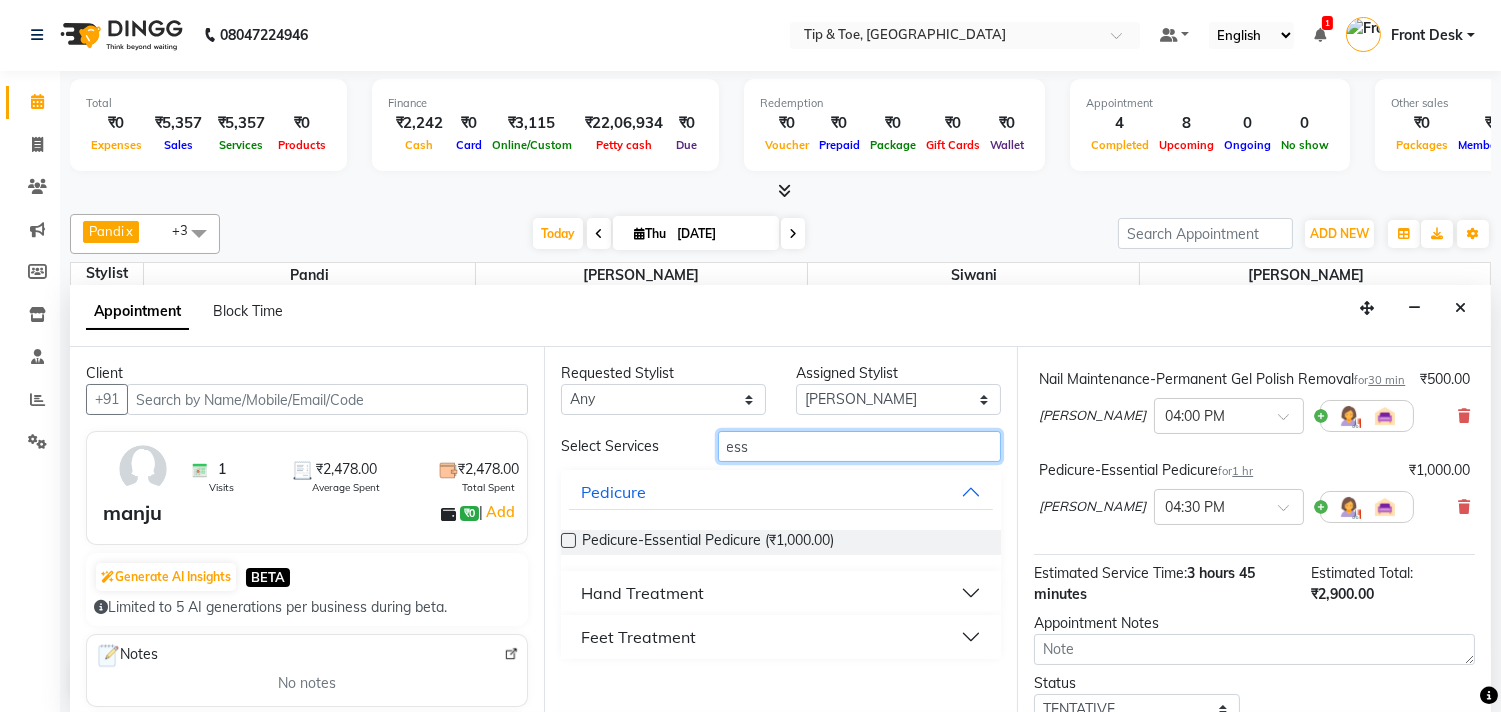 click on "ess" at bounding box center [860, 446] 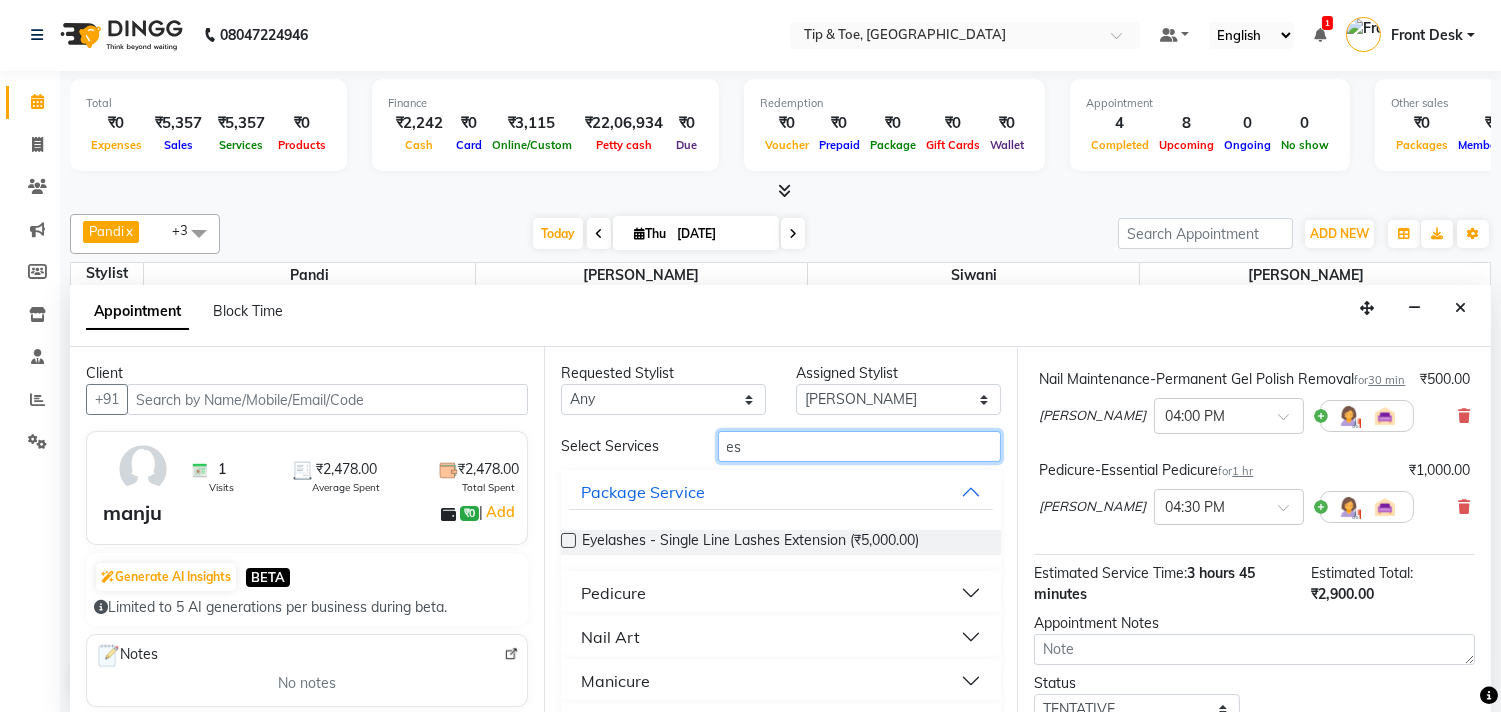 type on "e" 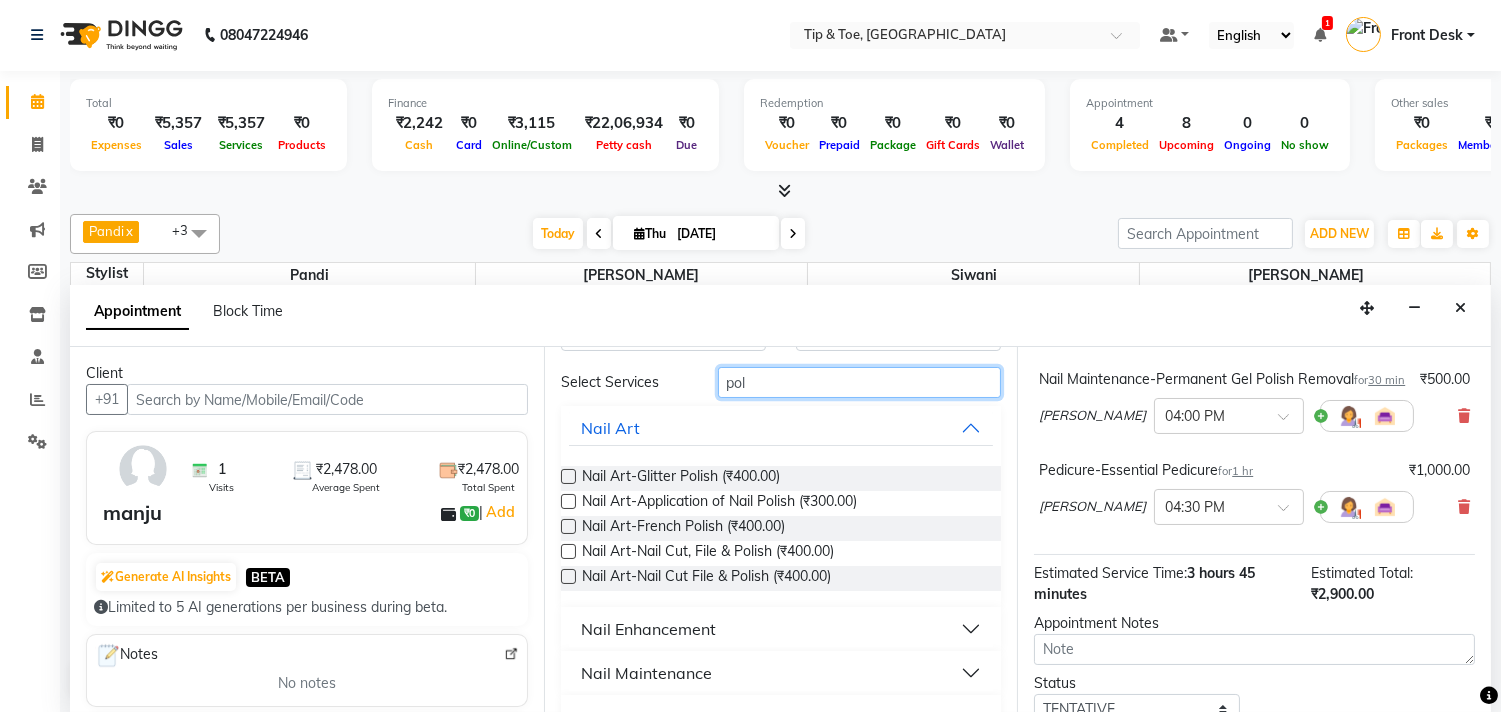 scroll, scrollTop: 105, scrollLeft: 0, axis: vertical 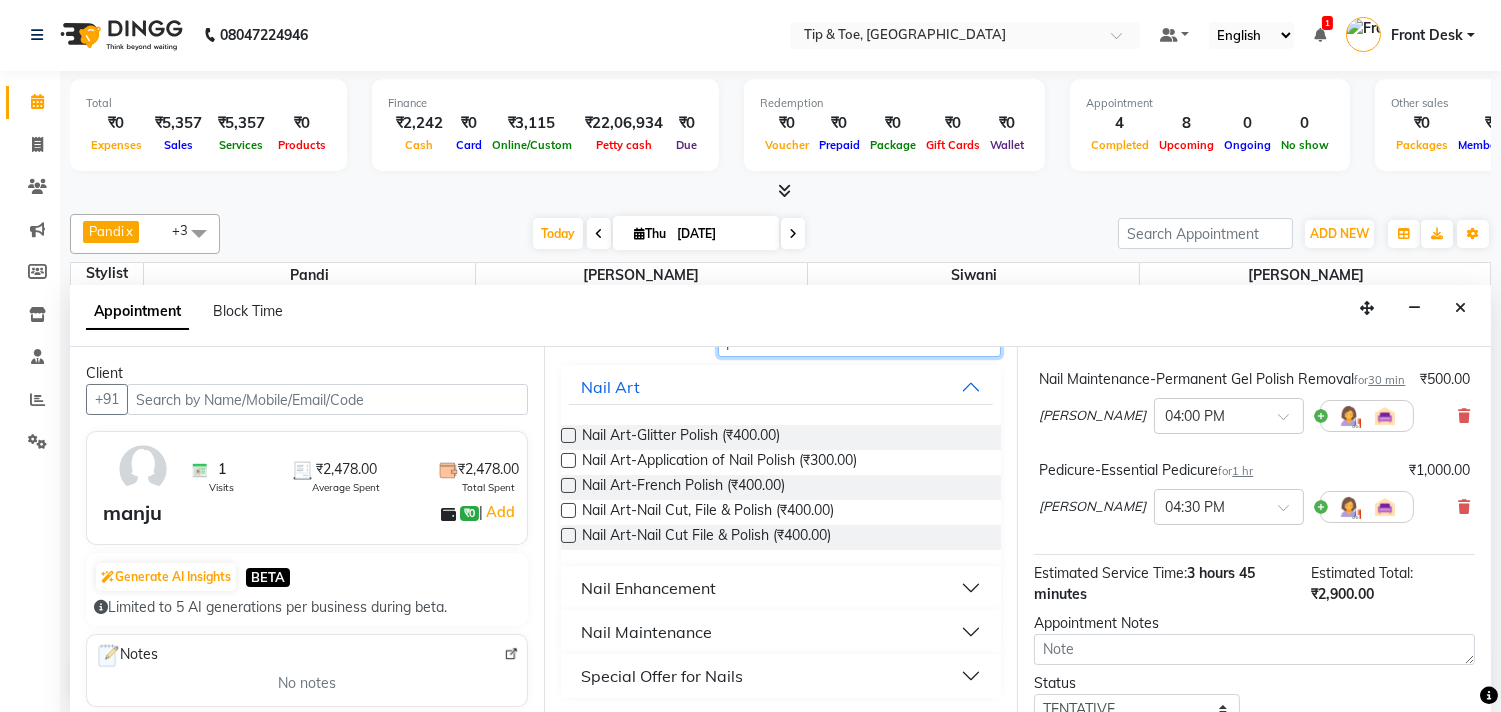 type on "pol" 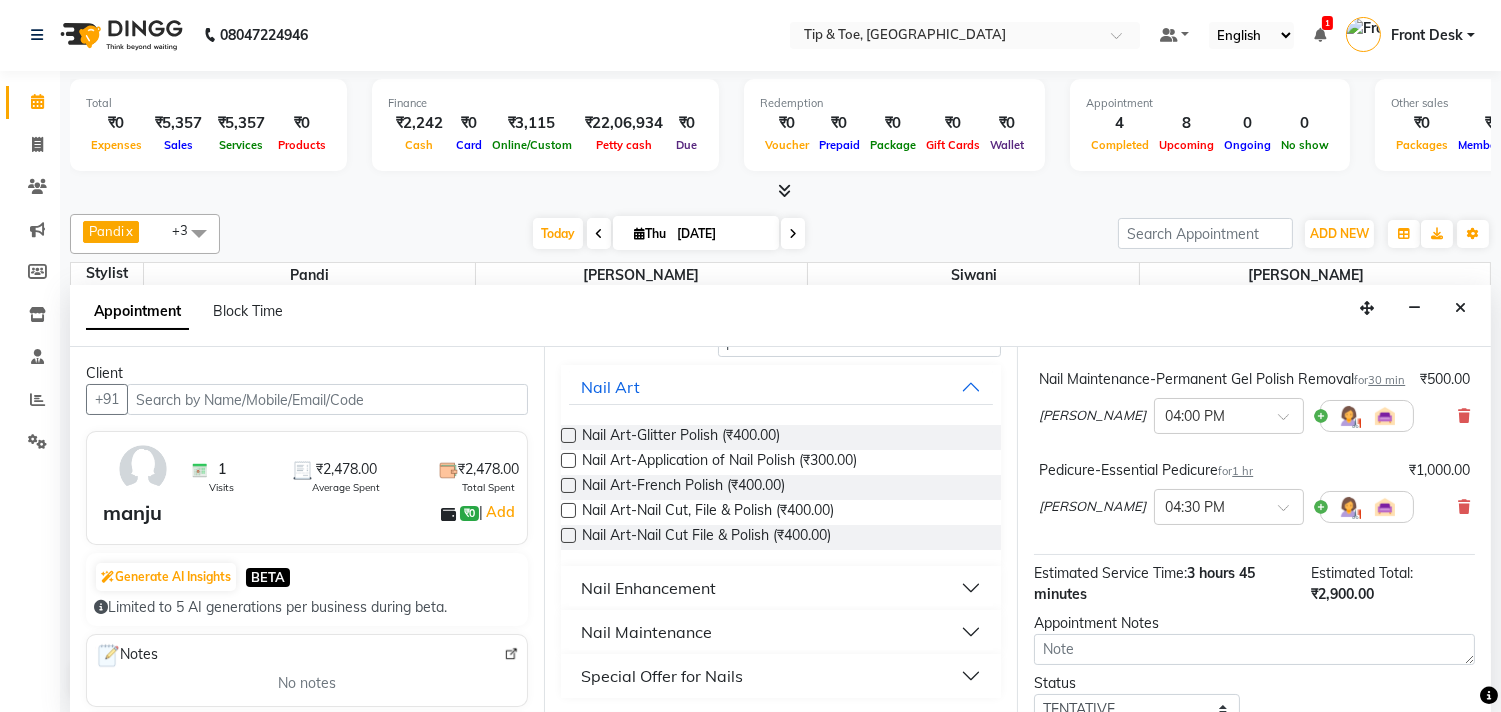 click on "Nail Enhancement" at bounding box center [781, 588] 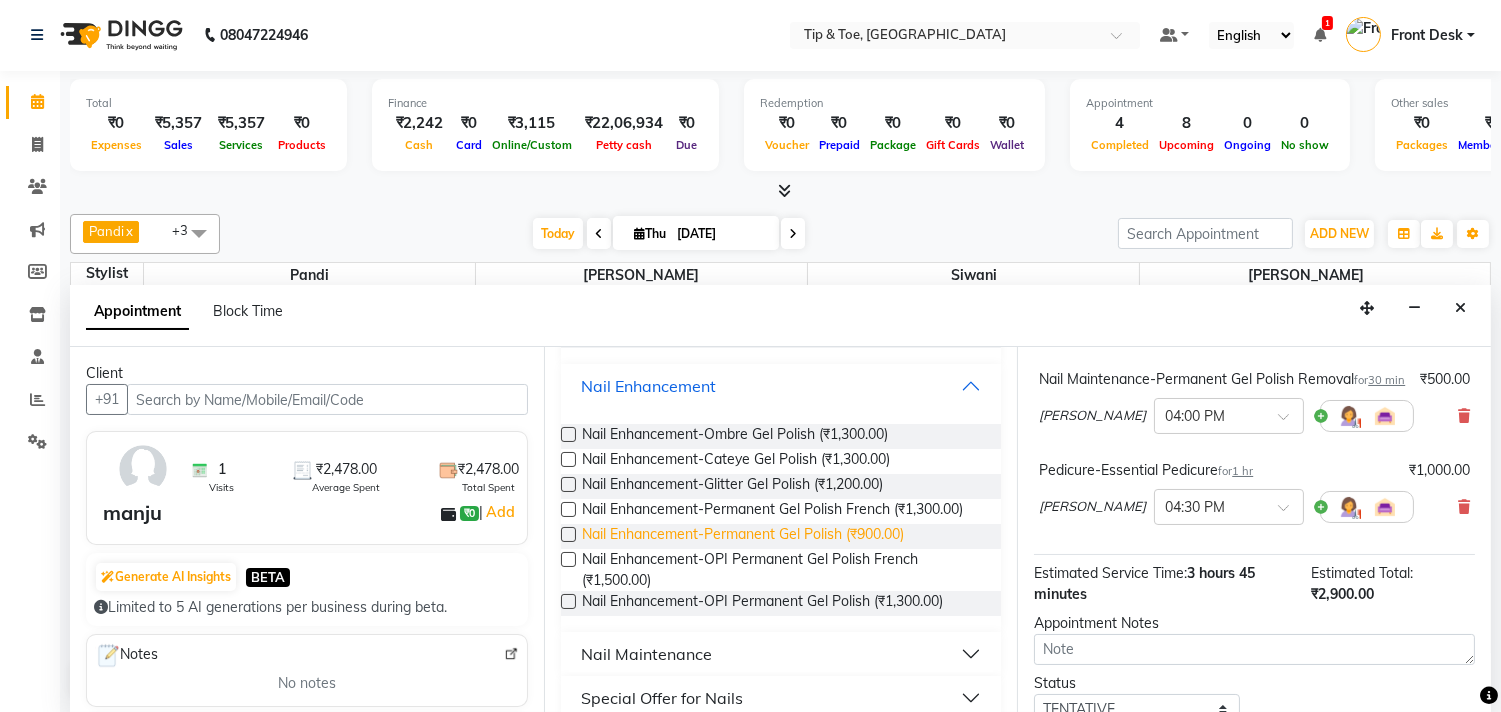 scroll, scrollTop: 327, scrollLeft: 0, axis: vertical 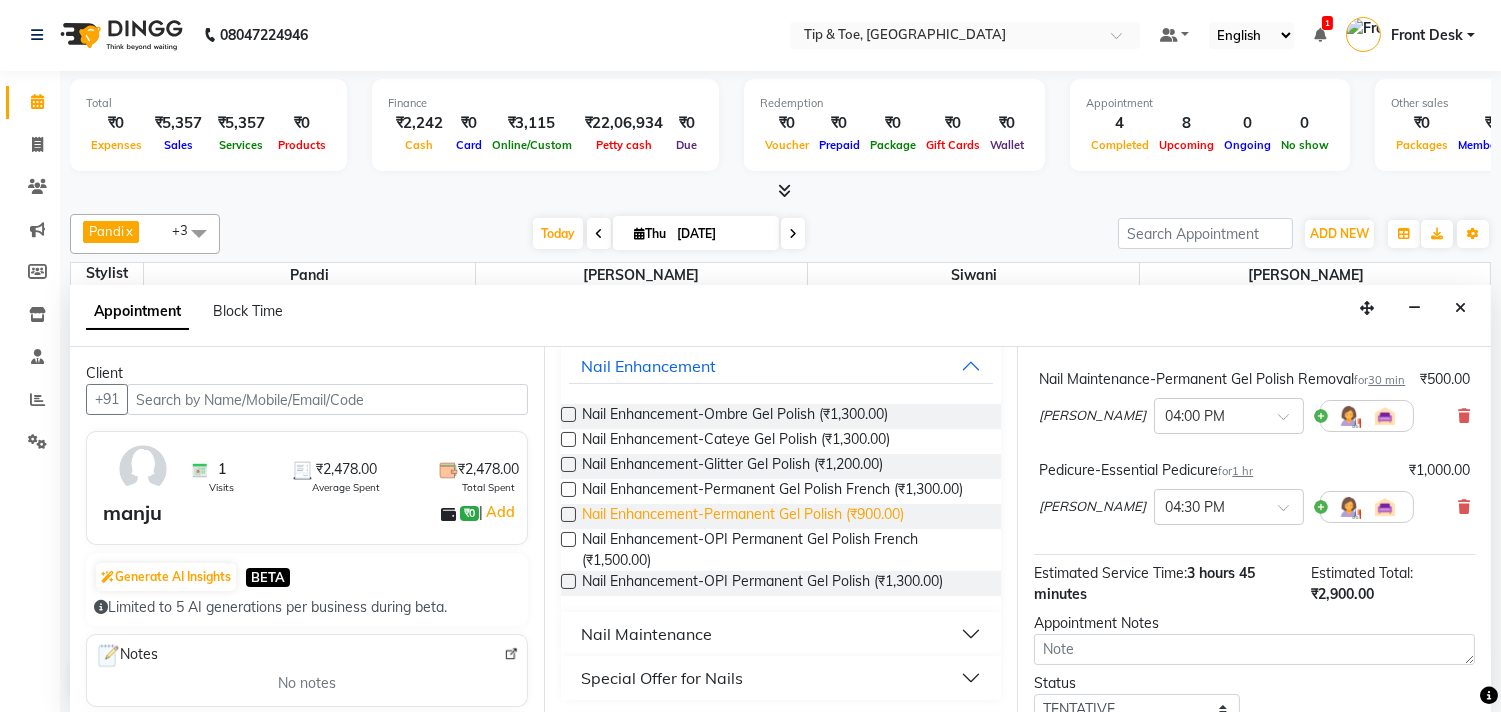 click on "Nail Enhancement-Permanent Gel Polish (₹900.00)" at bounding box center [743, 516] 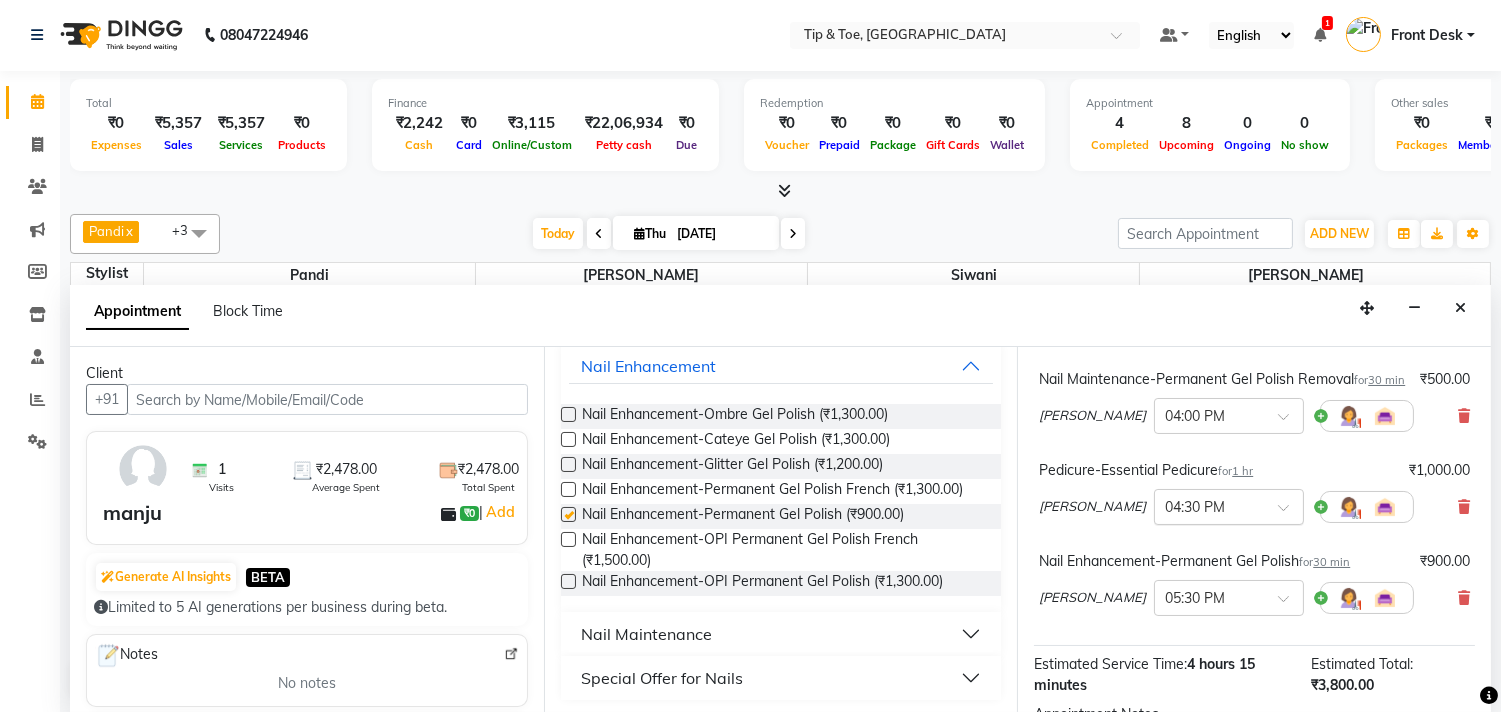 checkbox on "false" 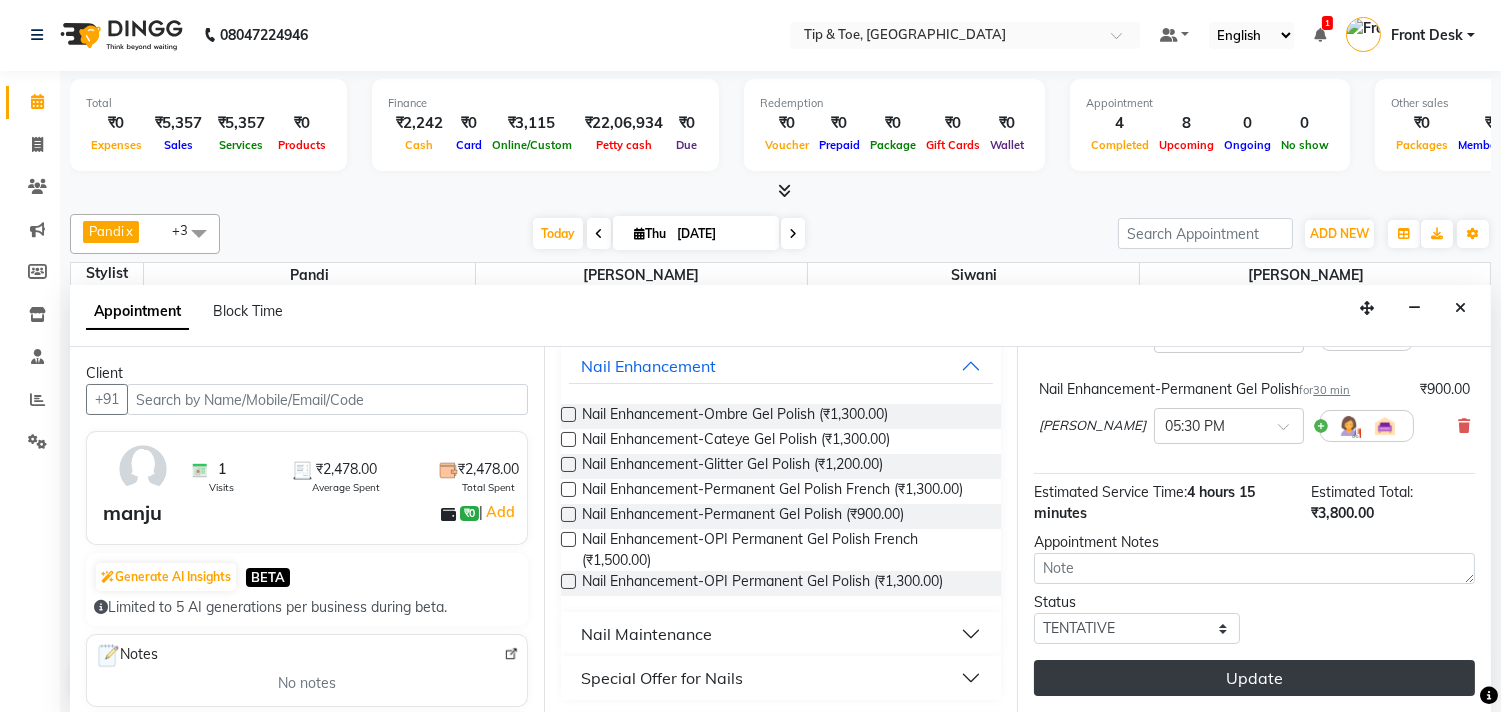 scroll, scrollTop: 565, scrollLeft: 0, axis: vertical 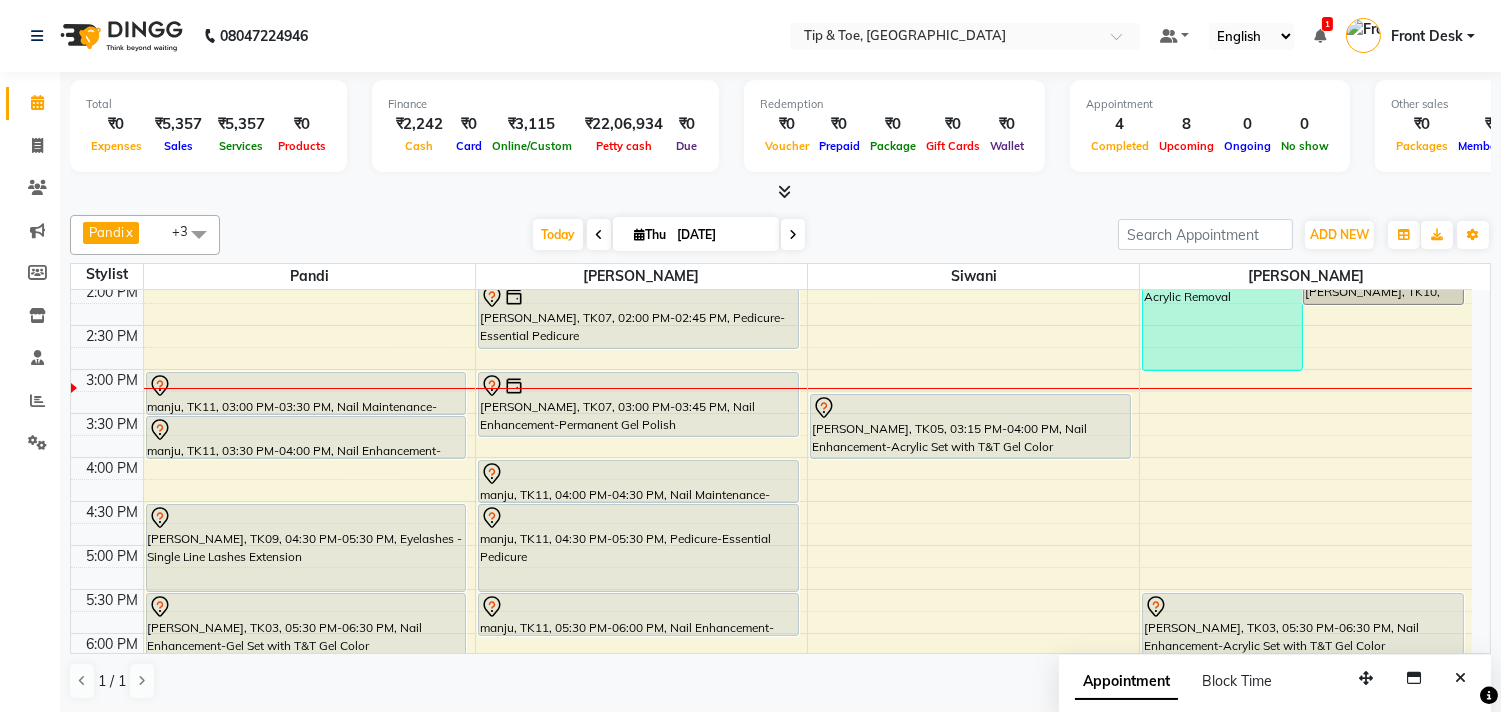 drag, startPoint x: 588, startPoint y: 347, endPoint x: 633, endPoint y: 367, distance: 49.24429 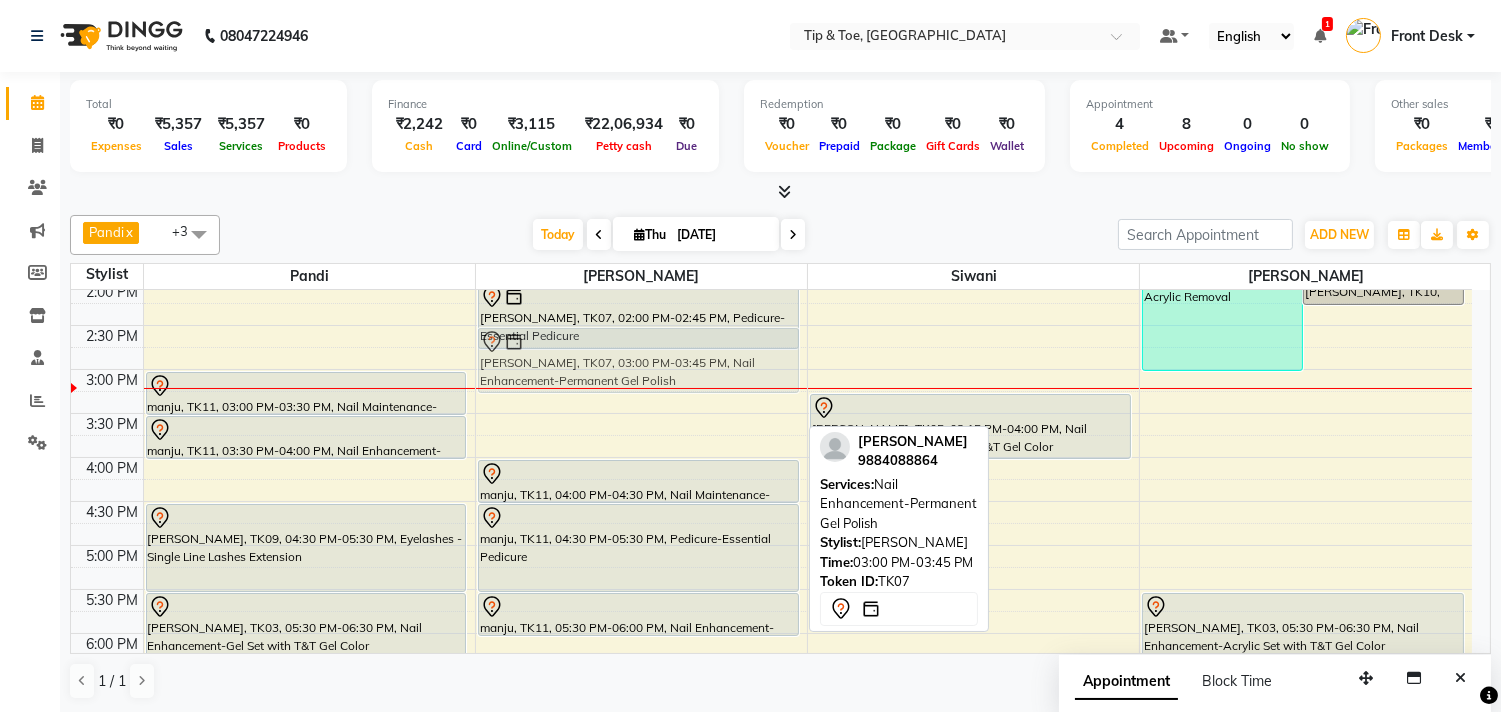 drag, startPoint x: 674, startPoint y: 422, endPoint x: 681, endPoint y: 388, distance: 34.713108 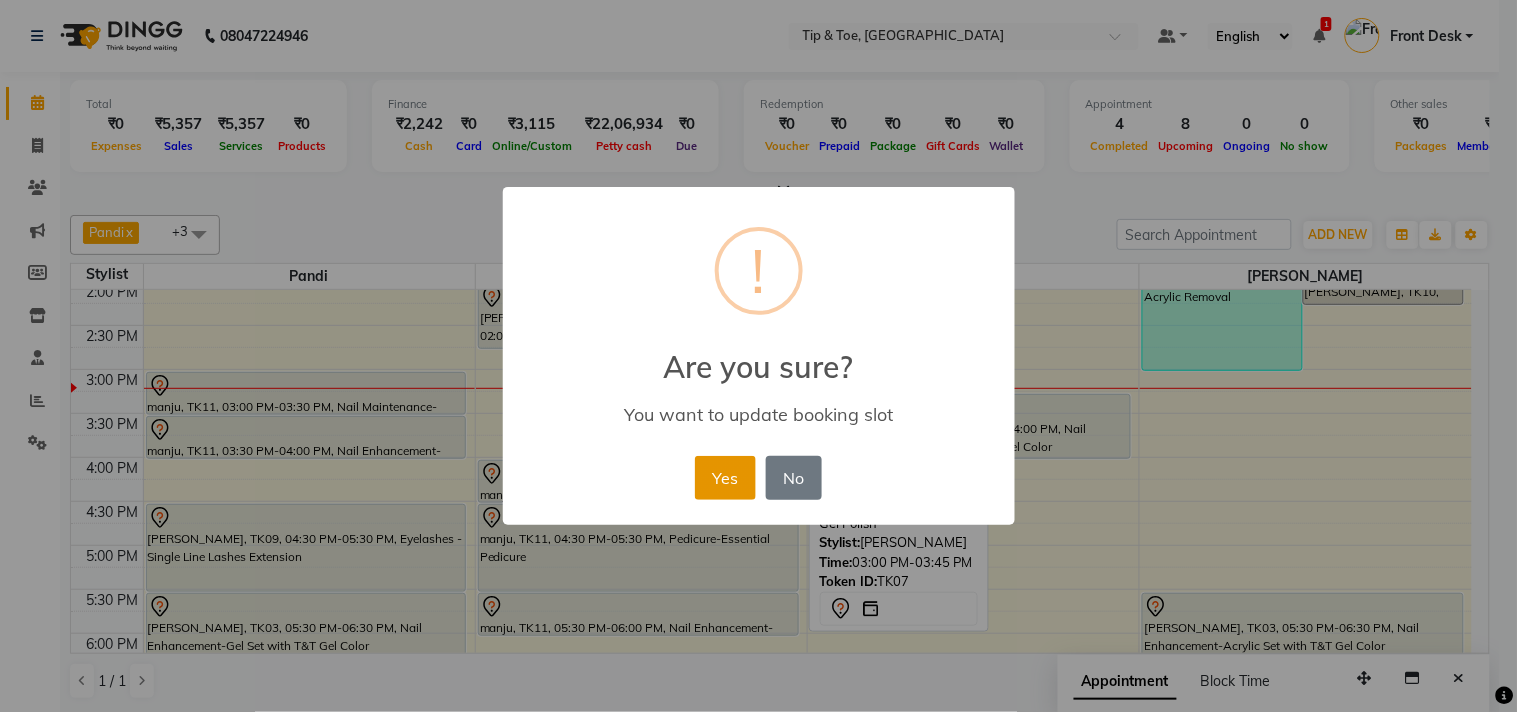 click on "Yes" at bounding box center (725, 478) 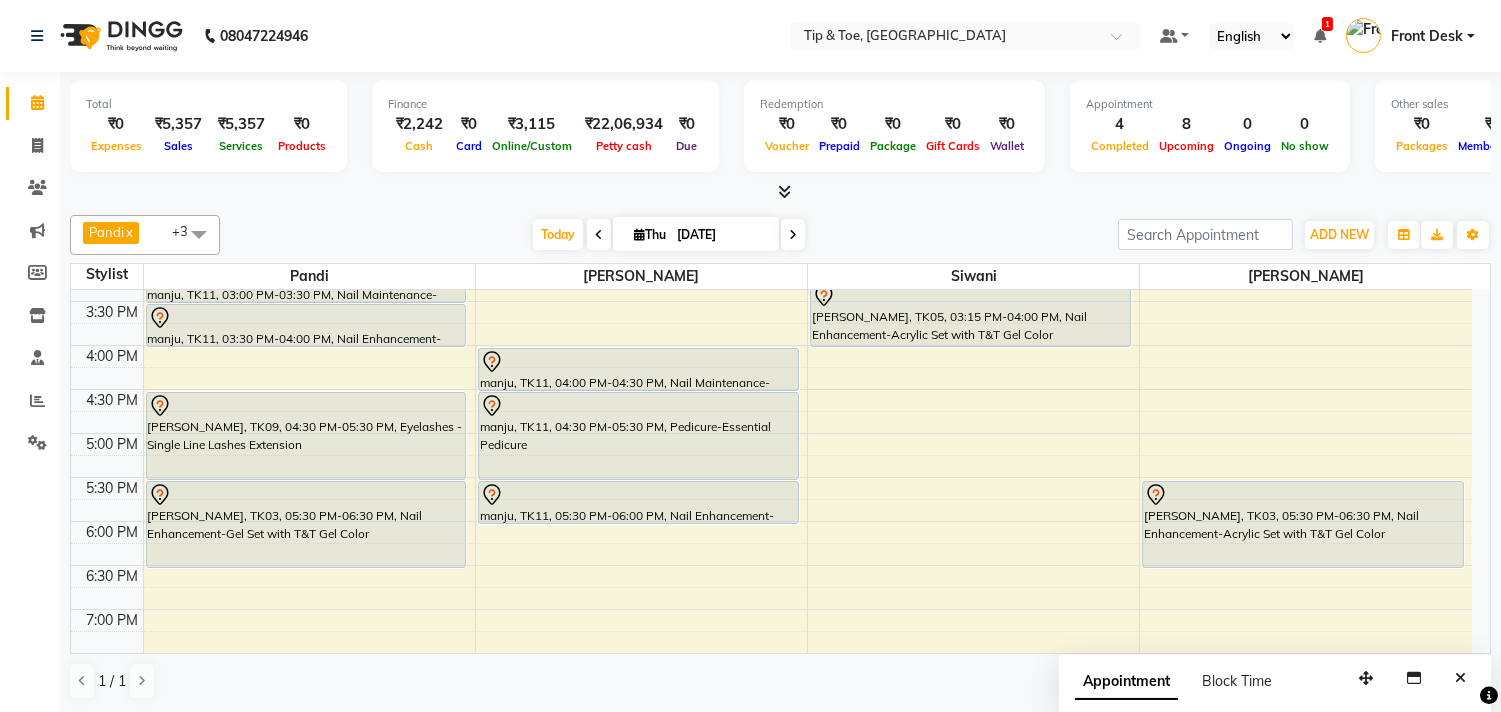 scroll, scrollTop: 448, scrollLeft: 0, axis: vertical 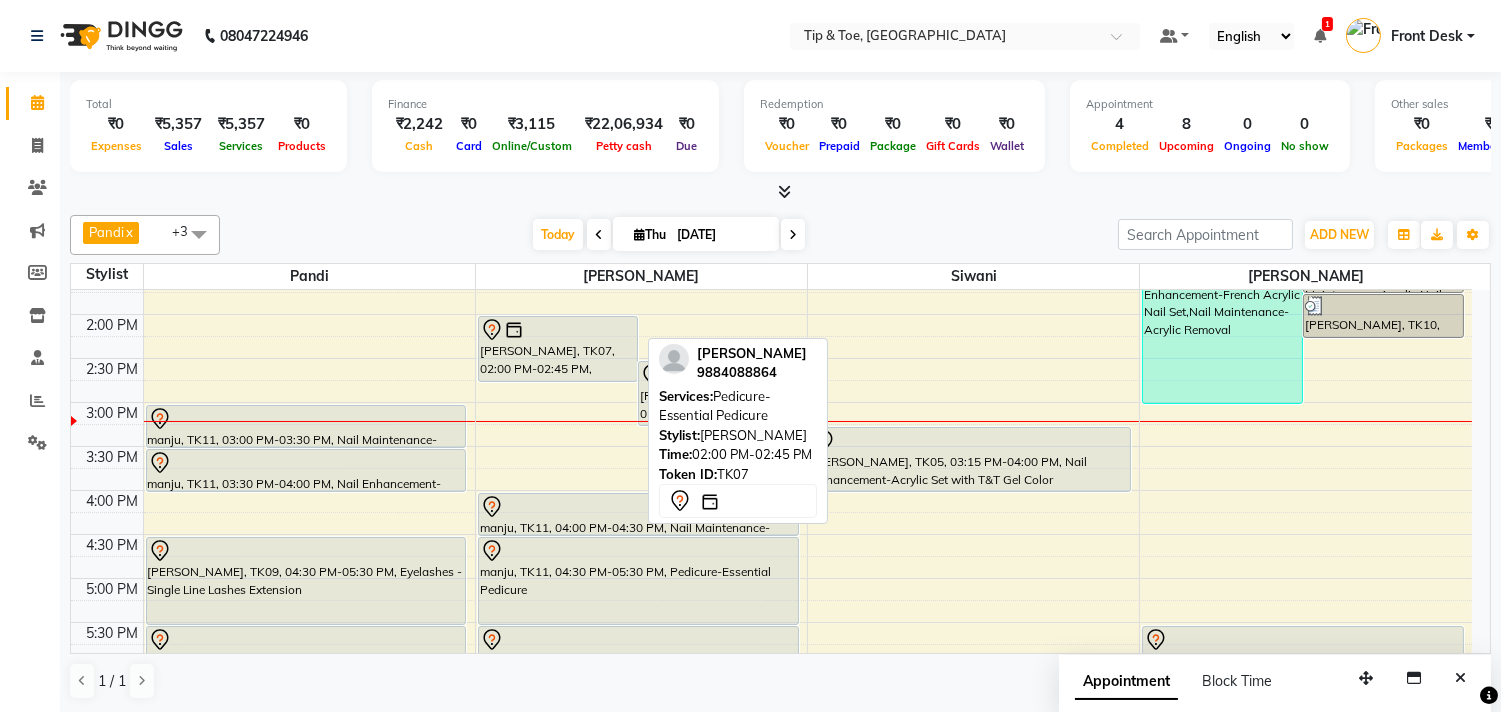 drag, startPoint x: 595, startPoint y: 346, endPoint x: 607, endPoint y: 312, distance: 36.05551 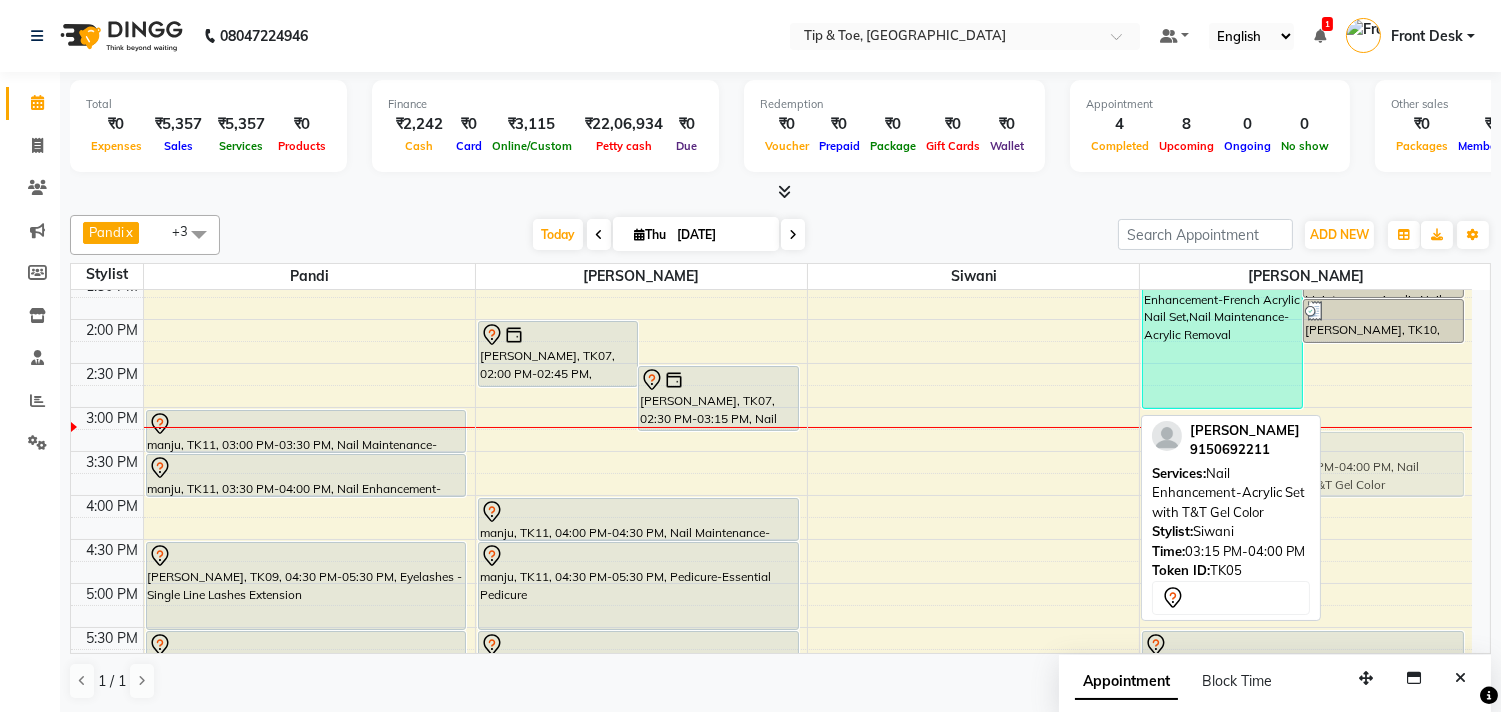 drag, startPoint x: 928, startPoint y: 475, endPoint x: 1316, endPoint y: 476, distance: 388.00128 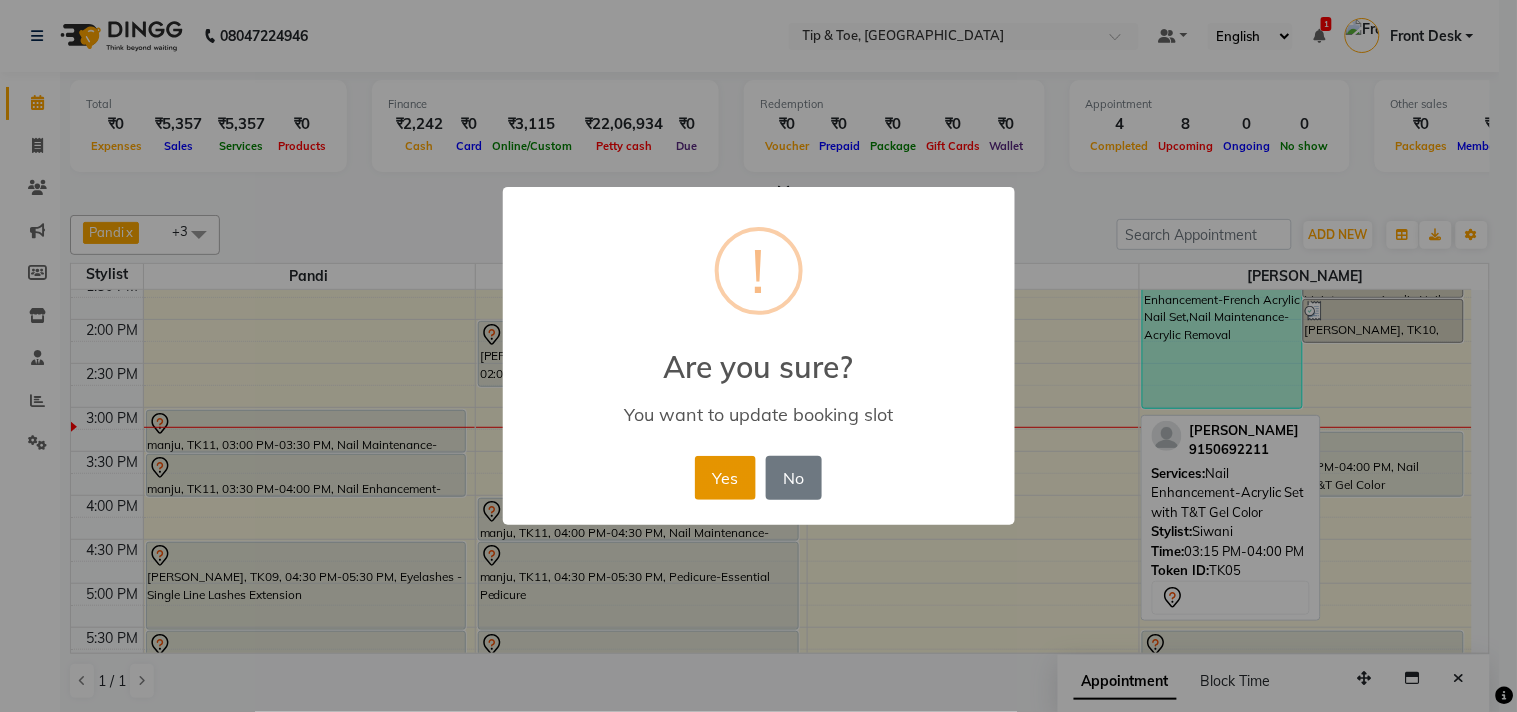 click on "Yes" at bounding box center (725, 478) 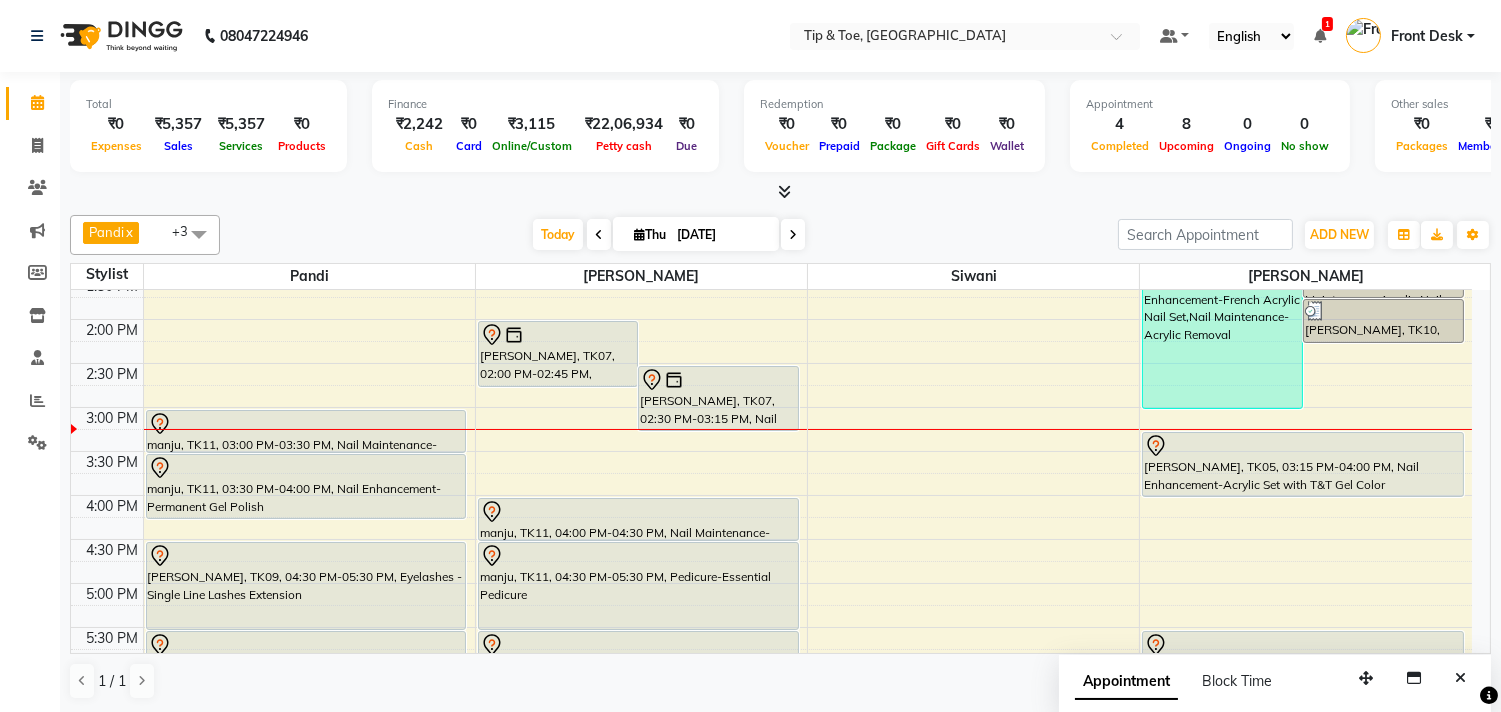 drag, startPoint x: 276, startPoint y: 493, endPoint x: 270, endPoint y: 515, distance: 22.803509 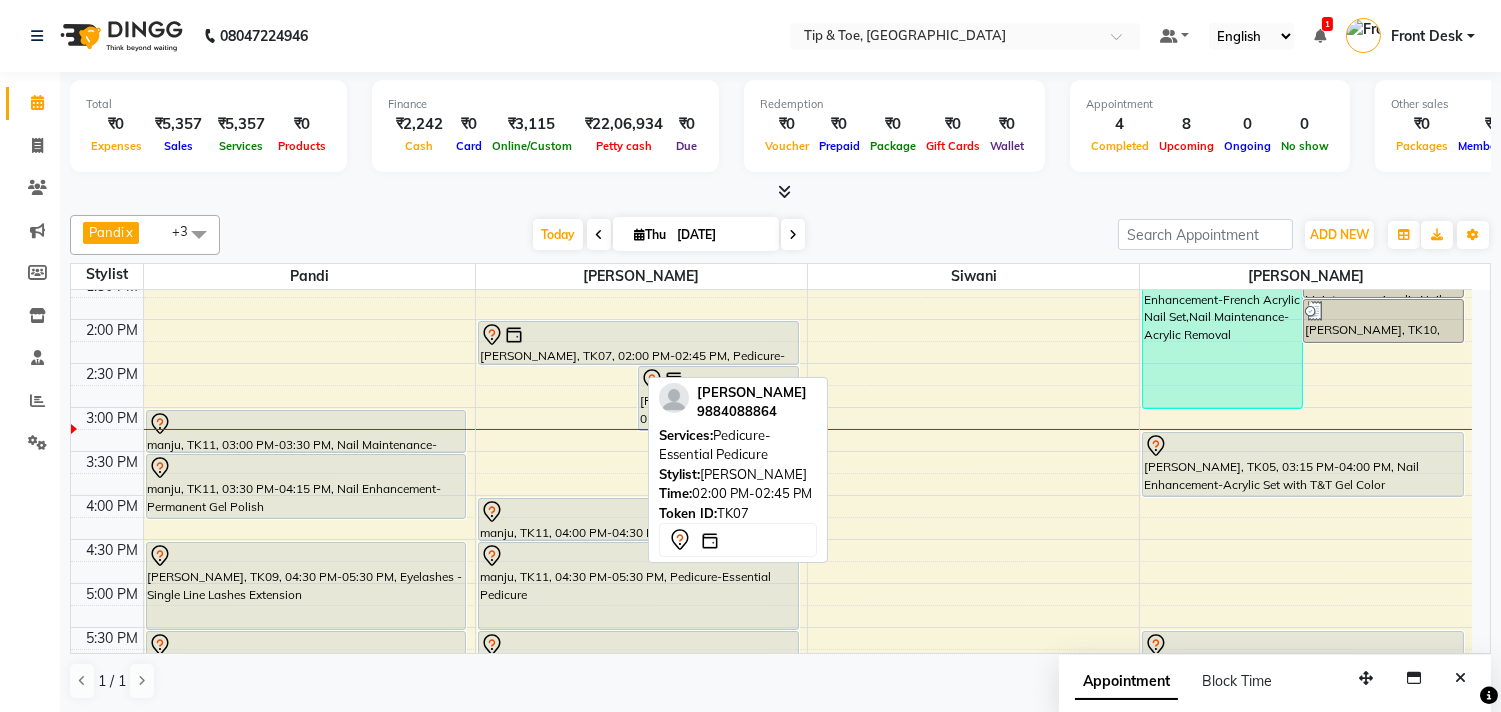 drag, startPoint x: 542, startPoint y: 382, endPoint x: 571, endPoint y: 353, distance: 41.01219 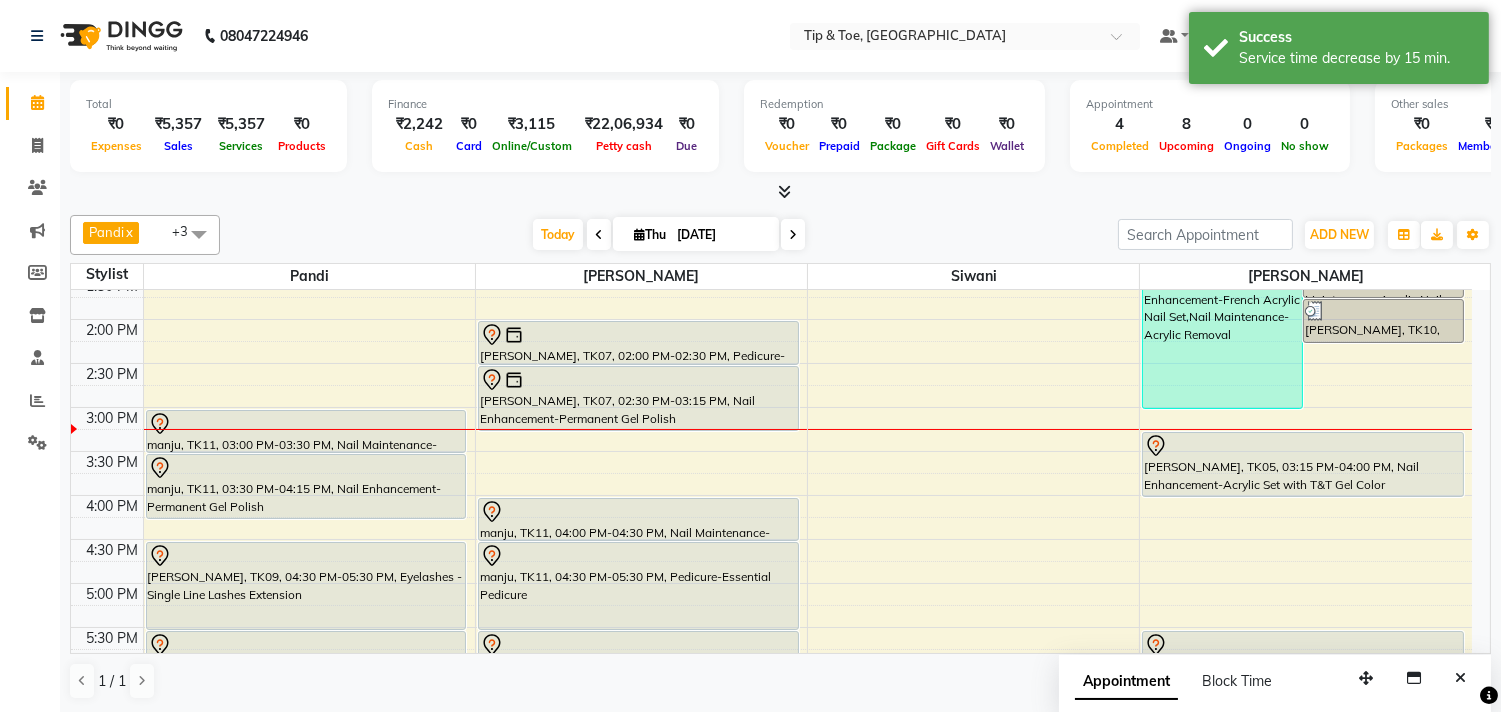 click on "Parkavi, TK10, 01:00 PM-03:00 PM, Nail Enhancement-French Acrylic Nail Set,Nail Maintenance-Acrylic Removal     Parkavi, TK10, 01:00 PM-01:45 PM, Nail Maintenance-Acrylic Nail Re-fills     Parkavi, TK10, 01:45 PM-02:15 PM, Nail Enhancement-Permanent Gel Polish             vibhusha, TK05, 03:15 PM-04:00 PM, Nail Enhancement-Acrylic Set with T&T Gel Color             Divya, TK03, 05:30 PM-06:30 PM, Nail Enhancement-Acrylic Set with T&T Gel Color             vibhusha, TK05, 03:15 PM-04:00 PM, Nail Enhancement-Acrylic Set with T&T Gel Color" at bounding box center (1306, 495) 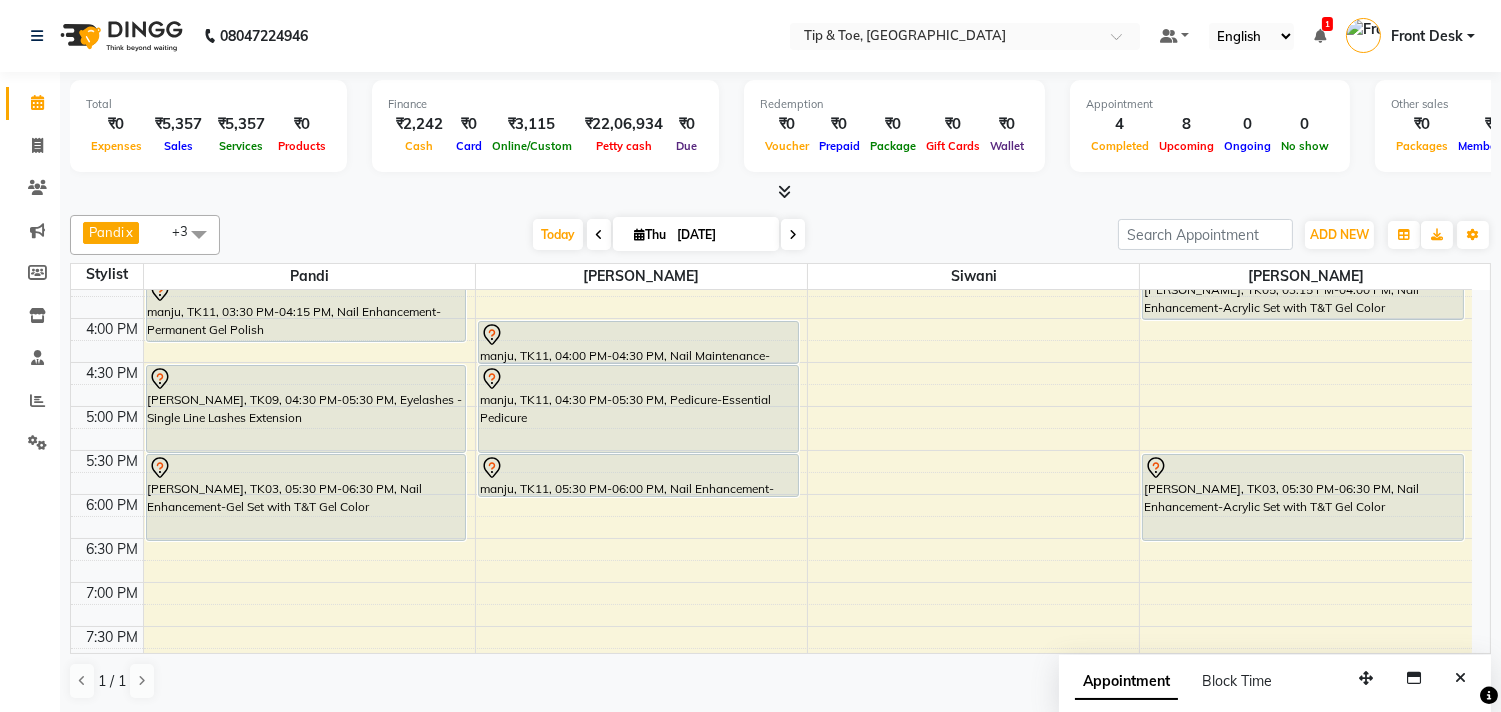 scroll, scrollTop: 632, scrollLeft: 0, axis: vertical 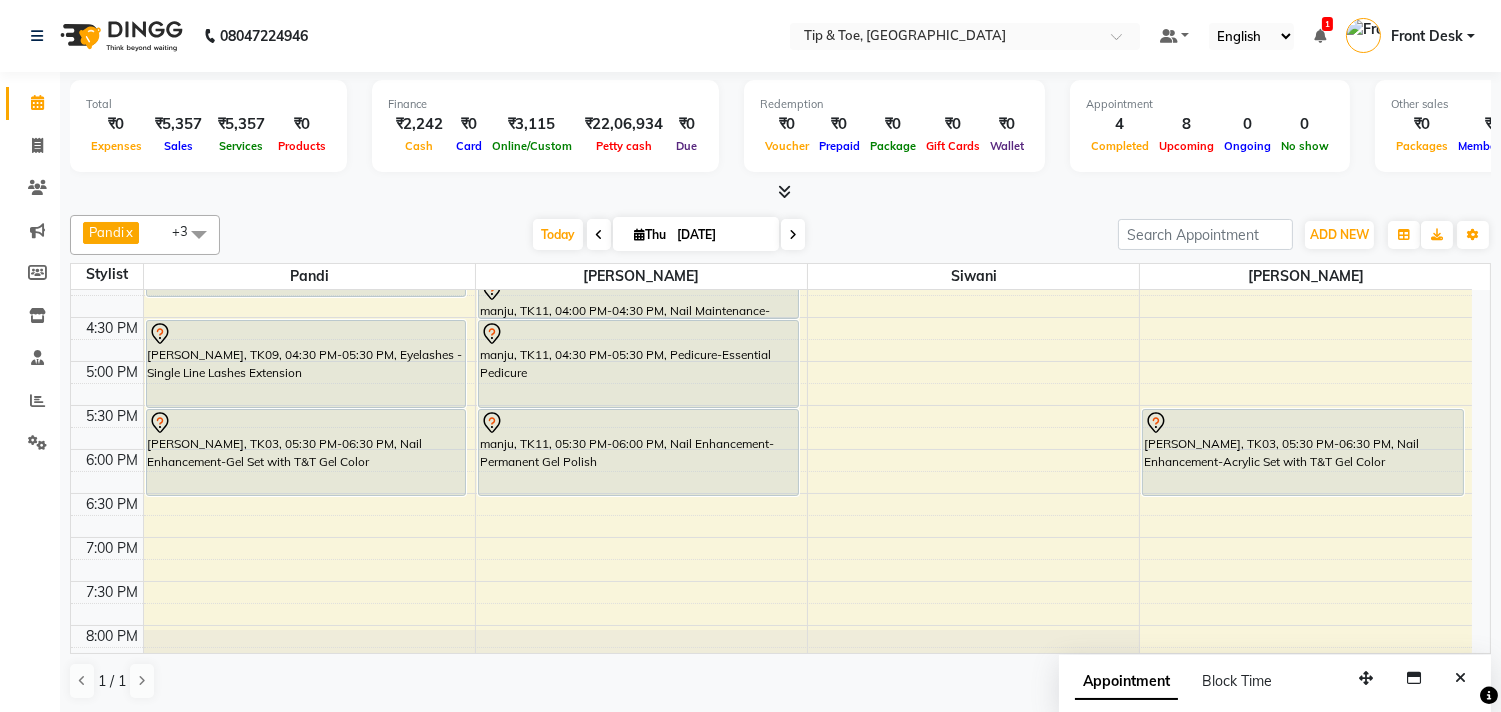 drag, startPoint x: 676, startPoint y: 451, endPoint x: 660, endPoint y: 484, distance: 36.67424 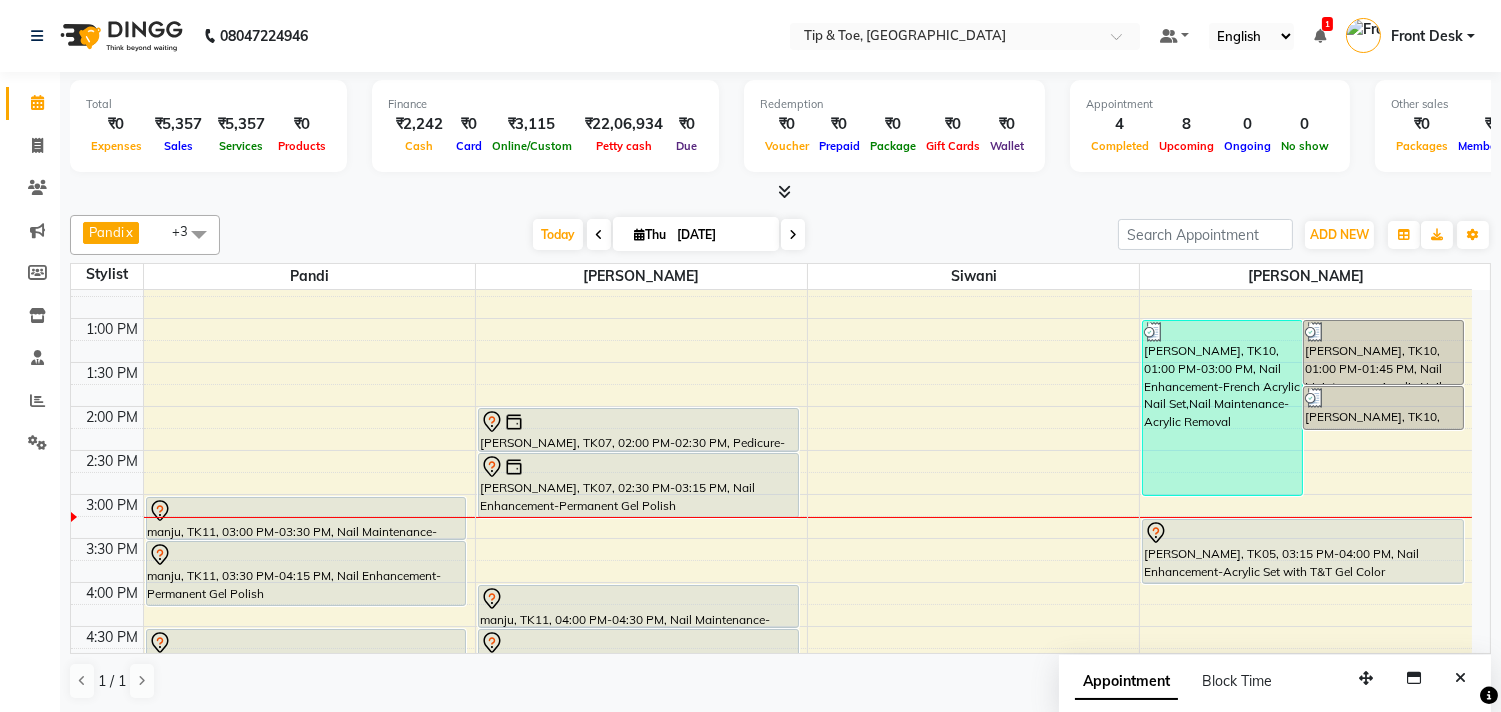 scroll, scrollTop: 410, scrollLeft: 0, axis: vertical 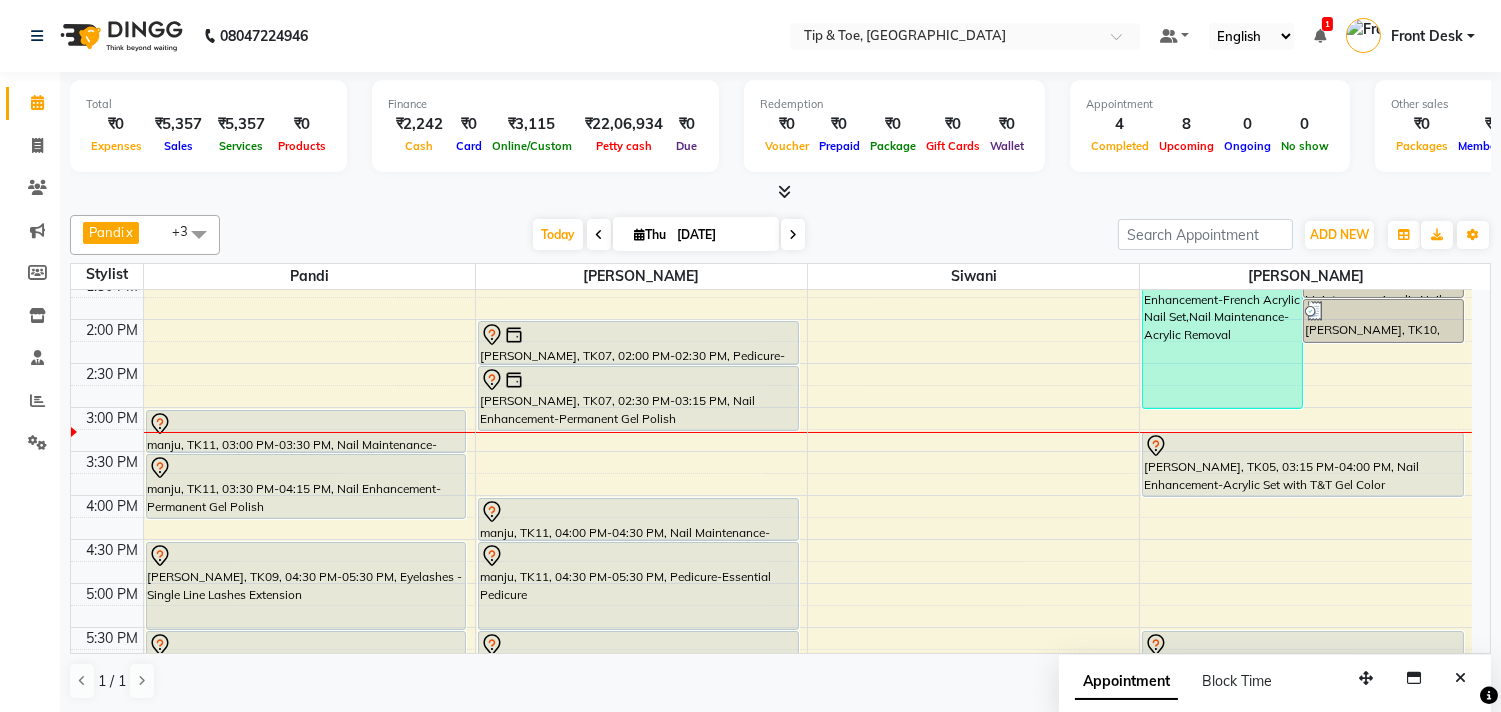 drag, startPoint x: 1324, startPoint y: 493, endPoint x: 1346, endPoint y: 480, distance: 25.553865 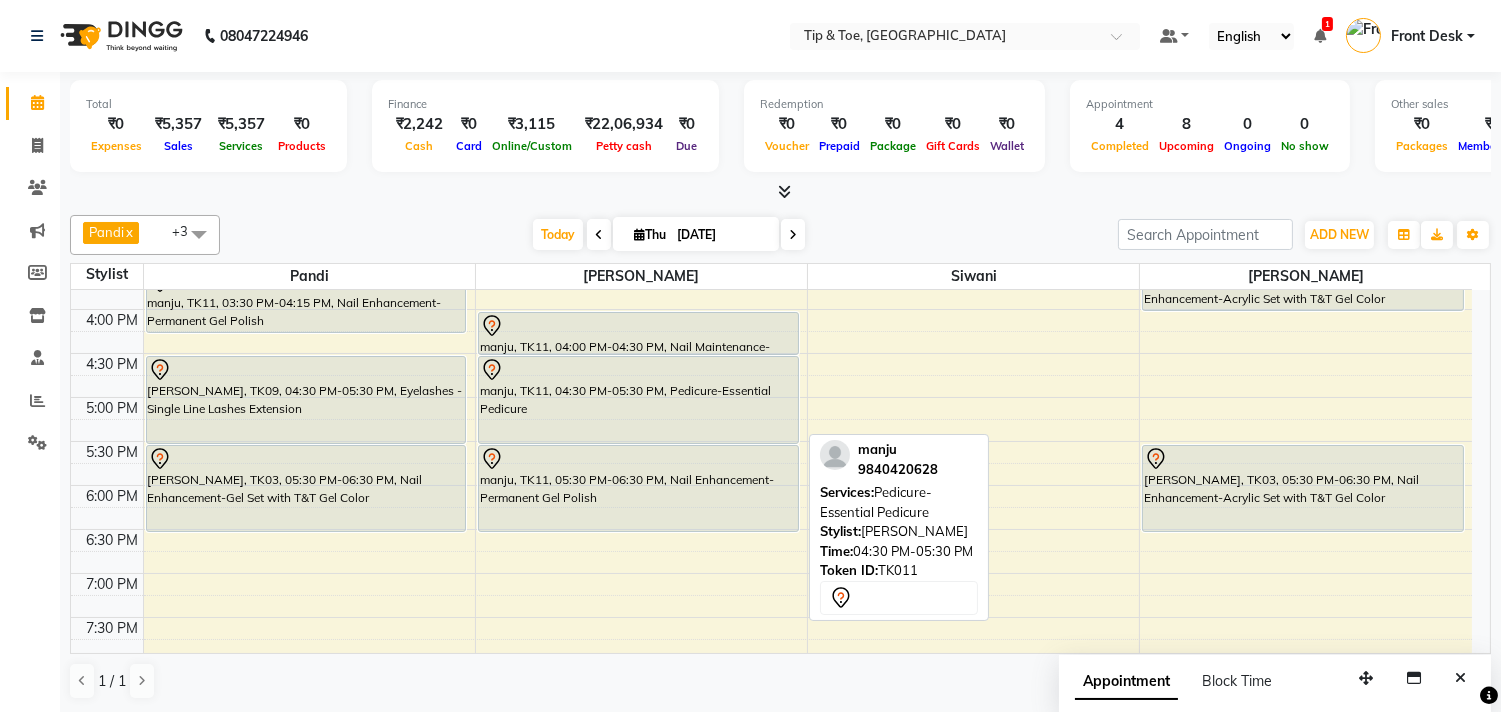 scroll, scrollTop: 632, scrollLeft: 0, axis: vertical 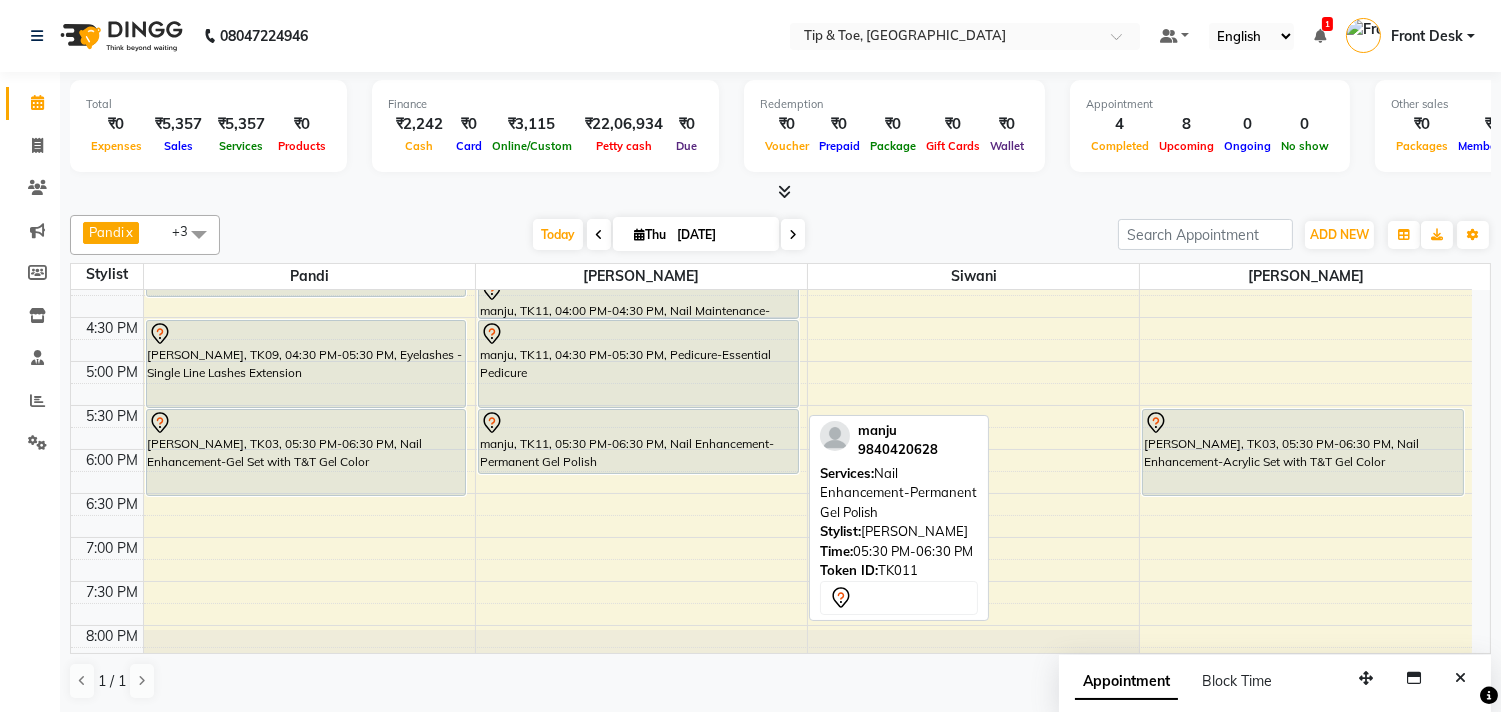 click on "monika mam, TK06, 11:30 AM-12:00 PM,  Vedic Valley Pedicure     monika mam, TK06, 12:00 PM-12:30 PM, Nail Enhancement-Permanent Gel Polish             merline, TK07, 02:00 PM-02:30 PM, Pedicure-Essential Pedicure             merline, TK07, 02:30 PM-03:15 PM, Nail Enhancement-Permanent Gel Polish             manju, TK11, 04:00 PM-04:30 PM, Nail Maintenance-Permanent Gel Polish Removal             manju, TK11, 04:30 PM-05:30 PM, Pedicure-Essential Pedicure             manju, TK11, 05:30 PM-06:30 PM, Nail Enhancement-Permanent Gel Polish             manju, TK11, 05:30 PM-06:30 PM, Nail Enhancement-Permanent Gel Polish" at bounding box center (641, 273) 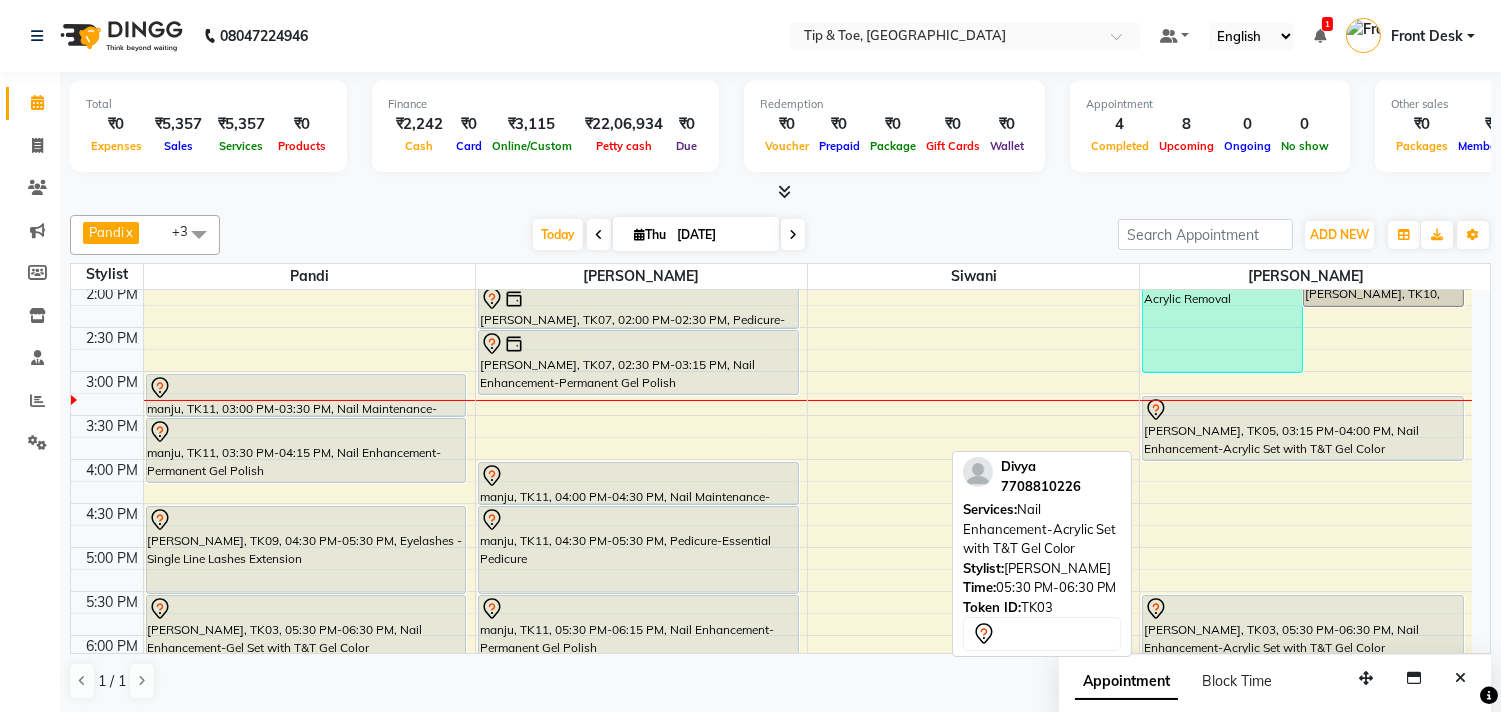 scroll, scrollTop: 444, scrollLeft: 0, axis: vertical 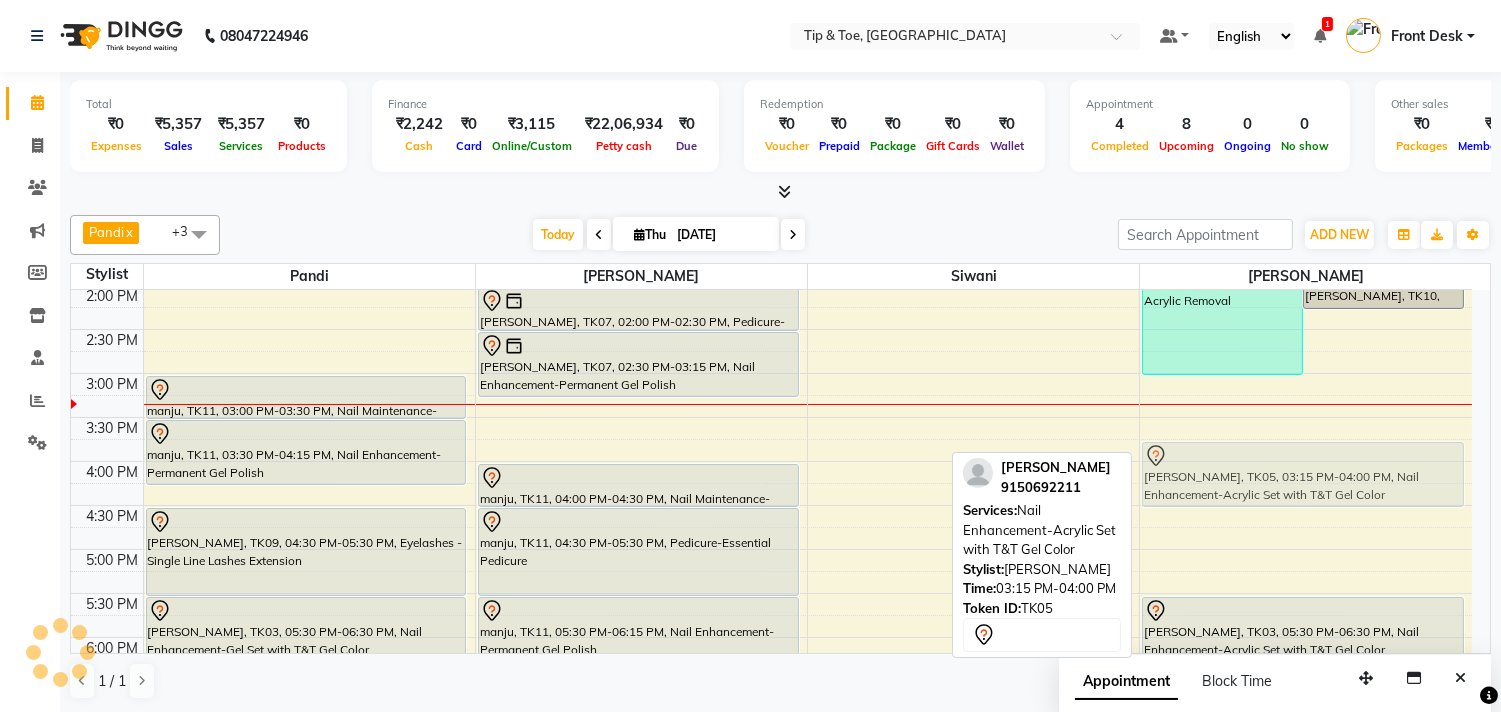 drag, startPoint x: 1252, startPoint y: 411, endPoint x: 1261, endPoint y: 457, distance: 46.872166 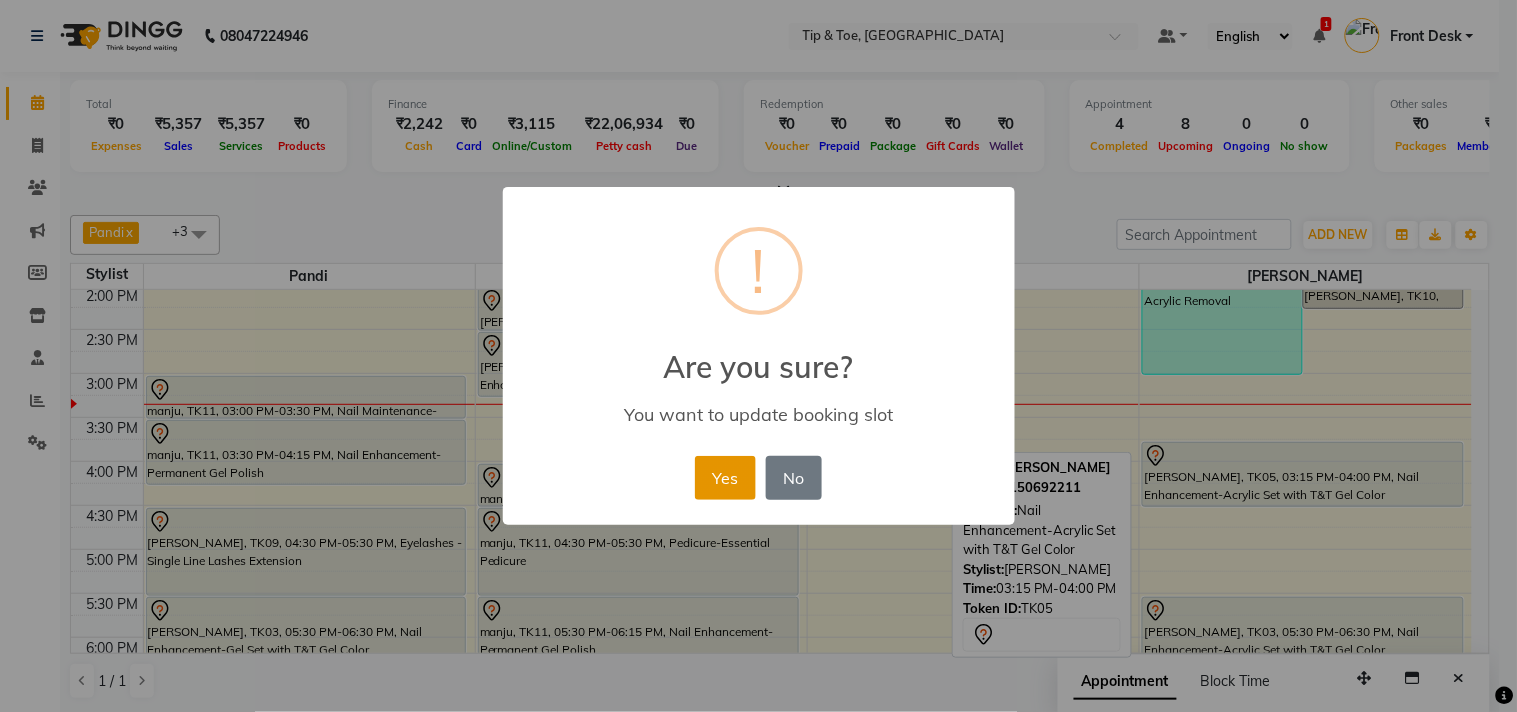 click on "Yes" at bounding box center [725, 478] 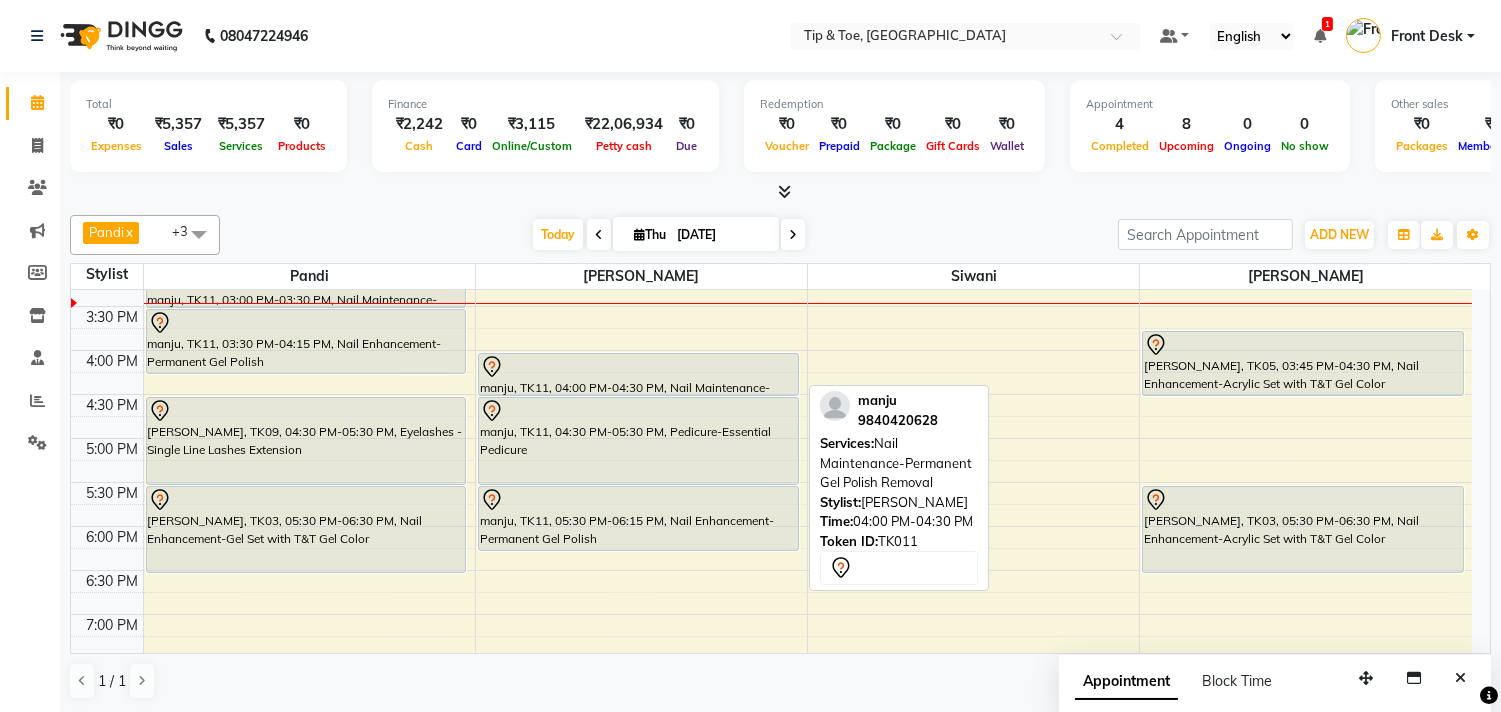 scroll, scrollTop: 333, scrollLeft: 0, axis: vertical 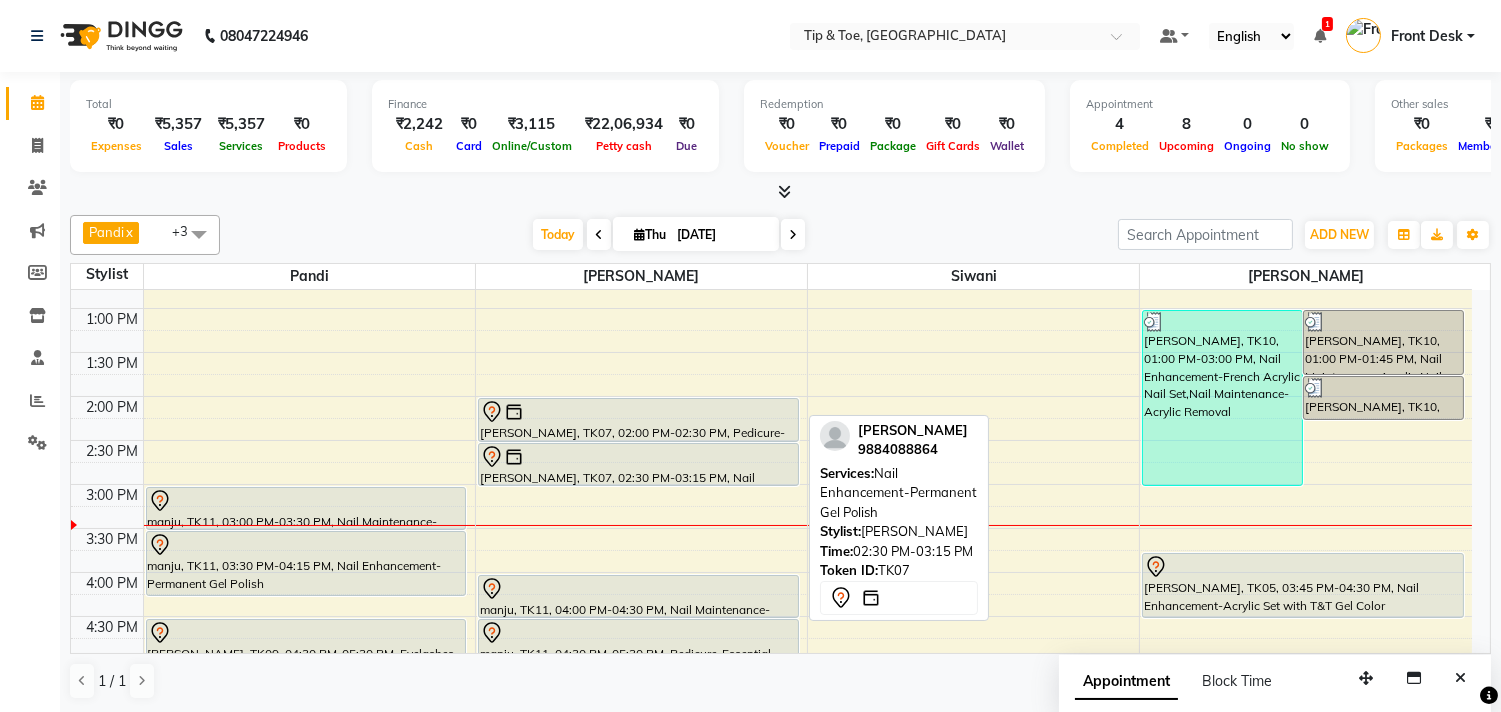 drag, startPoint x: 716, startPoint y: 507, endPoint x: 738, endPoint y: 466, distance: 46.52956 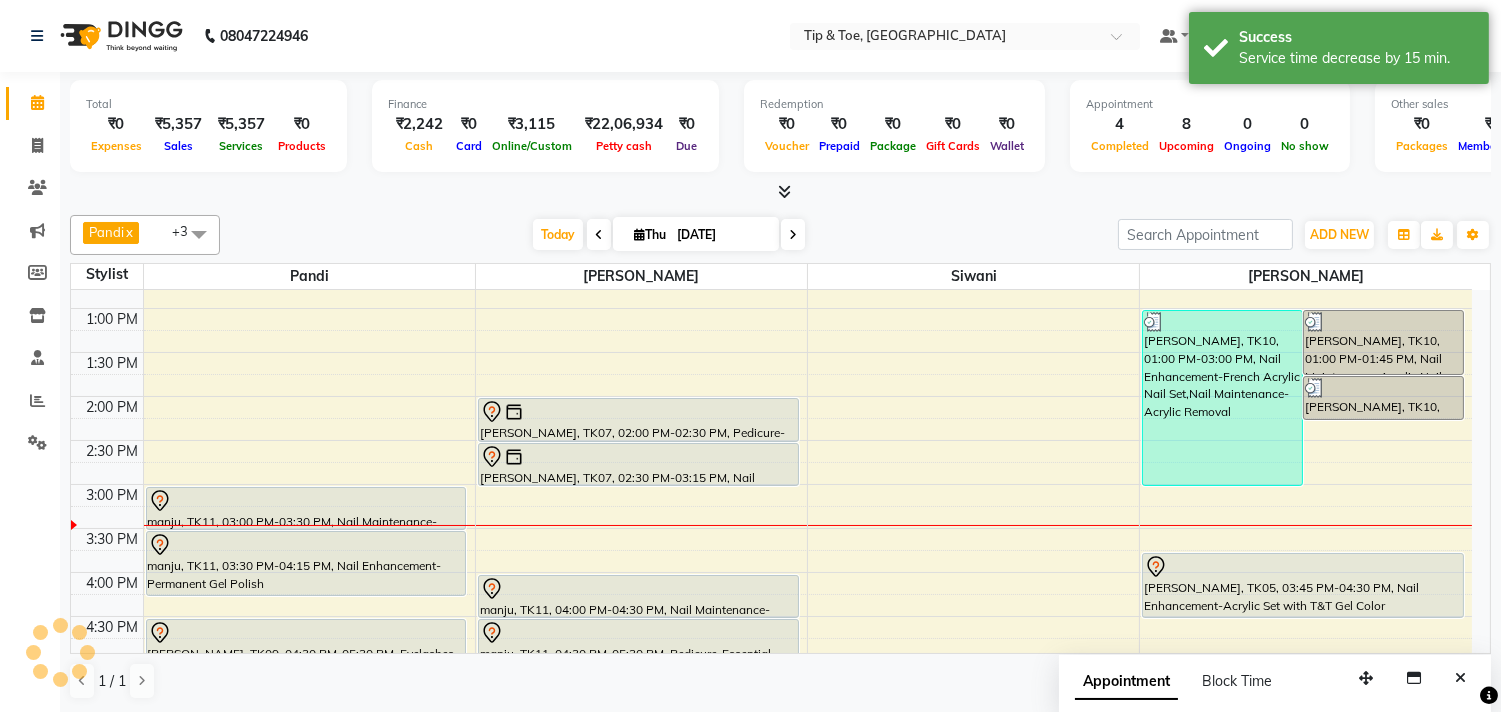 scroll, scrollTop: 444, scrollLeft: 0, axis: vertical 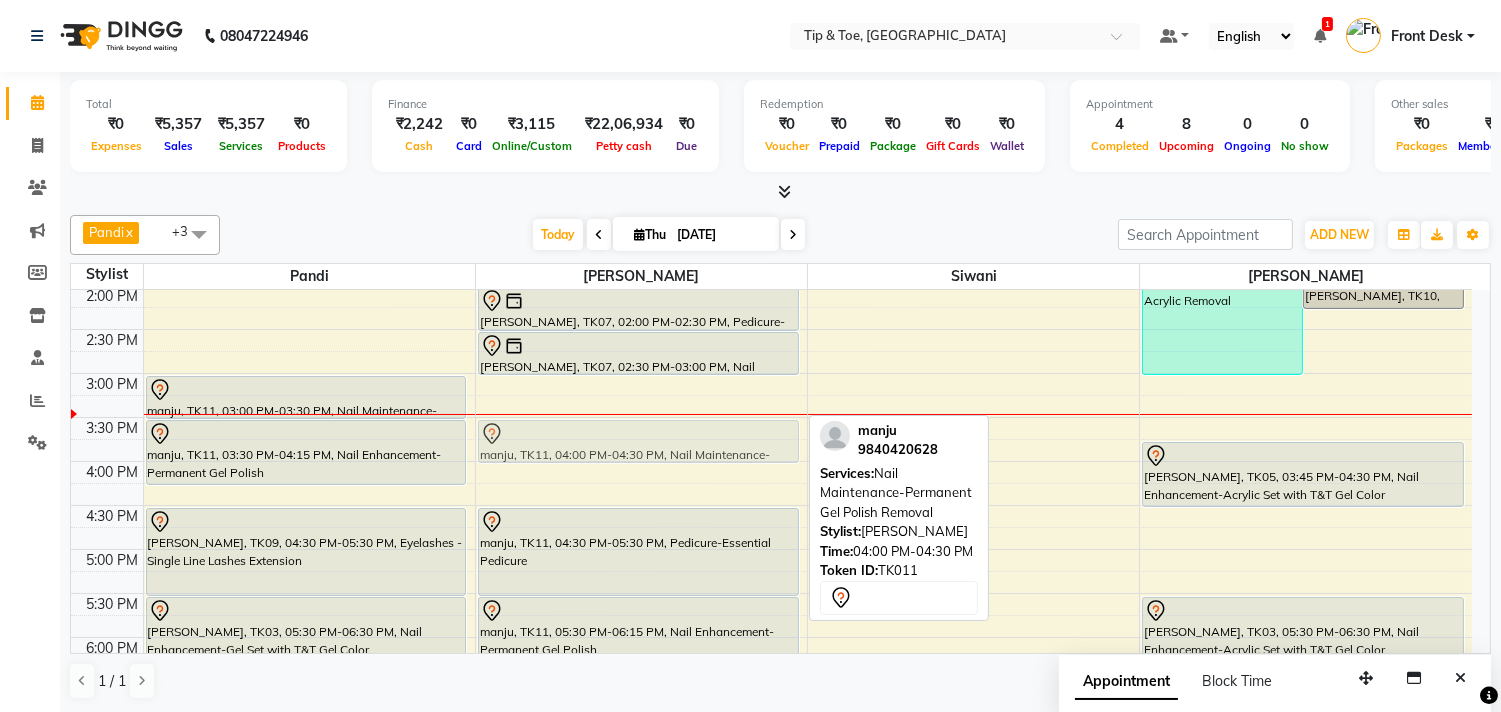 drag, startPoint x: 586, startPoint y: 476, endPoint x: 611, endPoint y: 437, distance: 46.32494 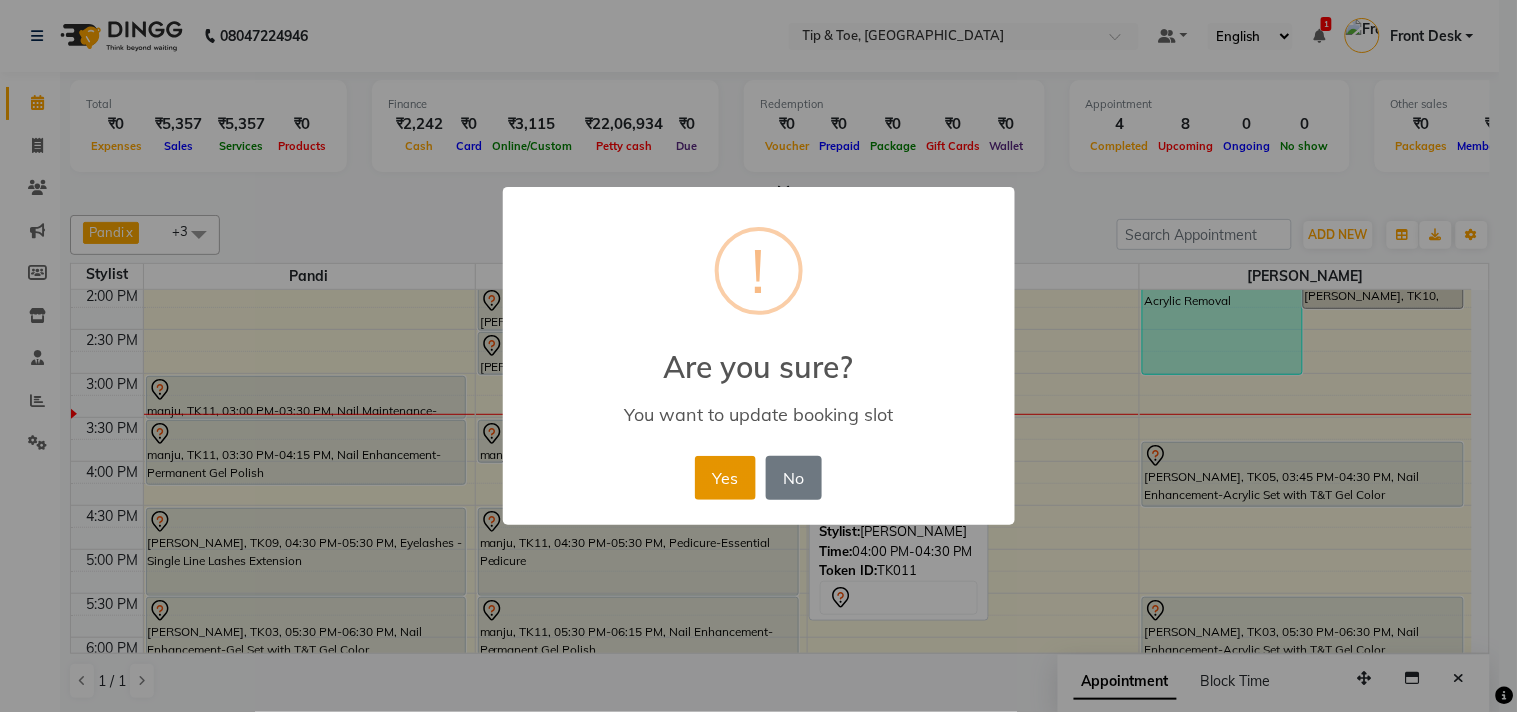 click on "Yes" at bounding box center (725, 478) 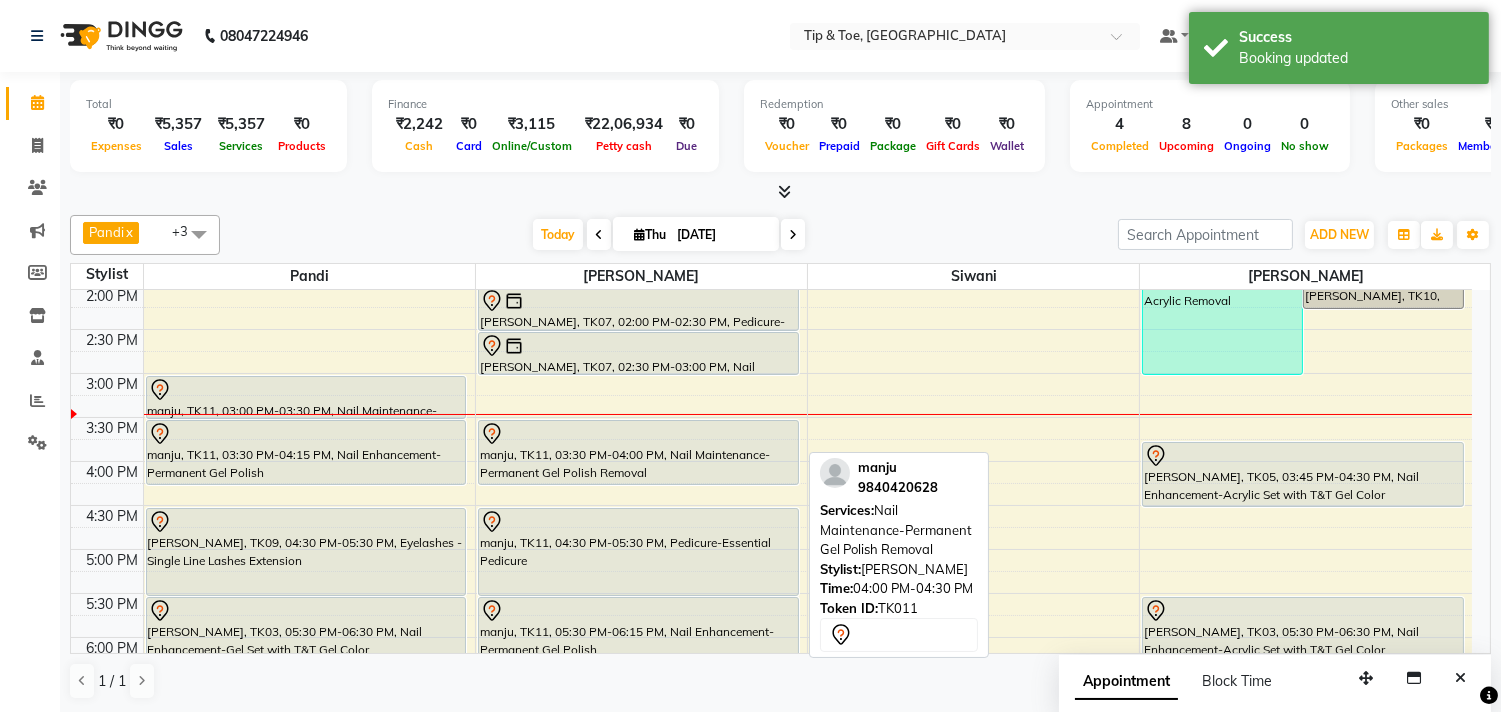 drag, startPoint x: 665, startPoint y: 456, endPoint x: 663, endPoint y: 477, distance: 21.095022 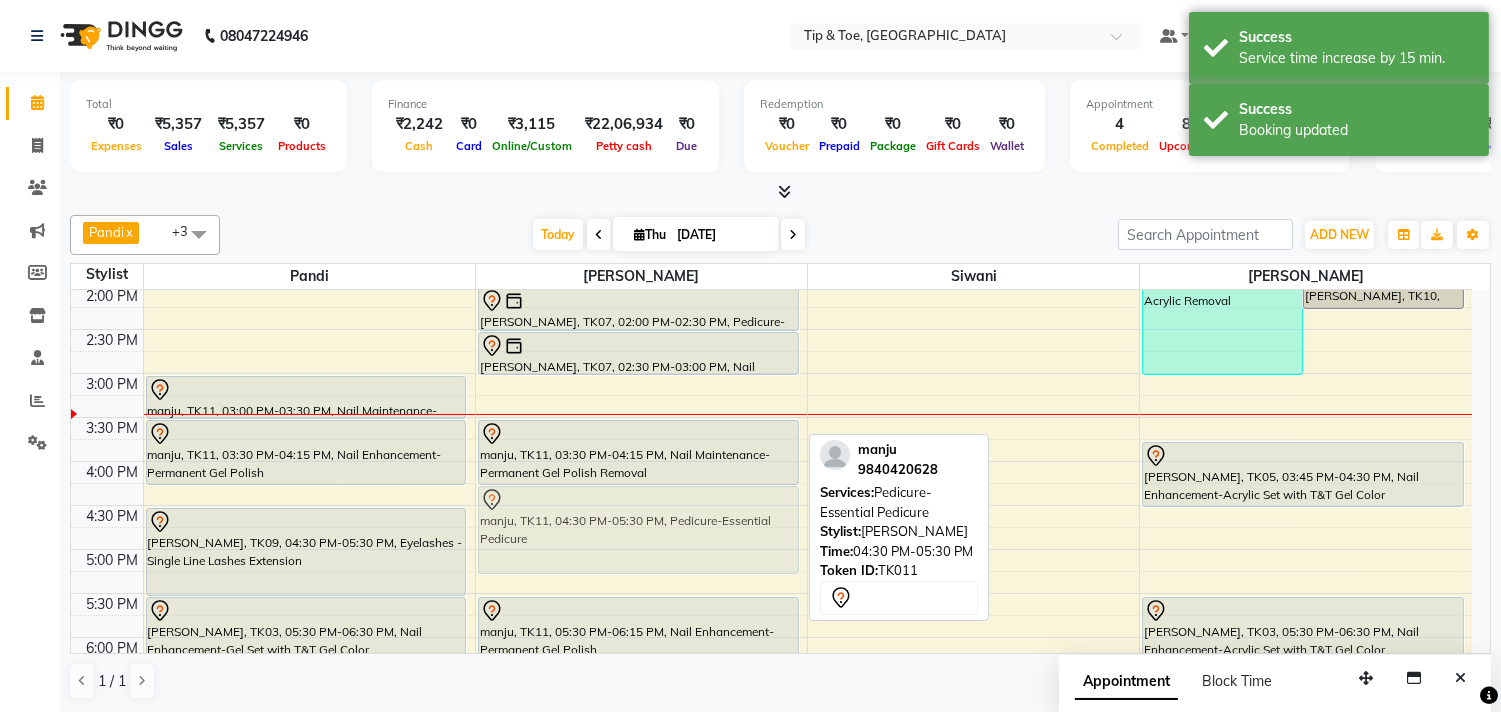 drag, startPoint x: 664, startPoint y: 532, endPoint x: 690, endPoint y: 502, distance: 39.698868 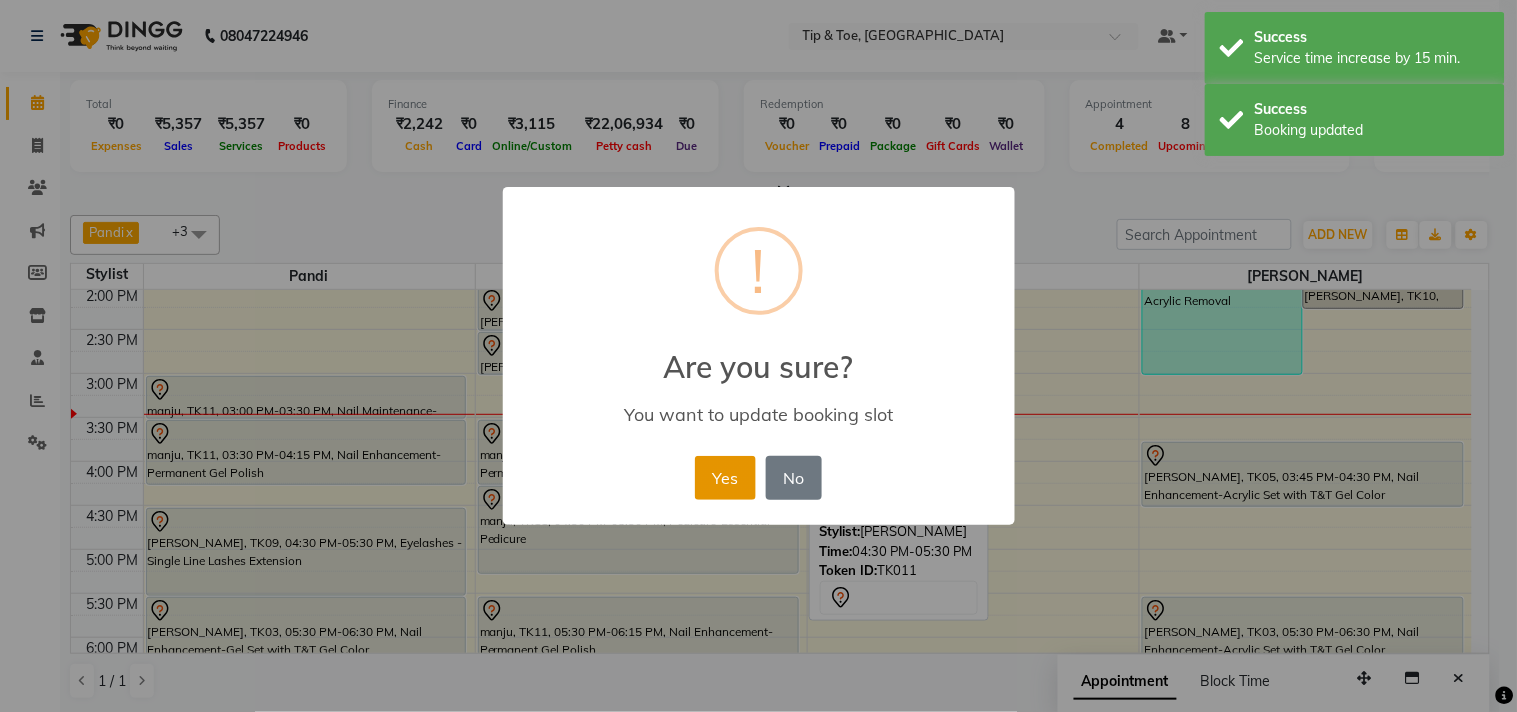 click on "Yes" at bounding box center (725, 478) 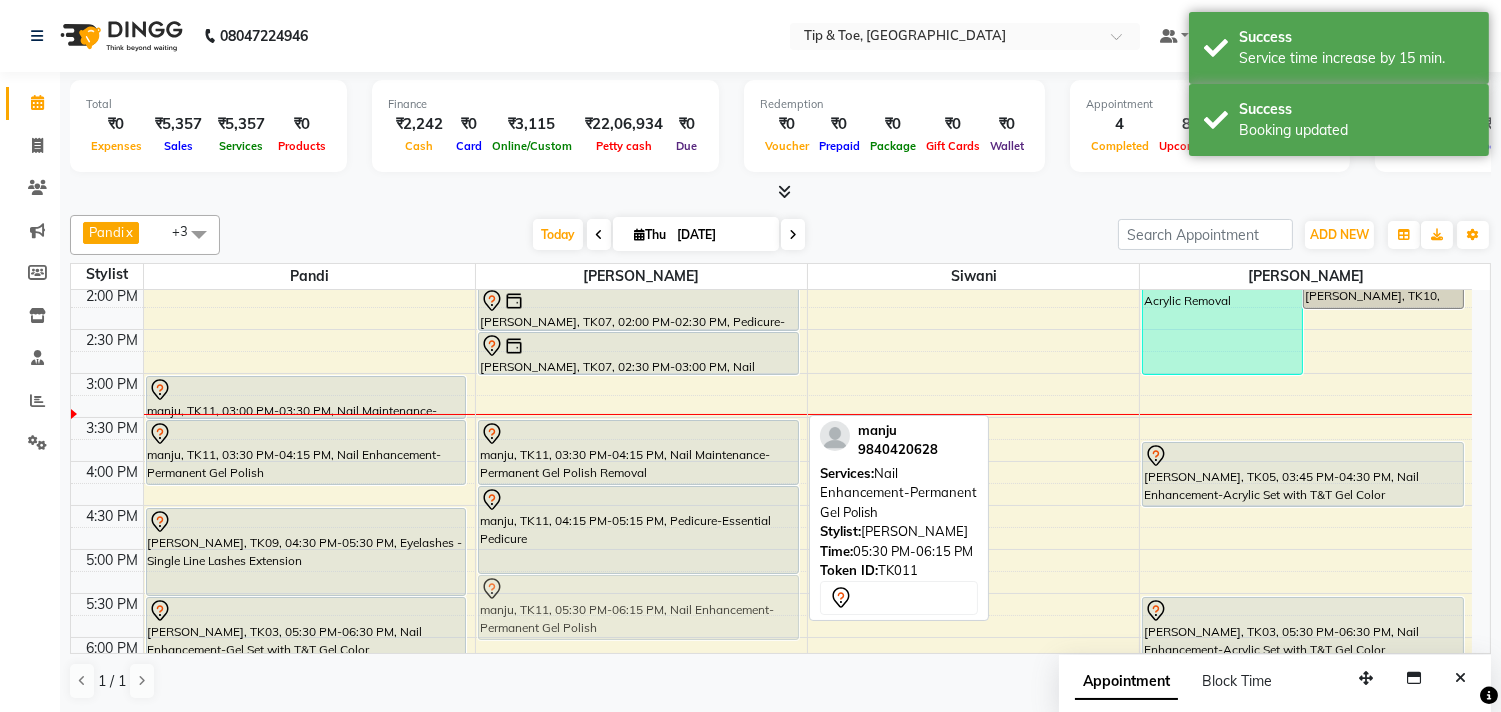 drag, startPoint x: 610, startPoint y: 631, endPoint x: 633, endPoint y: 607, distance: 33.24154 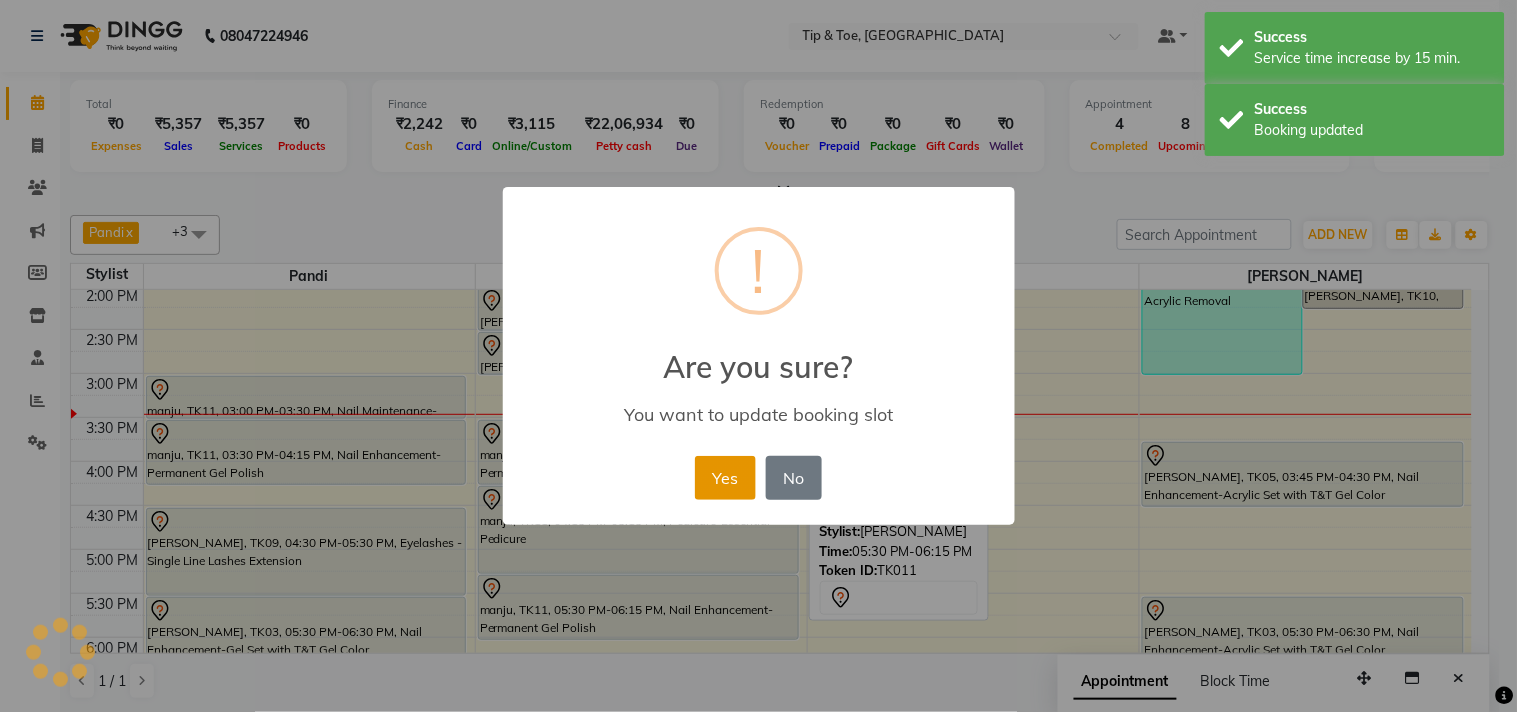 click on "Yes" at bounding box center (725, 478) 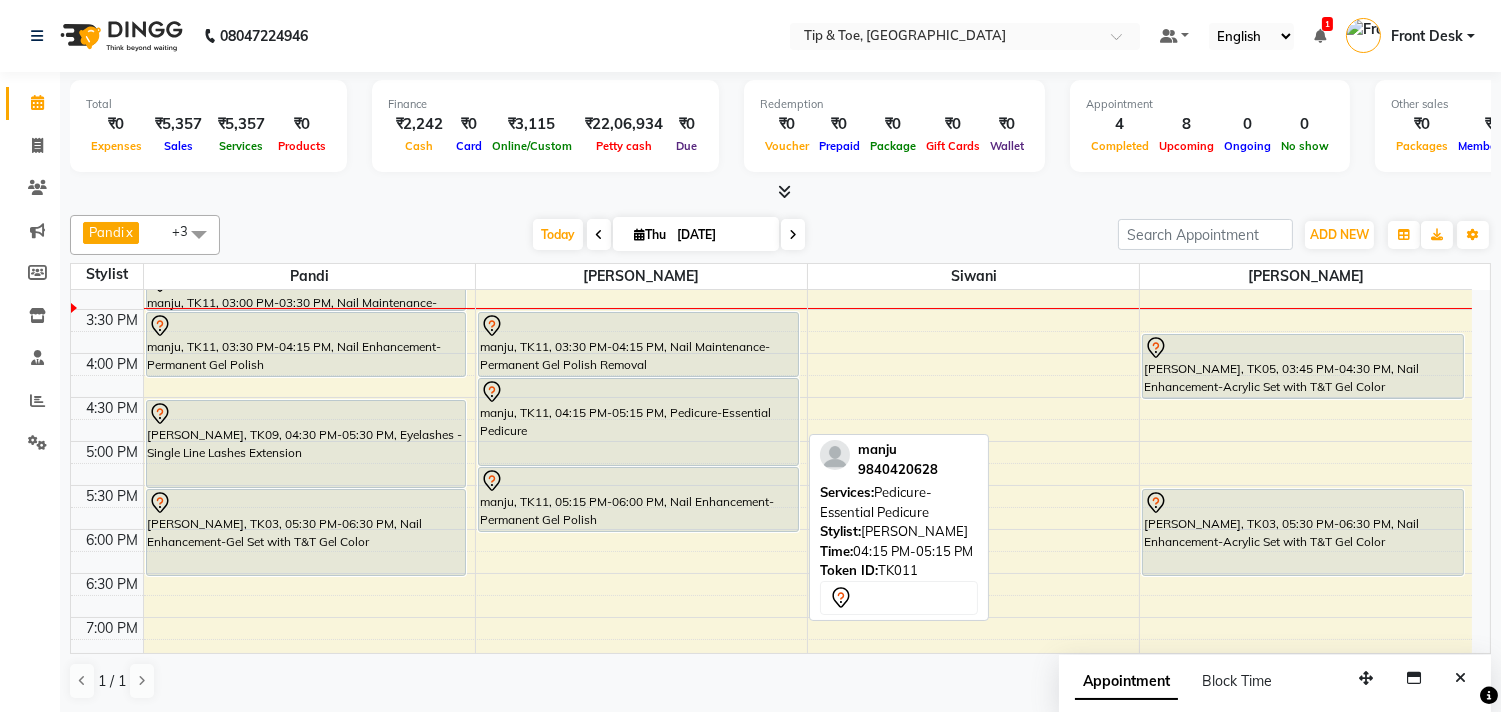 scroll, scrollTop: 555, scrollLeft: 0, axis: vertical 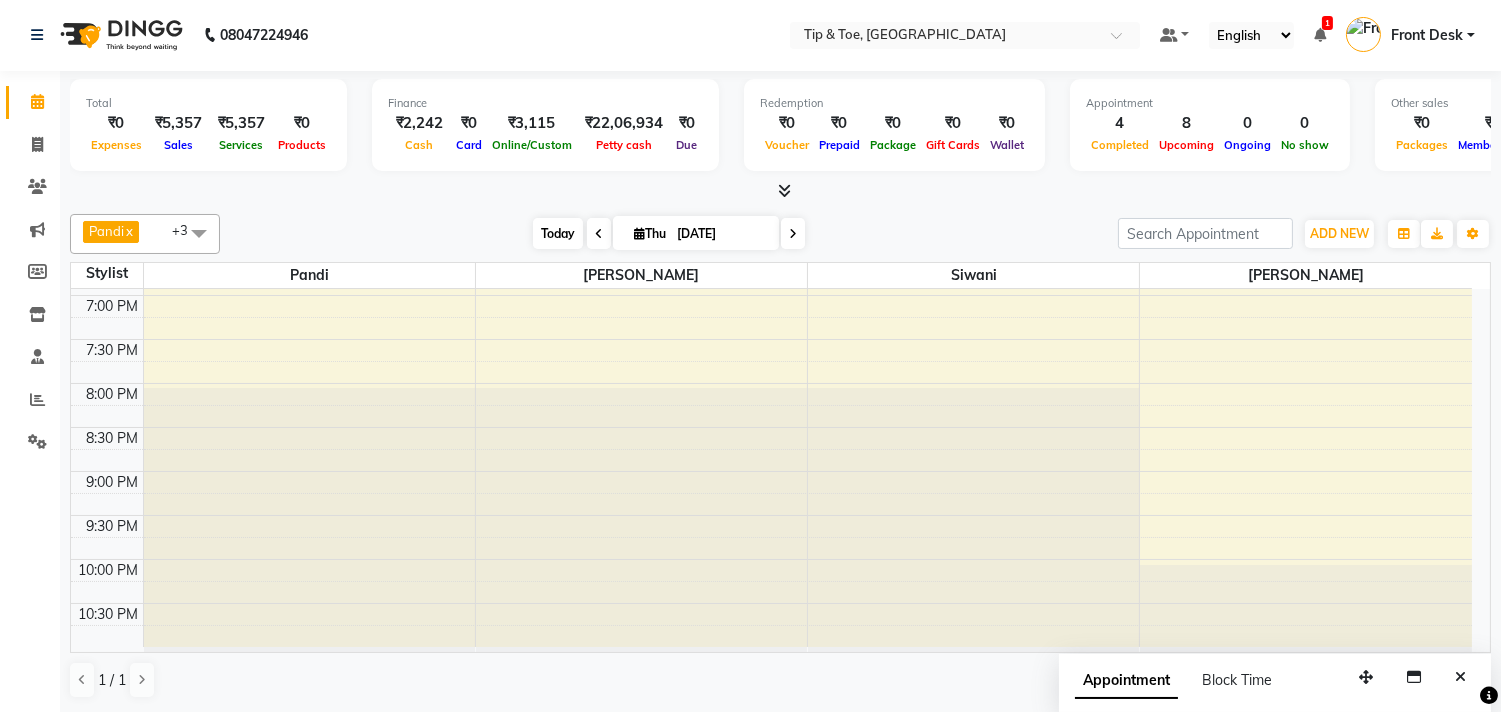 click on "Today" at bounding box center [558, 233] 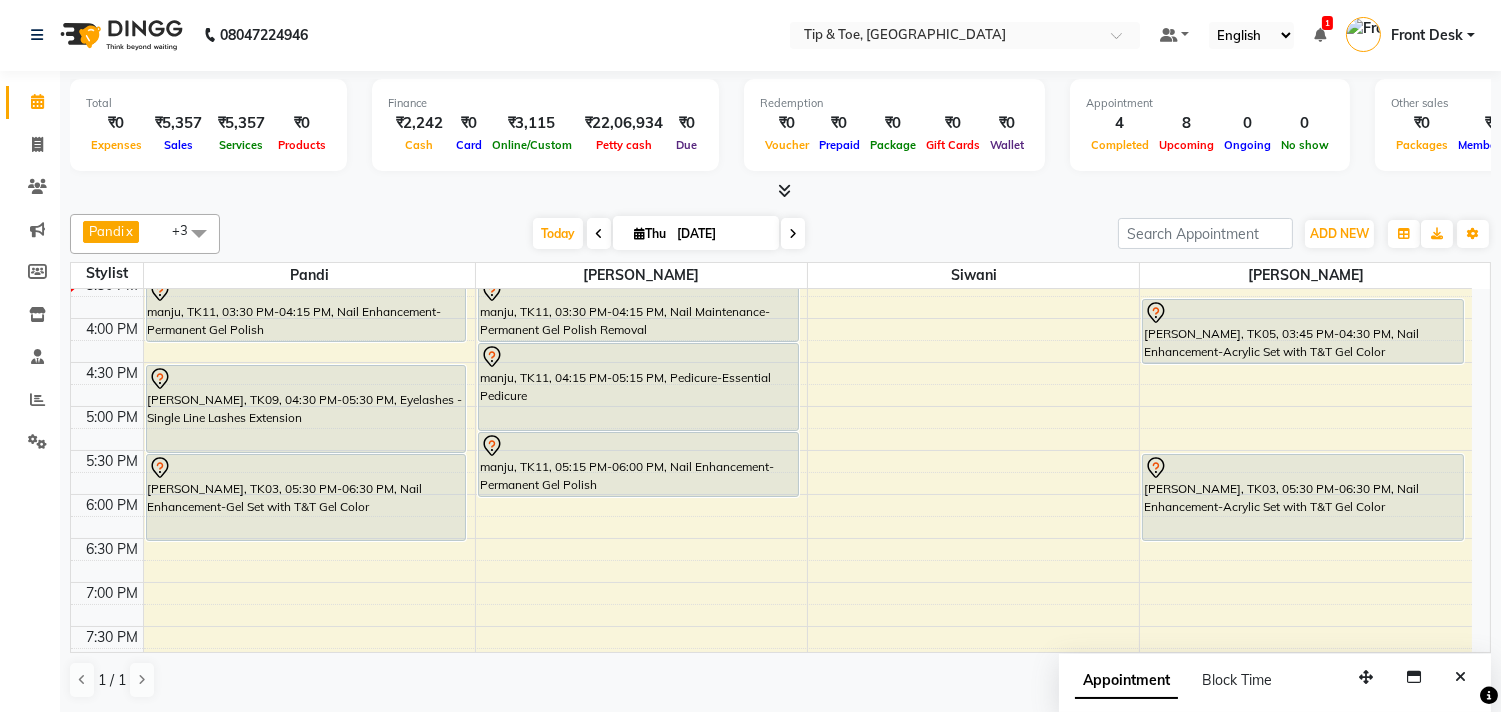 scroll, scrollTop: 531, scrollLeft: 0, axis: vertical 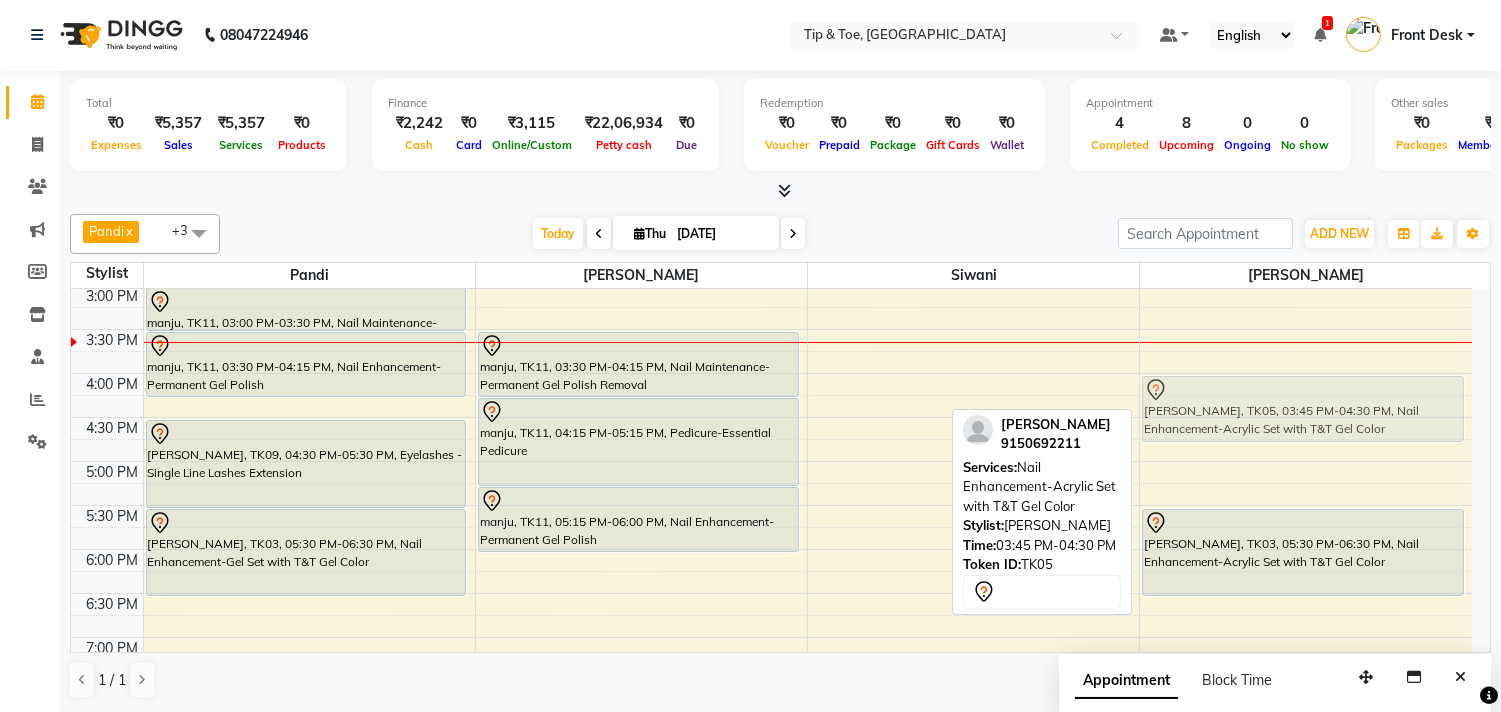 drag, startPoint x: 1263, startPoint y: 394, endPoint x: 1268, endPoint y: 420, distance: 26.476404 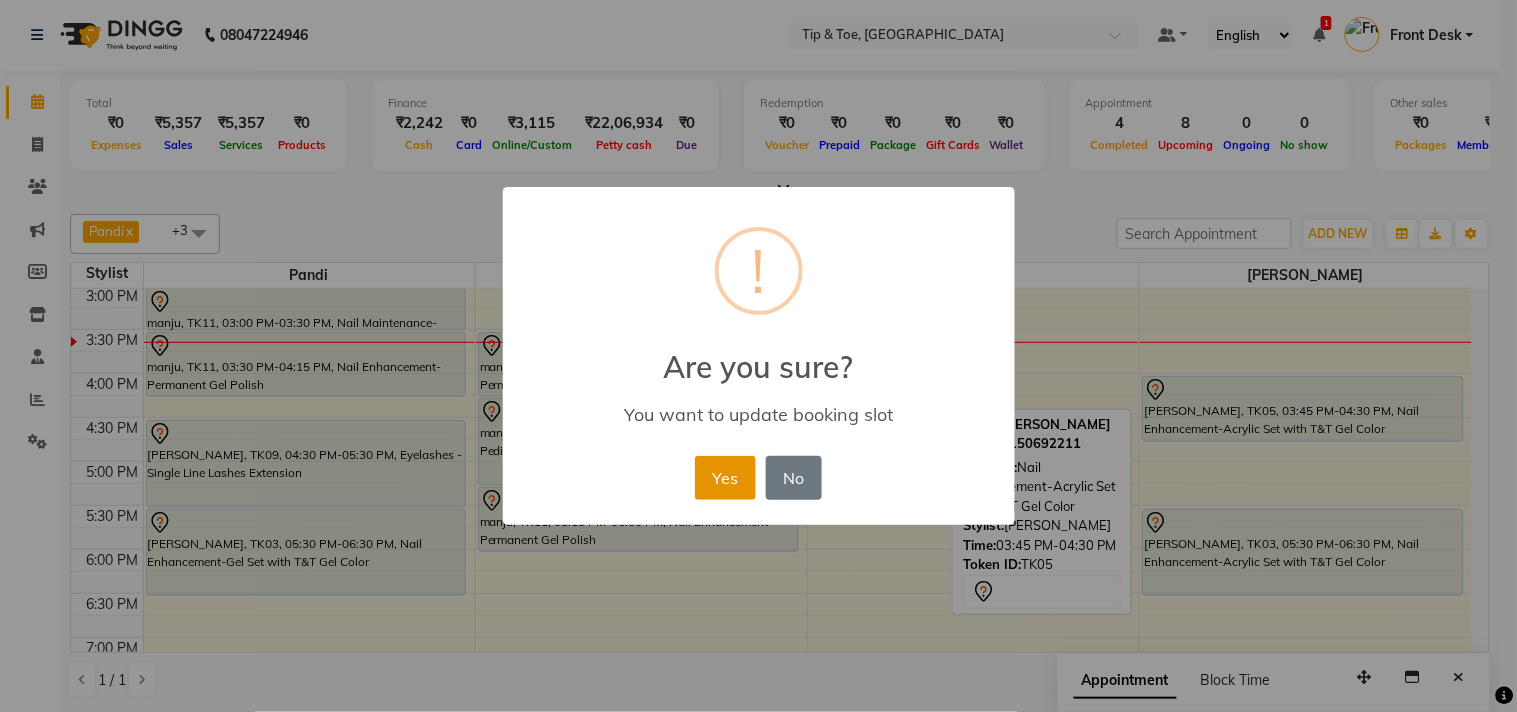 click on "Yes" at bounding box center [725, 478] 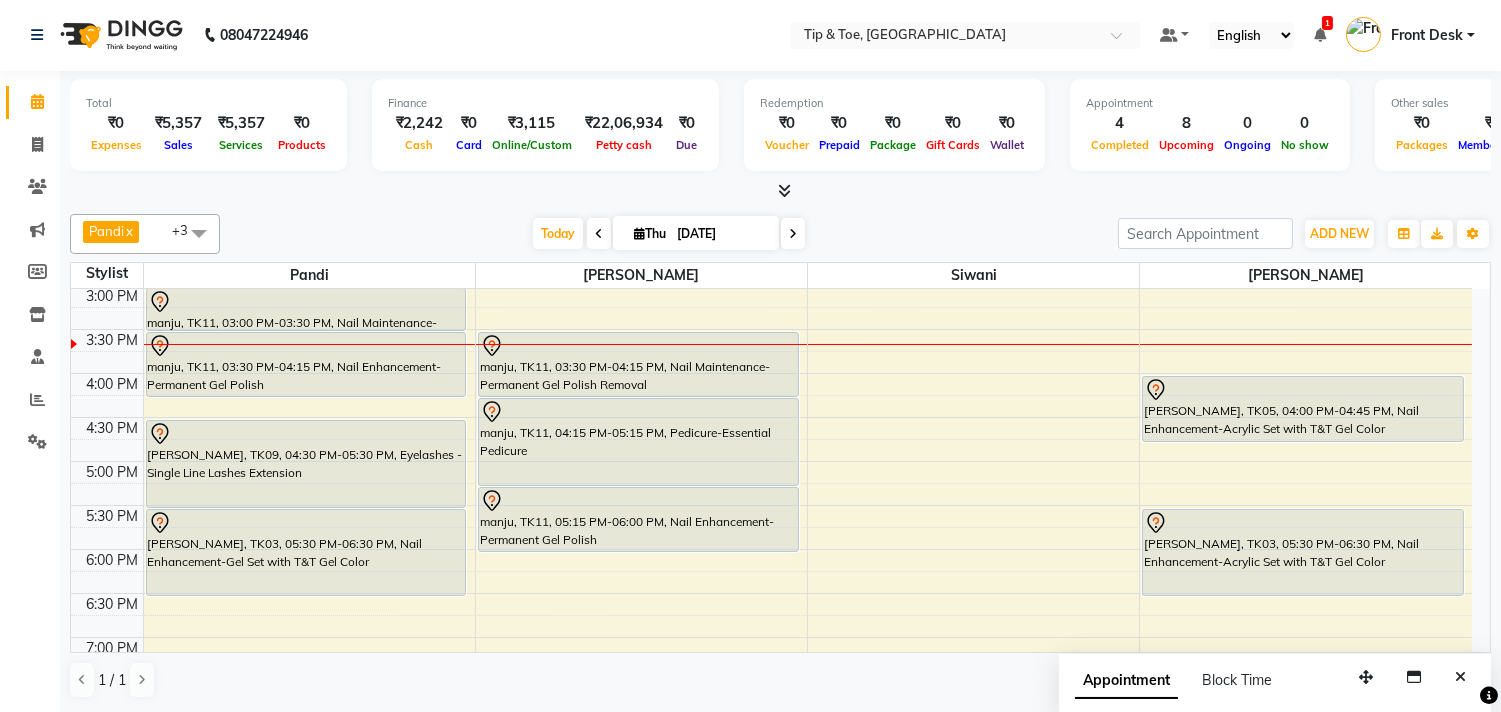 click on "9:00 AM 9:30 AM 10:00 AM 10:30 AM 11:00 AM 11:30 AM 12:00 PM 12:30 PM 1:00 PM 1:30 PM 2:00 PM 2:30 PM 3:00 PM 3:30 PM 4:00 PM 4:30 PM 5:00 PM 5:30 PM 6:00 PM 6:30 PM 7:00 PM 7:30 PM 8:00 PM 8:30 PM 9:00 PM 9:30 PM 10:00 PM 10:30 PM     monika mam, TK06, 11:30 AM-12:30 PM, Nail Enhancement-Permanent Gel Polish             manju, TK11, 03:00 PM-03:30 PM, Nail Maintenance-Permanent Gel Polish Removal             manju, TK11, 03:30 PM-04:15 PM, Nail Enhancement-Permanent Gel Polish             vaishnavi, TK09, 04:30 PM-05:30 PM, Eyelashes - Single Line Lashes Extension             Divya, TK03, 05:30 PM-06:30 PM, Nail Enhancement-Gel Set with T&T Gel Color     monika mam, TK06, 11:30 AM-12:00 PM,  Vedic Valley Pedicure     monika mam, TK06, 12:00 PM-12:30 PM, Nail Enhancement-Permanent Gel Polish             merline, TK07, 02:00 PM-02:30 PM, Pedicure-Essential Pedicure             merline, TK07, 02:30 PM-03:00 PM, Nail Enhancement-Permanent Gel Polish" at bounding box center (771, 373) 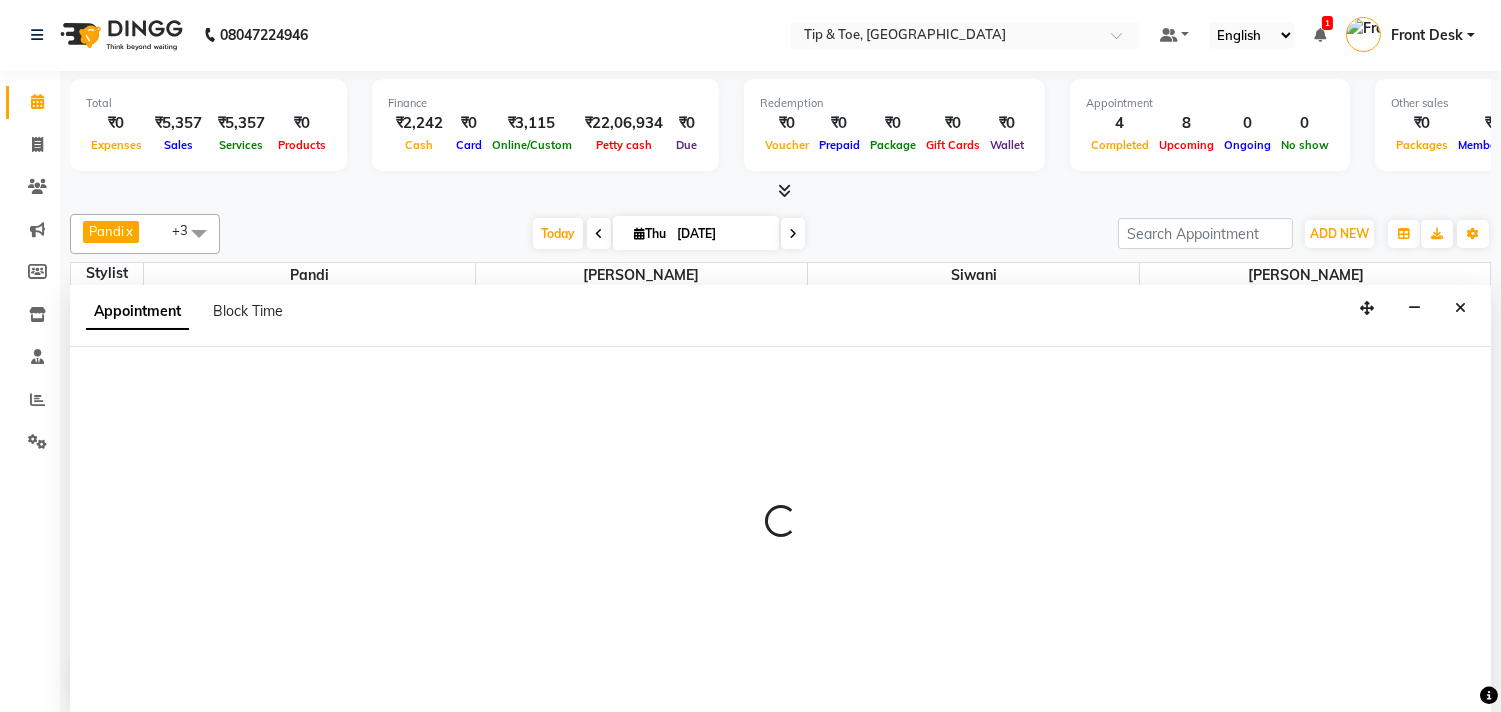 select on "75187" 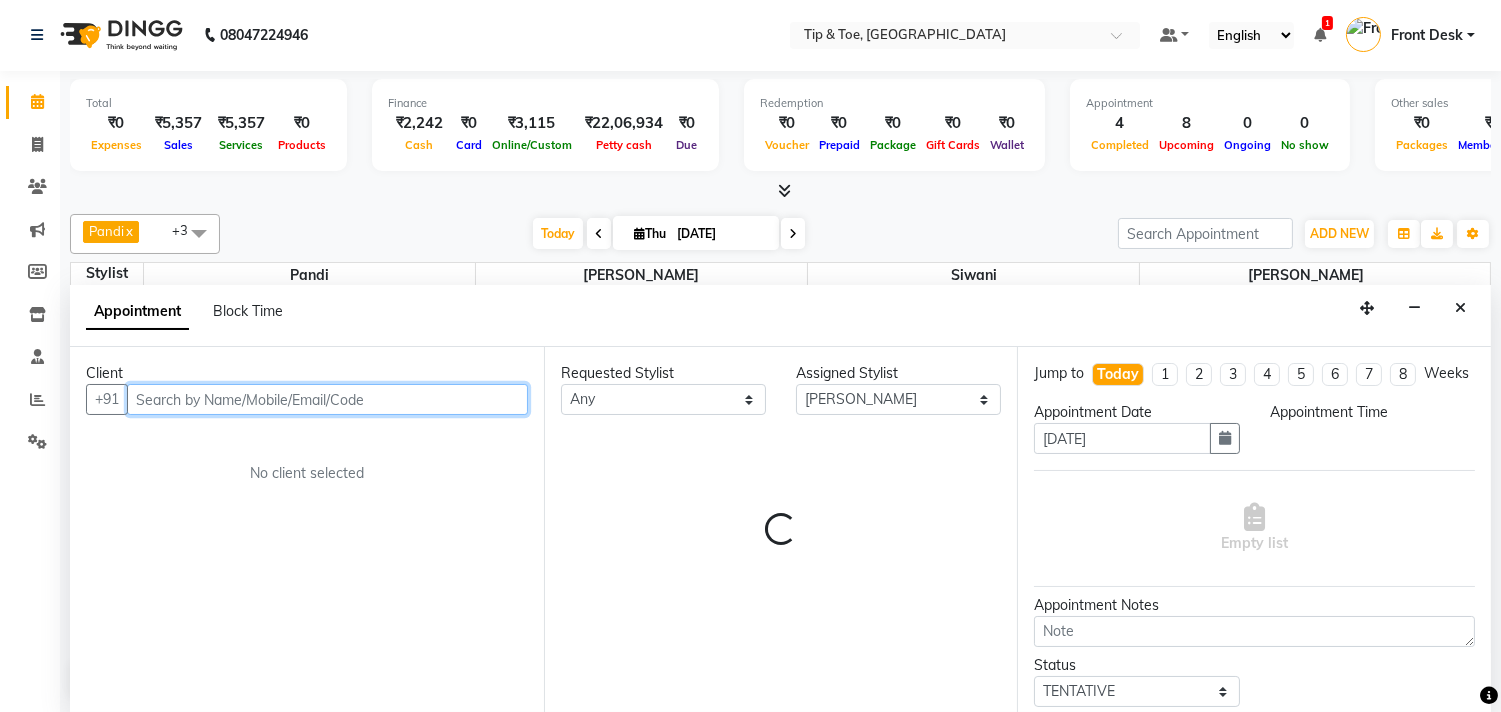 select on "945" 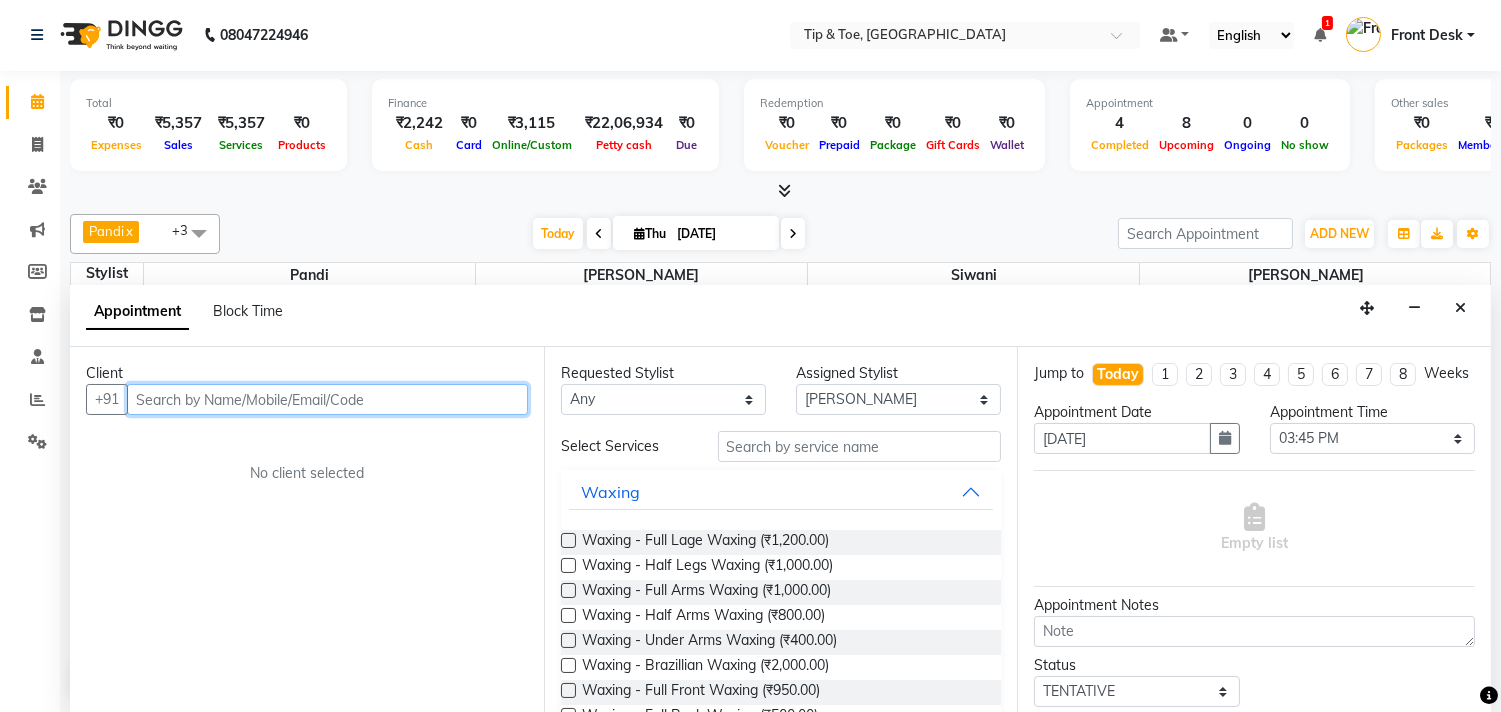 click at bounding box center (327, 399) 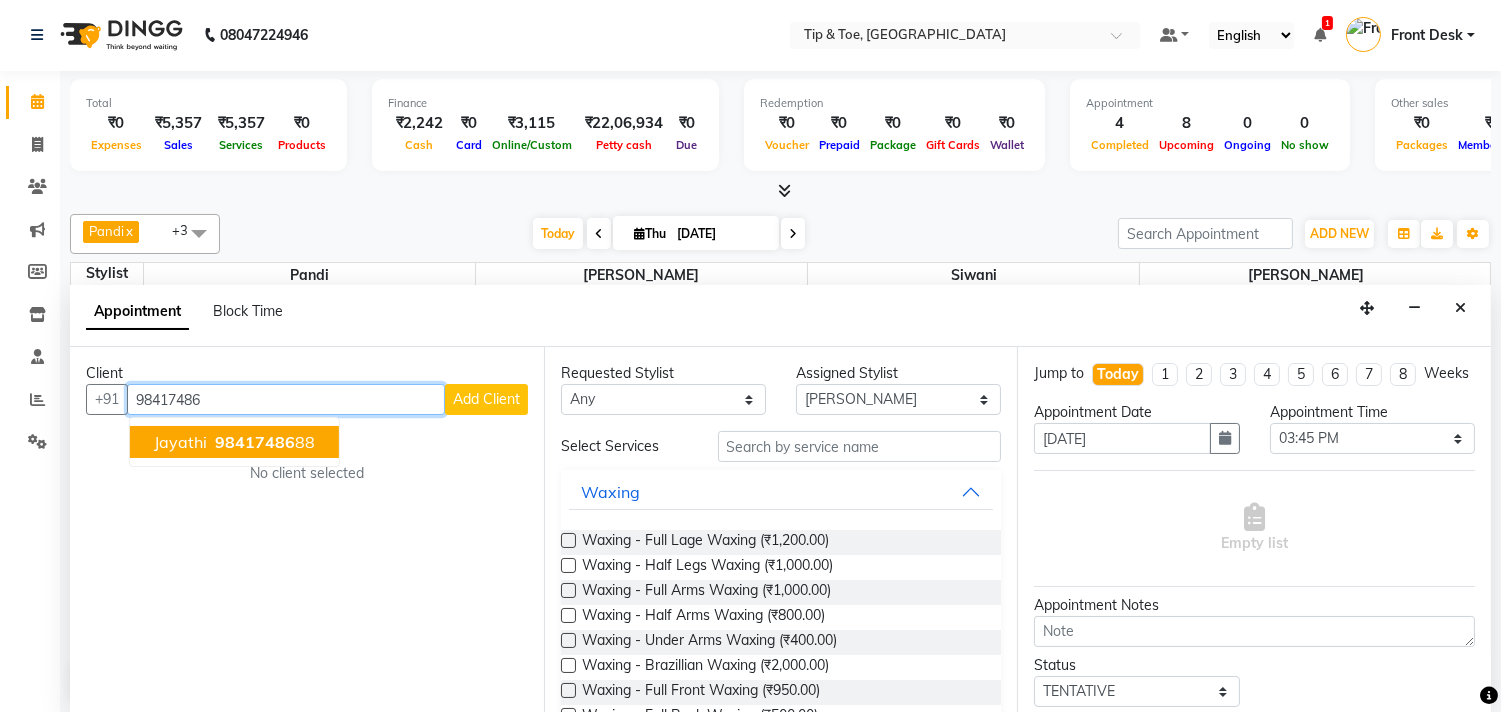 click on "Jayathi   98417486 88" at bounding box center (234, 442) 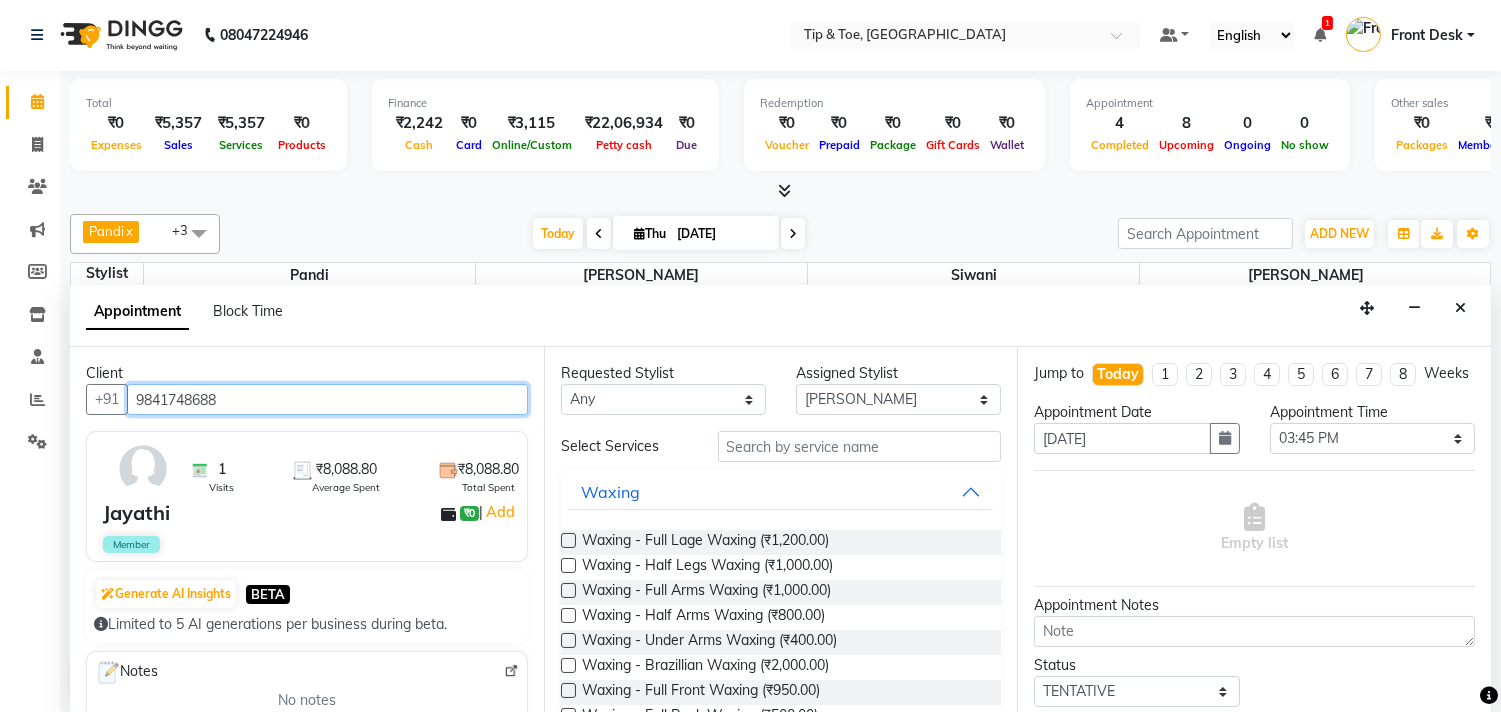 type on "9841748688" 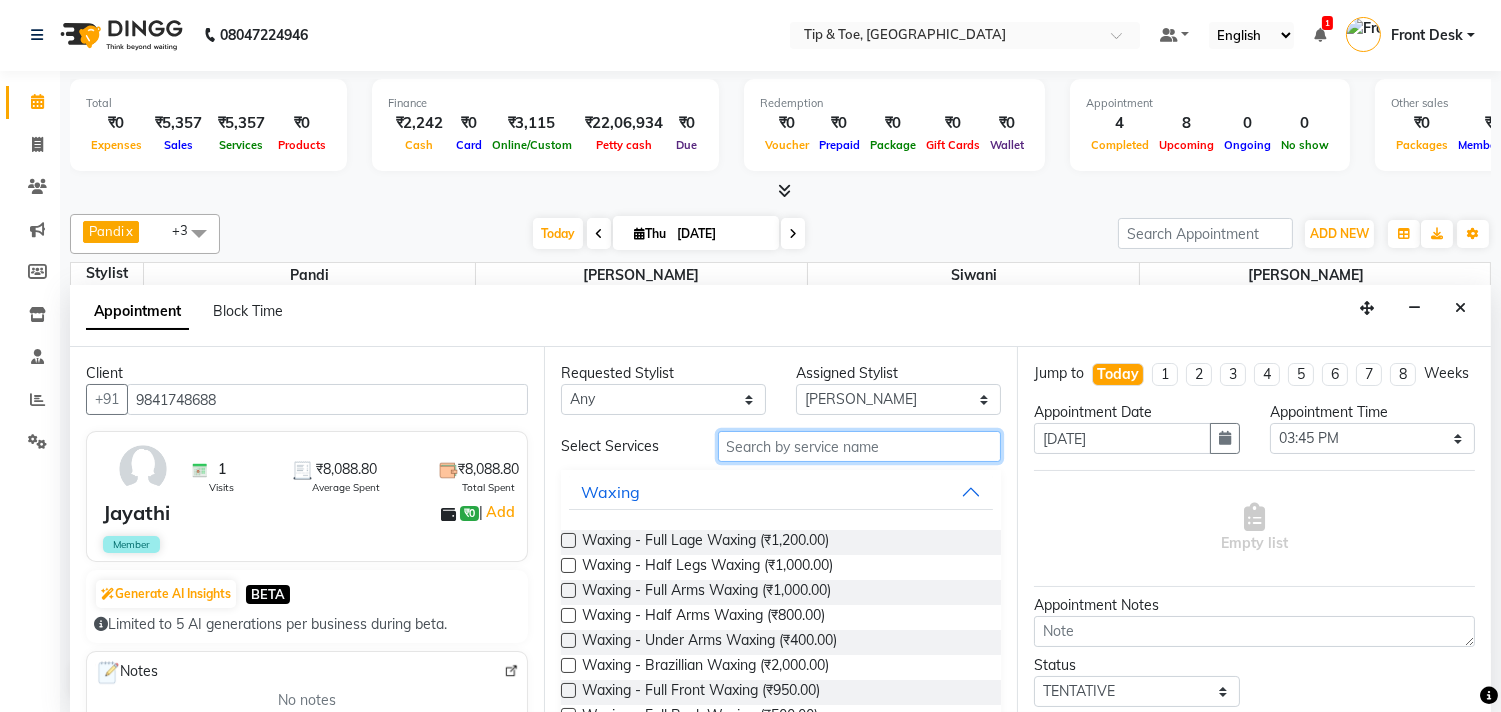 click at bounding box center [860, 446] 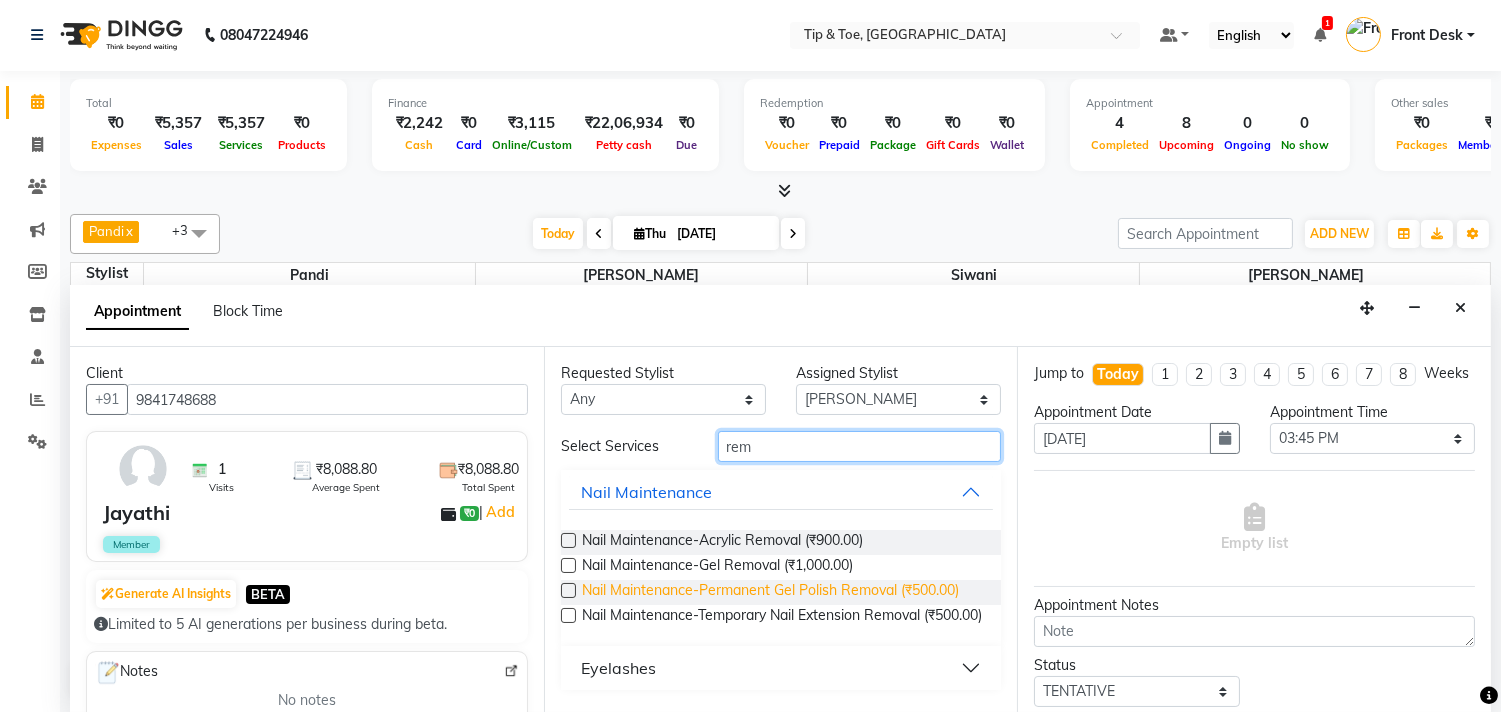 type on "rem" 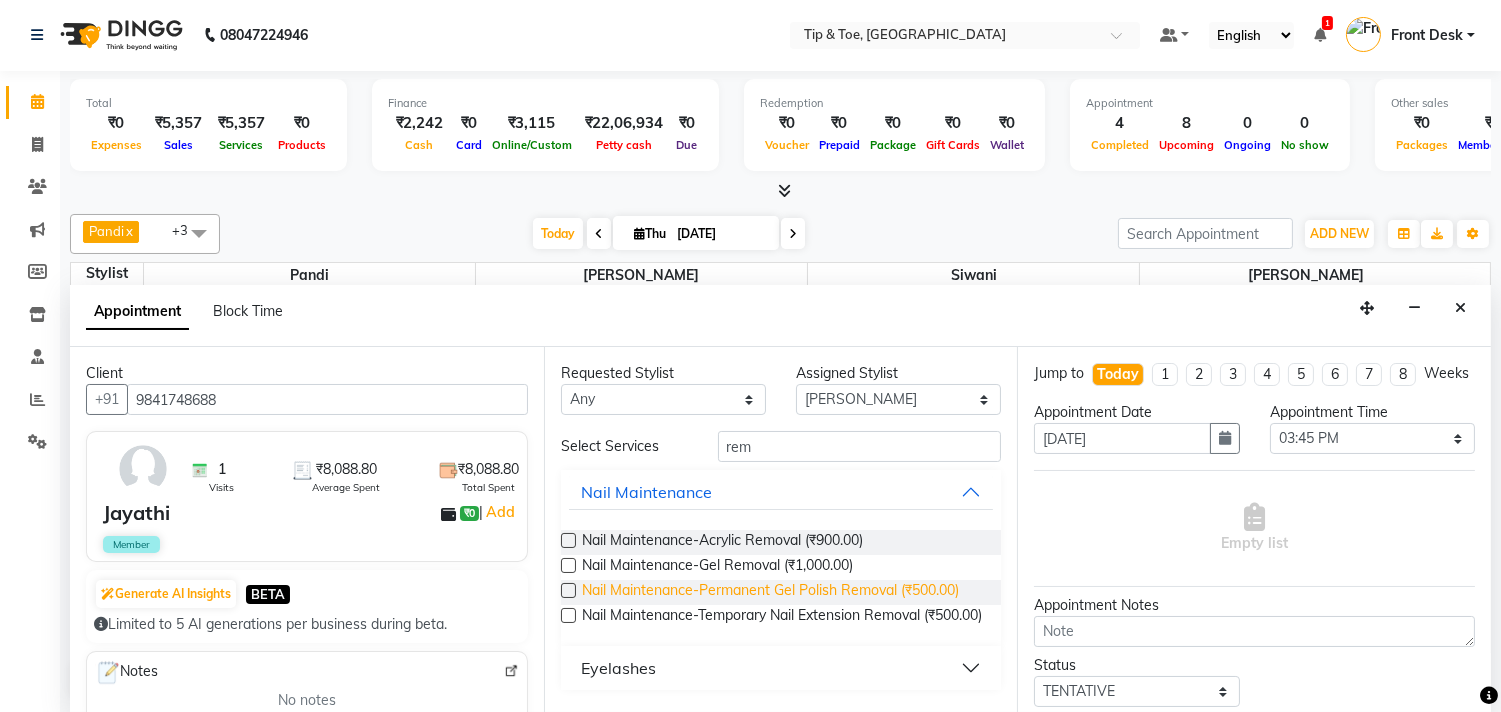 click on "Nail Maintenance-Permanent Gel Polish Removal (₹500.00)" at bounding box center (770, 592) 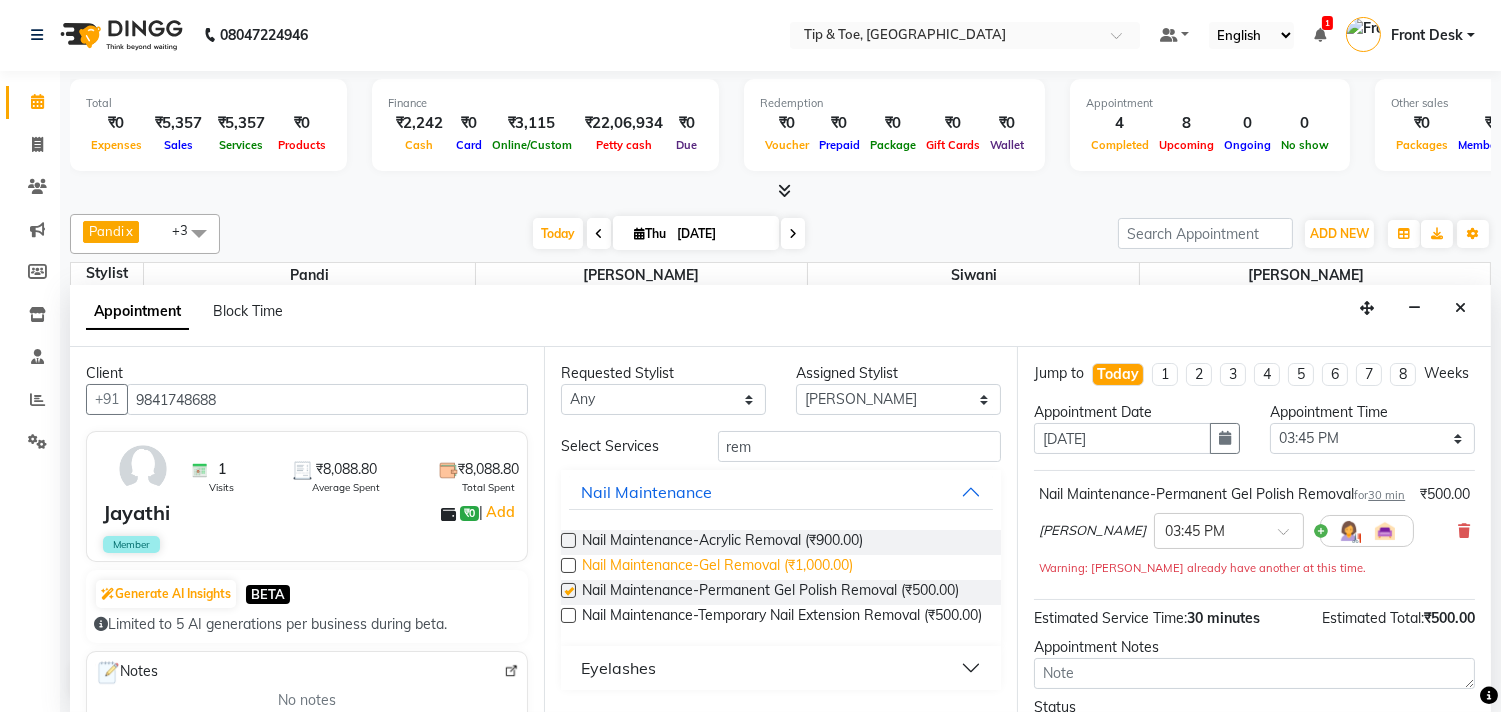 checkbox on "false" 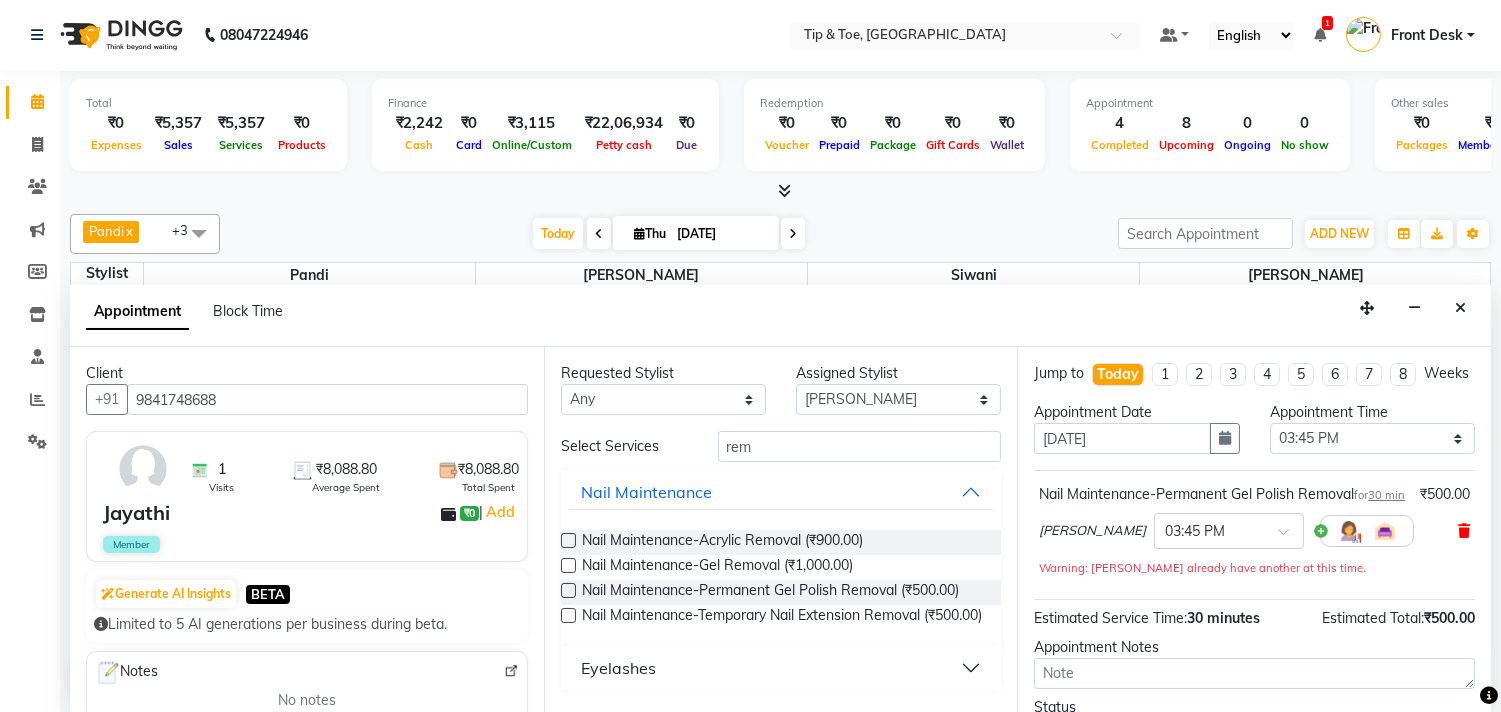 click at bounding box center [1464, 531] 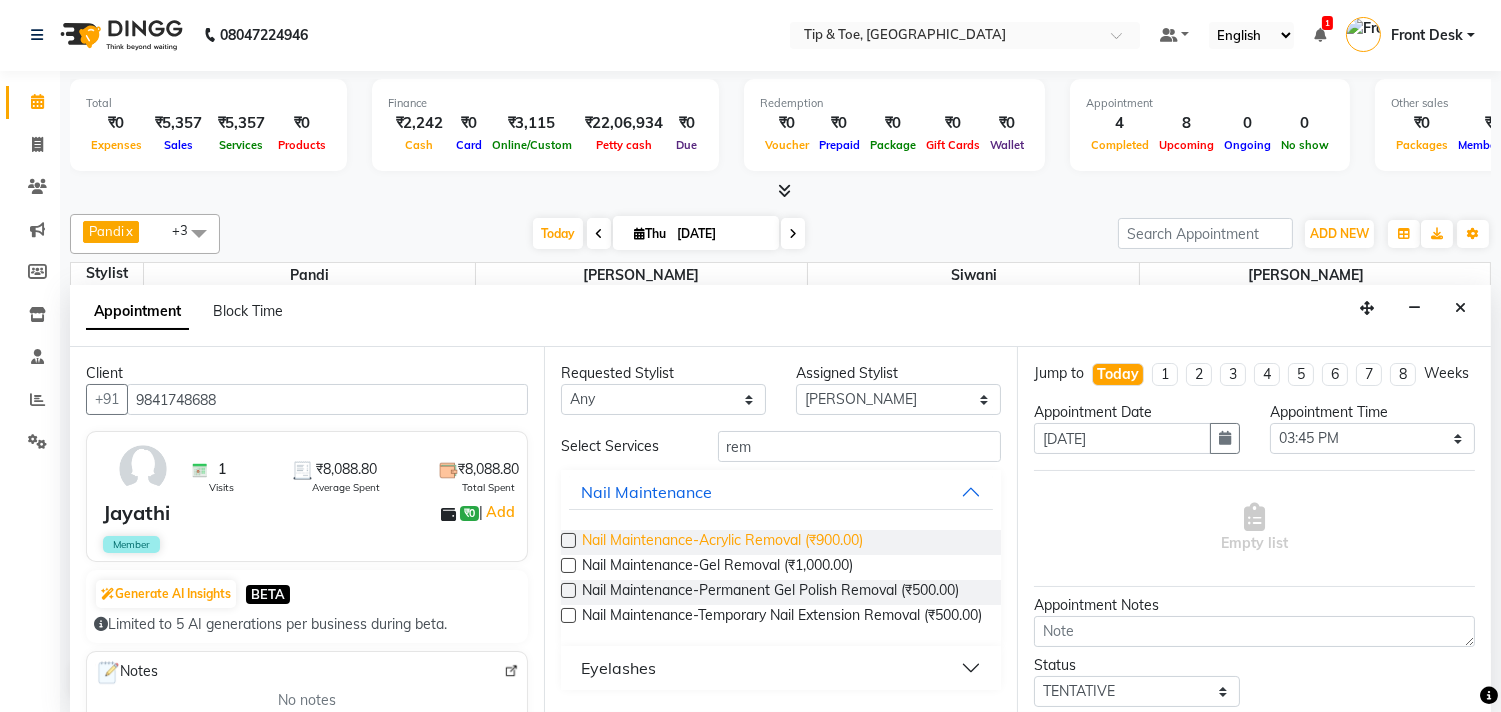 click on "Nail Maintenance-Acrylic Removal (₹900.00)" at bounding box center (722, 542) 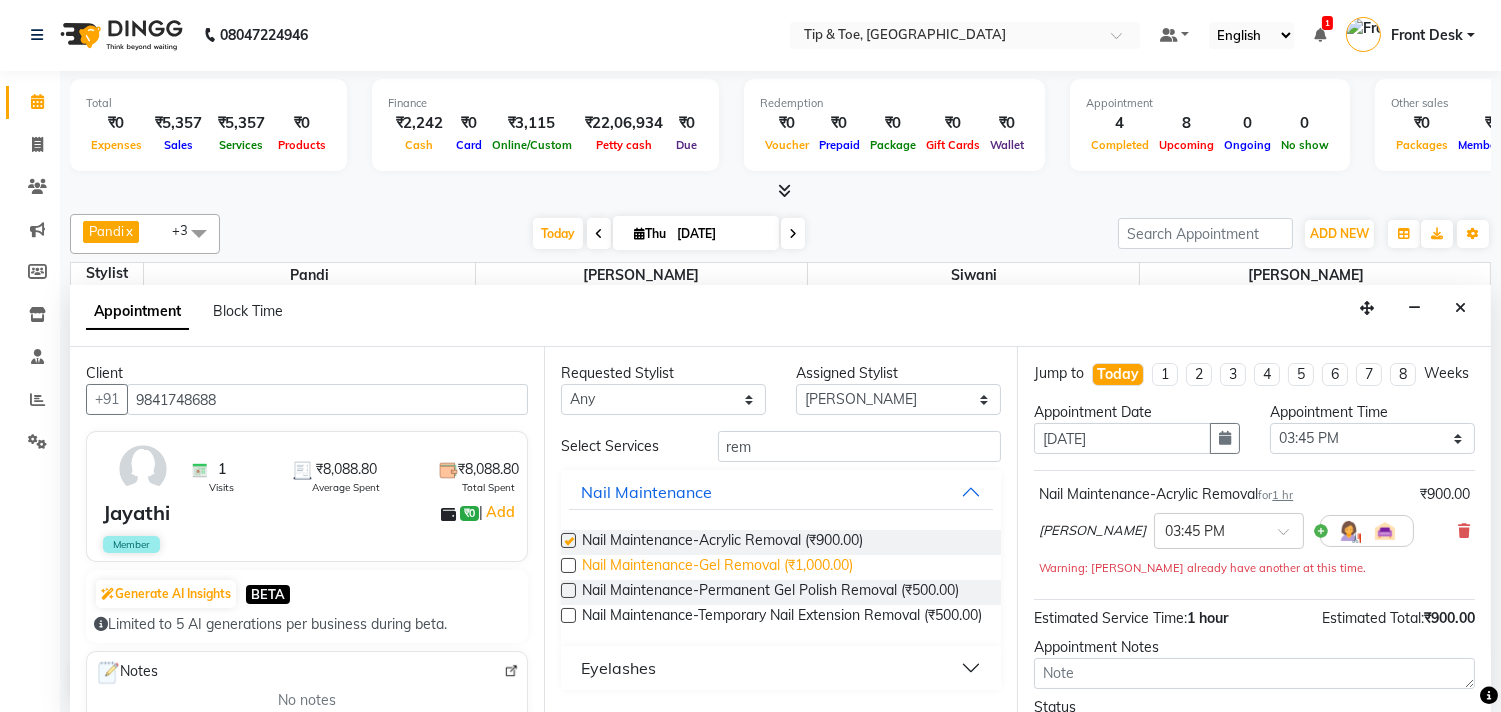 checkbox on "false" 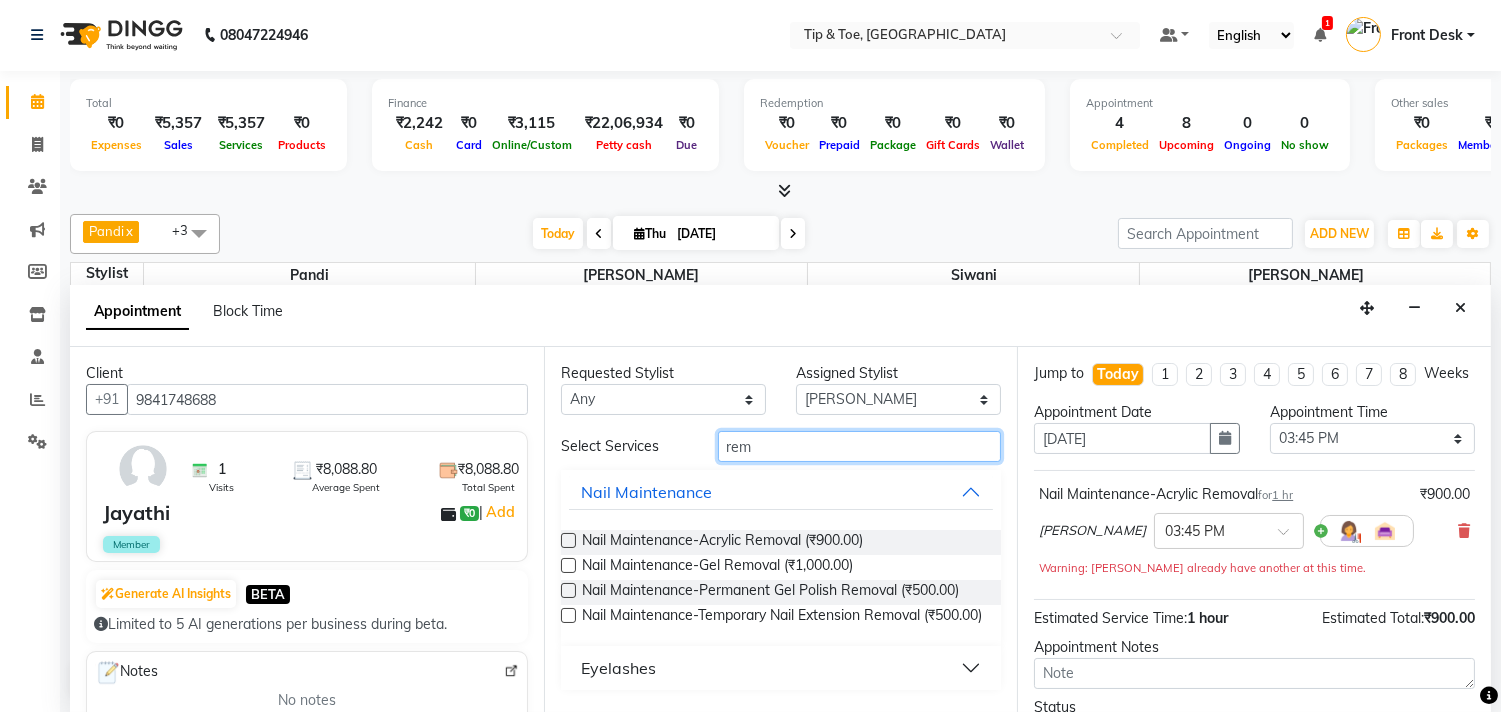 click on "rem" at bounding box center [860, 446] 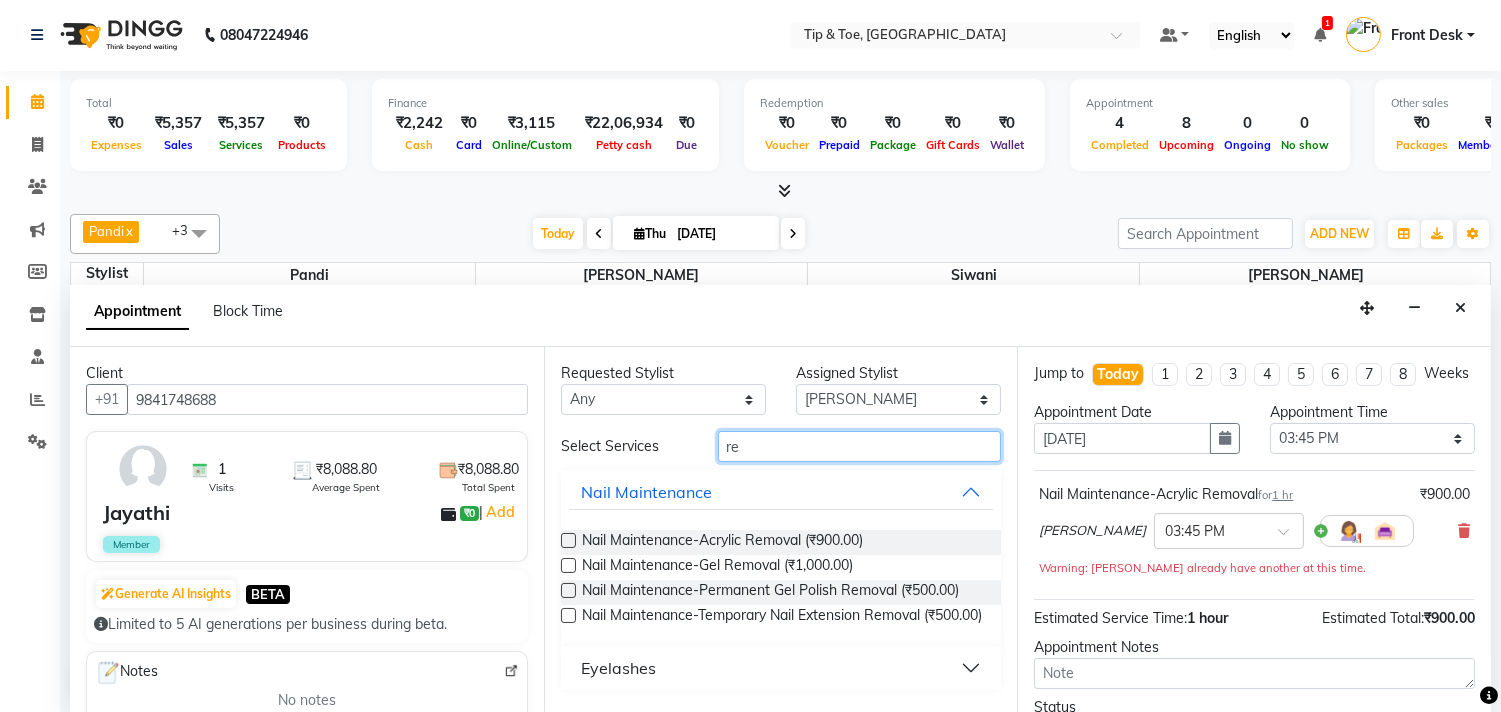 type on "r" 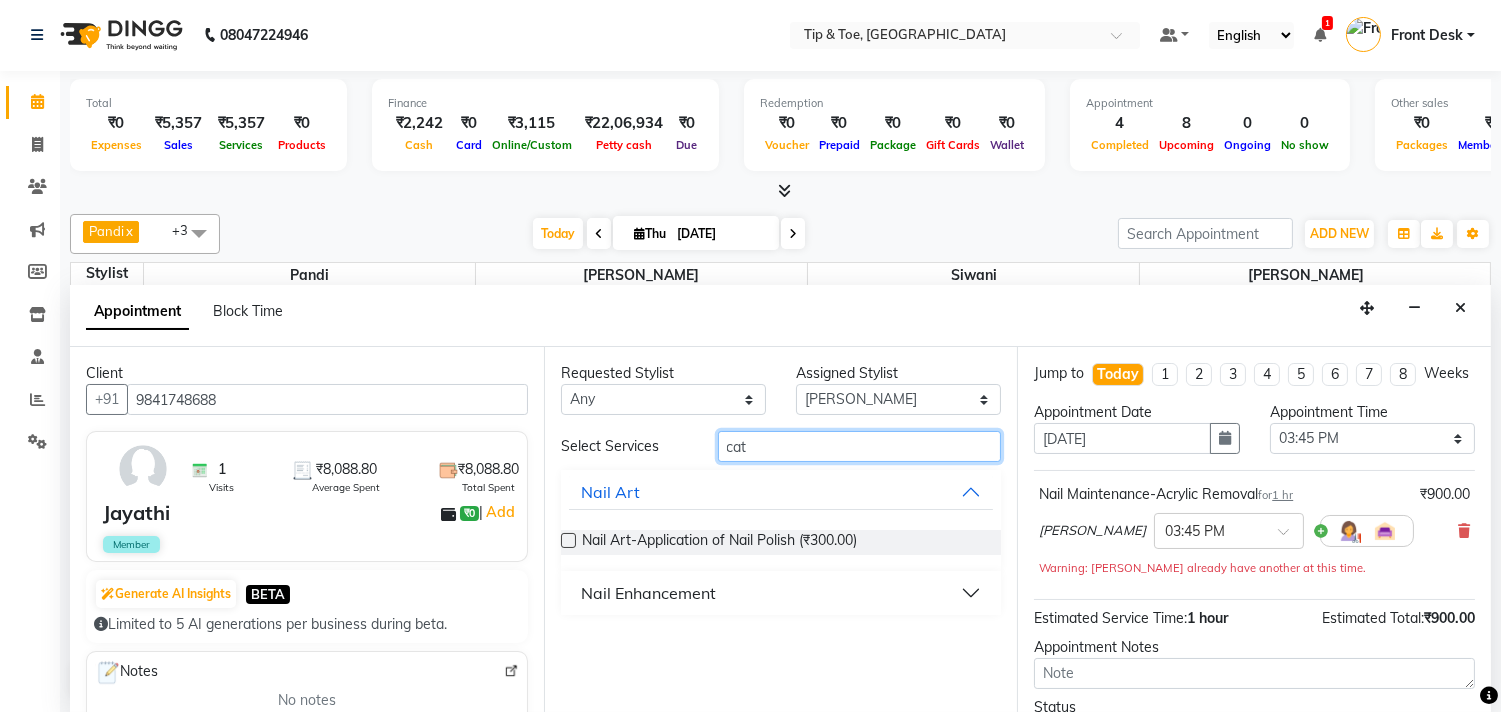 type on "cat" 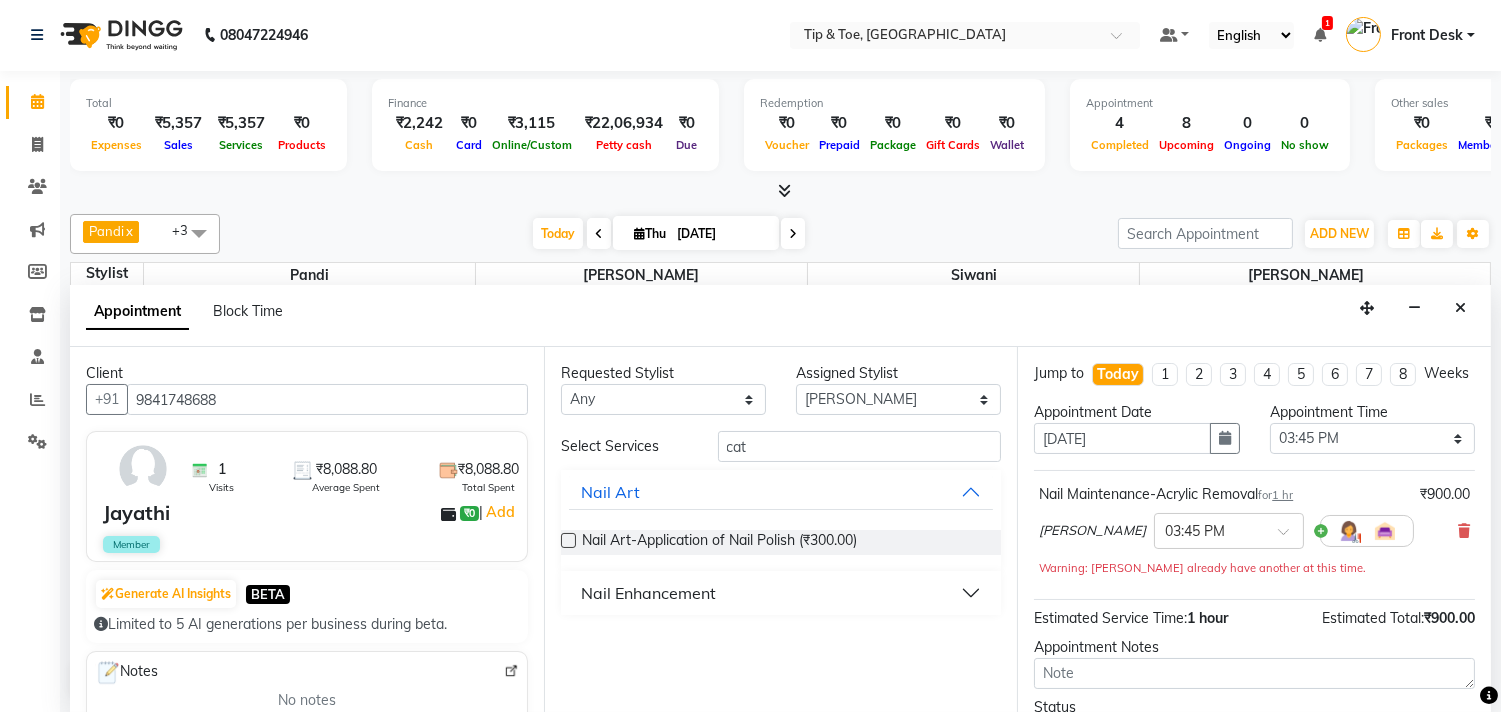 click on "Nail Enhancement" at bounding box center (781, 593) 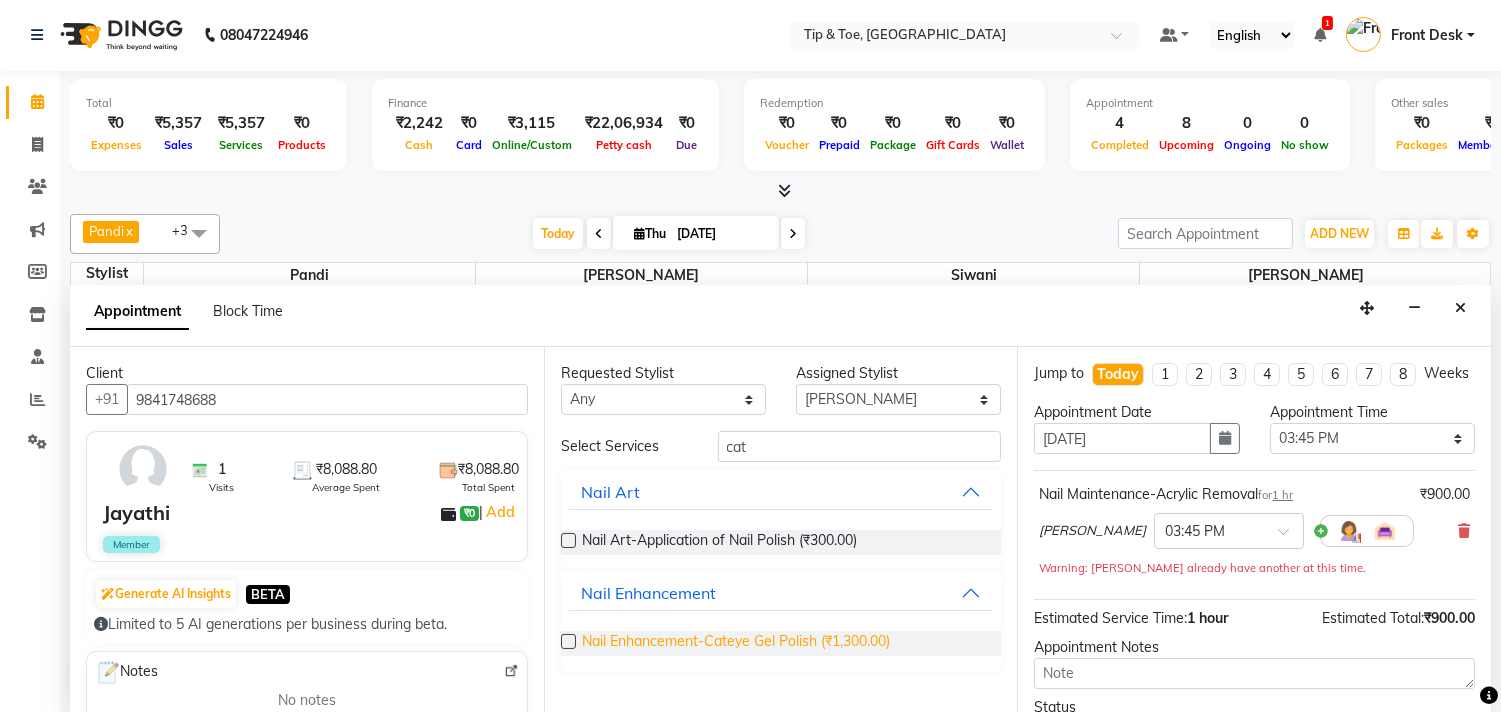 click on "Nail Enhancement-Cateye Gel Polish (₹1,300.00)" at bounding box center [736, 643] 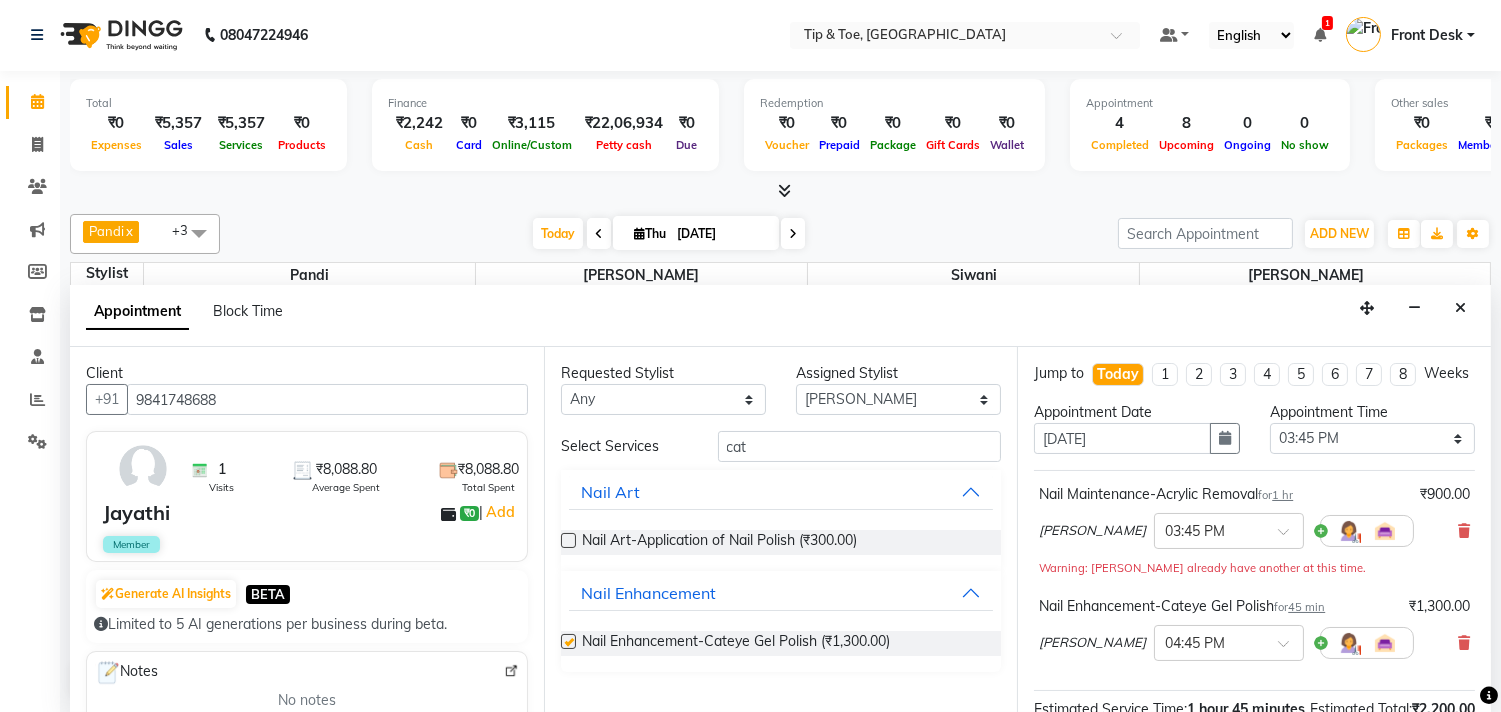 checkbox on "false" 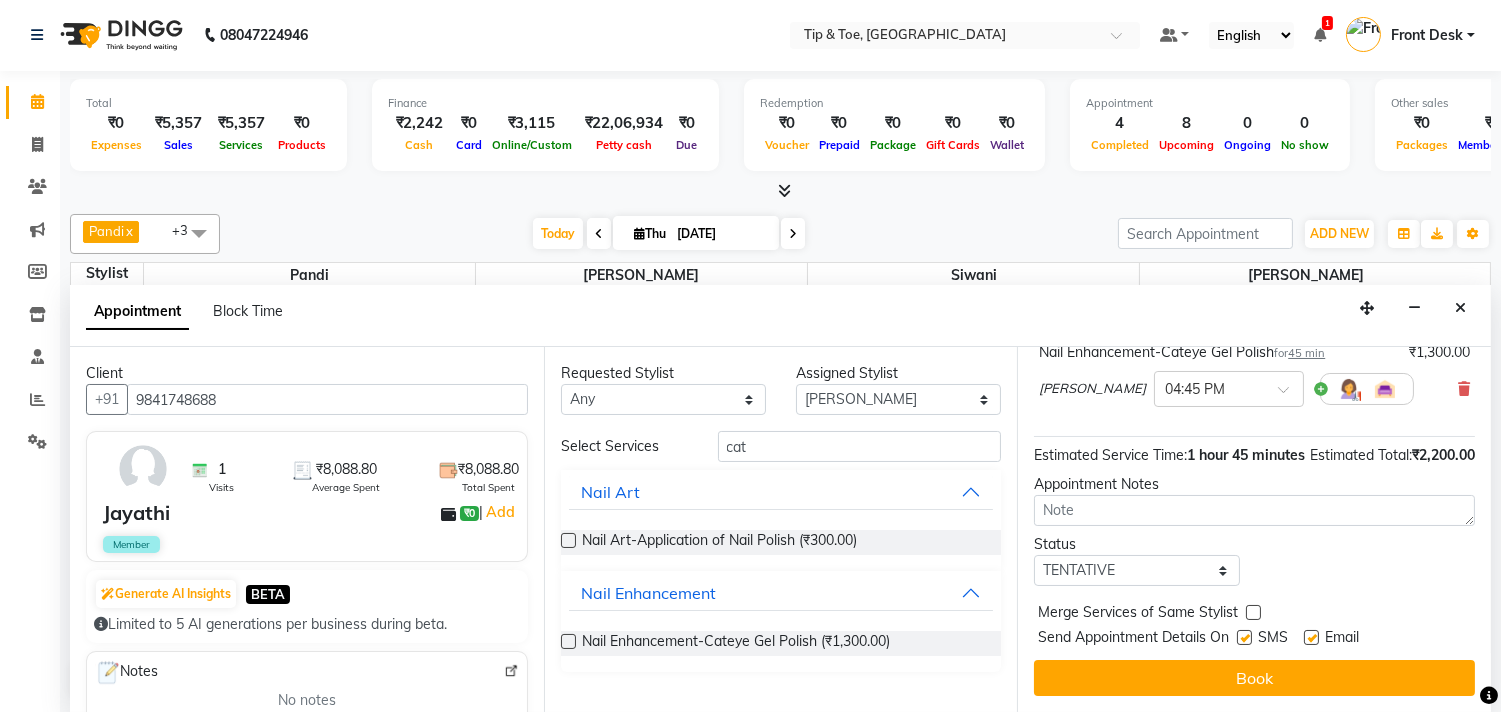 scroll, scrollTop: 293, scrollLeft: 0, axis: vertical 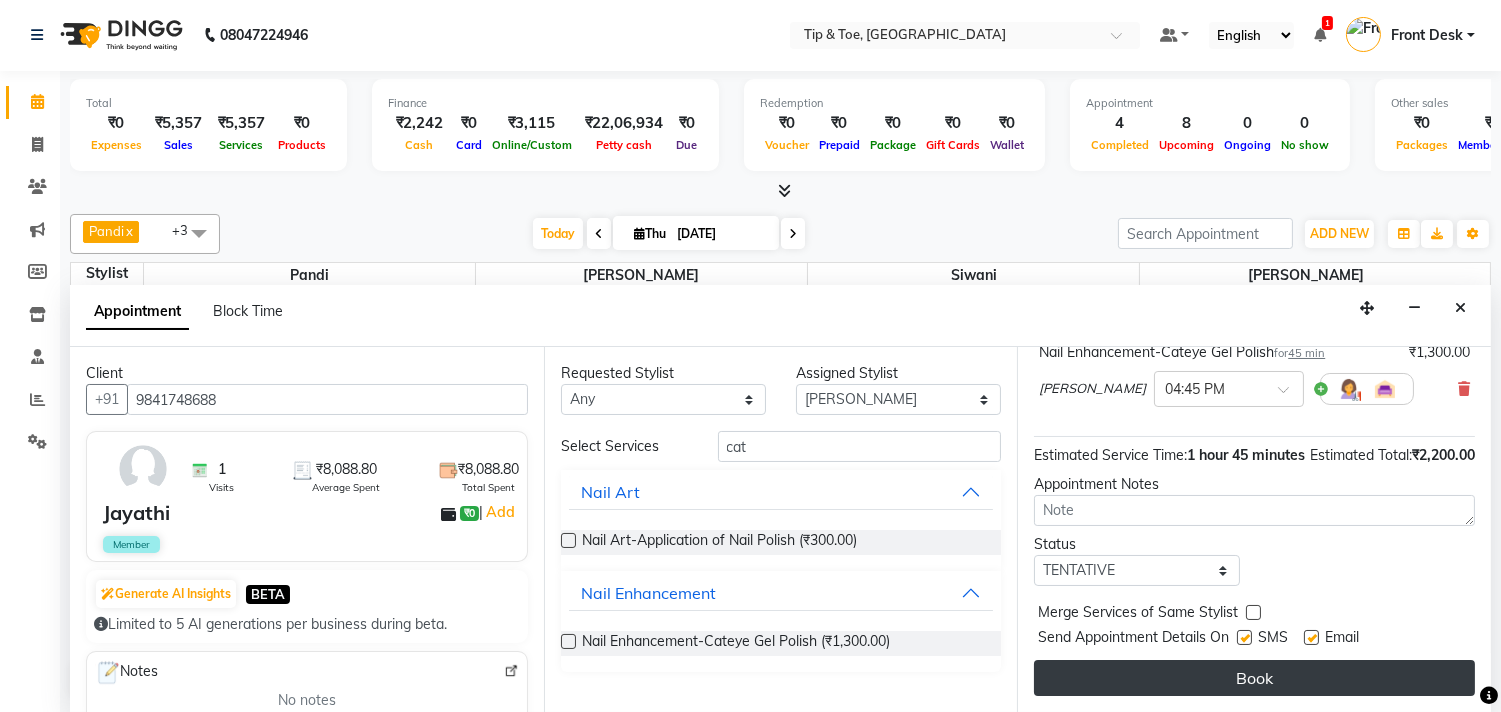 click on "Book" at bounding box center [1254, 678] 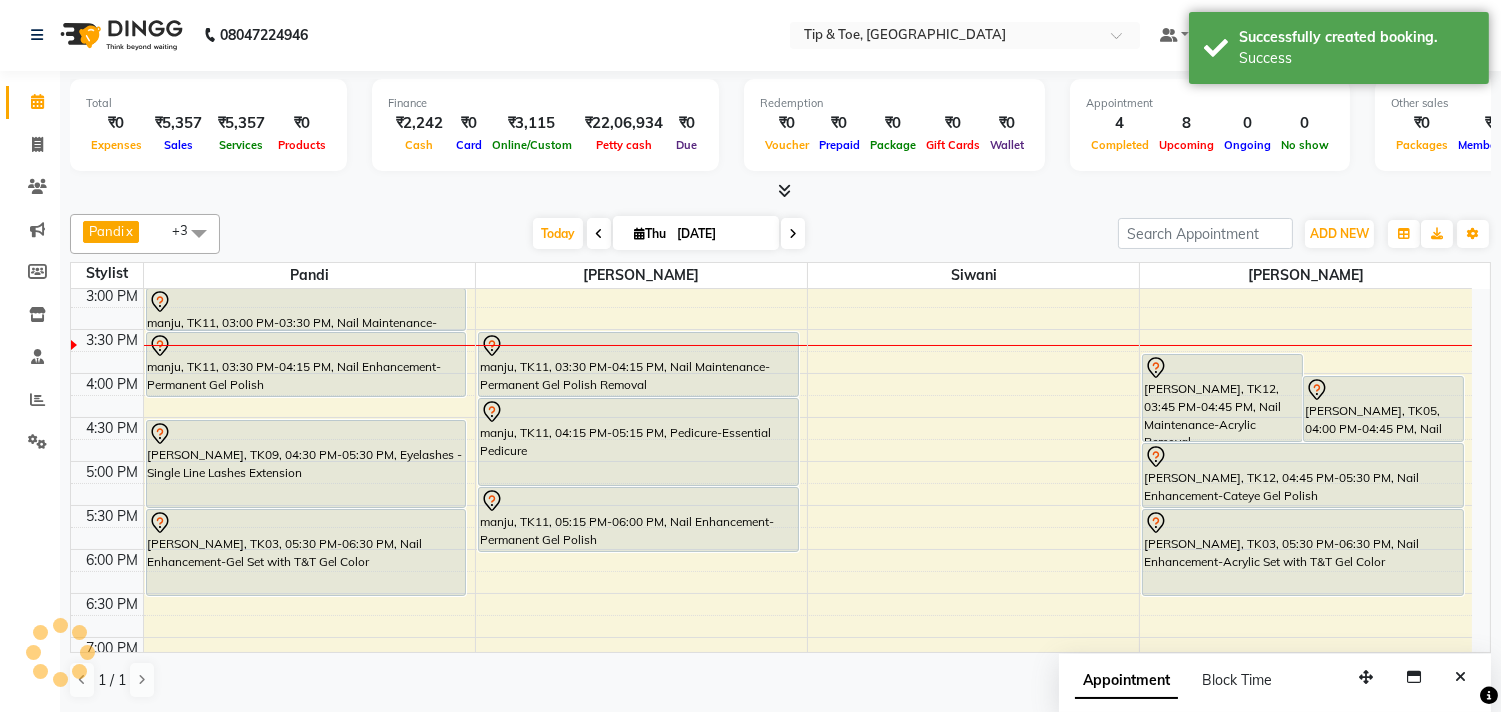 scroll, scrollTop: 0, scrollLeft: 0, axis: both 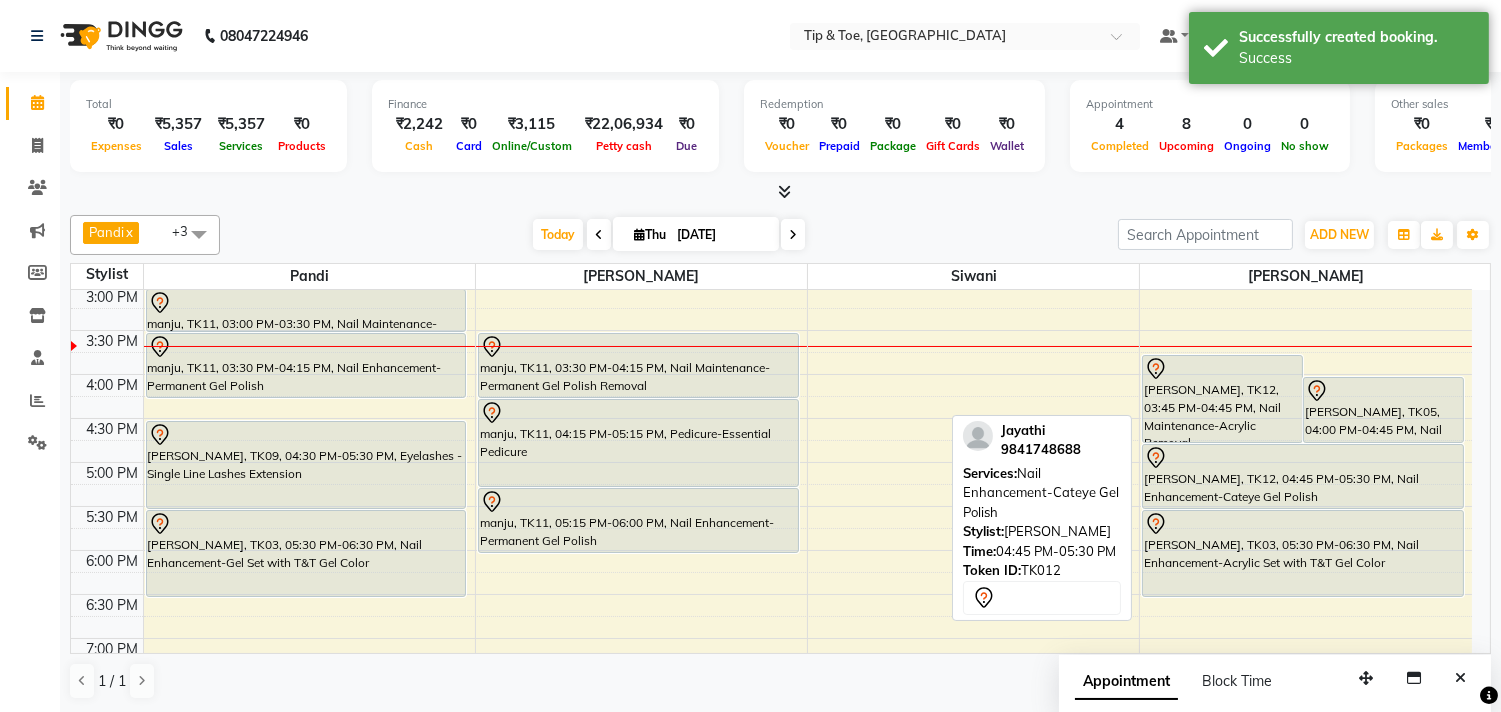 drag, startPoint x: 1218, startPoint y: 504, endPoint x: 1181, endPoint y: 406, distance: 104.75209 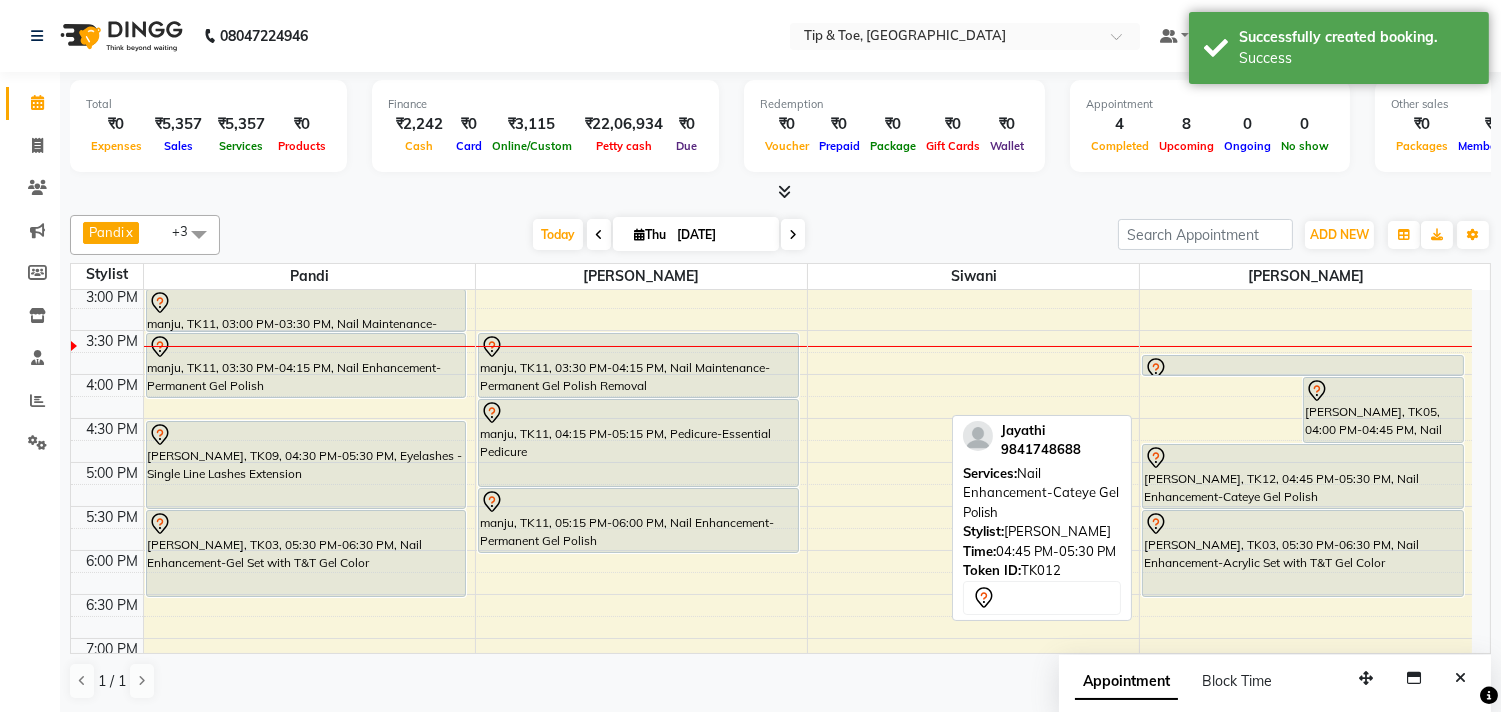 drag, startPoint x: 1181, startPoint y: 440, endPoint x: 1200, endPoint y: 355, distance: 87.09765 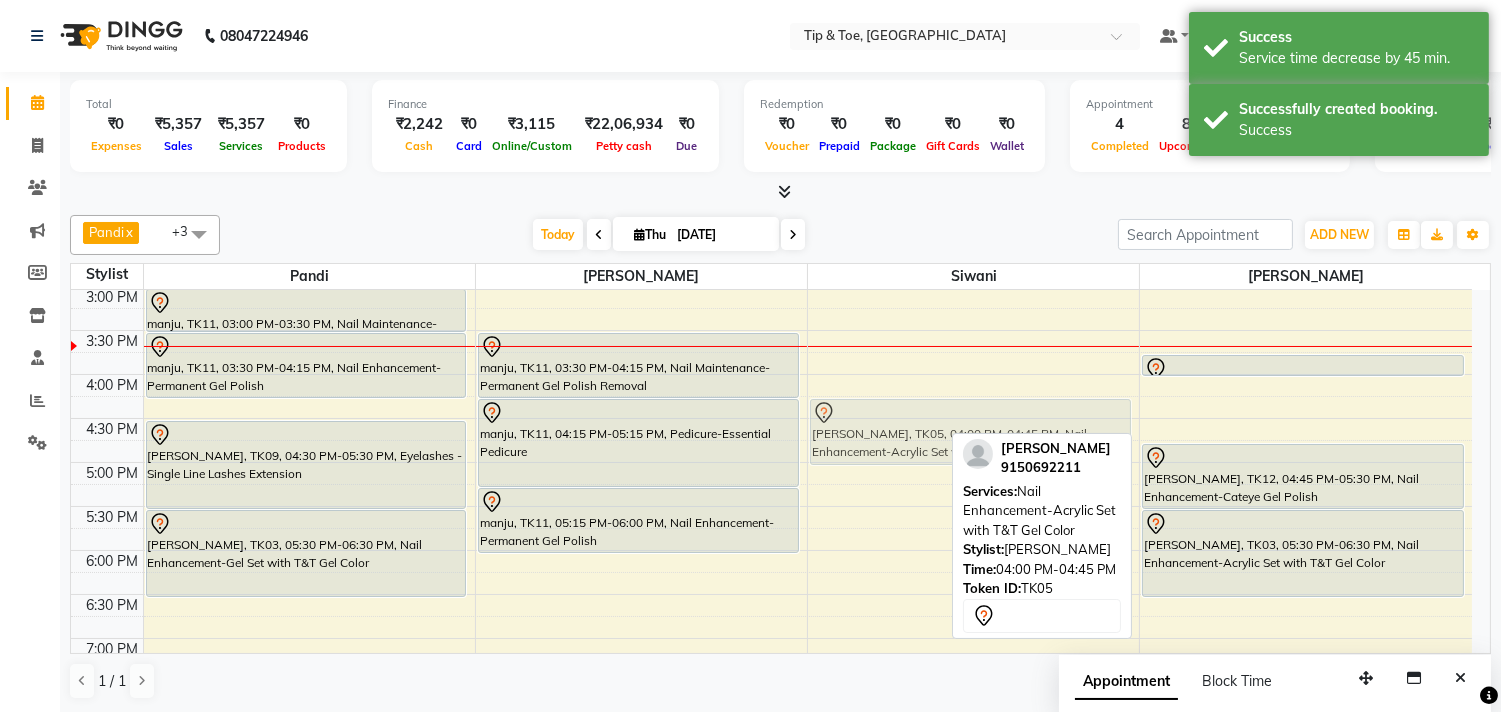 drag, startPoint x: 1207, startPoint y: 408, endPoint x: 1030, endPoint y: 424, distance: 177.7217 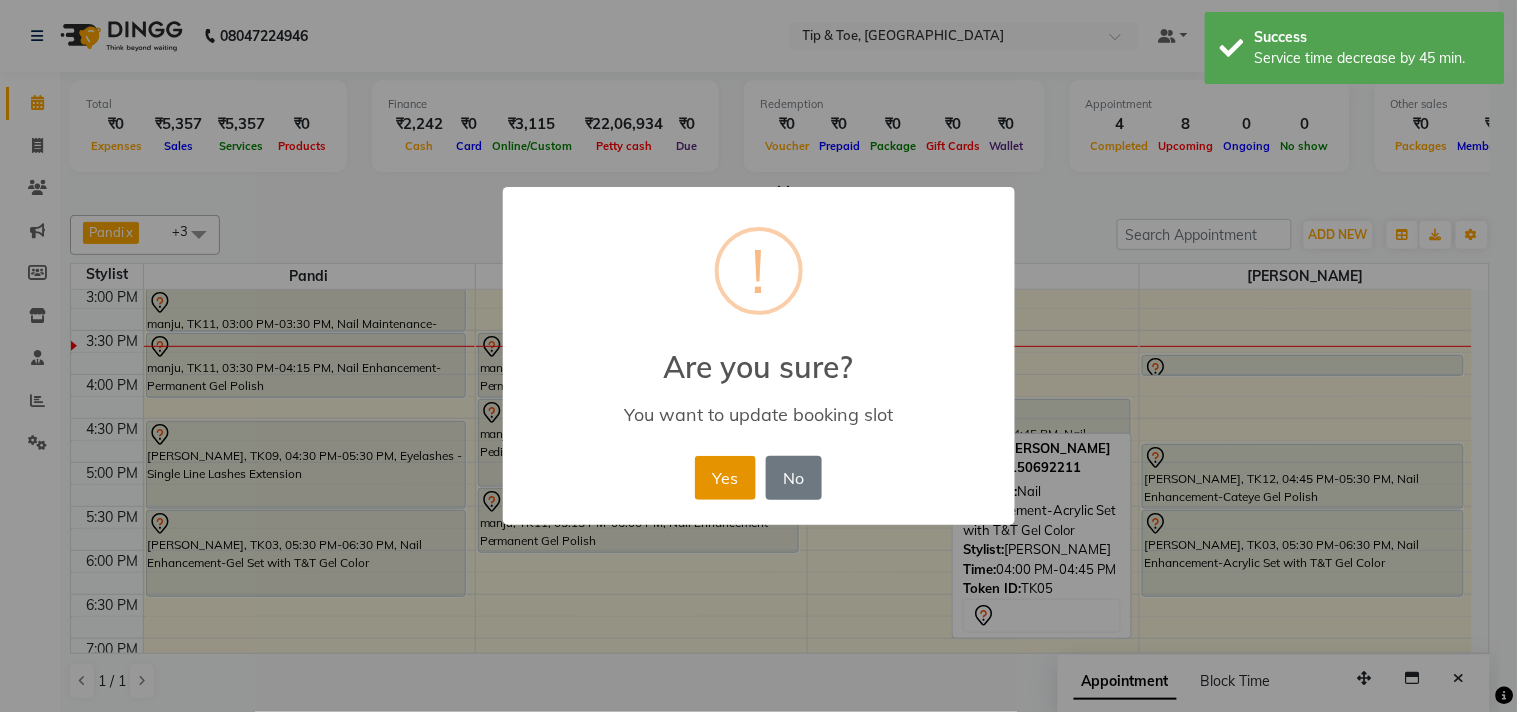 click on "Yes" at bounding box center [725, 478] 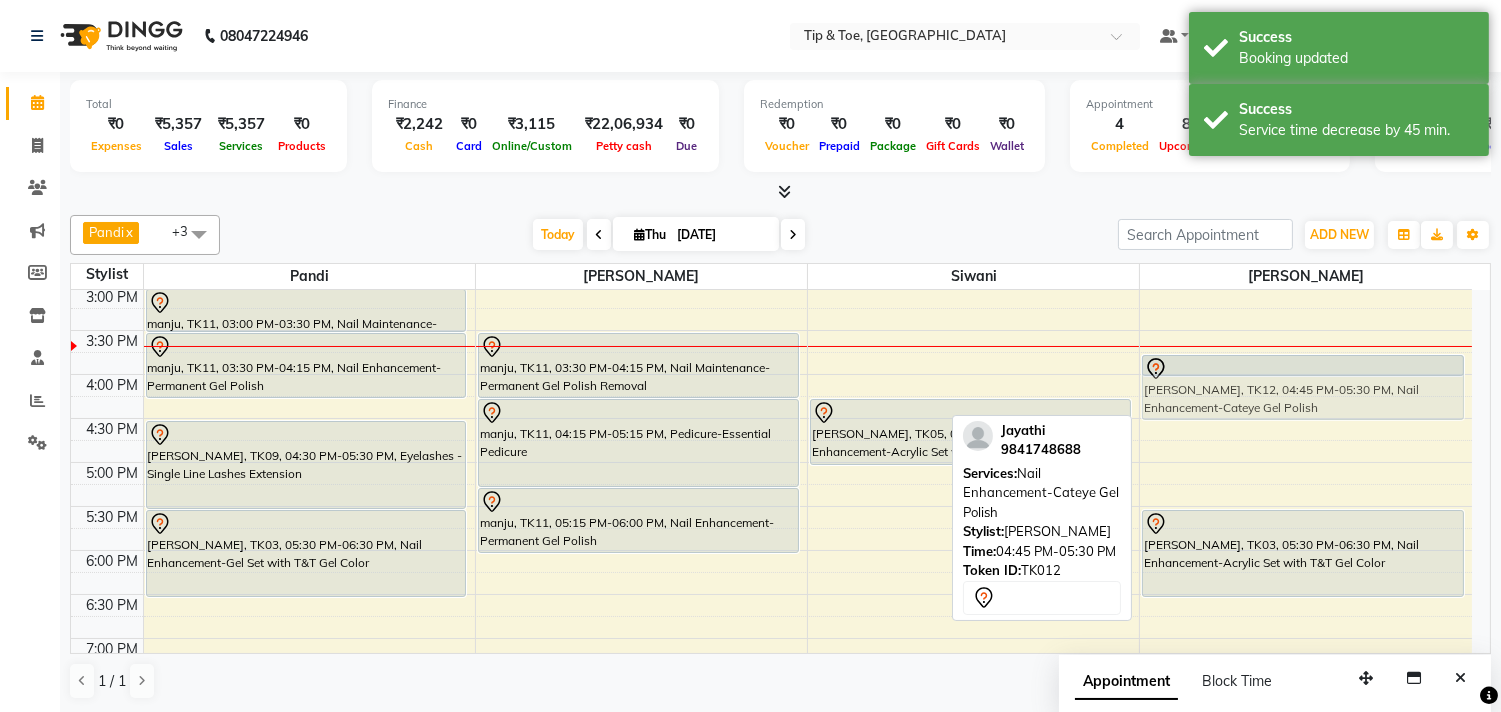 drag, startPoint x: 1194, startPoint y: 480, endPoint x: 1190, endPoint y: 395, distance: 85.09406 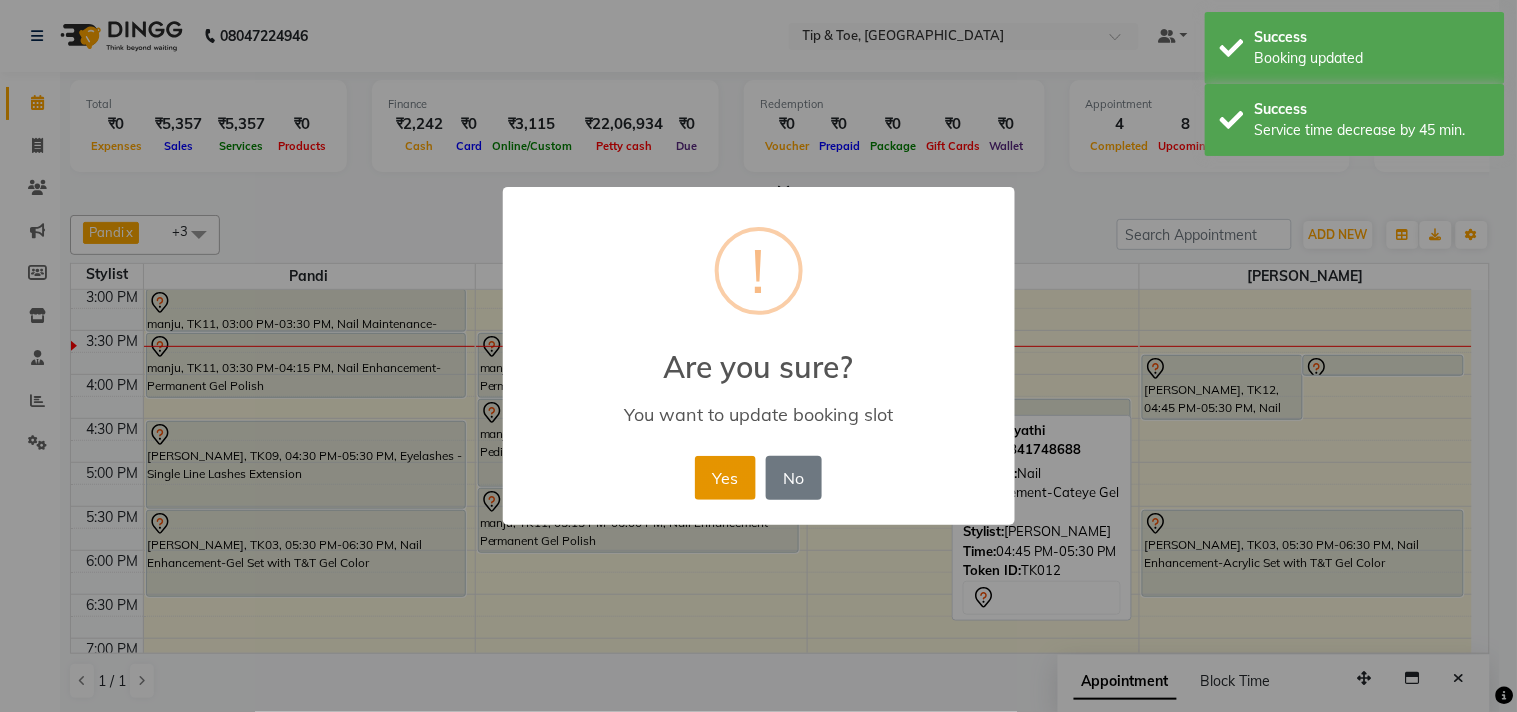click on "Yes" at bounding box center (725, 478) 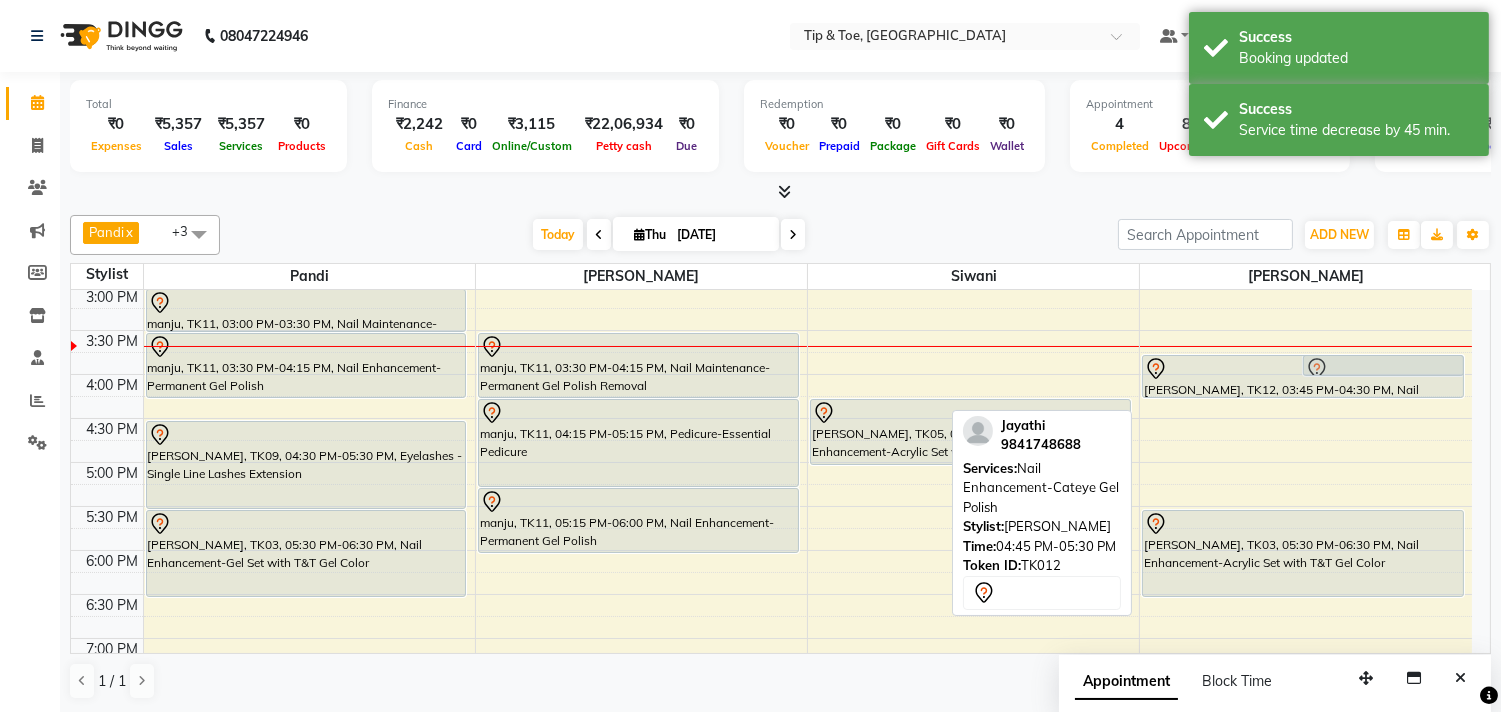 drag, startPoint x: 1218, startPoint y: 416, endPoint x: 1245, endPoint y: 390, distance: 37.48333 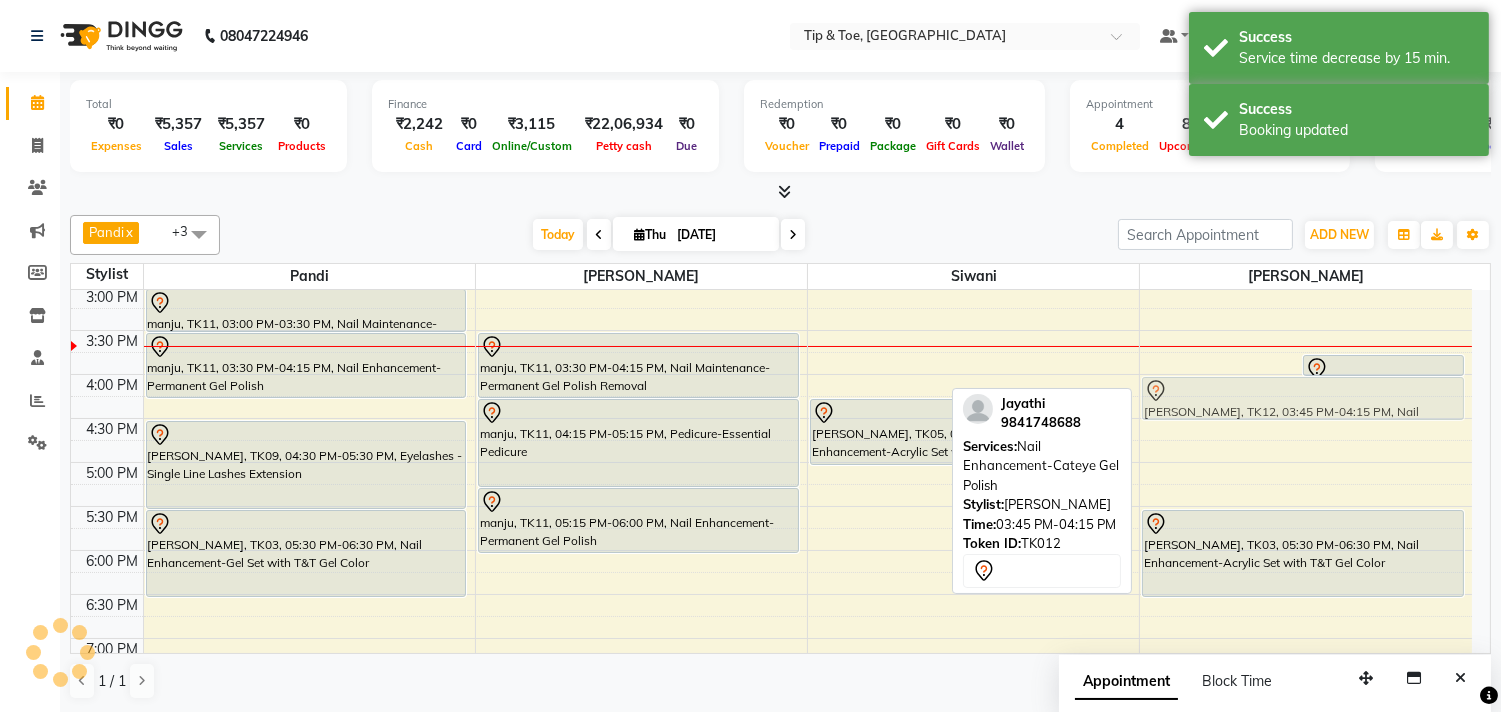 drag, startPoint x: 1241, startPoint y: 375, endPoint x: 1266, endPoint y: 395, distance: 32.01562 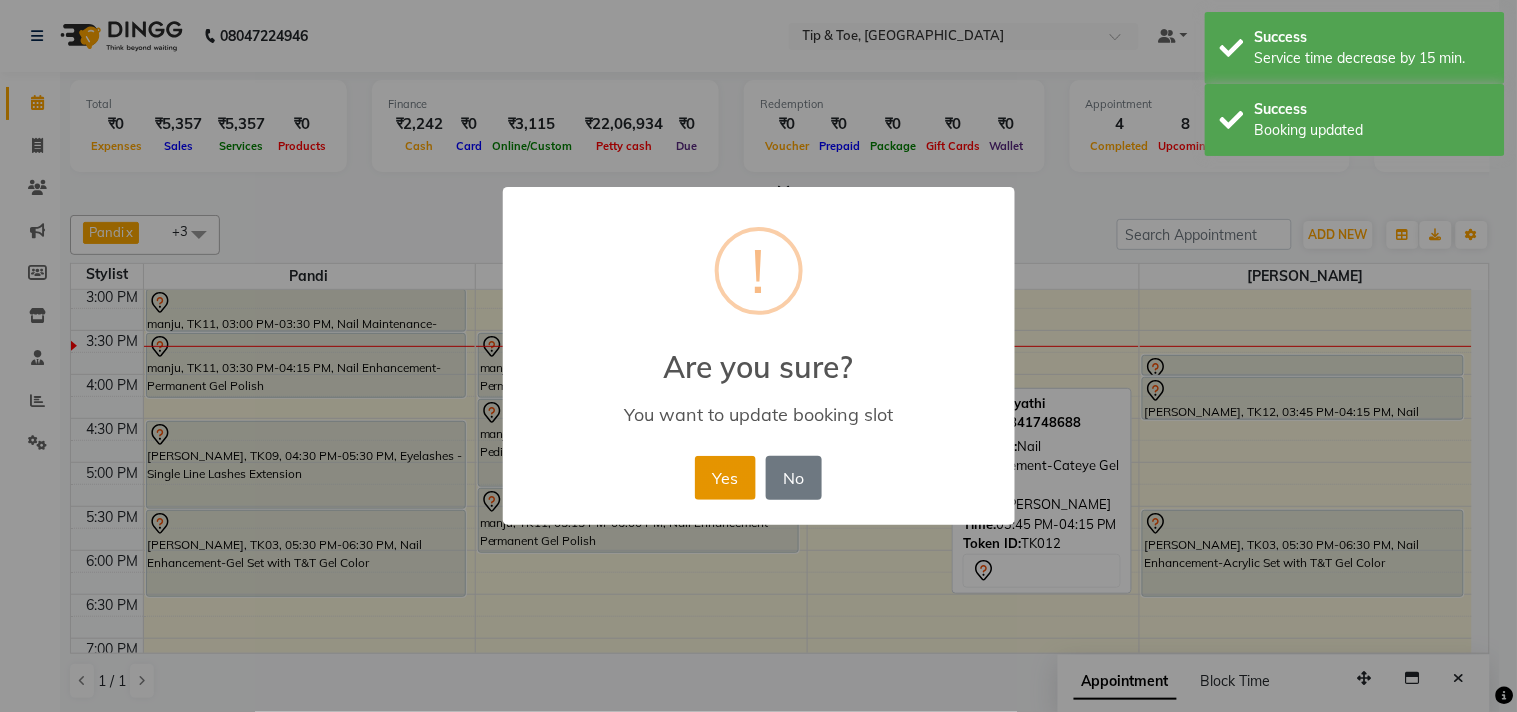 click on "Yes" at bounding box center (725, 478) 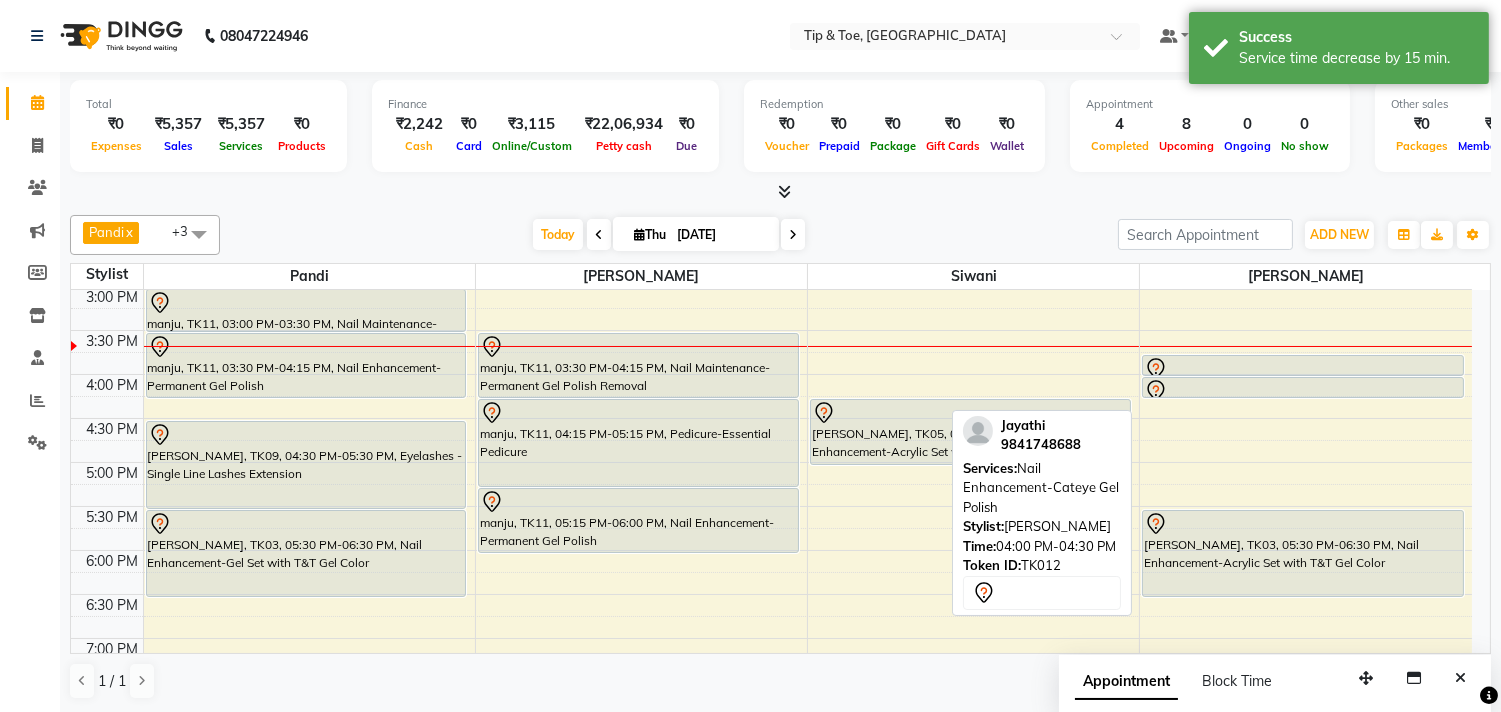 drag, startPoint x: 1217, startPoint y: 418, endPoint x: 1235, endPoint y: 387, distance: 35.846897 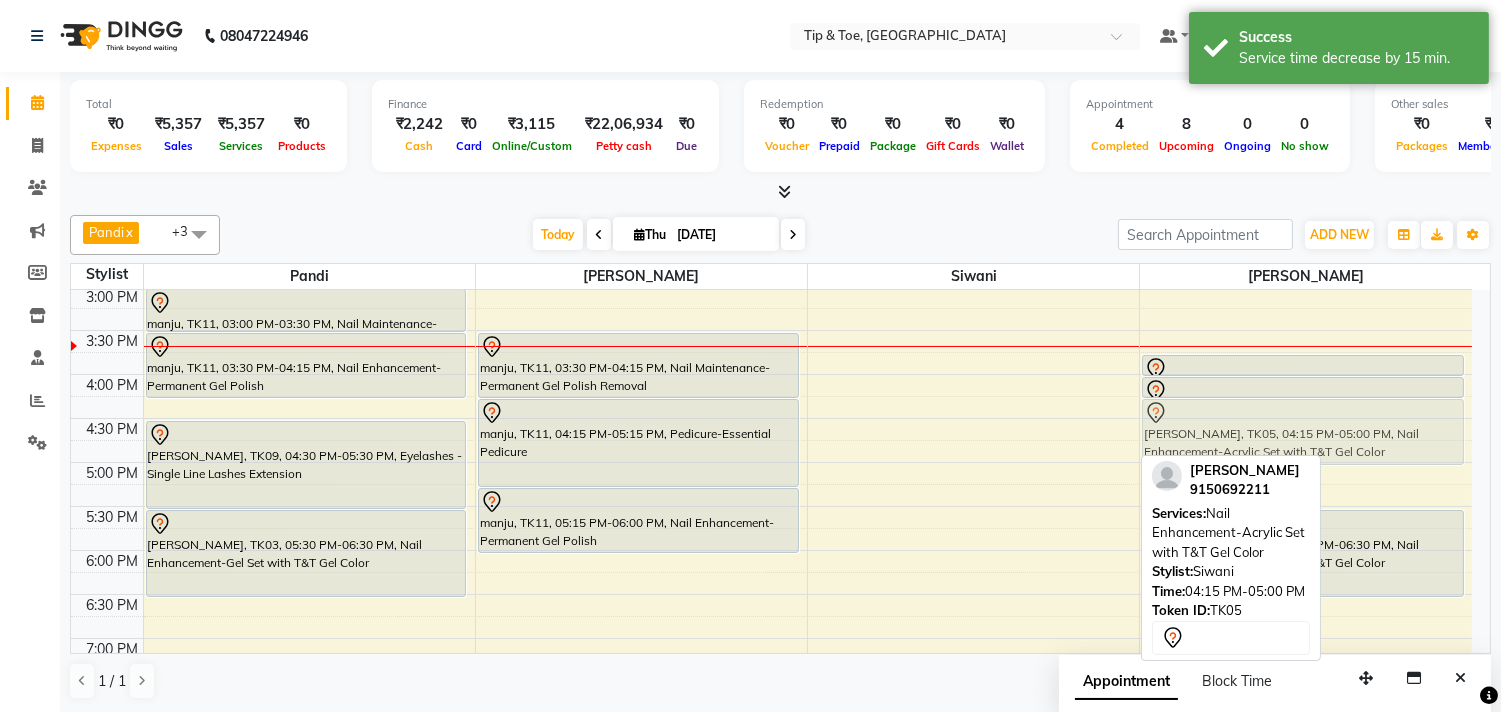 drag, startPoint x: 1022, startPoint y: 443, endPoint x: 1260, endPoint y: 441, distance: 238.0084 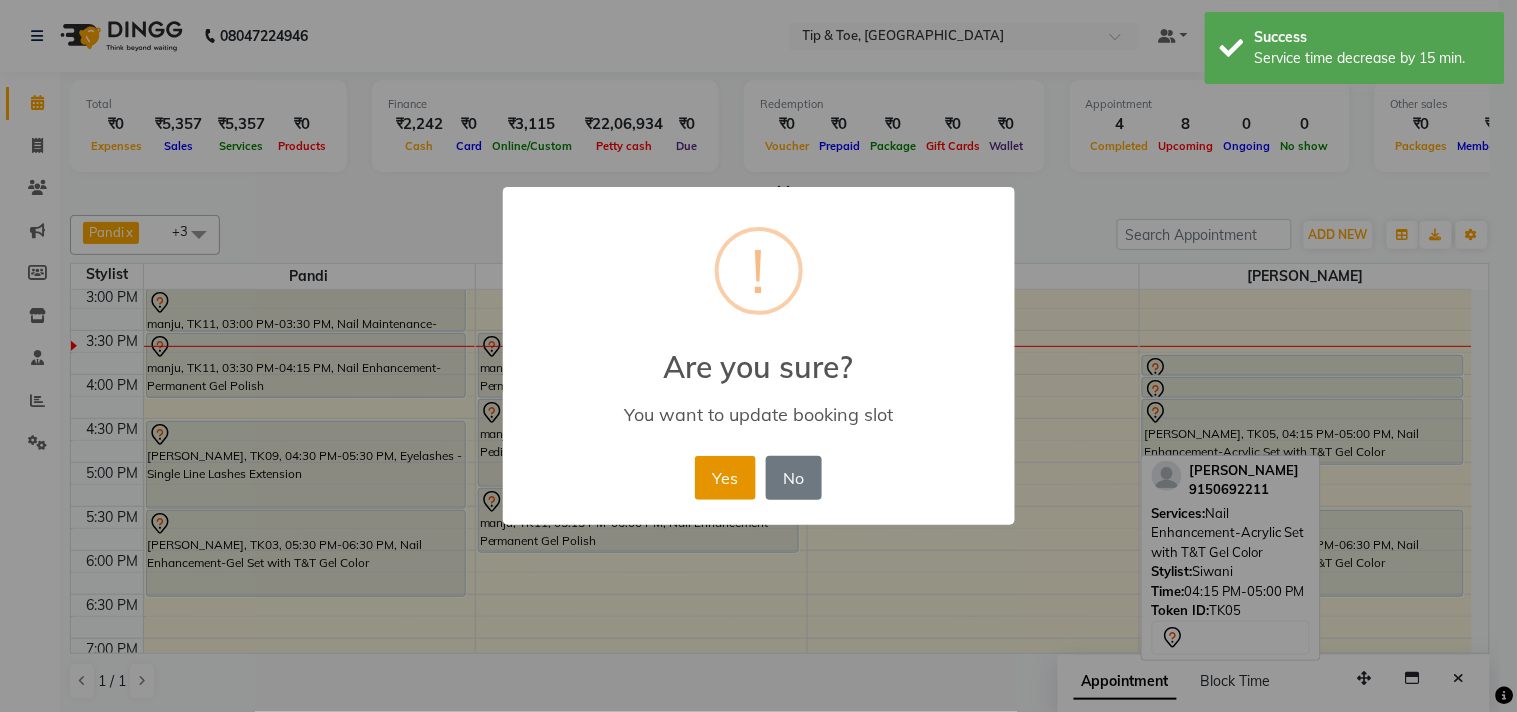 click on "Yes" at bounding box center (725, 478) 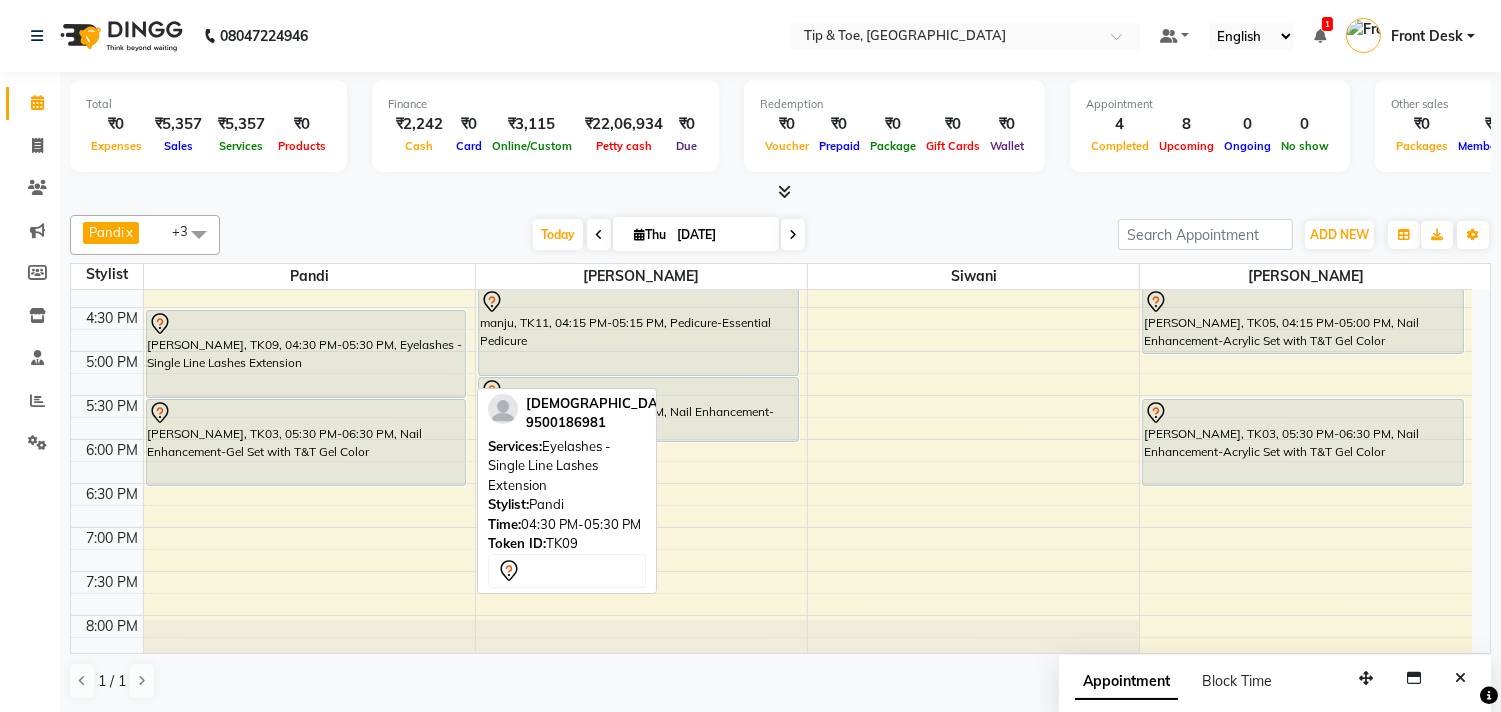 scroll, scrollTop: 531, scrollLeft: 0, axis: vertical 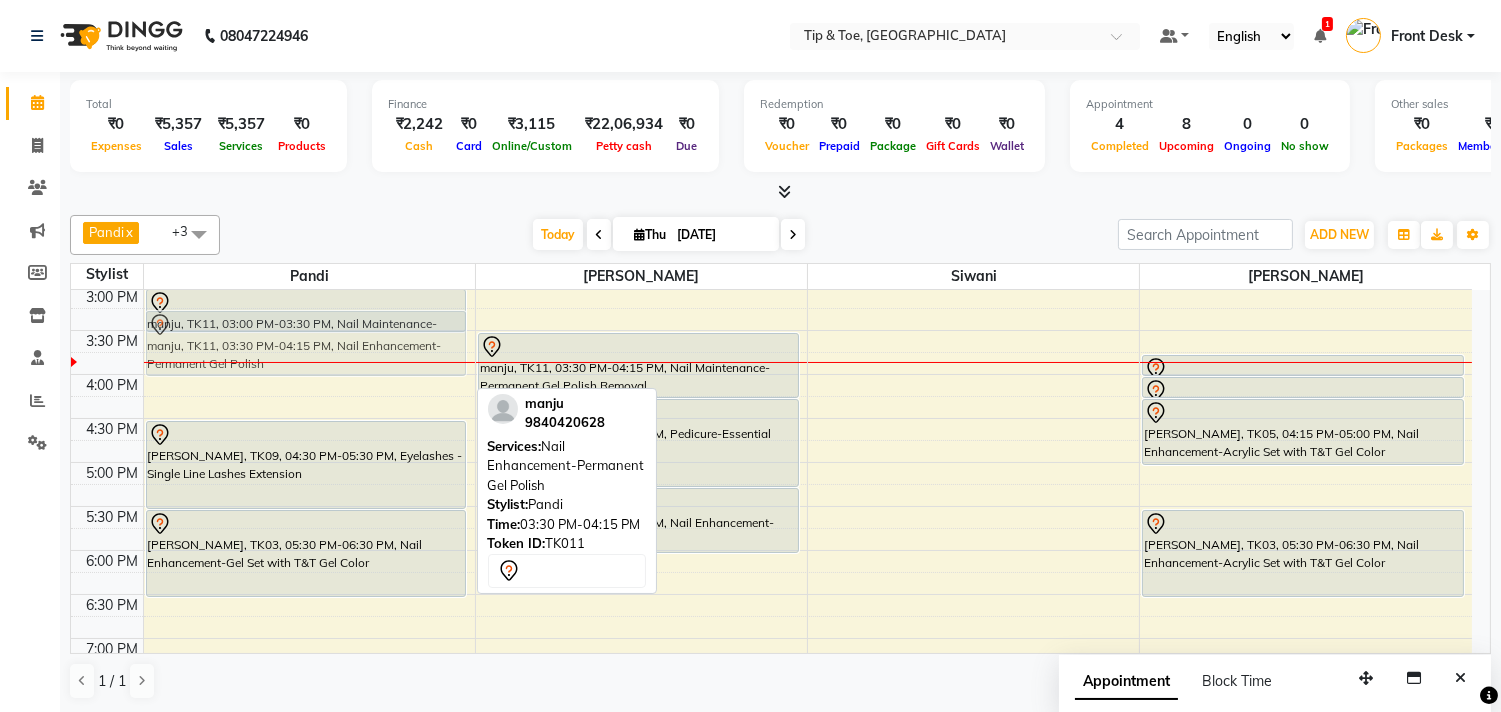 drag, startPoint x: 373, startPoint y: 390, endPoint x: 402, endPoint y: 361, distance: 41.01219 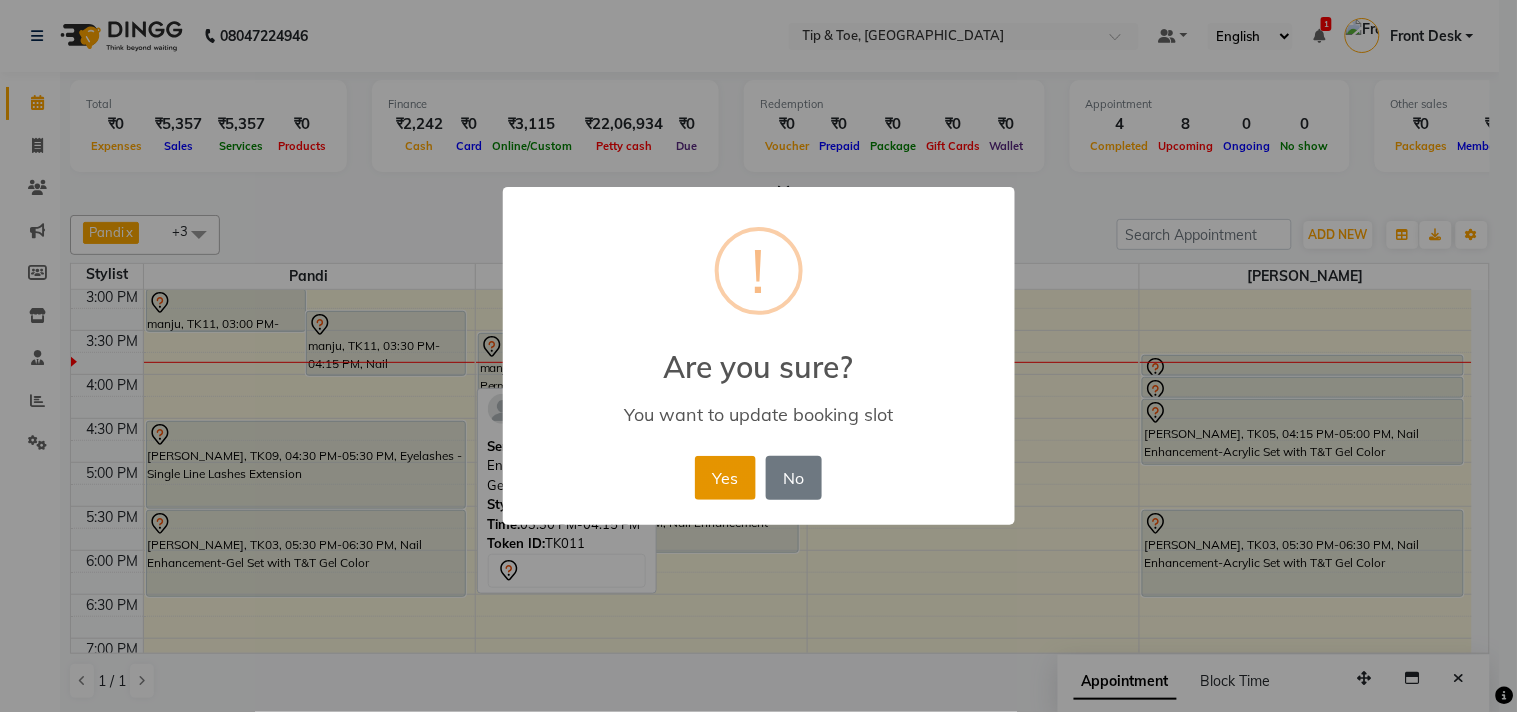 click on "Yes" at bounding box center (725, 478) 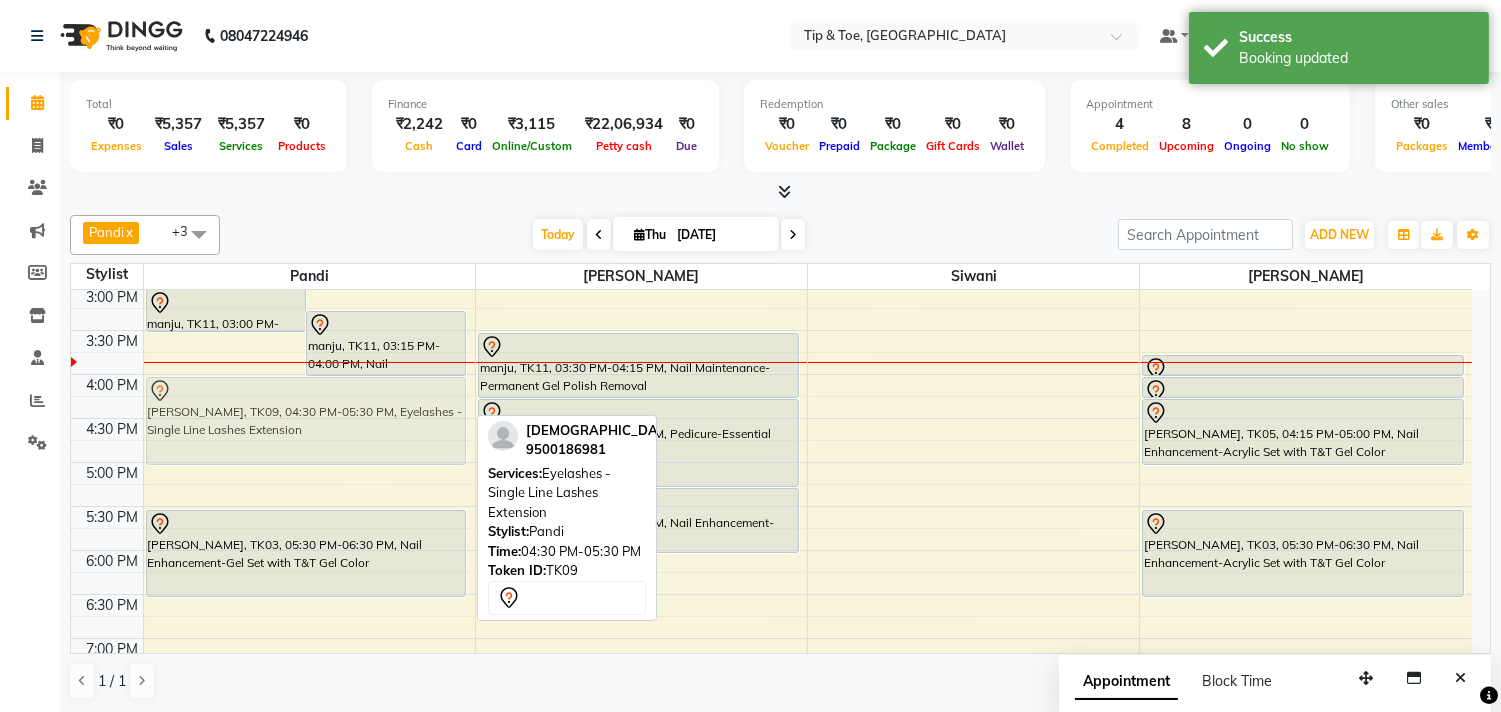 drag, startPoint x: 340, startPoint y: 457, endPoint x: 360, endPoint y: 418, distance: 43.829212 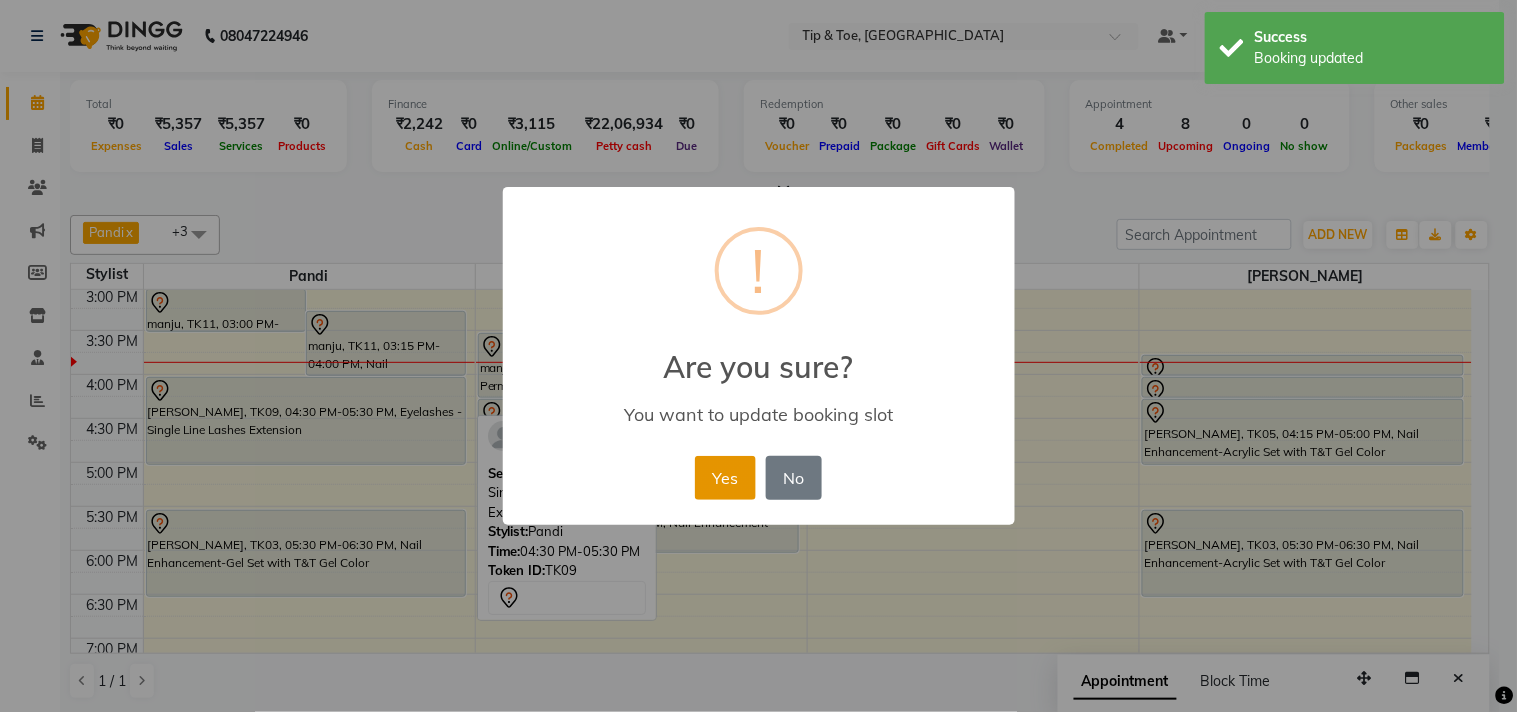 click on "Yes" at bounding box center [725, 478] 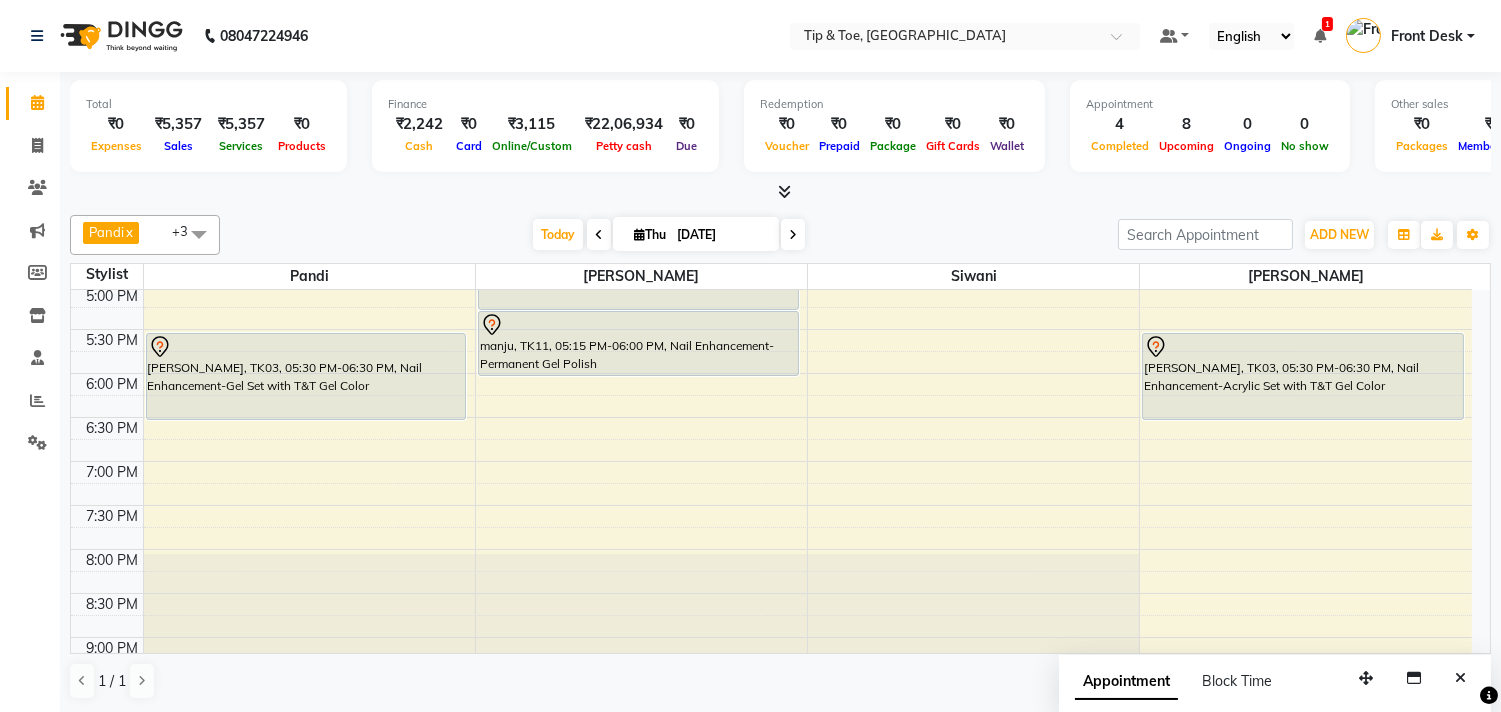 scroll, scrollTop: 864, scrollLeft: 0, axis: vertical 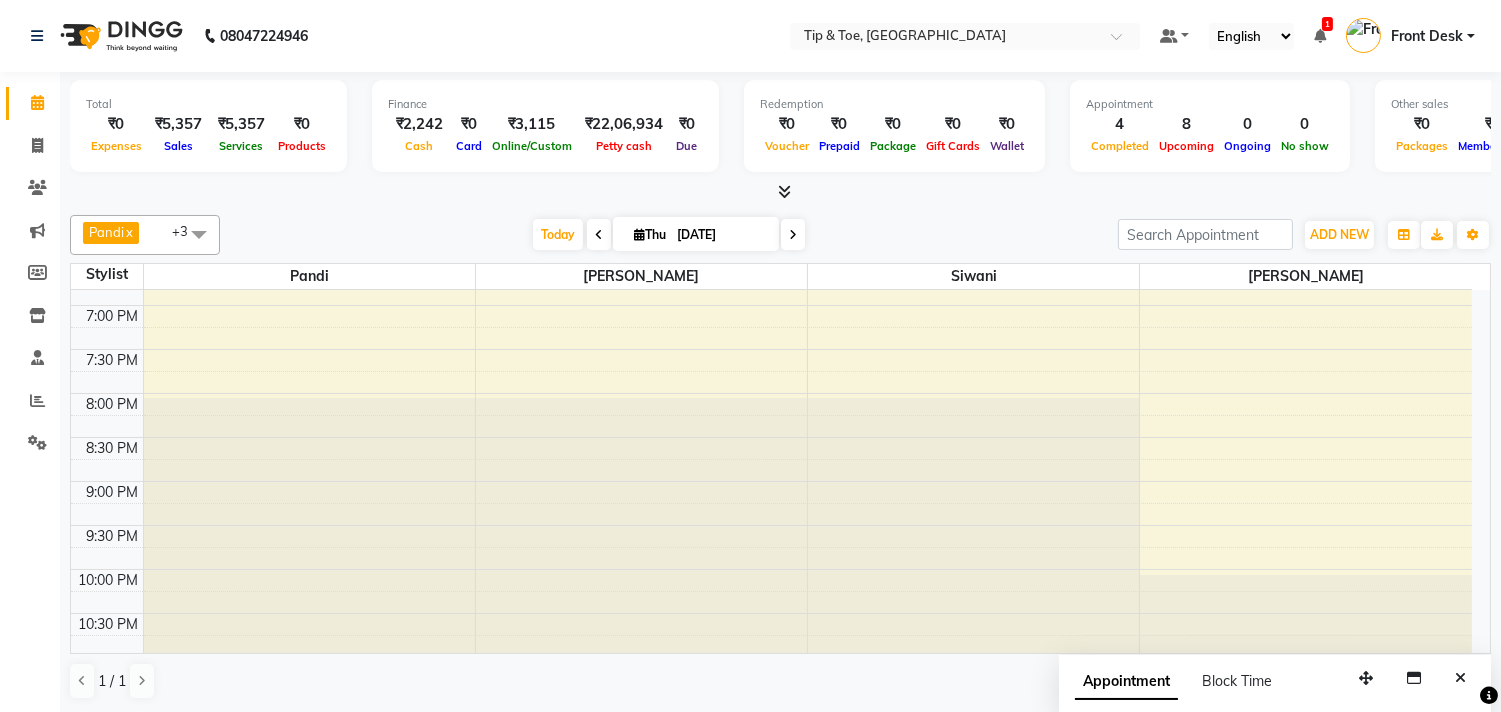 click at bounding box center [793, 234] 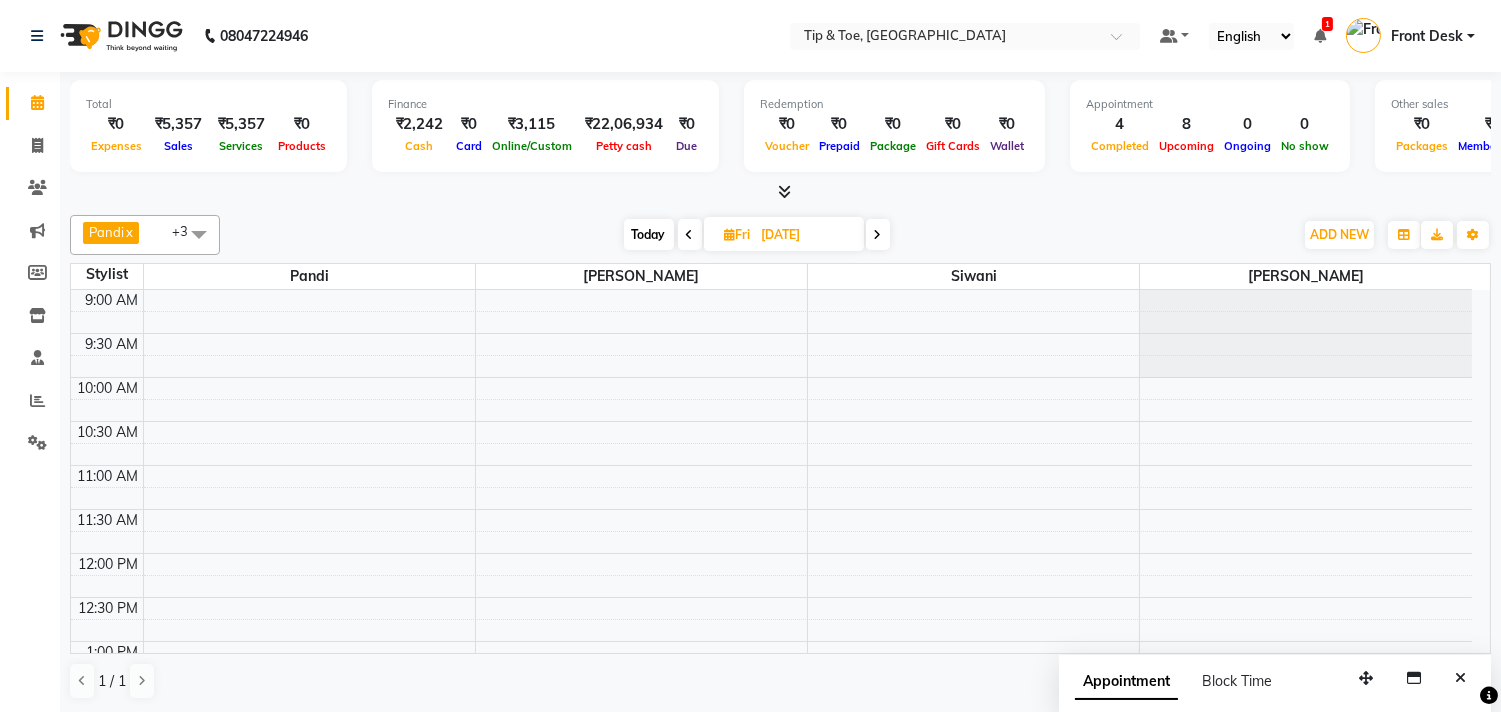 scroll, scrollTop: 111, scrollLeft: 0, axis: vertical 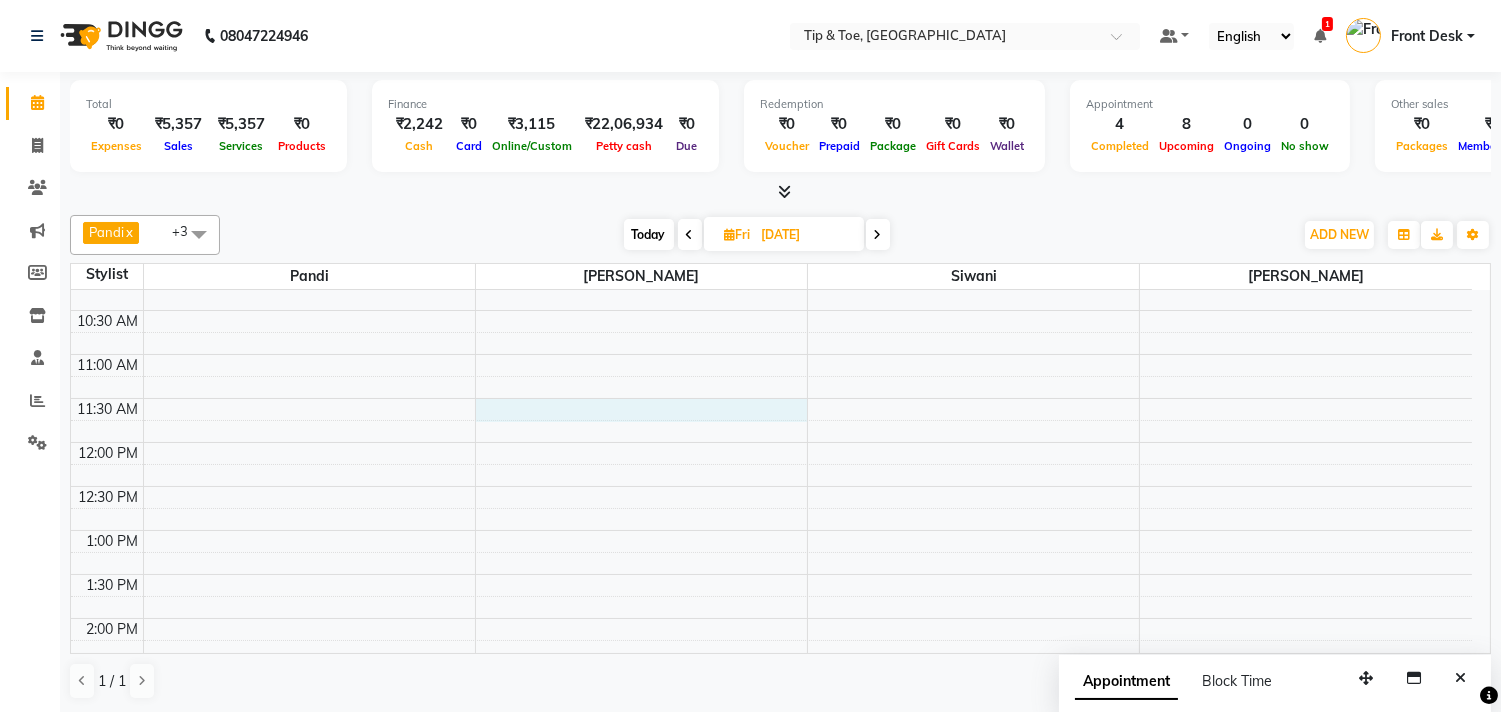 click on "9:00 AM 9:30 AM 10:00 AM 10:30 AM 11:00 AM 11:30 AM 12:00 PM 12:30 PM 1:00 PM 1:30 PM 2:00 PM 2:30 PM 3:00 PM 3:30 PM 4:00 PM 4:30 PM 5:00 PM 5:30 PM 6:00 PM 6:30 PM 7:00 PM 7:30 PM 8:00 PM 8:30 PM 9:00 PM 9:30 PM 10:00 PM 10:30 PM             NANDHINI, 07:30 PM-08:30 PM, Pedicure-Essential Pedicure             NANDHINI, 07:30 PM-08:30 PM, Nail Enhancement-Acrylic Set with T&T Gel Color" at bounding box center (771, 794) 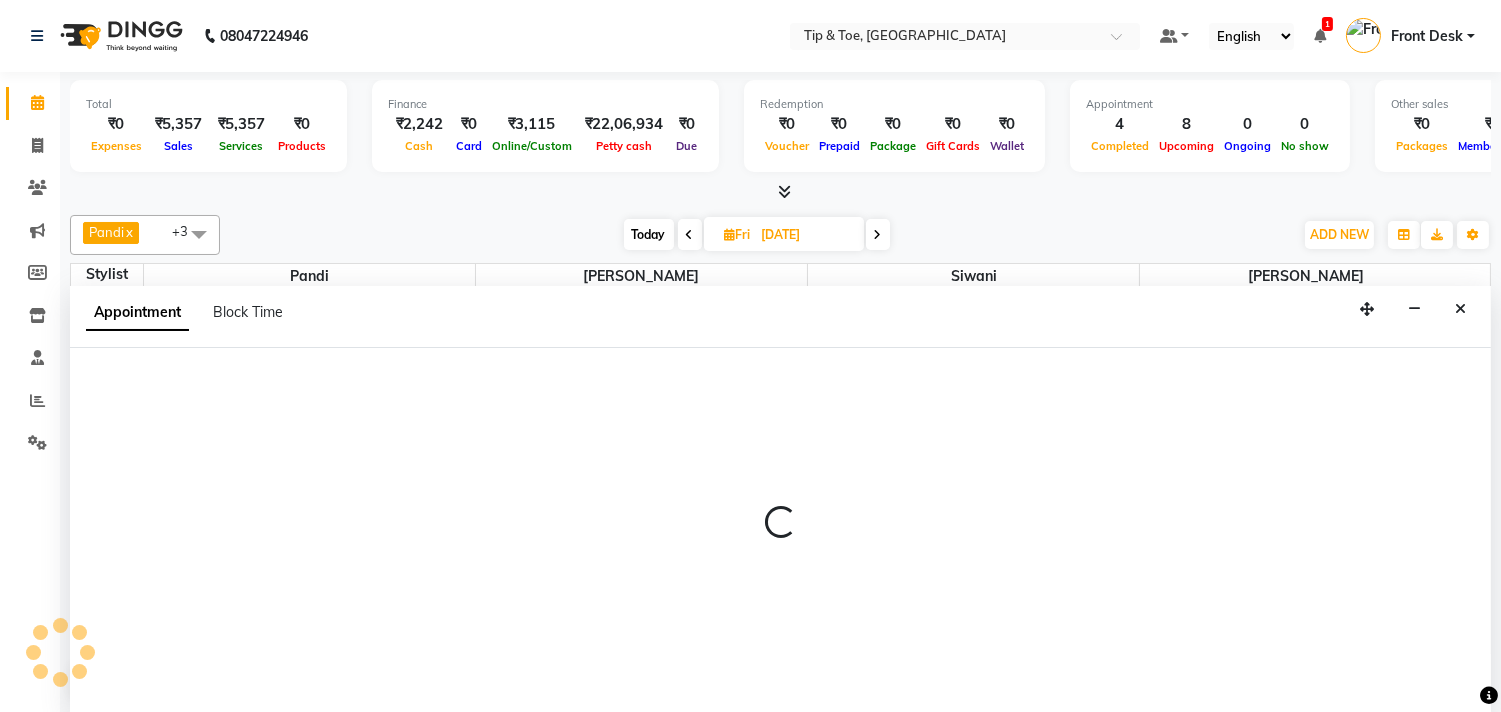 select on "39914" 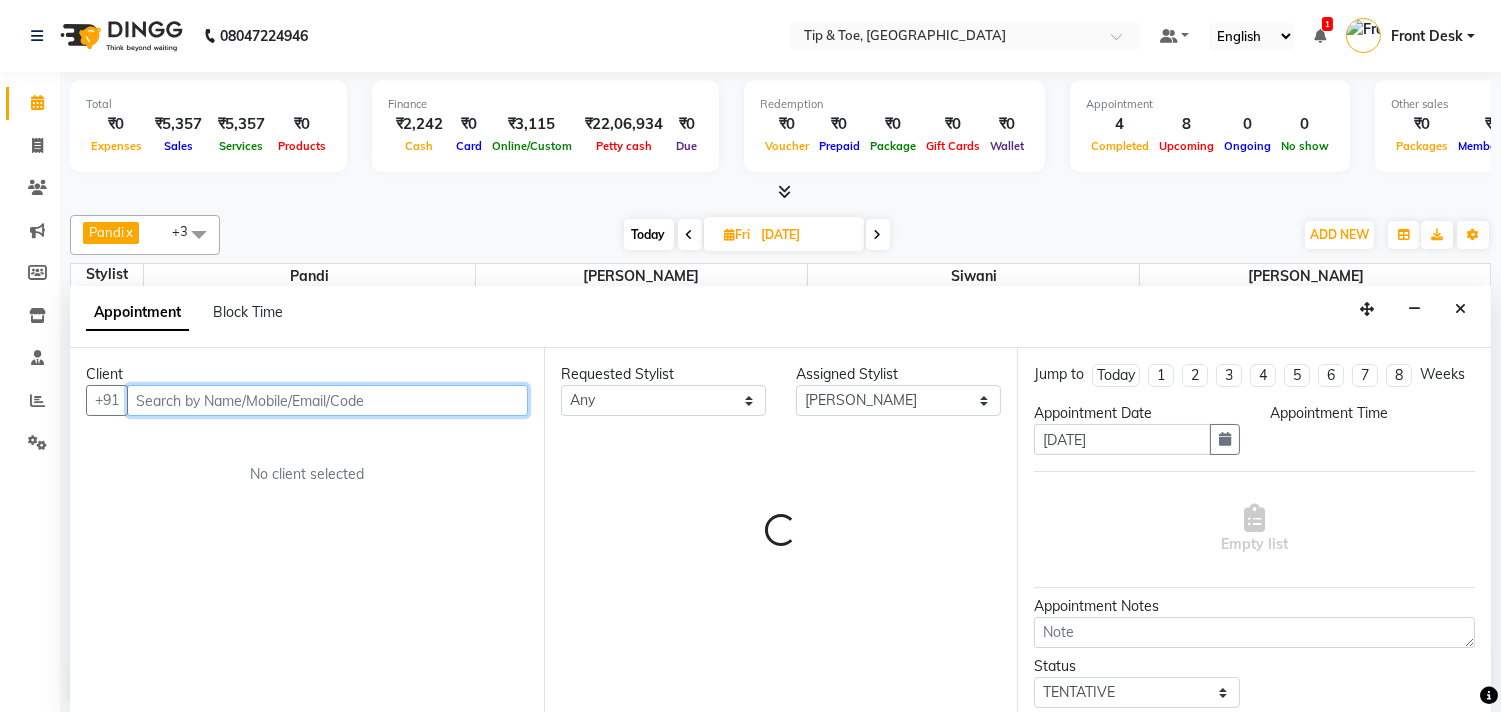 scroll, scrollTop: 1, scrollLeft: 0, axis: vertical 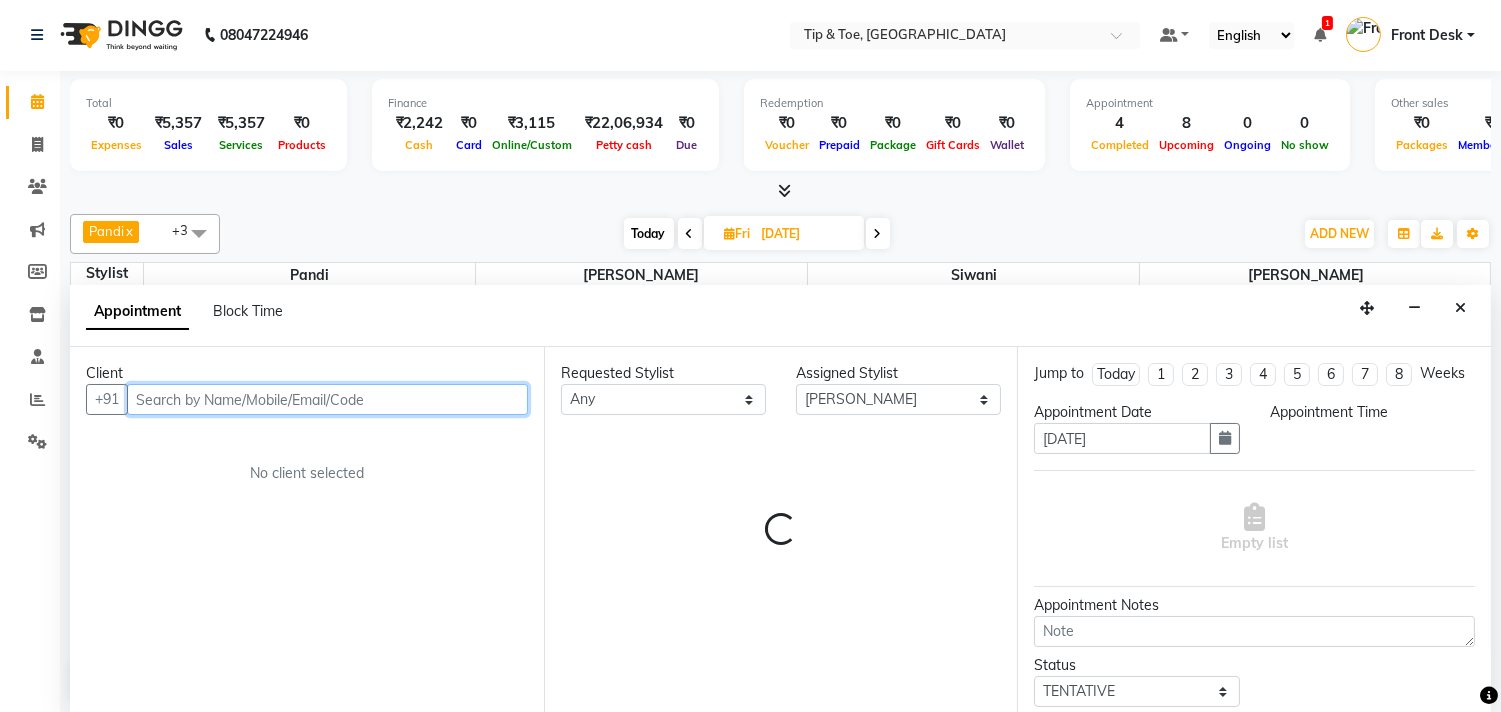 select on "690" 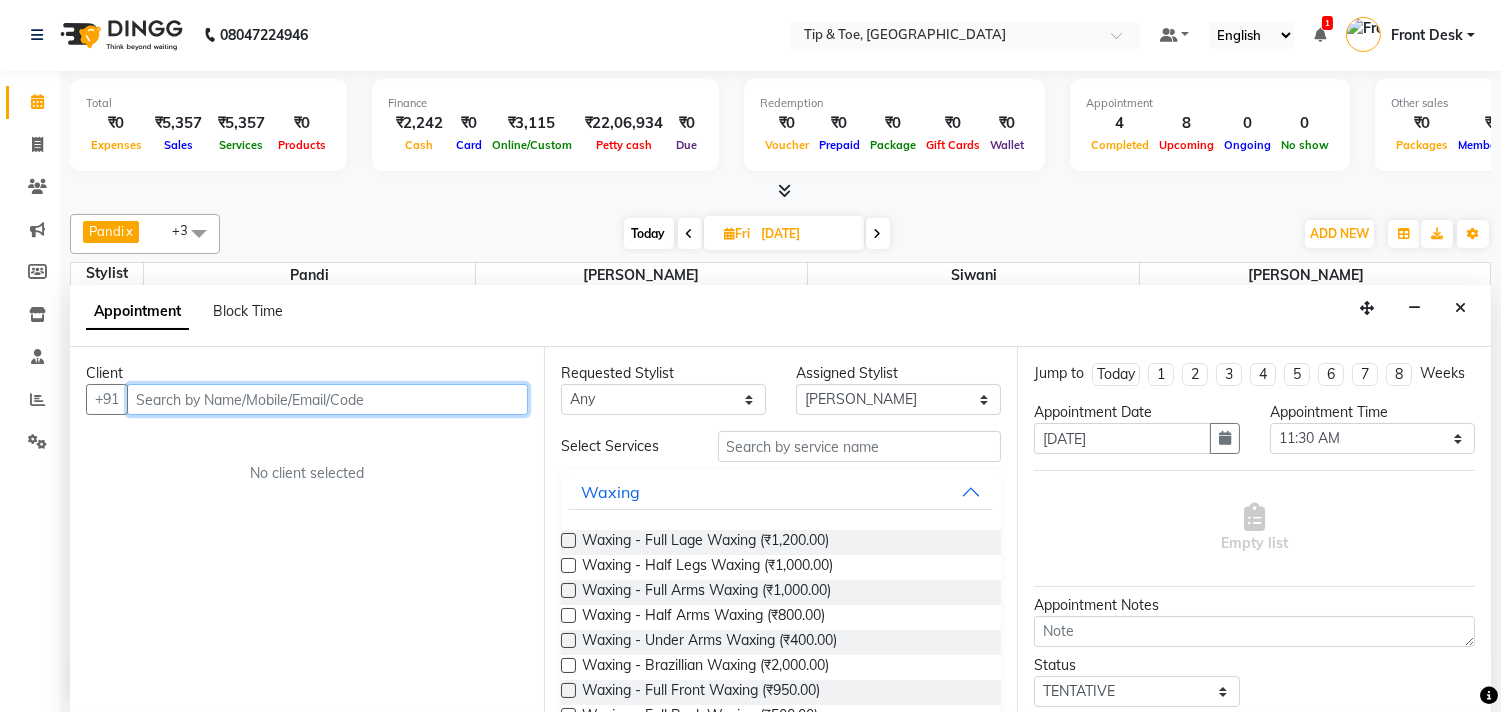 click at bounding box center [327, 399] 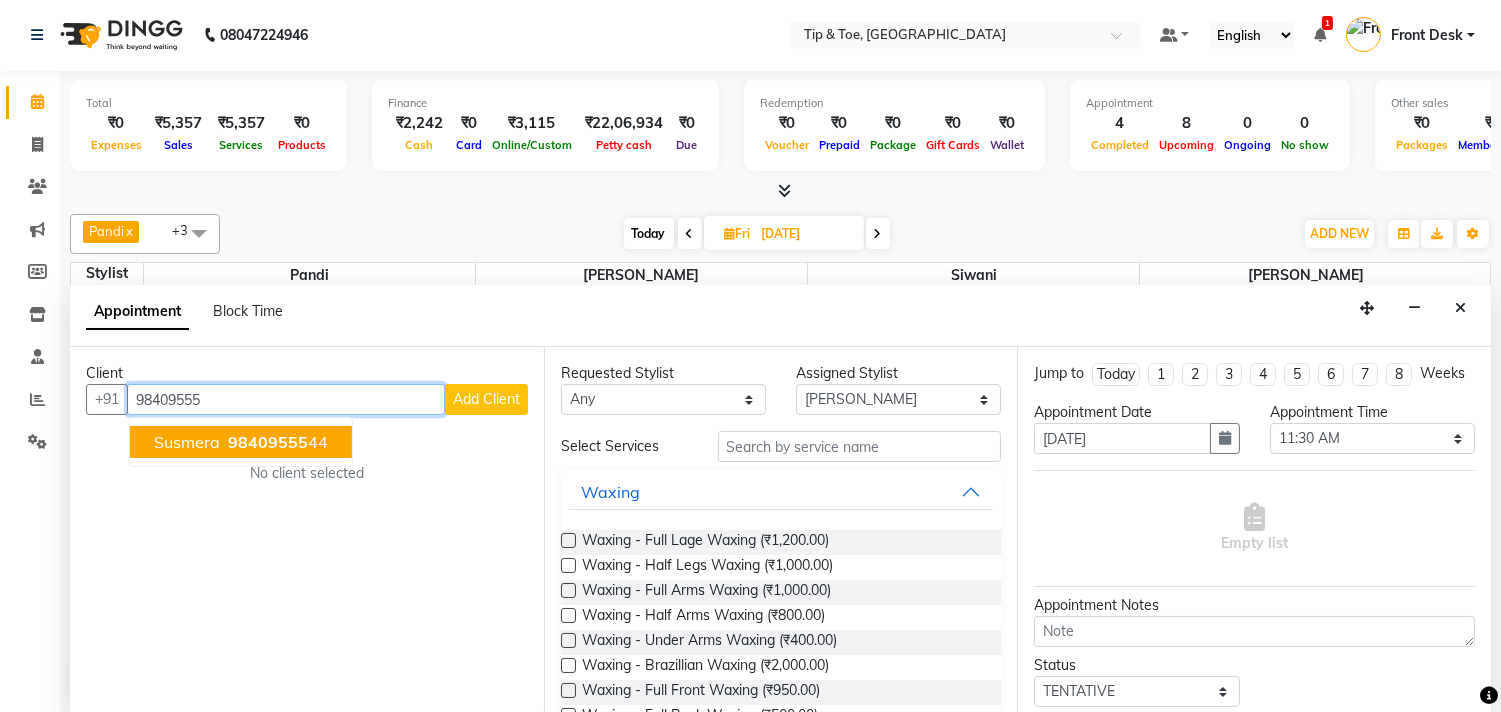 click on "Susmera   98409555 44" at bounding box center (241, 442) 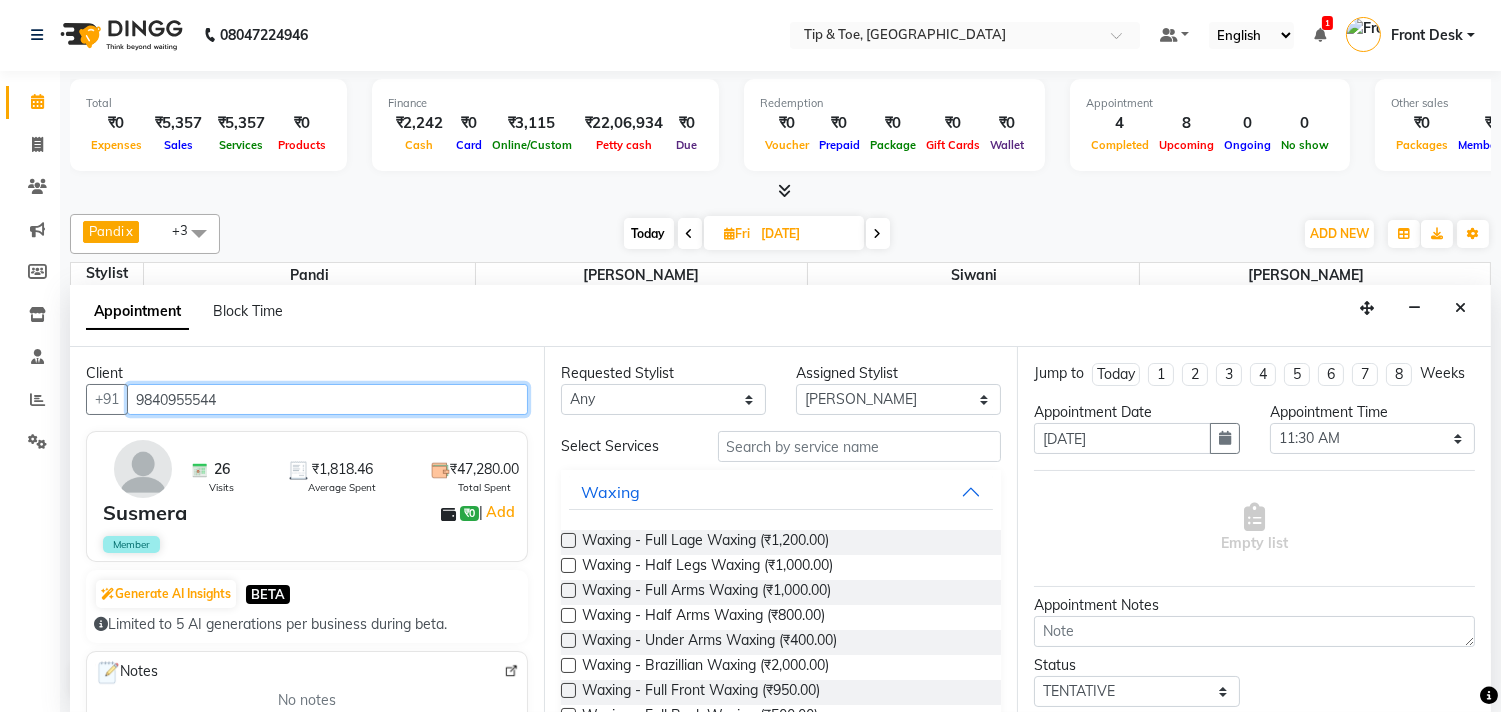 type on "9840955544" 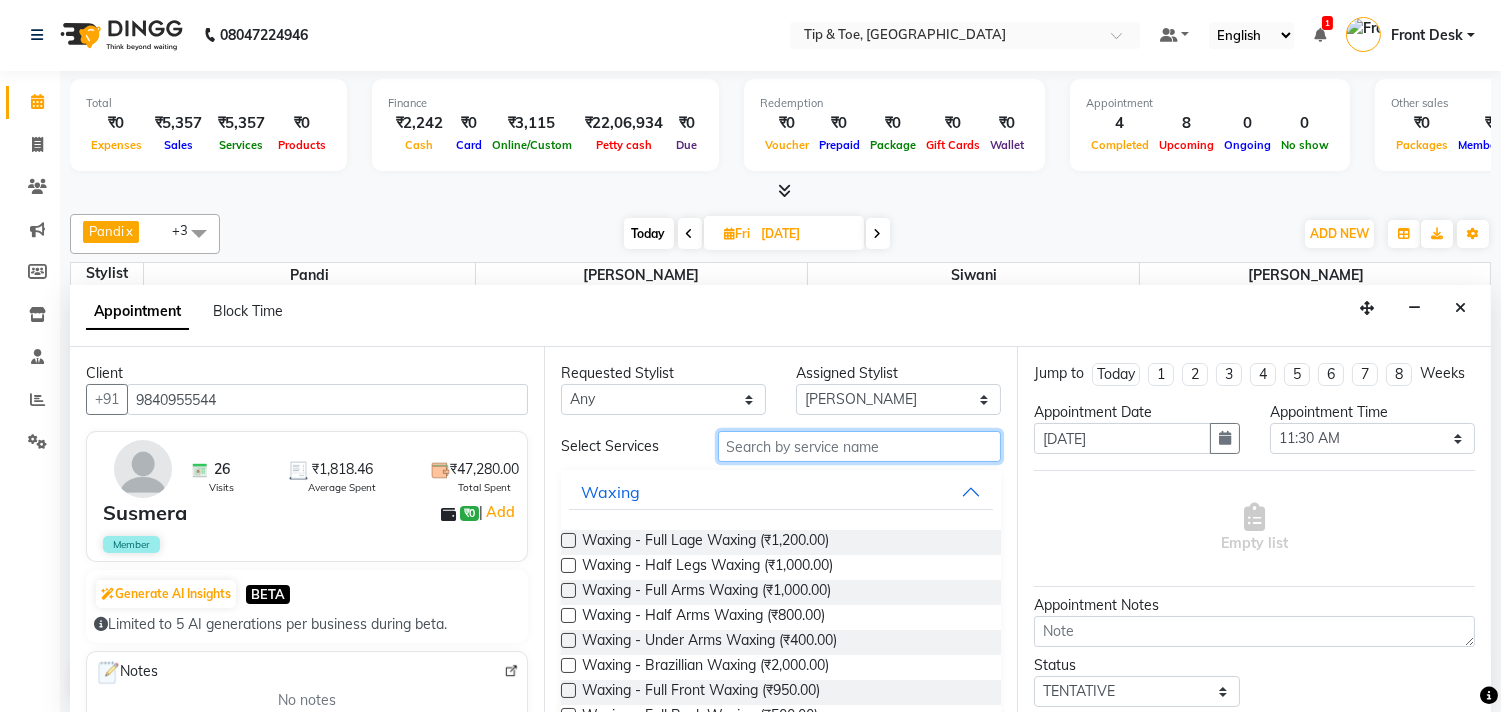 click at bounding box center (860, 446) 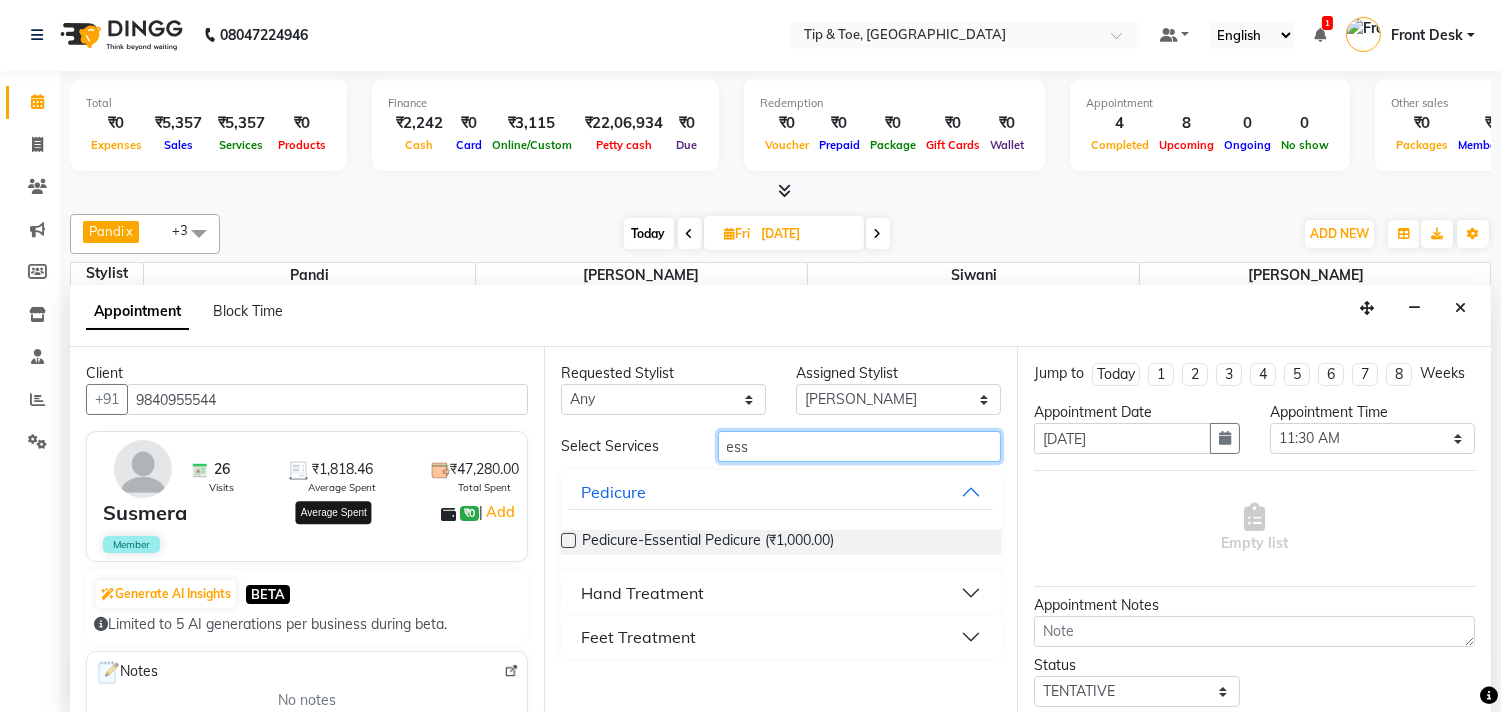 scroll, scrollTop: 333, scrollLeft: 0, axis: vertical 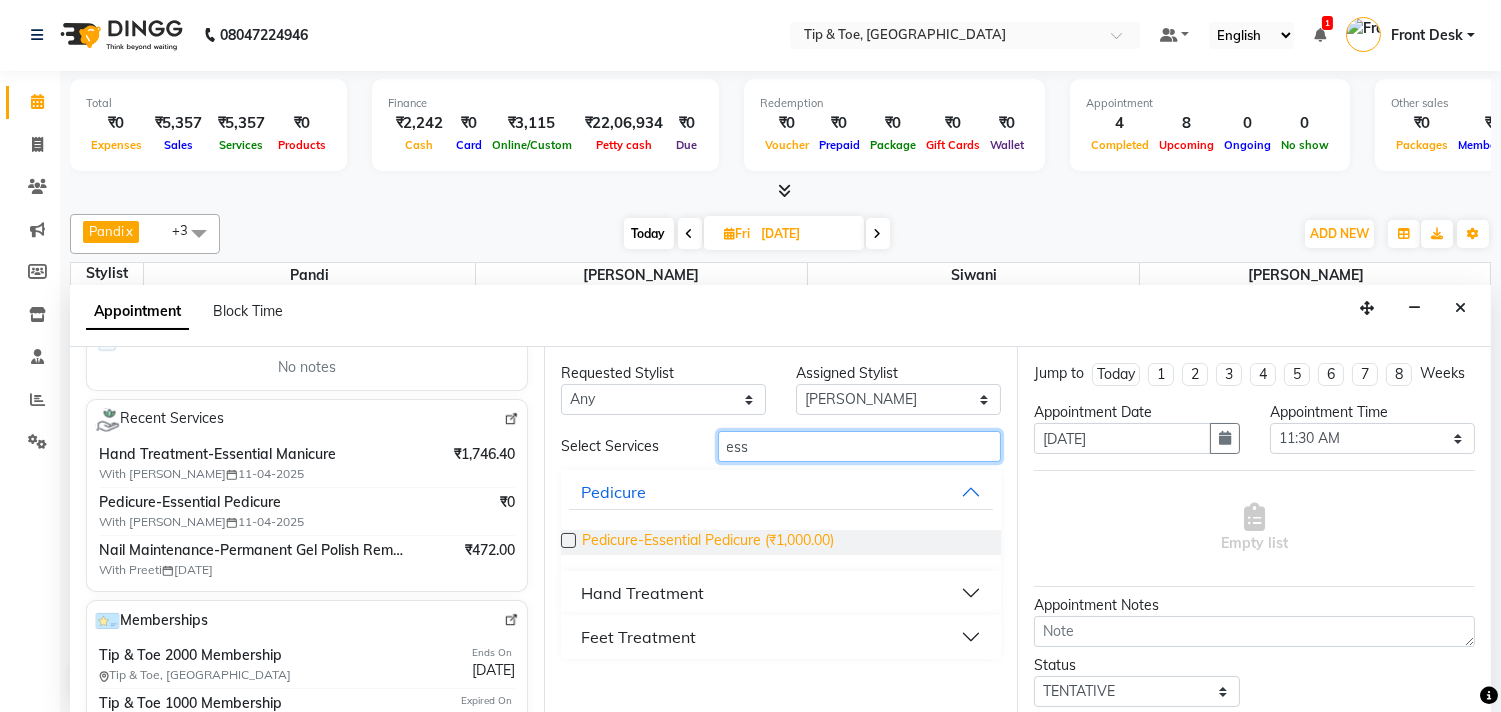 type on "ess" 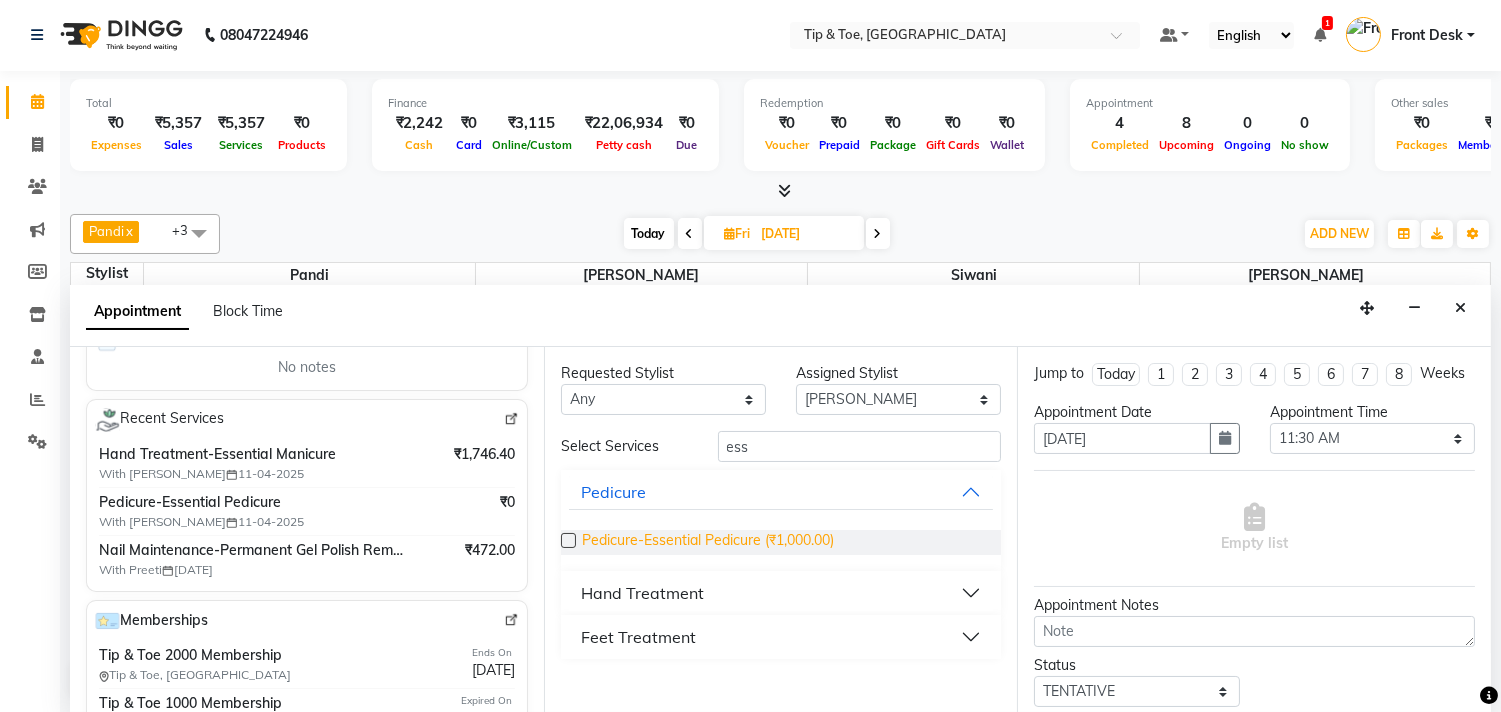 click on "Pedicure-Essential Pedicure (₹1,000.00)" at bounding box center [708, 542] 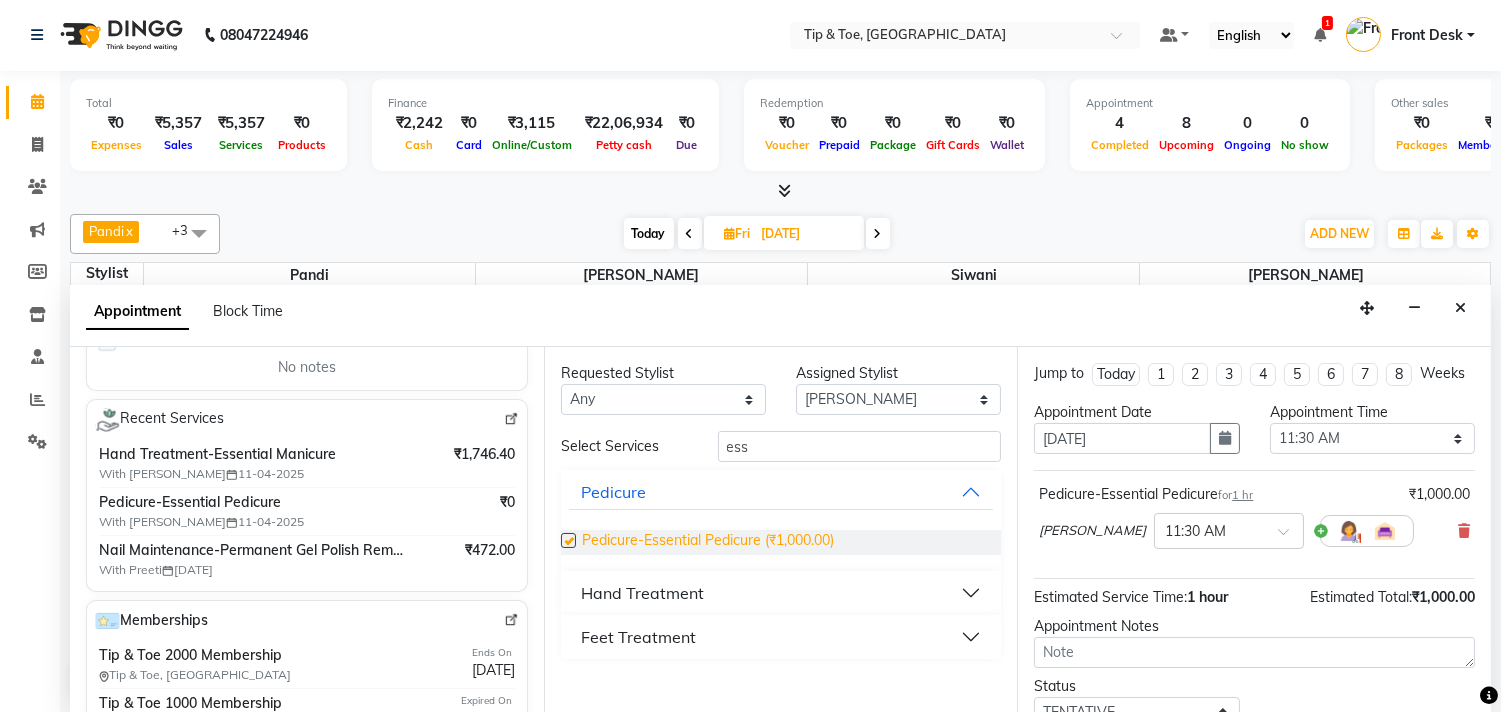 checkbox on "false" 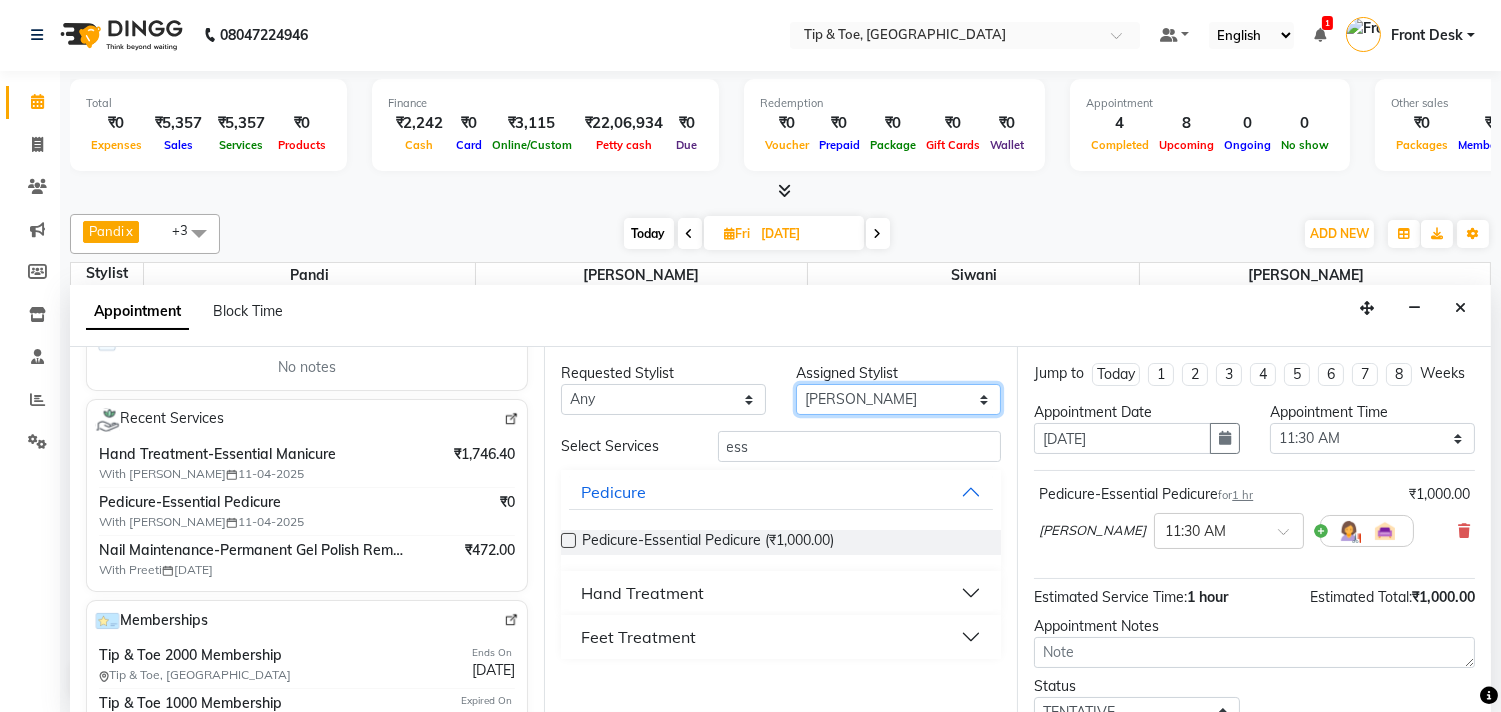 click on "Select [PERSON_NAME] Pandi Preeti [PERSON_NAME] [PERSON_NAME] Manager [PERSON_NAME]" at bounding box center (898, 399) 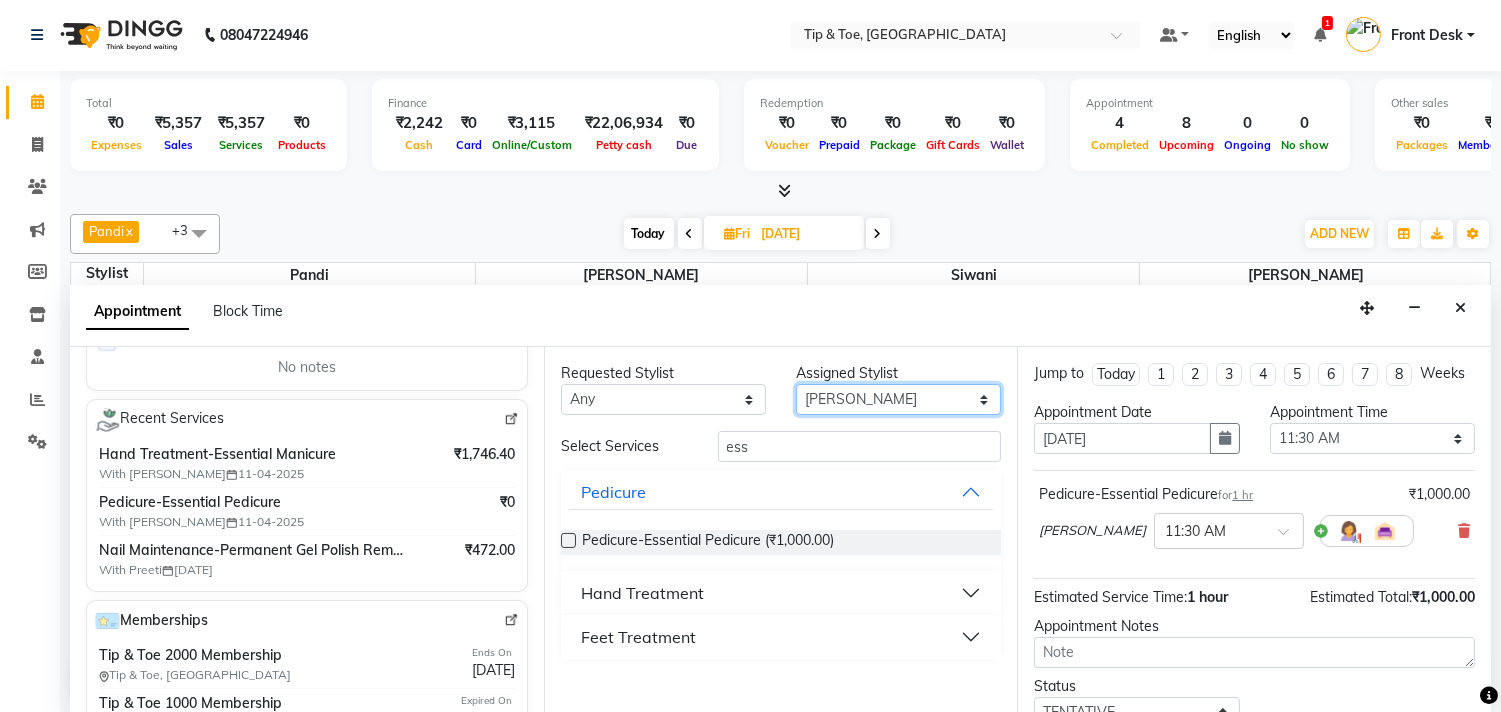 select on "39912" 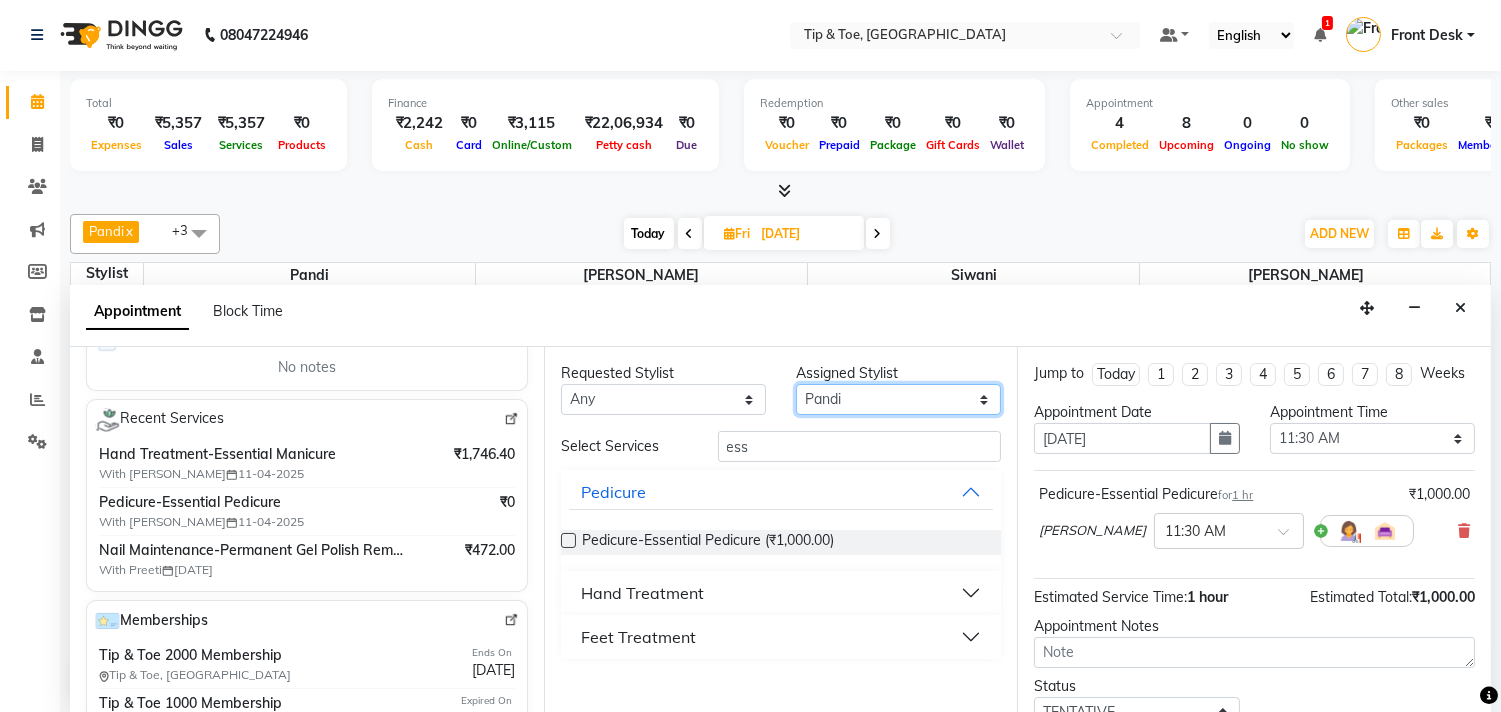 click on "Select [PERSON_NAME] Pandi Preeti [PERSON_NAME] [PERSON_NAME] Manager [PERSON_NAME]" at bounding box center [898, 399] 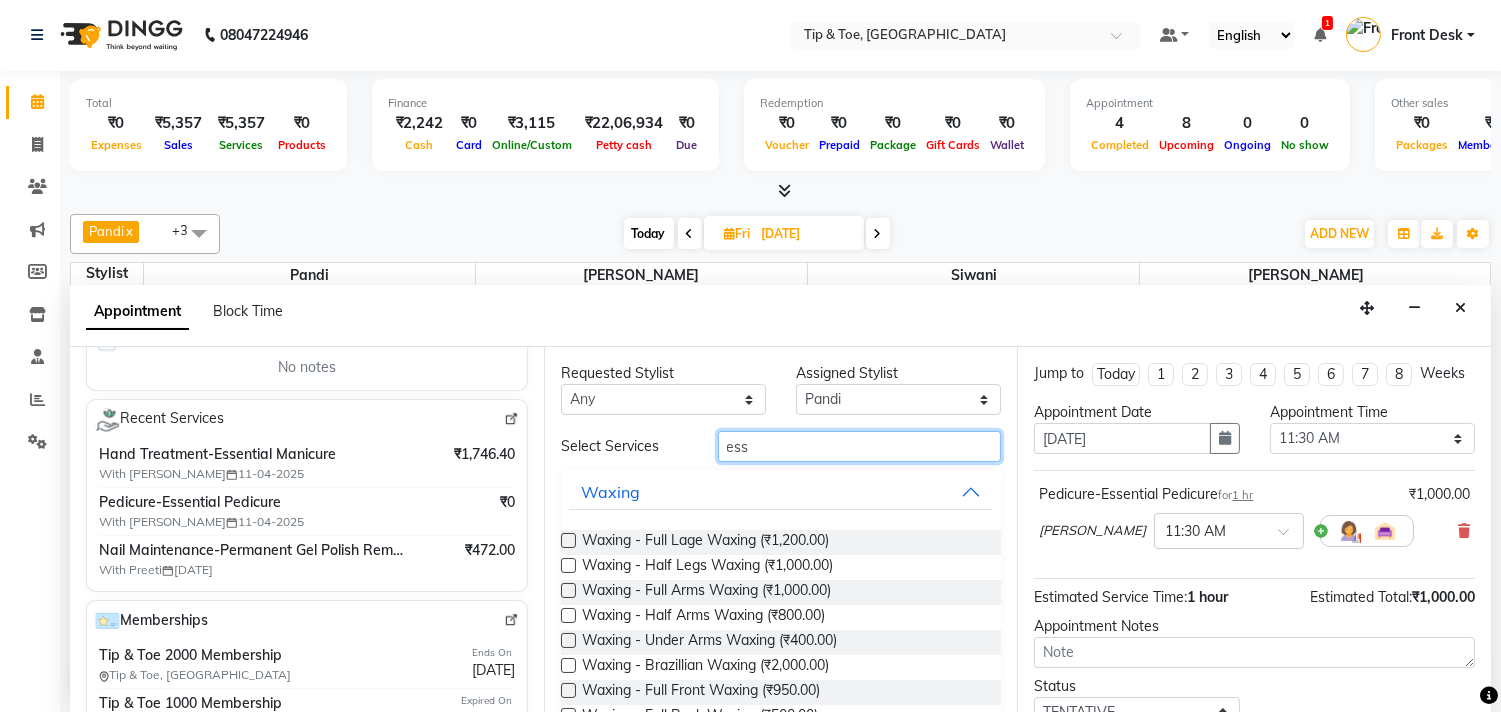 click on "ess" at bounding box center (860, 446) 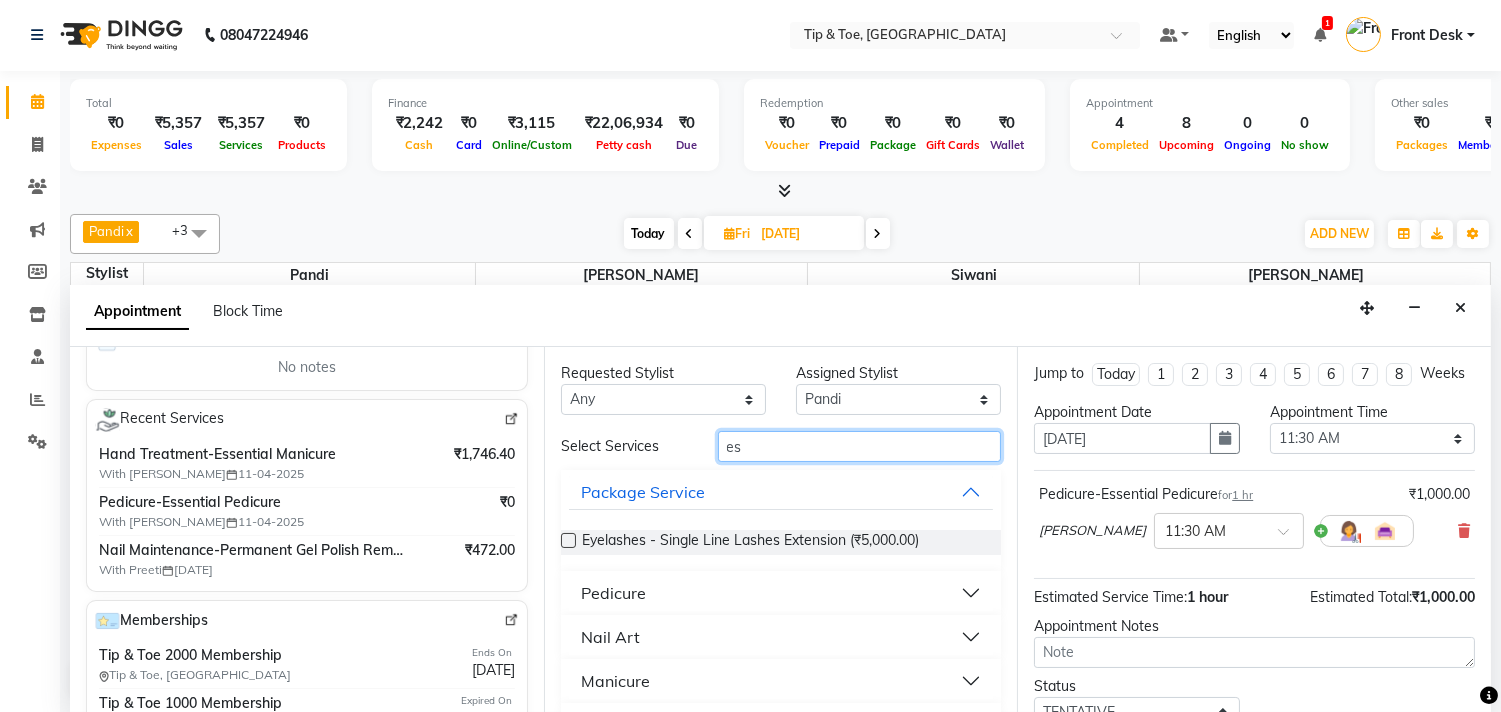 type on "e" 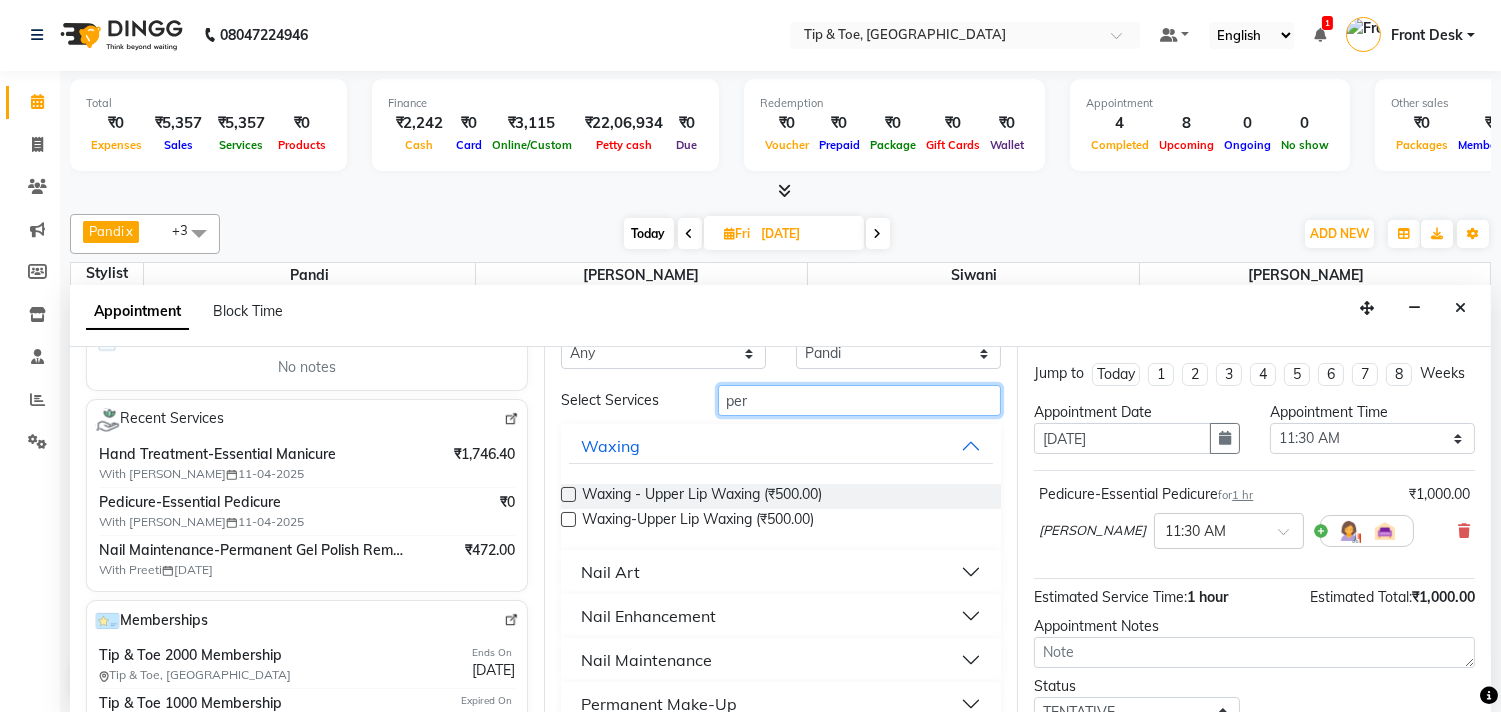 scroll, scrollTop: 75, scrollLeft: 0, axis: vertical 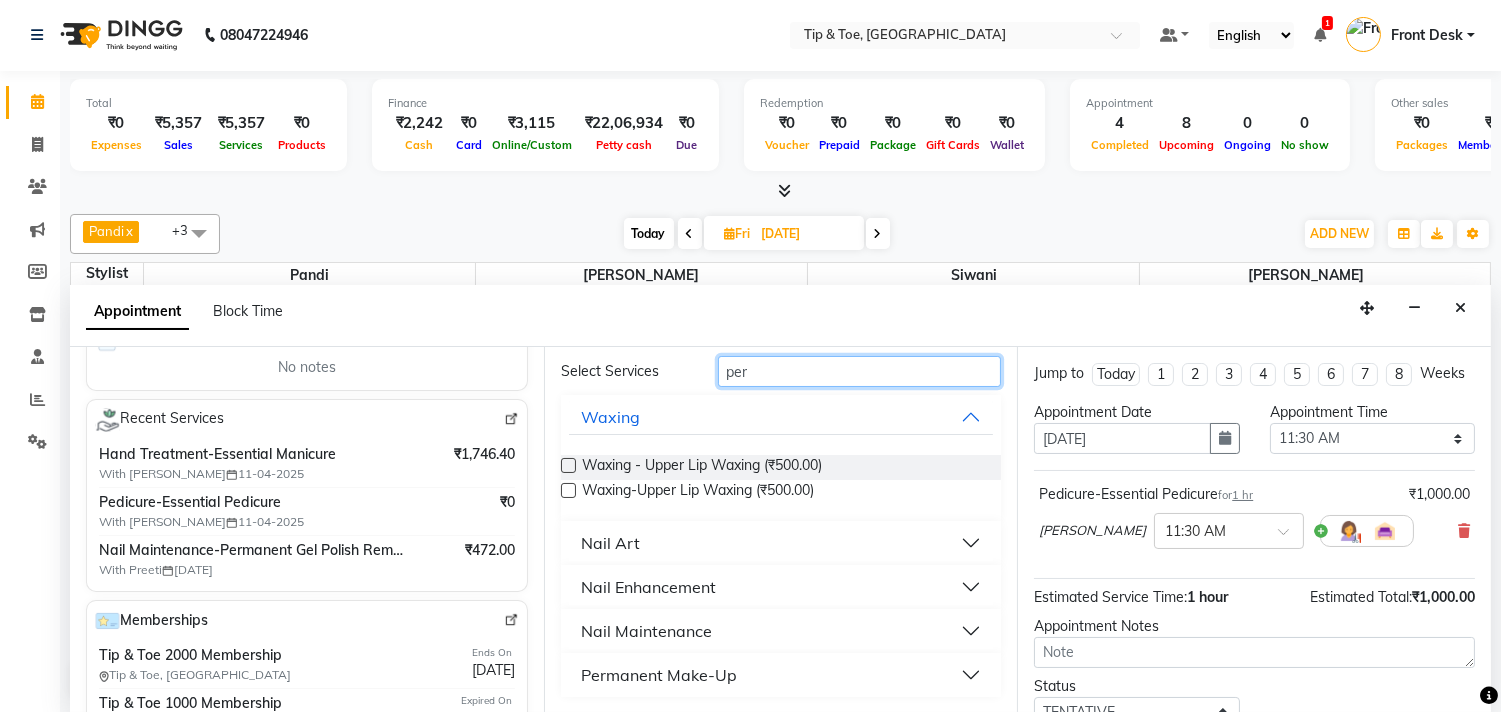 type on "per" 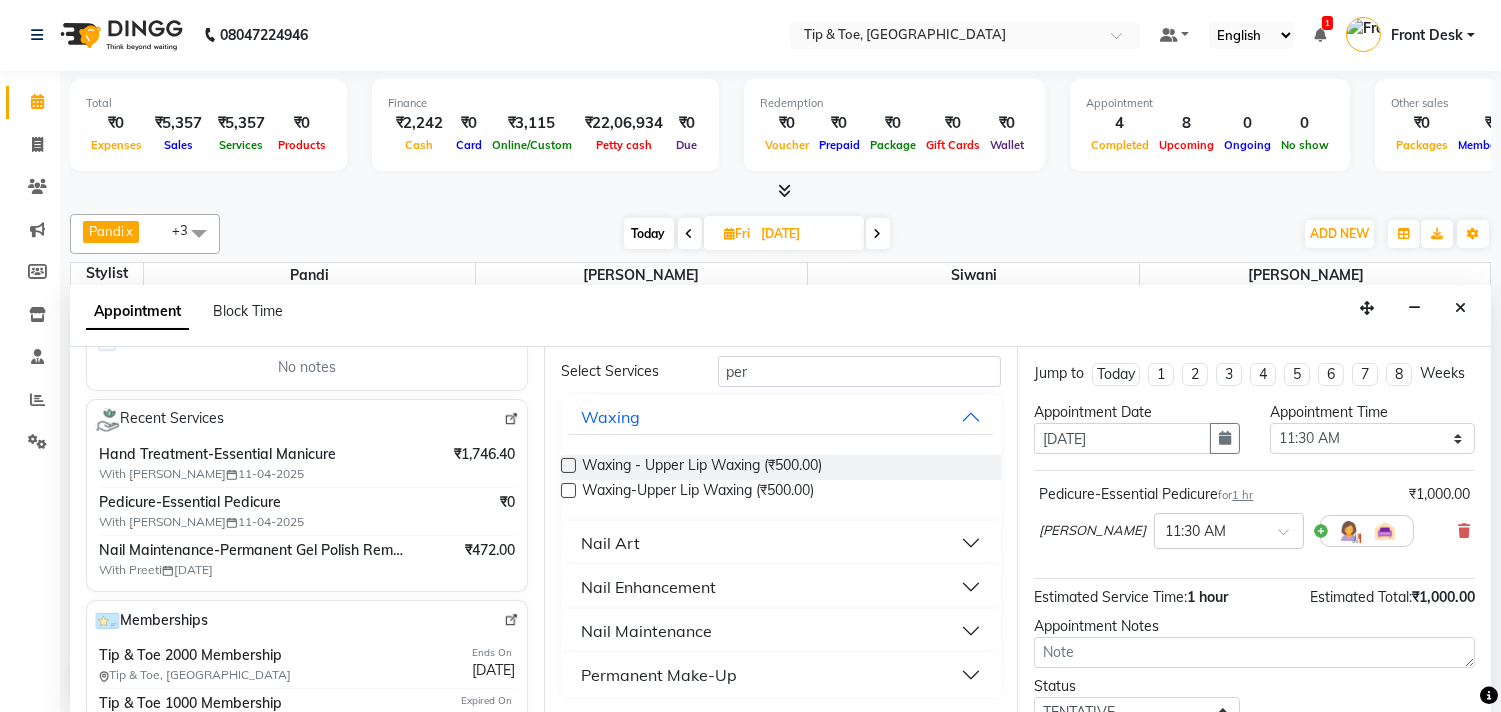 click on "Nail Enhancement" at bounding box center [781, 587] 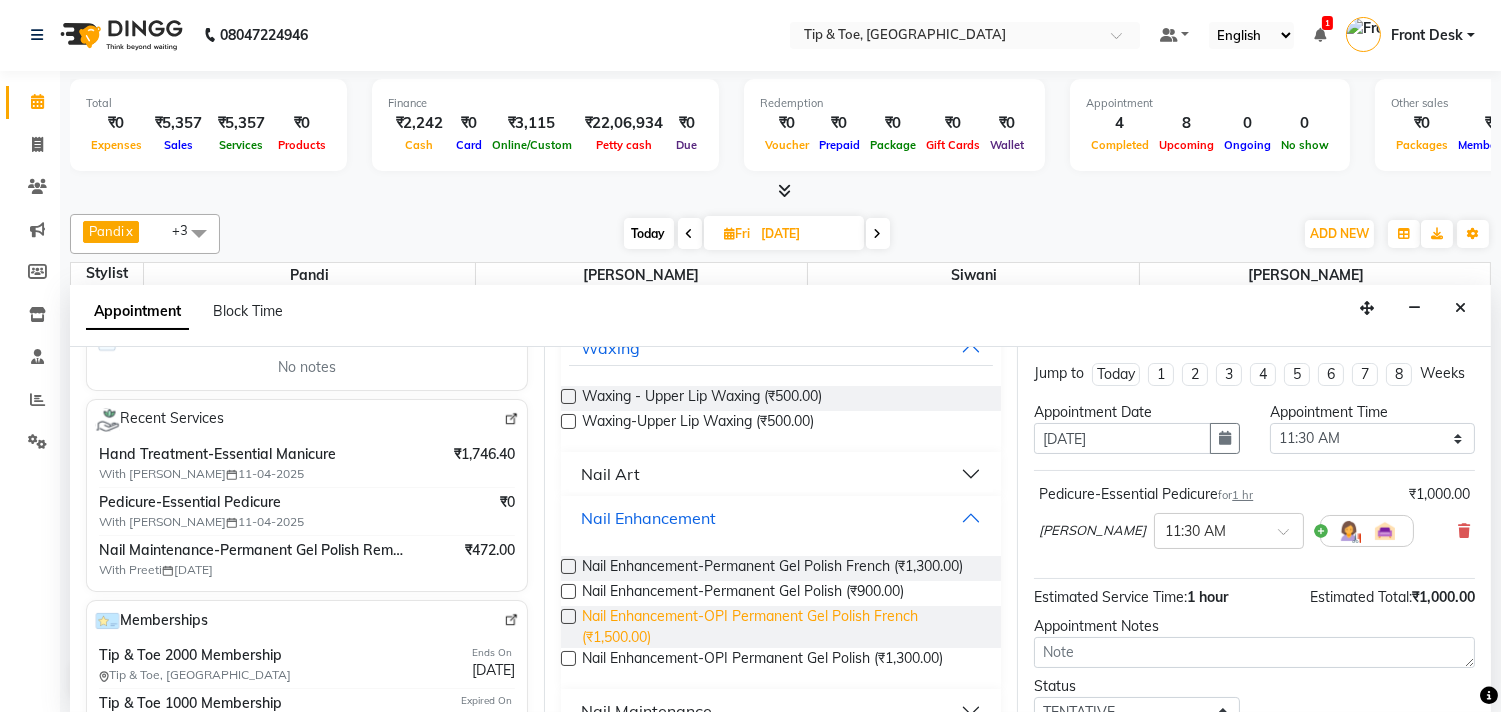 scroll, scrollTop: 186, scrollLeft: 0, axis: vertical 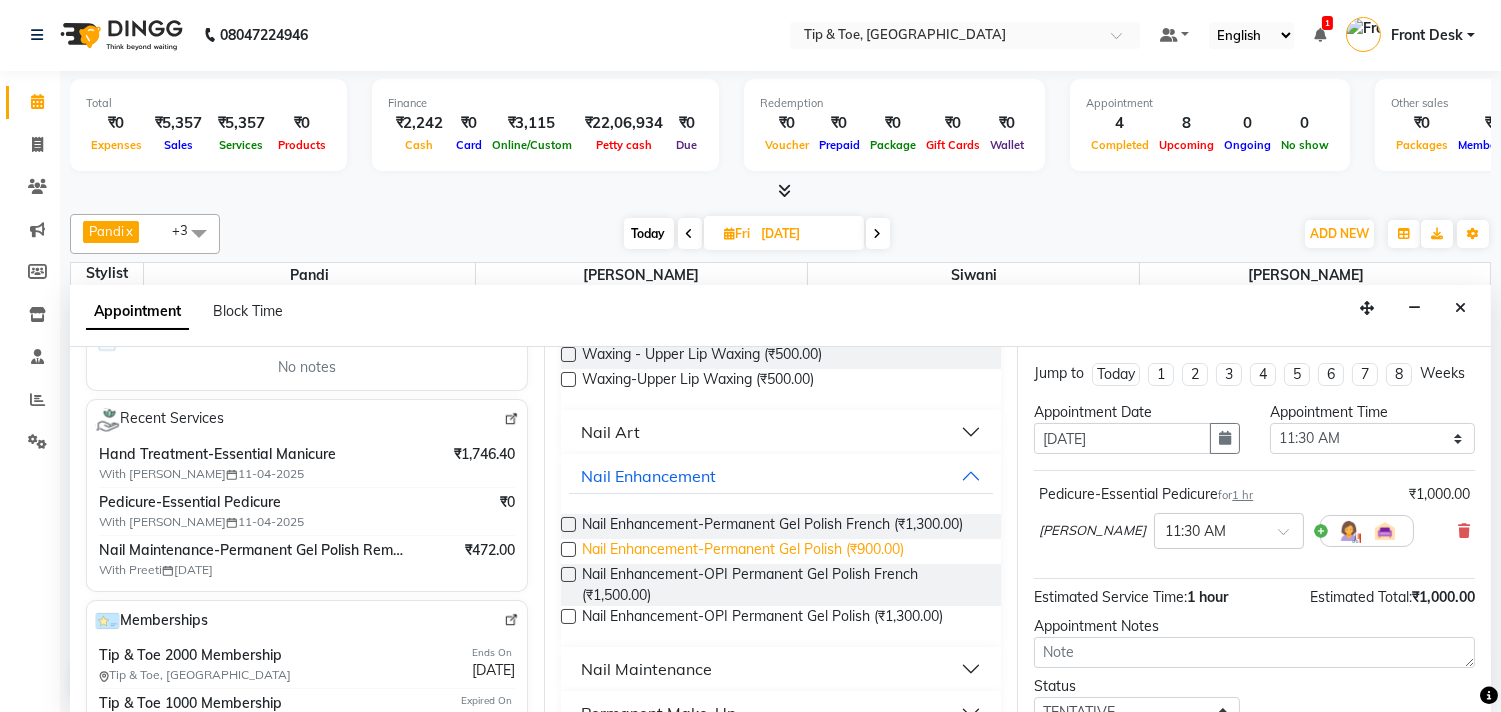 click on "Nail Enhancement-Permanent Gel Polish (₹900.00)" at bounding box center [743, 551] 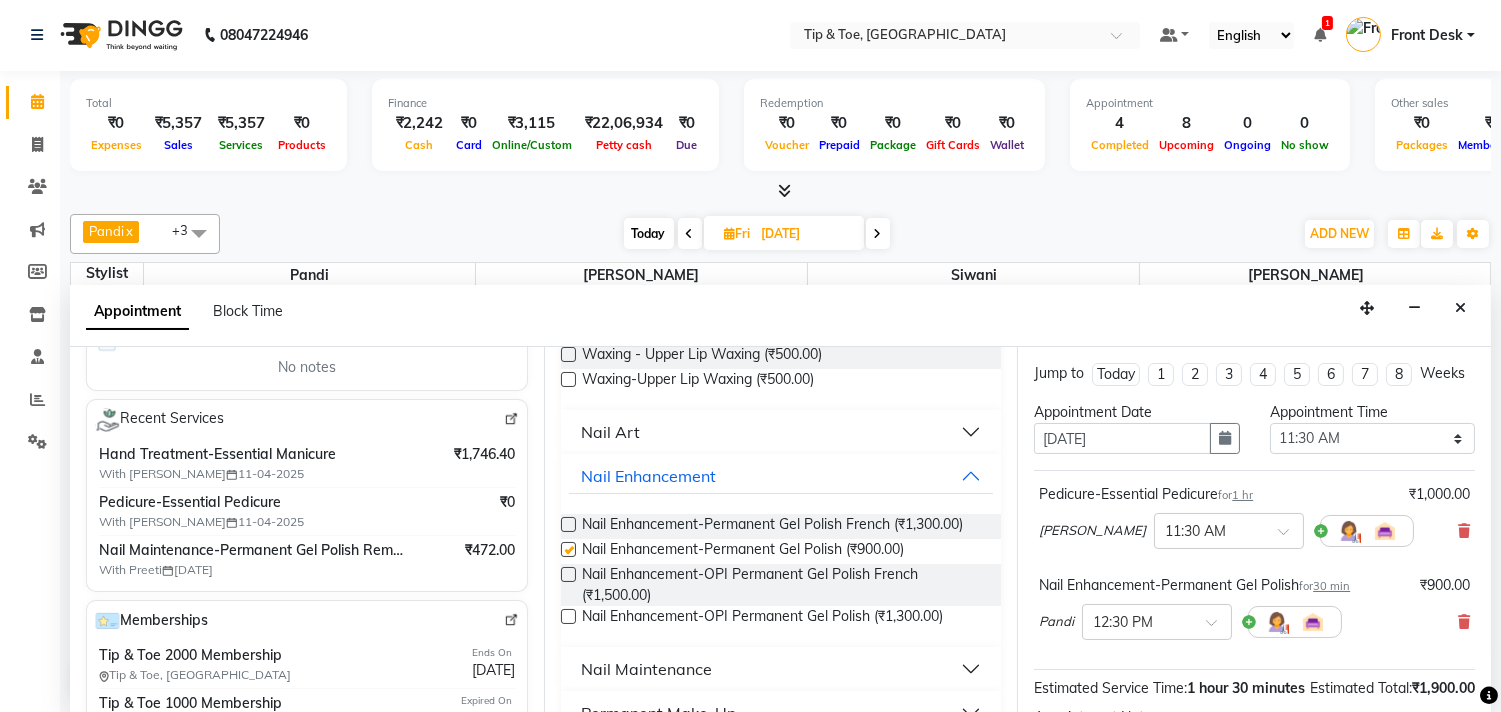 checkbox on "false" 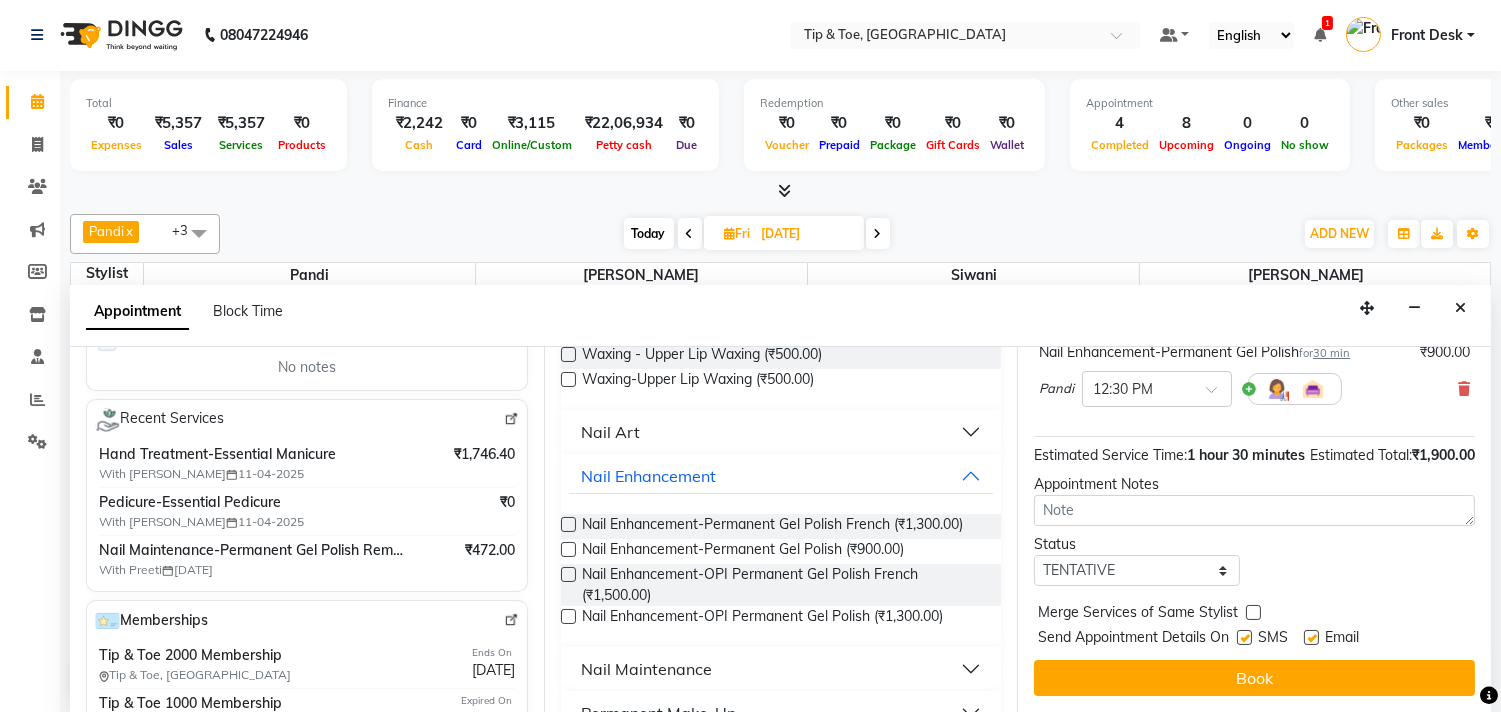 scroll, scrollTop: 272, scrollLeft: 0, axis: vertical 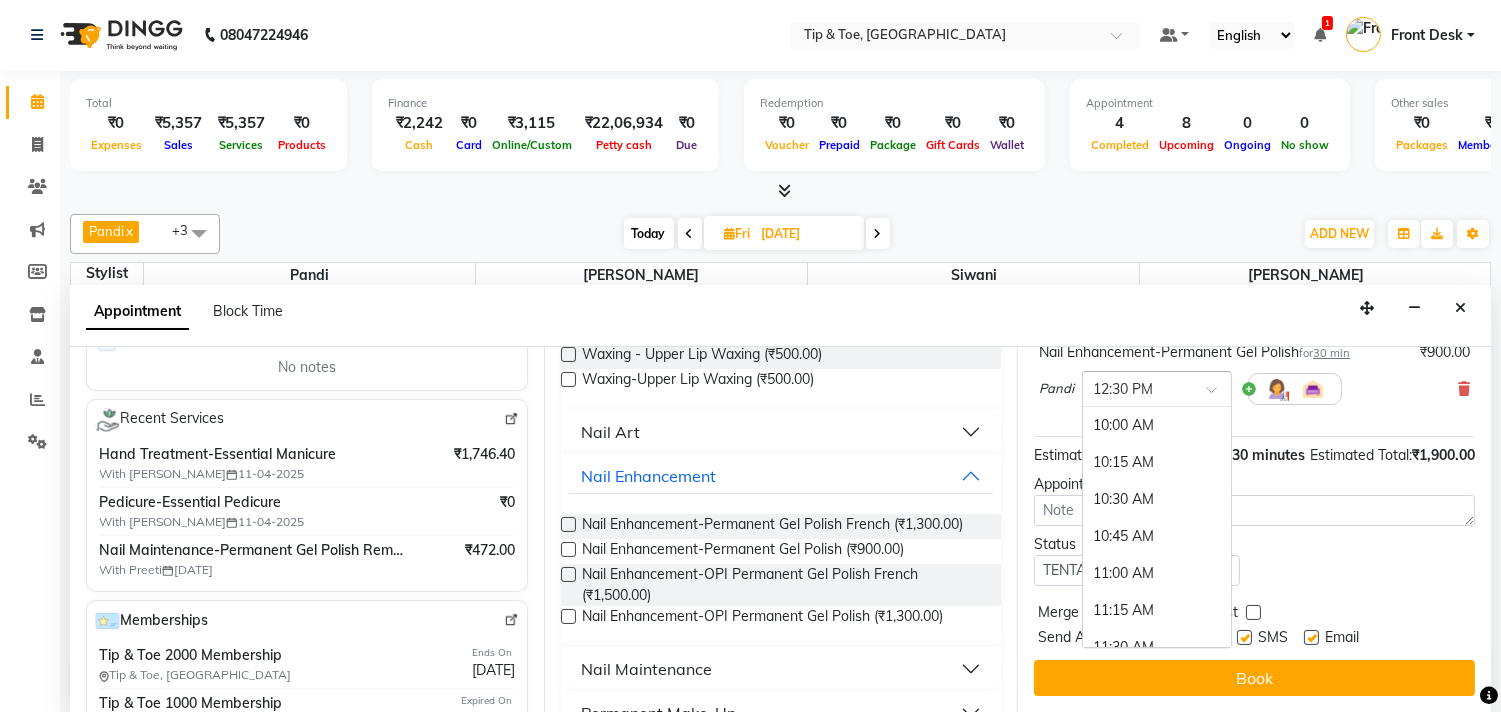 click on "× 12:30 PM  10:00 AM   10:15 AM   10:30 AM   10:45 AM   11:00 AM   11:15 AM   11:30 AM   11:45 AM   12:00 PM   12:15 PM   12:30 PM   12:45 PM   01:00 PM   01:15 PM   01:30 PM   01:45 PM   02:00 PM   02:15 PM   02:30 PM   02:45 PM   03:00 PM   03:15 PM   03:30 PM   03:45 PM   04:00 PM   04:15 PM   04:30 PM   04:45 PM   05:00 PM   05:15 PM   05:30 PM   05:45 PM   06:00 PM   06:15 PM   06:30 PM   06:45 PM   07:00 PM   07:15 PM   07:30 PM   07:45 PM   08:00 PM   (No Shift)  08:15 PM   (No Shift)  08:30 PM   (No Shift)  08:45 PM   (No Shift)  09:00 PM   (No Shift)  09:15 PM   (No Shift)  09:30 PM   (No Shift)  09:45 PM   (No Shift)  10:00 PM   (No Shift)" at bounding box center [1157, 389] 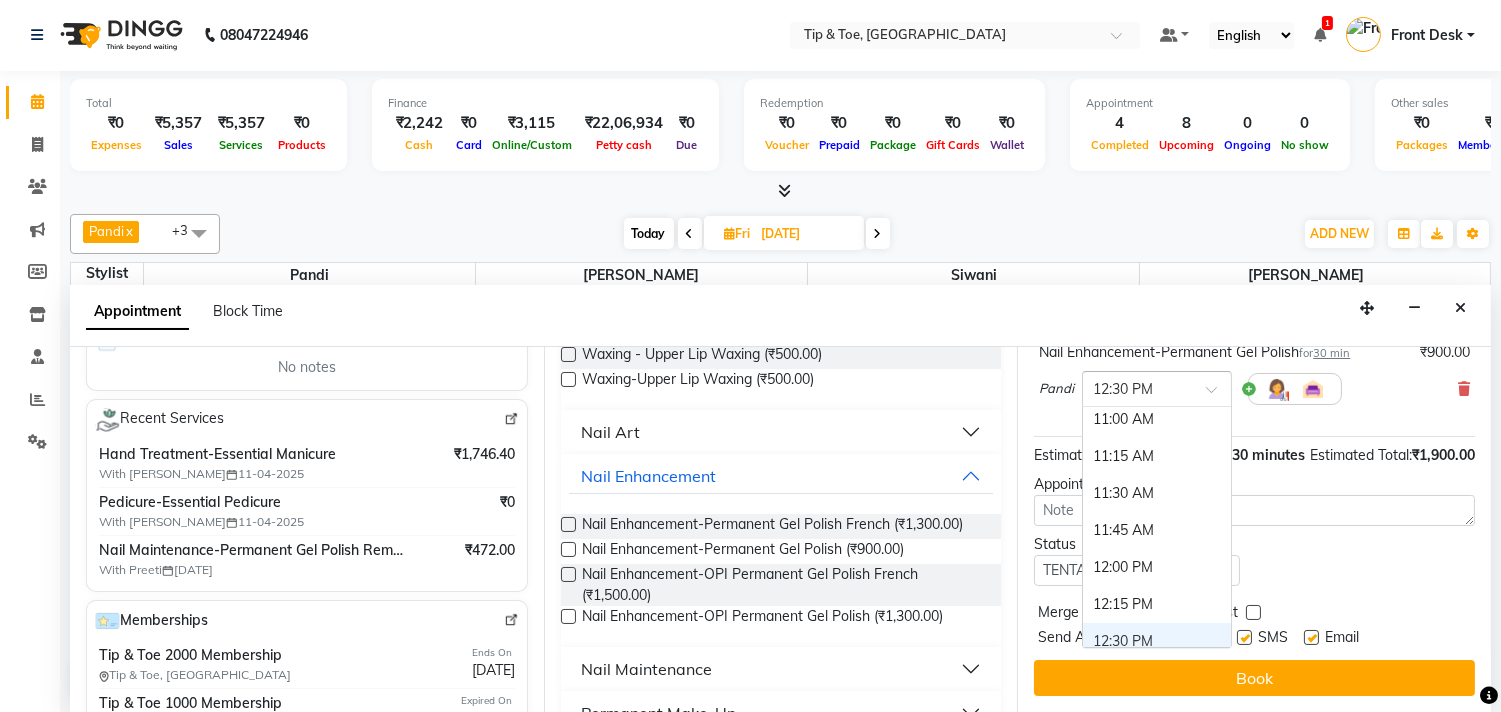 scroll, scrollTop: 147, scrollLeft: 0, axis: vertical 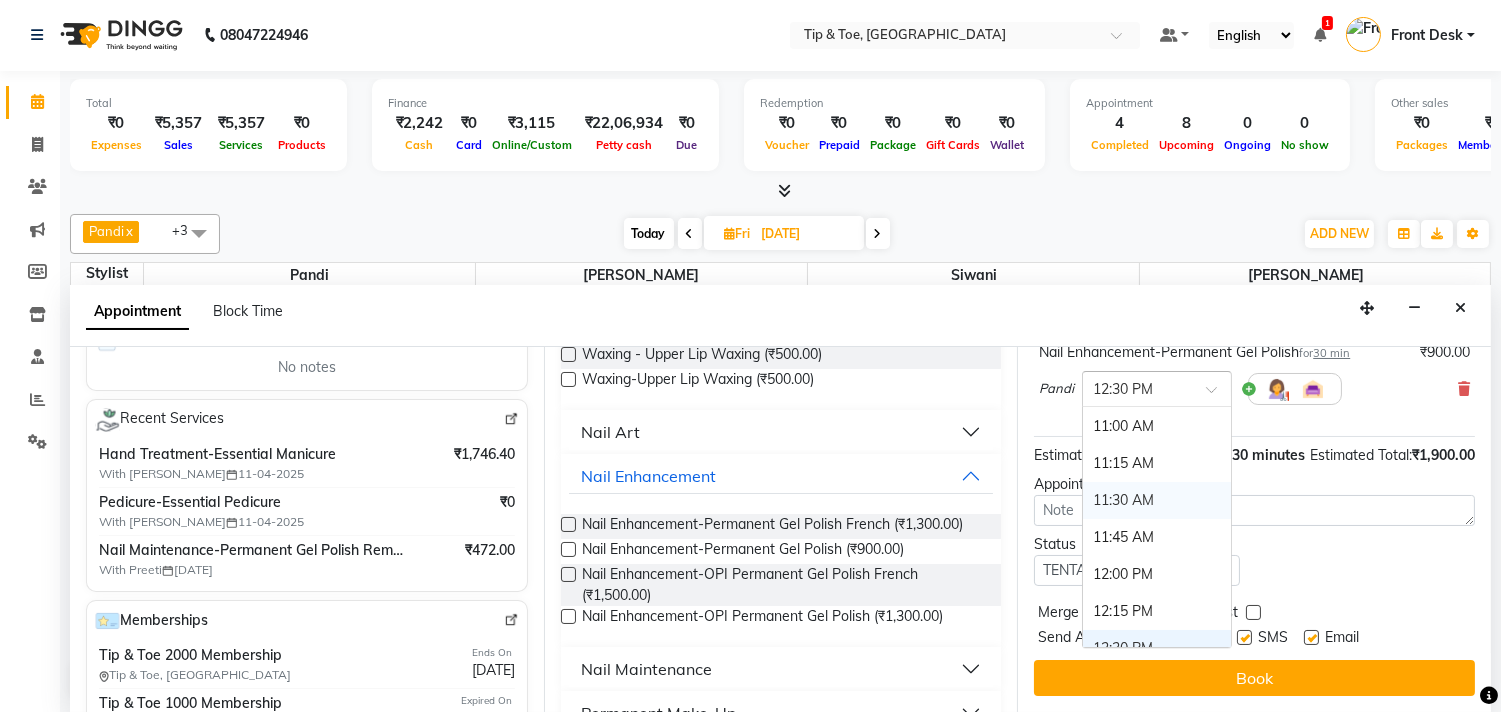 click on "11:30 AM" at bounding box center [1157, 500] 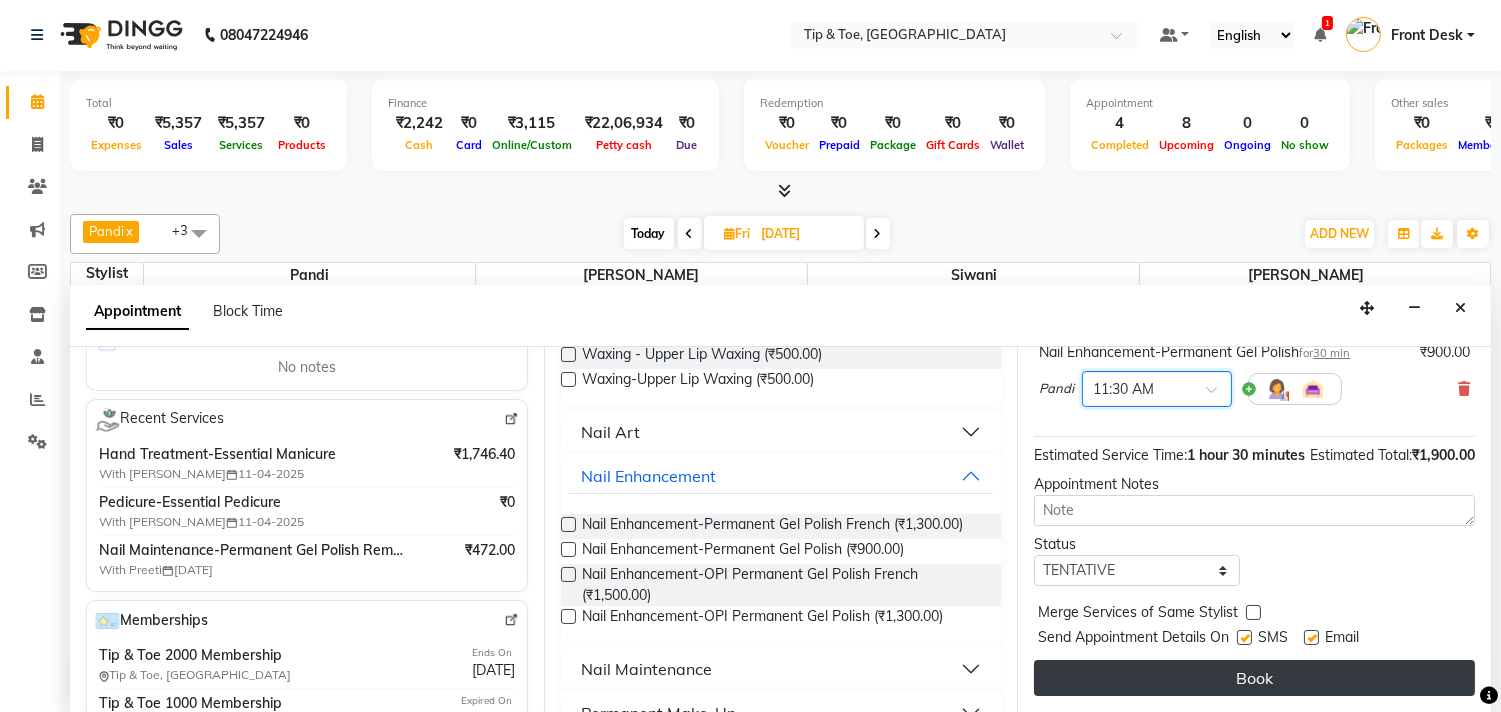 click on "Book" at bounding box center (1254, 678) 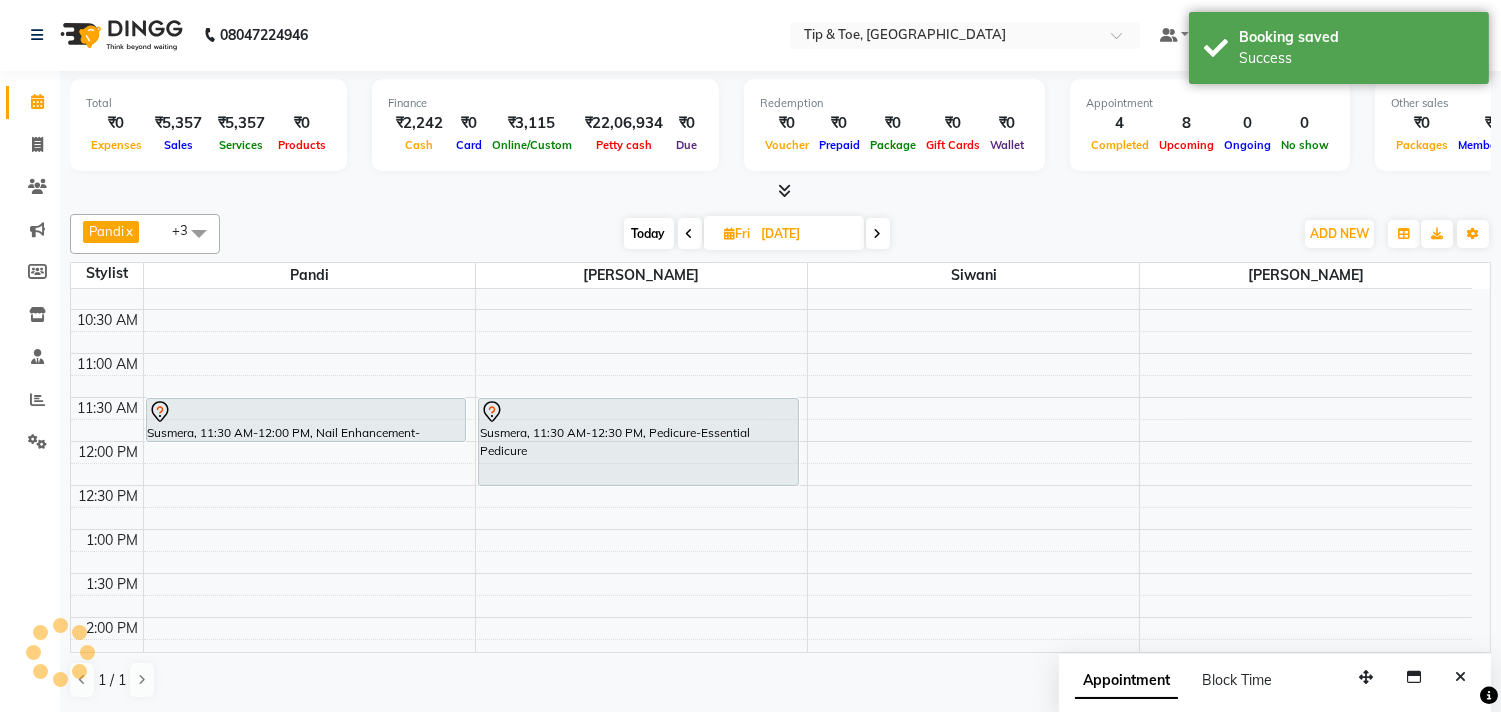 scroll, scrollTop: 0, scrollLeft: 0, axis: both 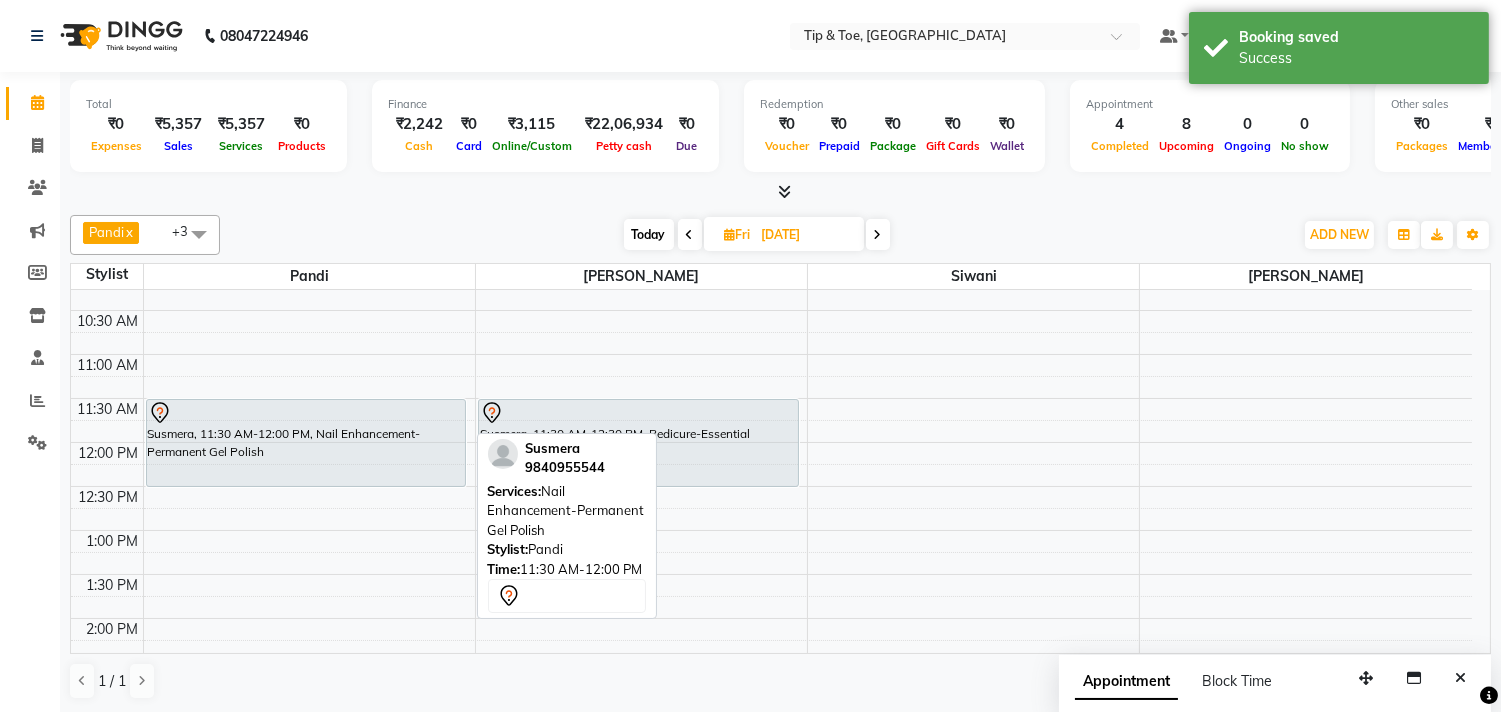 drag, startPoint x: 250, startPoint y: 438, endPoint x: 255, endPoint y: 476, distance: 38.327538 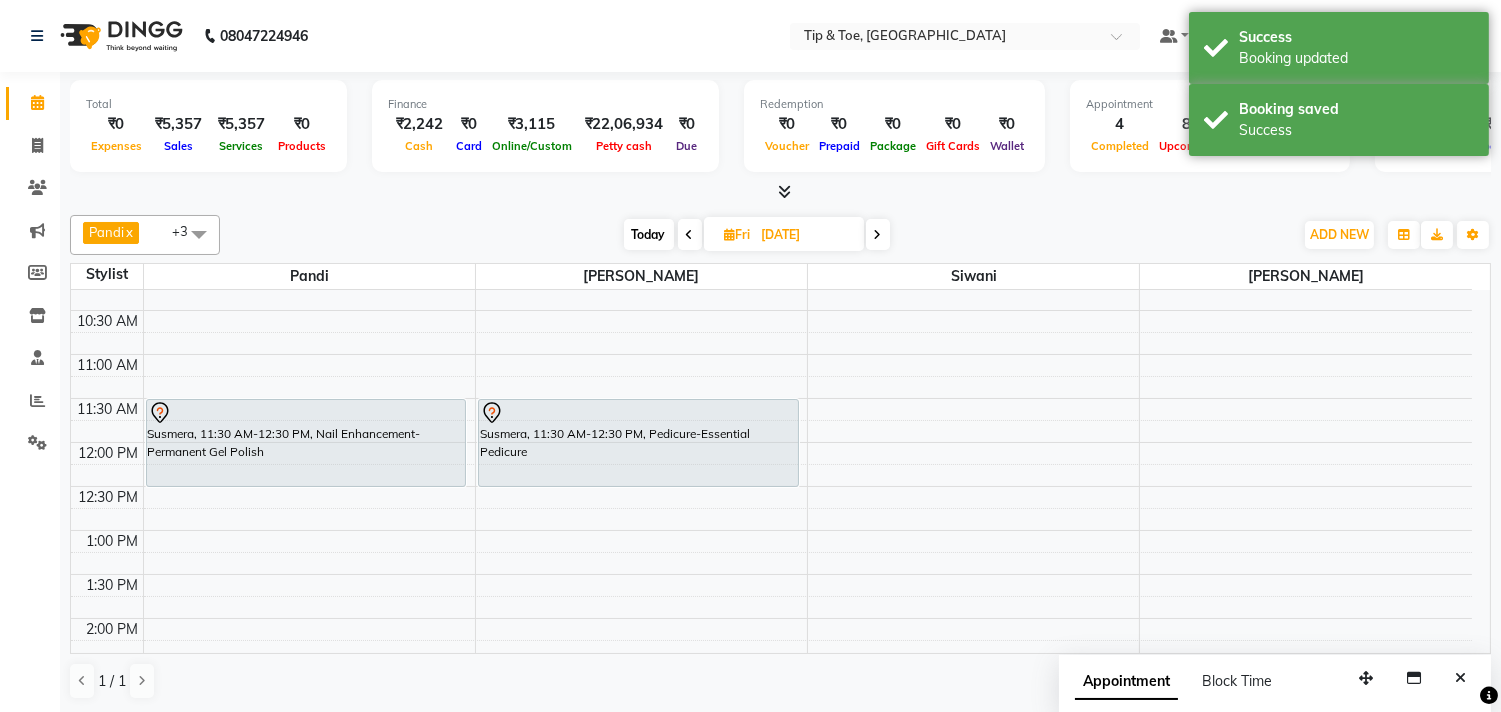 click on "Today" at bounding box center (649, 234) 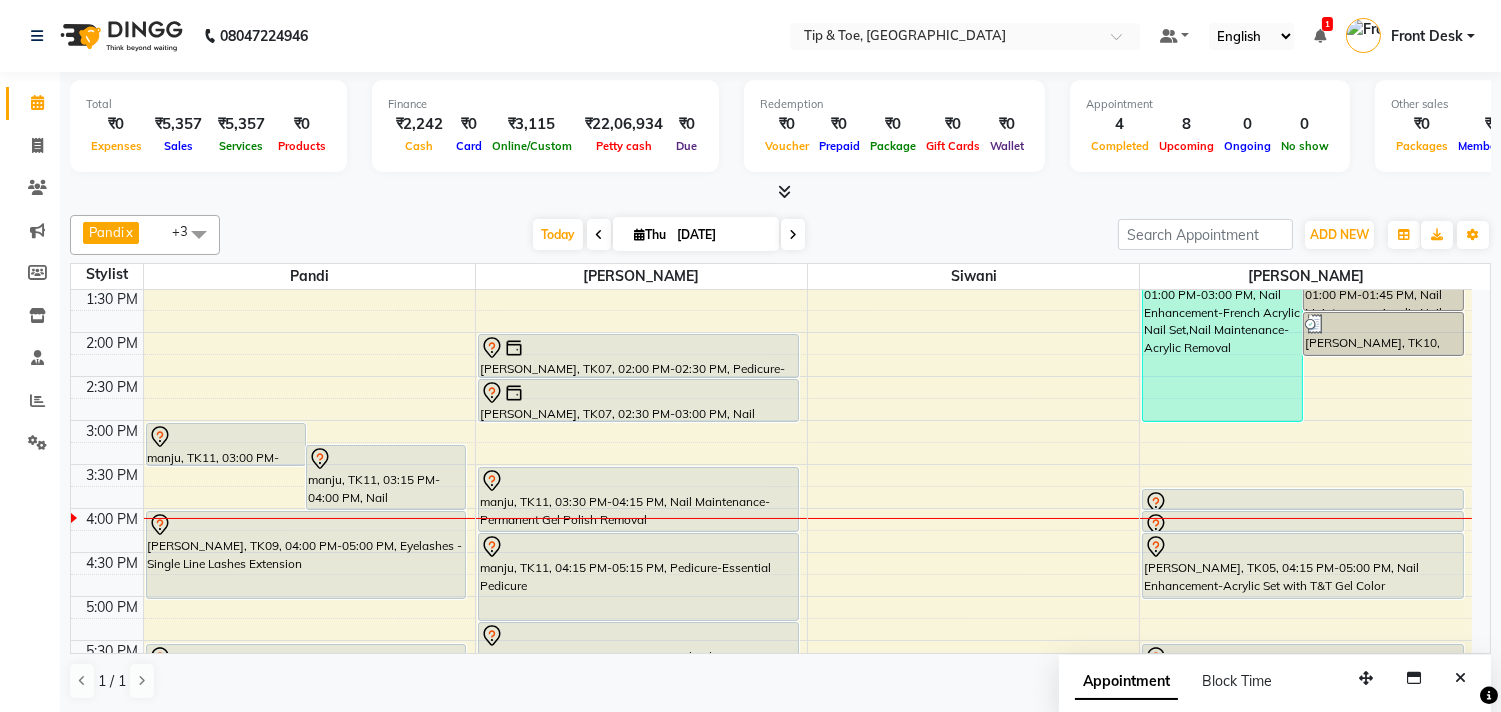 scroll, scrollTop: 286, scrollLeft: 0, axis: vertical 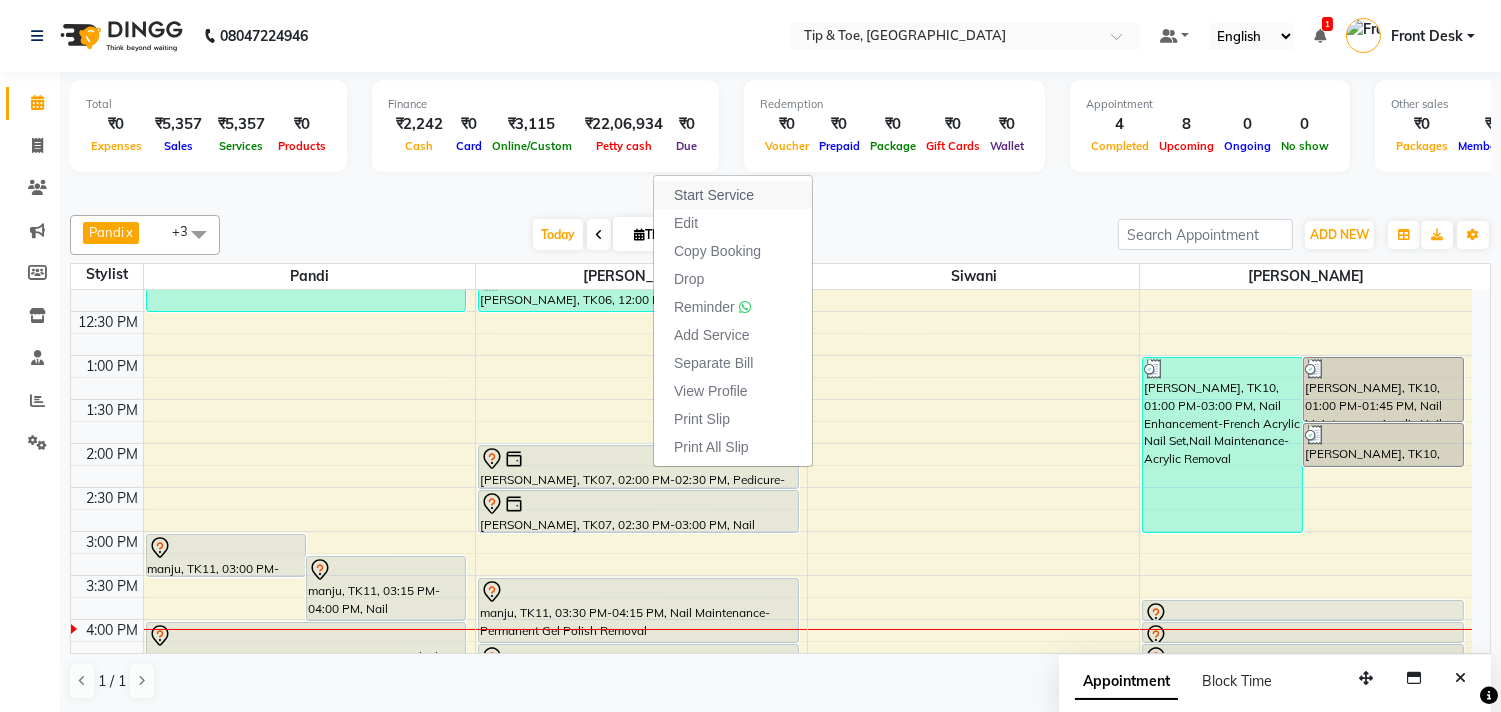 click on "Start Service" at bounding box center [733, 195] 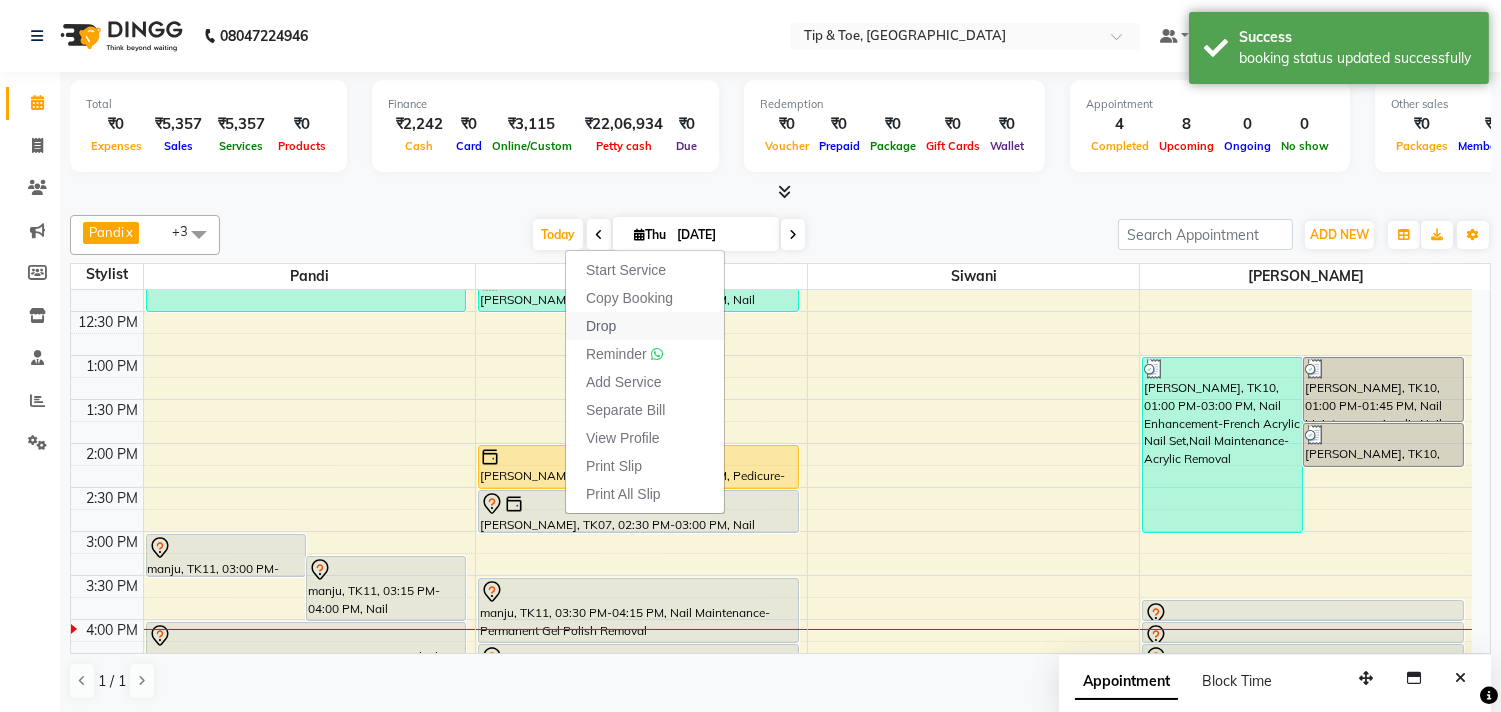 click on "Drop" at bounding box center [645, 326] 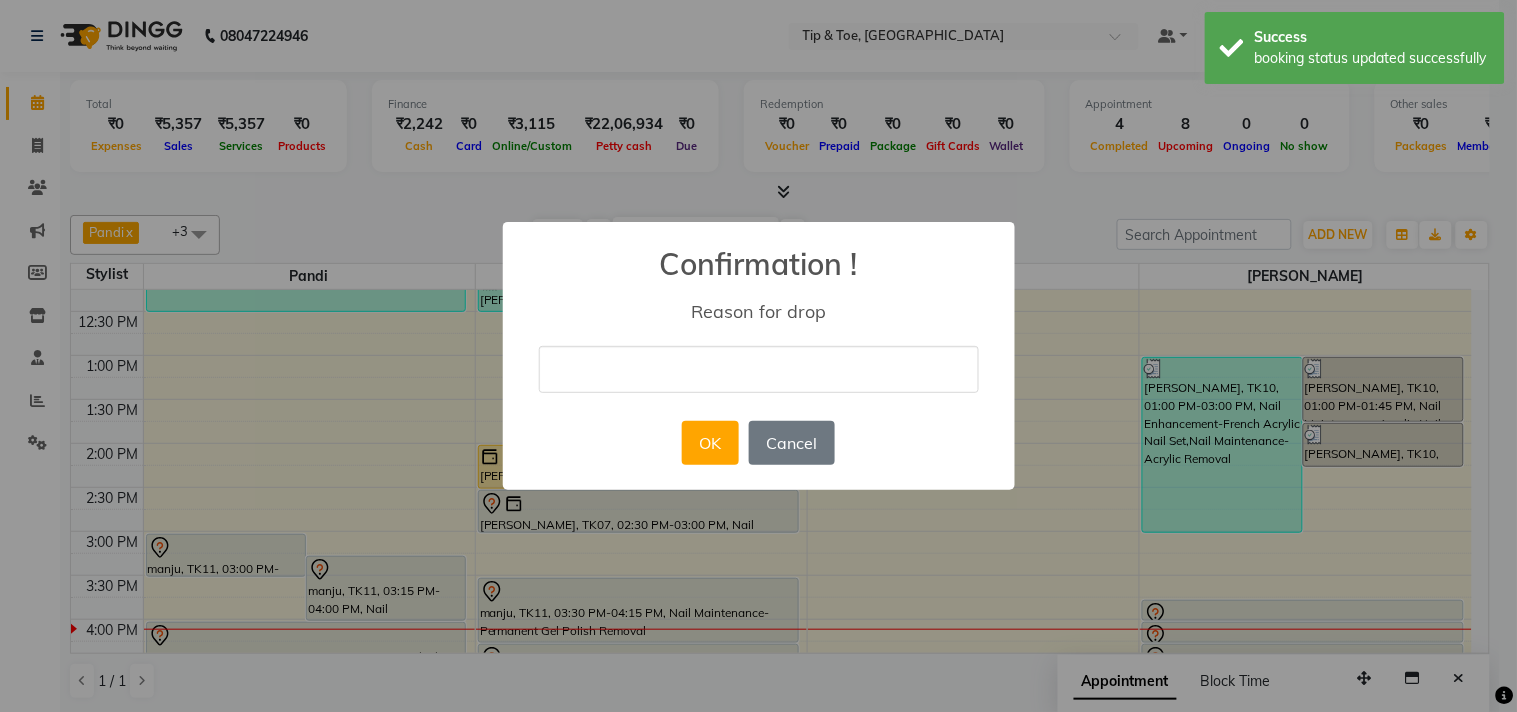 click at bounding box center (759, 369) 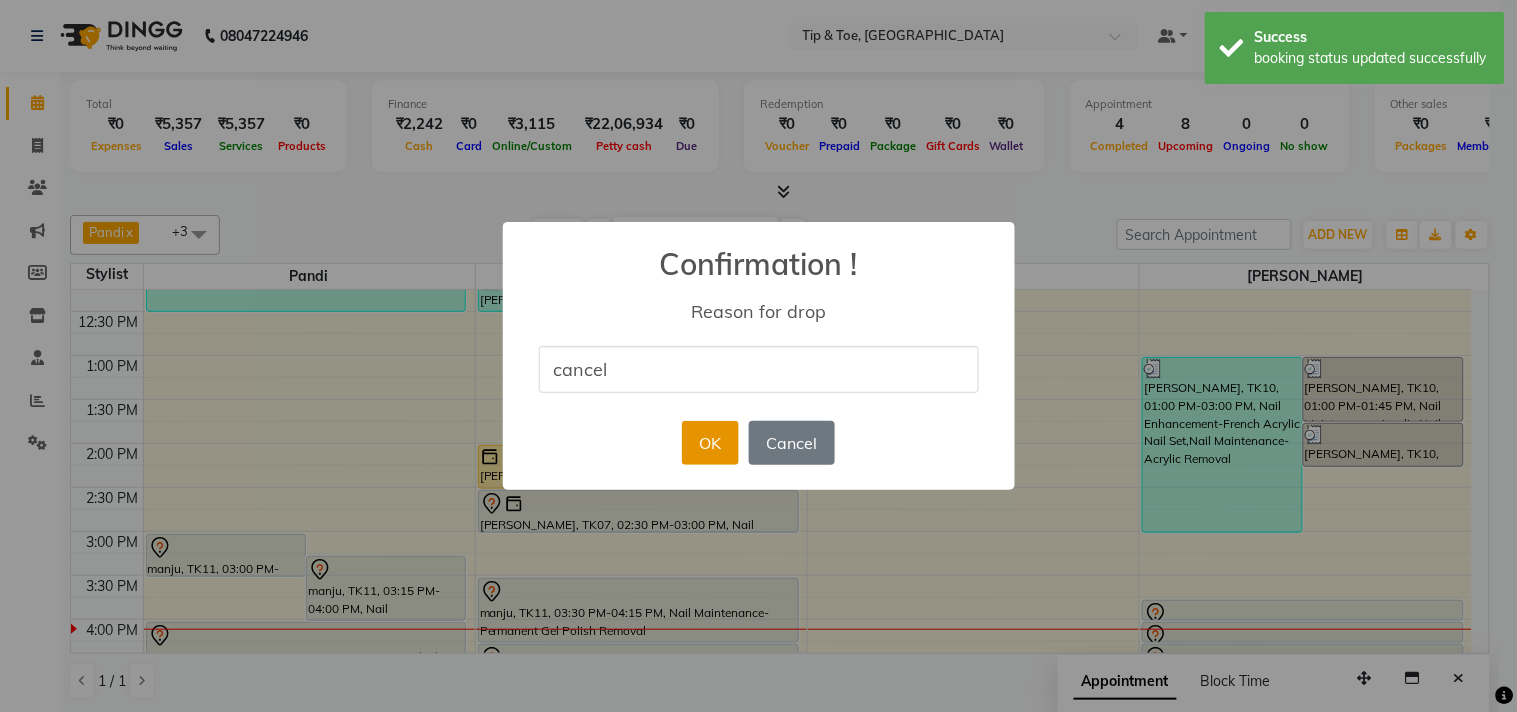 click on "OK" at bounding box center [710, 443] 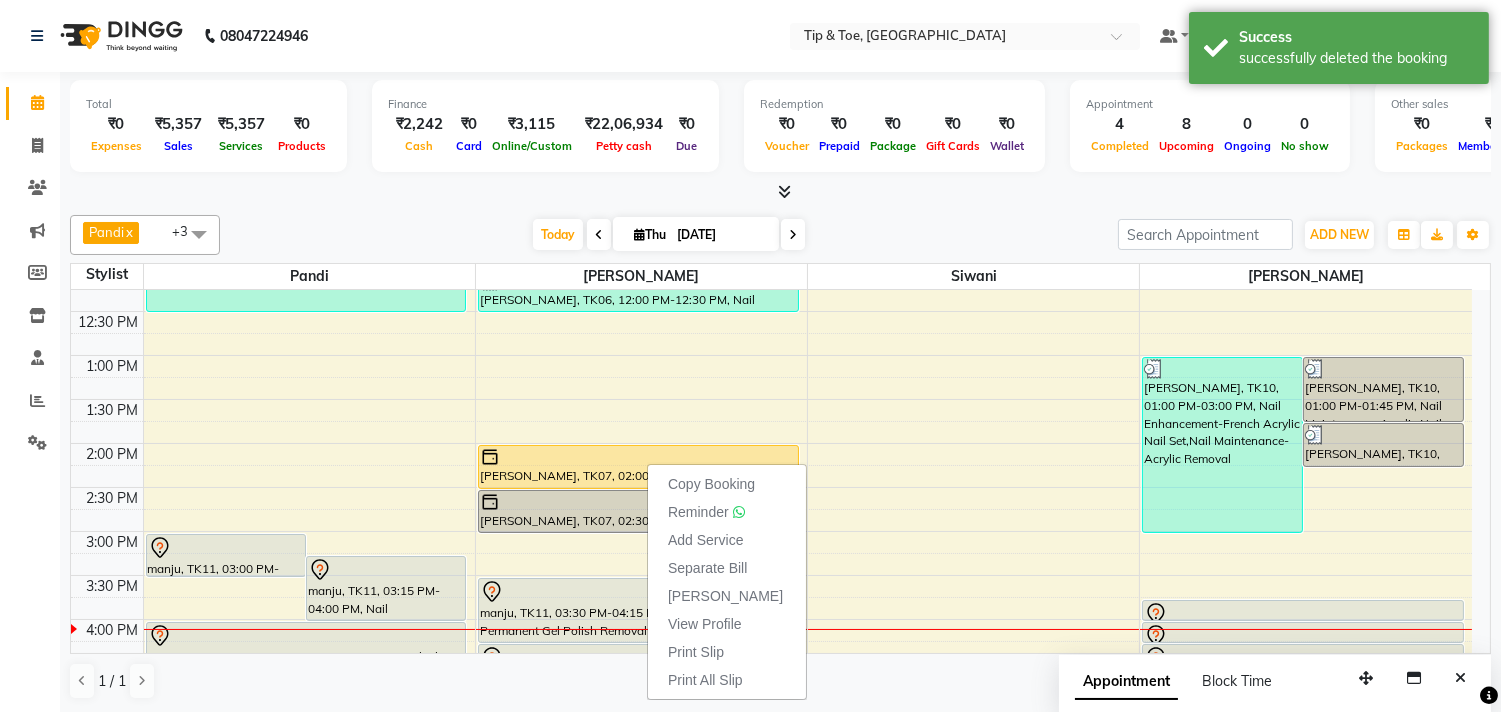 click on "Mark Done" at bounding box center (727, 596) 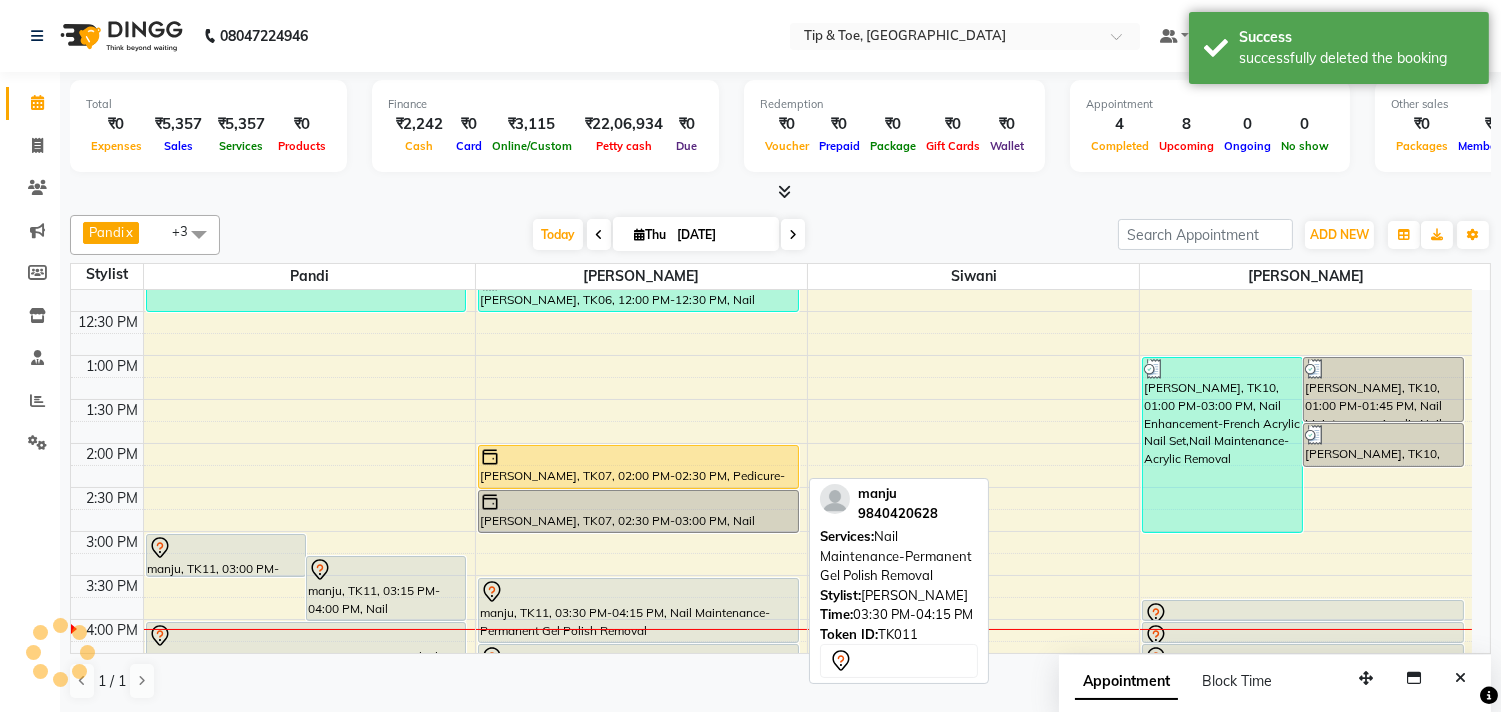 select on "service" 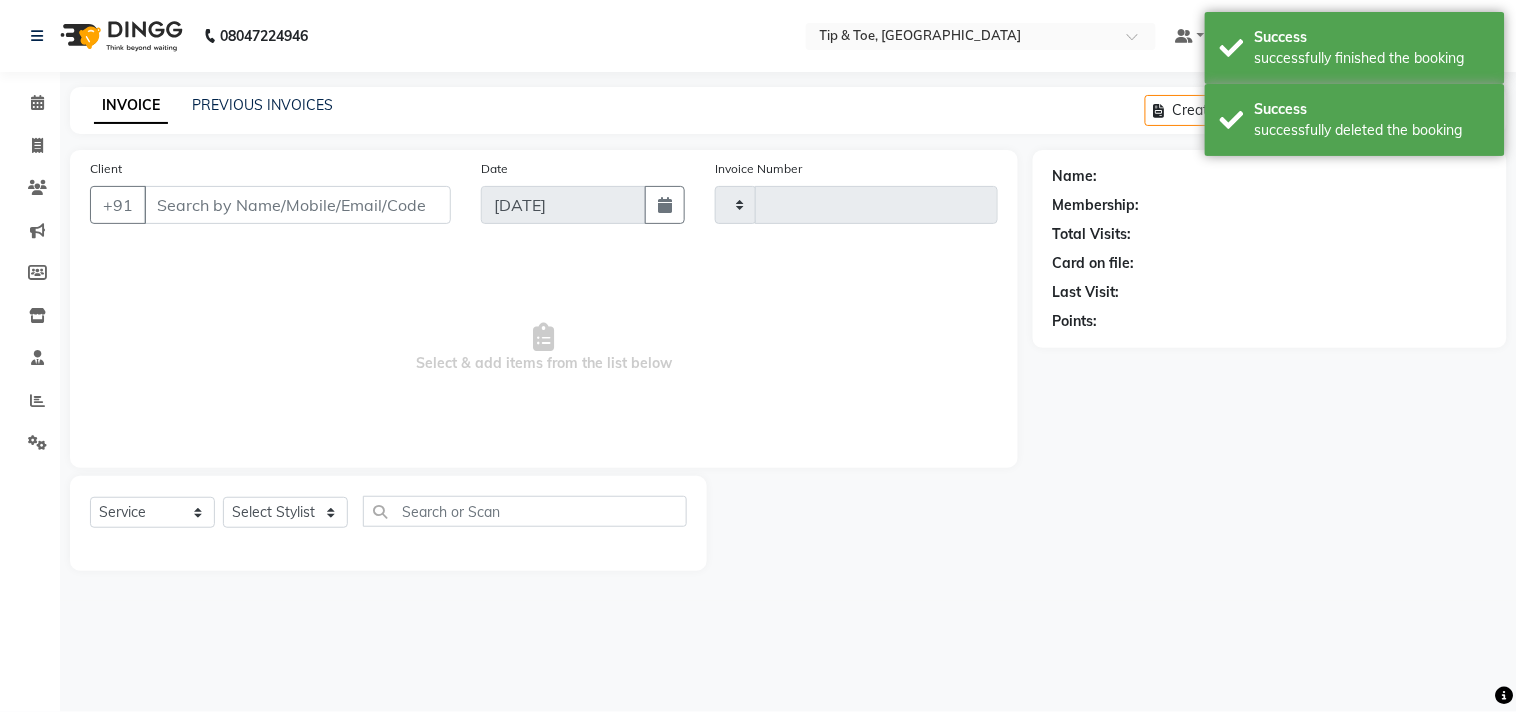 type on "0722" 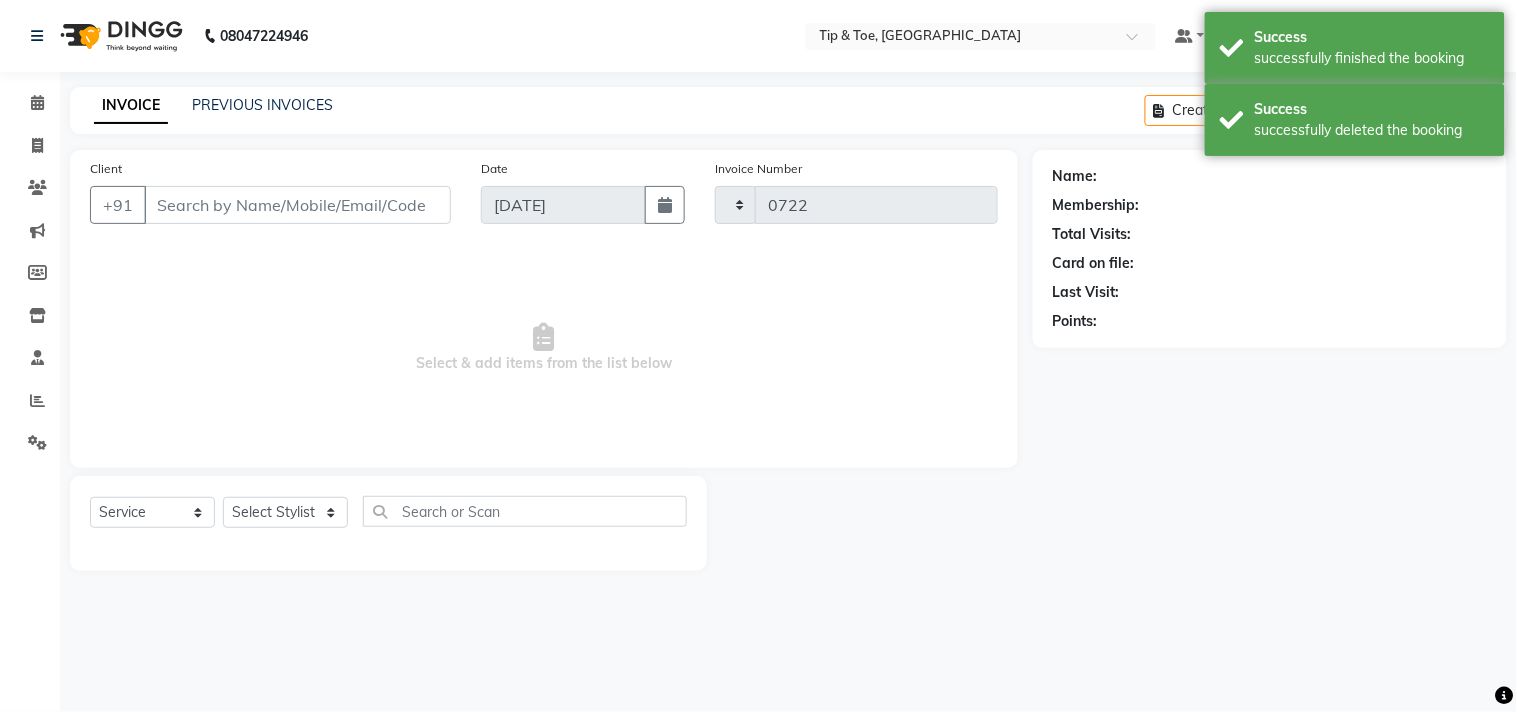 select on "5770" 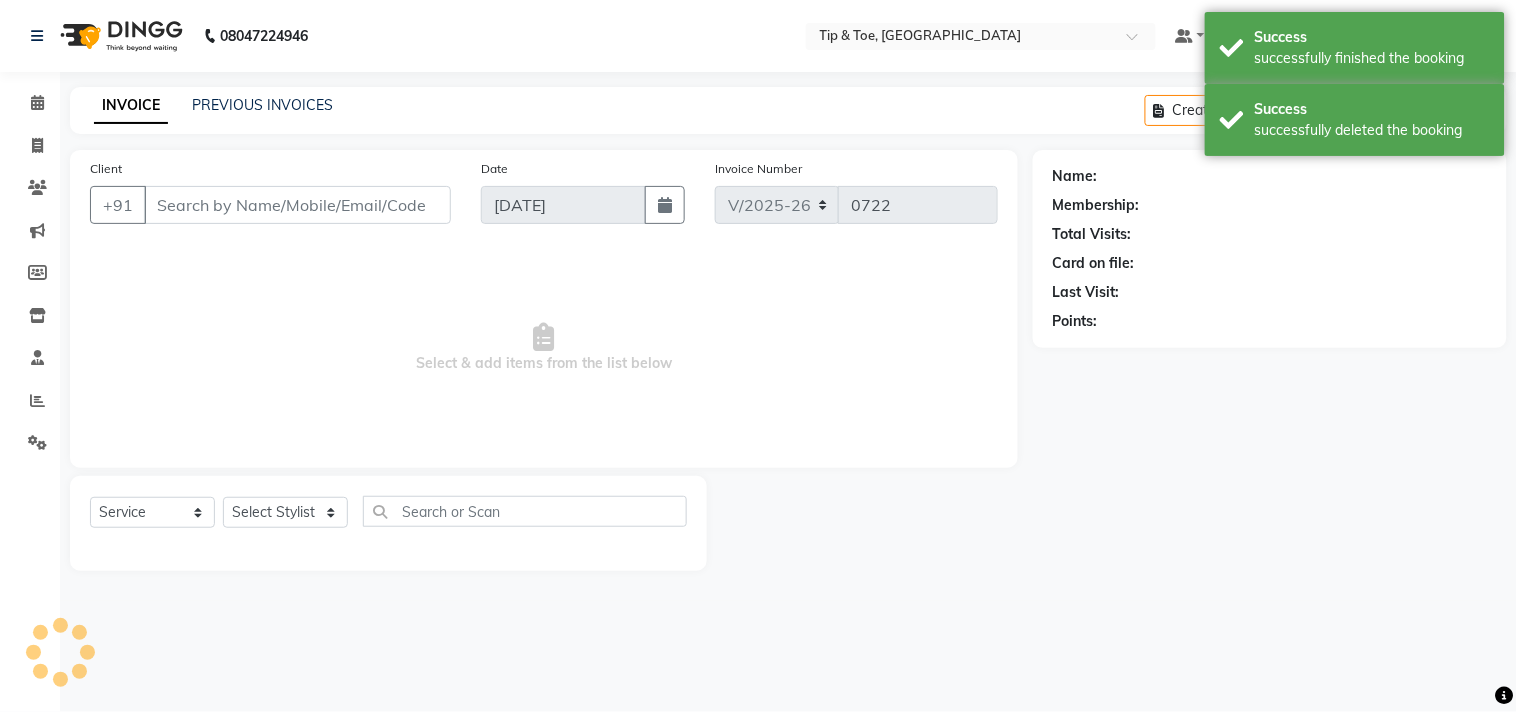 type on "9884088864" 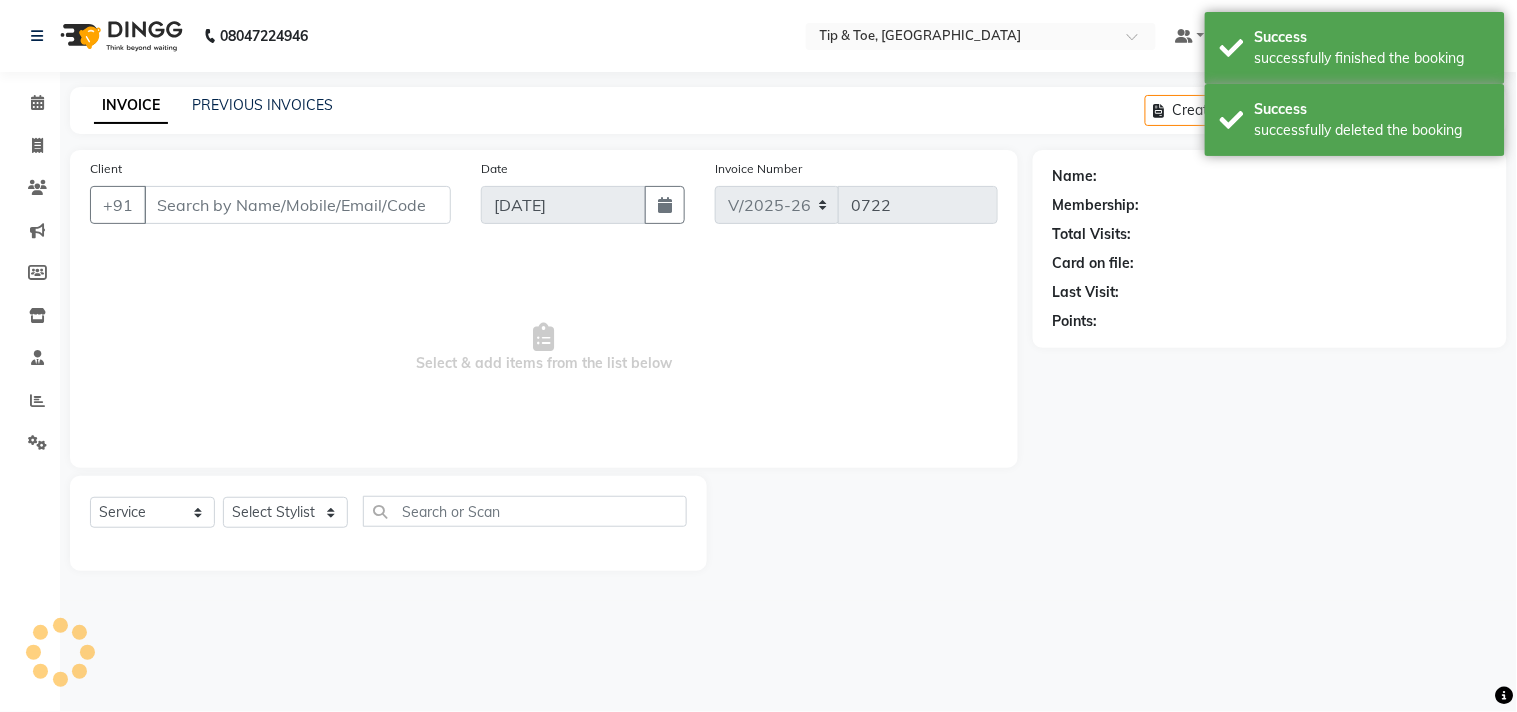 select on "39914" 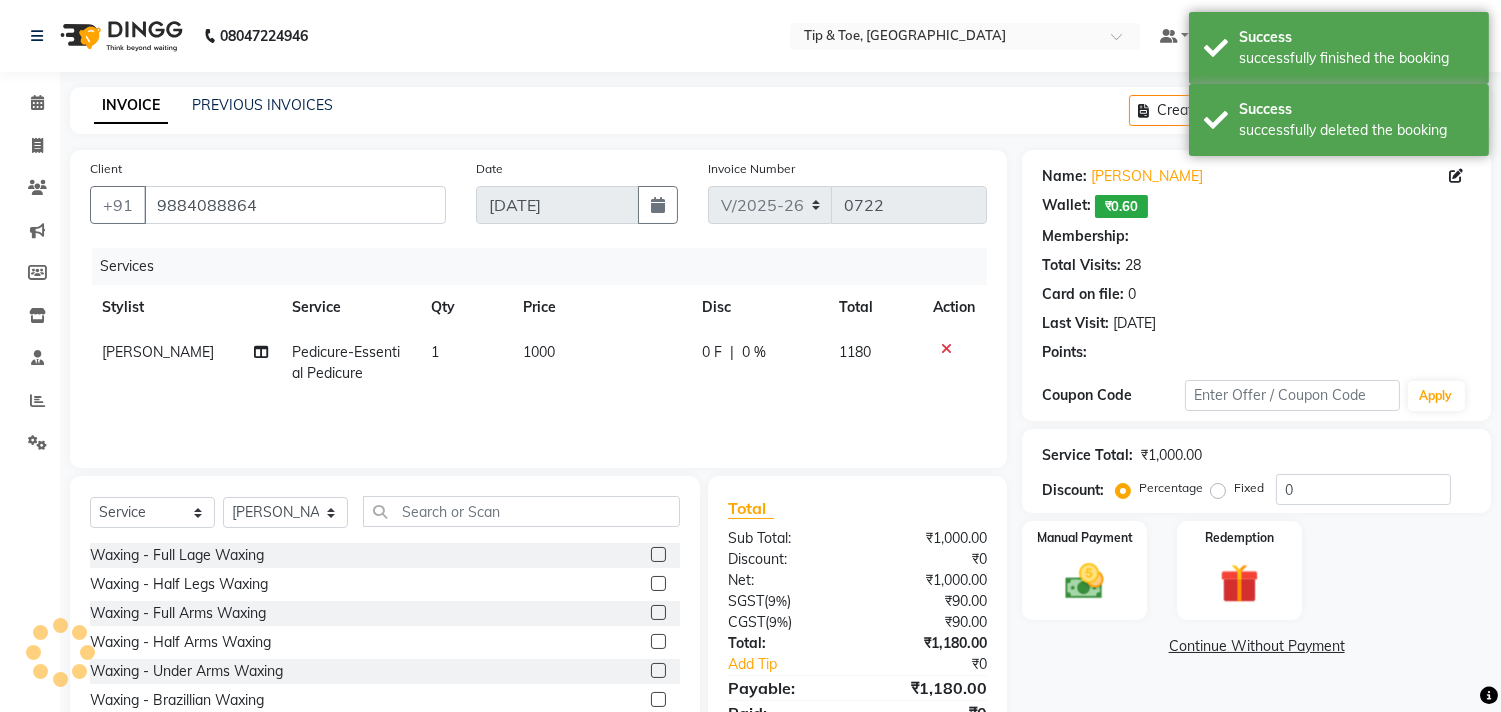 type on "20" 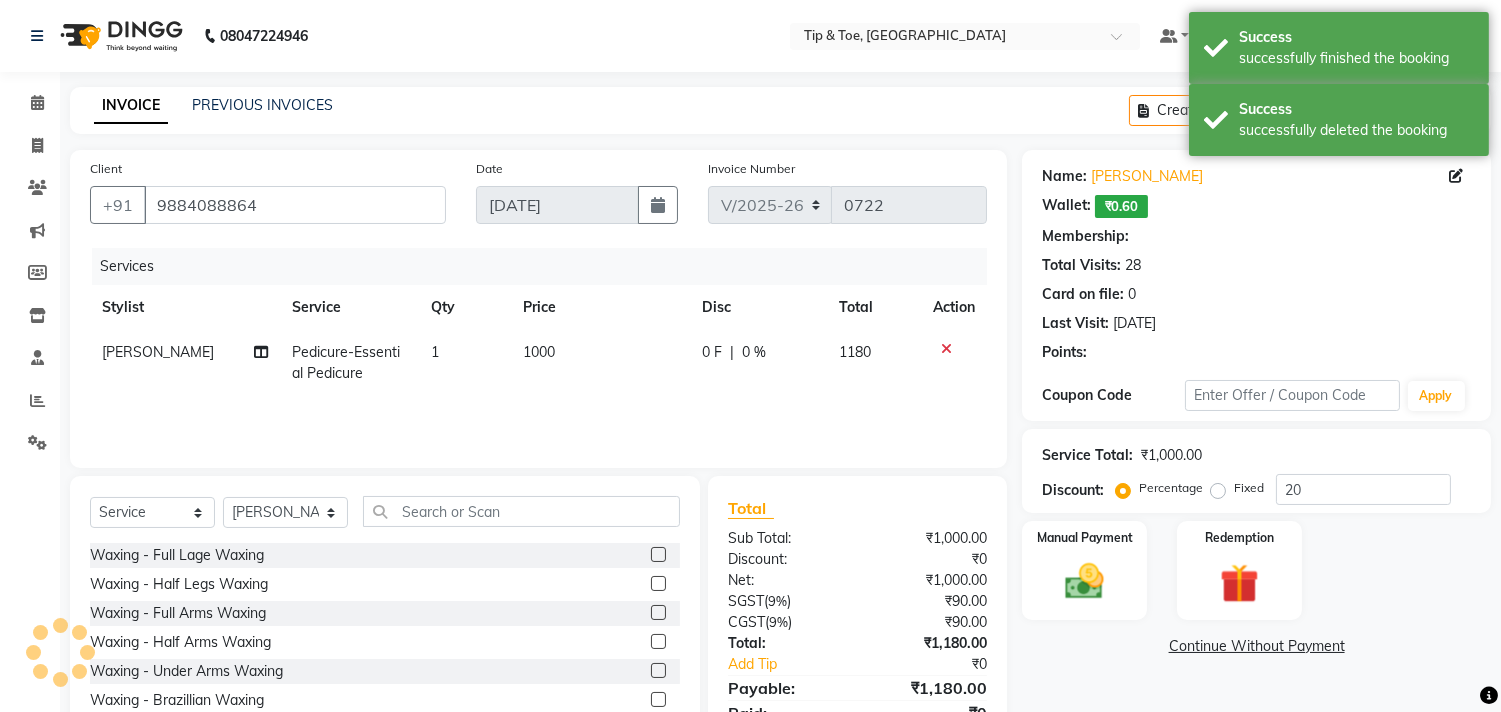 select on "1: Object" 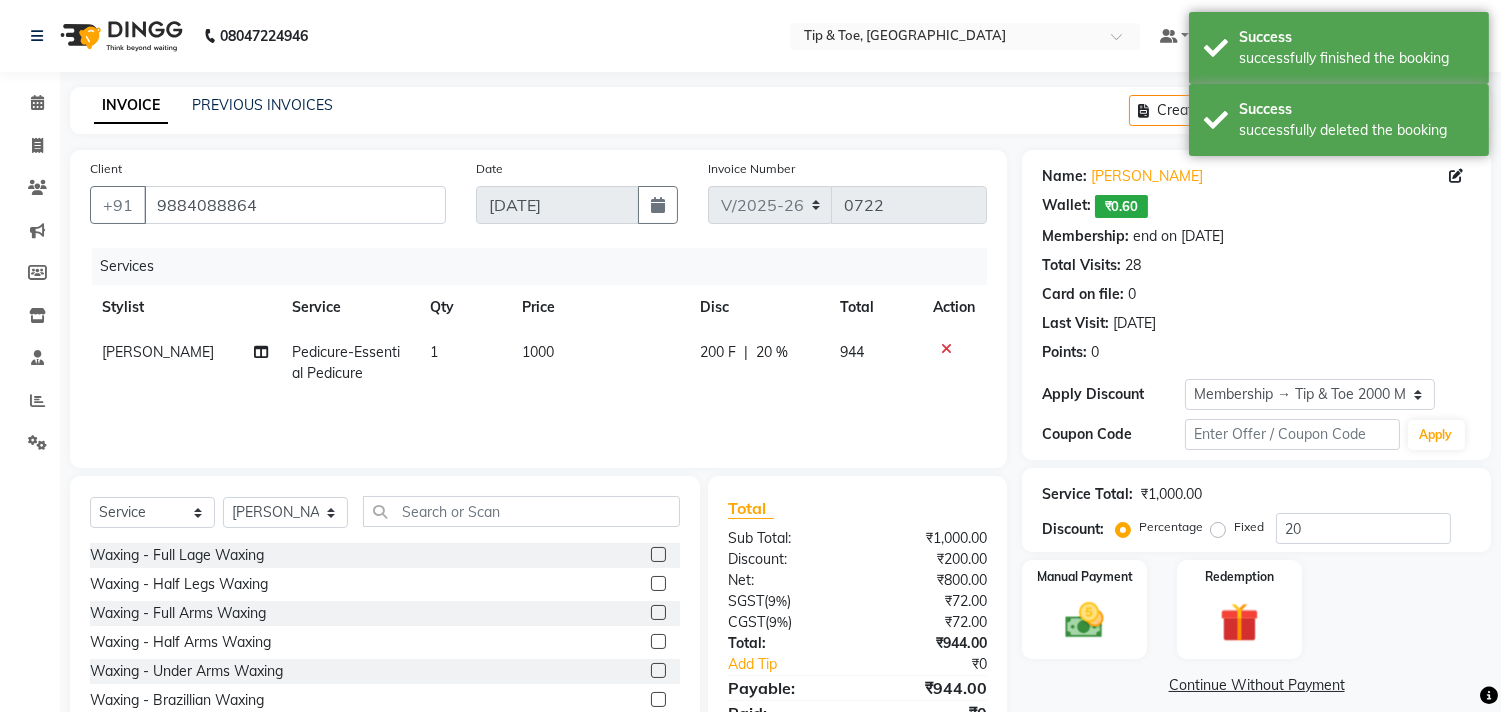 click 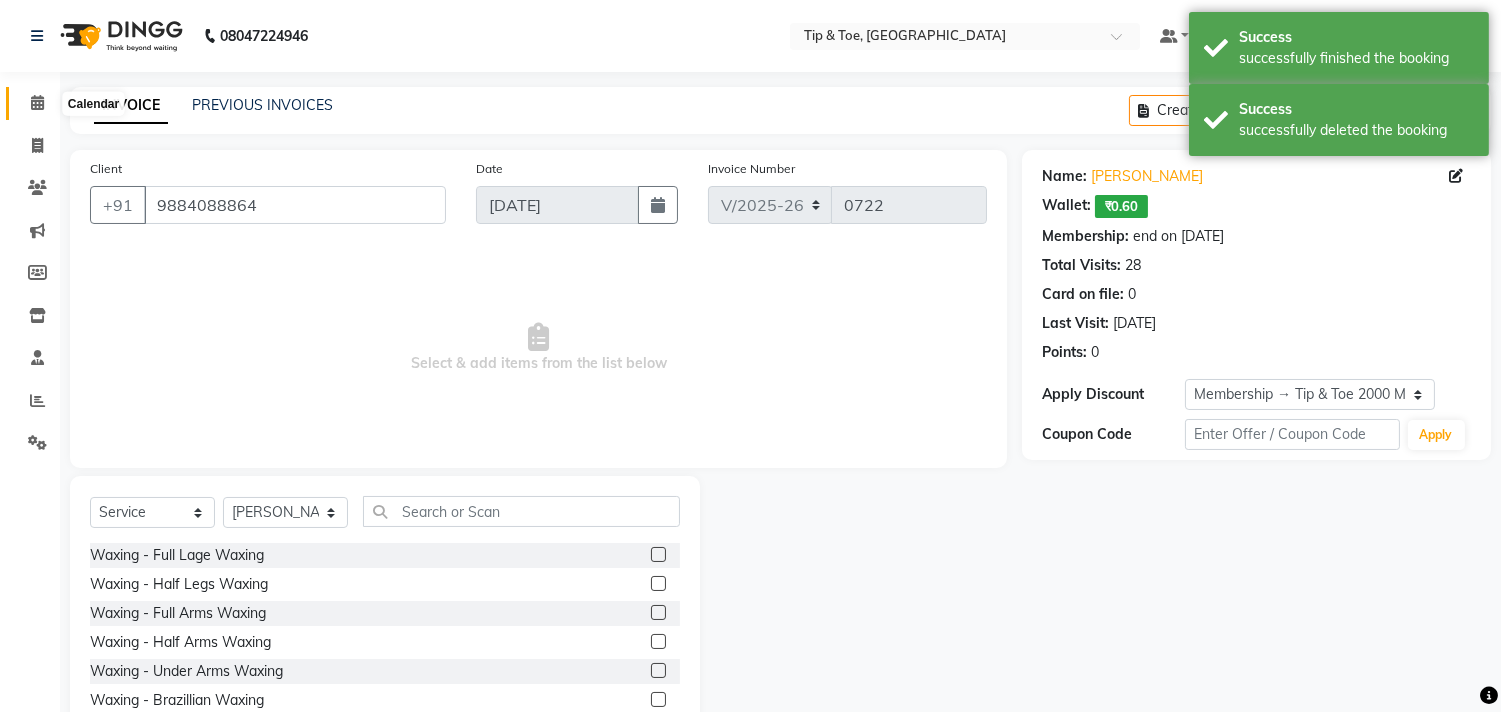 click 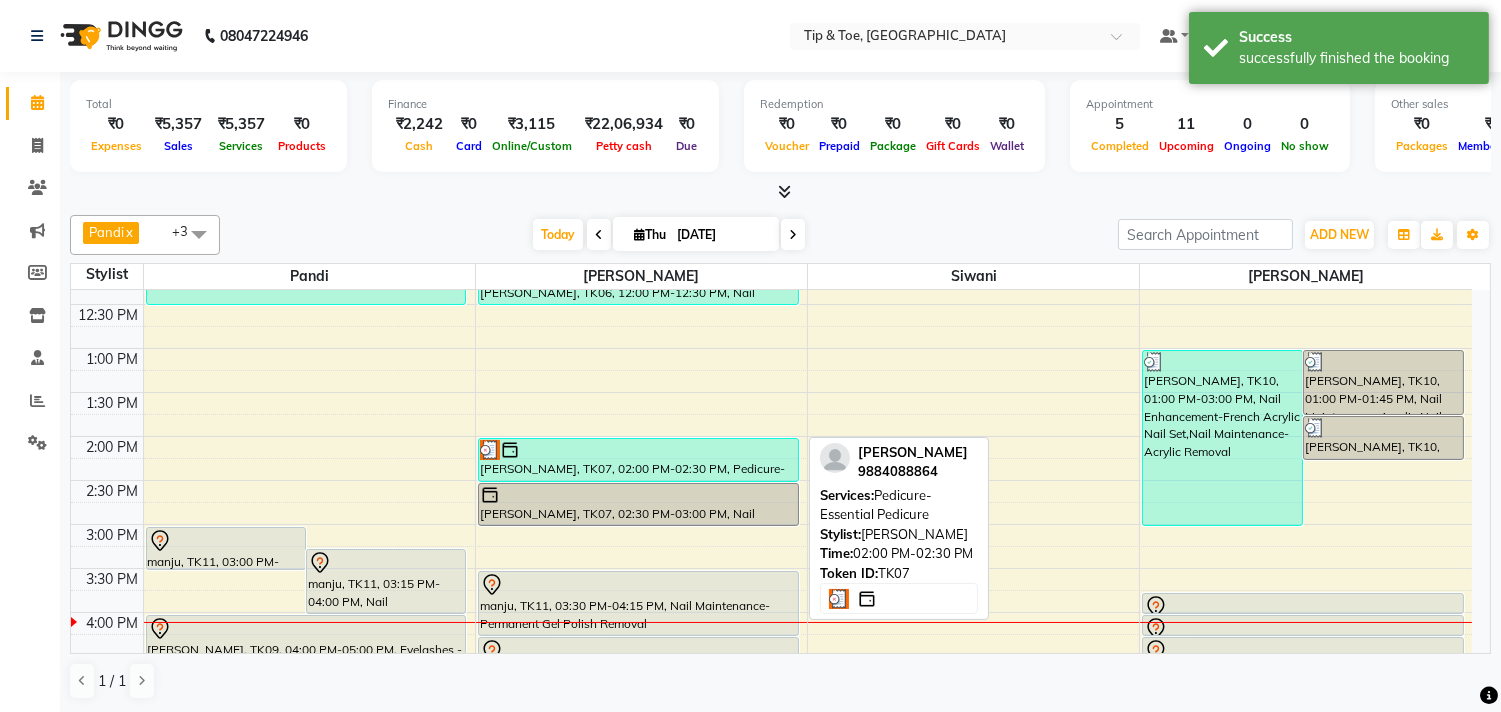scroll, scrollTop: 333, scrollLeft: 0, axis: vertical 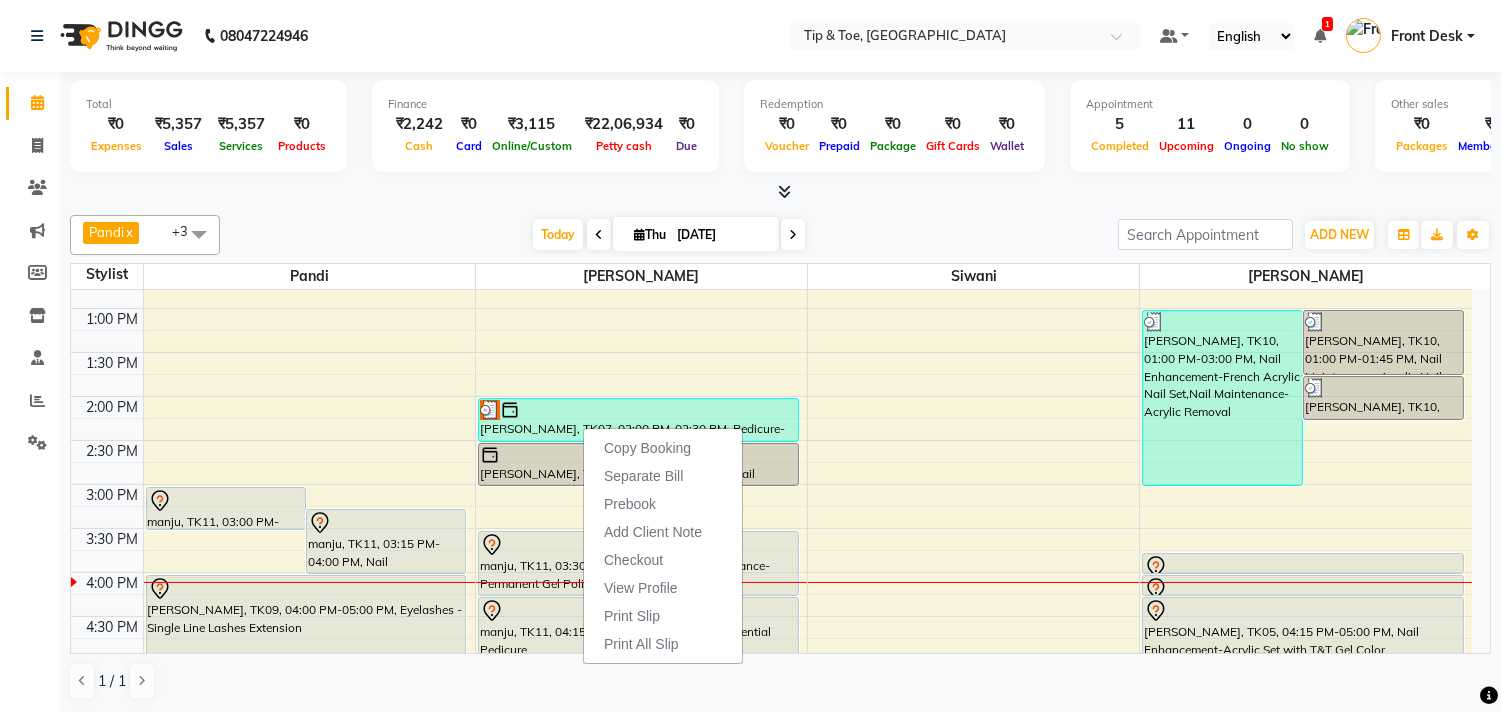 click at bounding box center (780, 192) 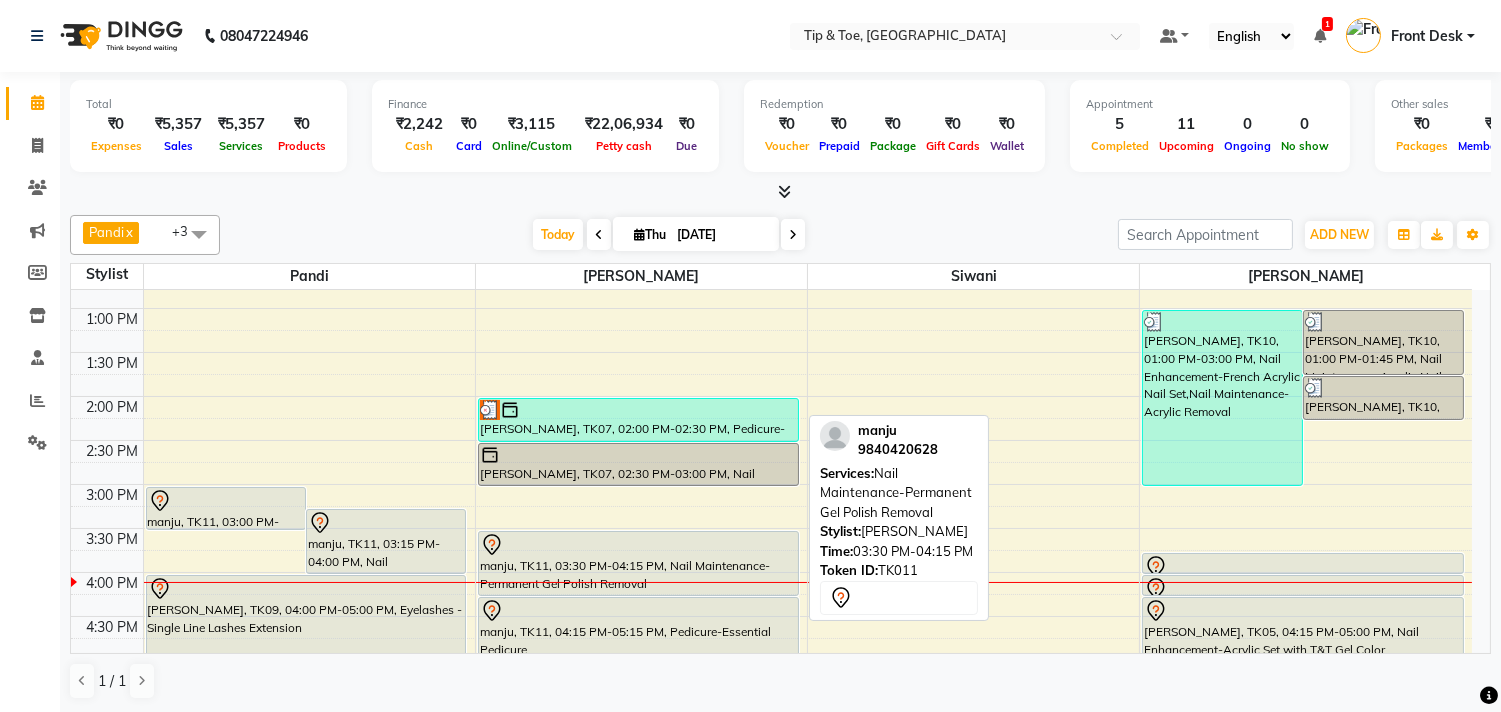 scroll, scrollTop: 444, scrollLeft: 0, axis: vertical 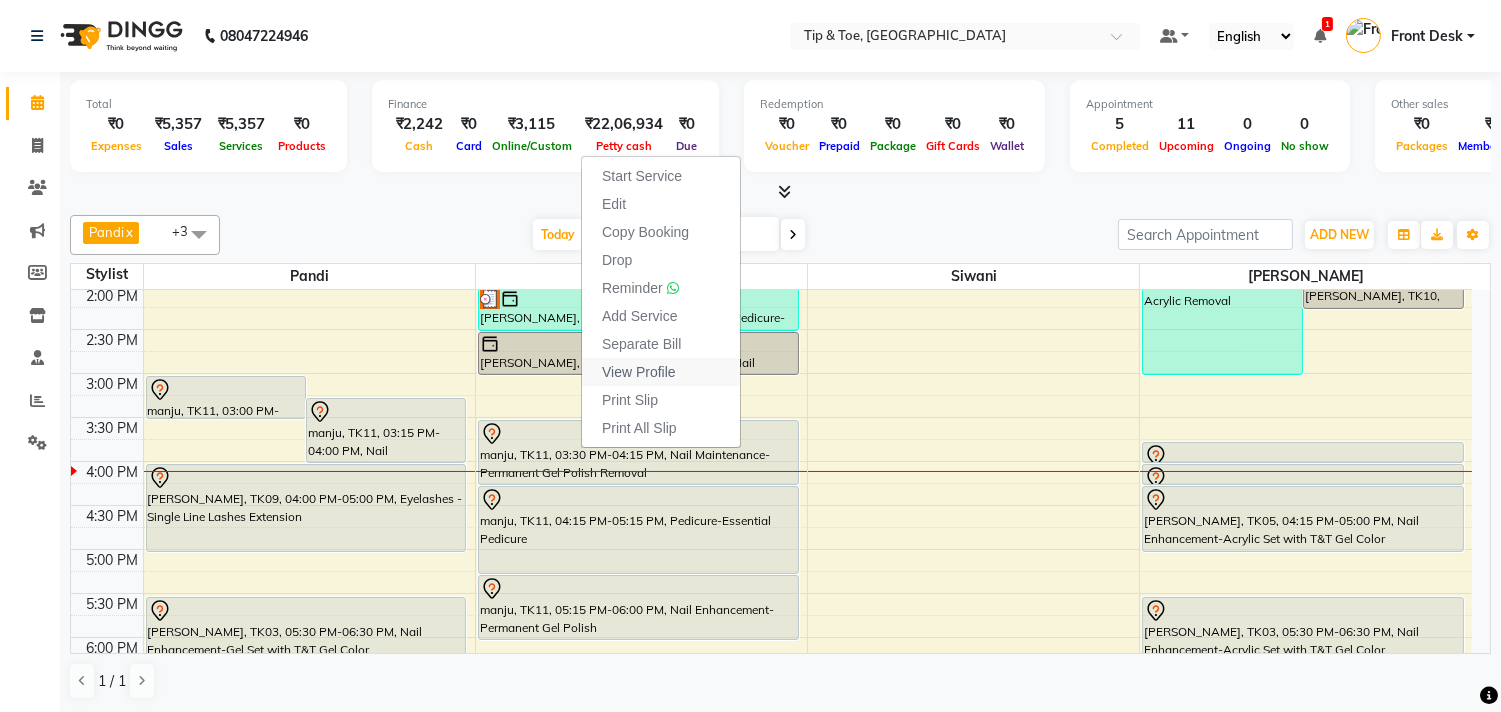click on "View Profile" at bounding box center (661, 372) 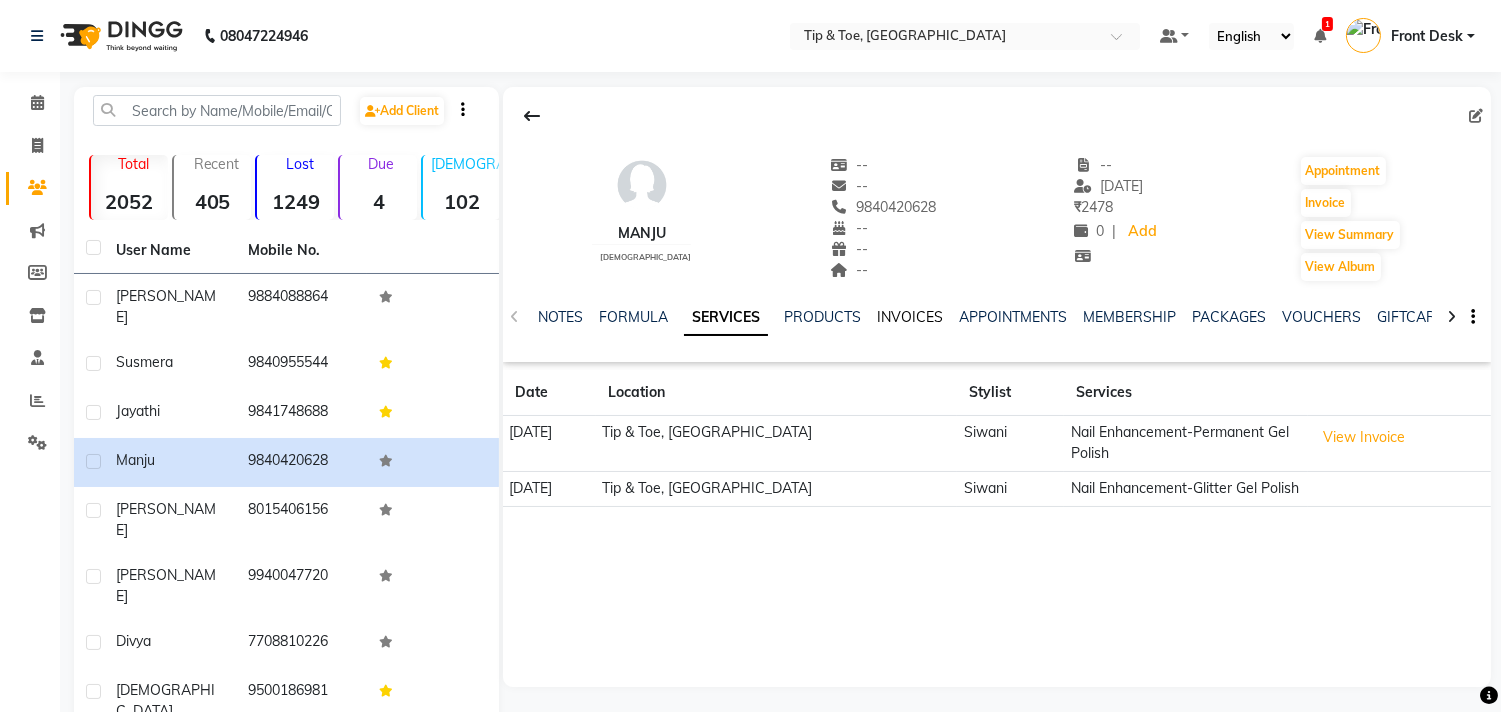 click on "INVOICES" 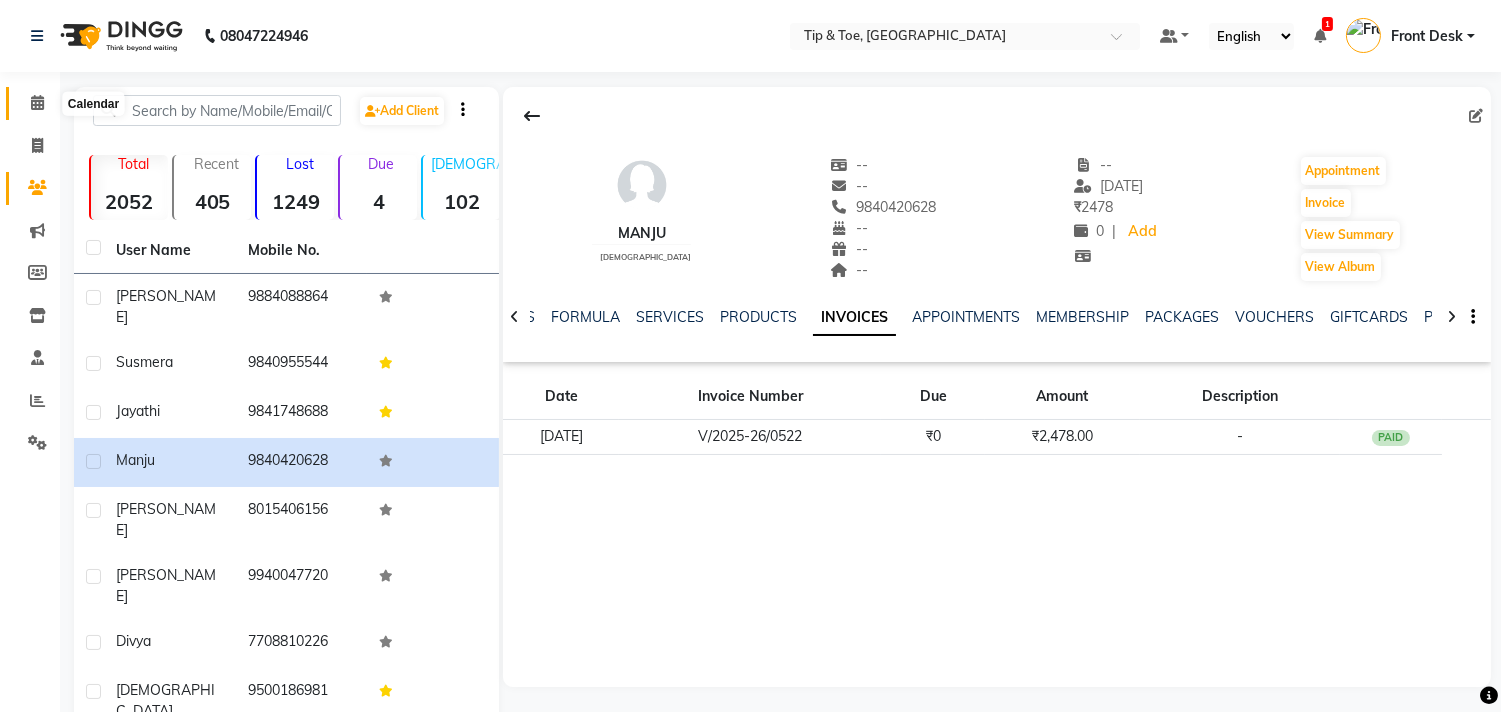 click 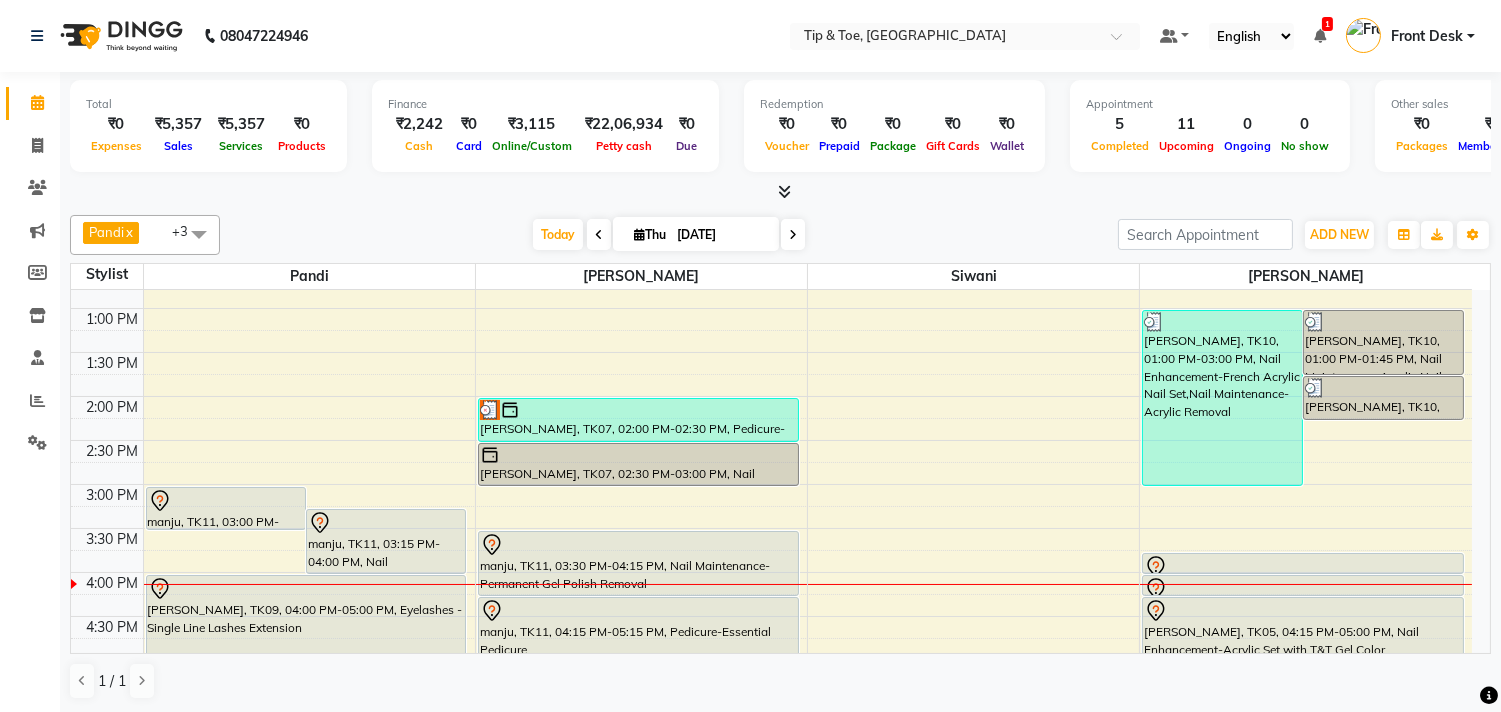 scroll, scrollTop: 444, scrollLeft: 0, axis: vertical 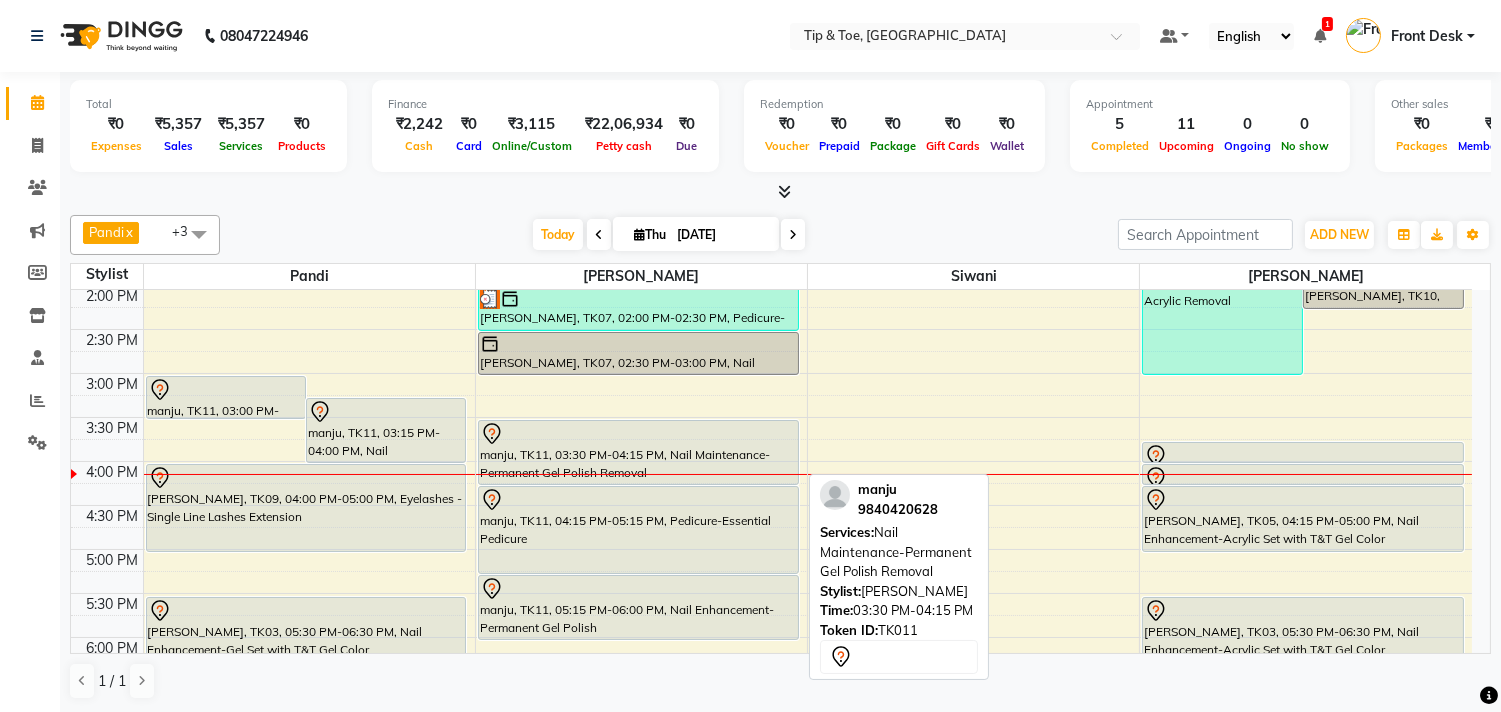 click at bounding box center [638, 434] 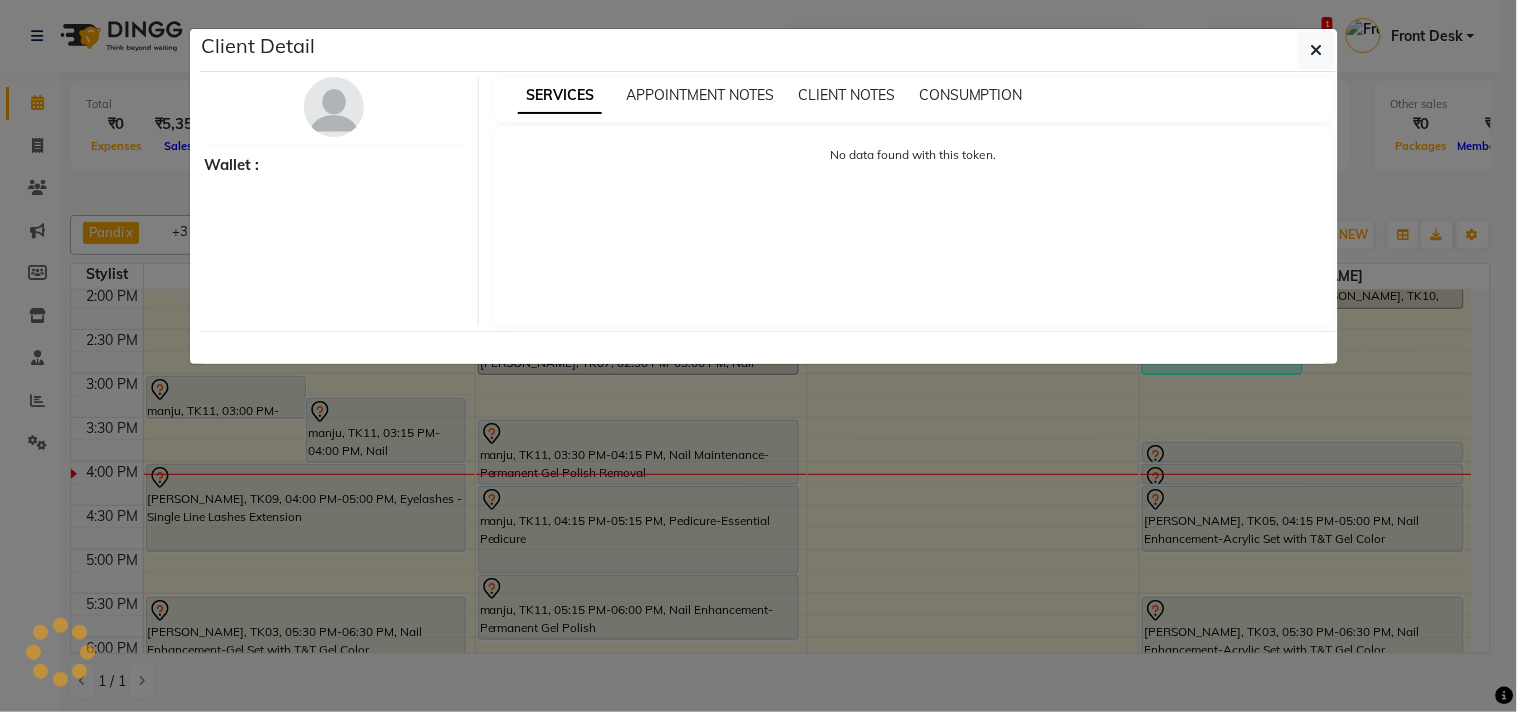select on "7" 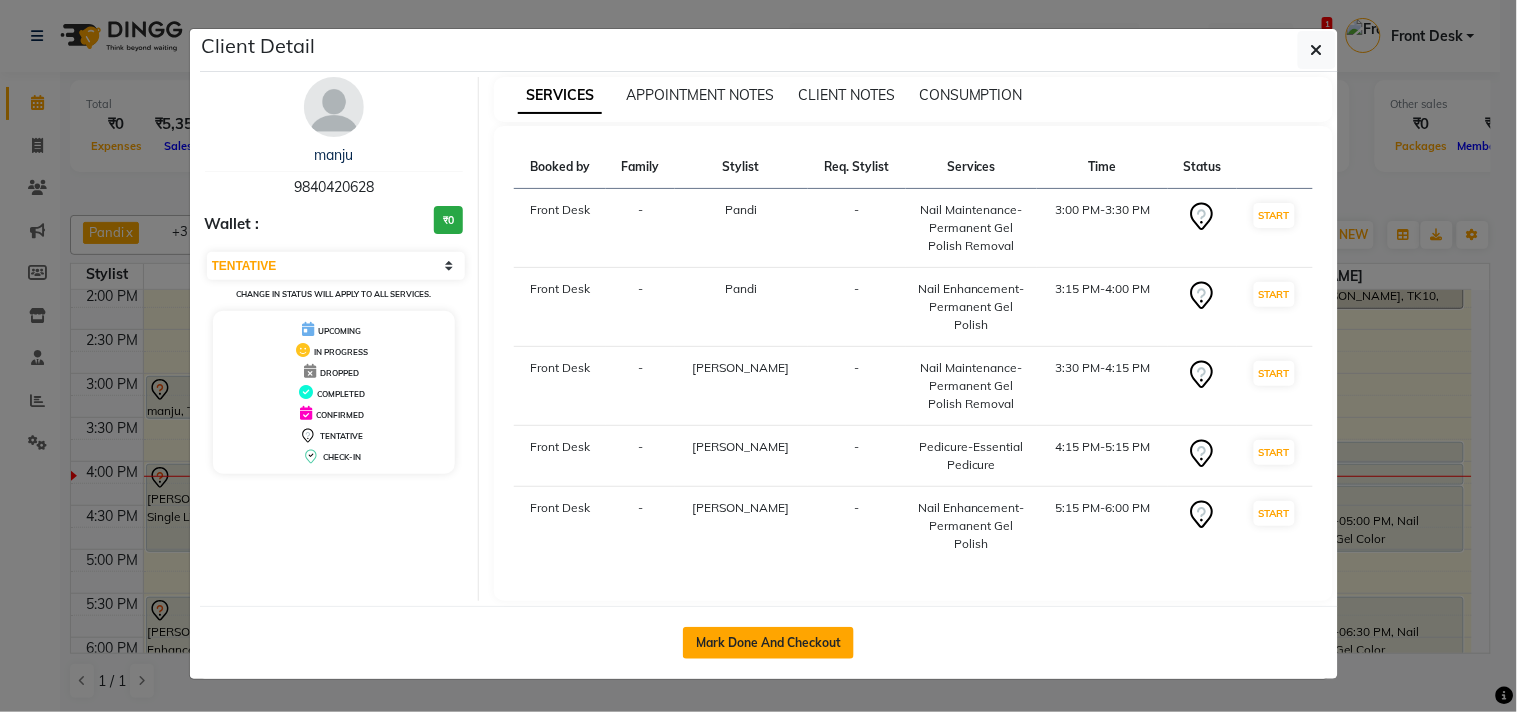 click on "Mark Done And Checkout" 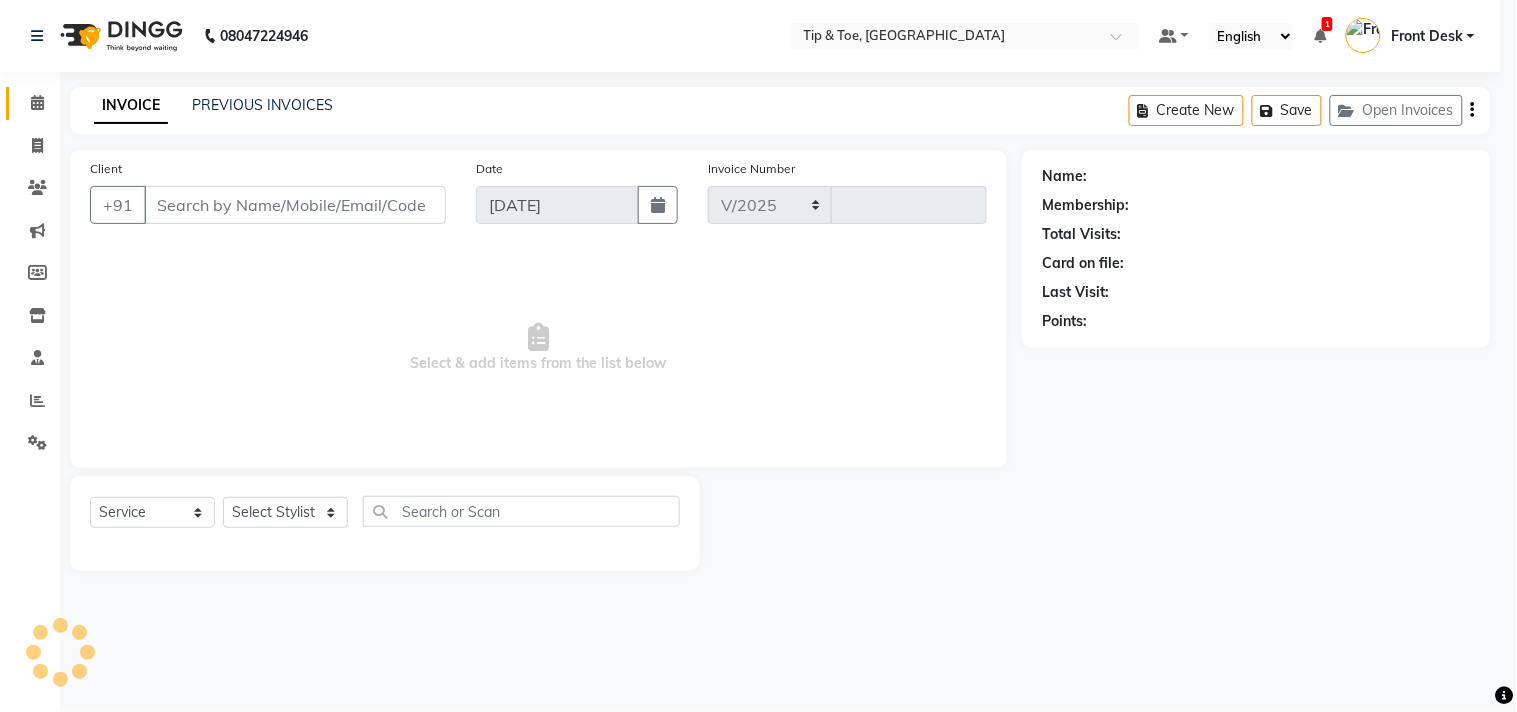 select on "5770" 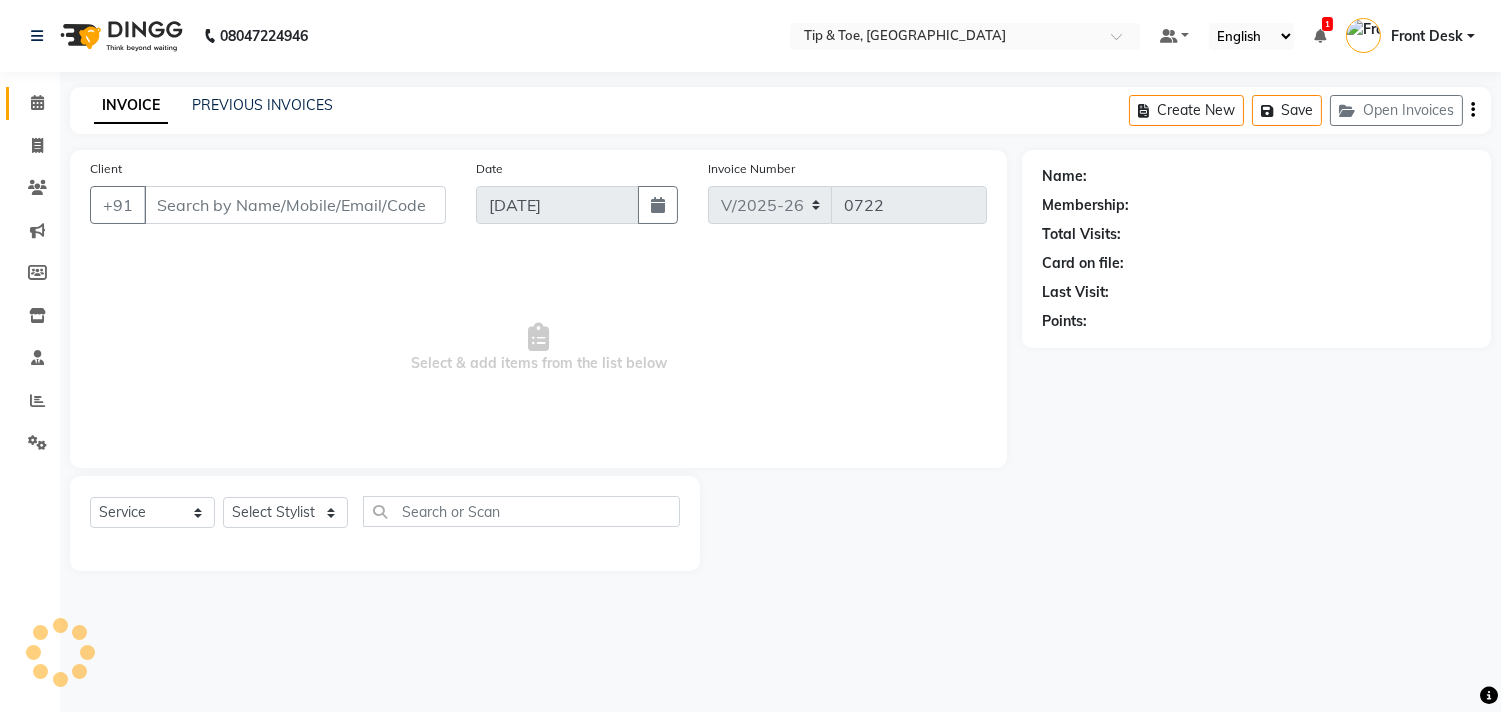 type on "9840420628" 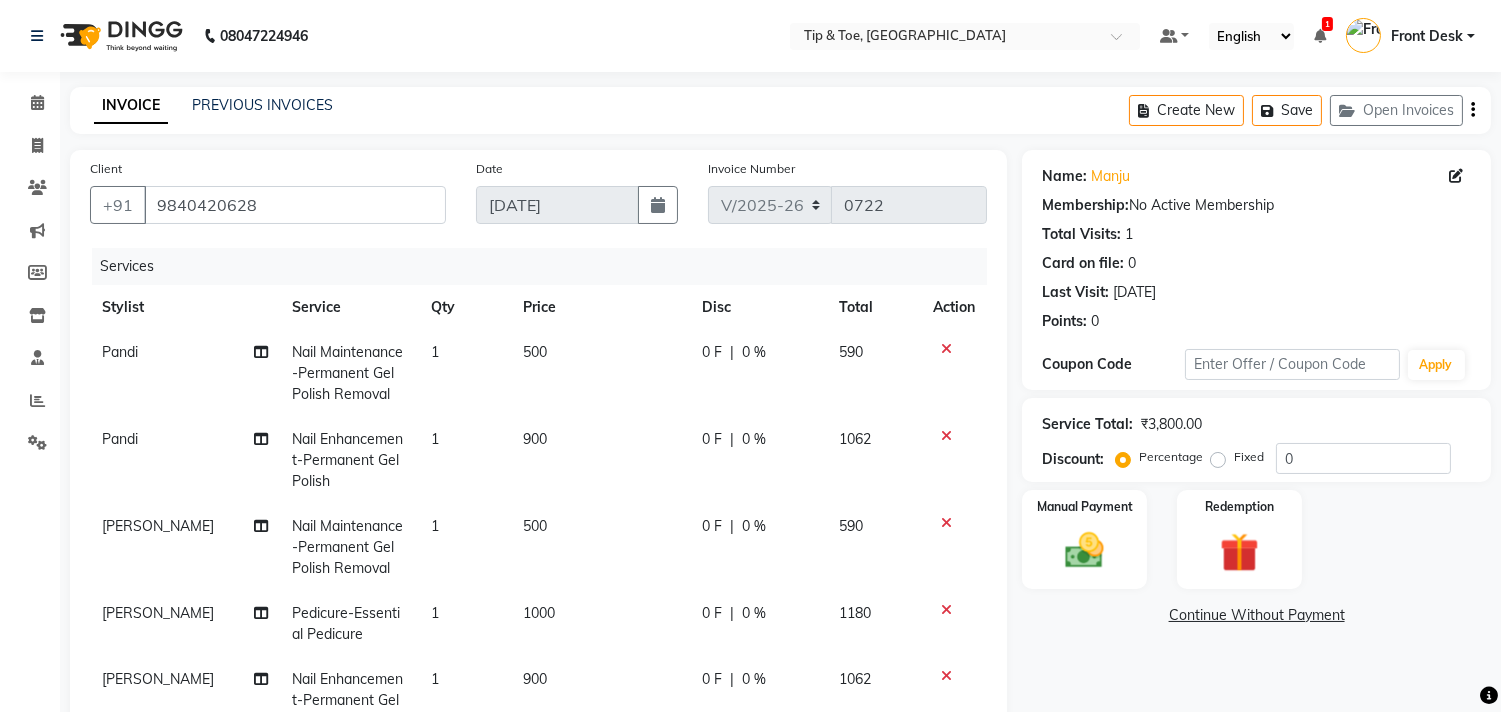 click 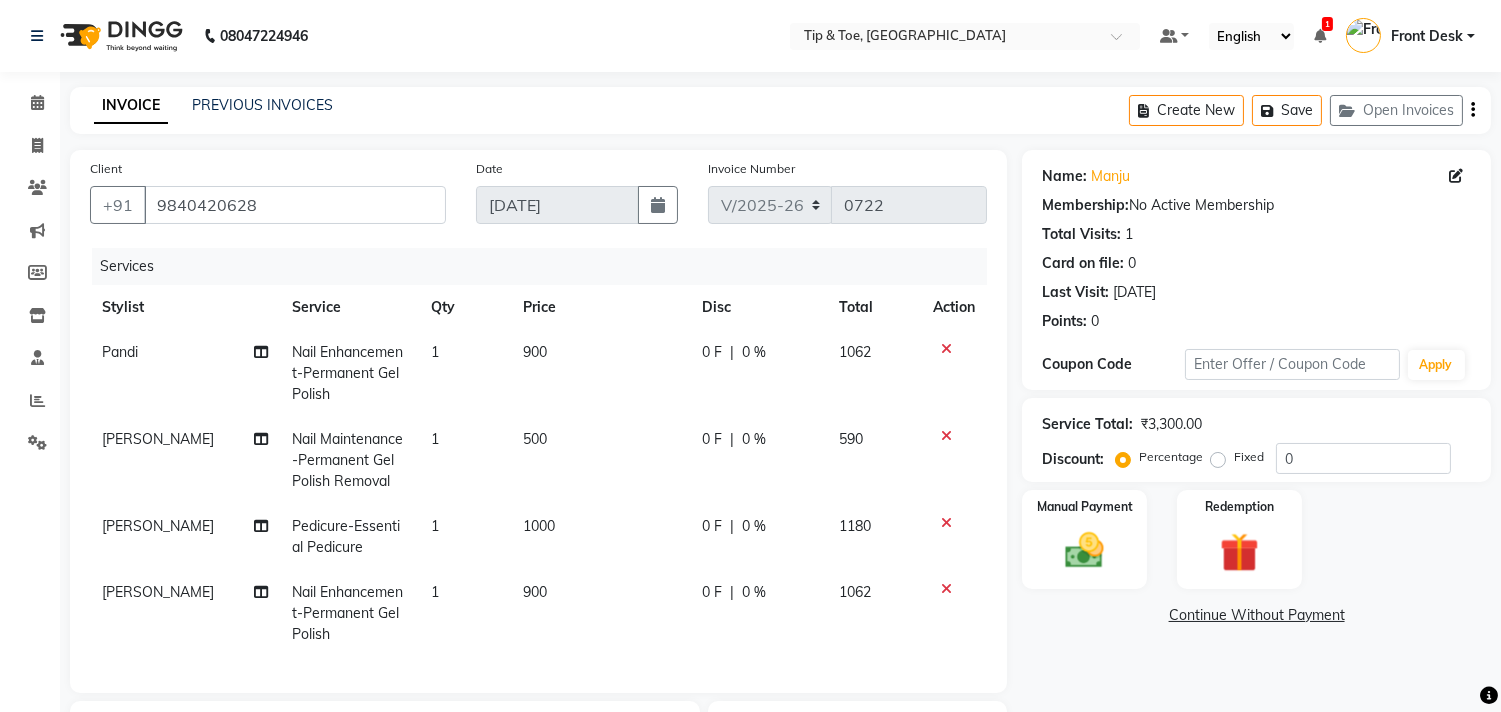 drag, startPoint x: 352, startPoint y: 368, endPoint x: 523, endPoint y: 356, distance: 171.42053 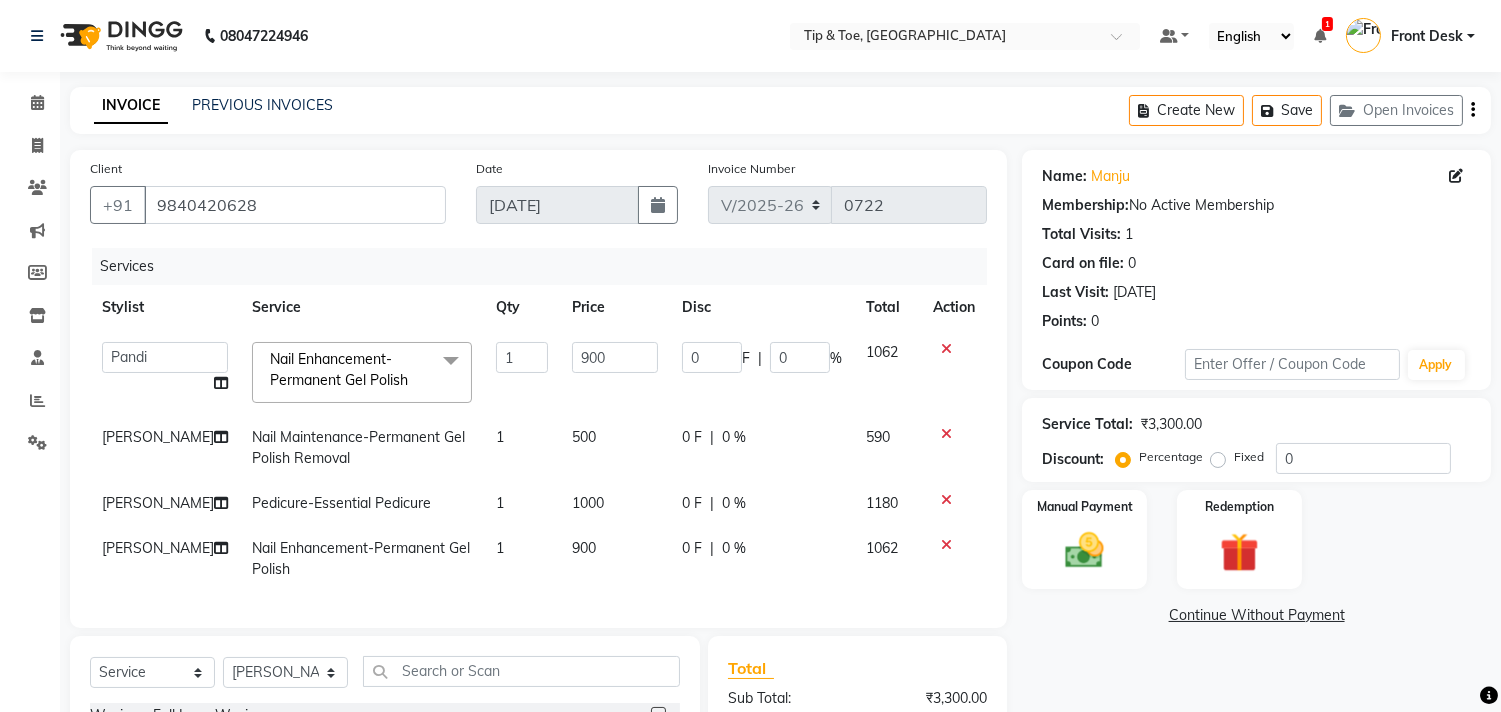 click 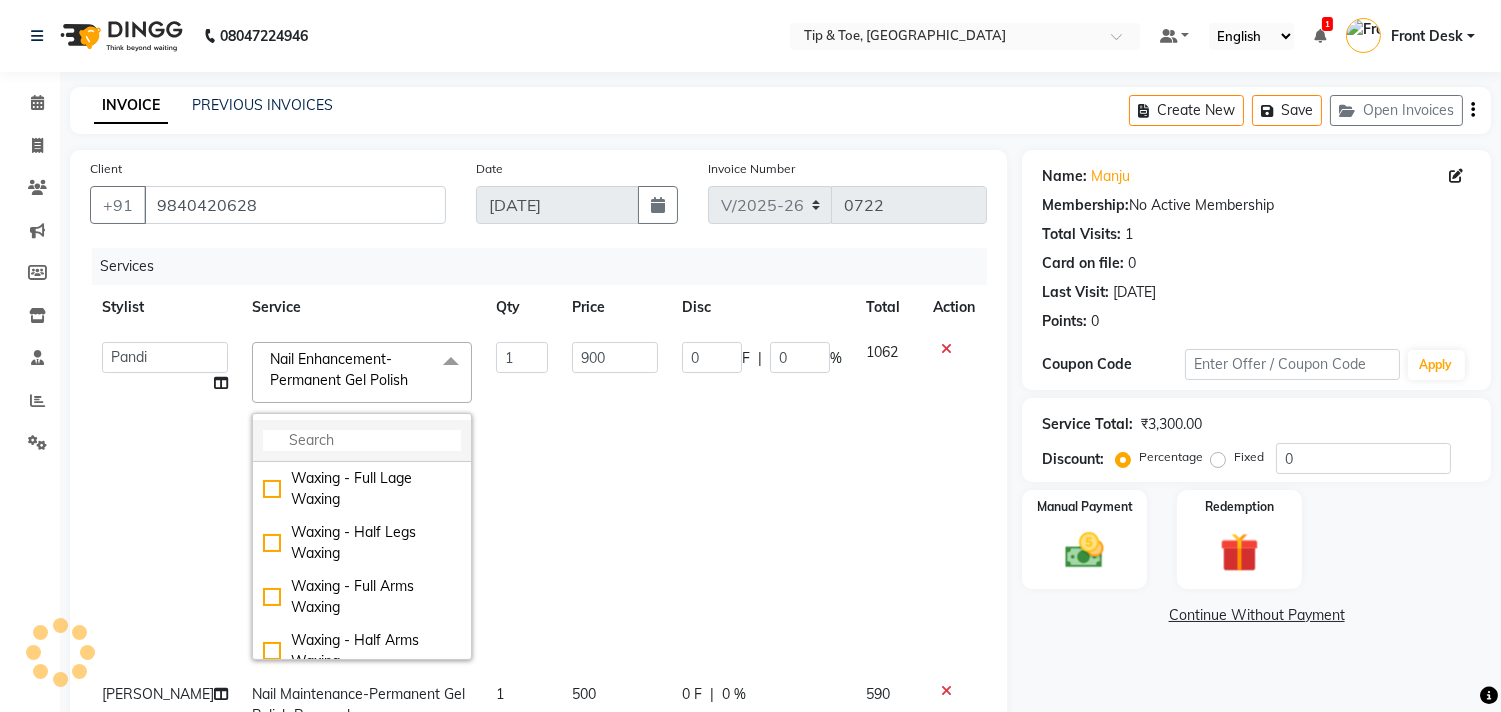 click 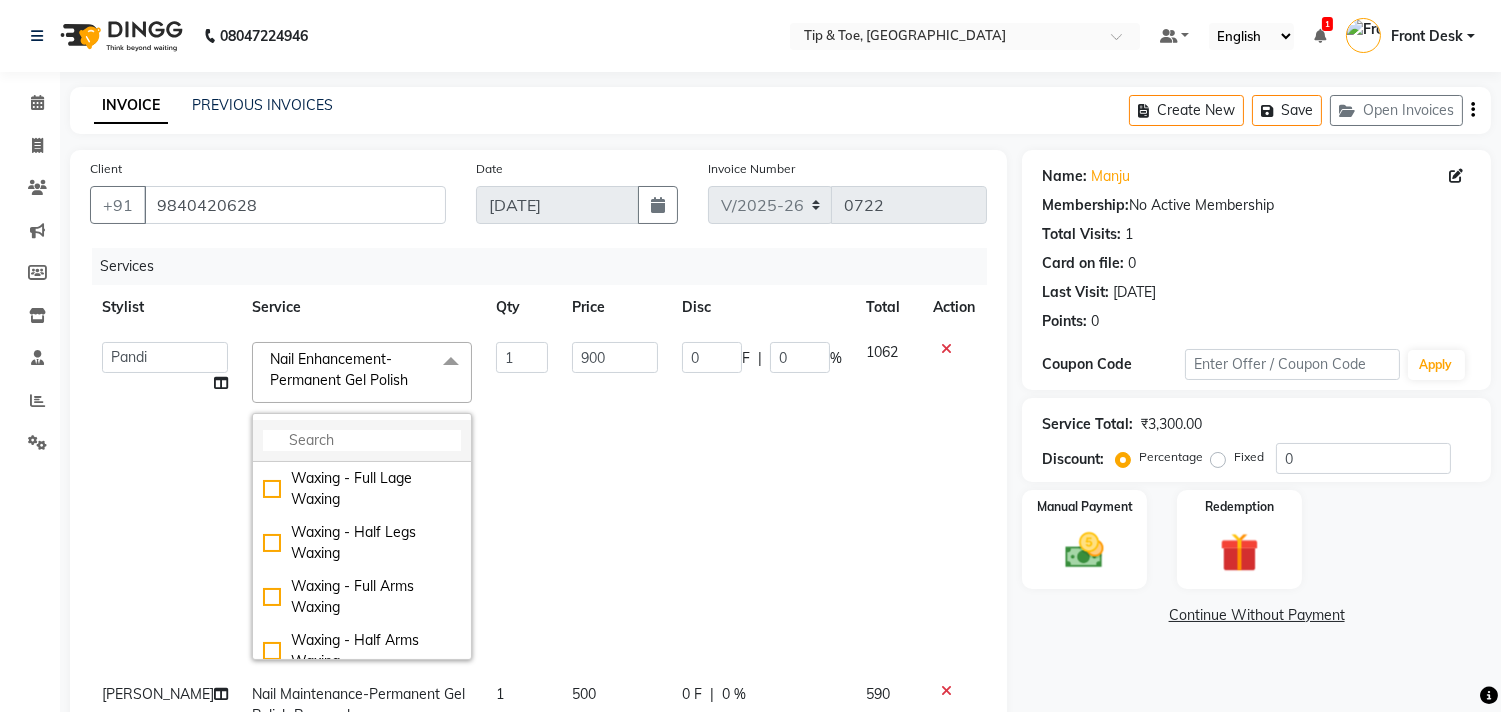 click 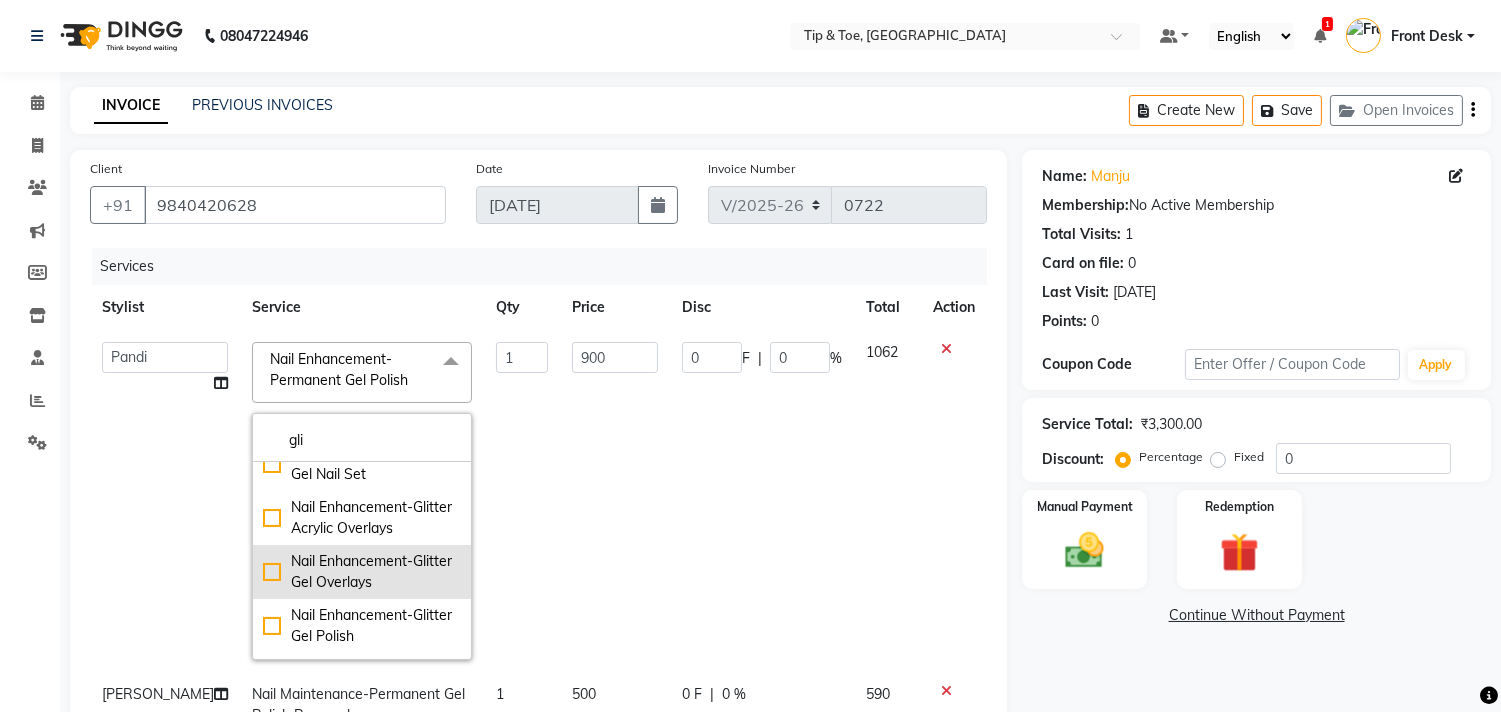 scroll, scrollTop: 222, scrollLeft: 0, axis: vertical 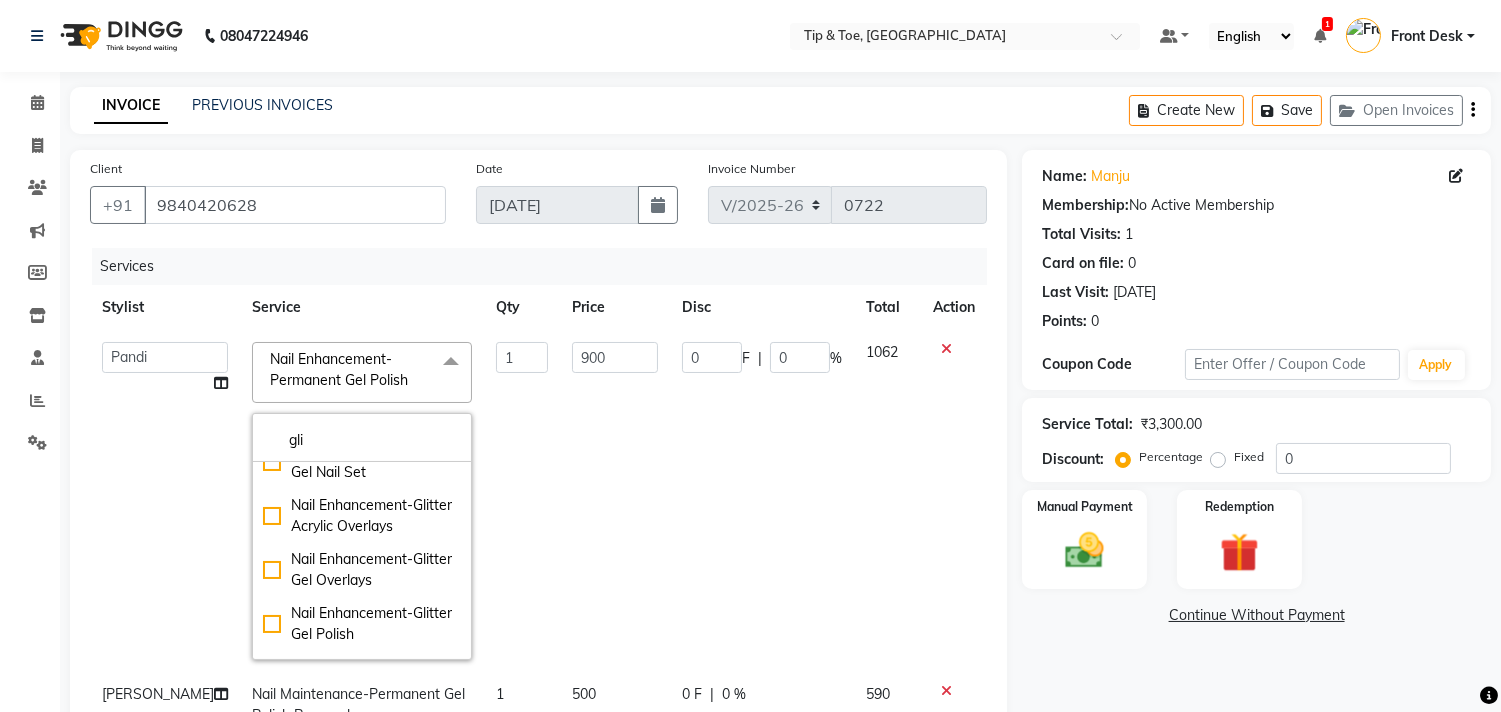 type on "gli" 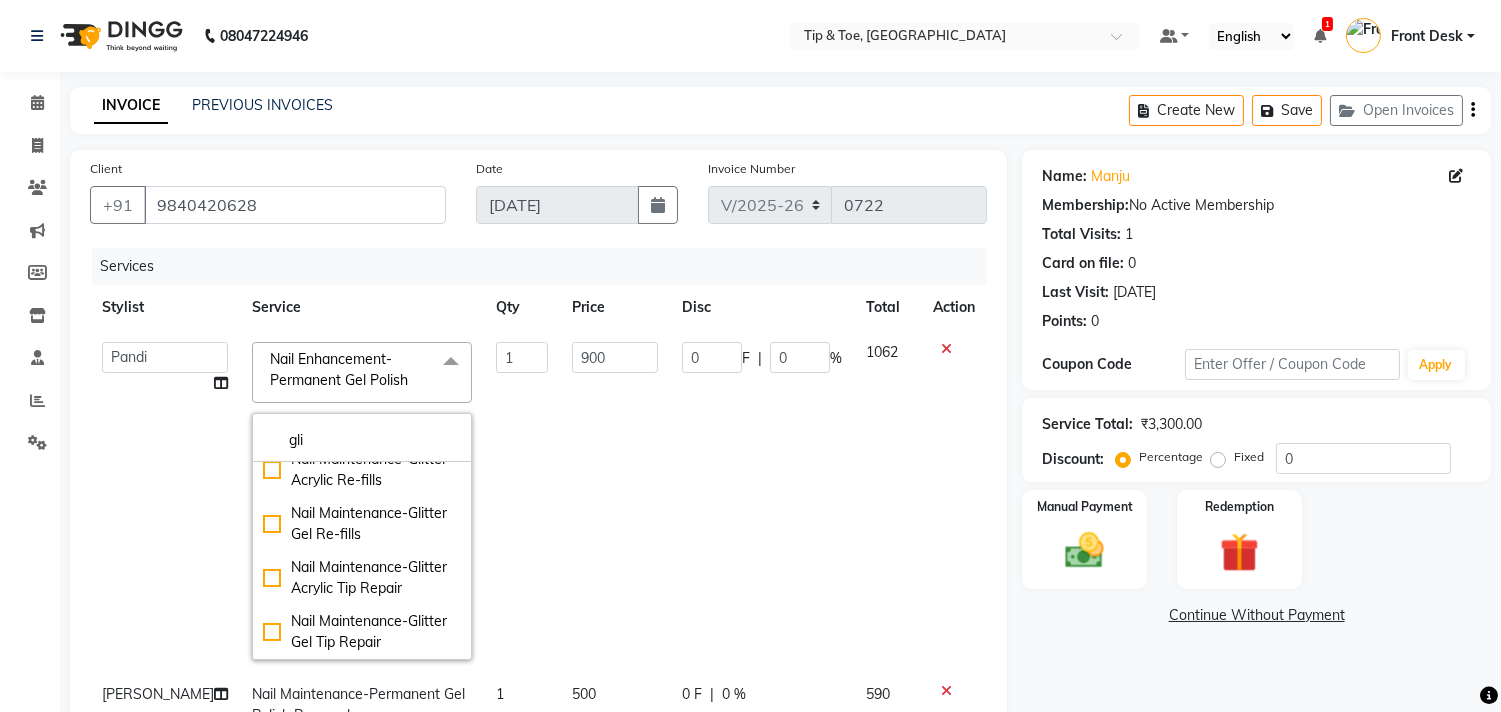scroll, scrollTop: 451, scrollLeft: 0, axis: vertical 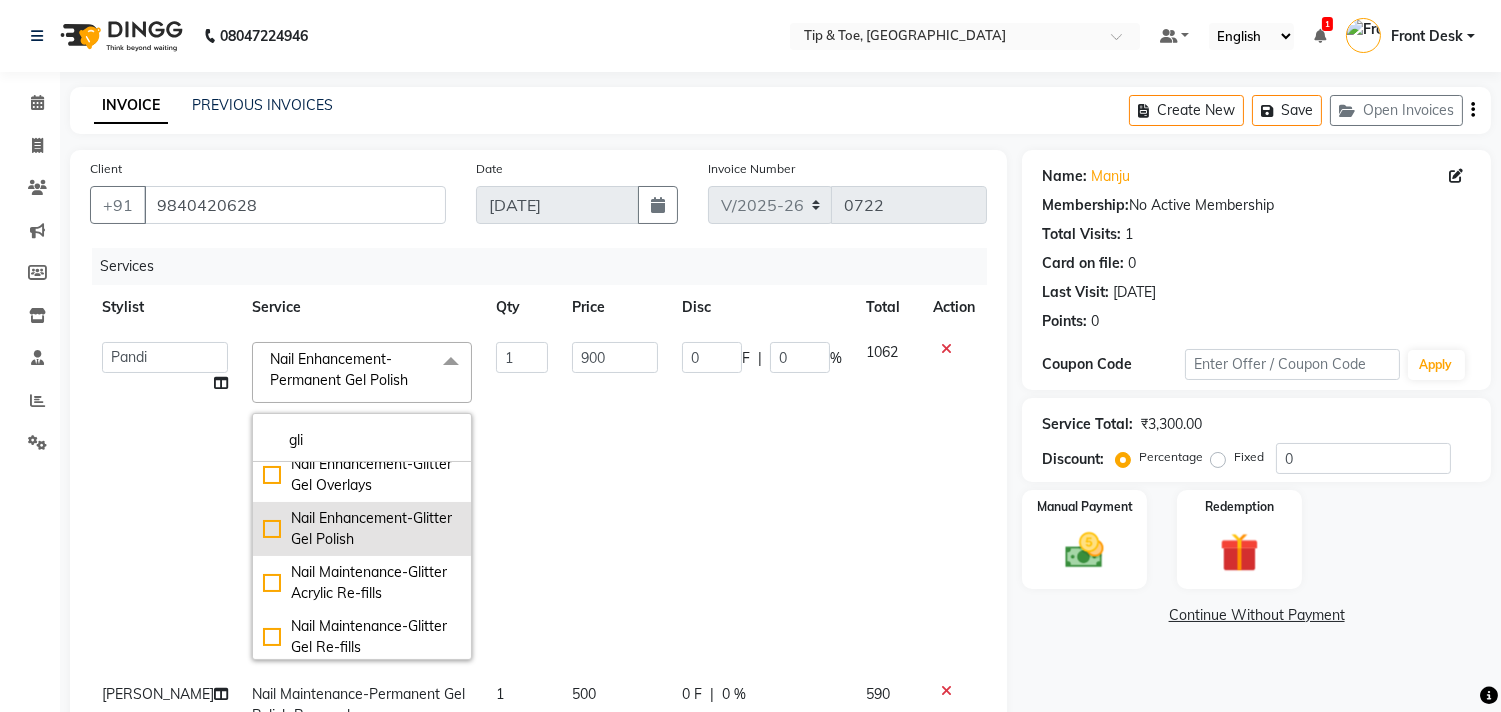 click on "Nail Enhancement-Glitter Gel Polish" 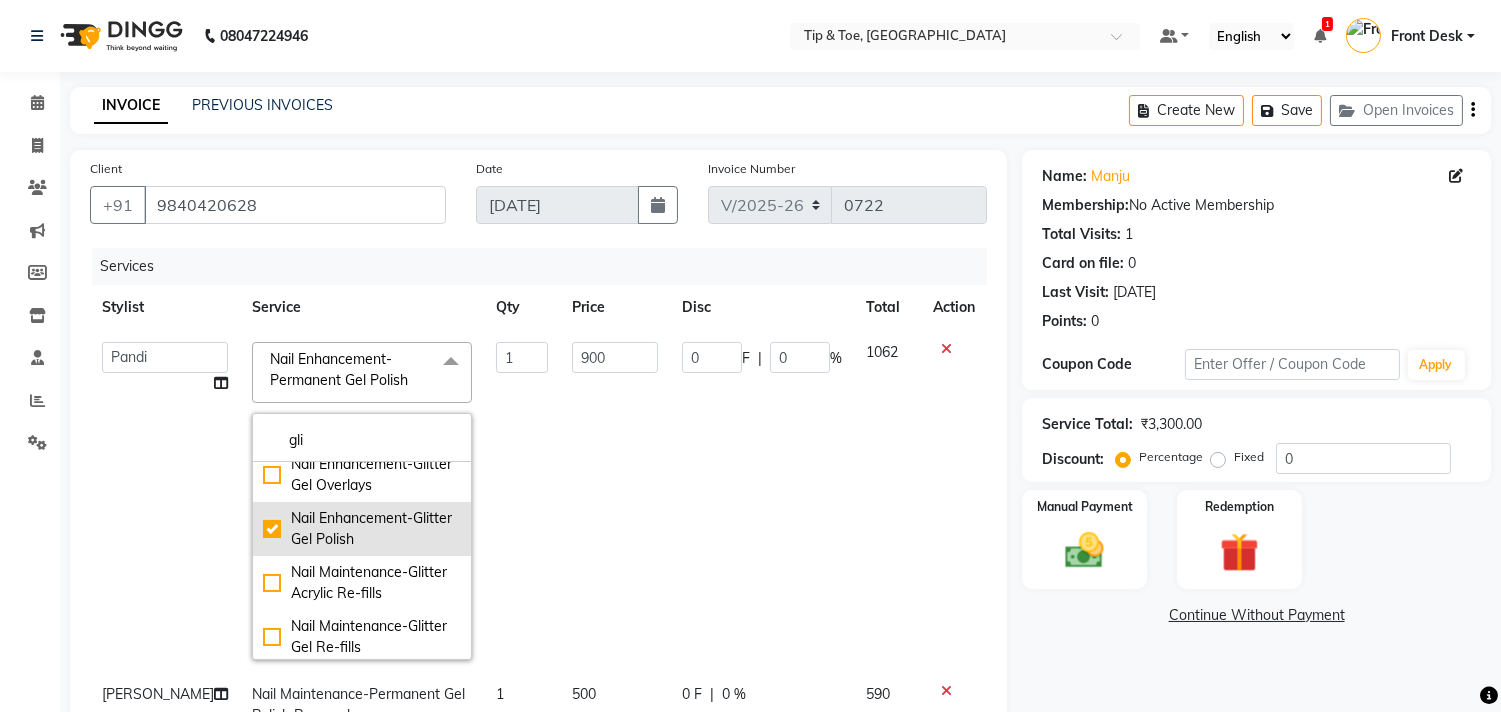 checkbox on "true" 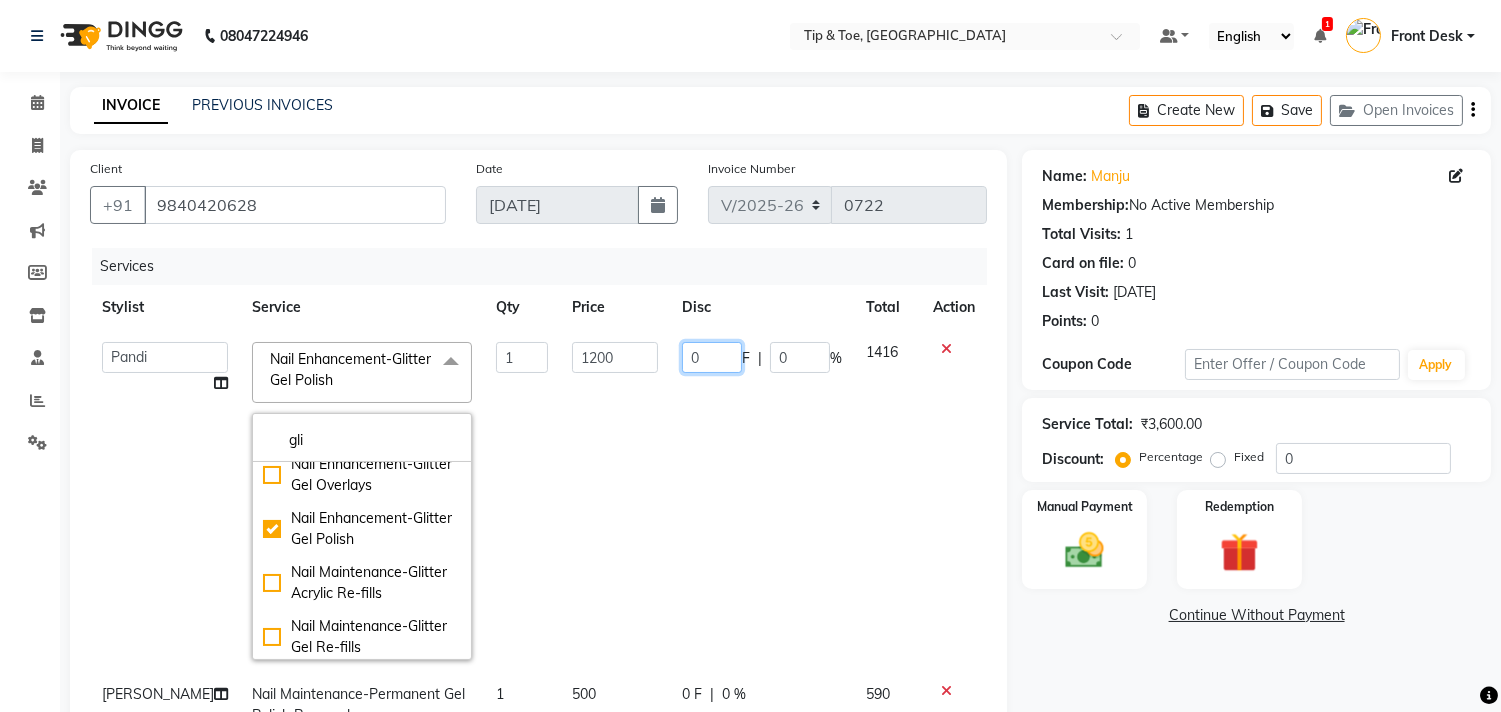 click on "0 F | 0 %" 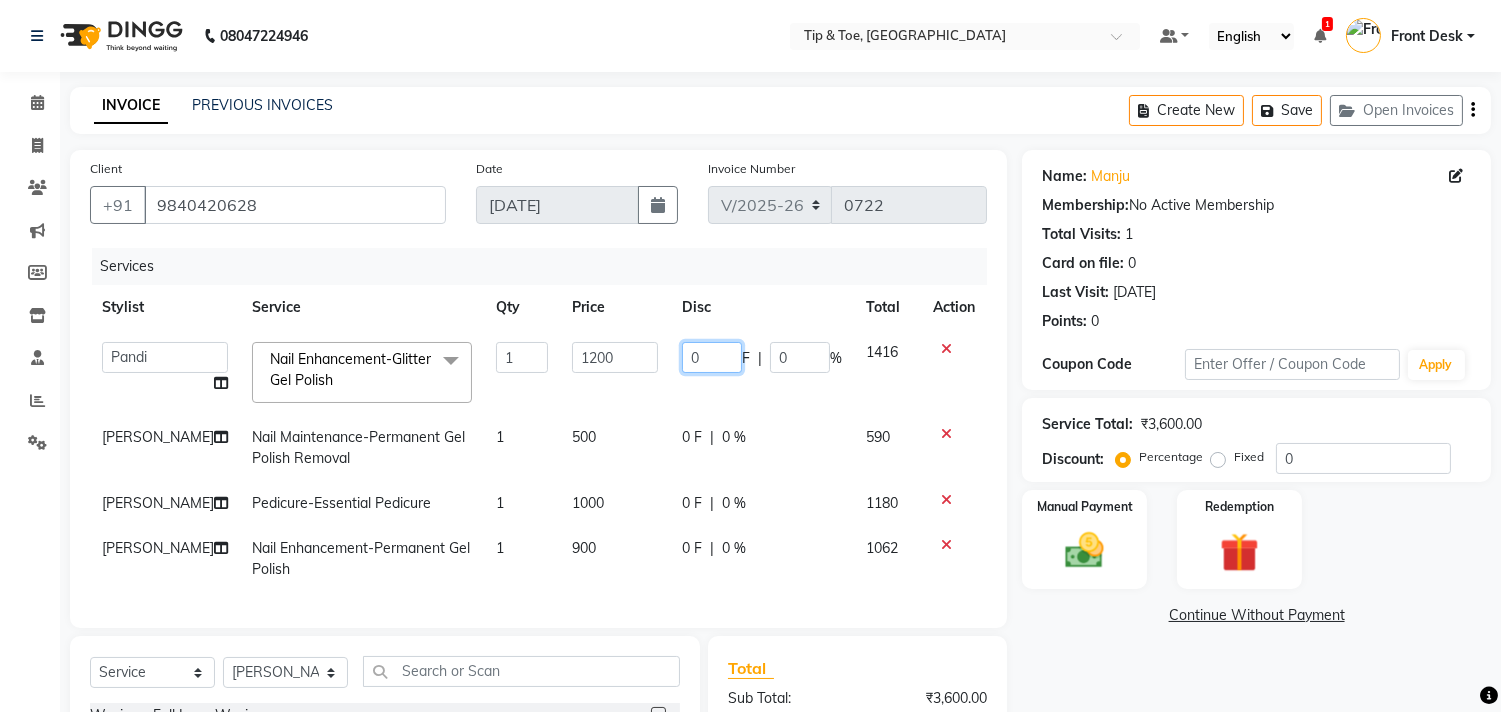scroll, scrollTop: 265, scrollLeft: 0, axis: vertical 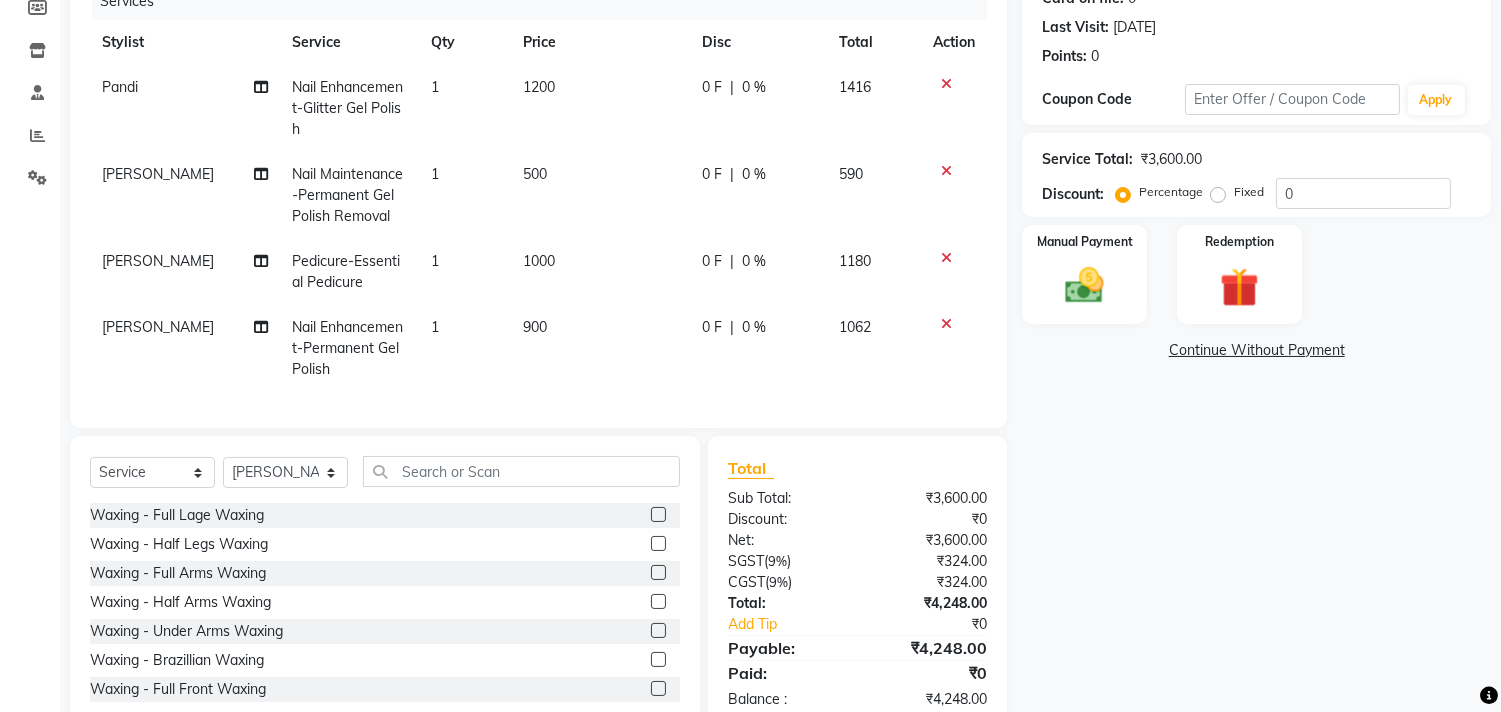 click on "Total Sub Total: ₹3,600.00 Discount: ₹0 Net: ₹3,600.00 SGST  ( 9% ) ₹324.00 CGST  ( 9% ) ₹324.00 Total: ₹4,248.00 Add Tip ₹0 Payable: ₹4,248.00 Paid: ₹0 Balance   : ₹4,248.00" 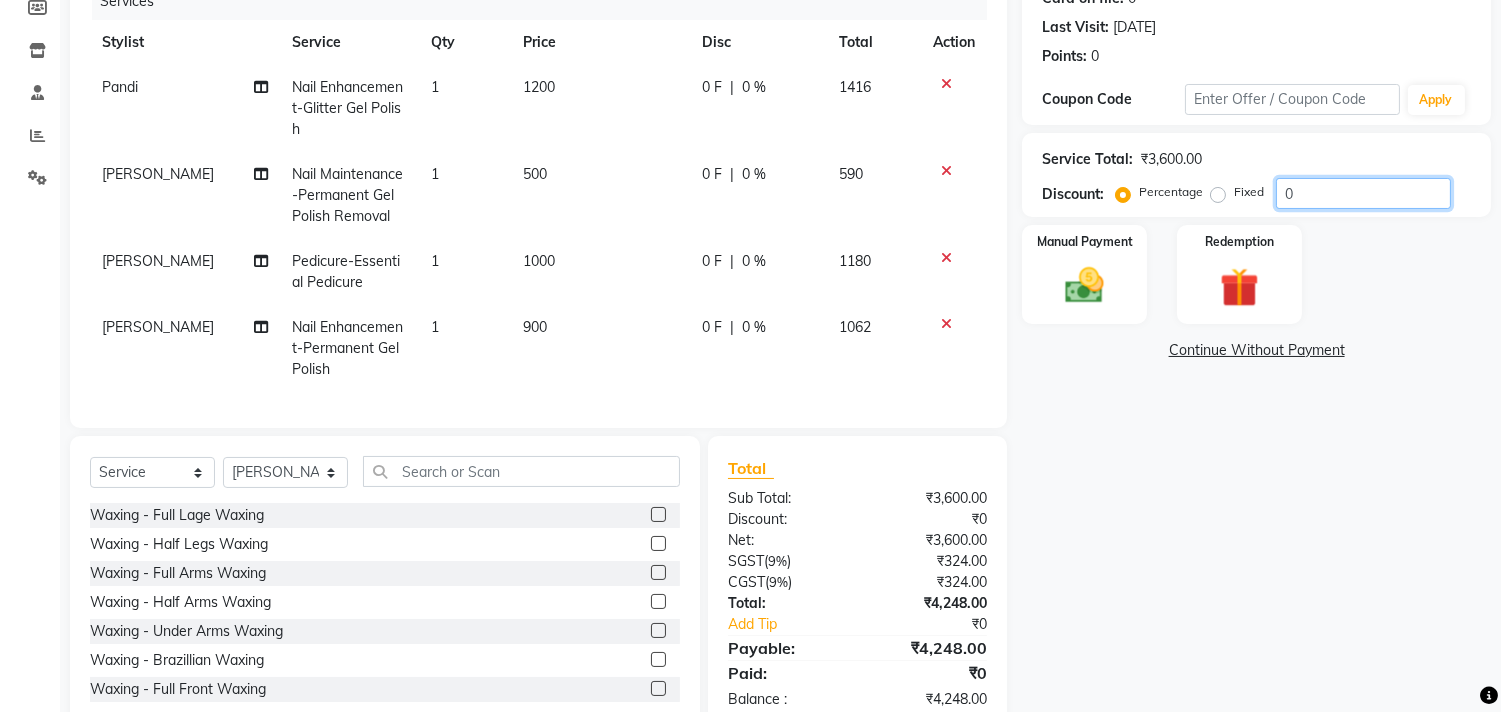 click on "0" 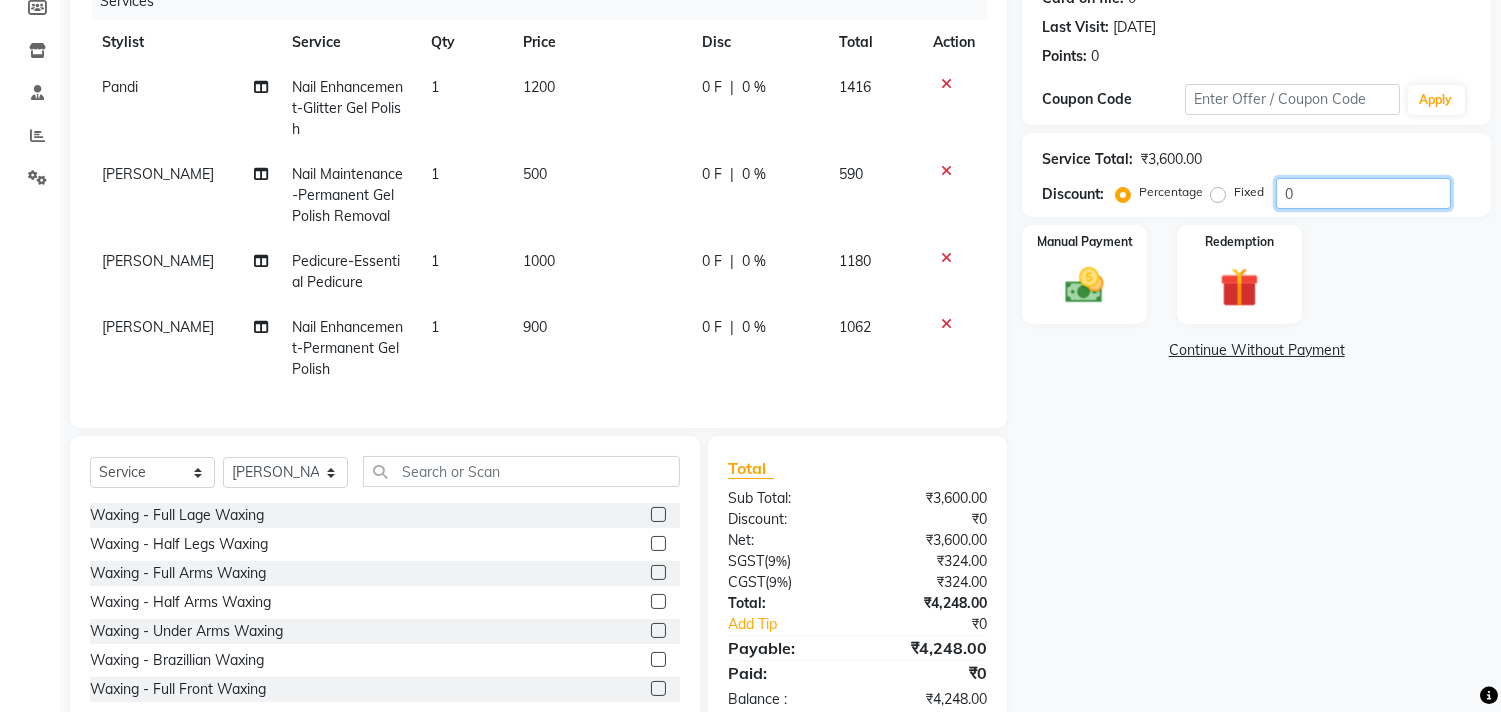 scroll, scrollTop: 330, scrollLeft: 0, axis: vertical 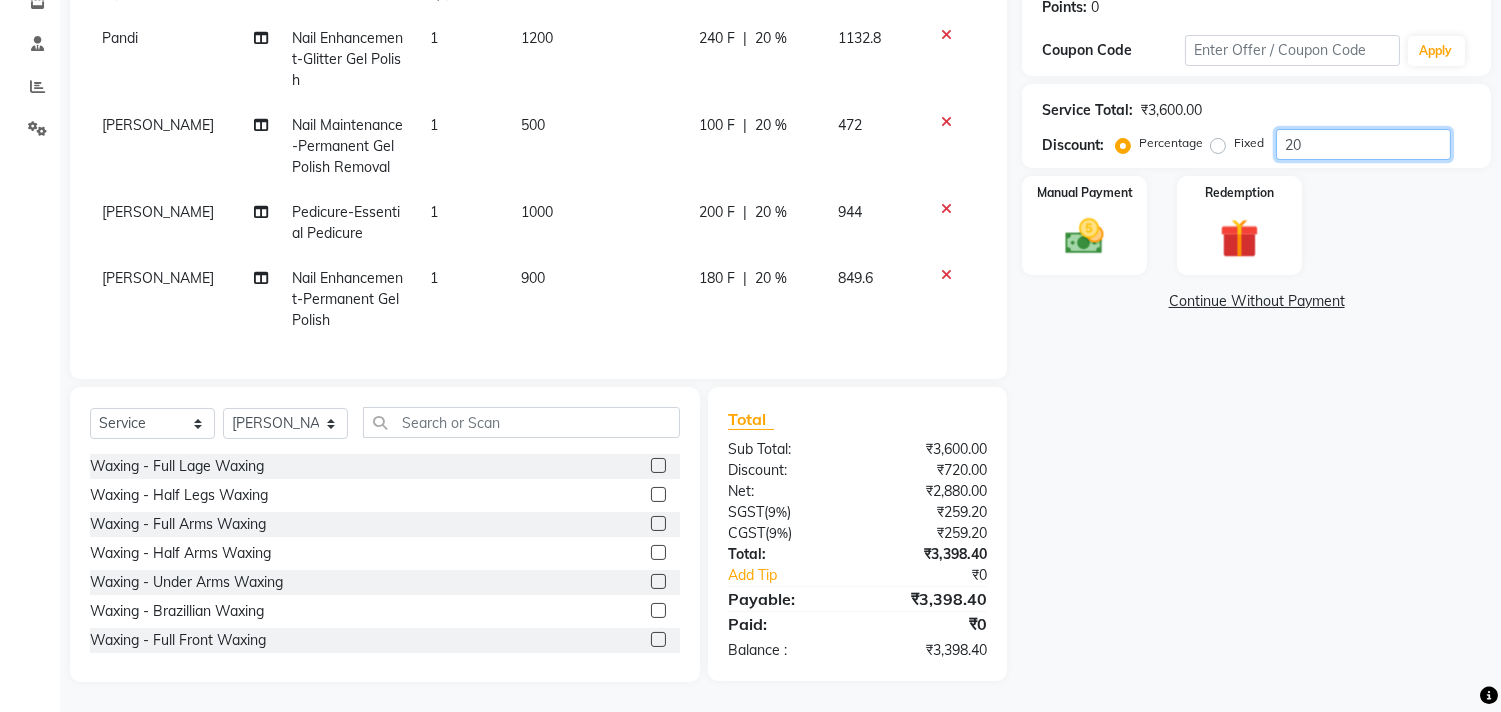 type on "2" 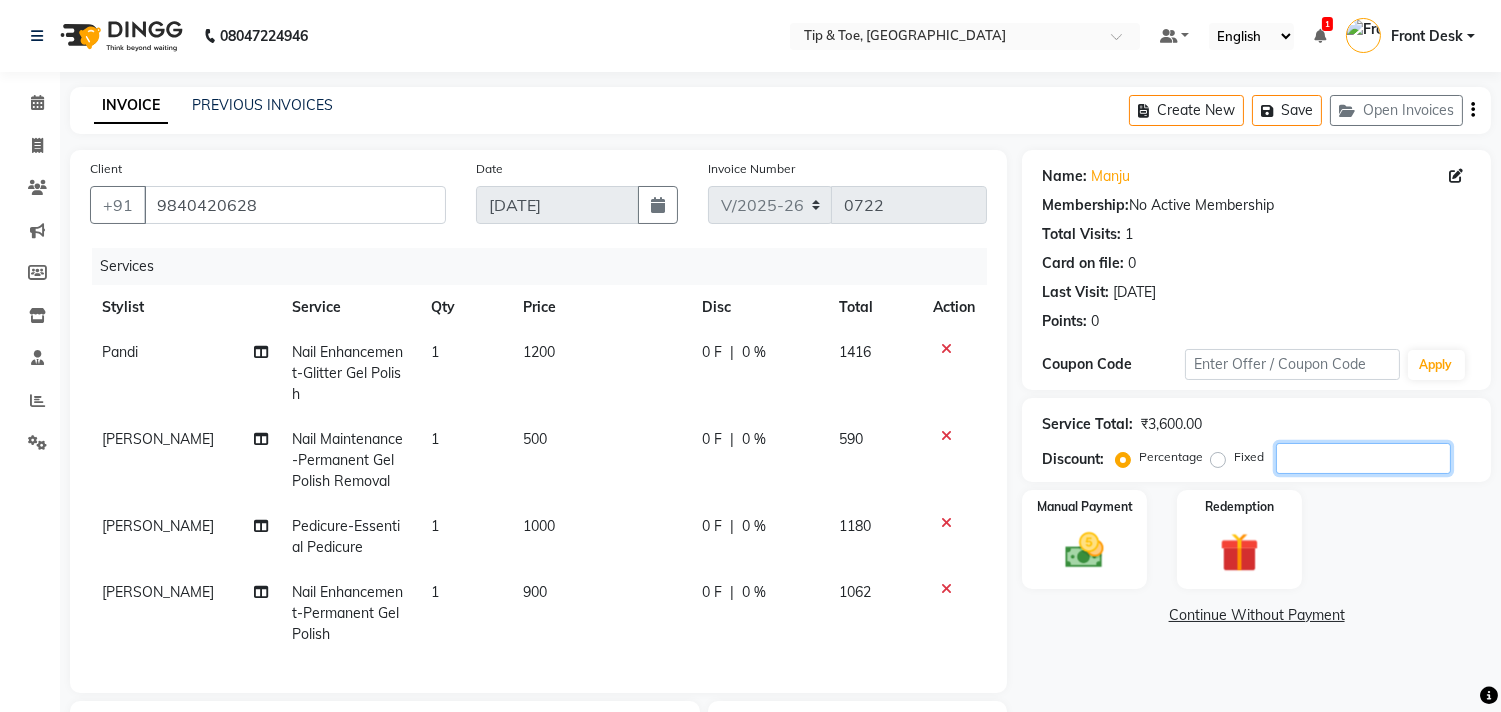 scroll, scrollTop: 330, scrollLeft: 0, axis: vertical 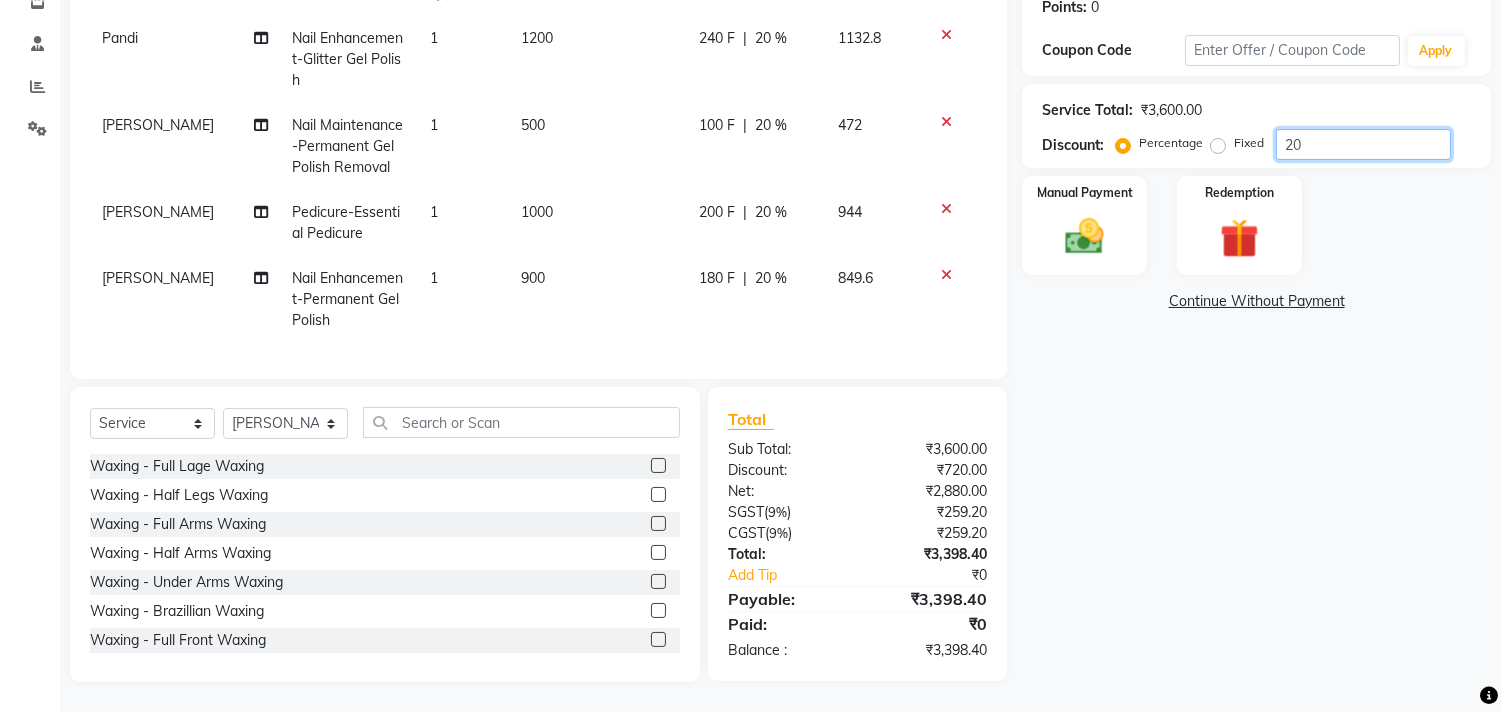 type on "2" 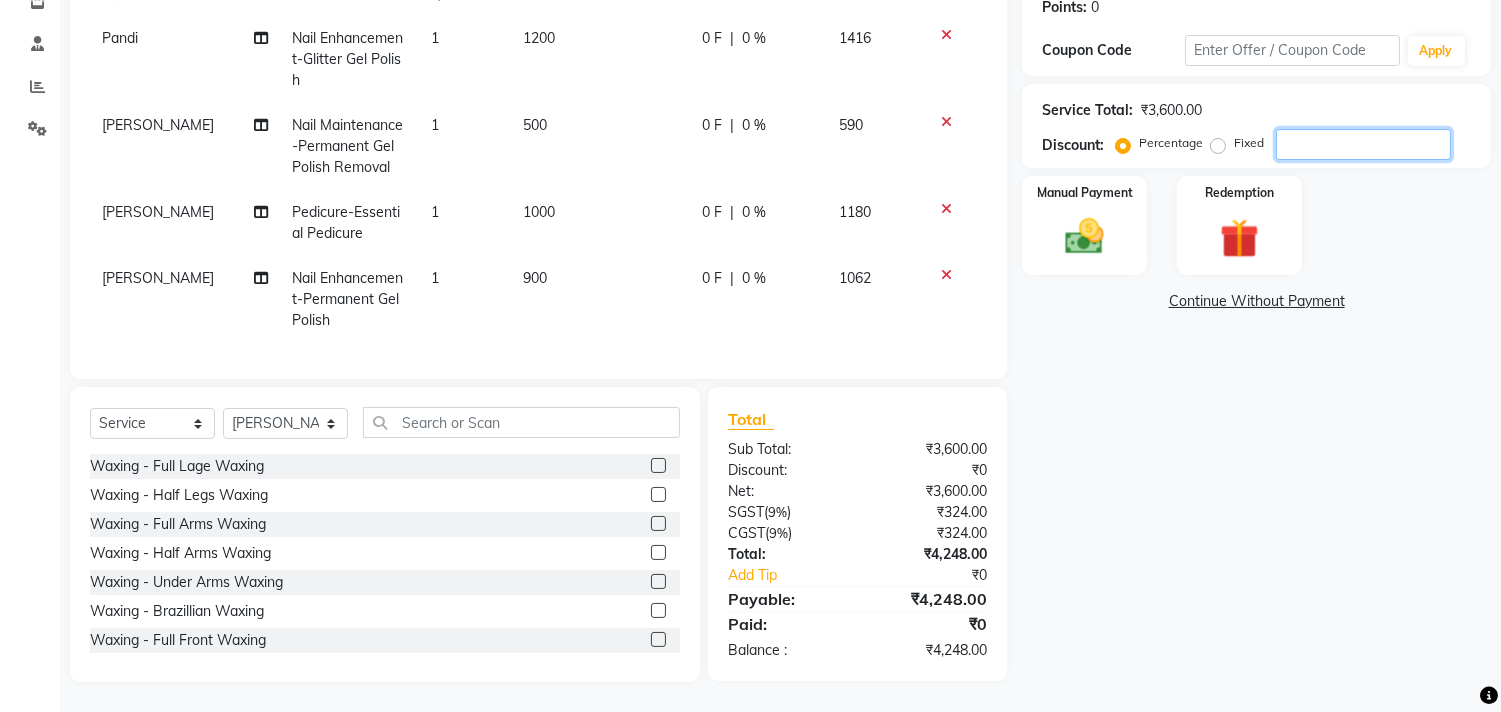 scroll, scrollTop: 0, scrollLeft: 0, axis: both 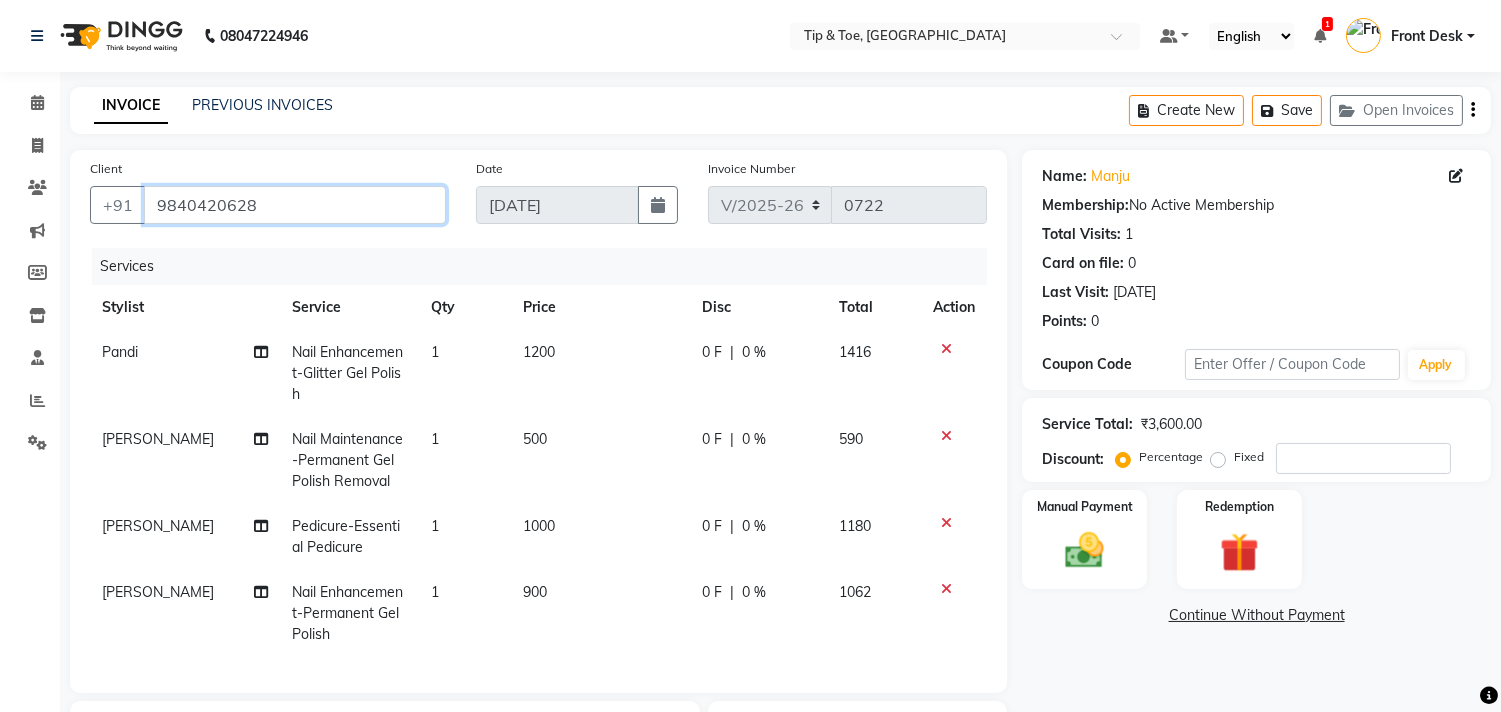 drag, startPoint x: 285, startPoint y: 208, endPoint x: 153, endPoint y: 214, distance: 132.13629 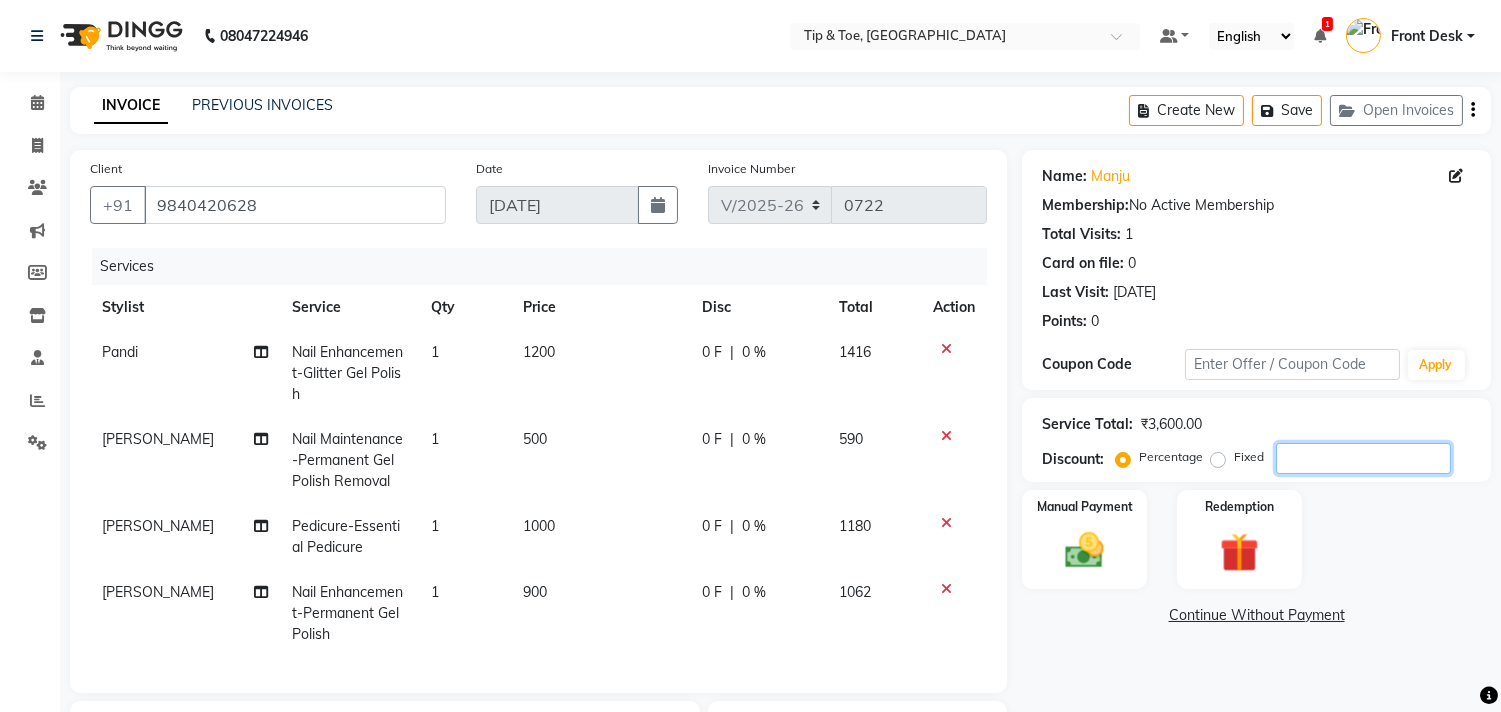 click 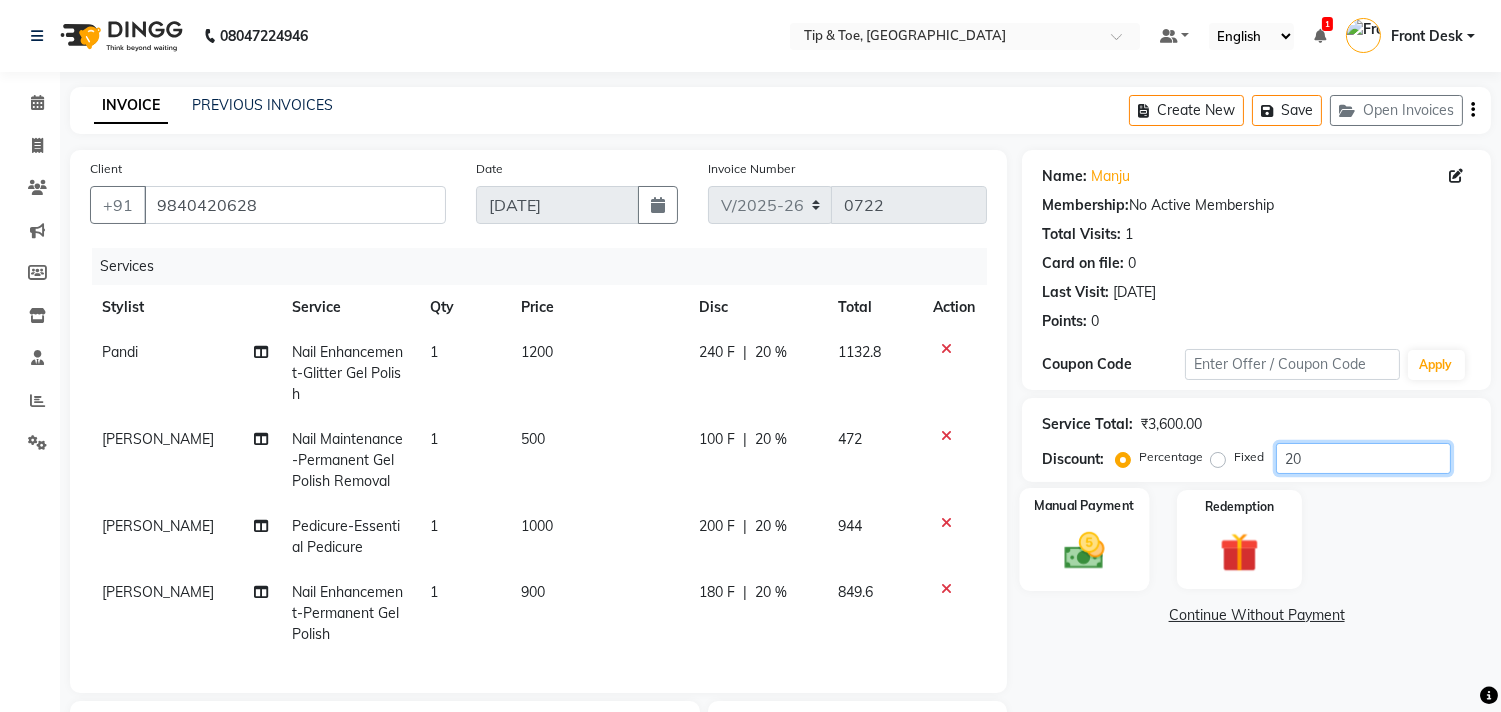 type on "20" 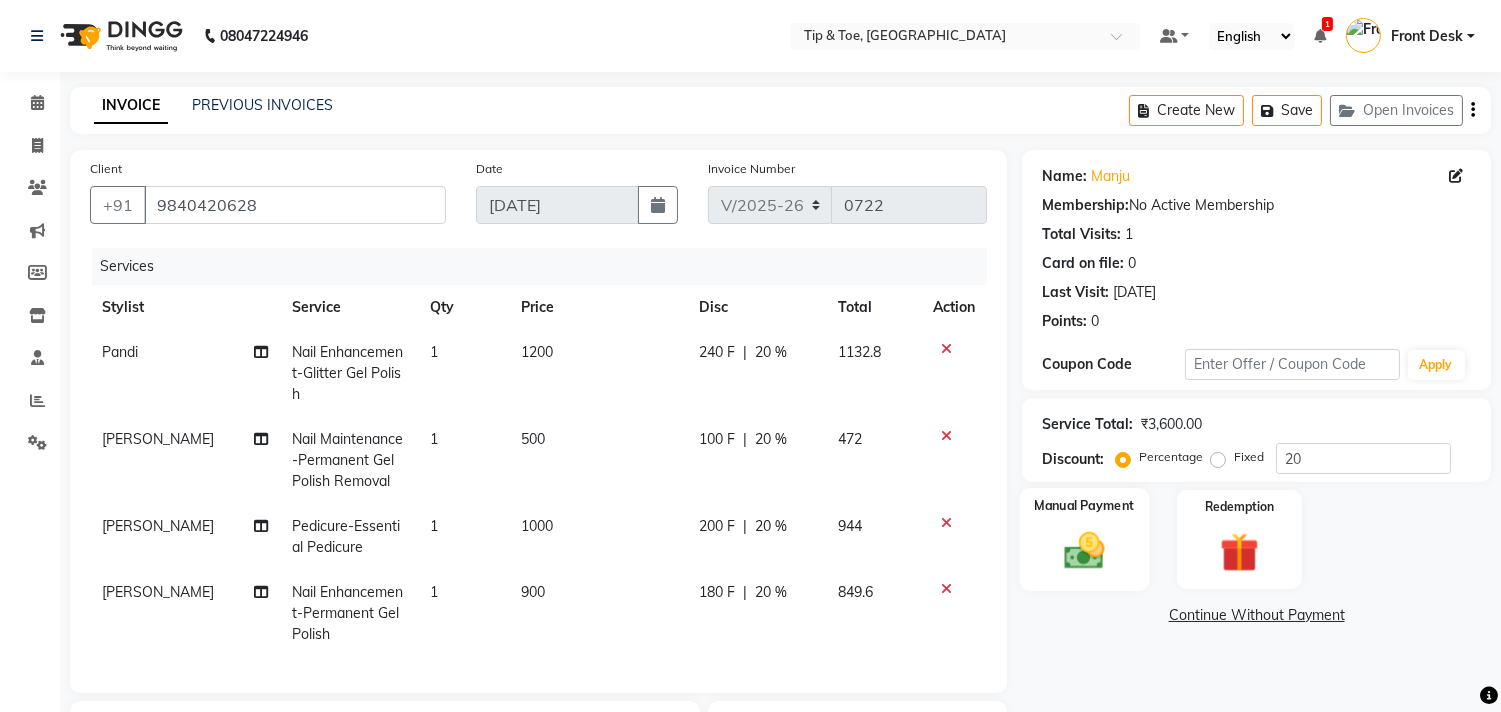 click 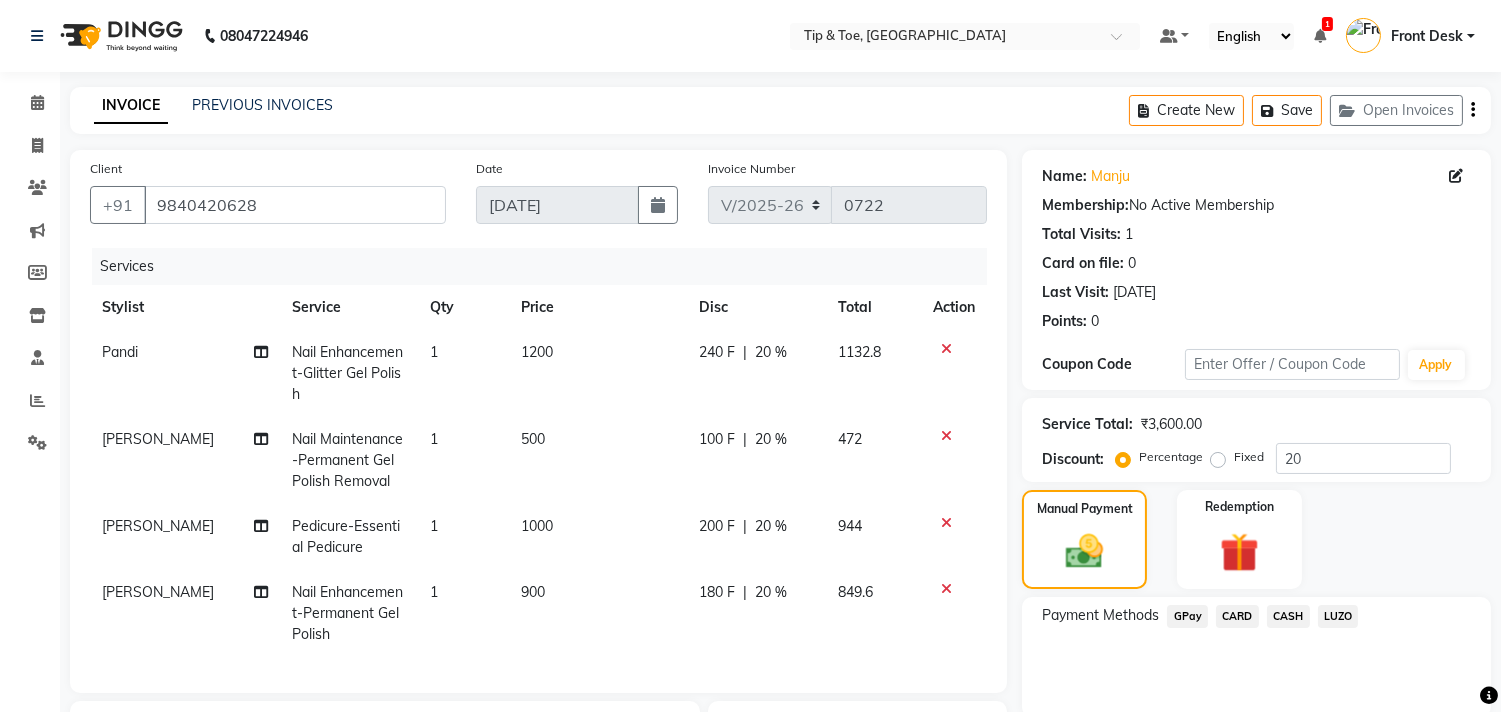 click on "CASH" 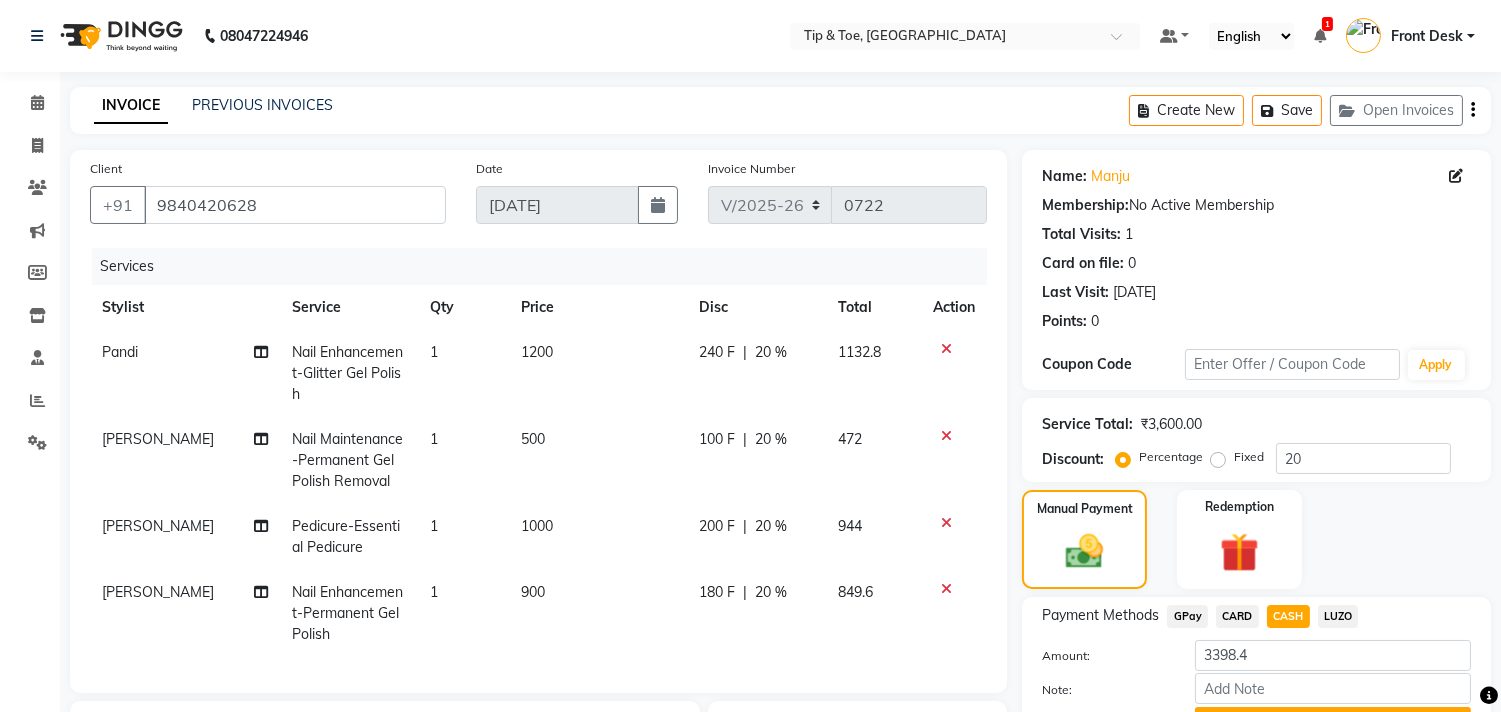 scroll, scrollTop: 330, scrollLeft: 0, axis: vertical 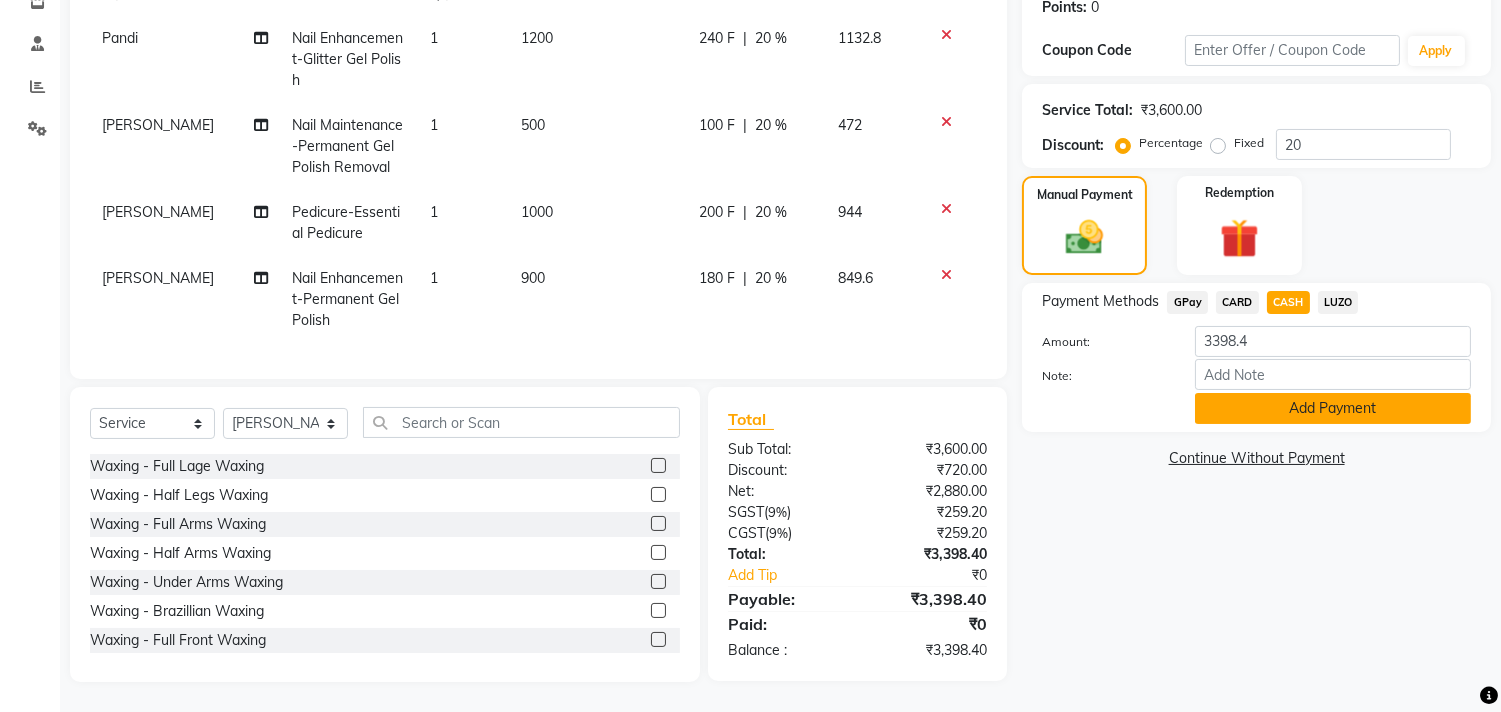 click on "Add Payment" 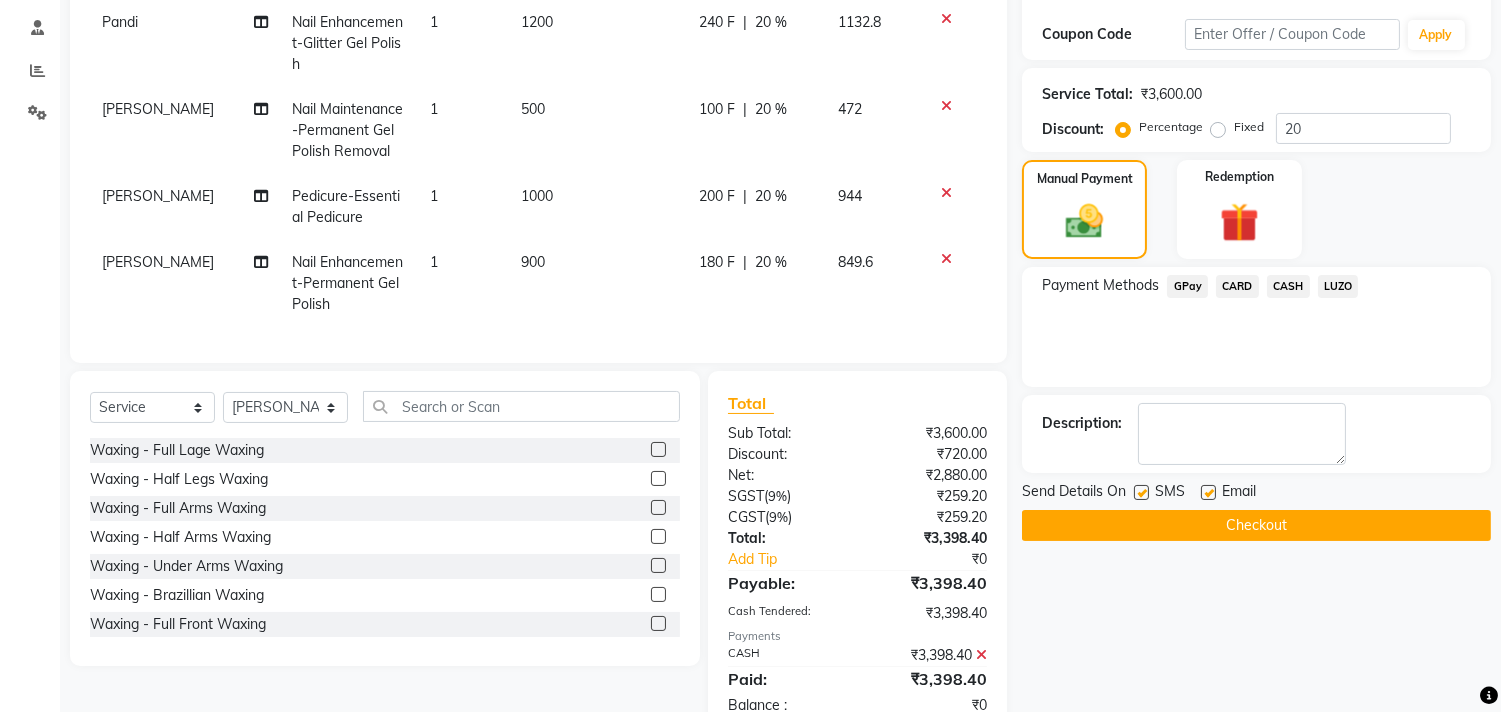 click on "Checkout" 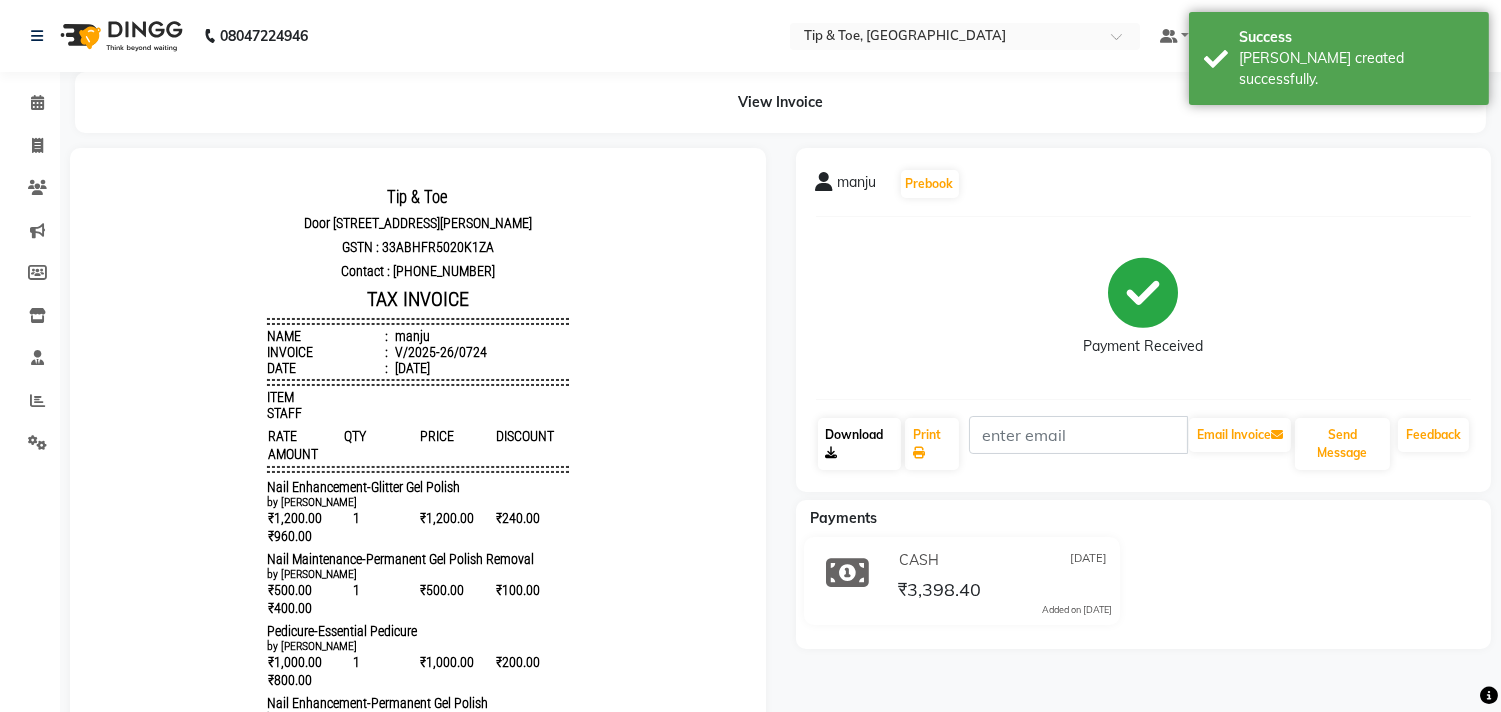 scroll, scrollTop: 0, scrollLeft: 0, axis: both 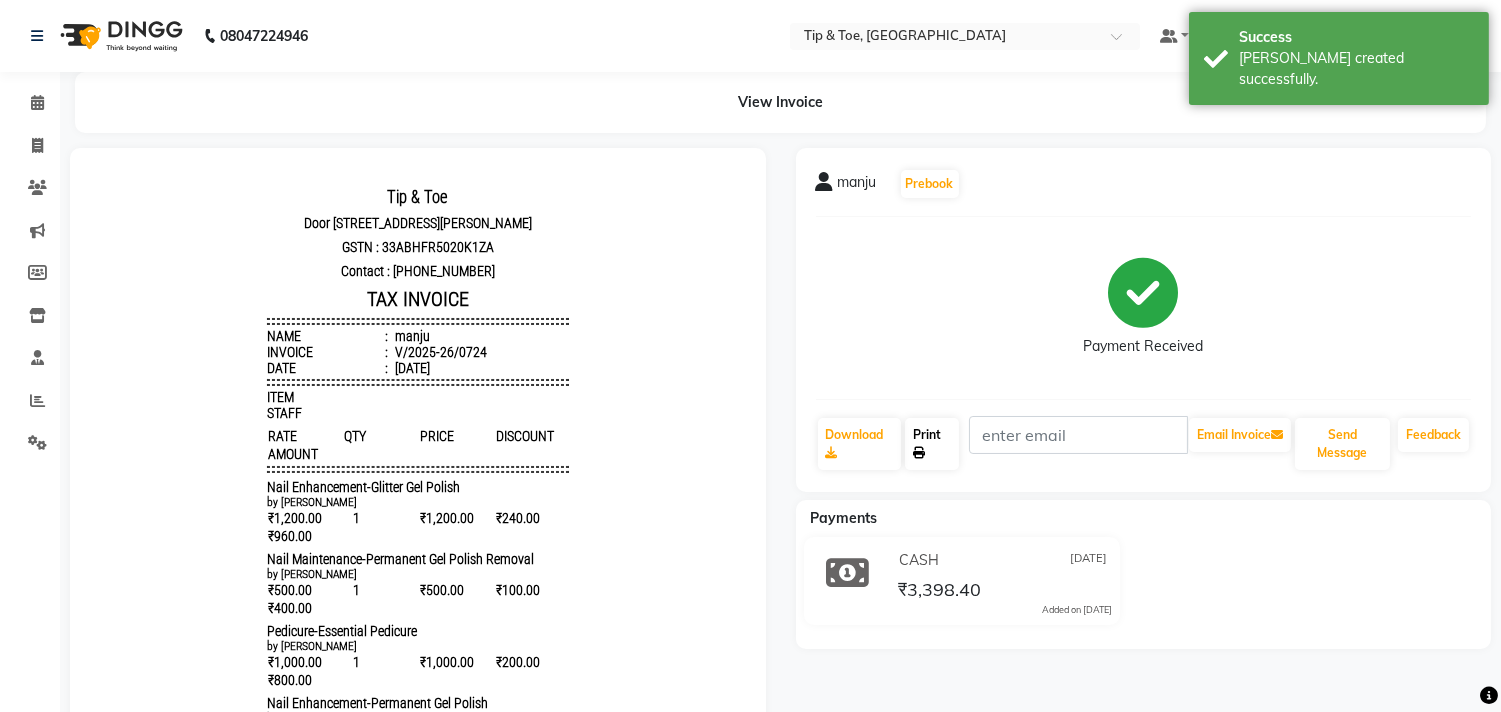 click on "Print" 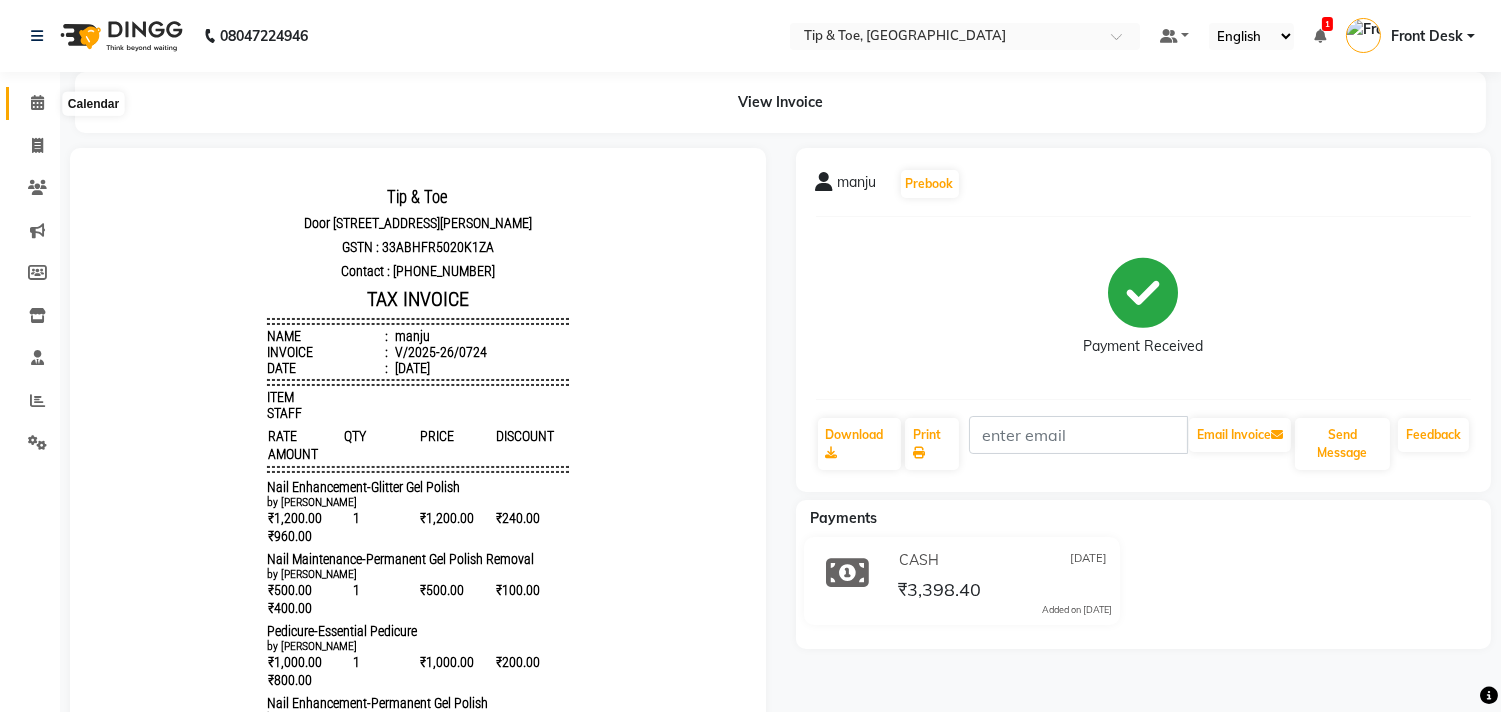 click 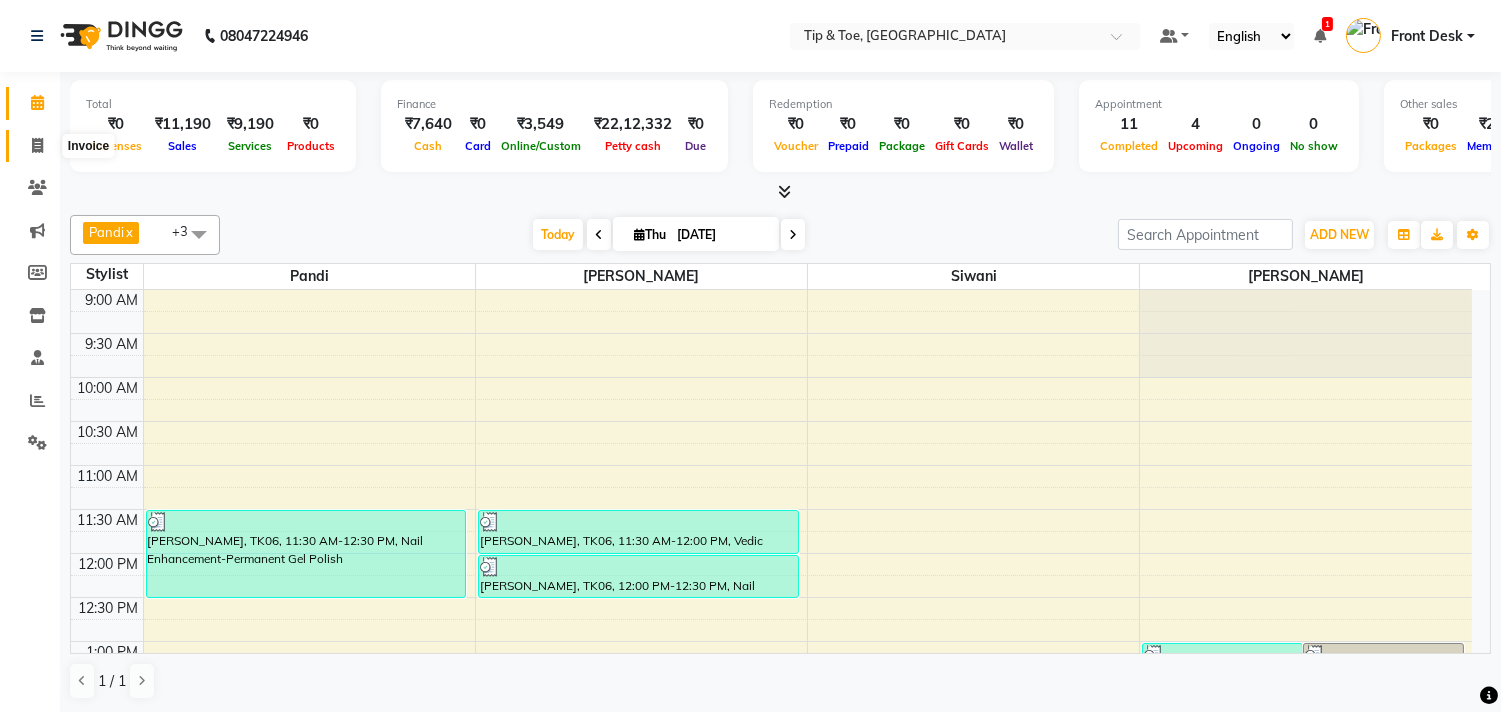 click 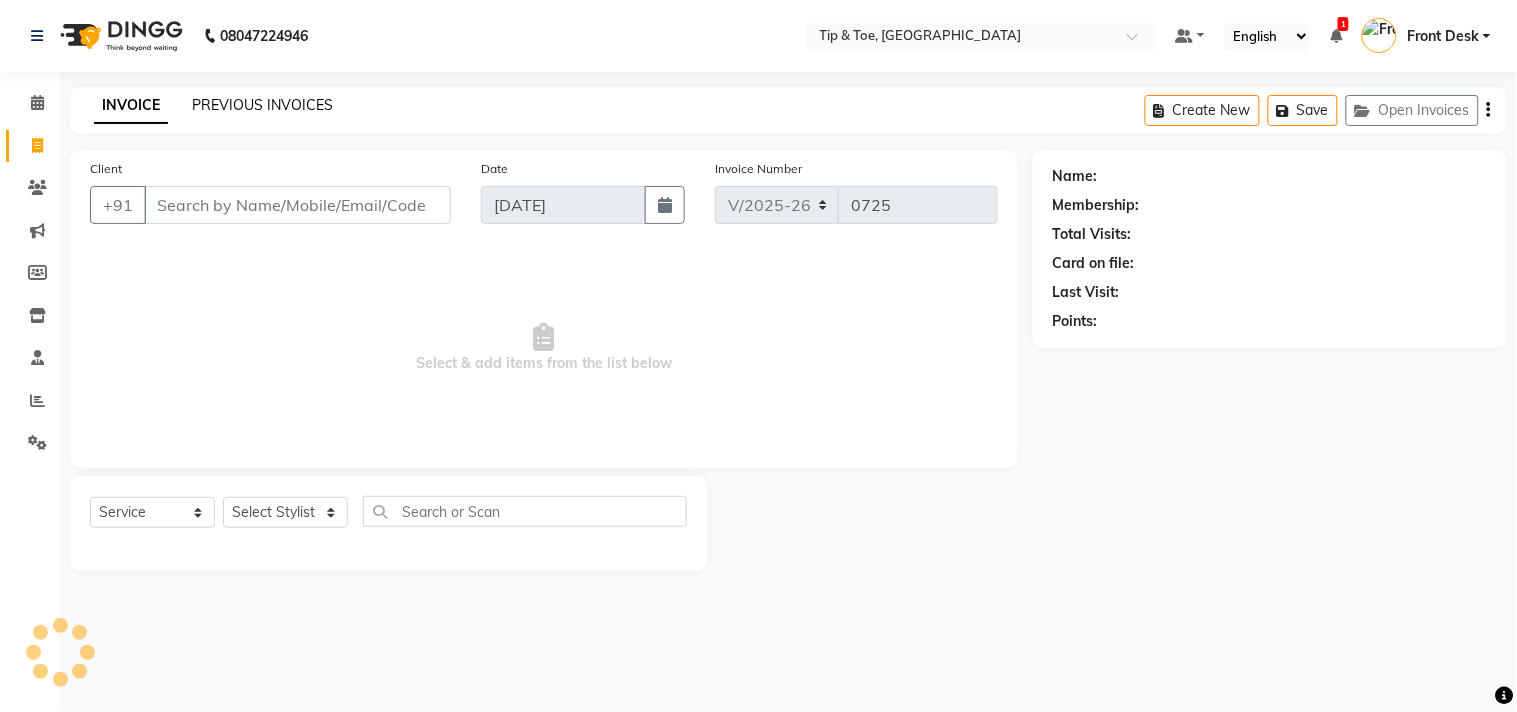 click on "PREVIOUS INVOICES" 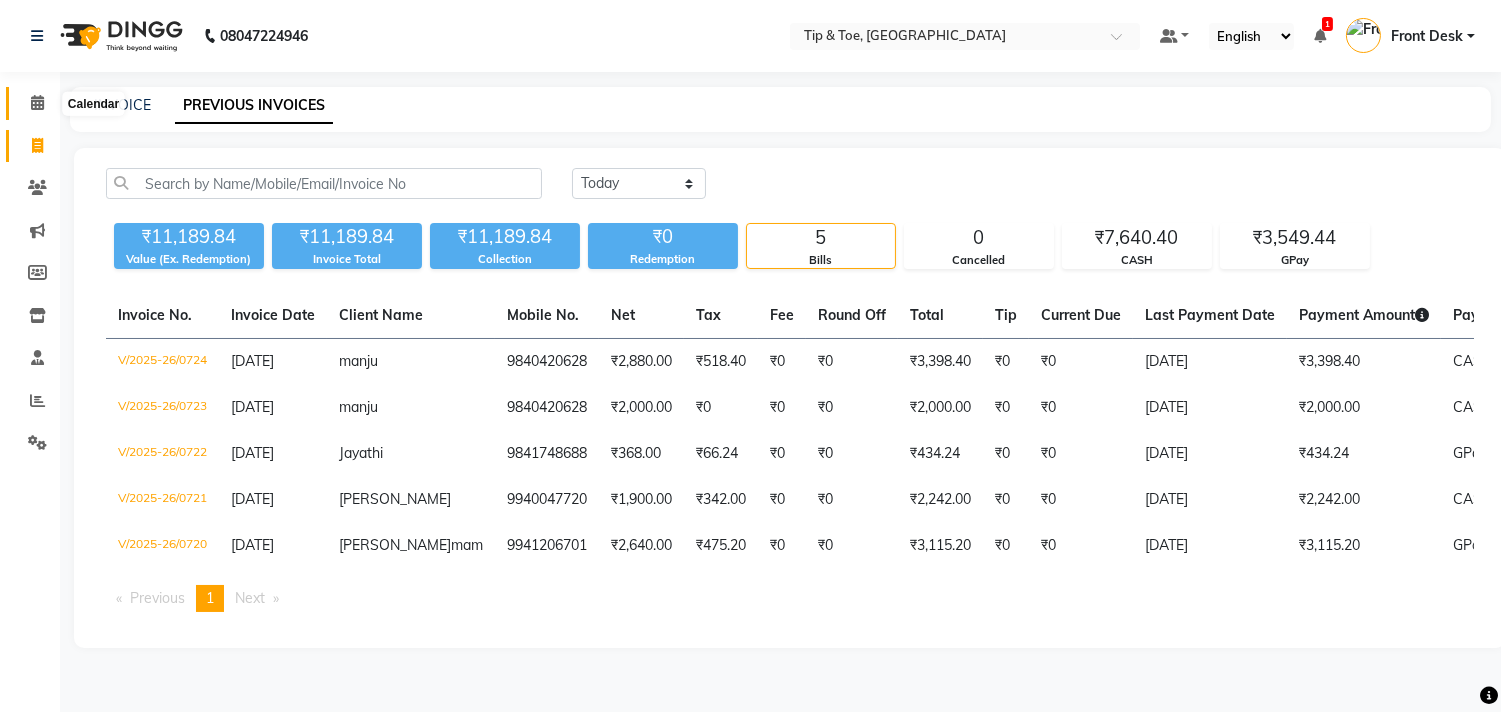 click 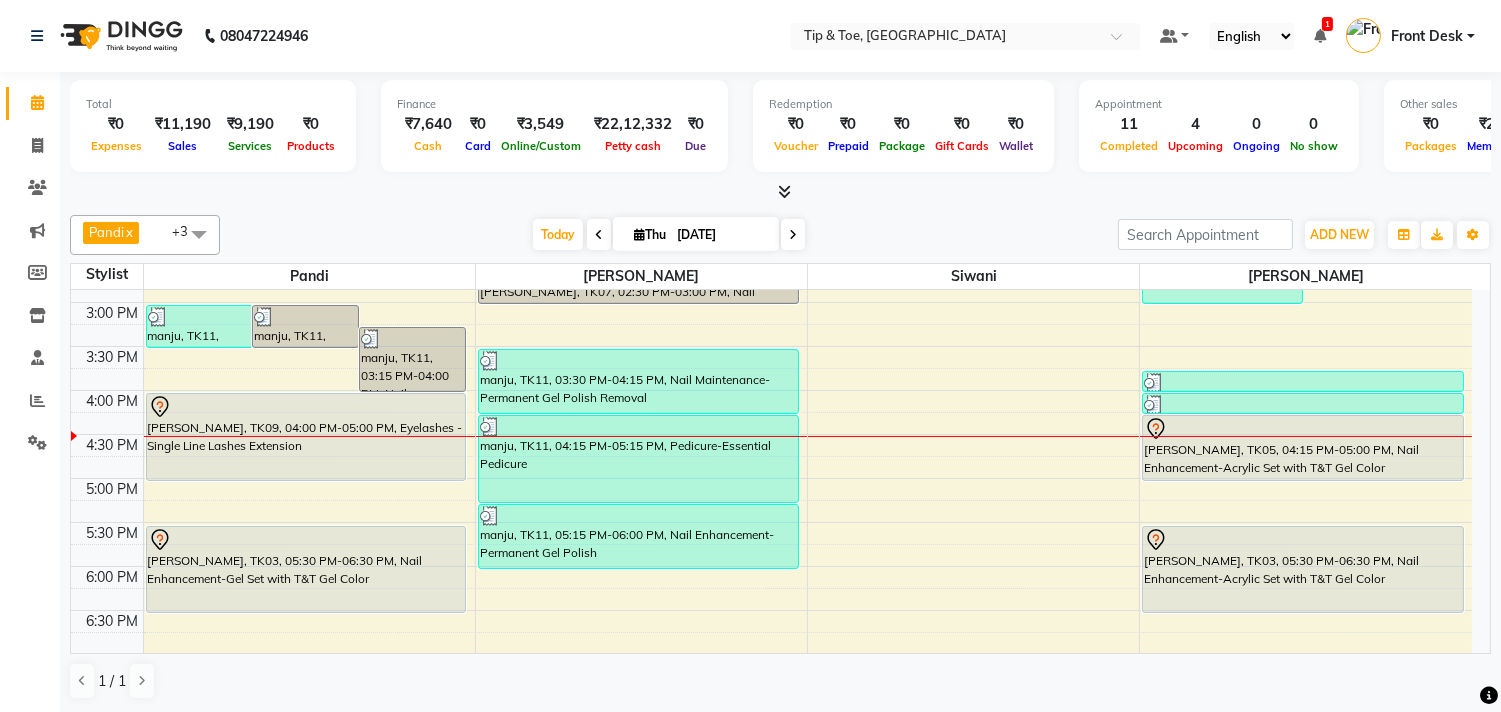 scroll, scrollTop: 666, scrollLeft: 0, axis: vertical 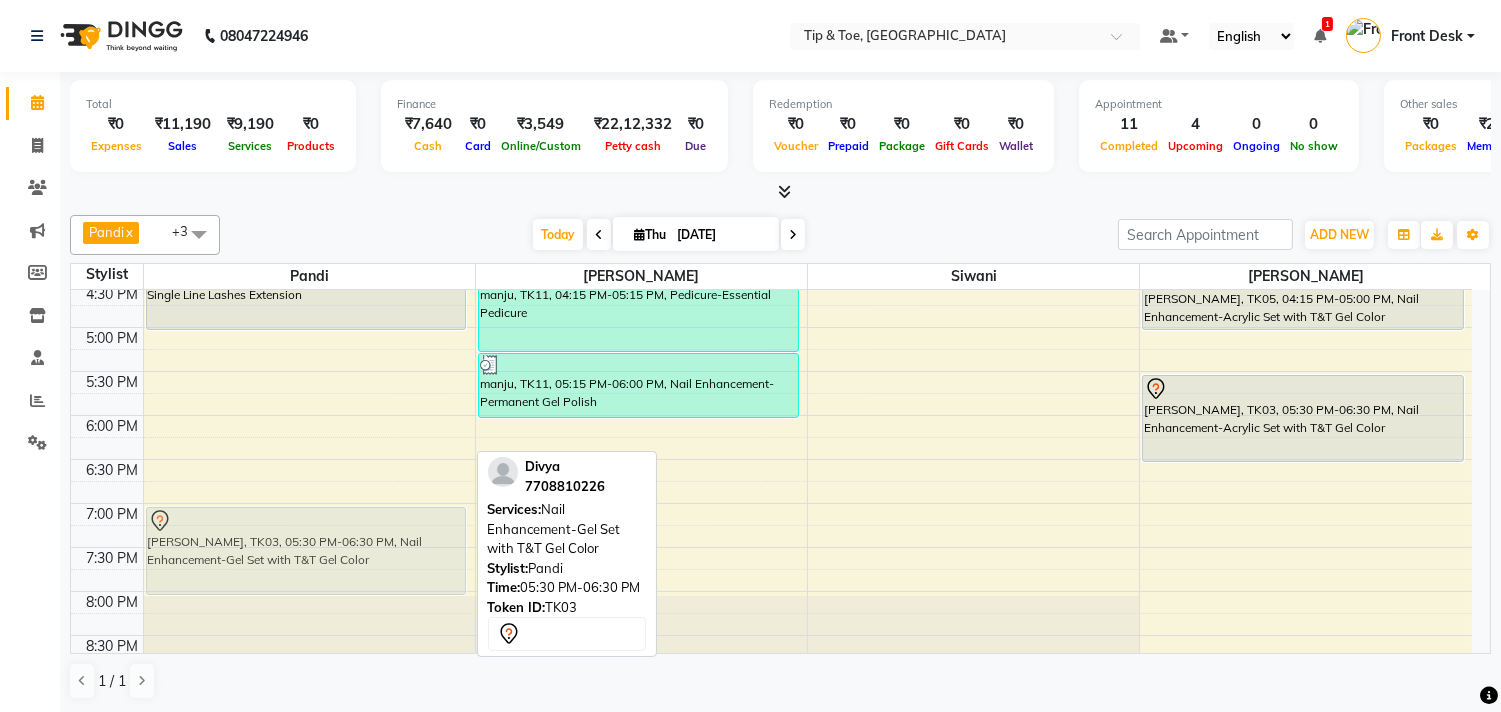 drag, startPoint x: 272, startPoint y: 393, endPoint x: 278, endPoint y: 527, distance: 134.13426 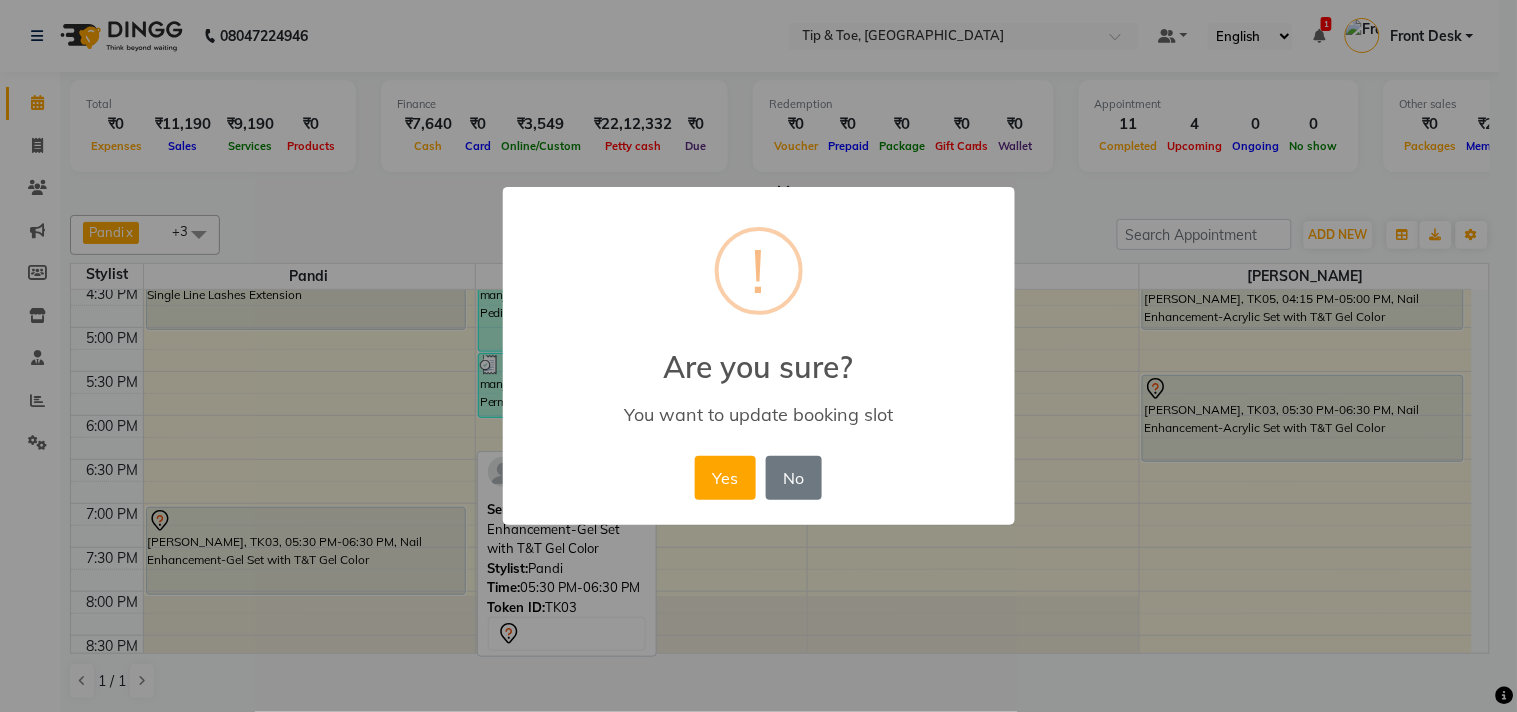 drag, startPoint x: 734, startPoint y: 467, endPoint x: 753, endPoint y: 468, distance: 19.026299 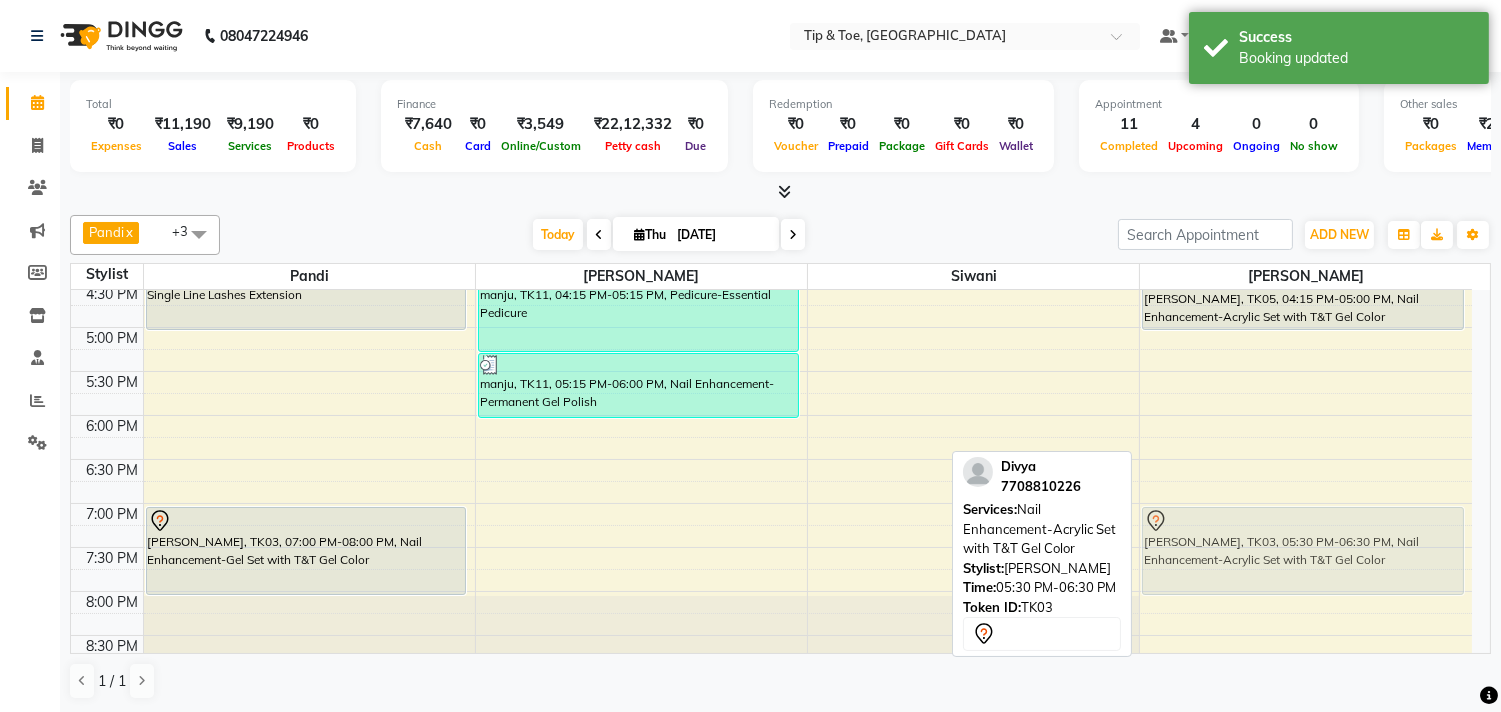drag, startPoint x: 1243, startPoint y: 380, endPoint x: 1207, endPoint y: 523, distance: 147.46185 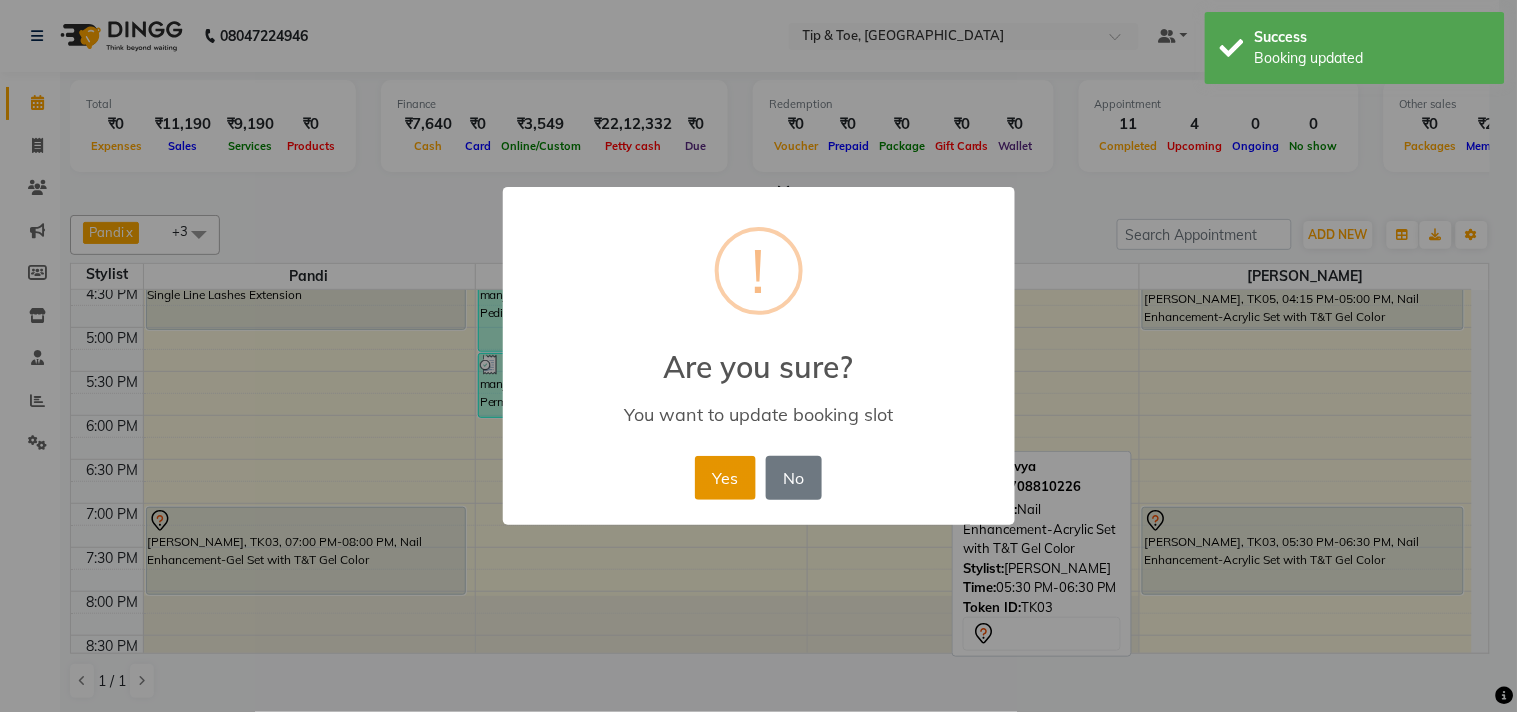 click on "Yes" at bounding box center (725, 478) 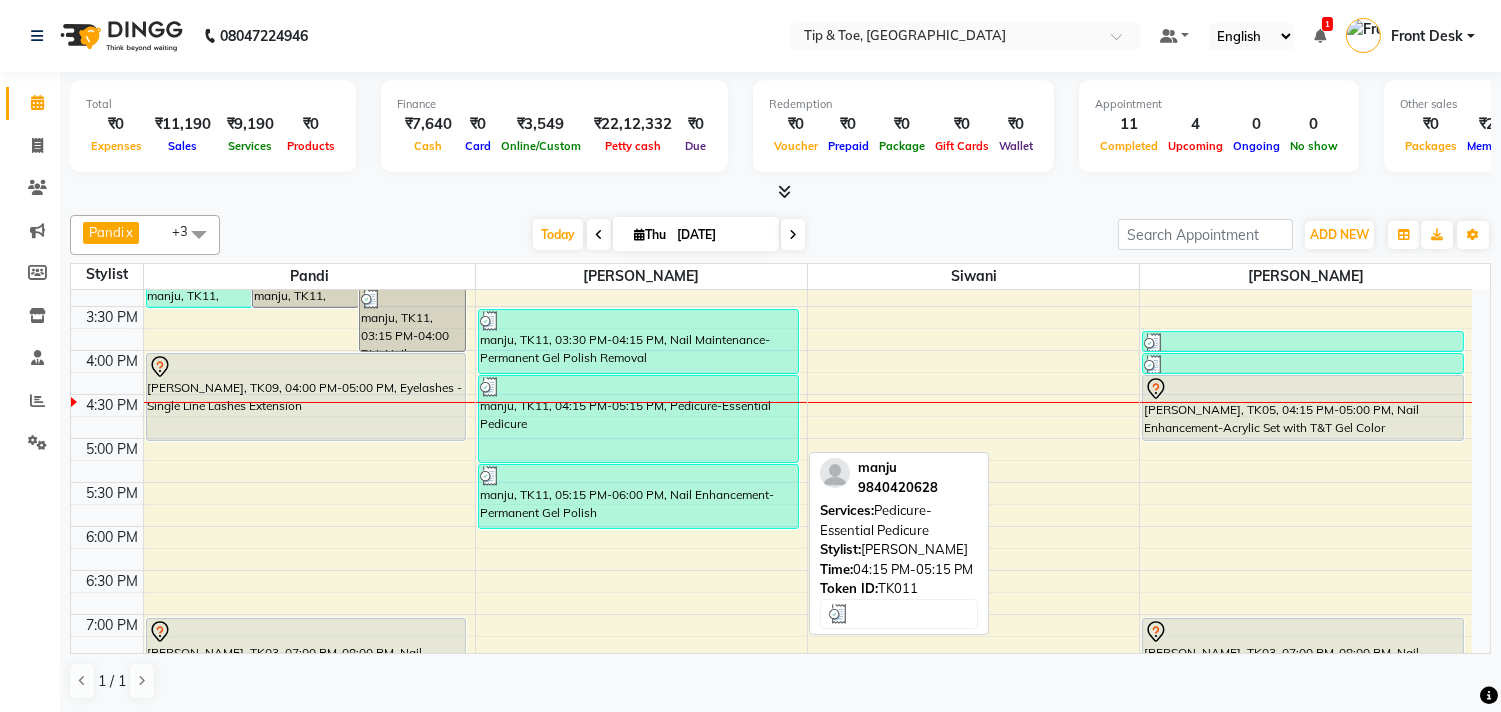 scroll, scrollTop: 666, scrollLeft: 0, axis: vertical 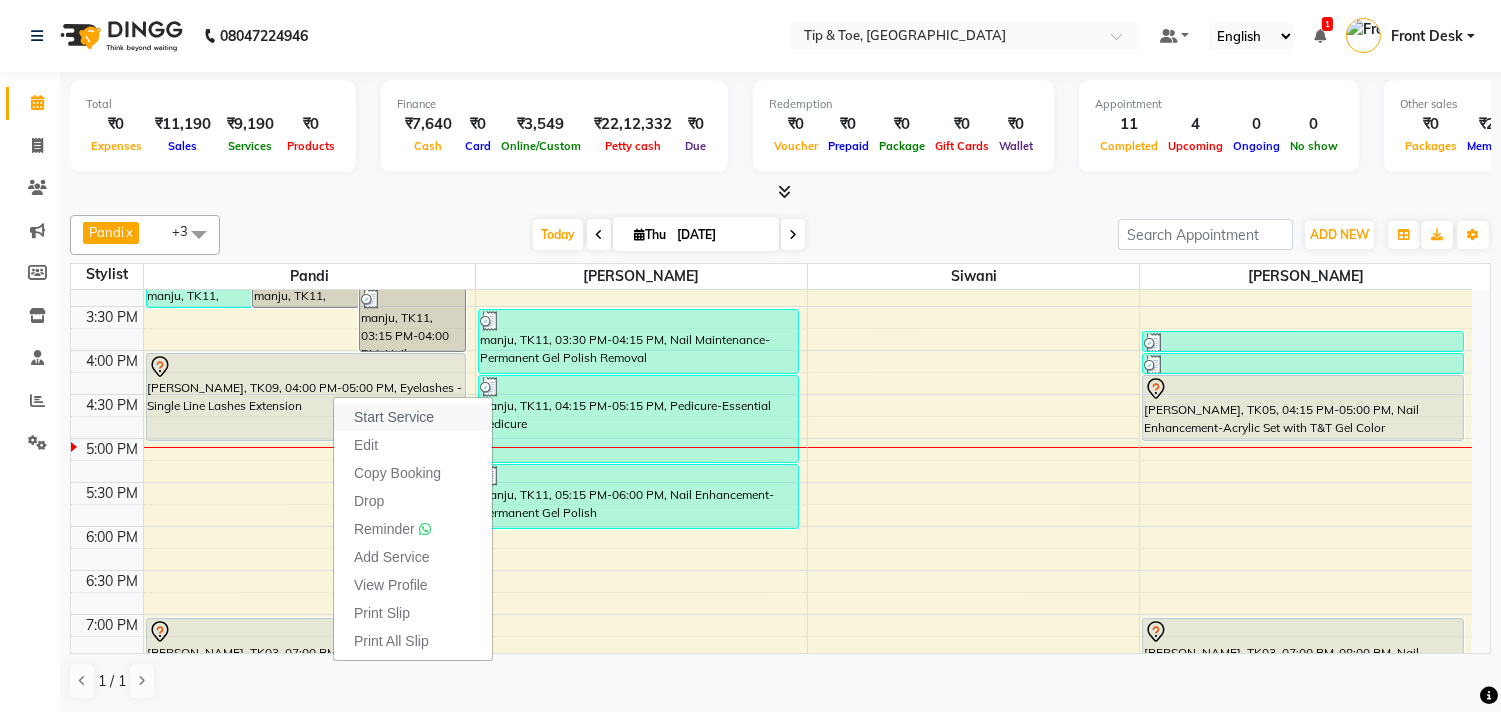 click on "Start Service" at bounding box center [394, 417] 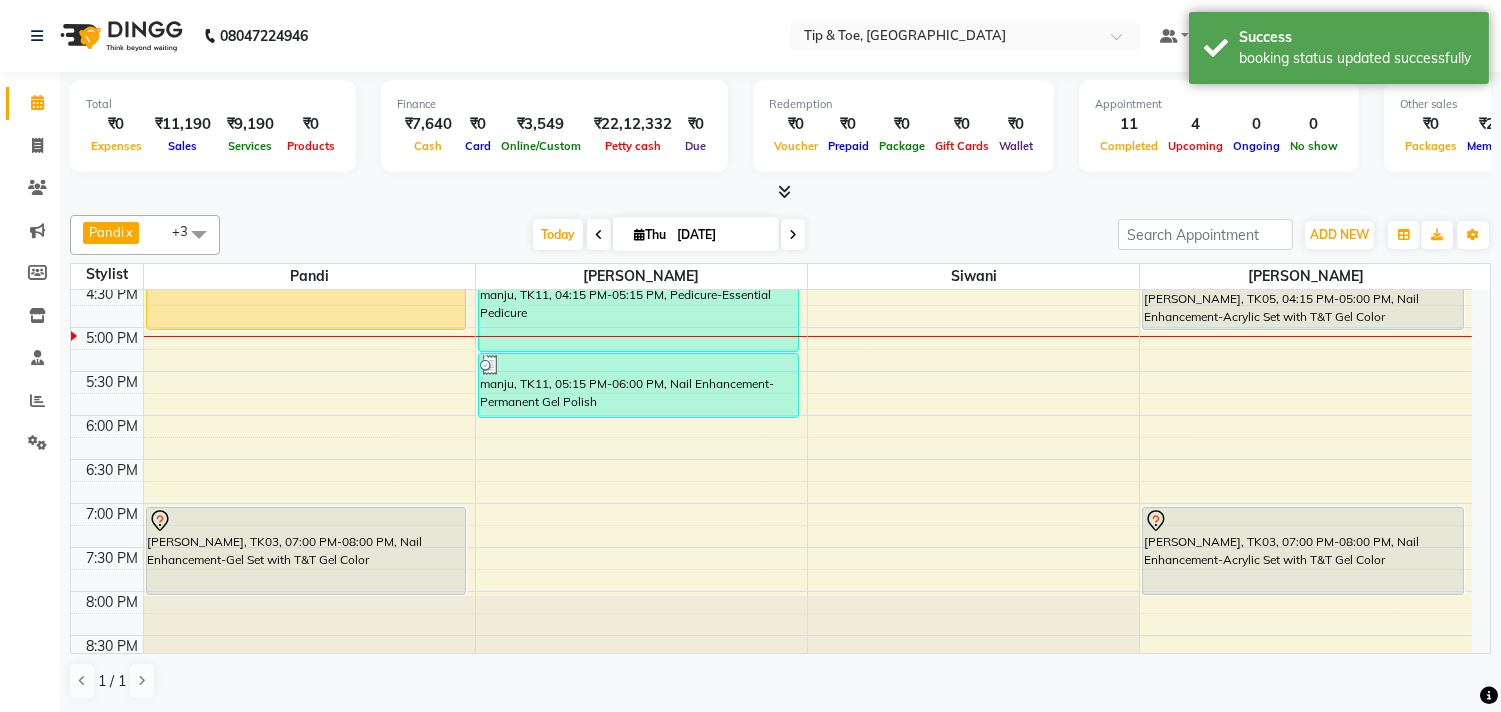 scroll, scrollTop: 555, scrollLeft: 0, axis: vertical 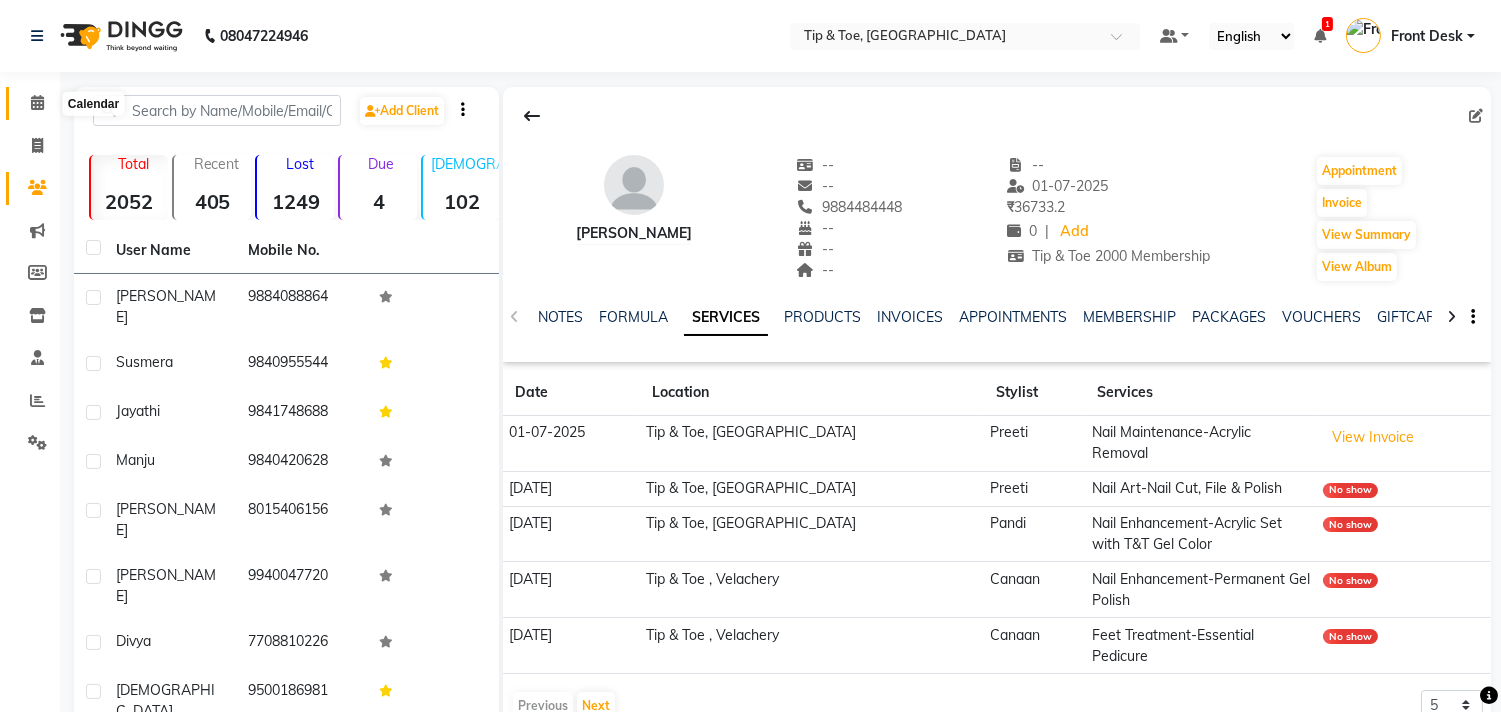 click 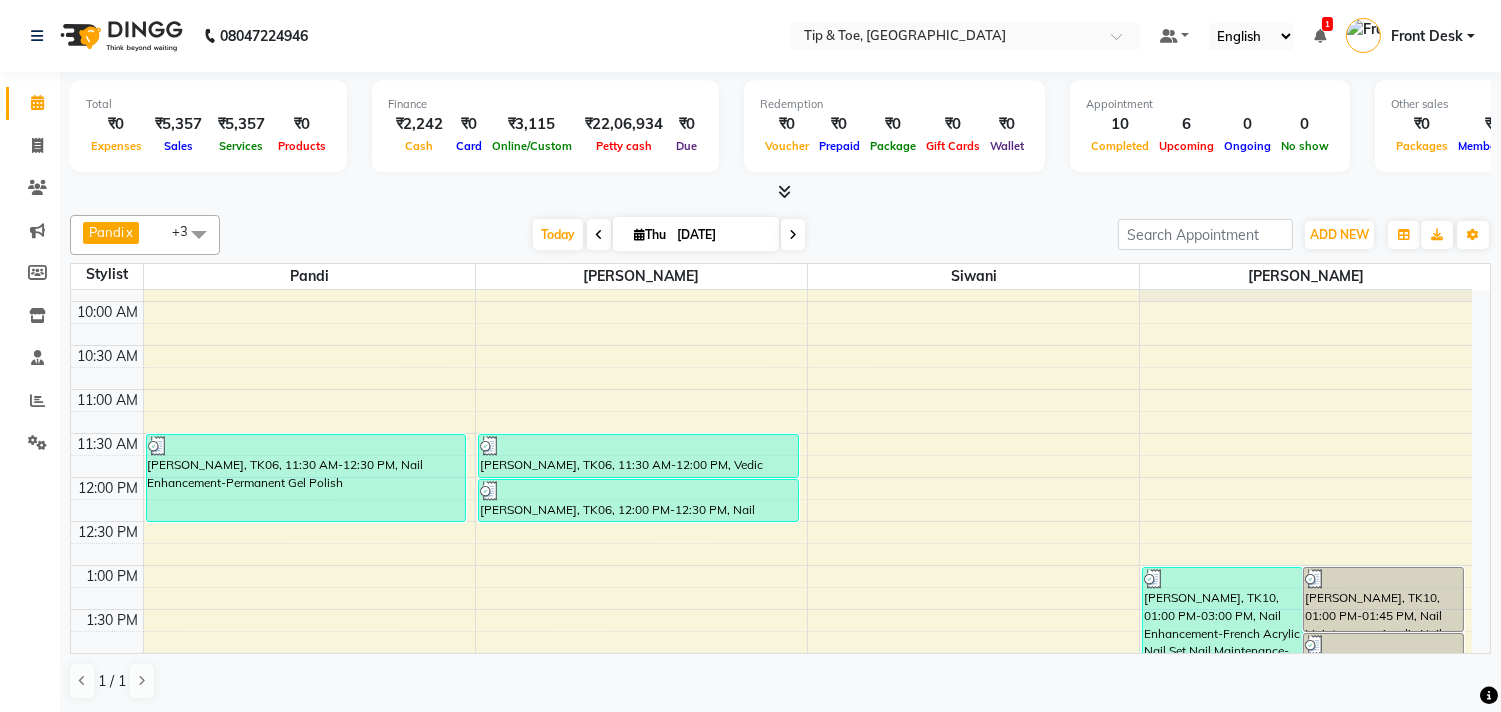 scroll, scrollTop: 333, scrollLeft: 0, axis: vertical 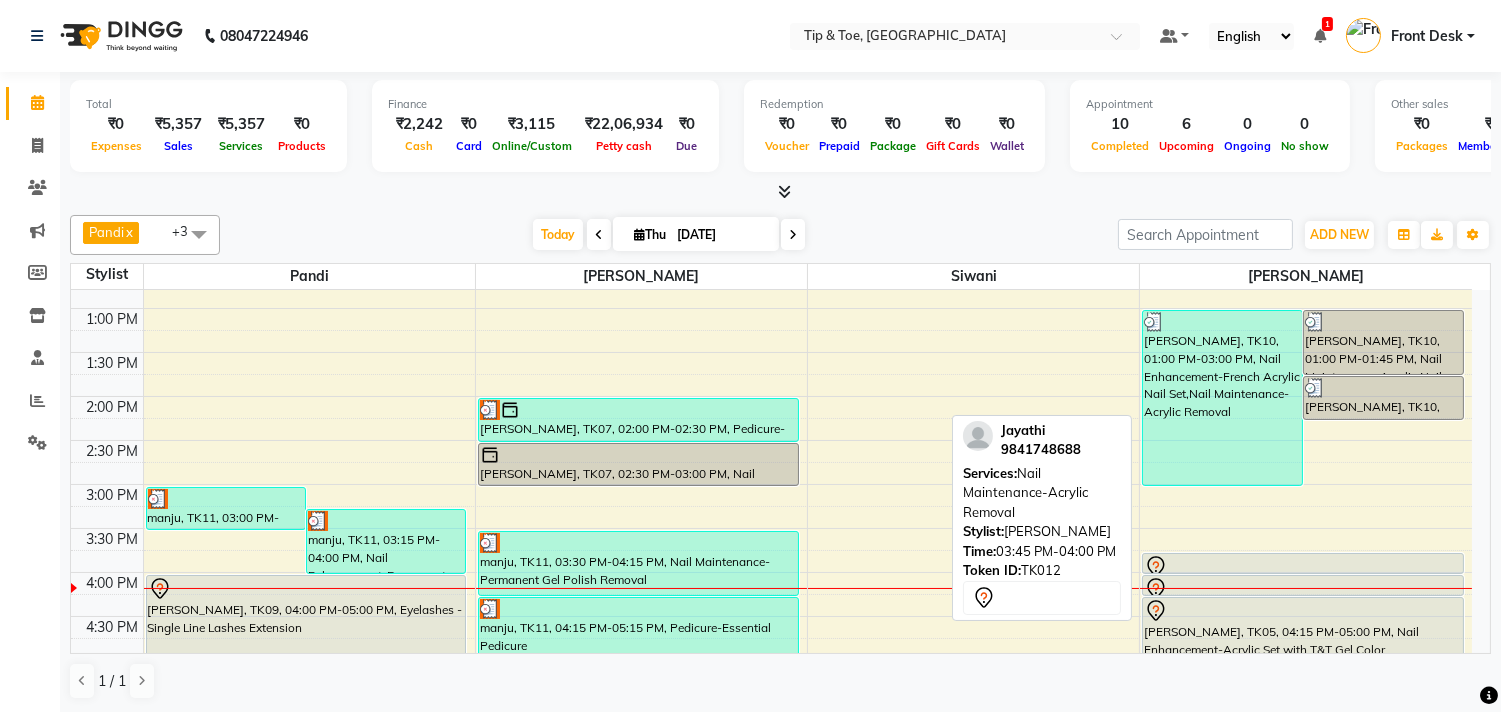 click at bounding box center (1302, 567) 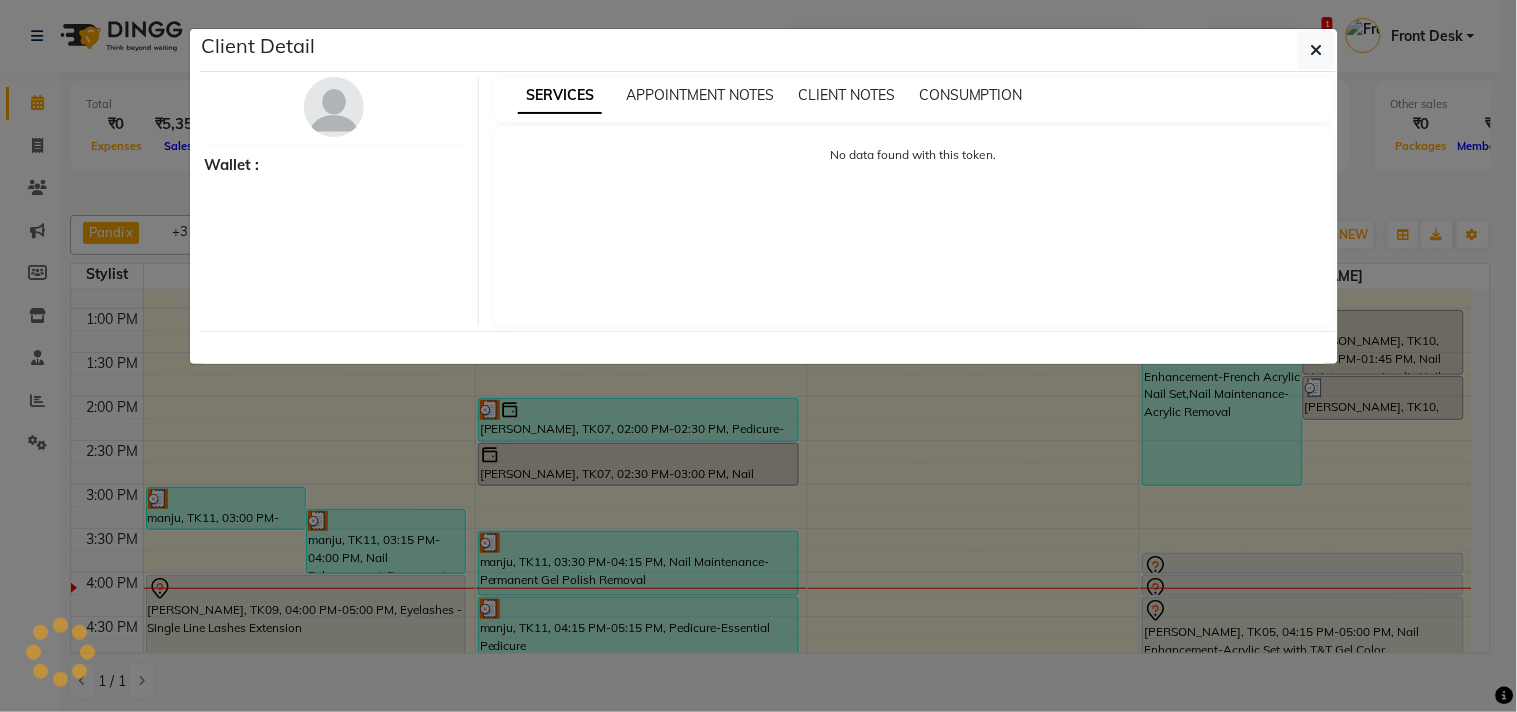 select on "7" 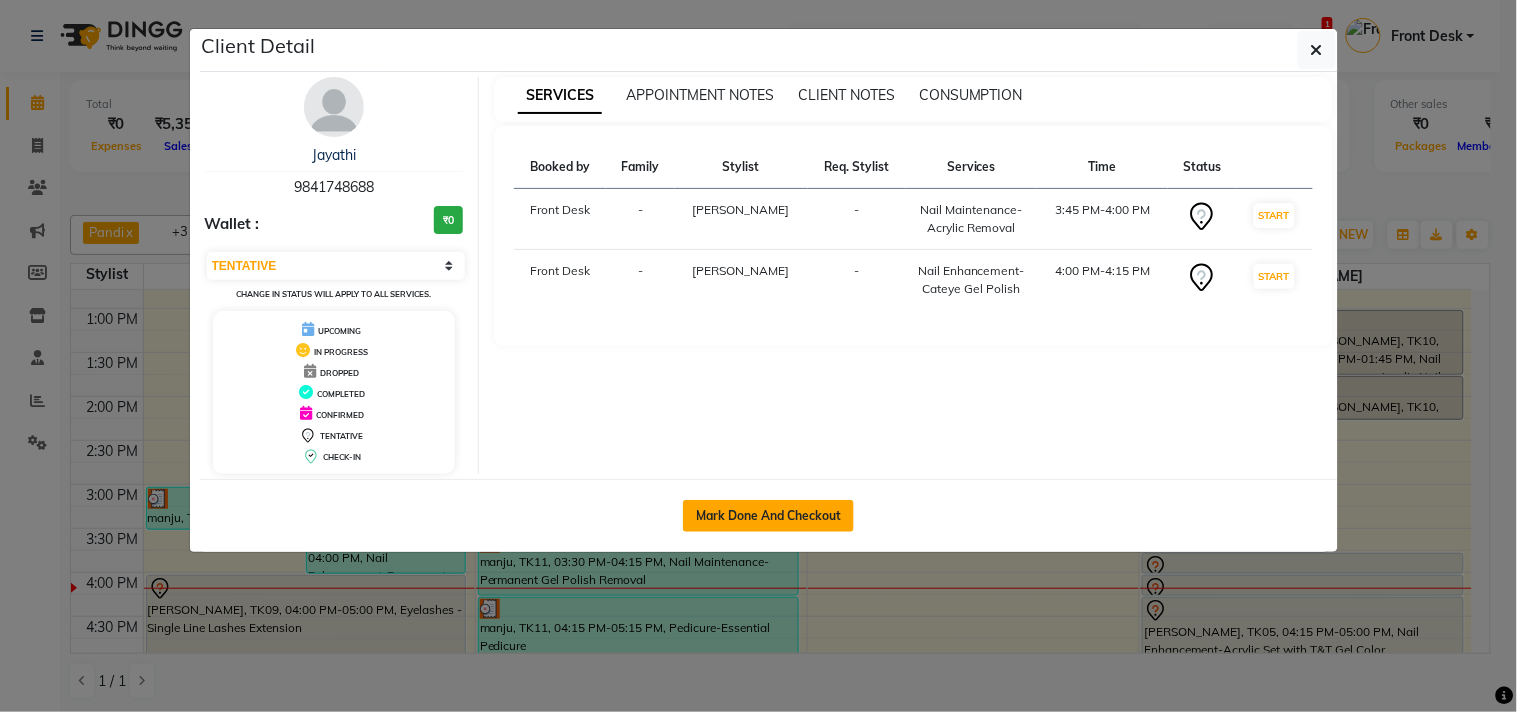 click on "Mark Done And Checkout" 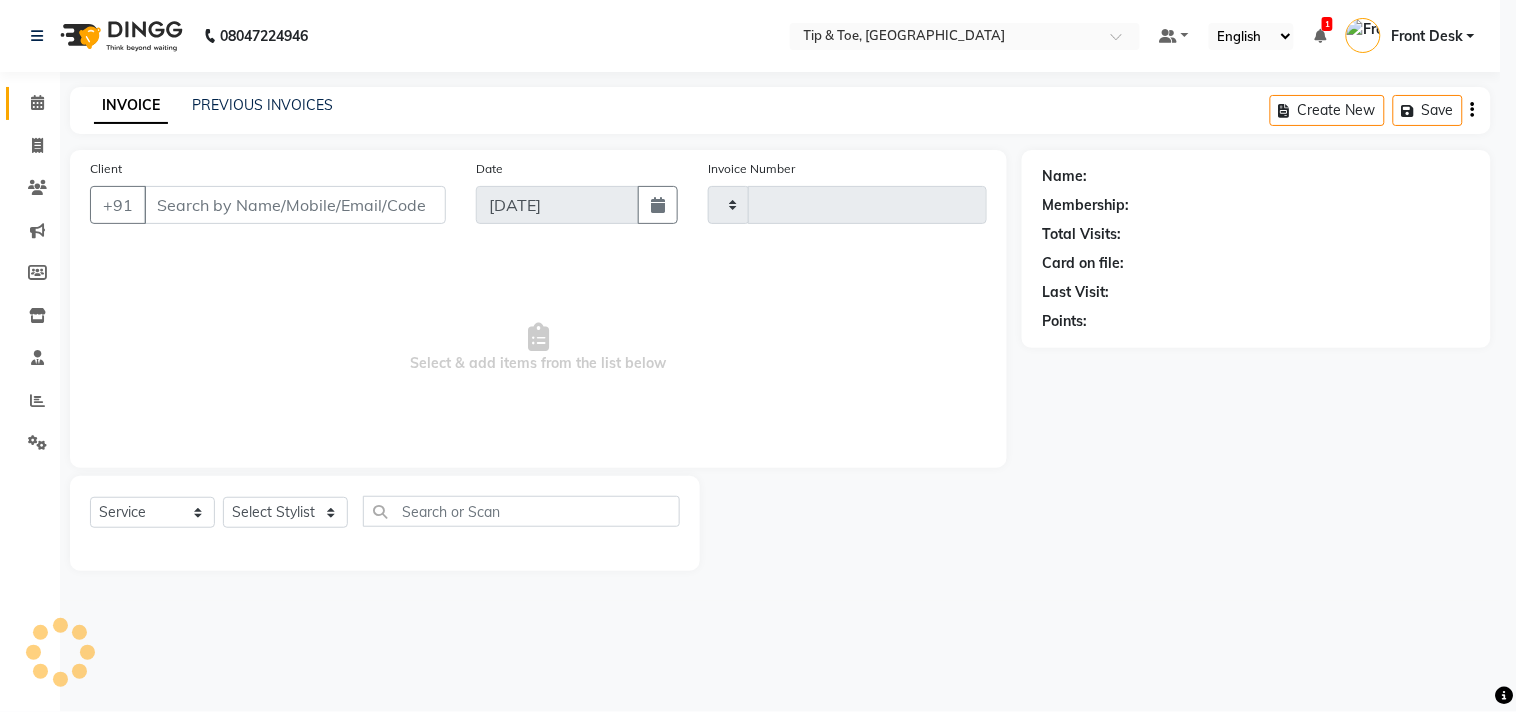type on "0722" 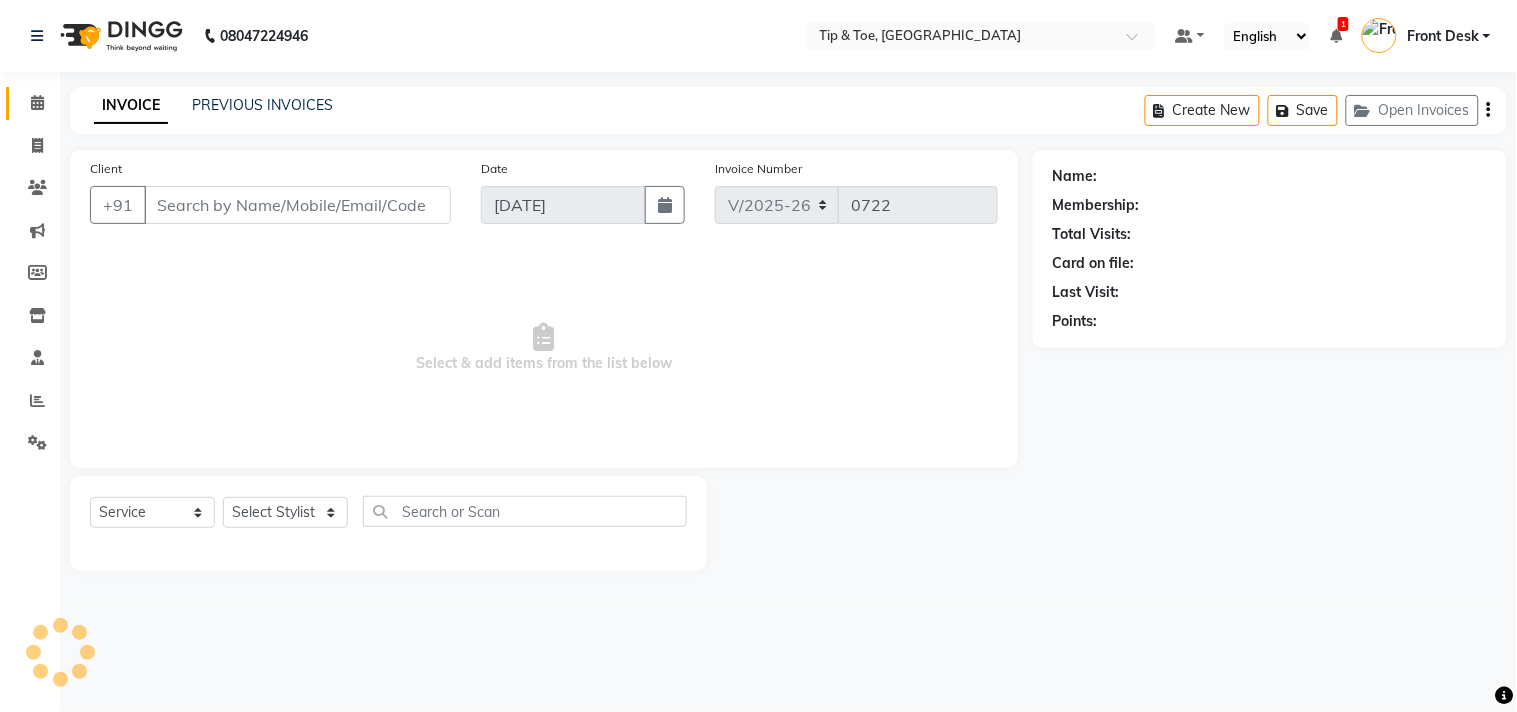 type on "9841748688" 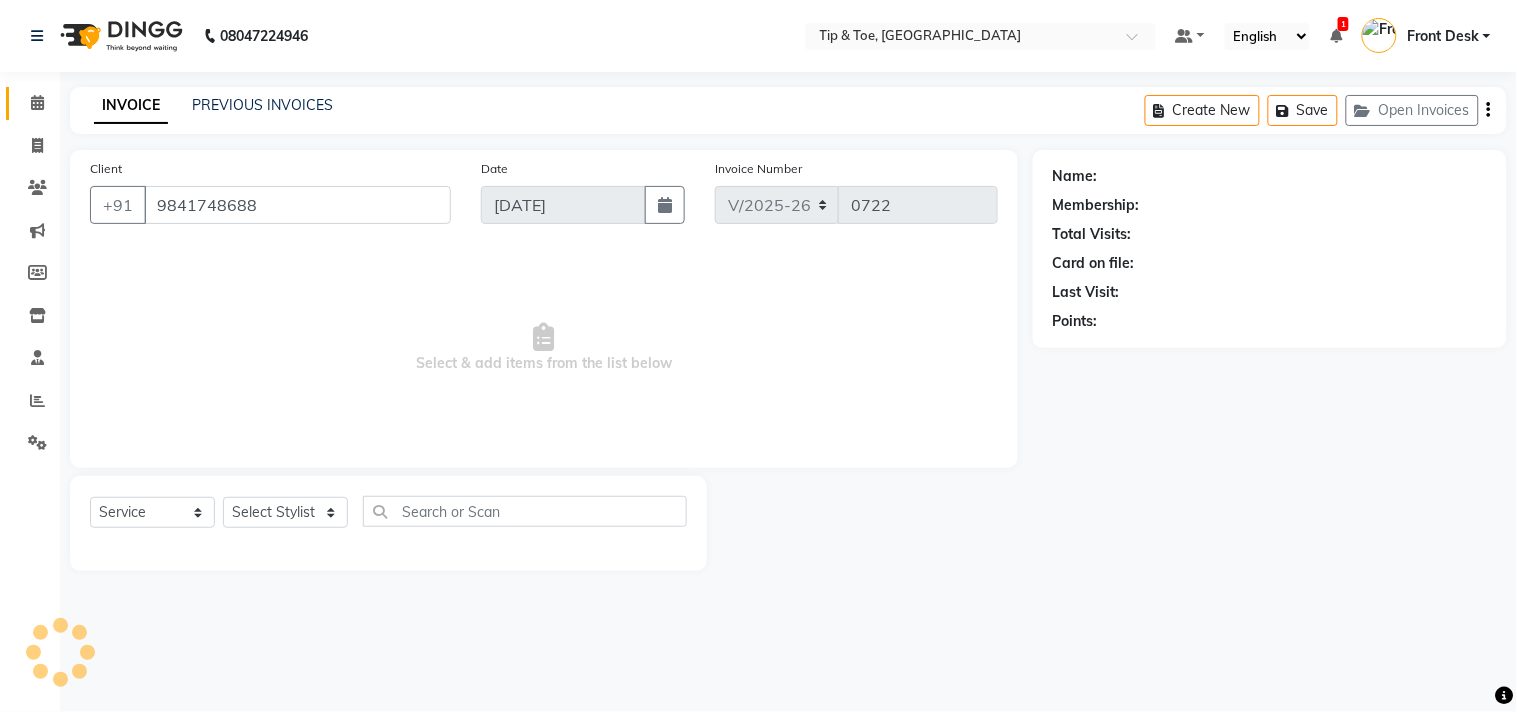 select on "75187" 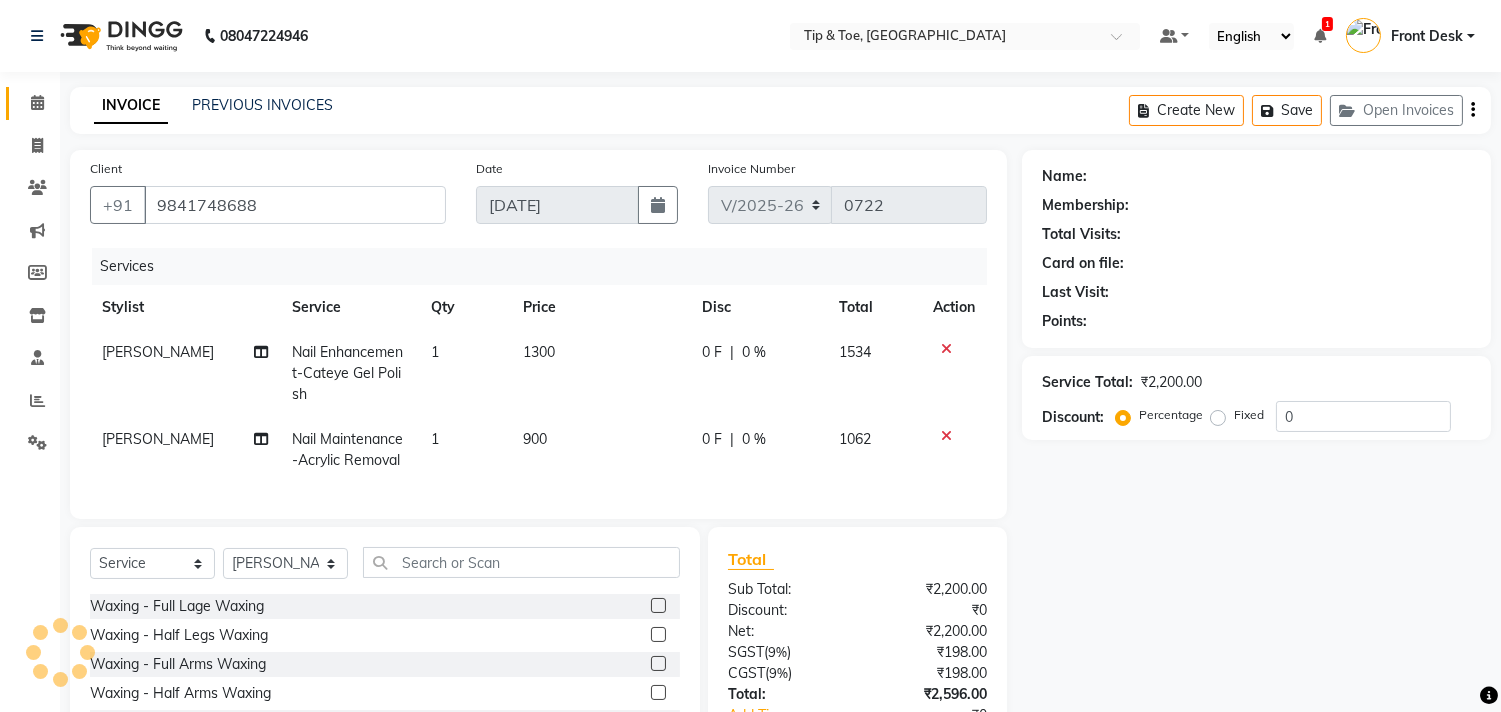 select on "1: Object" 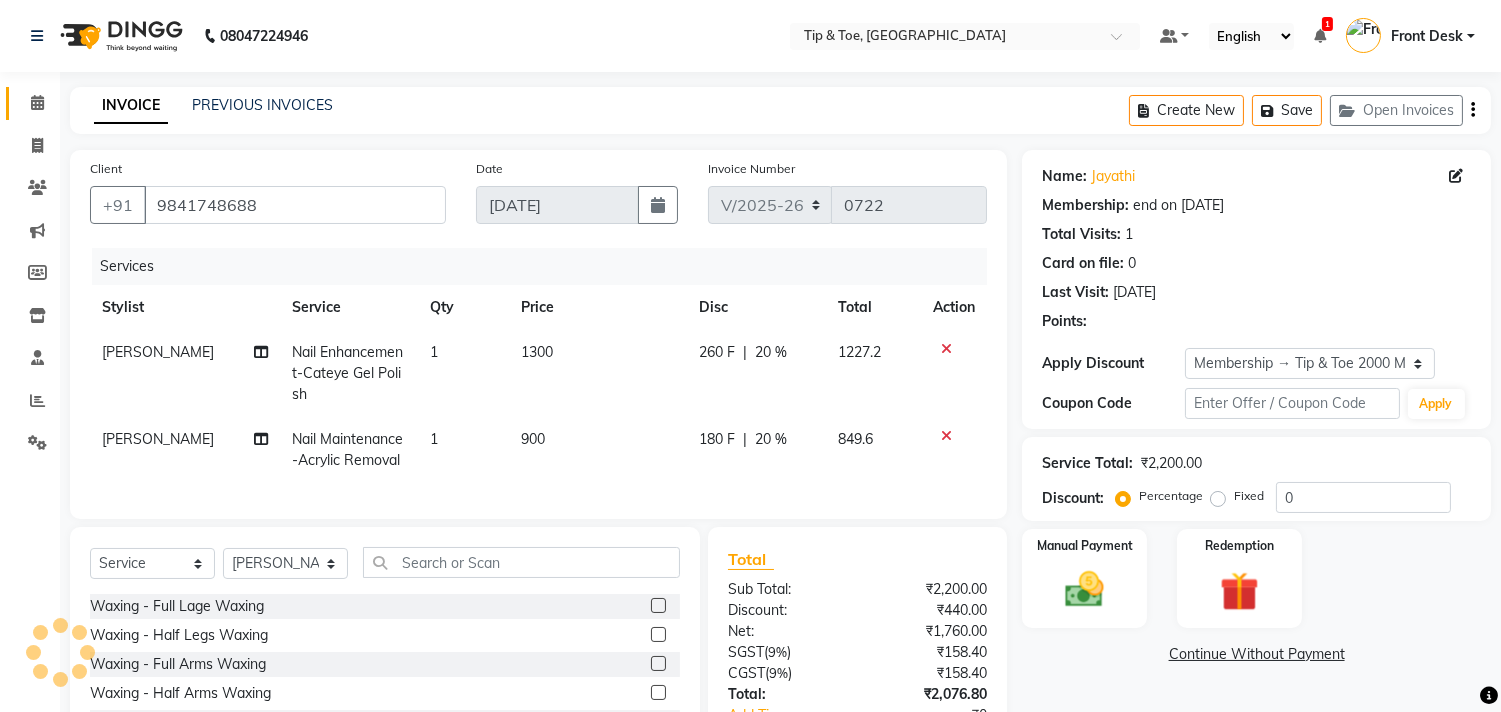 type on "20" 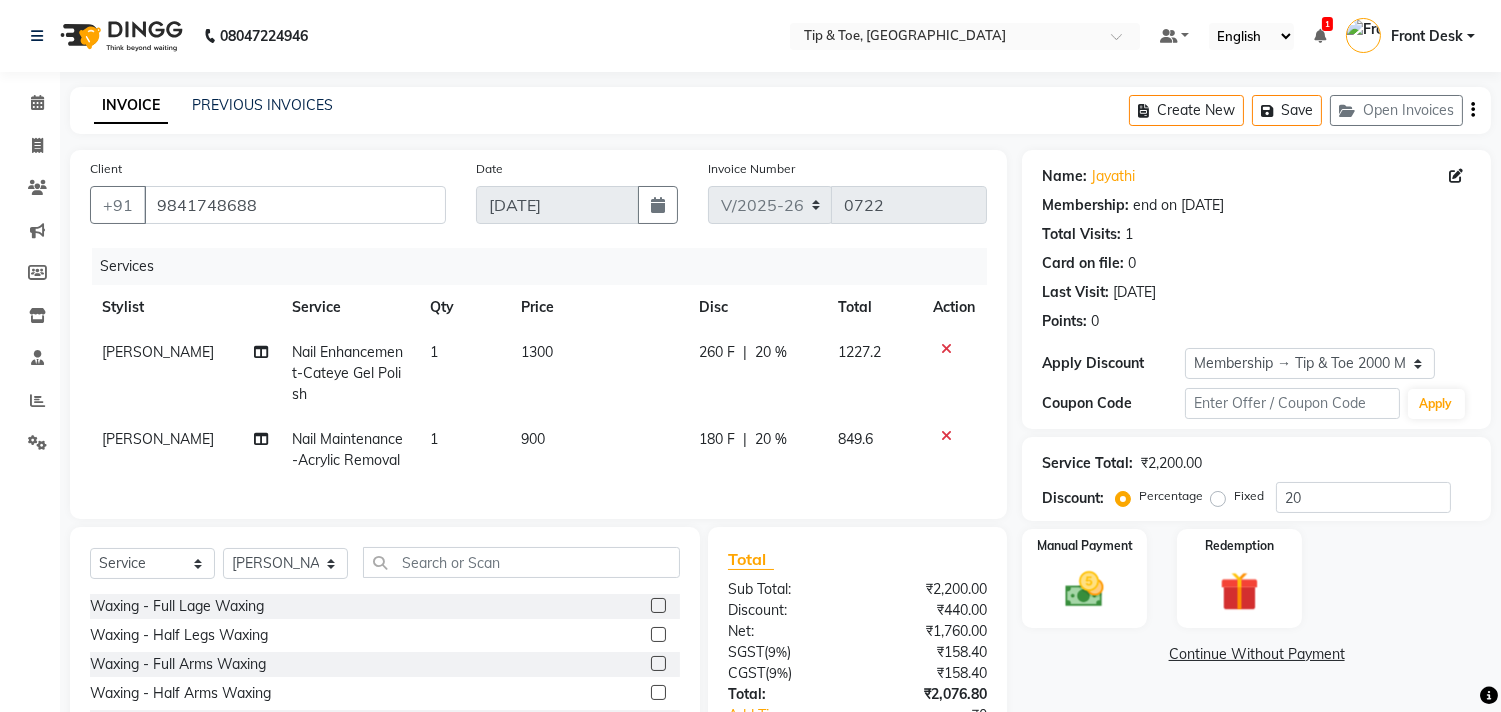 click on "1" 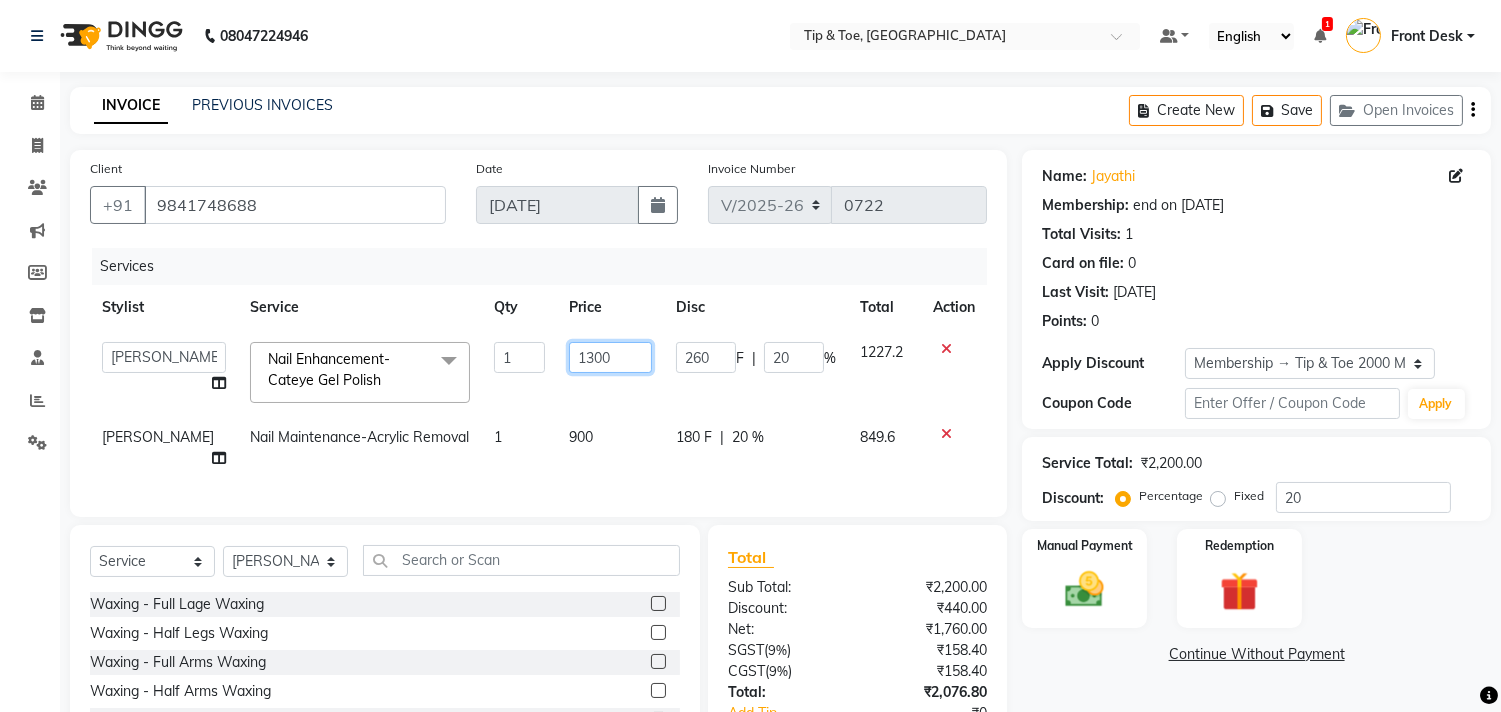 click on "1300" 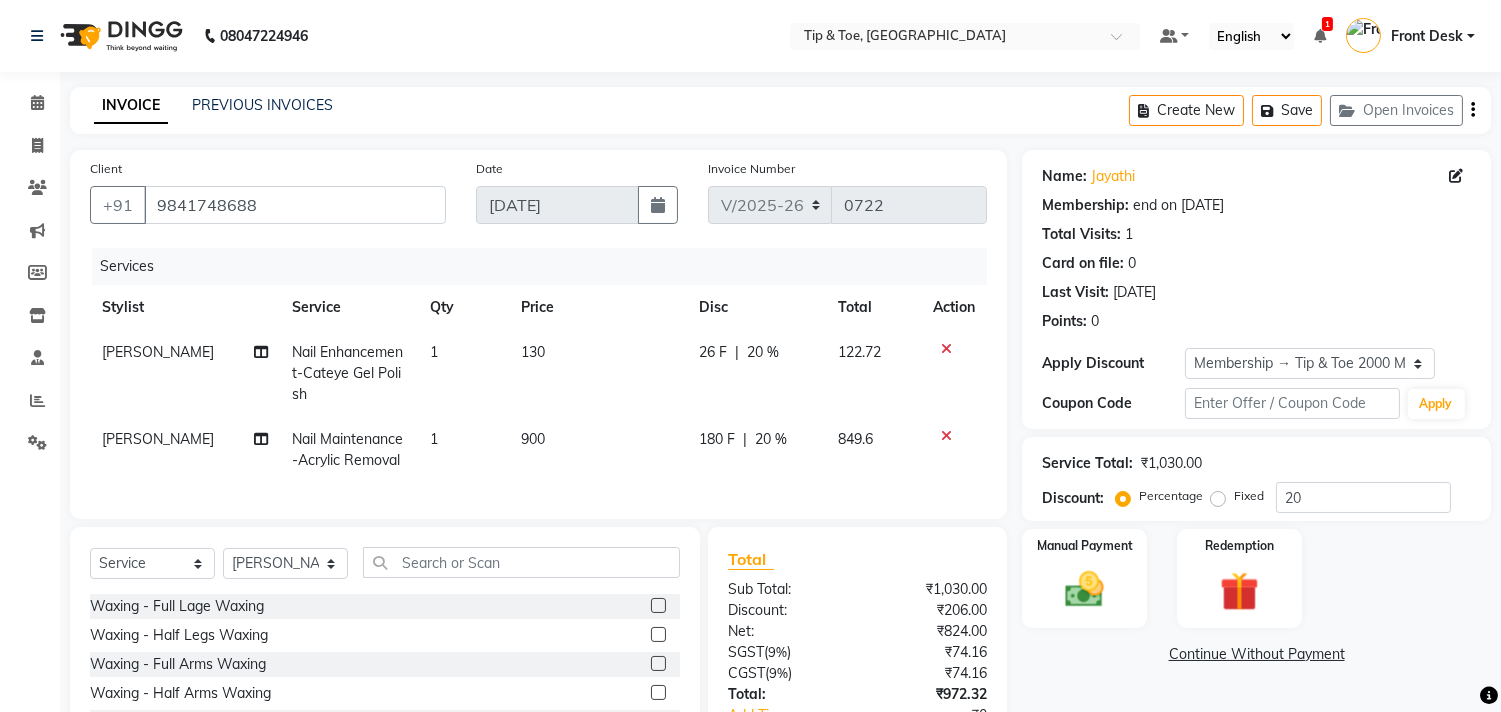 click on "1" 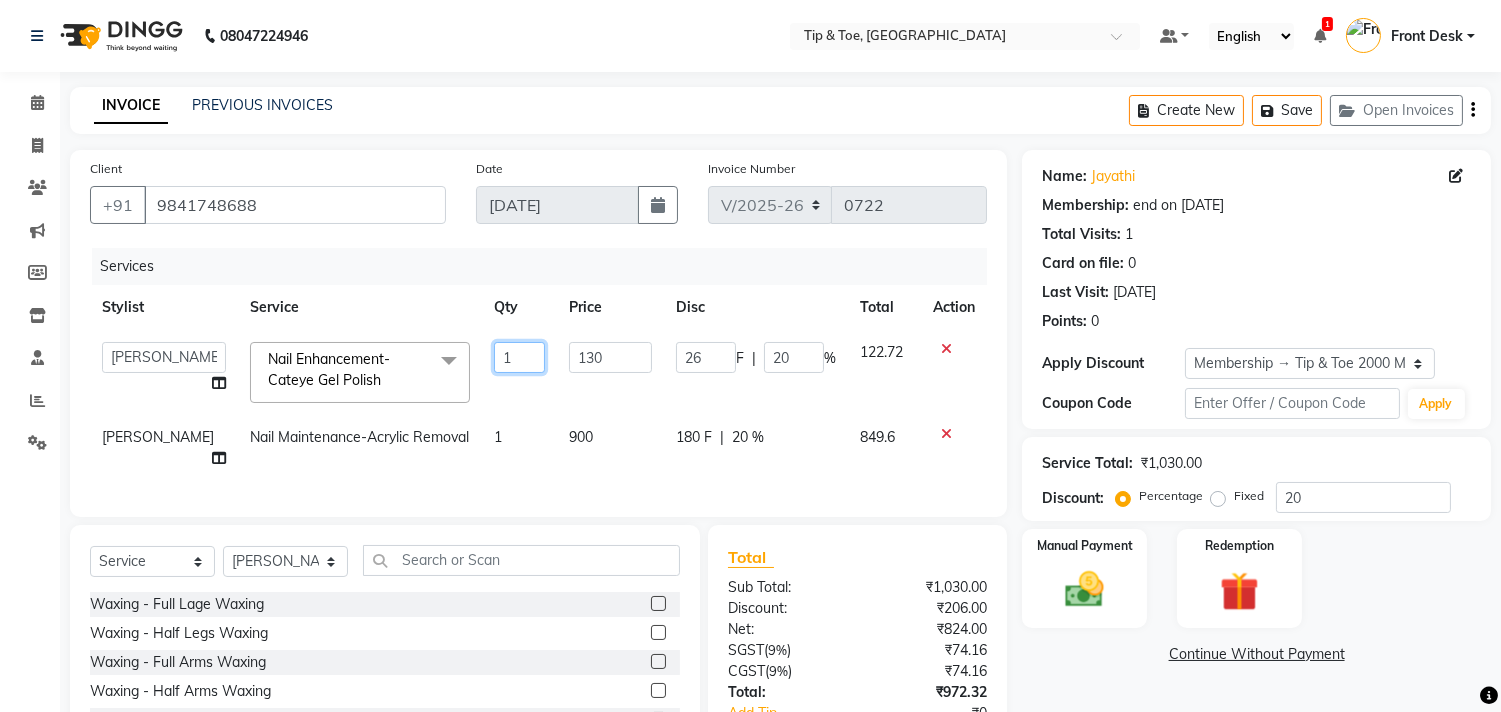 click on "1" 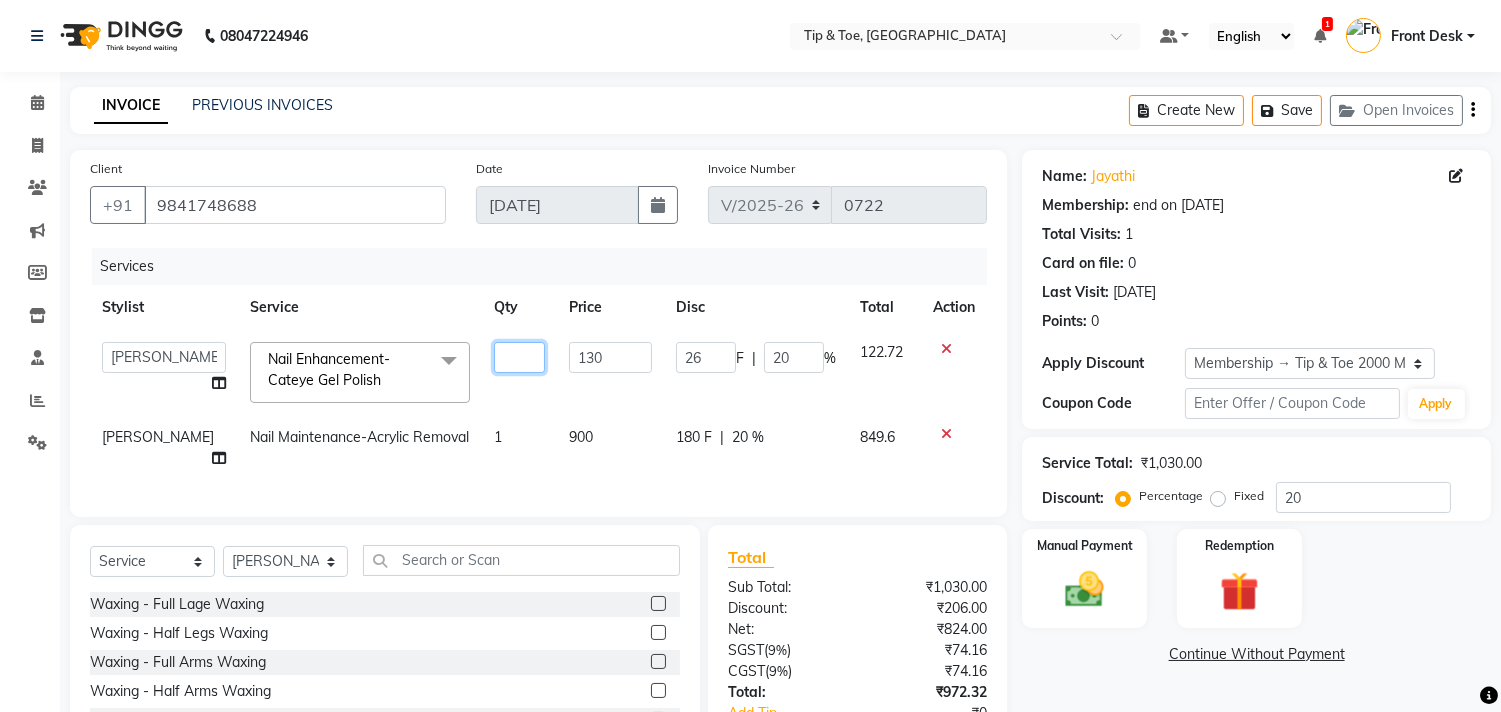 type on "2" 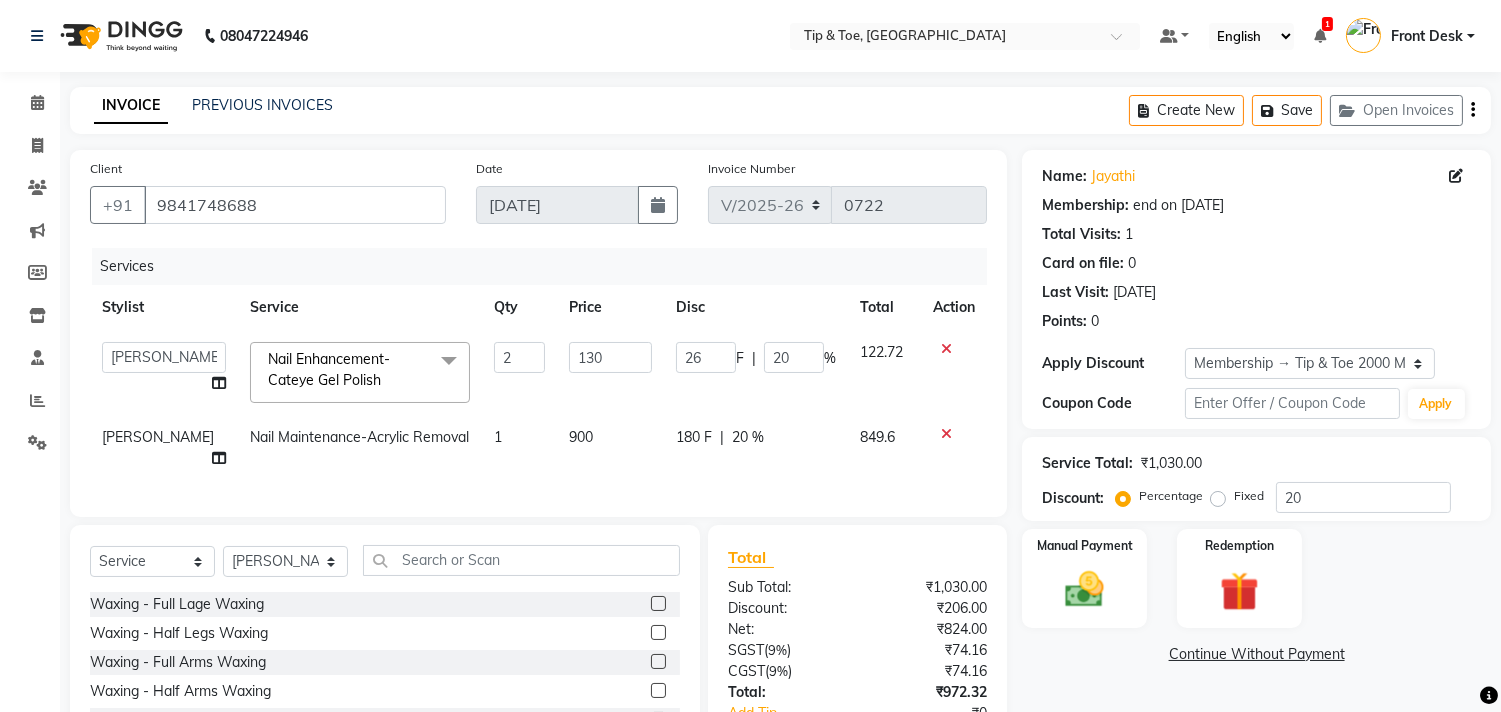 click on "1" 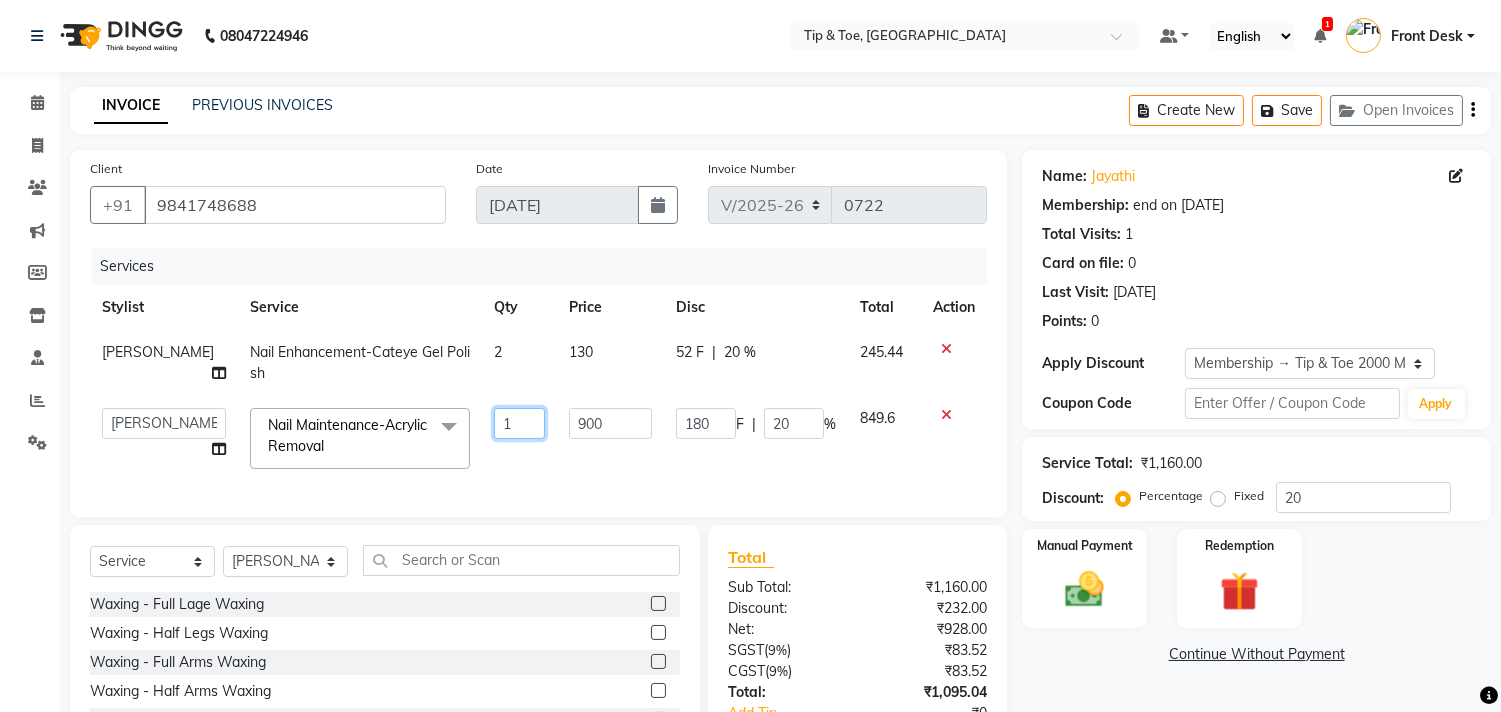 click on "1" 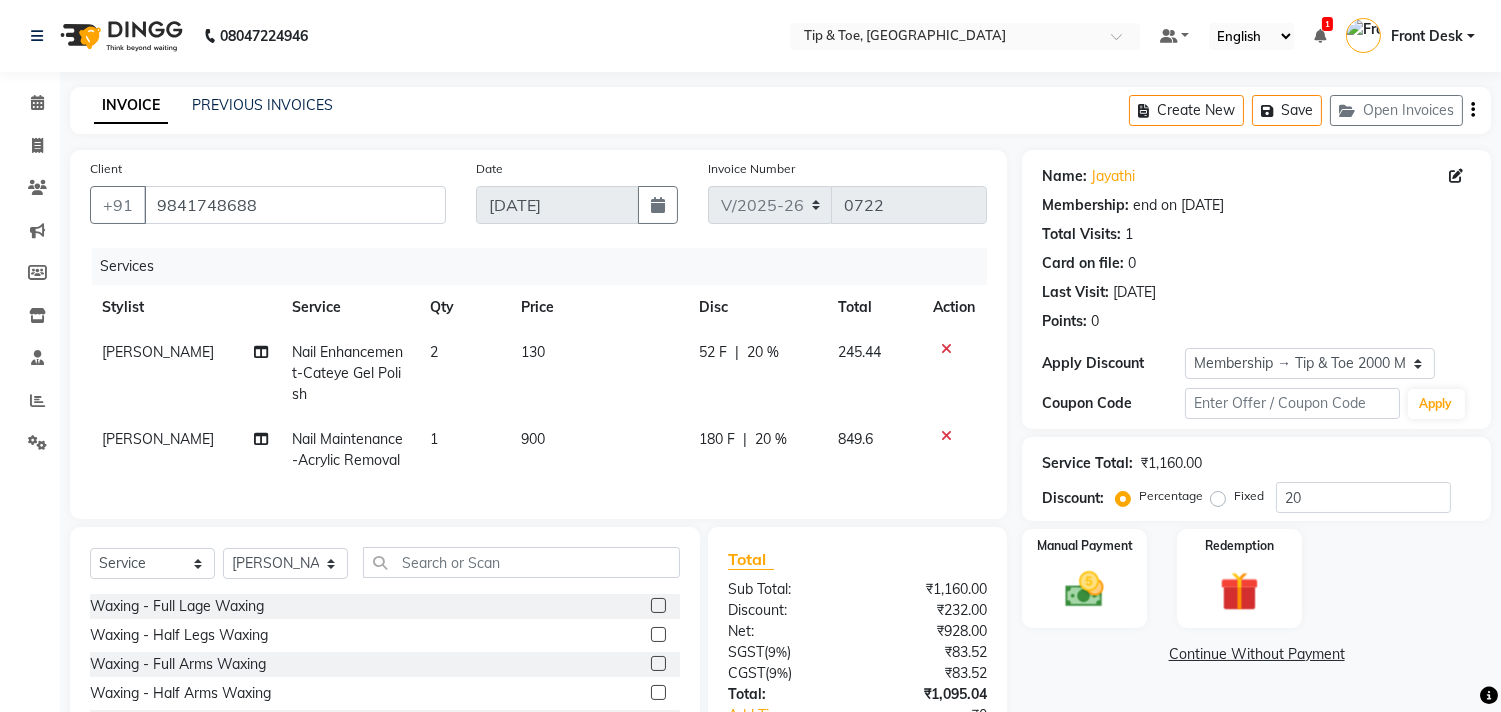 click on "900" 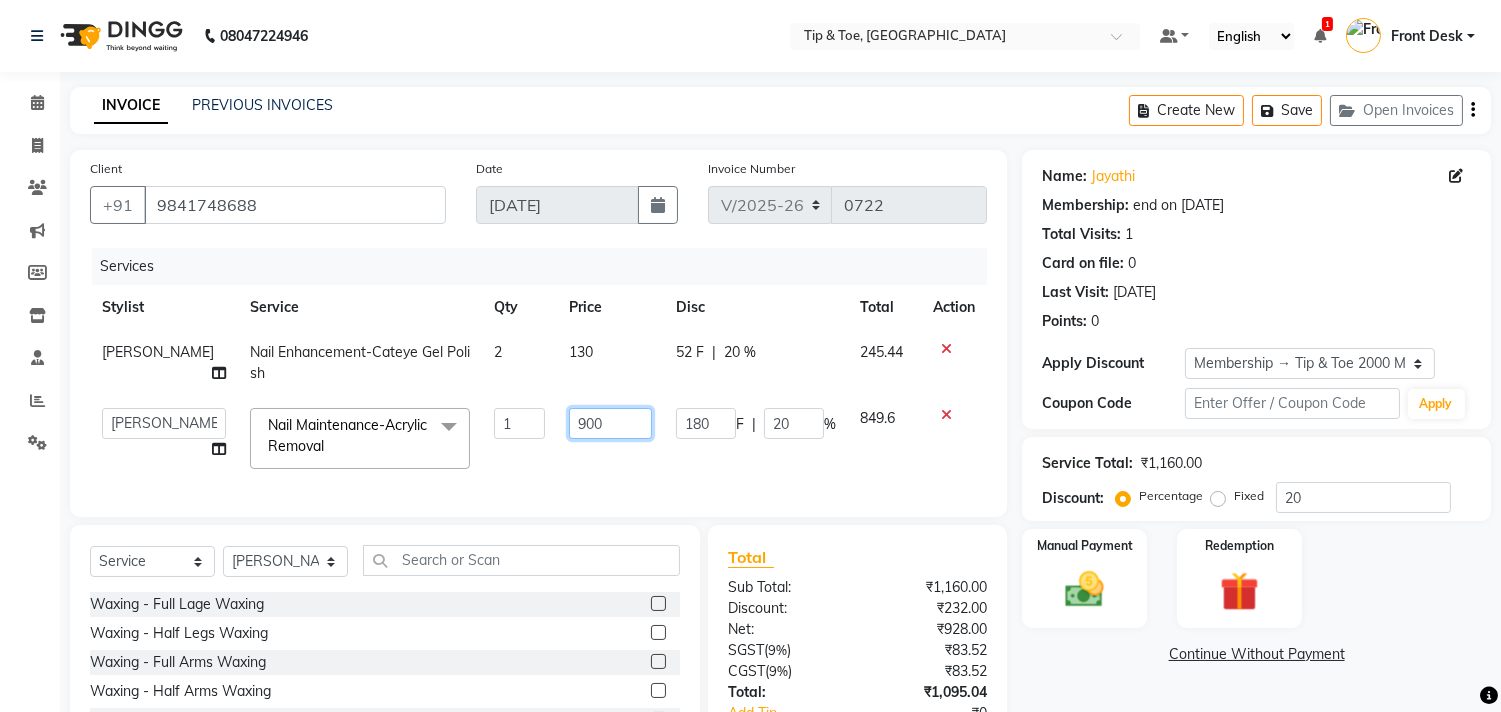click on "900" 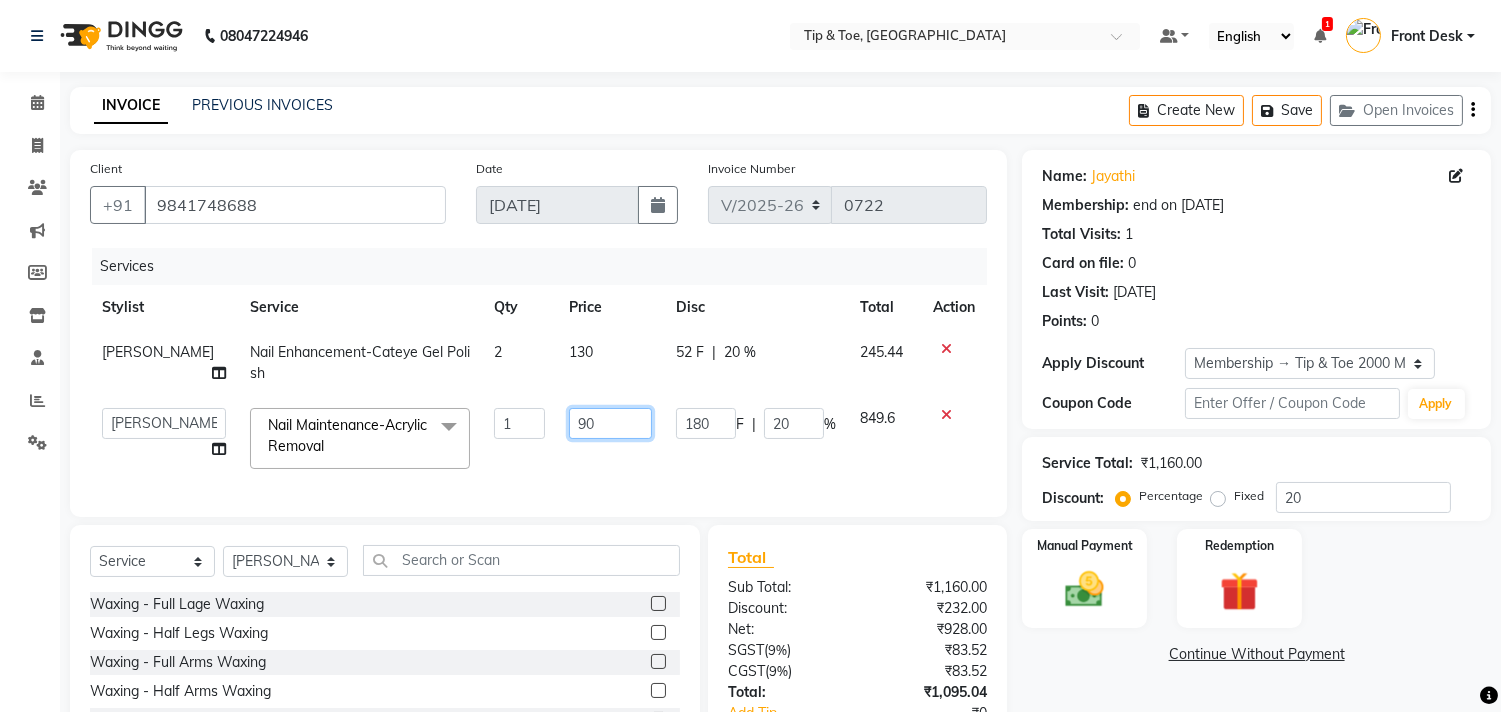 type on "9" 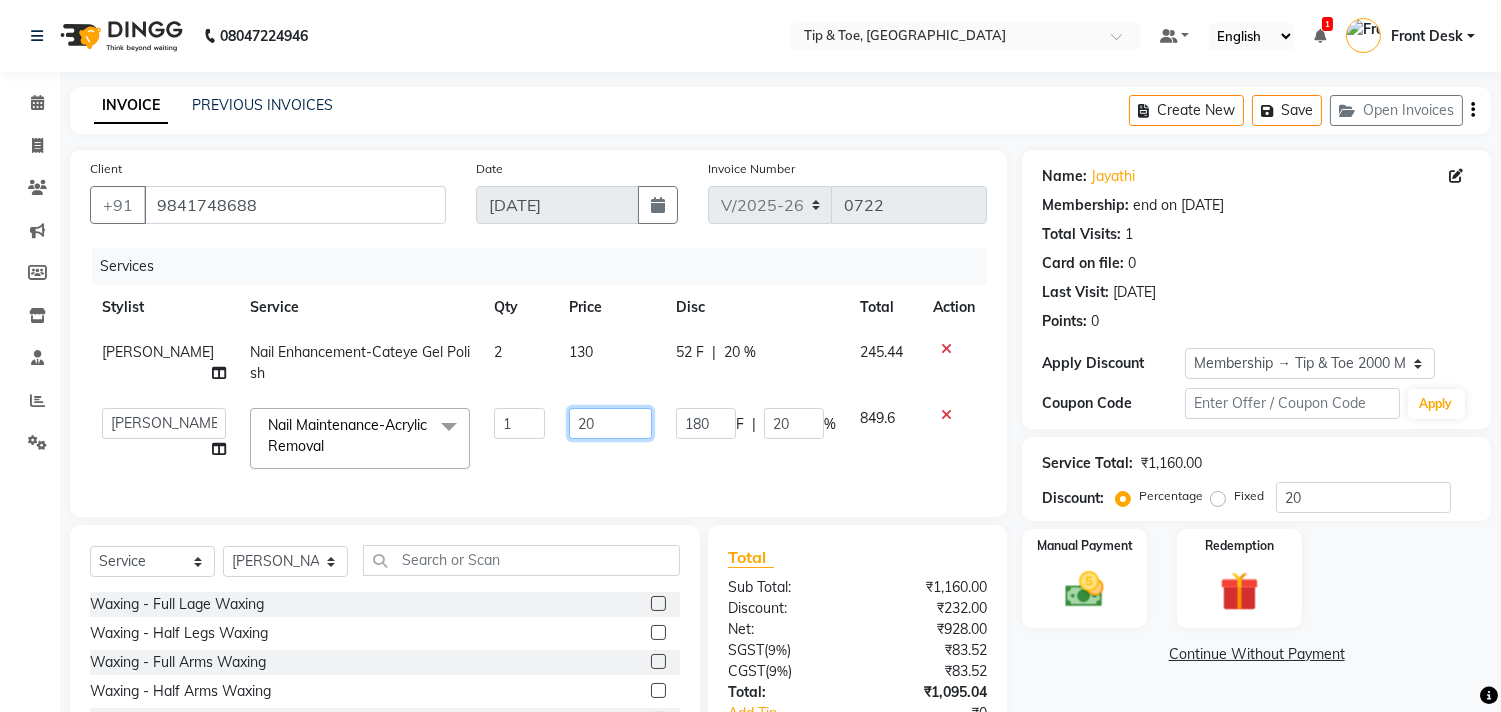 type on "200" 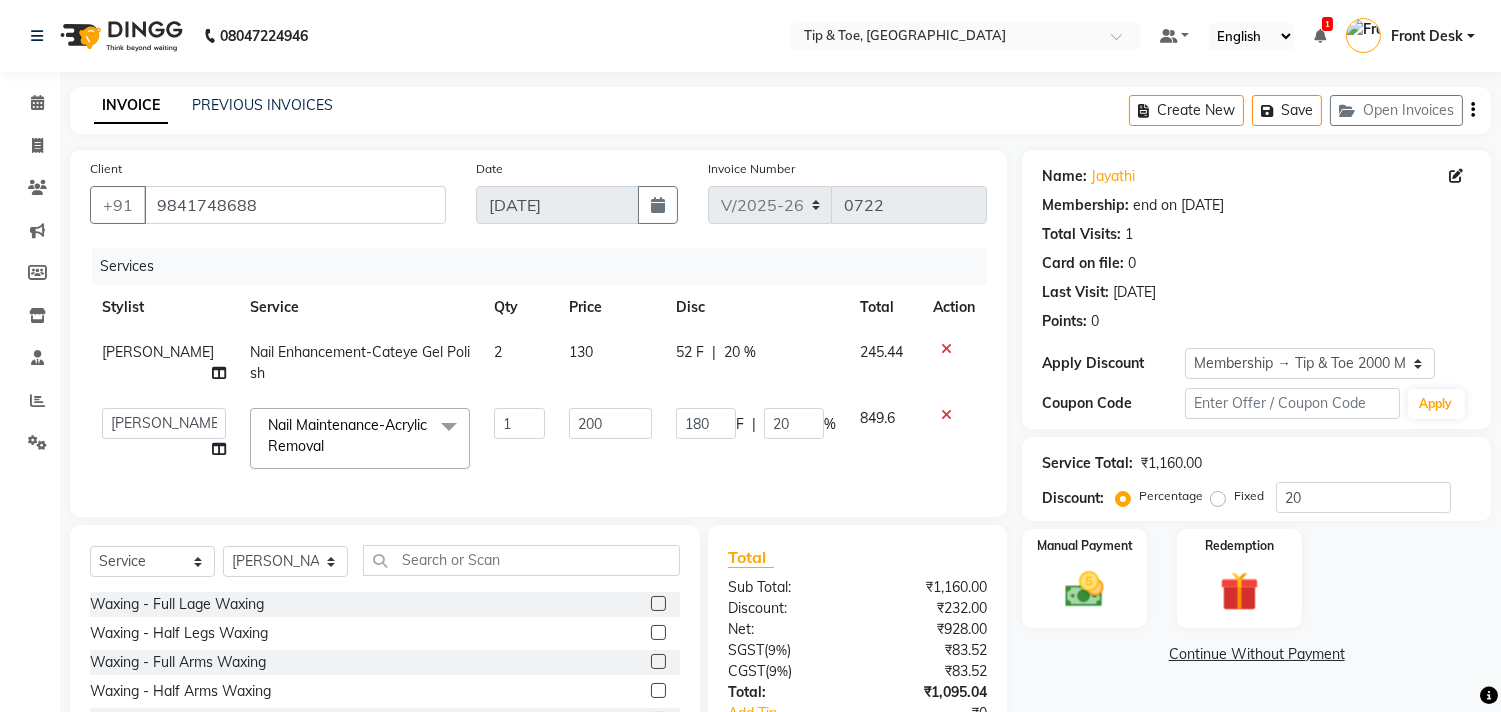 click on "Discount:" 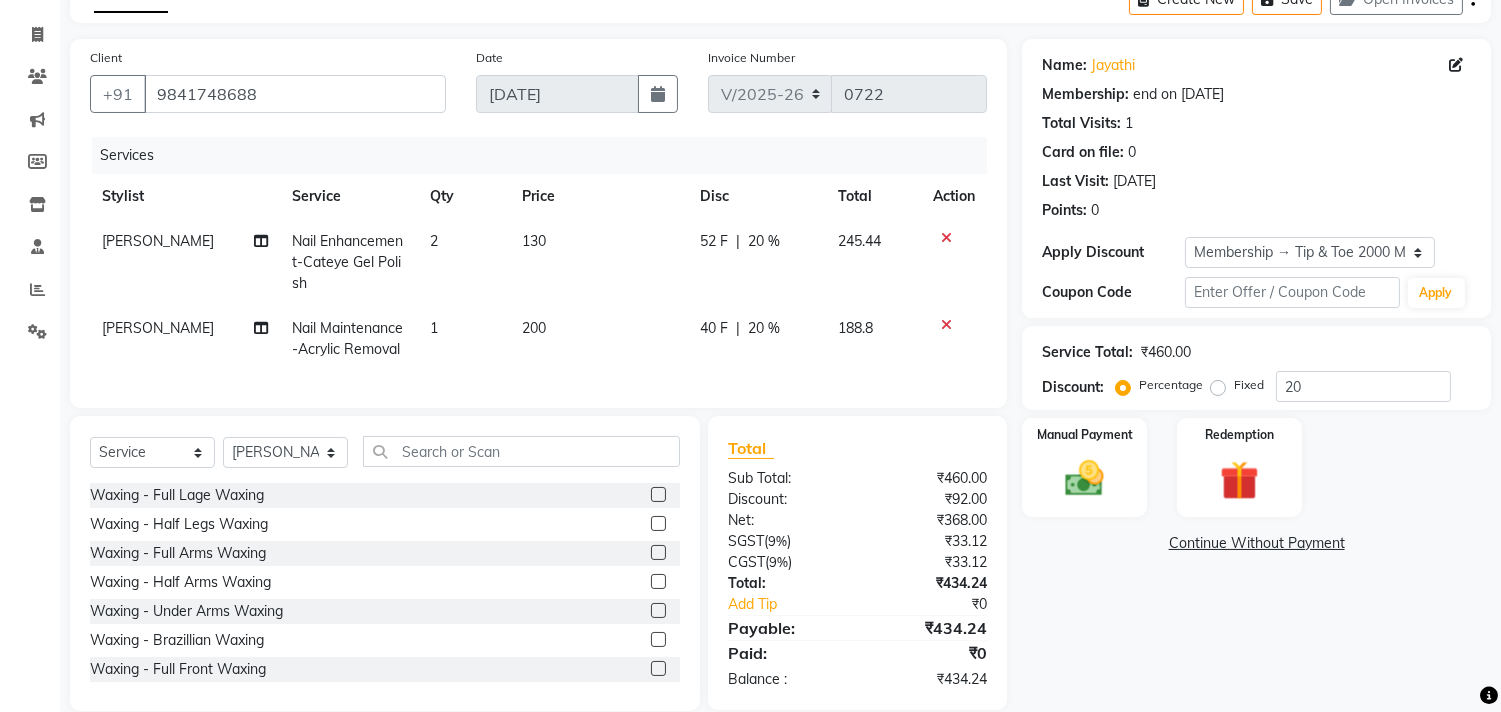 scroll, scrollTop: 156, scrollLeft: 0, axis: vertical 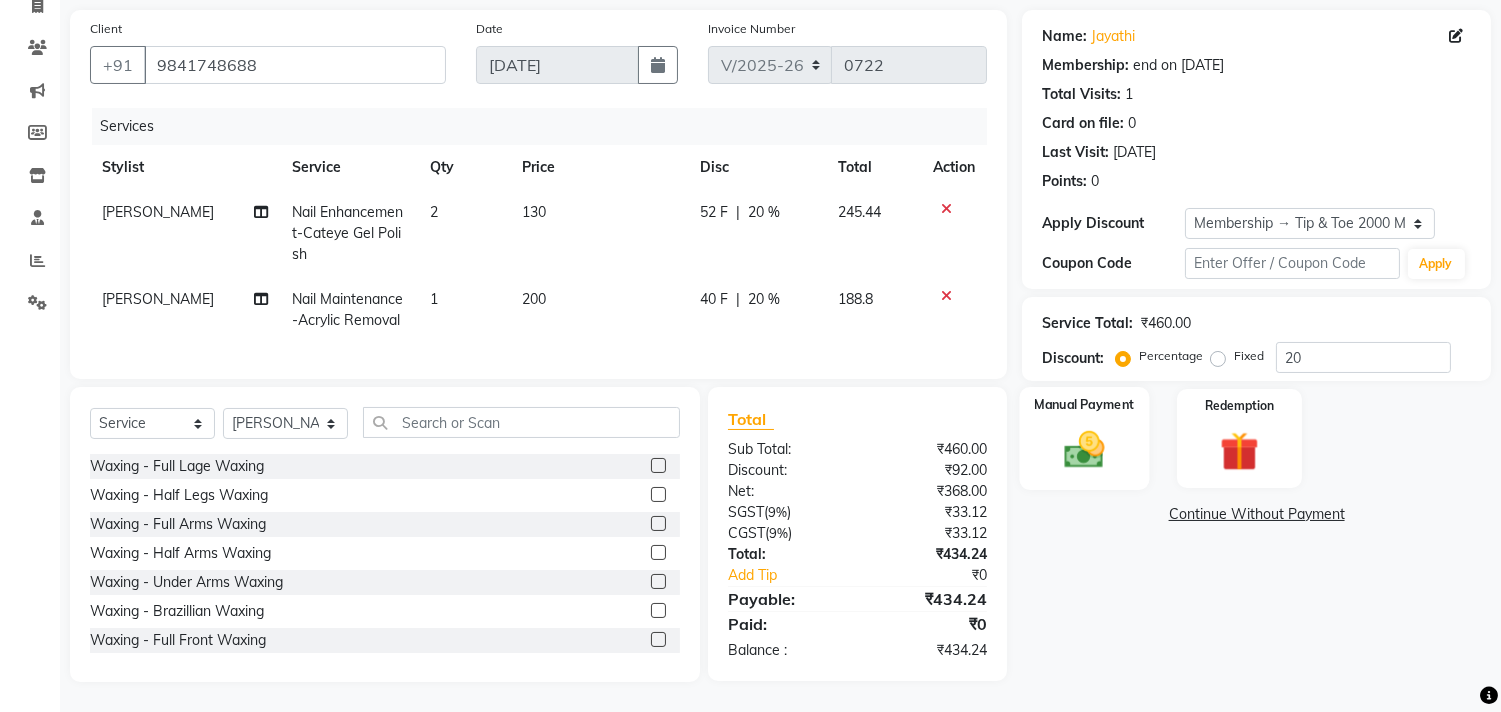 click 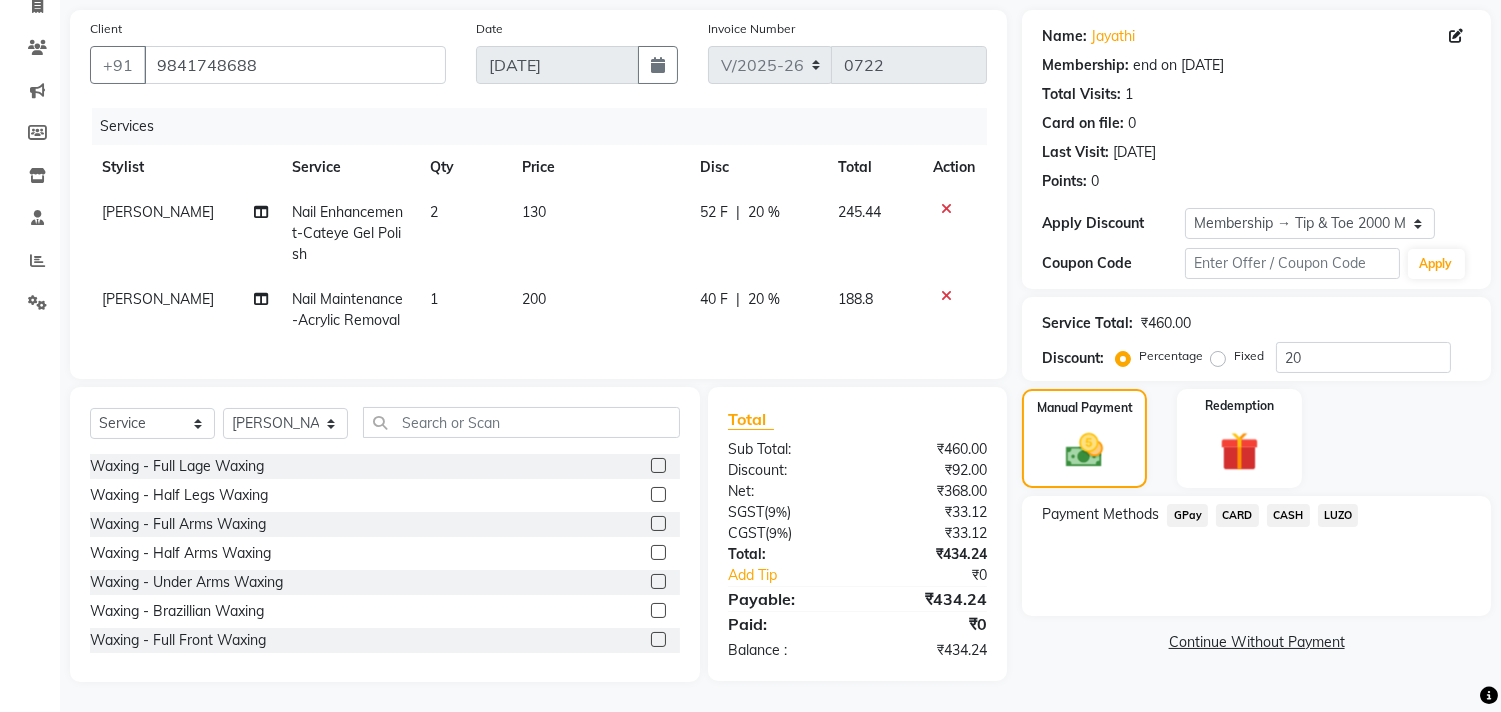 click on "GPay" 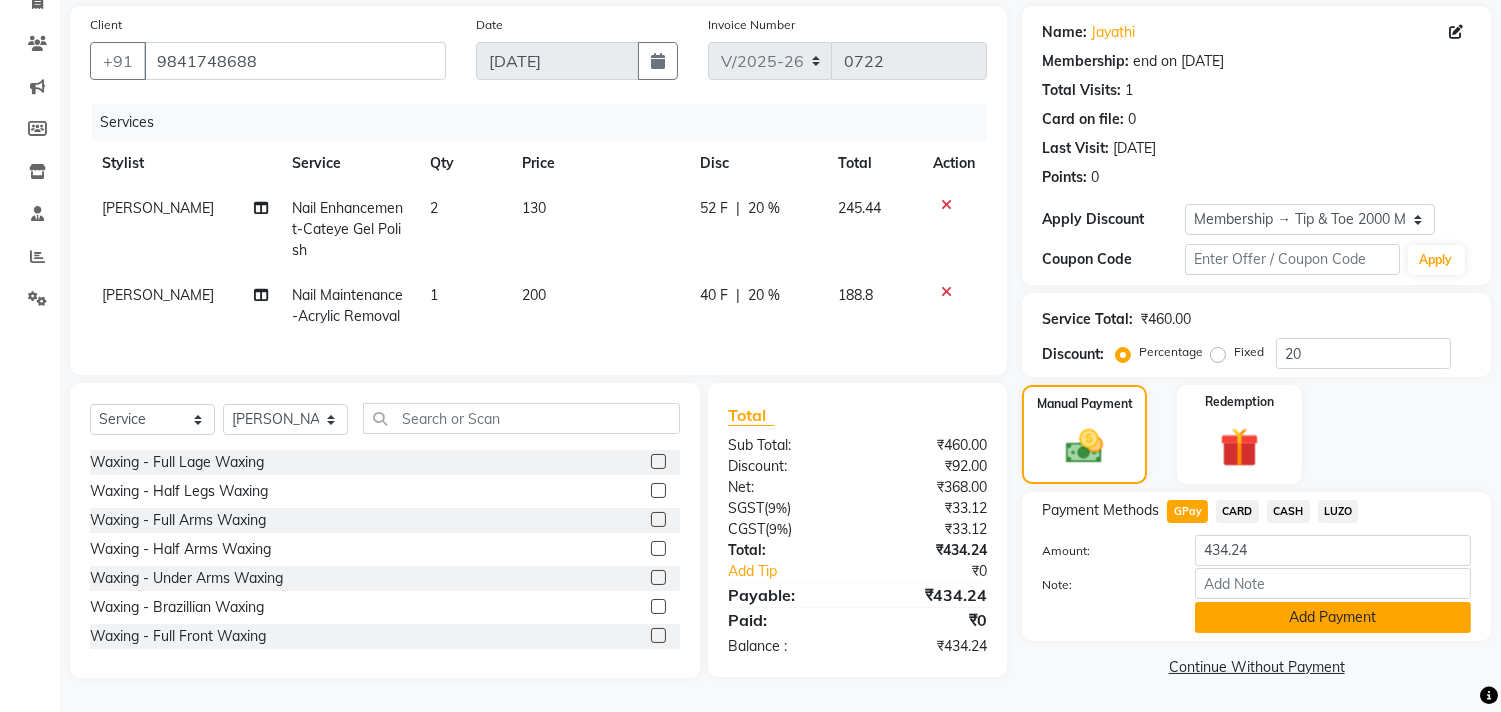 click on "Add Payment" 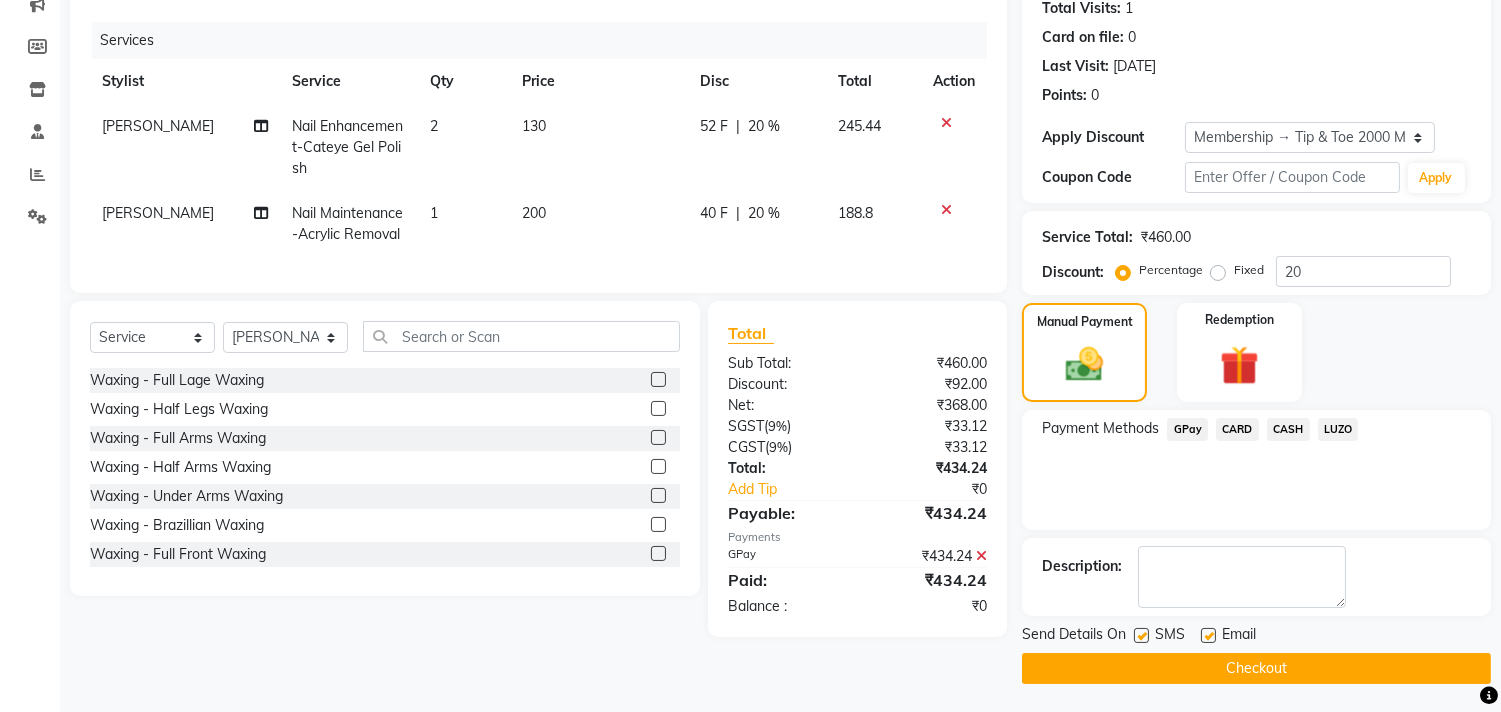 scroll, scrollTop: 227, scrollLeft: 0, axis: vertical 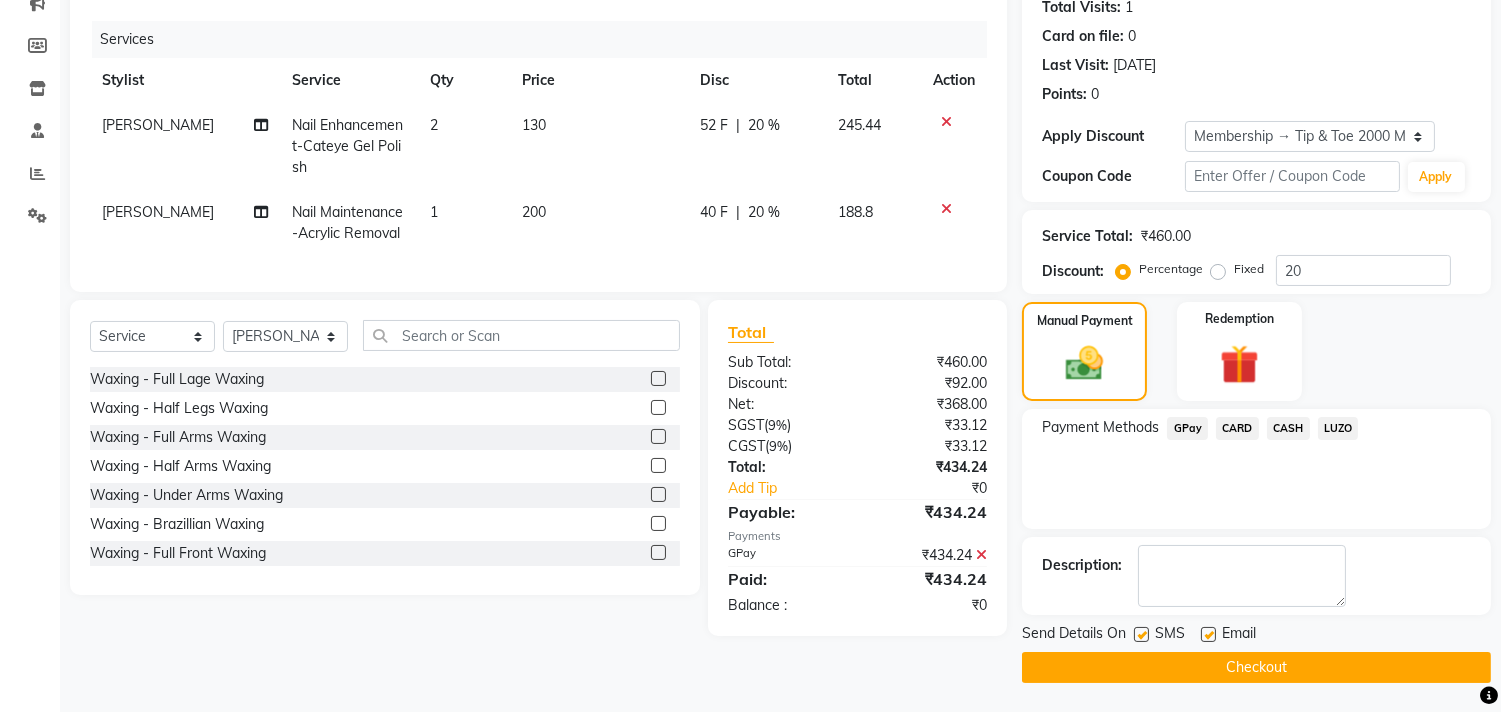 click on "Checkout" 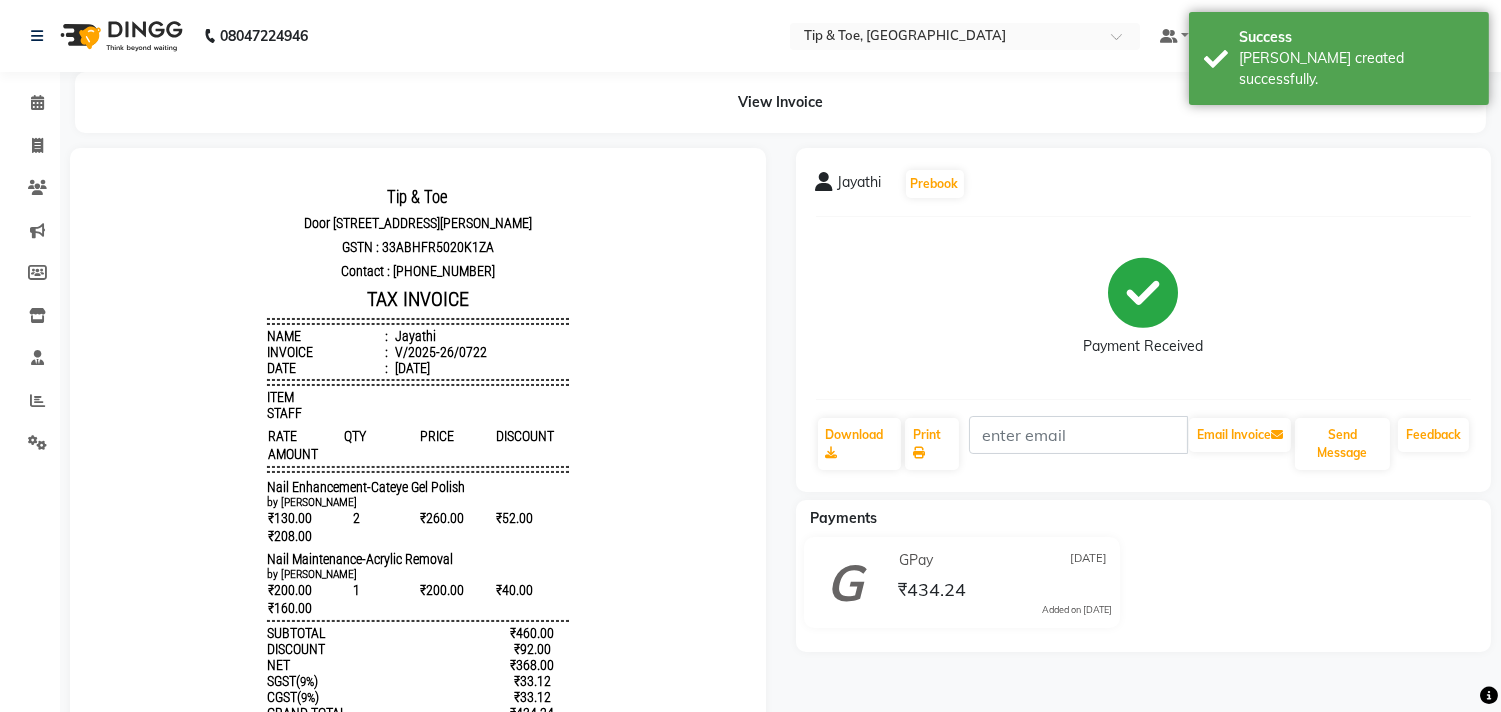 scroll, scrollTop: 0, scrollLeft: 0, axis: both 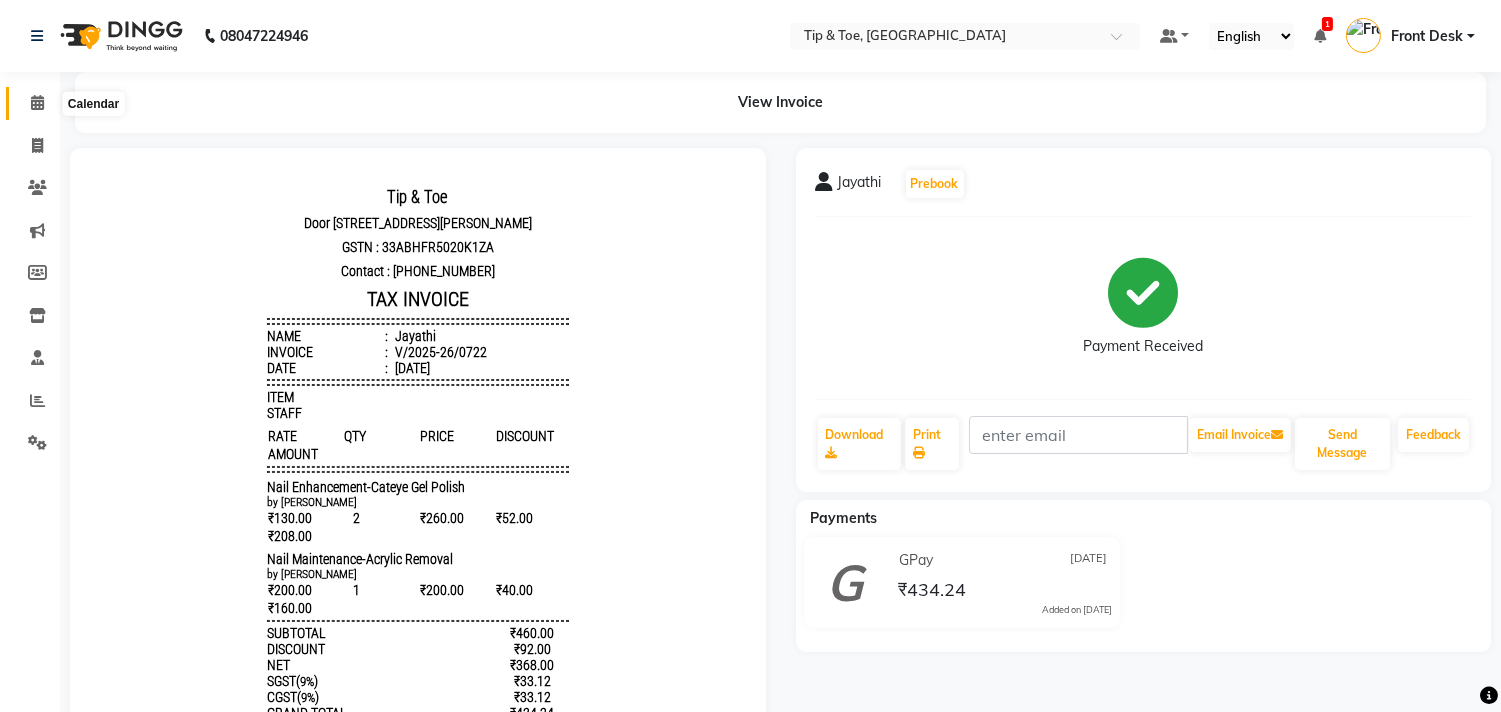 click 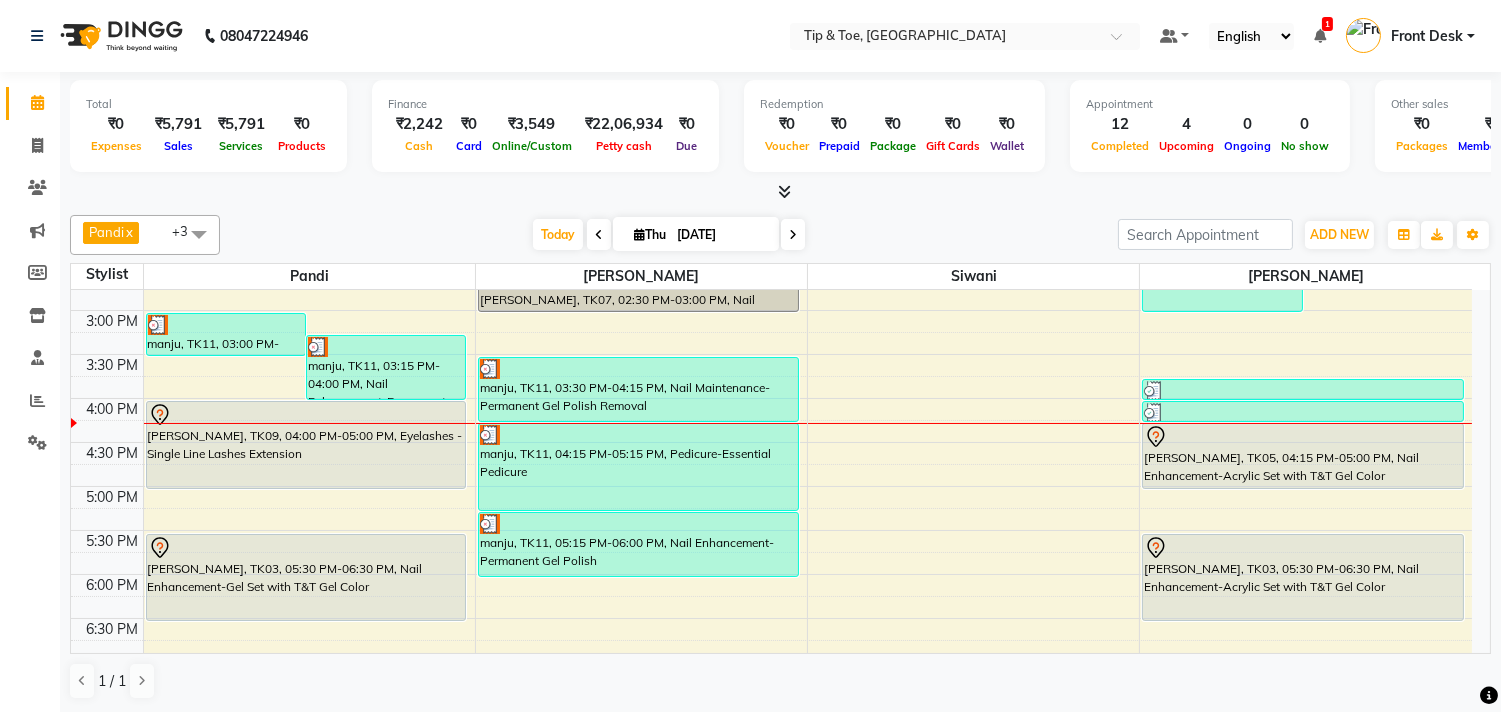scroll, scrollTop: 555, scrollLeft: 0, axis: vertical 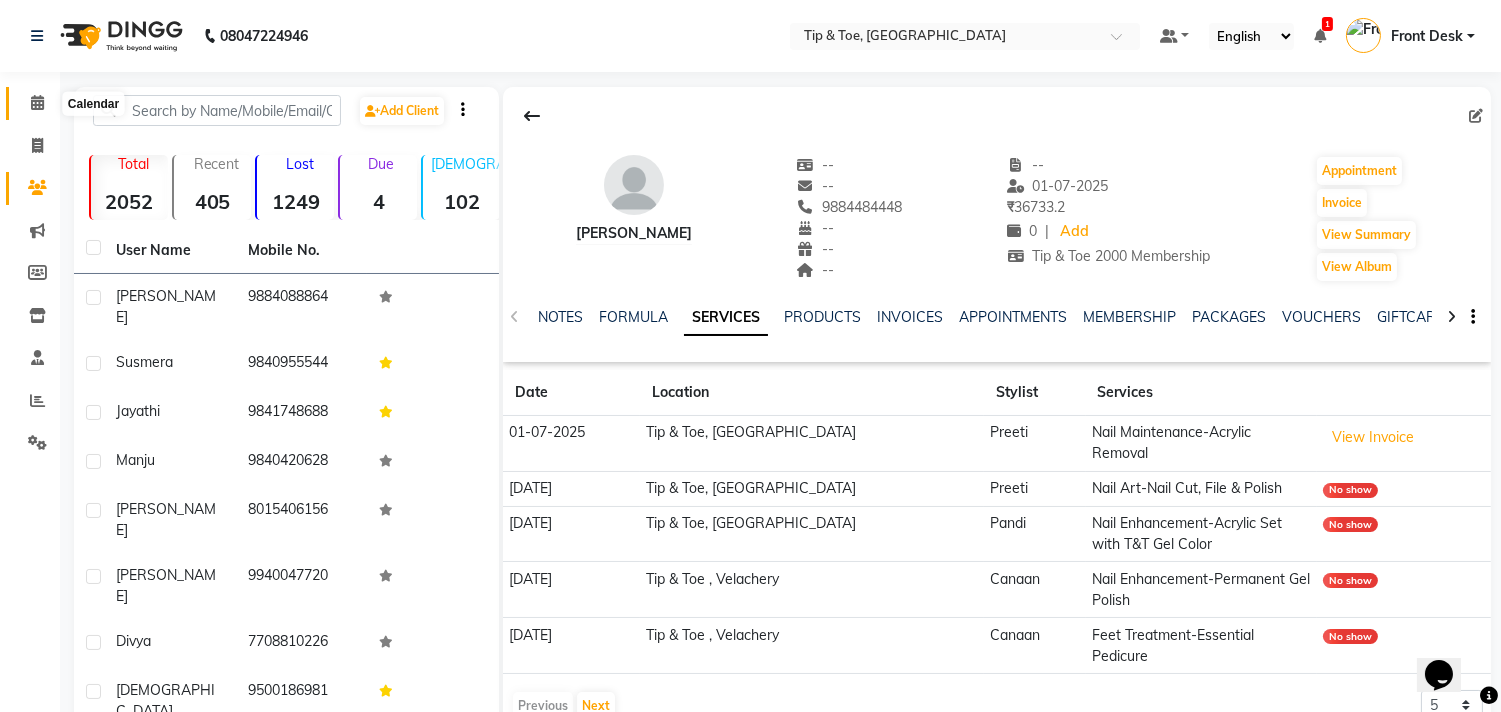 click 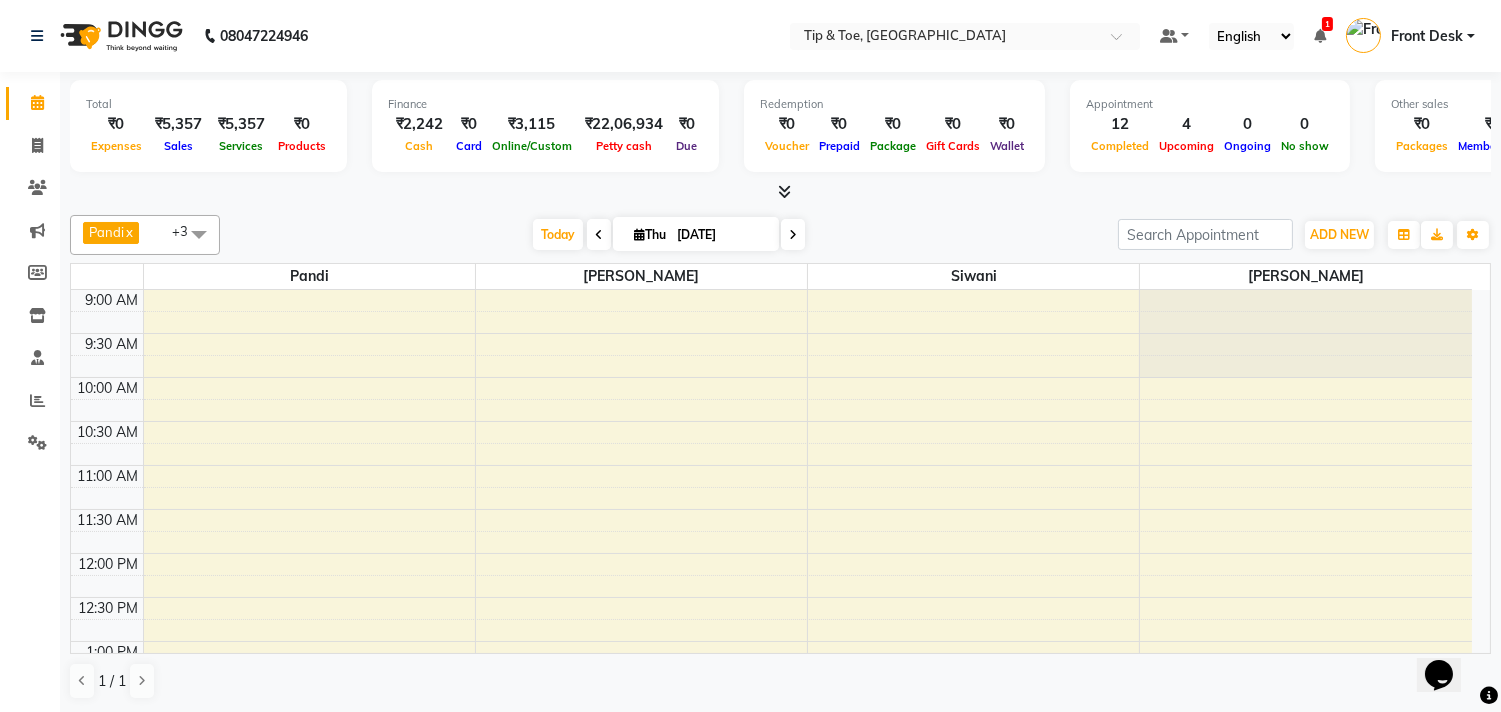 scroll, scrollTop: 0, scrollLeft: 0, axis: both 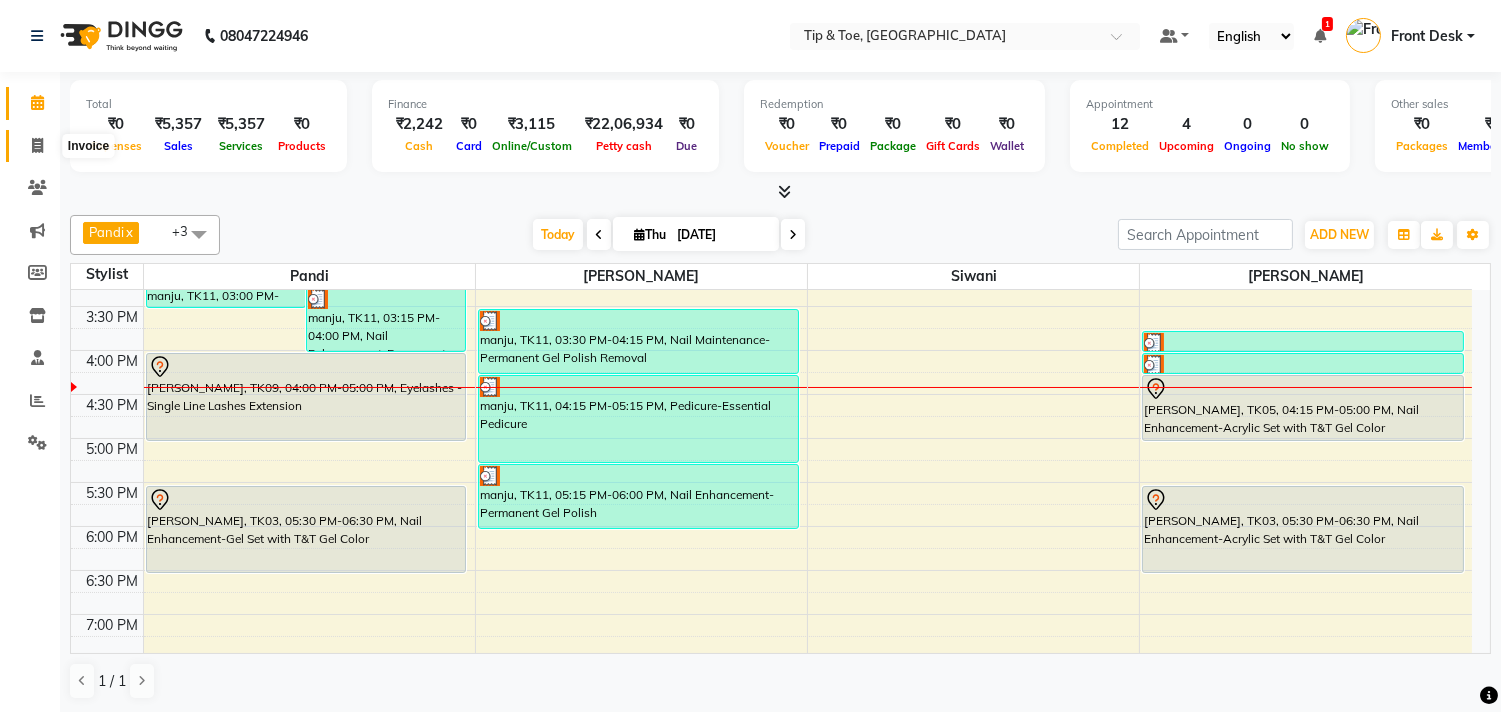 click 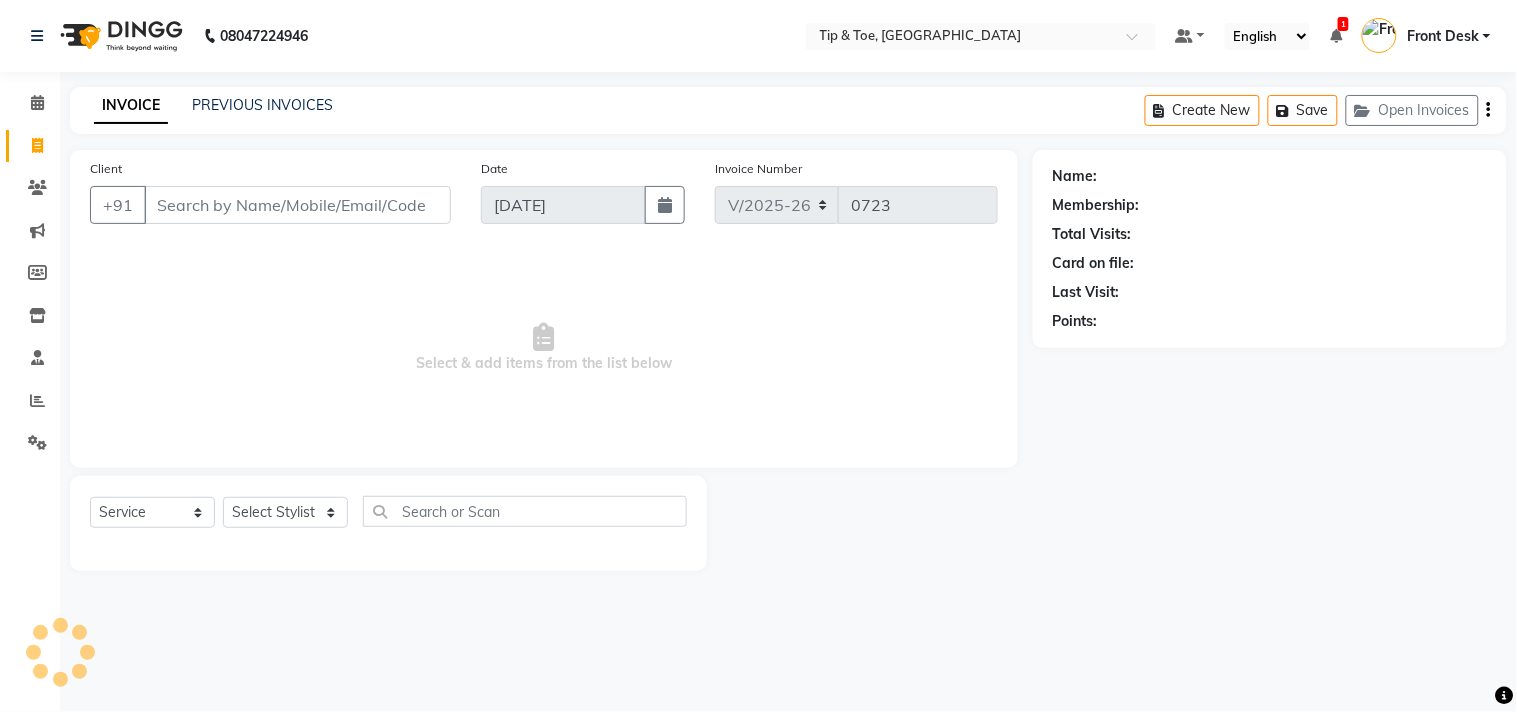 click on "Client" at bounding box center (297, 205) 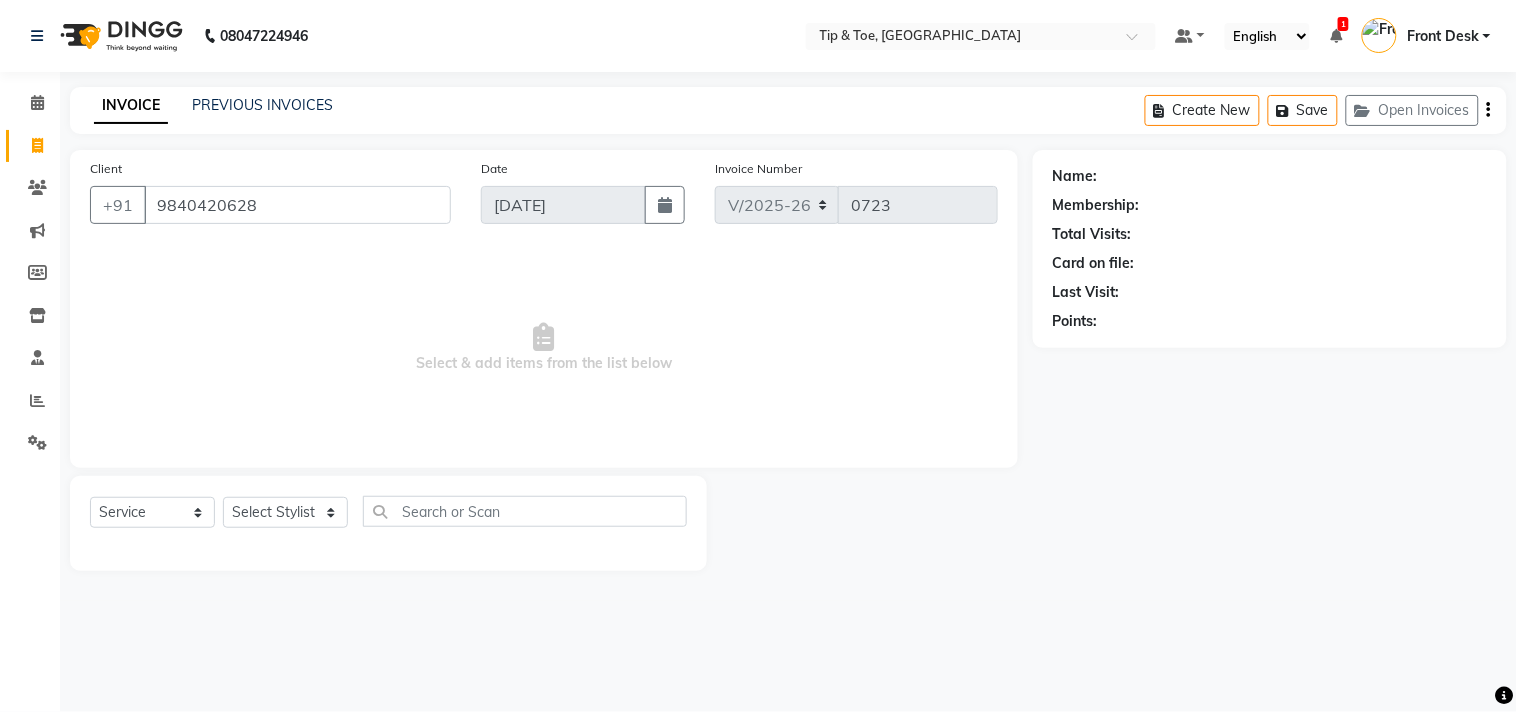 type on "9840420628" 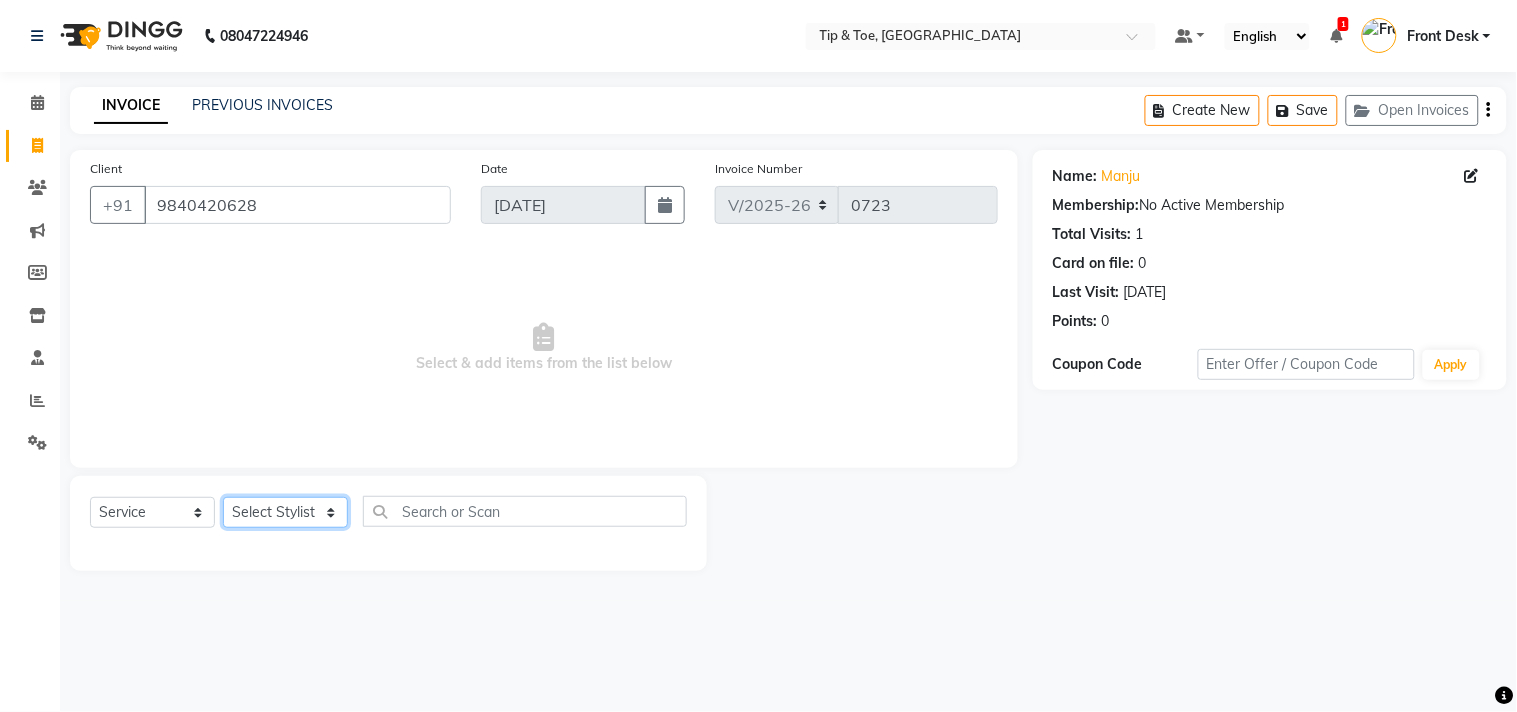 click on "Select Stylist afroz Afroz DAISY Front Desk Joys Karthik Murali NANDHINI K Pandi Preeti Raj Rebecca Ricky Manager Siwani" 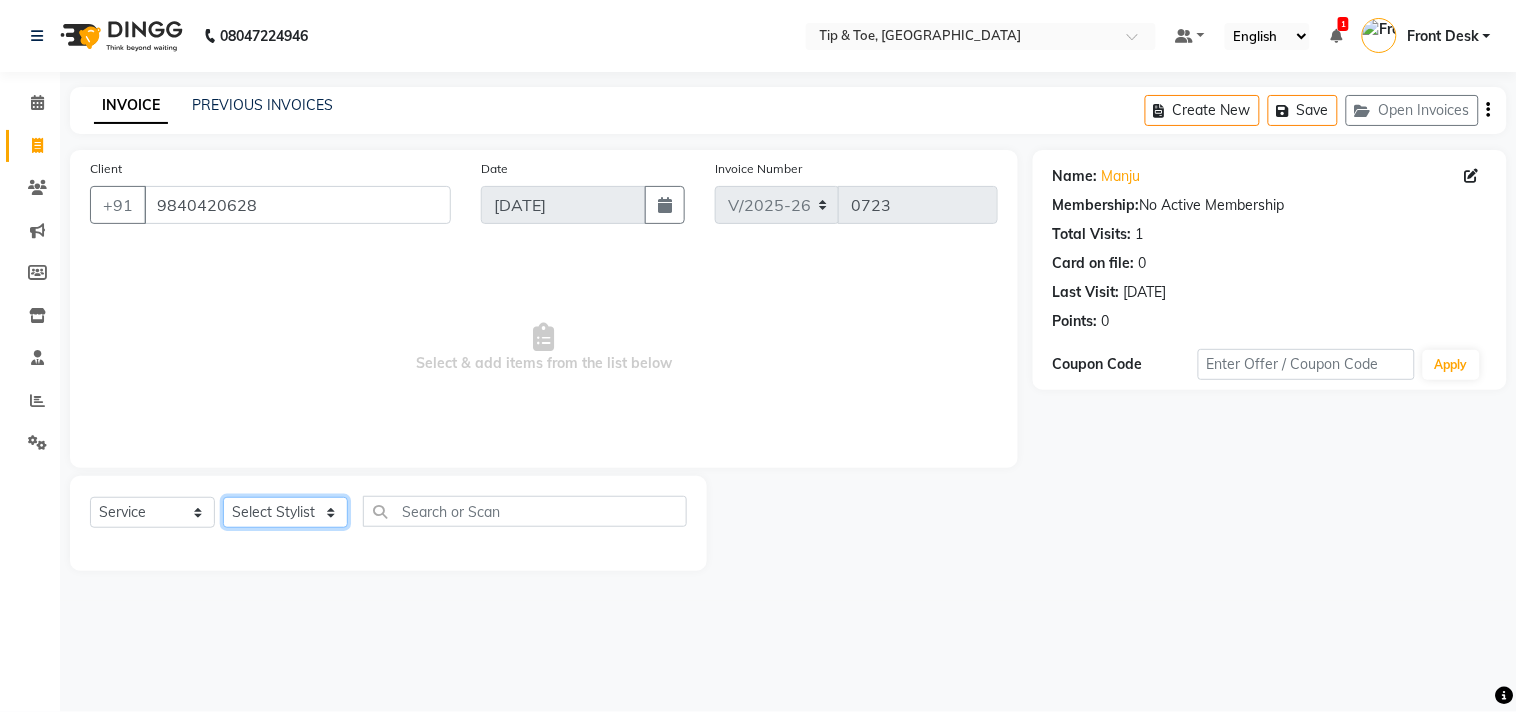select on "53995" 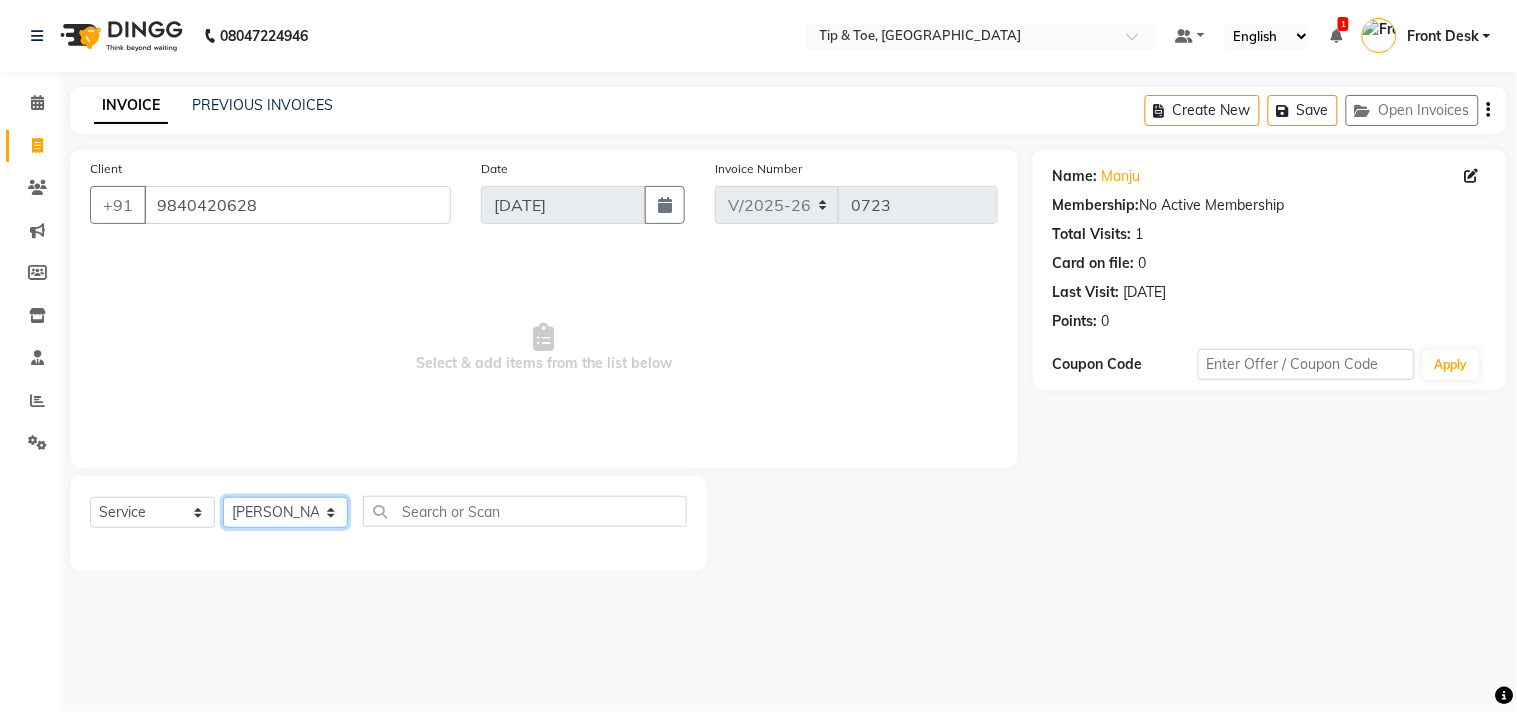 click on "Select Stylist afroz Afroz DAISY Front Desk Joys Karthik Murali NANDHINI K Pandi Preeti Raj Rebecca Ricky Manager Siwani" 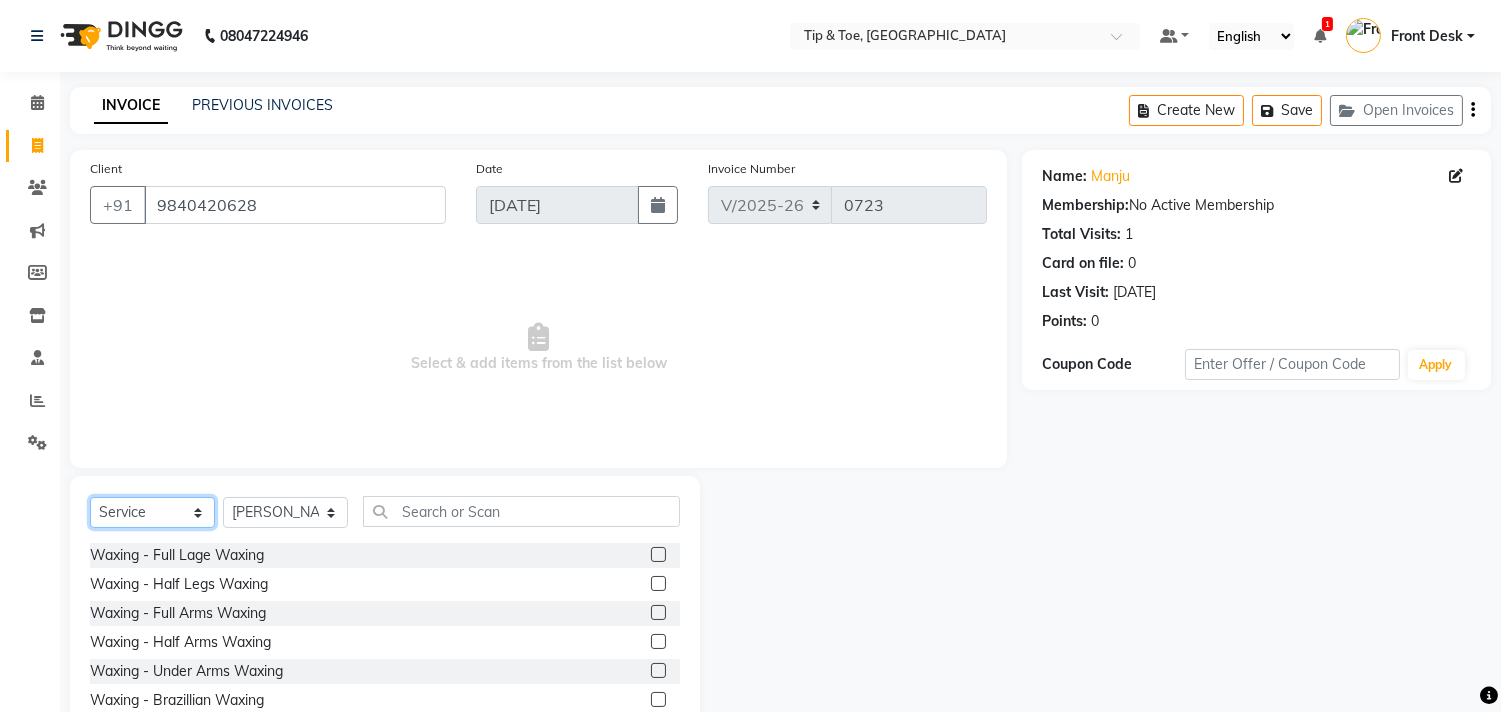 click on "Select  Service  Product  Membership  Package Voucher Prepaid Gift Card" 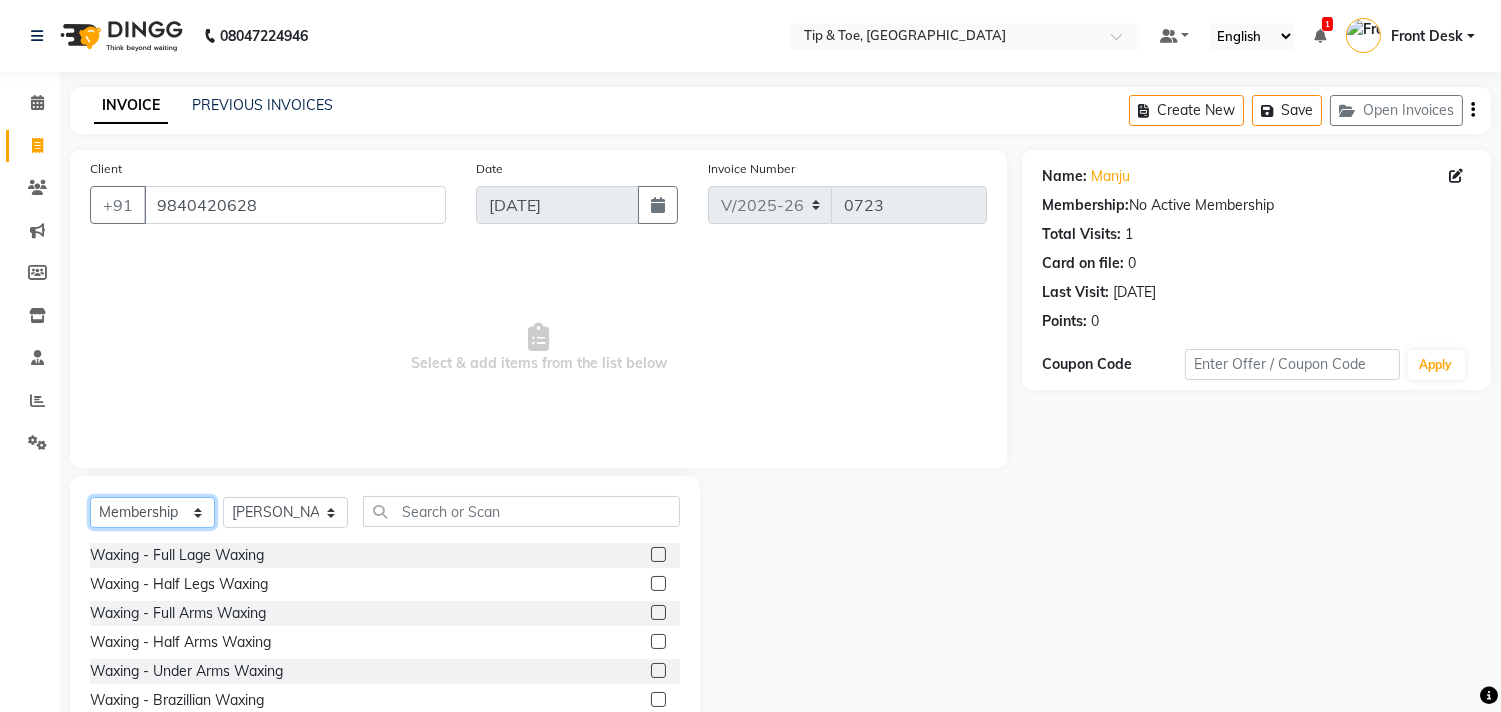 click on "Select  Service  Product  Membership  Package Voucher Prepaid Gift Card" 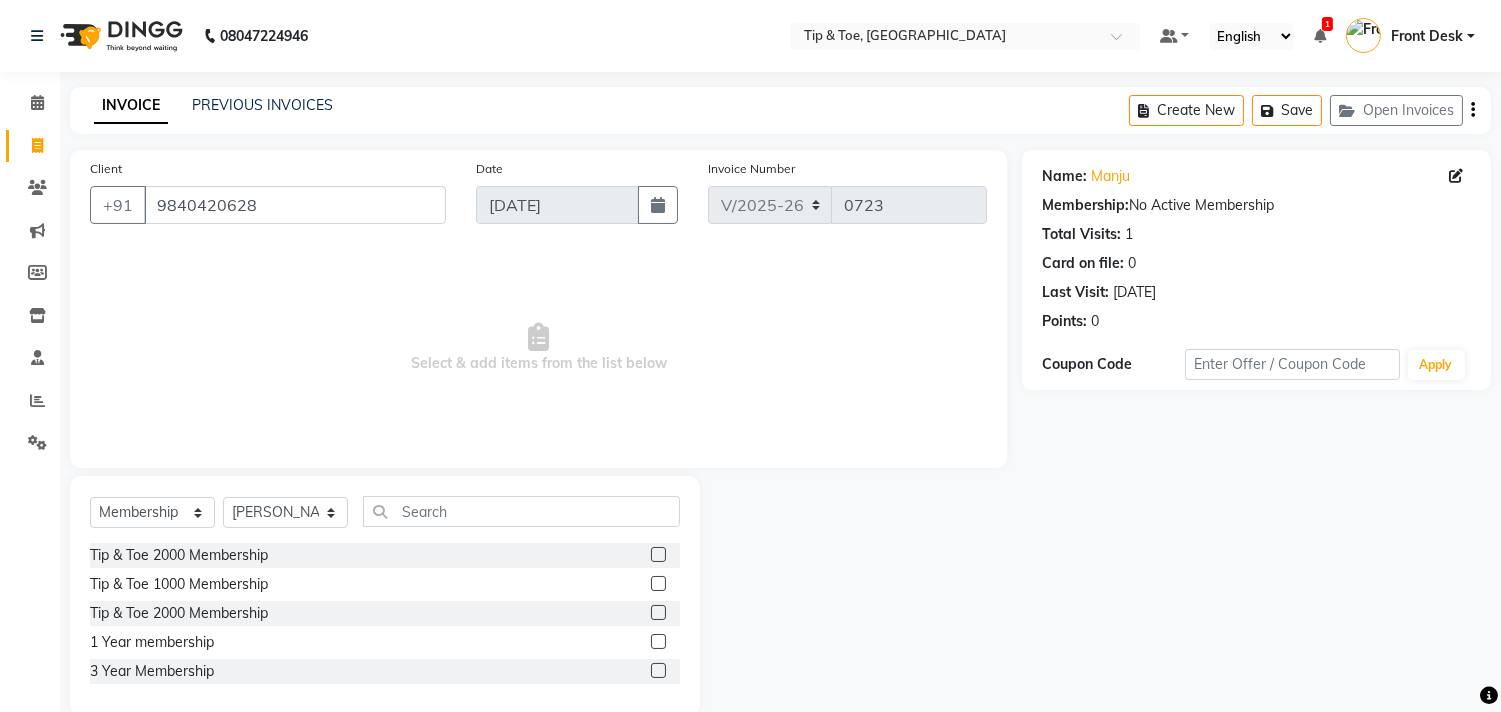 click 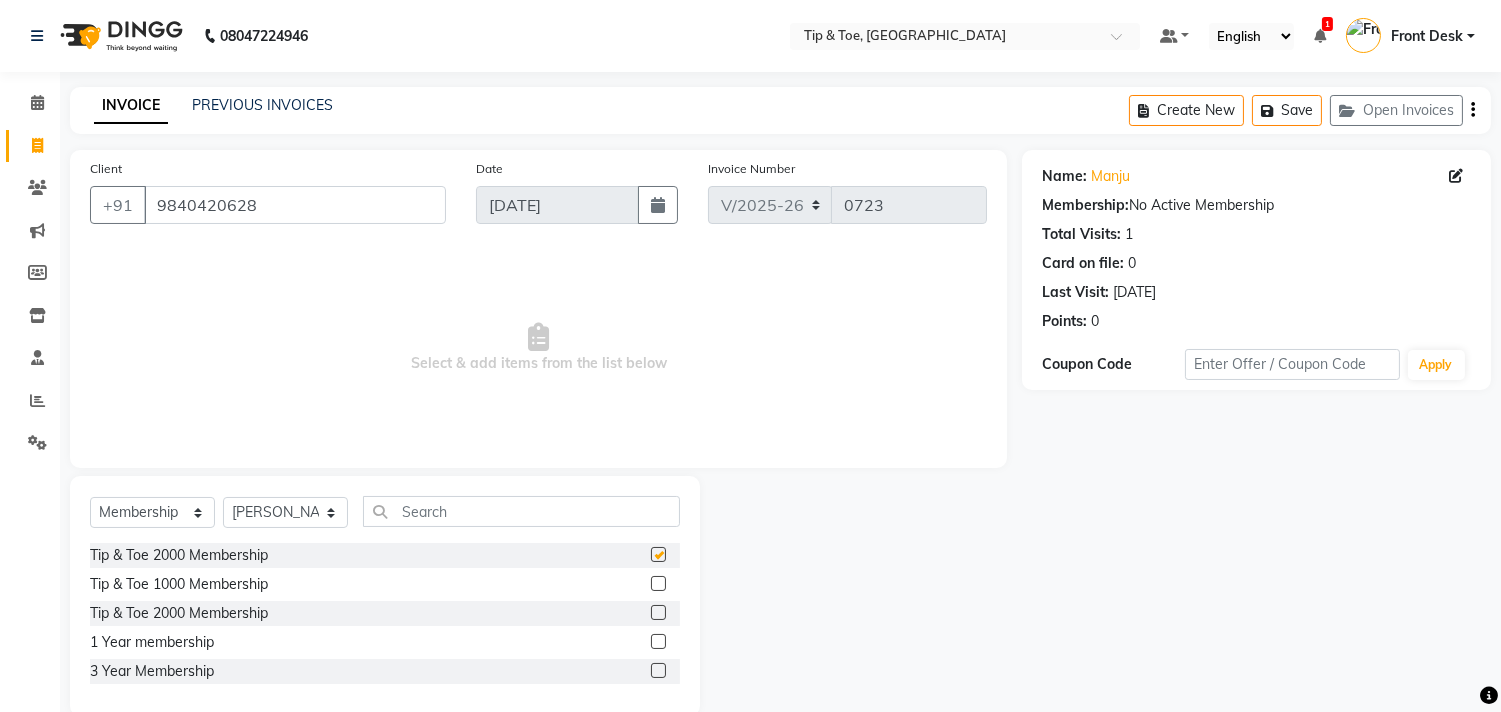 select on "select" 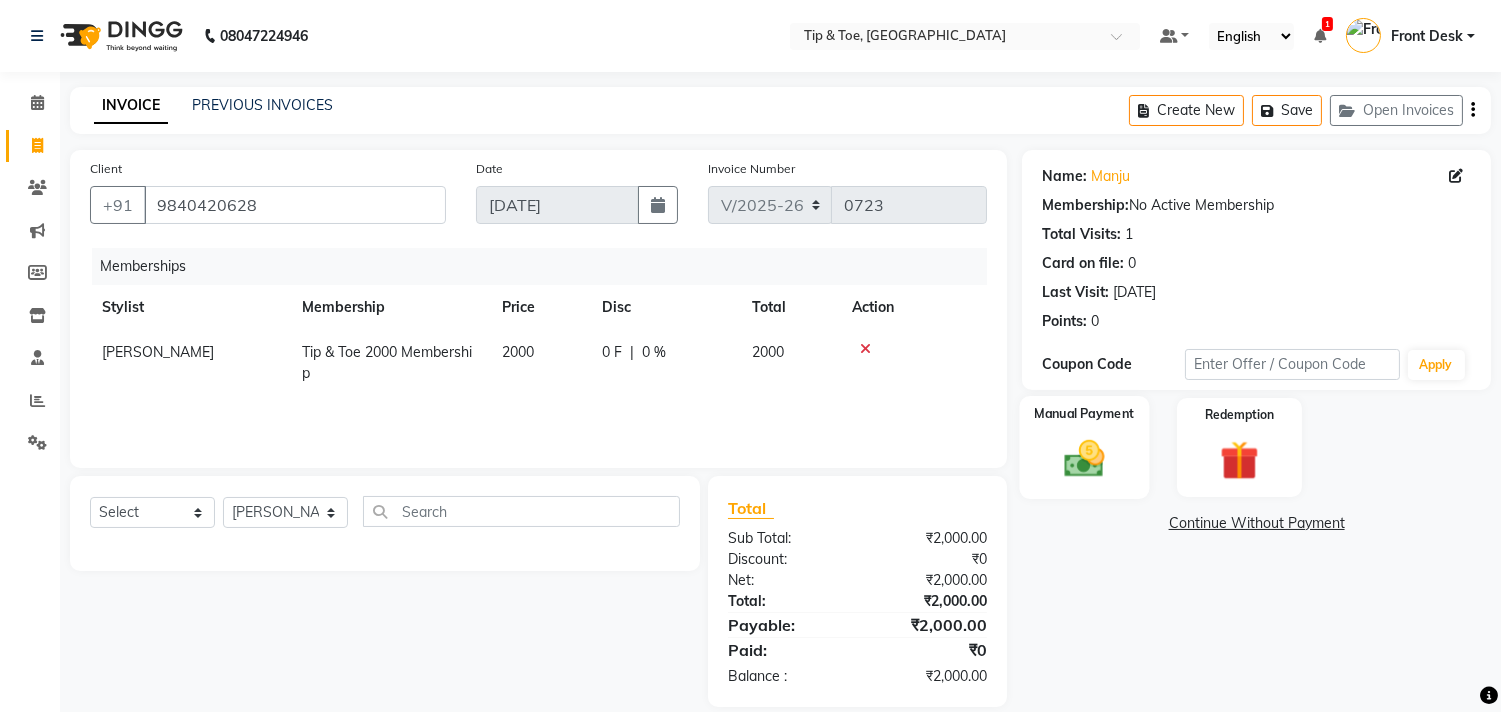 click 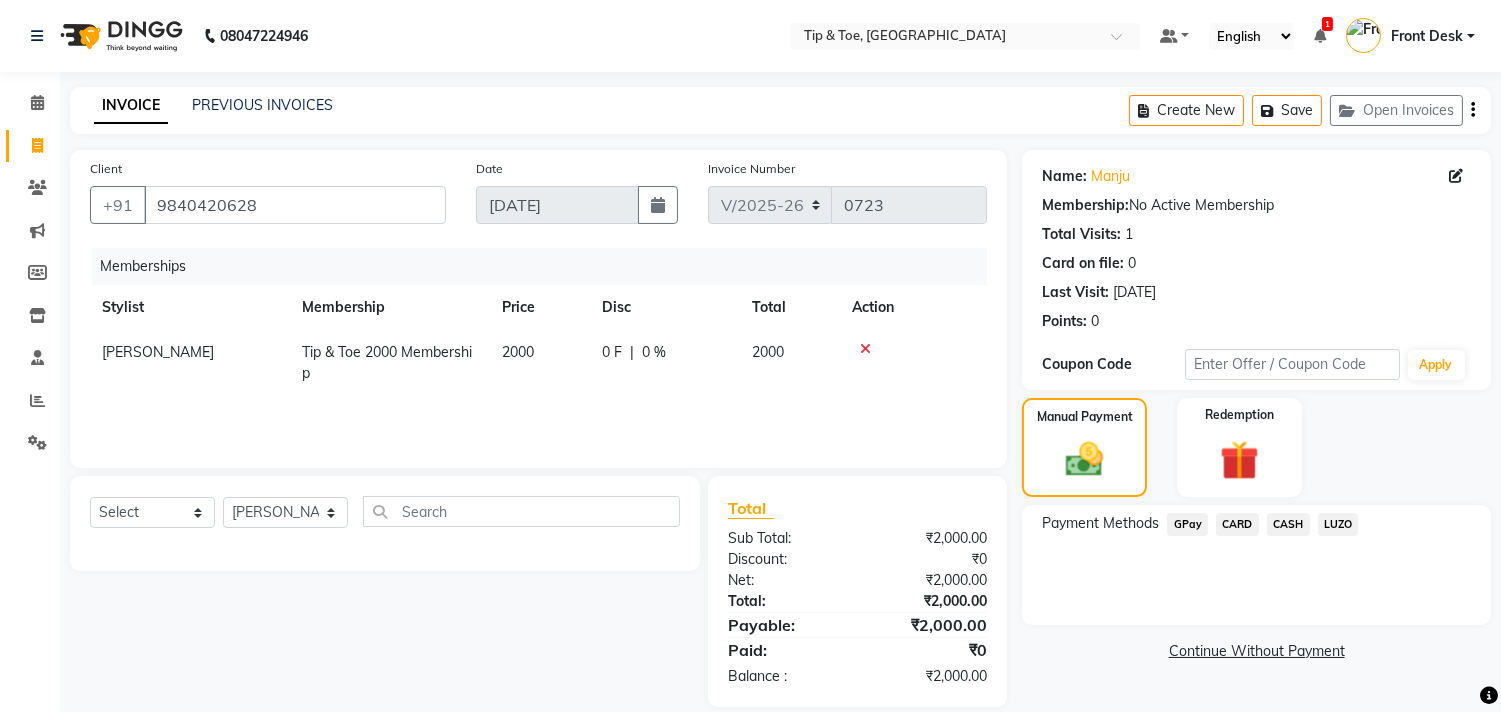 click on "CASH" 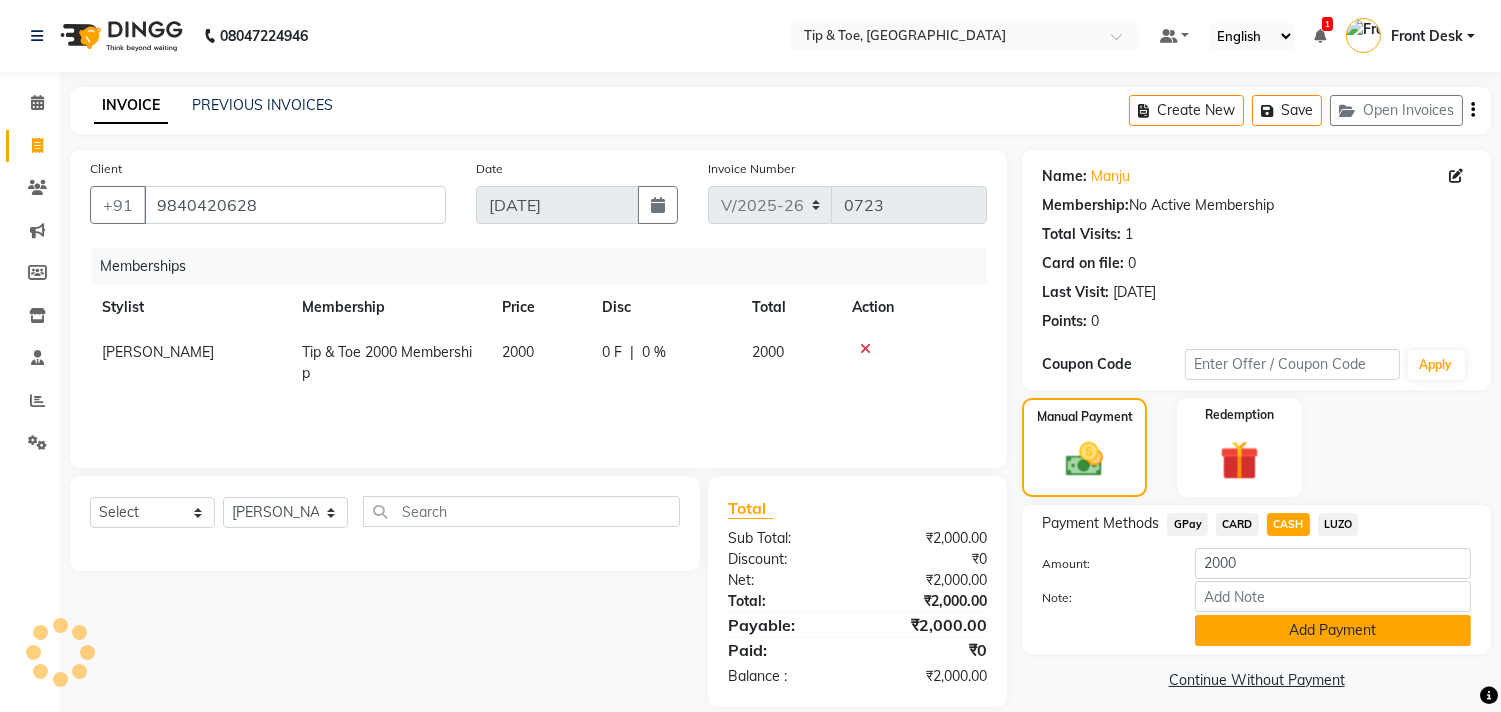 click on "Add Payment" 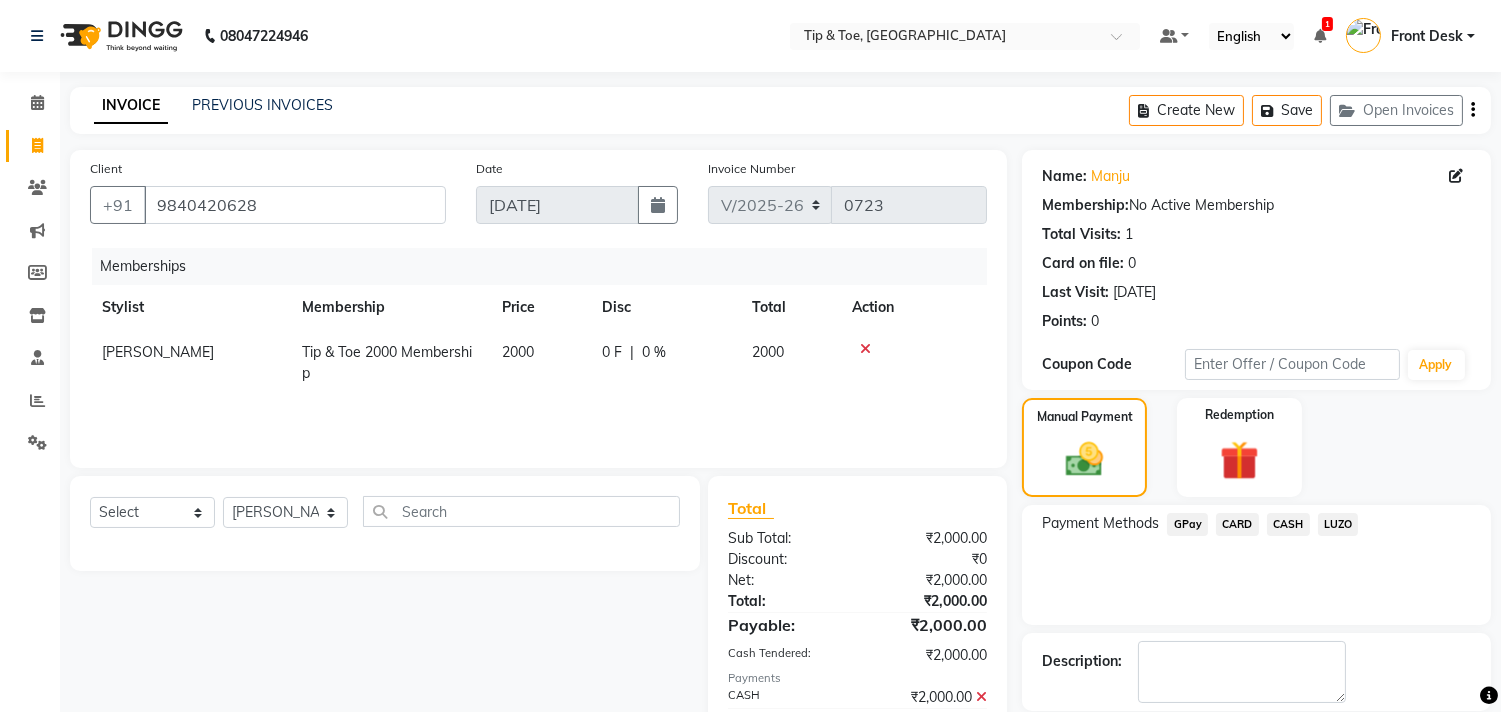 scroll, scrollTop: 96, scrollLeft: 0, axis: vertical 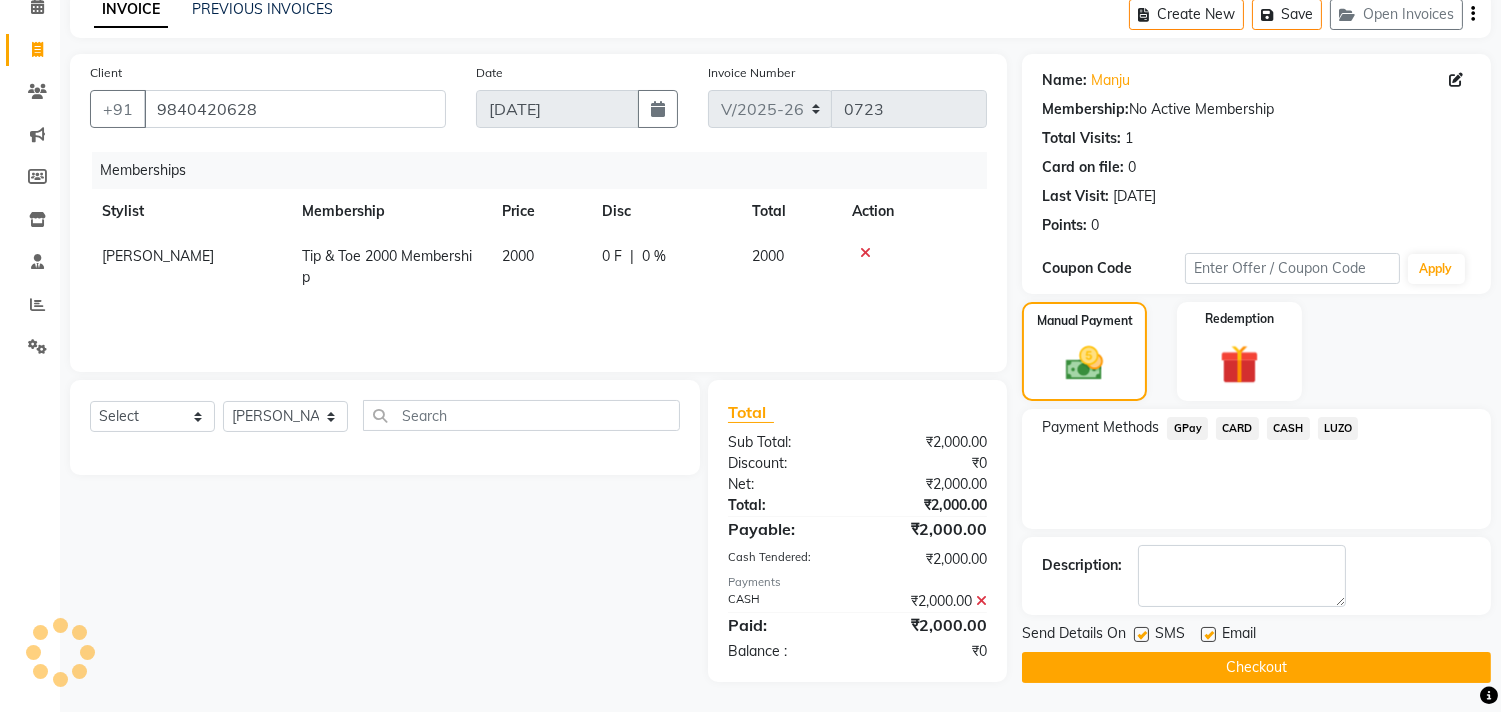 click on "Checkout" 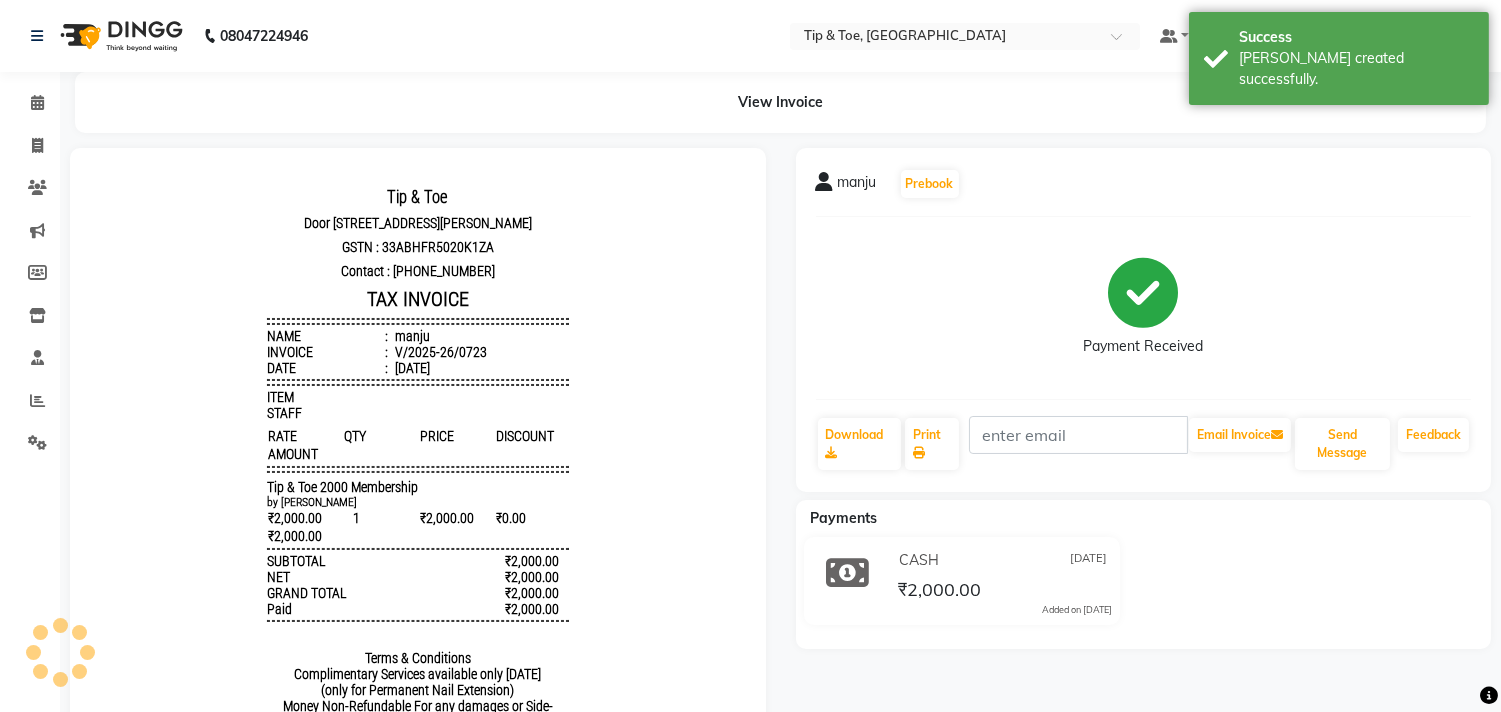 scroll, scrollTop: 0, scrollLeft: 0, axis: both 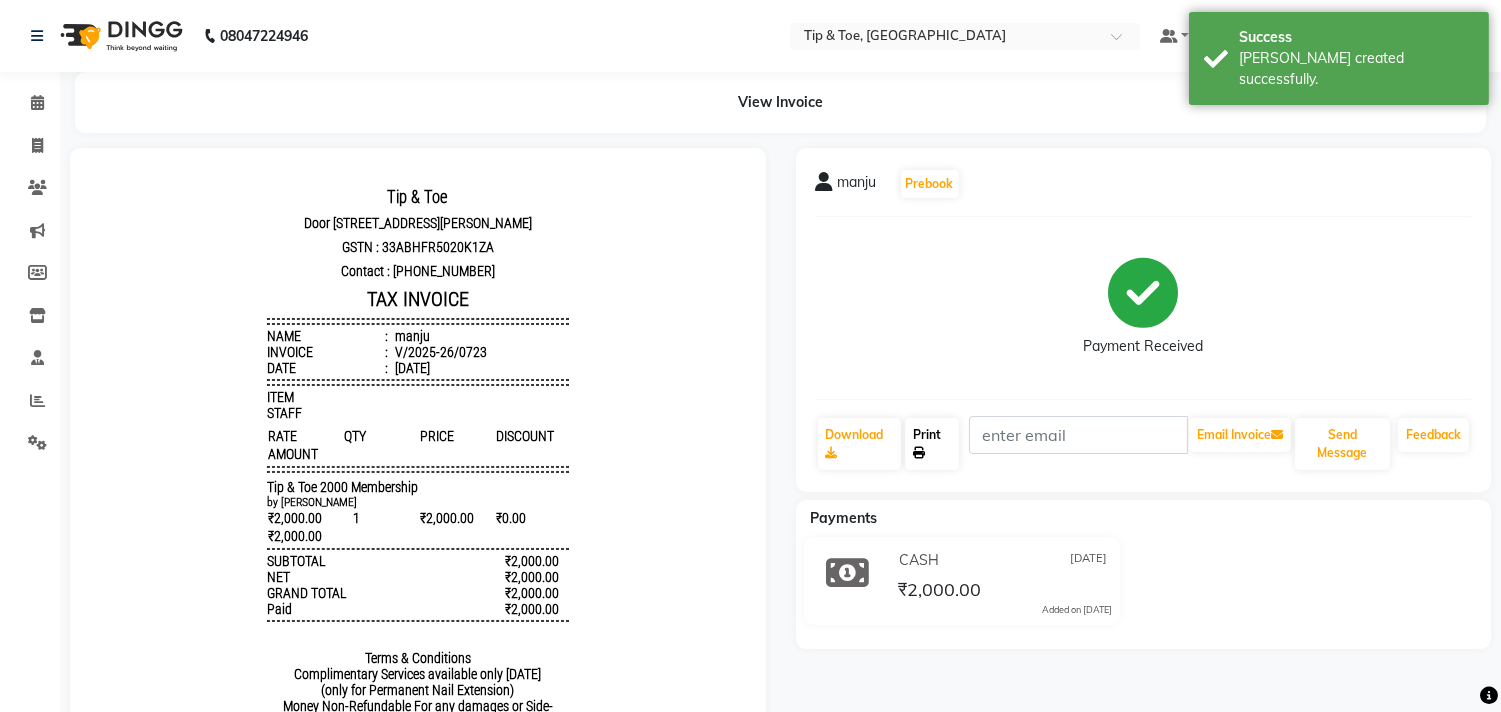 click 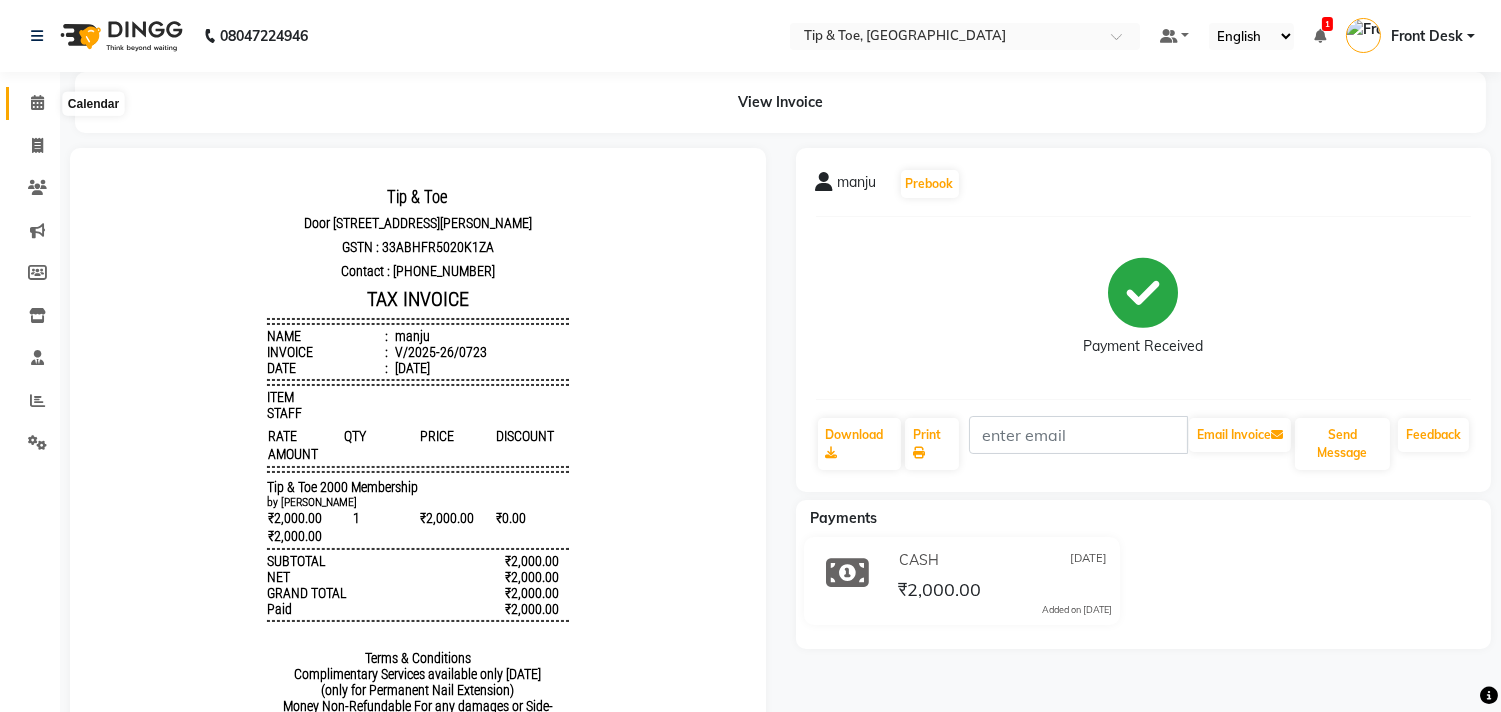 click 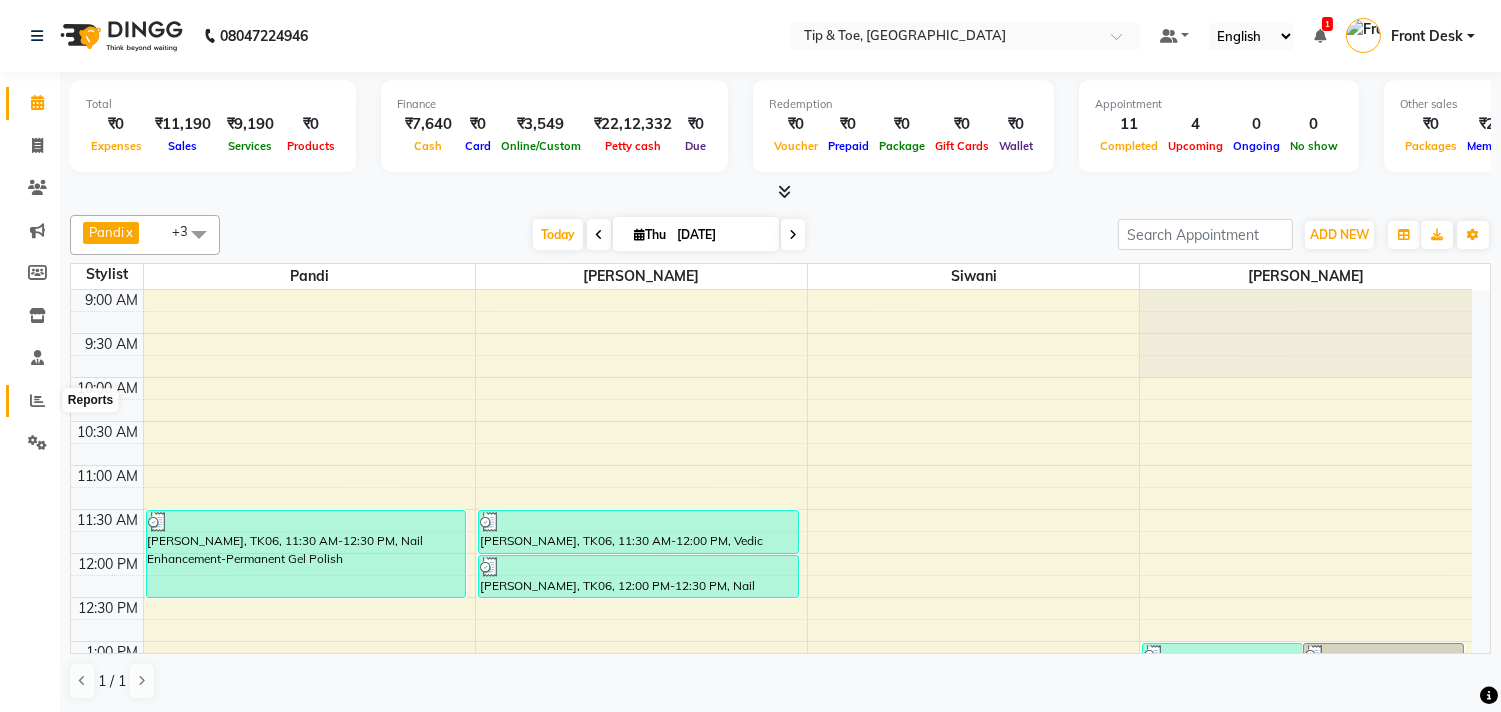 click 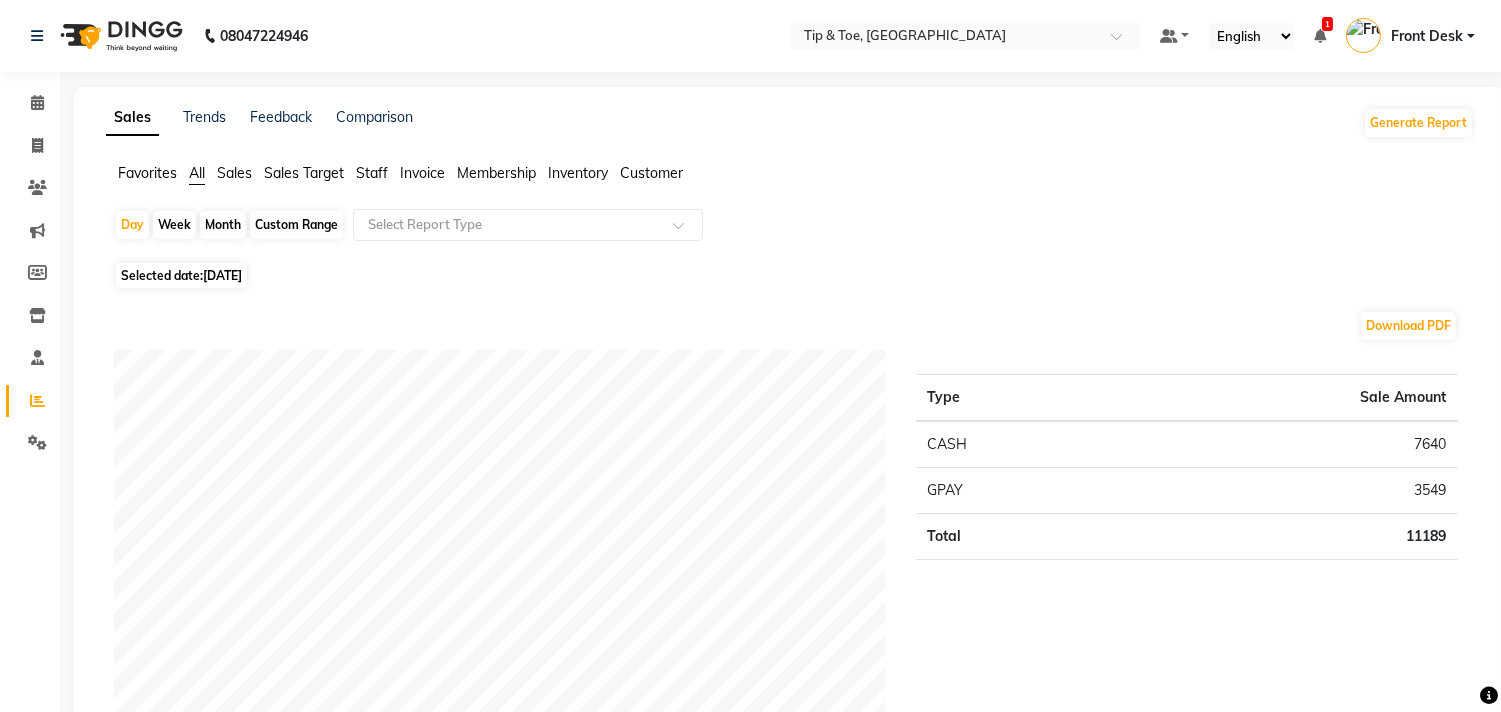click on "Favorites All Sales Sales Target Staff Invoice Membership Inventory Customer" 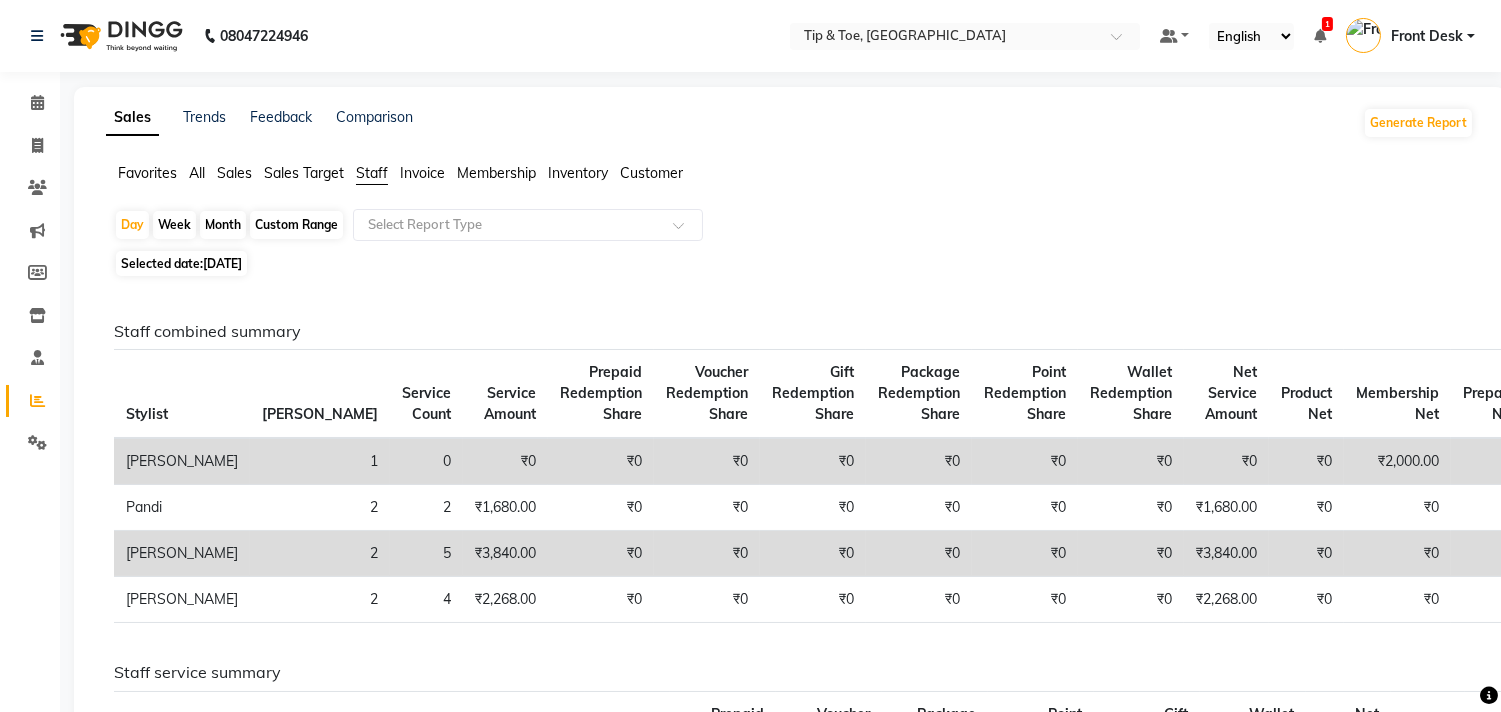 click on "Custom Range" 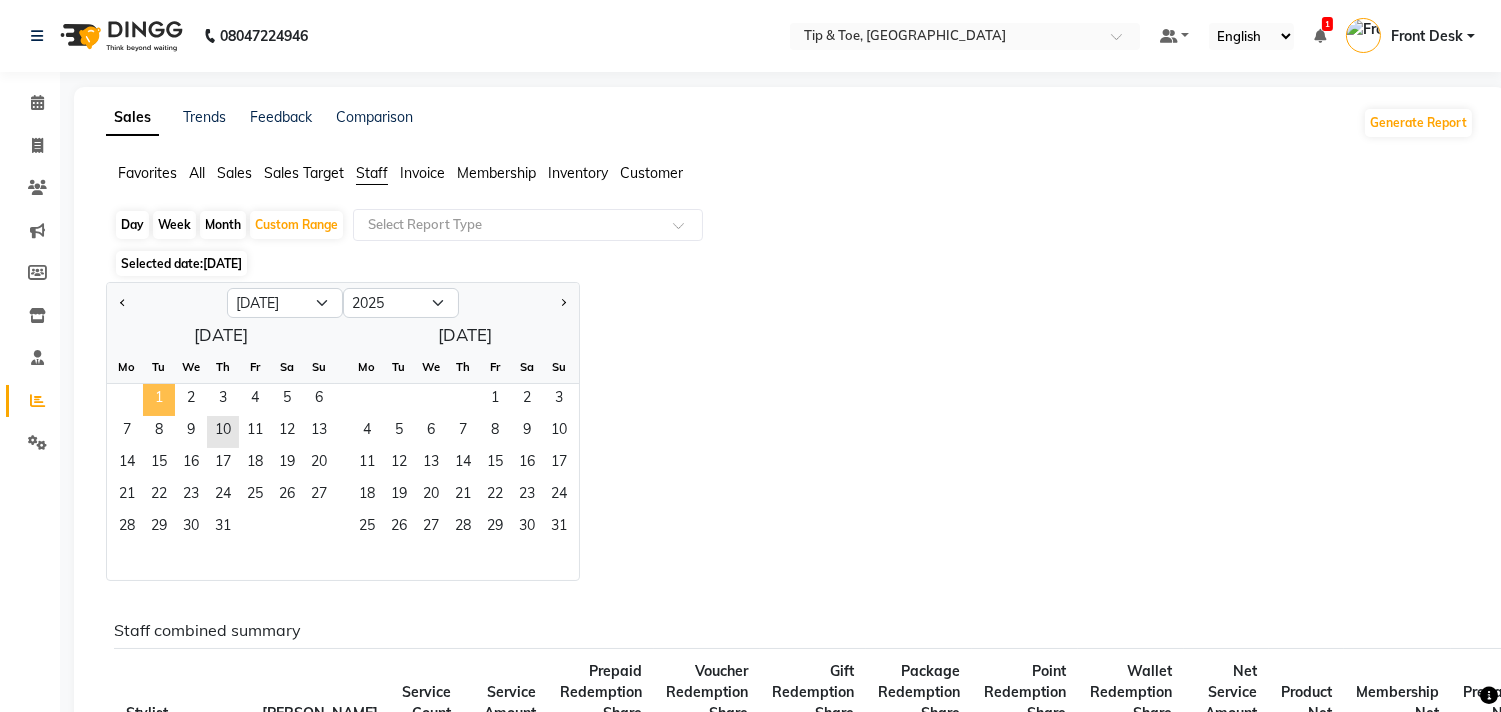 click on "1" 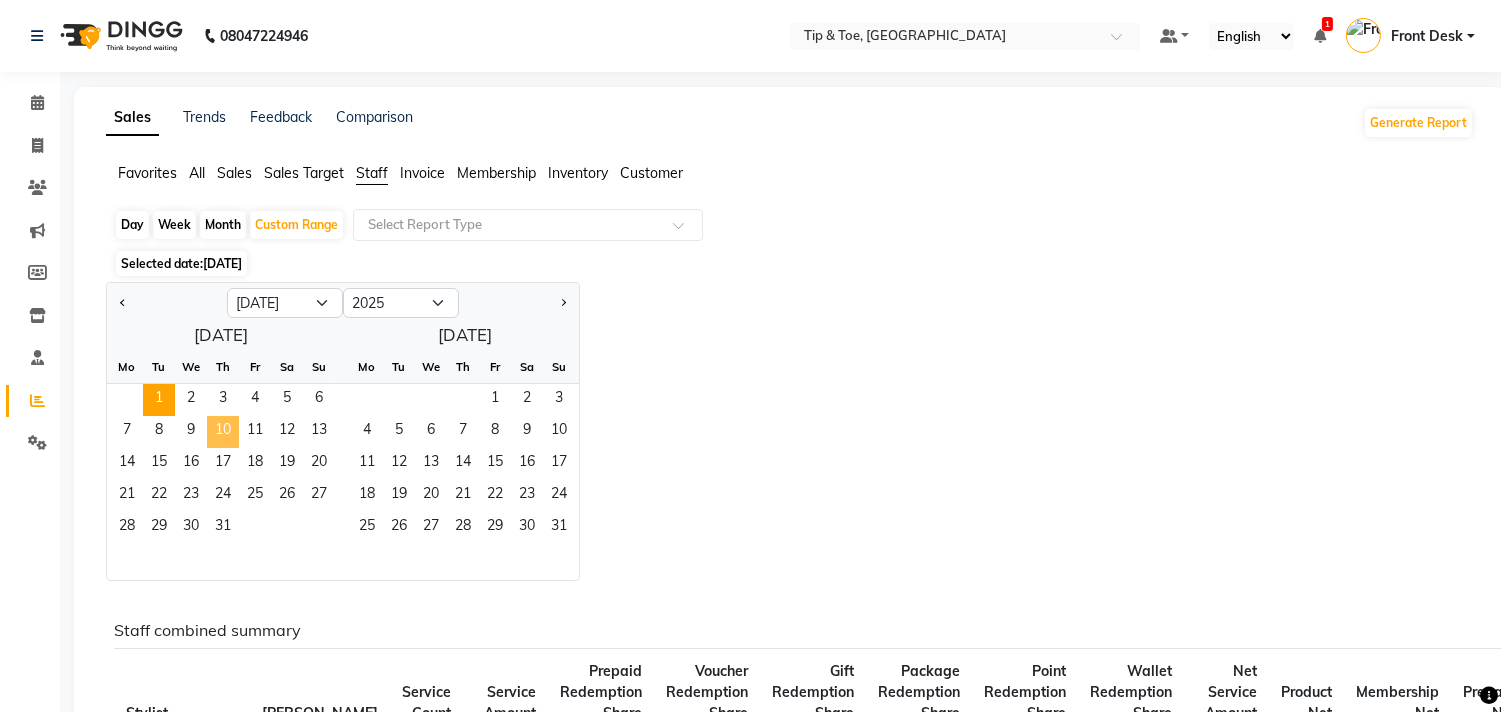 click on "10" 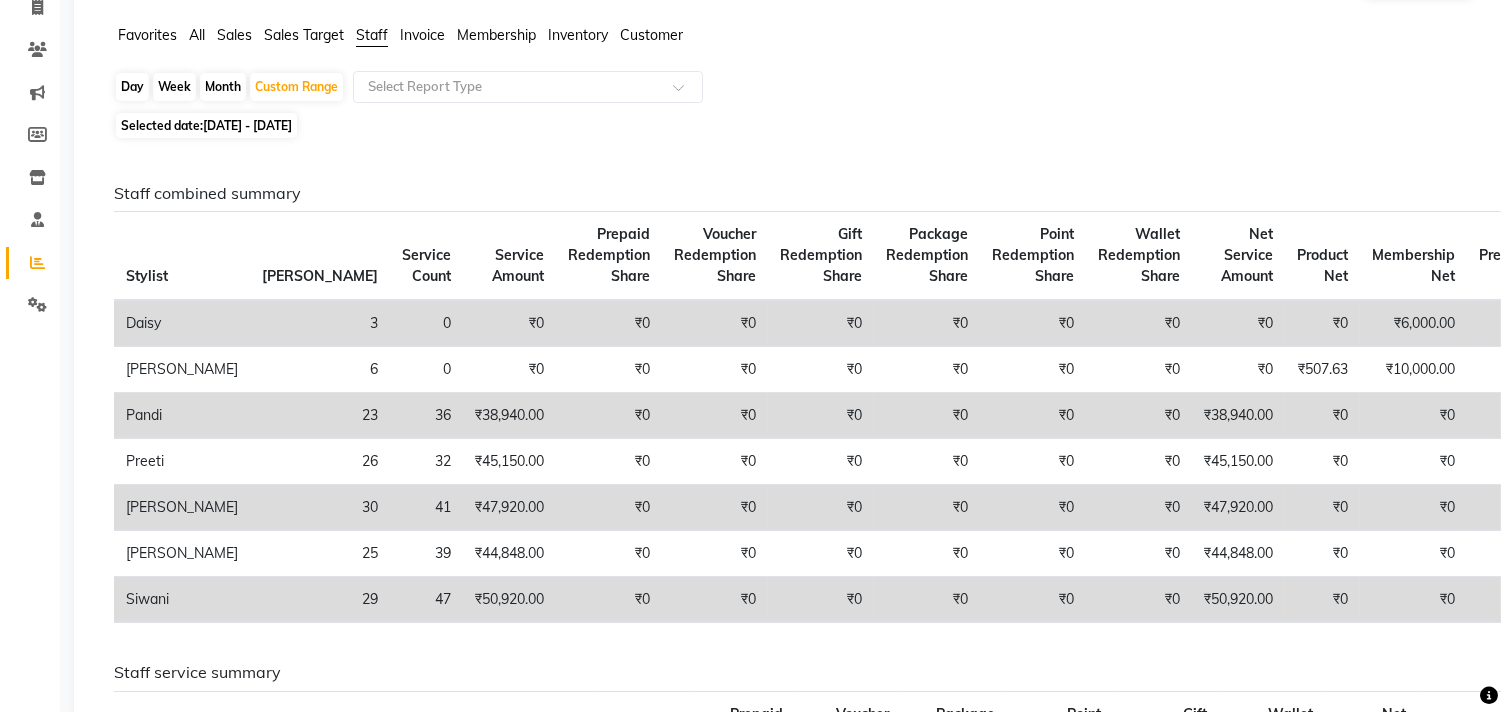 scroll, scrollTop: 0, scrollLeft: 0, axis: both 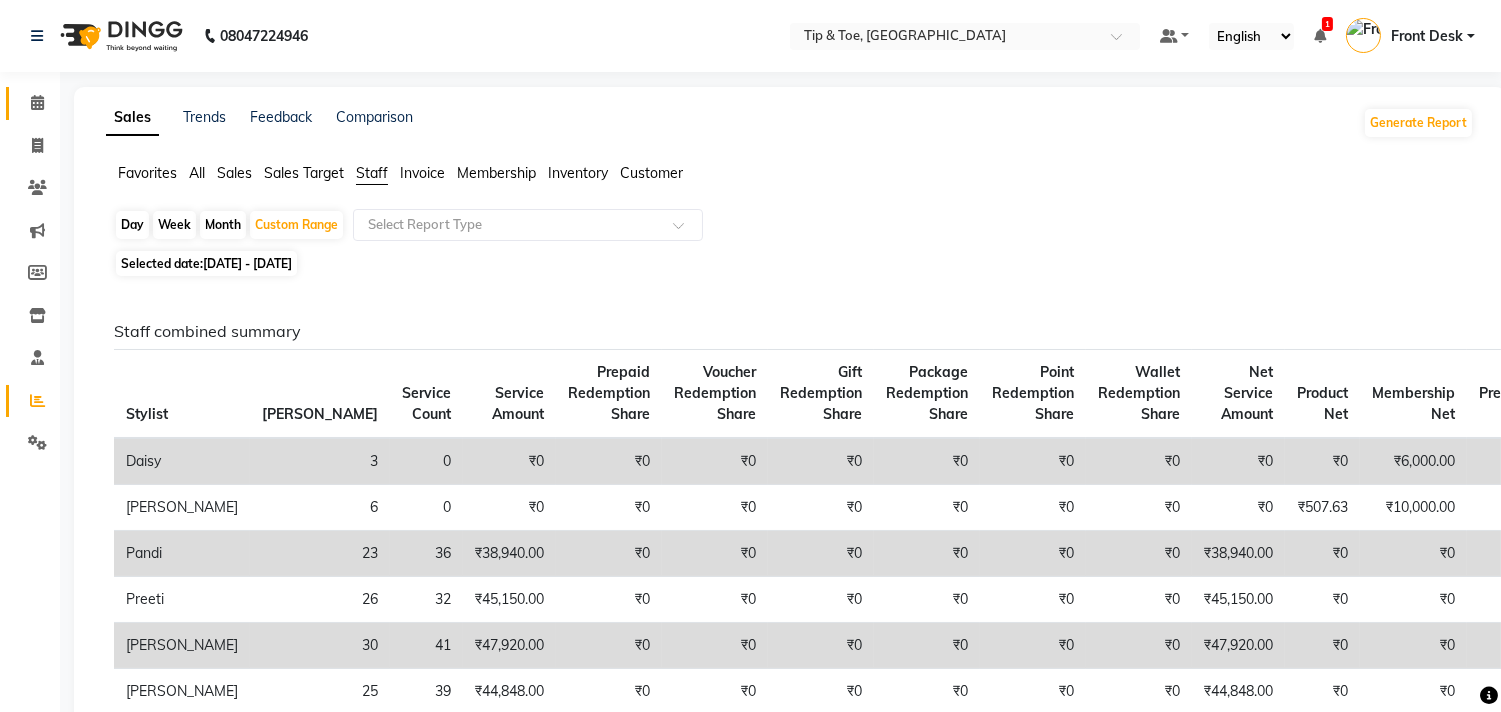 click 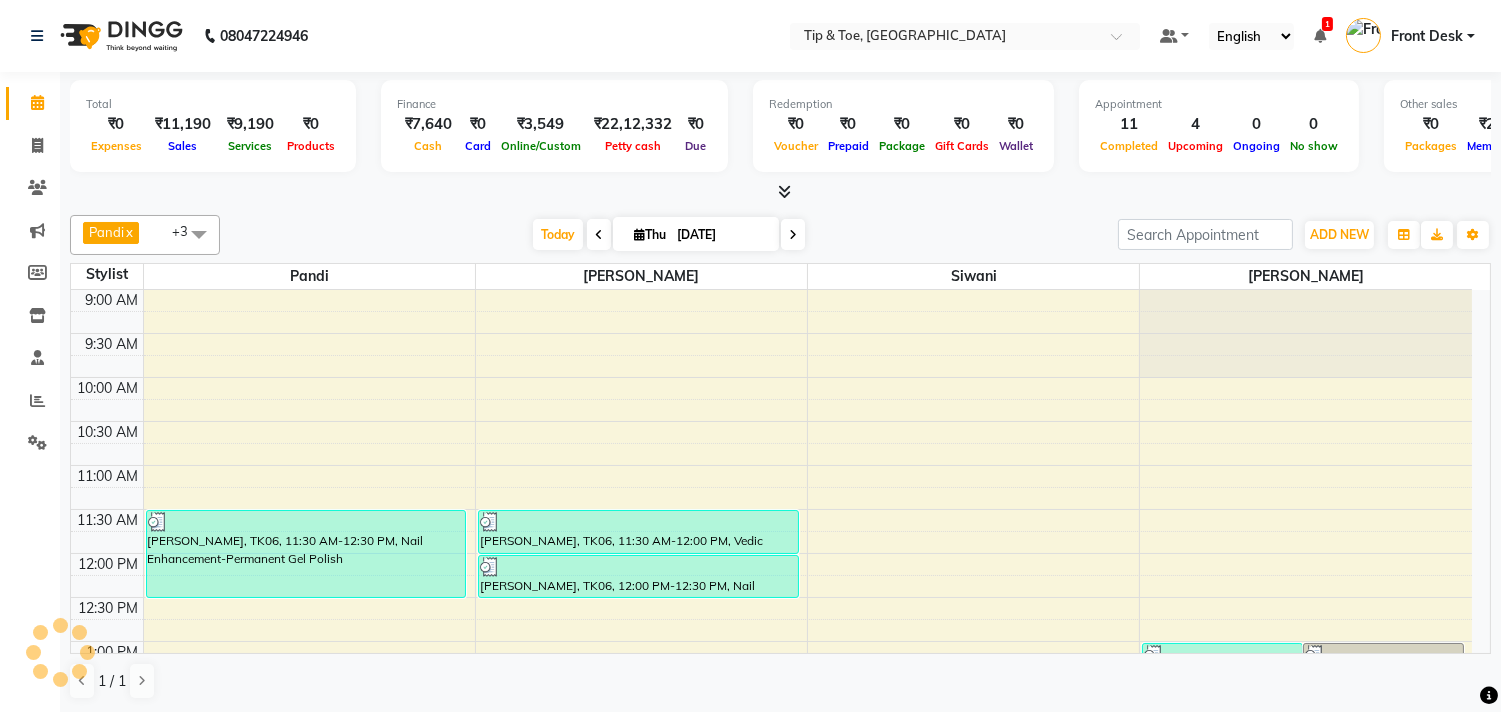 scroll, scrollTop: 0, scrollLeft: 0, axis: both 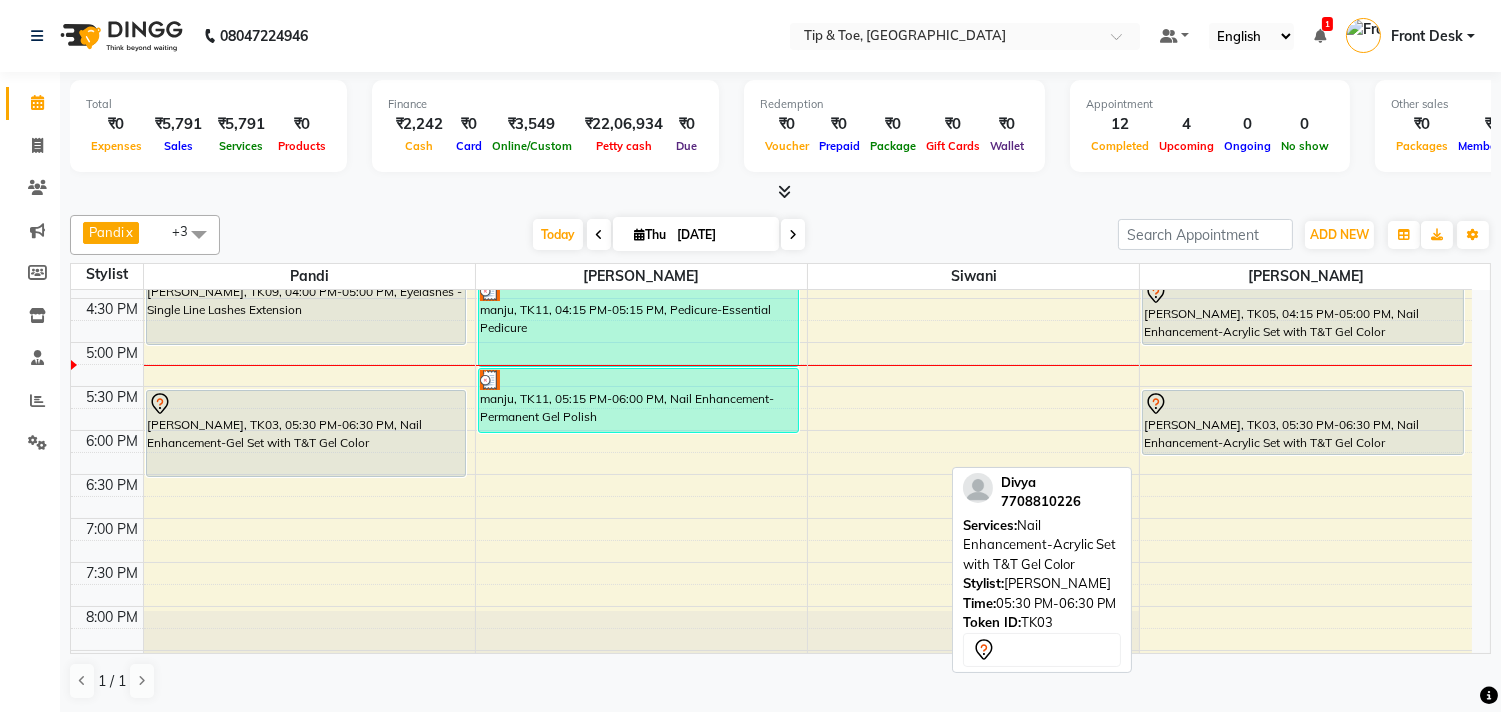 drag, startPoint x: 1277, startPoint y: 472, endPoint x: 1286, endPoint y: 443, distance: 30.364452 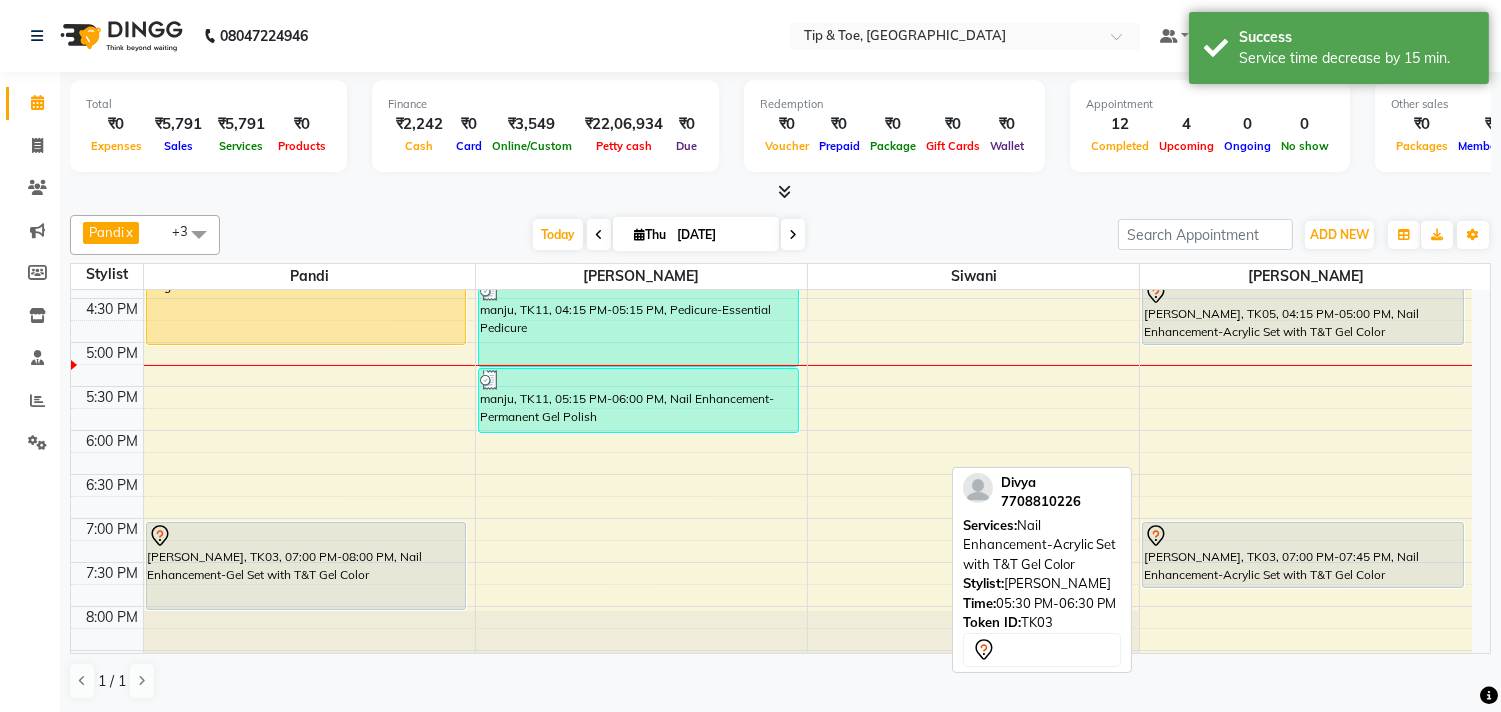 scroll, scrollTop: 762, scrollLeft: 0, axis: vertical 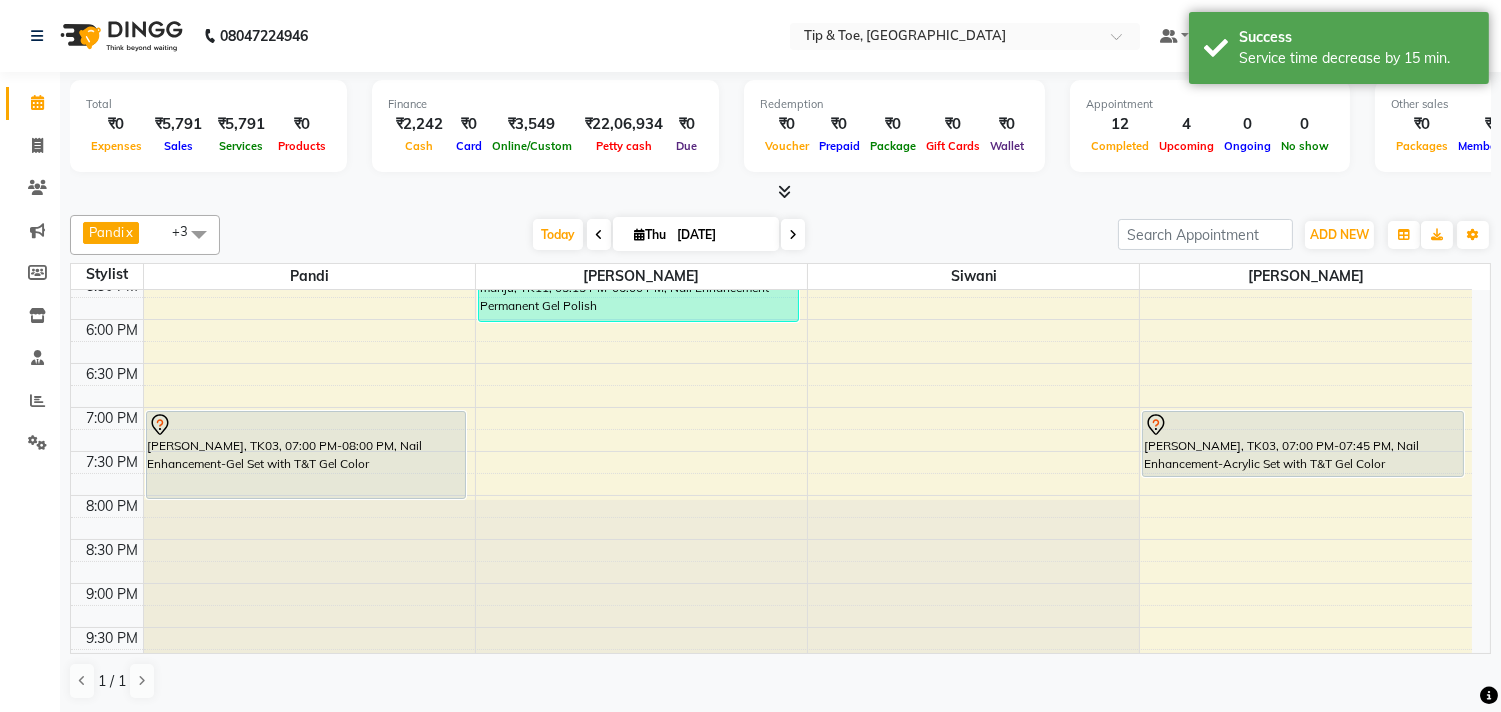 click at bounding box center [793, 234] 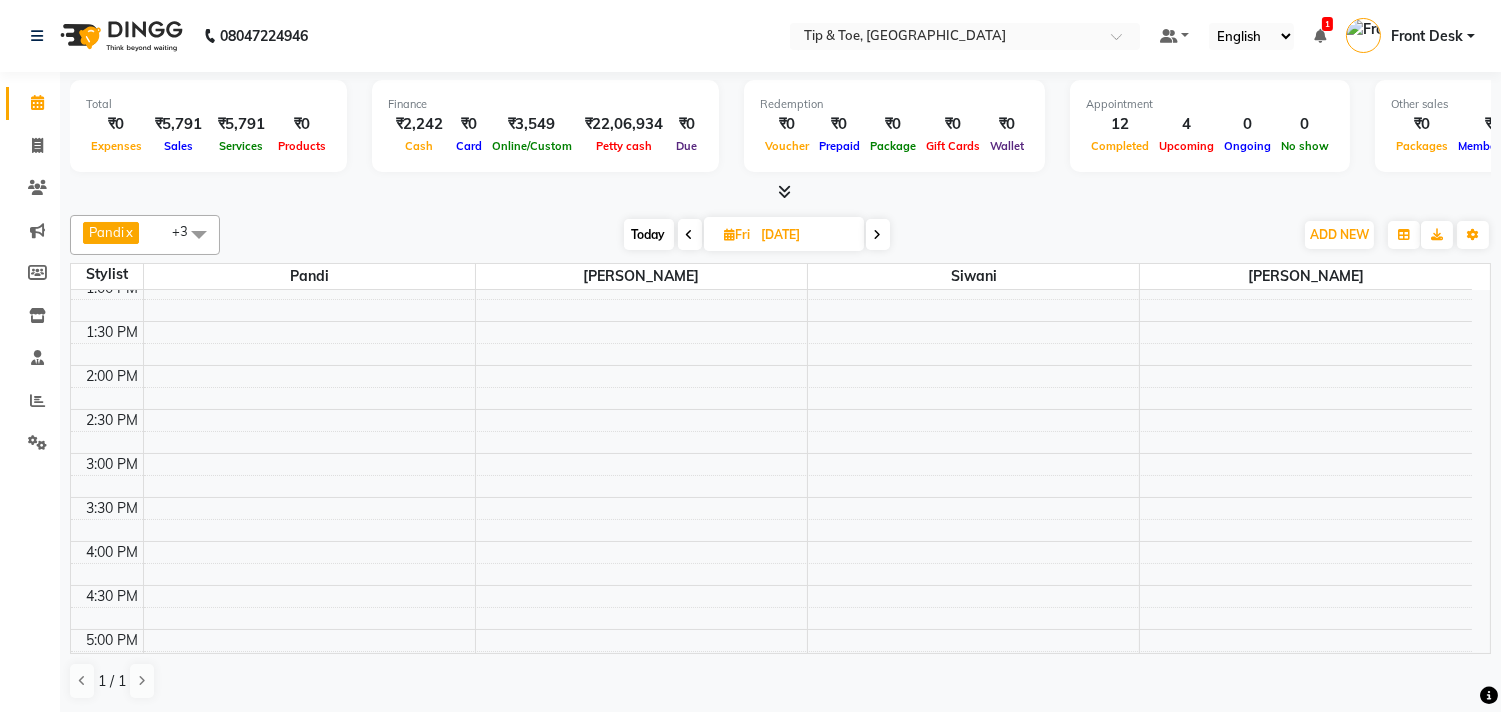 scroll, scrollTop: 95, scrollLeft: 0, axis: vertical 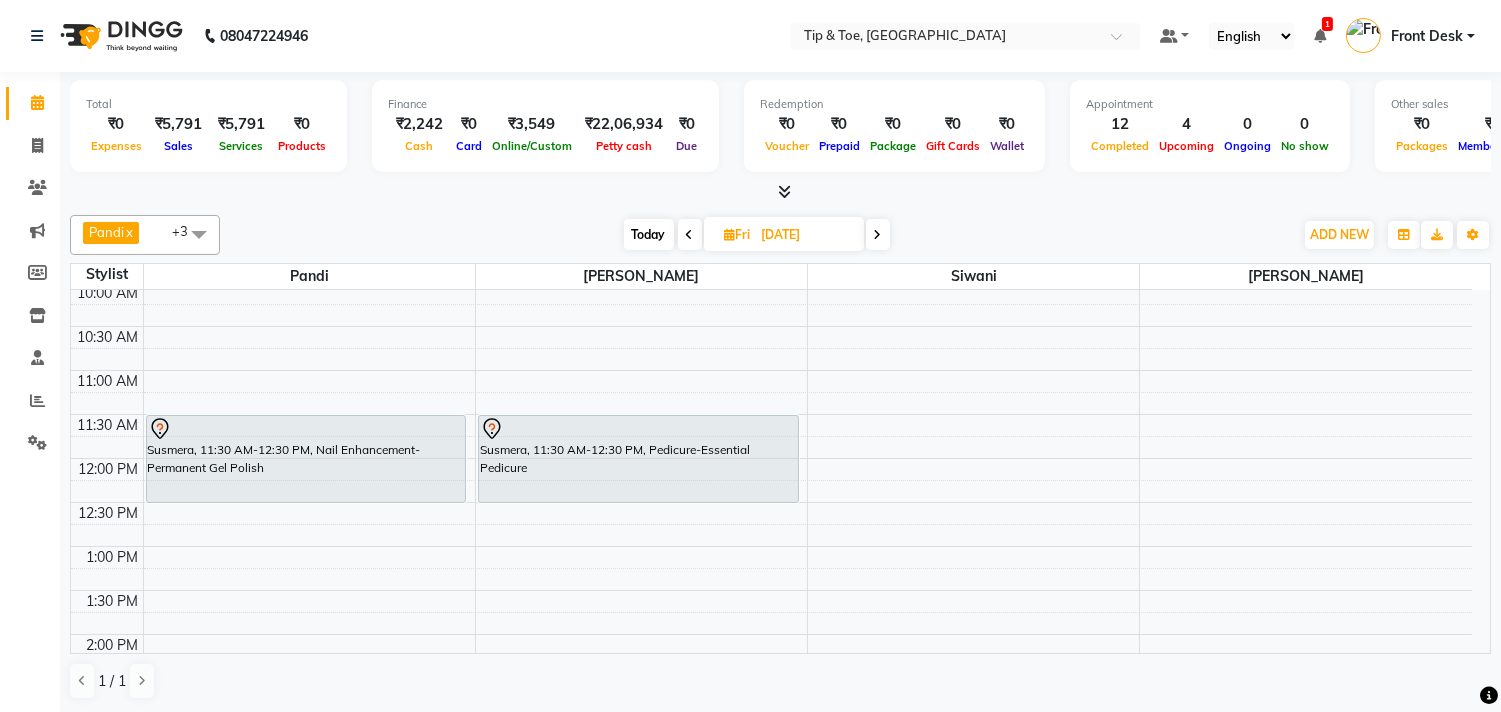 click on "Today" at bounding box center (649, 234) 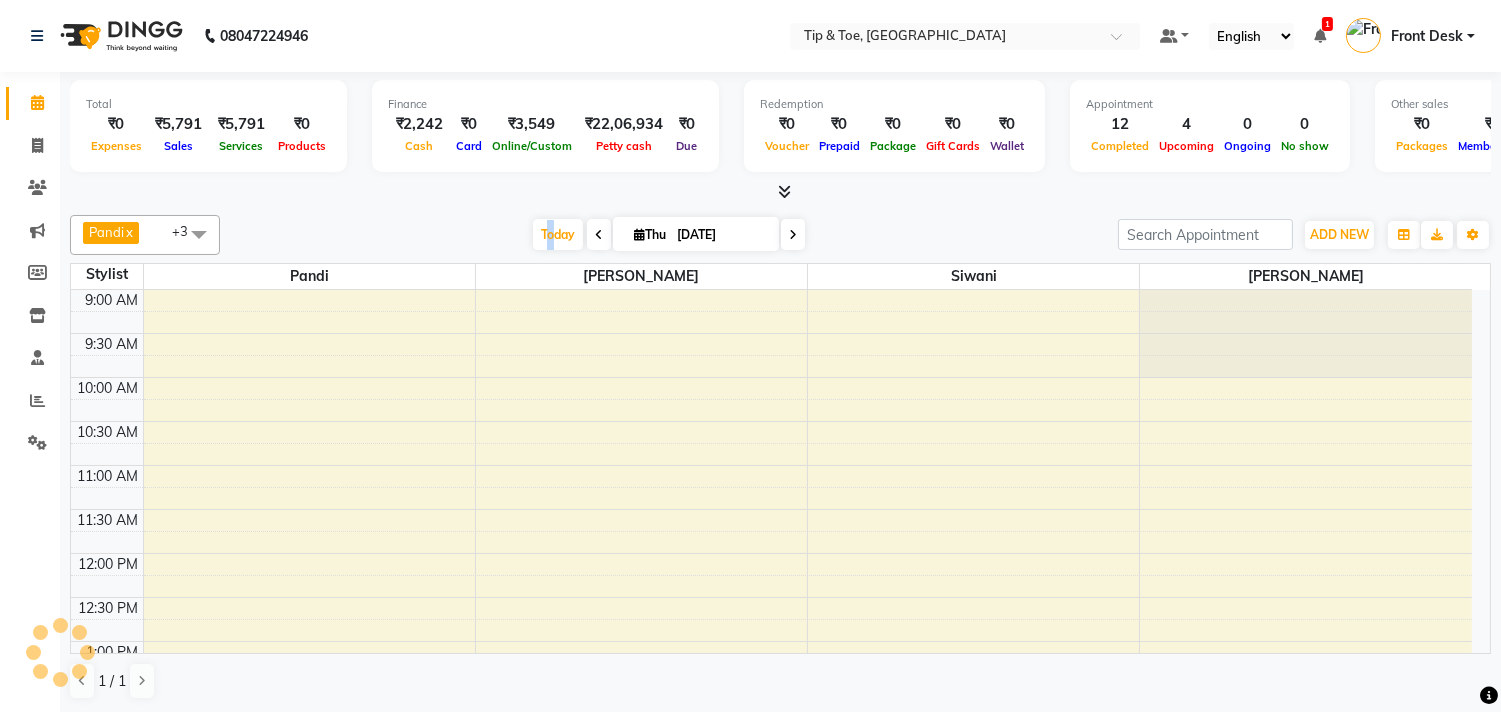 scroll, scrollTop: 707, scrollLeft: 0, axis: vertical 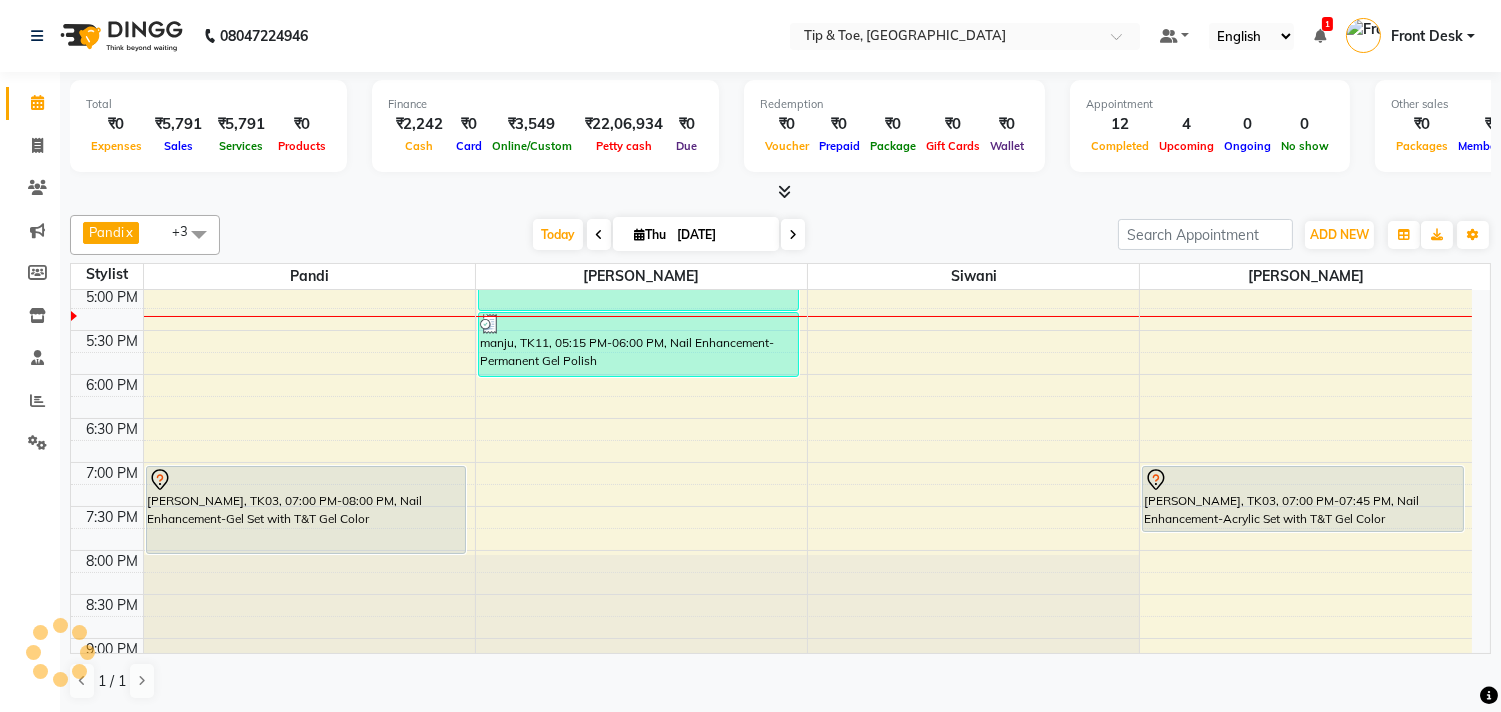 click on "08047224946 Select Location × Tip & Toe, Annanagar East Default Panel My Panel English ENGLISH Español العربية मराठी हिंदी ગુજરાતી தமிழ் 中文 1 Notifications nothing to show Front Desk Manage Profile Change Password Sign out  Version:3.15.4" 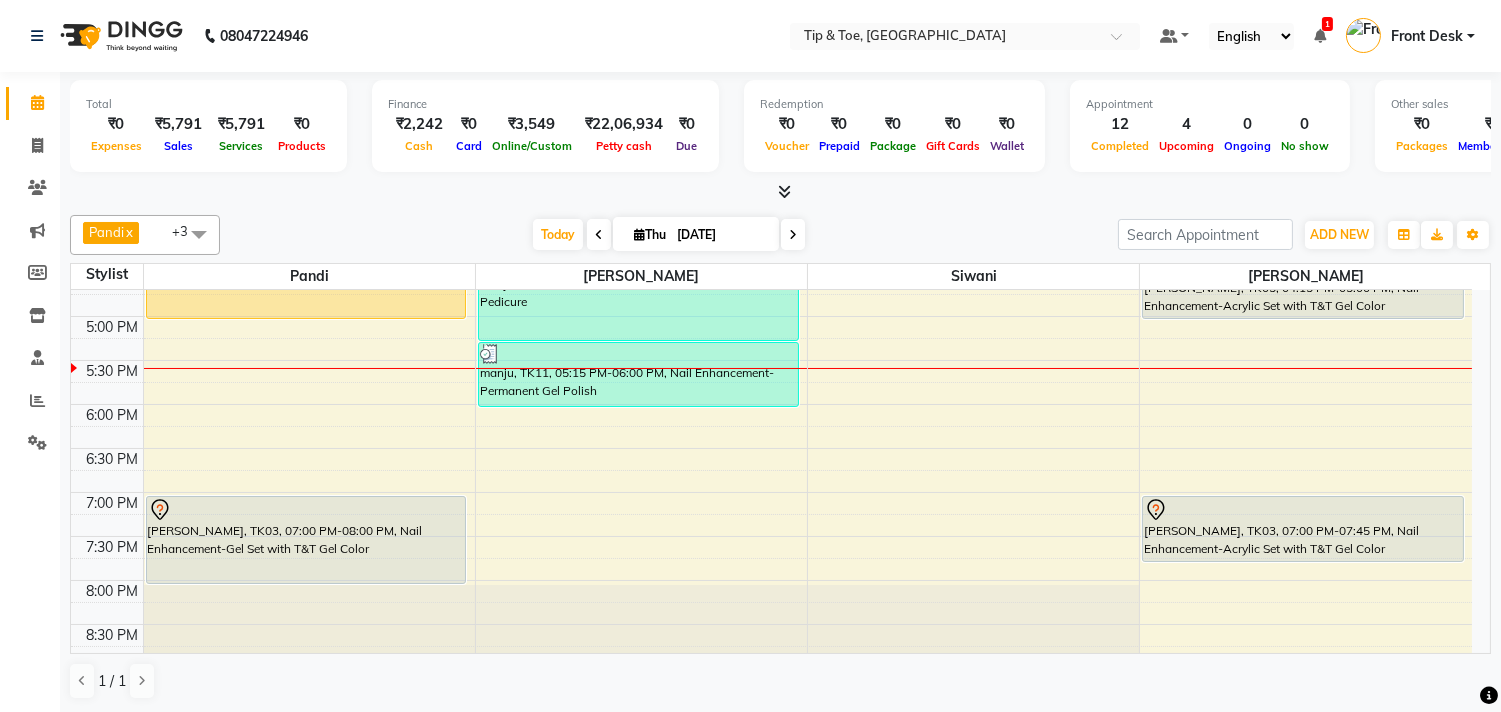 scroll, scrollTop: 651, scrollLeft: 0, axis: vertical 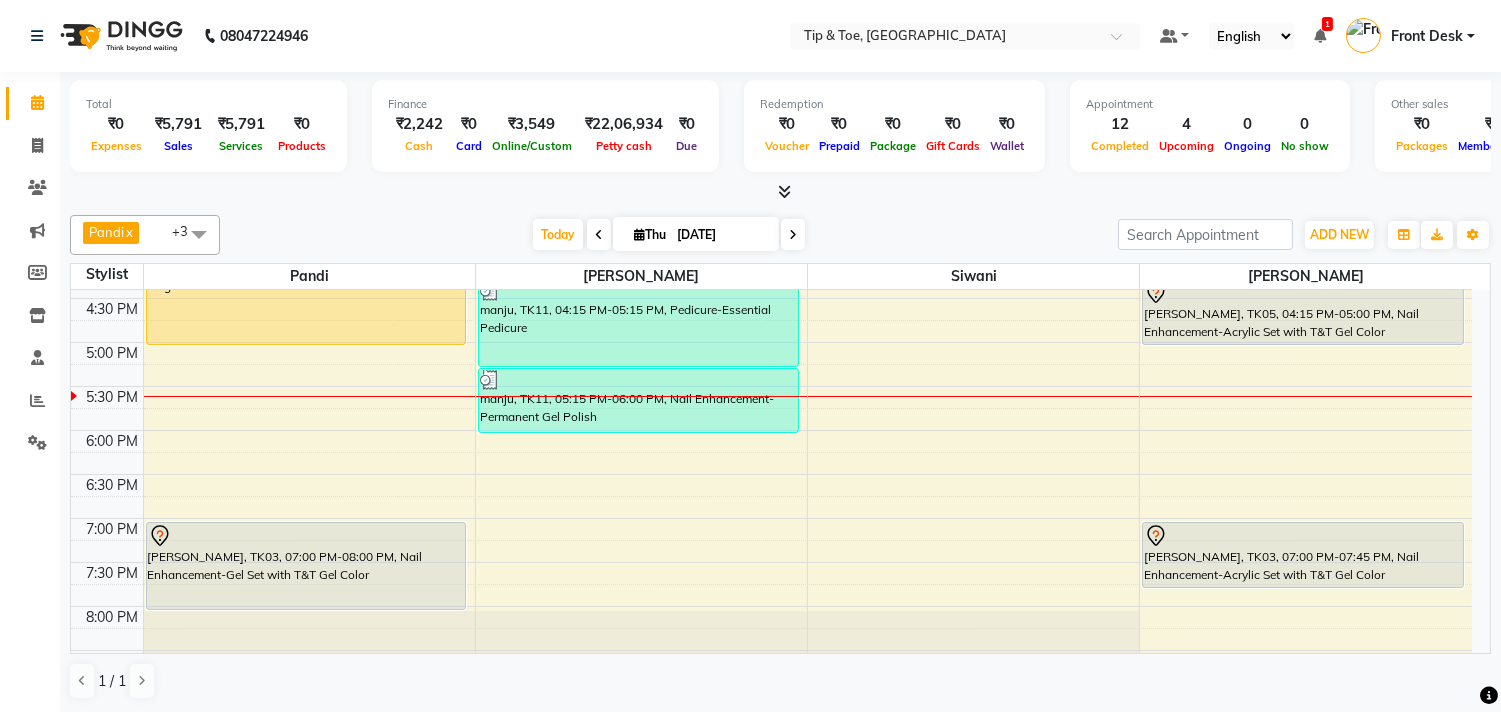click on "9:00 AM 9:30 AM 10:00 AM 10:30 AM 11:00 AM 11:30 AM 12:00 PM 12:30 PM 1:00 PM 1:30 PM 2:00 PM 2:30 PM 3:00 PM 3:30 PM 4:00 PM 4:30 PM 5:00 PM 5:30 PM 6:00 PM 6:30 PM 7:00 PM 7:30 PM 8:00 PM 8:30 PM 9:00 PM 9:30 PM 10:00 PM 10:30 PM     manju, TK11, 03:00 PM-03:30 PM, Nail Enhancement-Glitter Gel Polish     manju, TK11, 03:00 PM-03:30 PM, Nail Maintenance-Permanent Gel Polish Removal     manju, TK11, 03:15 PM-04:00 PM, Nail Enhancement-Permanent Gel Polish     monika mam, TK06, 11:30 AM-12:30 PM, Nail Enhancement-Permanent Gel Polish    vaishnavi, TK09, 04:00 PM-05:00 PM, Eyelashes - Single Line Lashes Extension             Divya, TK03, 07:00 PM-08:00 PM, Nail Enhancement-Gel Set with T&T Gel Color     monika mam, TK06, 11:30 AM-12:00 PM,  Vedic Valley Pedicure     monika mam, TK06, 12:00 PM-12:30 PM, Nail Enhancement-Permanent Gel Polish     merline, TK07, 02:00 PM-02:30 PM, Pedicure-Essential Pedicure     merline, TK07, 02:30 PM-03:00 PM, Nail Enhancement-Permanent Gel Polish" at bounding box center [771, 254] 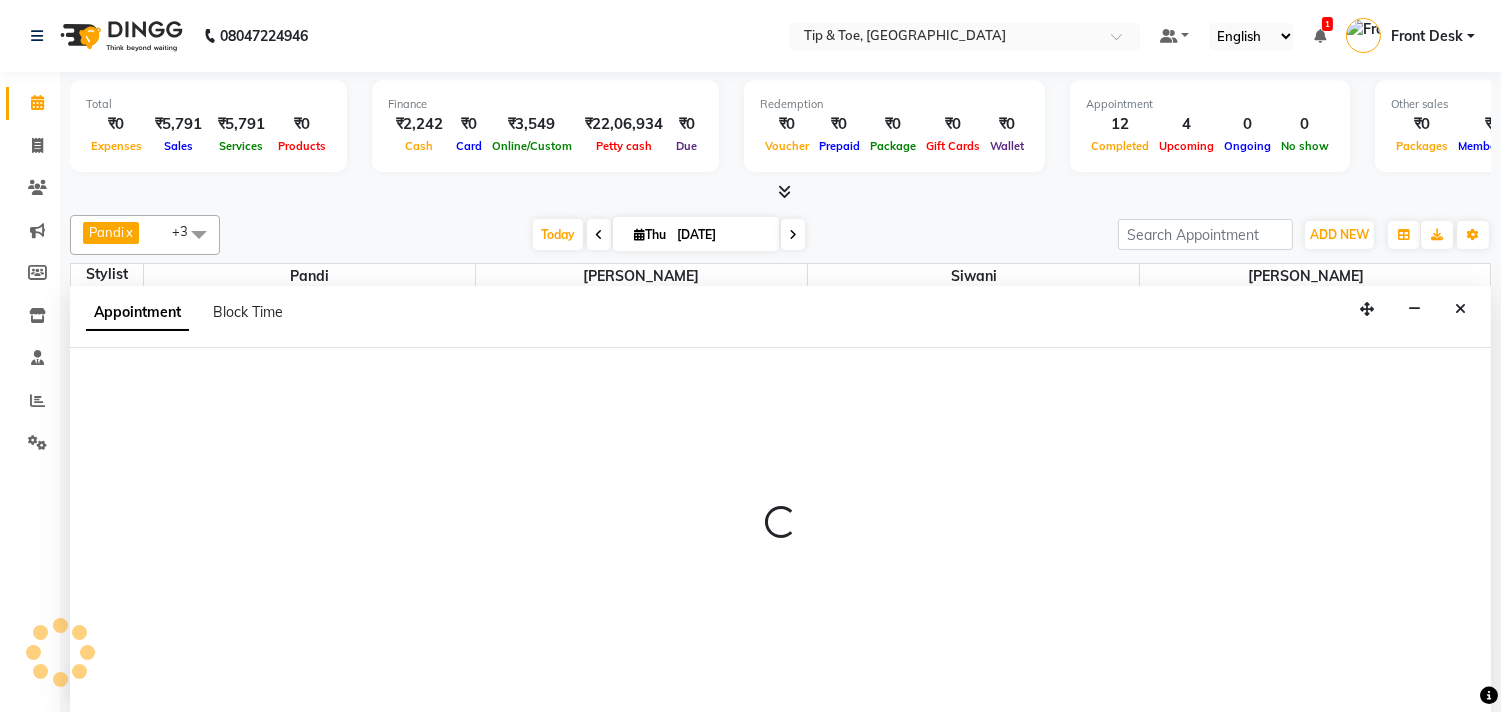 scroll, scrollTop: 1, scrollLeft: 0, axis: vertical 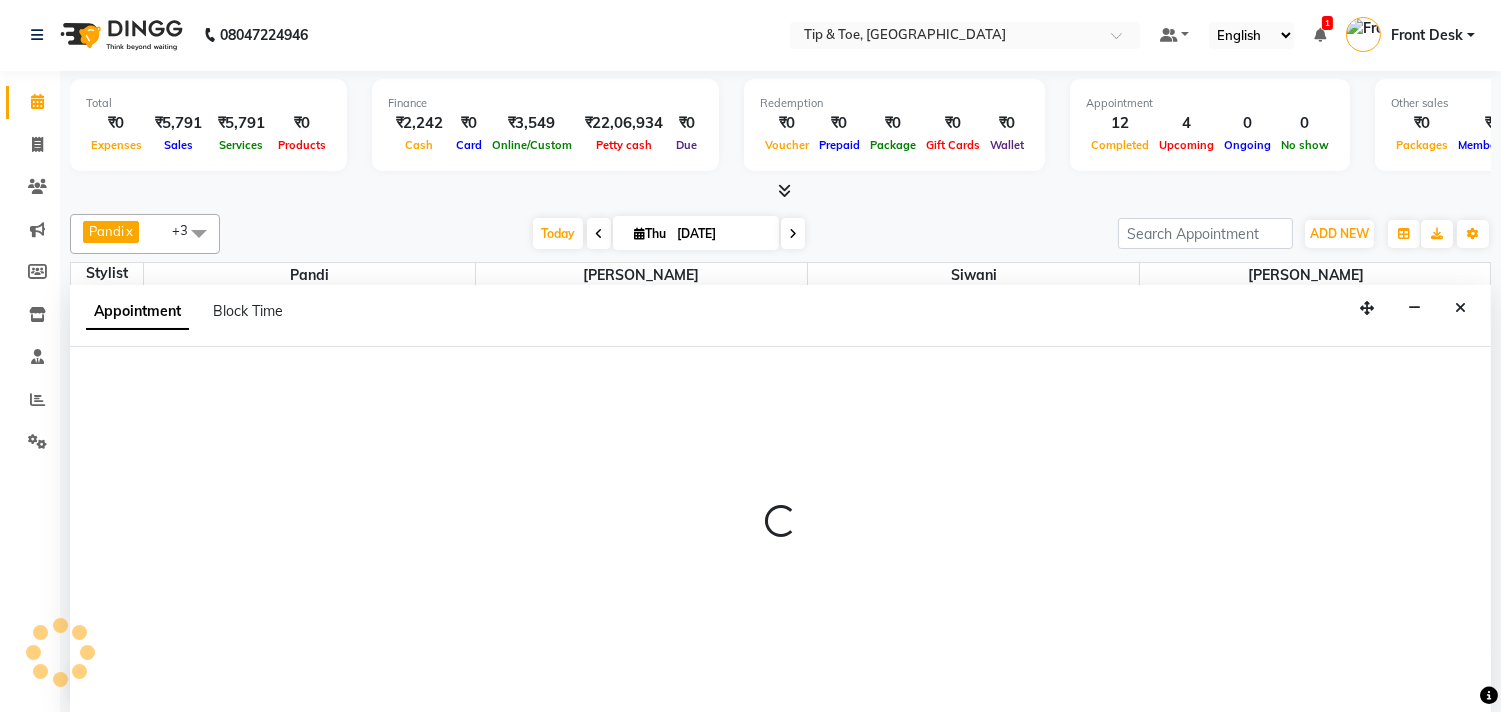 select on "39914" 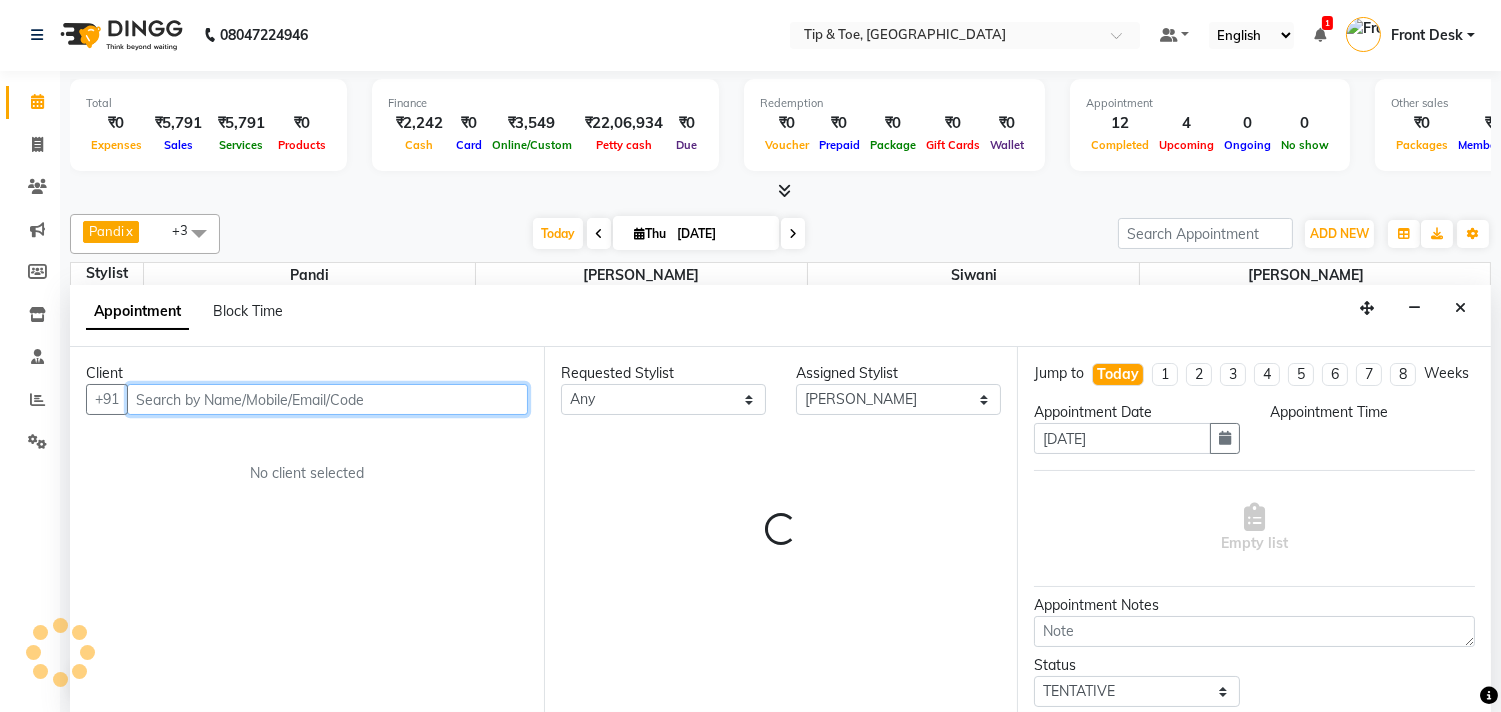 select on "1095" 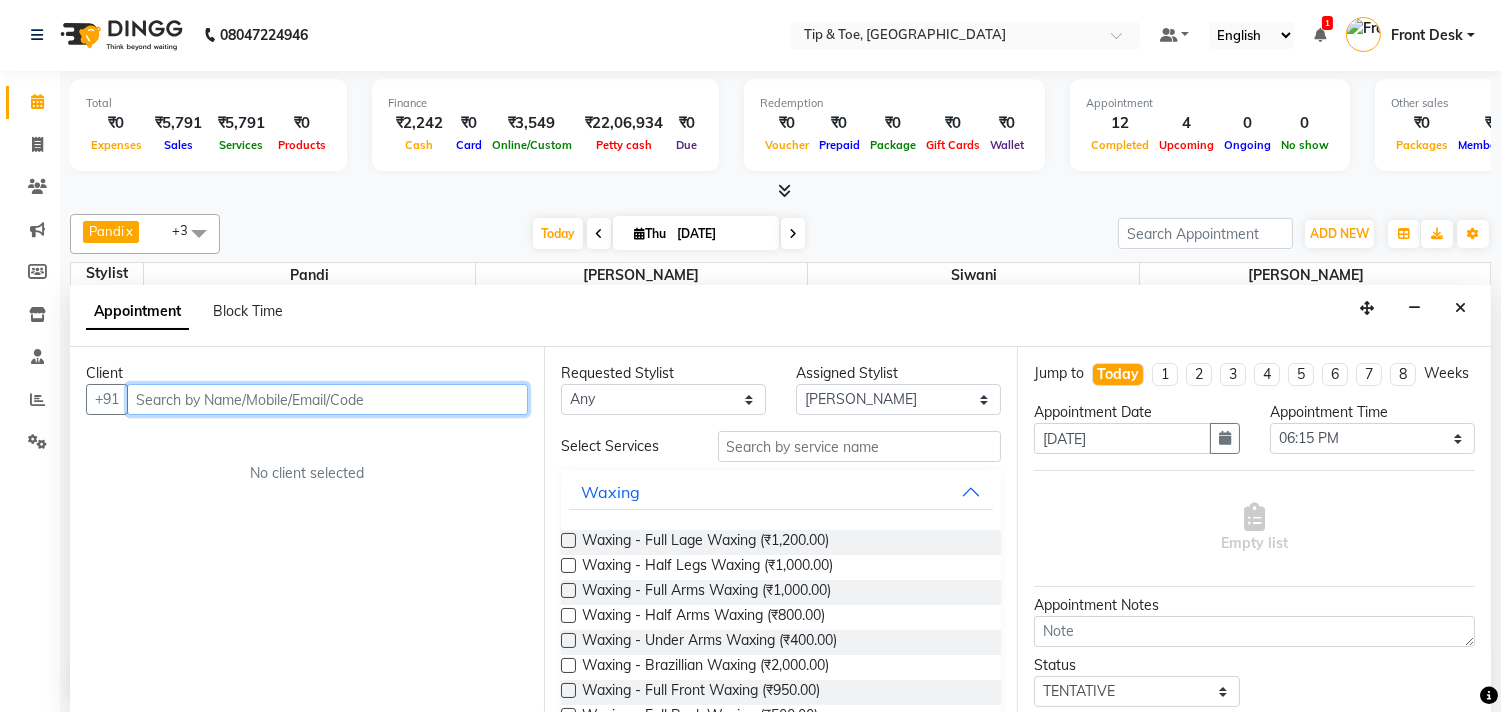 click at bounding box center (327, 399) 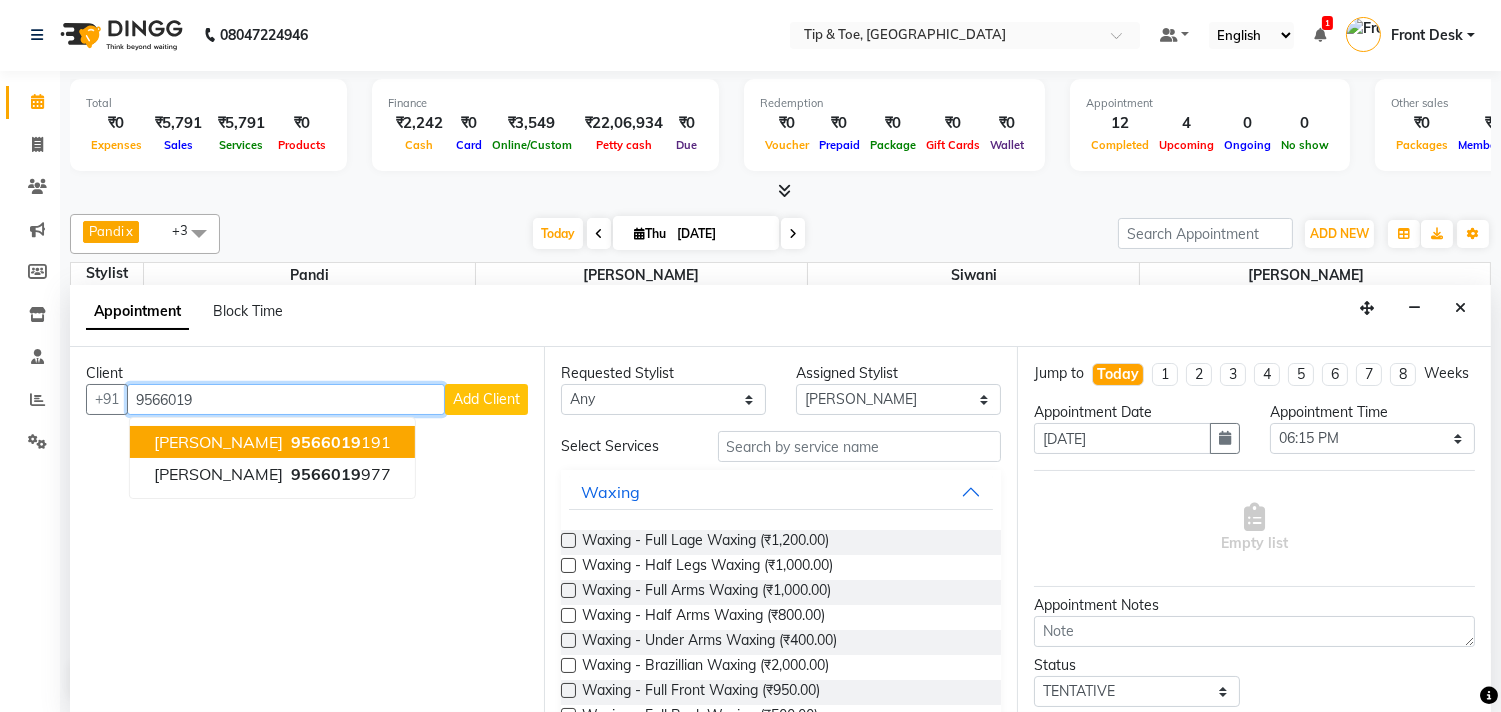 click on "JOYTI   9566019 191" at bounding box center [272, 442] 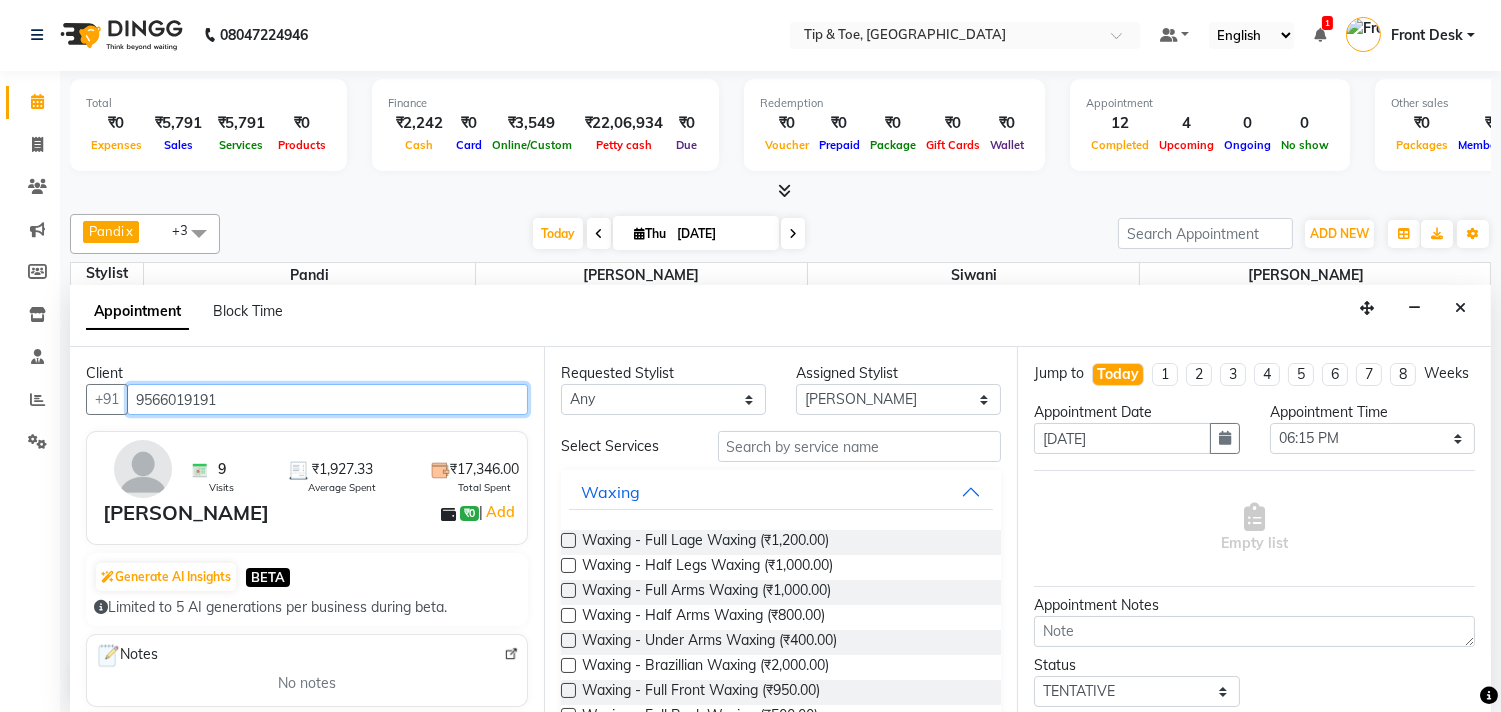 type on "9566019191" 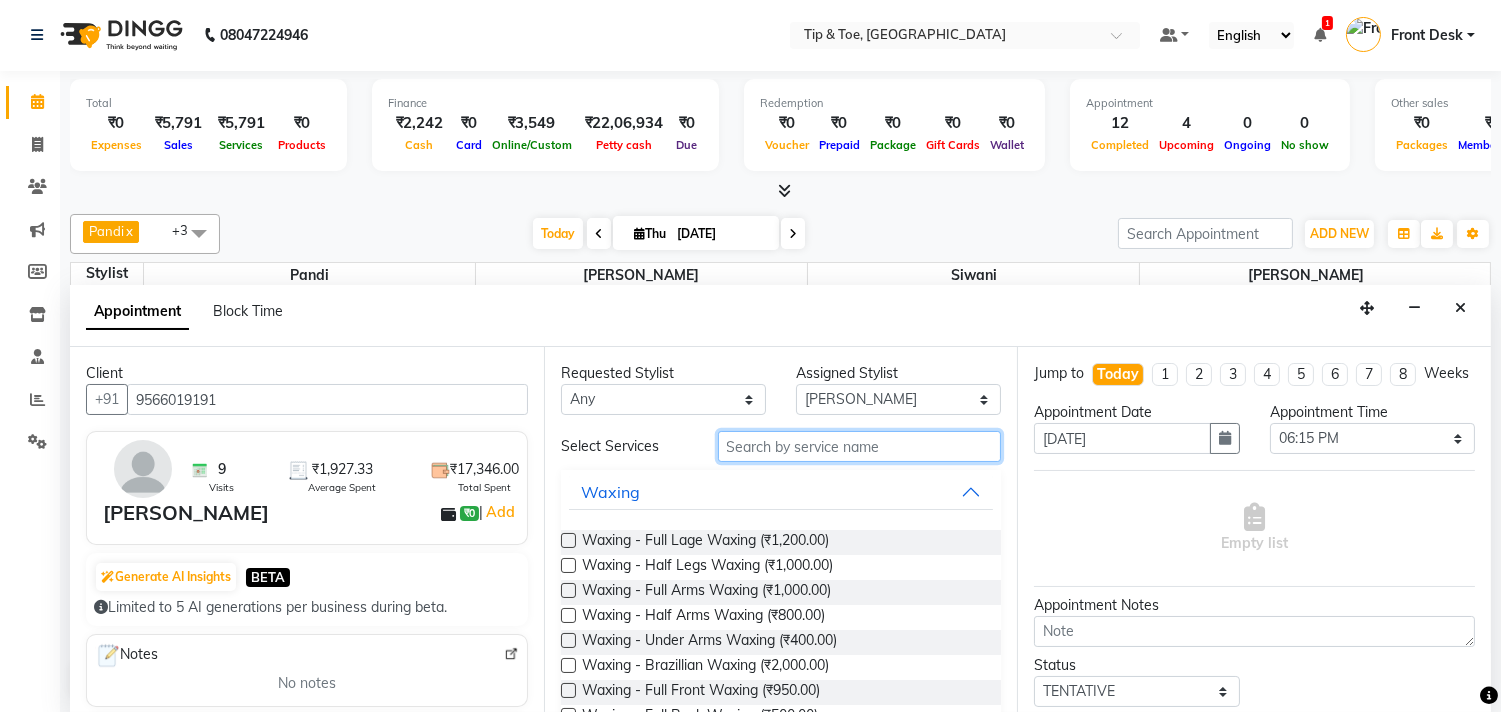 click at bounding box center [860, 446] 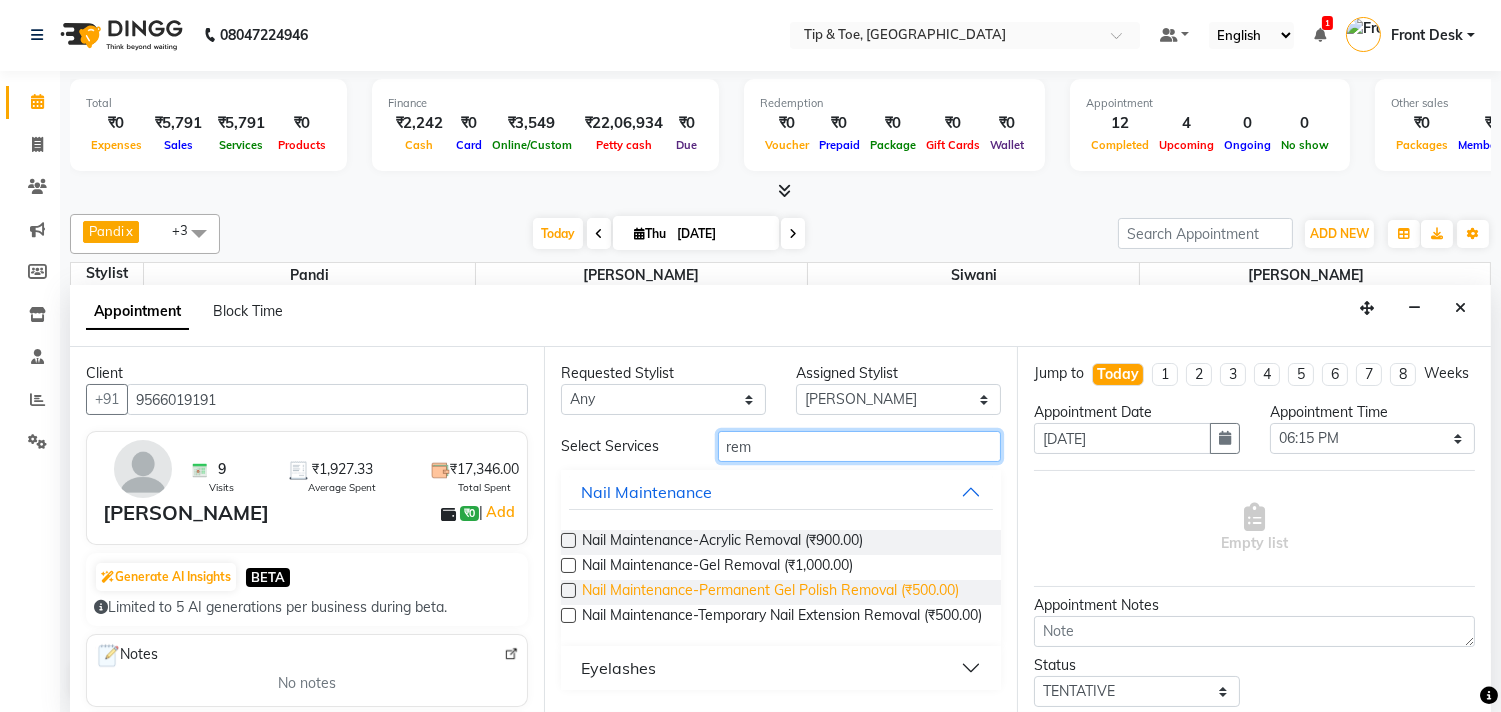 type on "rem" 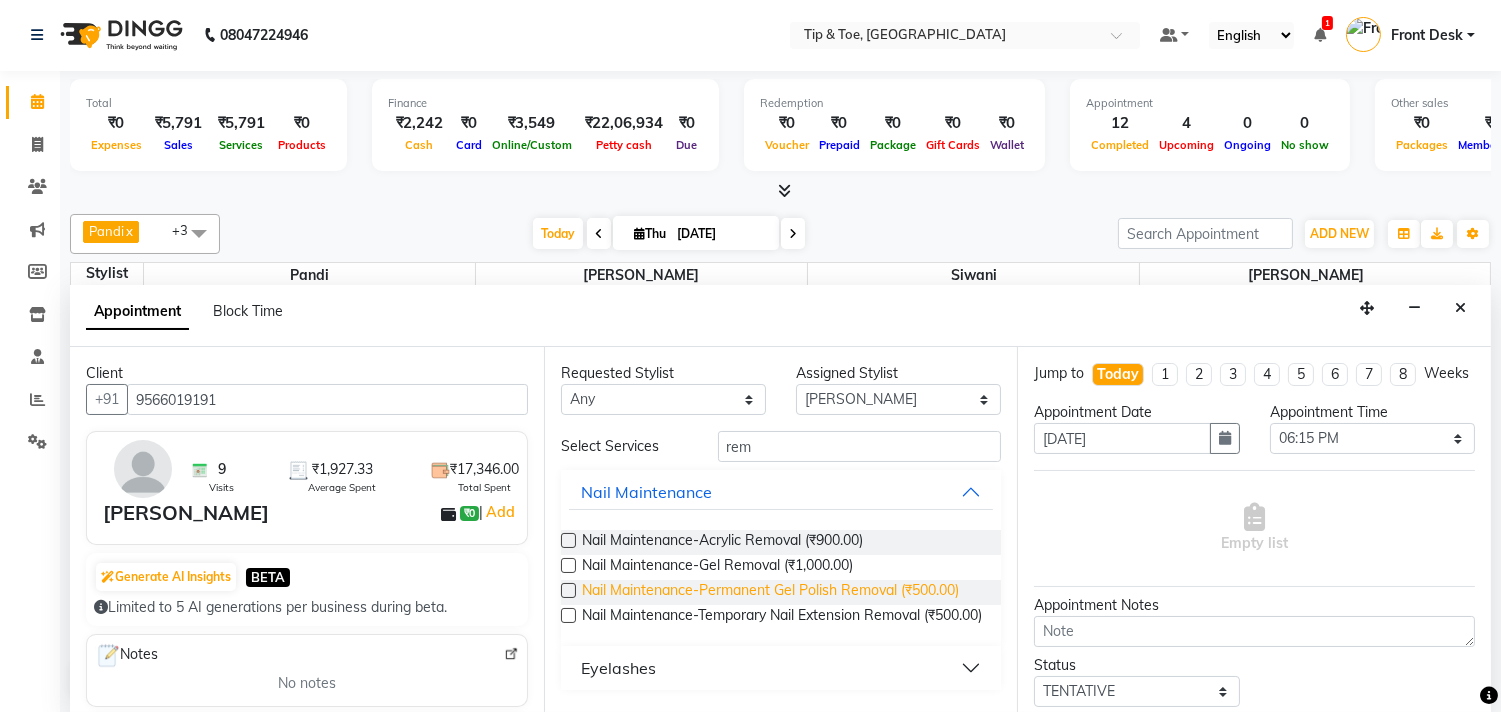 click on "Nail Maintenance-Permanent Gel Polish Removal (₹500.00)" at bounding box center (770, 592) 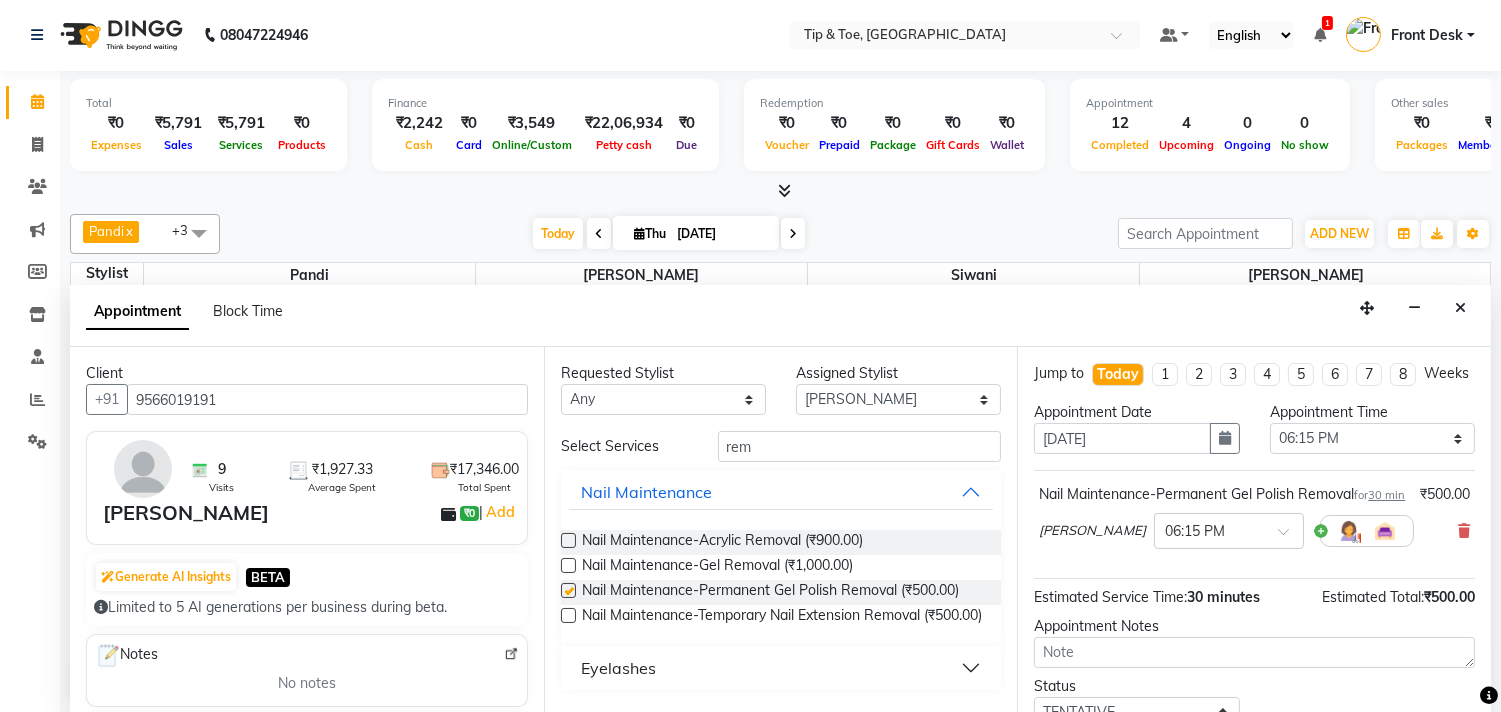 checkbox on "false" 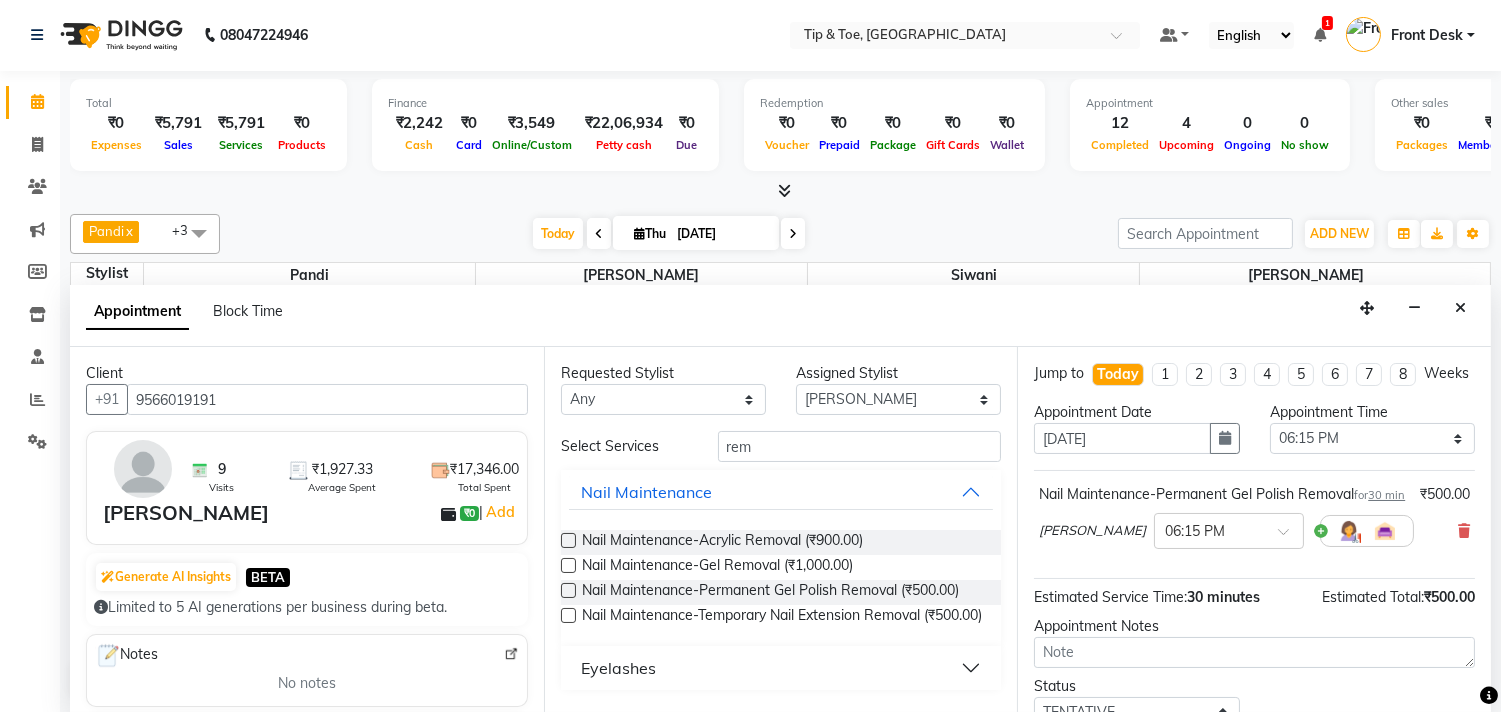 scroll, scrollTop: 181, scrollLeft: 0, axis: vertical 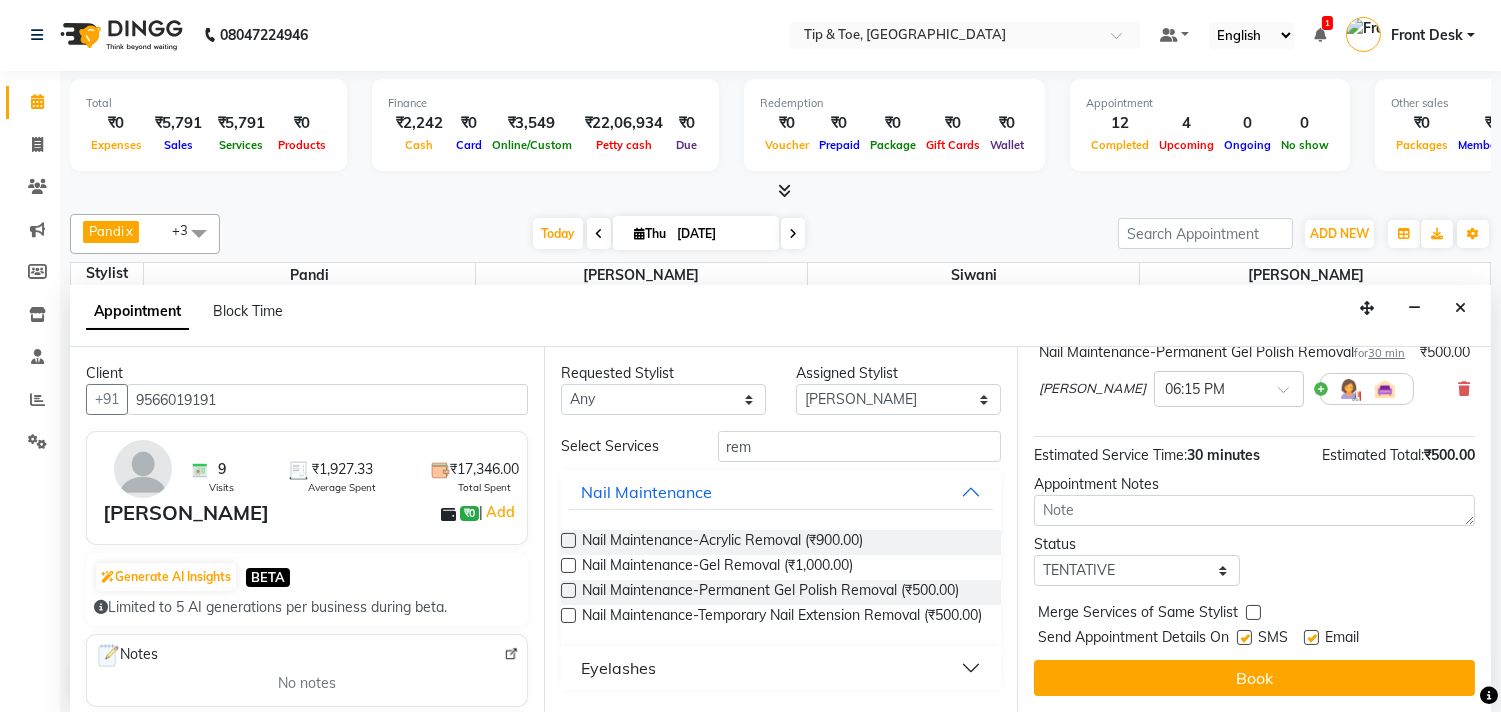 click on "Book" at bounding box center (1254, 678) 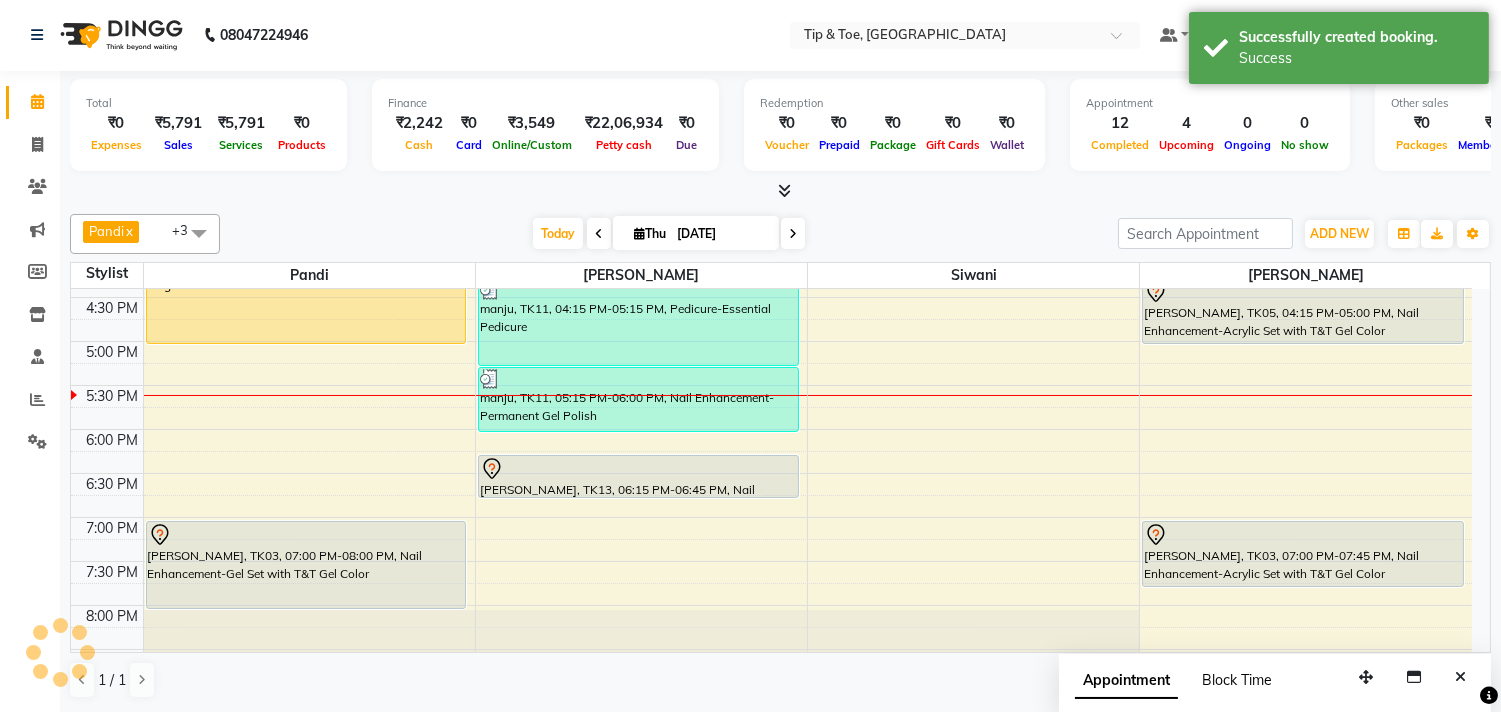 scroll, scrollTop: 0, scrollLeft: 0, axis: both 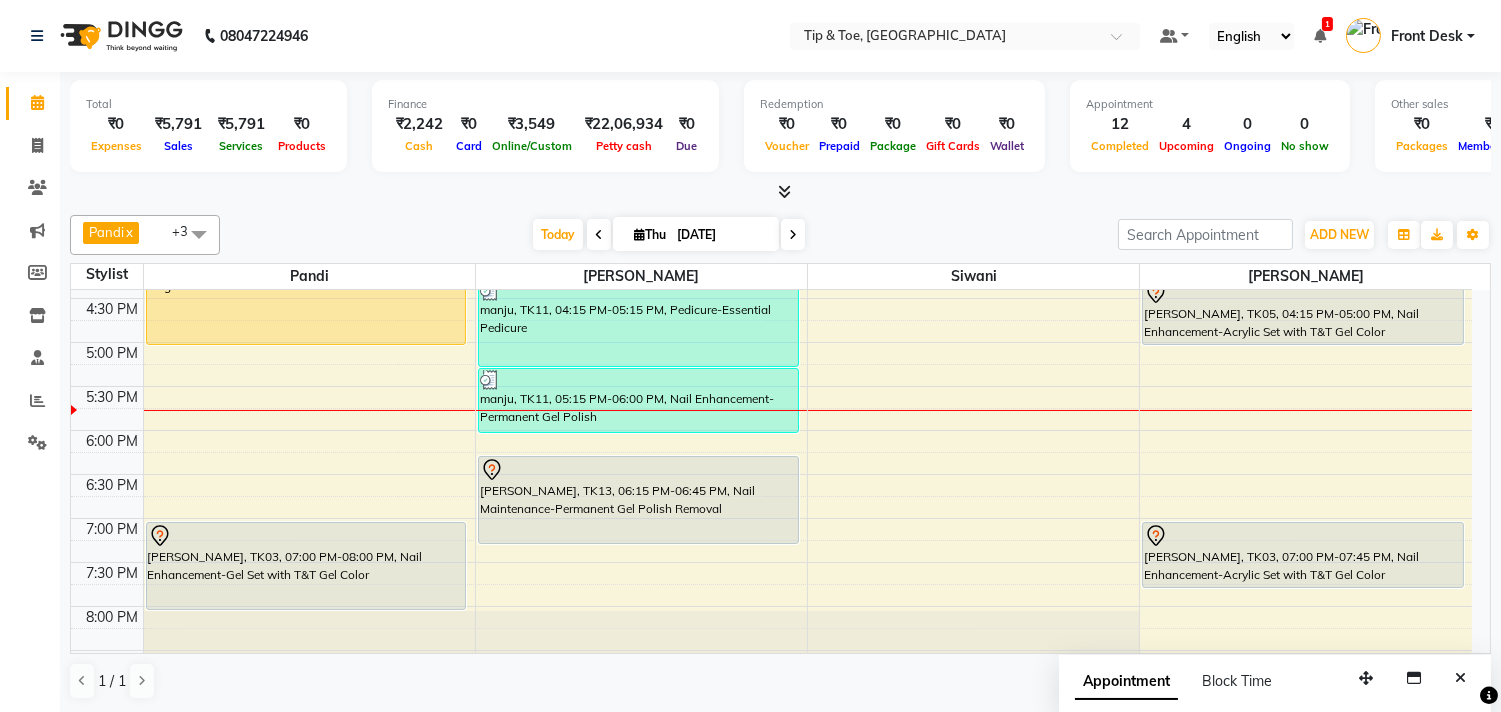 click on "monika mam, TK06, 11:30 AM-12:00 PM,  Vedic Valley Pedicure     monika mam, TK06, 12:00 PM-12:30 PM, Nail Enhancement-Permanent Gel Polish     merline, TK07, 02:00 PM-02:30 PM, Pedicure-Essential Pedicure     merline, TK07, 02:30 PM-03:00 PM, Nail Enhancement-Permanent Gel Polish     manju, TK11, 03:30 PM-04:15 PM, Nail Maintenance-Permanent Gel Polish Removal     manju, TK11, 04:15 PM-05:15 PM, Pedicure-Essential Pedicure     manju, TK11, 05:15 PM-06:00 PM, Nail Enhancement-Permanent Gel Polish             JOYTI, TK13, 06:15 PM-06:45 PM, Nail Maintenance-Permanent Gel Polish Removal             JOYTI, TK13, 06:15 PM-06:45 PM, Nail Maintenance-Permanent Gel Polish Removal" at bounding box center (641, 254) 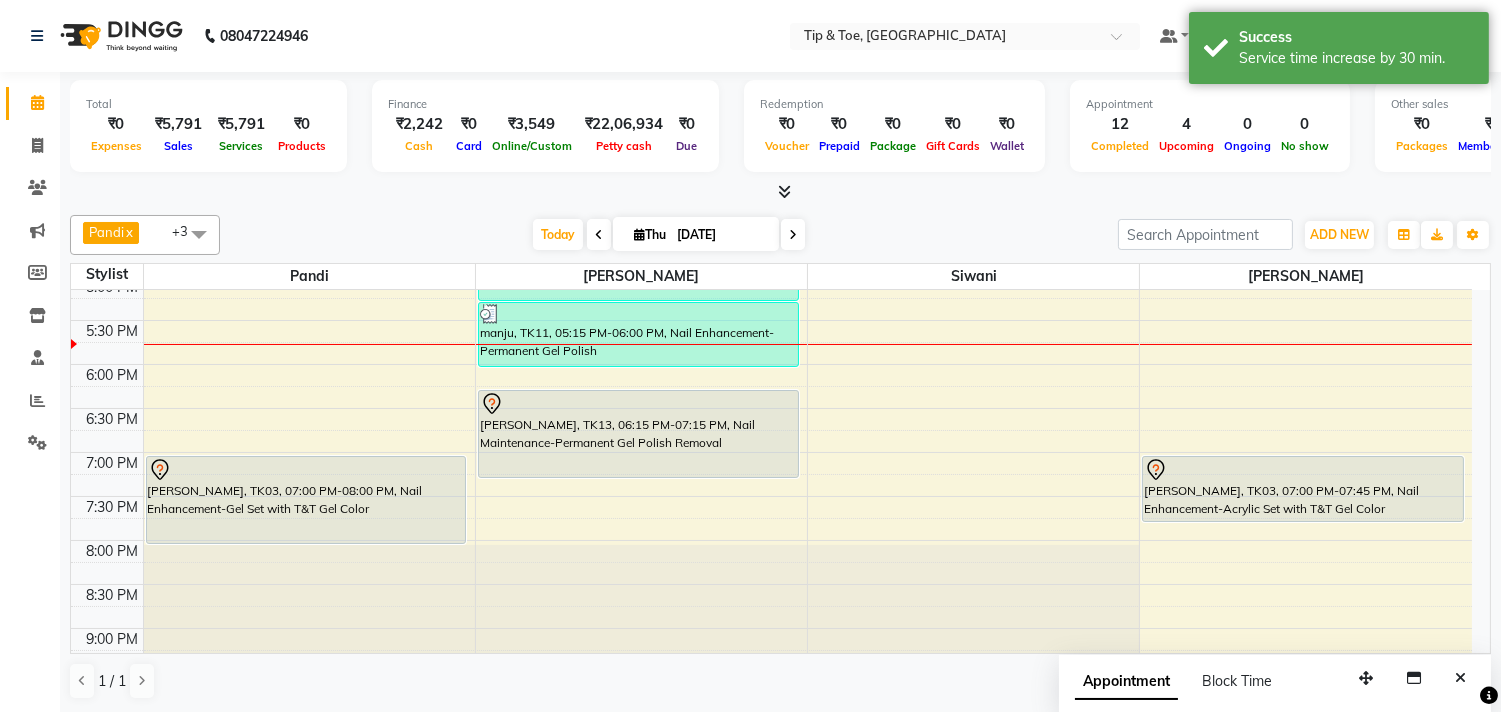 scroll, scrollTop: 762, scrollLeft: 0, axis: vertical 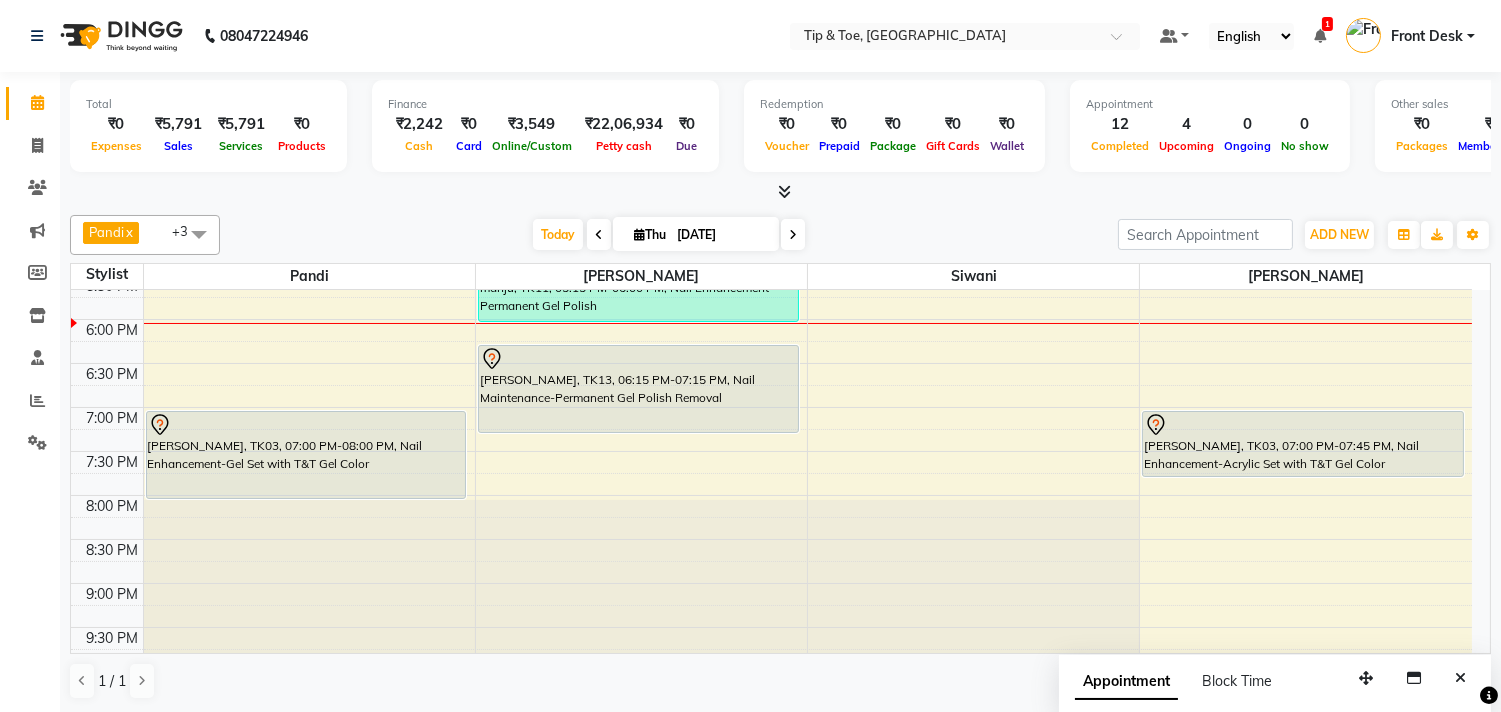 click on "9:00 AM 9:30 AM 10:00 AM 10:30 AM 11:00 AM 11:30 AM 12:00 PM 12:30 PM 1:00 PM 1:30 PM 2:00 PM 2:30 PM 3:00 PM 3:30 PM 4:00 PM 4:30 PM 5:00 PM 5:30 PM 6:00 PM 6:30 PM 7:00 PM 7:30 PM 8:00 PM 8:30 PM 9:00 PM 9:30 PM 10:00 PM 10:30 PM     manju, TK11, 03:00 PM-03:30 PM, Nail Enhancement-Glitter Gel Polish     manju, TK11, 03:00 PM-03:30 PM, Nail Maintenance-Permanent Gel Polish Removal     manju, TK11, 03:15 PM-04:00 PM, Nail Enhancement-Permanent Gel Polish     monika mam, TK06, 11:30 AM-12:30 PM, Nail Enhancement-Permanent Gel Polish    vaishnavi, TK09, 04:00 PM-05:00 PM, Eyelashes - Single Line Lashes Extension             Divya, TK03, 07:00 PM-08:00 PM, Nail Enhancement-Gel Set with T&T Gel Color     monika mam, TK06, 11:30 AM-12:00 PM,  Vedic Valley Pedicure     monika mam, TK06, 12:00 PM-12:30 PM, Nail Enhancement-Permanent Gel Polish     merline, TK07, 02:00 PM-02:30 PM, Pedicure-Essential Pedicure     merline, TK07, 02:30 PM-03:00 PM, Nail Enhancement-Permanent Gel Polish" at bounding box center (771, 143) 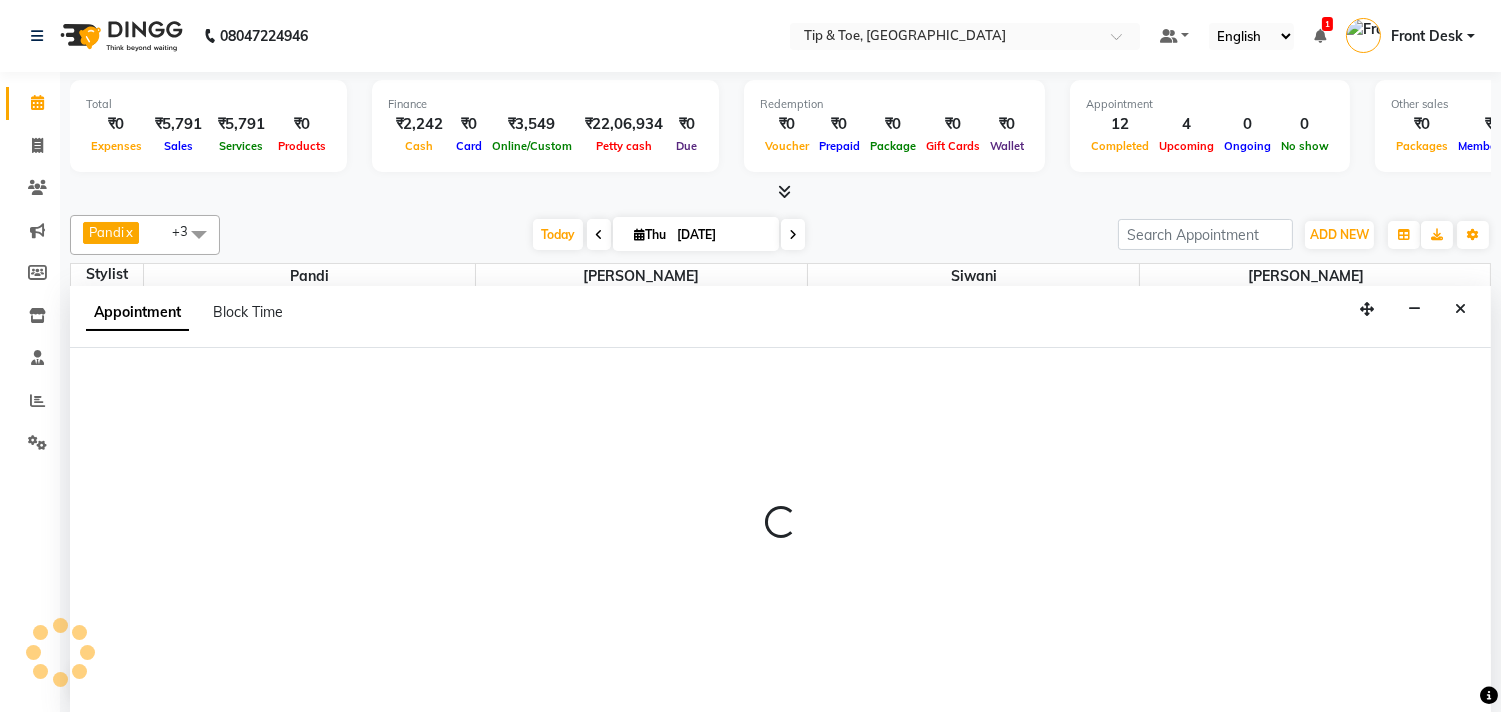 scroll, scrollTop: 1, scrollLeft: 0, axis: vertical 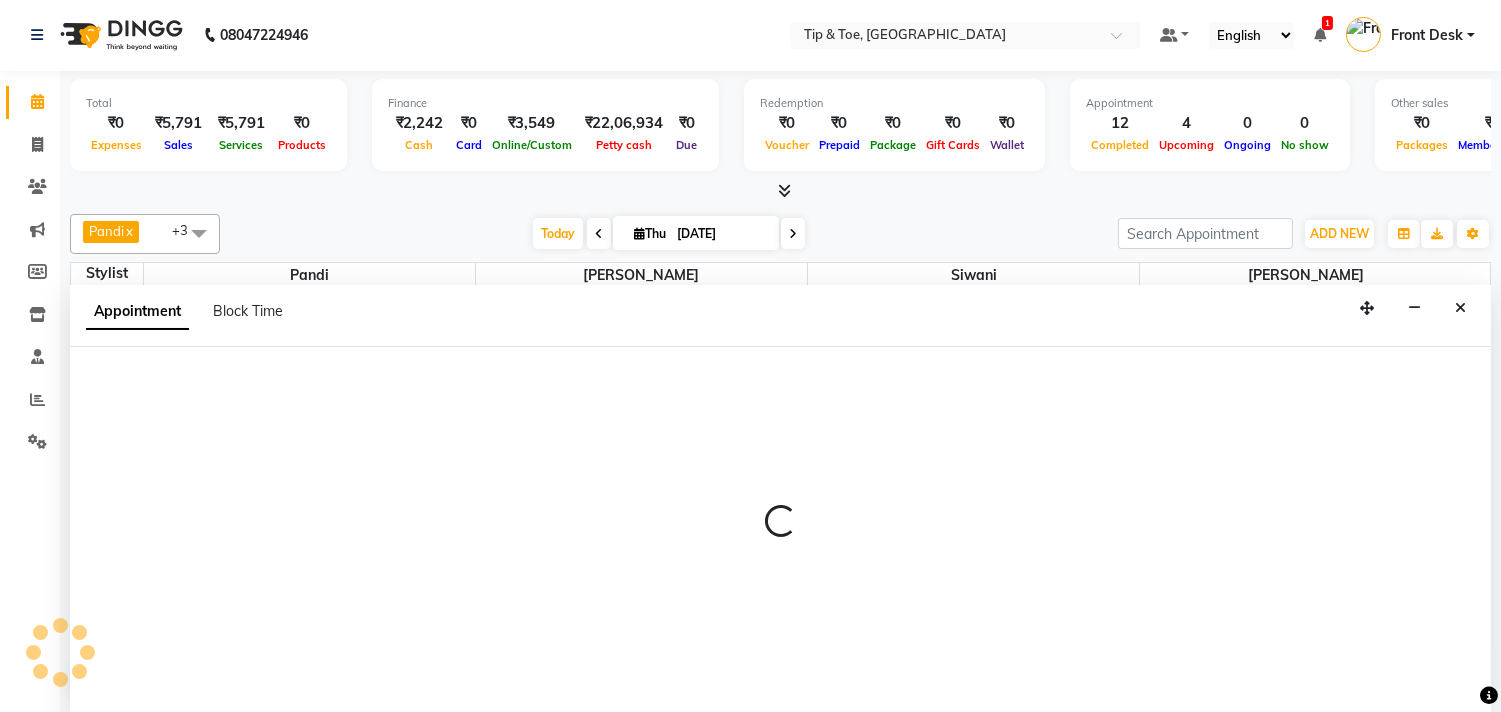 select on "39912" 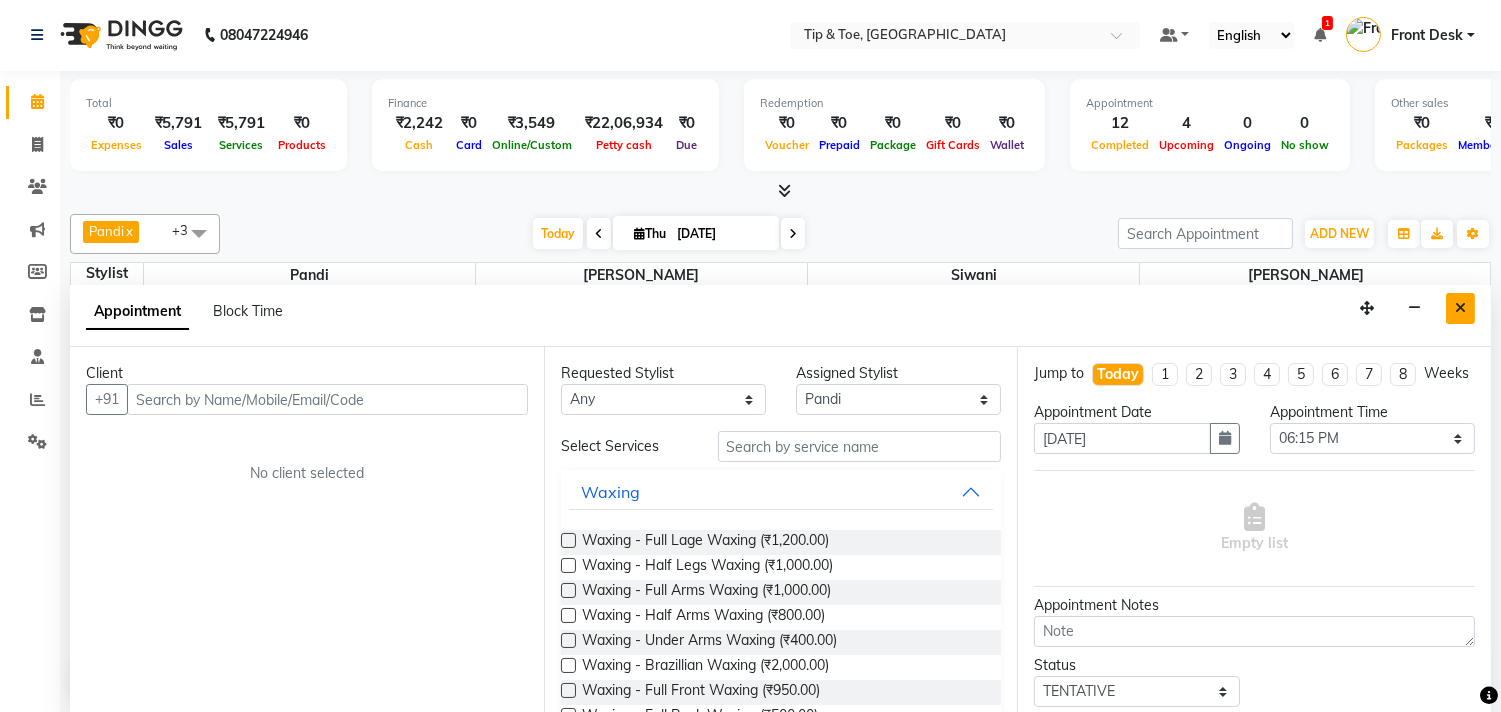 click at bounding box center [1460, 308] 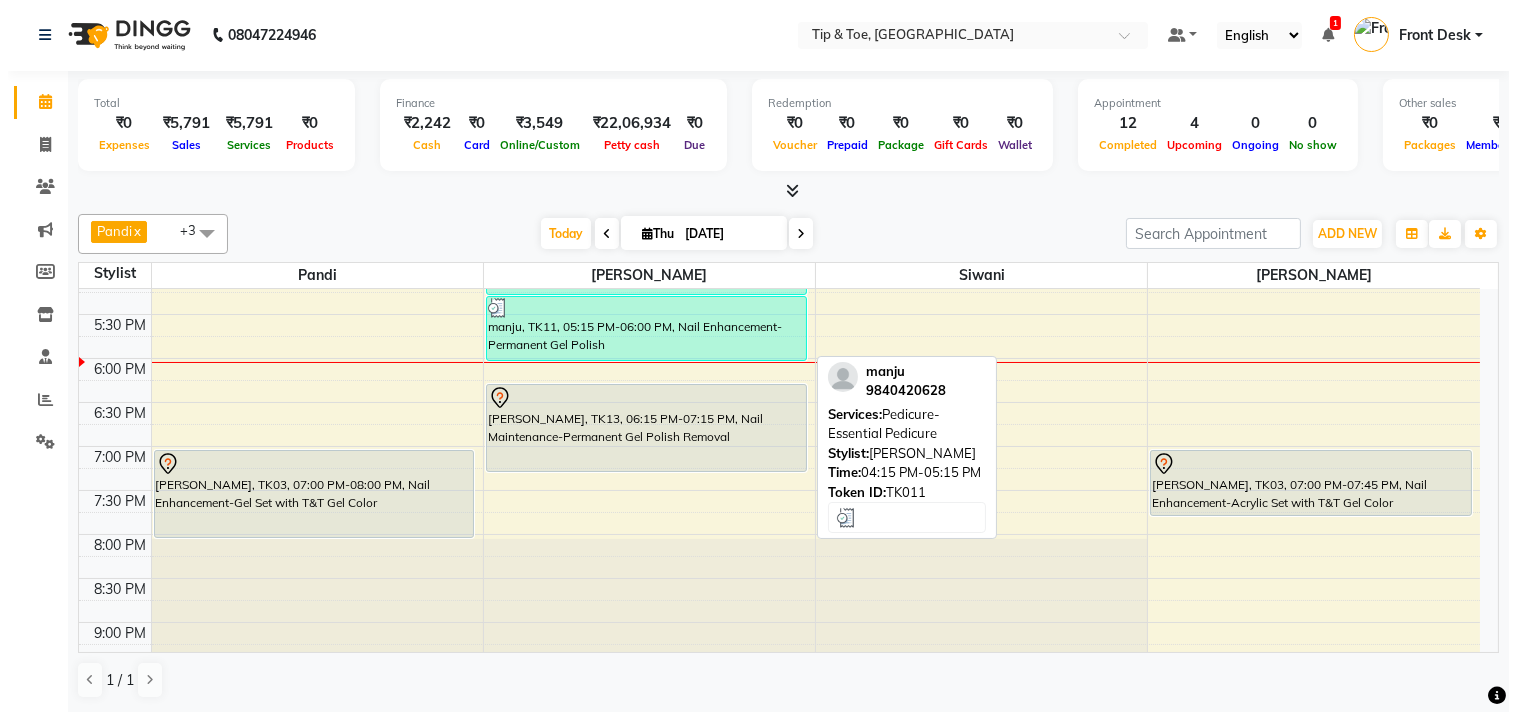 scroll, scrollTop: 762, scrollLeft: 0, axis: vertical 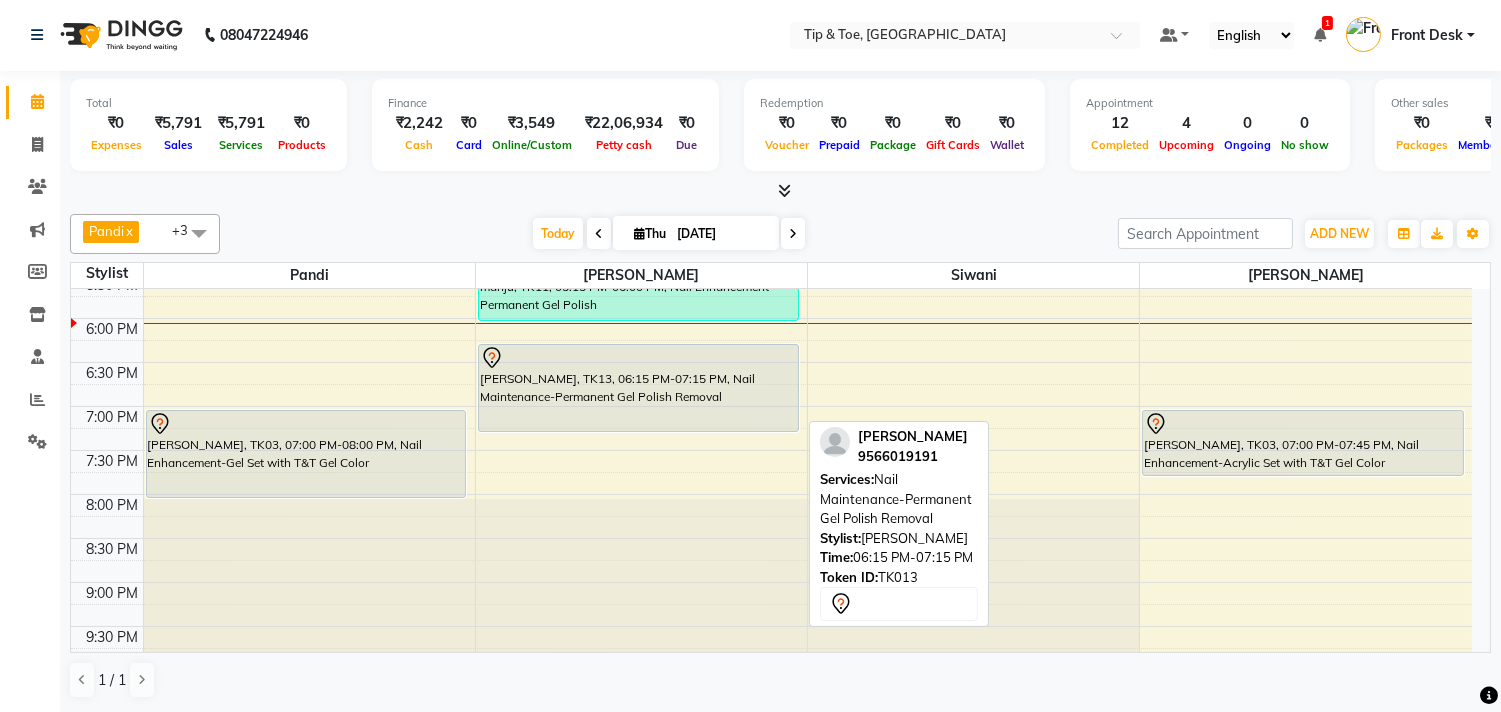 click on "JOYTI, TK13, 06:15 PM-07:15 PM, Nail Maintenance-Permanent Gel Polish Removal" at bounding box center [638, 388] 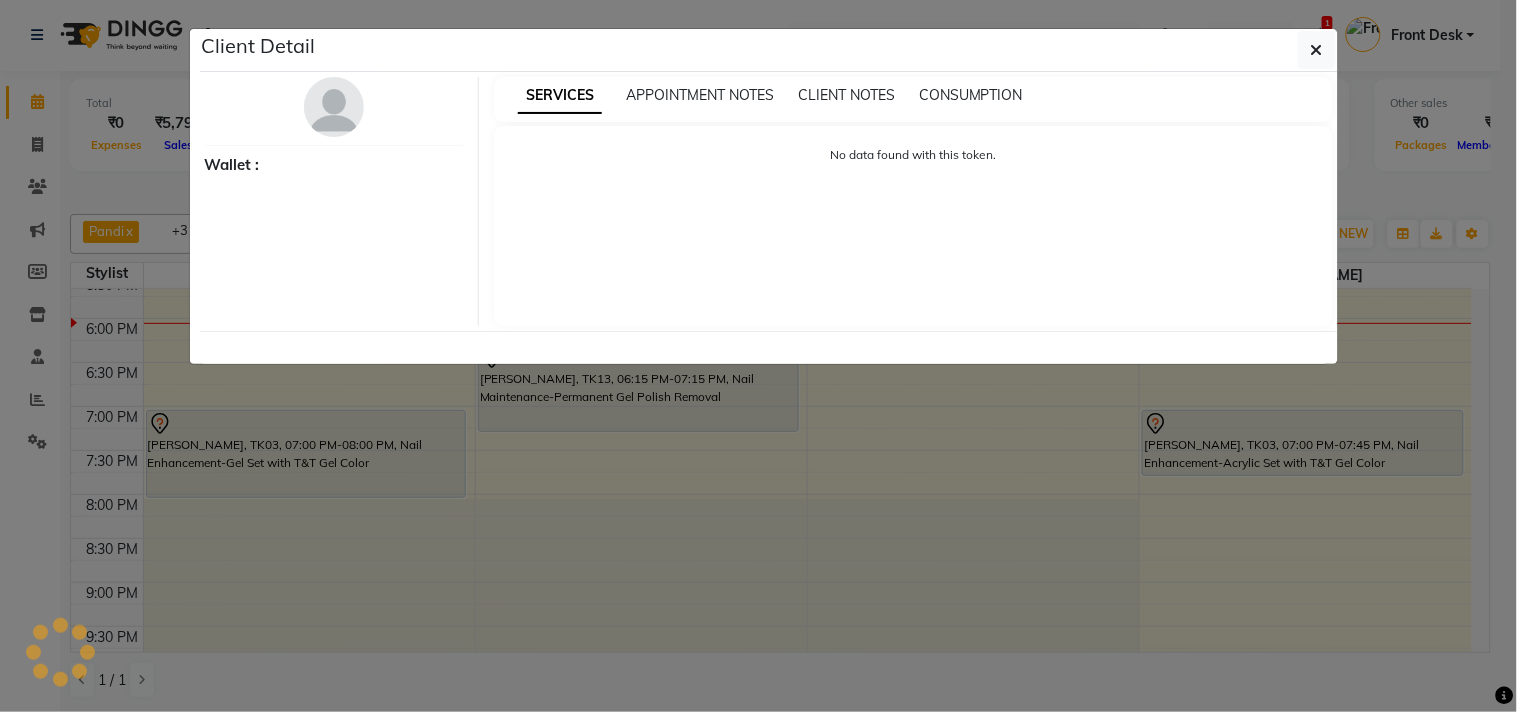 select on "7" 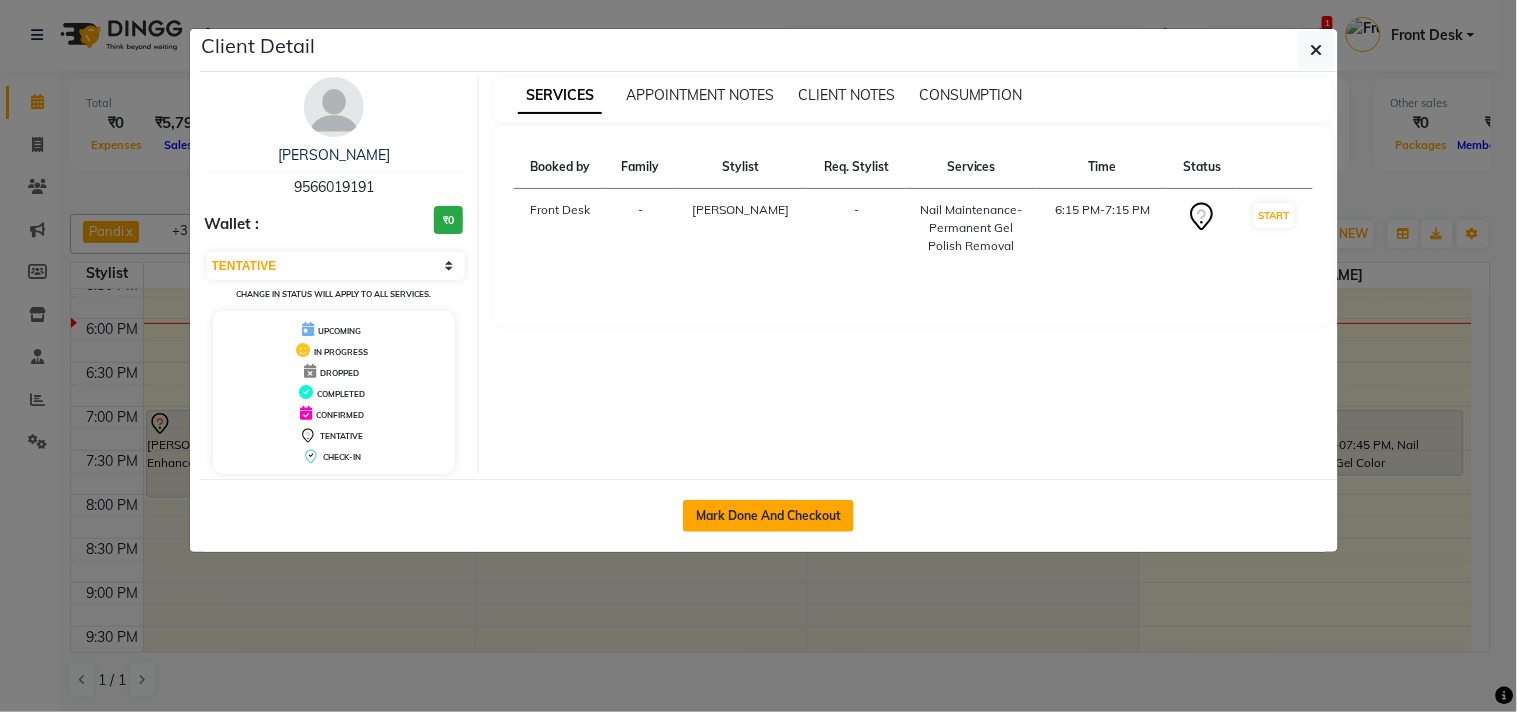 click on "Mark Done And Checkout" 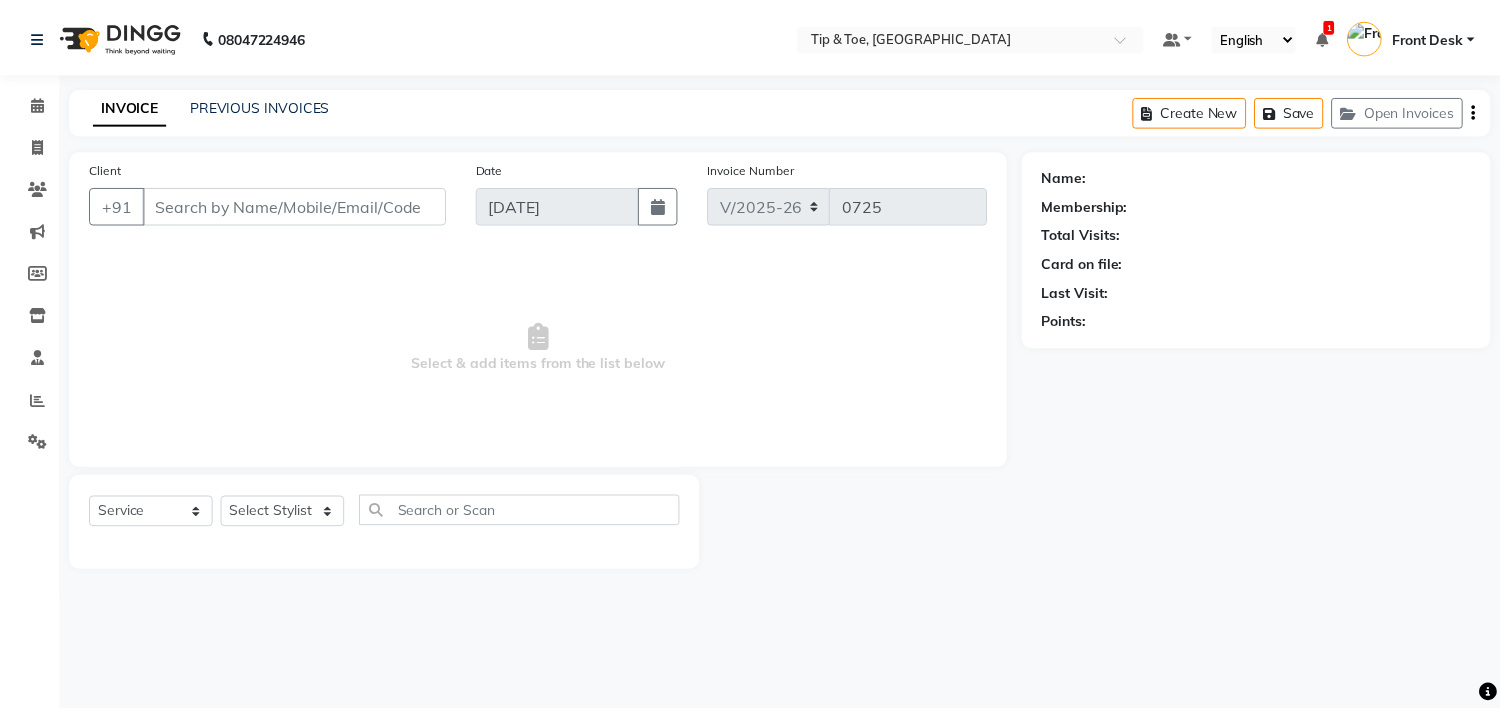 scroll, scrollTop: 0, scrollLeft: 0, axis: both 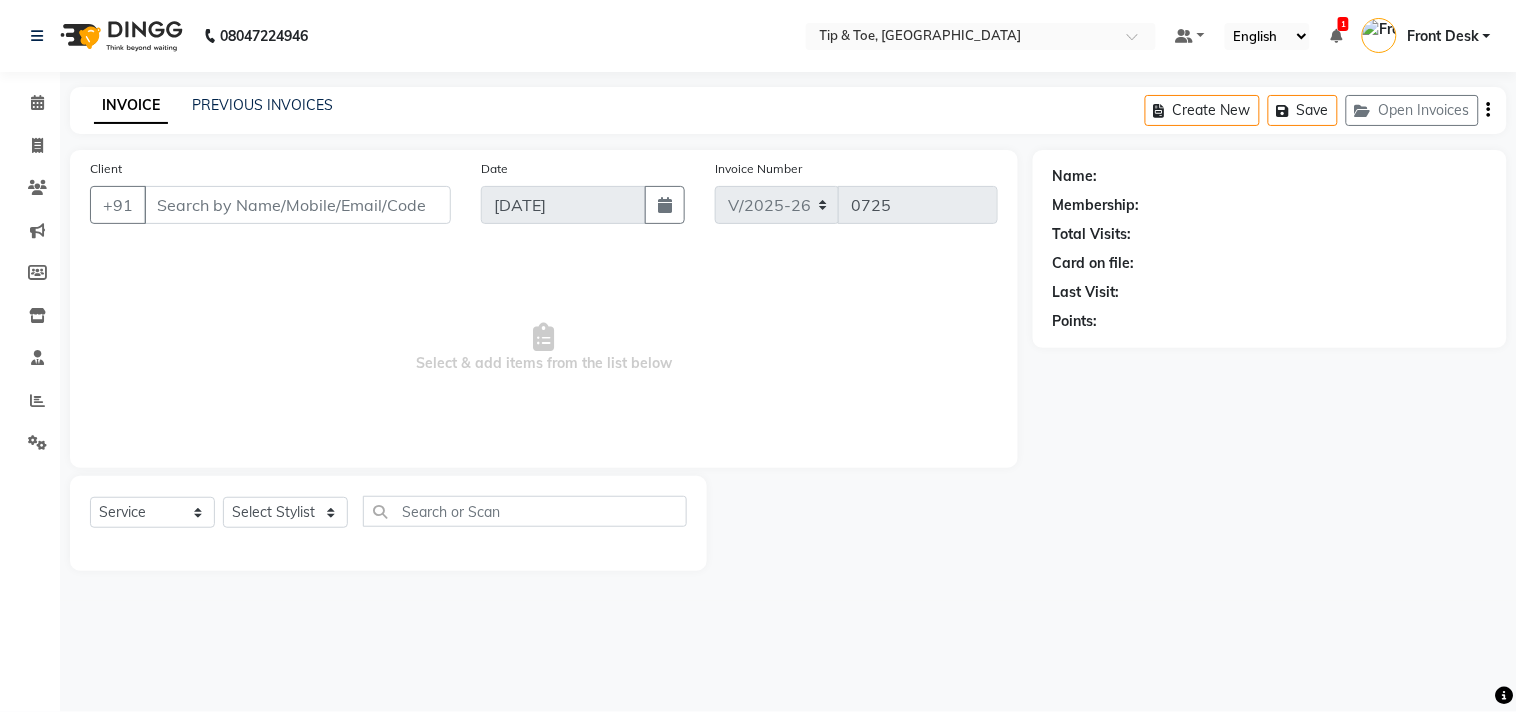 type on "9566019191" 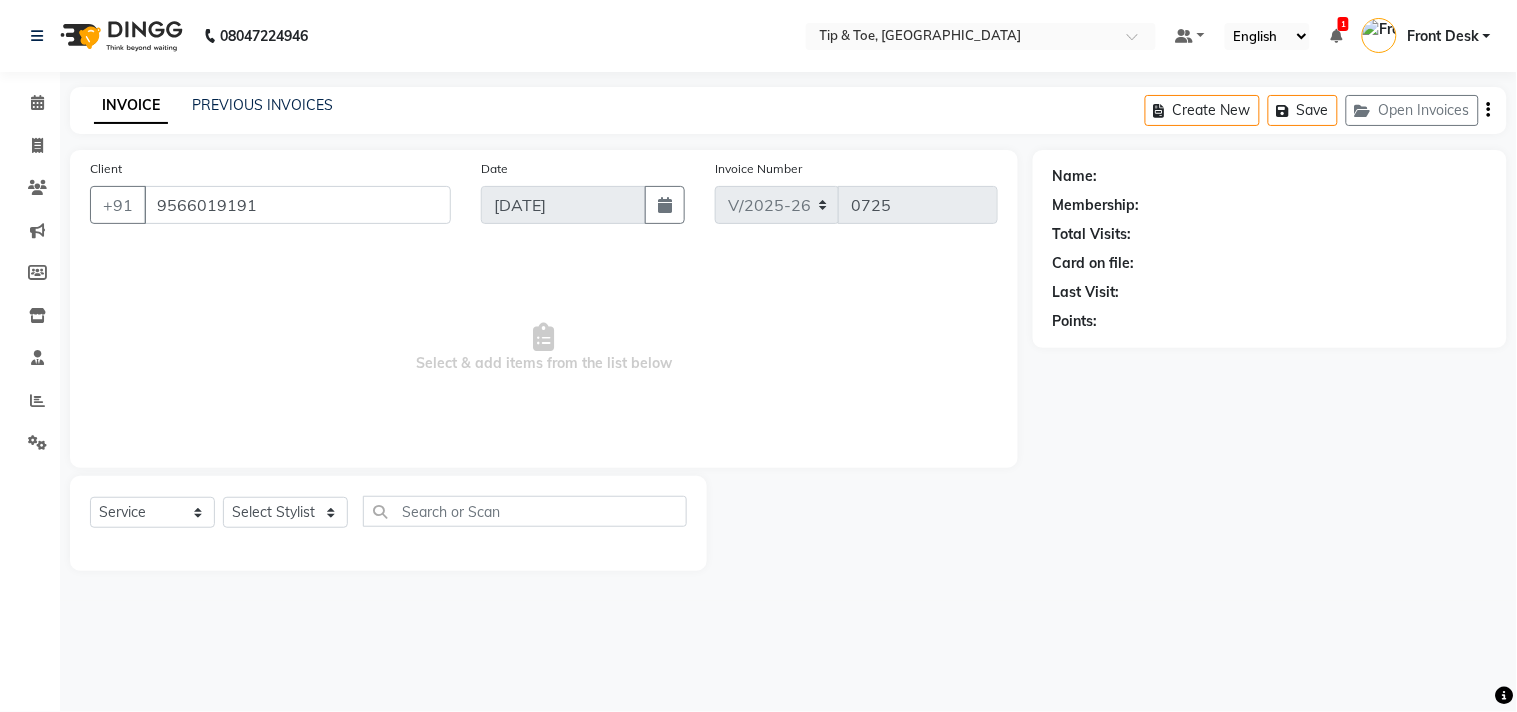 select on "39914" 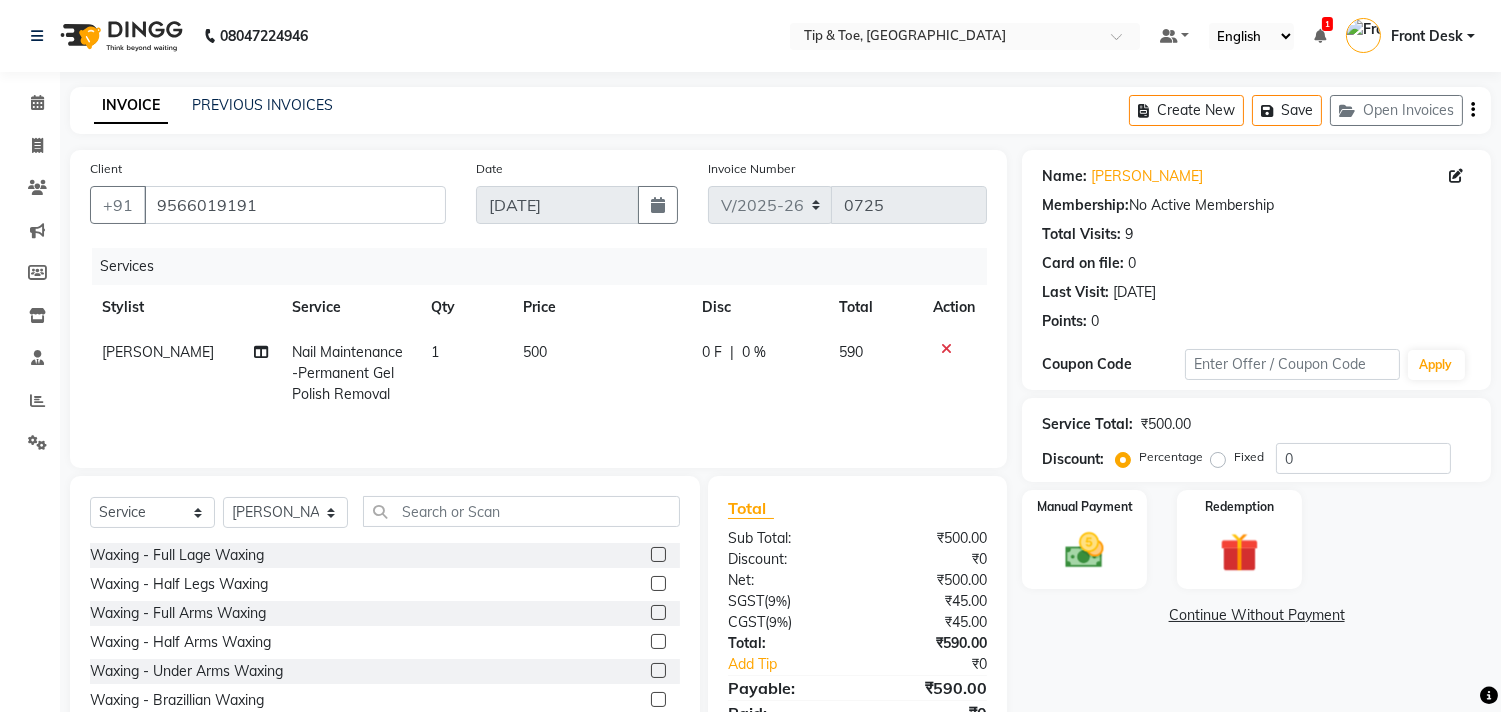scroll, scrollTop: 91, scrollLeft: 0, axis: vertical 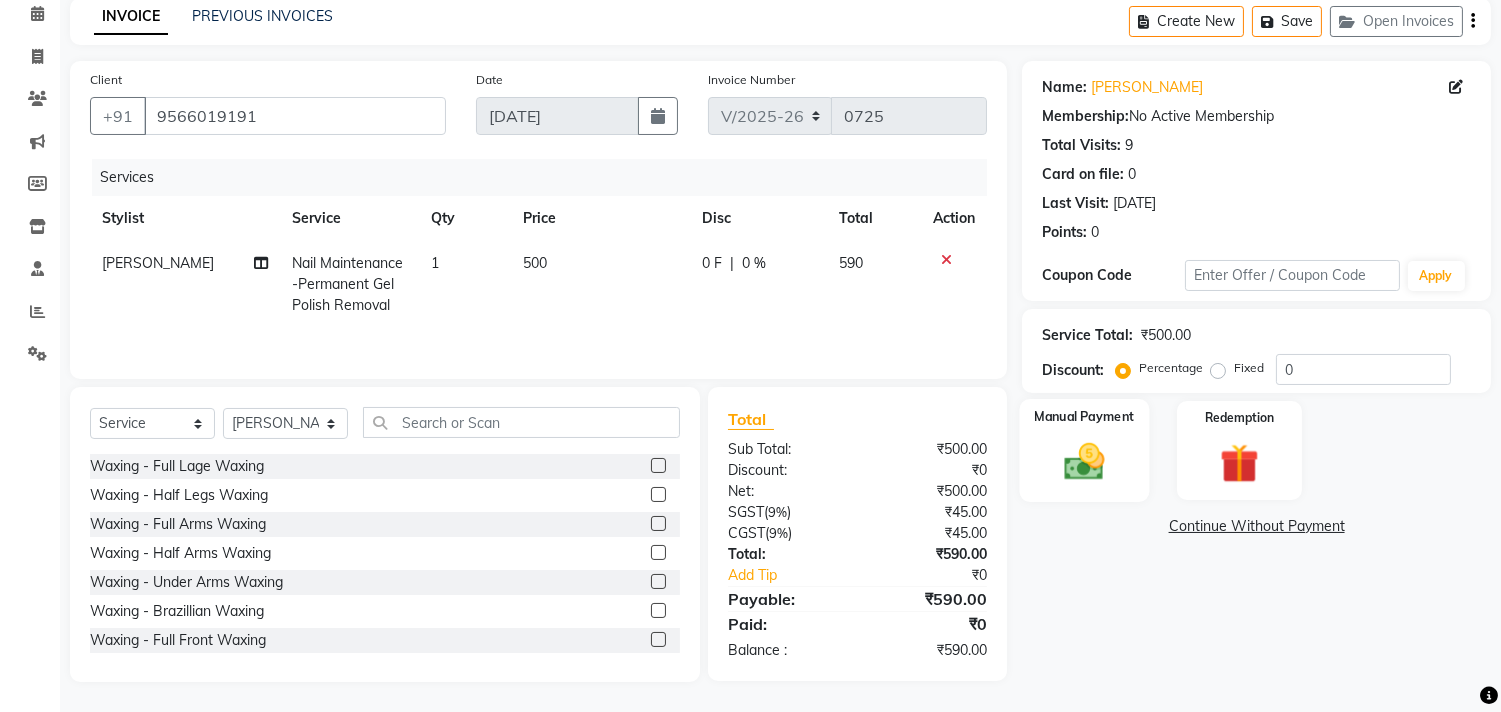 click 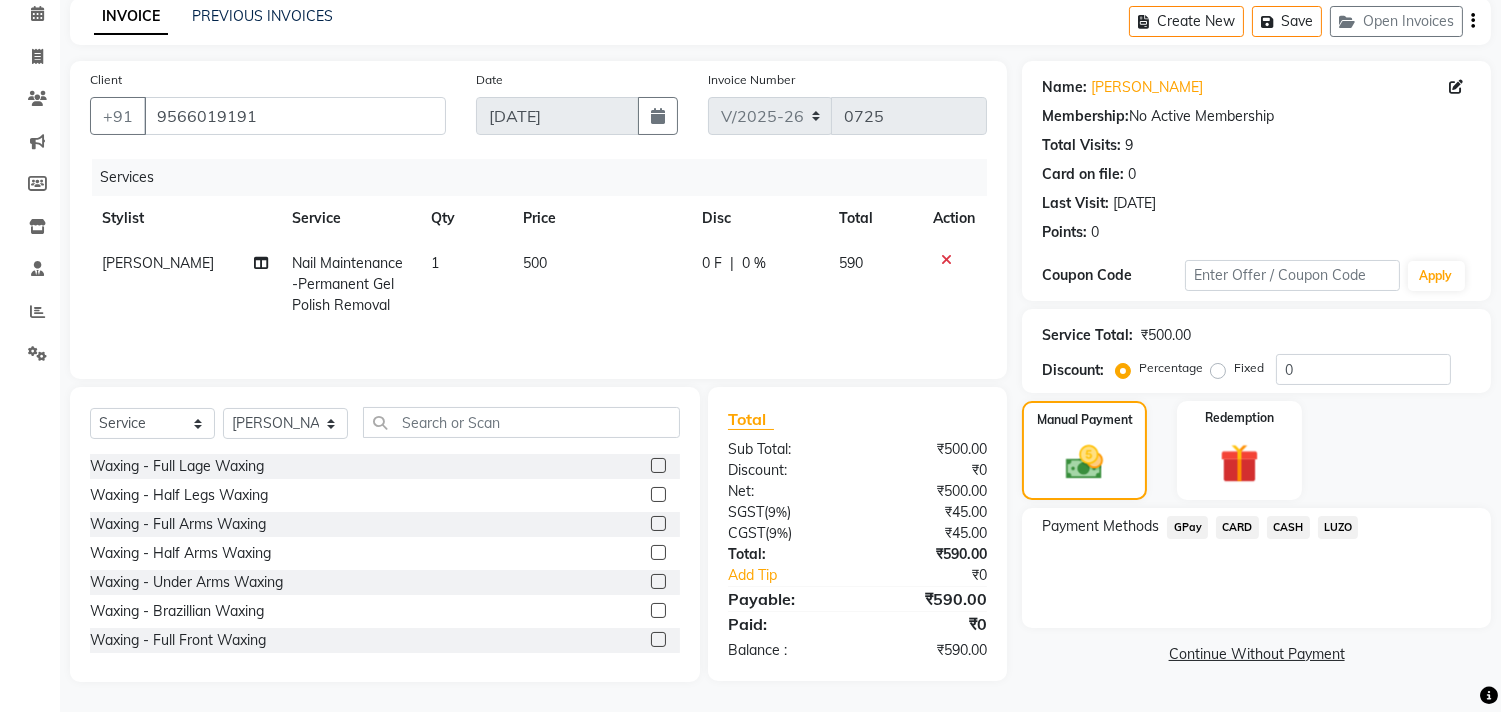 click on "GPay" 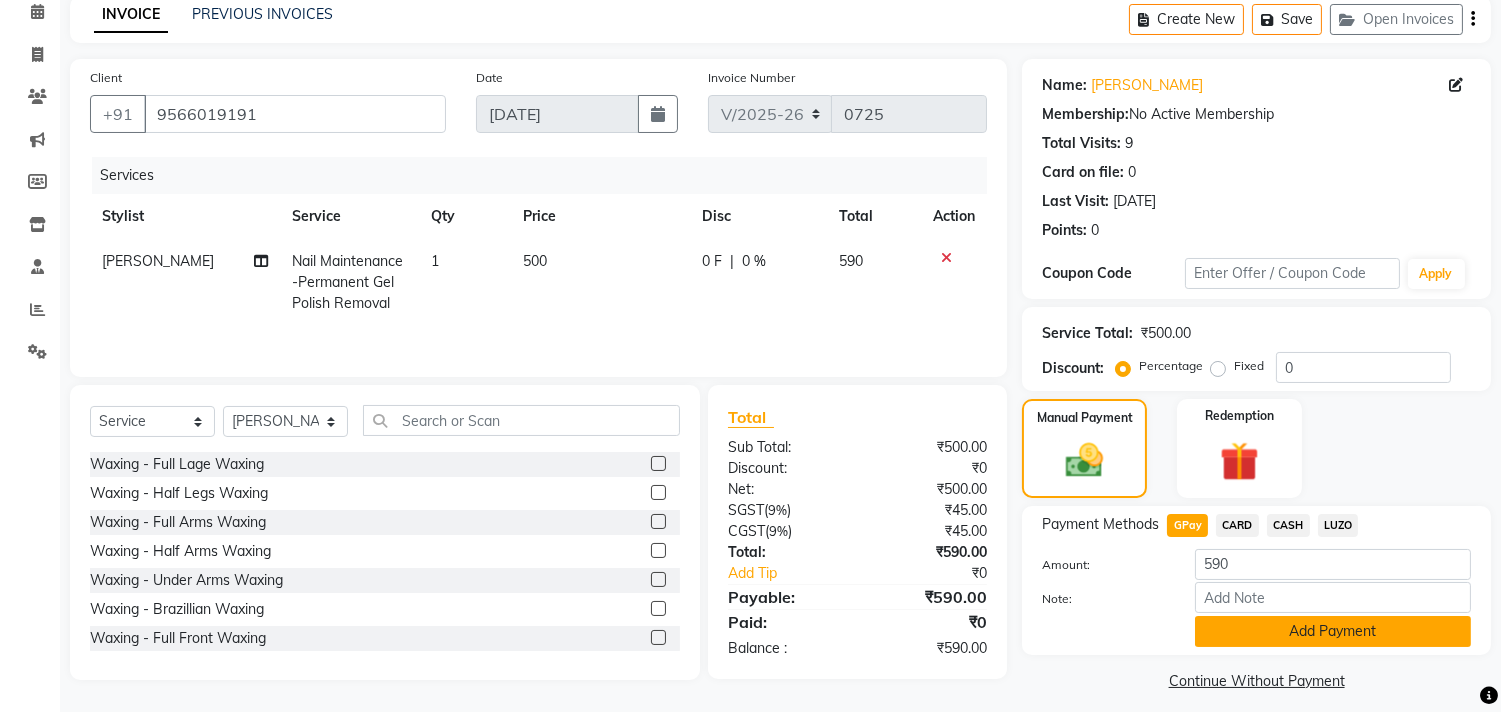click on "Add Payment" 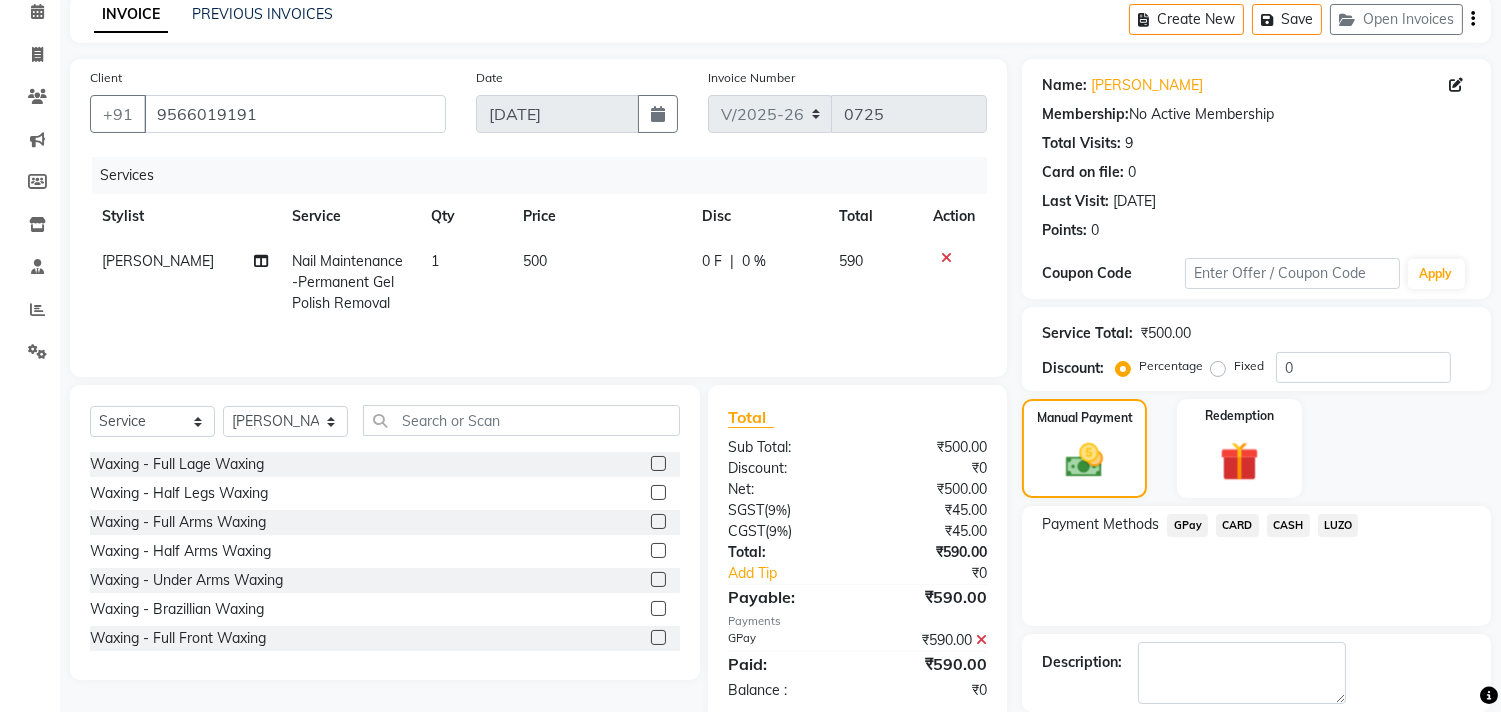 scroll, scrollTop: 187, scrollLeft: 0, axis: vertical 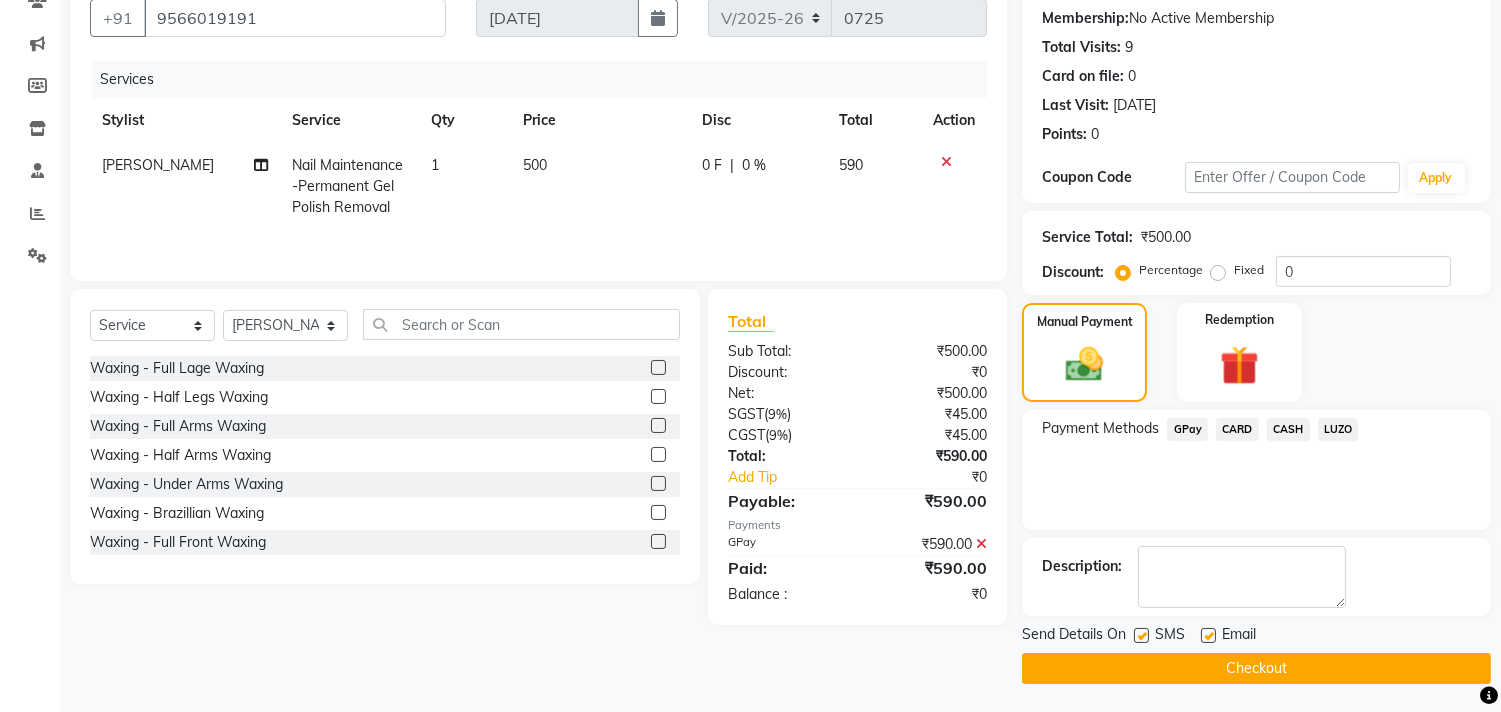 click on "Checkout" 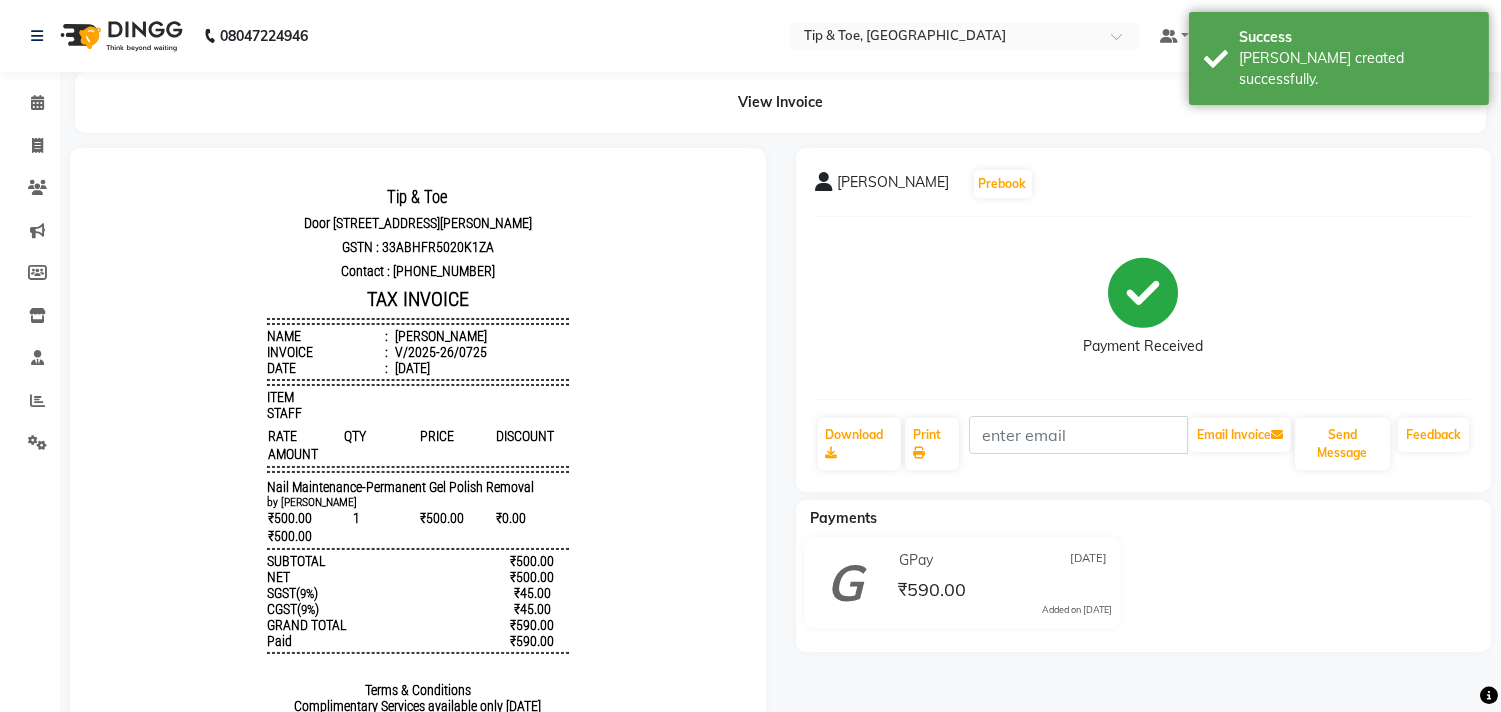 scroll, scrollTop: 0, scrollLeft: 0, axis: both 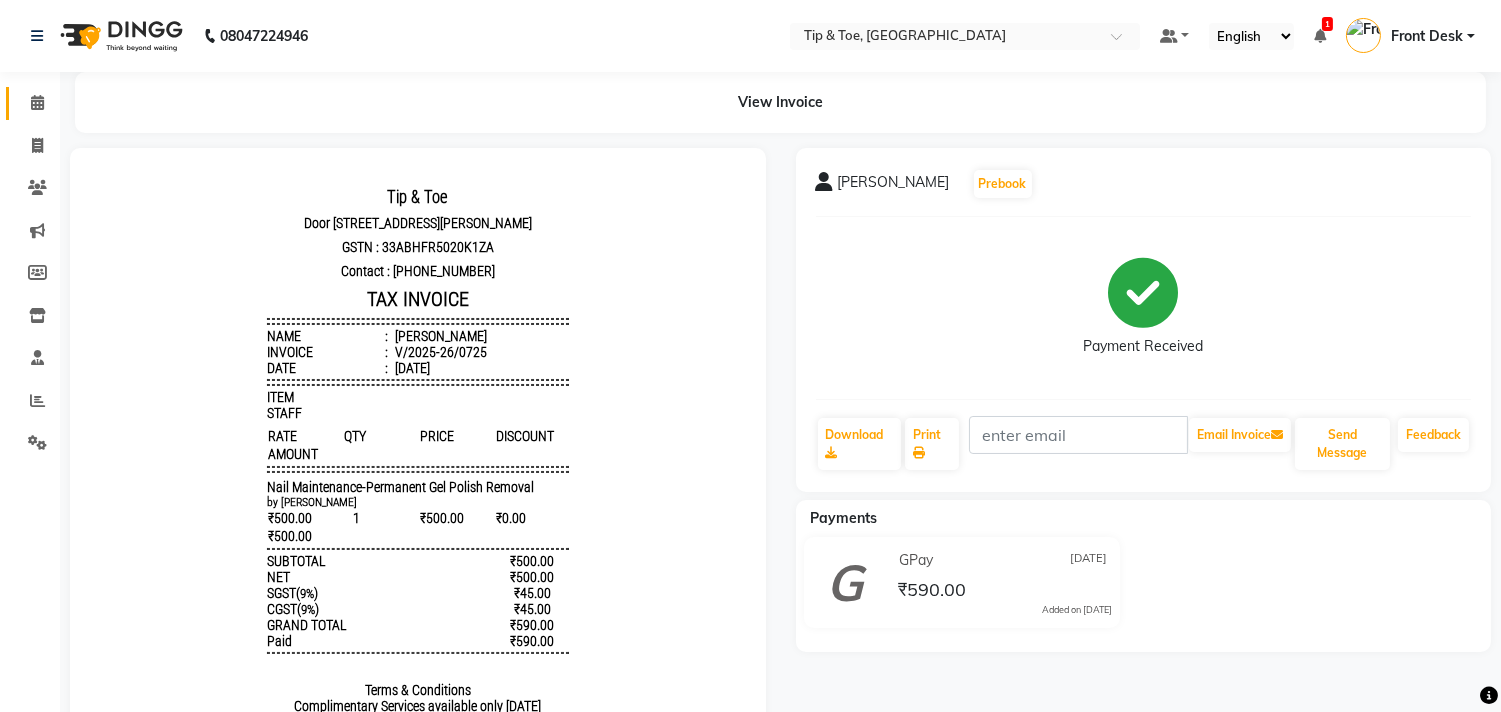 click on "Calendar" 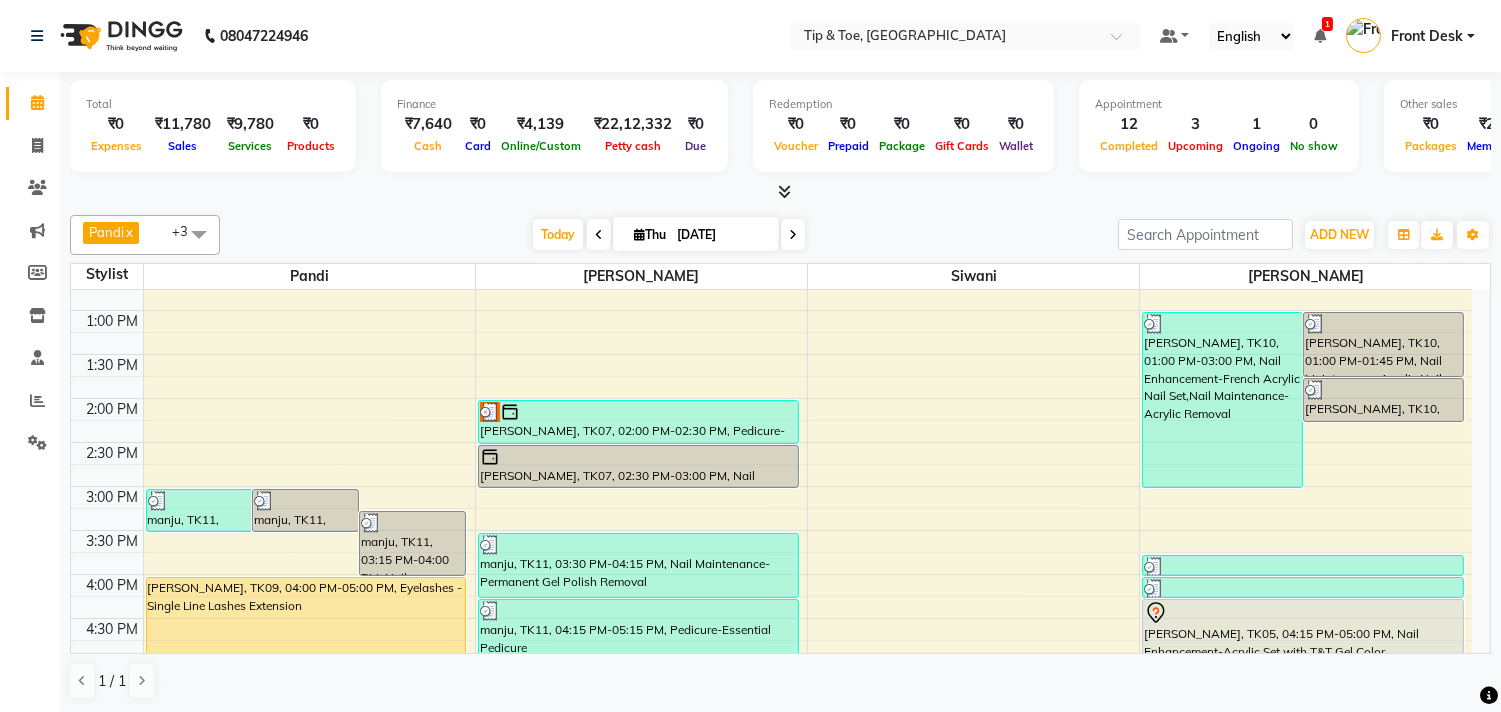 scroll, scrollTop: 333, scrollLeft: 0, axis: vertical 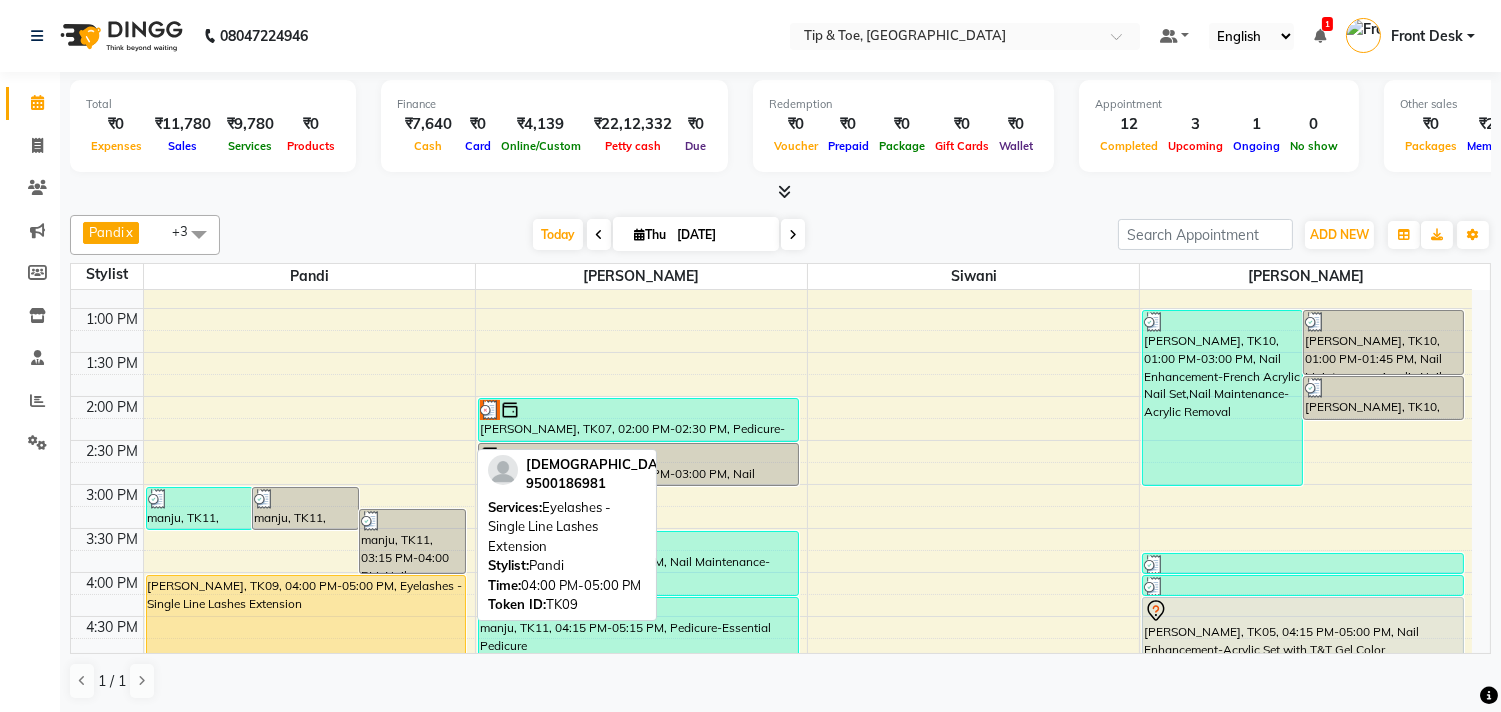 click on "[PERSON_NAME], TK09, 04:00 PM-05:00 PM, Eyelashes - Single Line Lashes Extension" at bounding box center [306, 619] 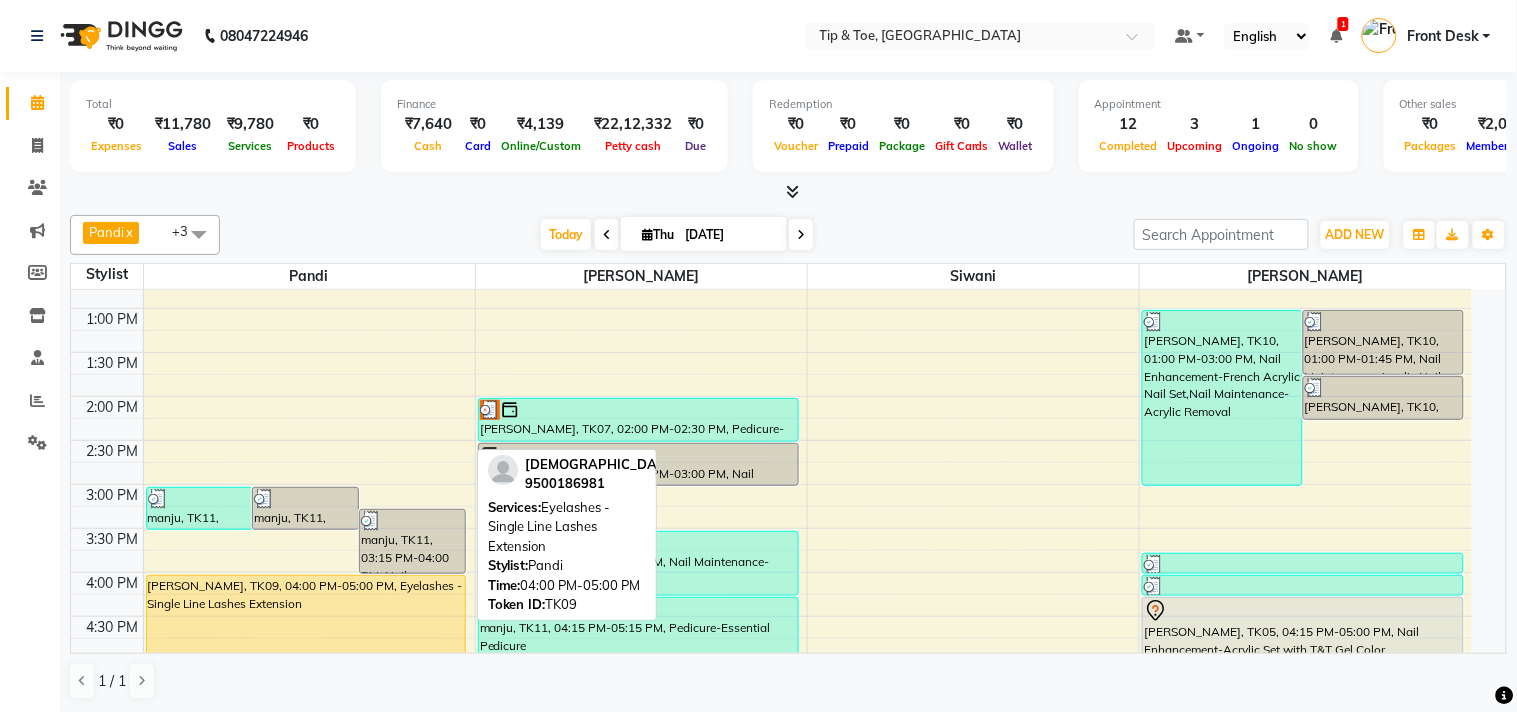 select on "1" 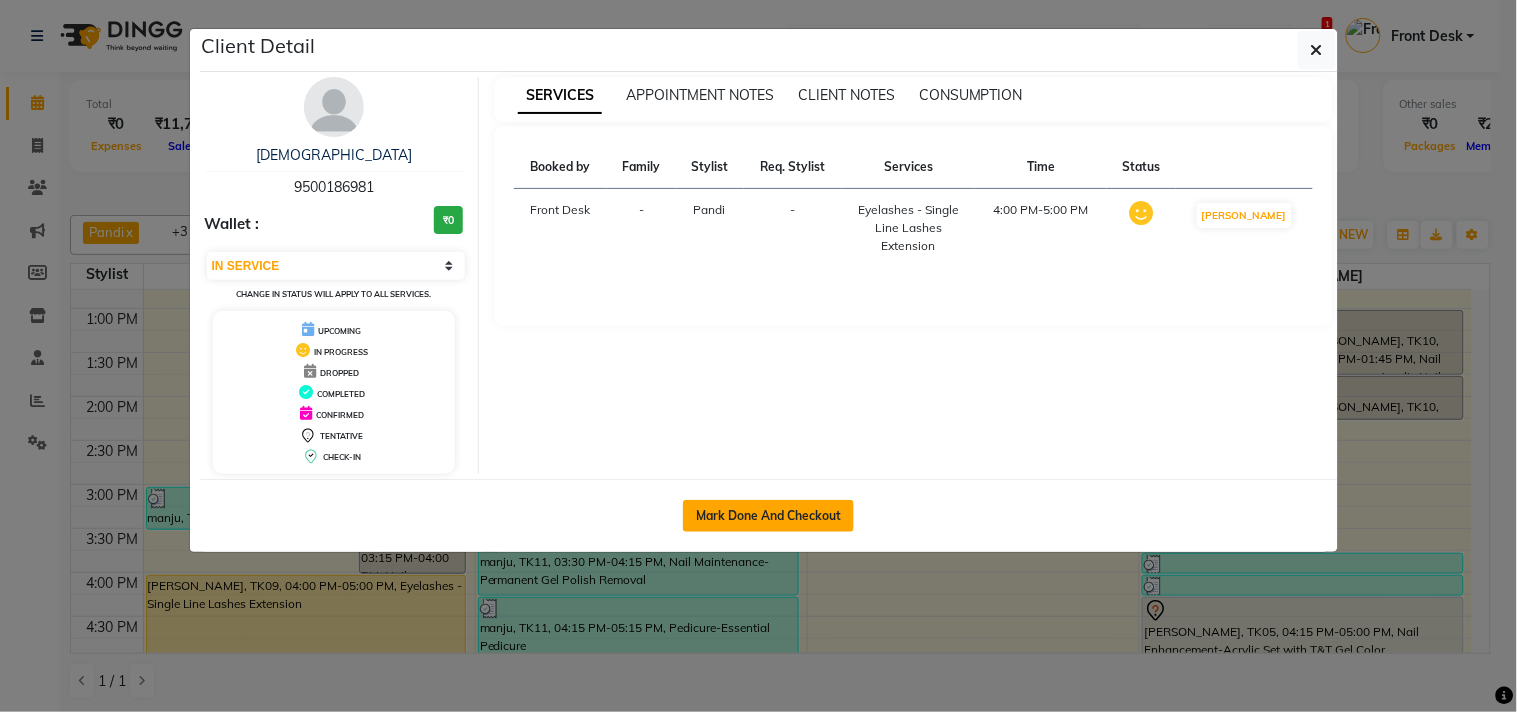 click on "Mark Done And Checkout" 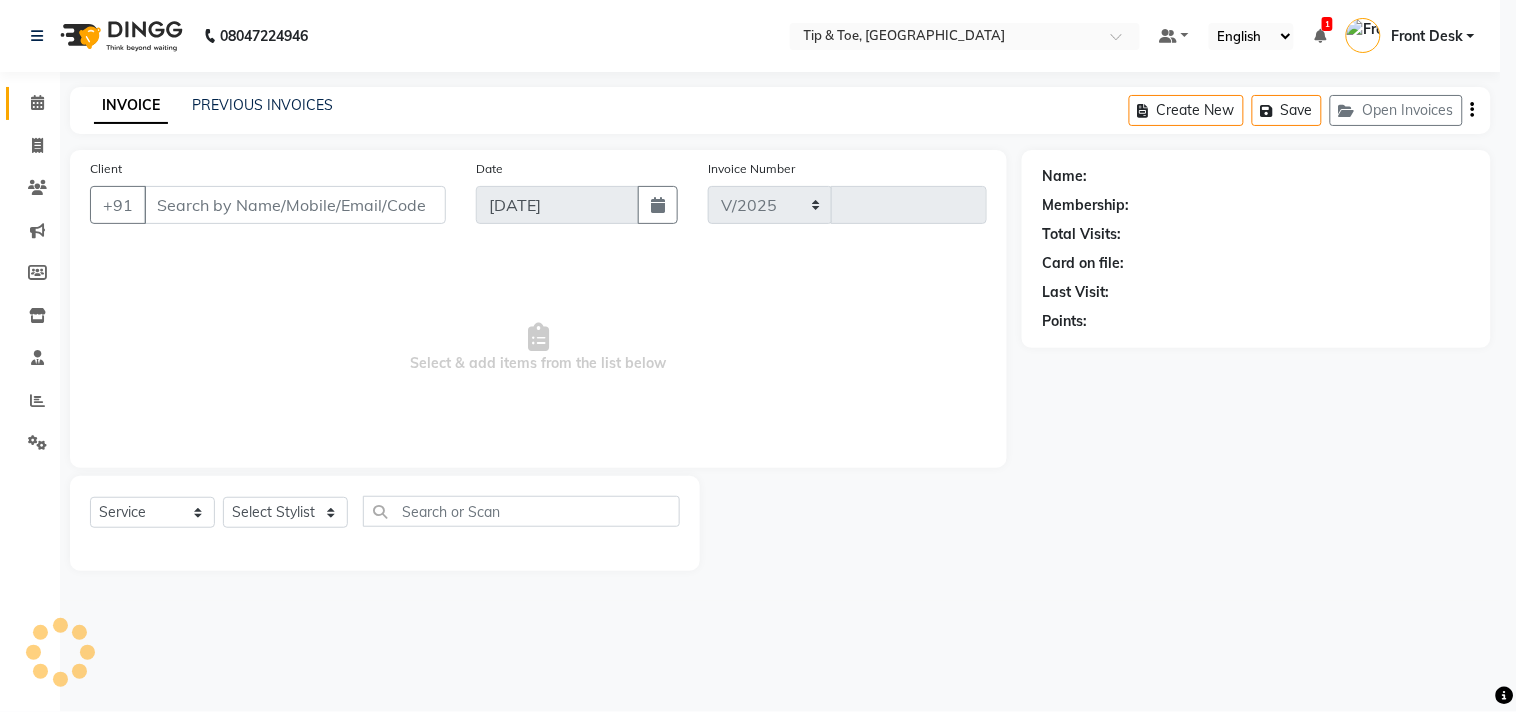 select on "5770" 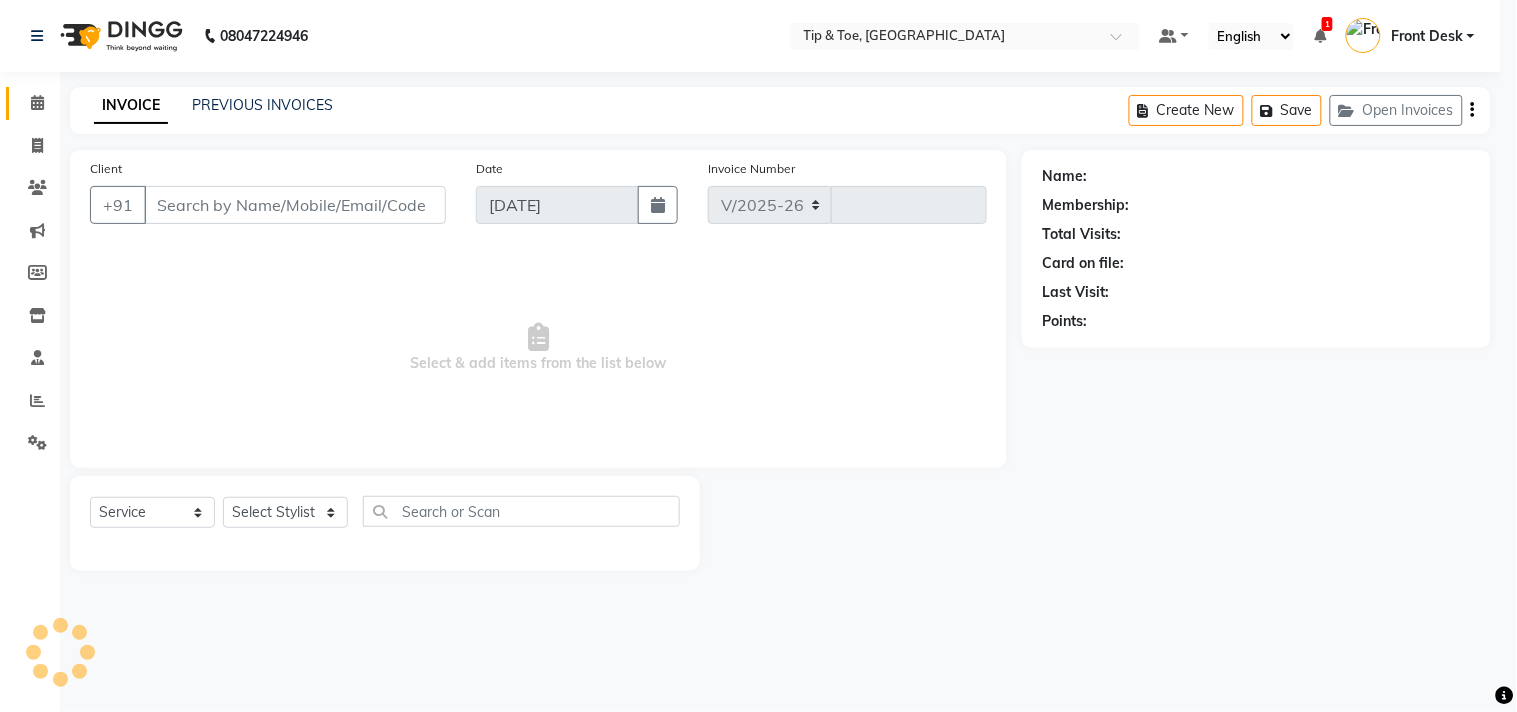 type on "0726" 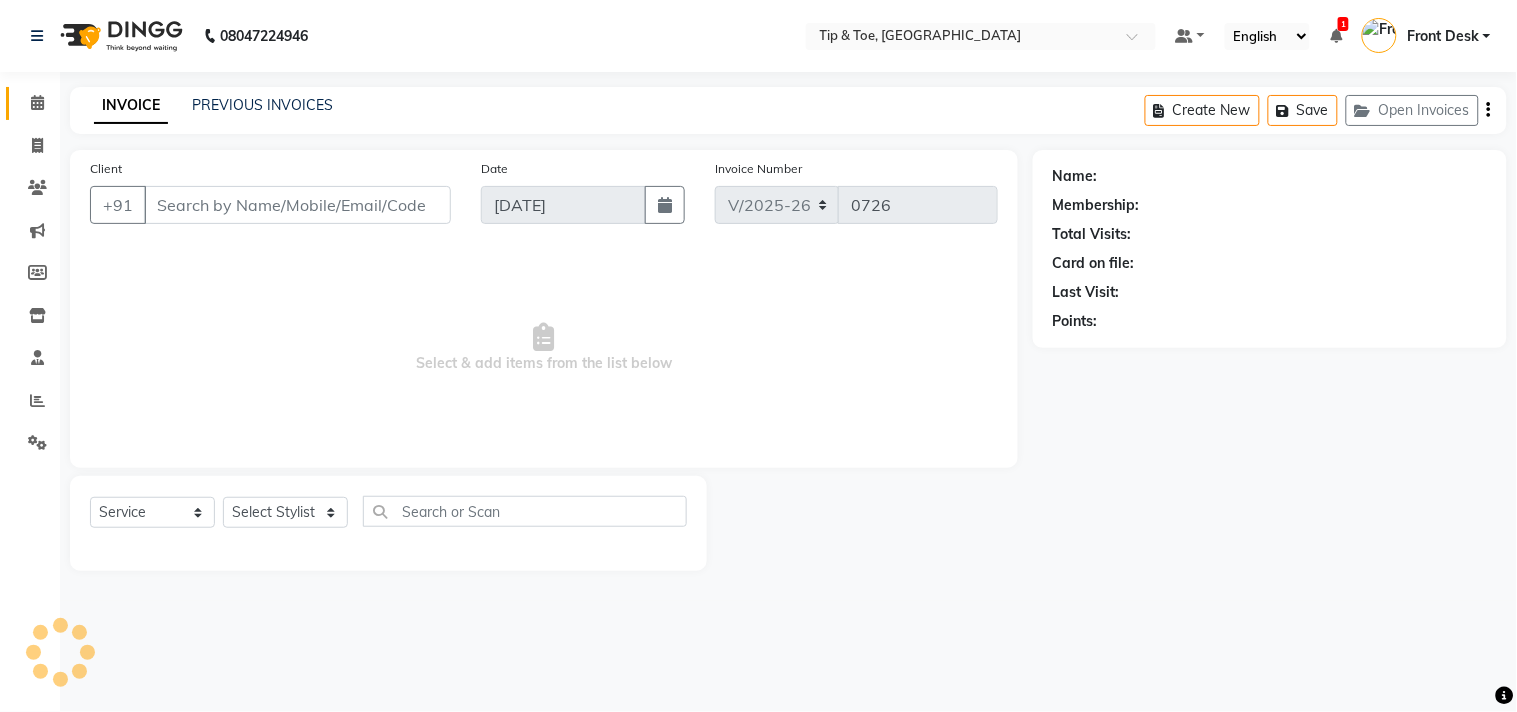 type on "9500186981" 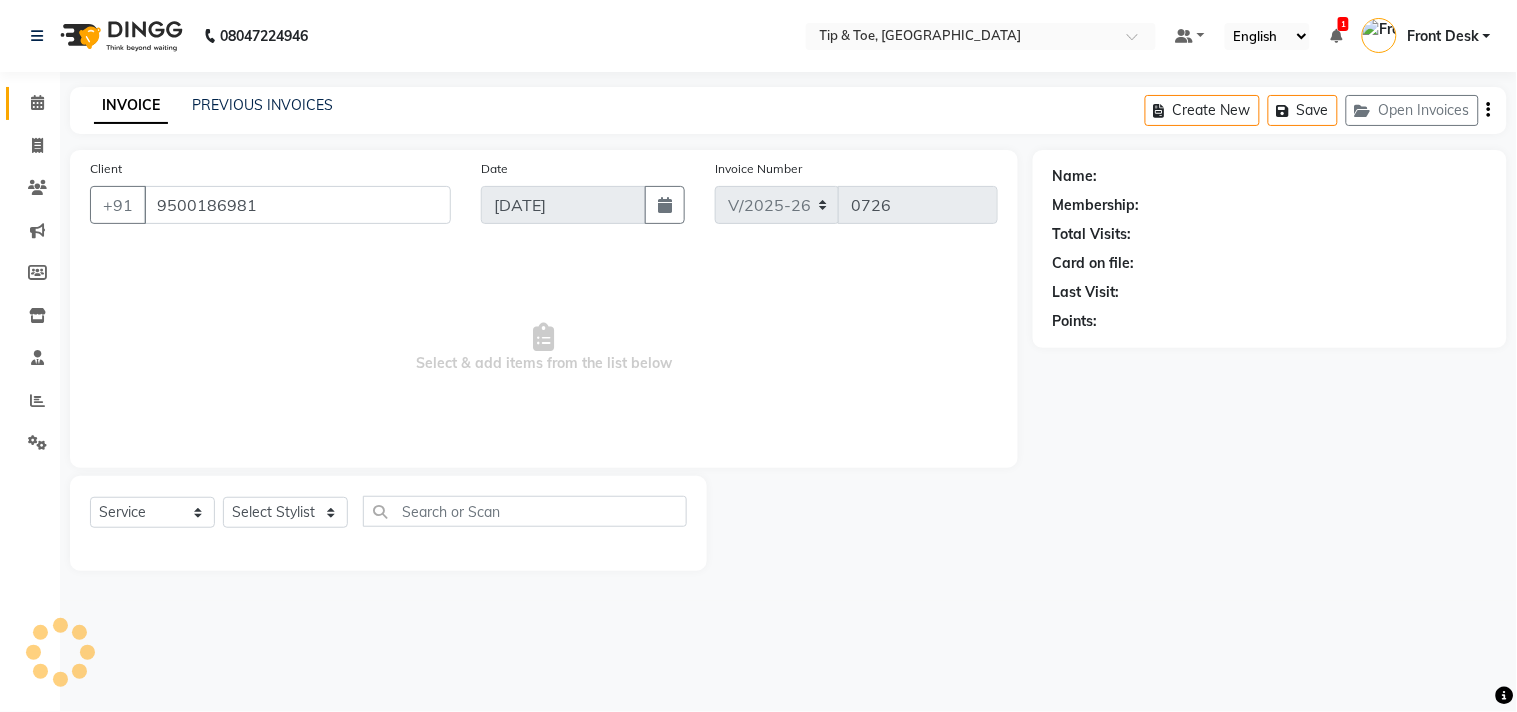 select on "39912" 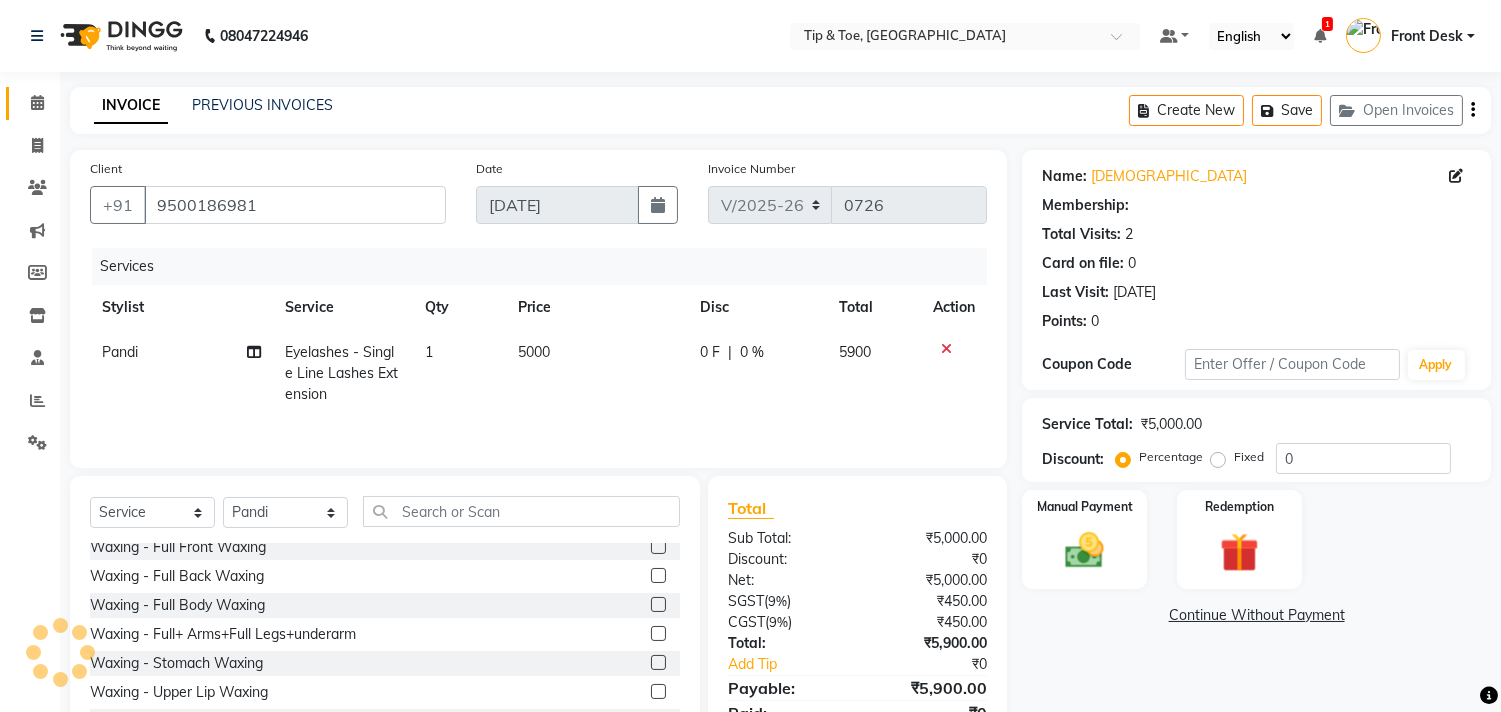 scroll, scrollTop: 222, scrollLeft: 0, axis: vertical 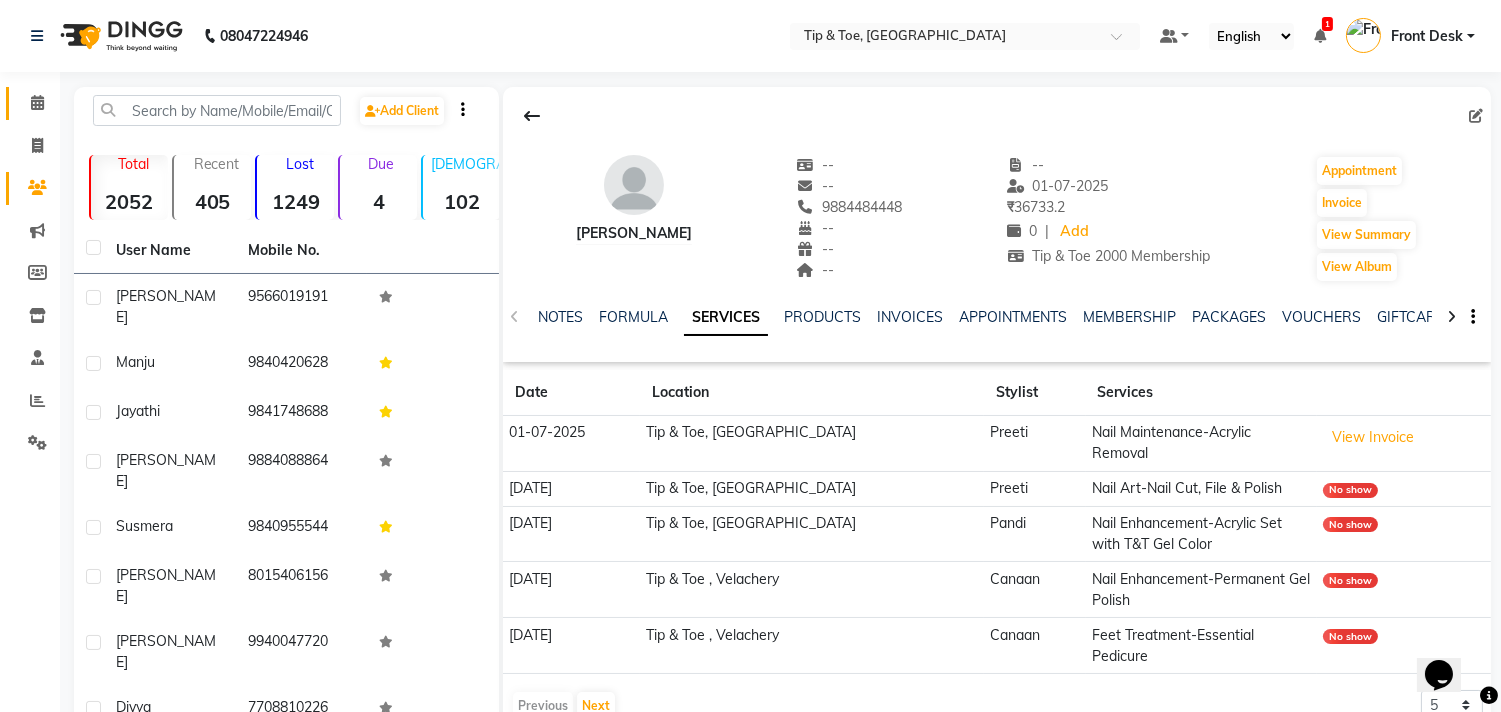 click on "Calendar" 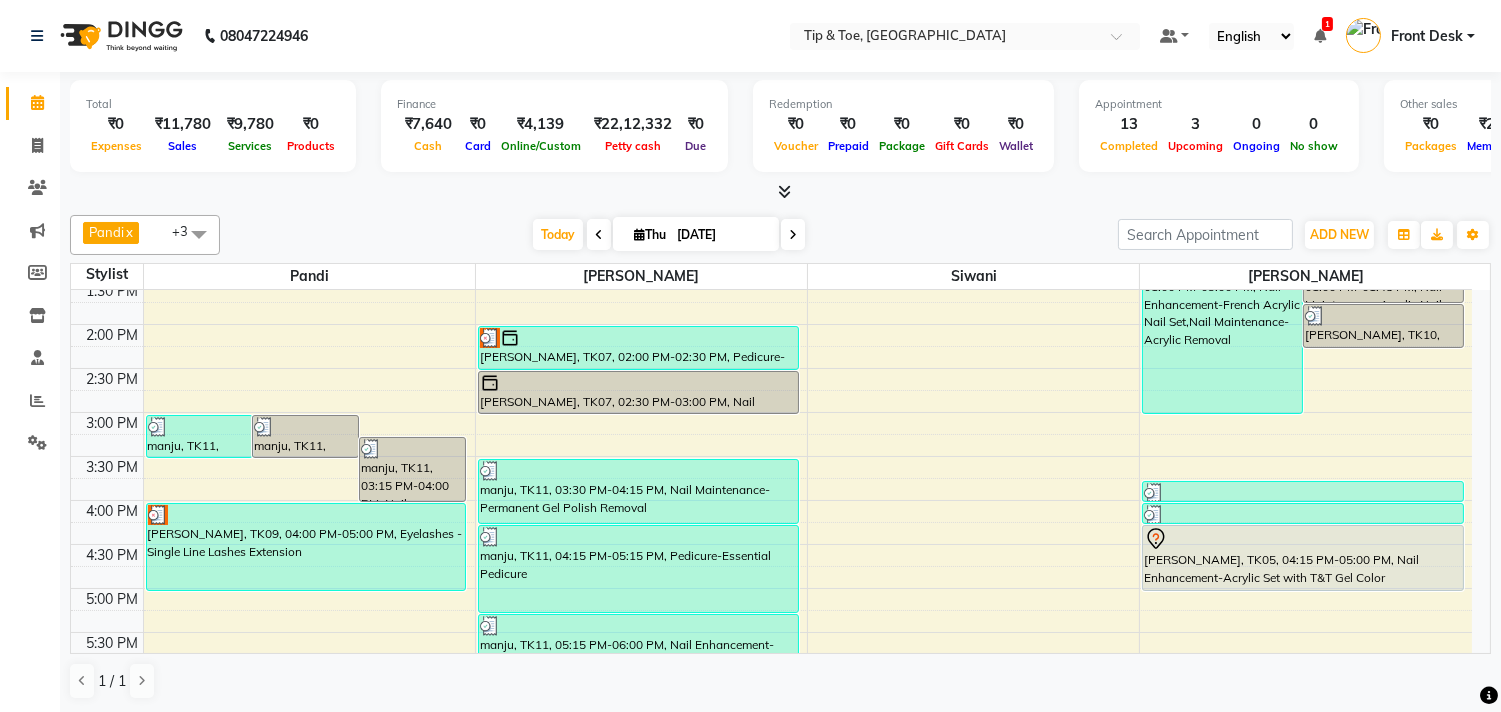 scroll, scrollTop: 444, scrollLeft: 0, axis: vertical 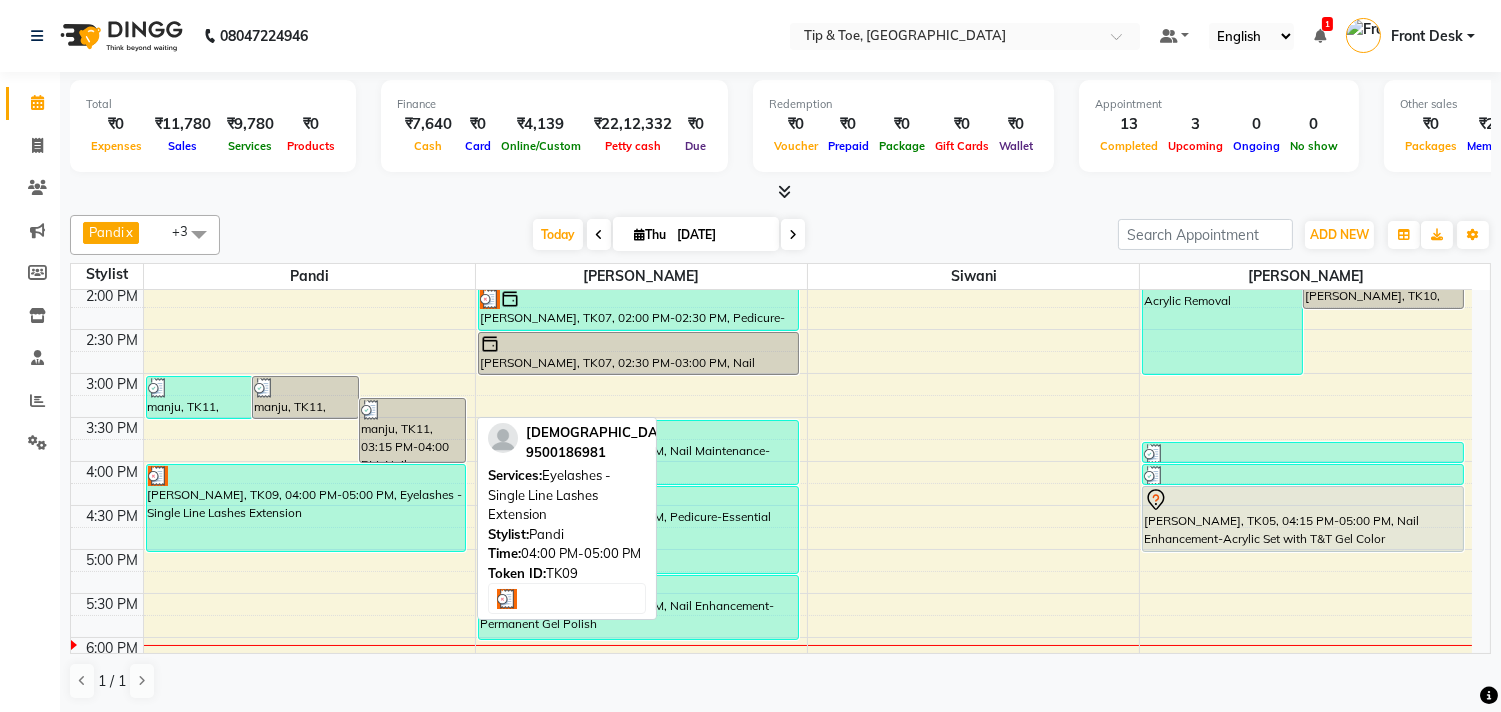 click on "[PERSON_NAME], TK09, 04:00 PM-05:00 PM, Eyelashes - Single Line Lashes Extension" at bounding box center (306, 508) 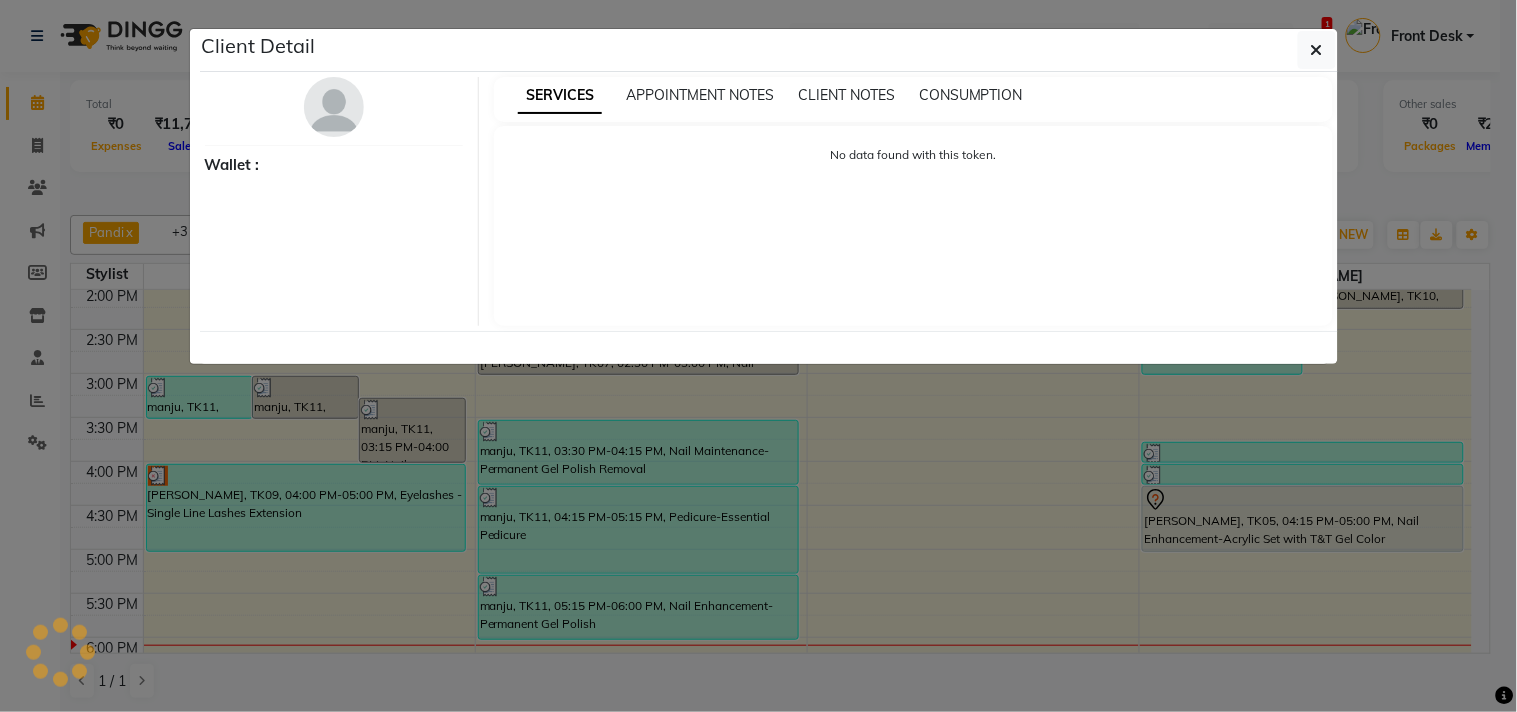 select on "3" 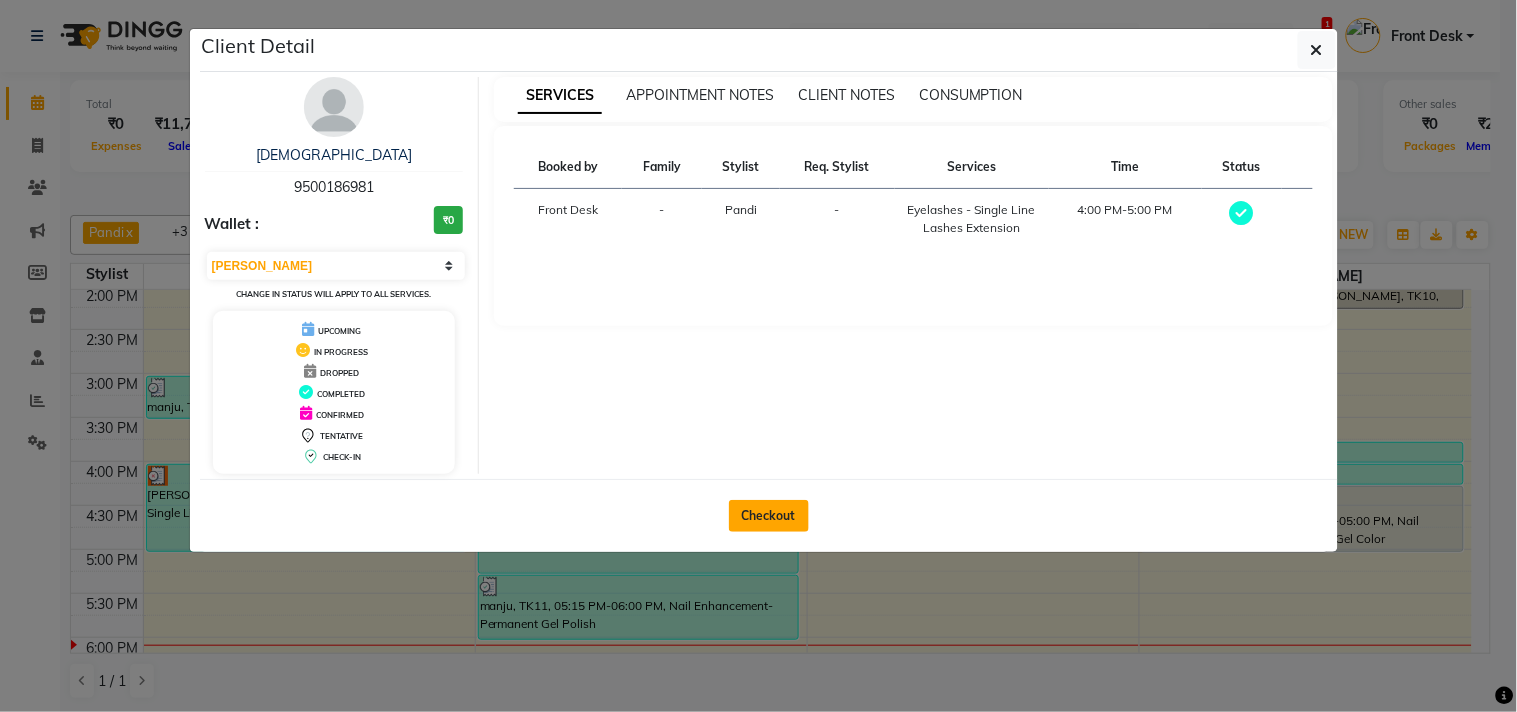 click on "Checkout" 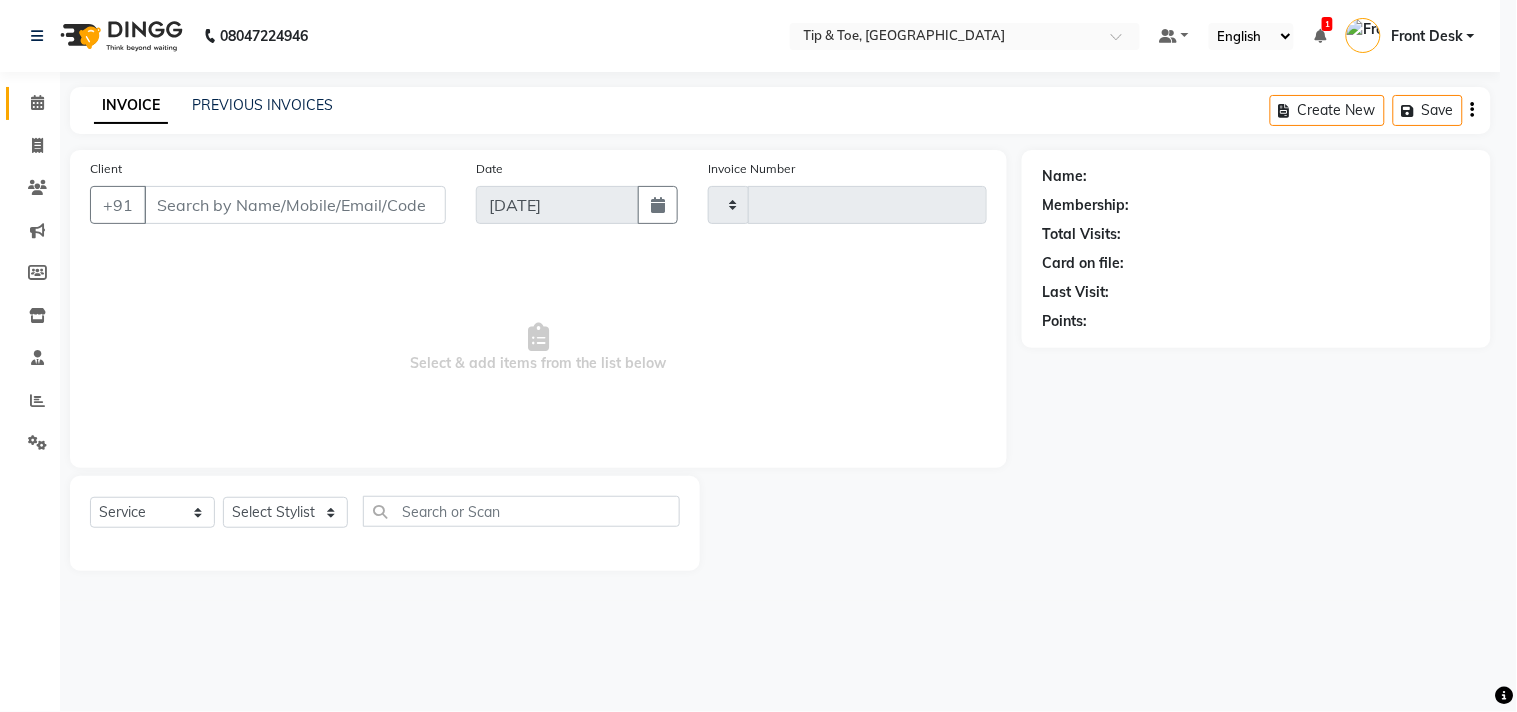 type on "0726" 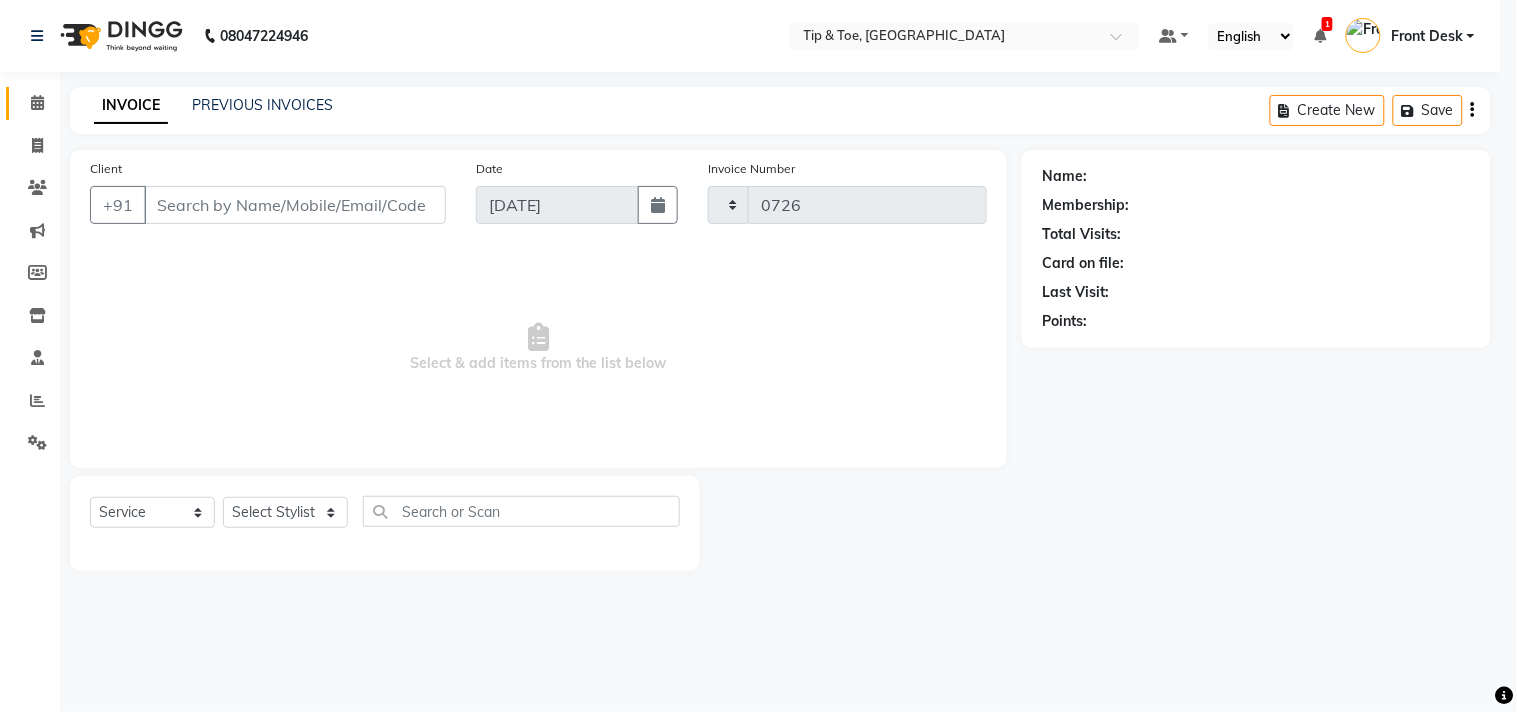 select on "5770" 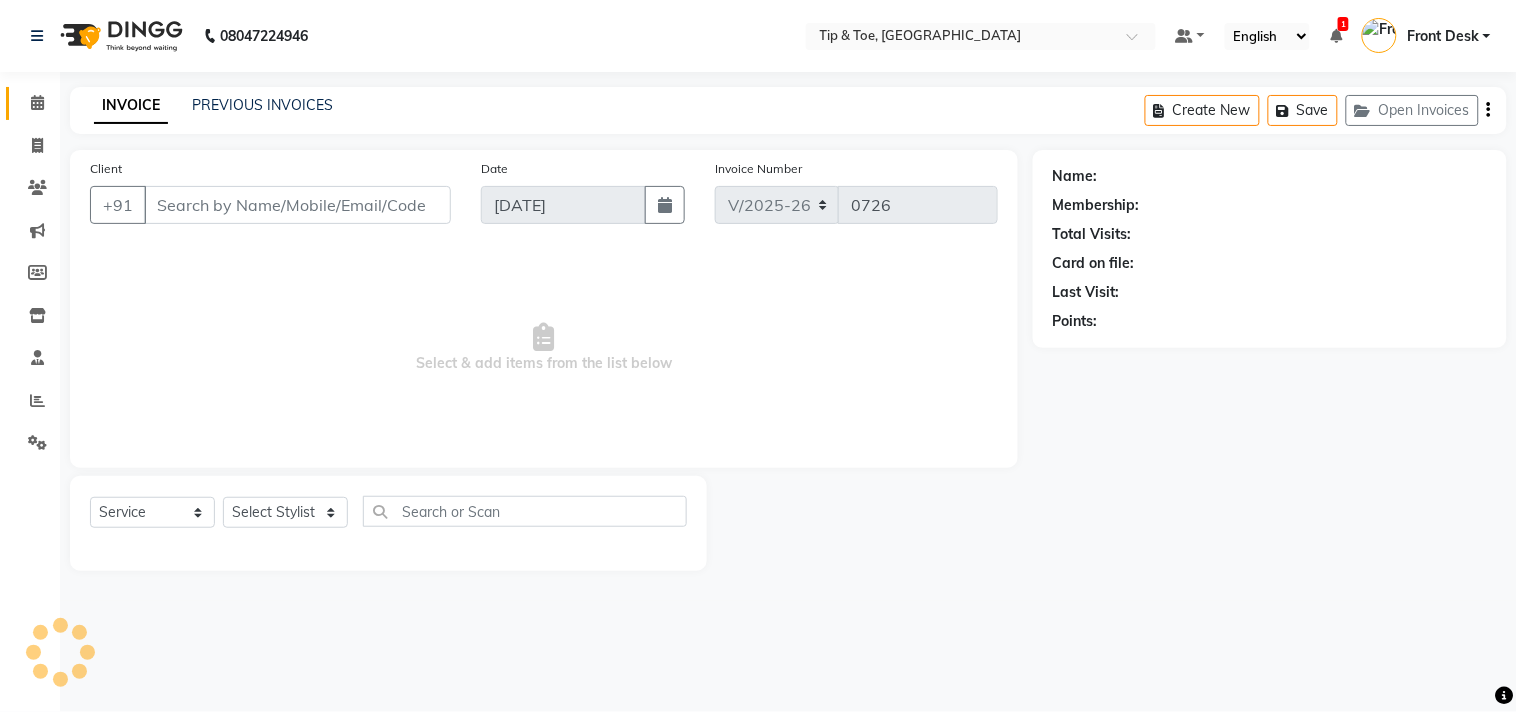 type on "9500186981" 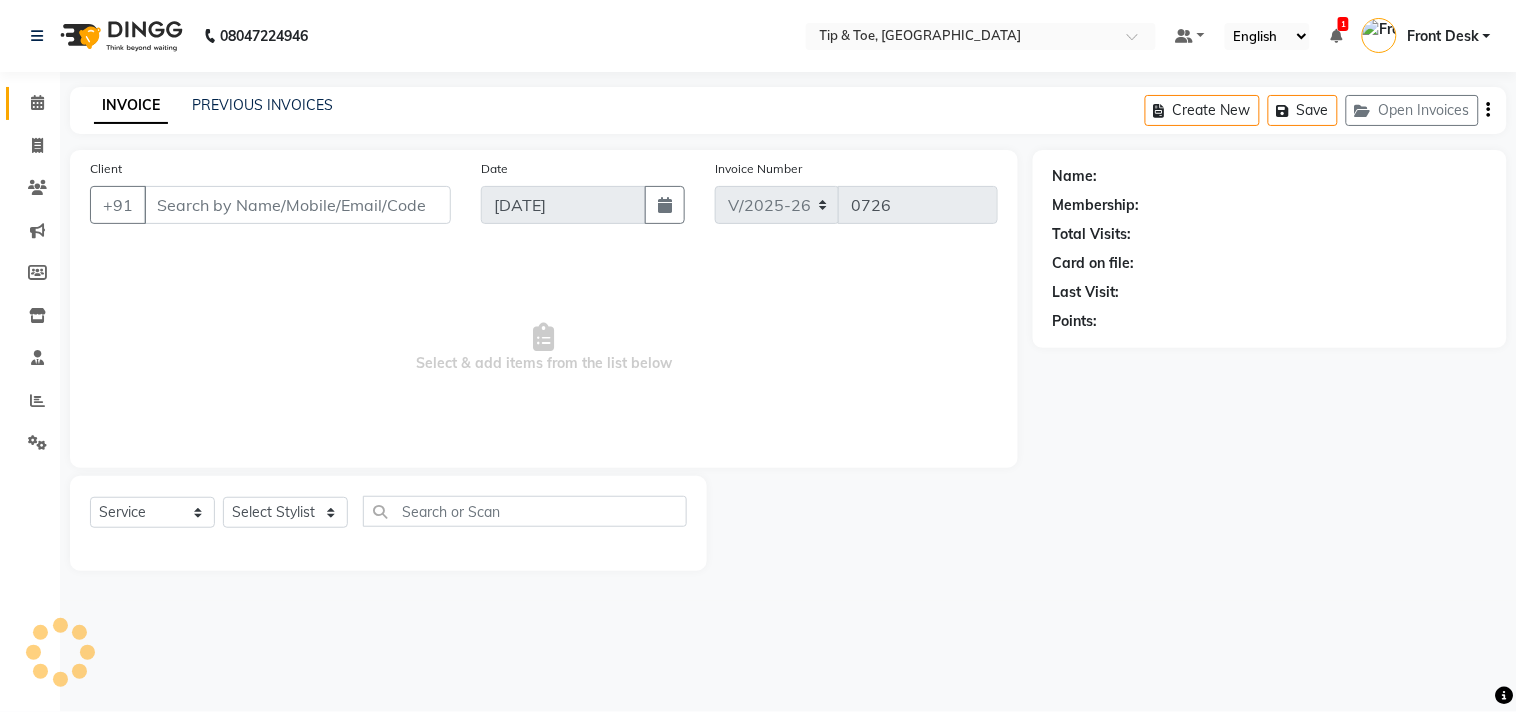 select on "39912" 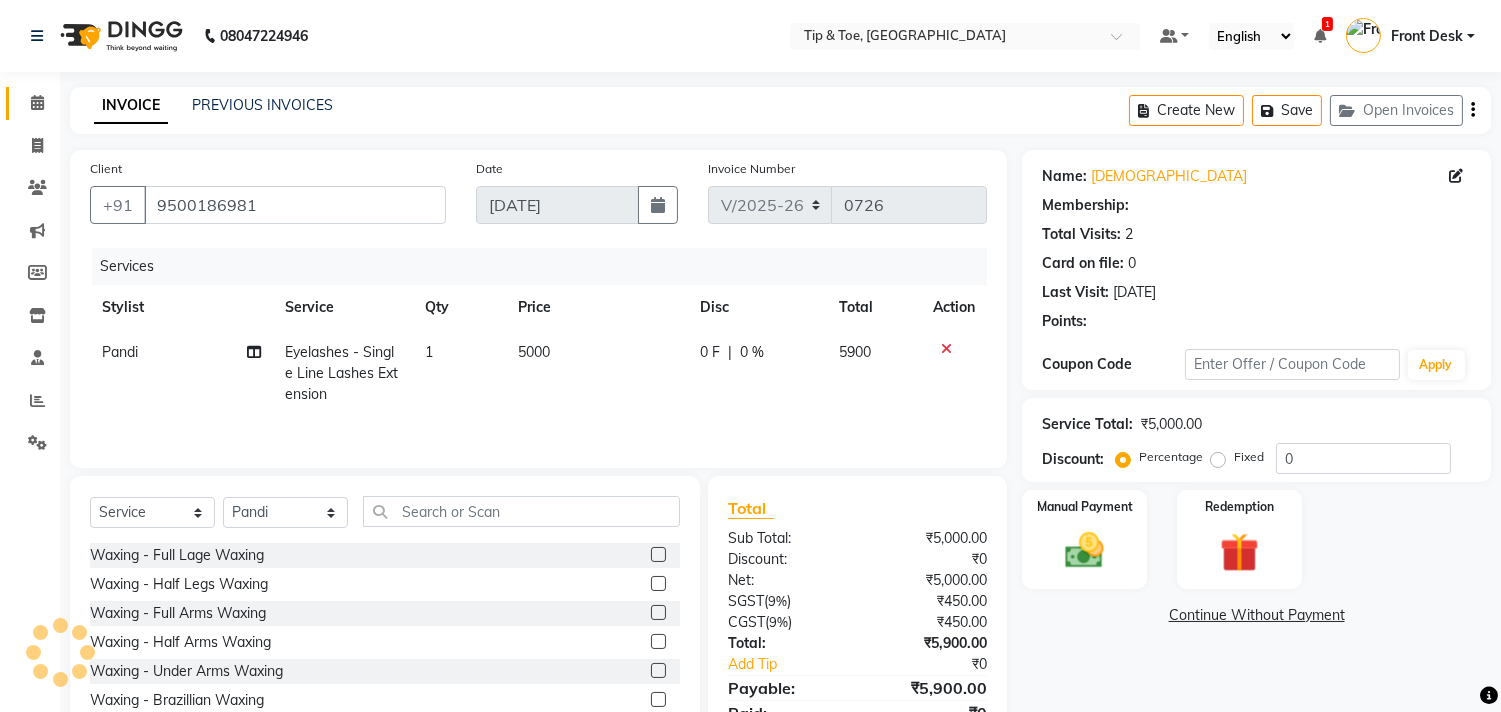 type on "20" 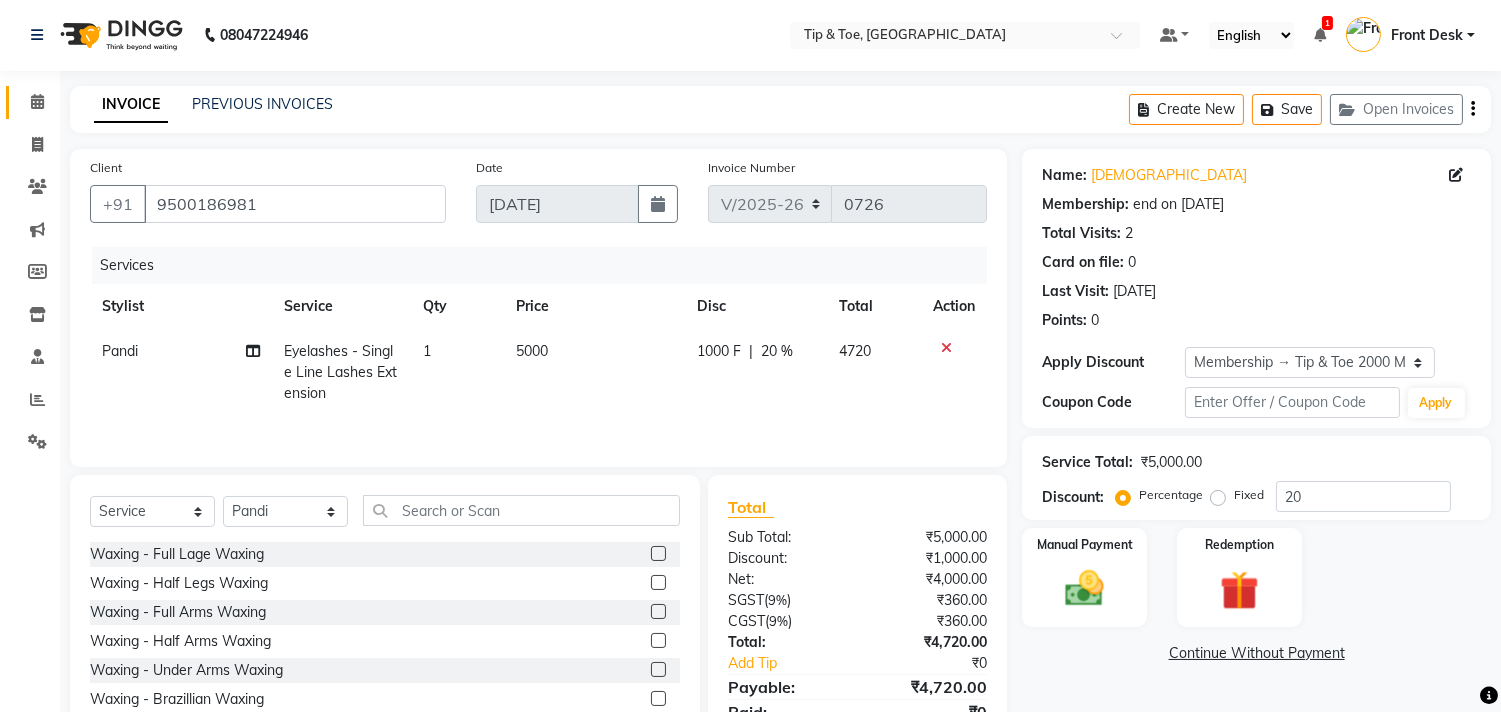 scroll, scrollTop: 91, scrollLeft: 0, axis: vertical 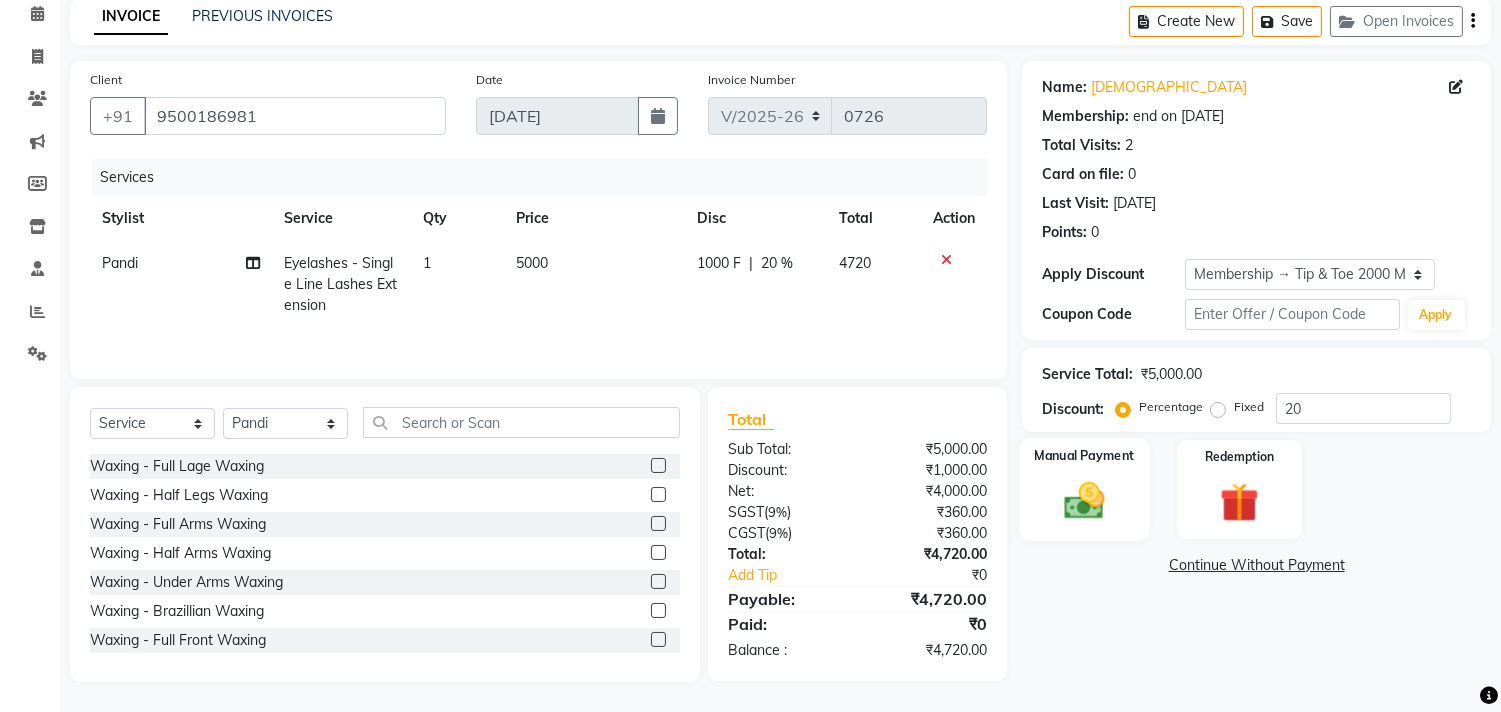 click on "Manual Payment" 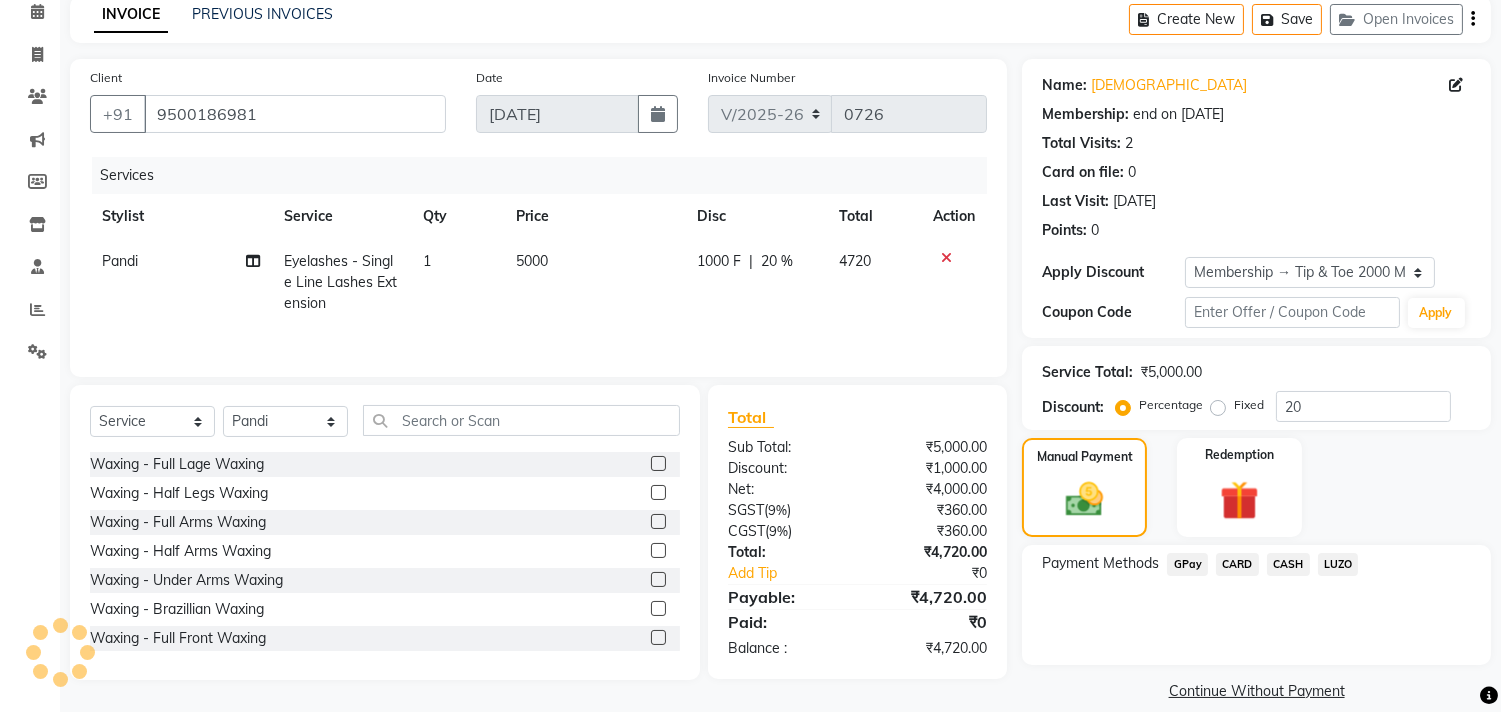 click on "GPay" 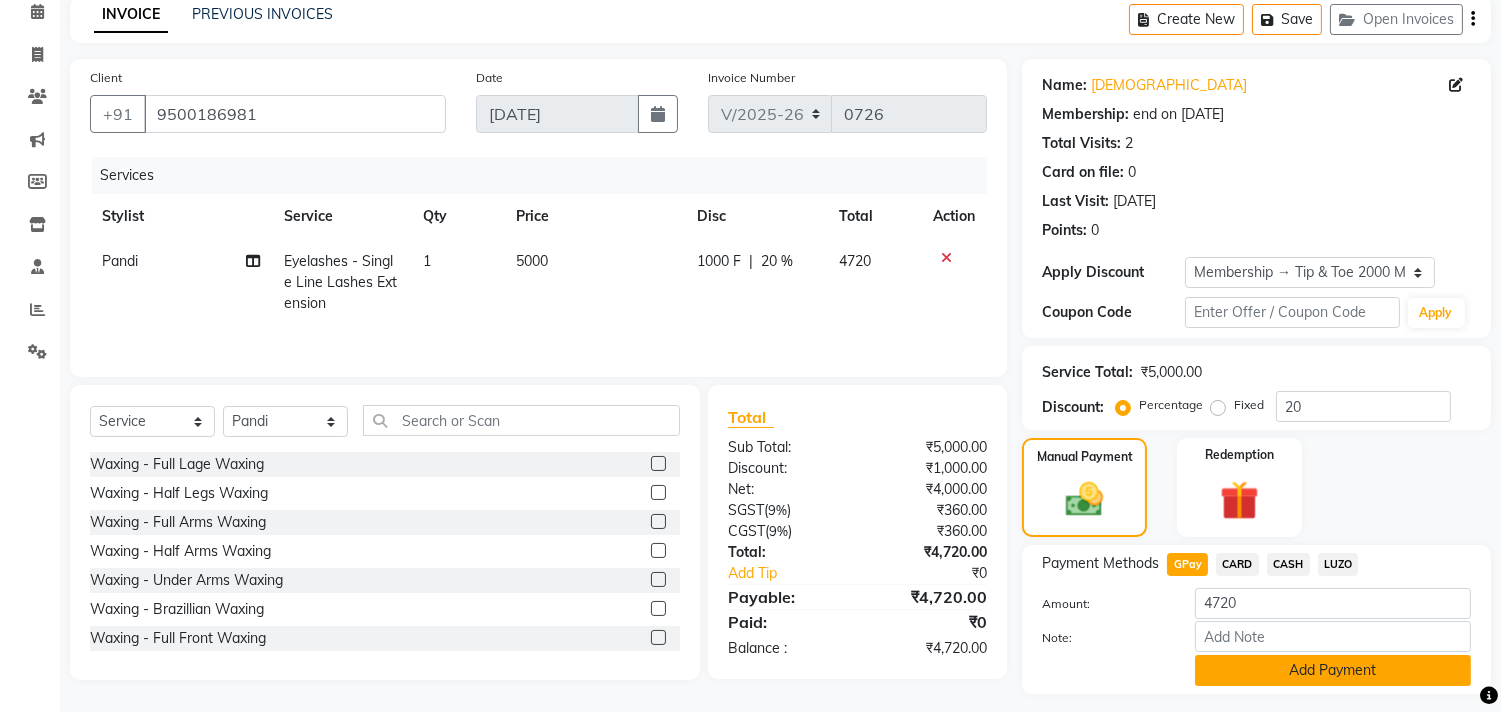 click on "Add Payment" 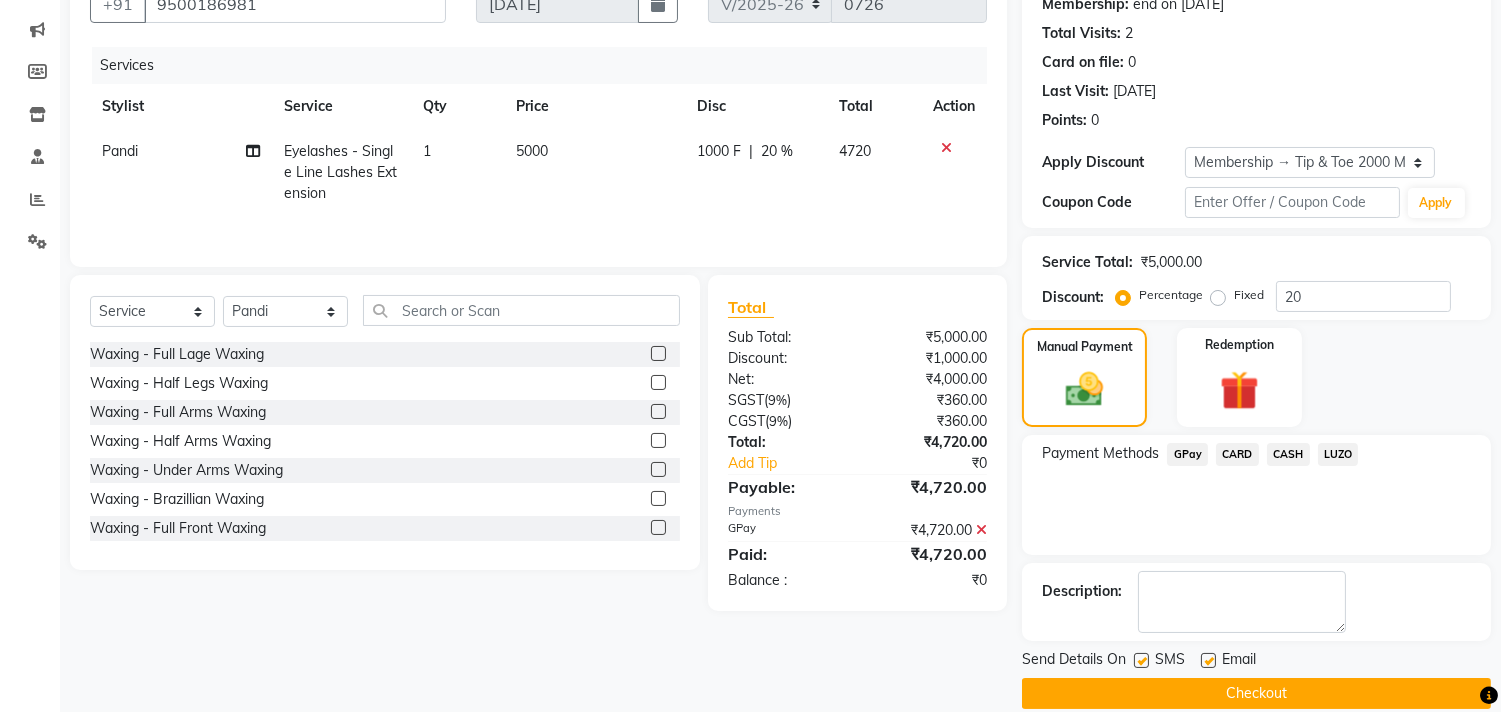 scroll, scrollTop: 227, scrollLeft: 0, axis: vertical 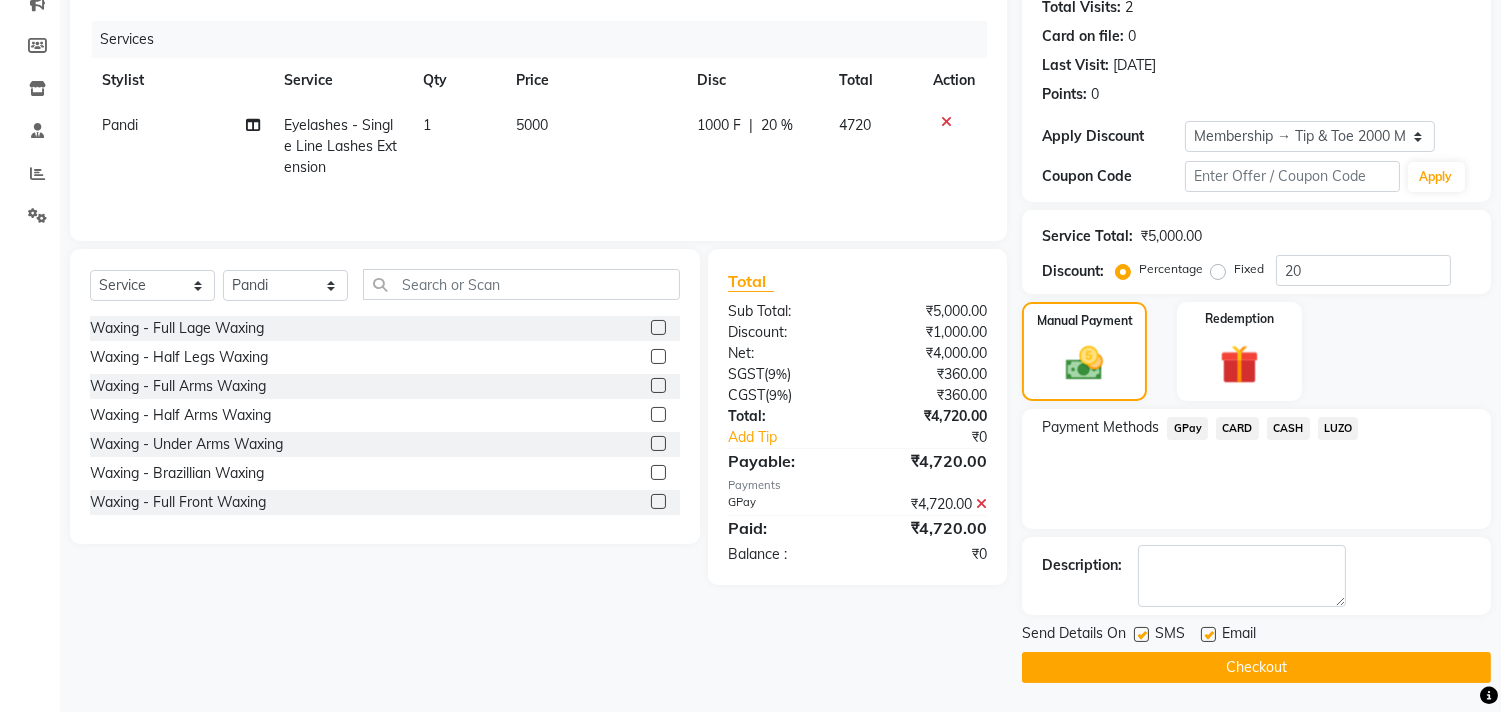 click on "Checkout" 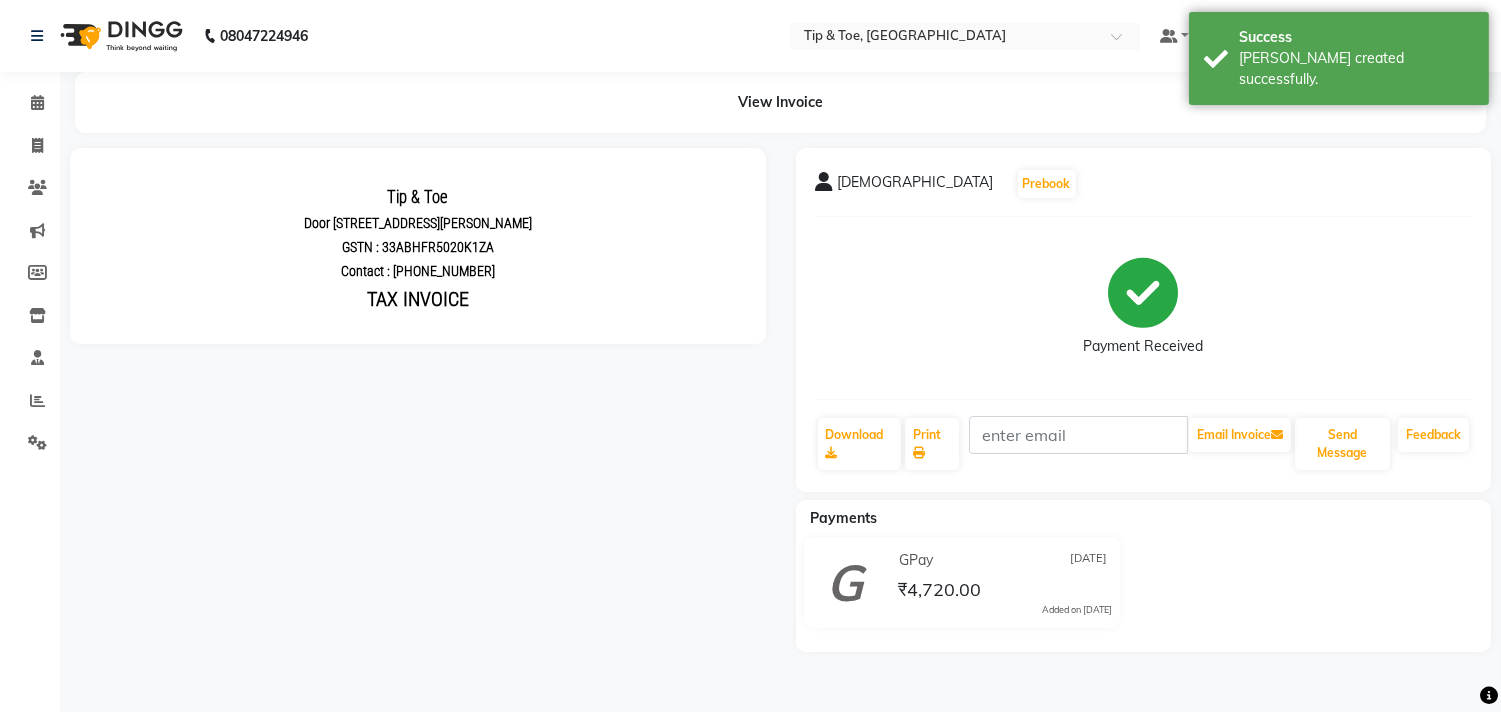 scroll, scrollTop: 0, scrollLeft: 0, axis: both 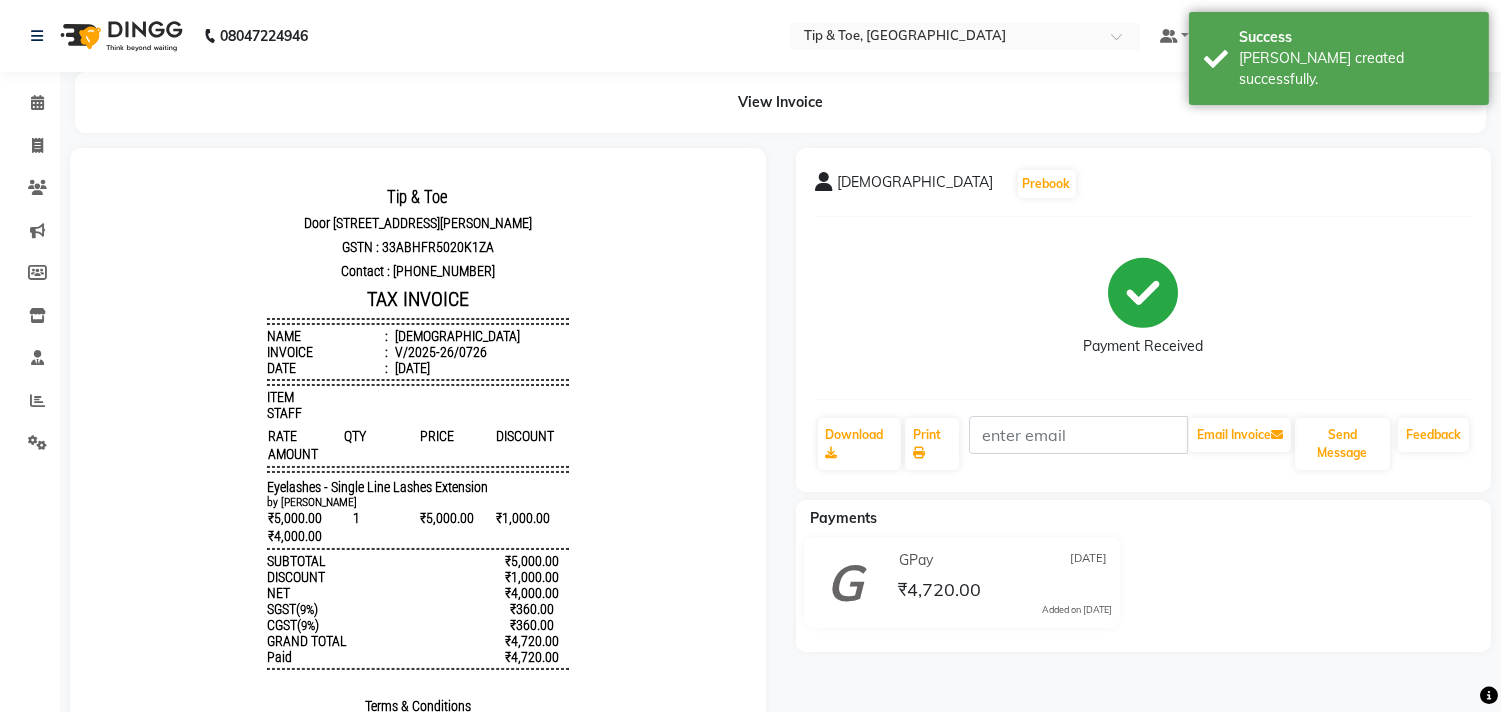 click on "Calendar" 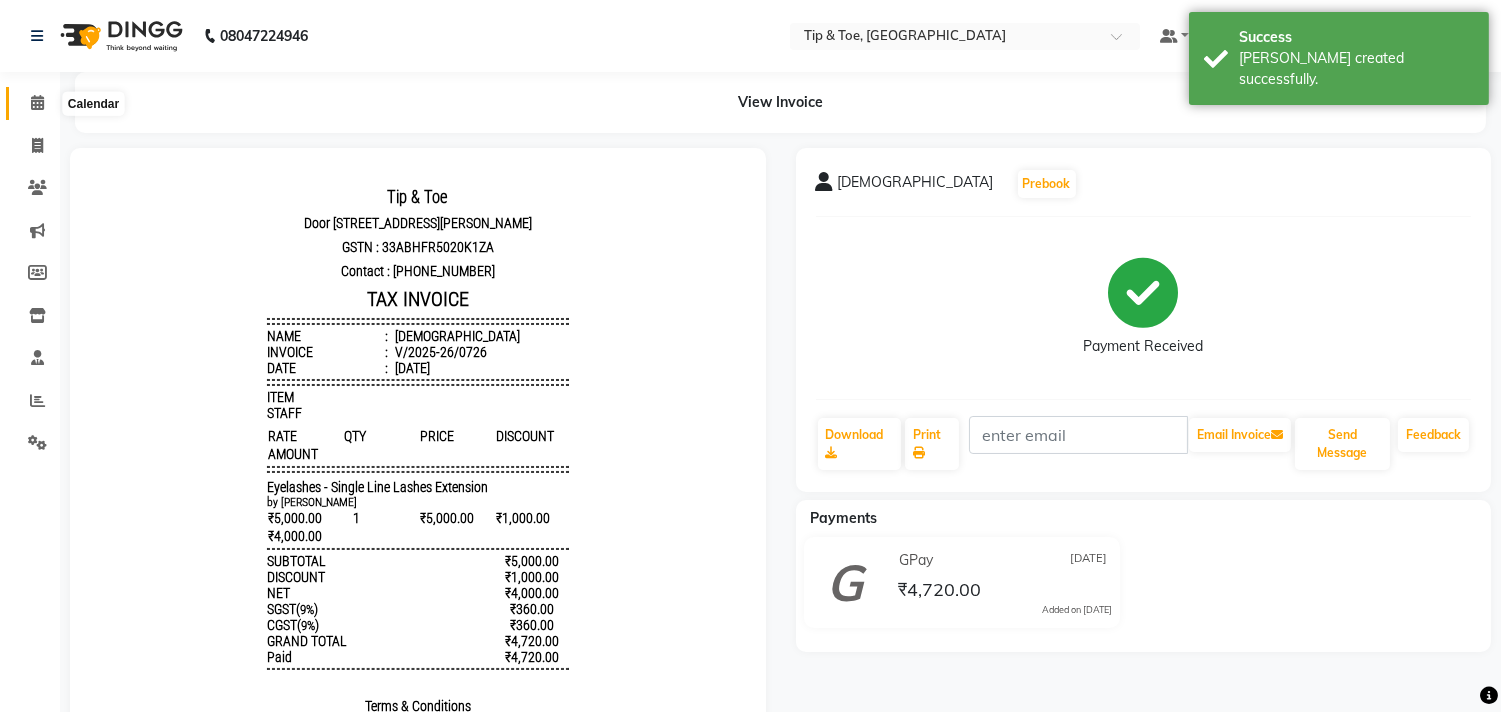click 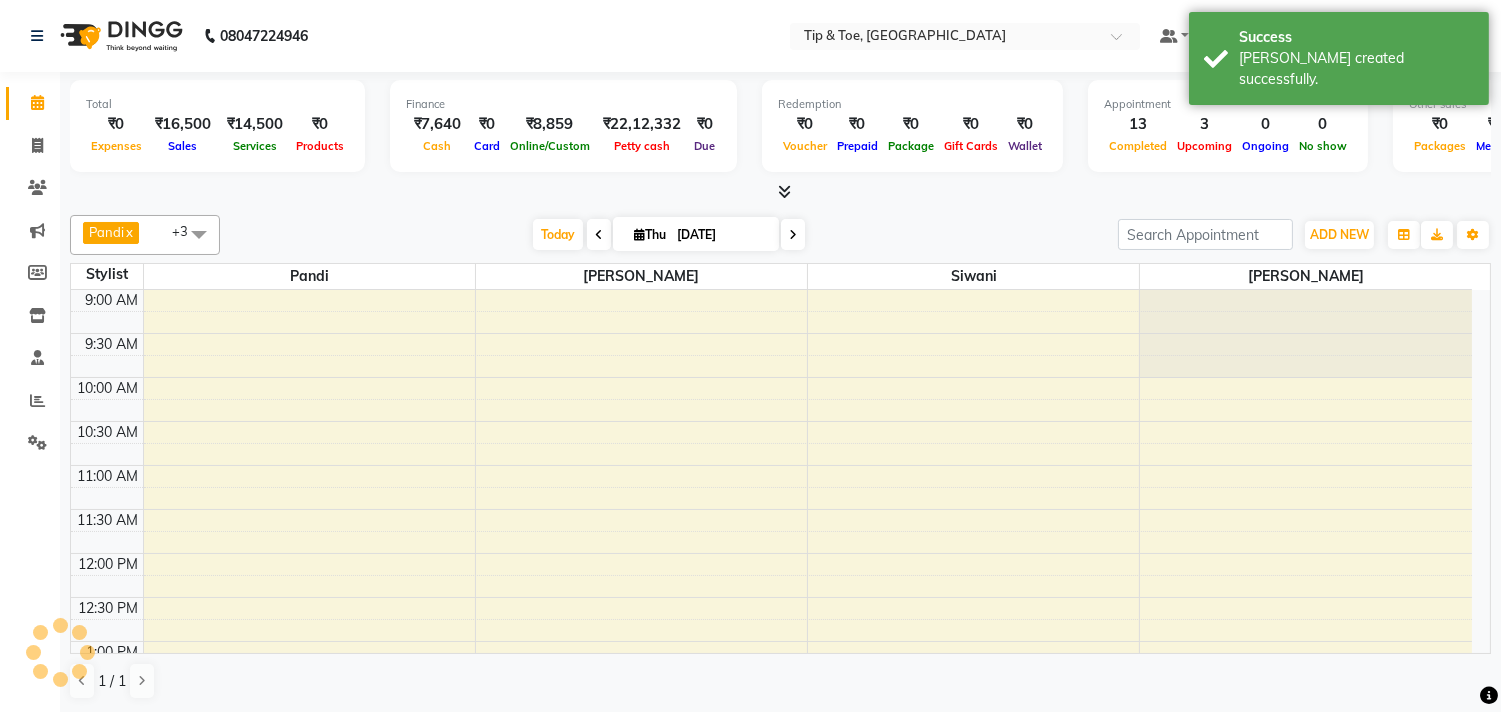 scroll, scrollTop: 0, scrollLeft: 0, axis: both 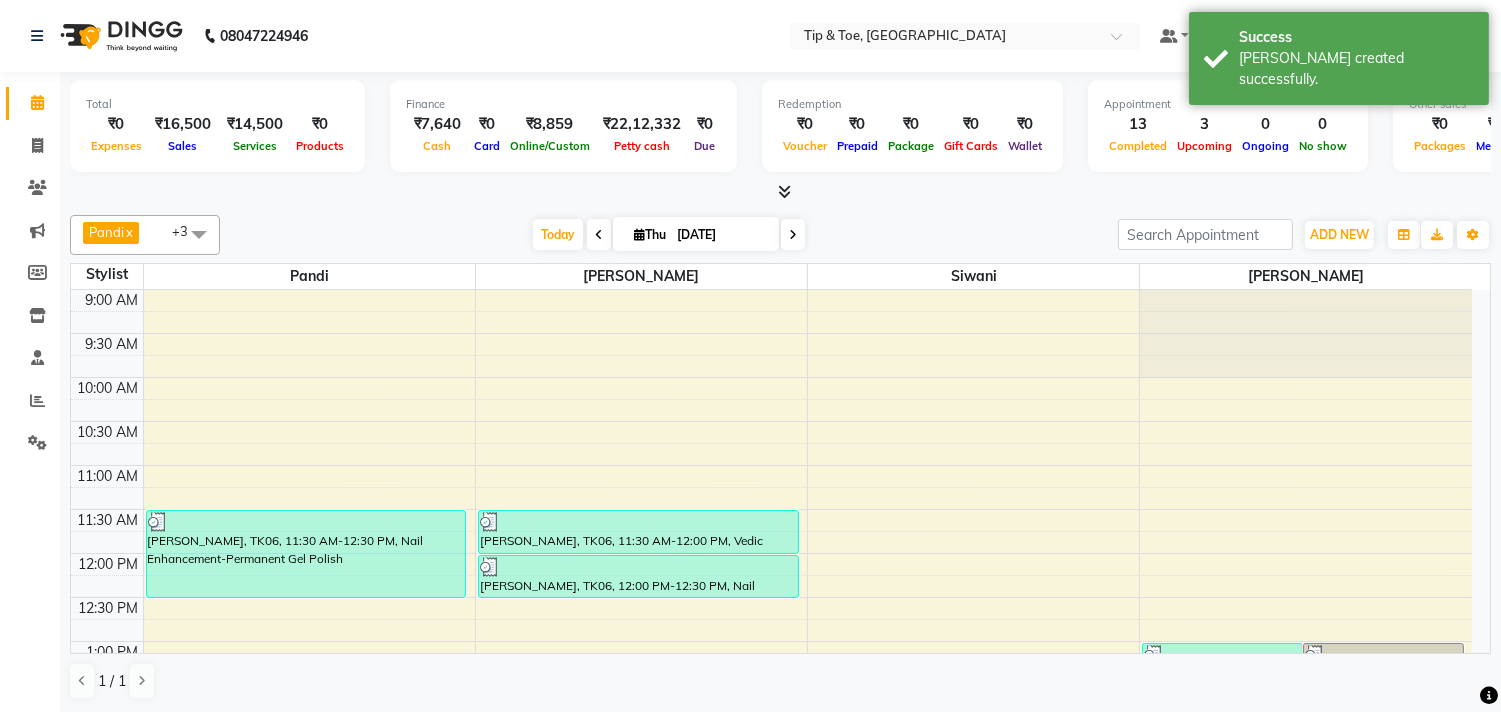 click at bounding box center [793, 235] 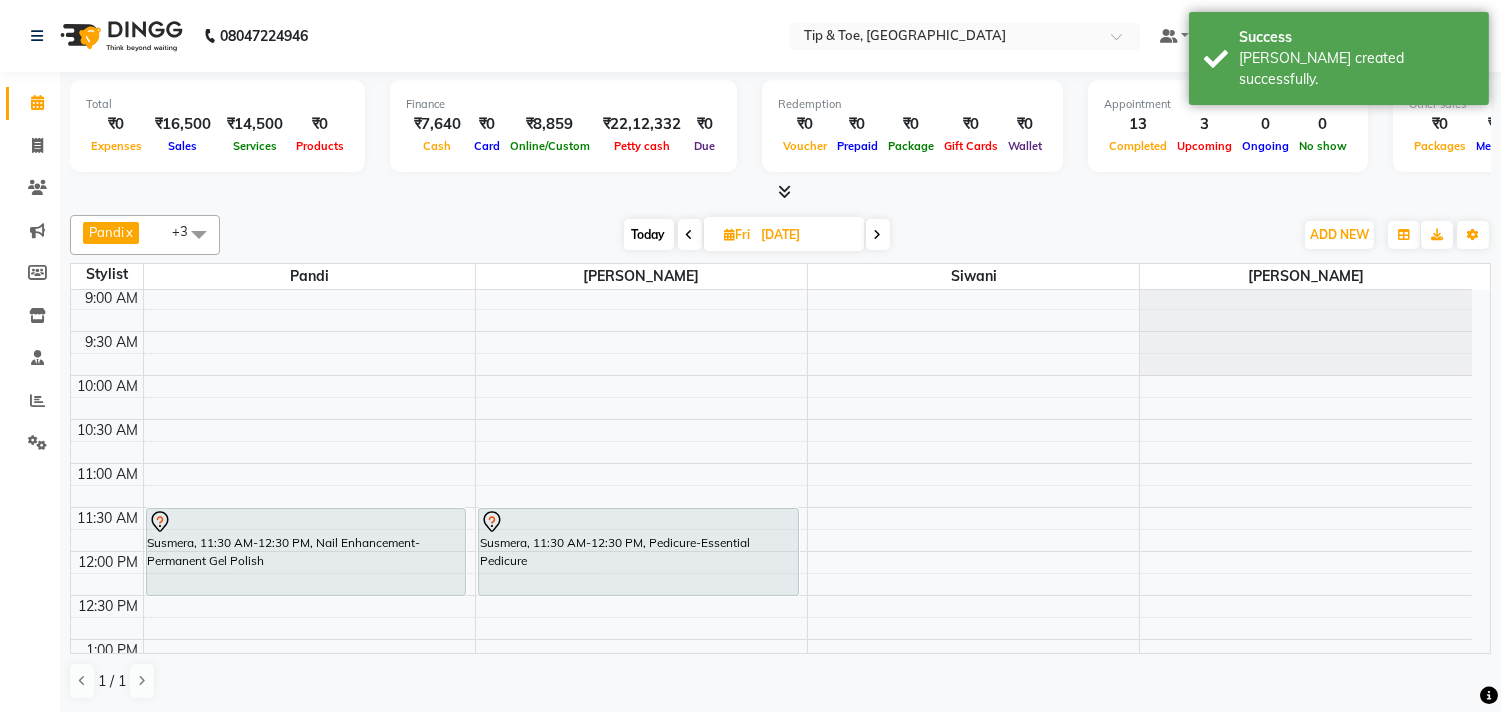 scroll, scrollTop: 0, scrollLeft: 0, axis: both 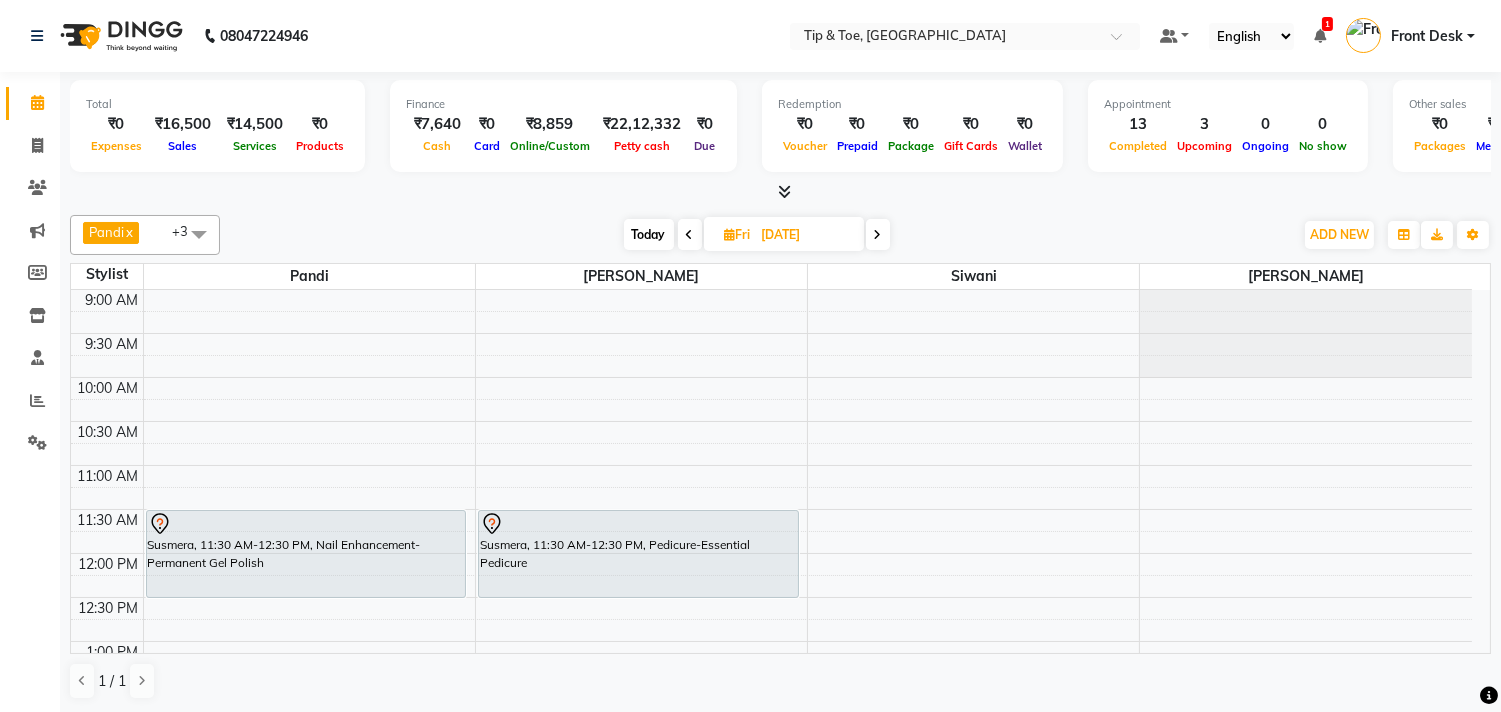 click on "9:00 AM 9:30 AM 10:00 AM 10:30 AM 11:00 AM 11:30 AM 12:00 PM 12:30 PM 1:00 PM 1:30 PM 2:00 PM 2:30 PM 3:00 PM 3:30 PM 4:00 PM 4:30 PM 5:00 PM 5:30 PM 6:00 PM 6:30 PM 7:00 PM 7:30 PM 8:00 PM 8:30 PM 9:00 PM 9:30 PM 10:00 PM 10:30 PM             Susmera, 11:30 AM-12:30 PM, Nail Enhancement-Permanent Gel Polish             Susmera, 11:30 AM-12:30 PM, Pedicure-Essential Pedicure             [PERSON_NAME], 07:30 PM-08:30 PM, Pedicure-Essential Pedicure             [PERSON_NAME], 07:30 PM-08:30 PM, Nail Enhancement-Acrylic Set with T&T Gel Color" at bounding box center (771, 905) 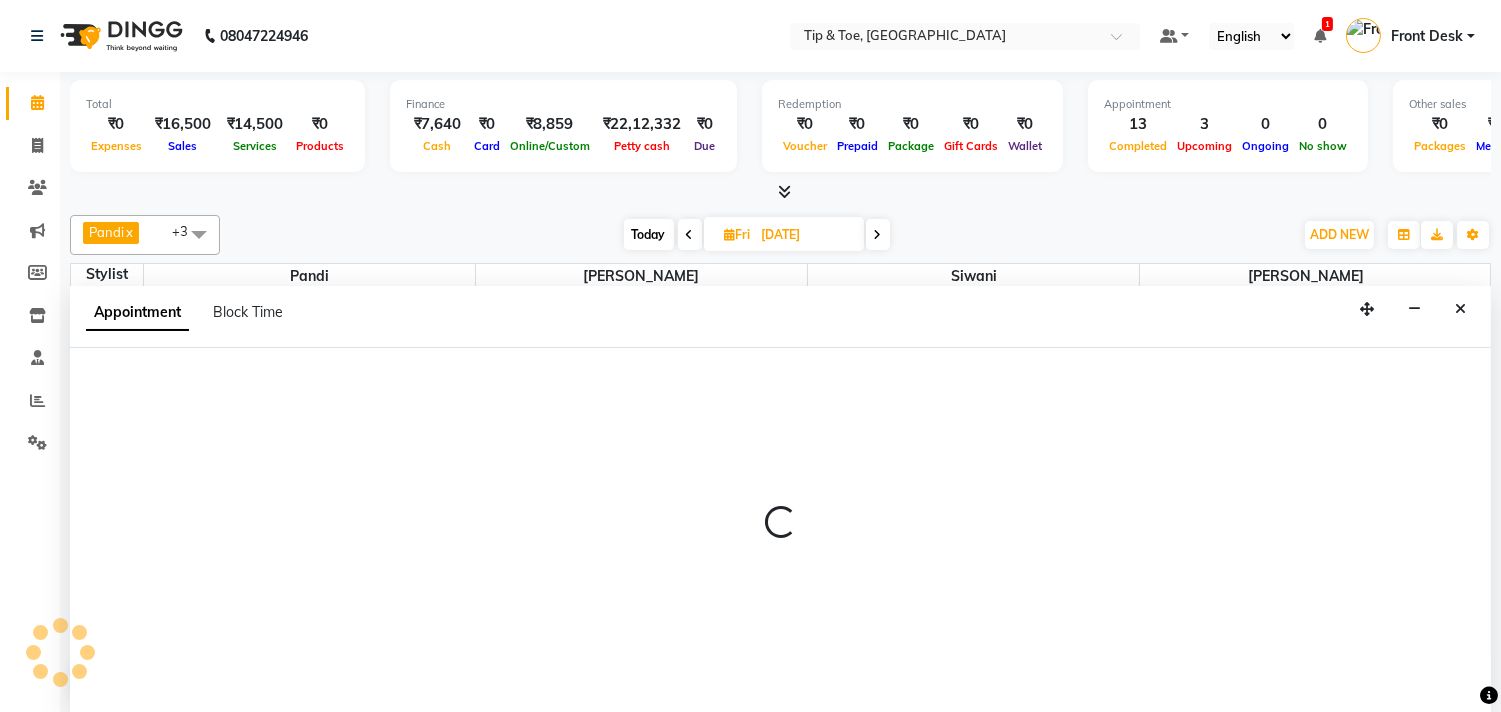 select on "39912" 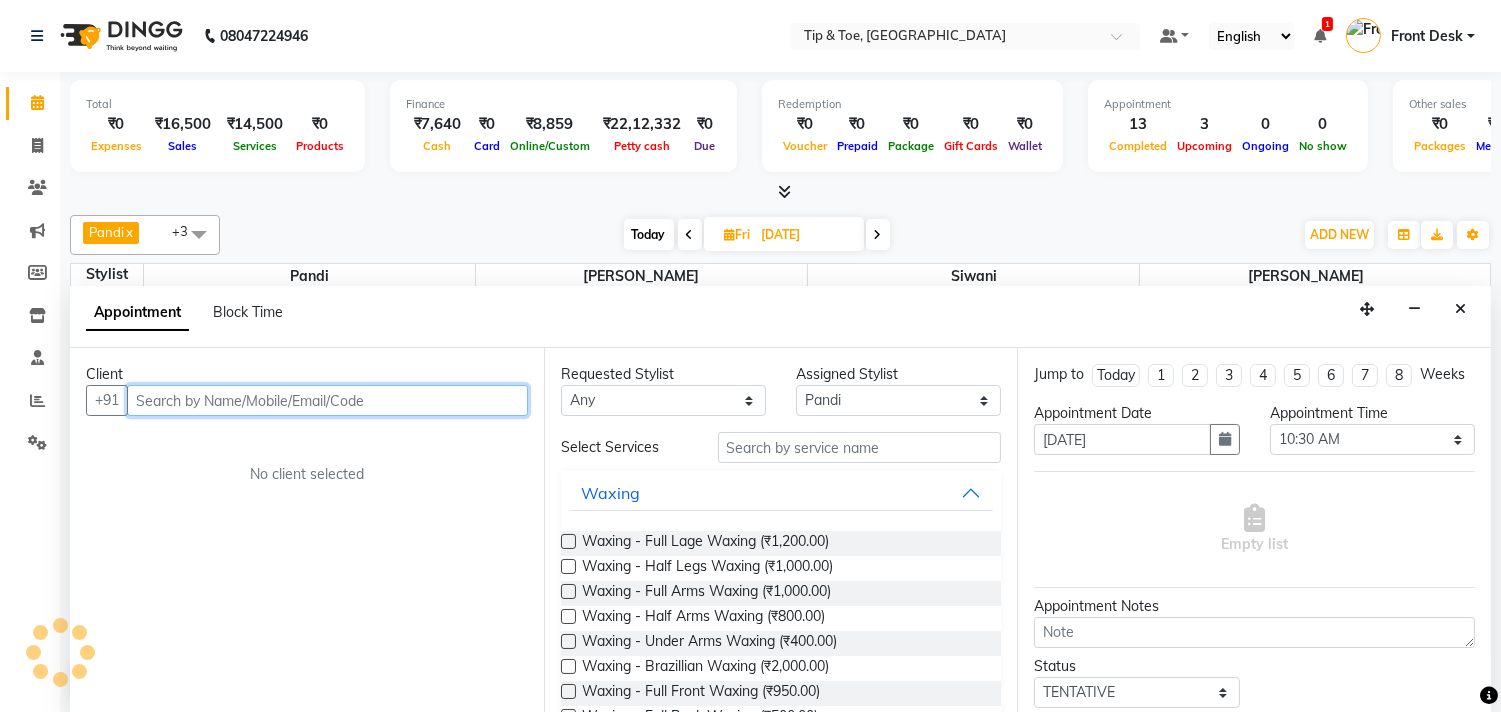 scroll, scrollTop: 1, scrollLeft: 0, axis: vertical 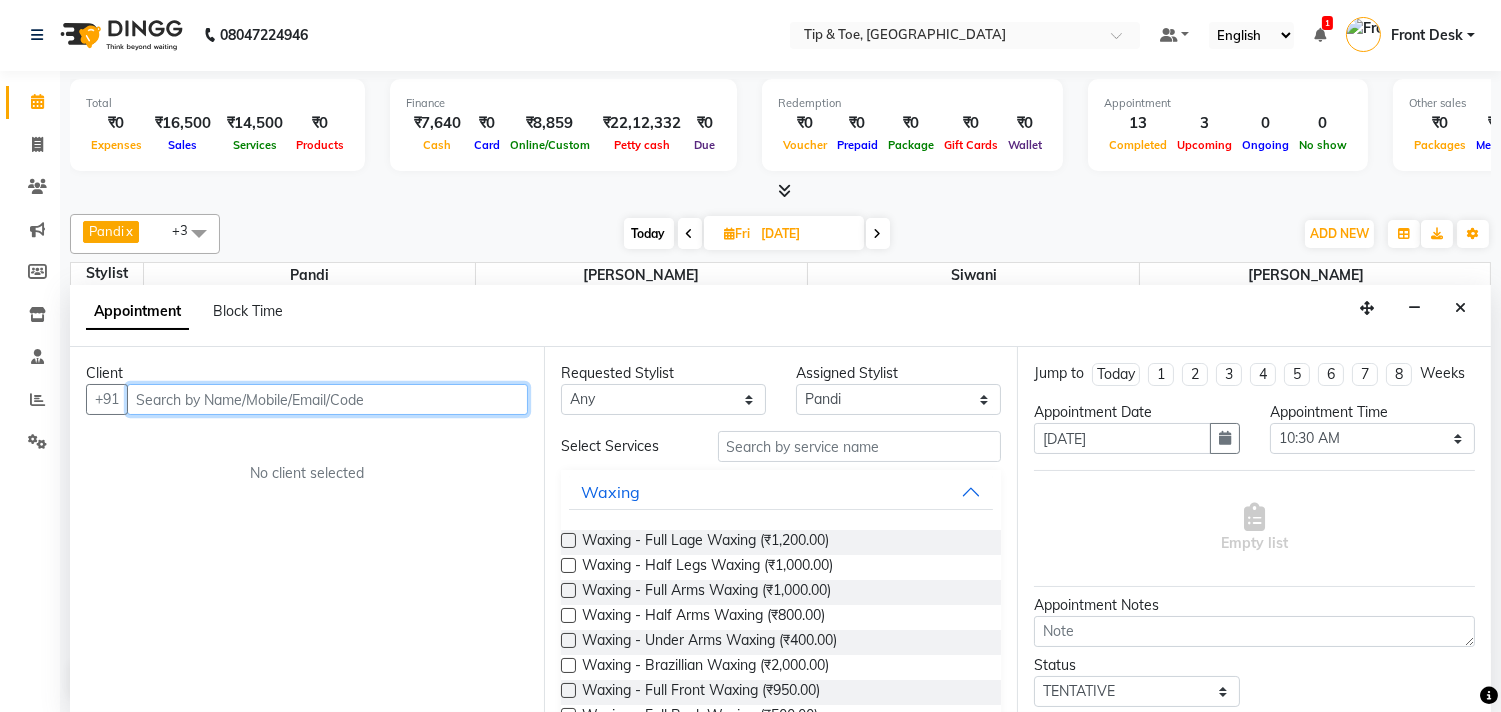 click at bounding box center (327, 399) 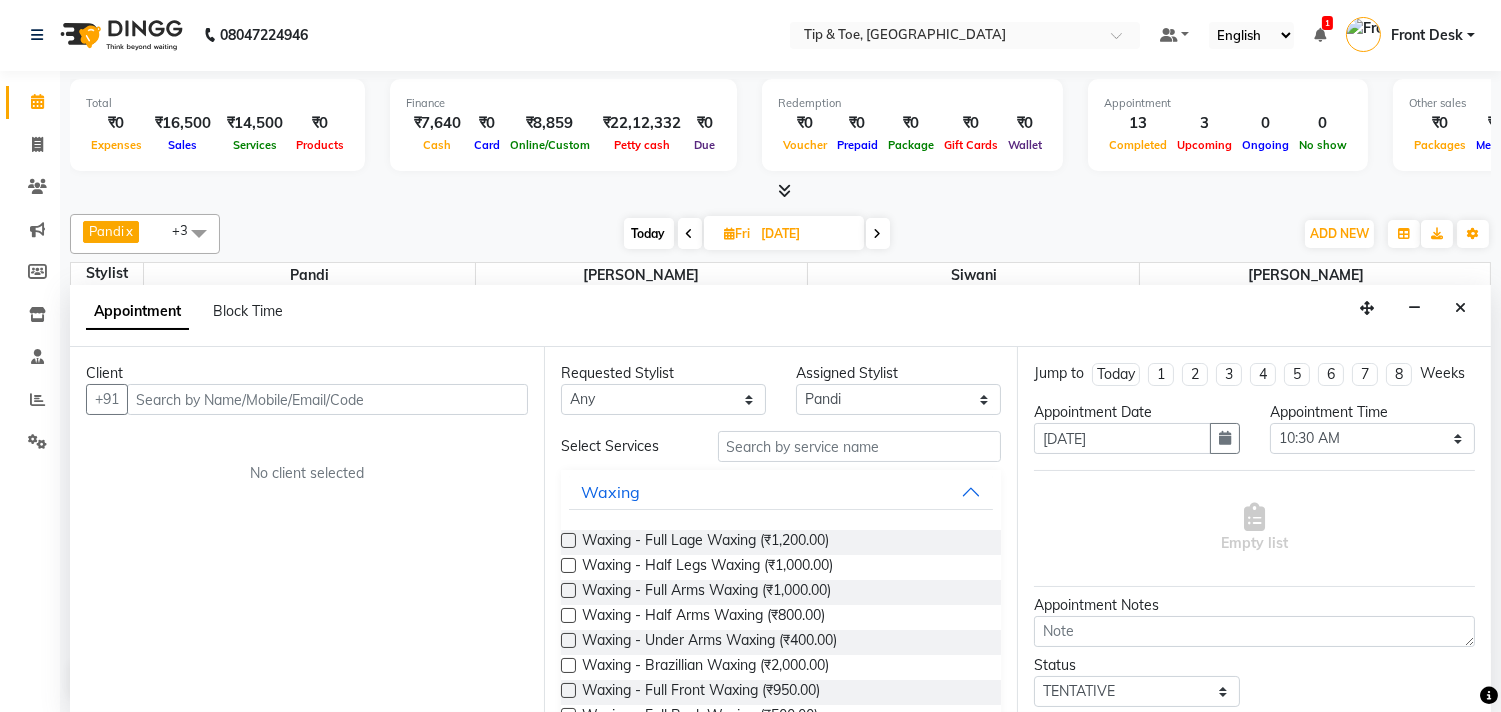 drag, startPoint x: 1460, startPoint y: 310, endPoint x: 1444, endPoint y: 322, distance: 20 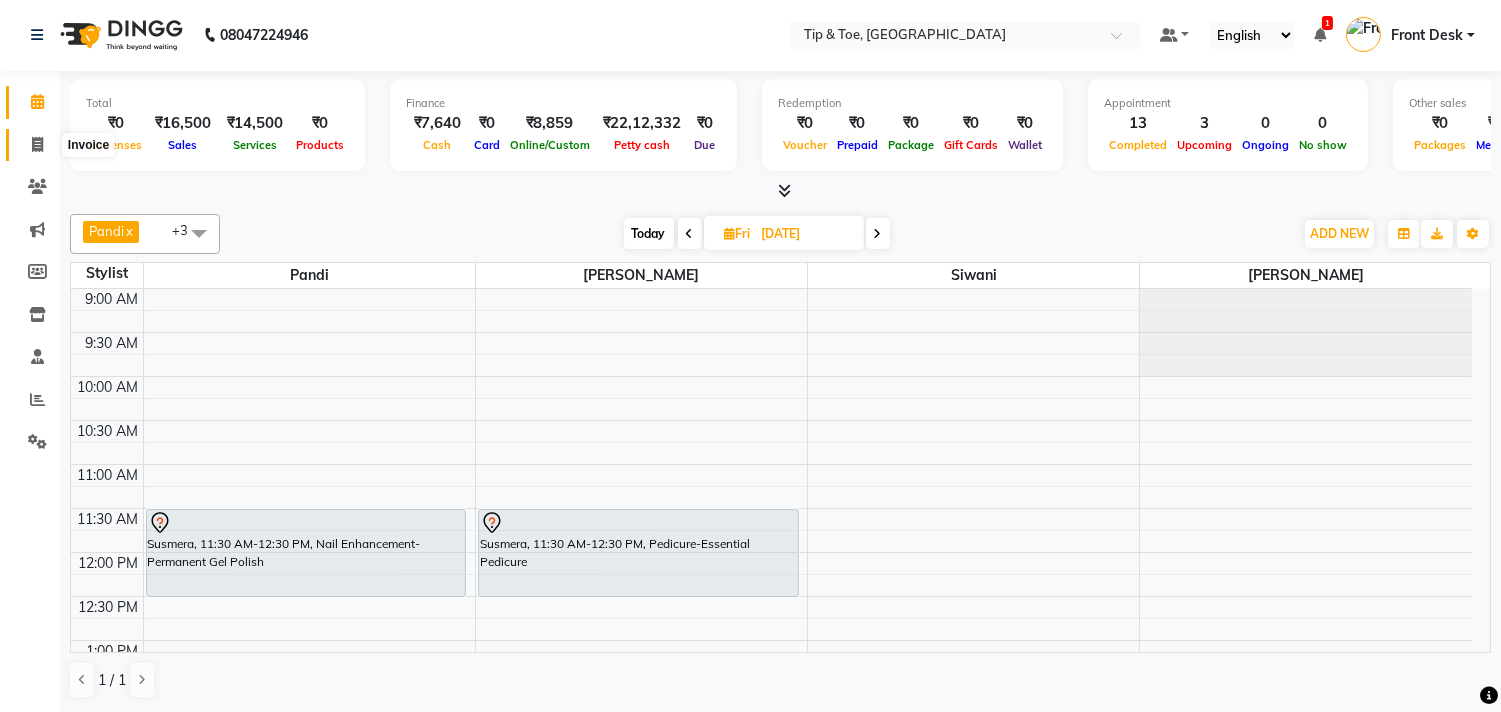 click 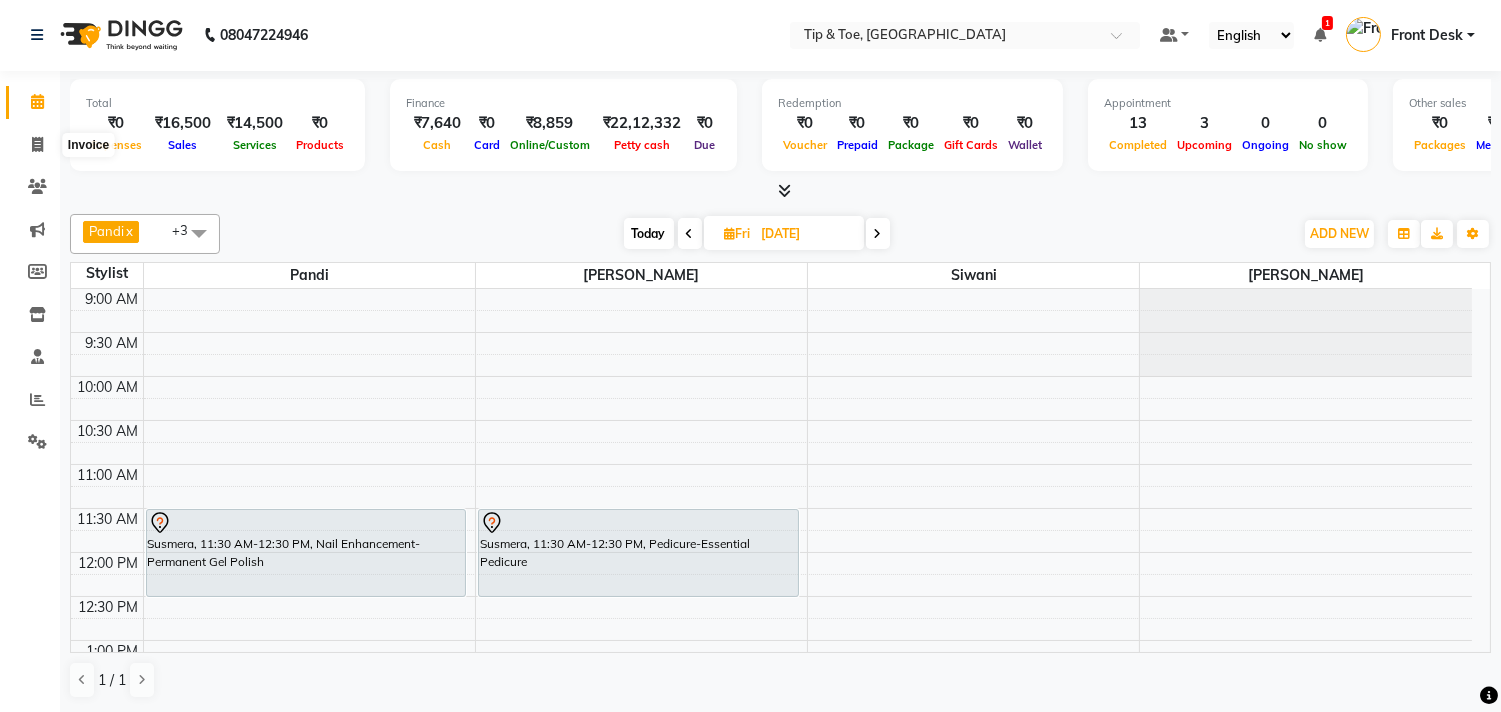 select on "5770" 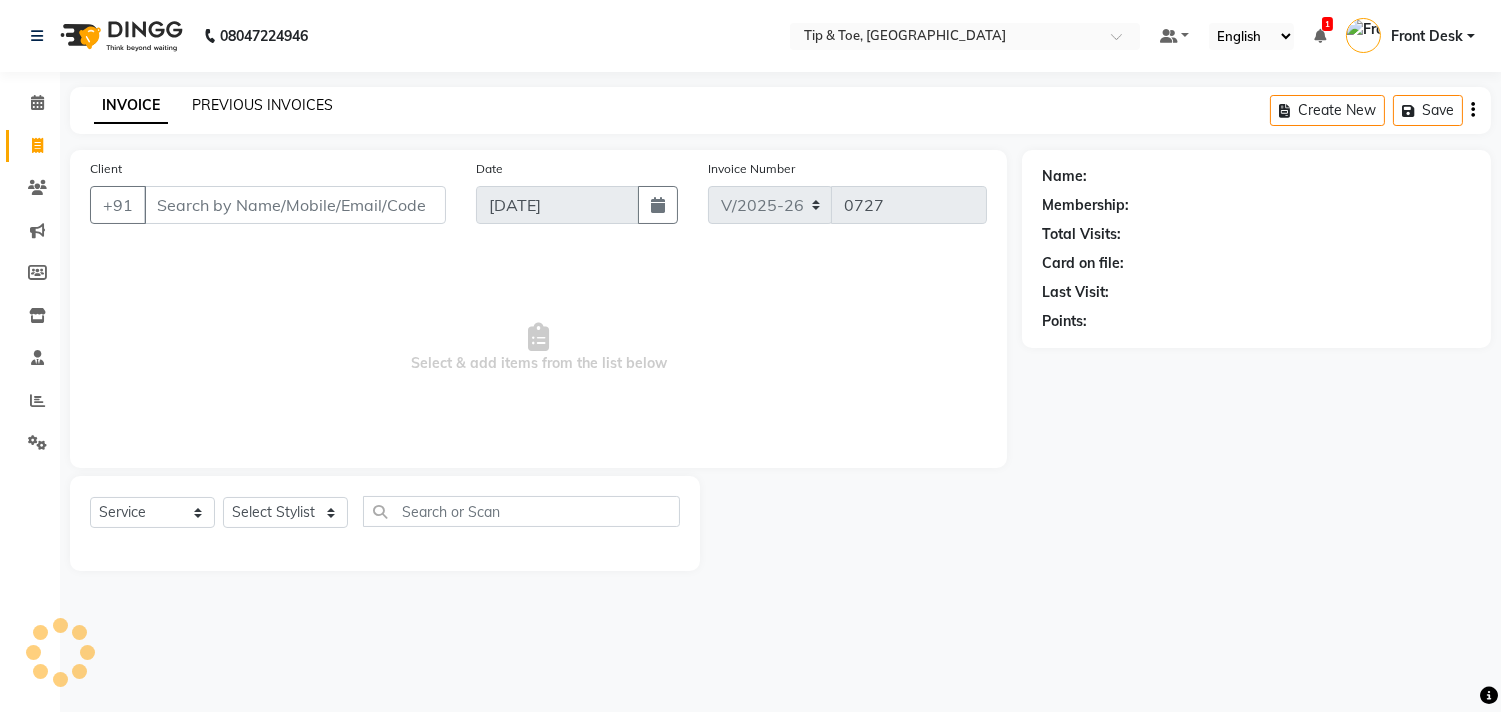 scroll, scrollTop: 0, scrollLeft: 0, axis: both 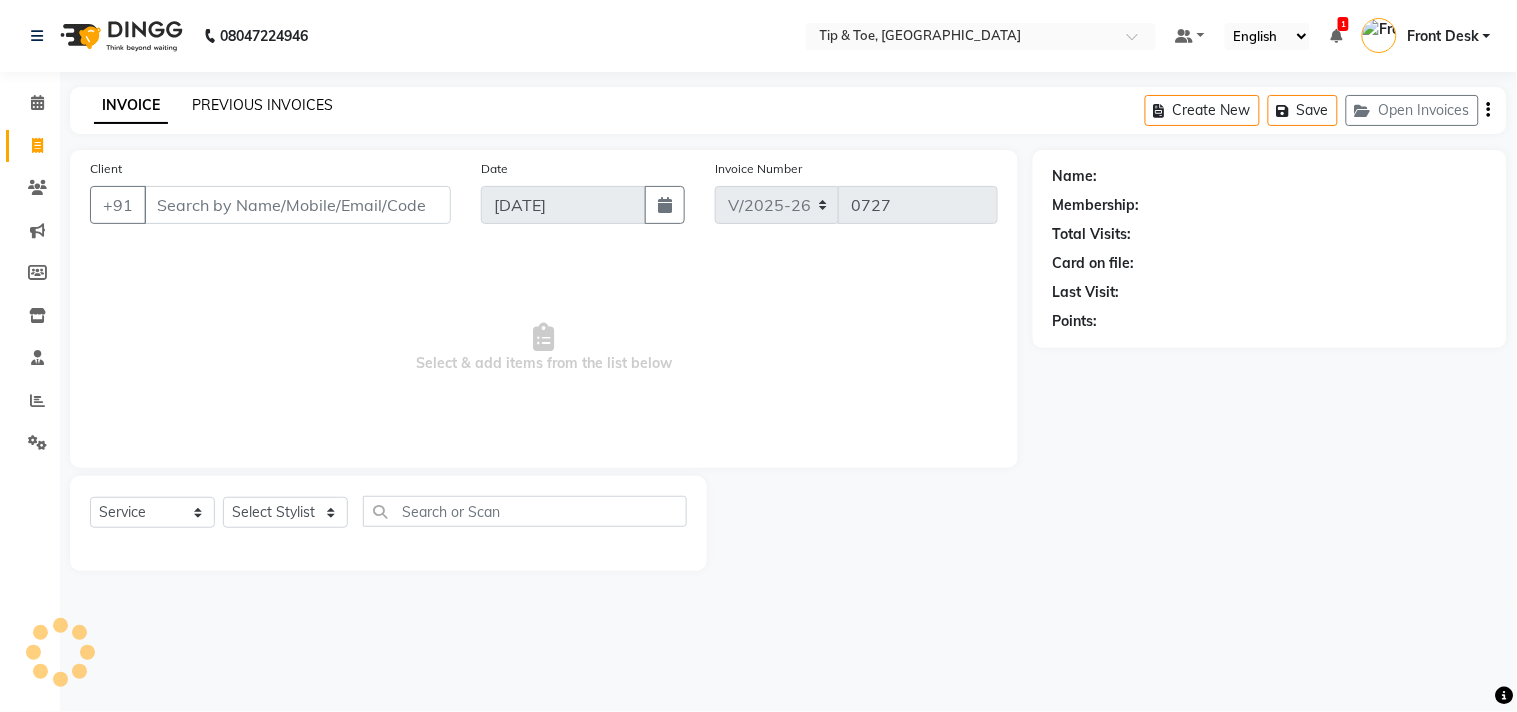 click on "PREVIOUS INVOICES" 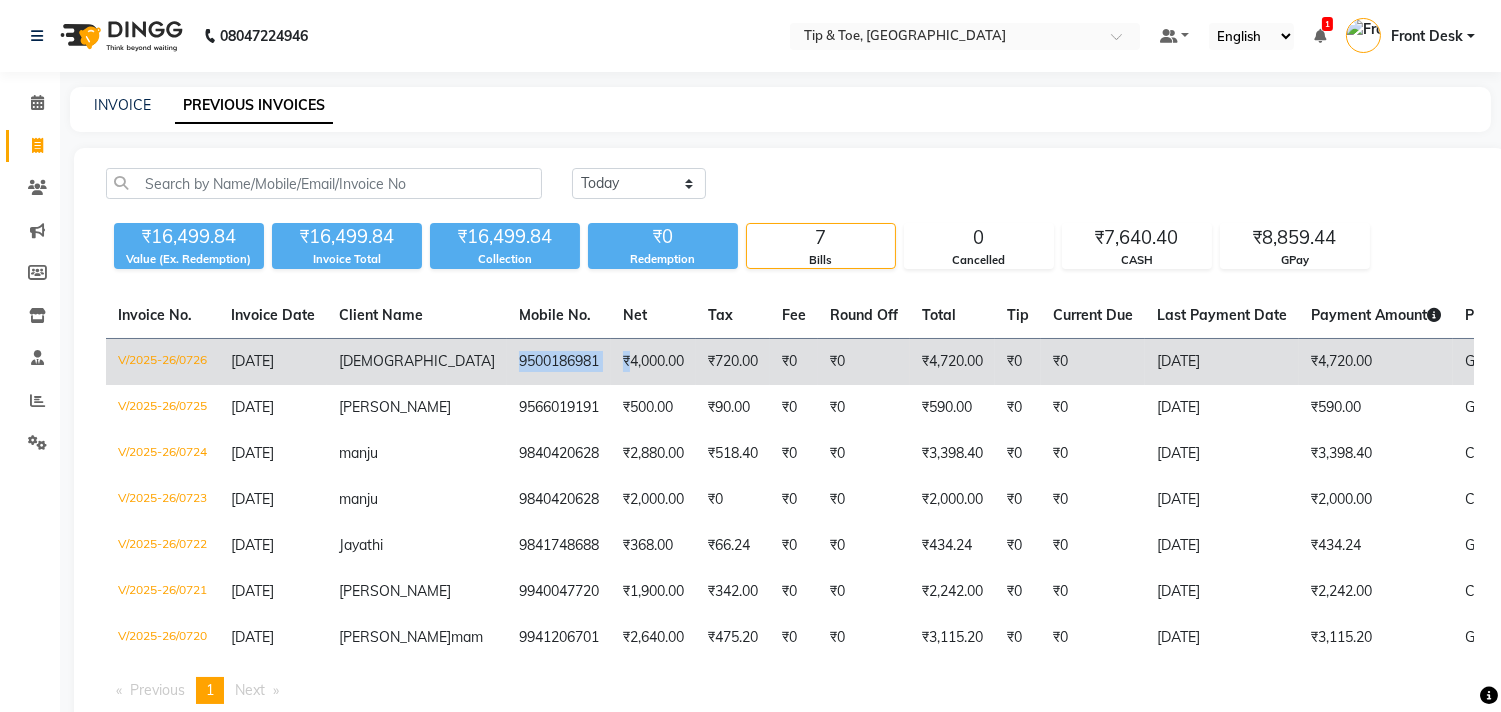 drag, startPoint x: 431, startPoint y: 363, endPoint x: 558, endPoint y: 364, distance: 127.00394 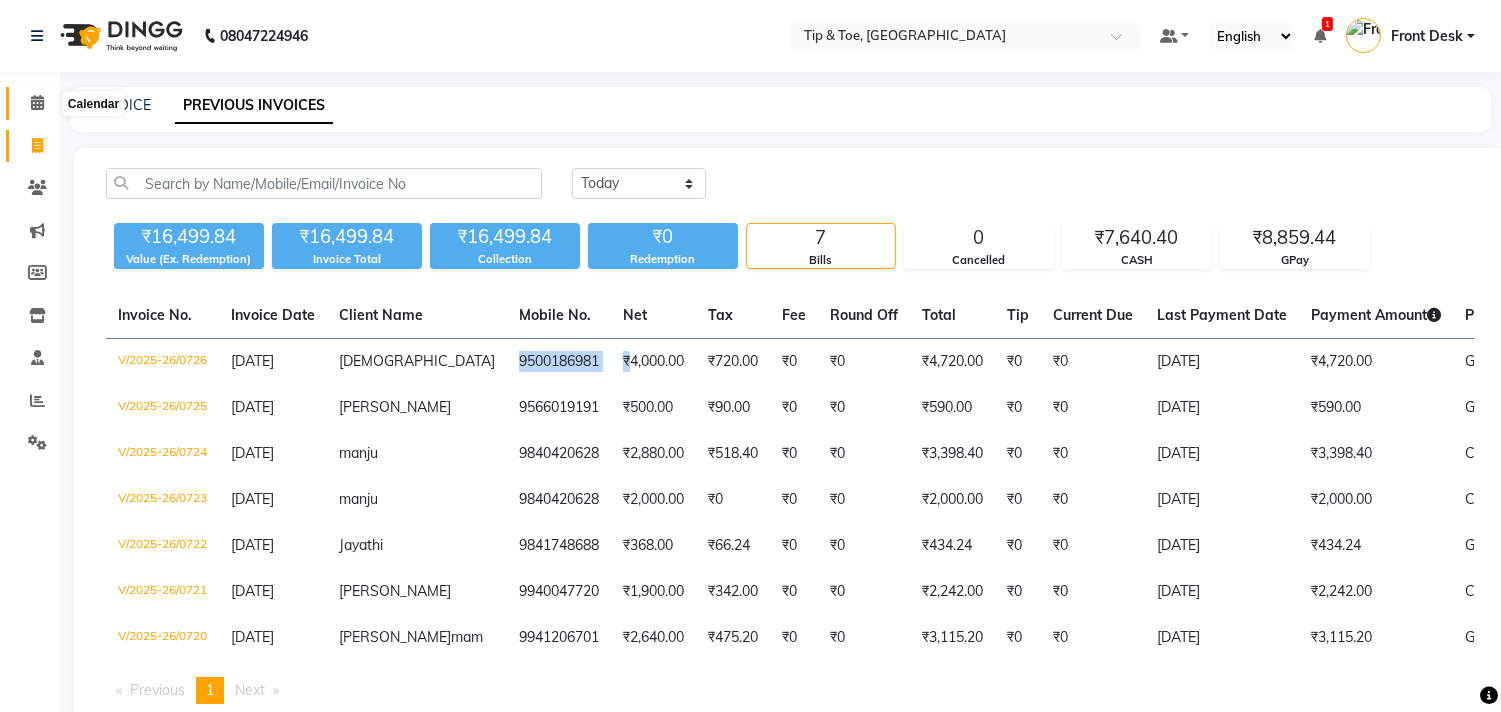 drag, startPoint x: 32, startPoint y: 113, endPoint x: 63, endPoint y: 114, distance: 31.016125 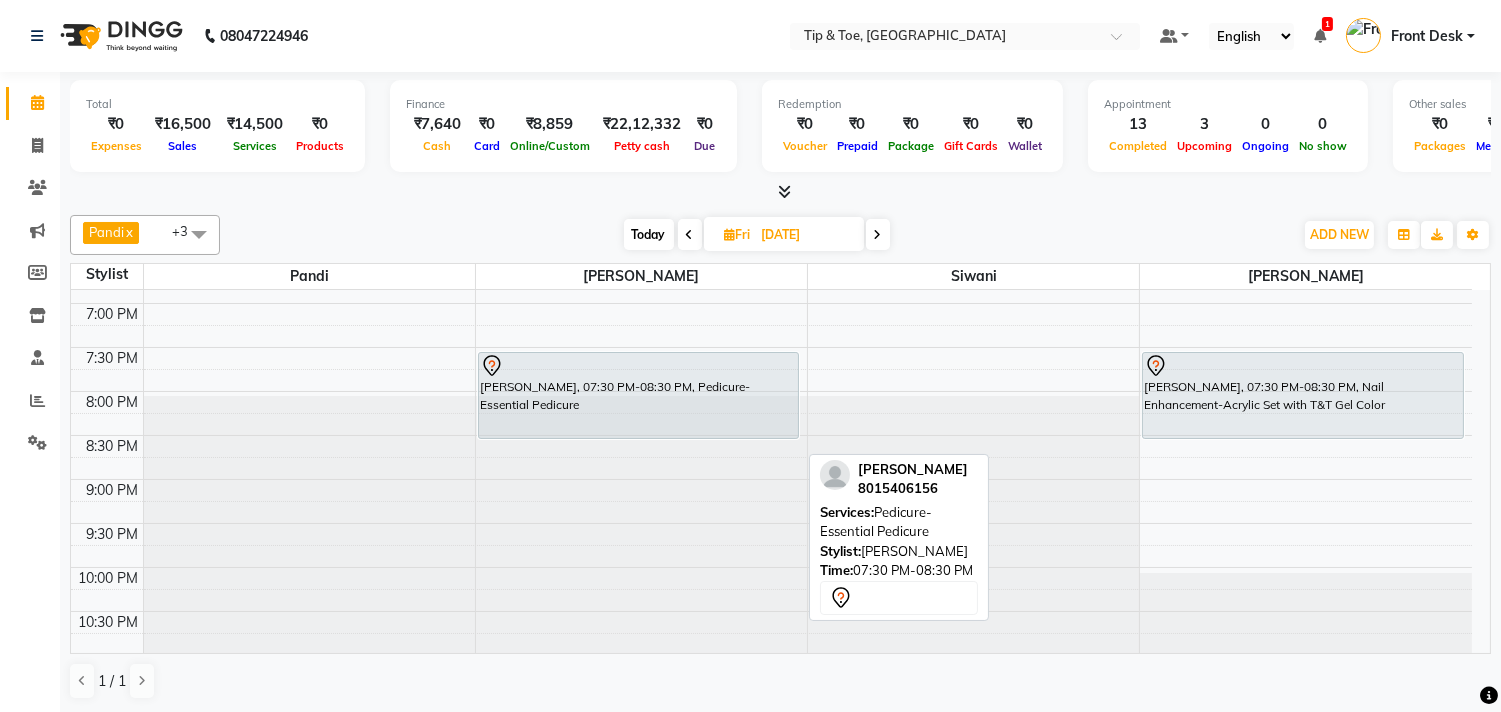 scroll, scrollTop: 873, scrollLeft: 0, axis: vertical 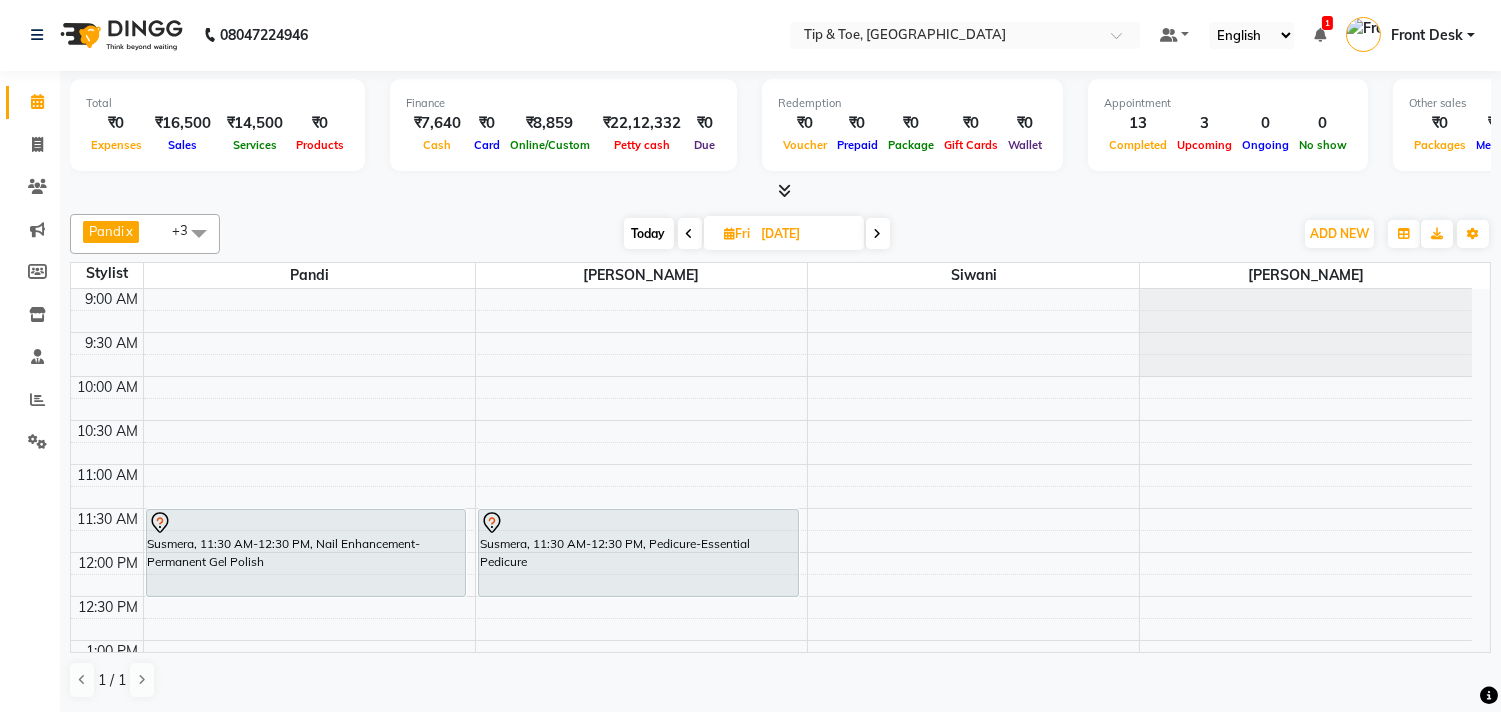 click on "Today" at bounding box center (649, 233) 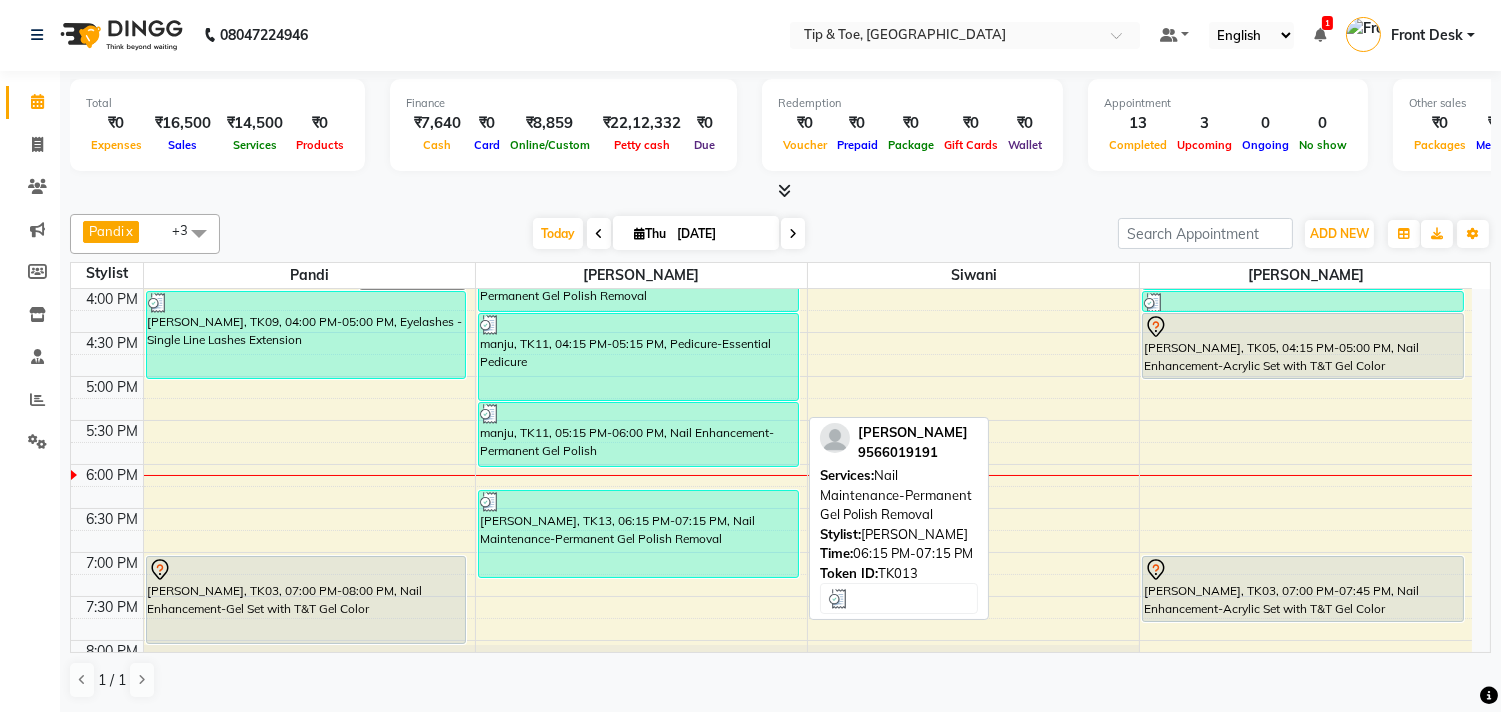 scroll, scrollTop: 796, scrollLeft: 0, axis: vertical 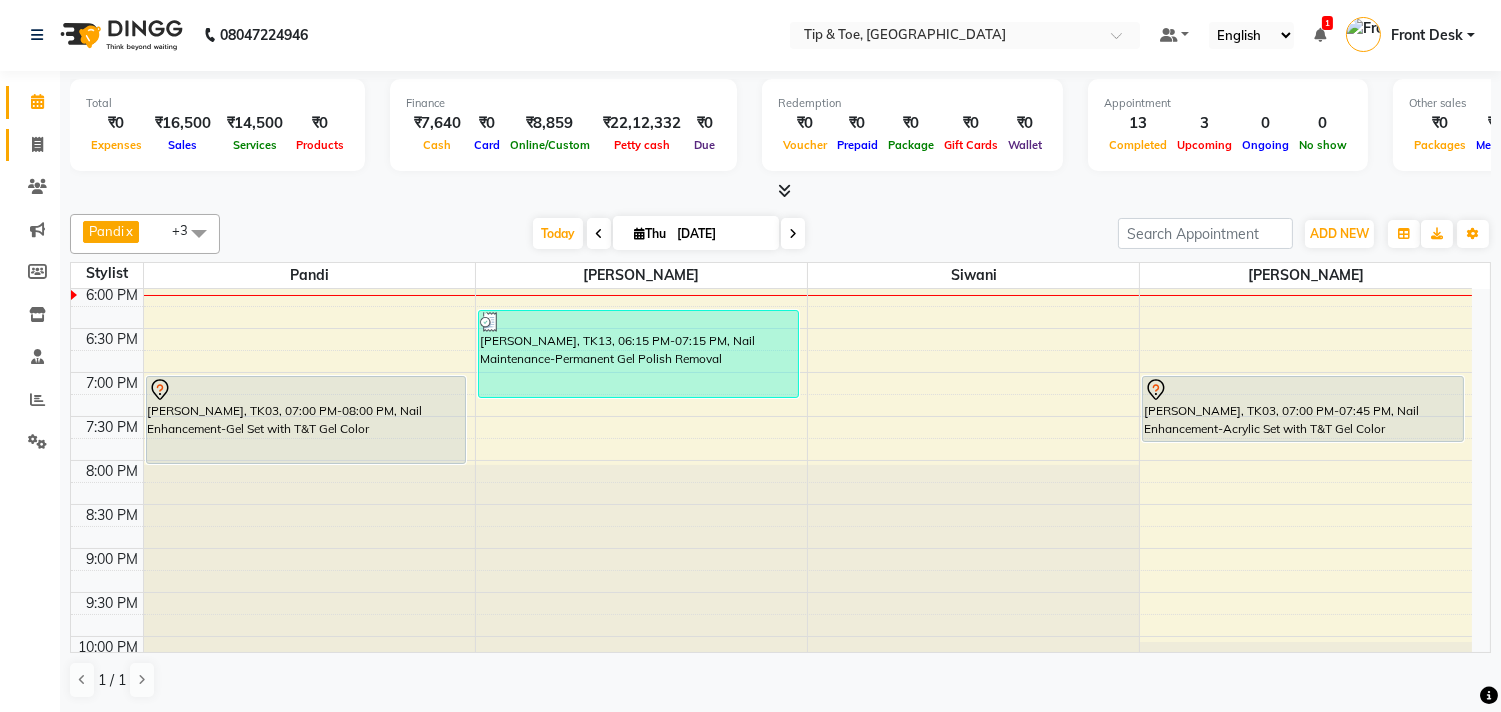 click on "Invoice" 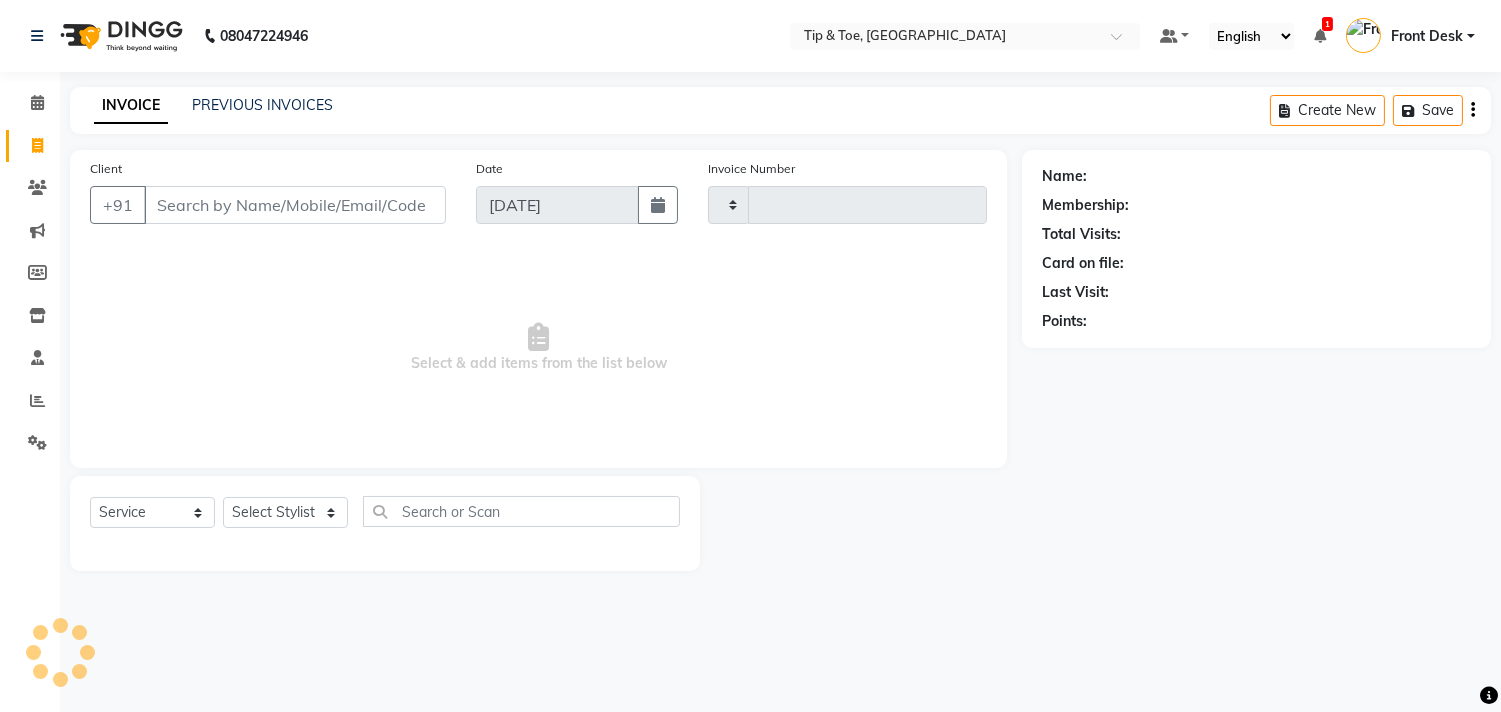 scroll, scrollTop: 0, scrollLeft: 0, axis: both 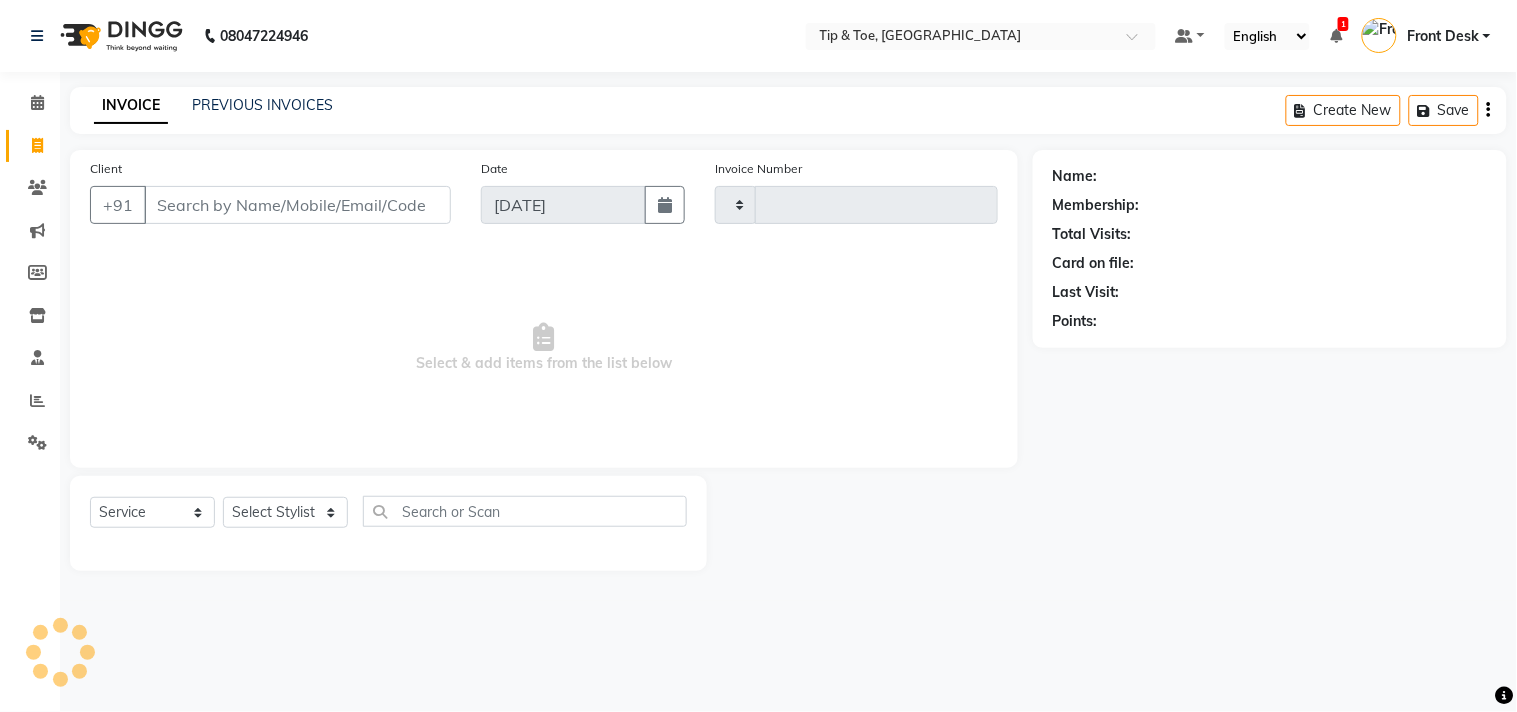 type on "0727" 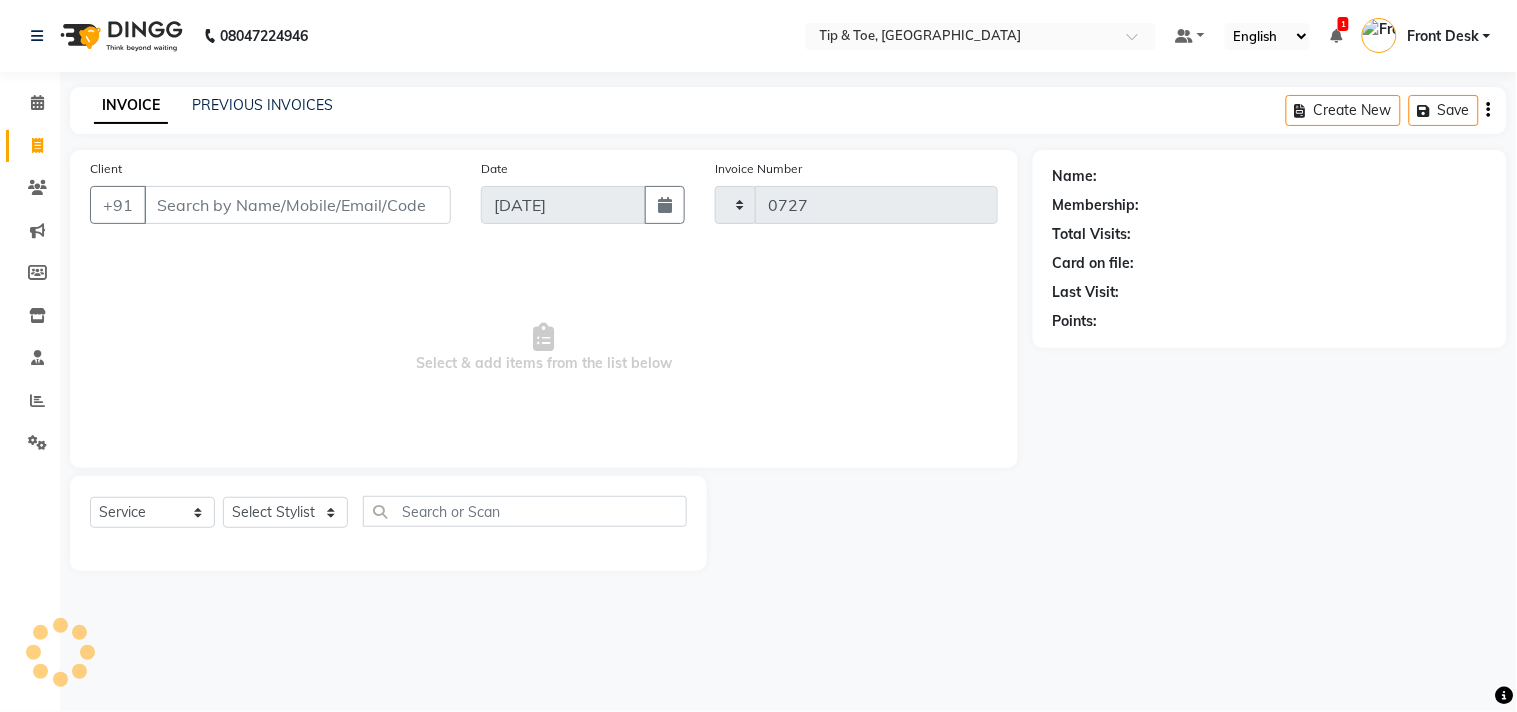 select on "5770" 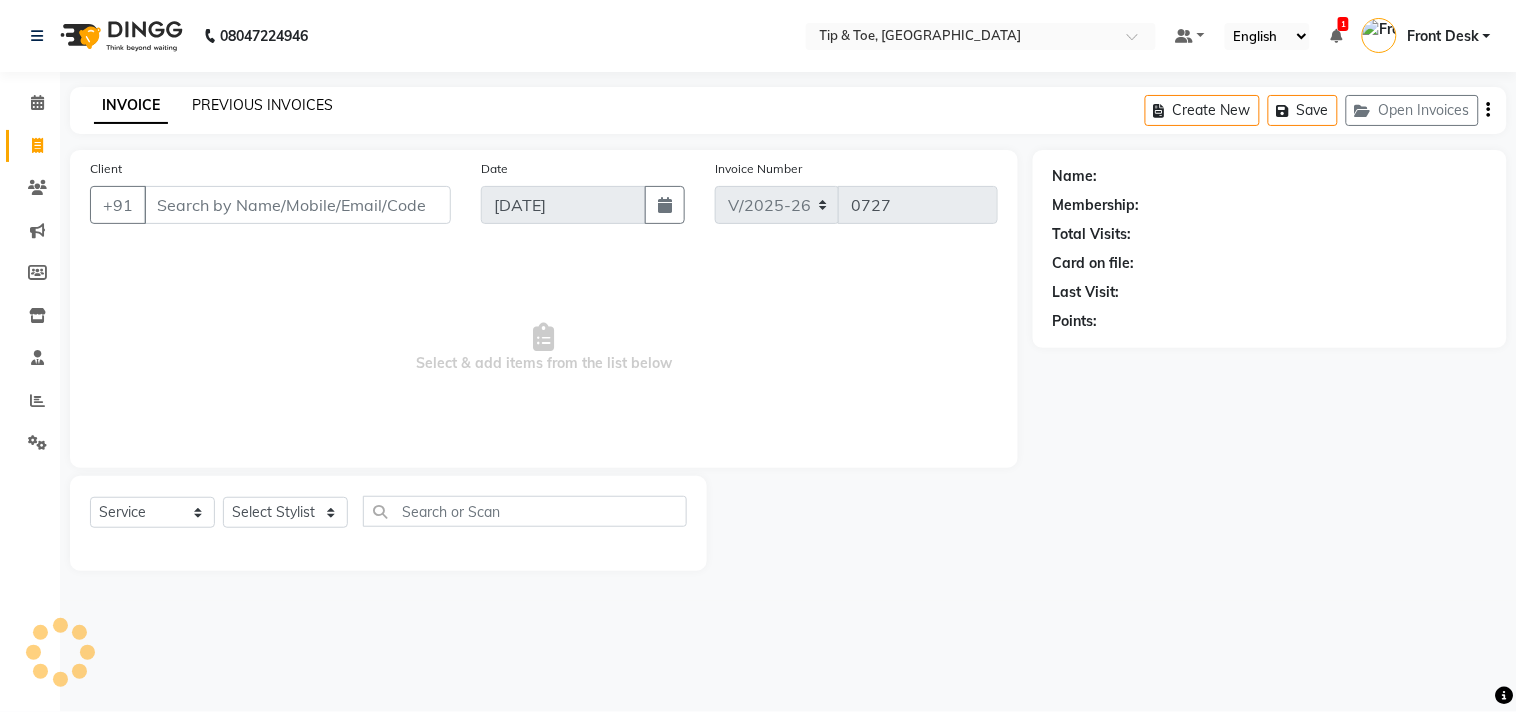 click on "PREVIOUS INVOICES" 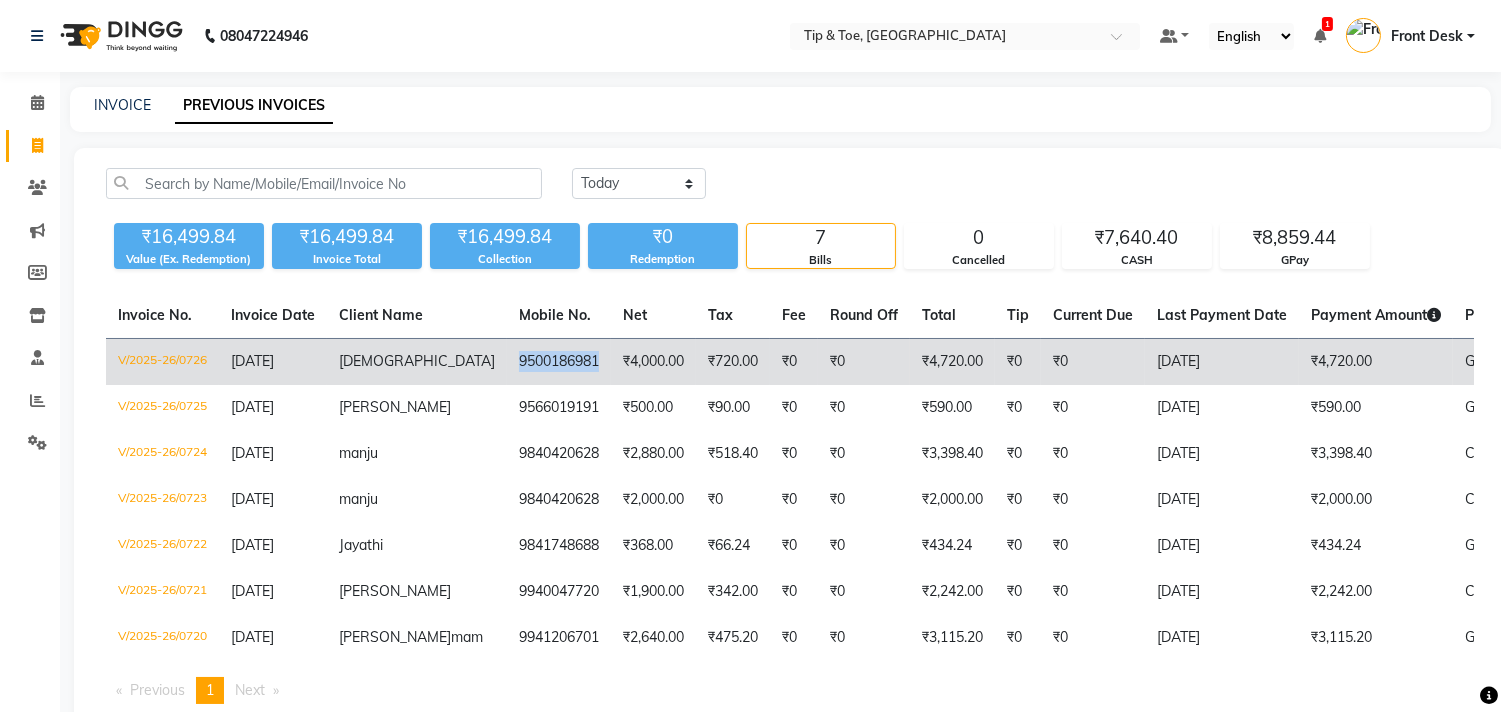 drag, startPoint x: 441, startPoint y: 360, endPoint x: 541, endPoint y: 371, distance: 100.60318 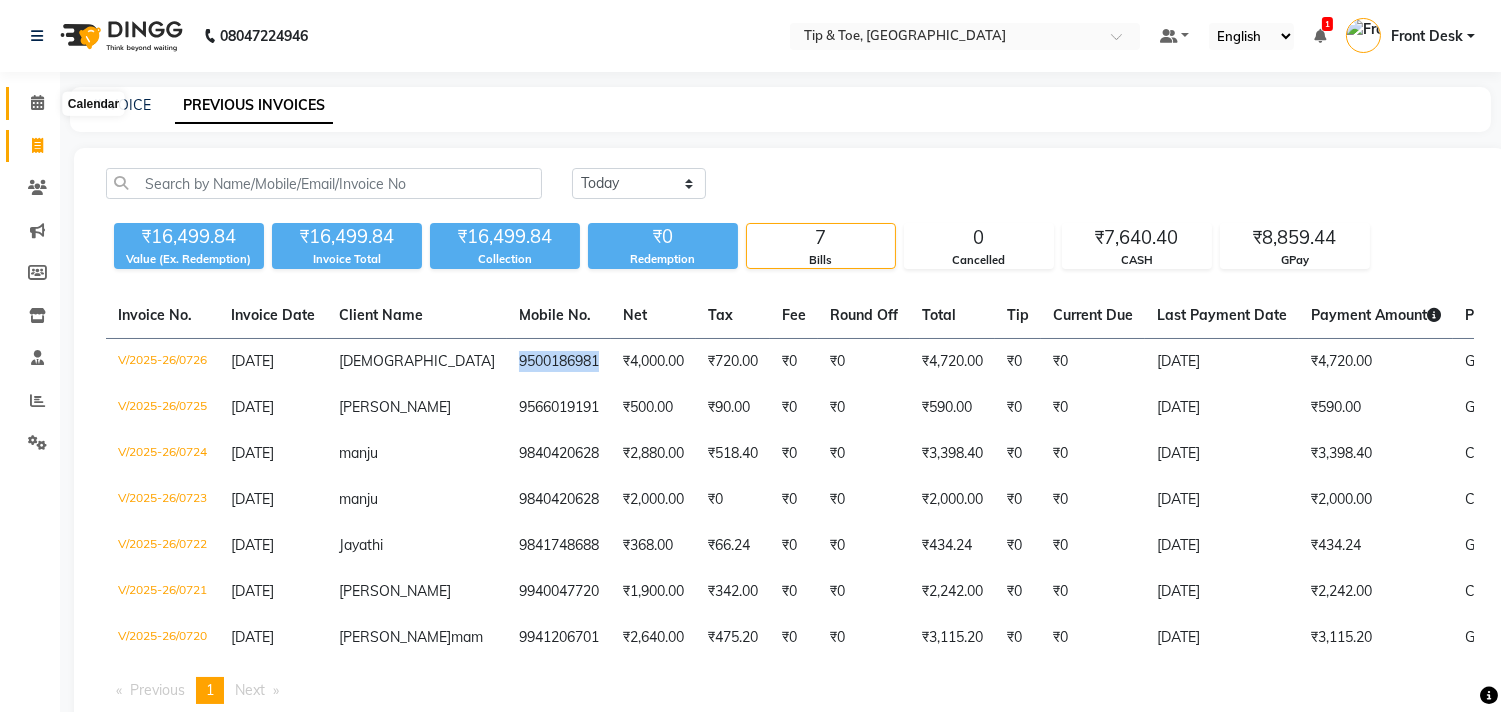 click 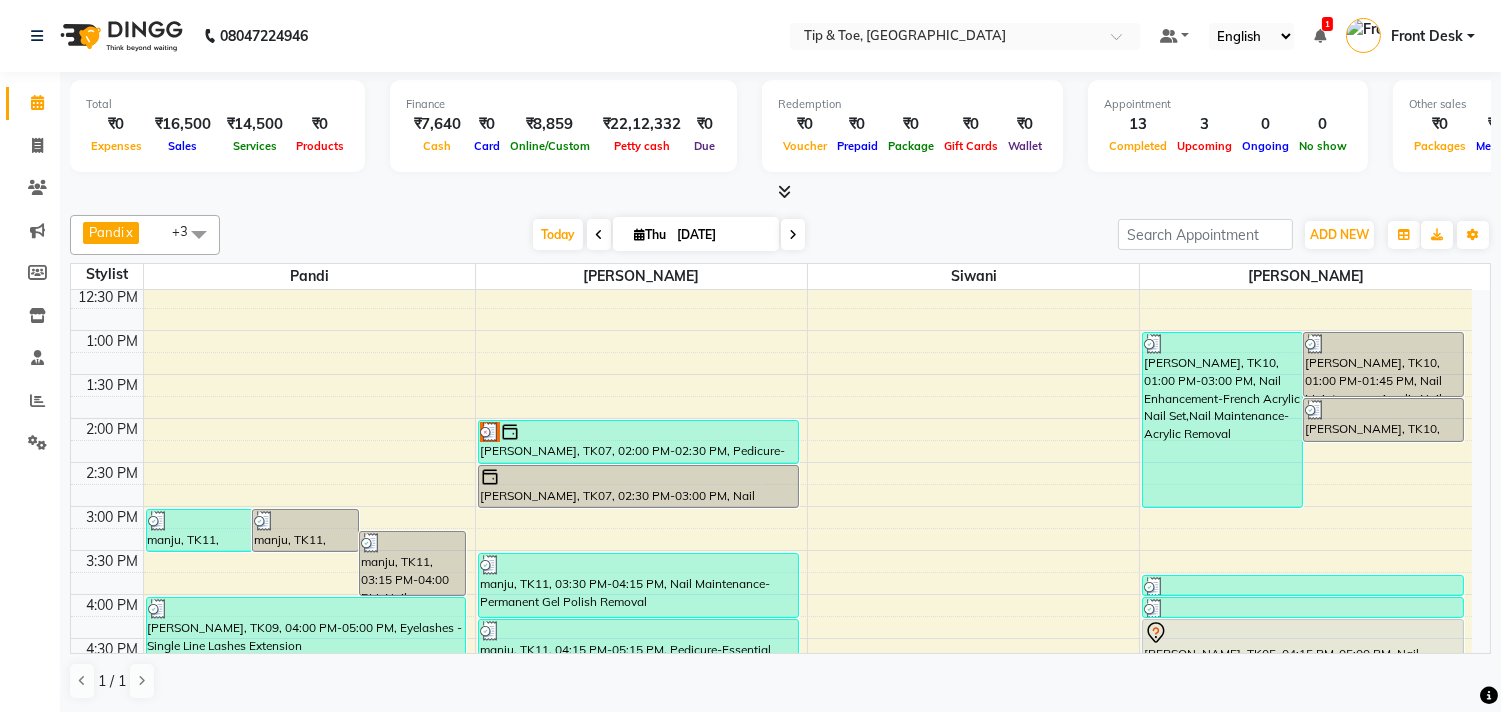 scroll, scrollTop: 333, scrollLeft: 0, axis: vertical 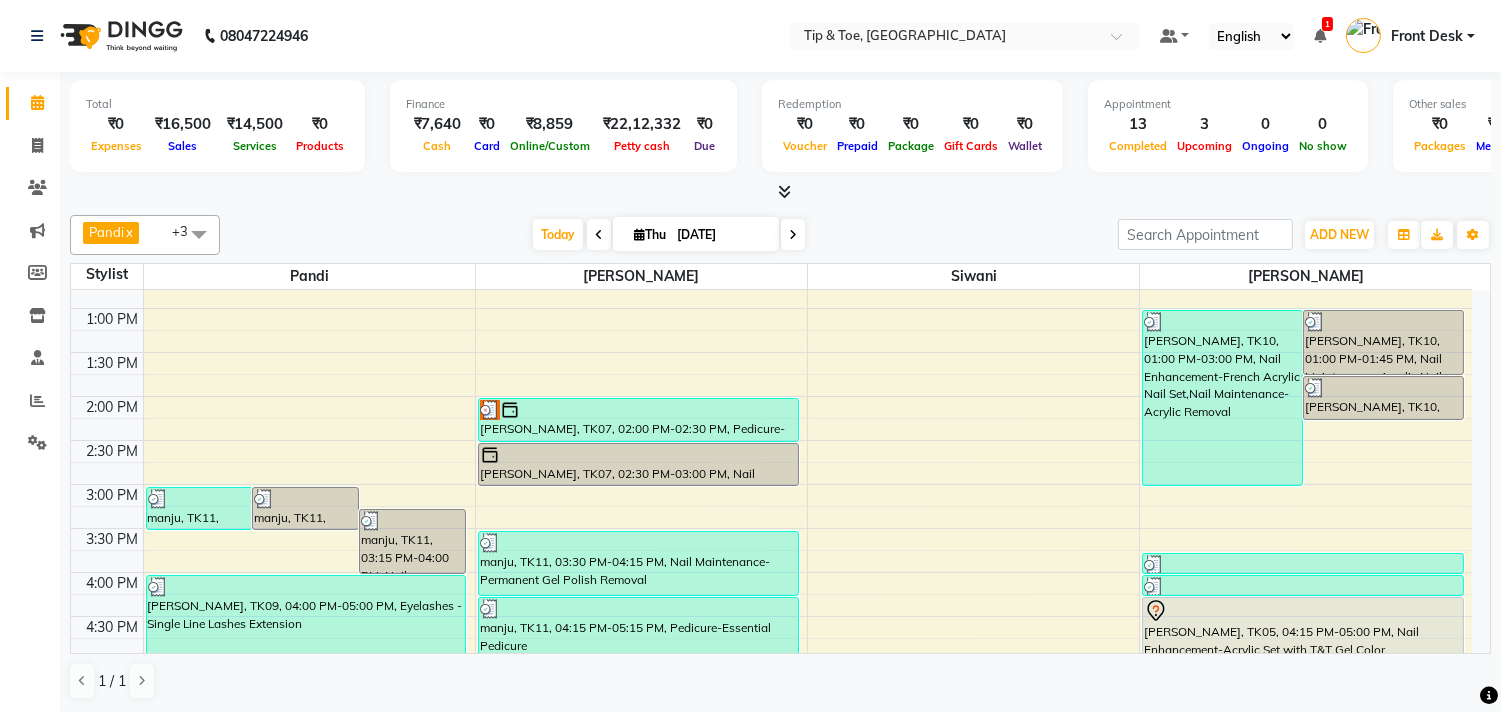 click at bounding box center [793, 234] 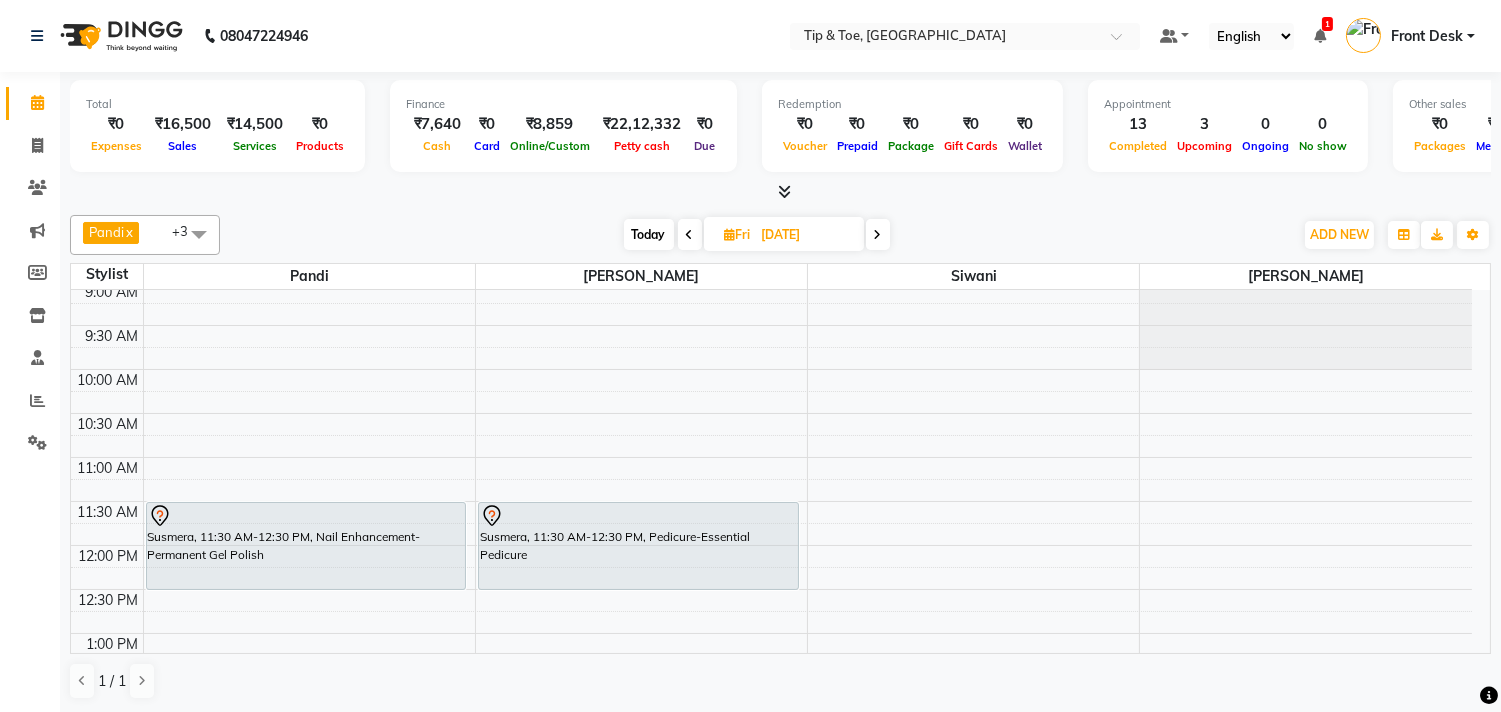scroll, scrollTop: 0, scrollLeft: 0, axis: both 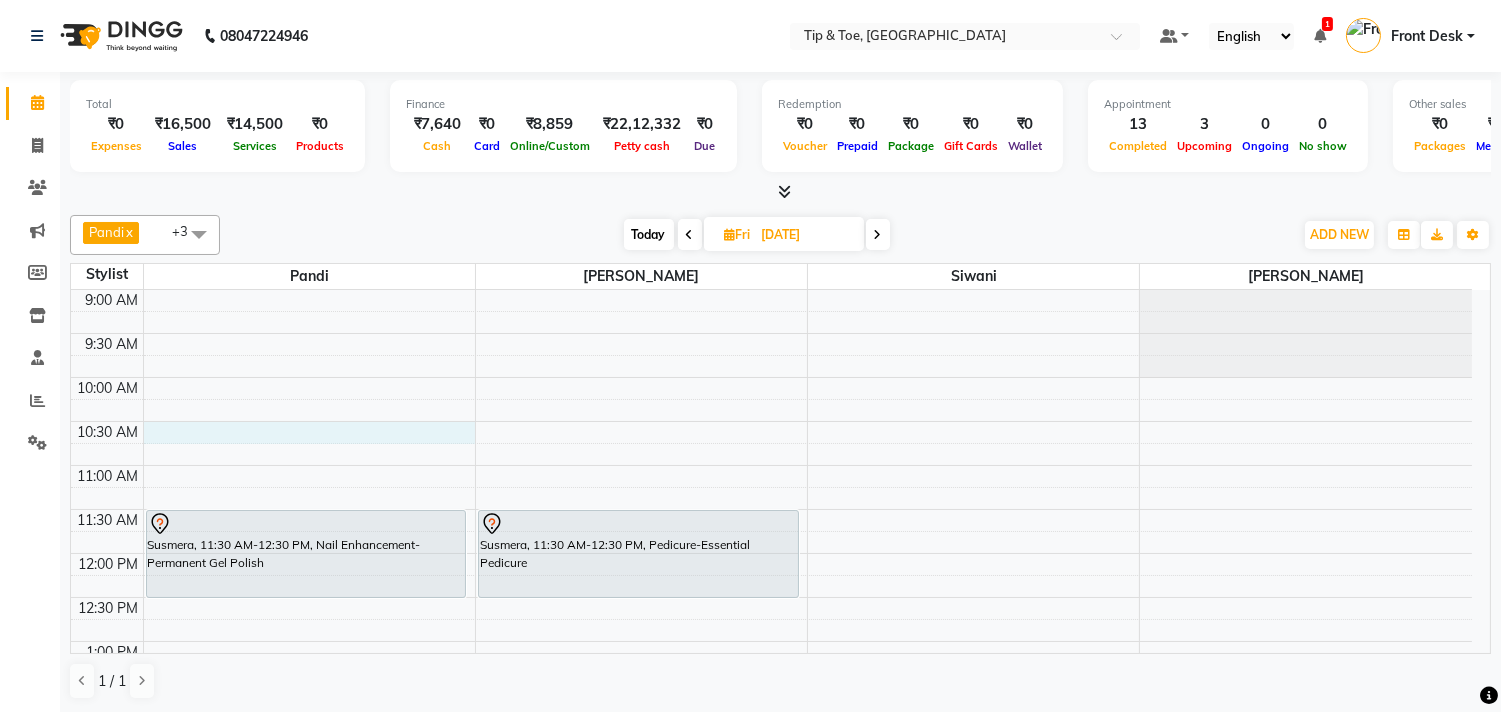 click on "9:00 AM 9:30 AM 10:00 AM 10:30 AM 11:00 AM 11:30 AM 12:00 PM 12:30 PM 1:00 PM 1:30 PM 2:00 PM 2:30 PM 3:00 PM 3:30 PM 4:00 PM 4:30 PM 5:00 PM 5:30 PM 6:00 PM 6:30 PM 7:00 PM 7:30 PM 8:00 PM 8:30 PM 9:00 PM 9:30 PM 10:00 PM 10:30 PM             Susmera, 11:30 AM-12:30 PM, Nail Enhancement-Permanent Gel Polish             Susmera, 11:30 AM-12:30 PM, Pedicure-Essential Pedicure             NANDHINI, 07:30 PM-08:30 PM, Pedicure-Essential Pedicure             NANDHINI, 07:30 PM-08:30 PM, Nail Enhancement-Acrylic Set with T&T Gel Color" at bounding box center (771, 905) 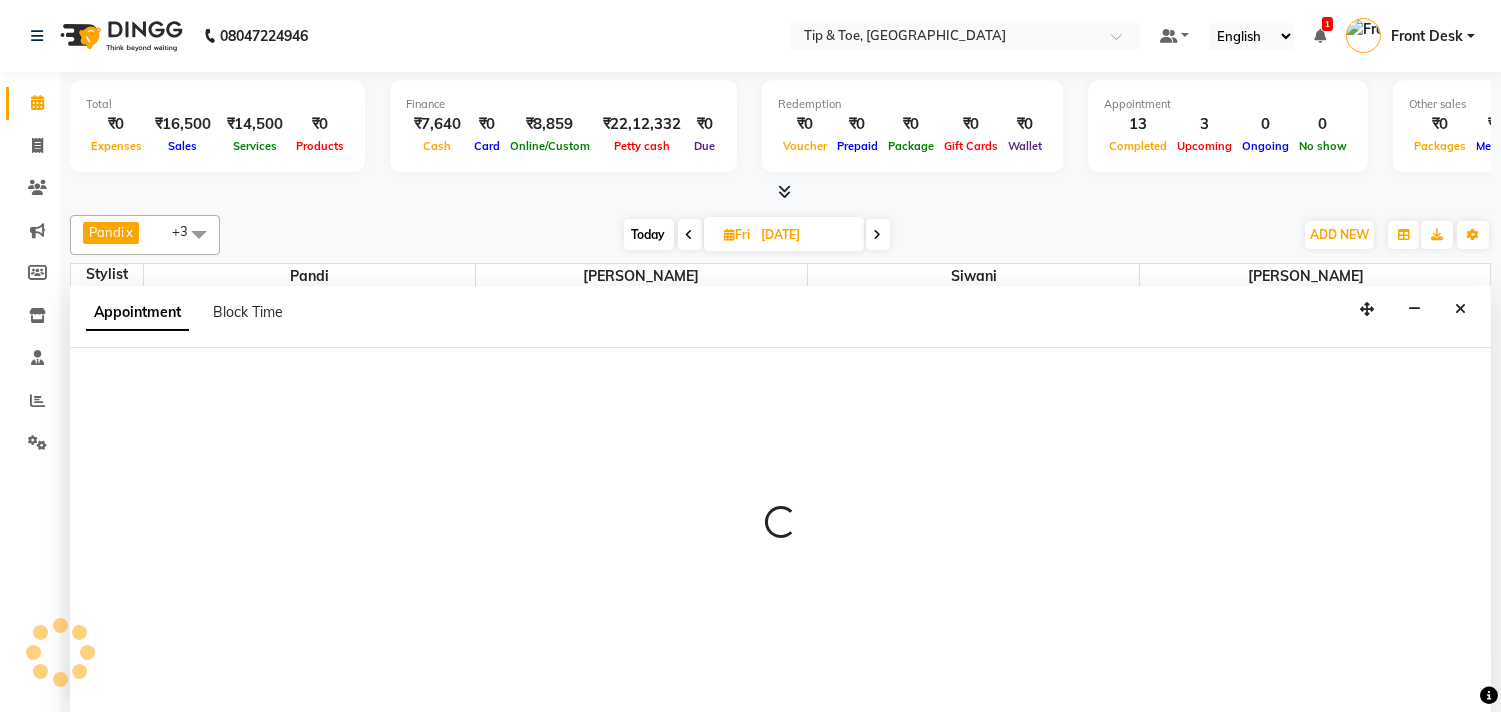 scroll, scrollTop: 1, scrollLeft: 0, axis: vertical 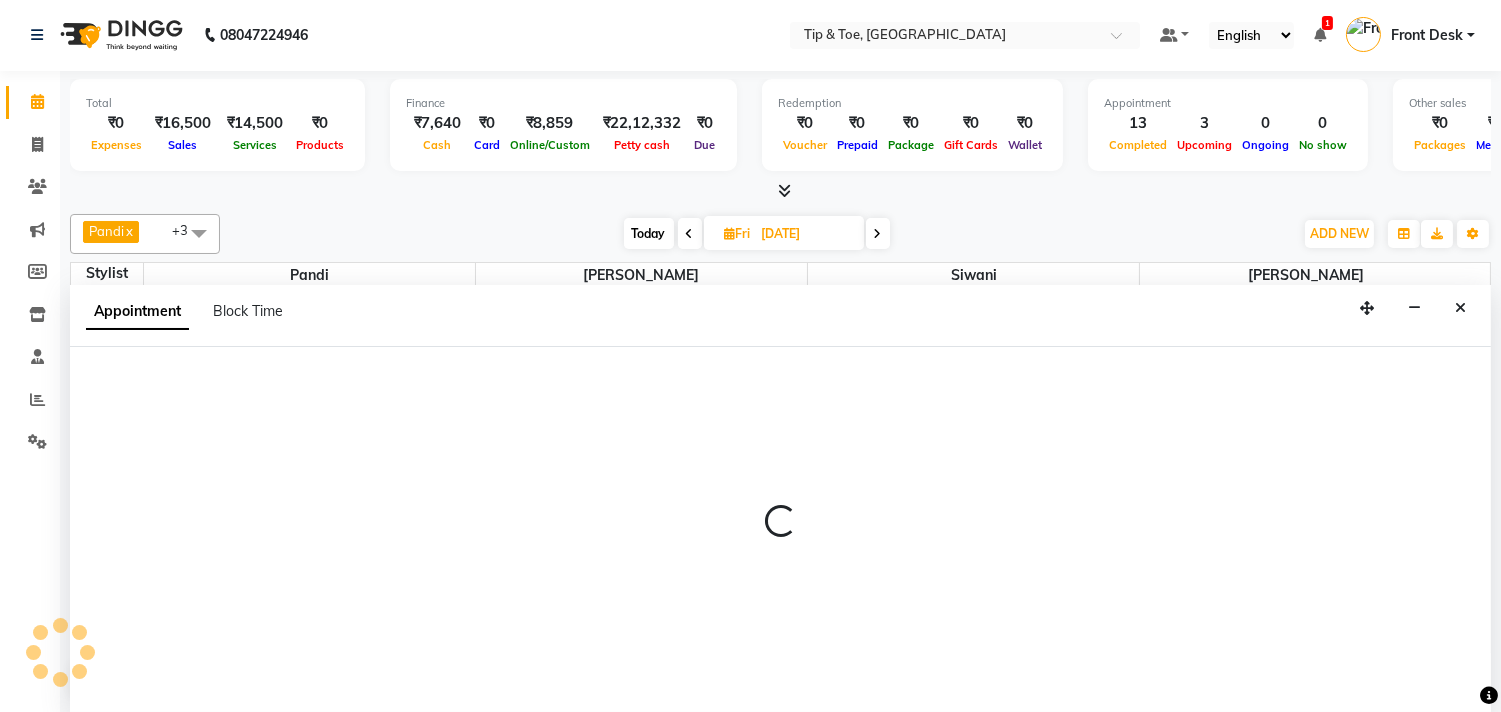 select on "39912" 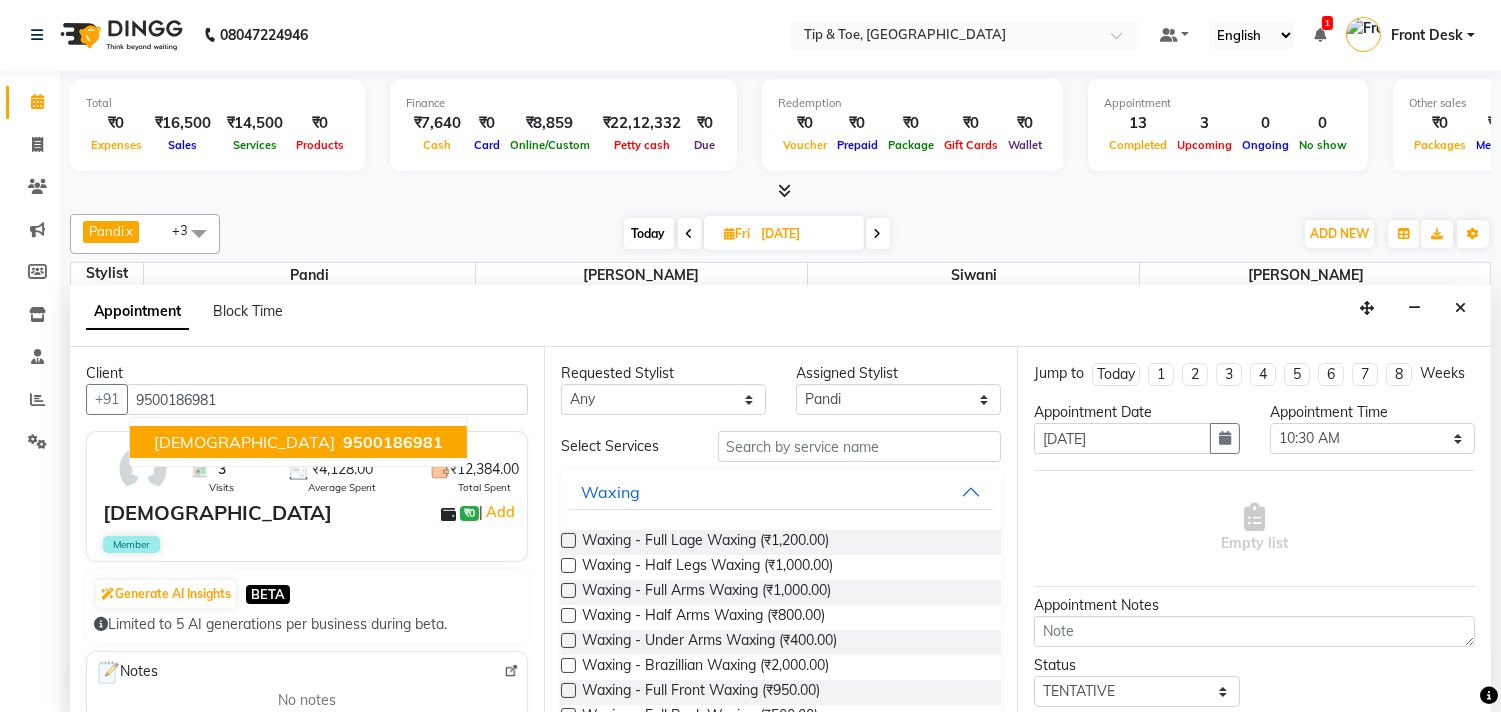 type on "9500186981" 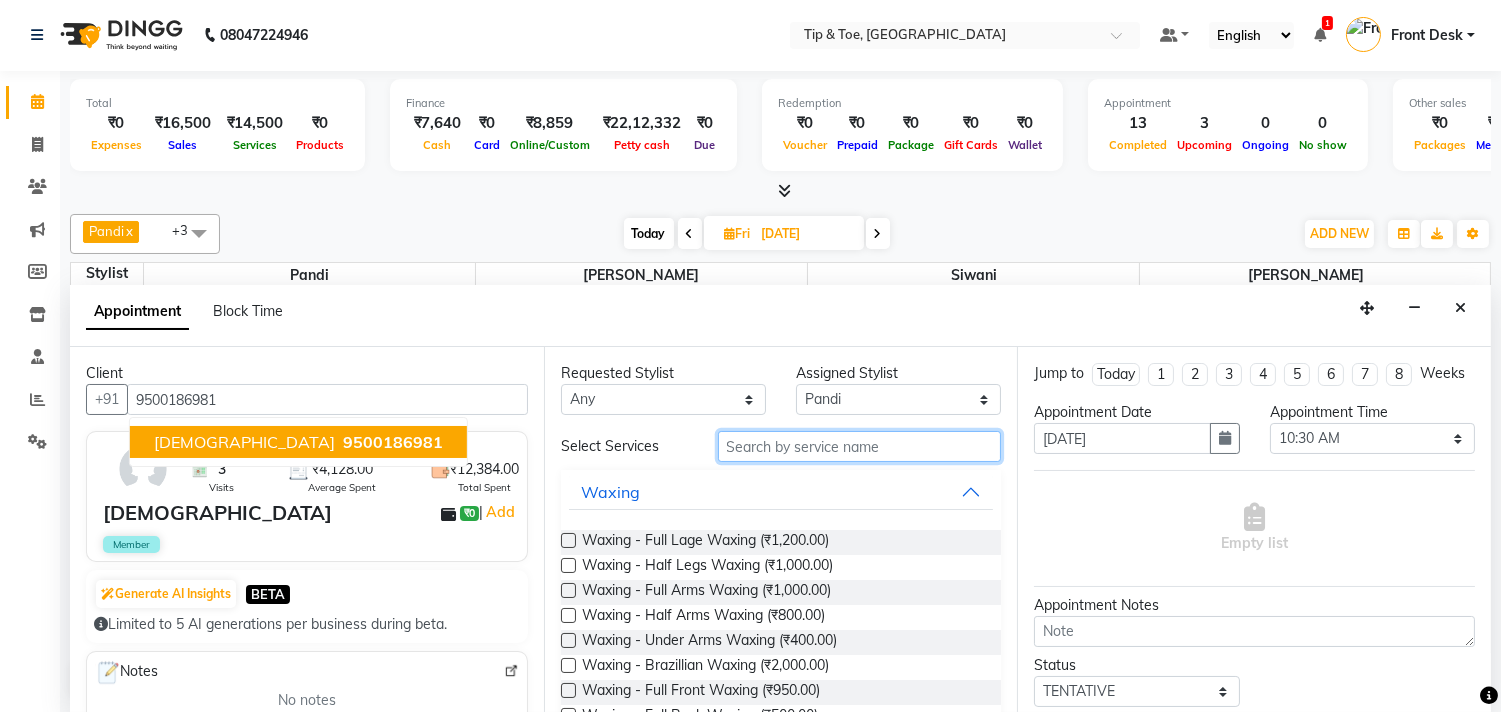 click at bounding box center (860, 446) 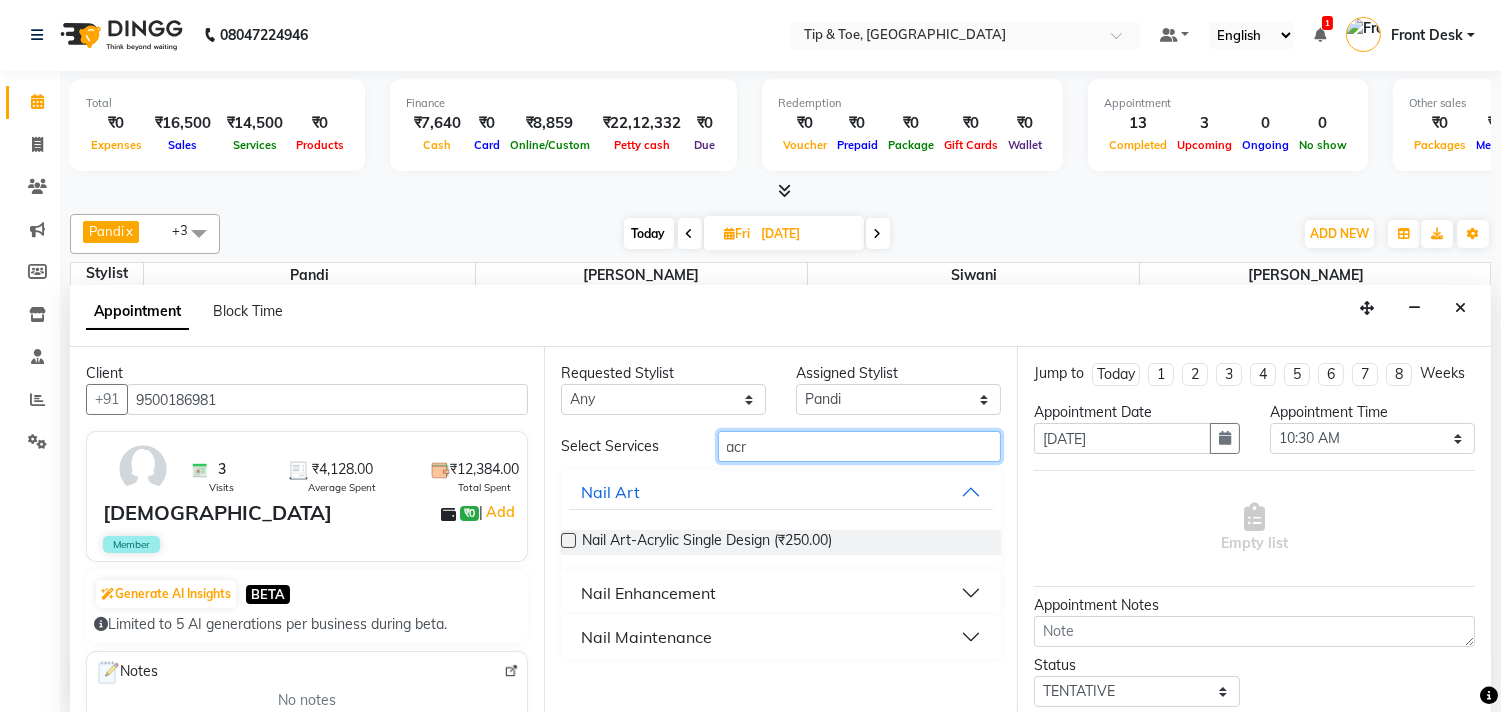 type on "acr" 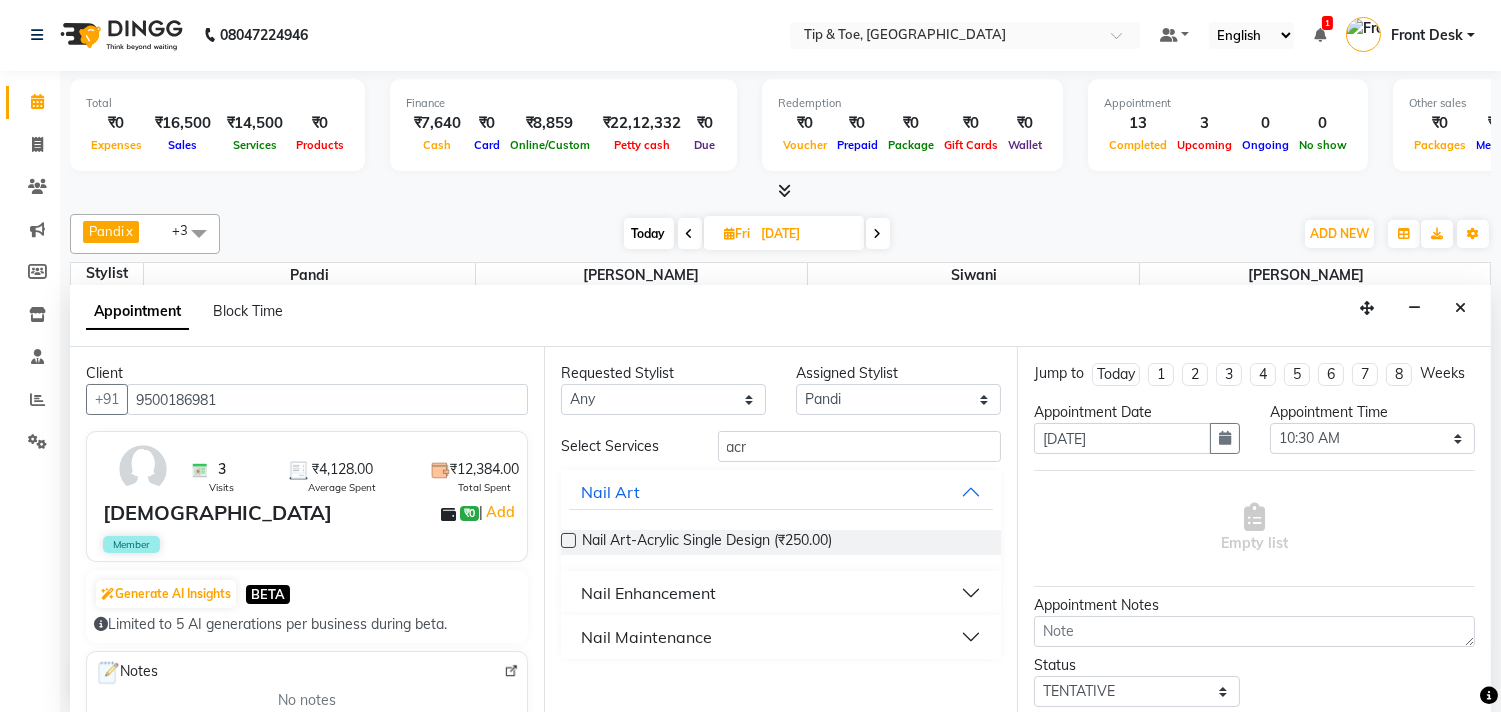 click on "Nail Enhancement" at bounding box center (648, 593) 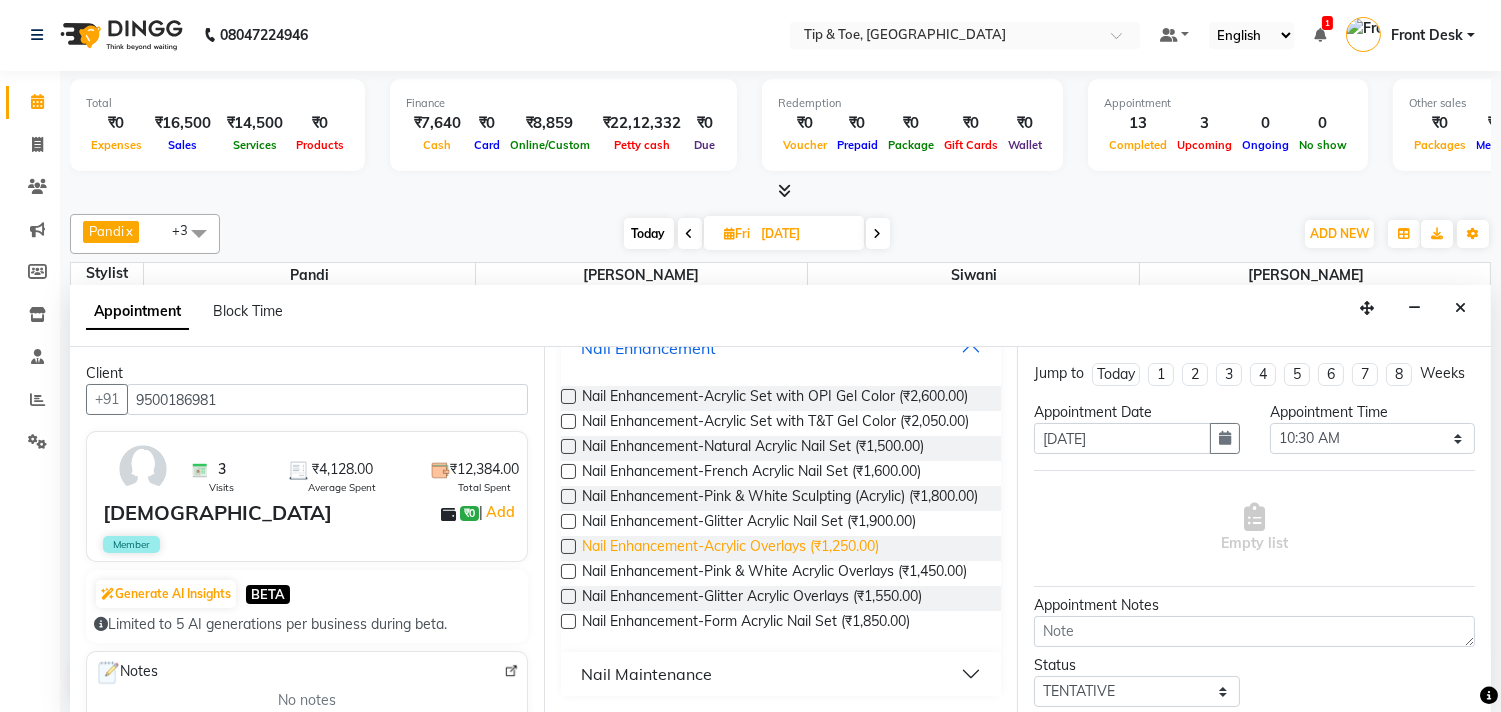 scroll, scrollTop: 312, scrollLeft: 0, axis: vertical 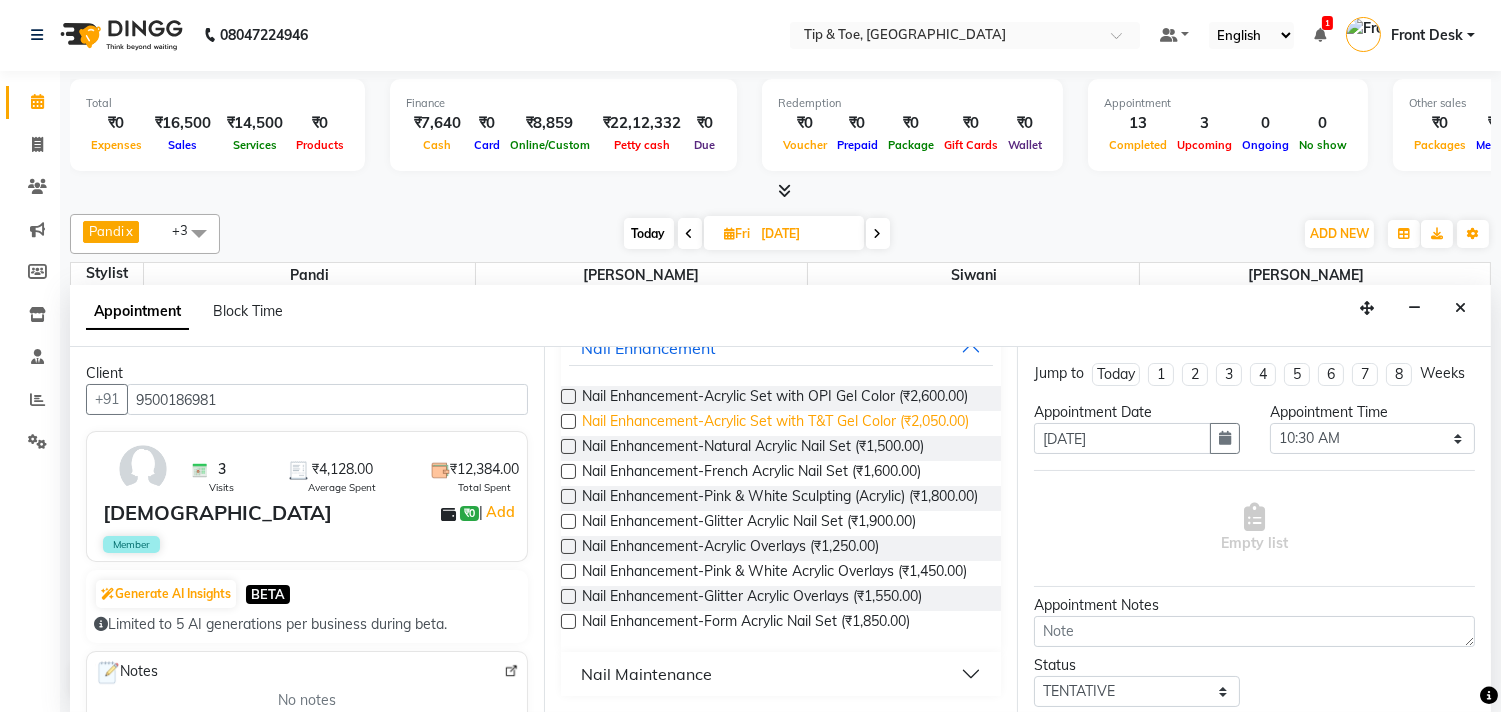 click on "Nail Enhancement-Acrylic Set with T&T Gel Color (₹2,050.00)" at bounding box center (775, 423) 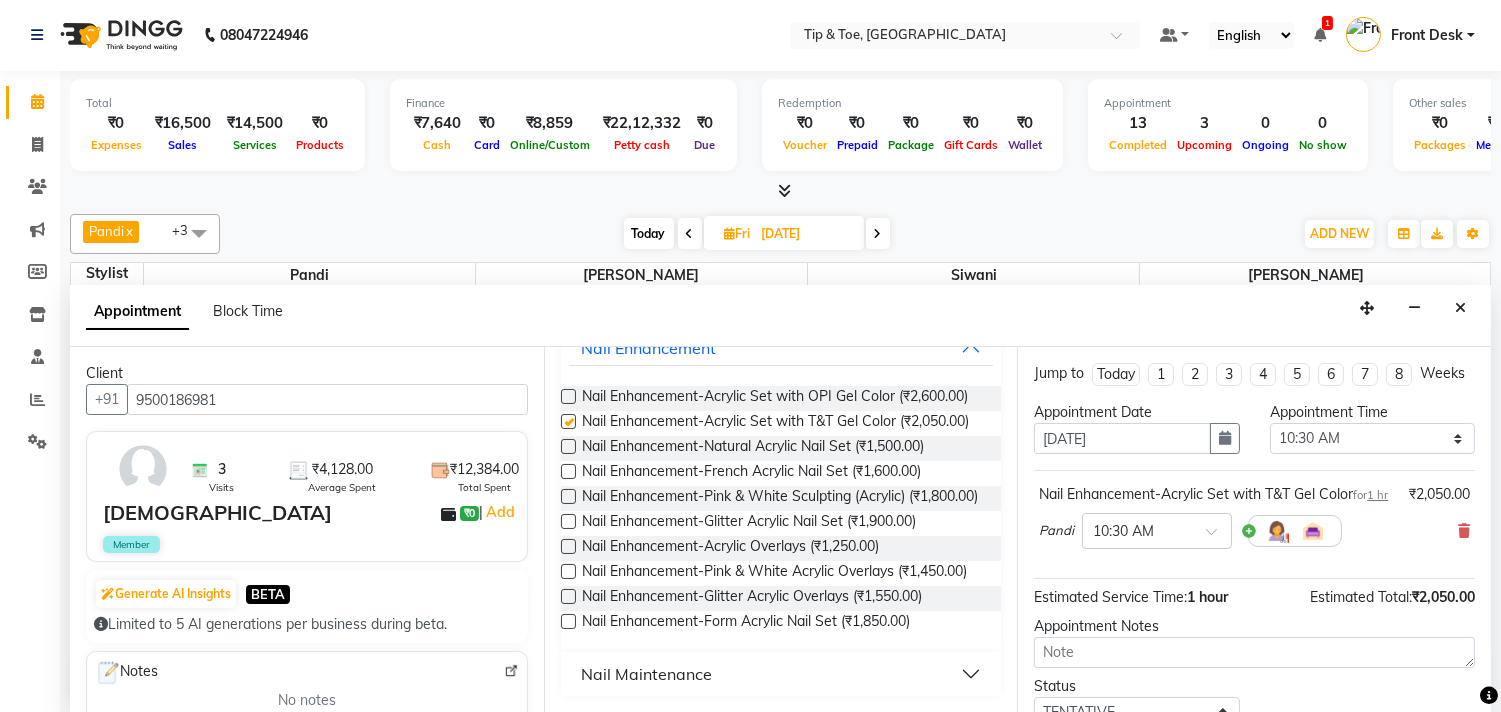 checkbox on "false" 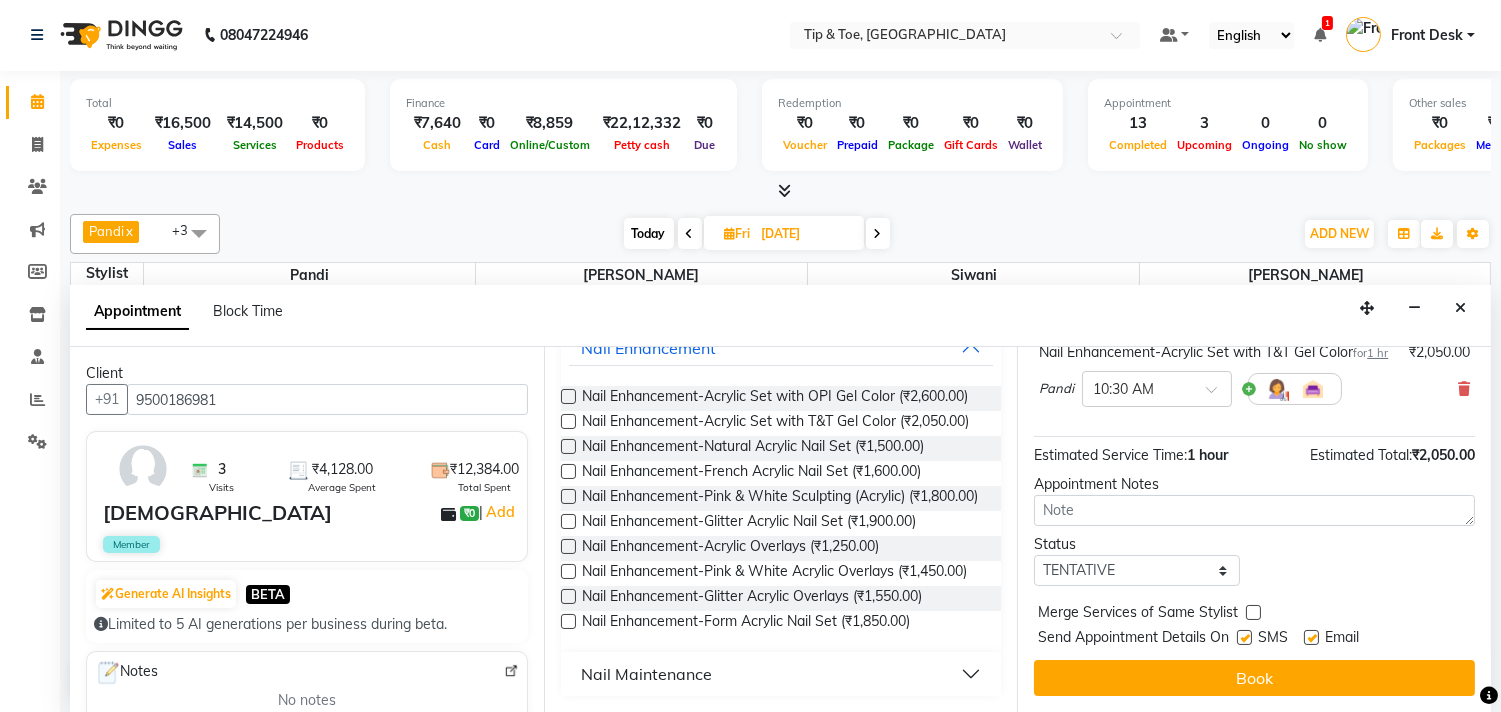 scroll, scrollTop: 181, scrollLeft: 0, axis: vertical 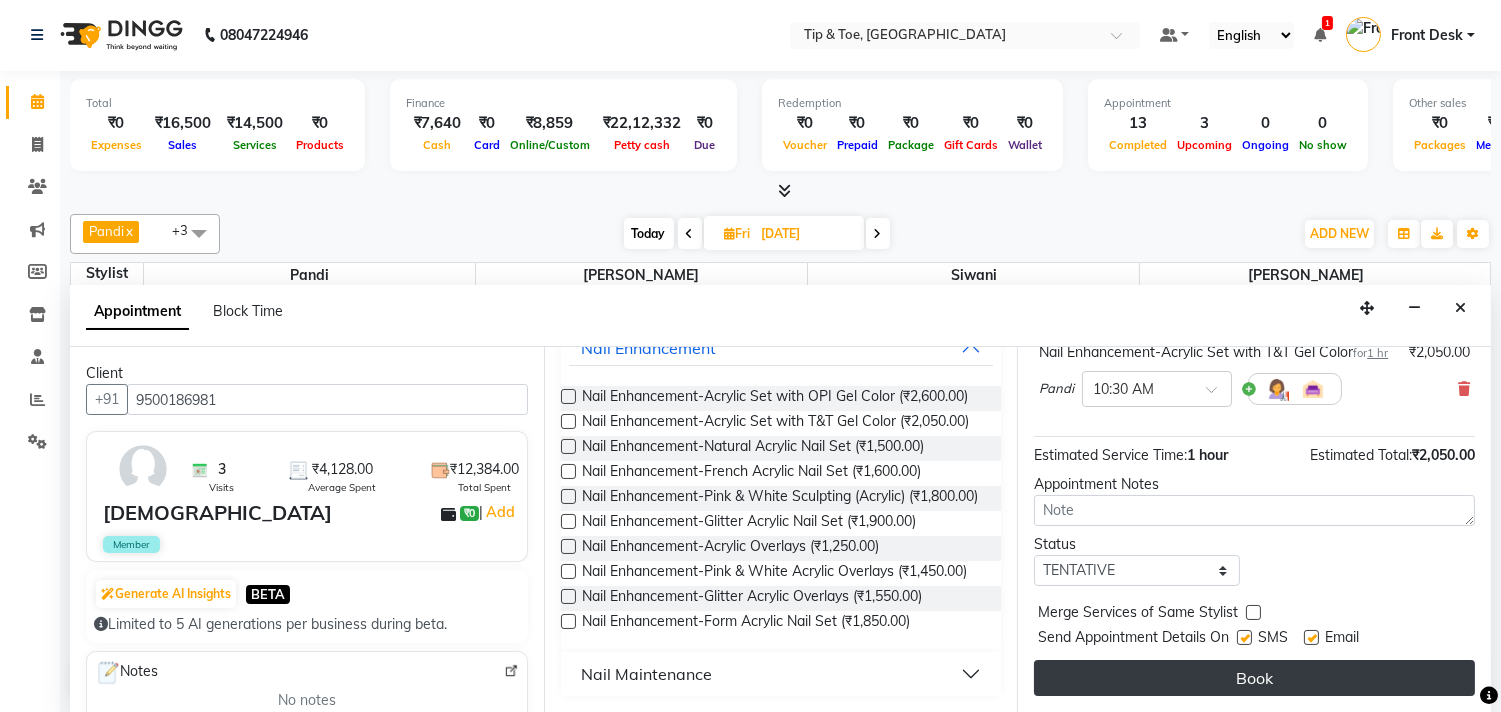 click on "Book" at bounding box center (1254, 678) 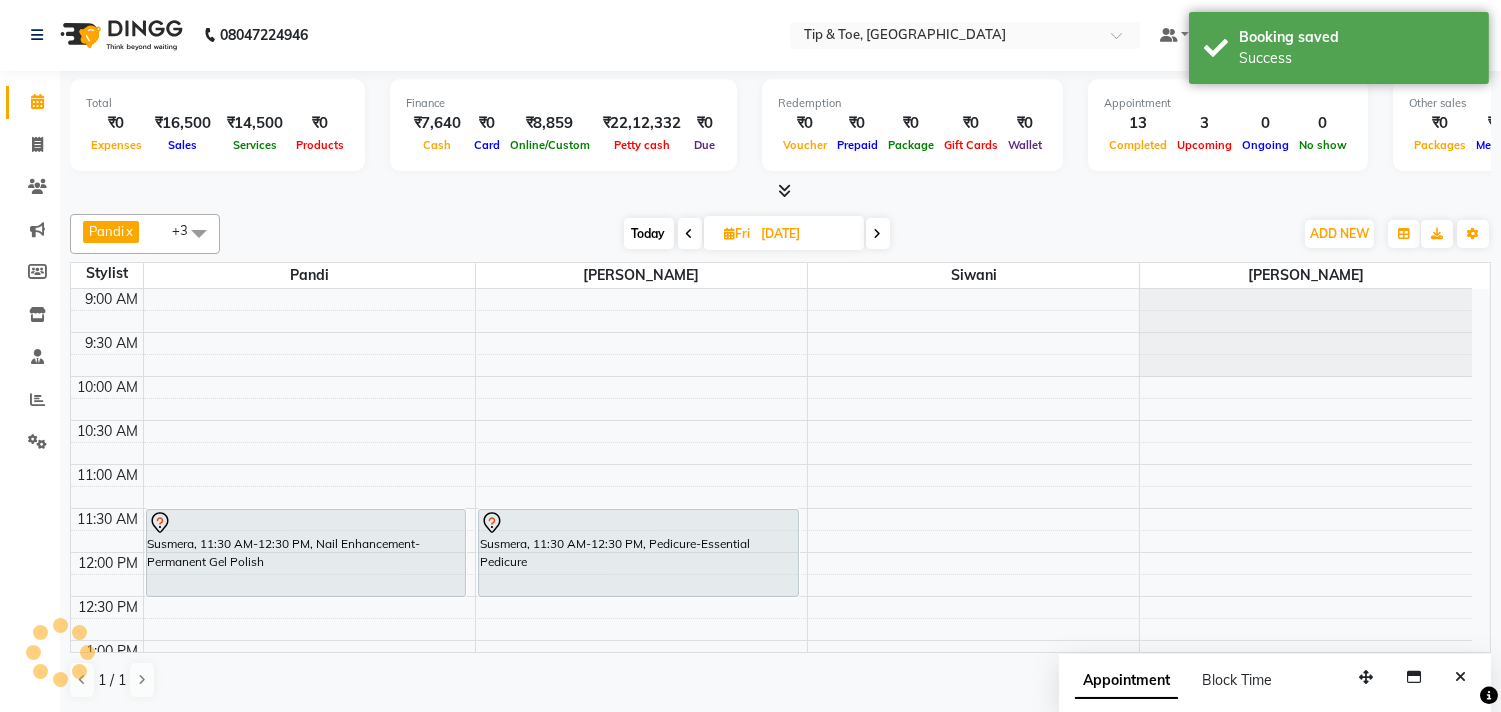 scroll, scrollTop: 0, scrollLeft: 0, axis: both 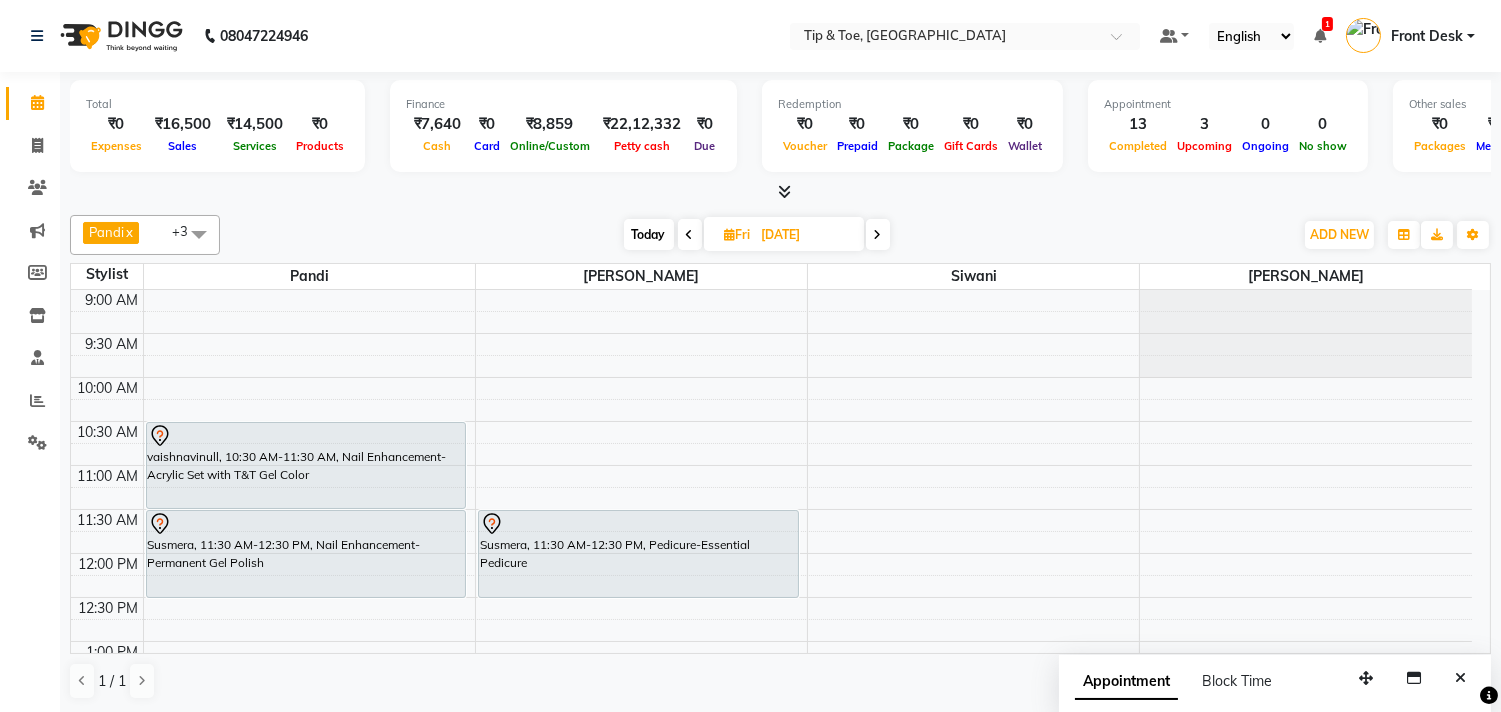 click on "Today" at bounding box center [649, 234] 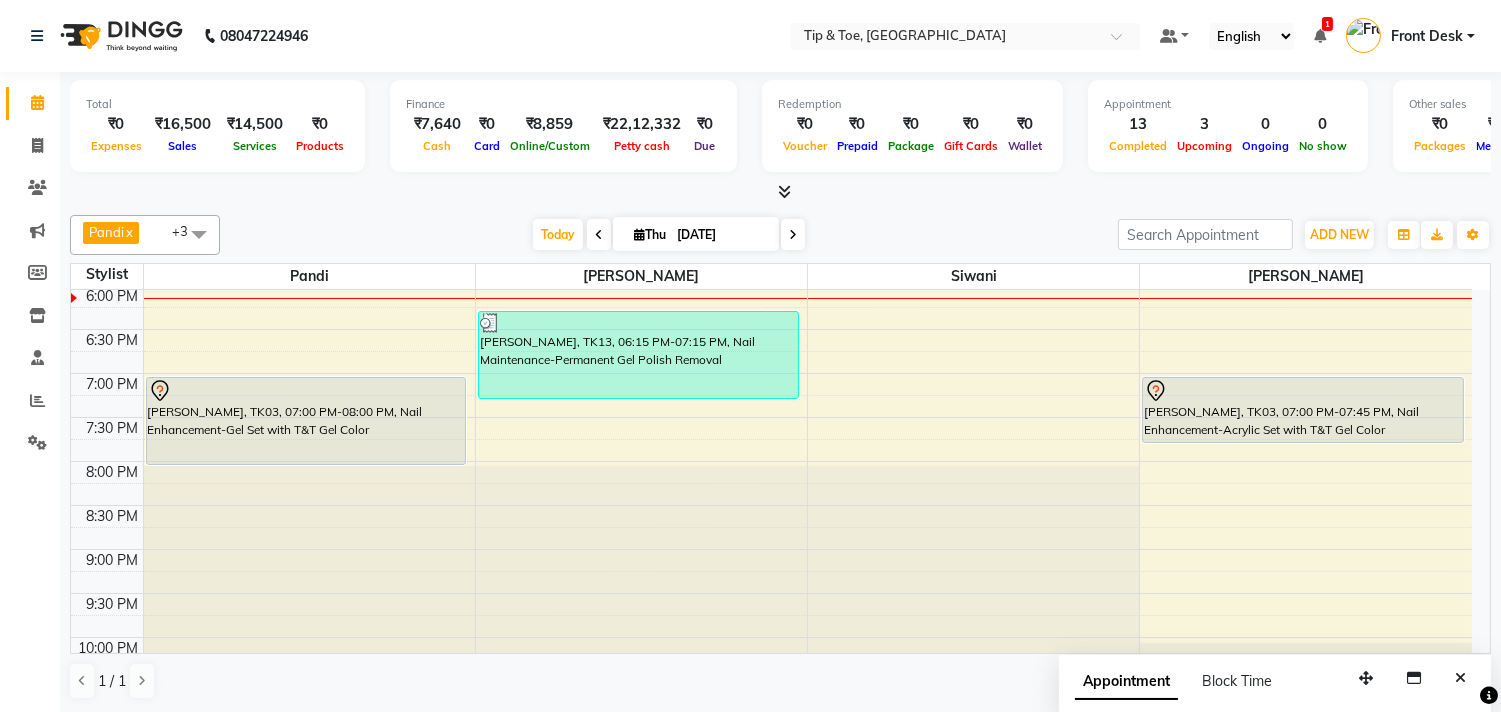 scroll, scrollTop: 685, scrollLeft: 0, axis: vertical 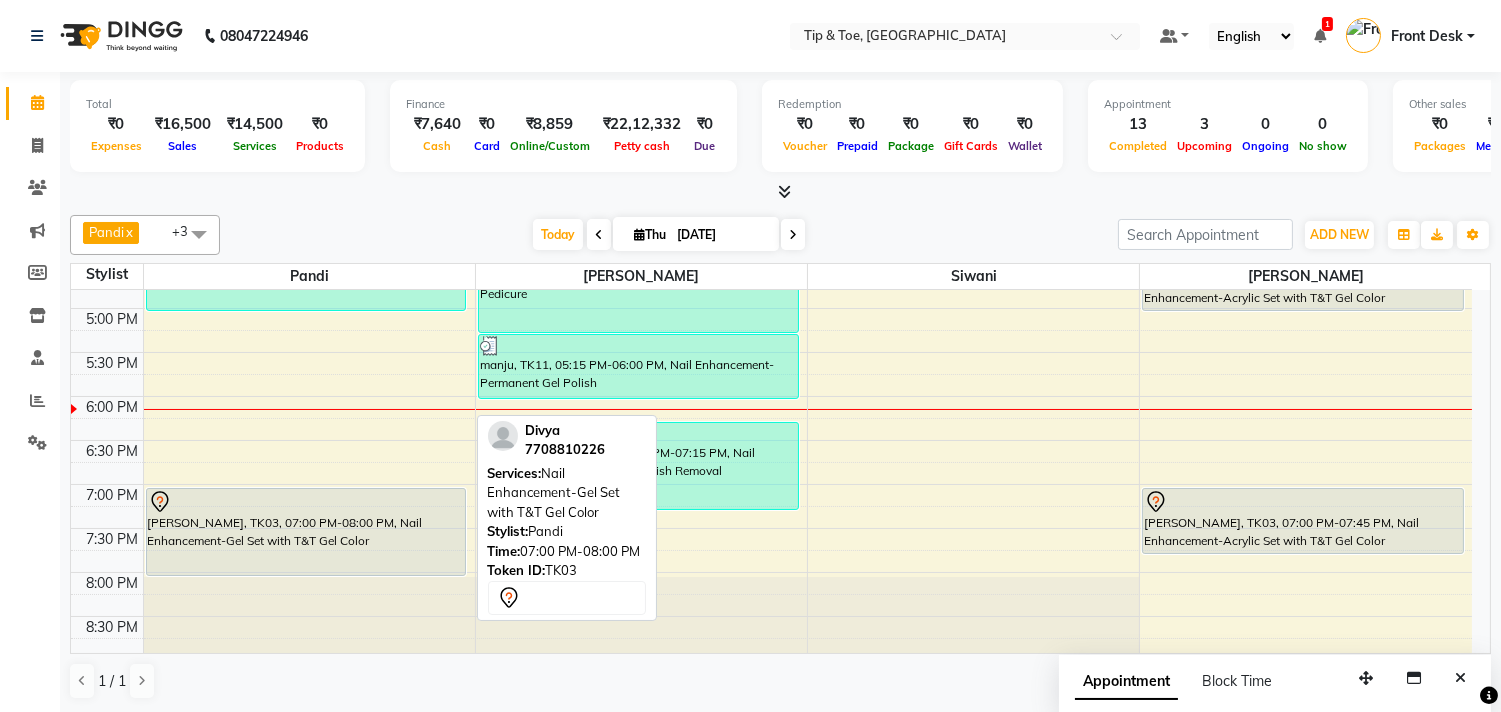 click on "manju, TK11, 03:00 PM-03:30 PM, Nail Enhancement-Glitter Gel Polish     manju, TK11, 03:00 PM-03:30 PM, Nail Maintenance-Permanent Gel Polish Removal     manju, TK11, 03:15 PM-04:00 PM, Nail Enhancement-Permanent Gel Polish     monika mam, TK06, 11:30 AM-12:30 PM, Nail Enhancement-Permanent Gel Polish     vaishnavi, TK09, 04:00 PM-05:00 PM, Eyelashes - Single Line Lashes Extension             Divya, TK03, 07:00 PM-08:00 PM, Nail Enhancement-Gel Set with T&T Gel Color             Divya, TK03, 07:00 PM-08:00 PM, Nail Enhancement-Gel Set with T&T Gel Color" at bounding box center (309, 220) 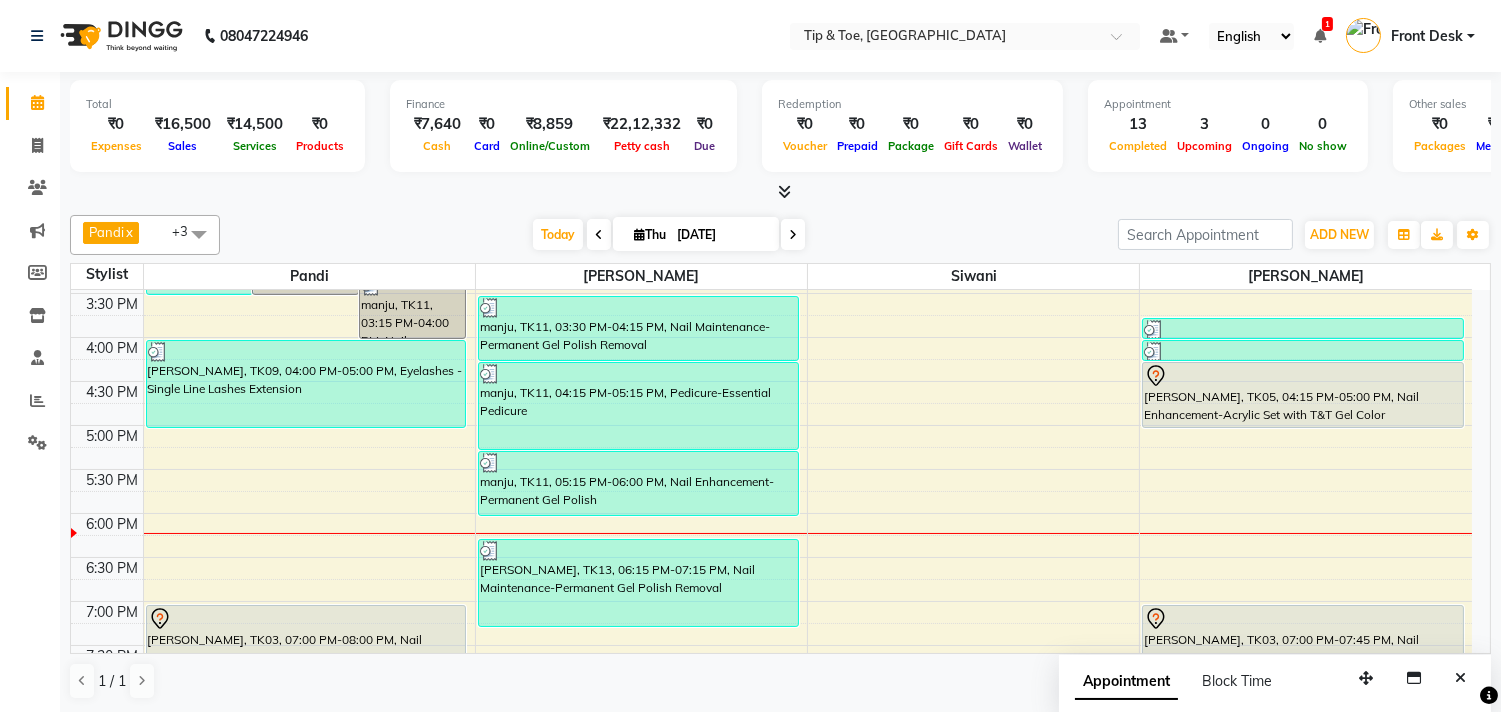 scroll, scrollTop: 574, scrollLeft: 0, axis: vertical 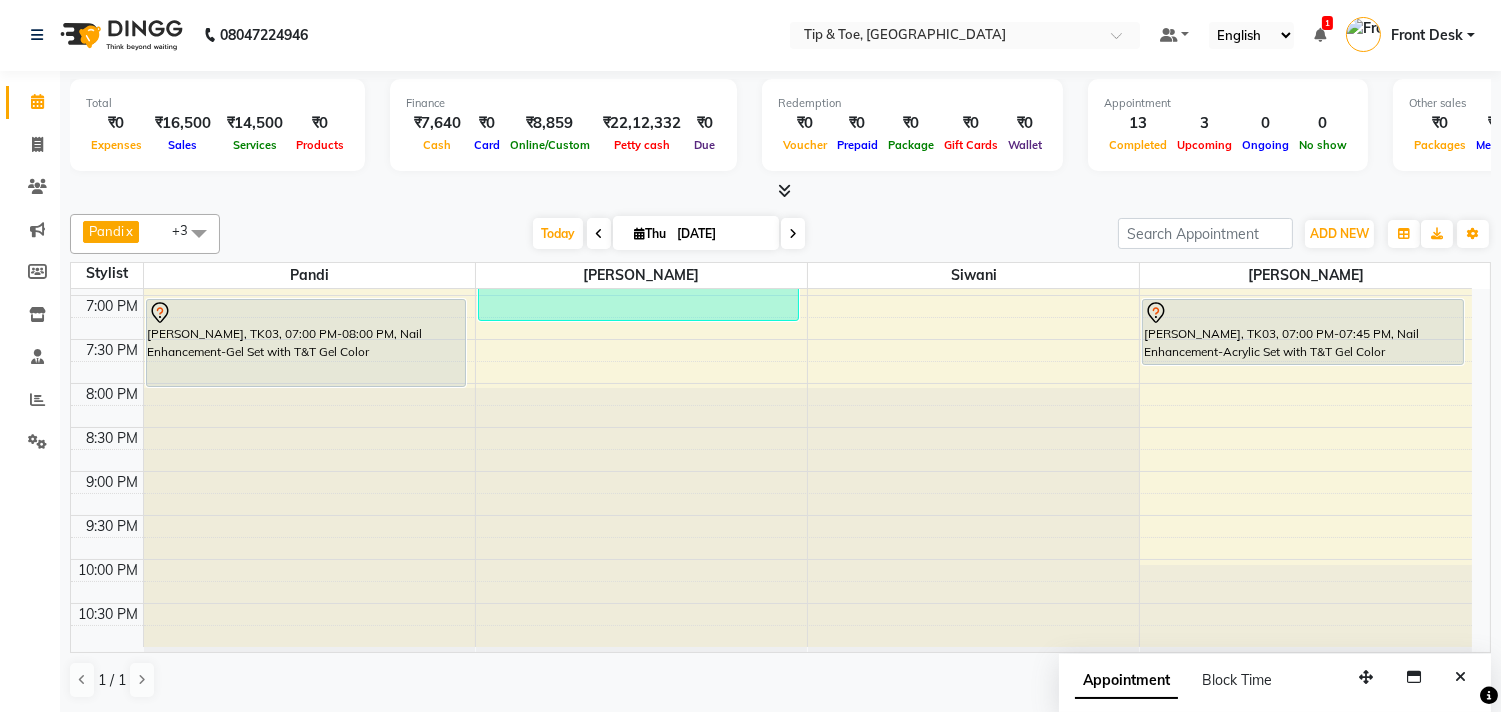 click on "Today  Thu 10-07-2025" at bounding box center (669, 234) 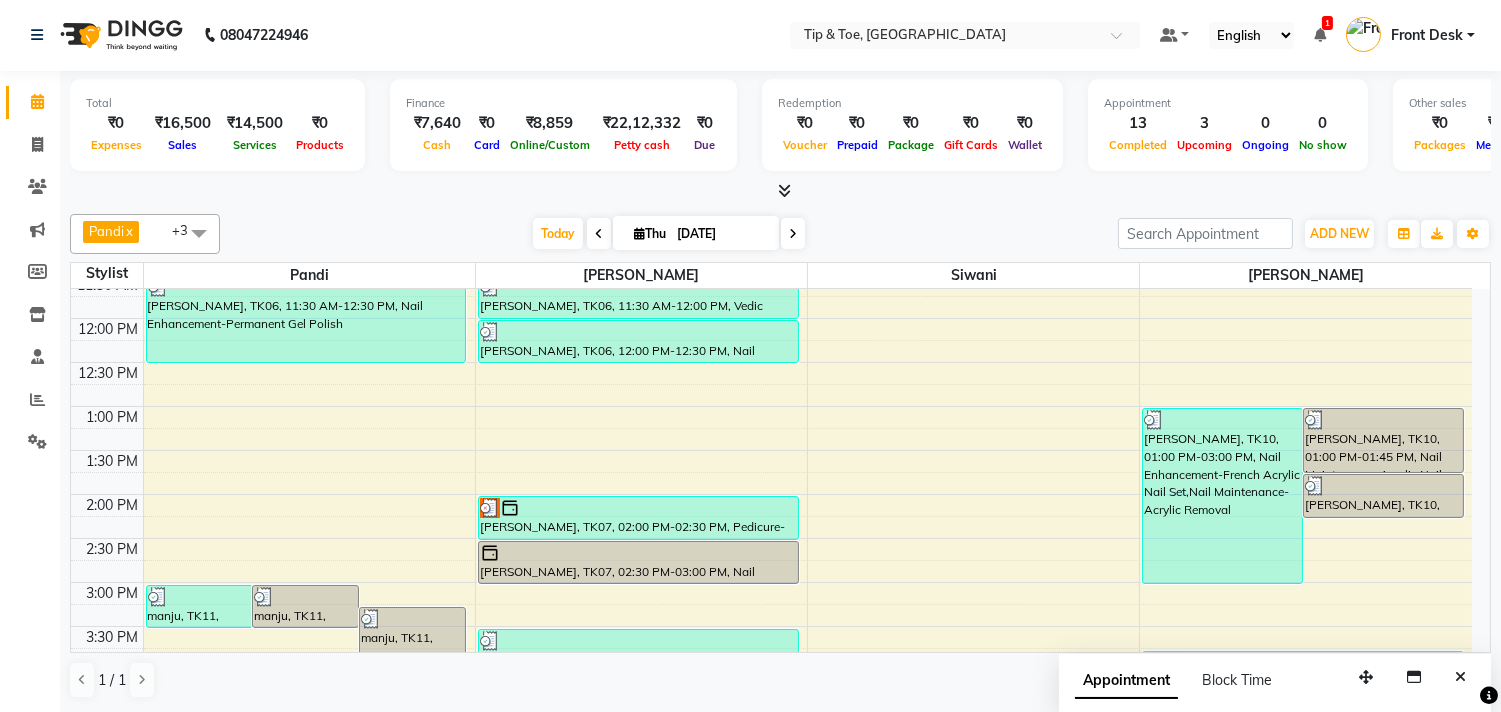 scroll, scrollTop: 95, scrollLeft: 0, axis: vertical 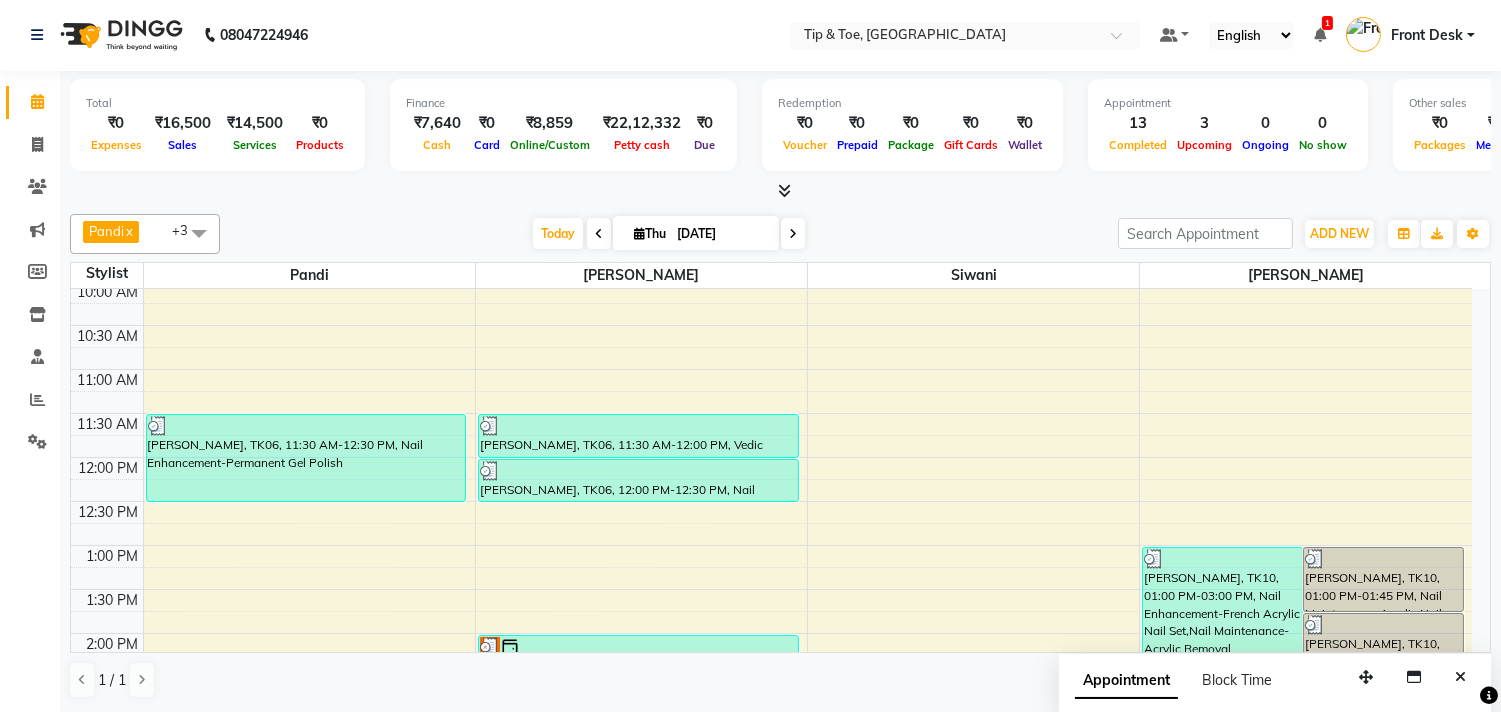 click at bounding box center [793, 233] 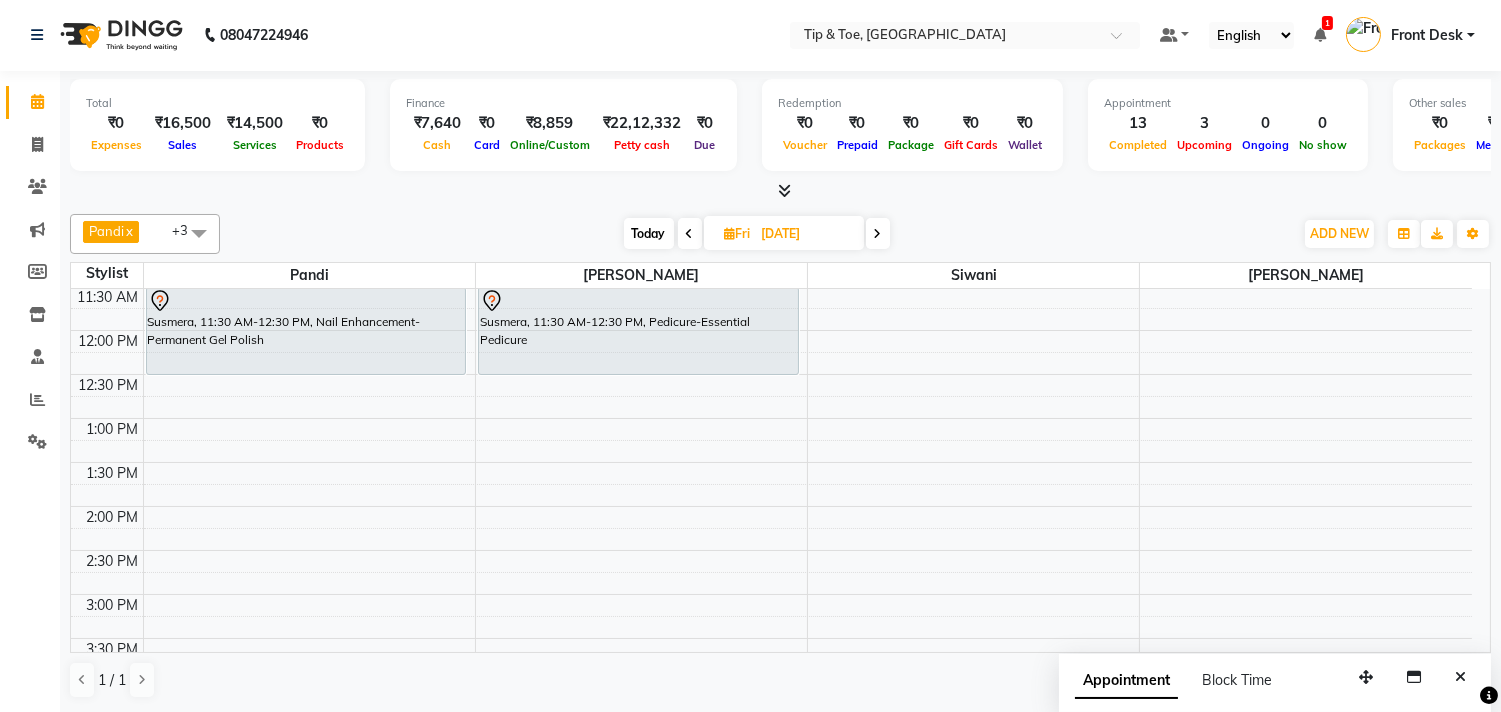 scroll, scrollTop: 111, scrollLeft: 0, axis: vertical 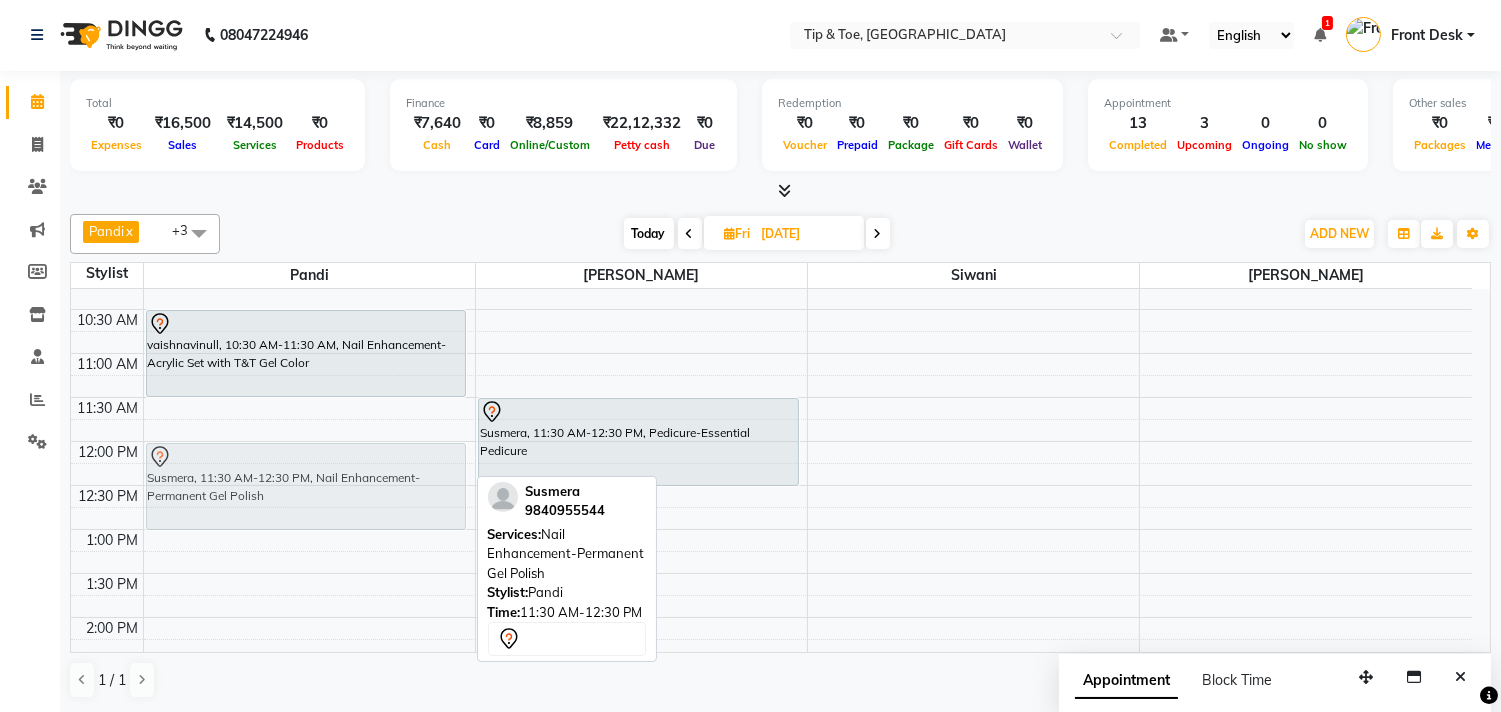 drag, startPoint x: 275, startPoint y: 447, endPoint x: 274, endPoint y: 488, distance: 41.01219 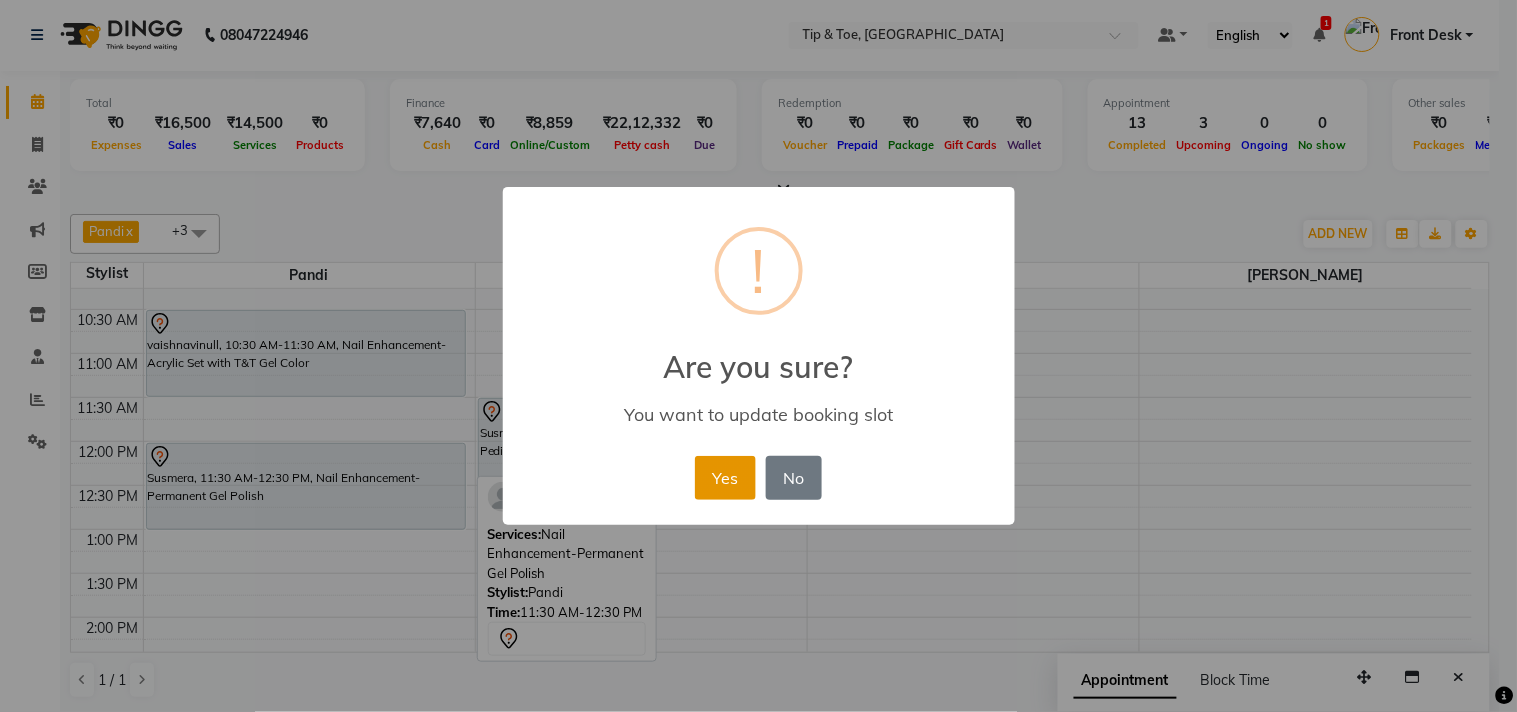 click on "Yes" at bounding box center (725, 478) 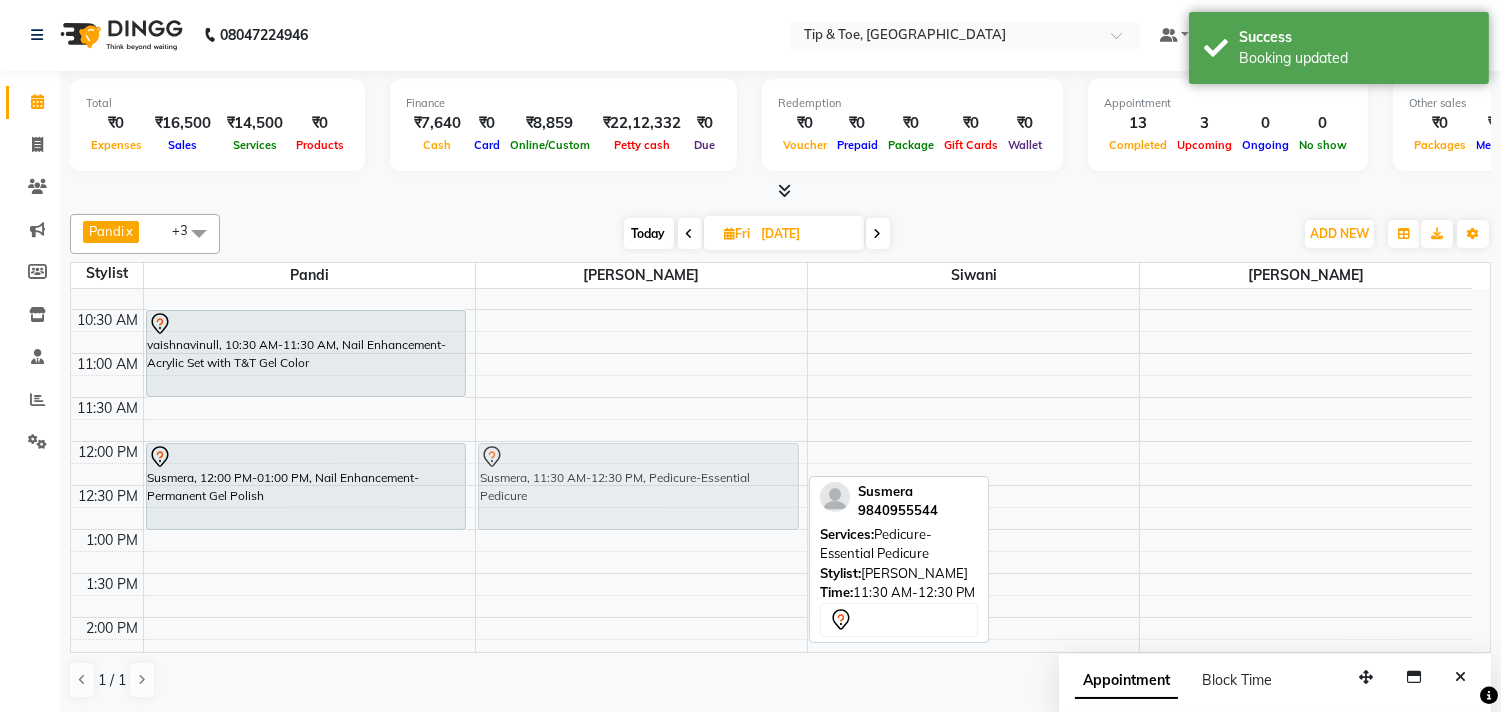 drag, startPoint x: 666, startPoint y: 428, endPoint x: 667, endPoint y: 468, distance: 40.012497 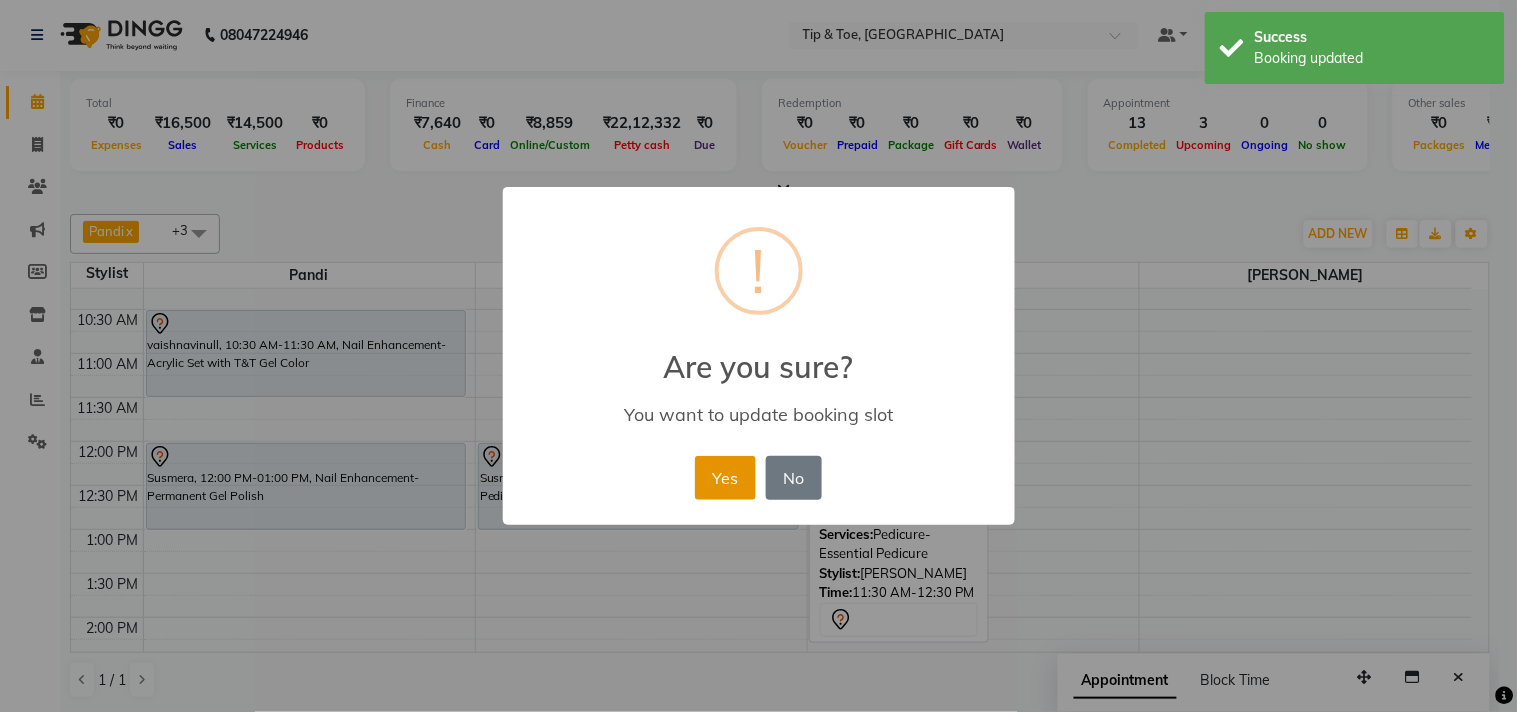 click on "Yes" at bounding box center [725, 478] 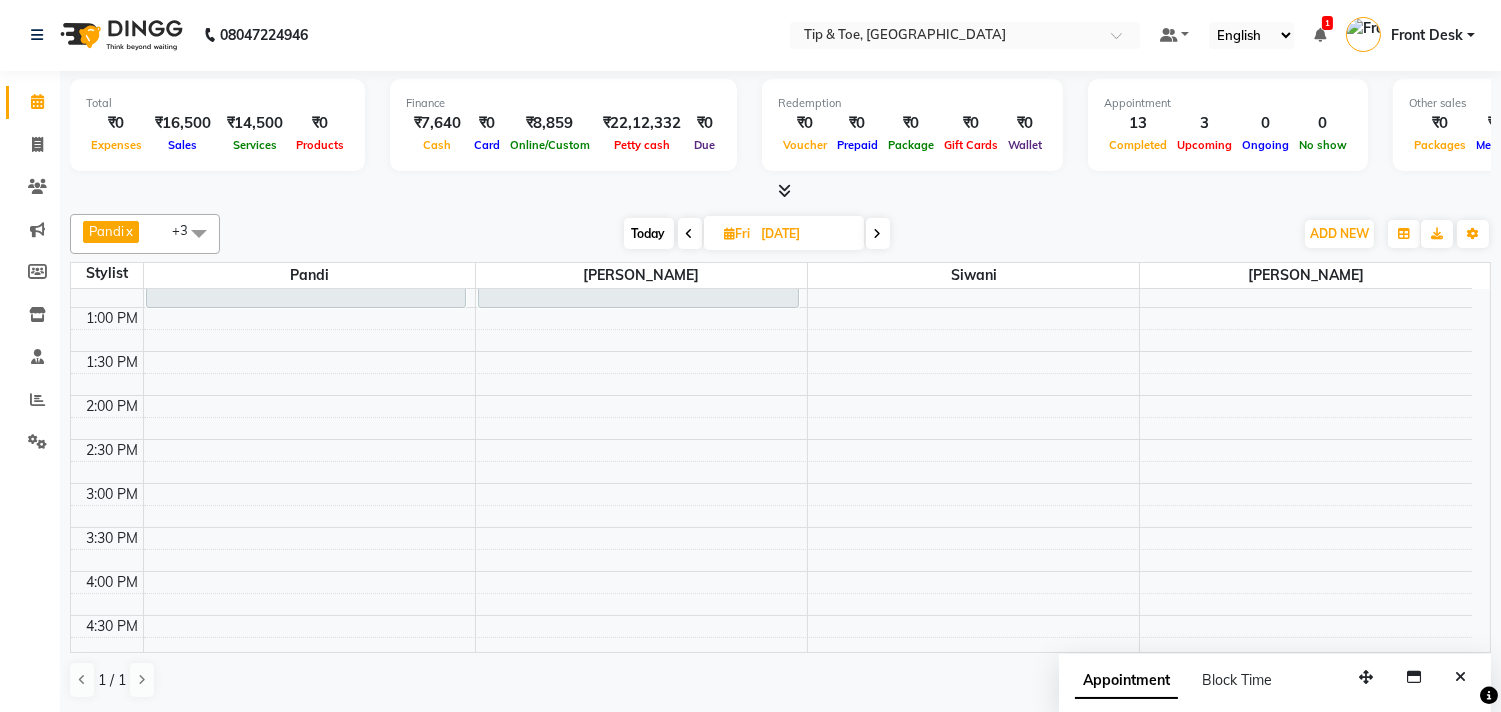 scroll, scrollTop: 222, scrollLeft: 0, axis: vertical 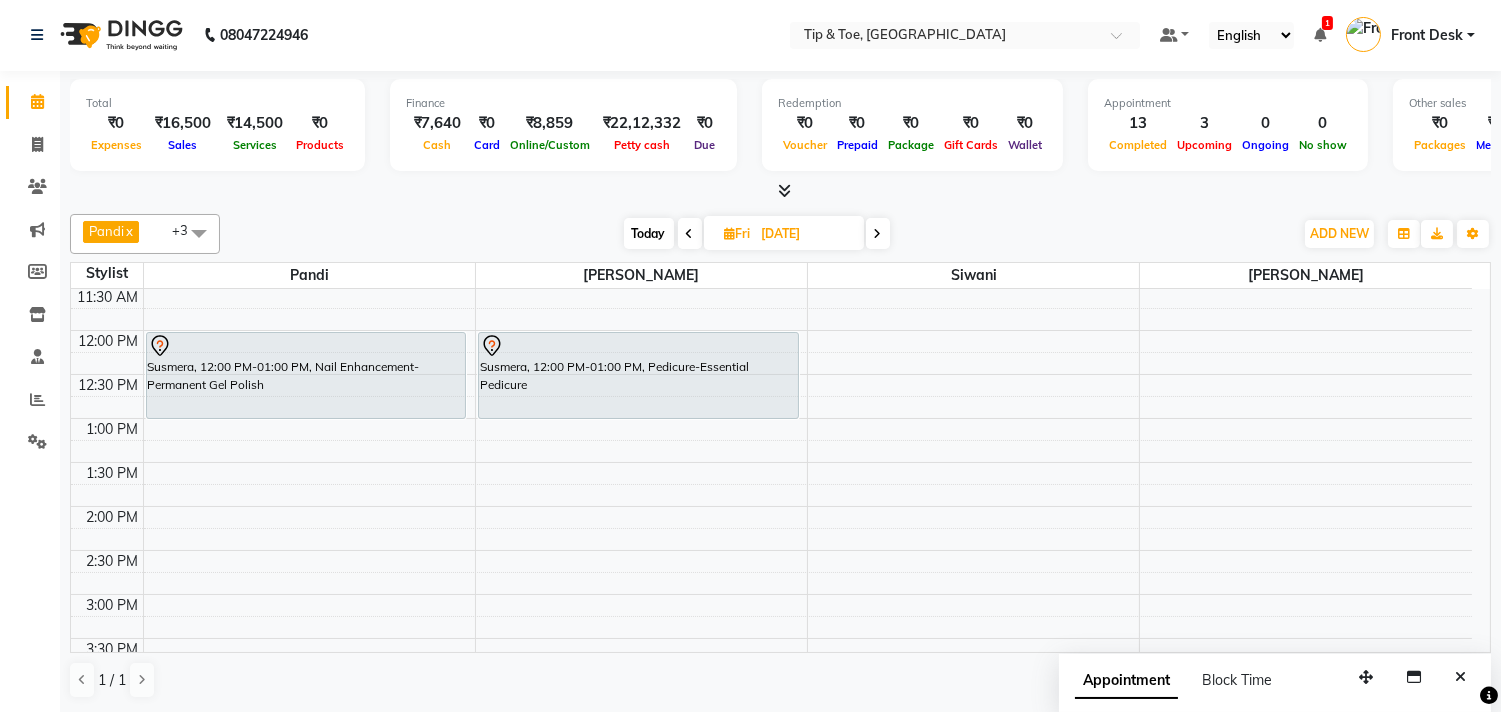 click on "Today" at bounding box center (649, 233) 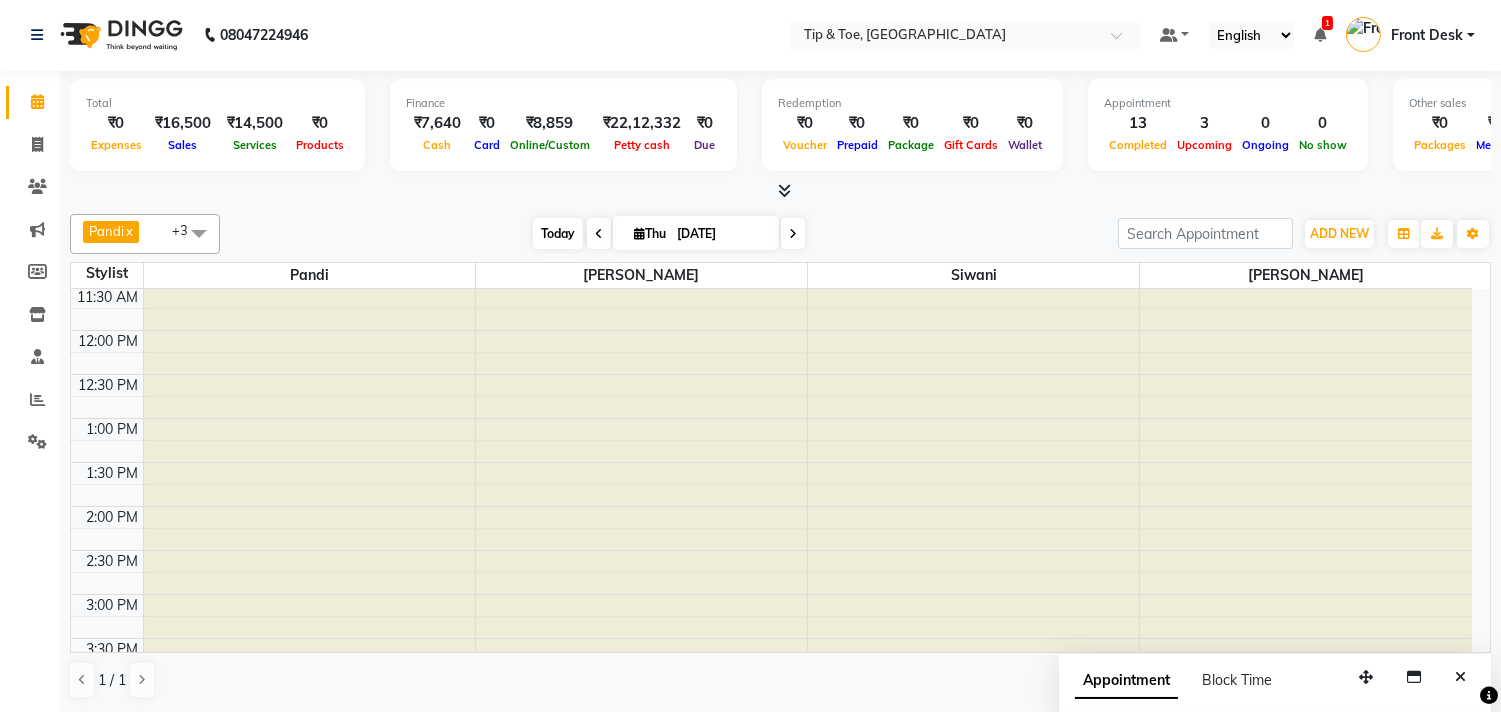 scroll, scrollTop: 796, scrollLeft: 0, axis: vertical 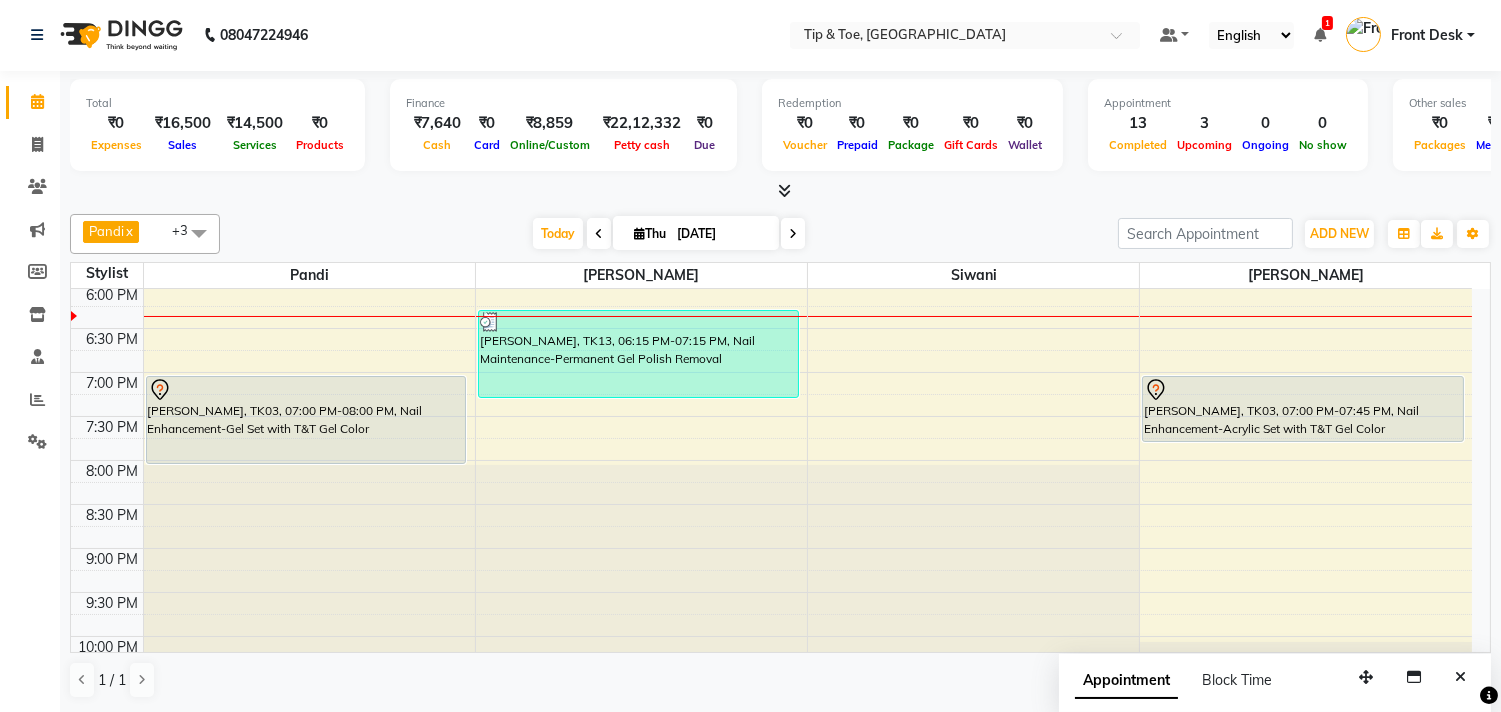 click on "Today  Thu 10-07-2025" at bounding box center [669, 234] 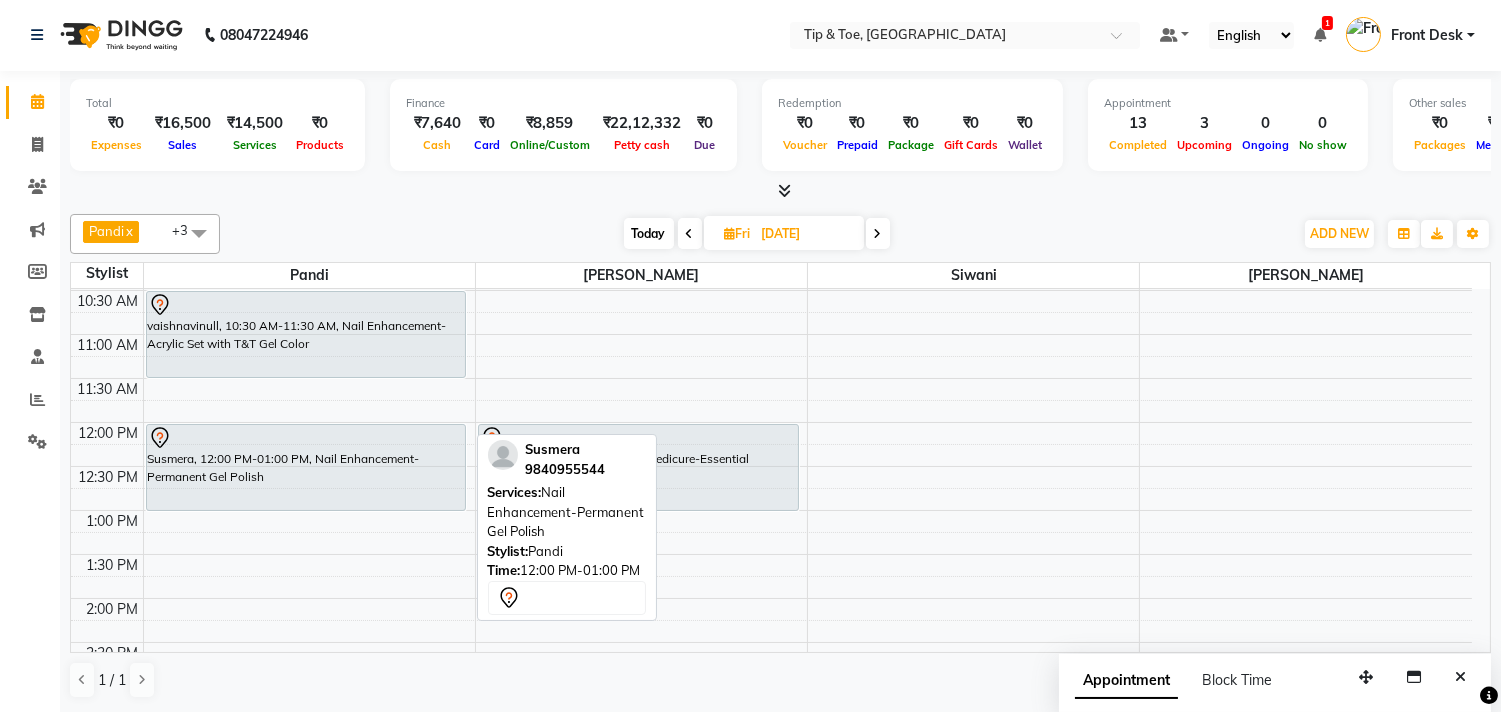 scroll, scrollTop: 18, scrollLeft: 0, axis: vertical 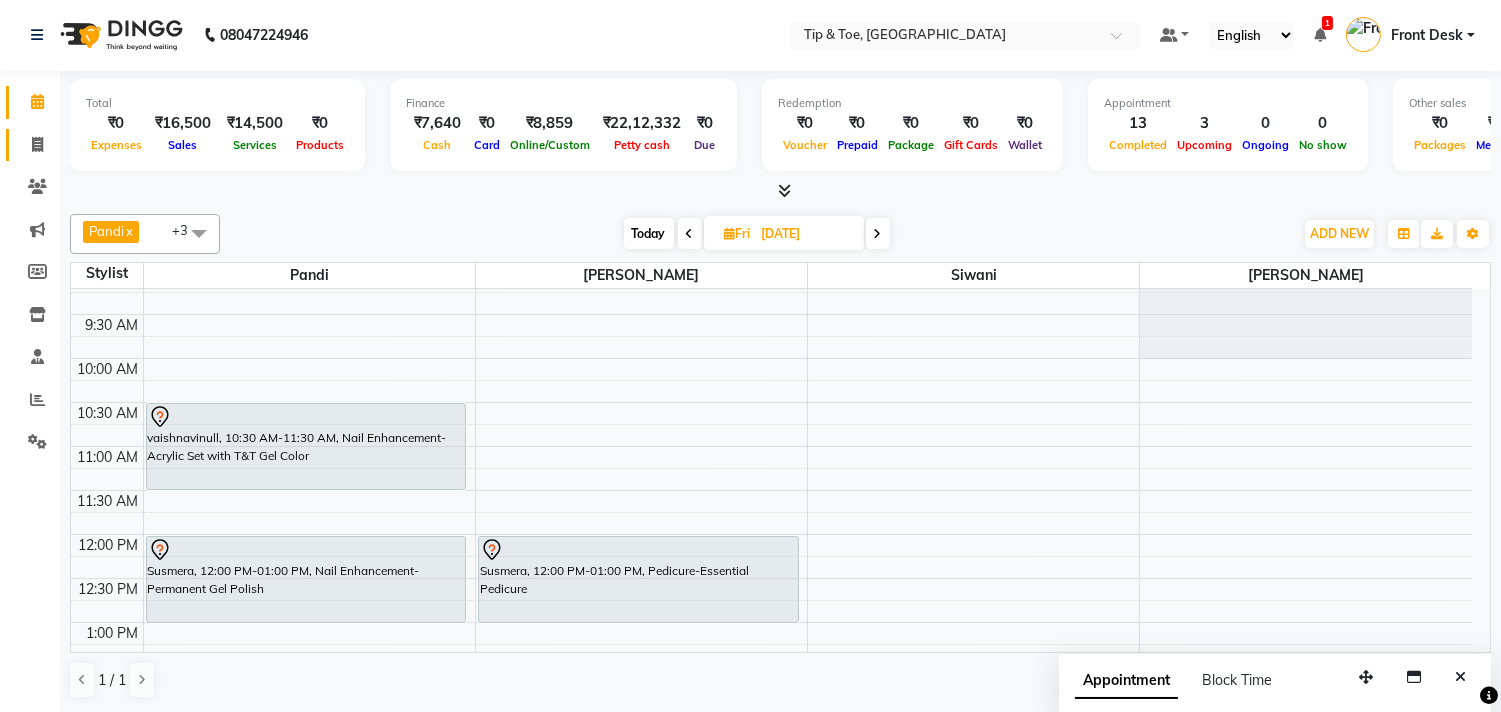 click on "Invoice" 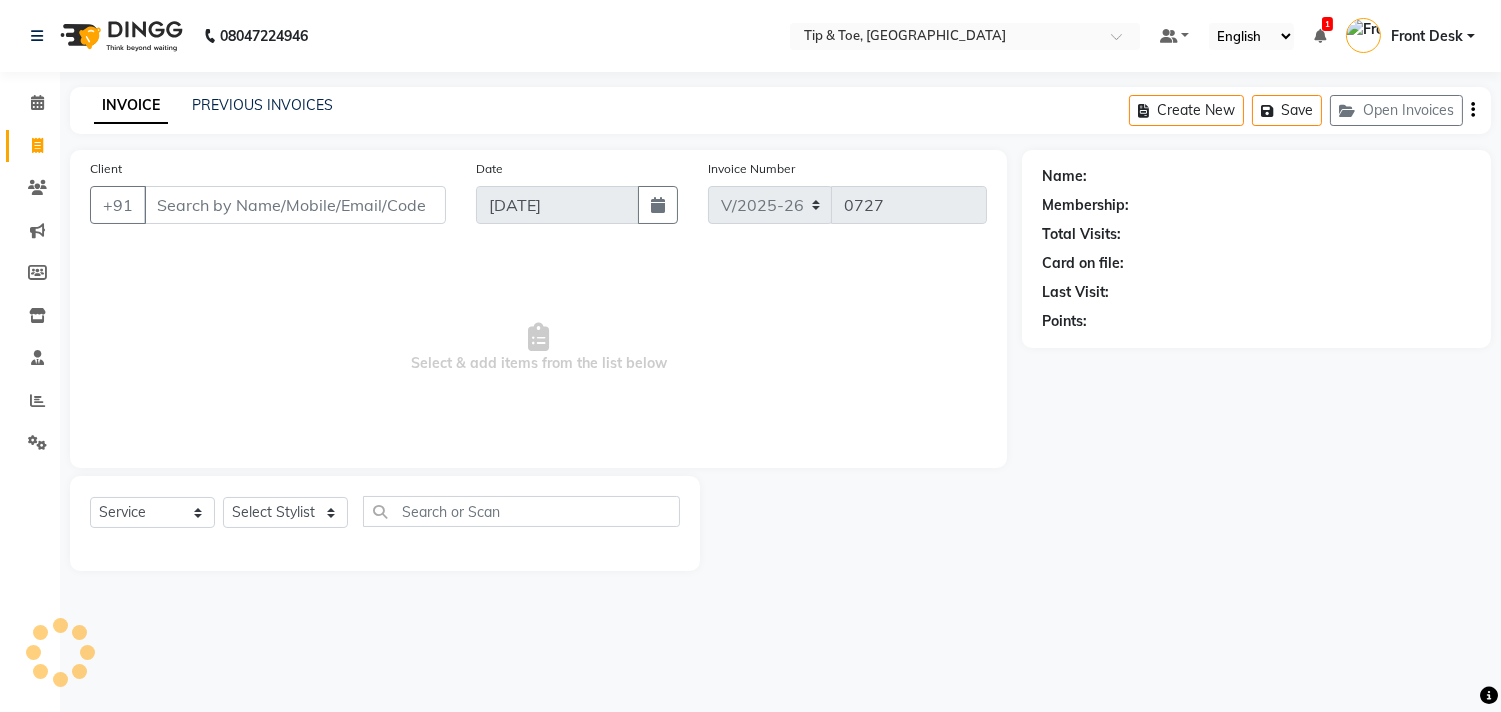 scroll, scrollTop: 0, scrollLeft: 0, axis: both 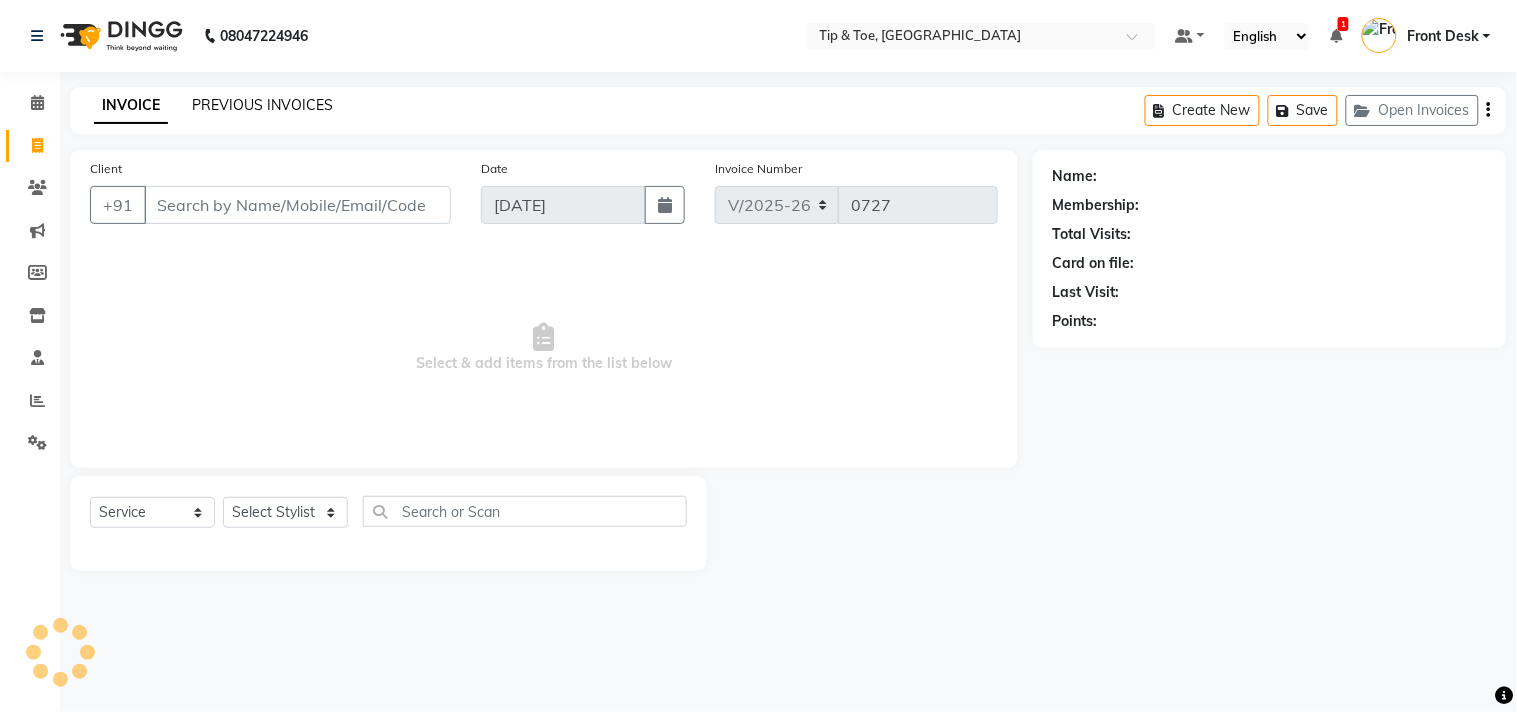 click on "PREVIOUS INVOICES" 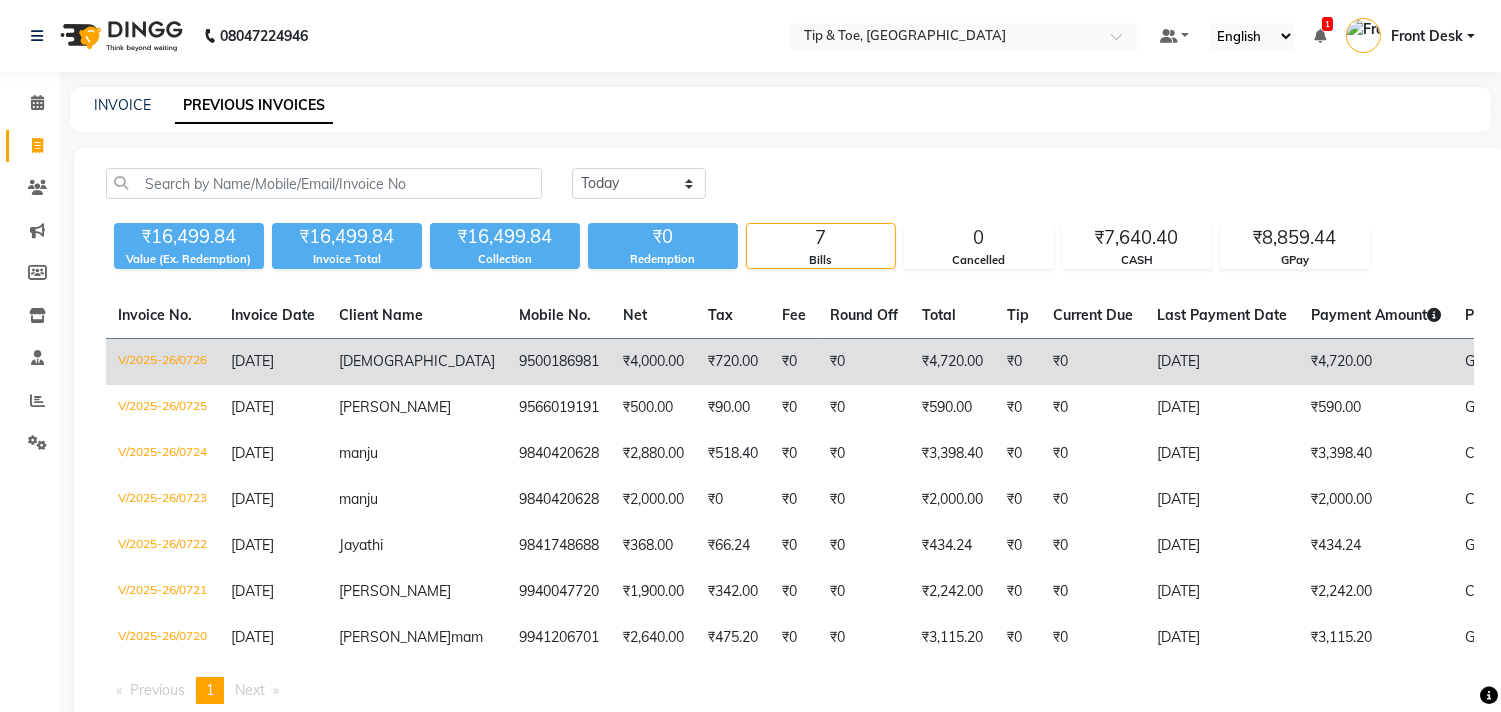 scroll, scrollTop: 93, scrollLeft: 0, axis: vertical 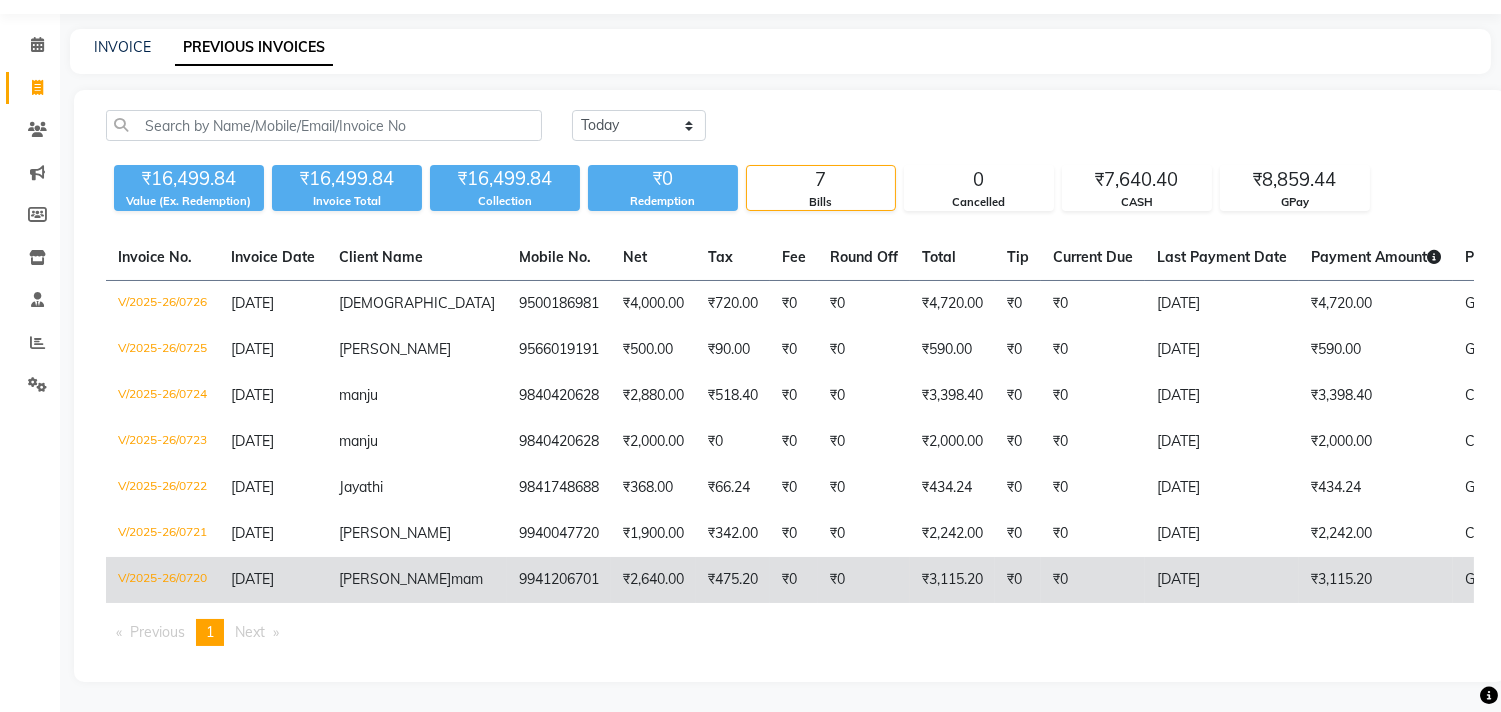 click on "₹2,640.00" 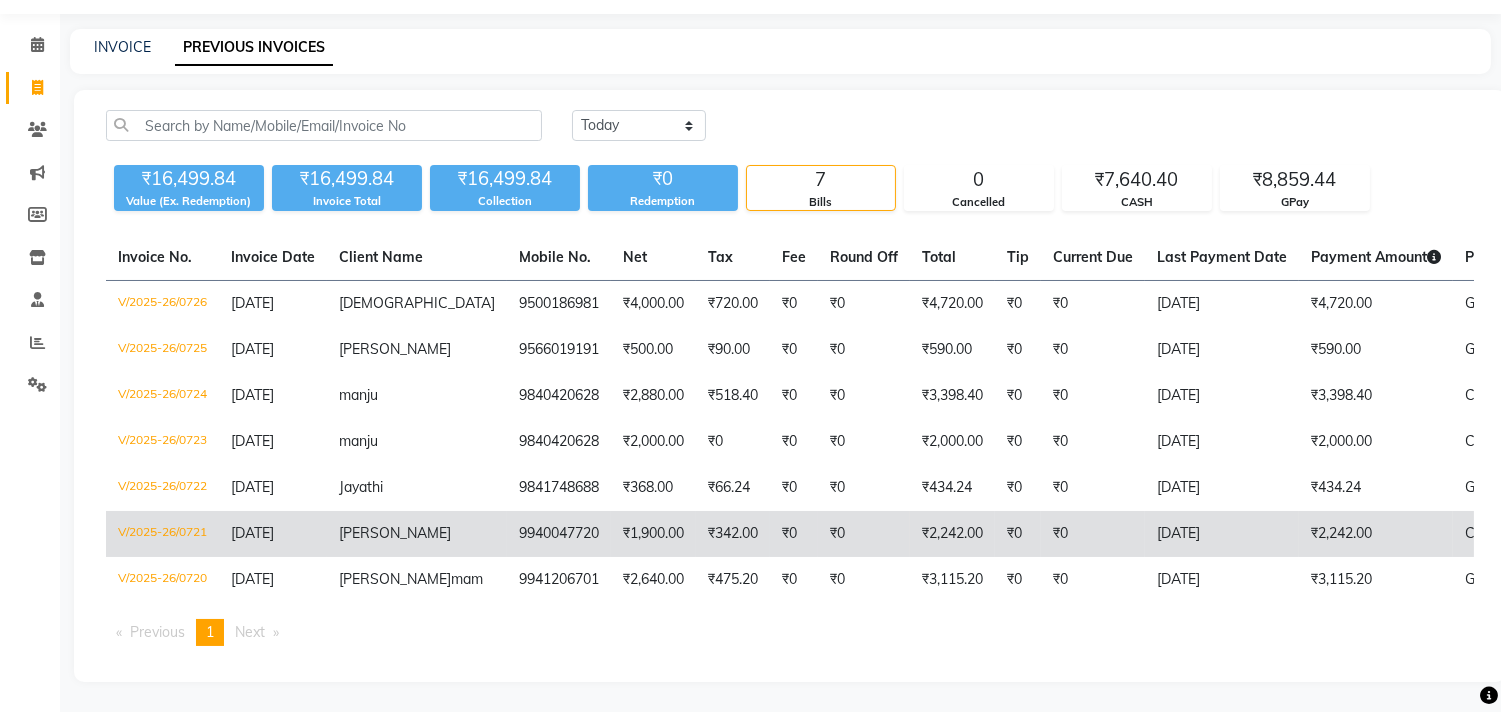 click on "₹342.00" 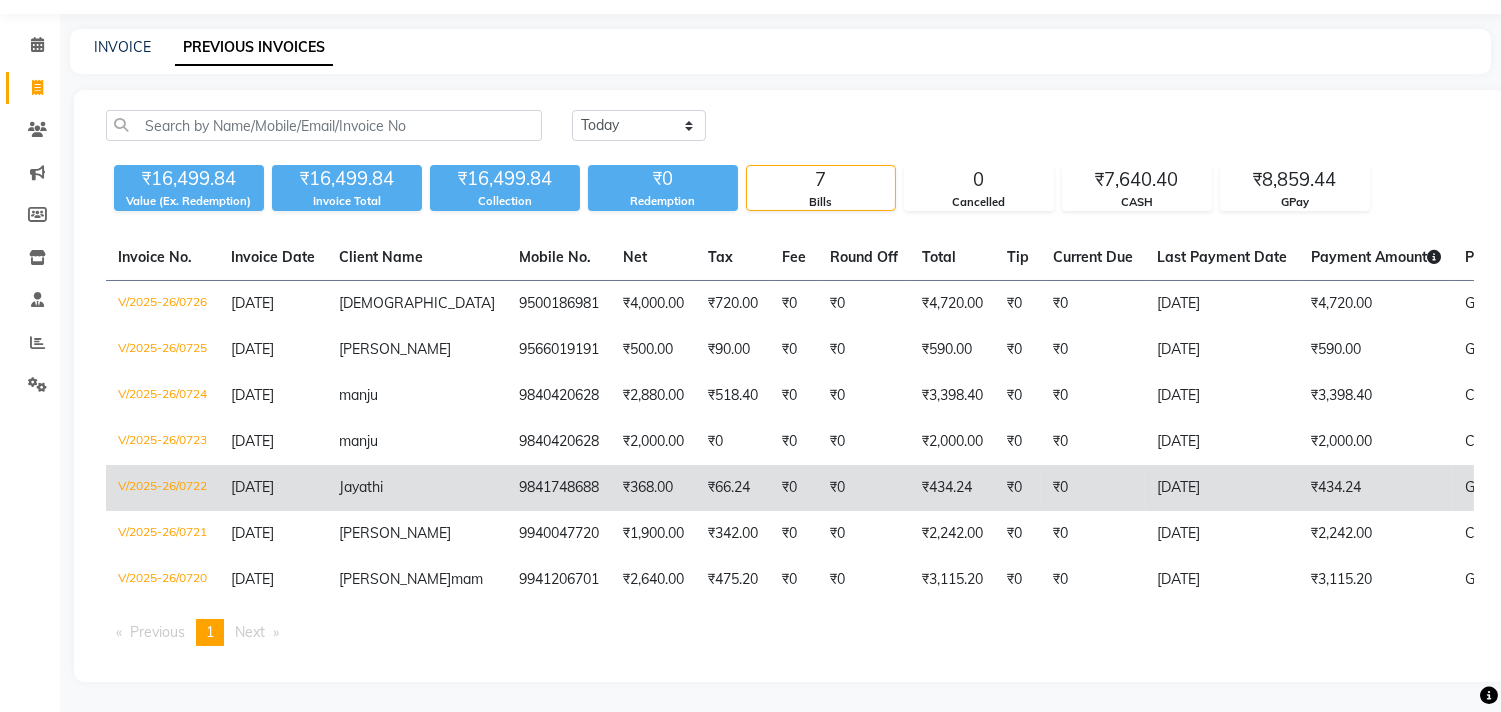 click on "[DATE]" 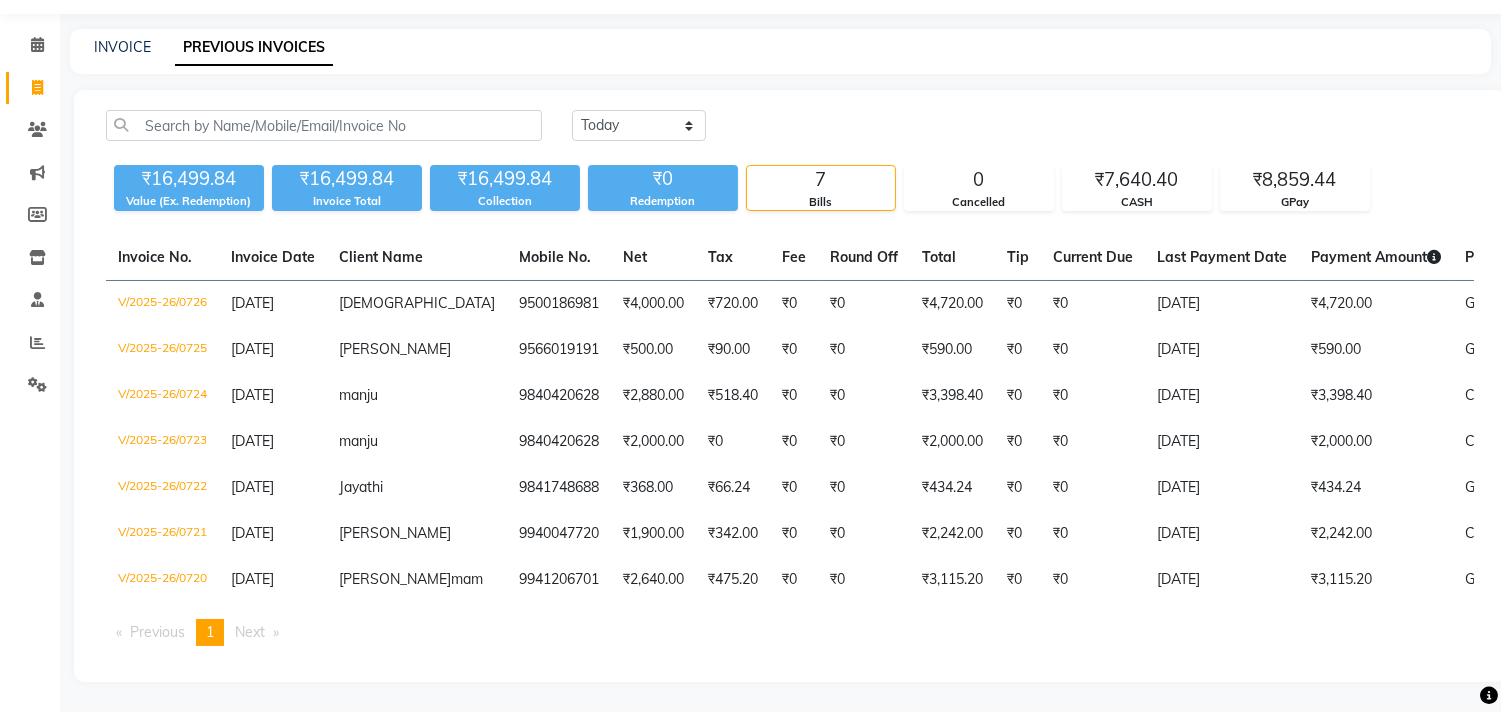 scroll, scrollTop: 0, scrollLeft: 0, axis: both 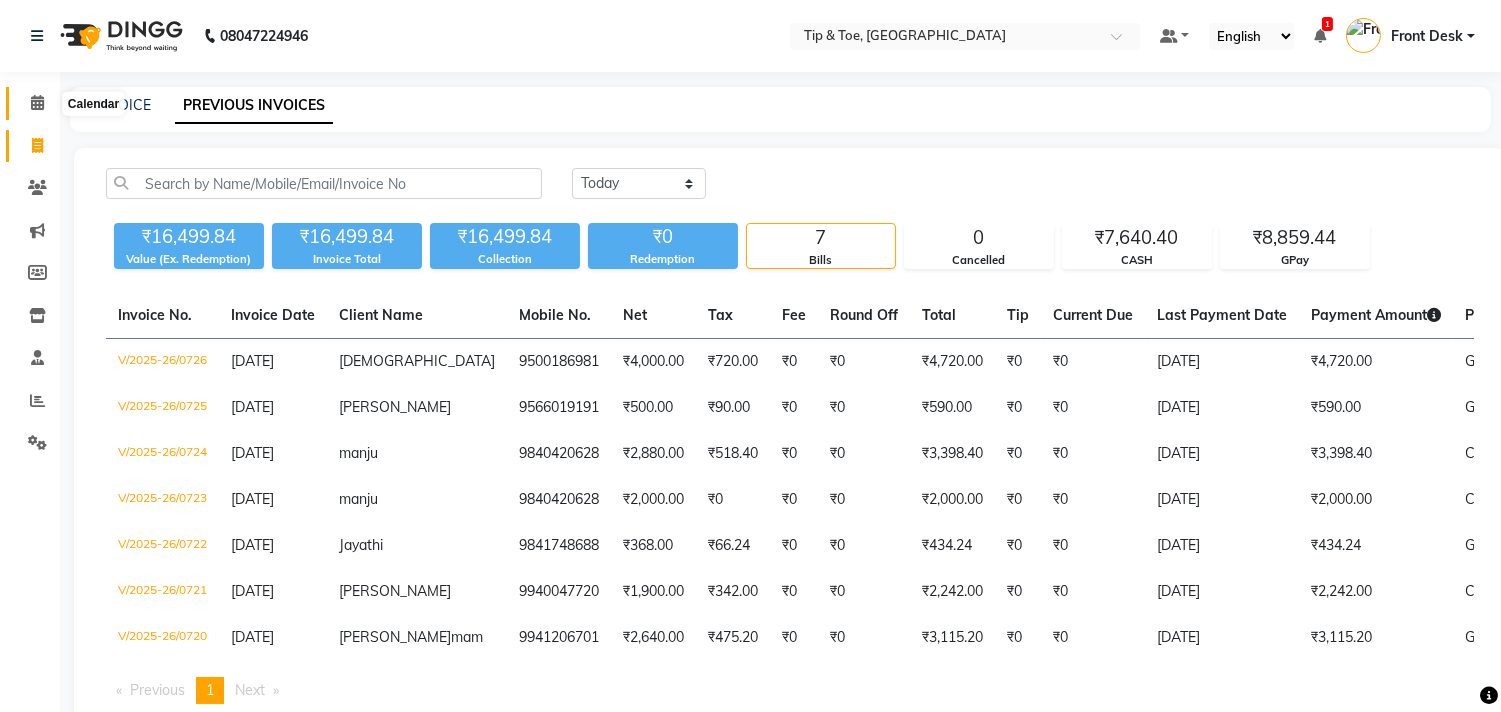 click 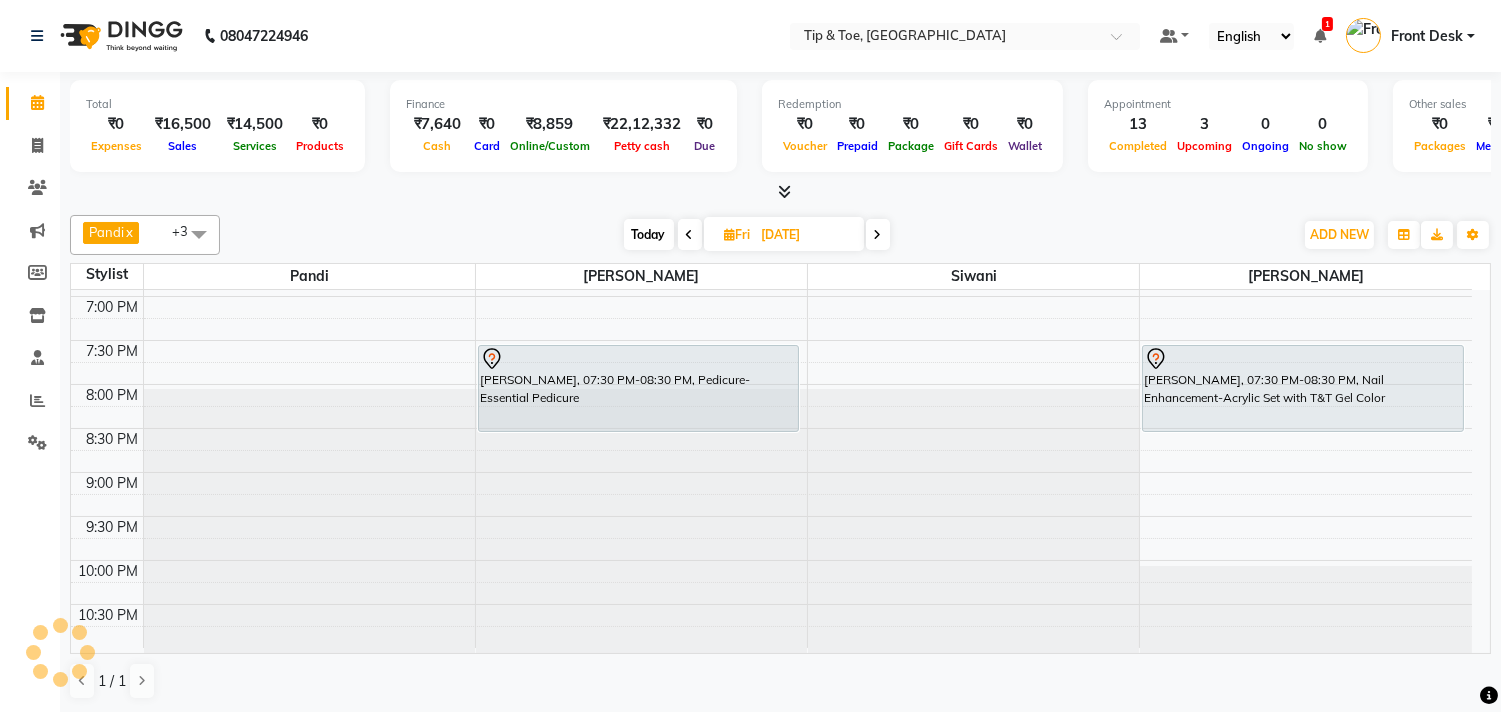 scroll, scrollTop: 0, scrollLeft: 0, axis: both 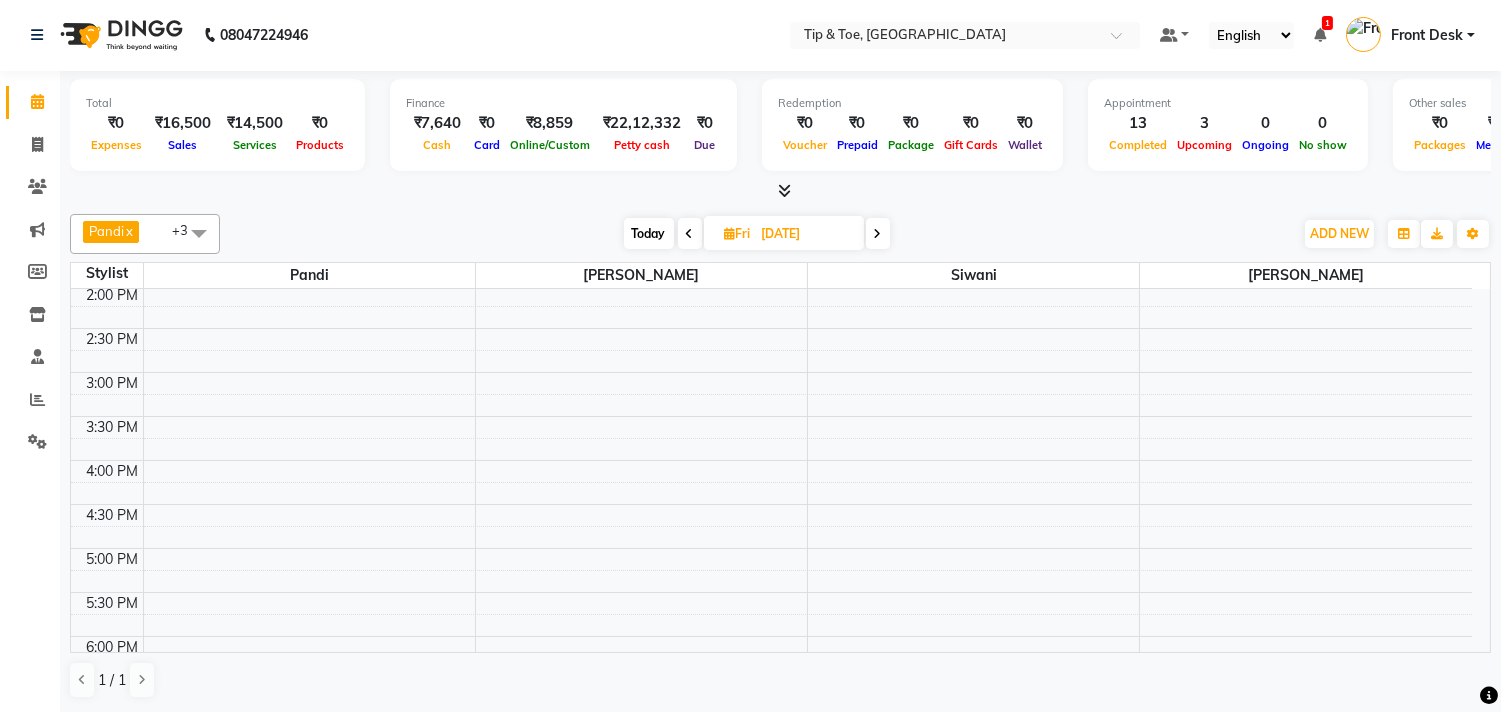 click on "Today" at bounding box center (649, 233) 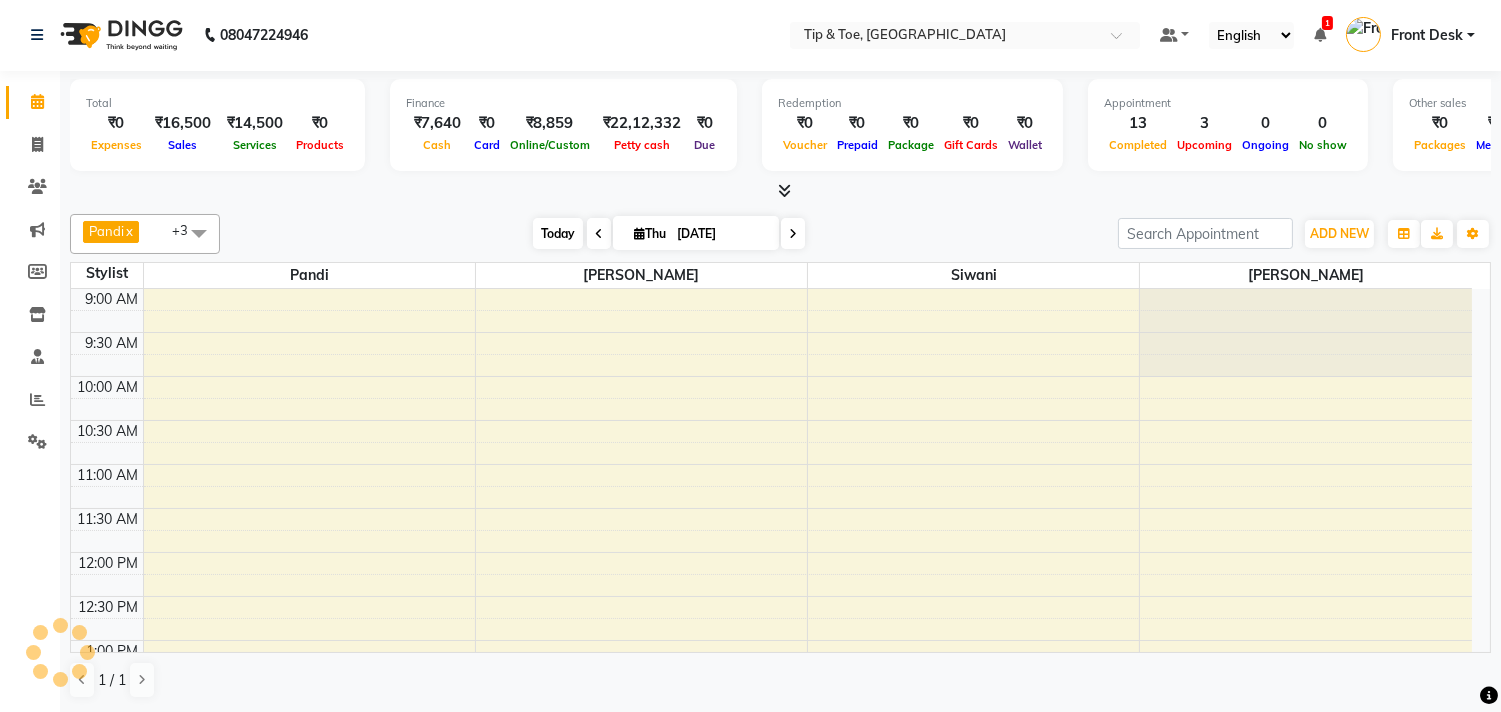 scroll, scrollTop: 796, scrollLeft: 0, axis: vertical 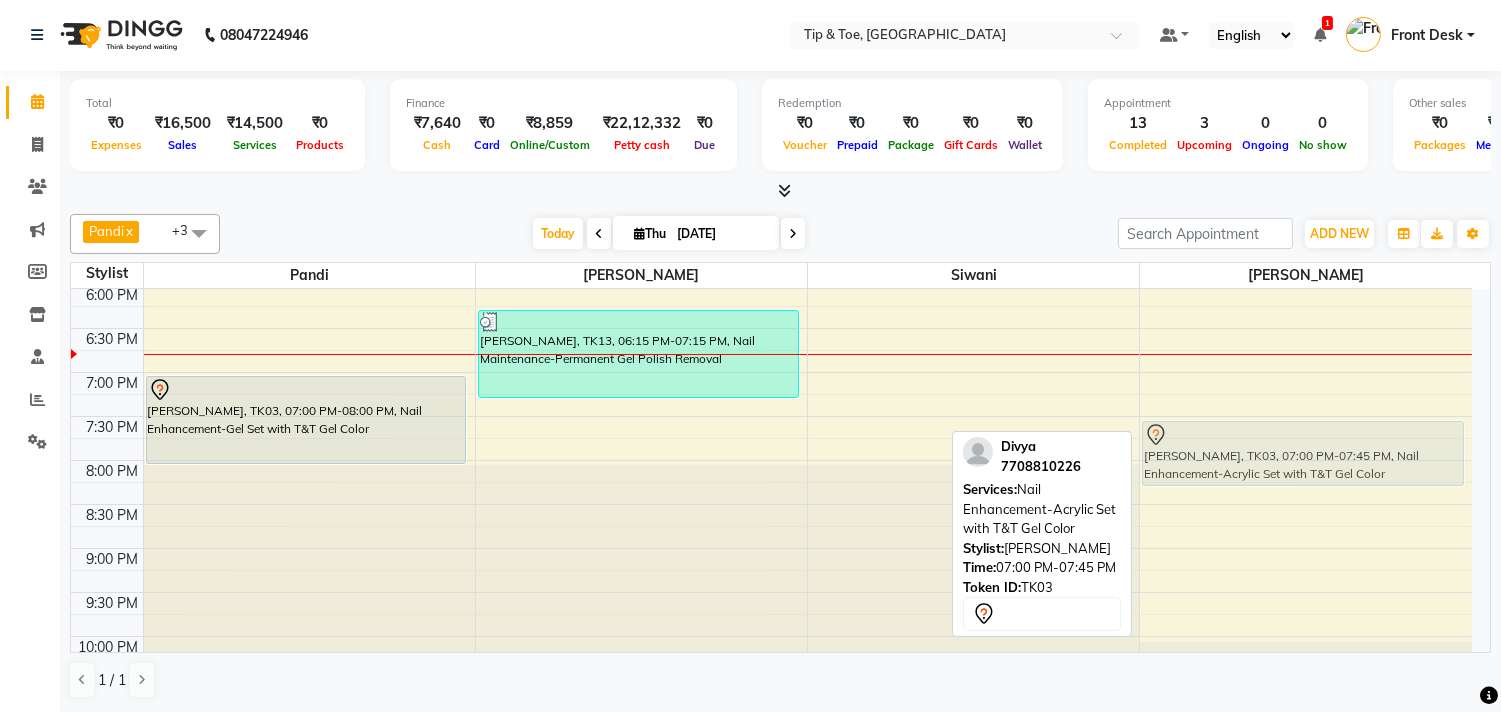 drag, startPoint x: 1285, startPoint y: 406, endPoint x: 1308, endPoint y: 451, distance: 50.537113 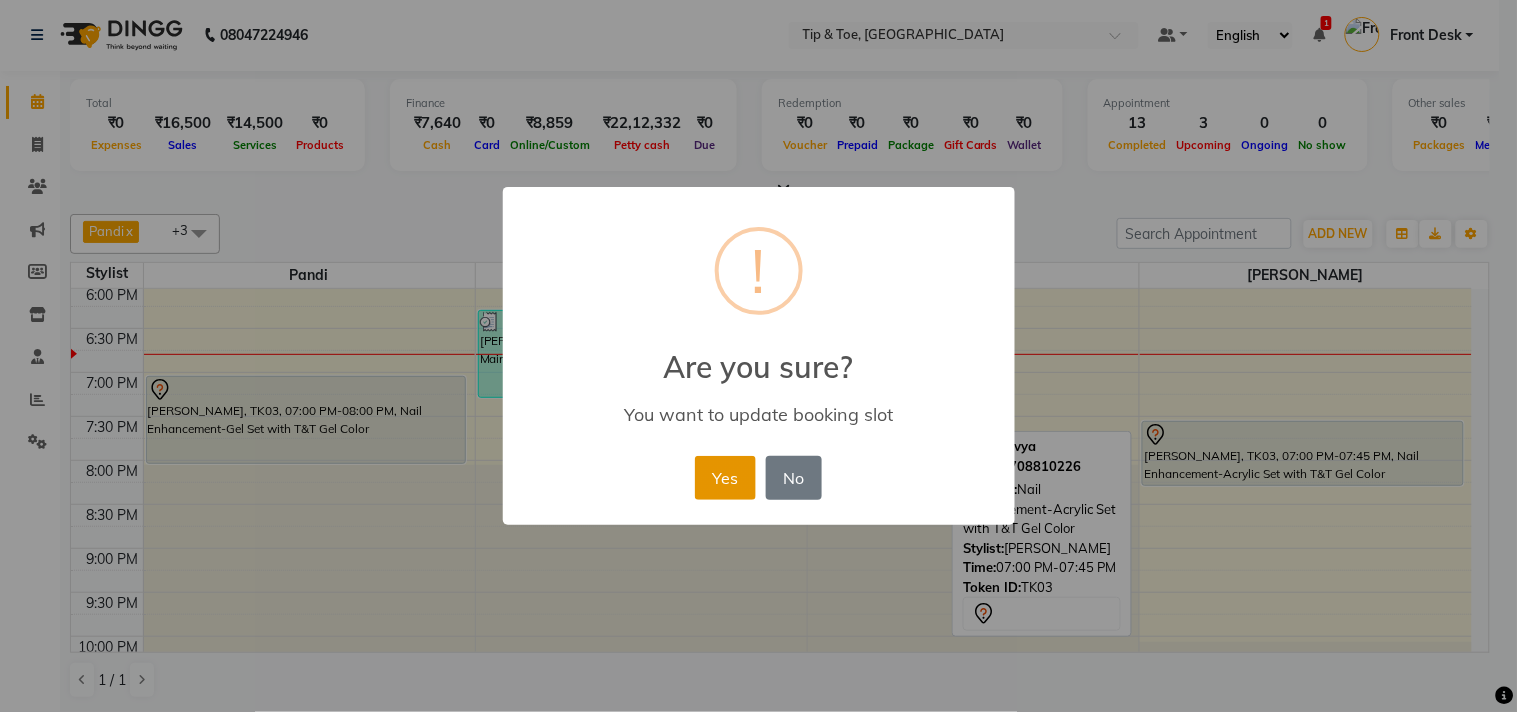 click on "Yes" at bounding box center (725, 478) 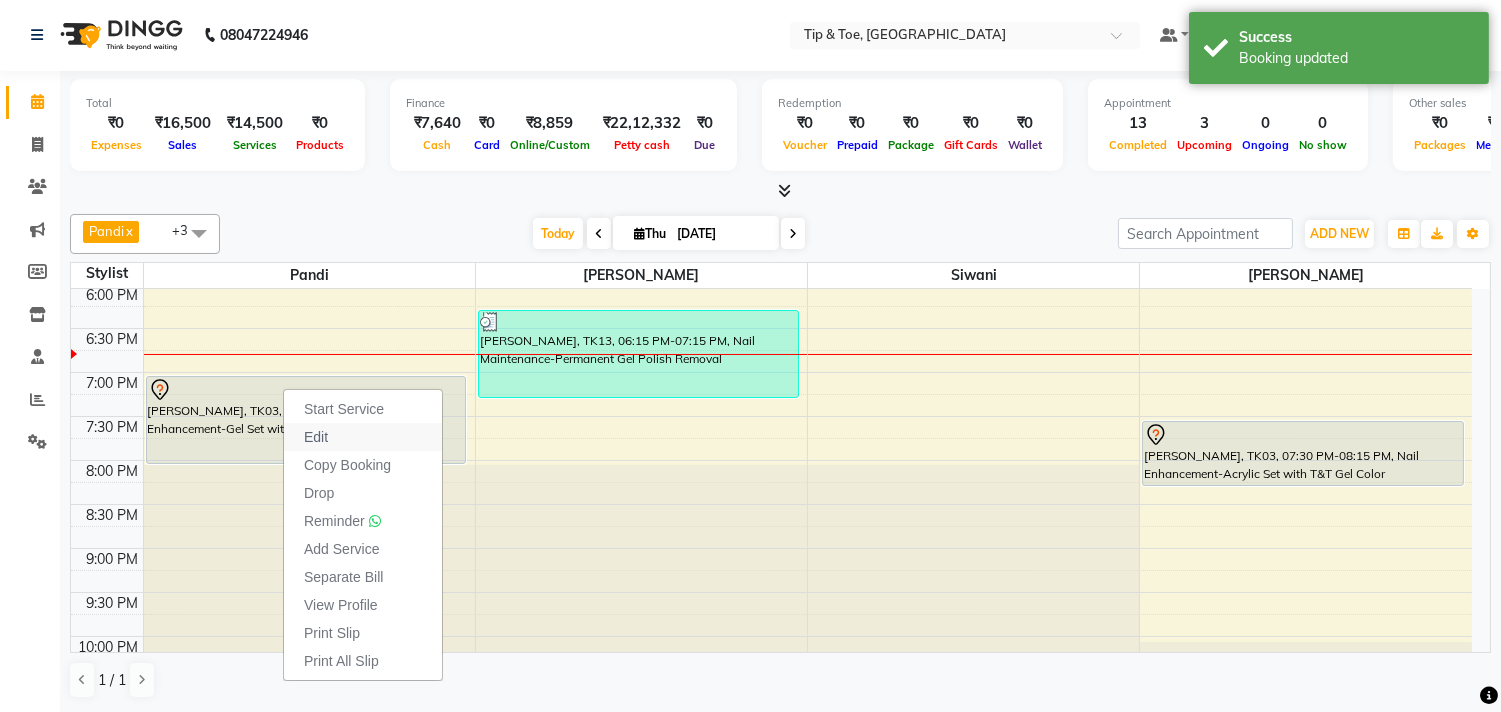 click on "Edit" at bounding box center [363, 437] 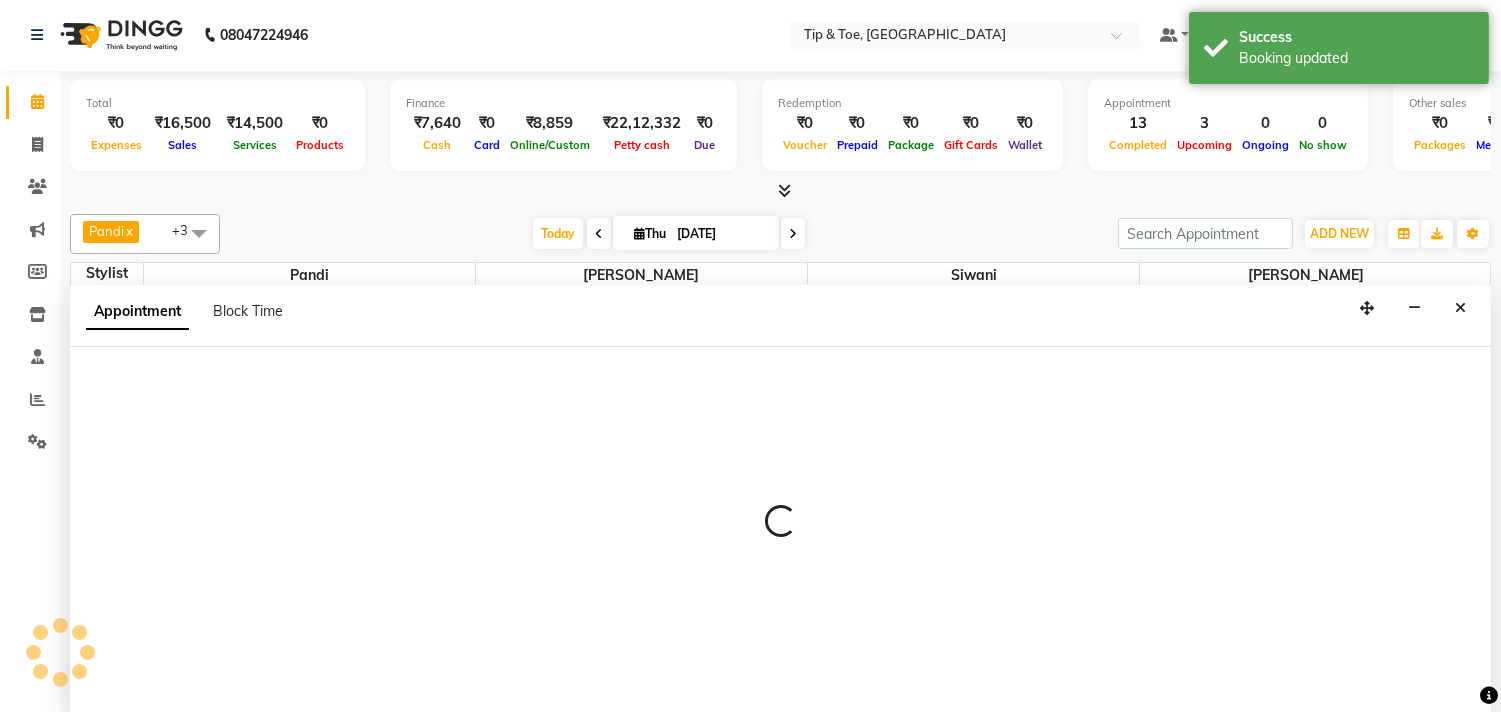 select on "tentative" 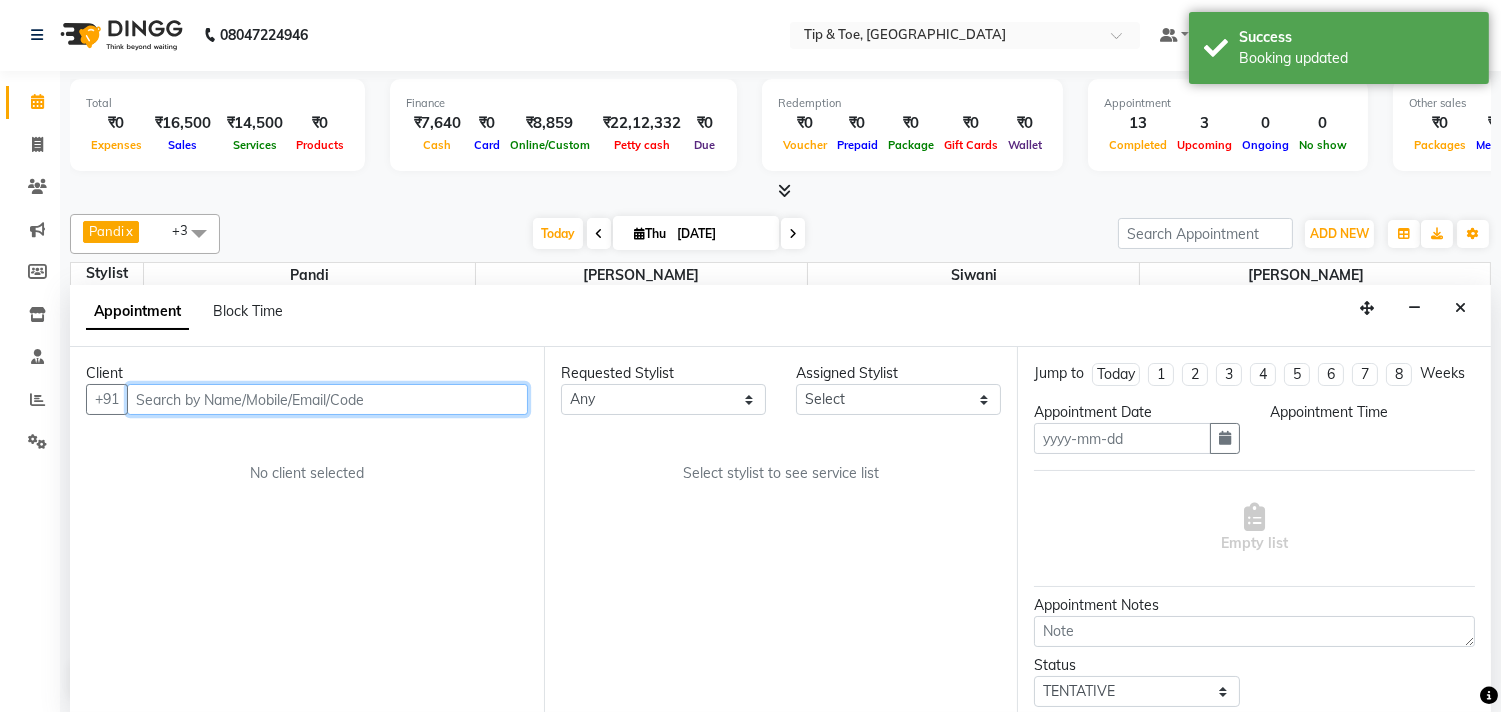 type on "[DATE]" 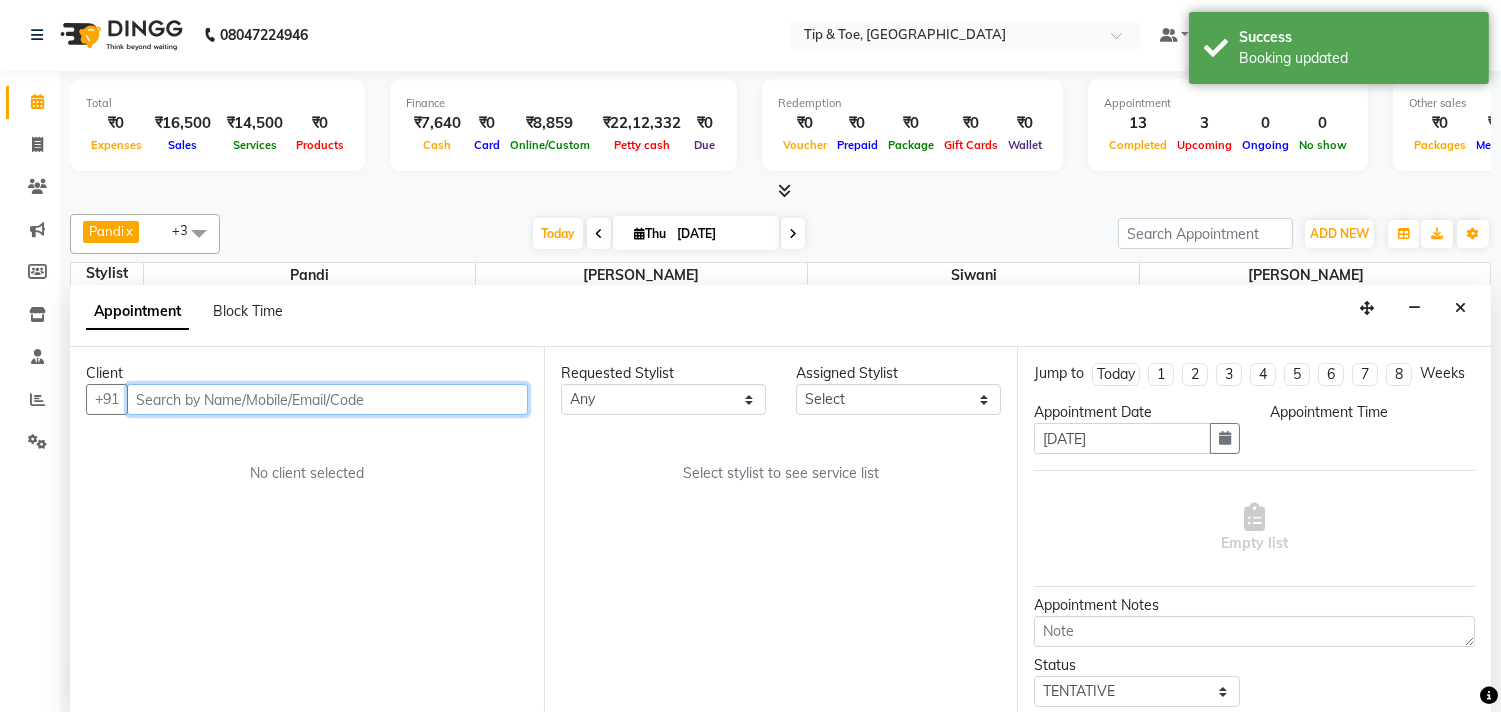 select on "1140" 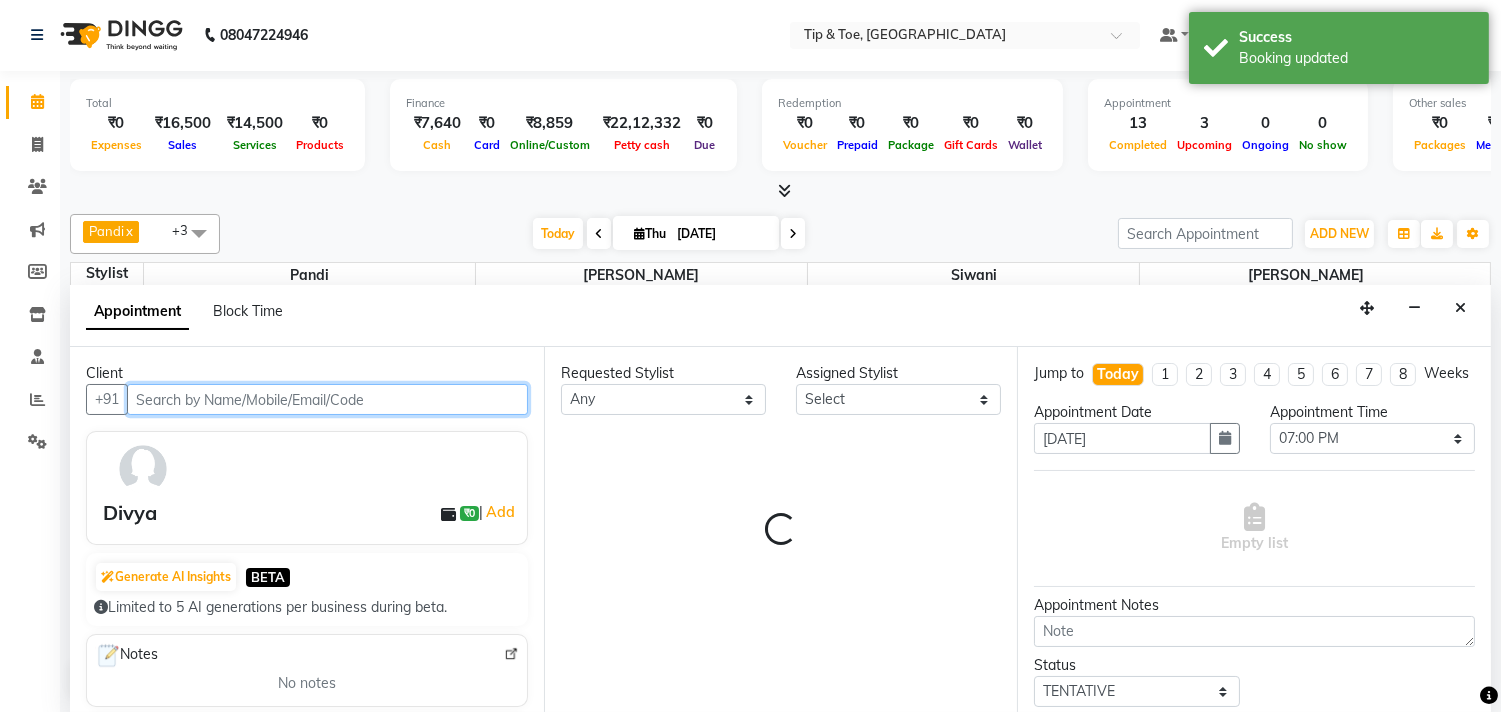 select on "75187" 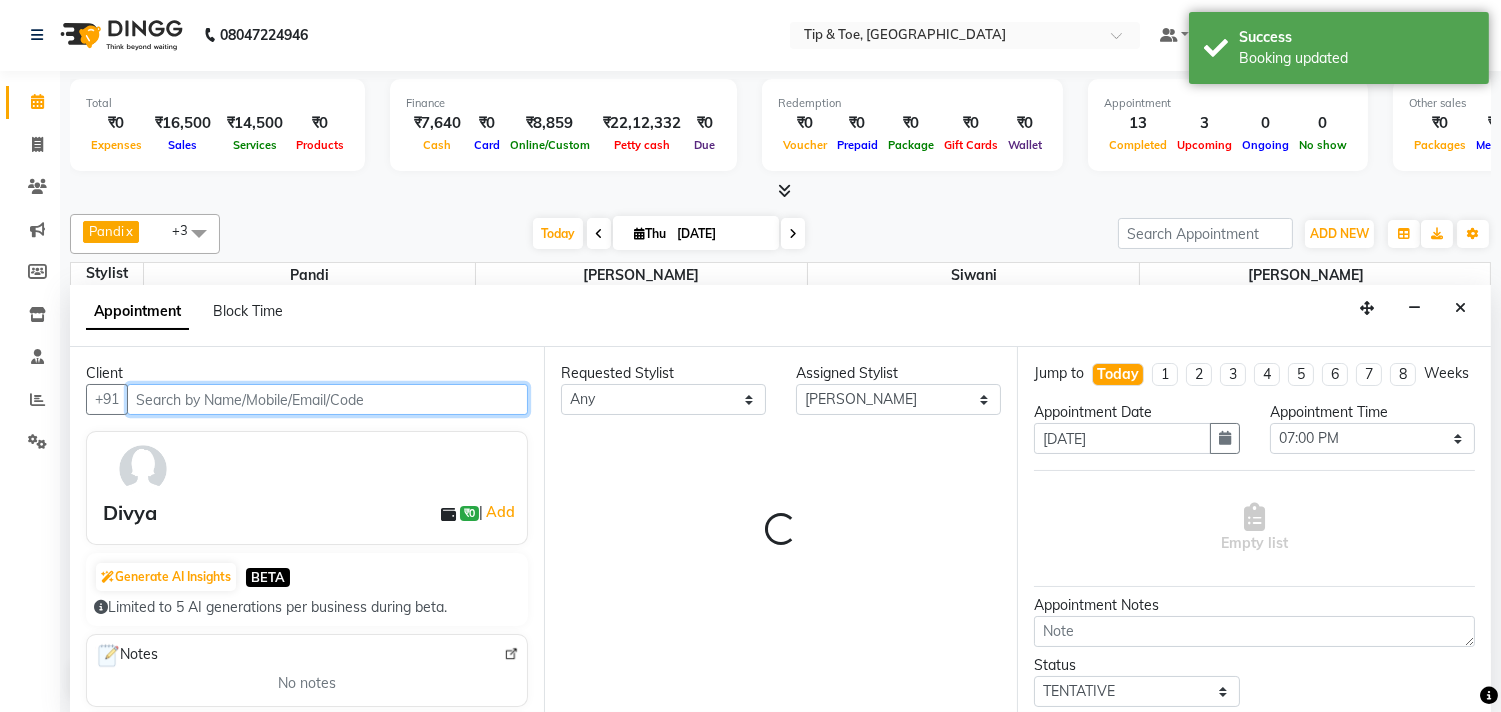 scroll, scrollTop: 796, scrollLeft: 0, axis: vertical 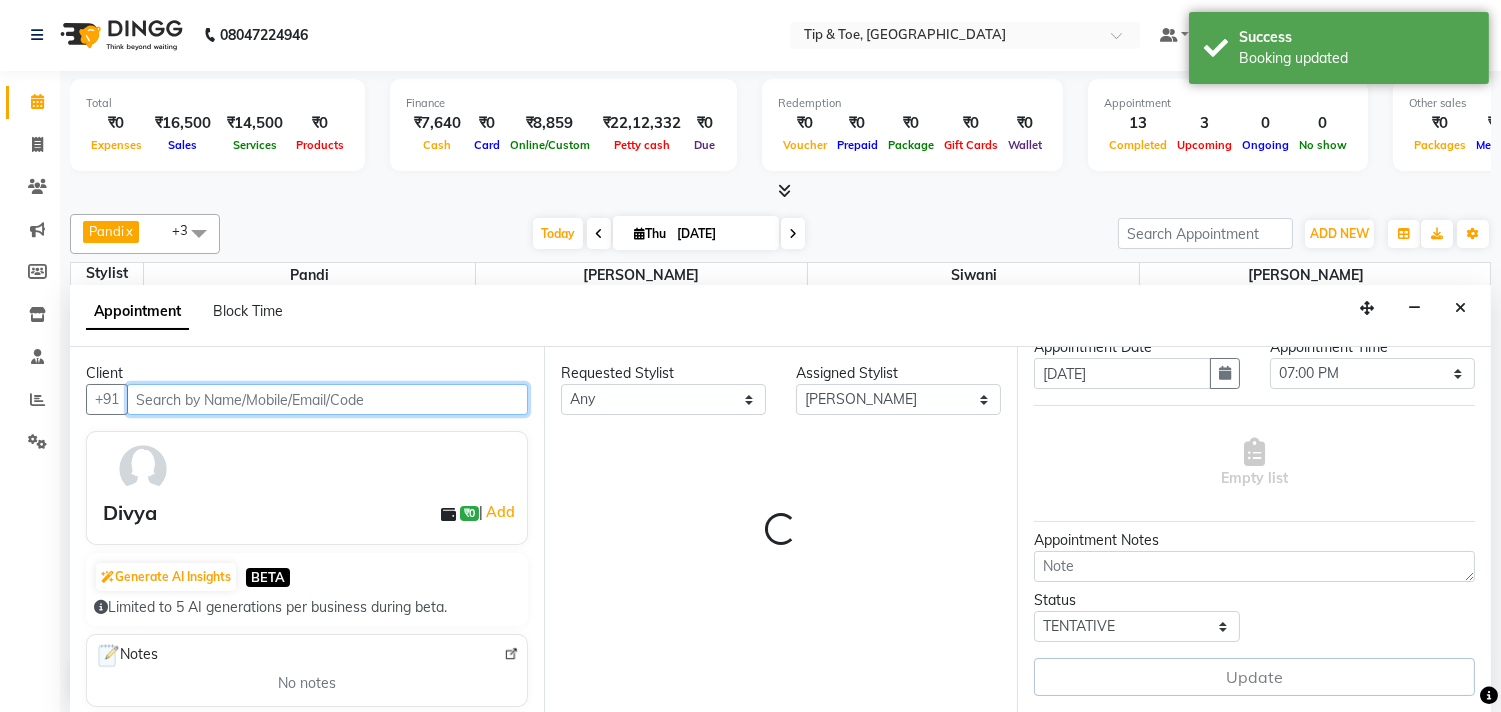 select on "2752" 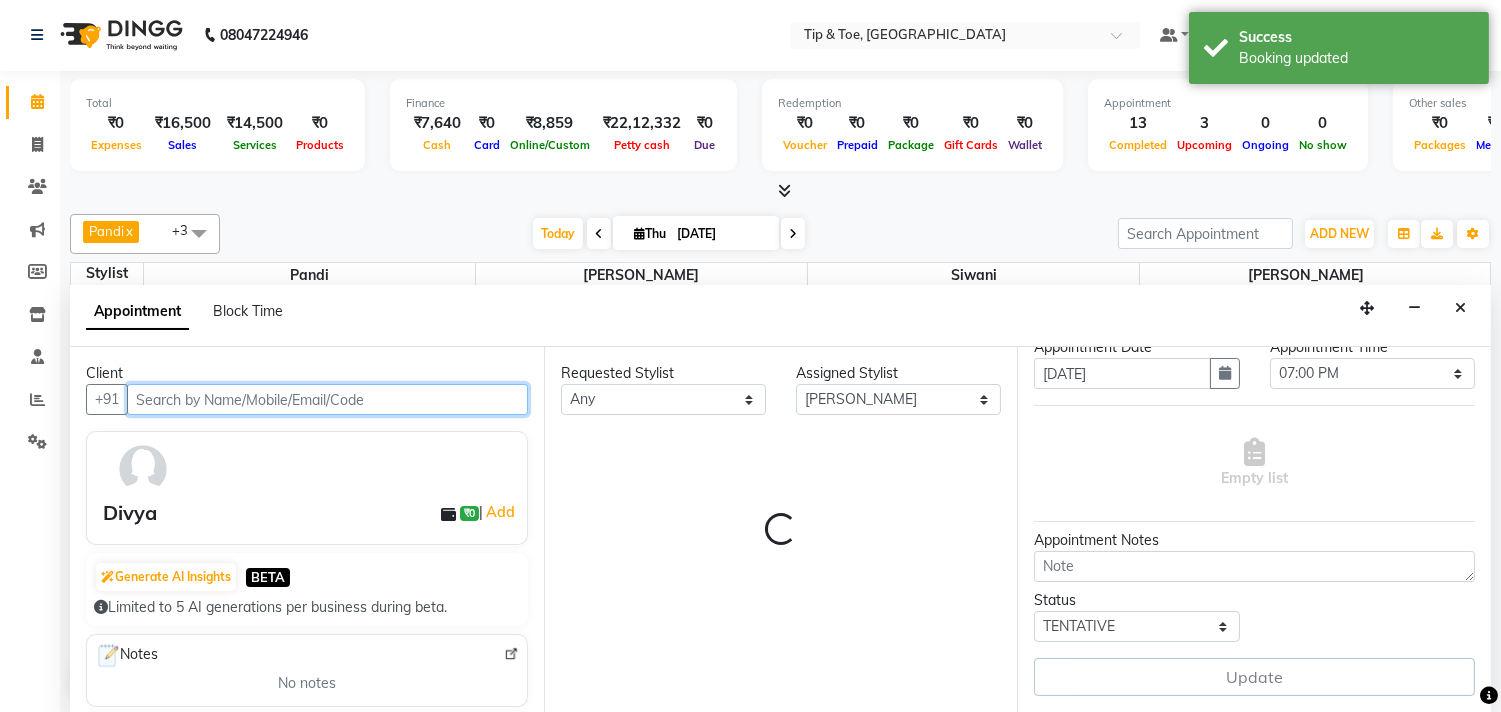 select on "2752" 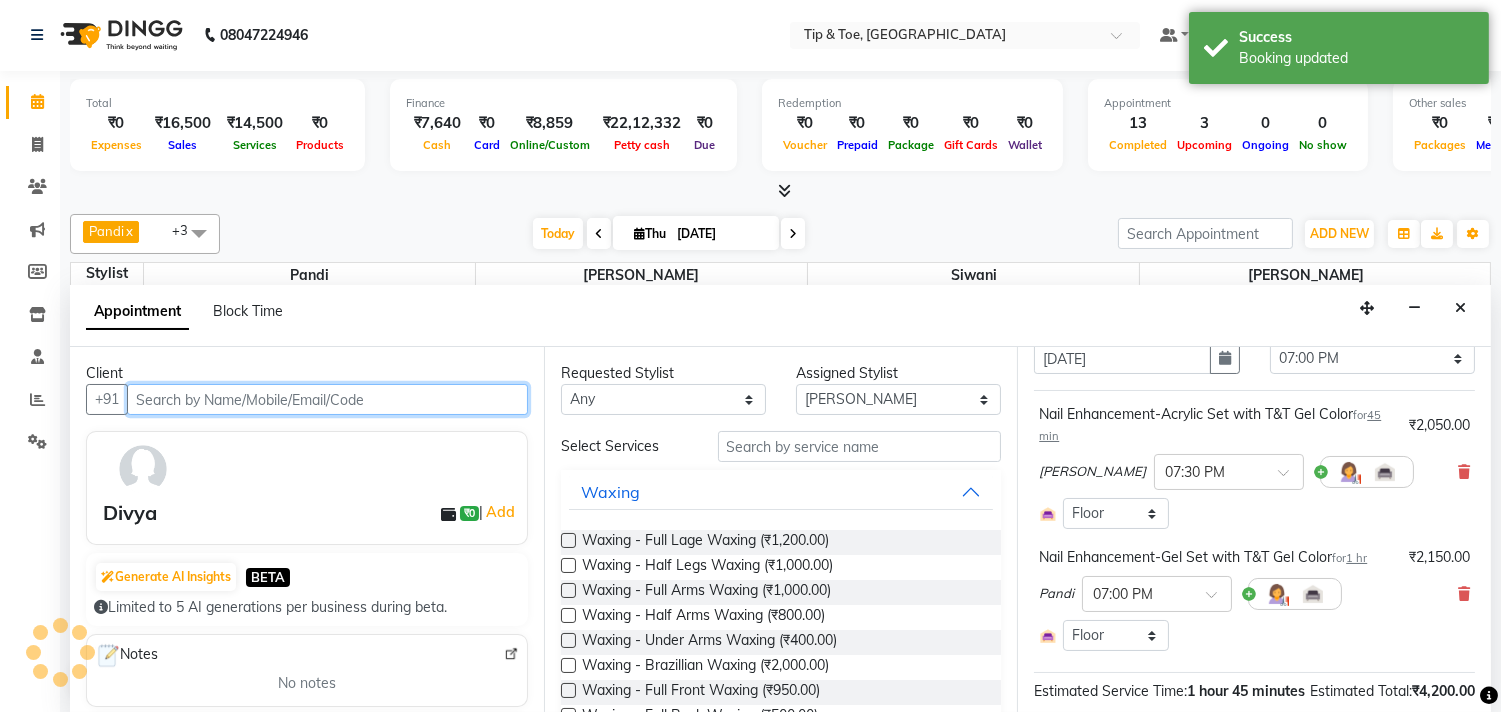 scroll, scrollTop: 83, scrollLeft: 0, axis: vertical 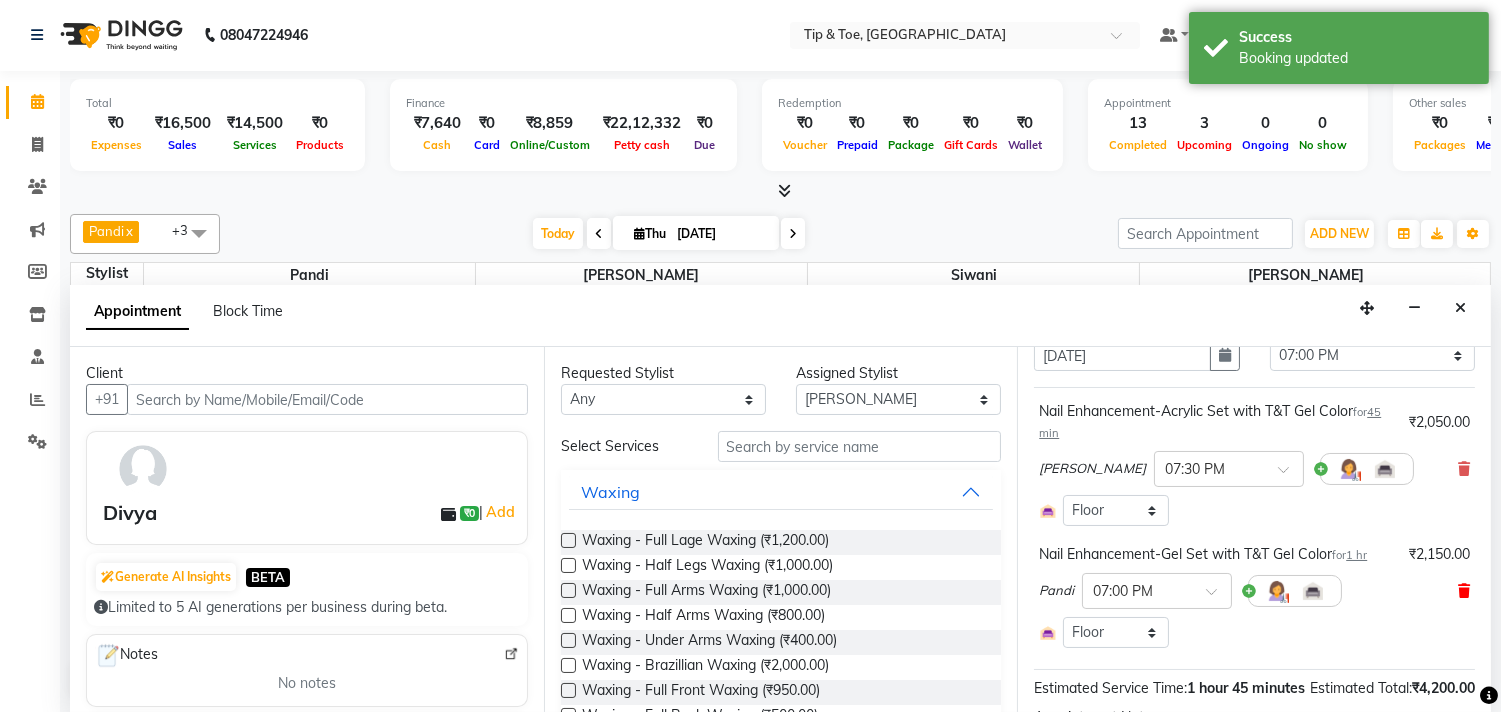 click at bounding box center [1464, 591] 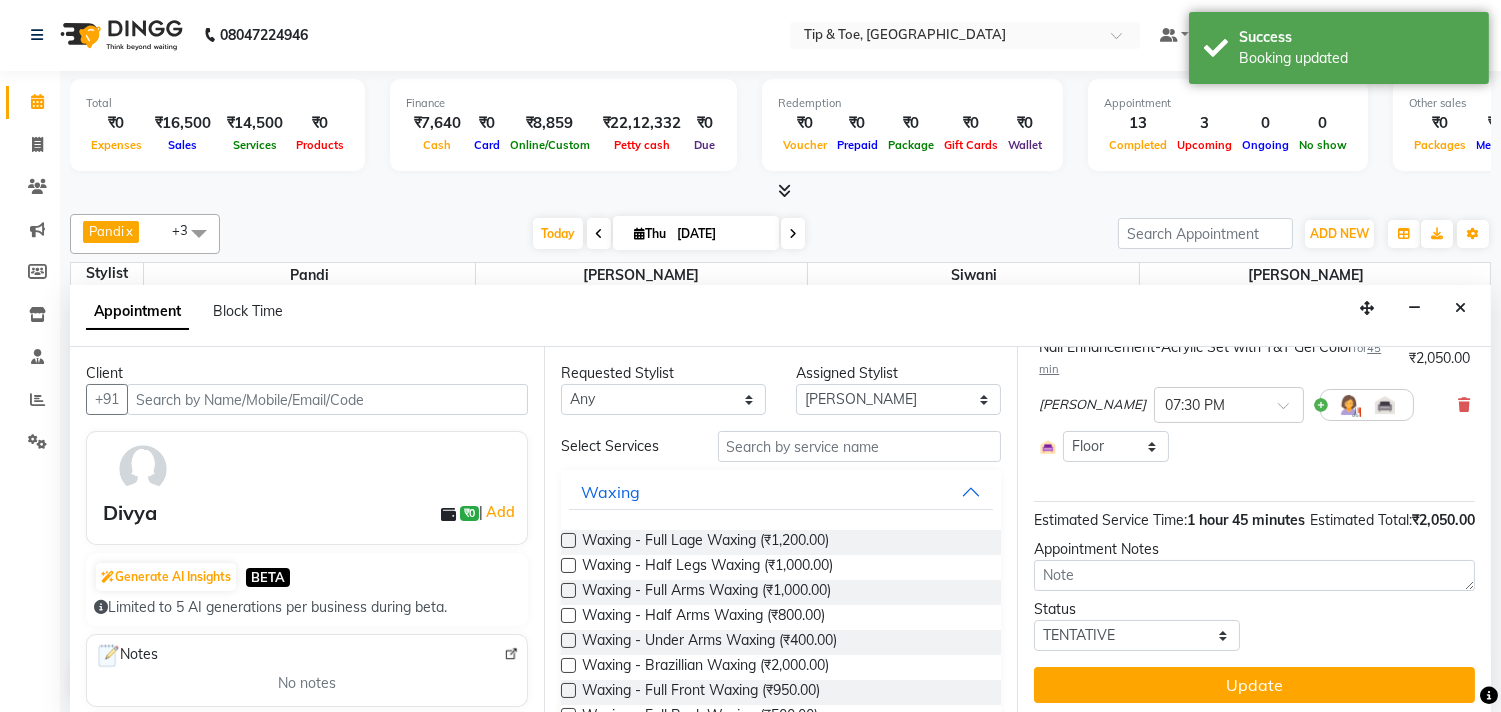 scroll, scrollTop: 193, scrollLeft: 0, axis: vertical 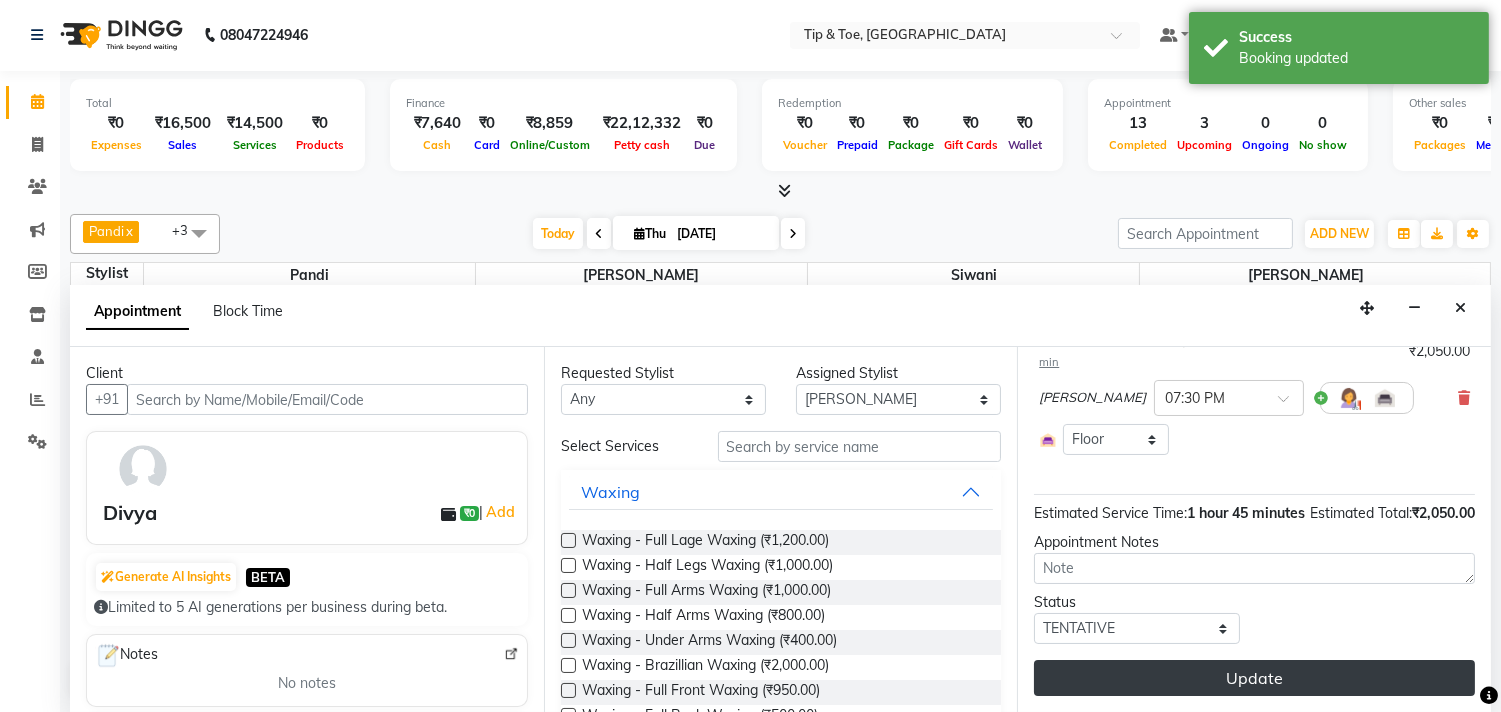 click on "Update" at bounding box center [1254, 678] 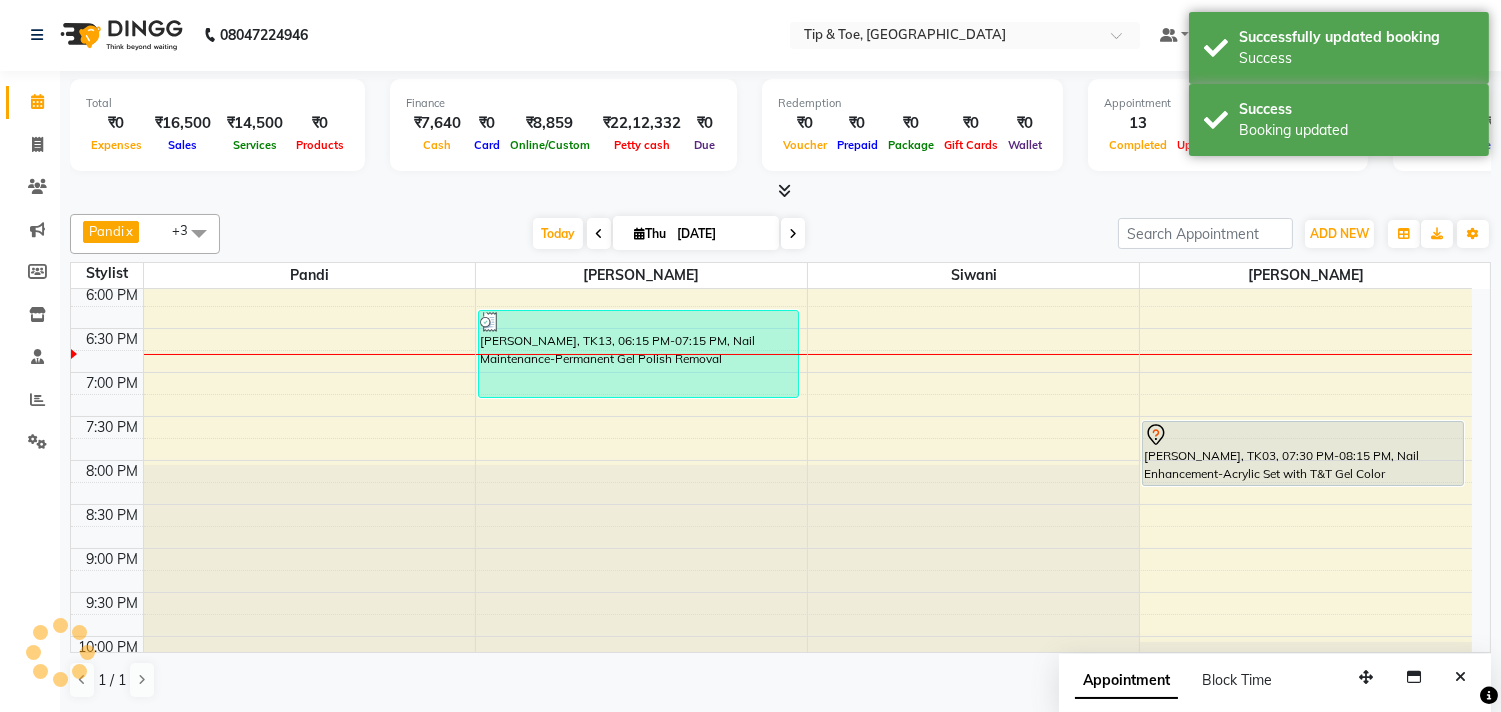 scroll, scrollTop: 0, scrollLeft: 0, axis: both 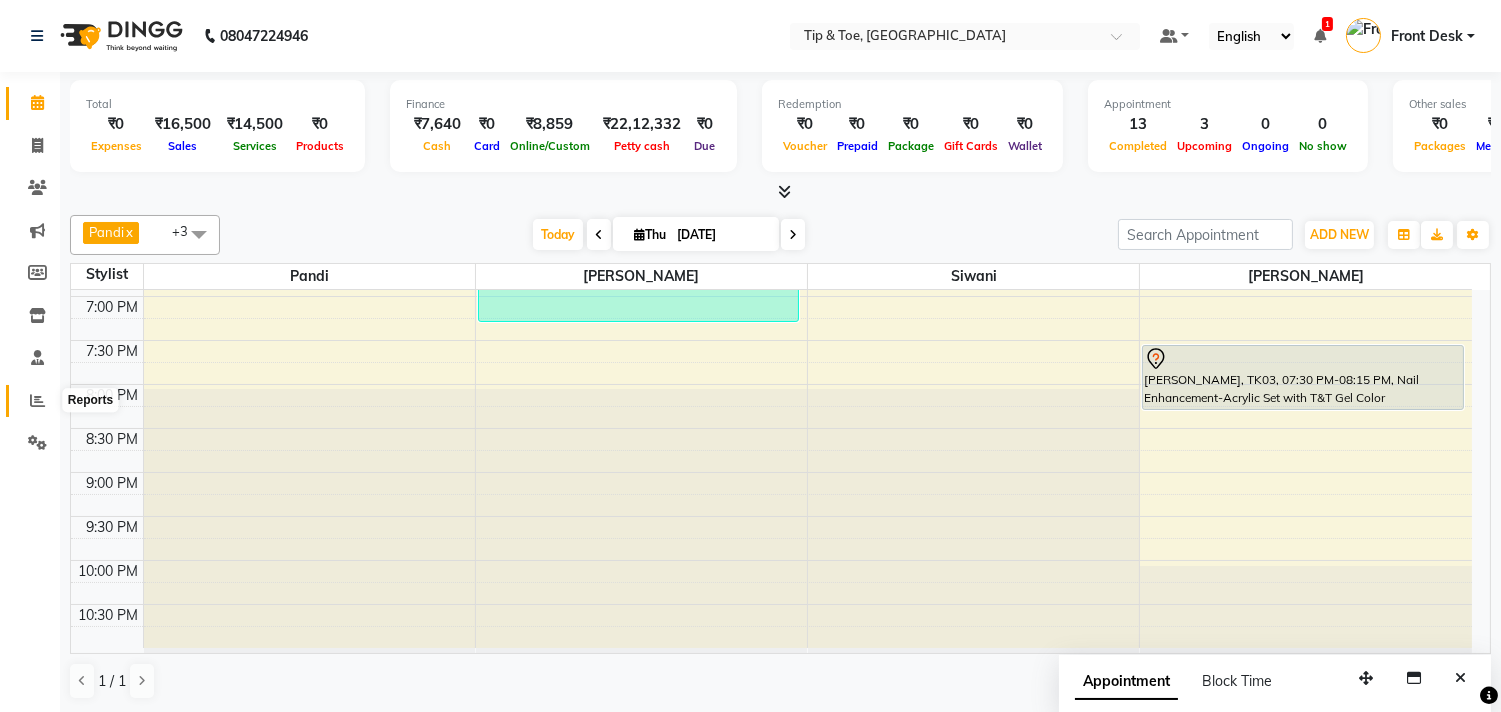 click 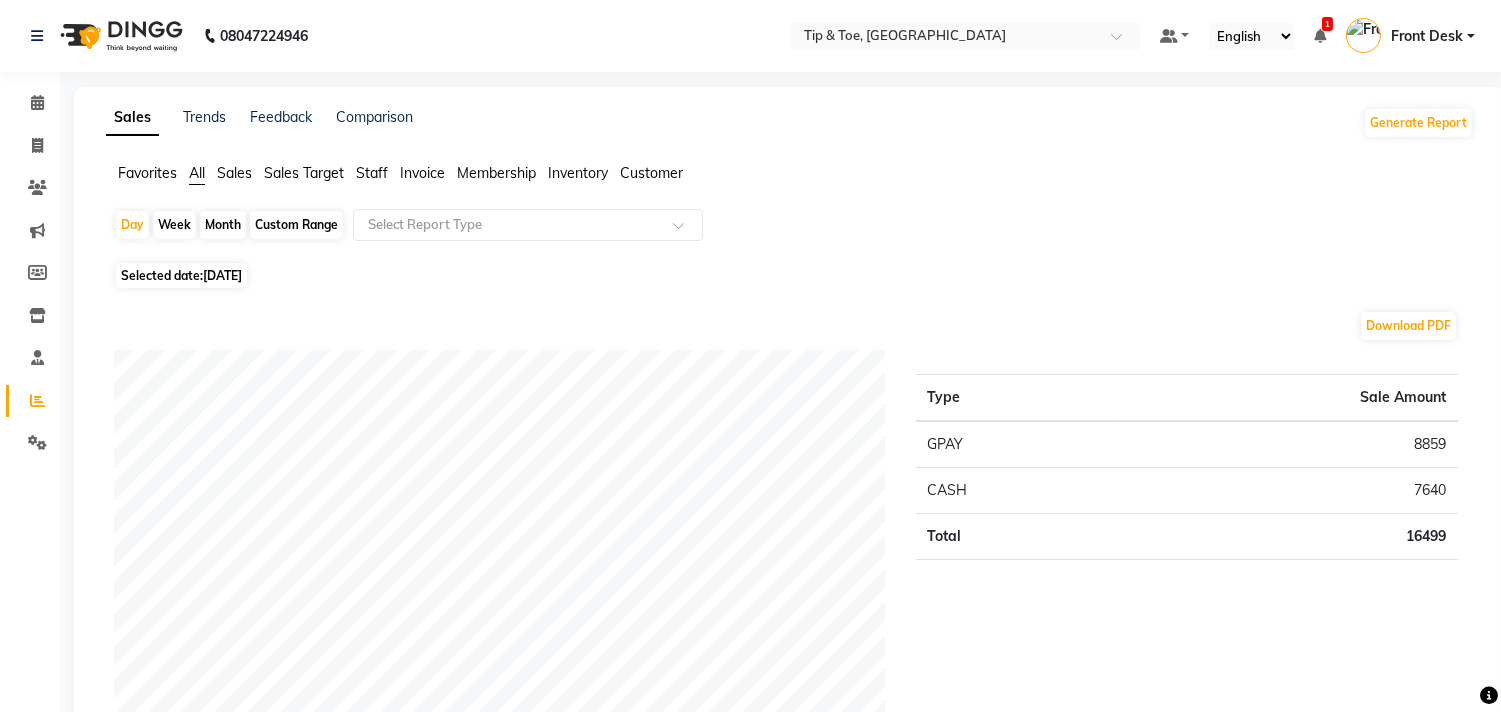 drag, startPoint x: 374, startPoint y: 184, endPoint x: 385, endPoint y: 178, distance: 12.529964 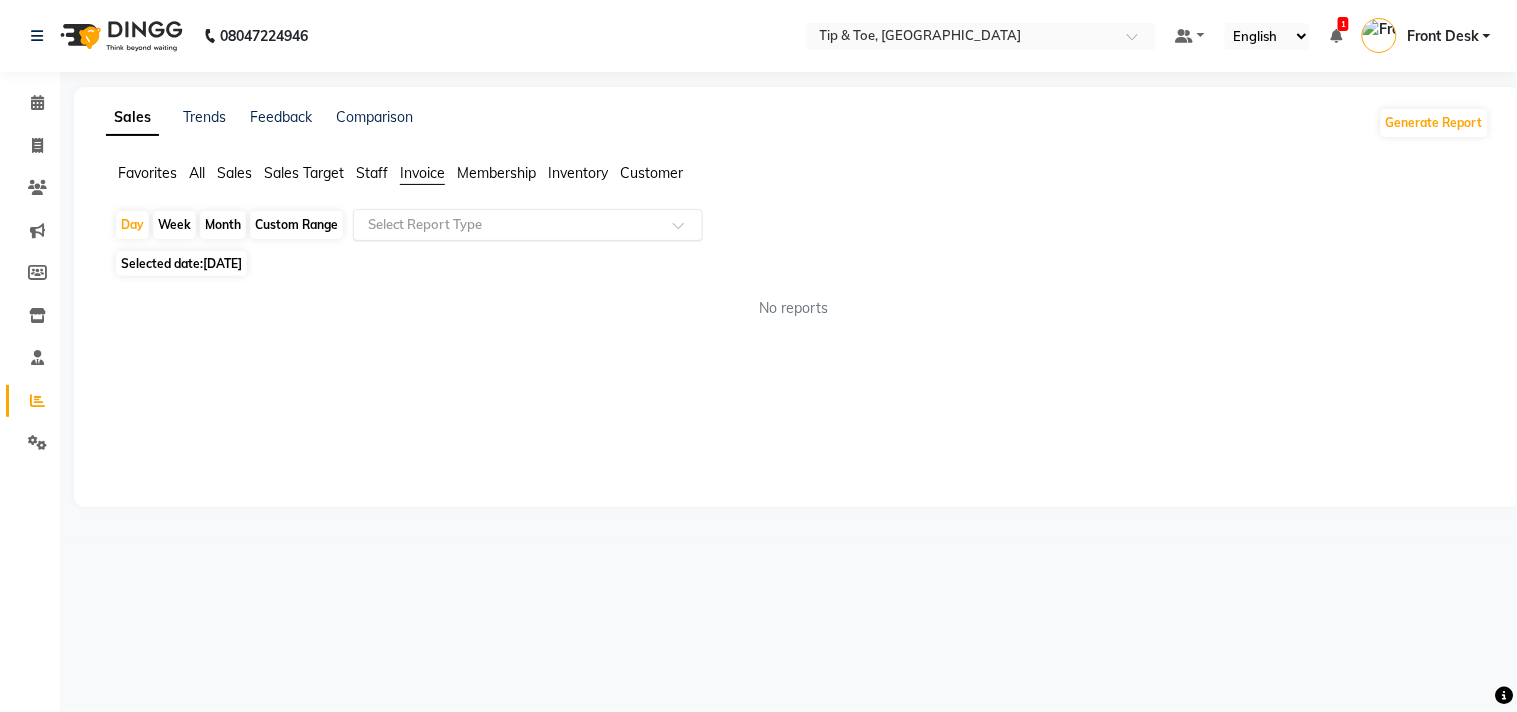 click on "Select Report Type" 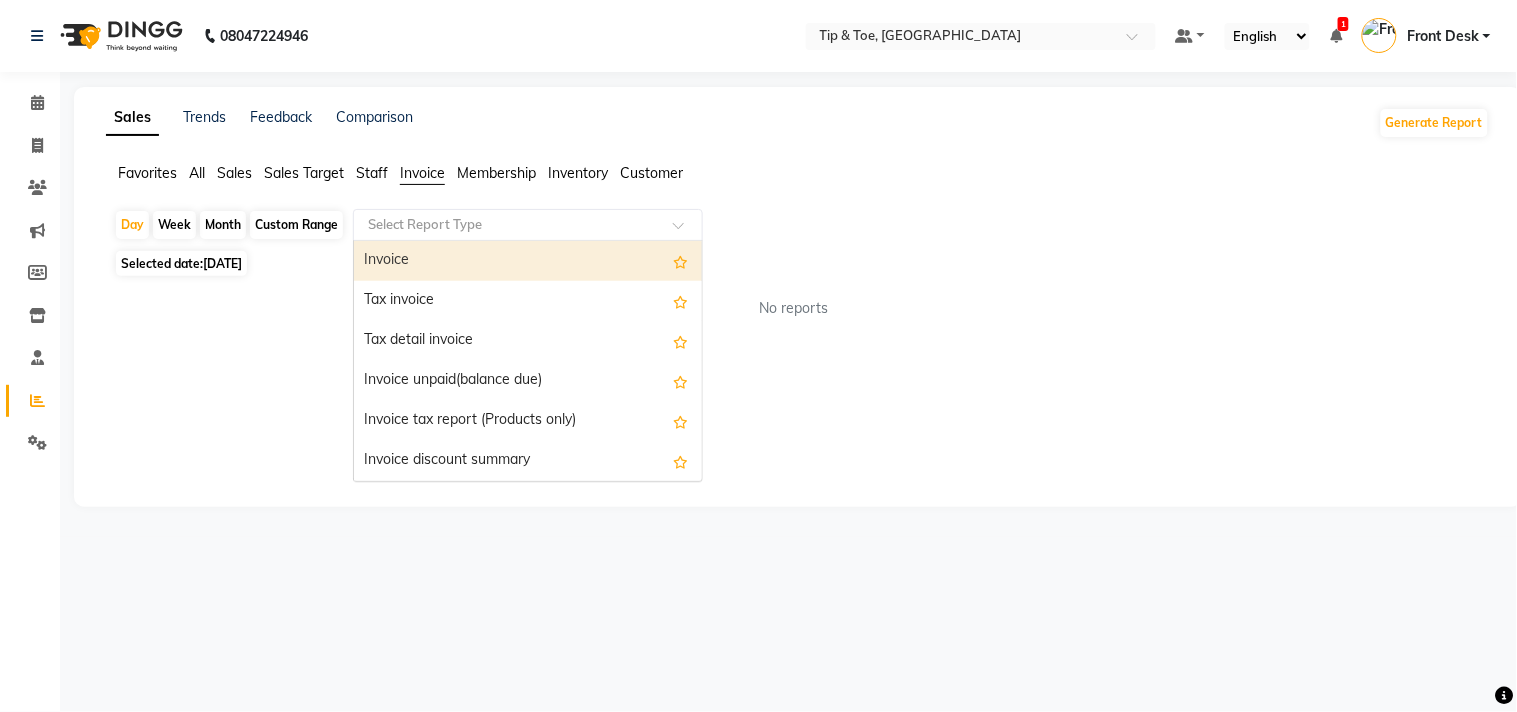 click 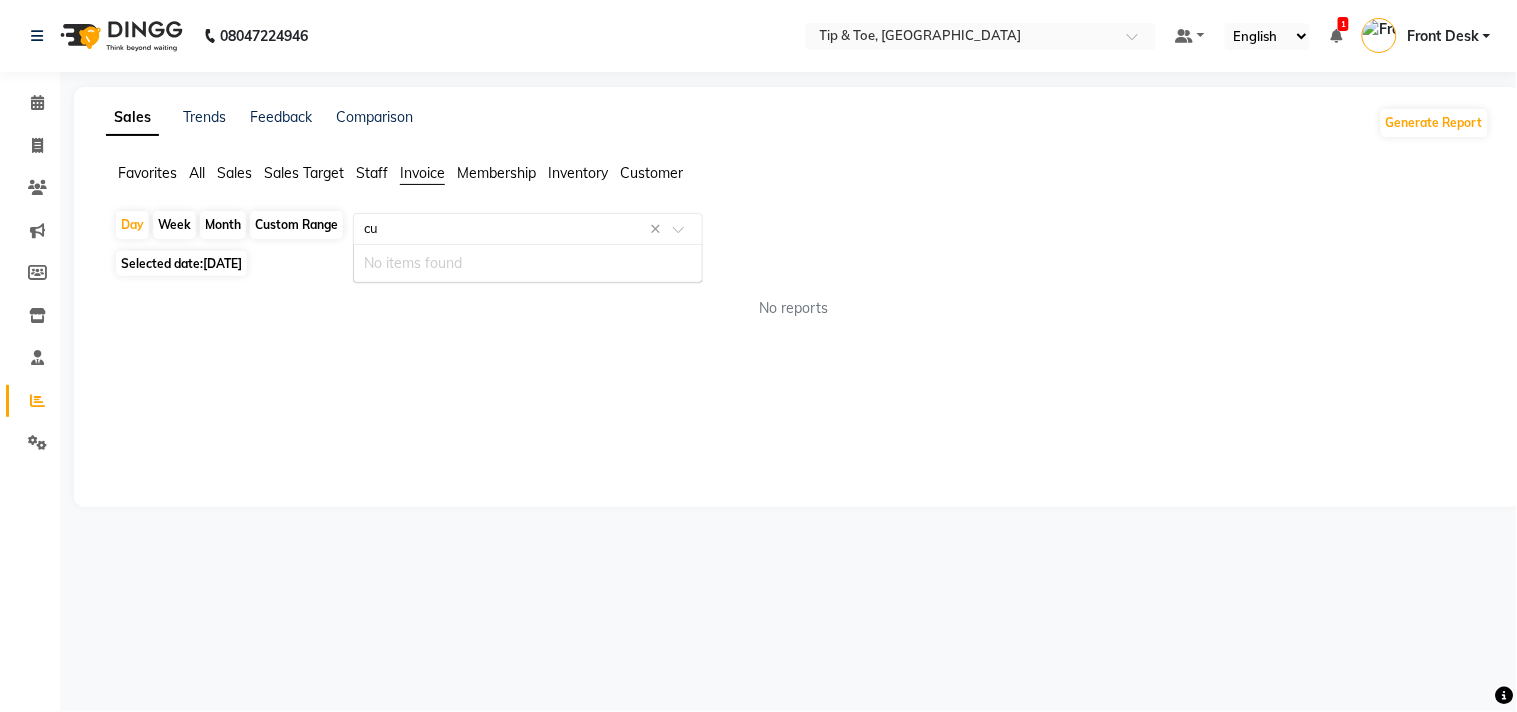 type on "c" 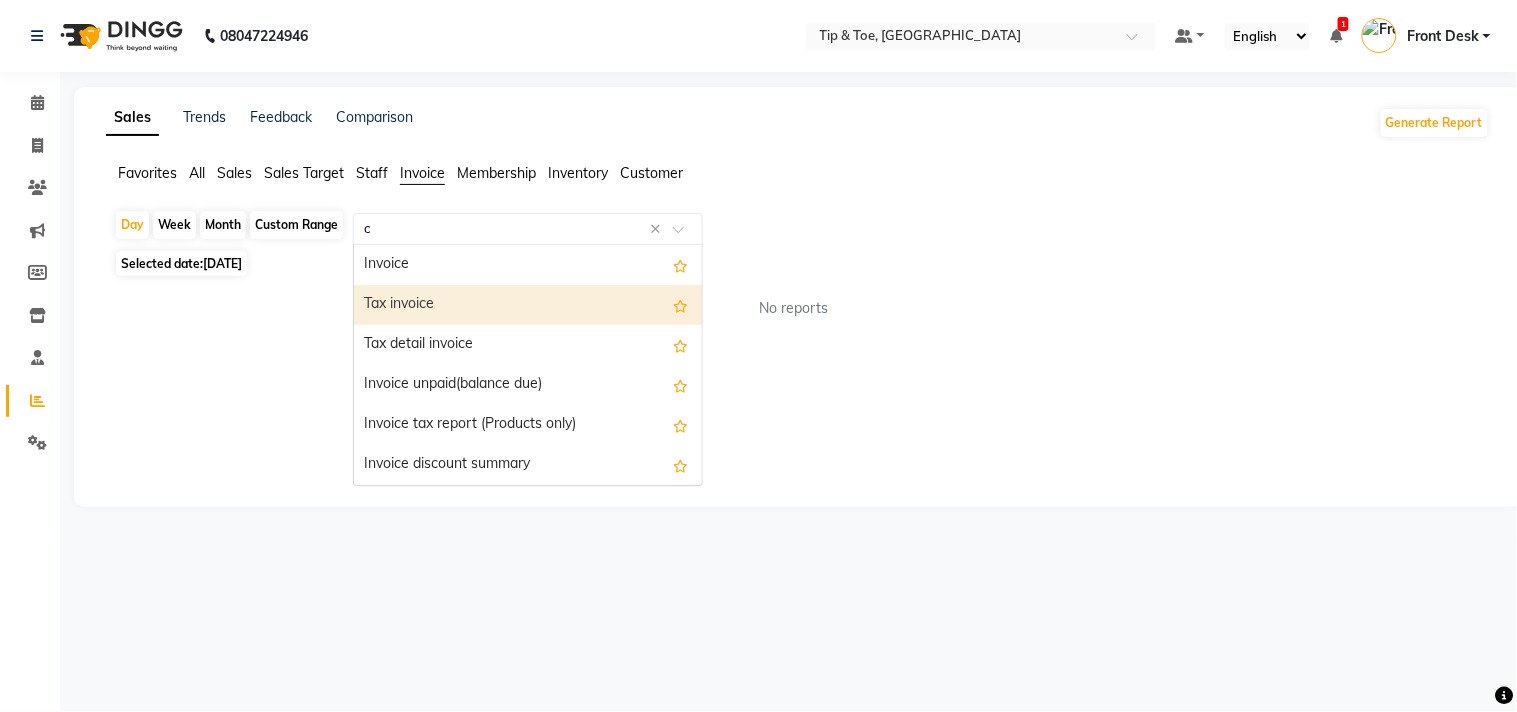 type 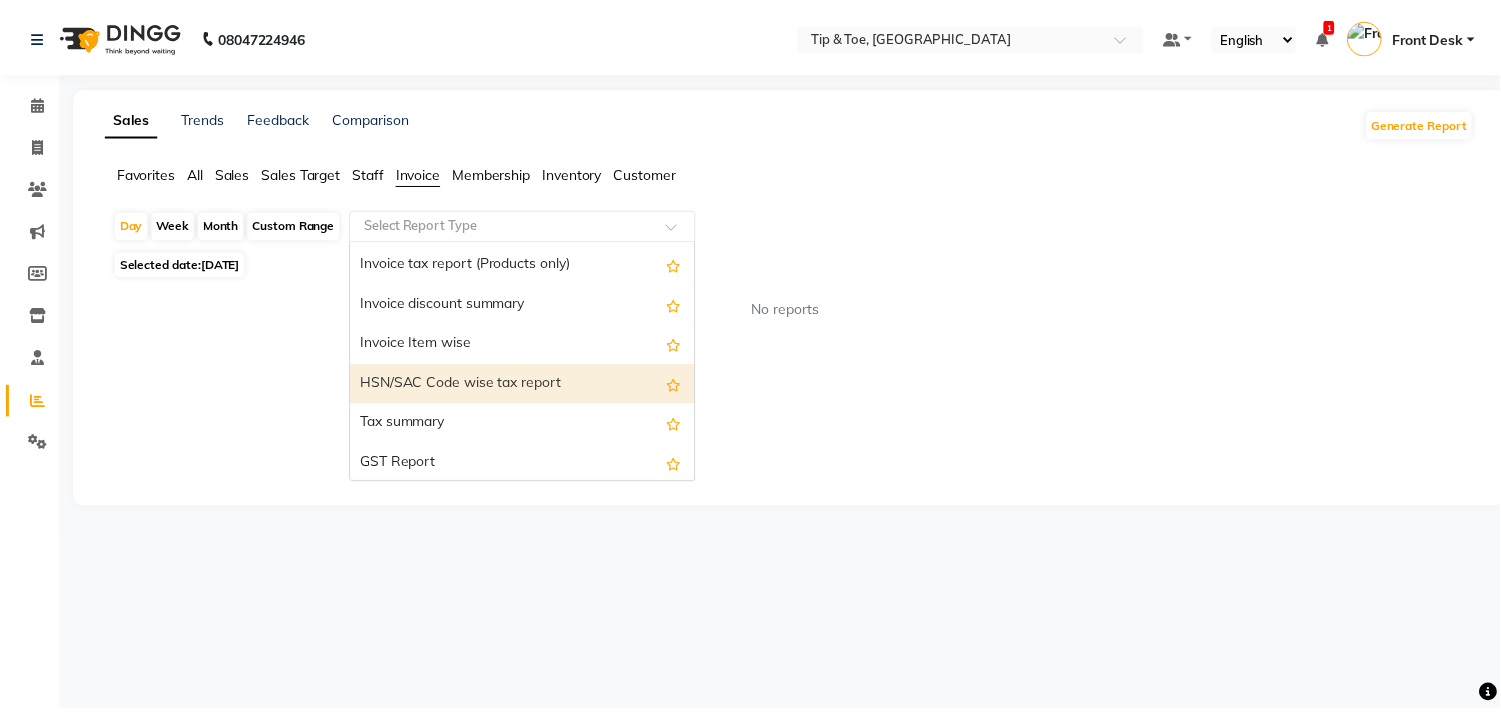 scroll, scrollTop: 160, scrollLeft: 0, axis: vertical 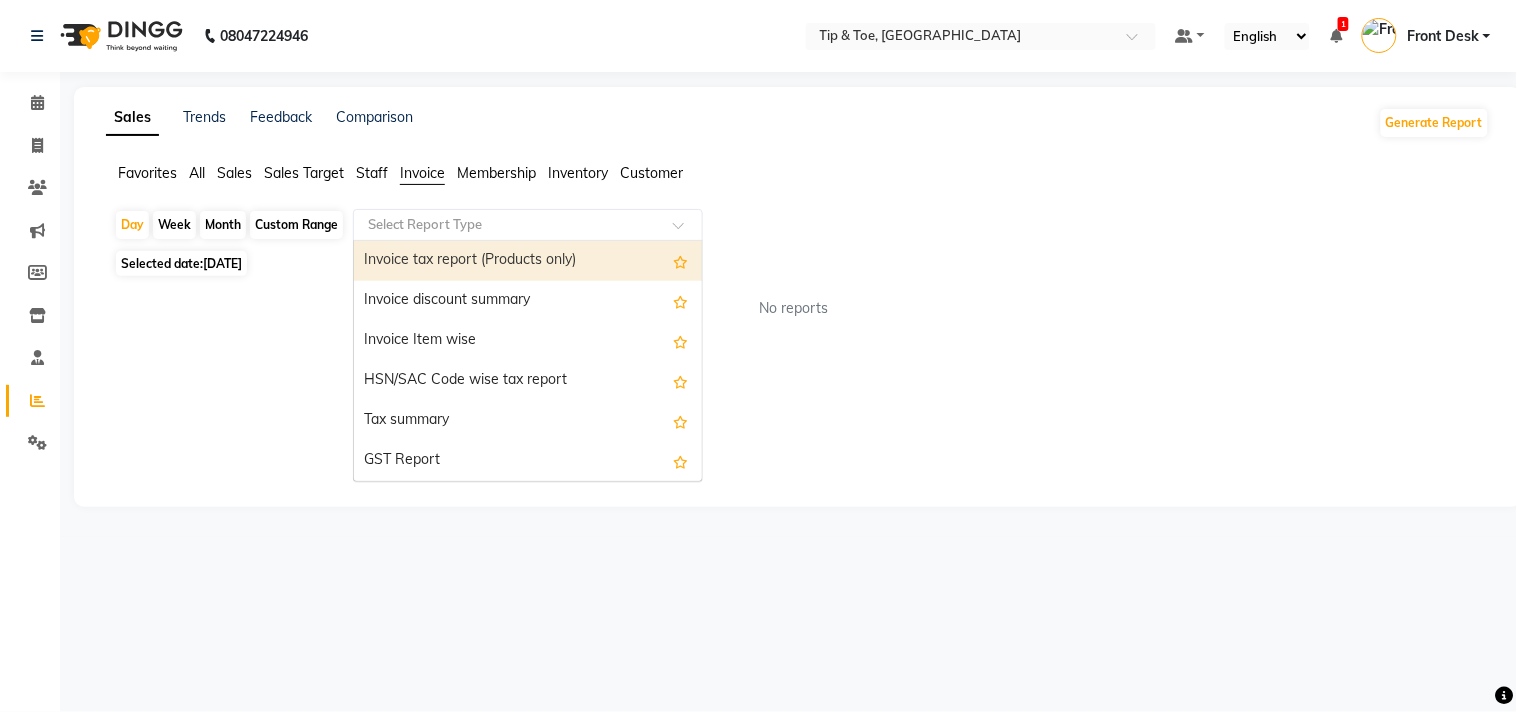 click on "Favorites All Sales Sales Target Staff Invoice Membership Inventory Customer" 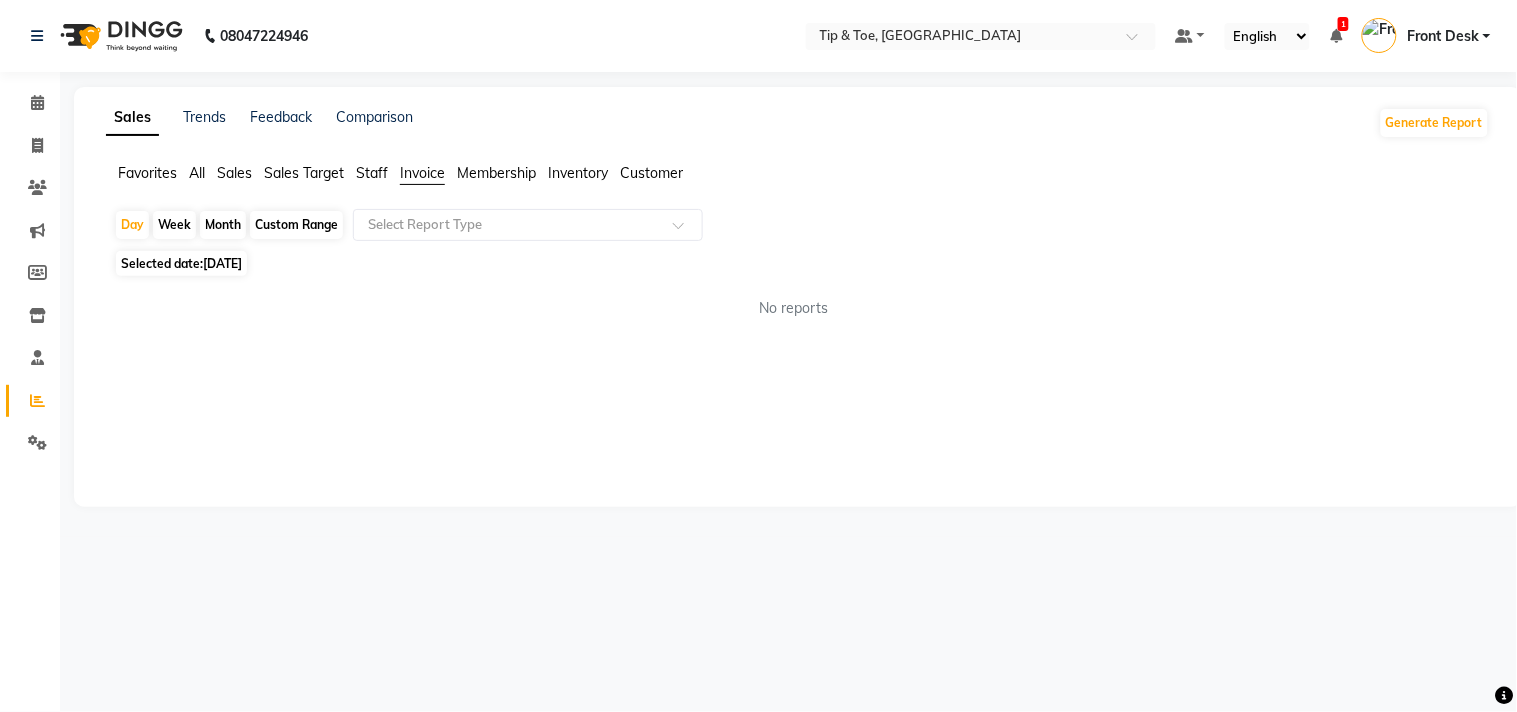 click on "All" 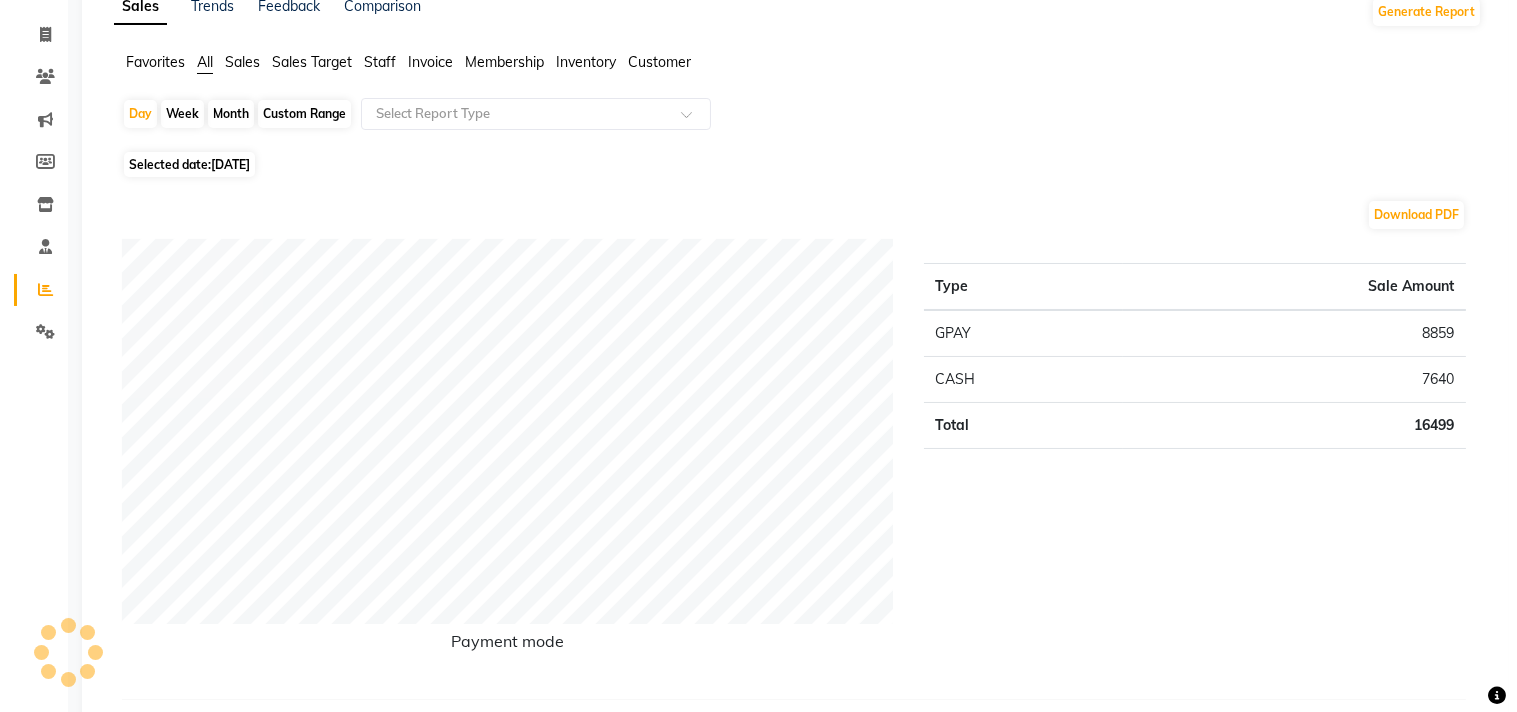 scroll, scrollTop: 0, scrollLeft: 0, axis: both 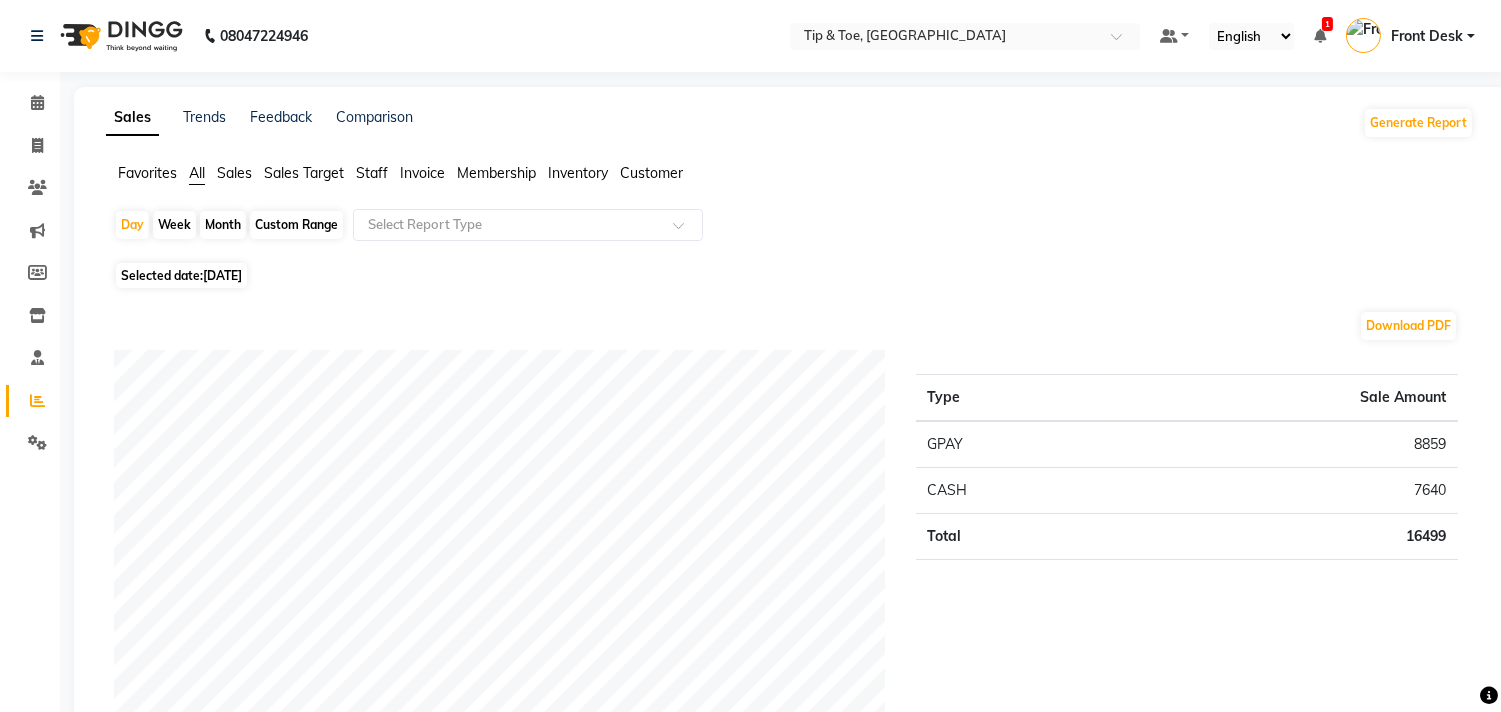 click on "Invoice" 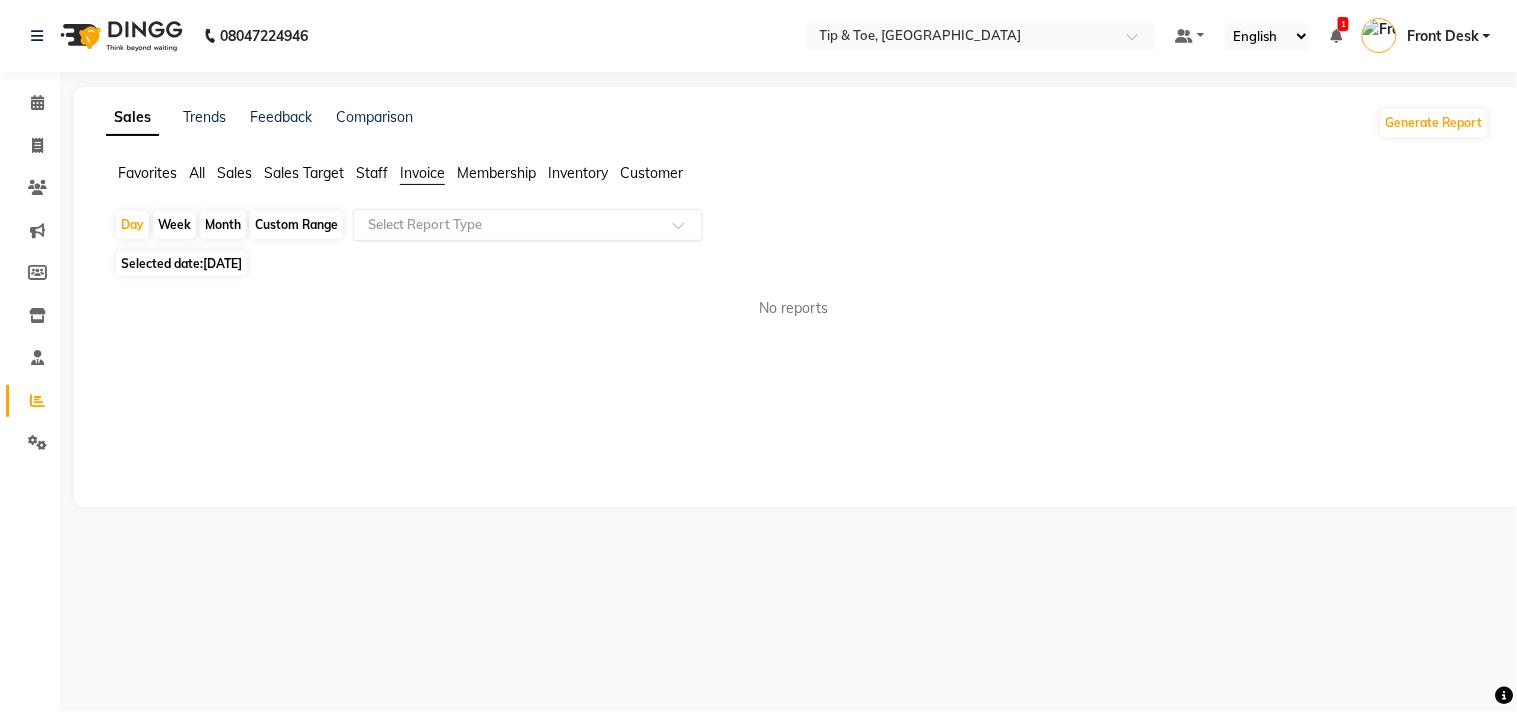 click 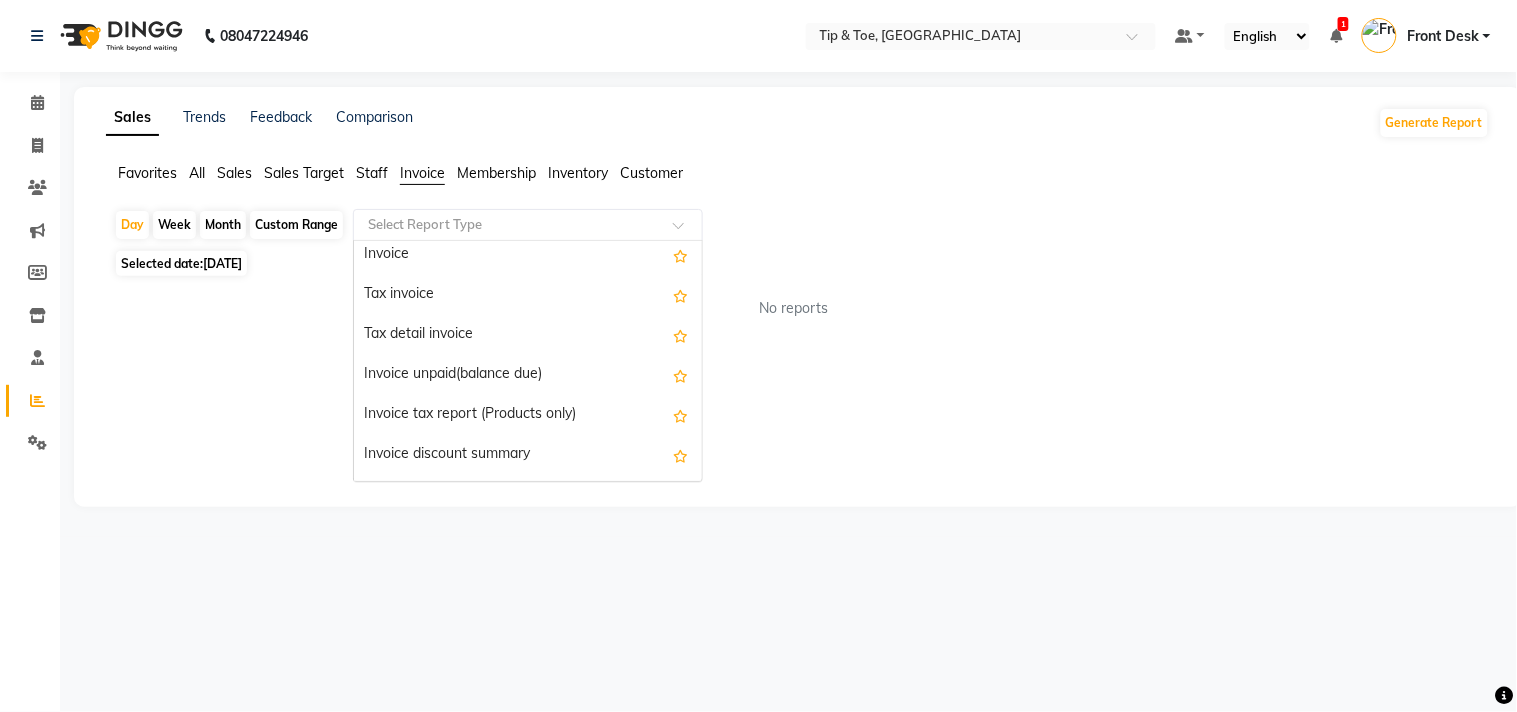 scroll, scrollTop: 0, scrollLeft: 0, axis: both 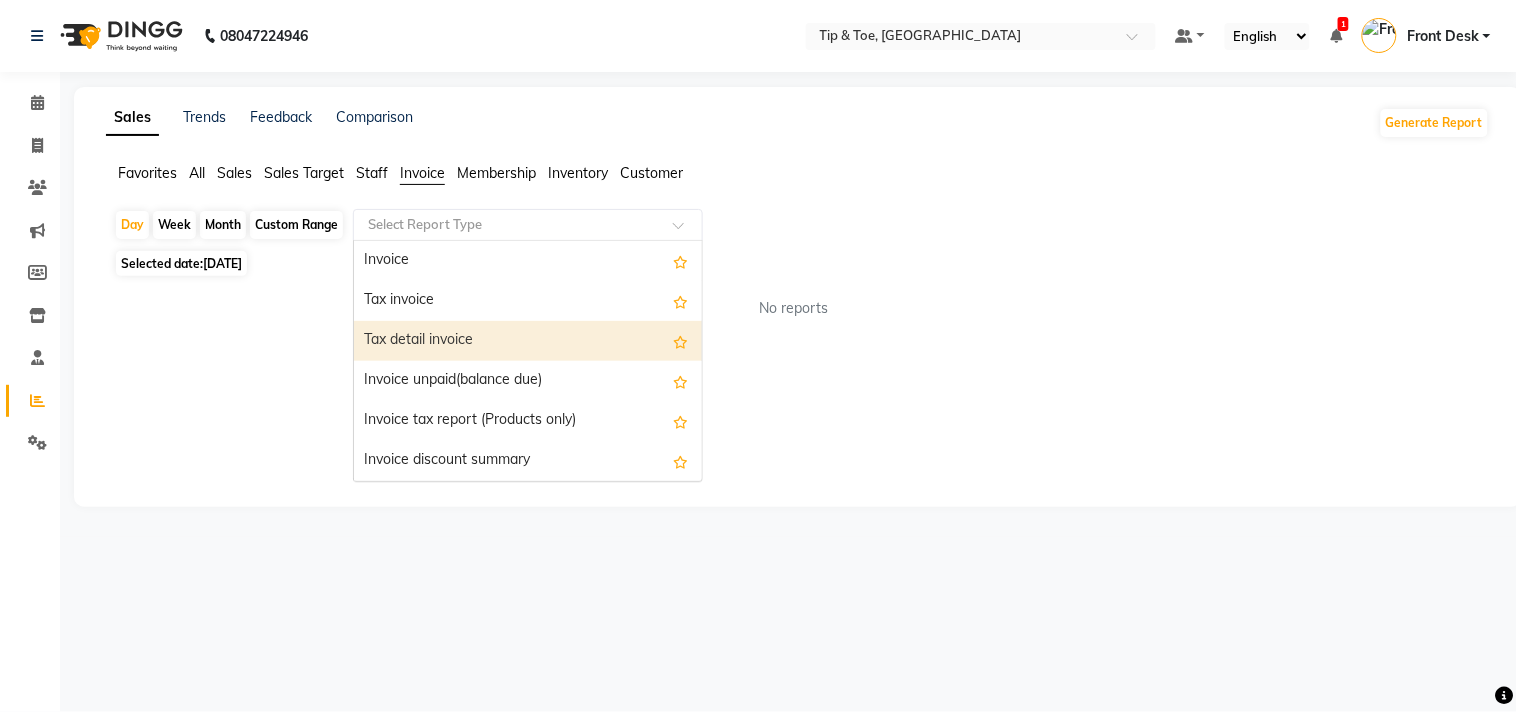 click on "Custom Range" 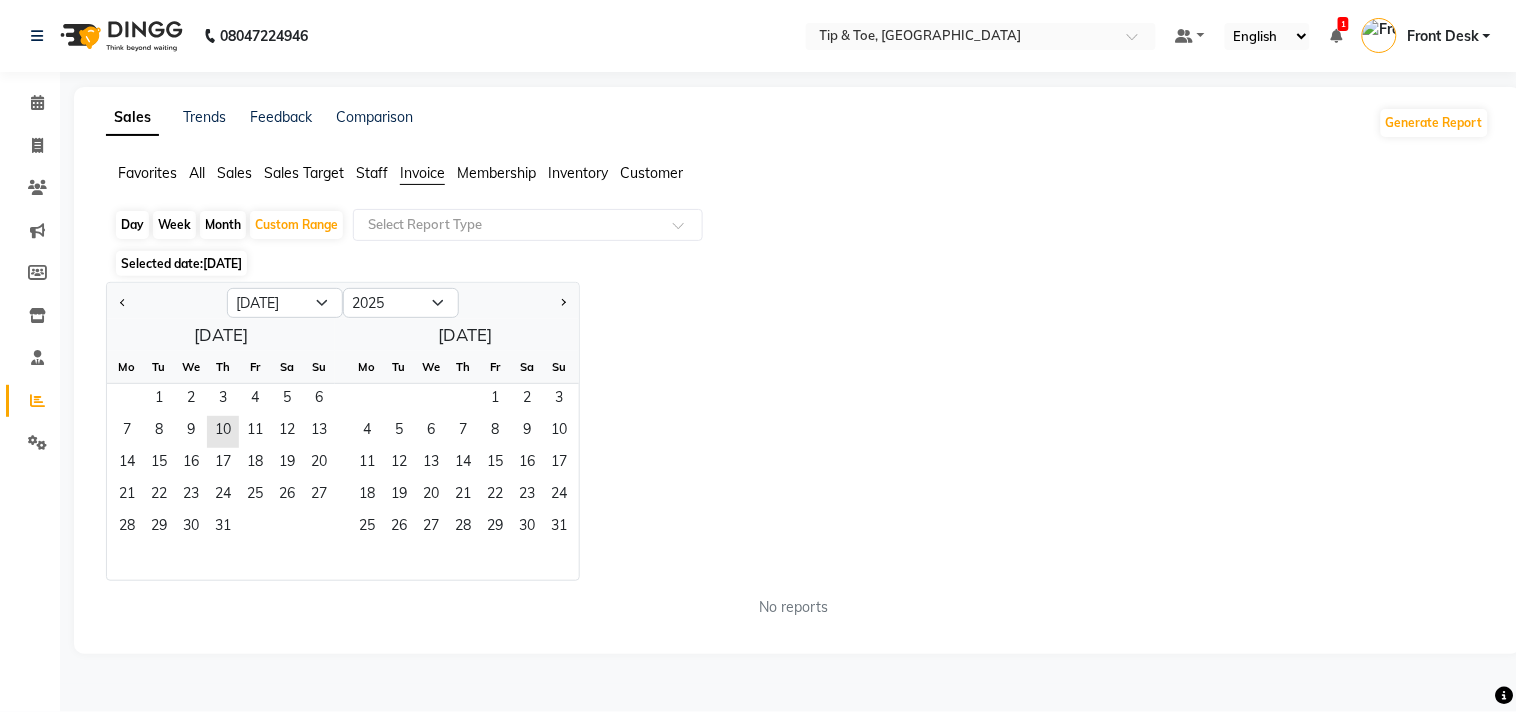 click on "All" 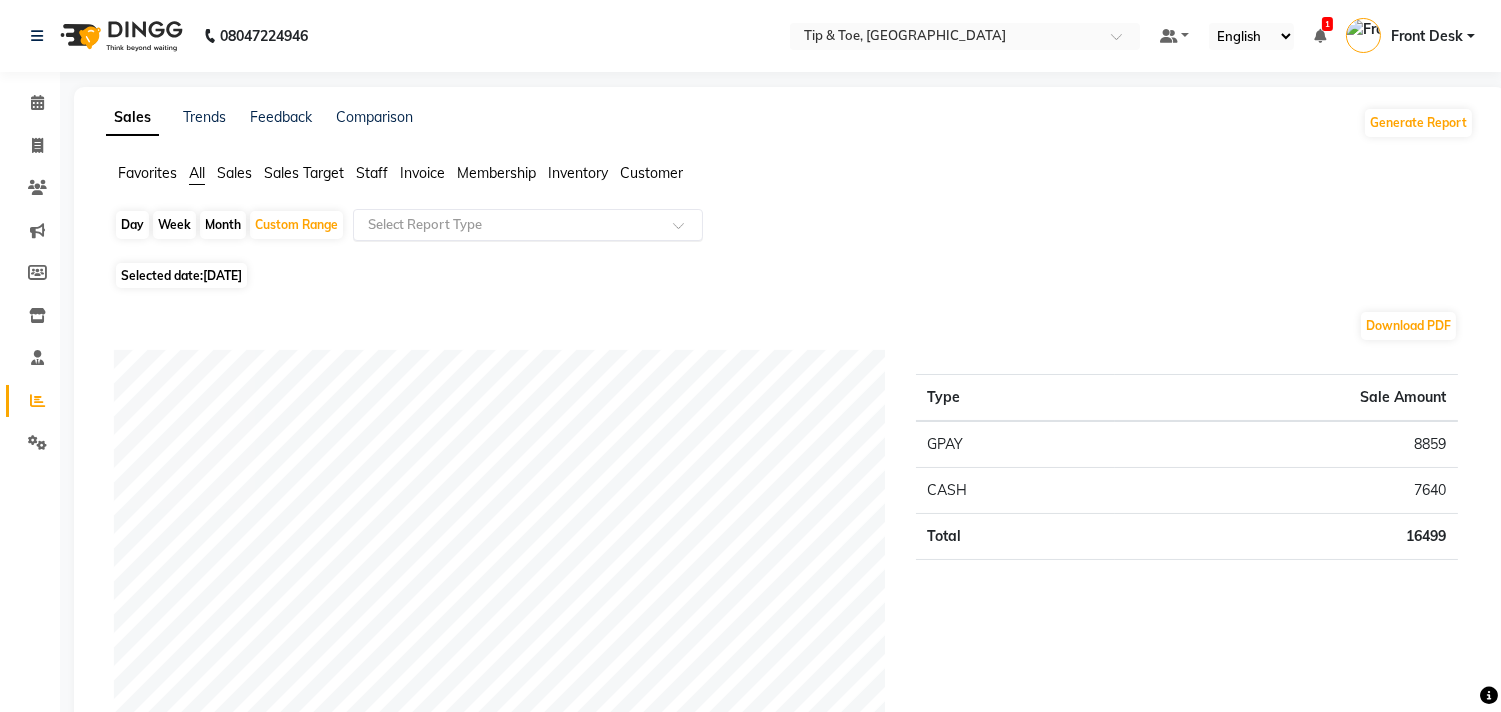 click 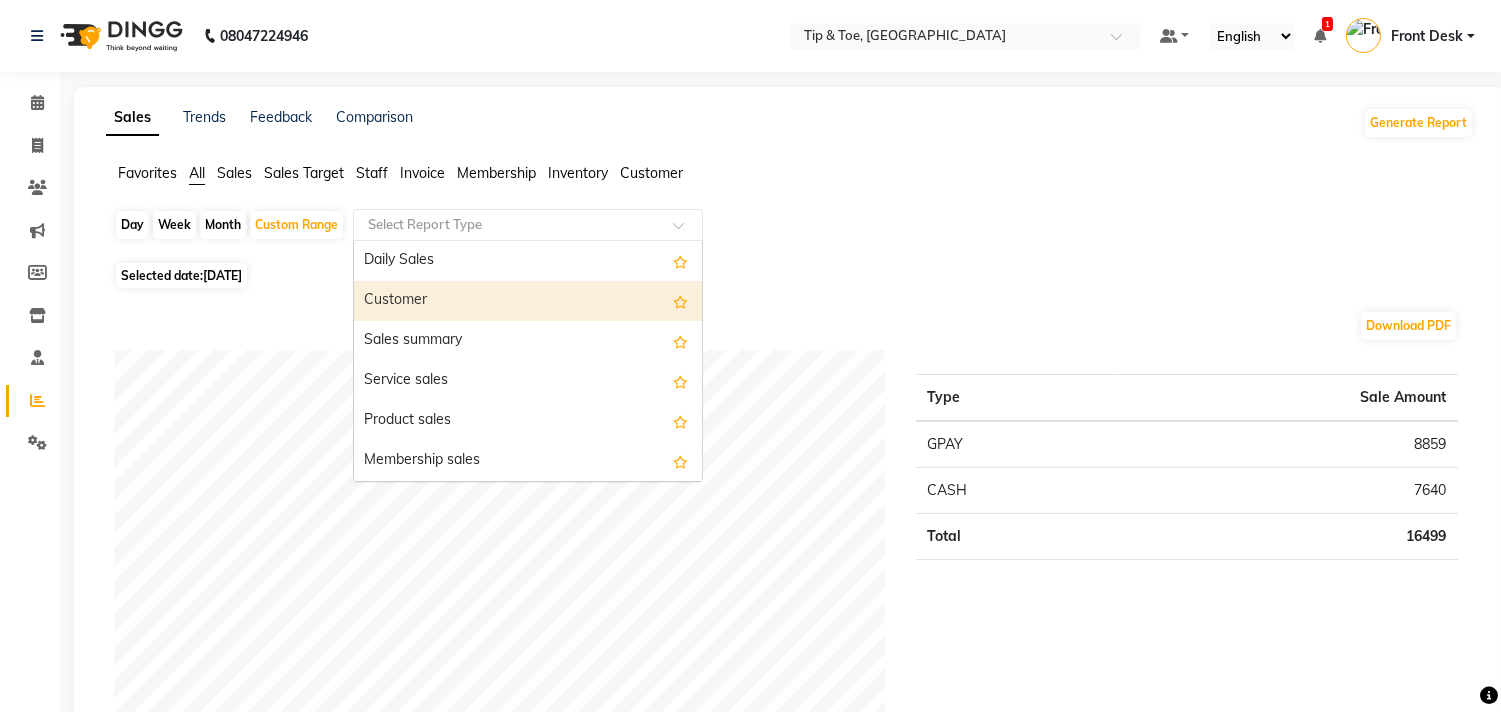click on "Customer" at bounding box center (528, 301) 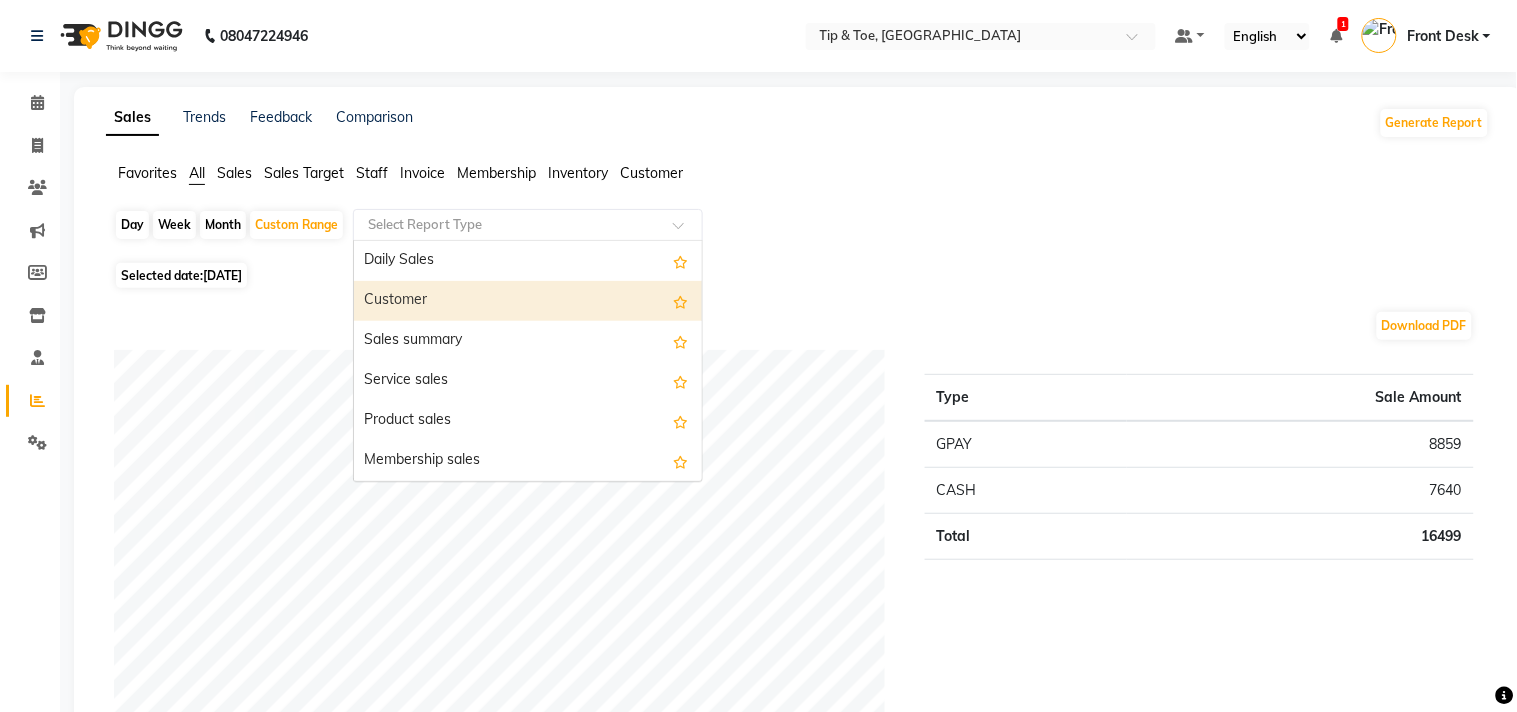 select on "full_report" 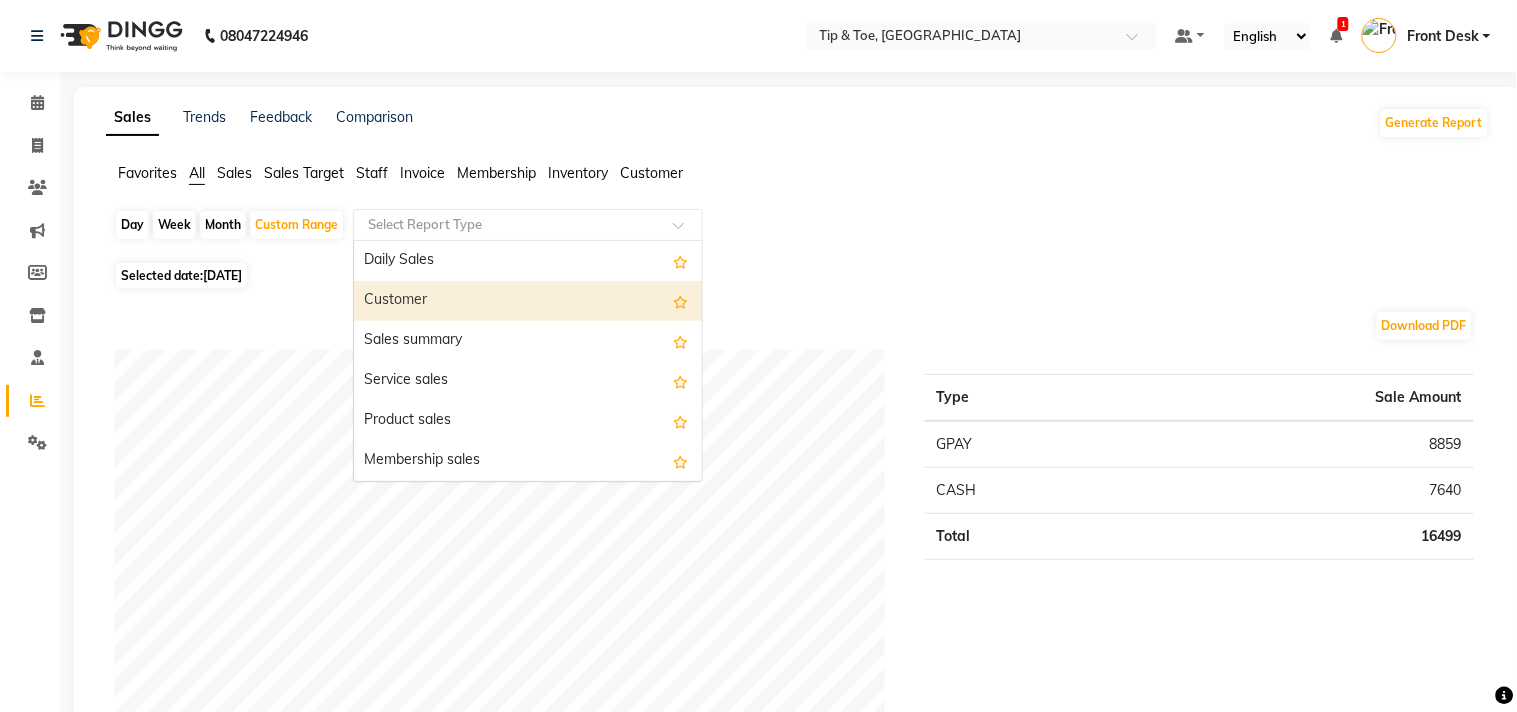 select on "csv" 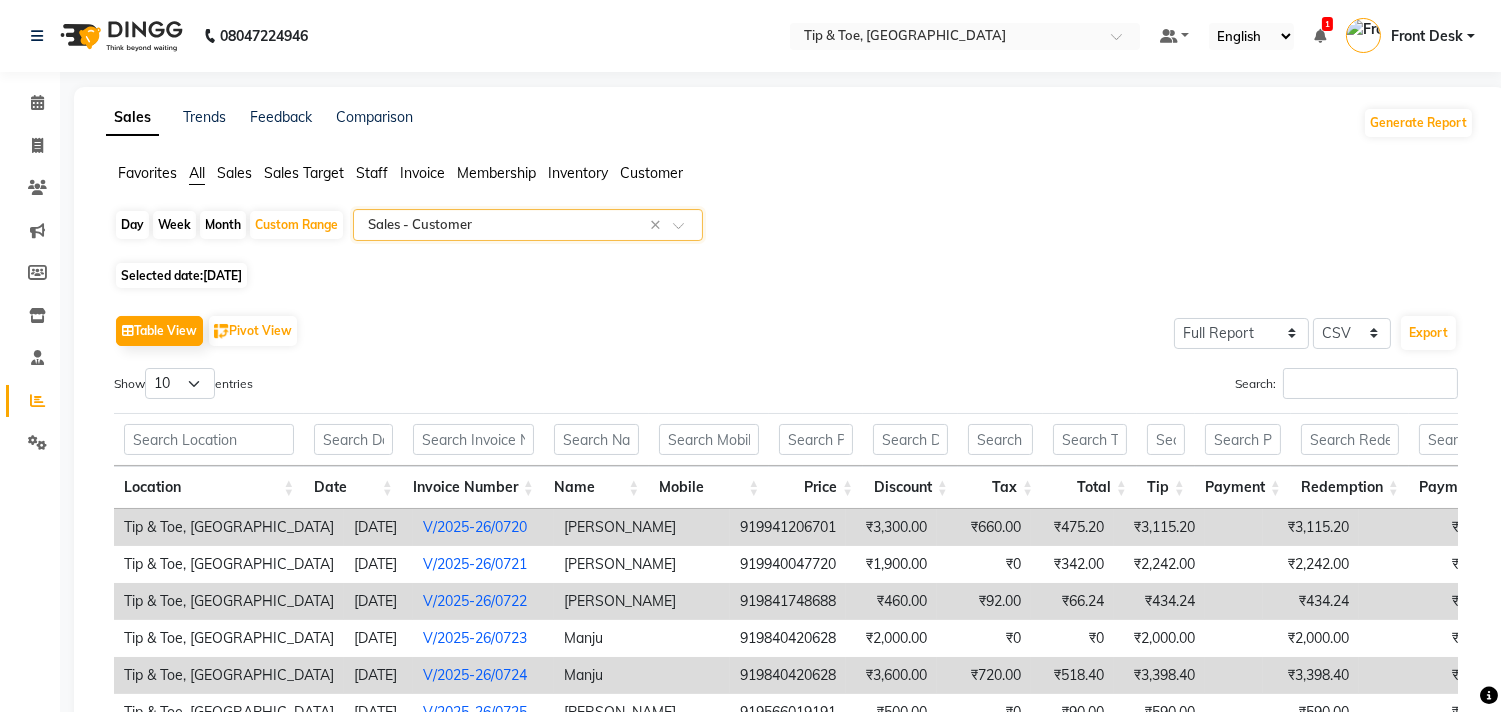 click on "Invoice" 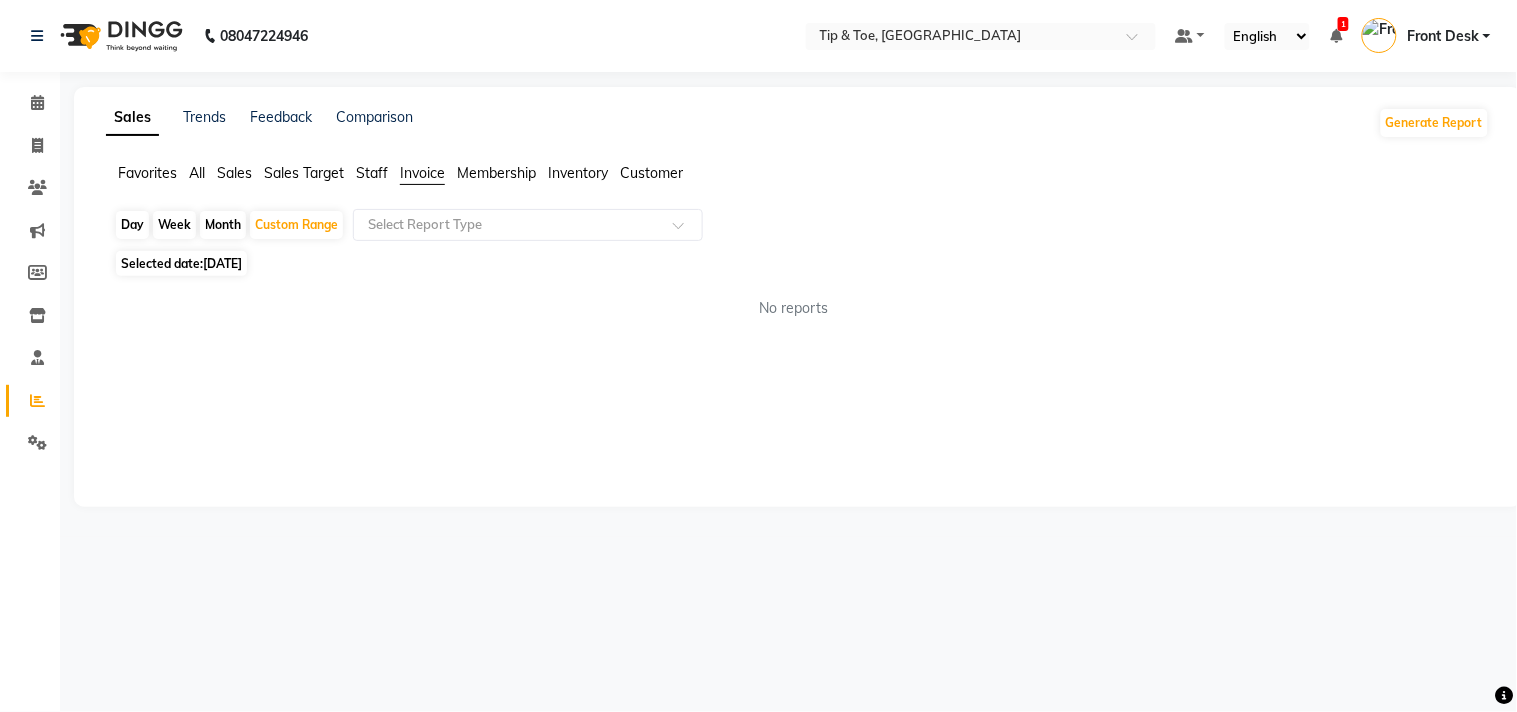 click on "Favorites All Sales Sales Target Staff Invoice Membership Inventory Customer  Day   Week   Month   Custom Range  Select Report Type Selected date:  10-07-2025  No reports ★ Mark as Favorite  Choose how you'd like to save "" report to favorites  Save to Personal Favorites:   Only you can see this report in your favorites tab. Share with Organization:   Everyone in your organization can see this report in their favorites tab.  Save to Favorites" 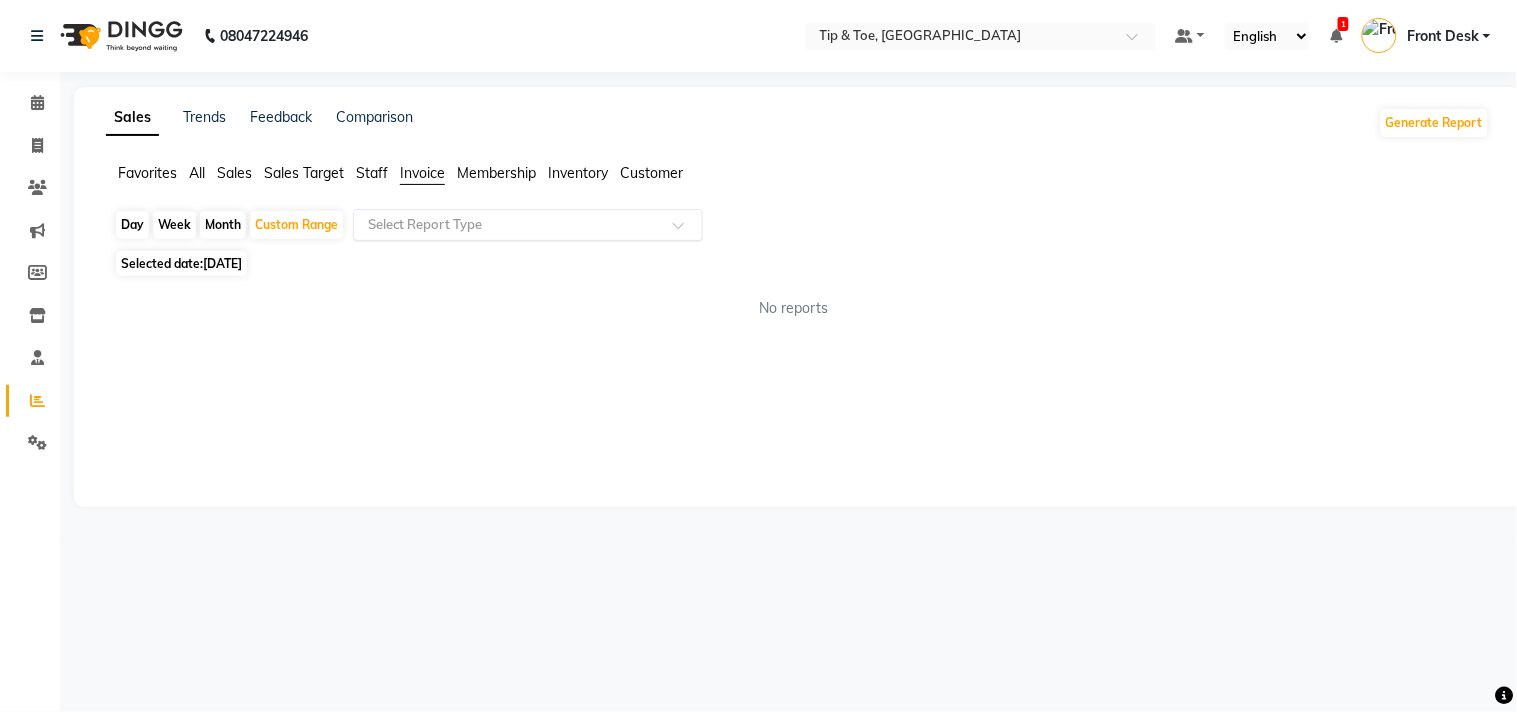 click 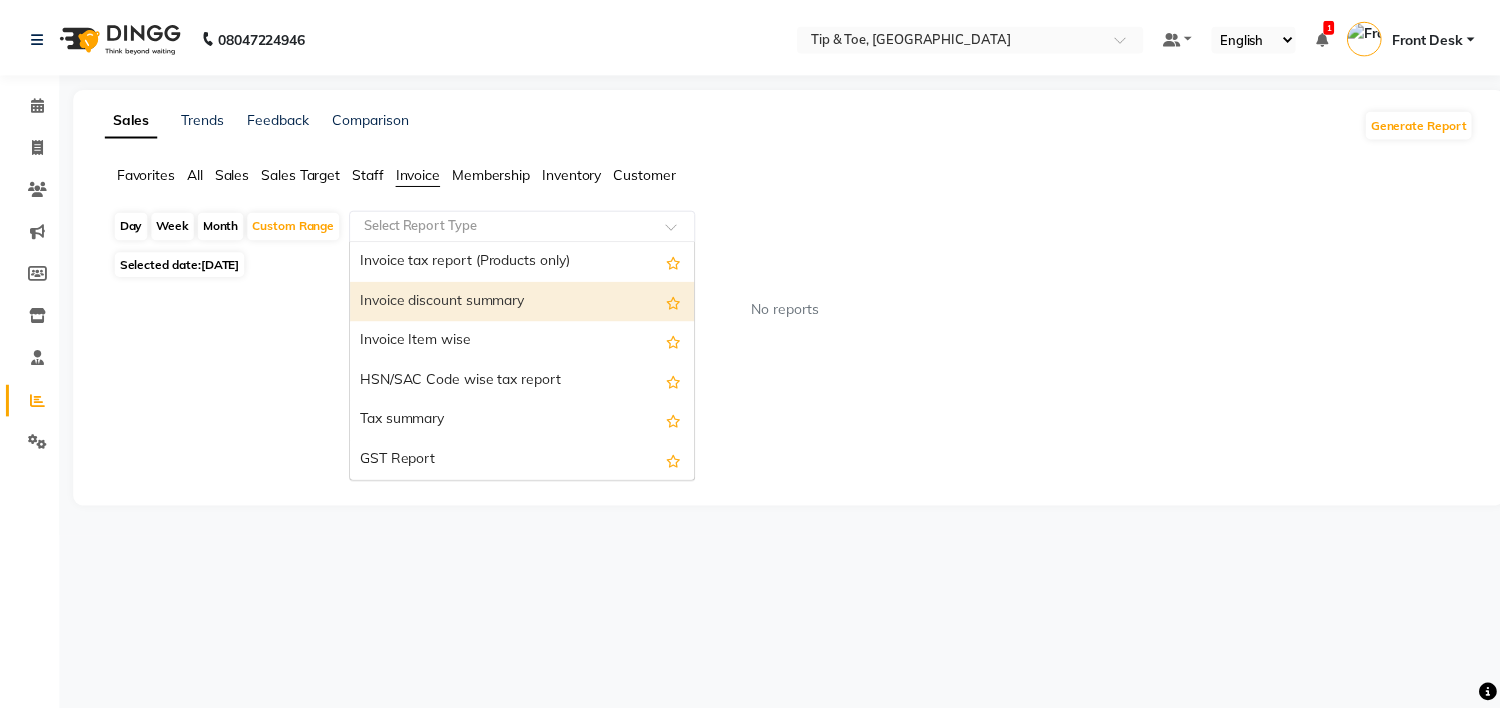 scroll, scrollTop: 0, scrollLeft: 0, axis: both 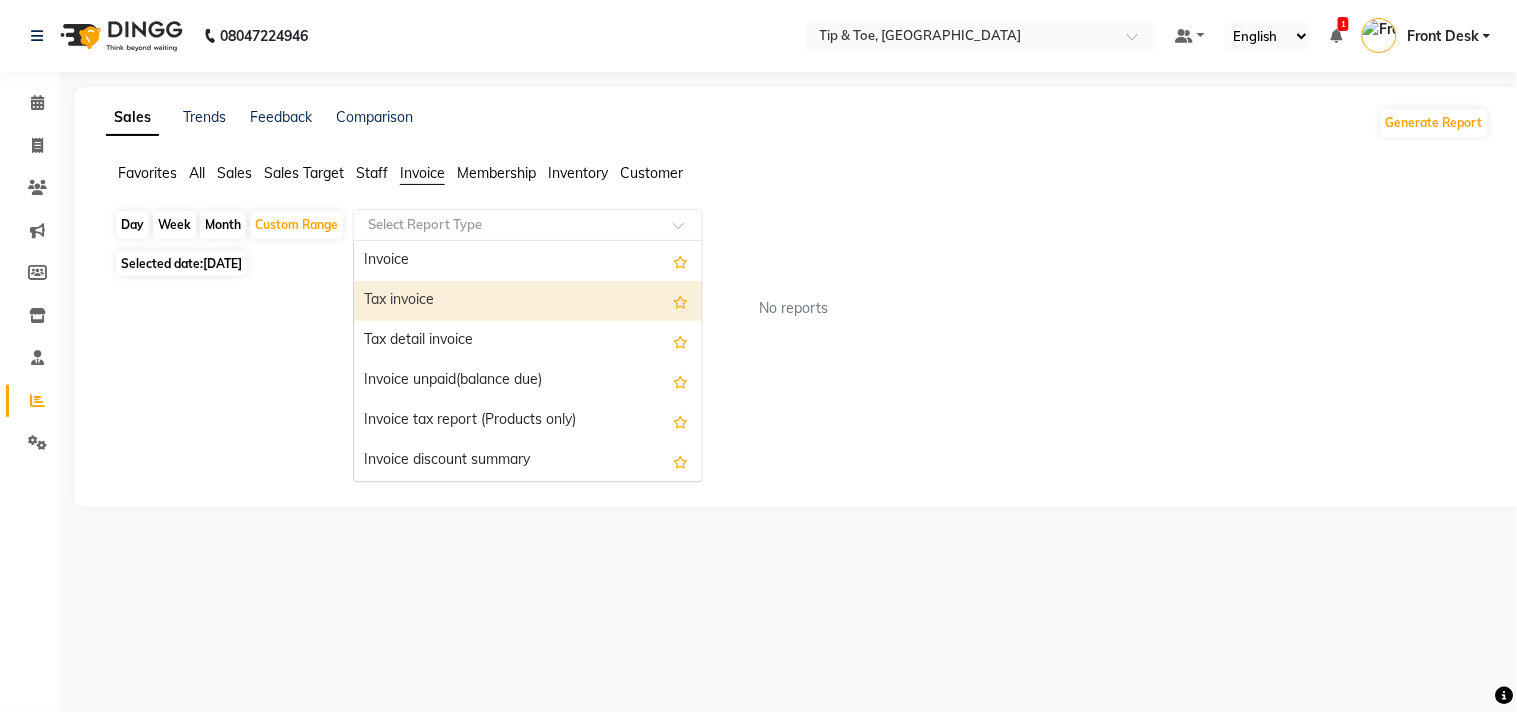 click on "All" 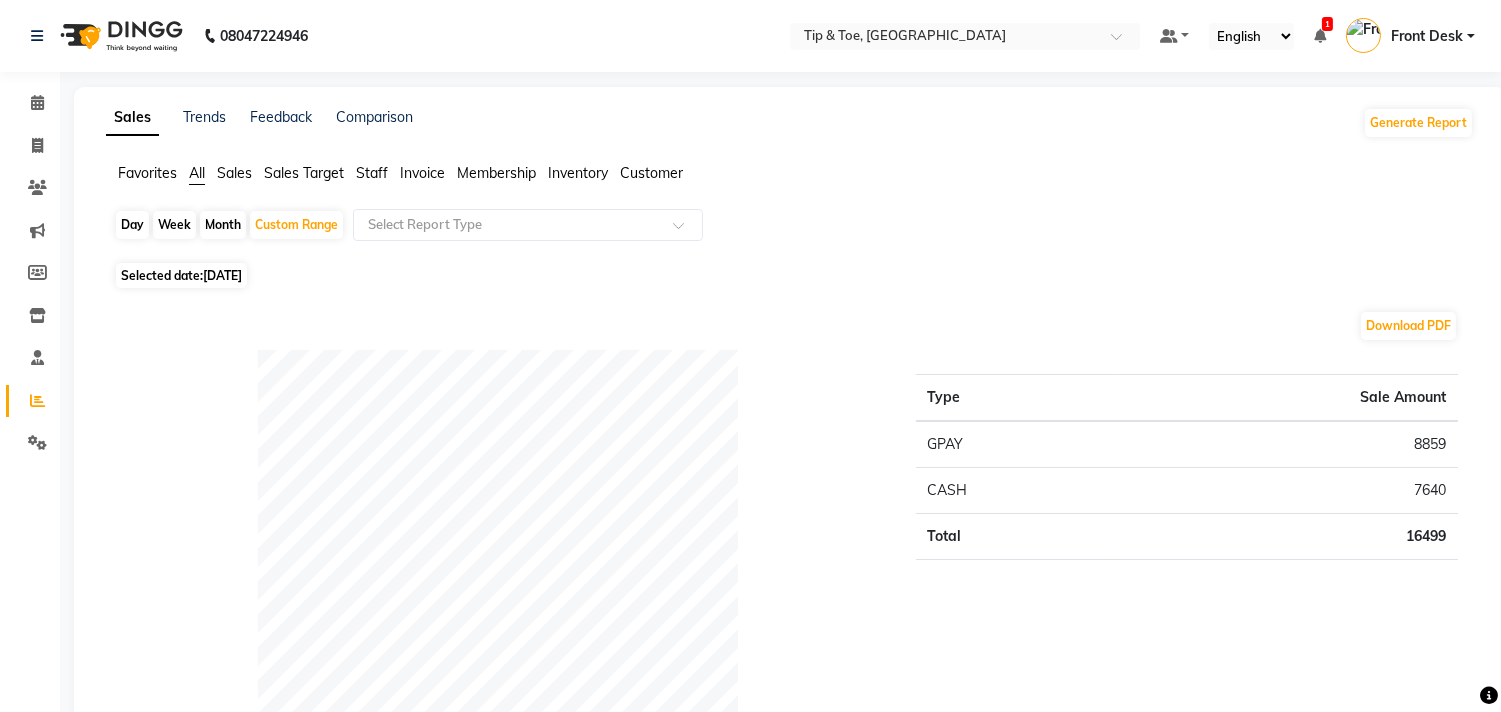 click on "Favorites" 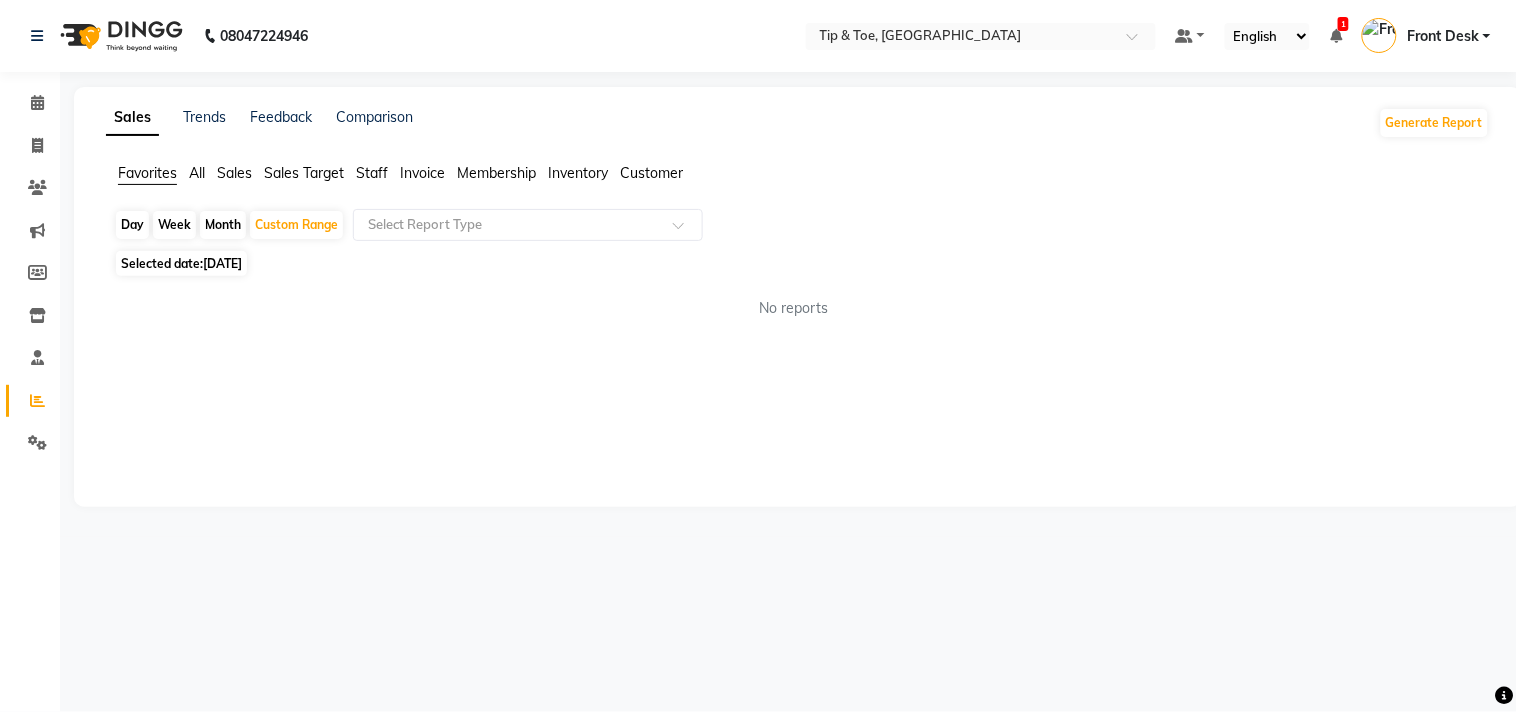 click on "Favorites All Sales Sales Target Staff Invoice Membership Inventory Customer  Day   Week   Month   Custom Range  Select Report Type Selected date:  10-07-2025  No reports ★ Mark as Favorite  Choose how you'd like to save "" report to favorites  Save to Personal Favorites:   Only you can see this report in your favorites tab. Share with Organization:   Everyone in your organization can see this report in their favorites tab.  Save to Favorites" 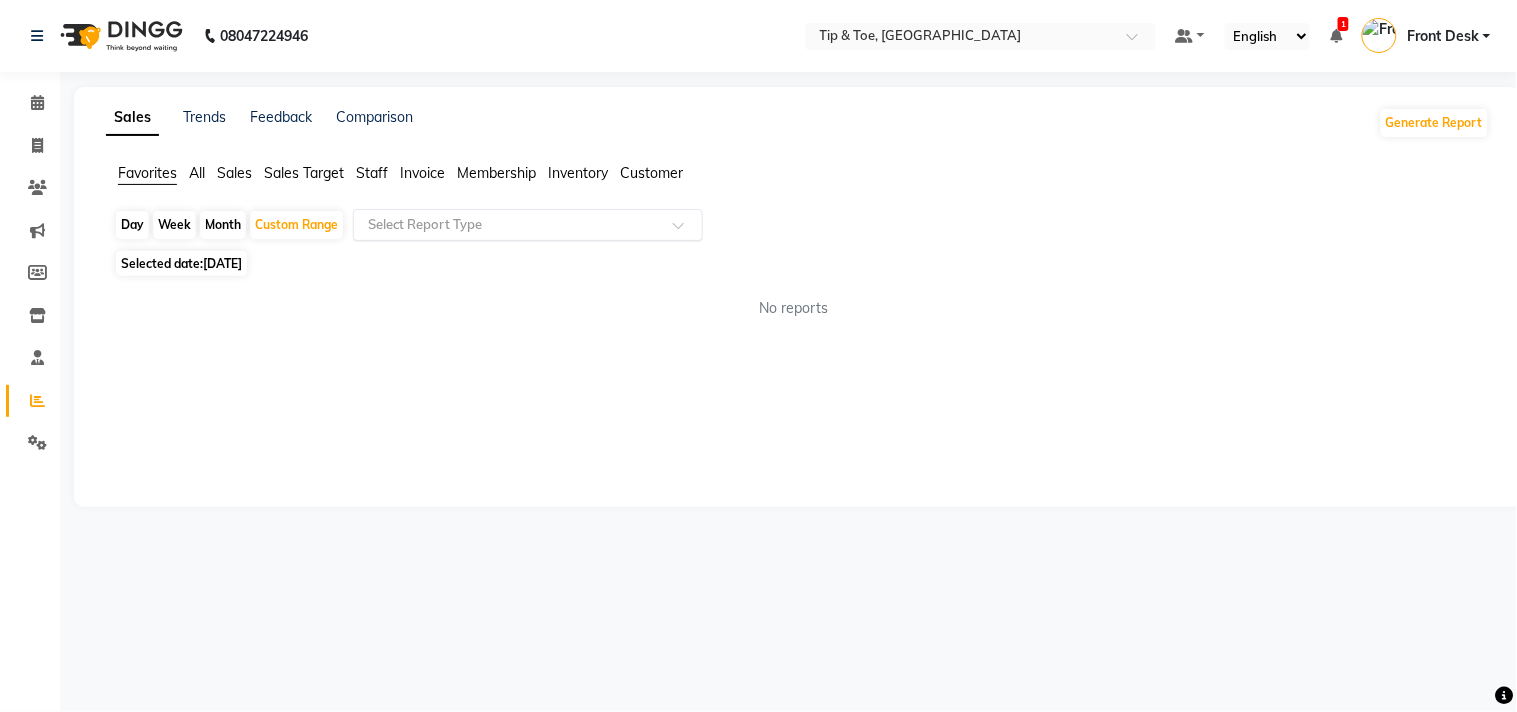click 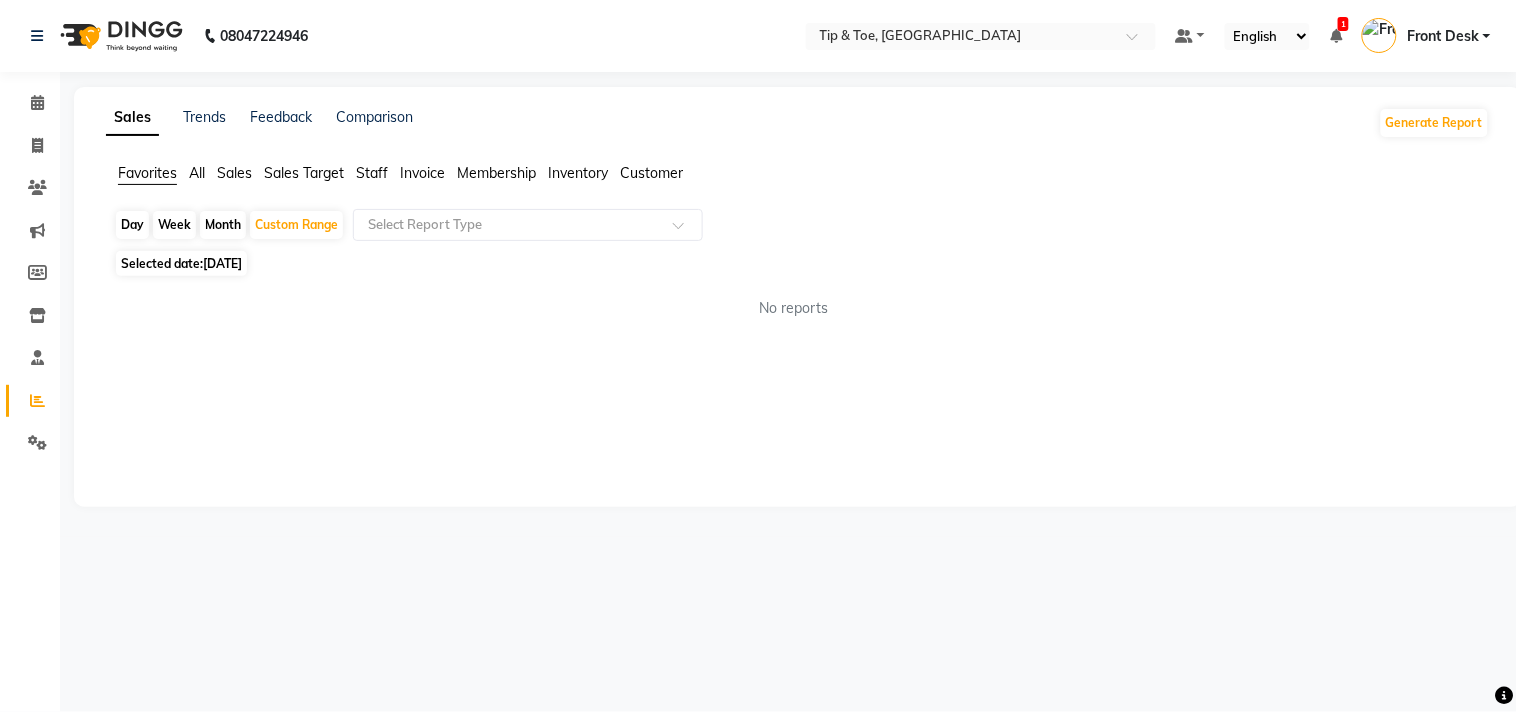 click on "Invoice" 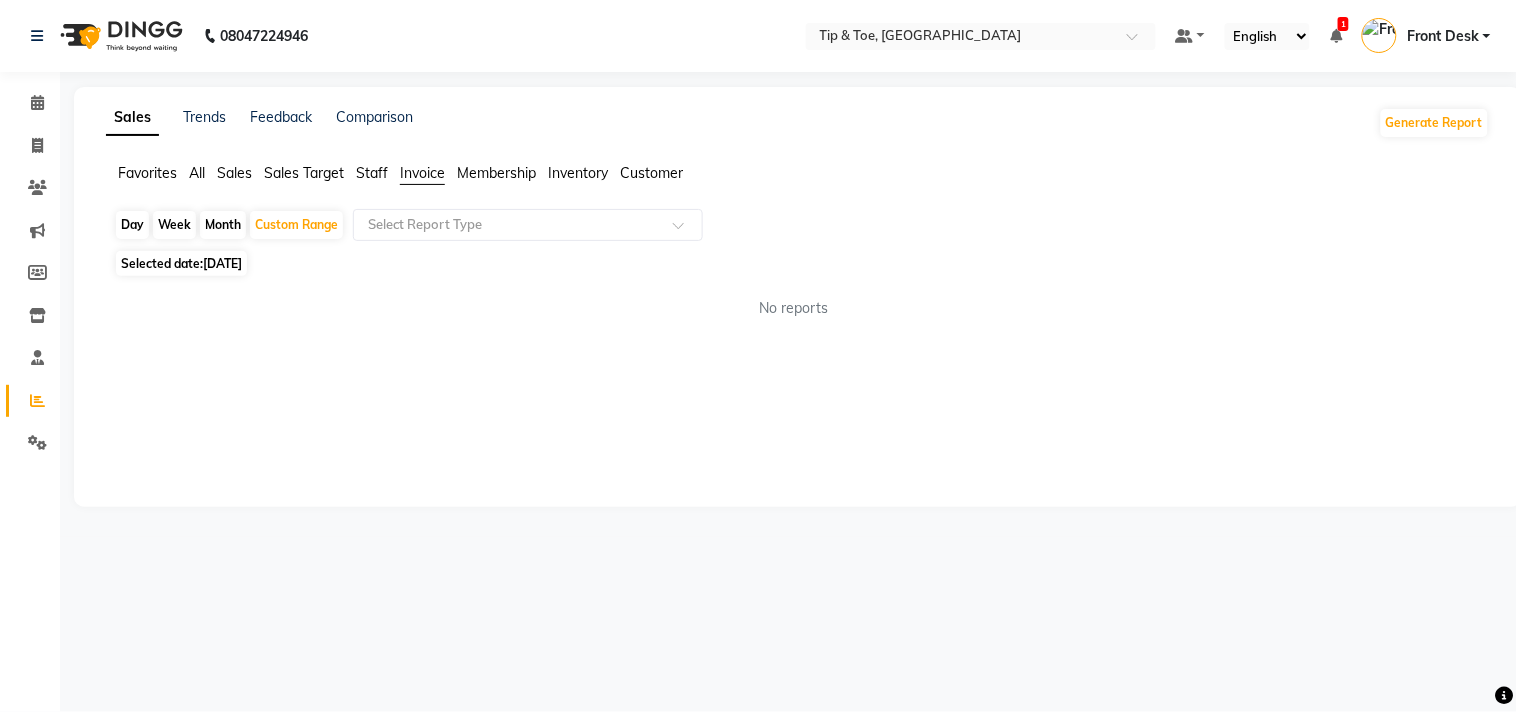 click on "Invoice" 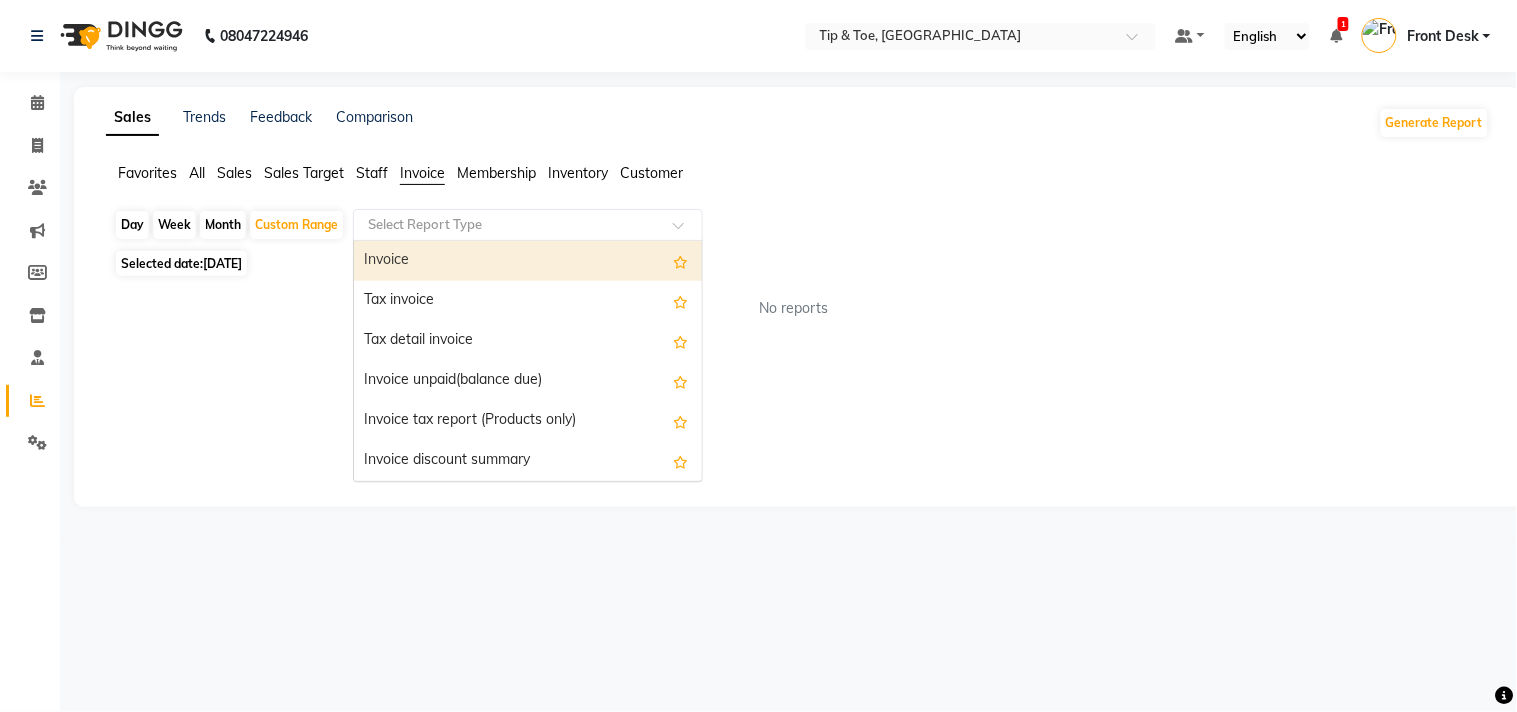 click 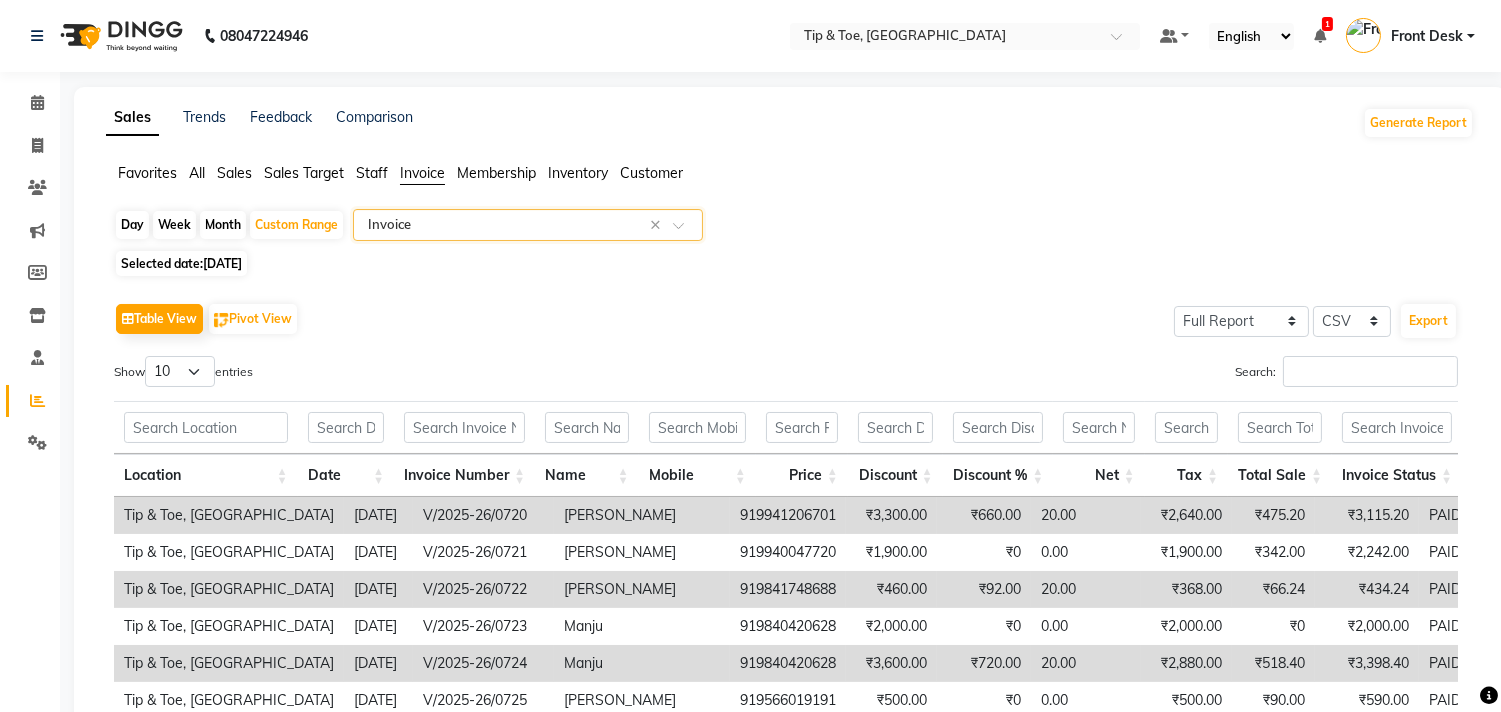 click 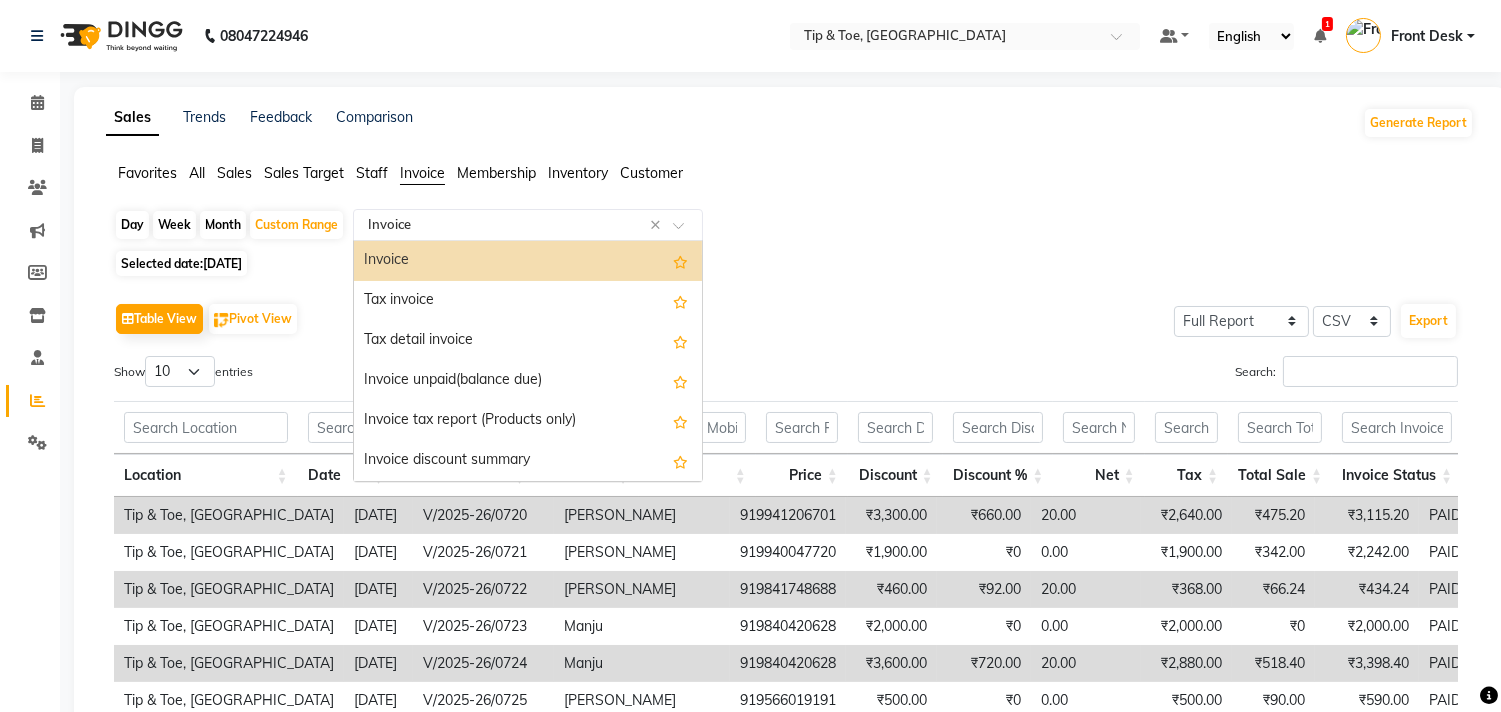 click on "Invoice" at bounding box center [528, 261] 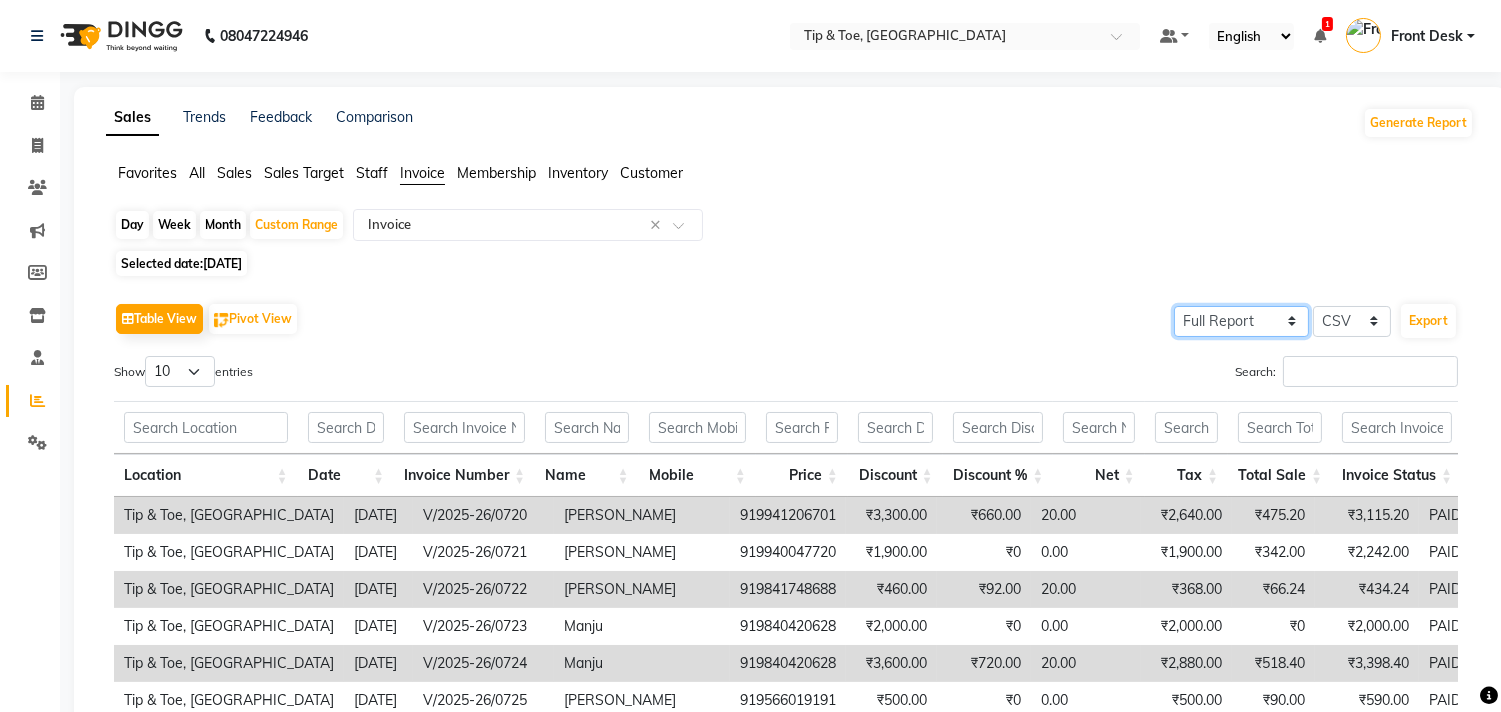 click on "Select Full Report Filtered Report" 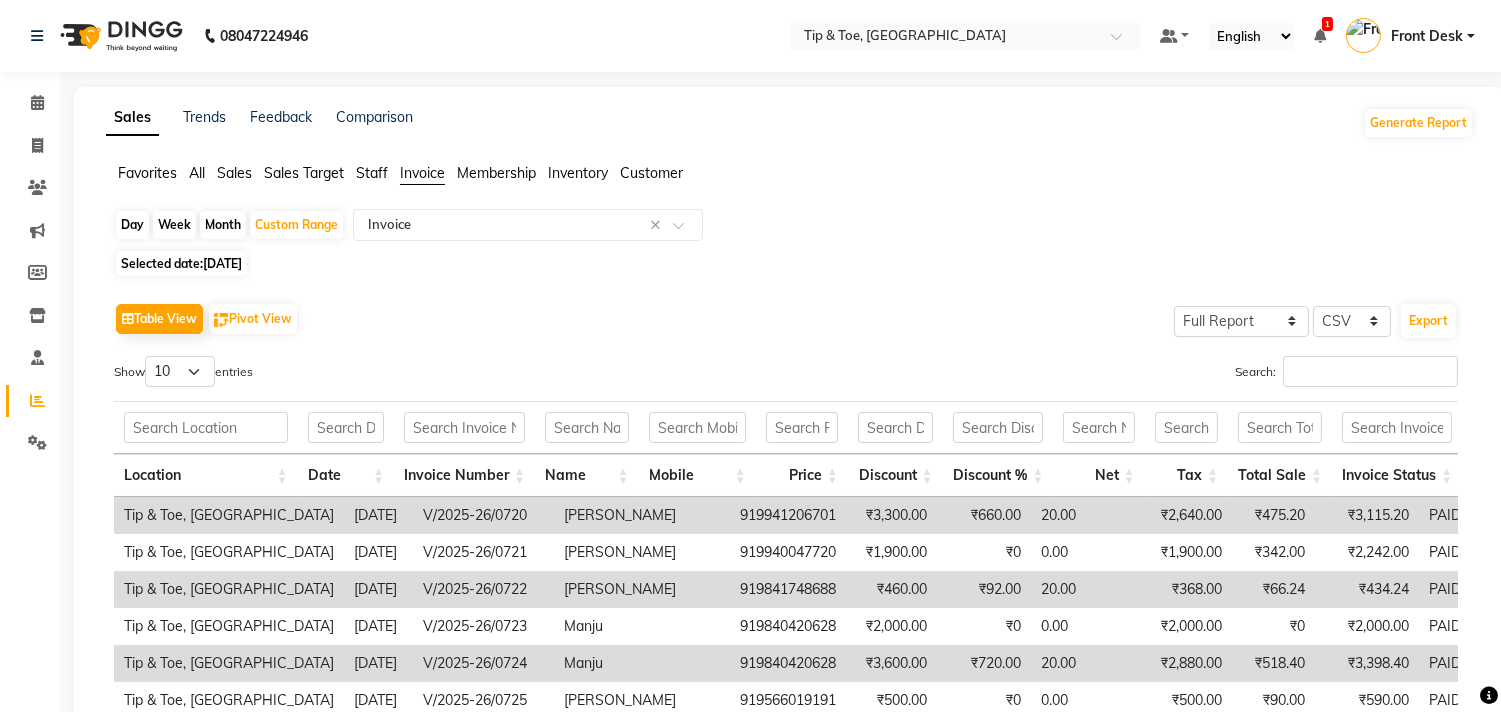 click on "Table View   Pivot View  Select Full Report Filtered Report Select CSV PDF  Export" 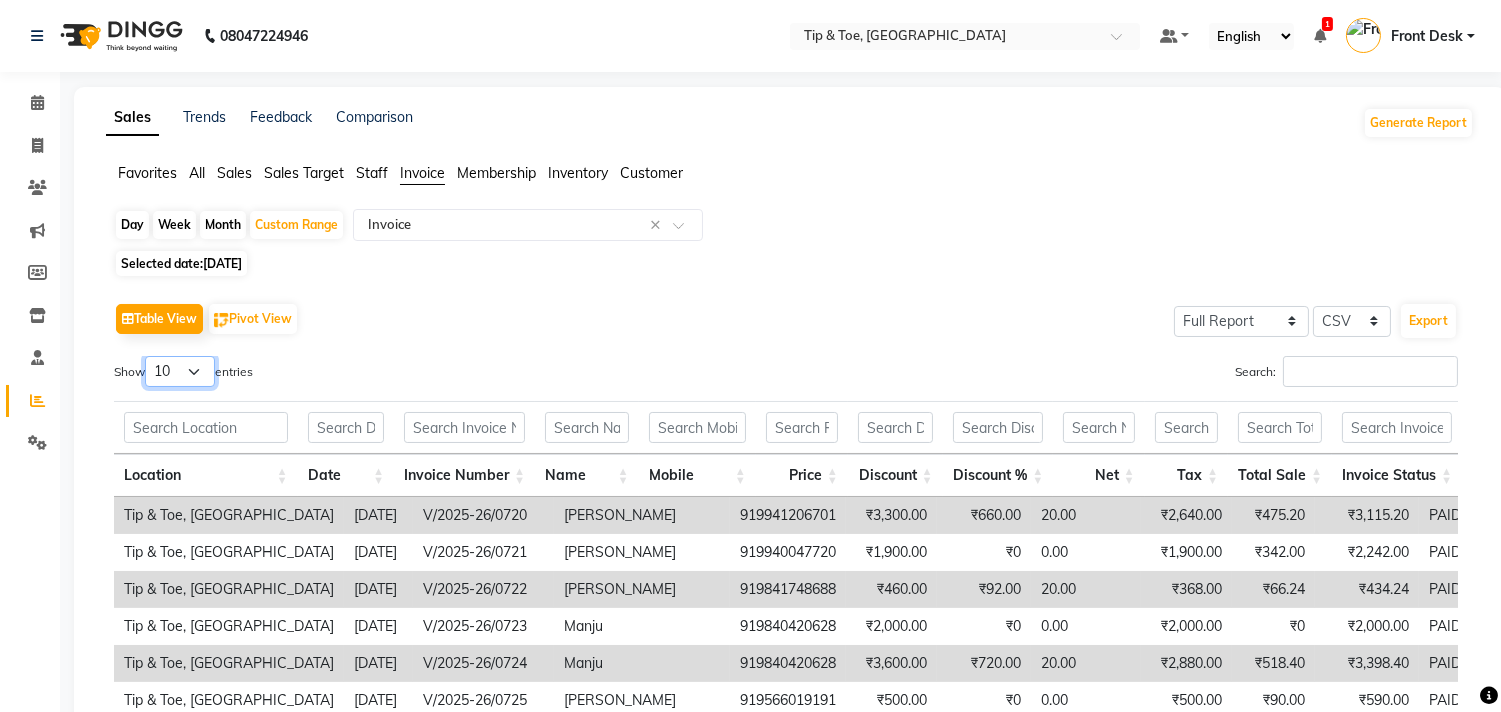 click on "10 25 50 100" at bounding box center (180, 371) 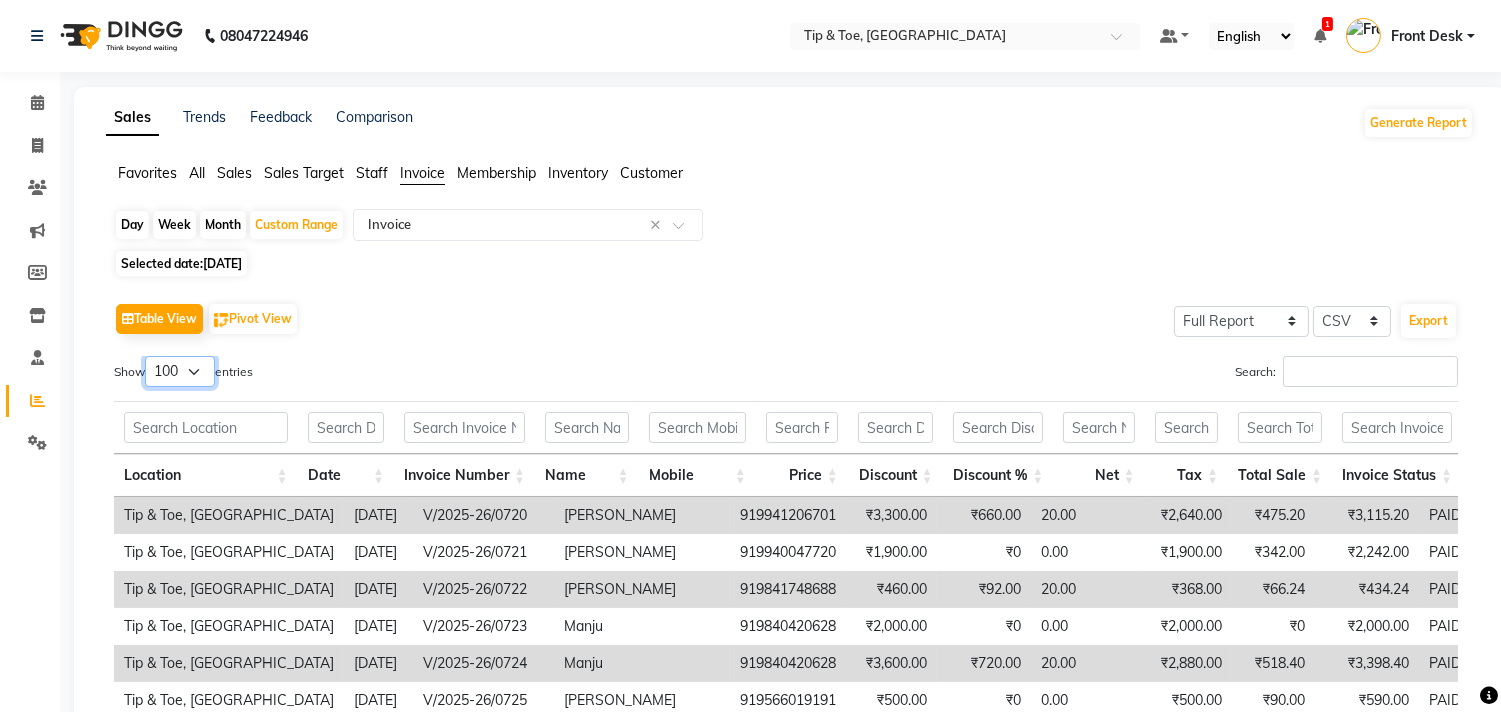 click on "10 25 50 100" at bounding box center [180, 371] 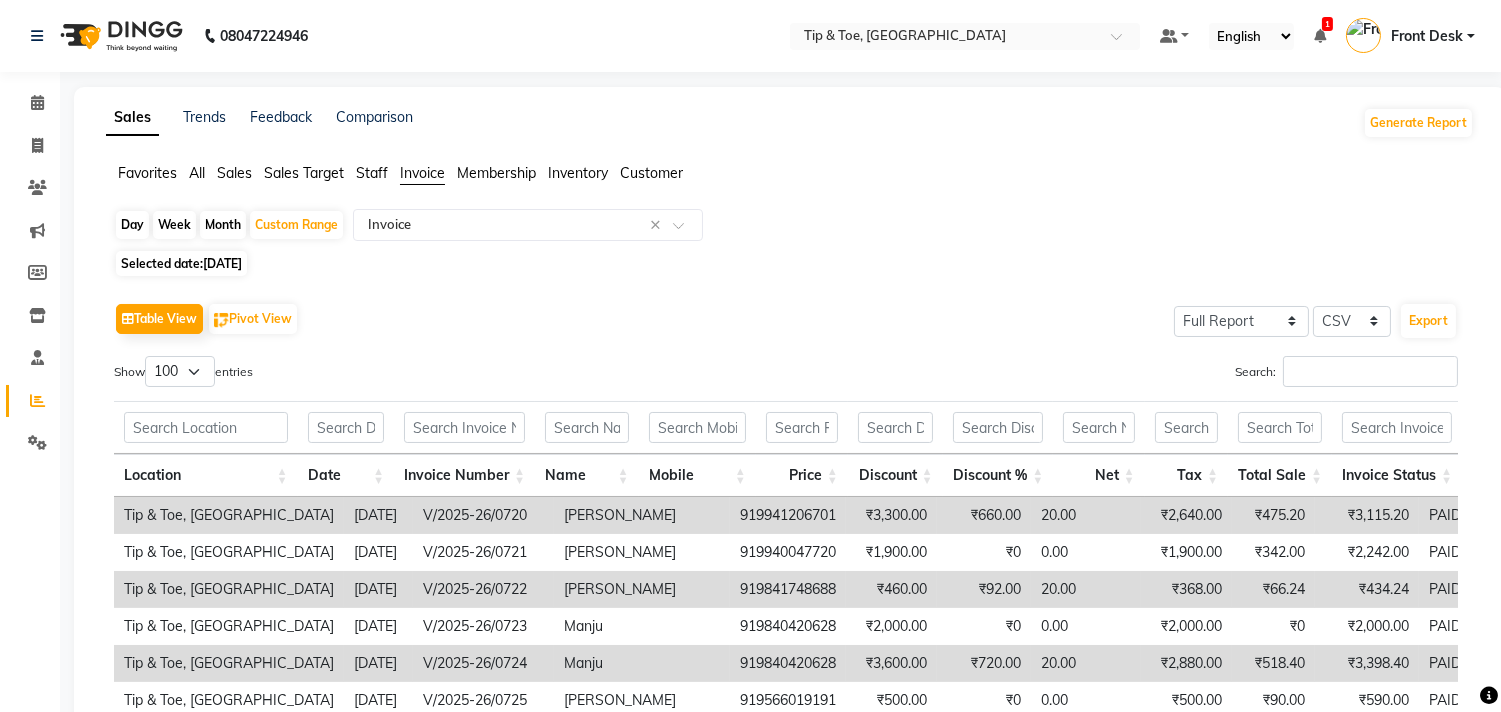 click on "Month" 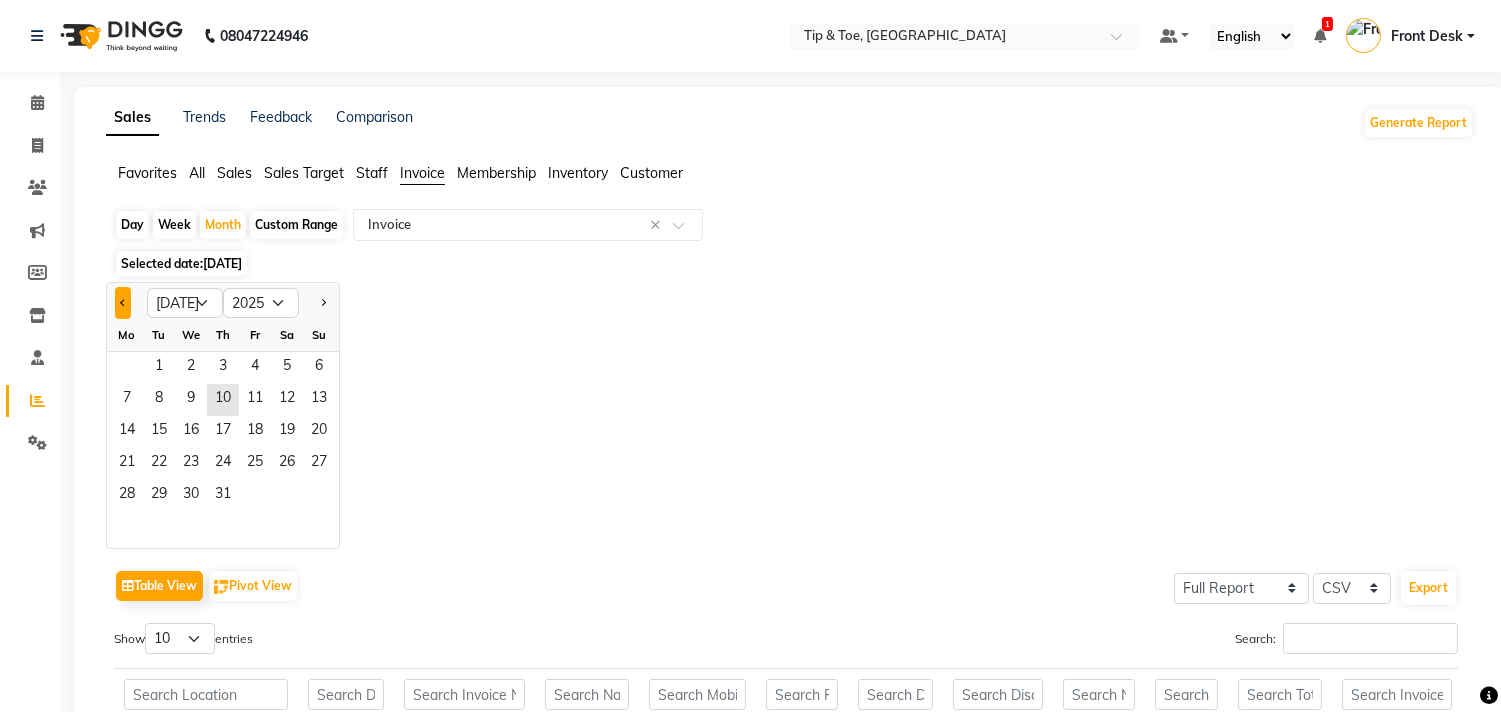 click 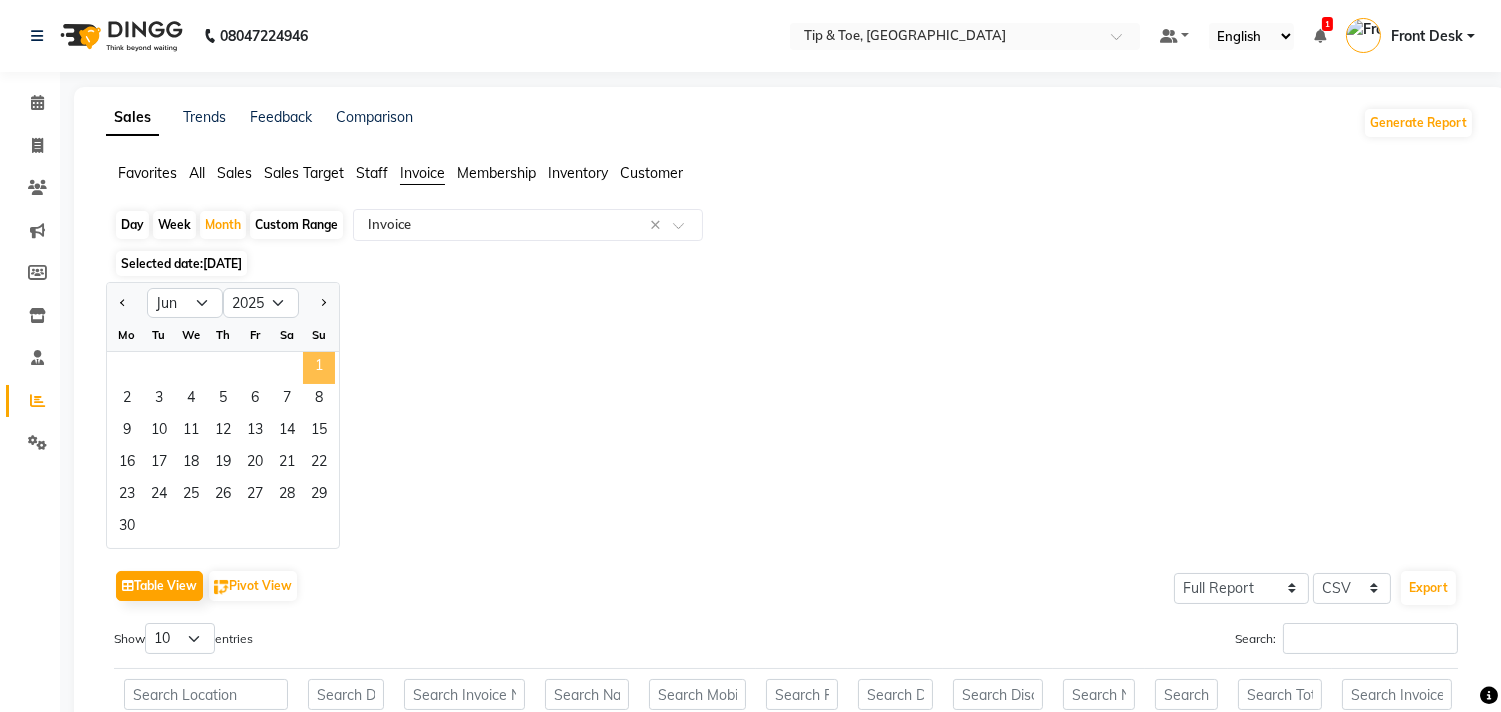 click on "1" 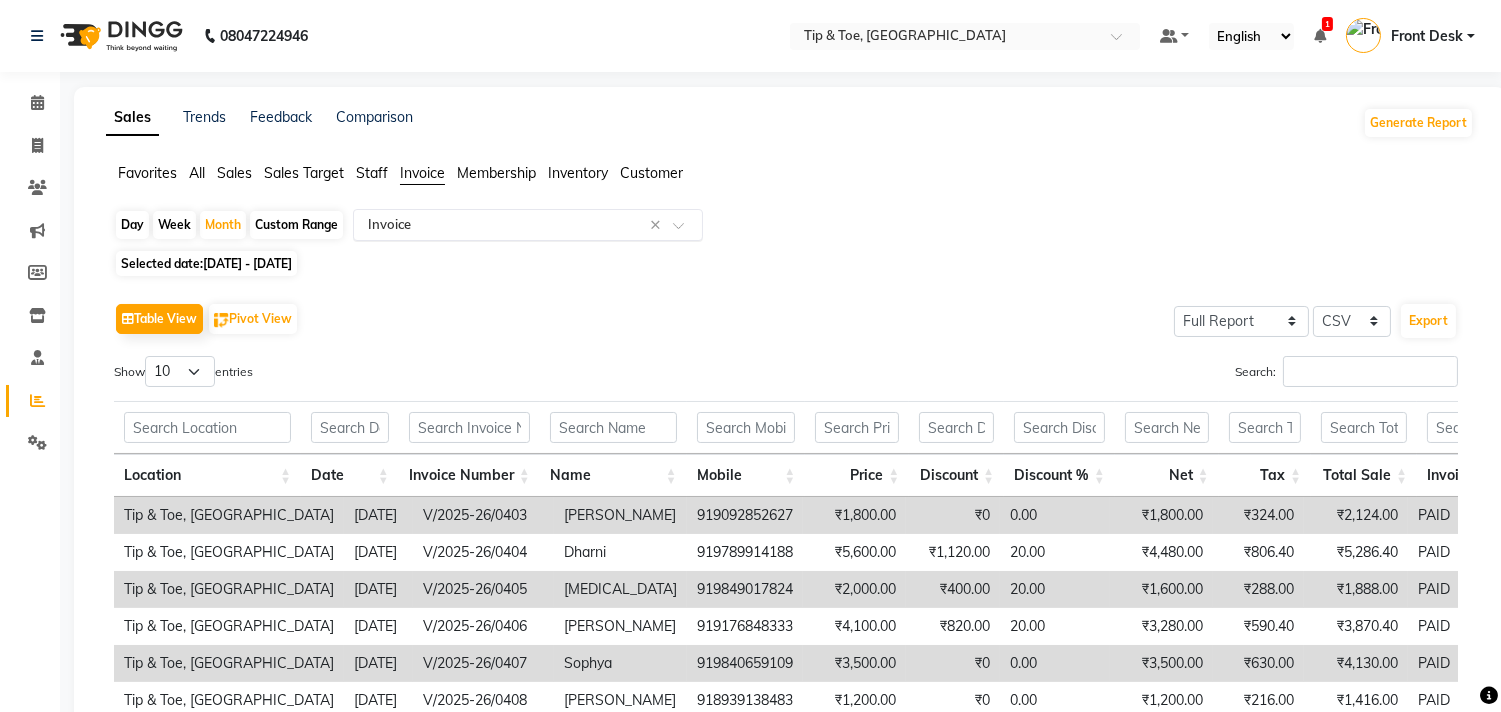 click 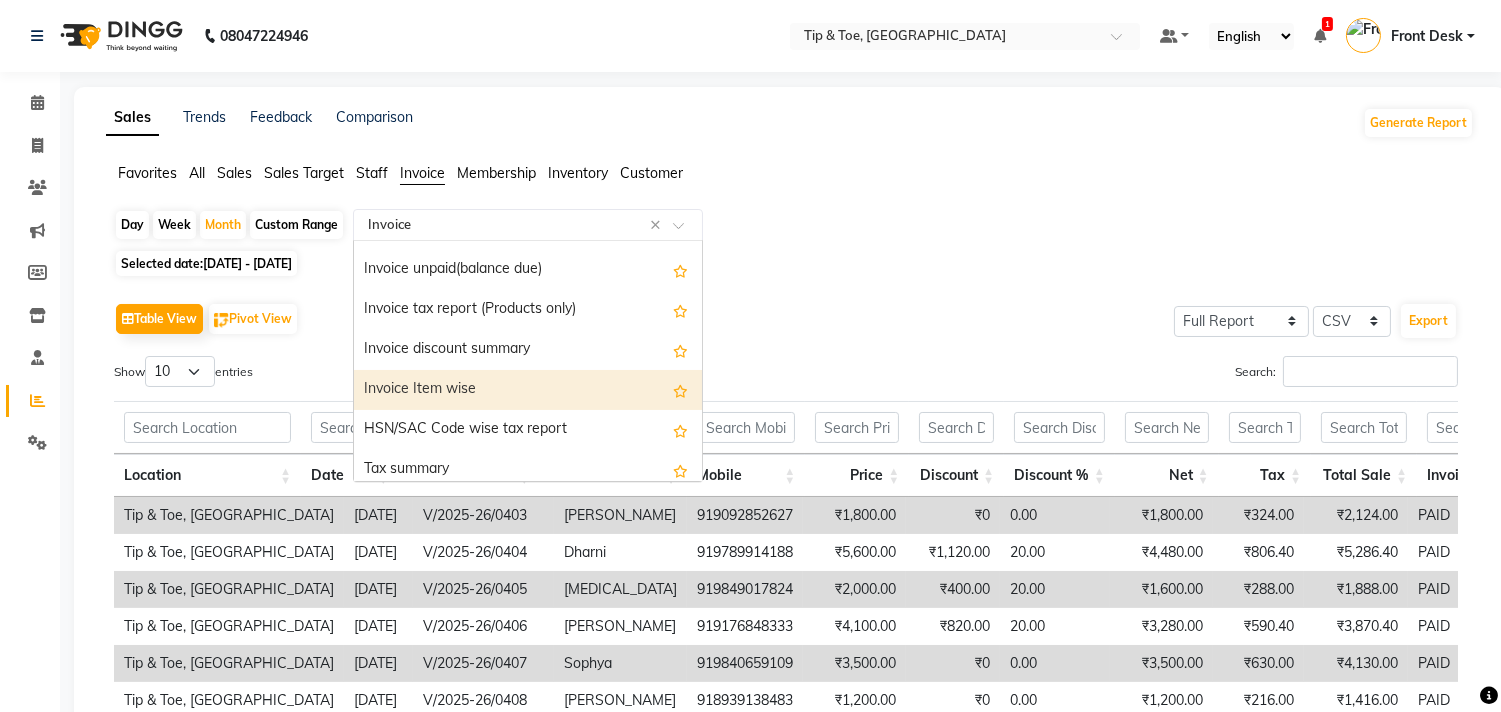 scroll, scrollTop: 160, scrollLeft: 0, axis: vertical 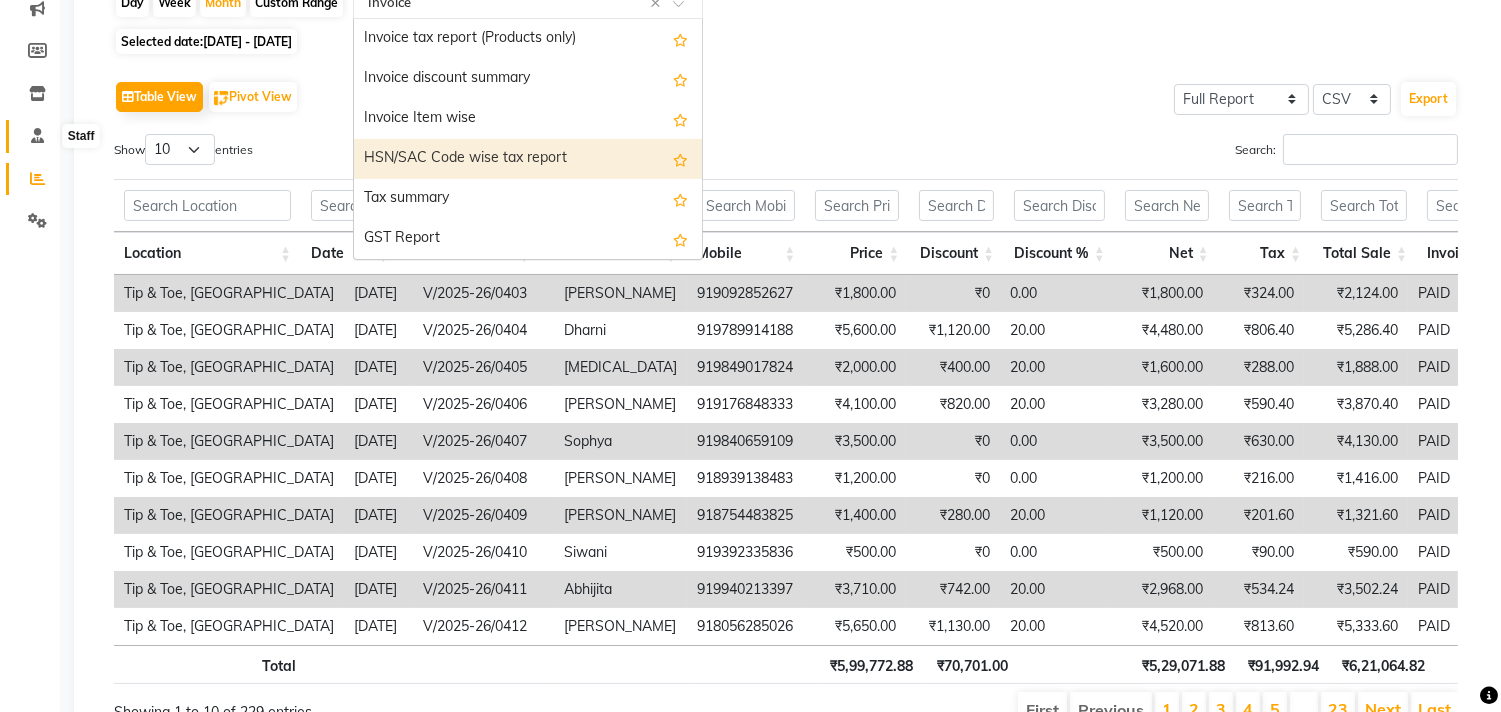 click 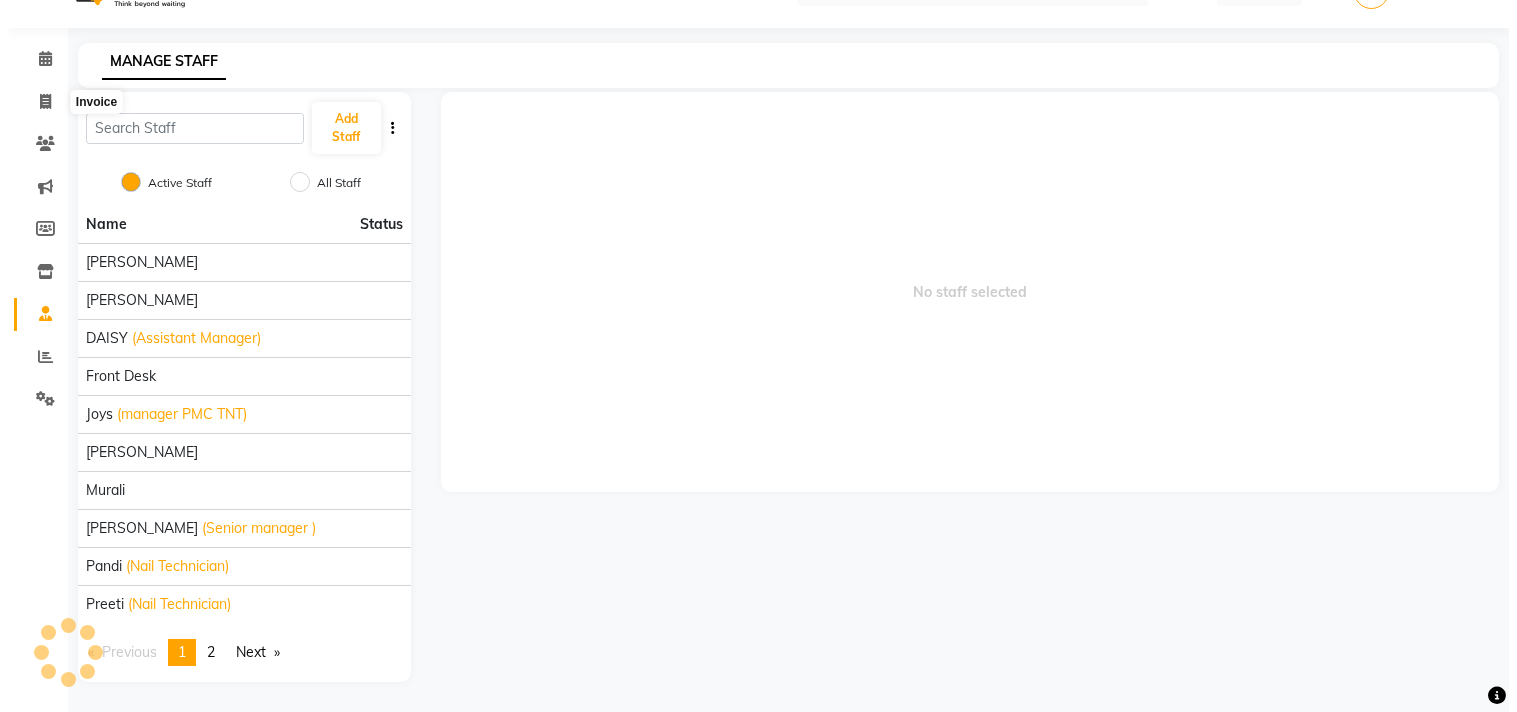 scroll, scrollTop: 0, scrollLeft: 0, axis: both 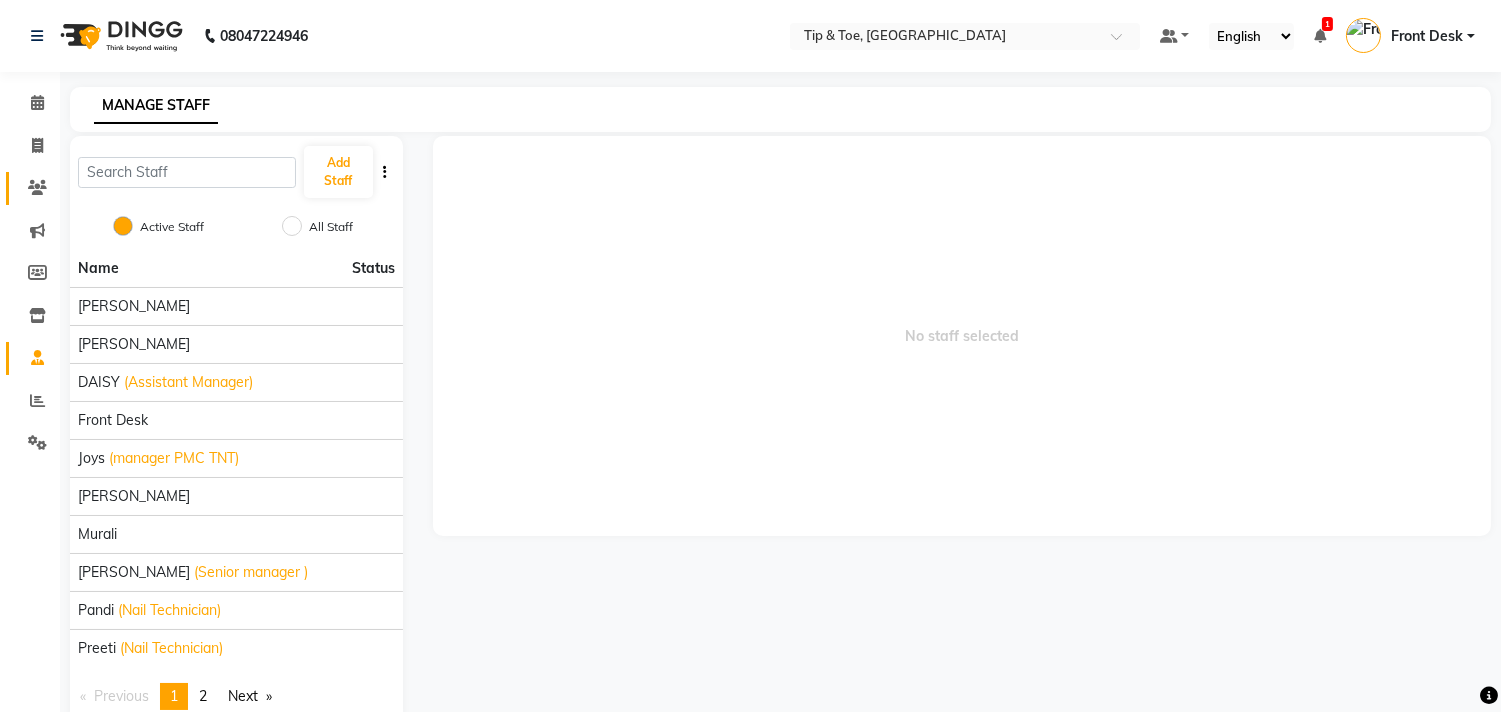 click on "Clients" 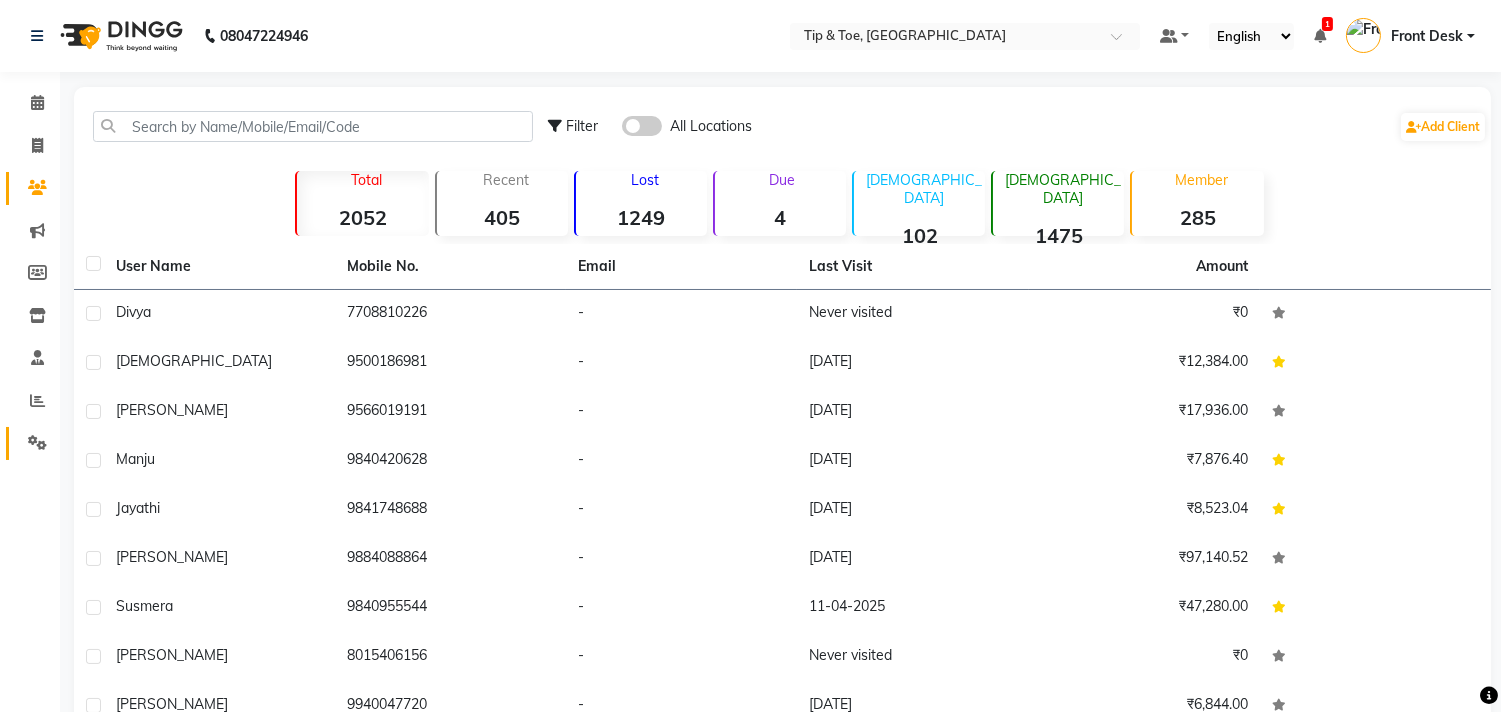 click 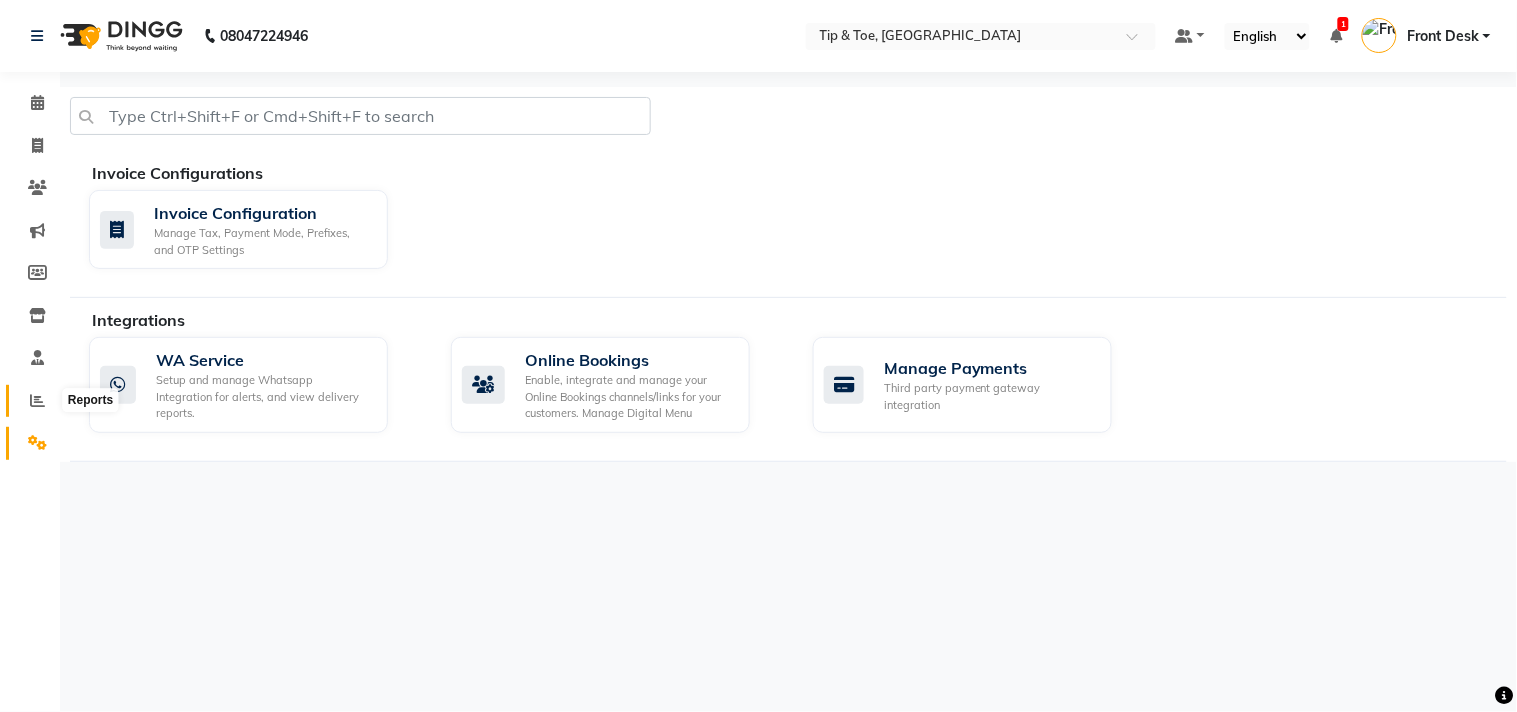 click 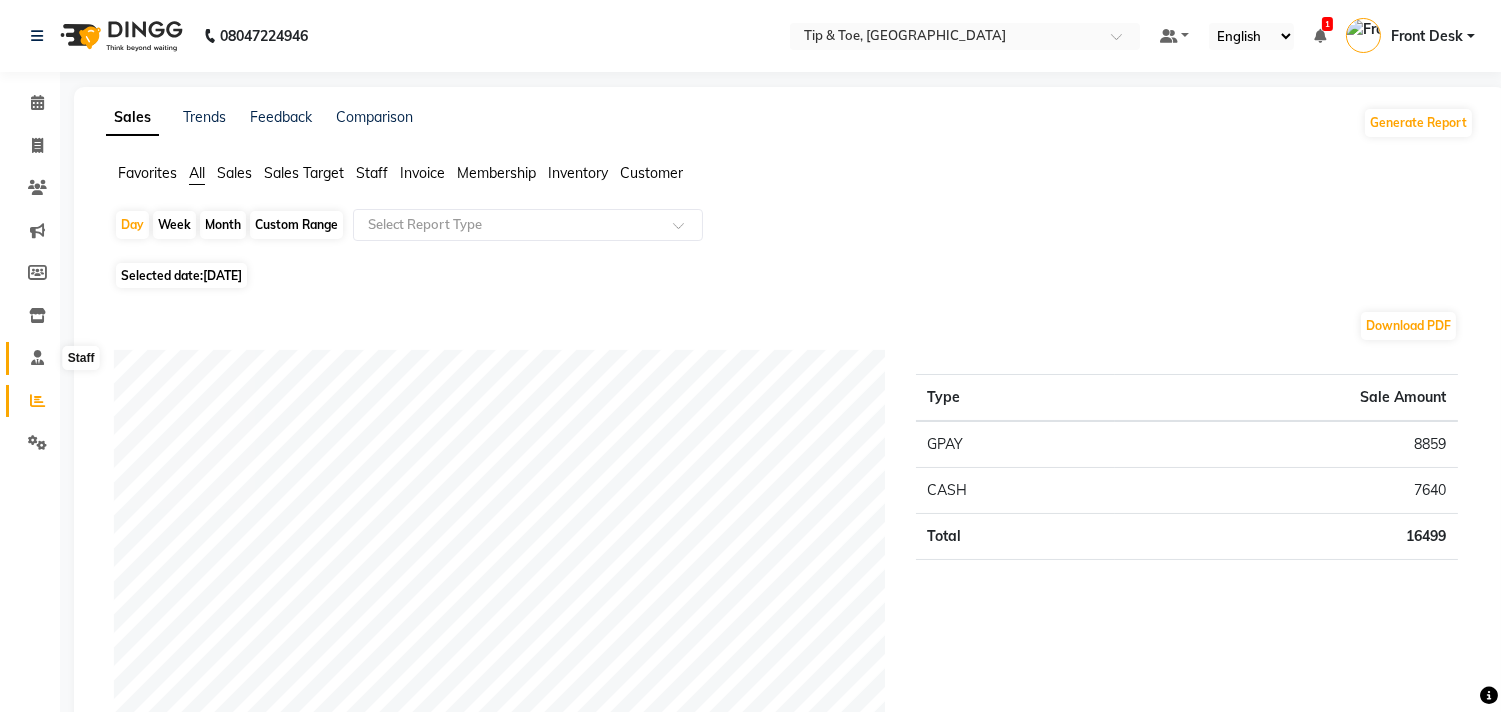 click 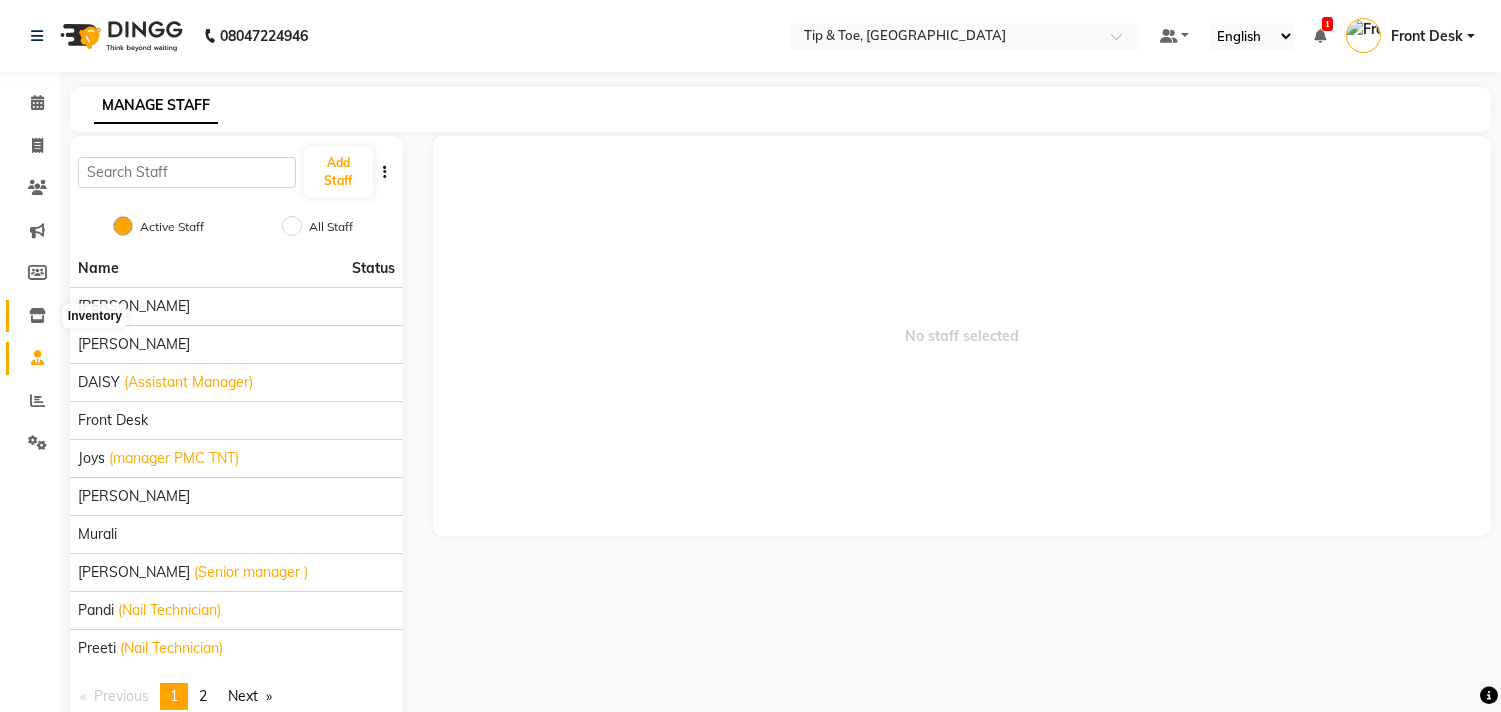 click 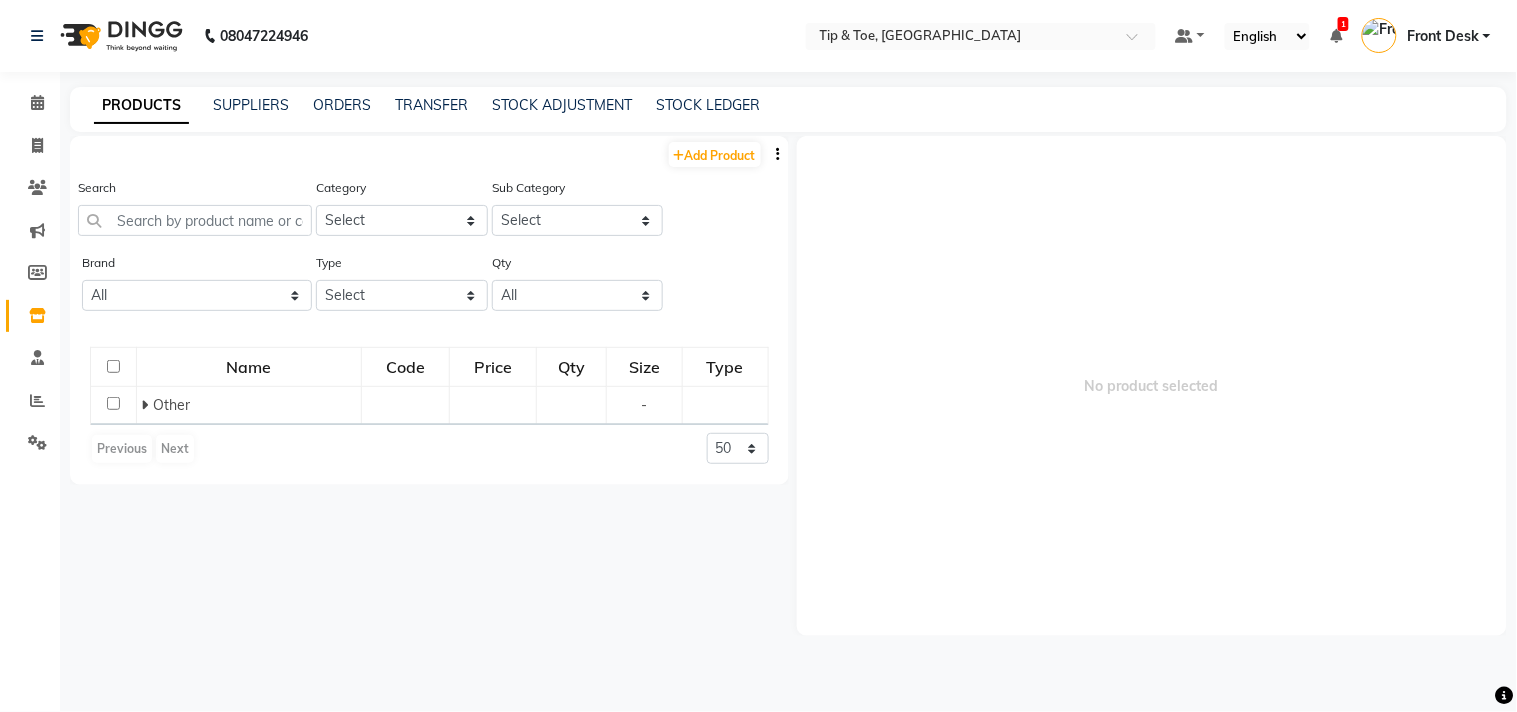 click on "Marketing" 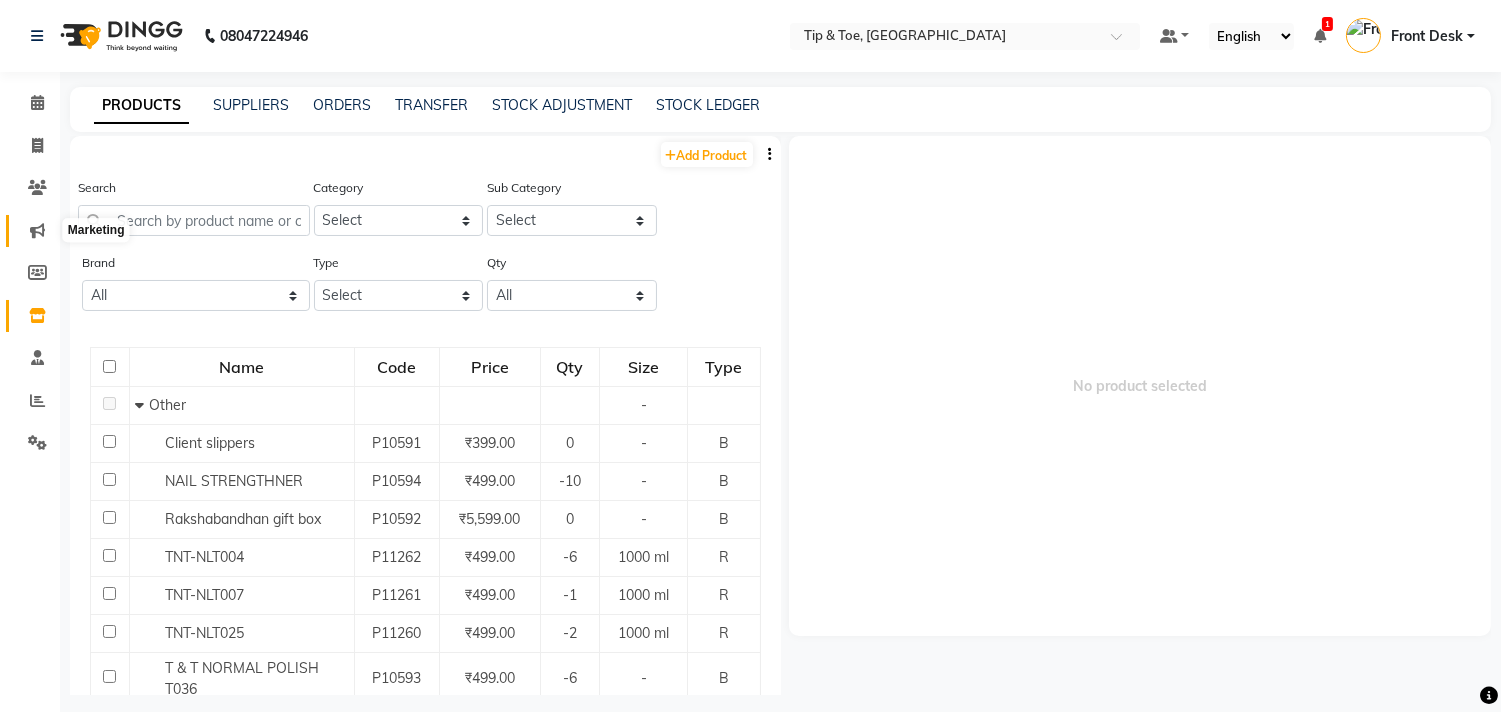 click 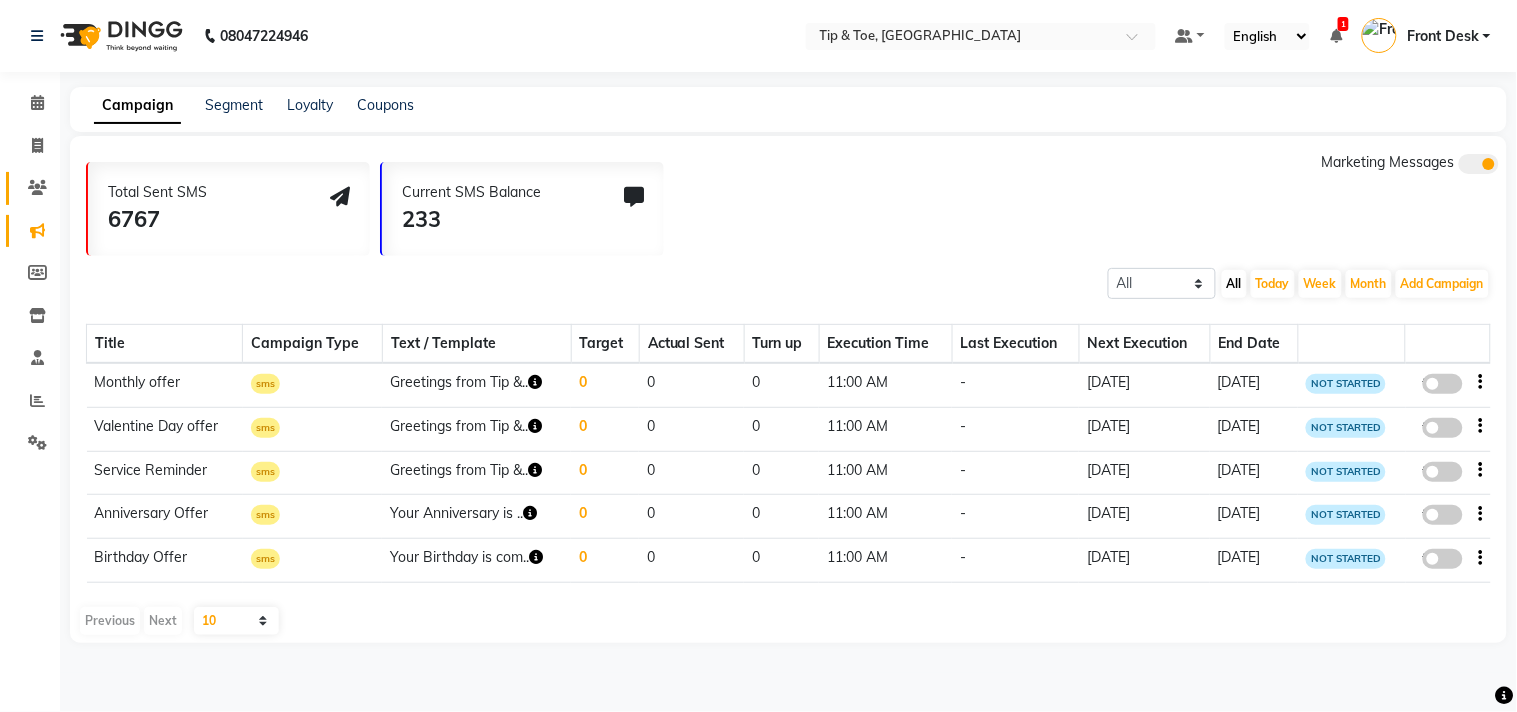 click 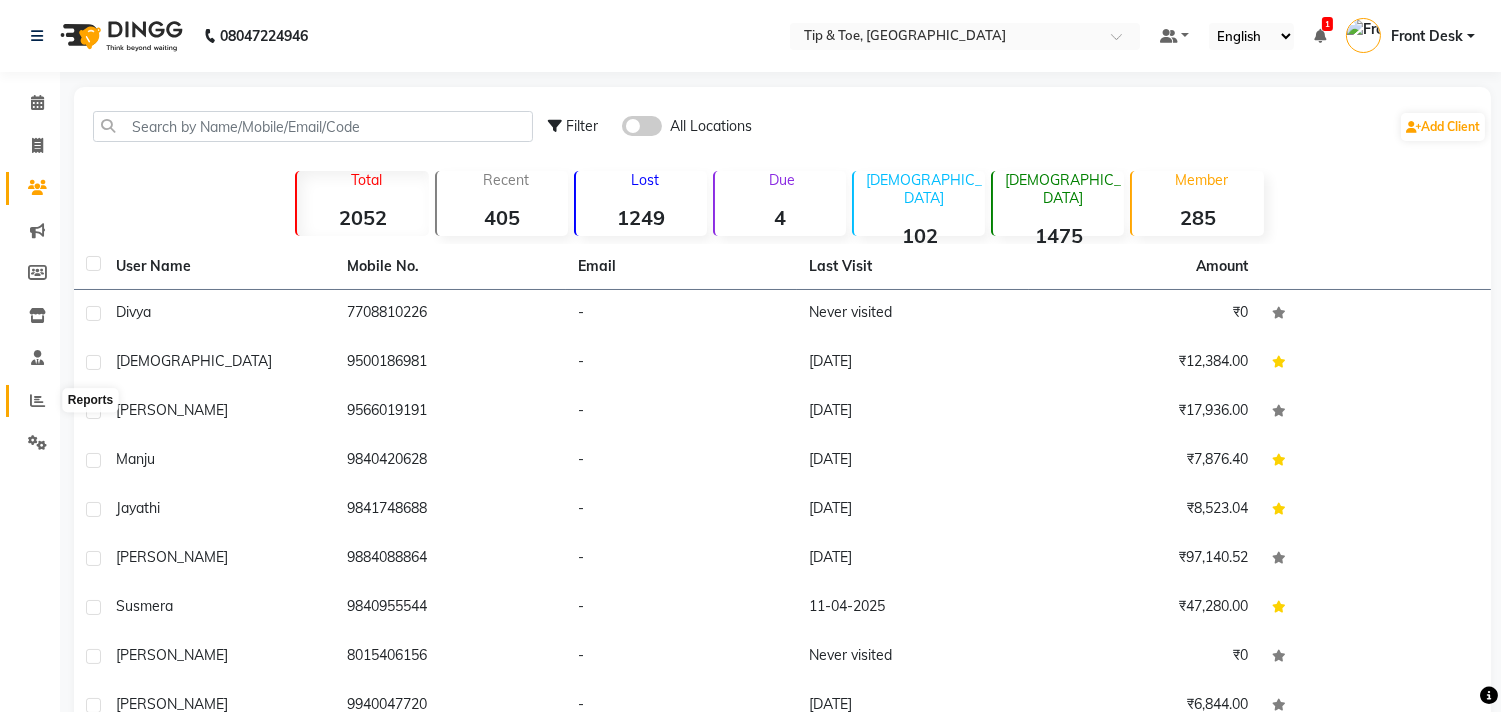 click 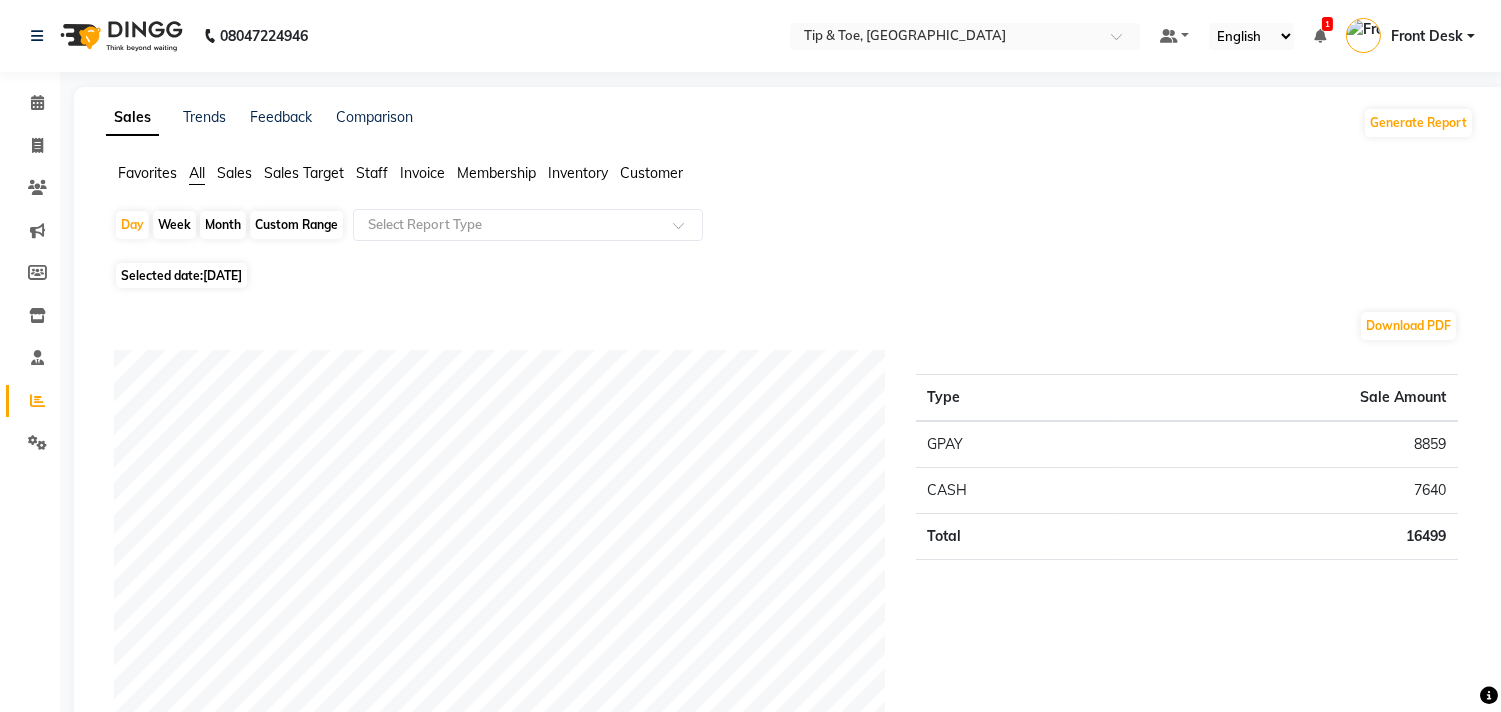 click on "Customer" 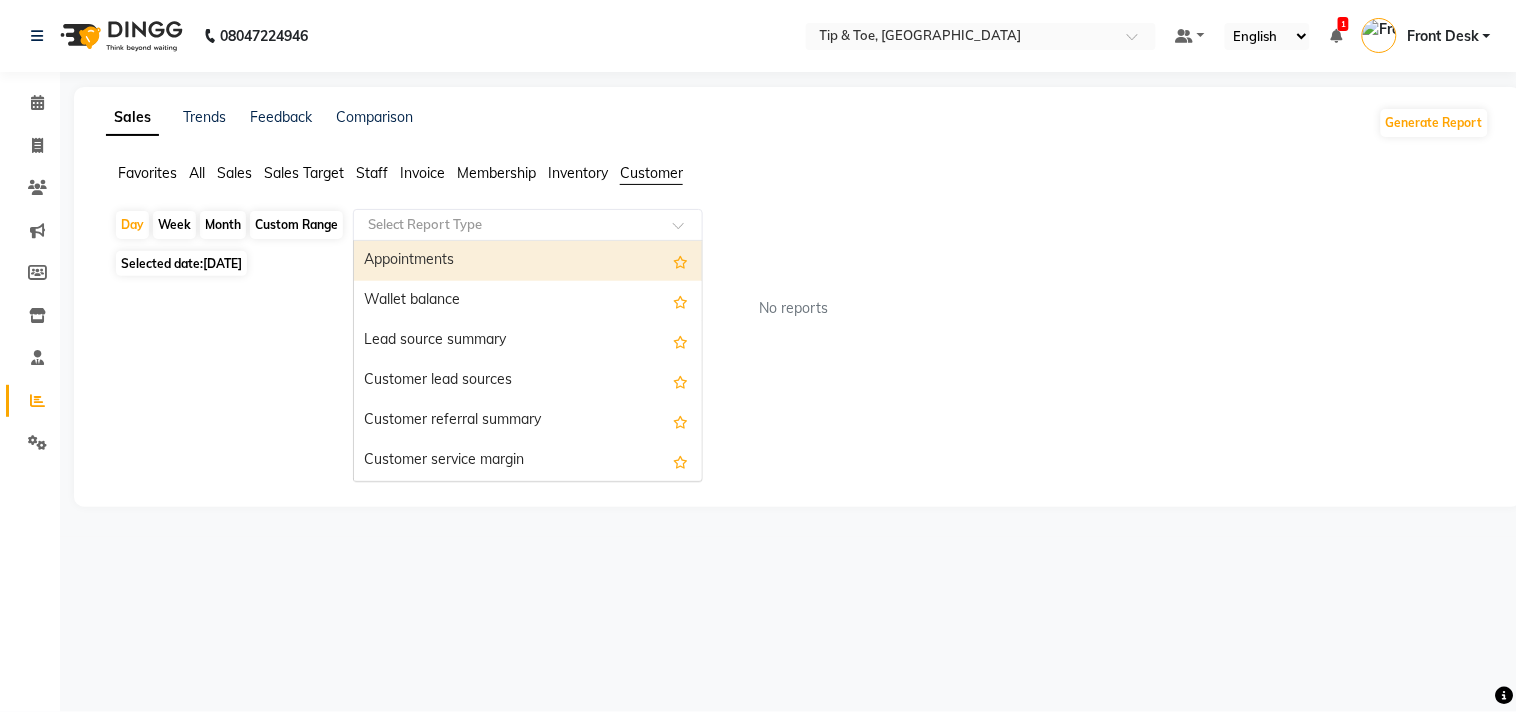 click on "Select Report Type" 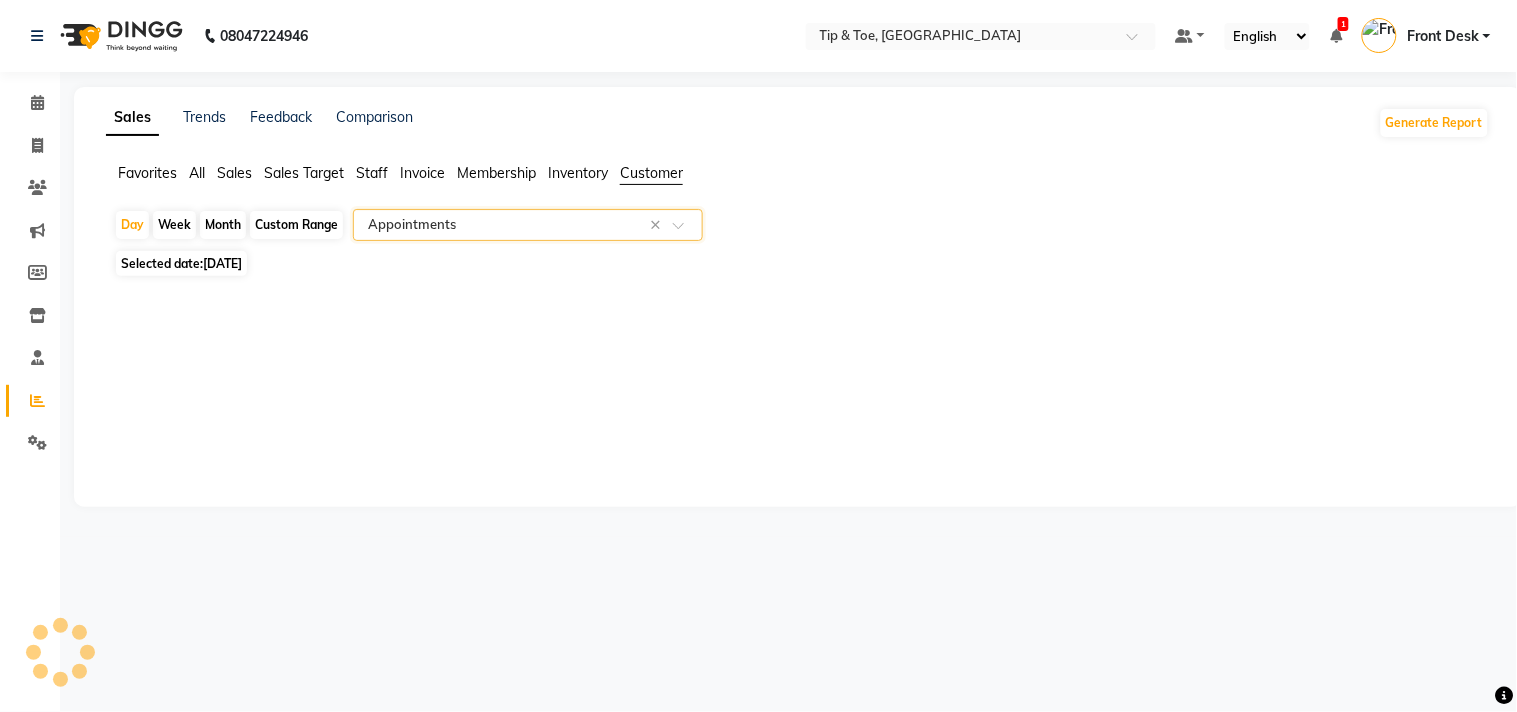 select on "full_report" 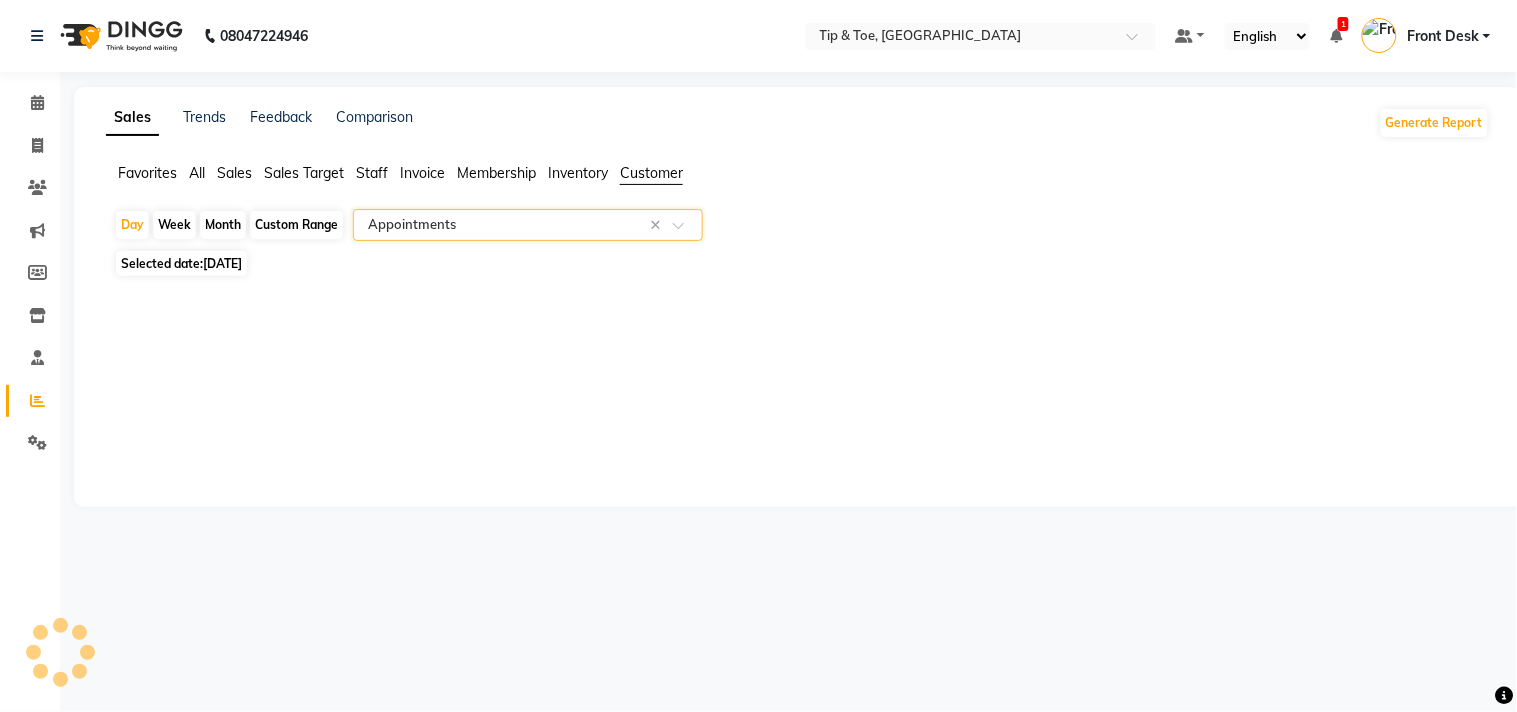 select on "csv" 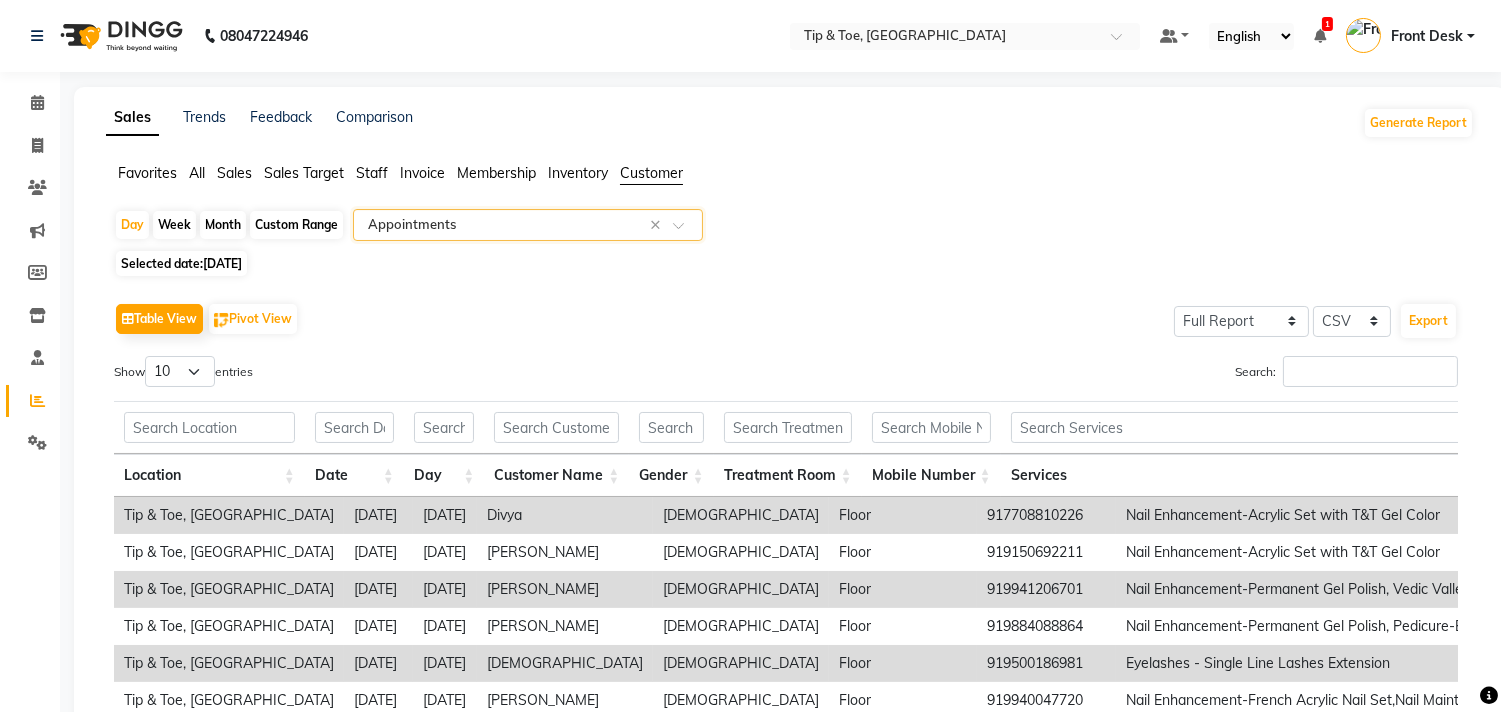 click on "Day   Week   Month   Custom Range  Select Report Type × Appointments ×" 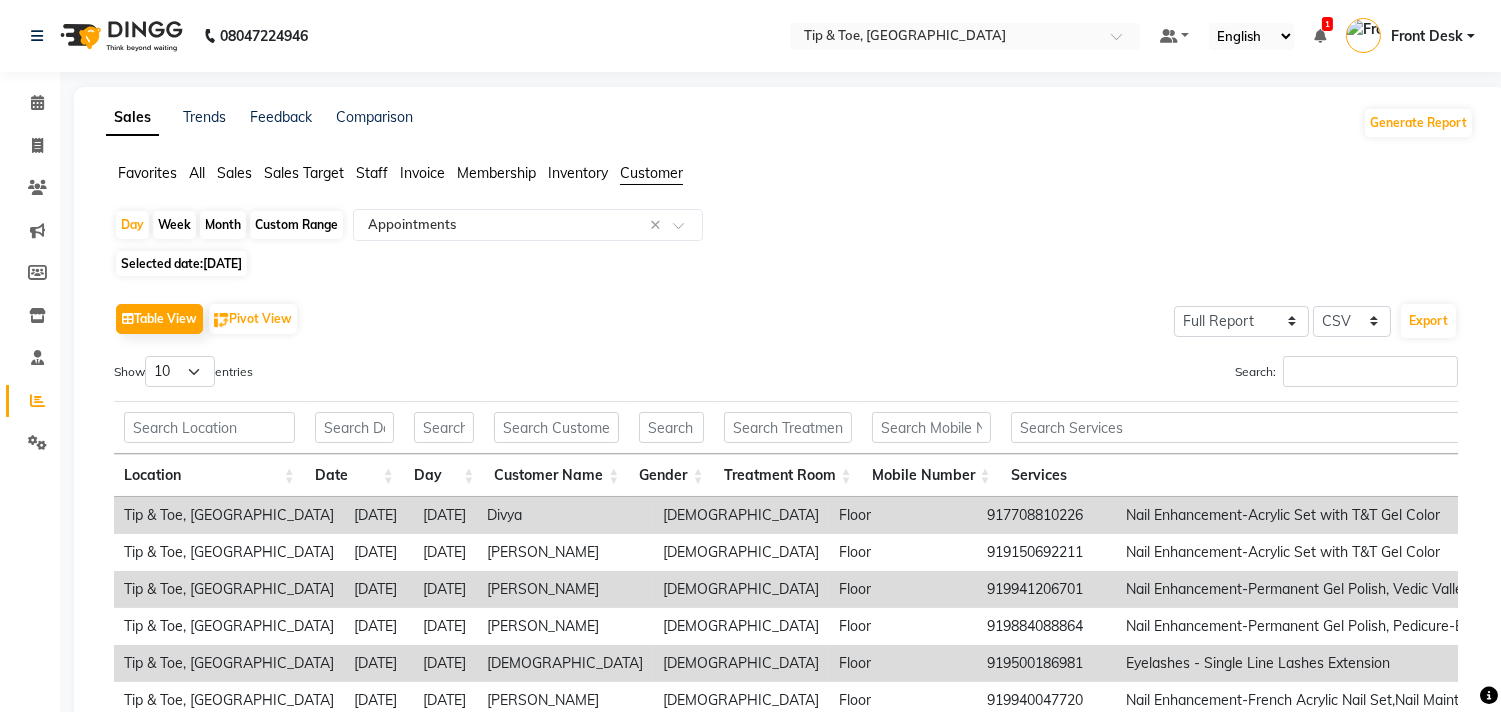drag, startPoint x: 638, startPoint y: 190, endPoint x: 645, endPoint y: 176, distance: 15.652476 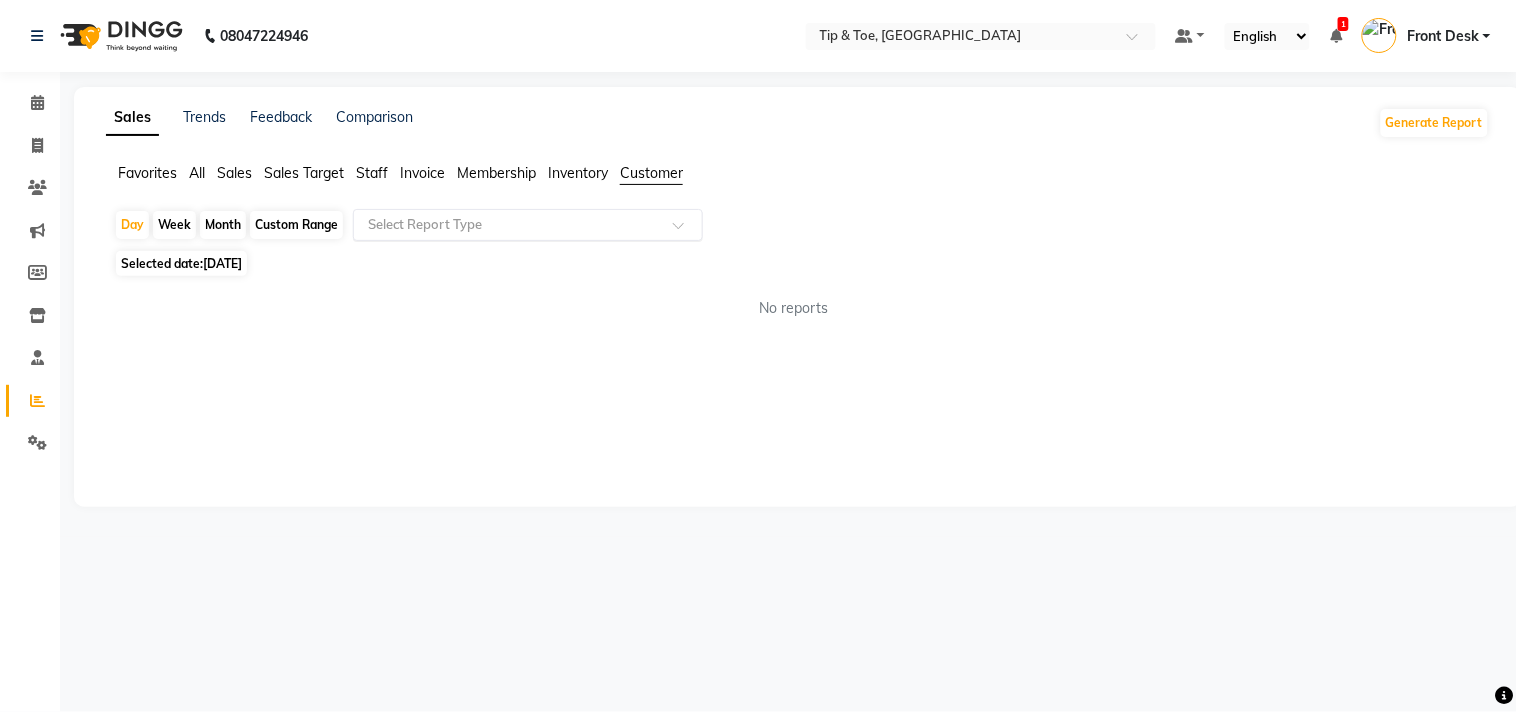 click 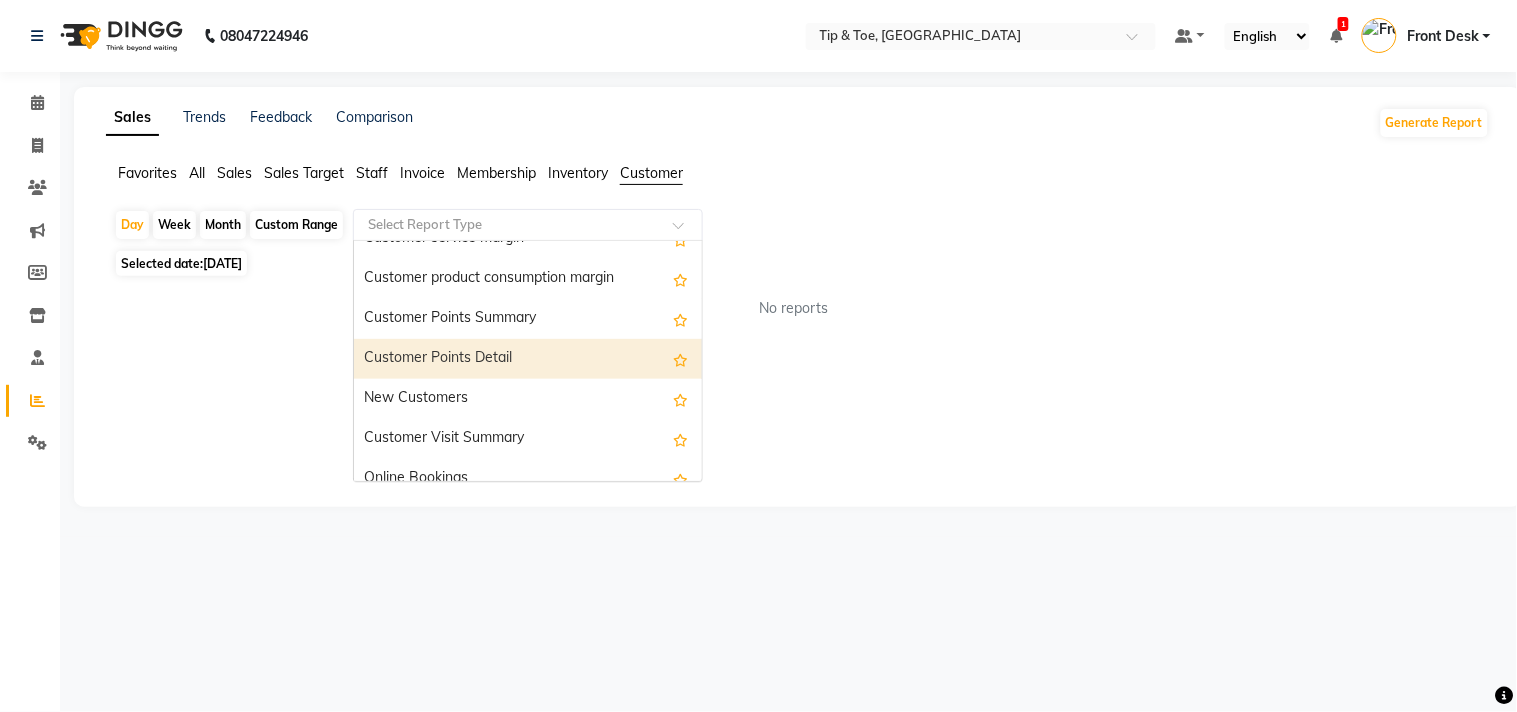 scroll, scrollTop: 240, scrollLeft: 0, axis: vertical 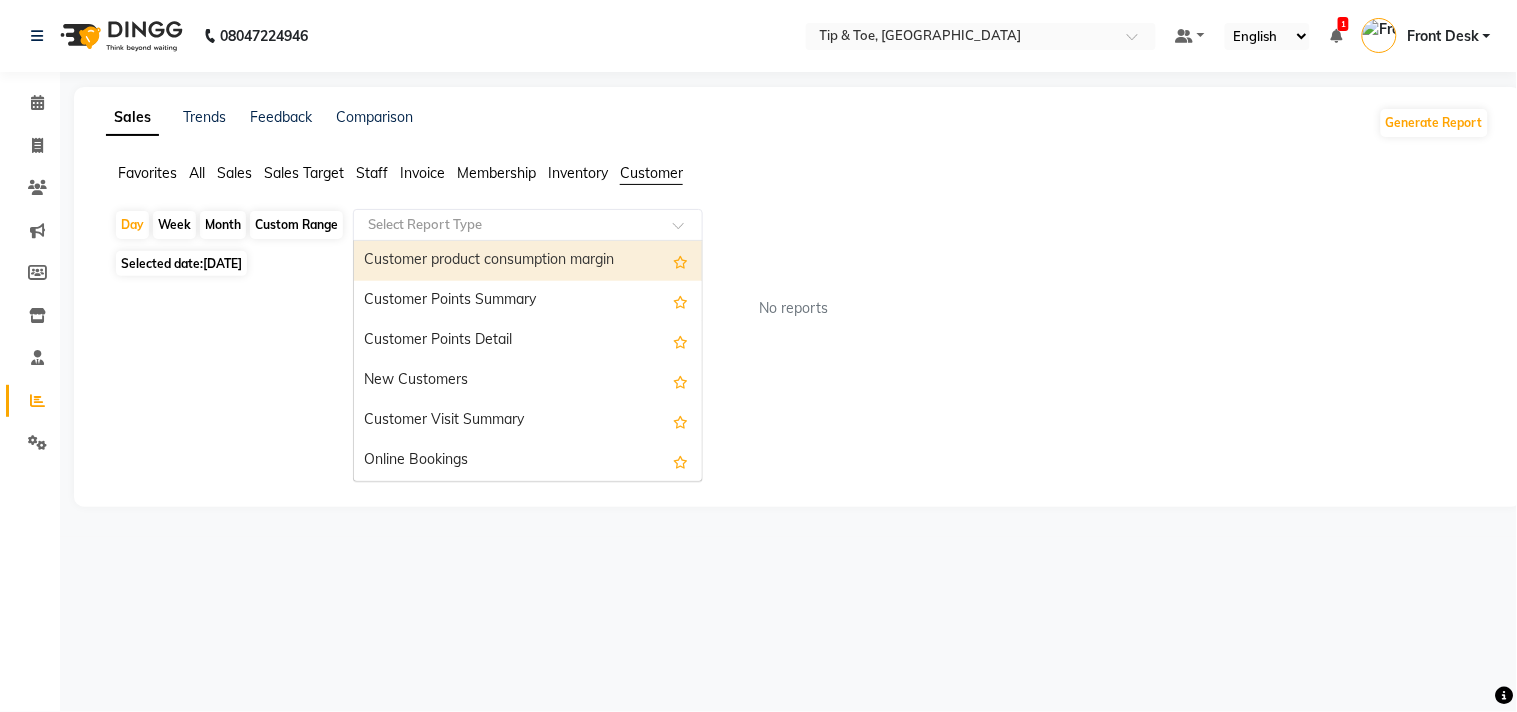 click 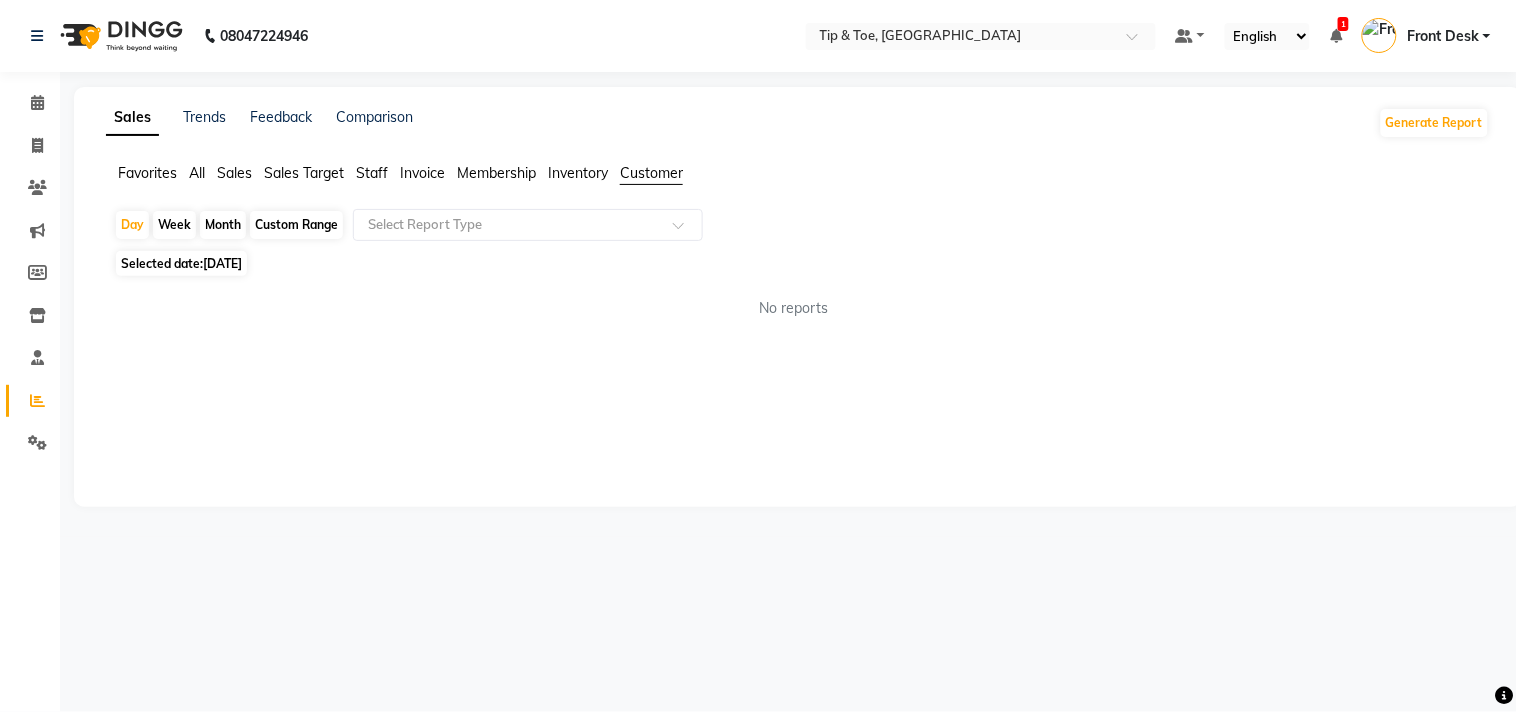 click on "Month" 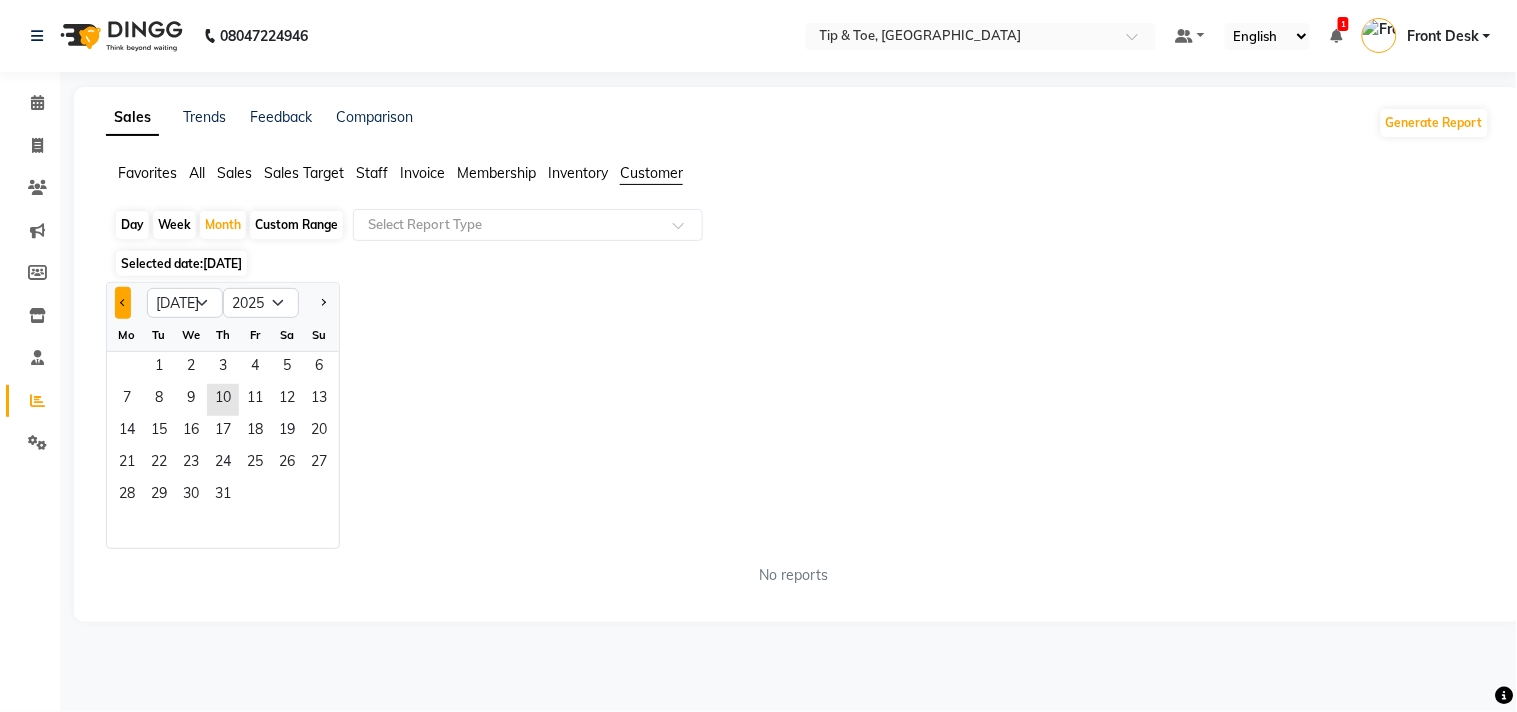 click 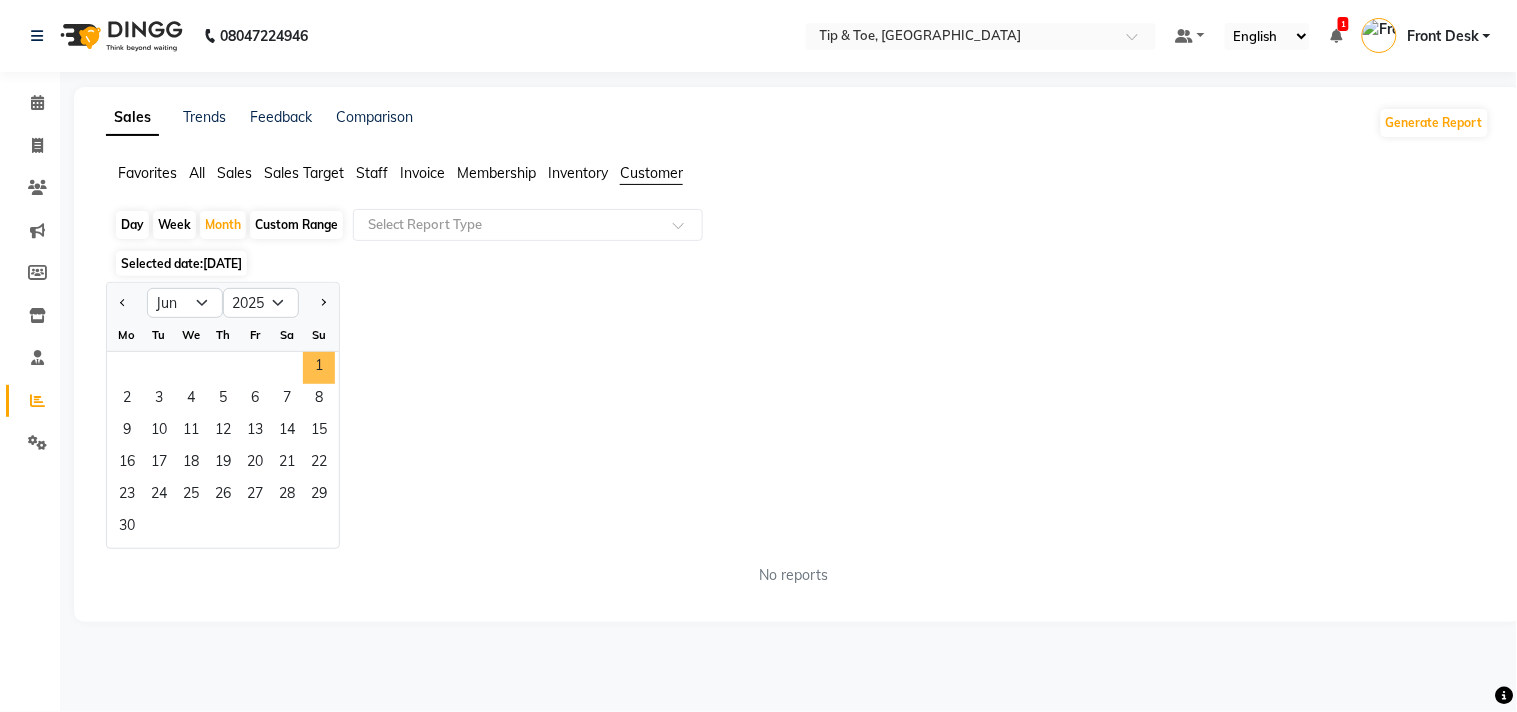 click on "1" 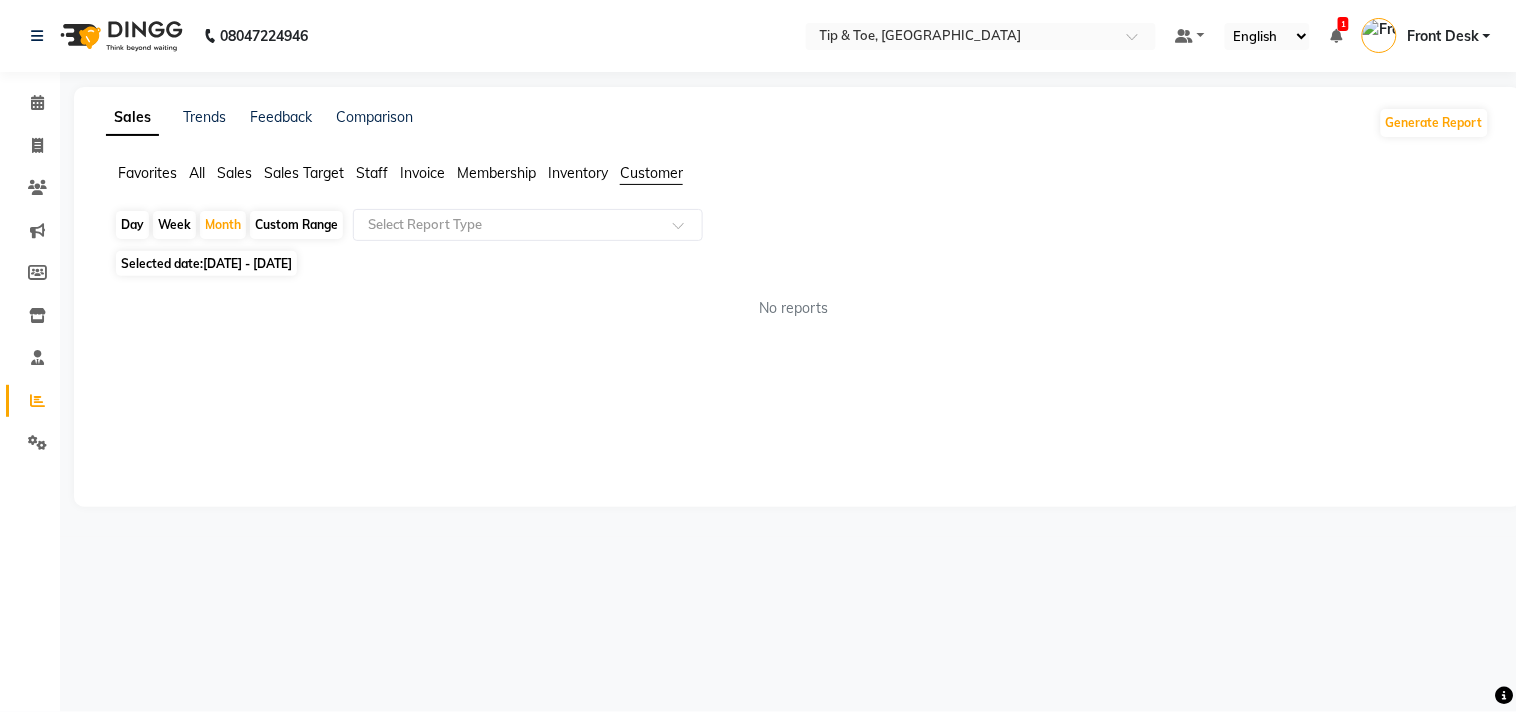 click on "Invoice" 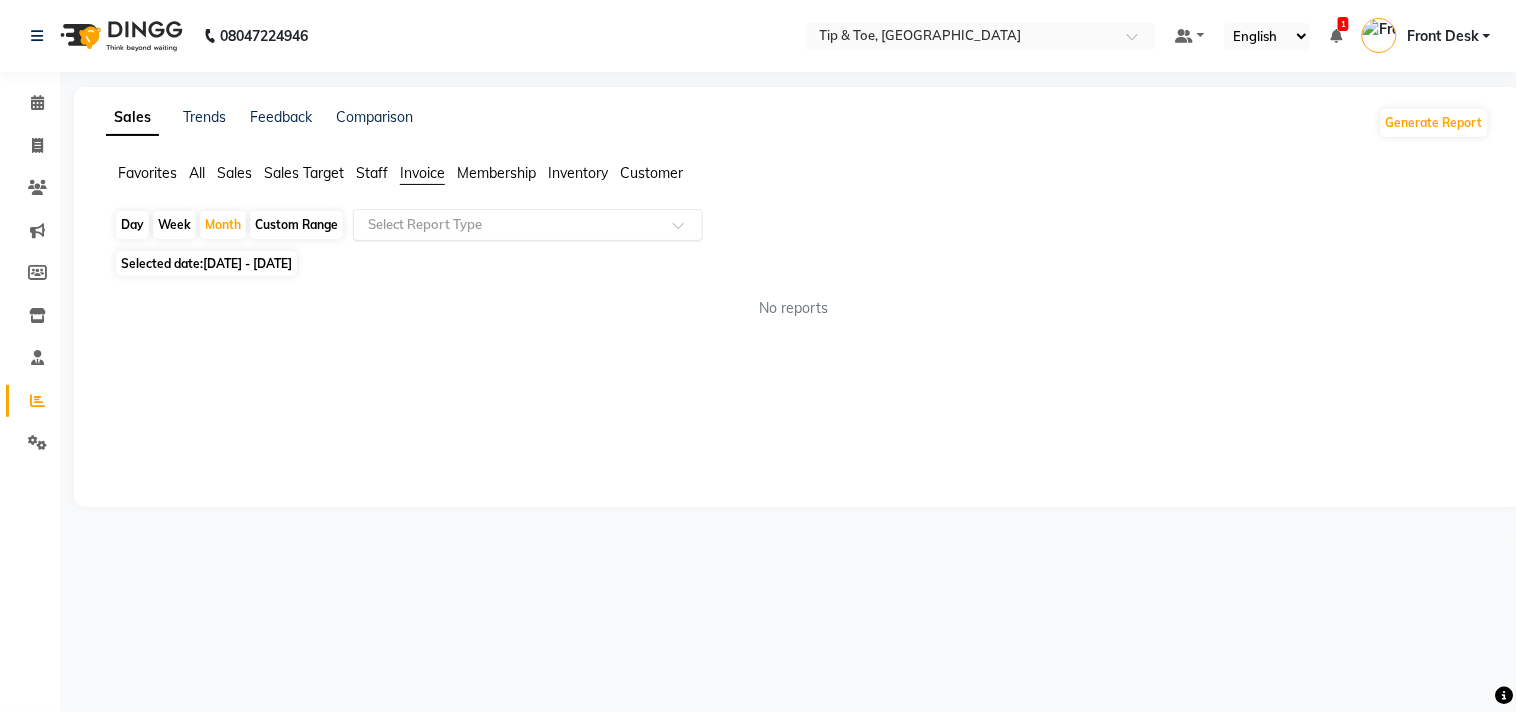 click 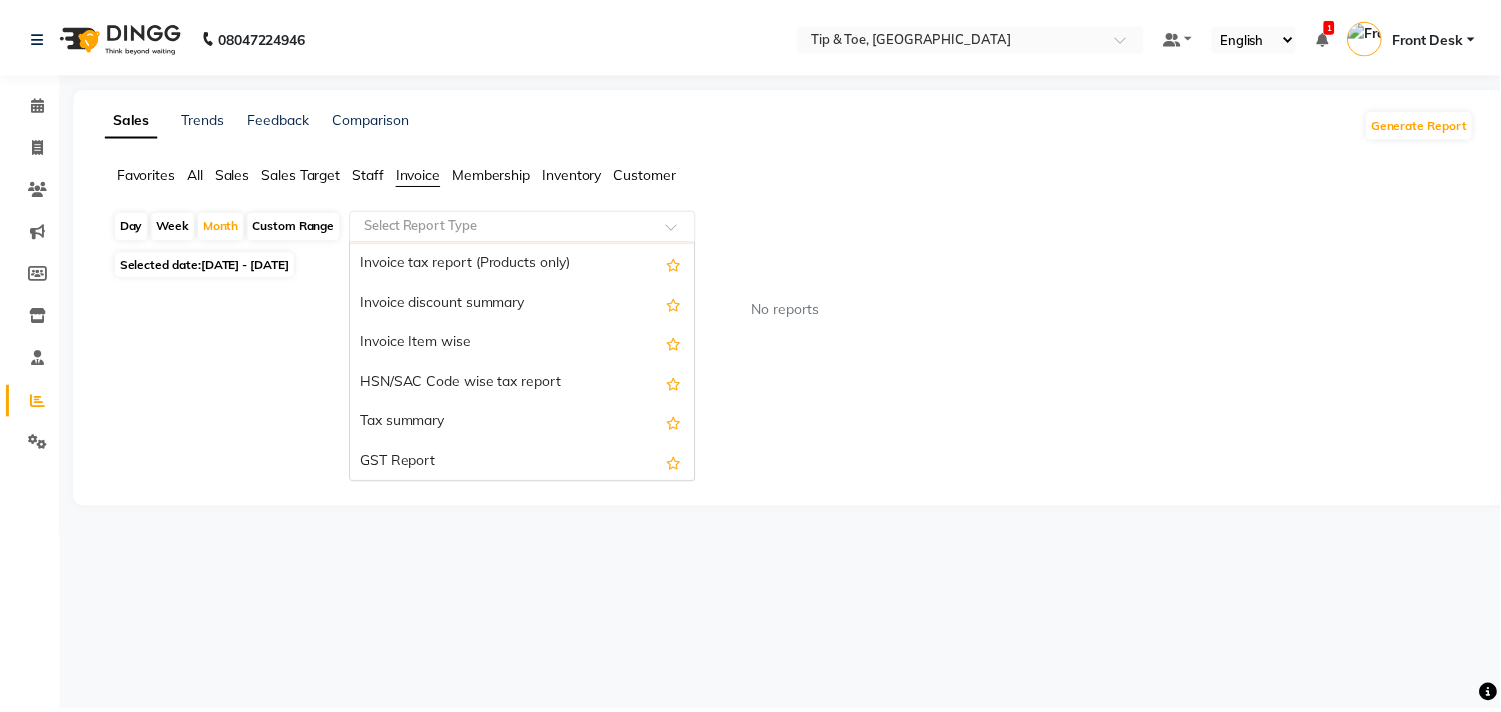 scroll, scrollTop: 160, scrollLeft: 0, axis: vertical 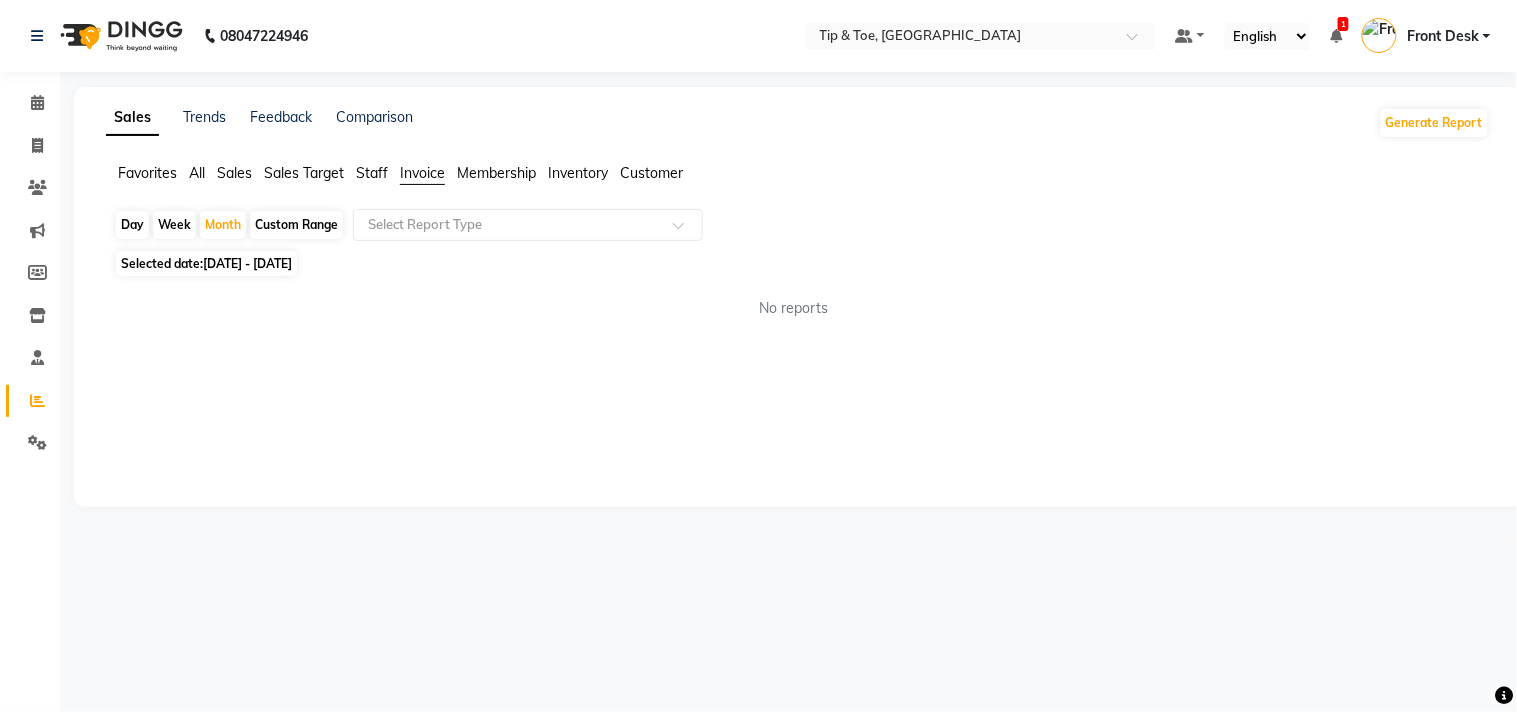 click on "Favorites All Sales Sales Target Staff Invoice Membership Inventory Customer" 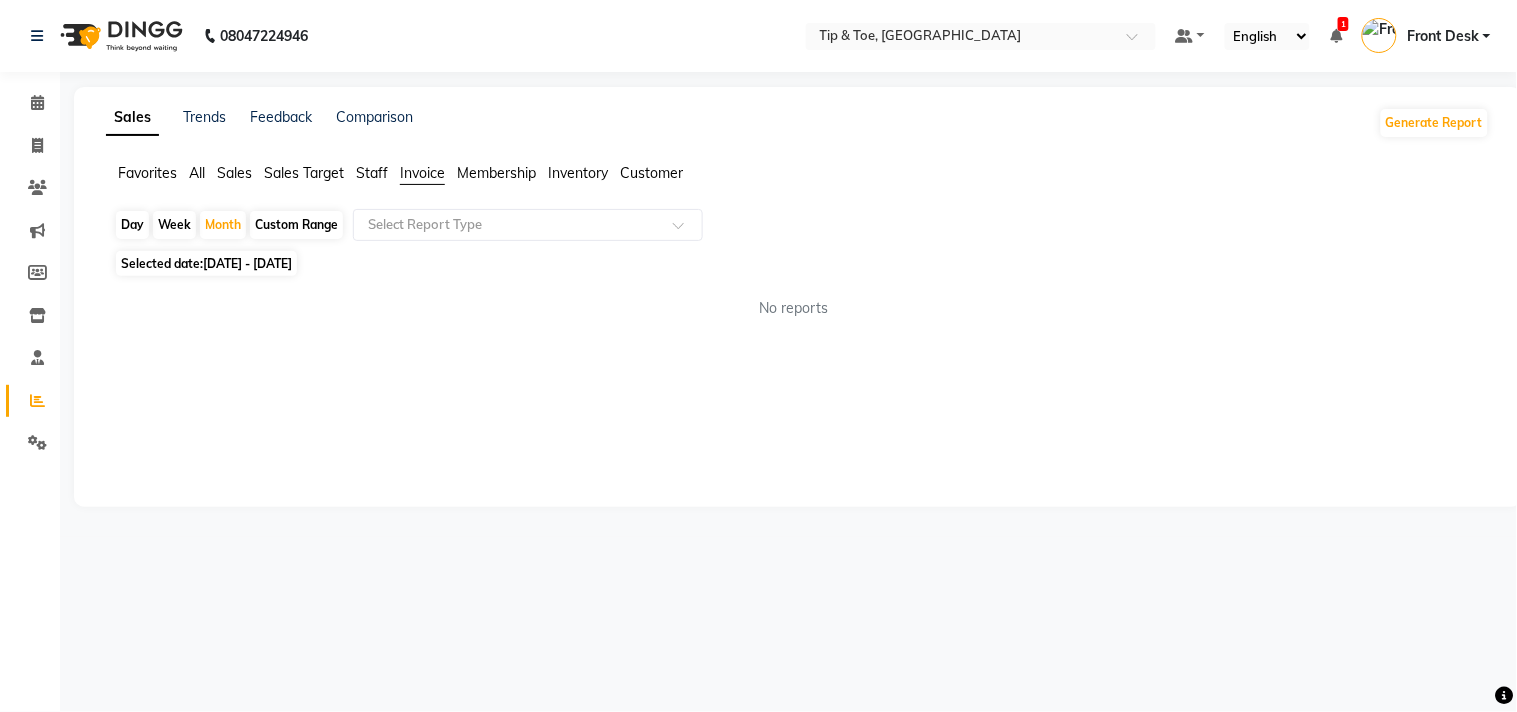 click on "All" 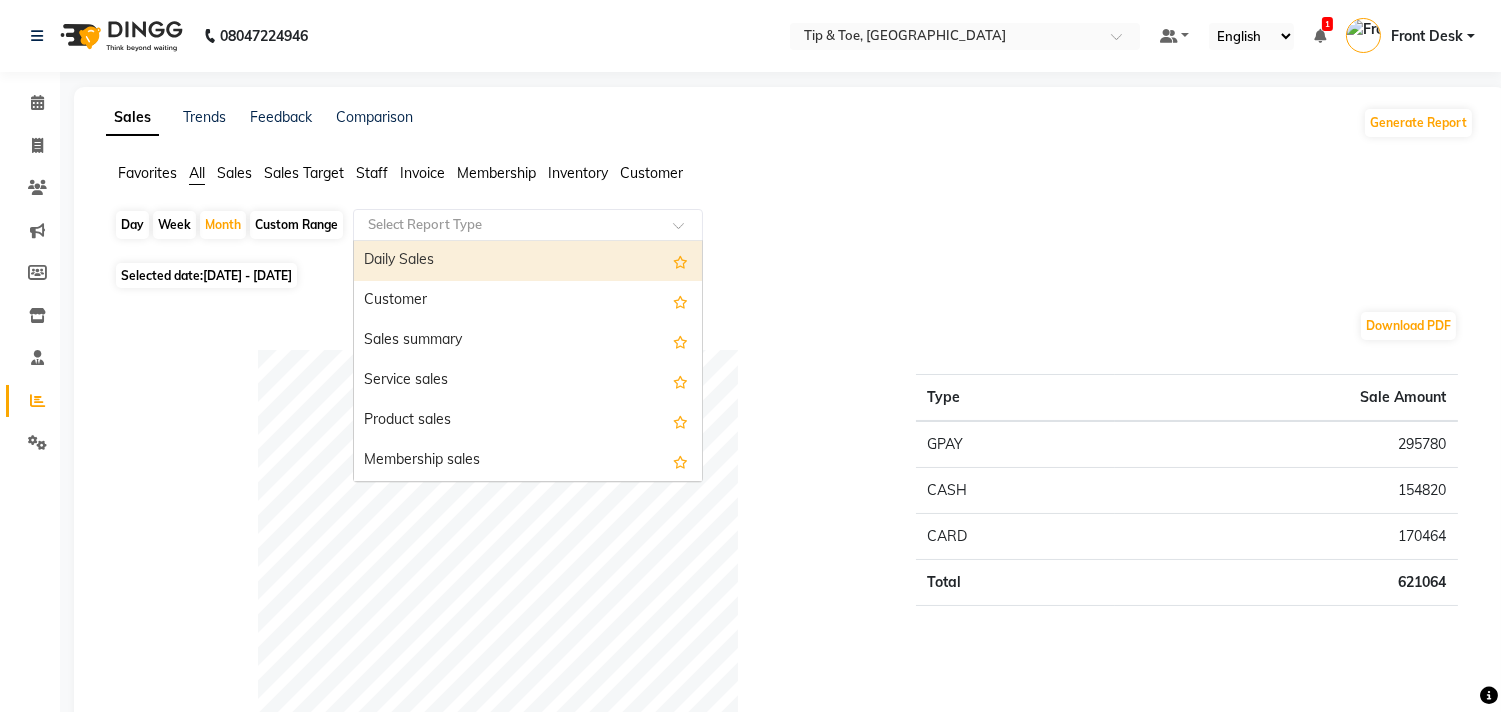 click 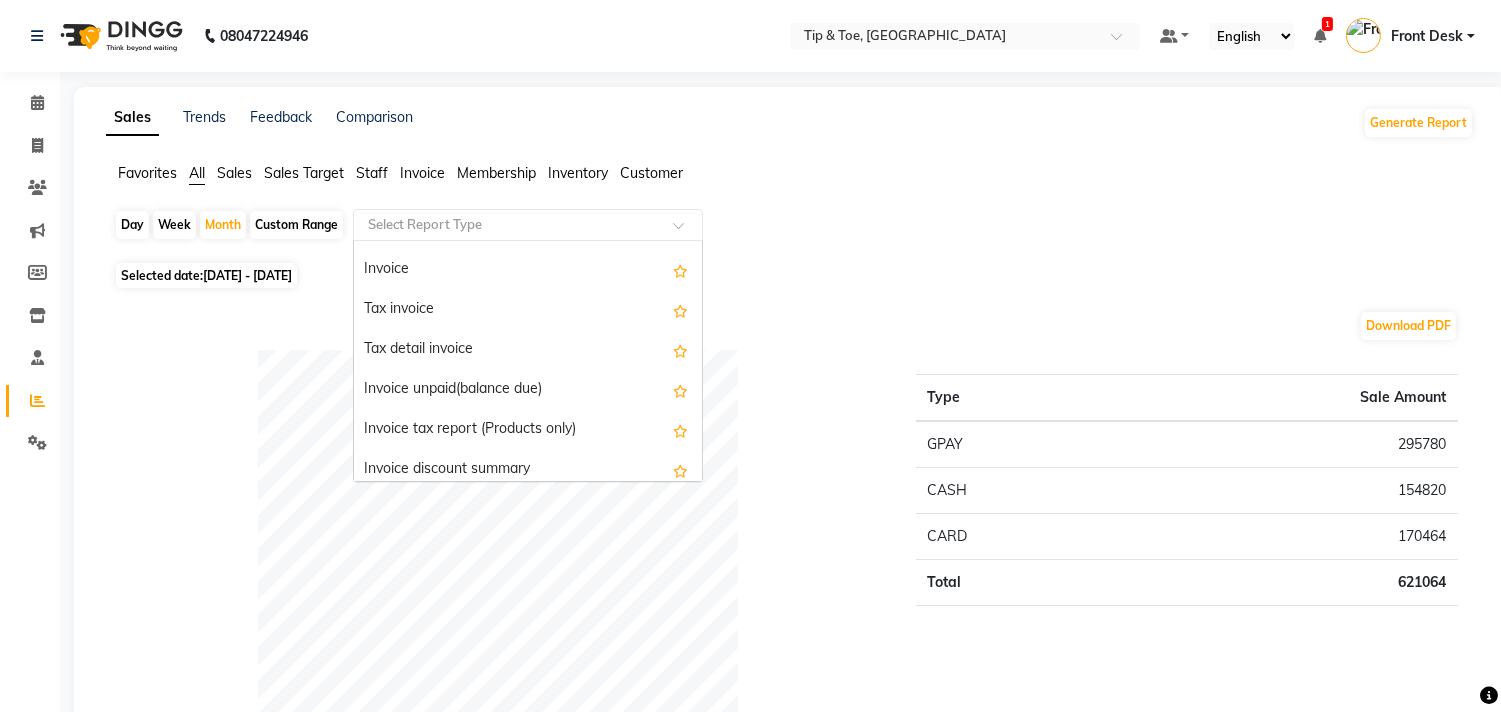 scroll, scrollTop: 1555, scrollLeft: 0, axis: vertical 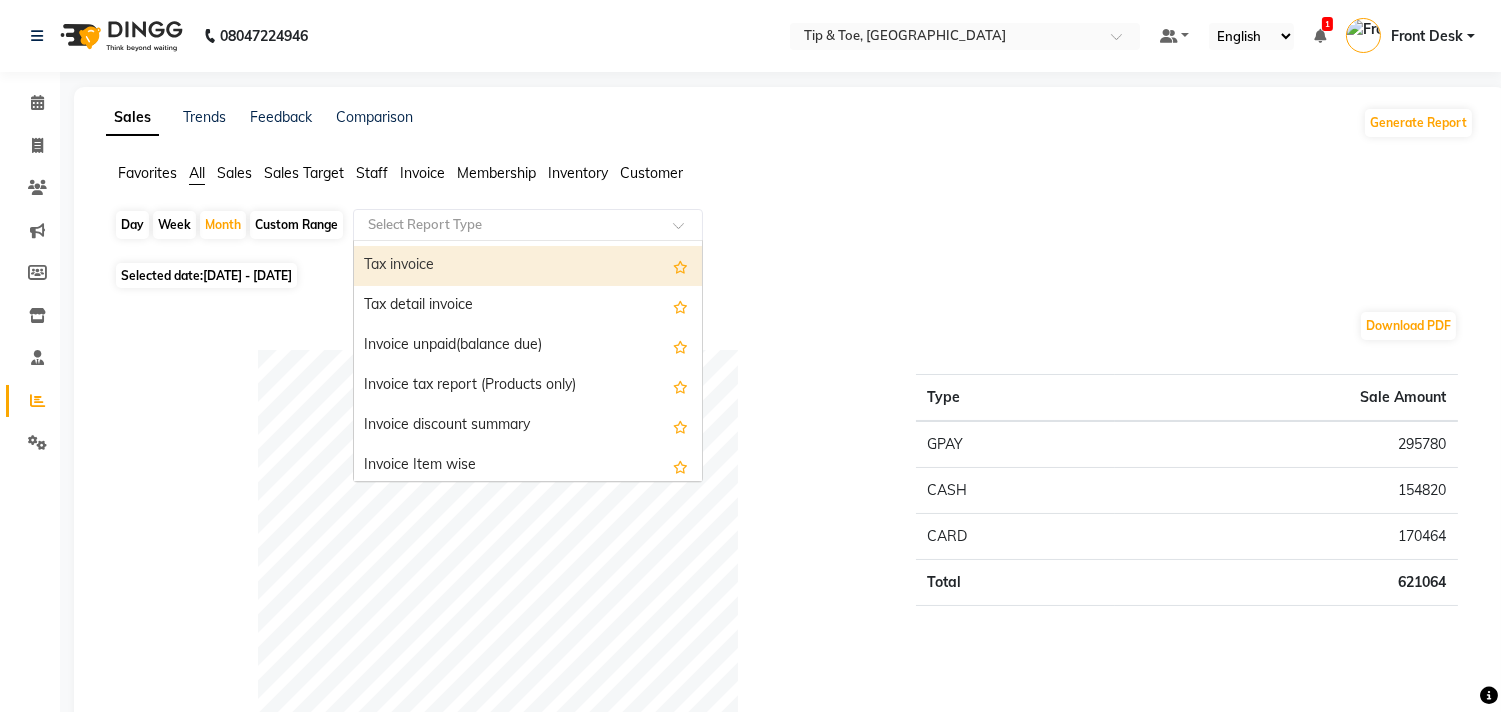 click on "Tax invoice" at bounding box center [528, 266] 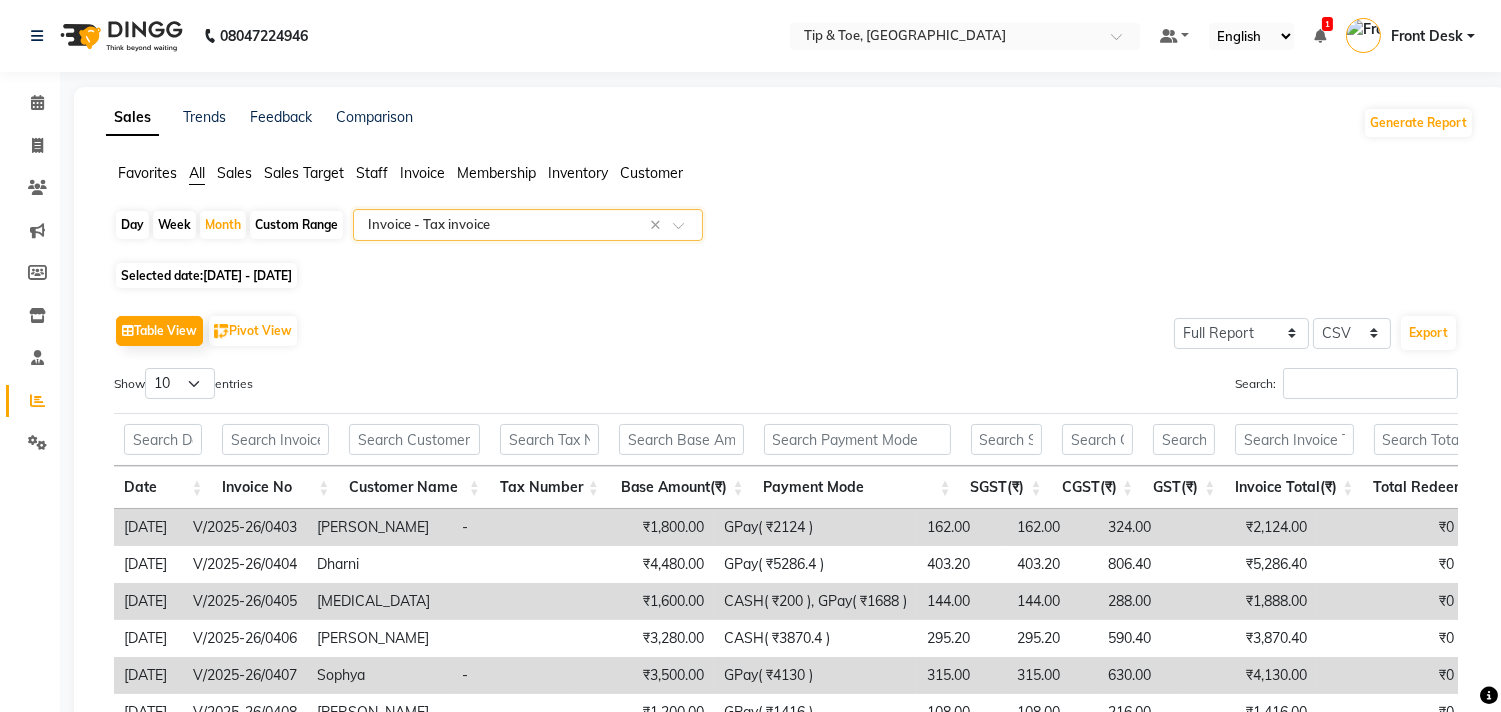 click 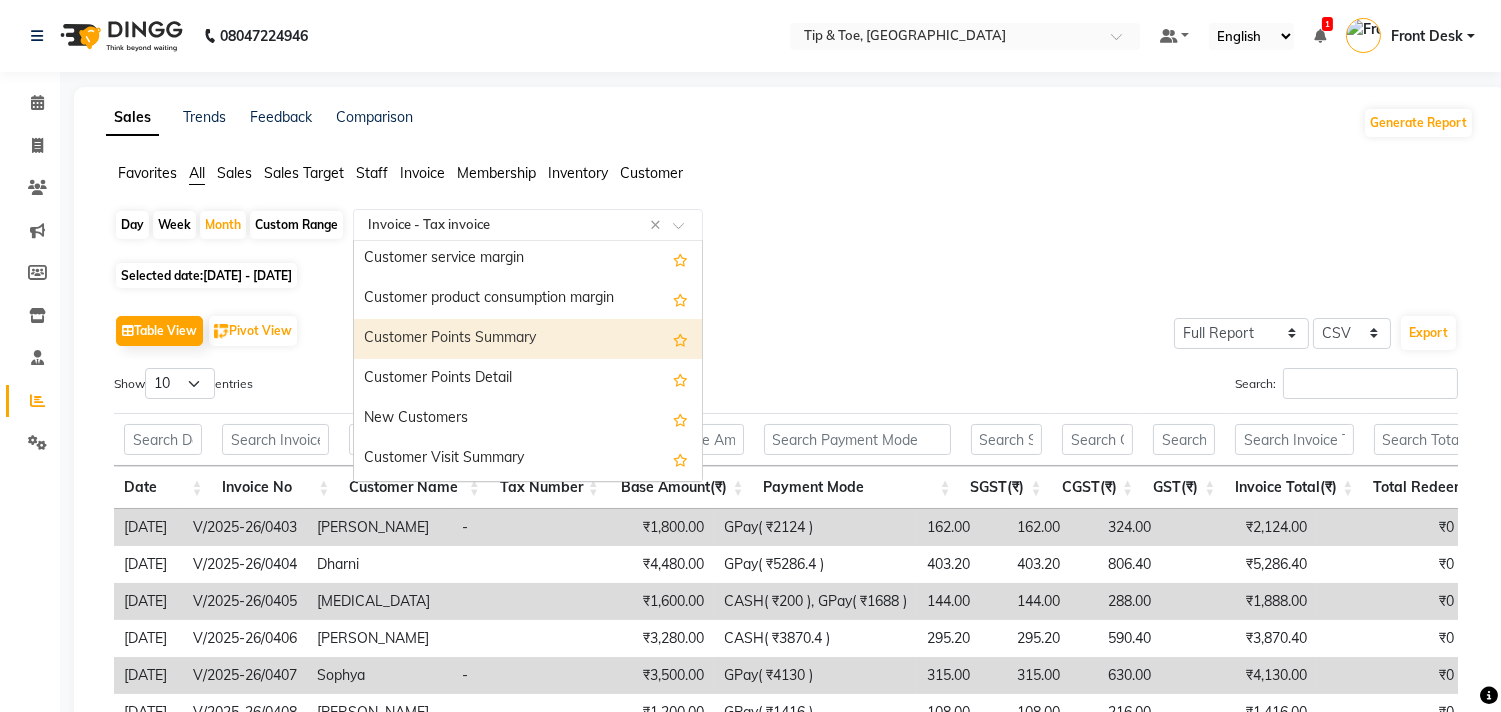 scroll, scrollTop: 3278, scrollLeft: 0, axis: vertical 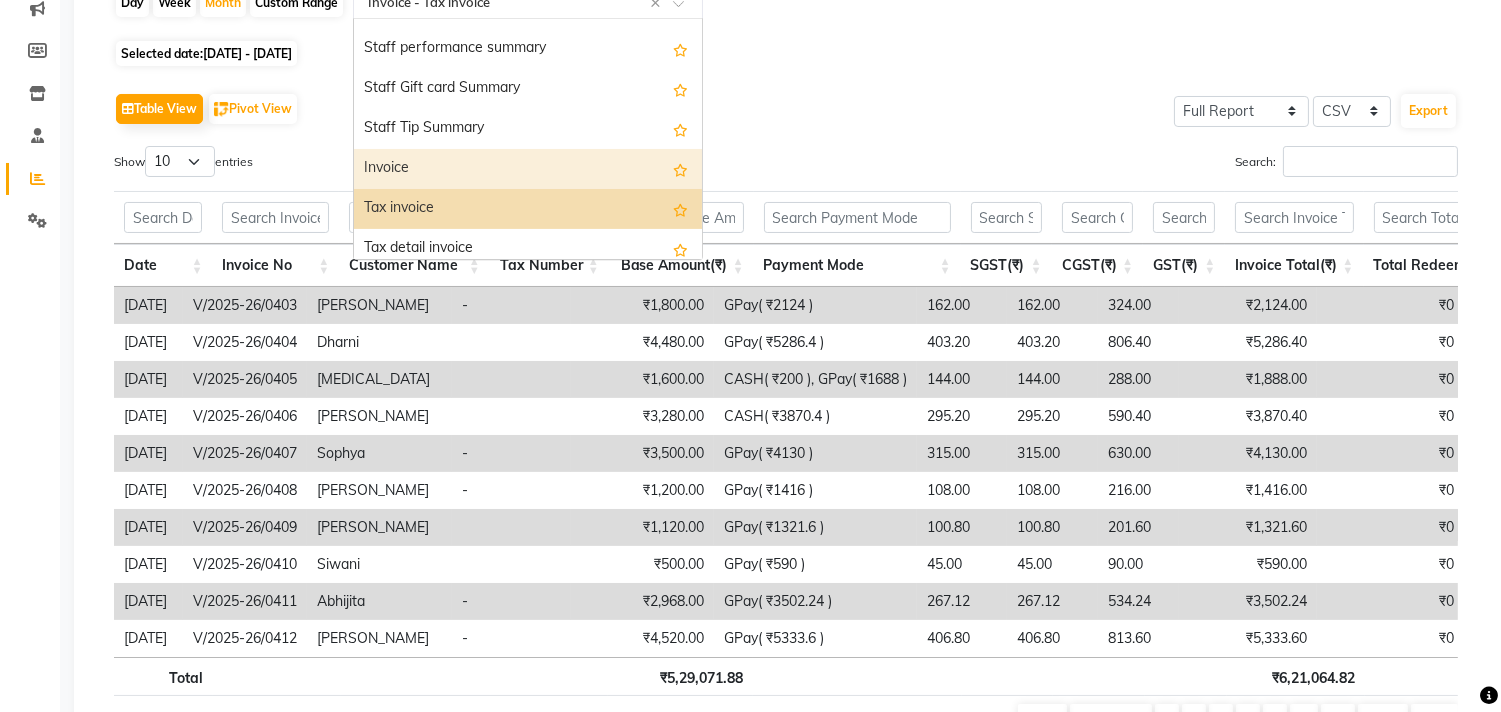 click on "Invoice" at bounding box center (528, 169) 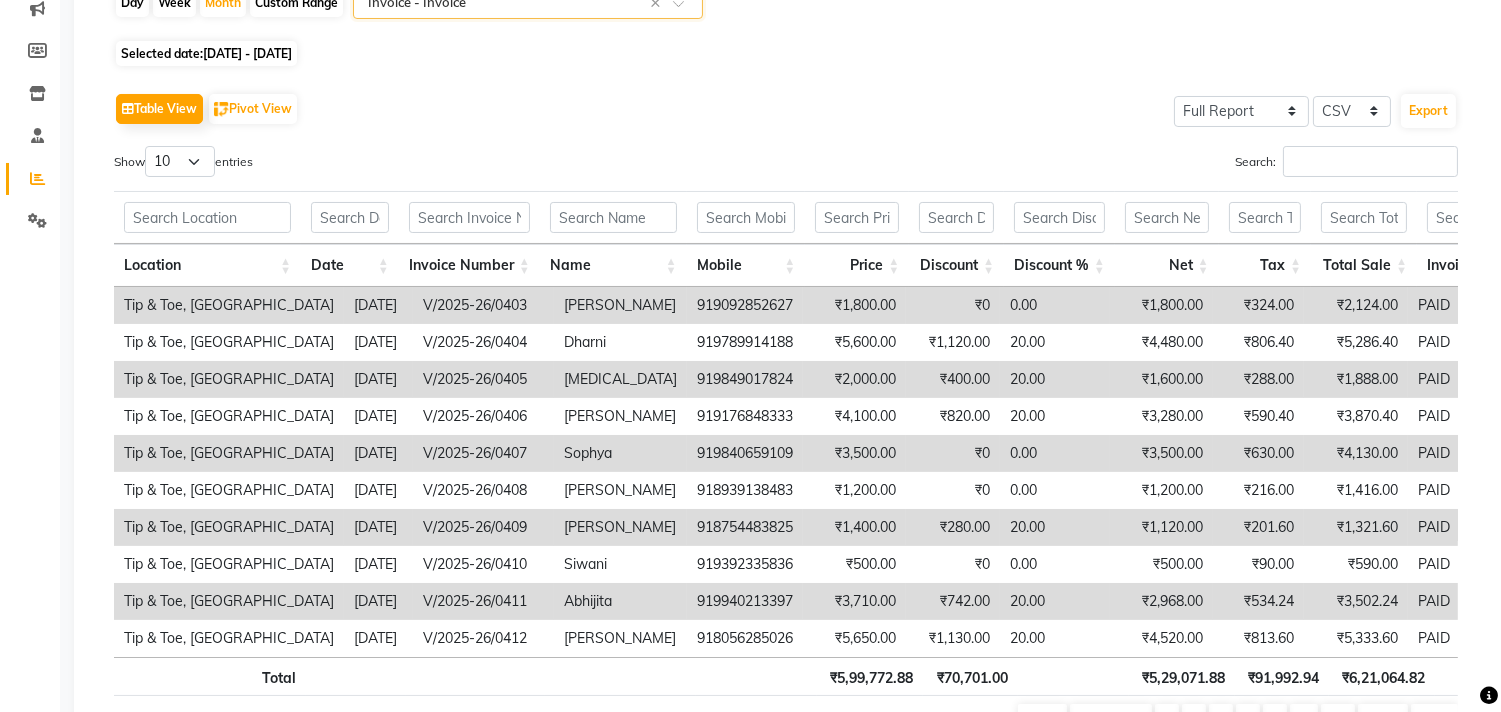 scroll, scrollTop: 0, scrollLeft: 0, axis: both 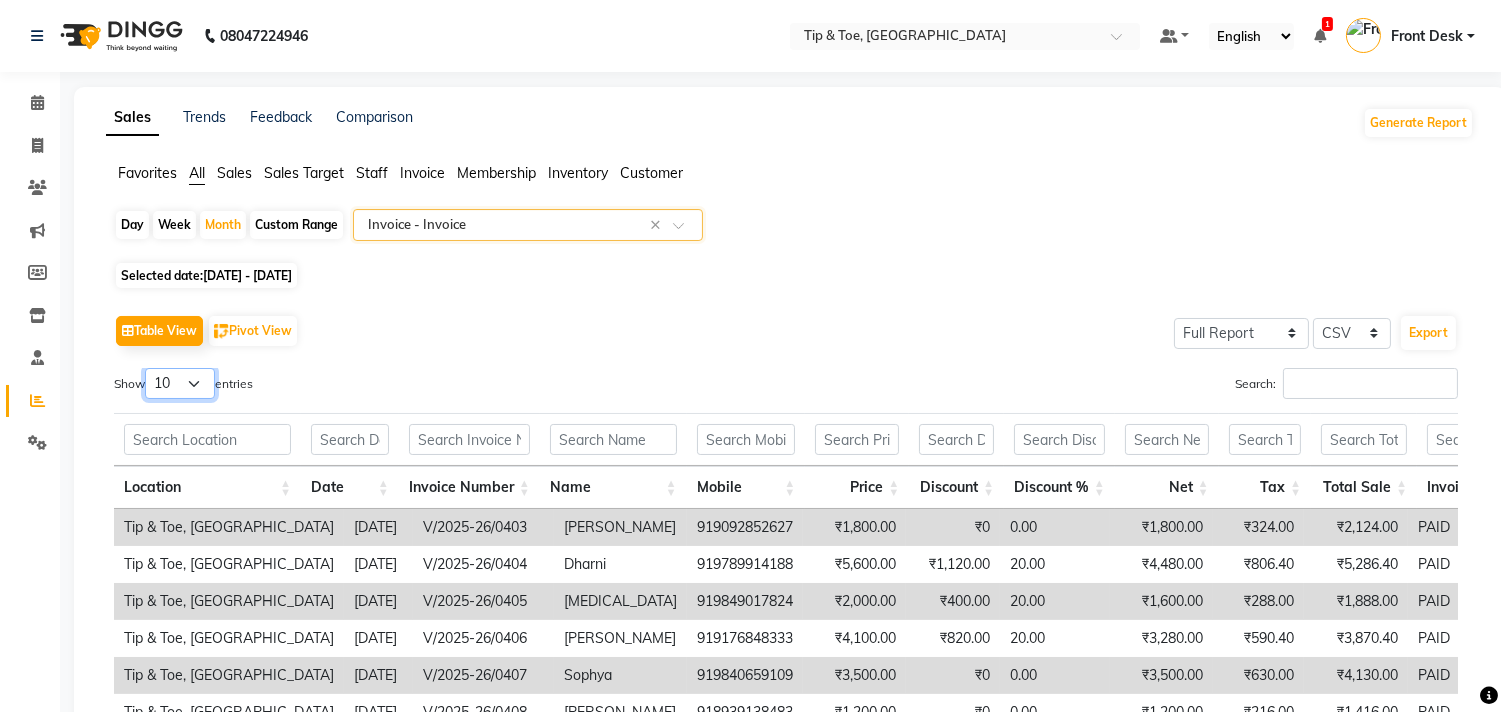 click on "10 25 50 100" at bounding box center [180, 383] 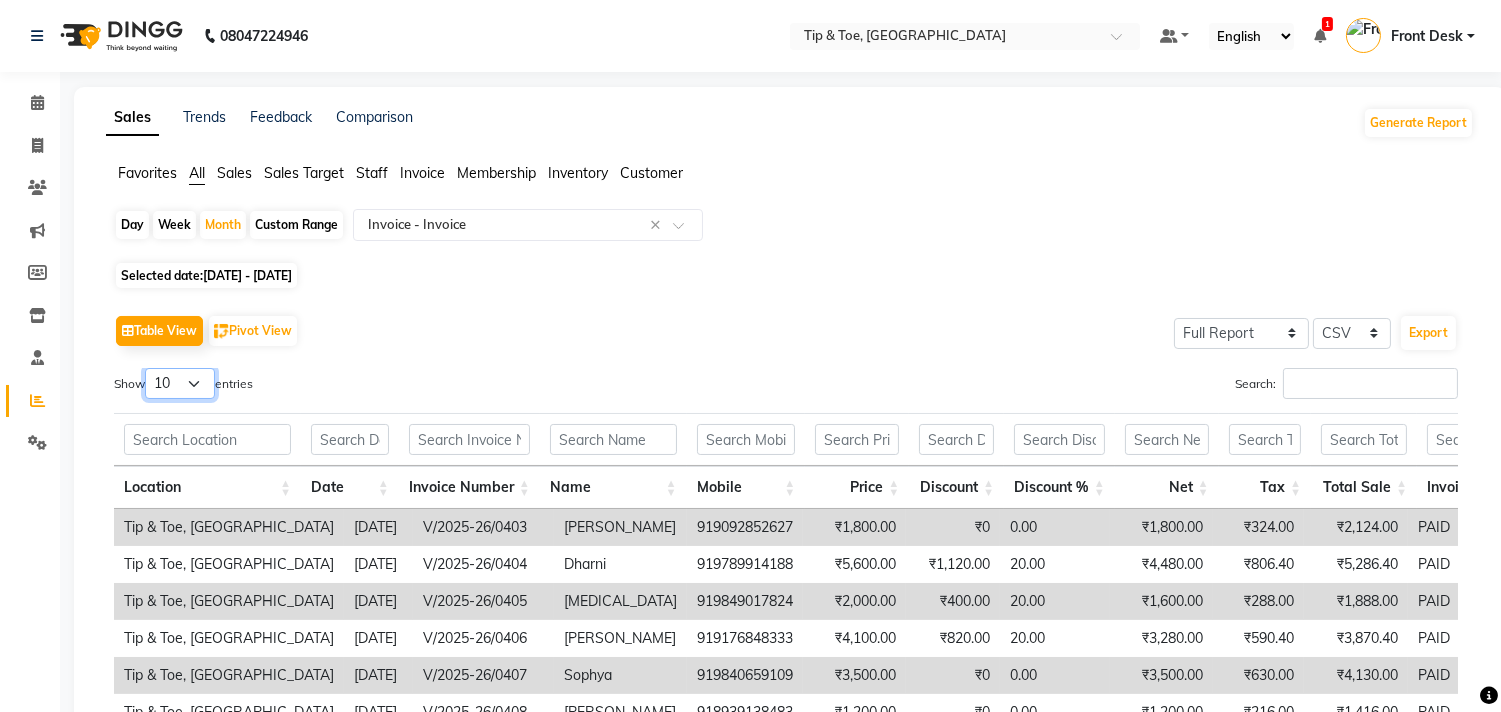 select on "100" 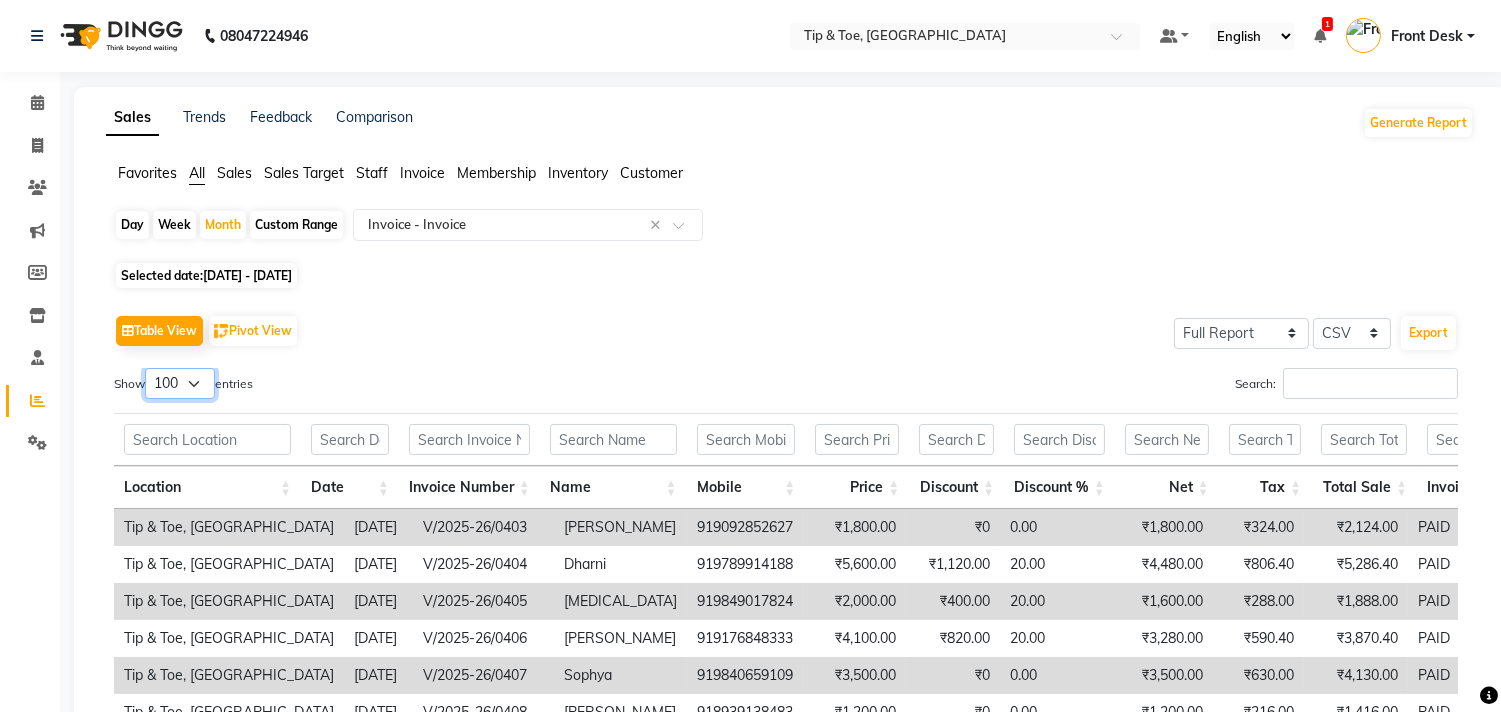 click on "10 25 50 100" at bounding box center [180, 383] 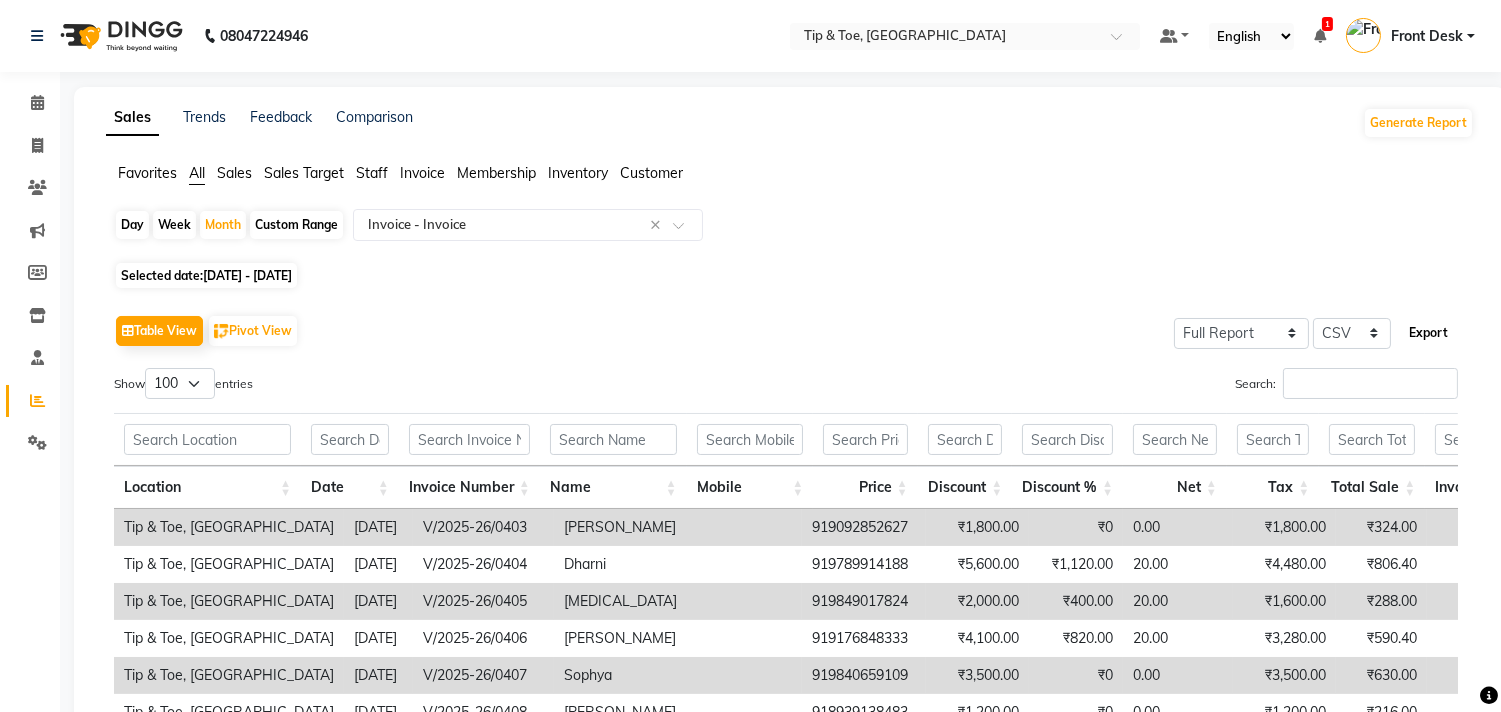 click on "Export" 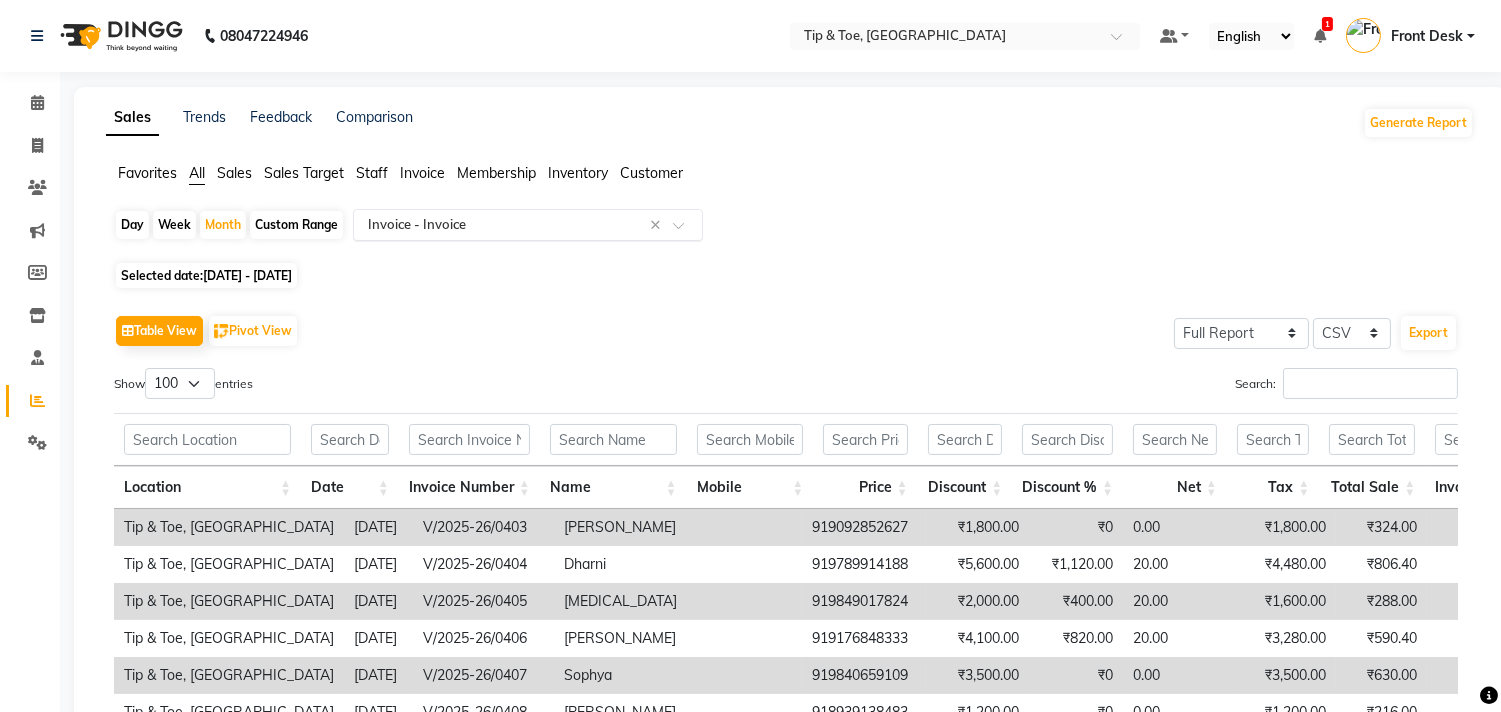 click 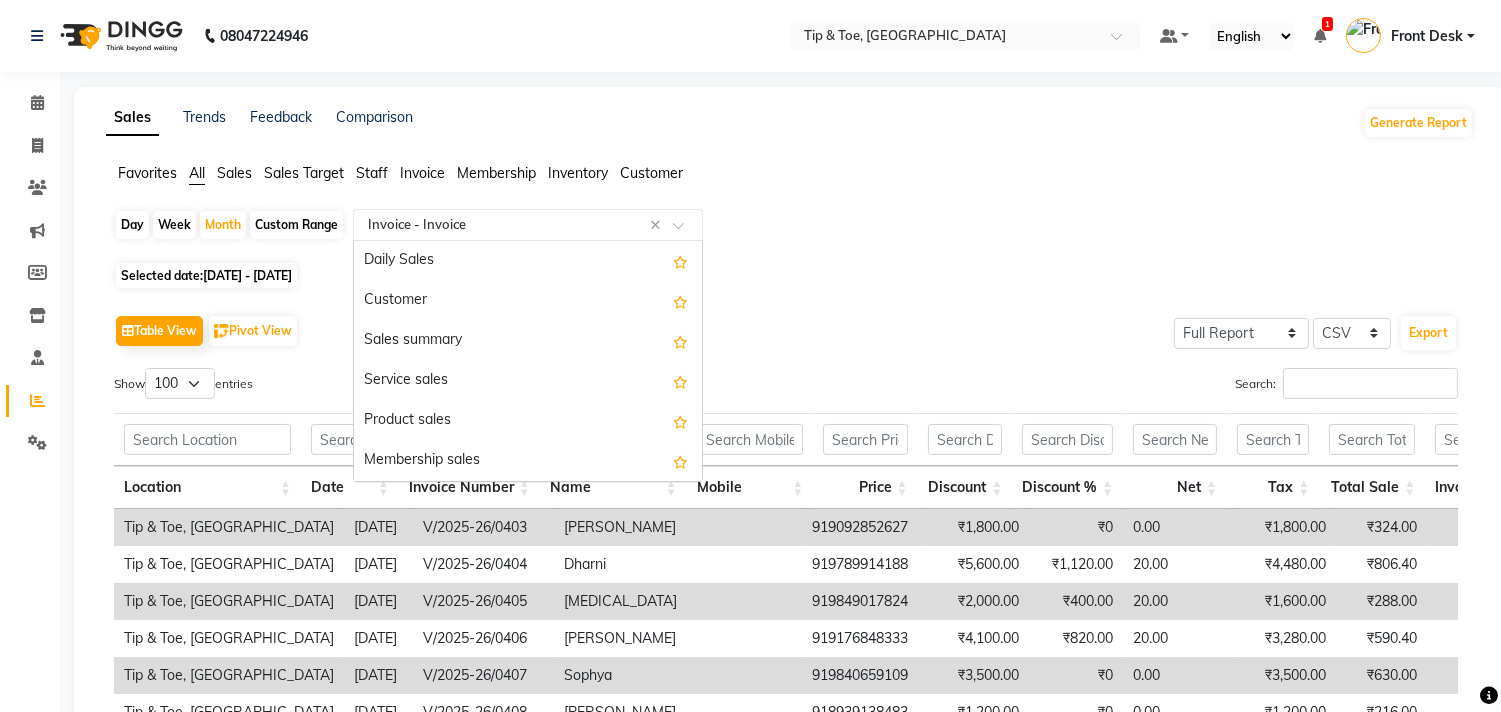 scroll, scrollTop: 1518, scrollLeft: 0, axis: vertical 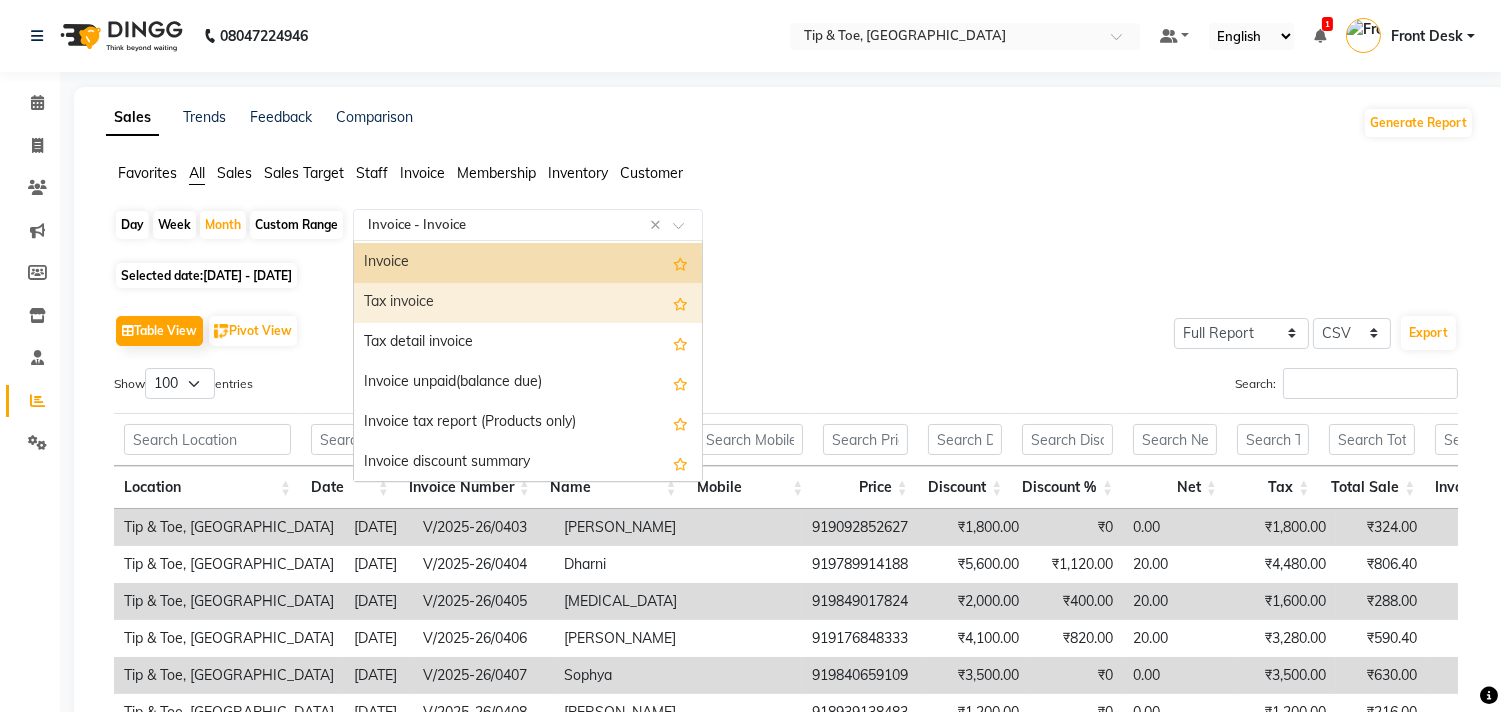 click on "Tax invoice" at bounding box center [528, 303] 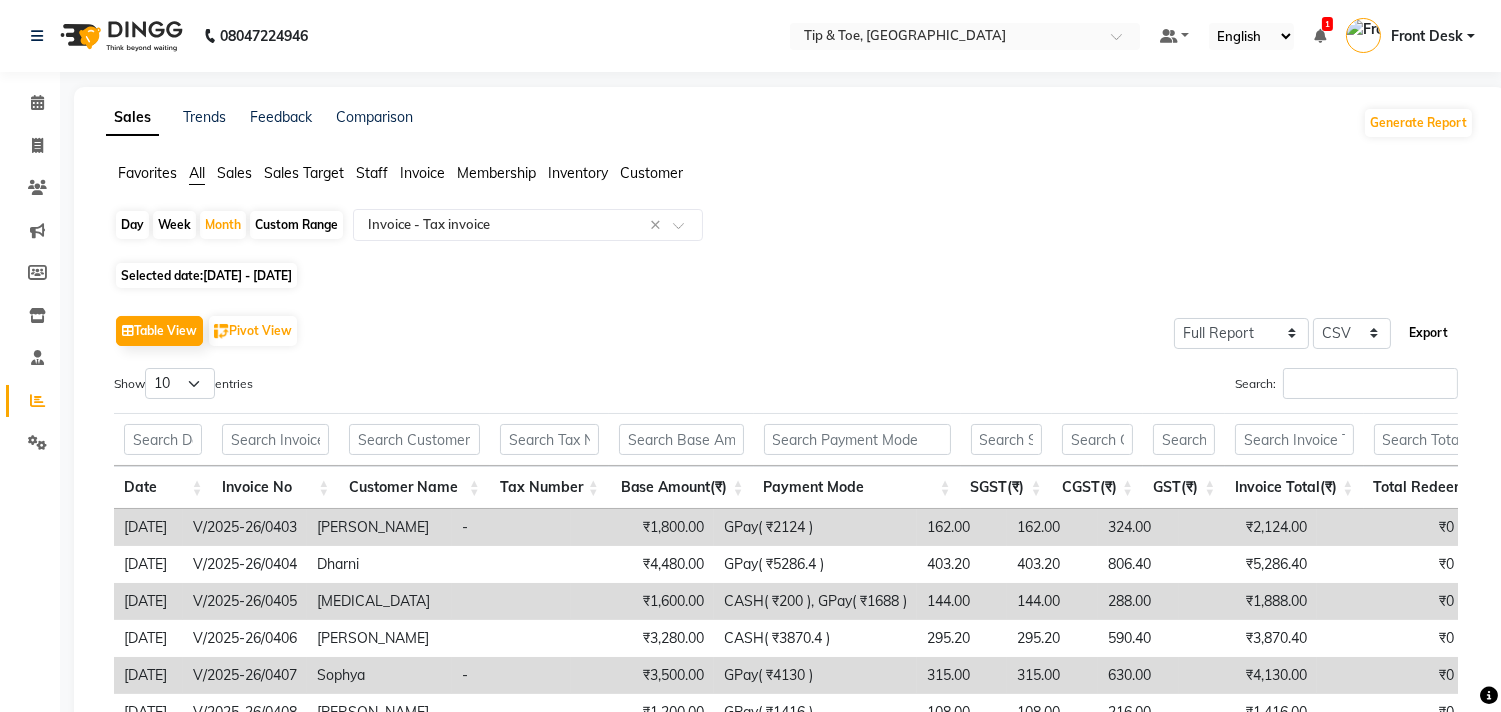 click on "Export" 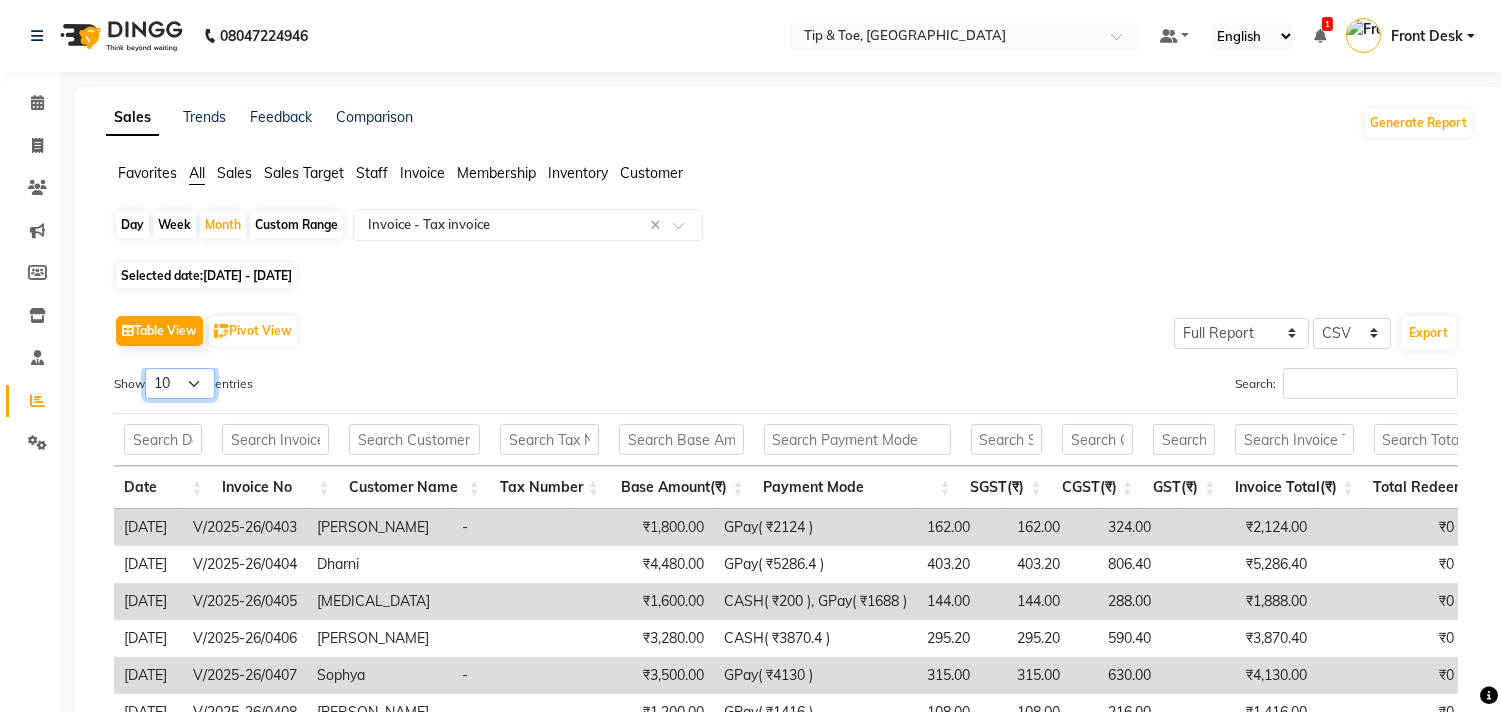 click on "10 25 50 100" at bounding box center (180, 383) 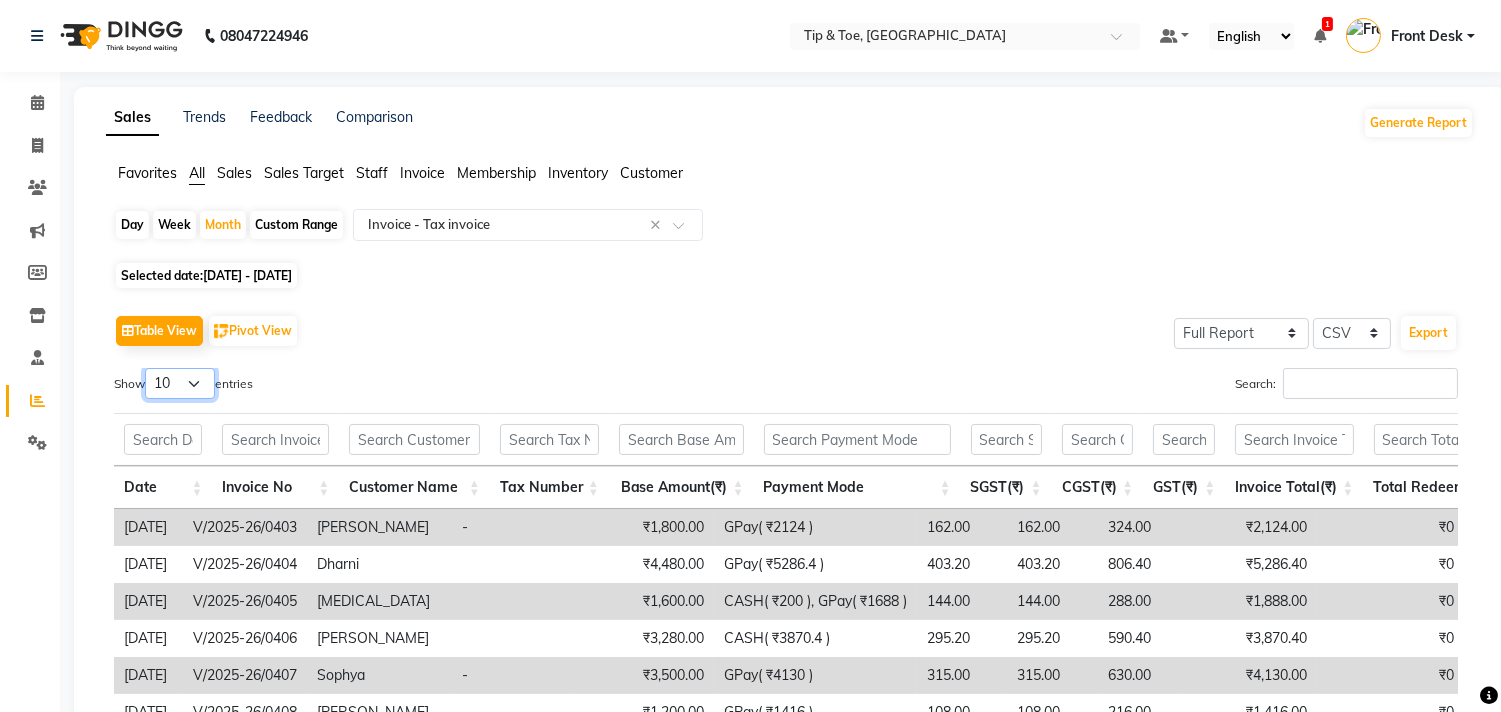 select on "100" 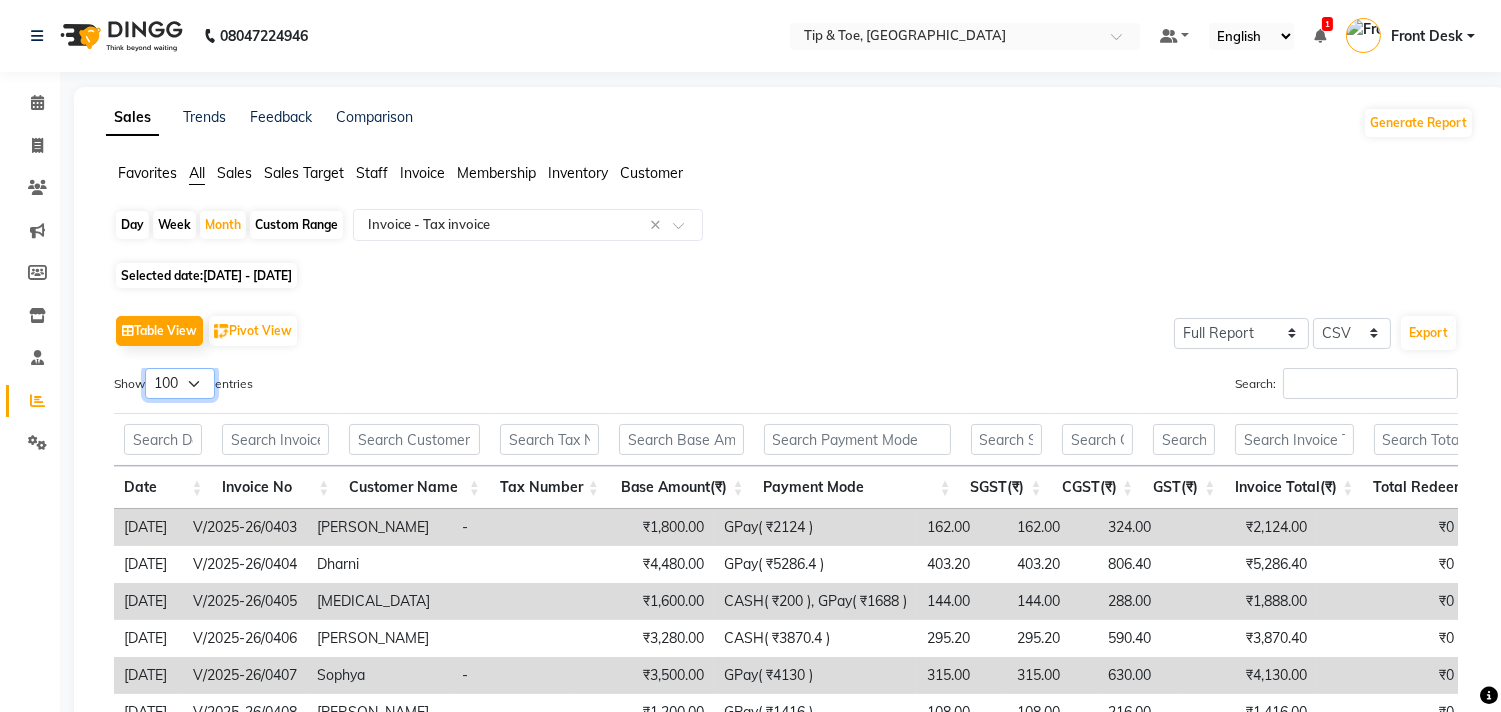 click on "10 25 50 100" at bounding box center [180, 383] 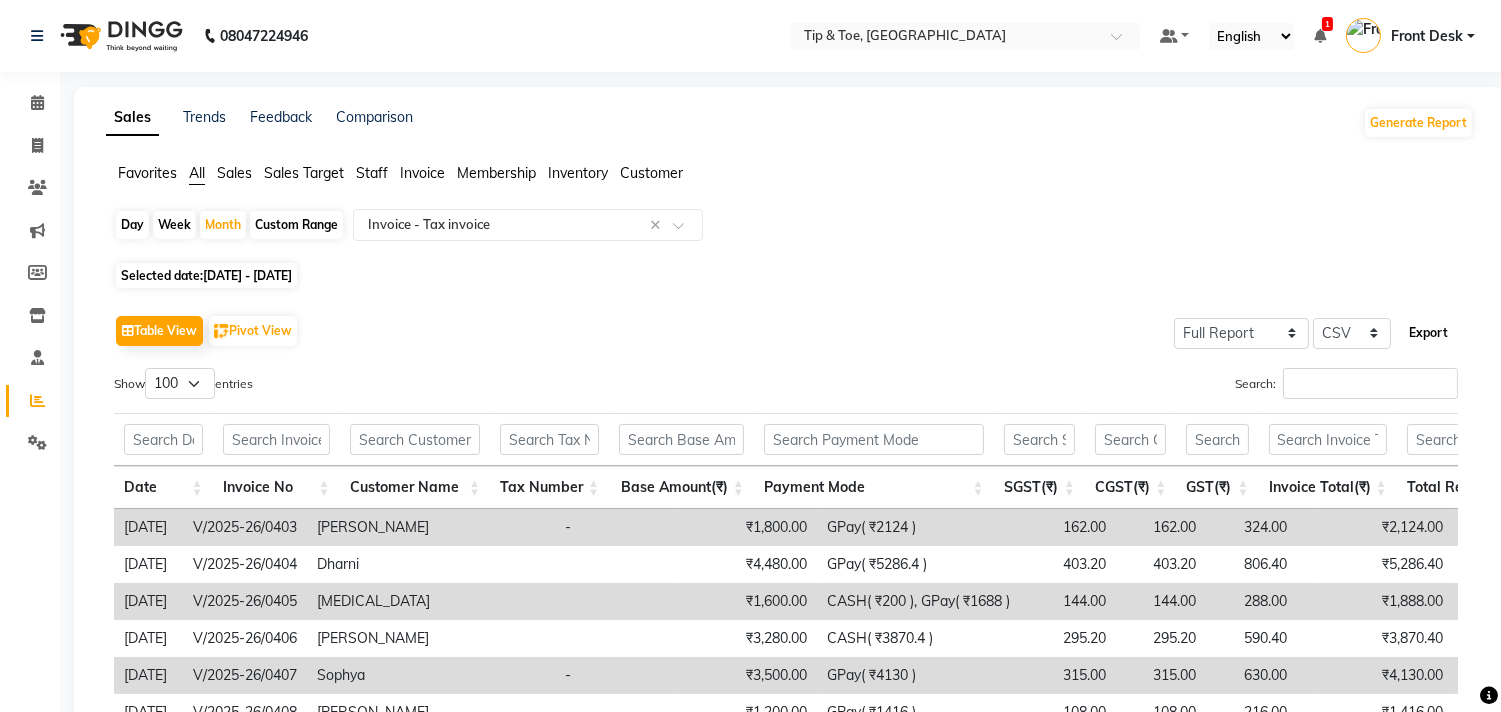click on "Export" 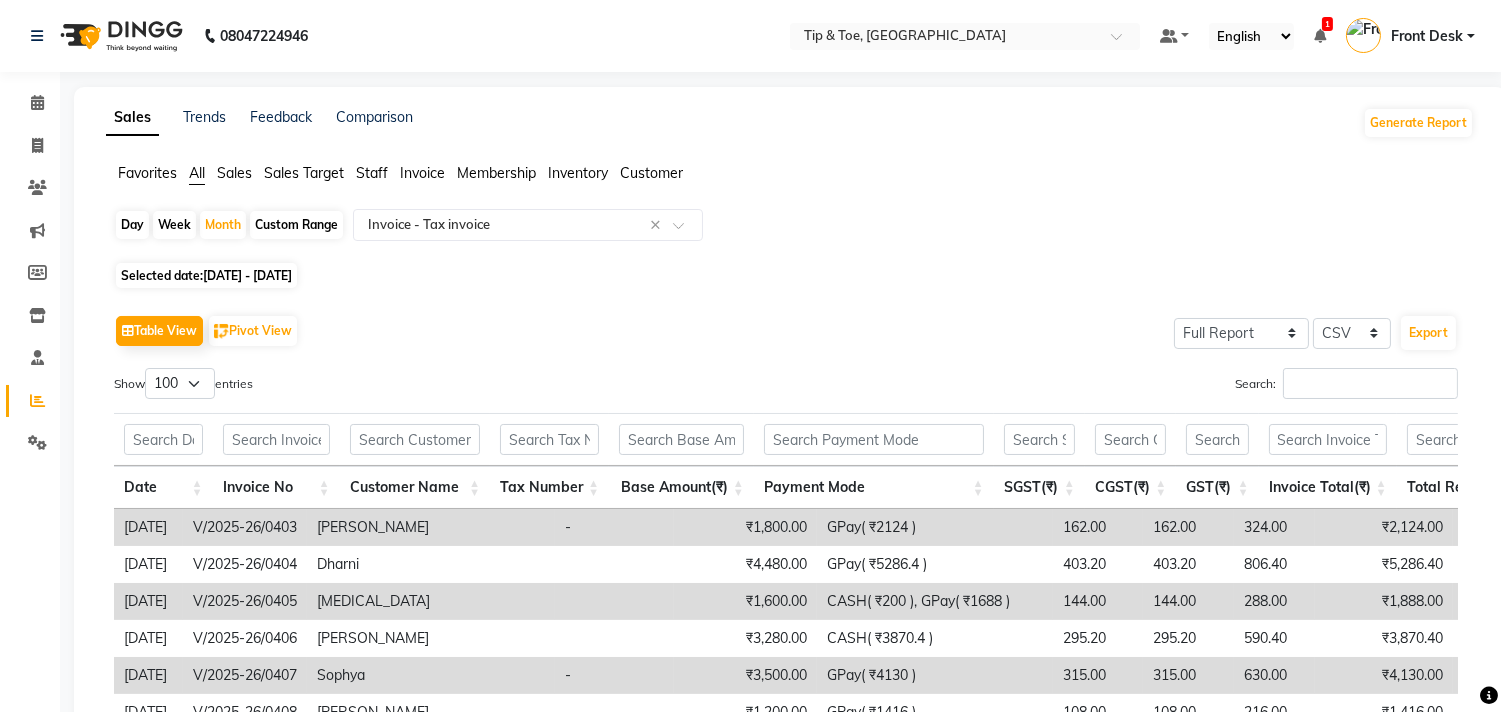 click on "Invoice" 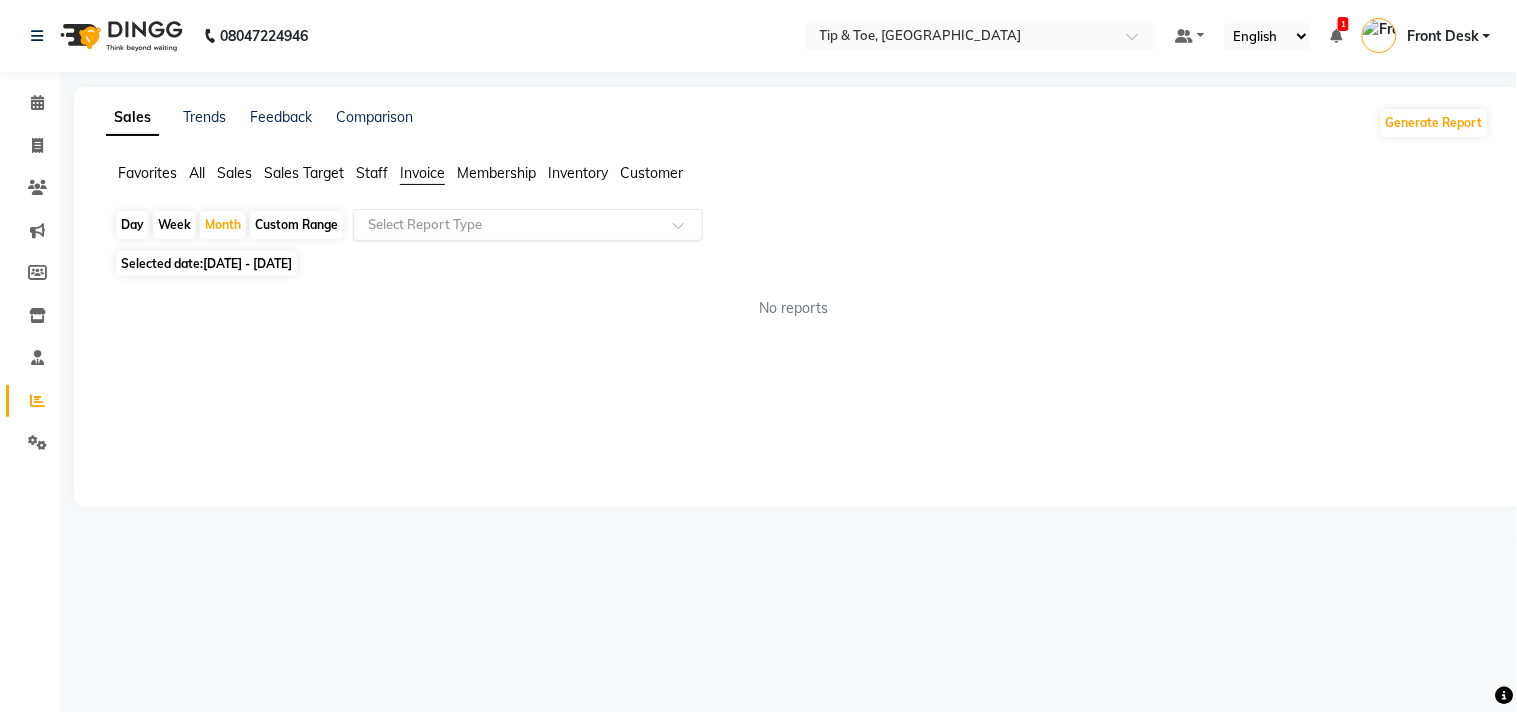 click 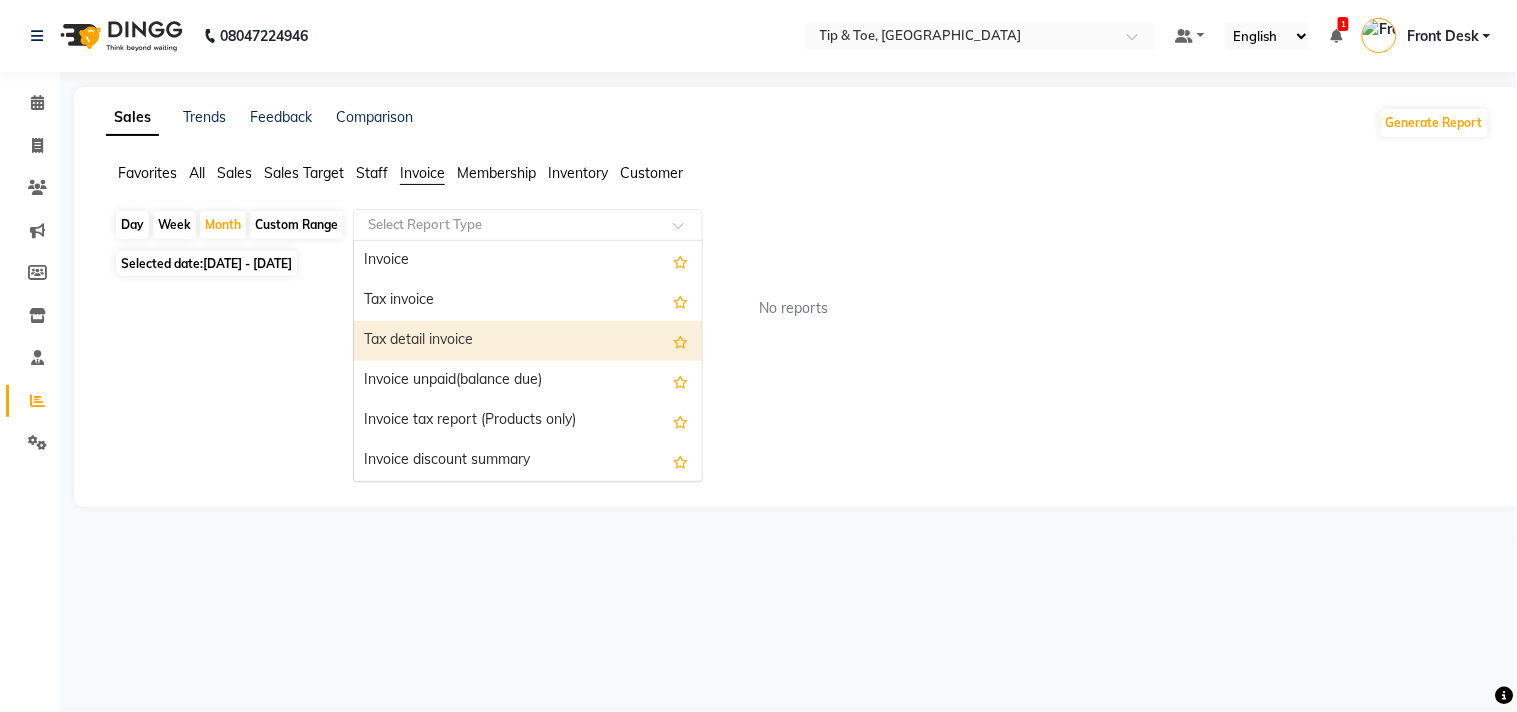 click on "Tax detail invoice" at bounding box center (528, 341) 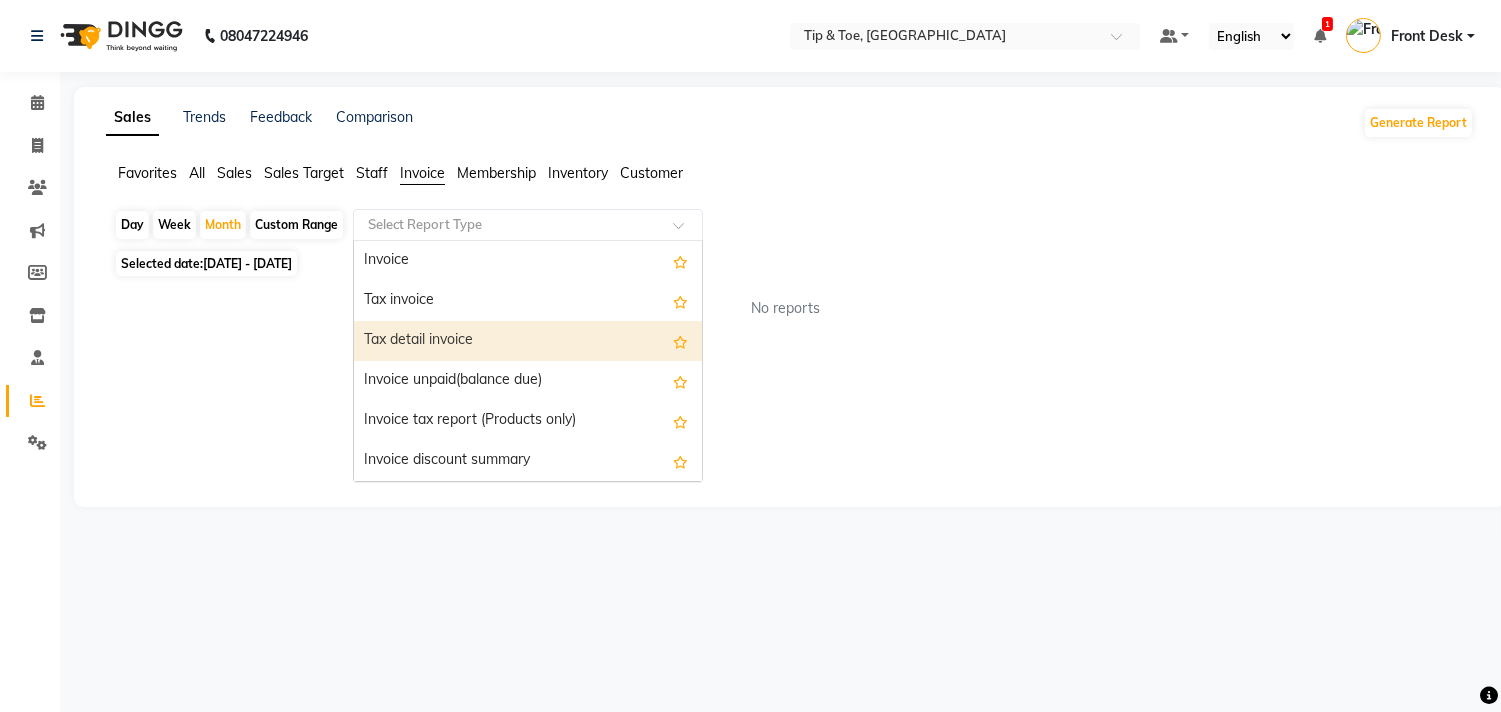 select on "full_report" 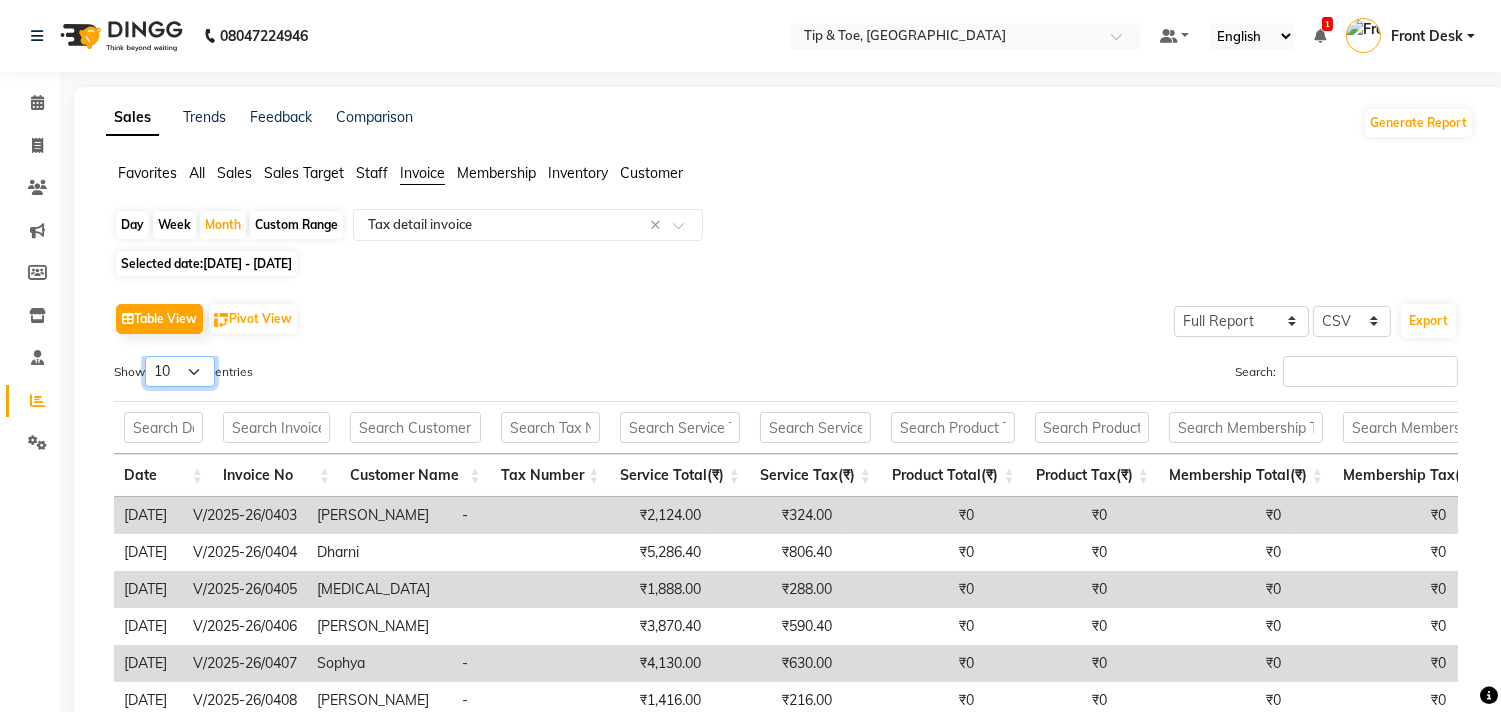 click on "10 25 50 100" at bounding box center [180, 371] 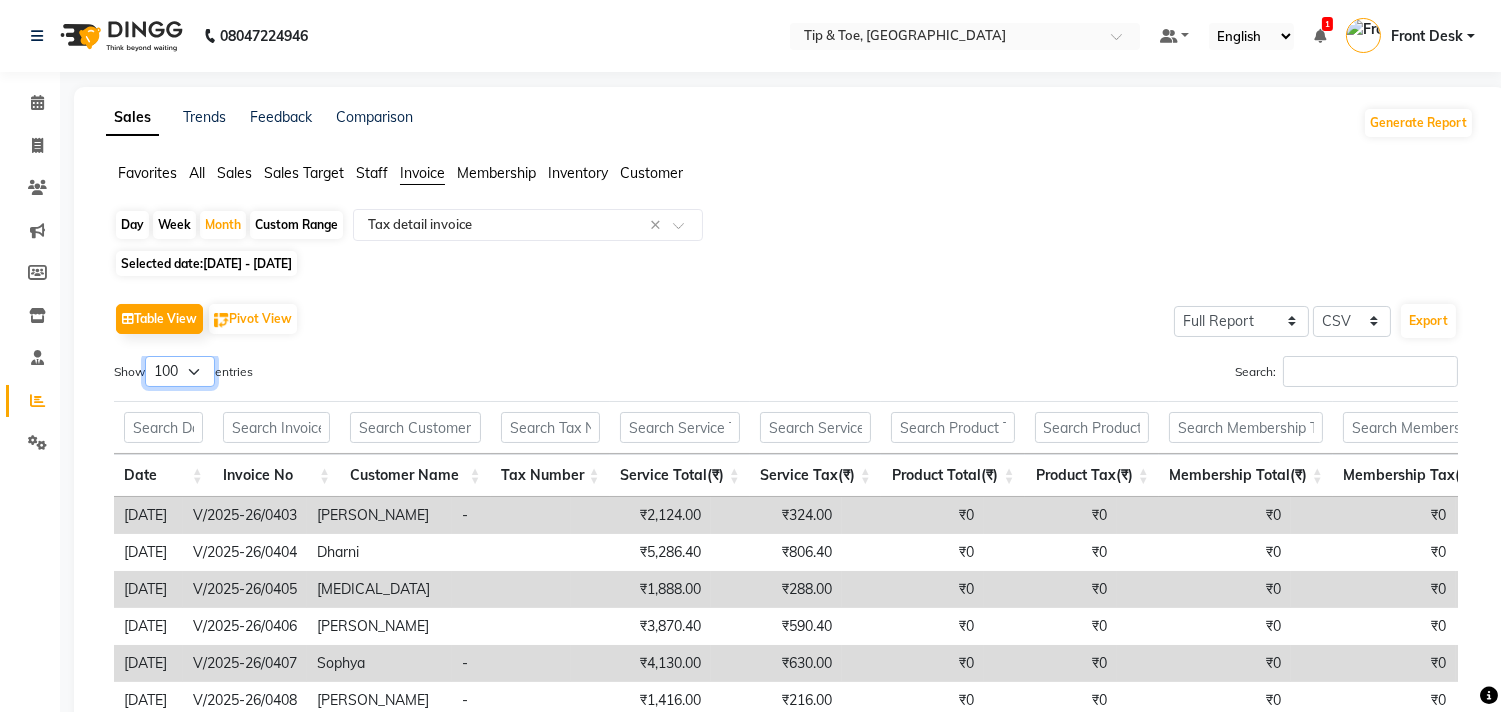 click on "10 25 50 100" at bounding box center (180, 371) 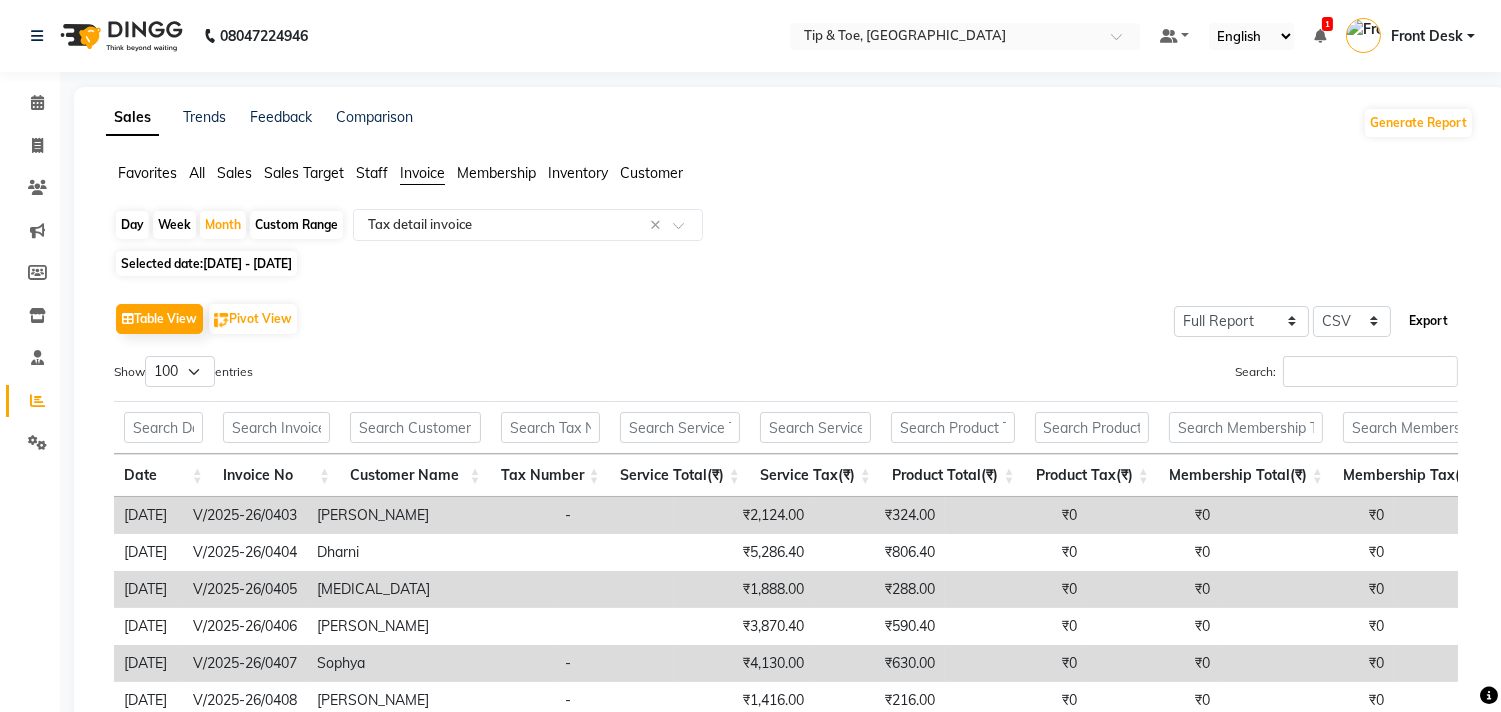 click on "Export" 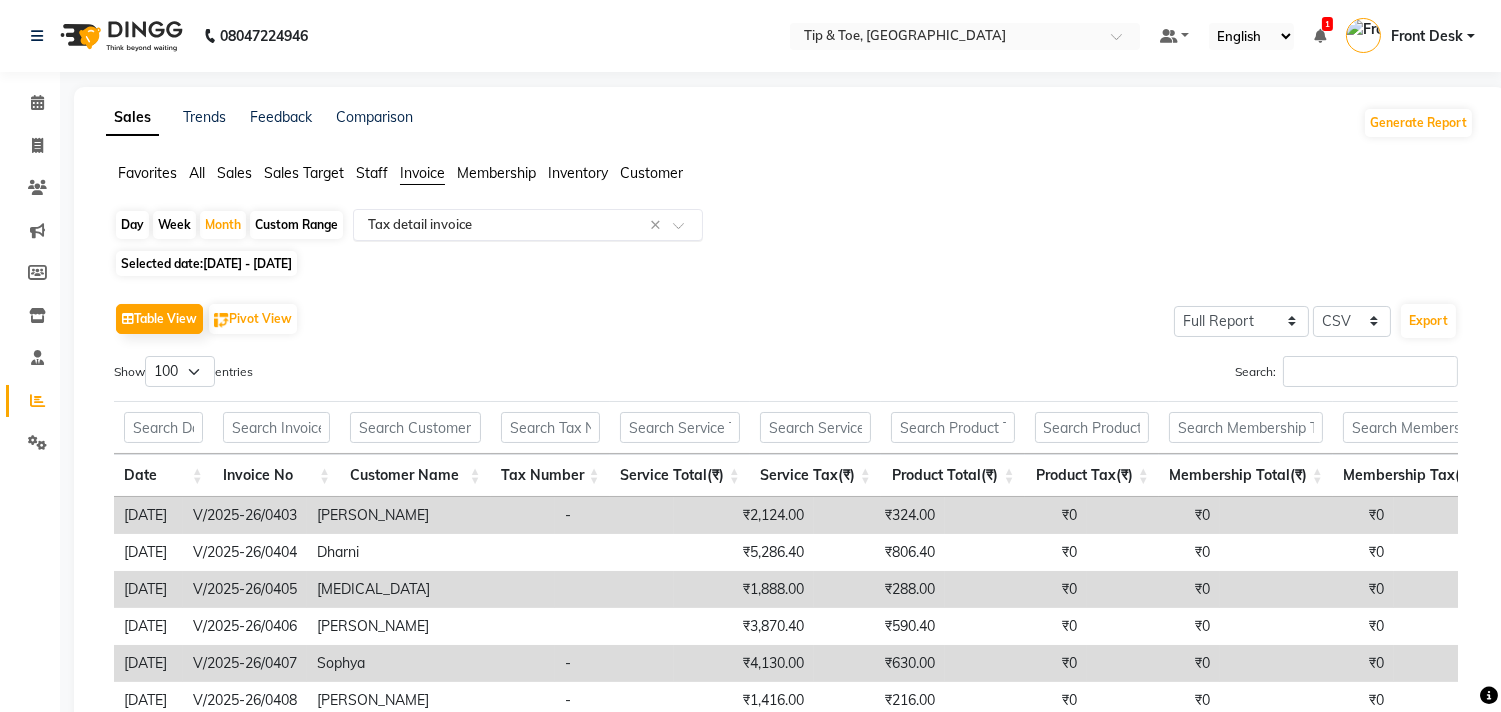 click on "Select Report Type × Tax detail invoice ×" 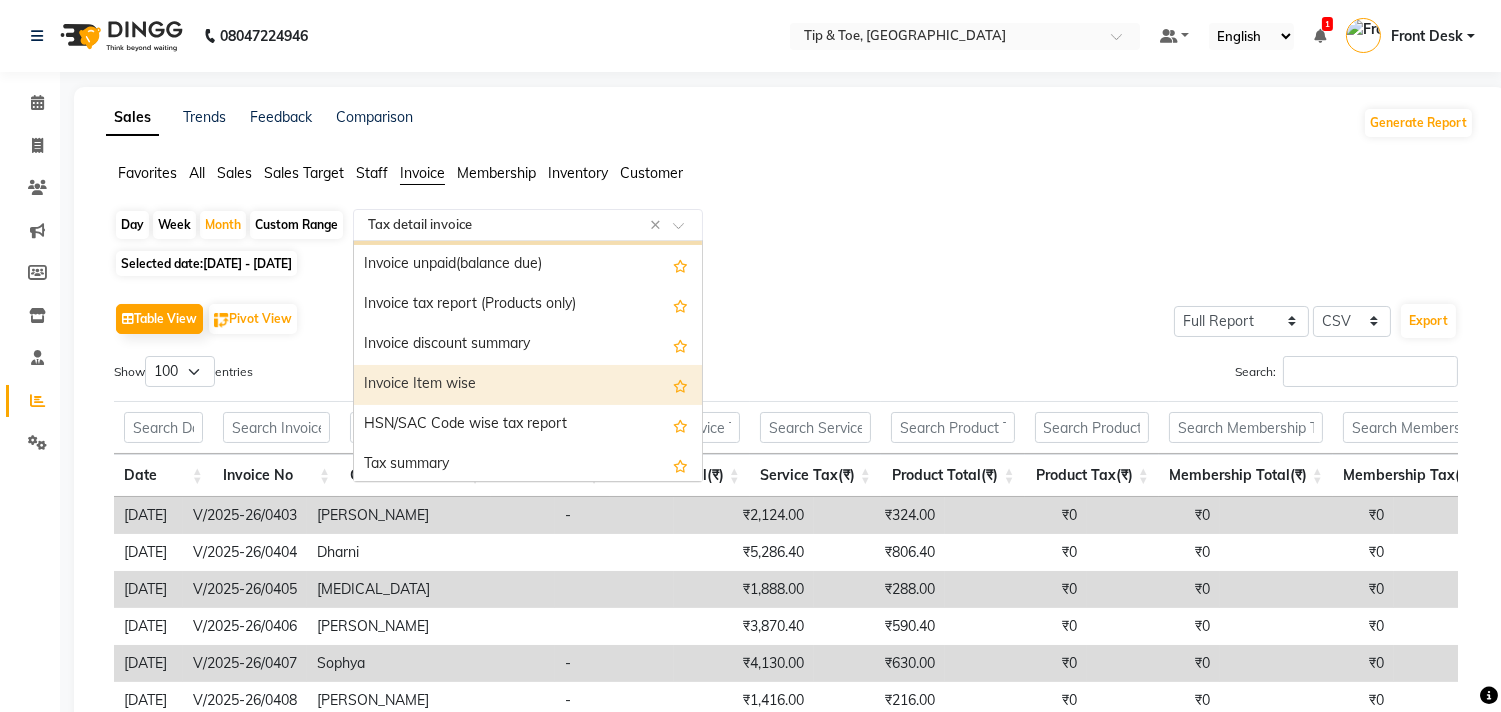 scroll, scrollTop: 160, scrollLeft: 0, axis: vertical 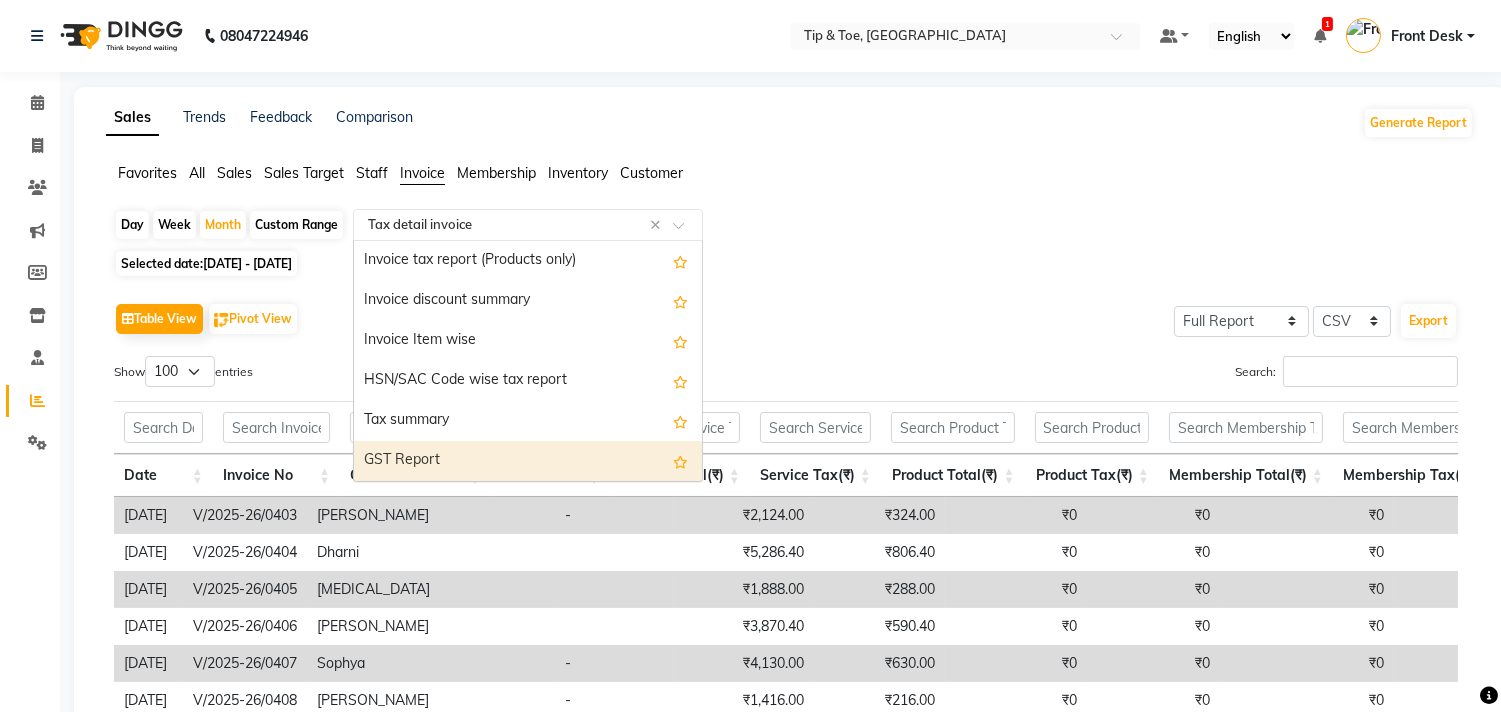 click on "Sales Trends Feedback Comparison Generate Report Favorites All Sales Sales Target Staff Invoice Membership Inventory Customer  Day   Week   Month   Custom Range  Select Report Type × Tax detail invoice ×  Invoice   Tax invoice   Tax detail invoice   Invoice unpaid(balance due)   Invoice tax report (Products only)   Invoice discount summary   Invoice Item wise   HSN/SAC Code wise tax report   Tax summary   GST Report  Selected date:  01-06-2025 - 30-06-2025   Table View   Pivot View  Select Full Report Filtered Report Select CSV PDF  Export  Show  10 25 50 100  entries Search: Date Invoice No Customer Name Tax Number Service Total(₹) Service Tax(₹) Product Total(₹) Product Tax(₹) Membership Total(₹) Membership Tax(₹) Package Total(₹) Package Tax(₹) Voucher Total(₹) Voucher Tax(₹) Gift Card Total(₹) Gift Card Tax(₹) Base Amount(₹) Basic Of Service(₹) Basic Of Product(₹) Gst Rate Of Service(%) Gst Rate Of Product(%) Cgst Of Service(₹) Sgst Of Service(₹) Cgst Of Product(₹)" 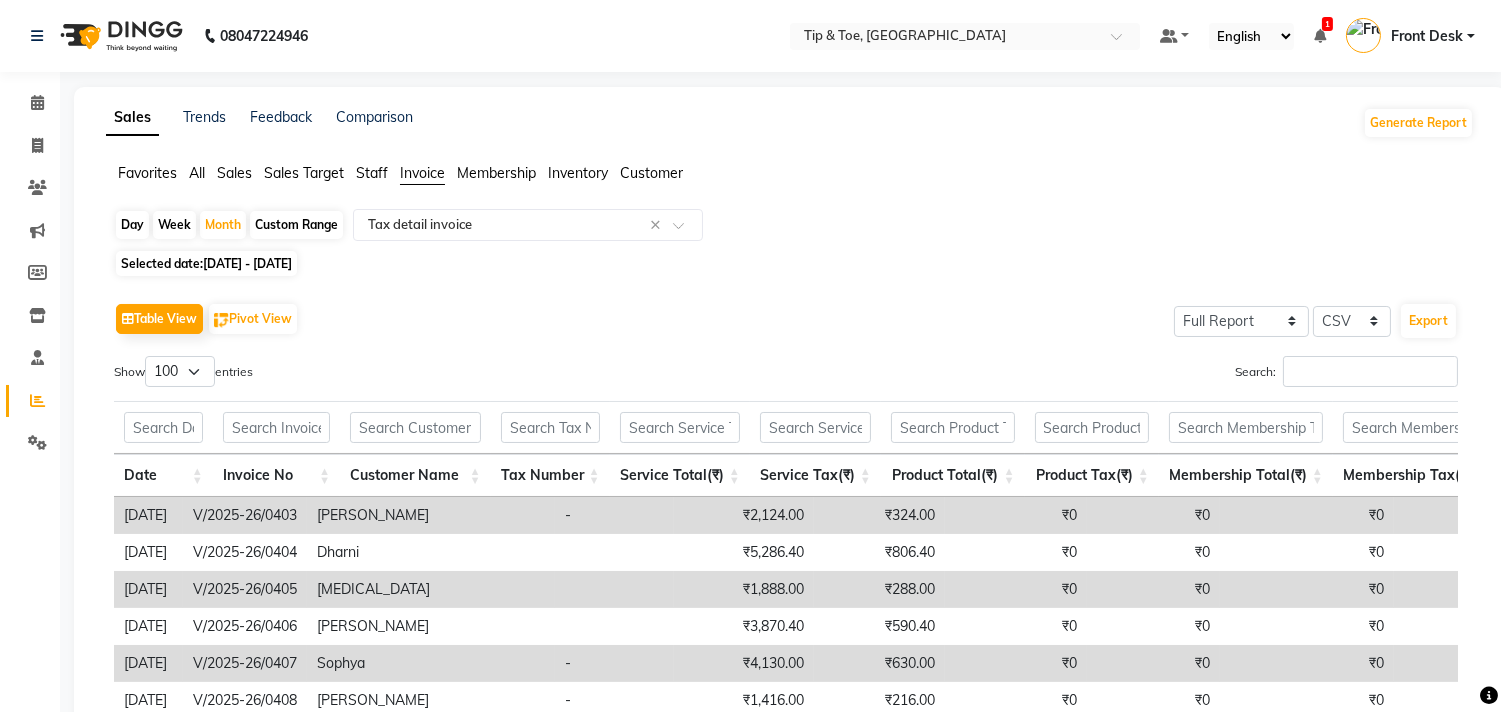 click on "Favorites All Sales Sales Target Staff Invoice Membership Inventory Customer" 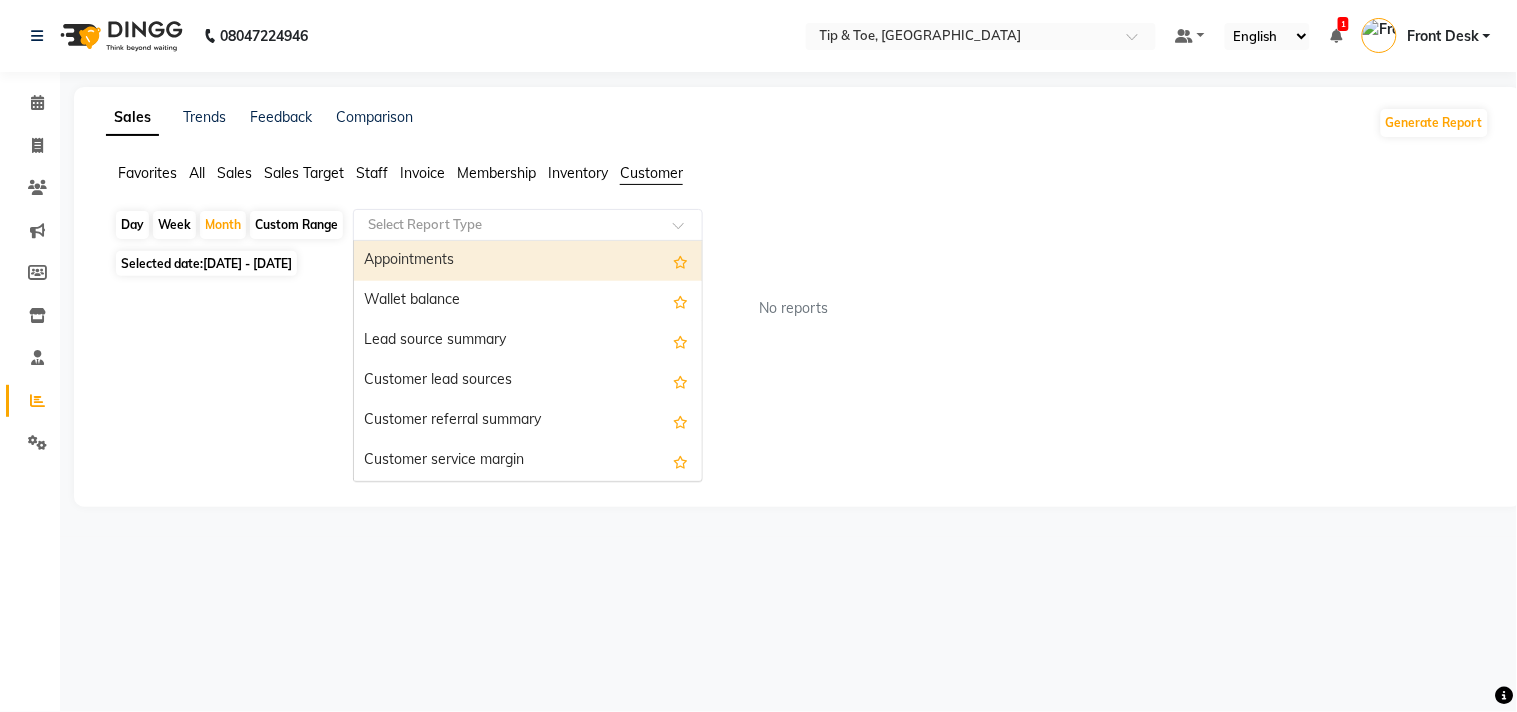click 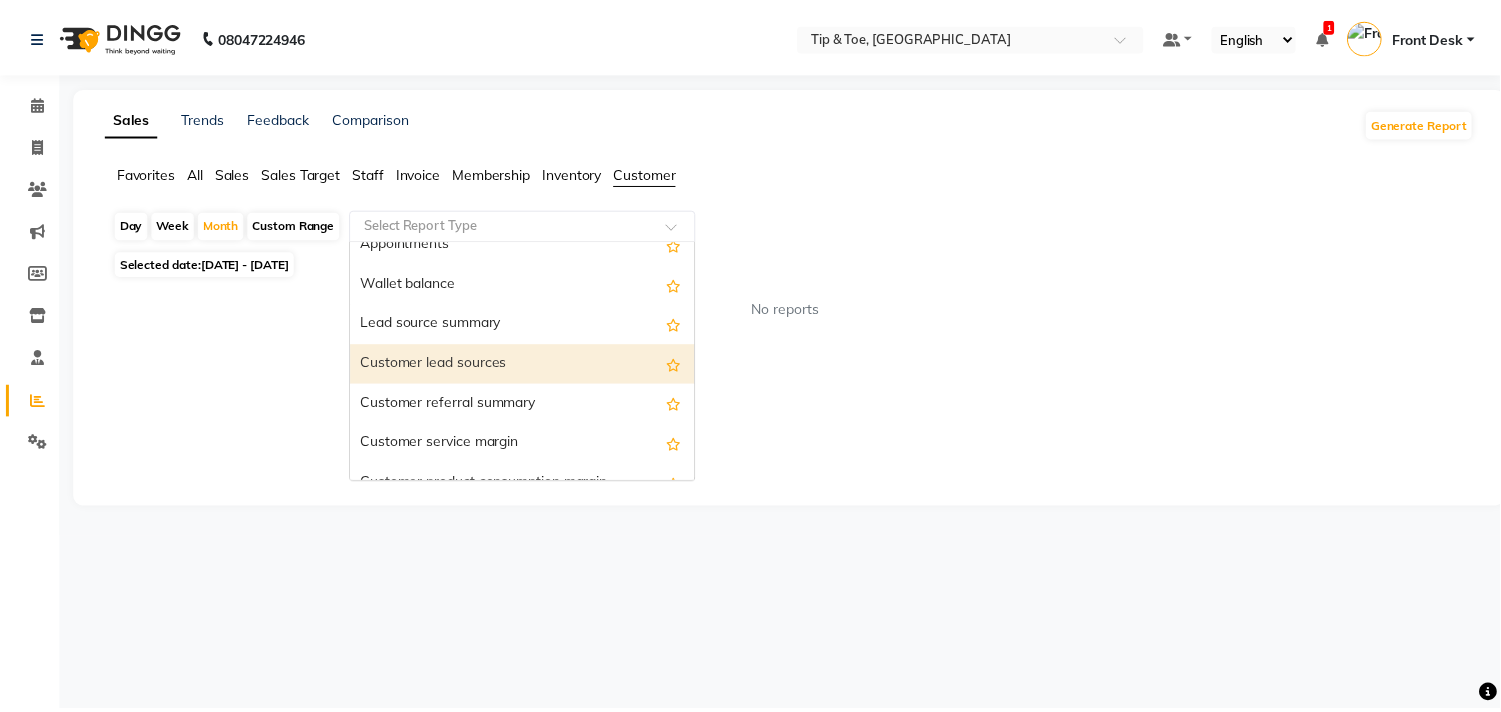 scroll, scrollTop: 0, scrollLeft: 0, axis: both 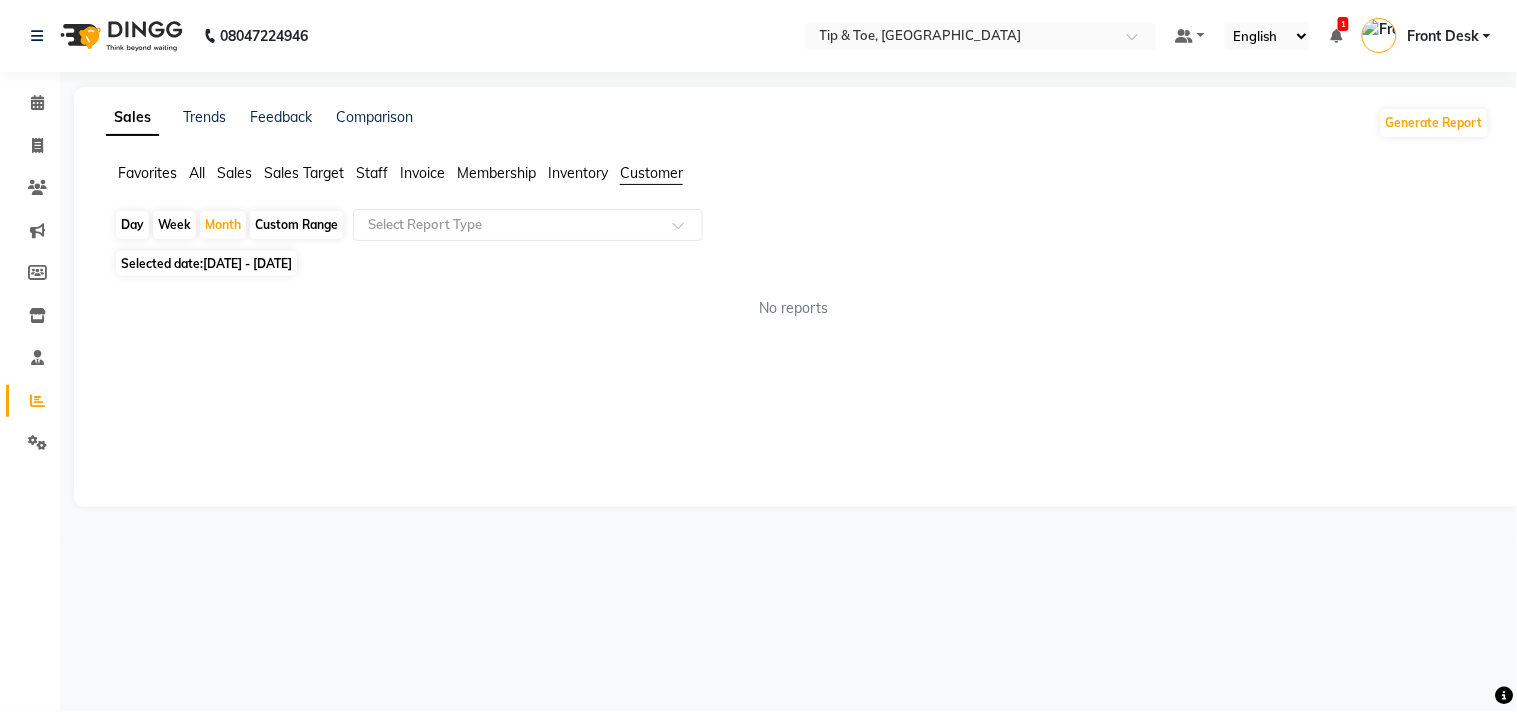 click on "Favorites" 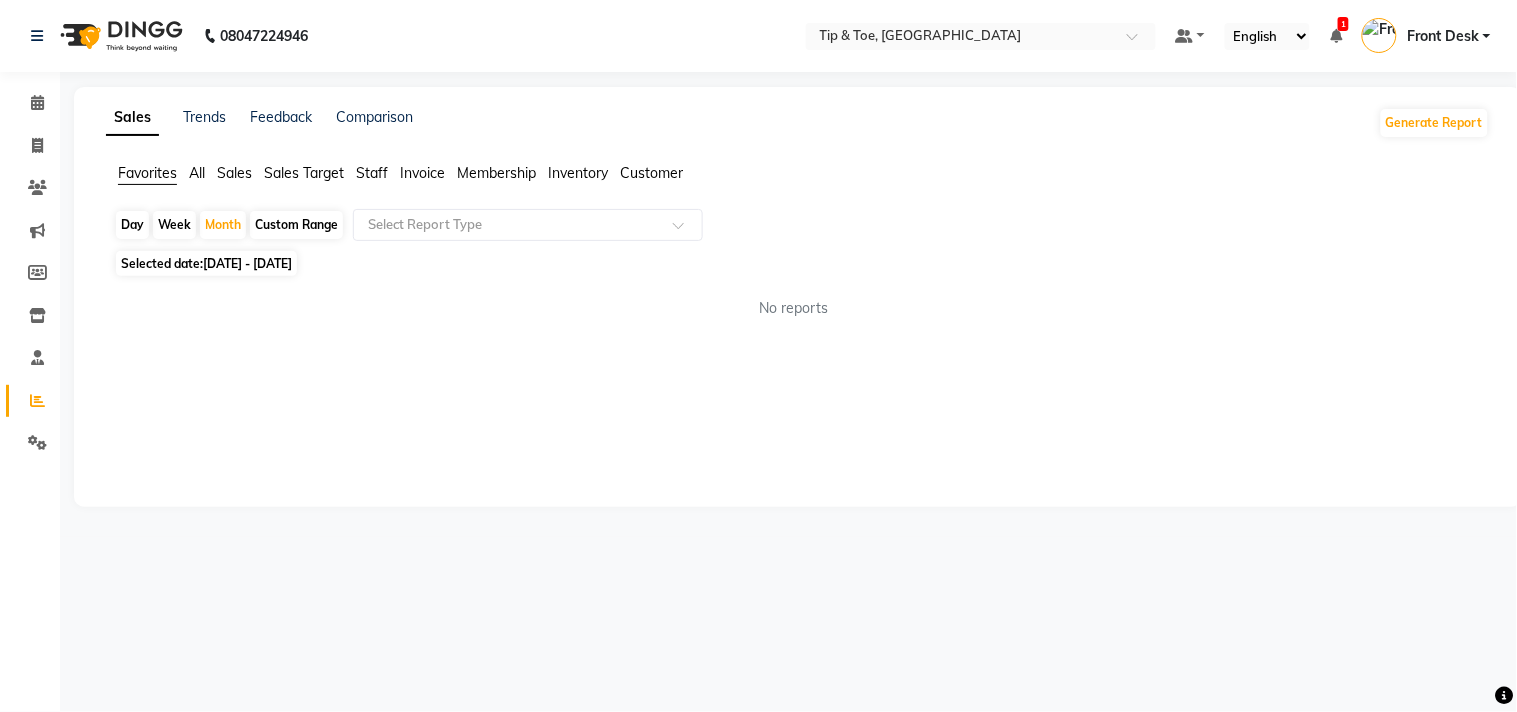 click on "Sales" 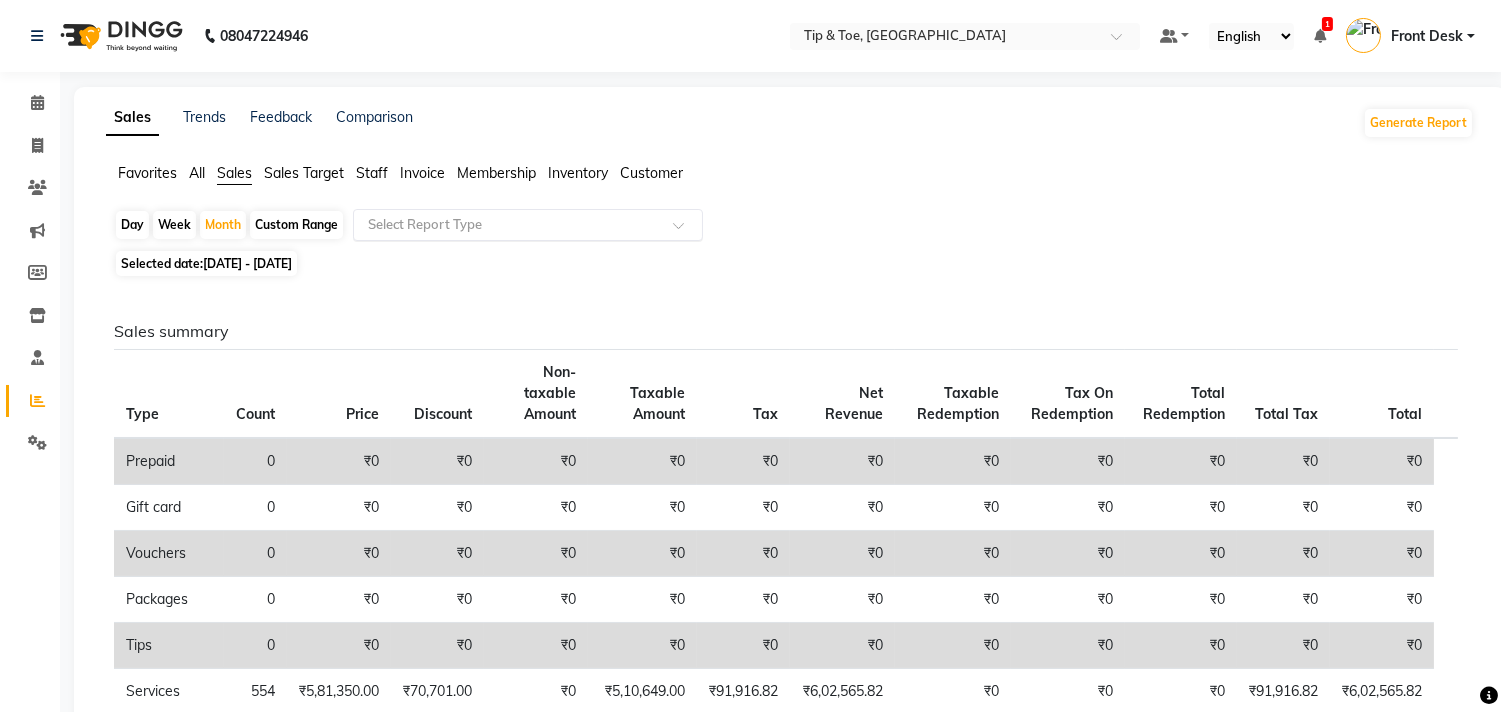 click 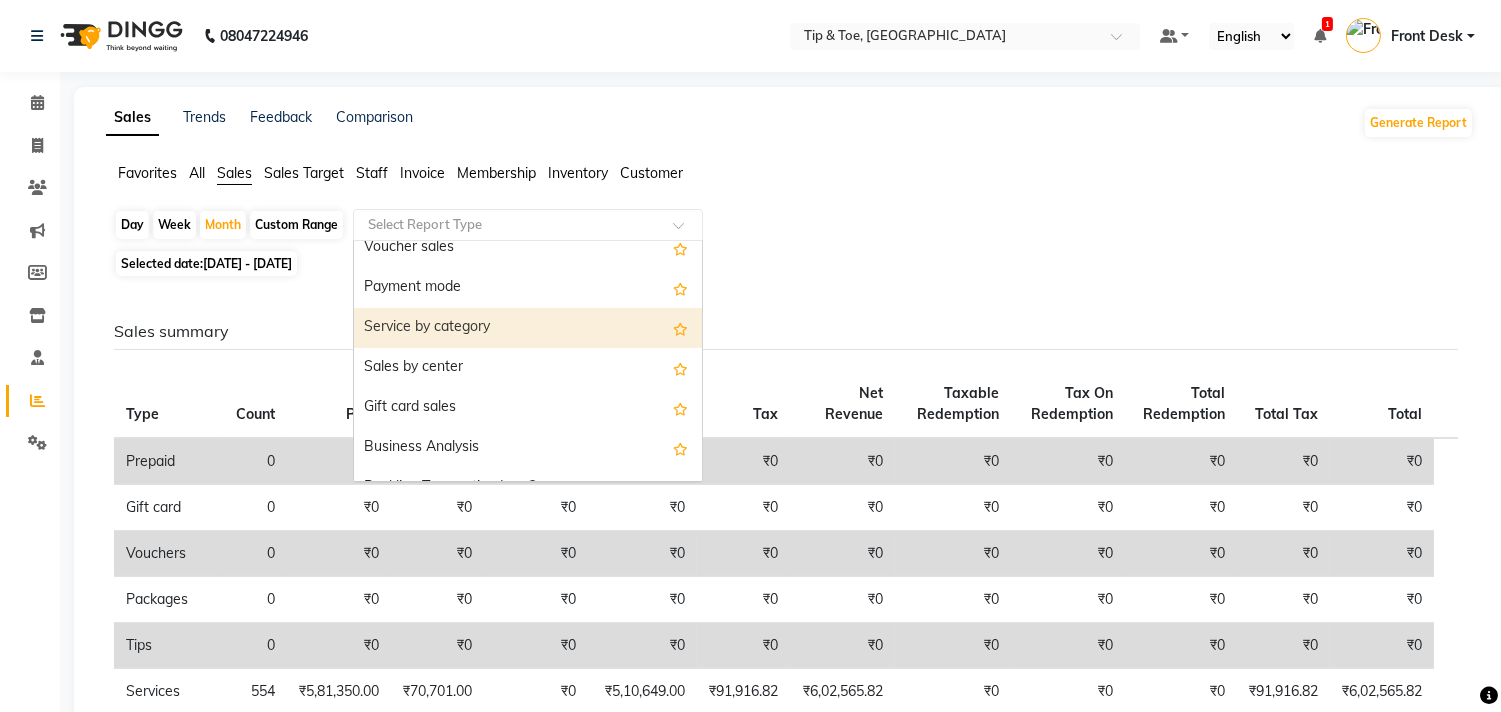 scroll, scrollTop: 400, scrollLeft: 0, axis: vertical 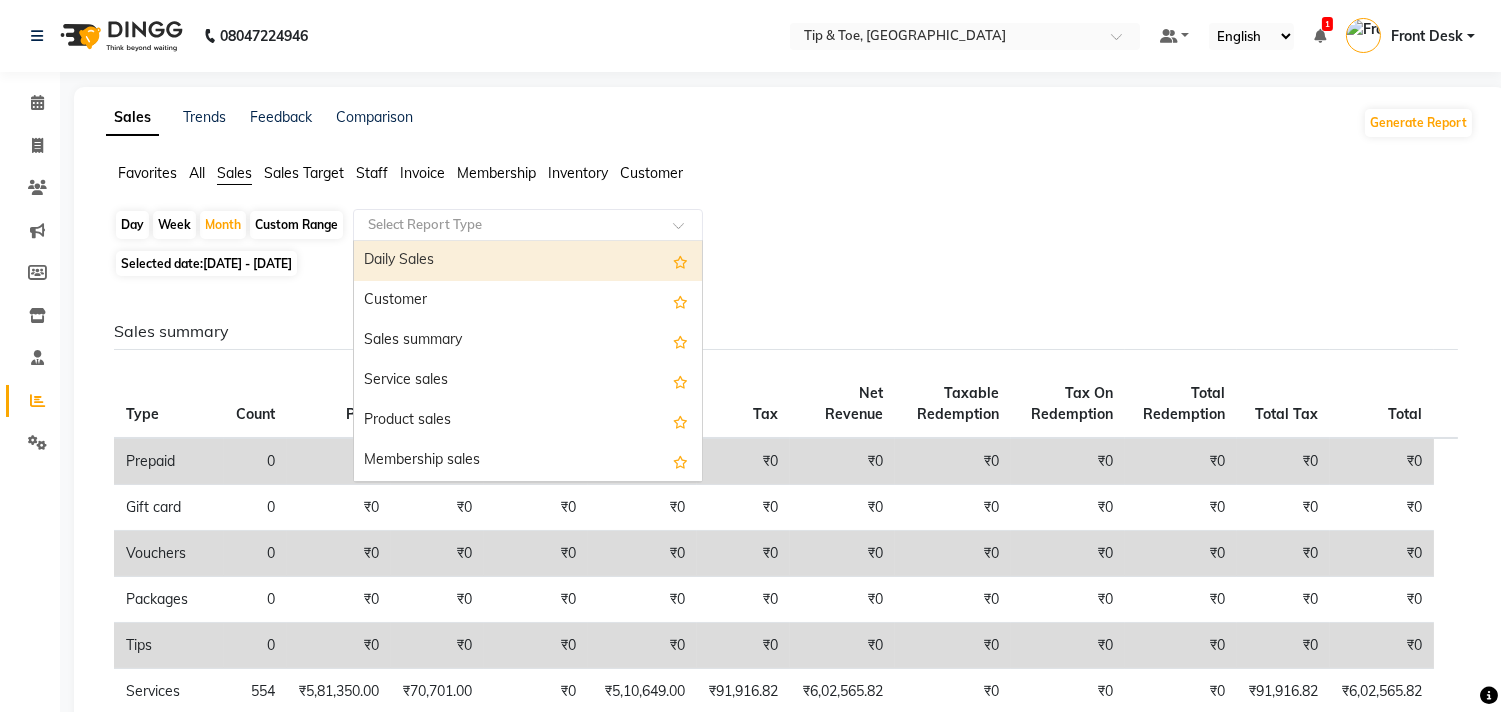 click on "Daily Sales" at bounding box center (528, 261) 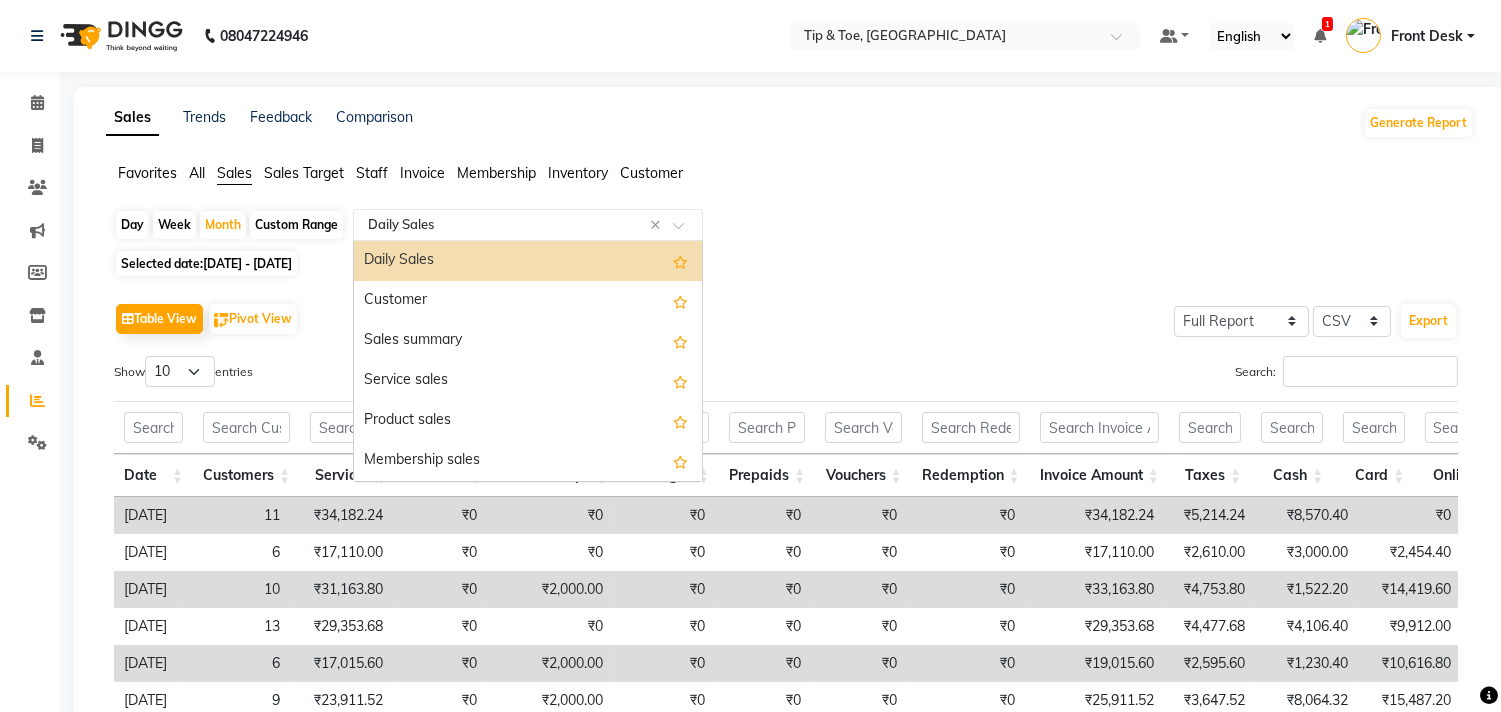 click on "Select Report Type × Daily Sales ×" 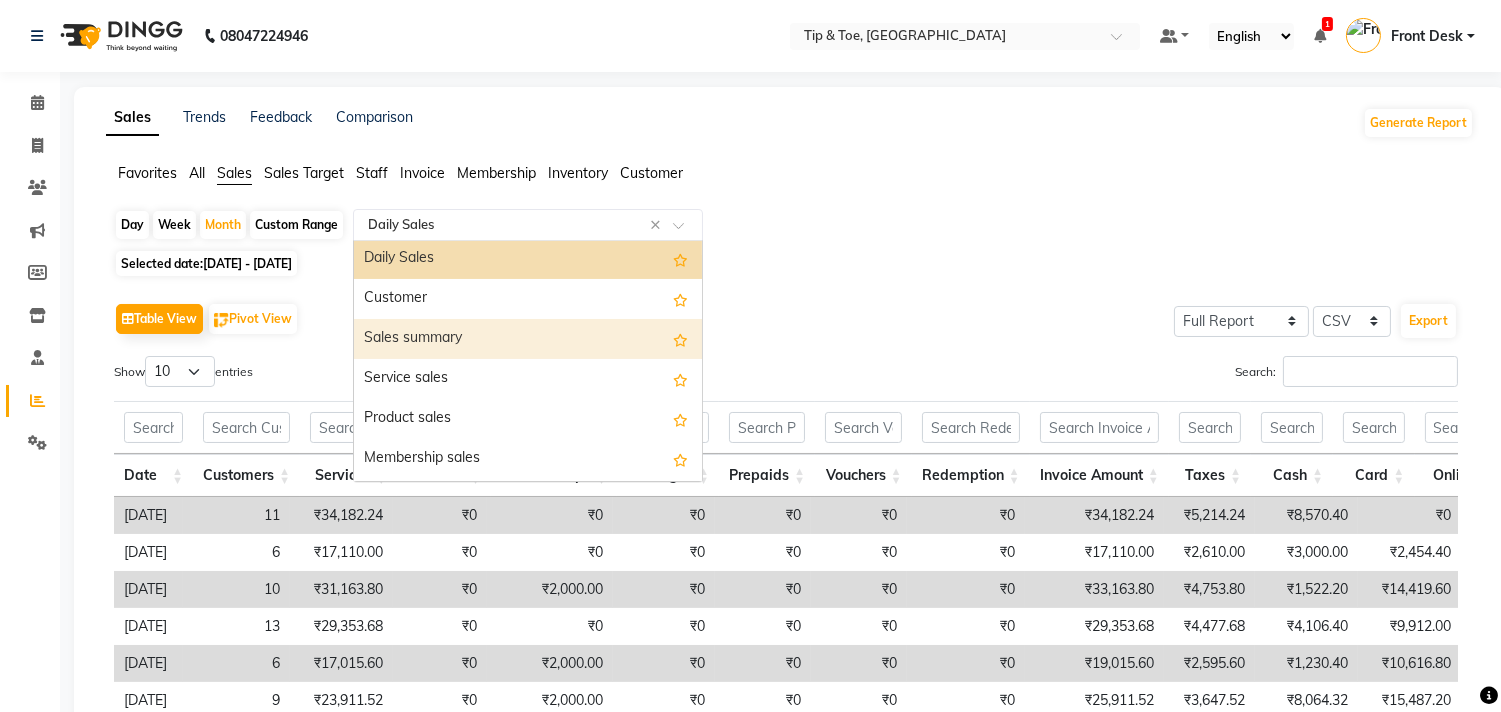 scroll, scrollTop: 0, scrollLeft: 0, axis: both 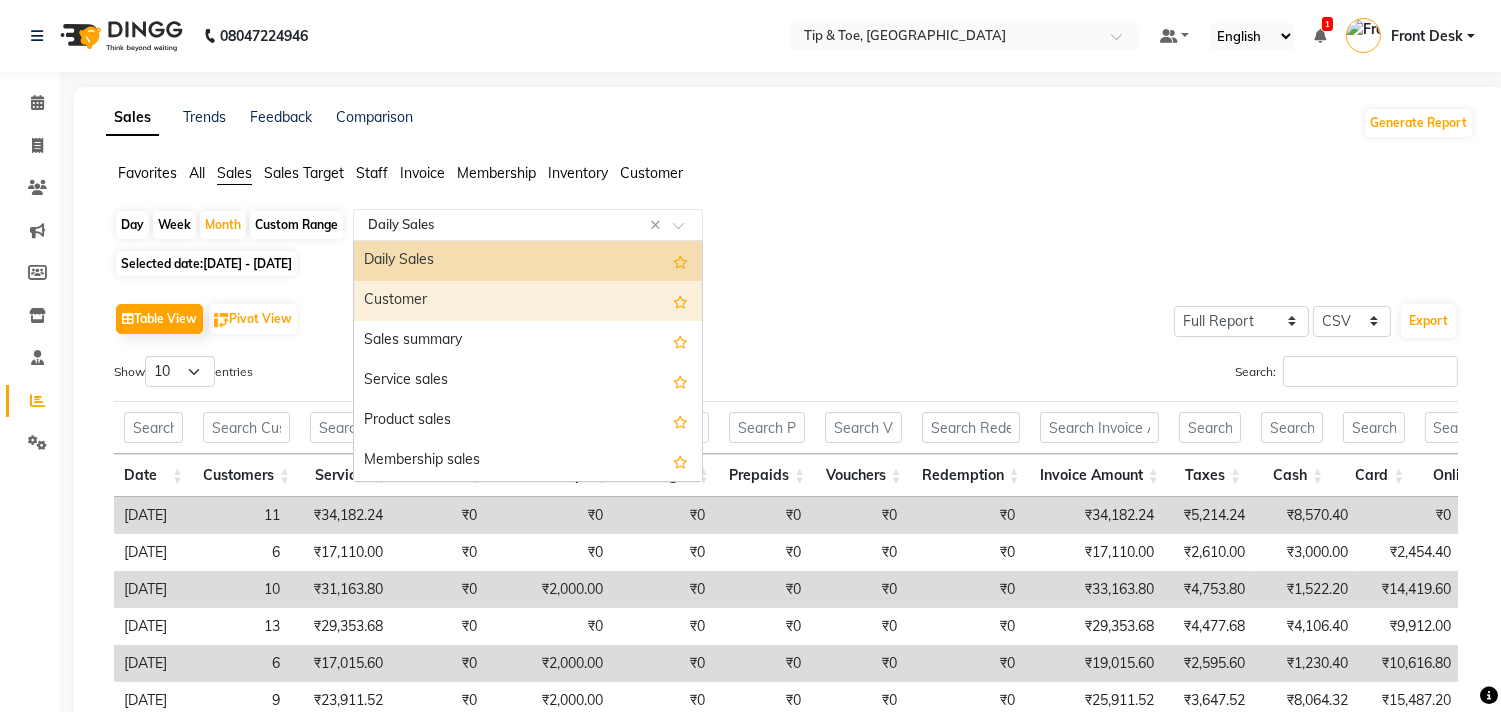 click on "Customer" at bounding box center [528, 301] 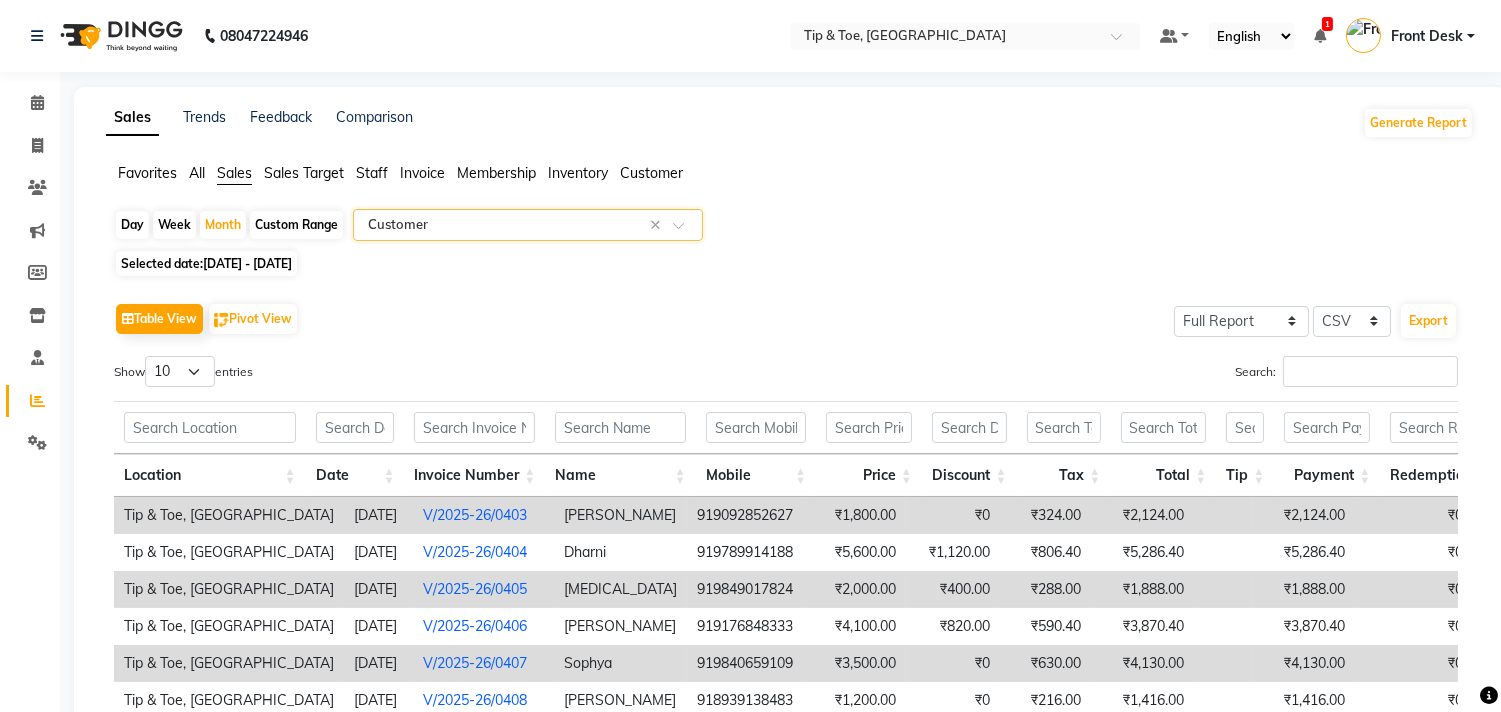 click 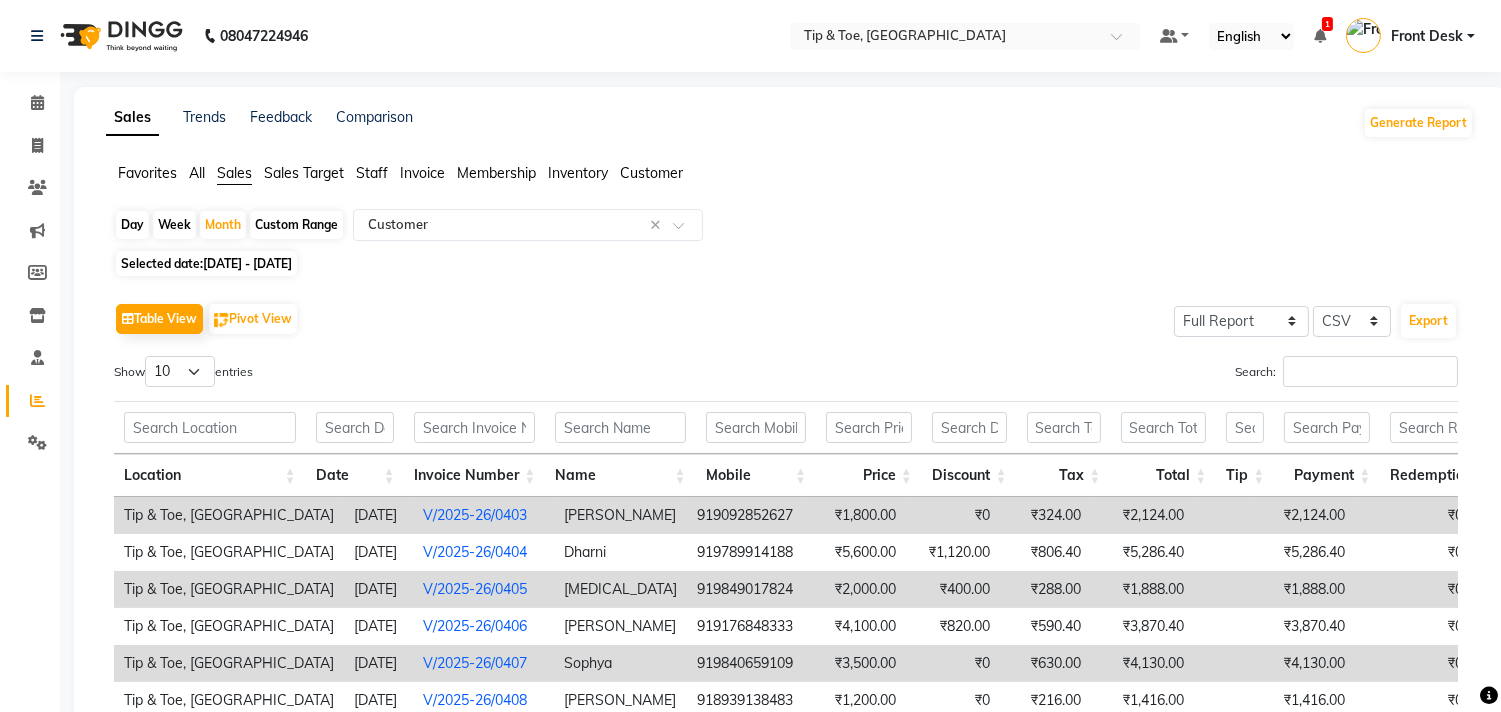 click on "Table View   Pivot View  Select Full Report Filtered Report Select CSV PDF  Export  Show  10 25 50 100  entries Search: Location Date Invoice Number Name Mobile Price Discount Tax Total Tip Payment Redemption Payment Mode Location Date Invoice Number Name Mobile Price Discount Tax Total Tip Payment Redemption Payment Mode Total ₹5,99,849.00 ₹70,701.00 ₹91,992.94 ₹6,21,064.82 ₹6,21,064.82 ₹0 Tip & Toe, Annanagar East 2025-06-01 V/2025-26/0403 Mahalakshmi  919092852627 ₹1,800.00 ₹0 ₹324.00 ₹2,124.00 ₹2,124.00 ₹0 GPay( ₹2124 ) Tip & Toe, Annanagar East 2025-06-01 V/2025-26/0404 Dharni  919789914188 ₹5,600.00 ₹1,120.00 ₹806.40 ₹5,286.40 ₹5,286.40 ₹0 GPay( ₹5286.4 ) Tip & Toe, Annanagar East 2025-06-01 V/2025-26/0405 Nikita  919849017824 ₹2,000.00 ₹400.00 ₹288.00 ₹1,888.00 ₹1,888.00 ₹0 CASH( ₹200 ), GPay( ₹1688 ) Tip & Toe, Annanagar East 2025-06-01 V/2025-26/0406 Astha B 919176848333 ₹4,100.00 ₹820.00 ₹590.40 ₹3,870.40 ₹3,870.40 ₹0 2025-06-01" 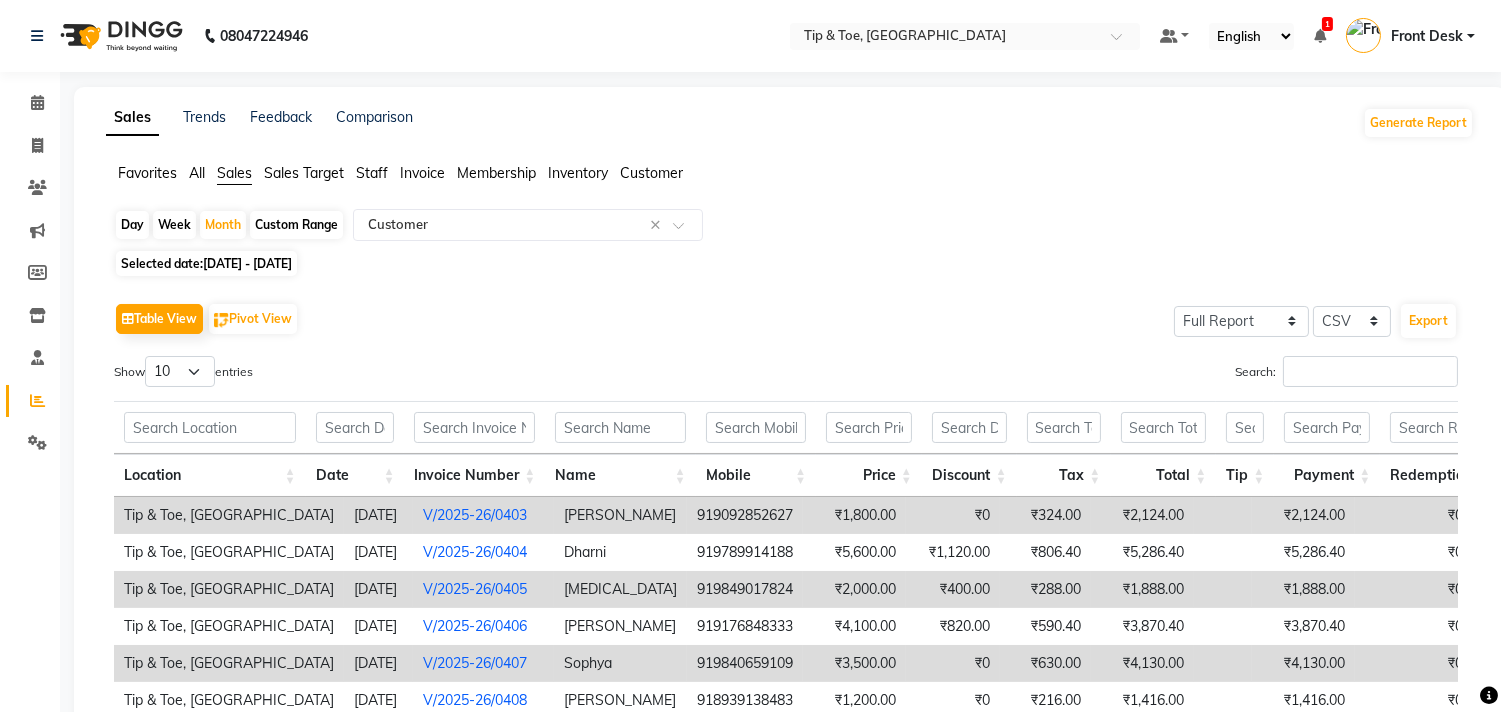 click on "Invoice" 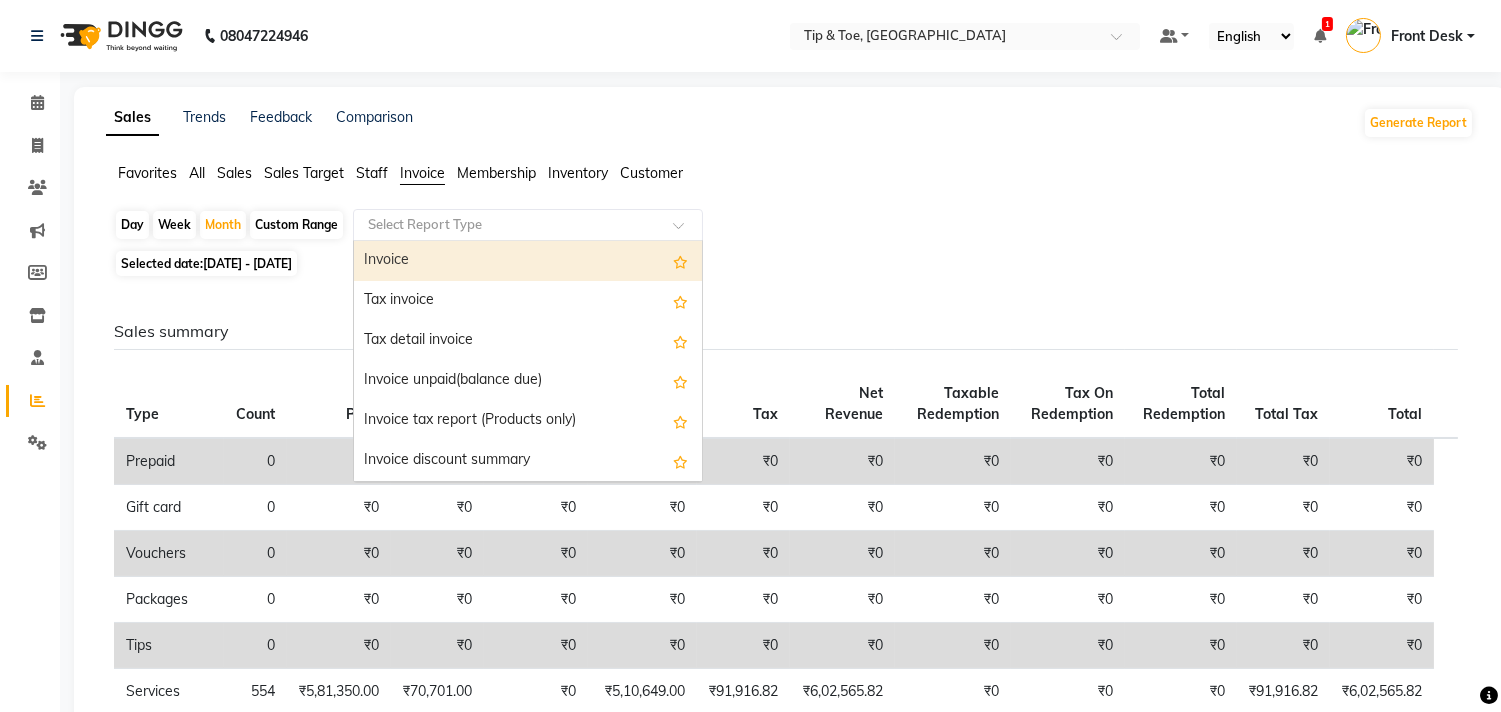 click 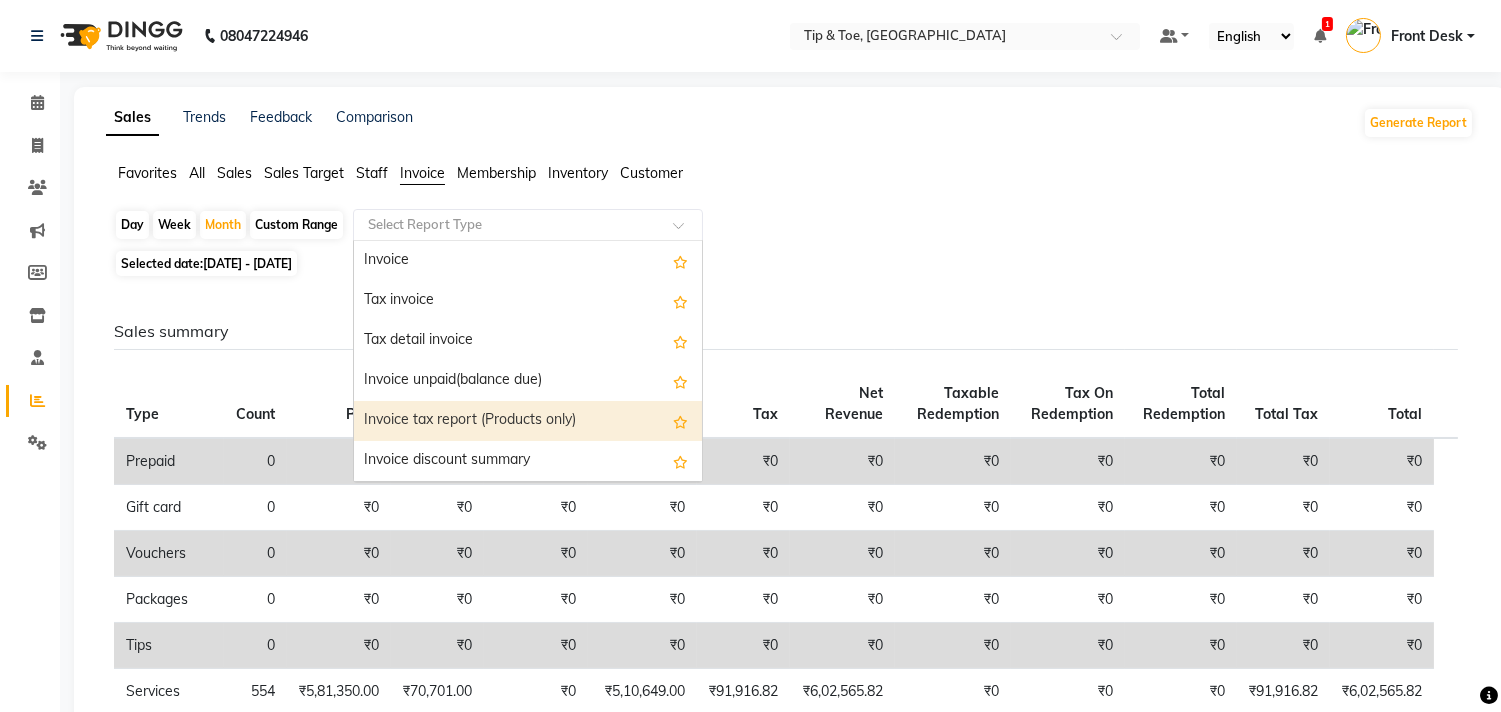 scroll, scrollTop: 160, scrollLeft: 0, axis: vertical 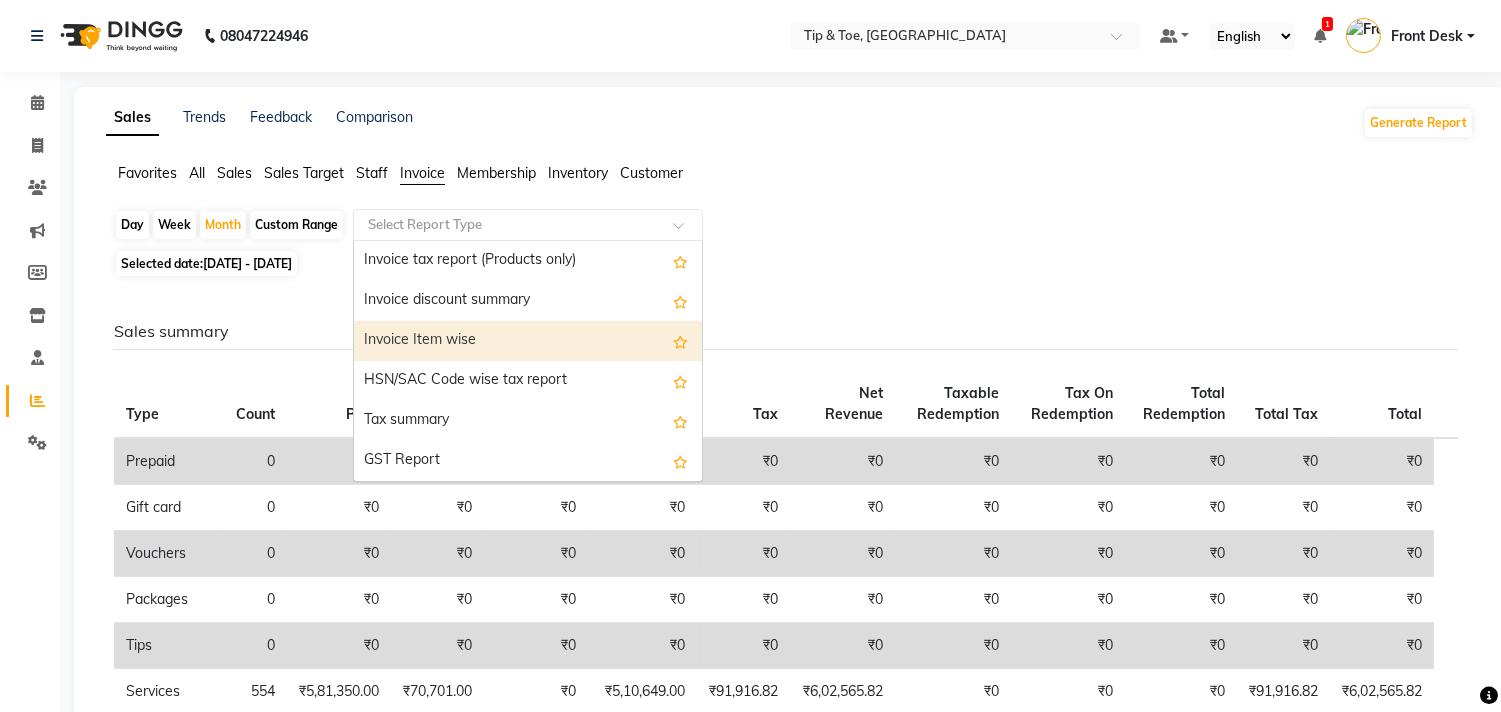 click on "Invoice Item wise" at bounding box center [528, 341] 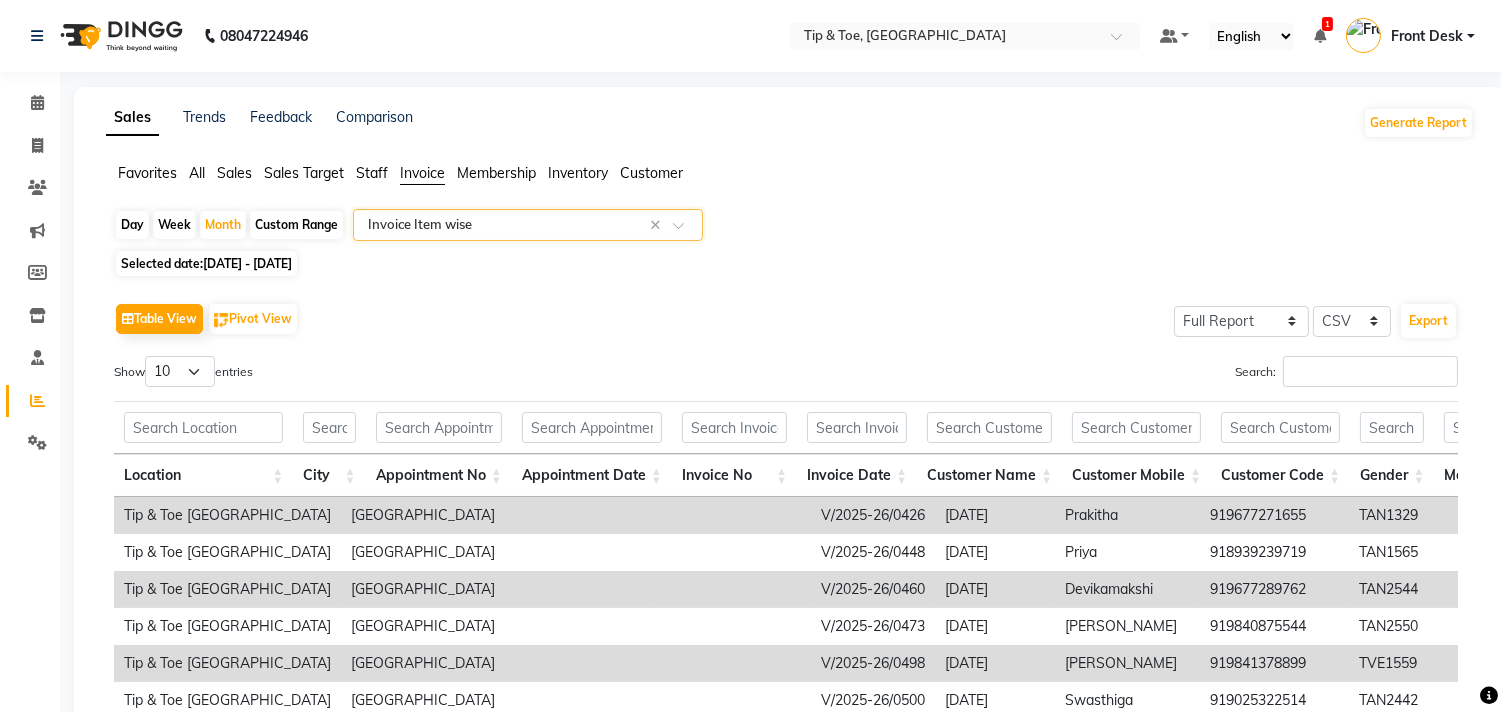 scroll, scrollTop: 111, scrollLeft: 0, axis: vertical 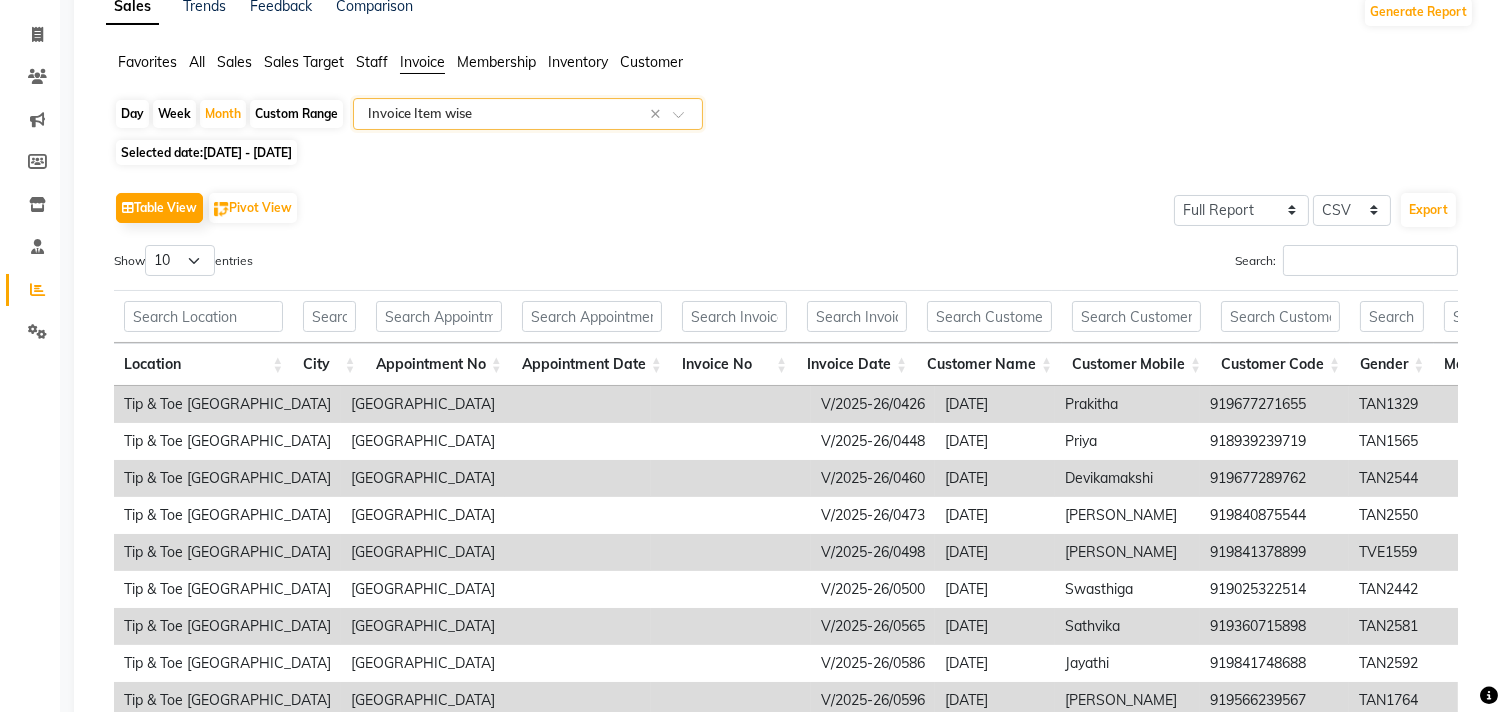 click 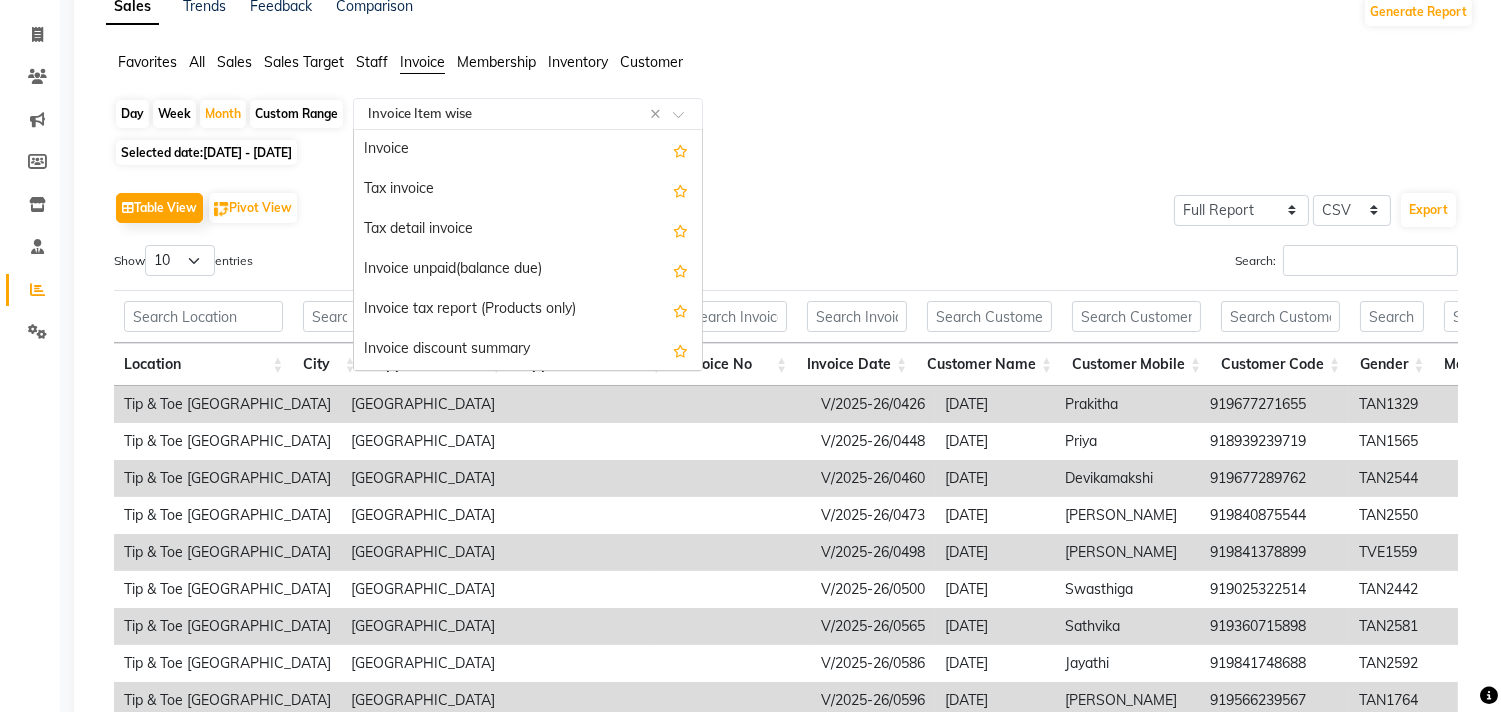 scroll, scrollTop: 160, scrollLeft: 0, axis: vertical 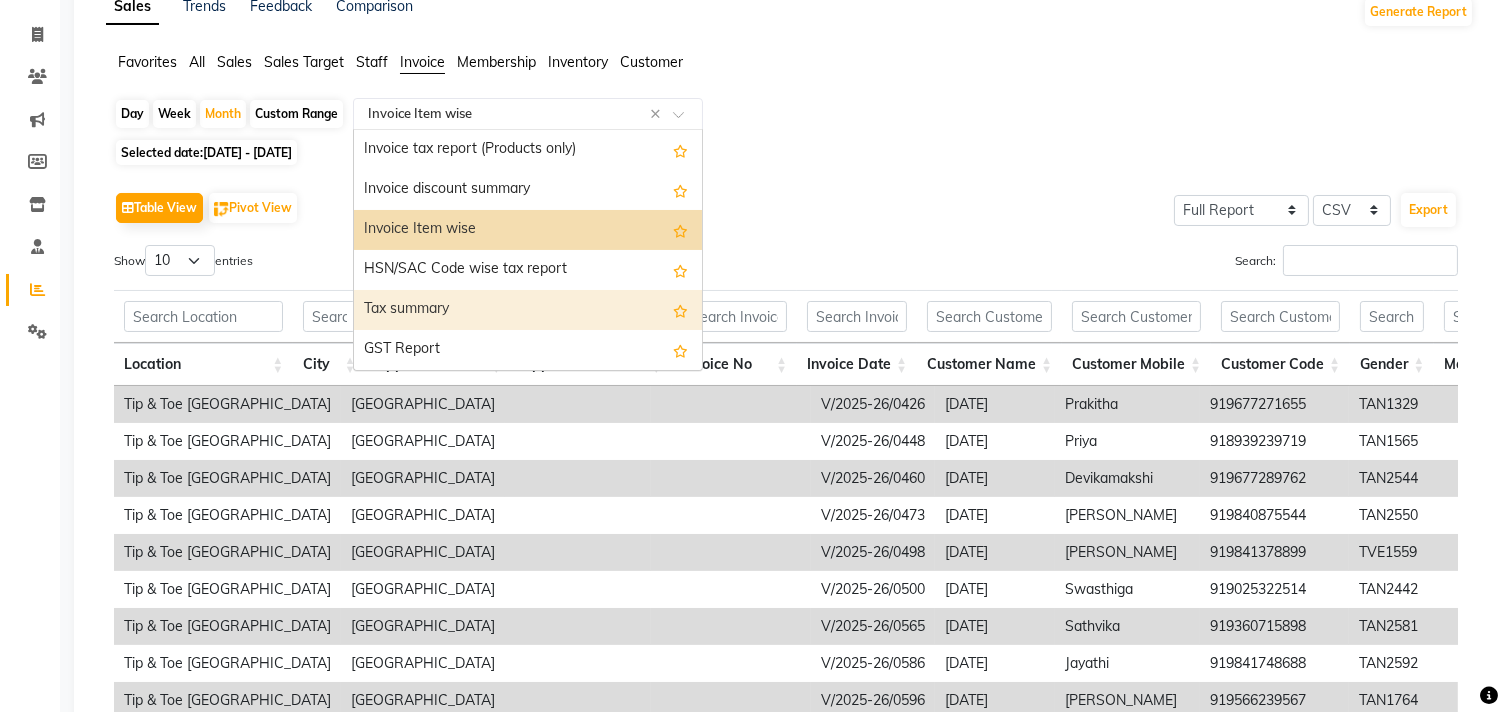 click on "Tax summary" at bounding box center [528, 310] 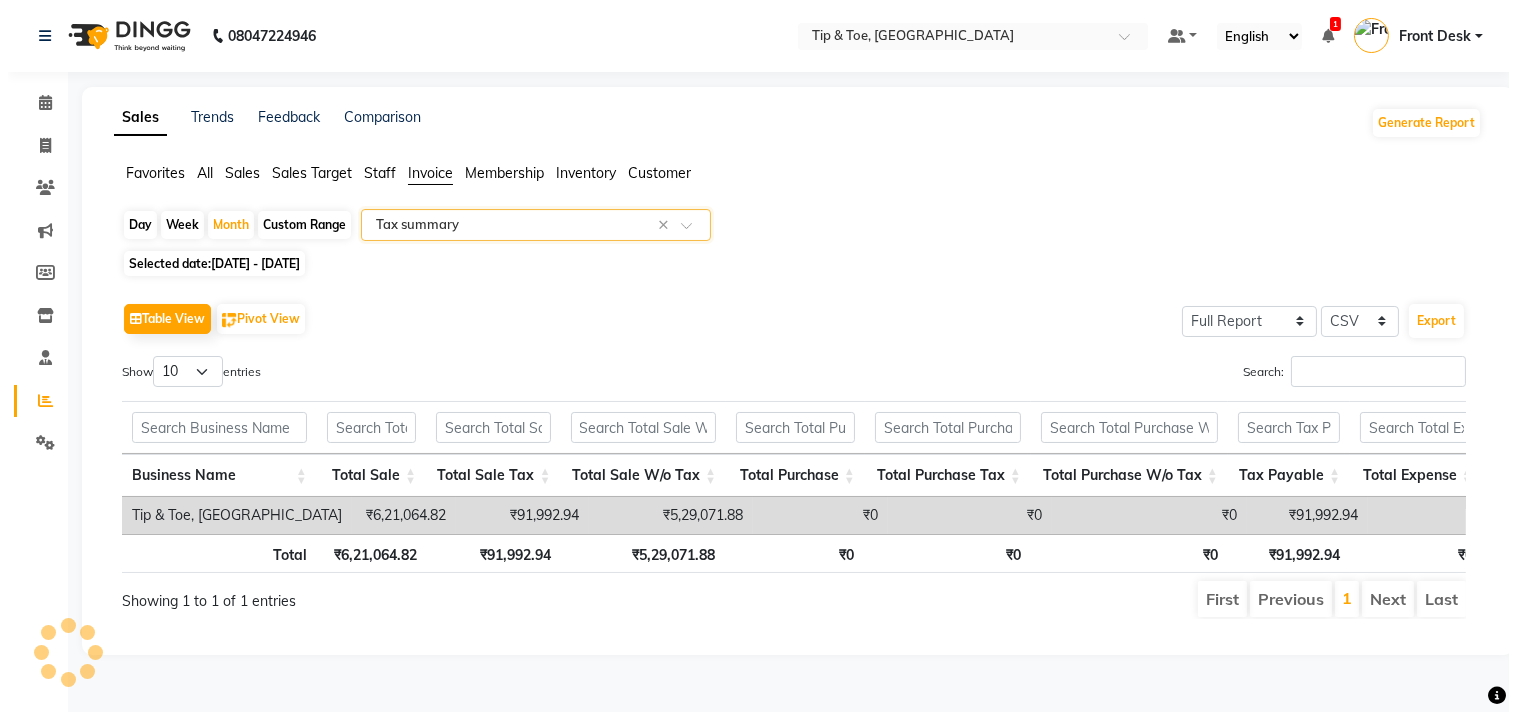 scroll, scrollTop: 0, scrollLeft: 0, axis: both 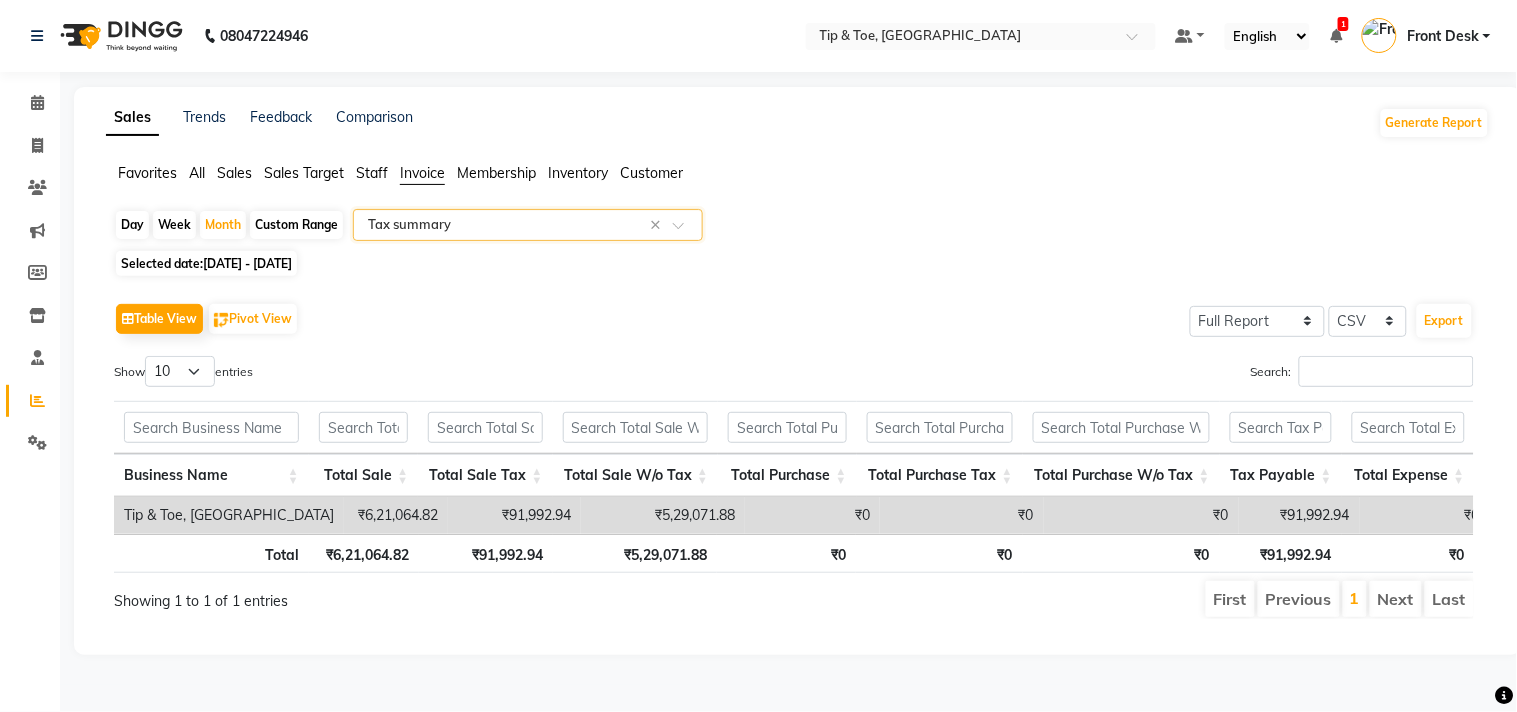 click on "Favorites All Sales Sales Target Staff Invoice Membership Inventory Customer  Day   Week   Month   Custom Range  Select Report Type × Tax summary × Selected date:  01-06-2025 - 30-06-2025   Table View   Pivot View  Select Full Report Filtered Report Select CSV PDF  Export  Show  10 25 50 100  entries Search: Business Name Total Sale Total Sale Tax Total Sale W/o Tax Total Purchase Total Purchase Tax Total Purchase W/o Tax Tax Payable Total Expense Business Name Total Sale Total Sale Tax Total Sale W/o Tax Total Purchase Total Purchase Tax Total Purchase W/o Tax Tax Payable Total Expense Total ₹6,21,064.82 ₹91,992.94 ₹5,29,071.88 ₹0 ₹0 ₹0 ₹91,992.94 ₹0 Tip & Toe, Annanagar East ₹6,21,064.82 ₹91,992.94 ₹5,29,071.88 ₹0 ₹0 ₹0 ₹91,992.94 ₹0 Total ₹6,21,064.82 ₹91,992.94 ₹5,29,071.88 ₹0 ₹0 ₹0 ₹91,992.94 ₹0 Showing 1 to 1 of 1 entries First Previous 1 Next Last ★ Mark as Favorite  Choose how you'd like to save "" report to favorites  Save to Personal Favorites:" 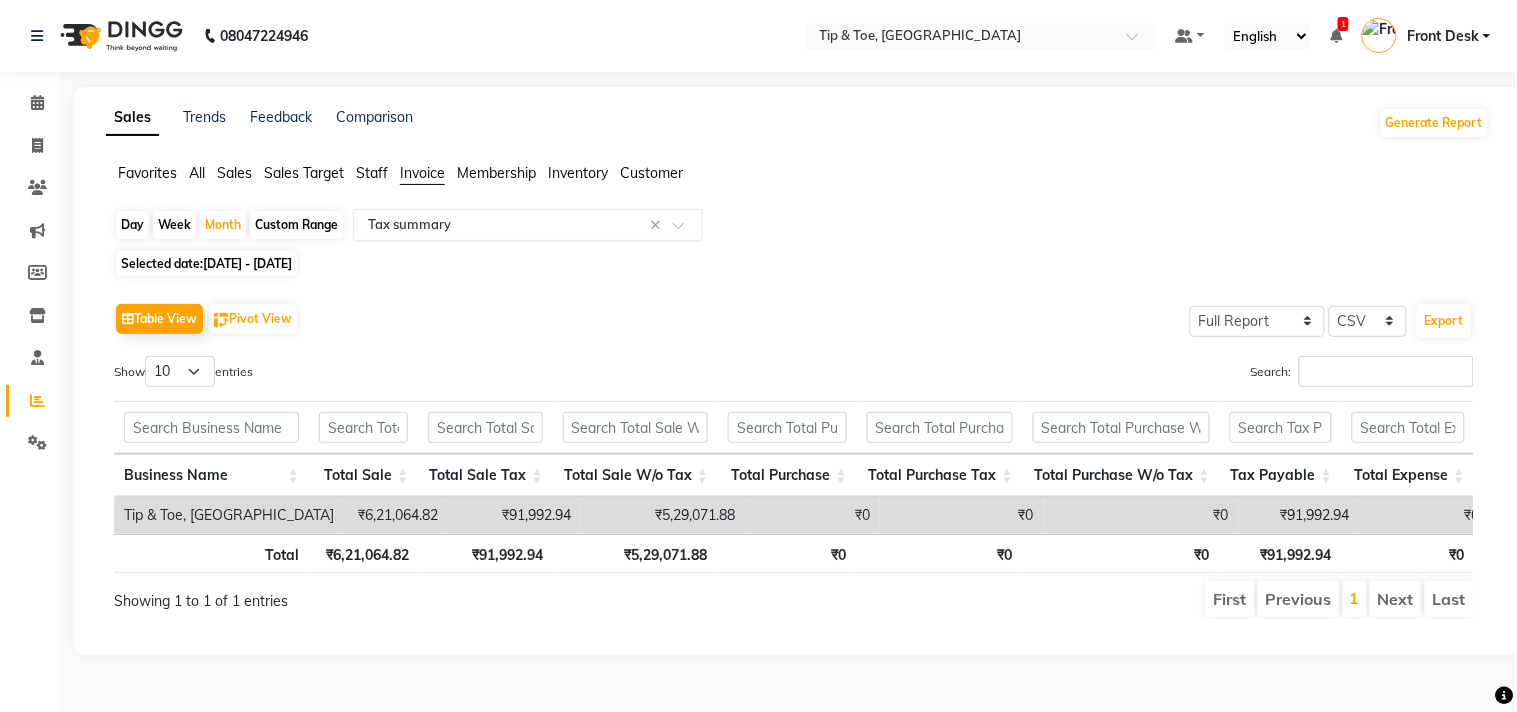 click 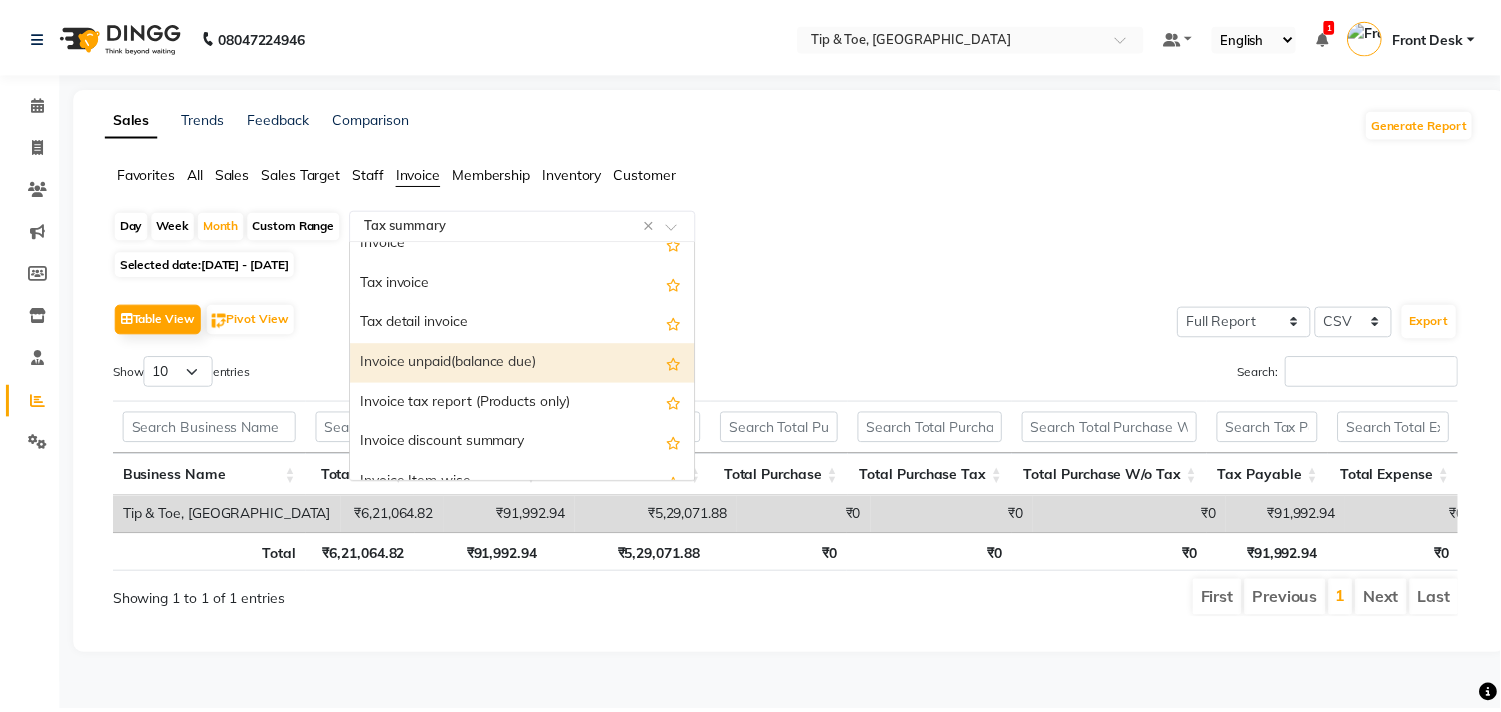 scroll, scrollTop: 0, scrollLeft: 0, axis: both 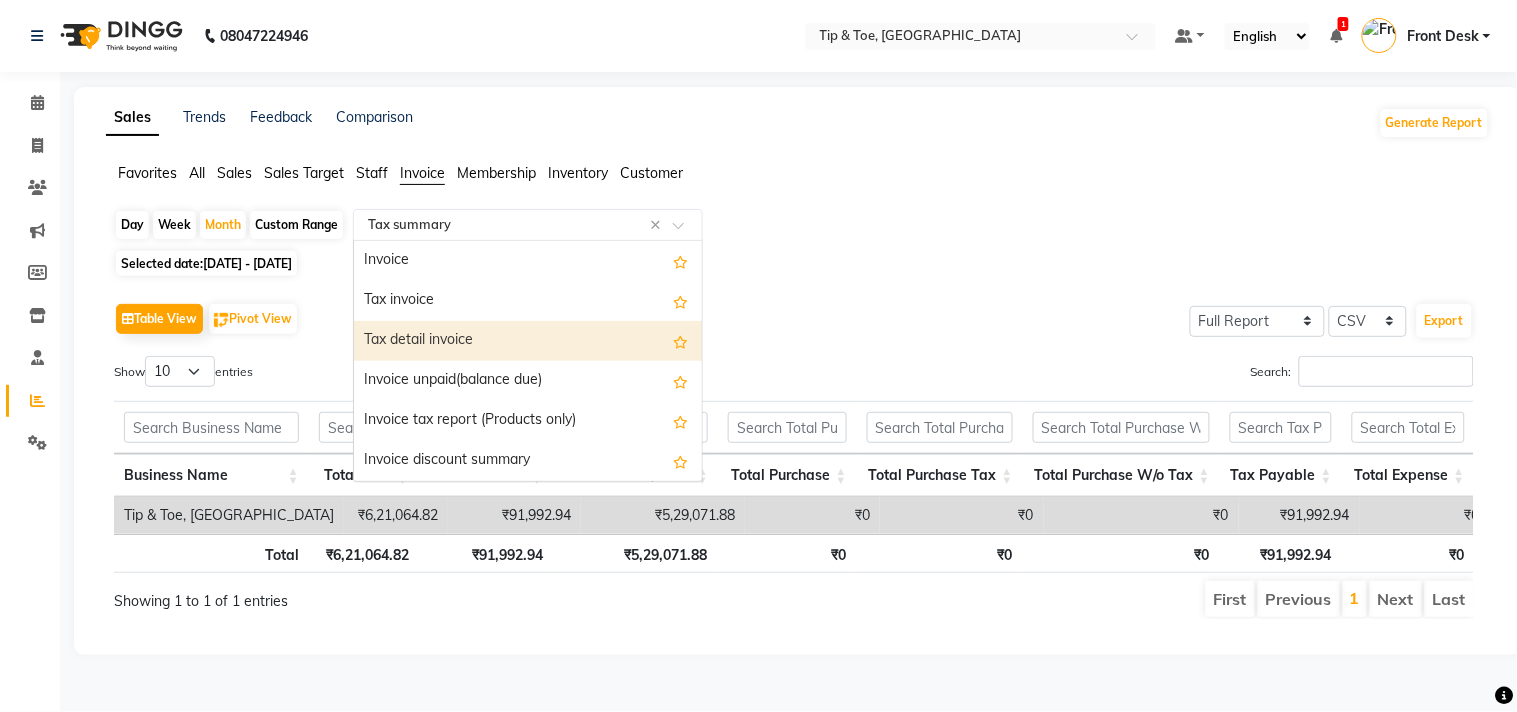 click on "Table View   Pivot View  Select Full Report Filtered Report Select CSV PDF  Export  Show  10 25 50 100  entries Search: Business Name Total Sale Total Sale Tax Total Sale W/o Tax Total Purchase Total Purchase Tax Total Purchase W/o Tax Tax Payable Total Expense Business Name Total Sale Total Sale Tax Total Sale W/o Tax Total Purchase Total Purchase Tax Total Purchase W/o Tax Tax Payable Total Expense Total ₹6,21,064.82 ₹91,992.94 ₹5,29,071.88 ₹0 ₹0 ₹0 ₹91,992.94 ₹0 Tip & Toe, Annanagar East ₹6,21,064.82 ₹91,992.94 ₹5,29,071.88 ₹0 ₹0 ₹0 ₹91,992.94 ₹0 Total ₹6,21,064.82 ₹91,992.94 ₹5,29,071.88 ₹0 ₹0 ₹0 ₹91,992.94 ₹0 Showing 1 to 1 of 1 entries First Previous 1 Next Last" 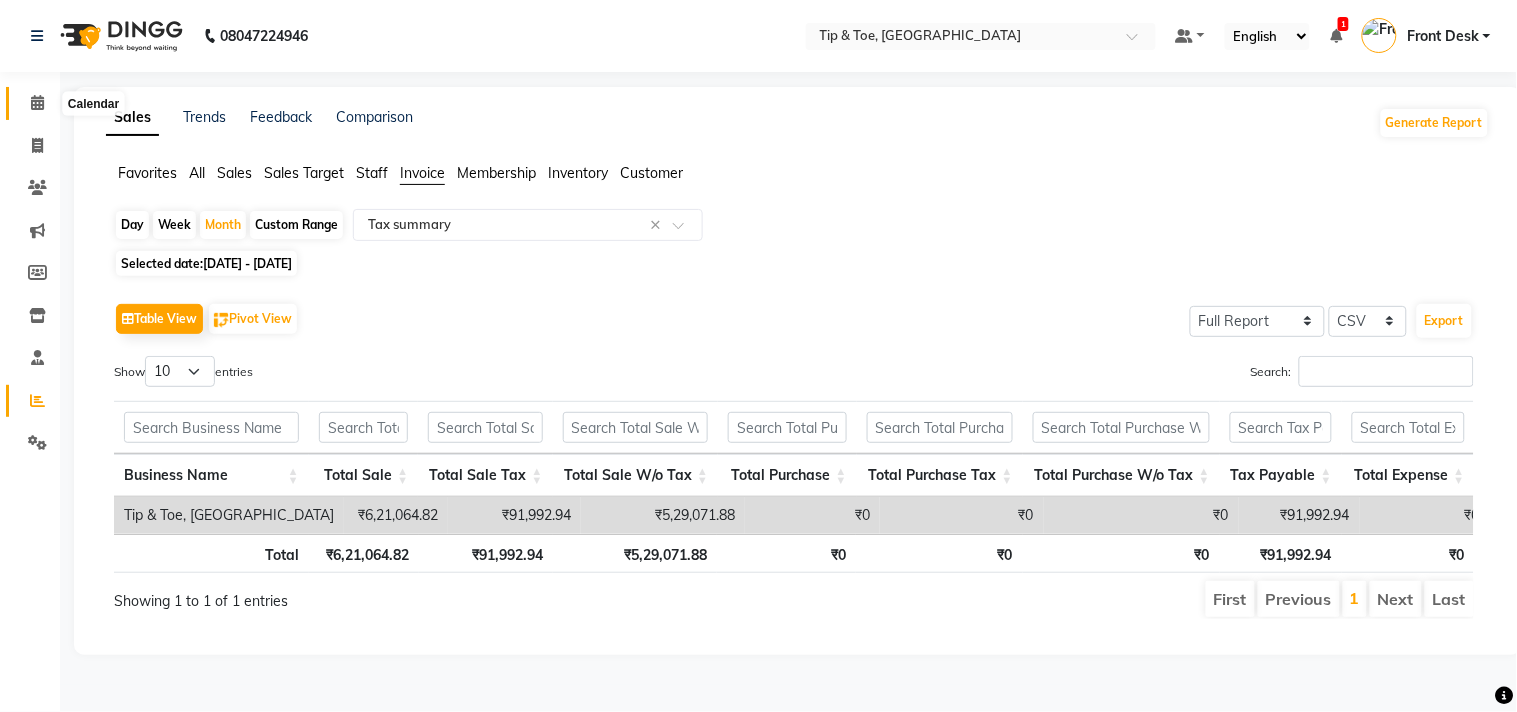 click 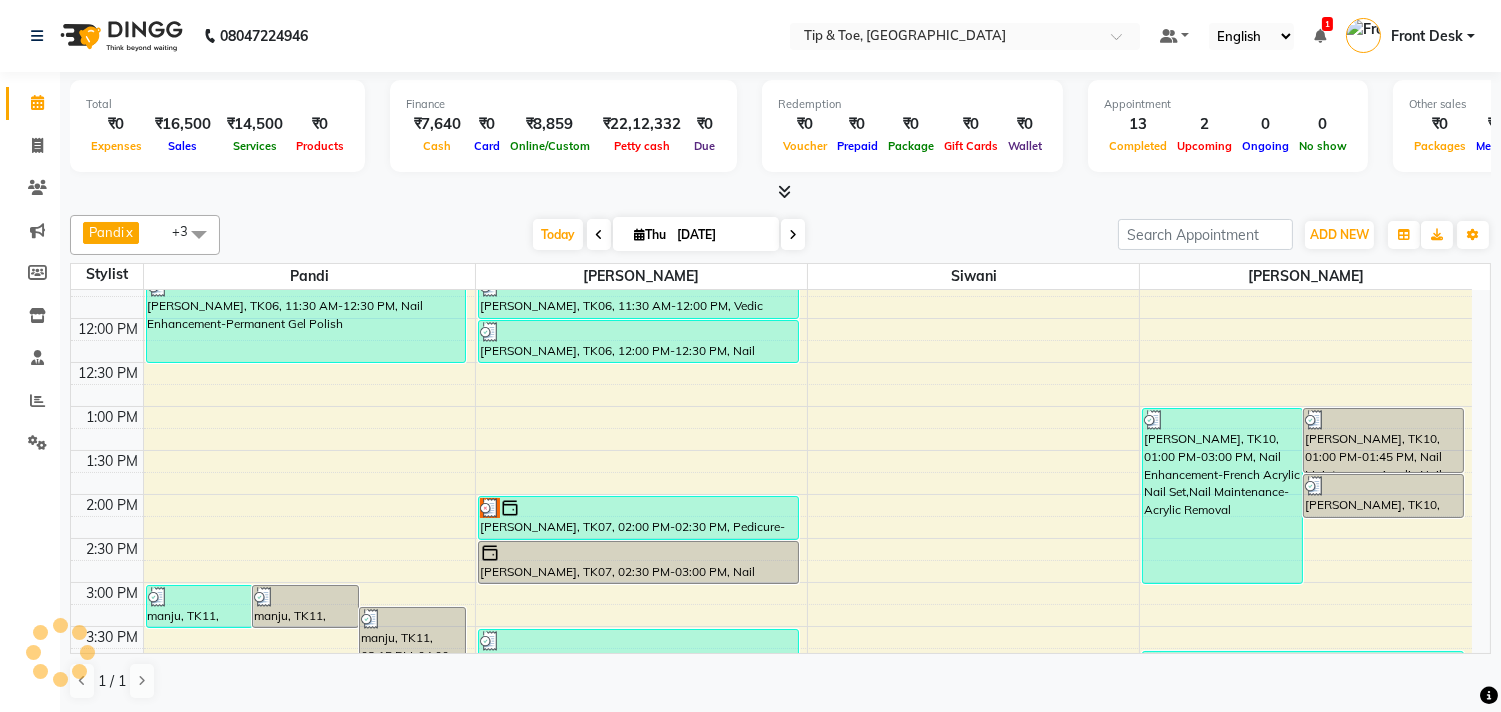 scroll, scrollTop: 444, scrollLeft: 0, axis: vertical 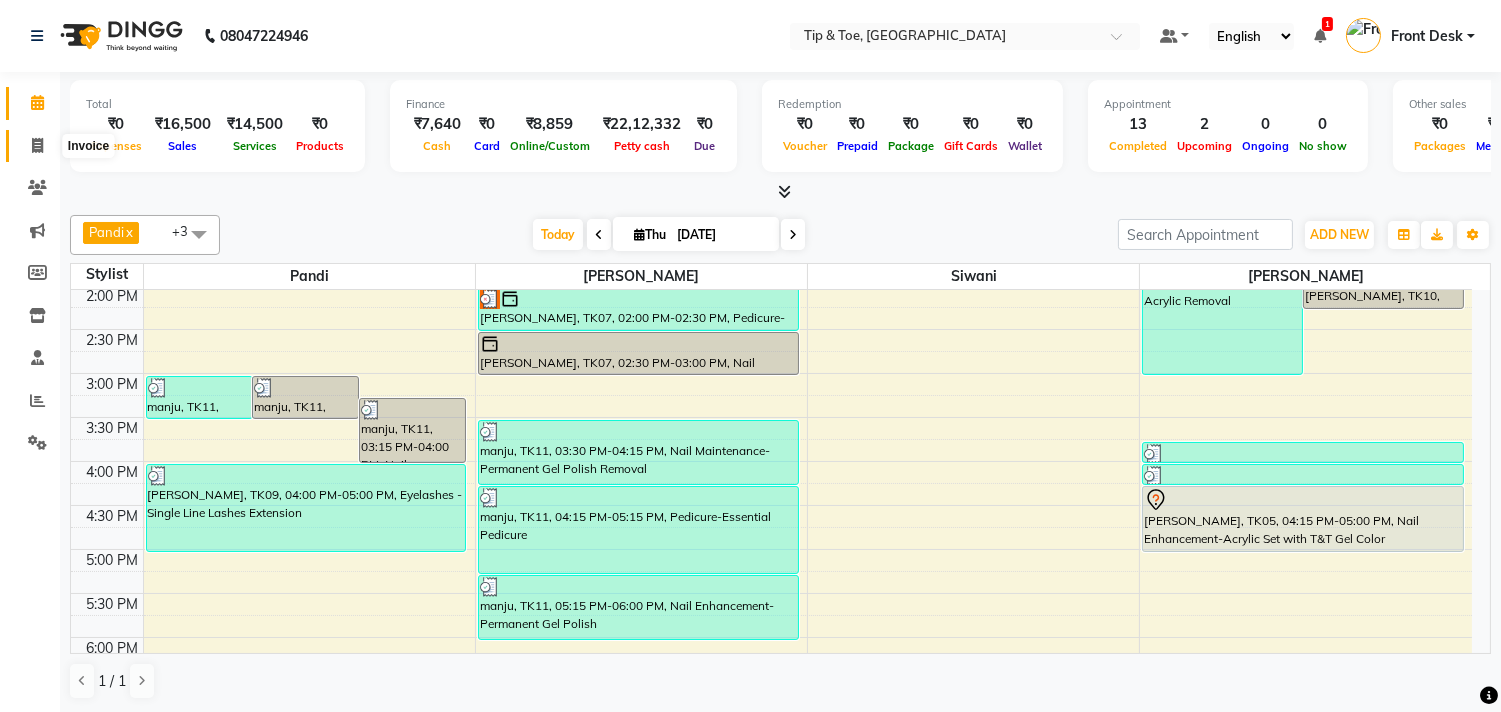 click 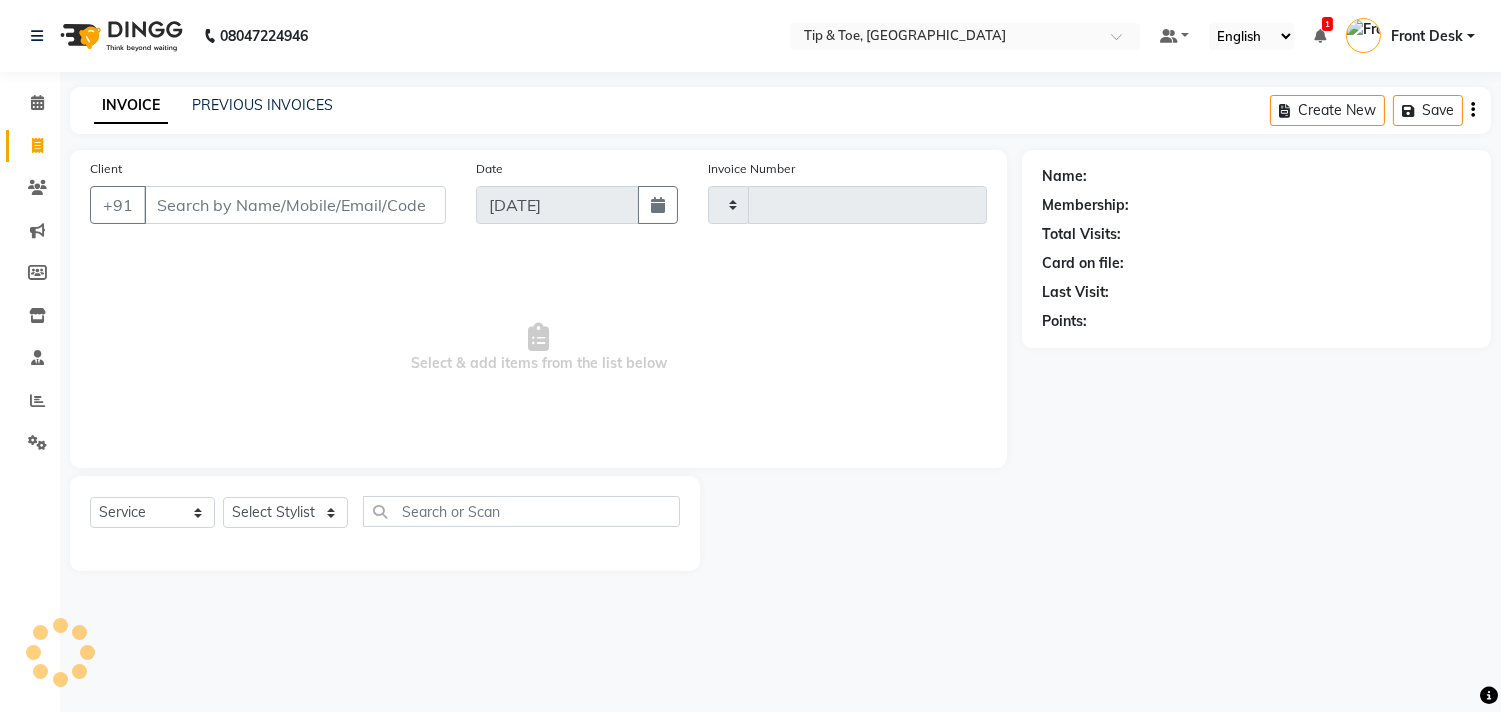 type on "0727" 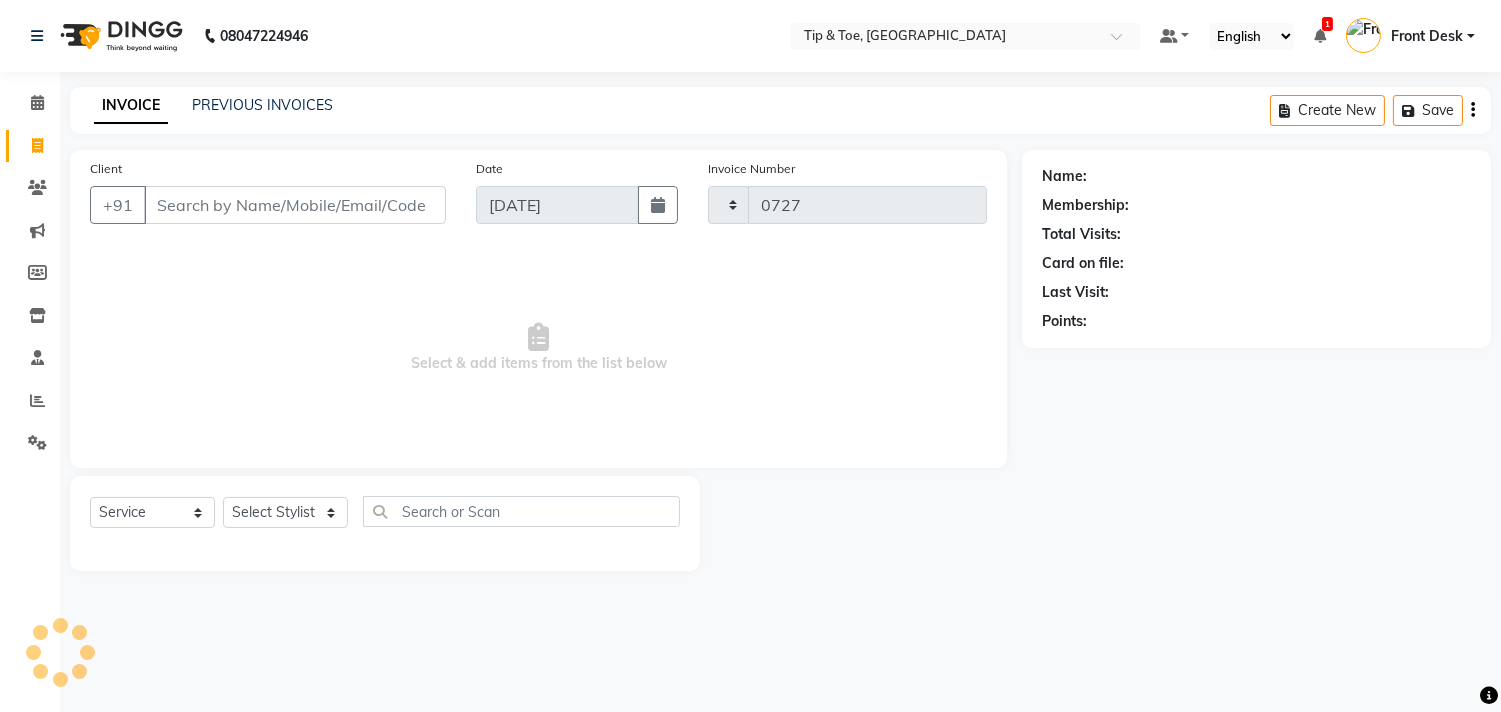 select on "5770" 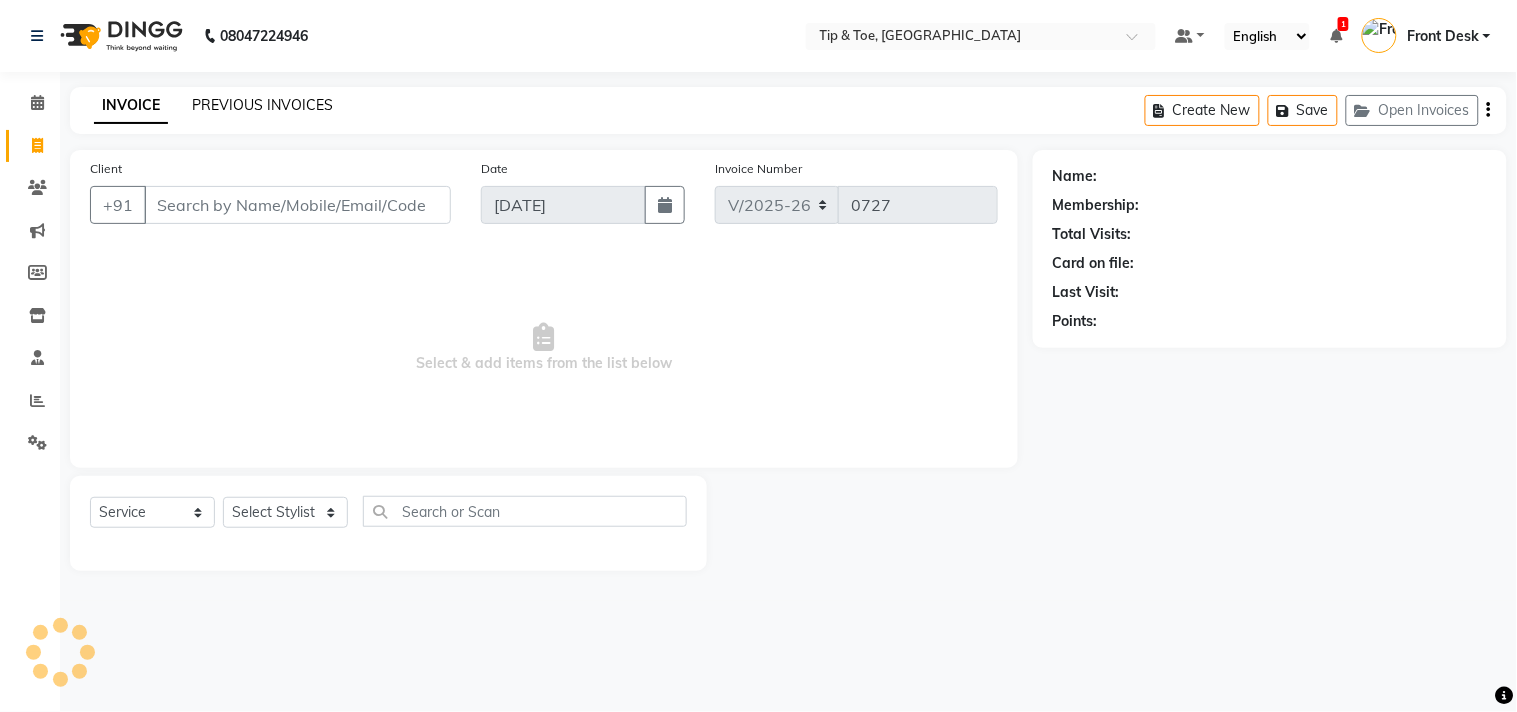 click on "PREVIOUS INVOICES" 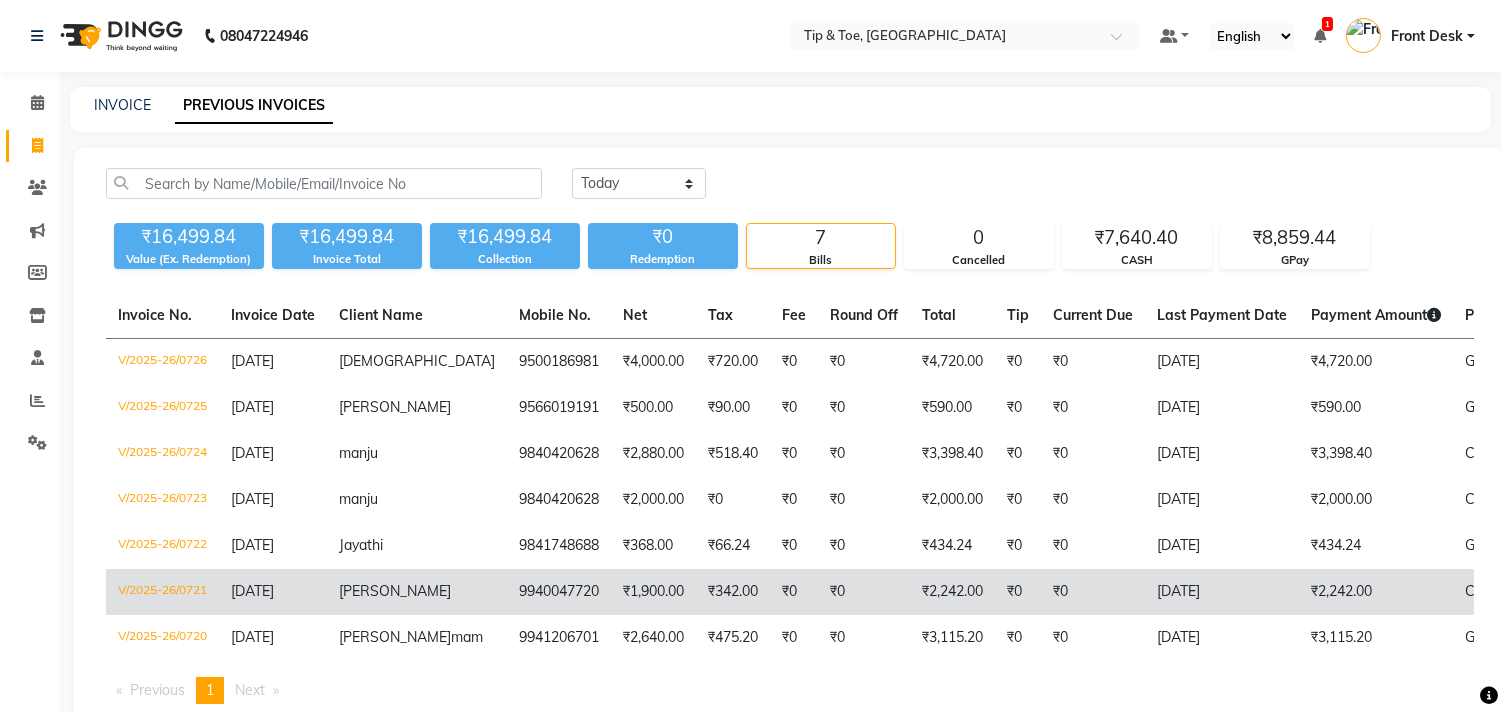 scroll, scrollTop: 93, scrollLeft: 0, axis: vertical 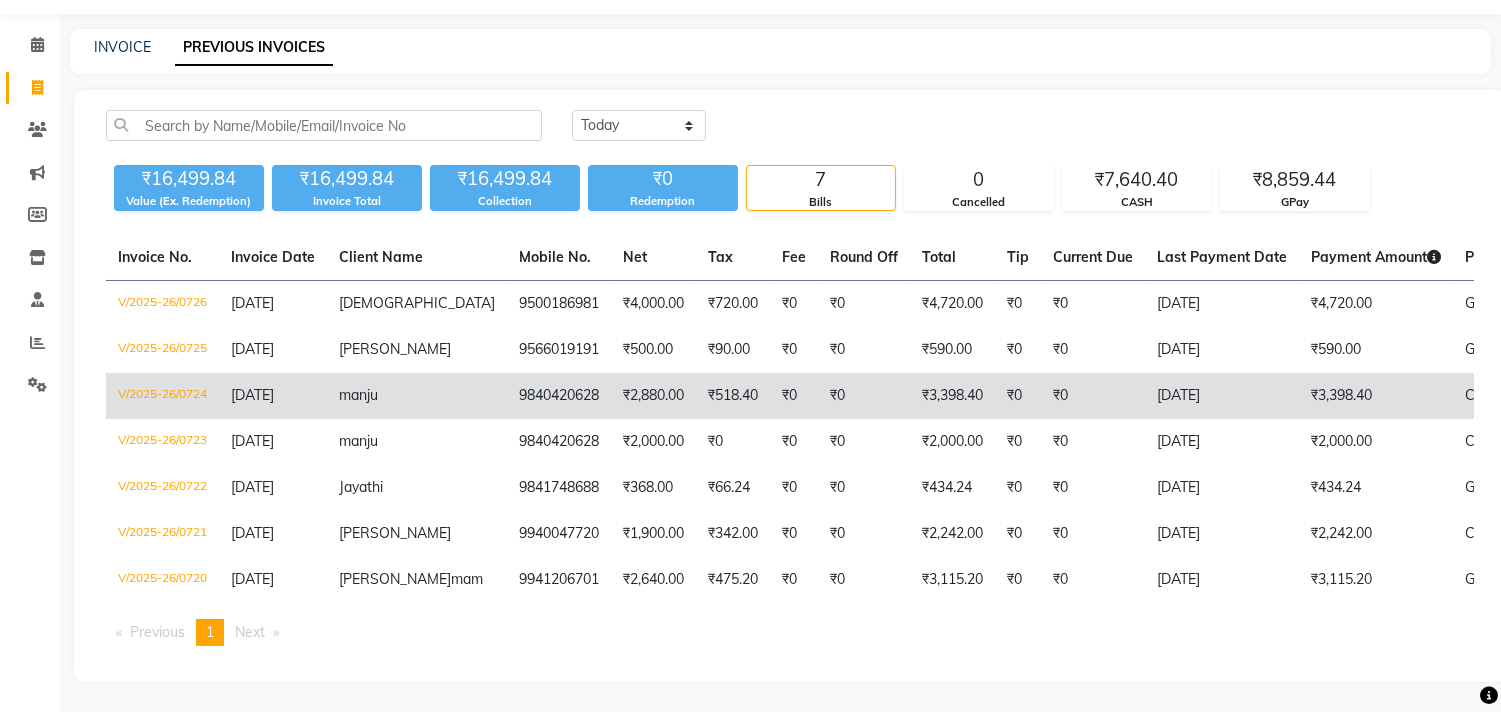 click on "9840420628" 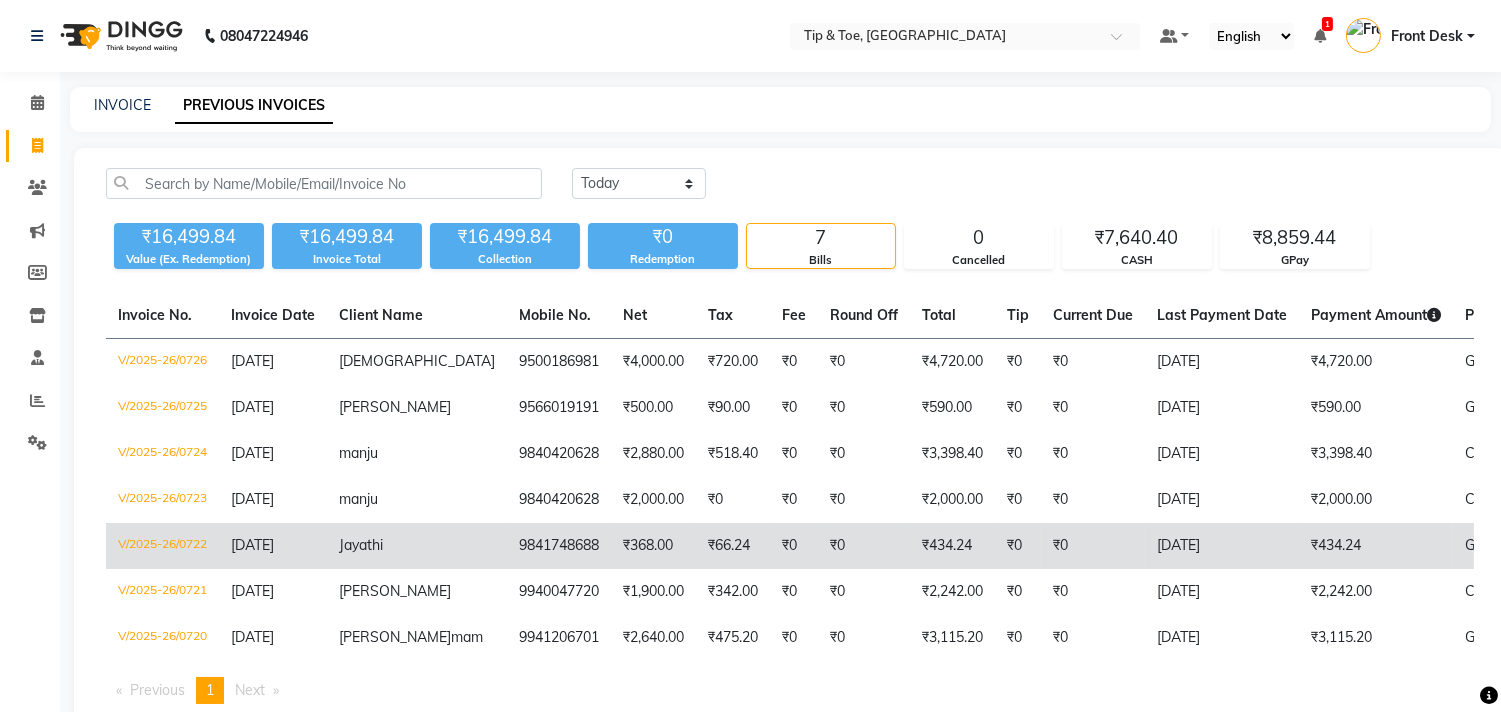 scroll, scrollTop: 93, scrollLeft: 0, axis: vertical 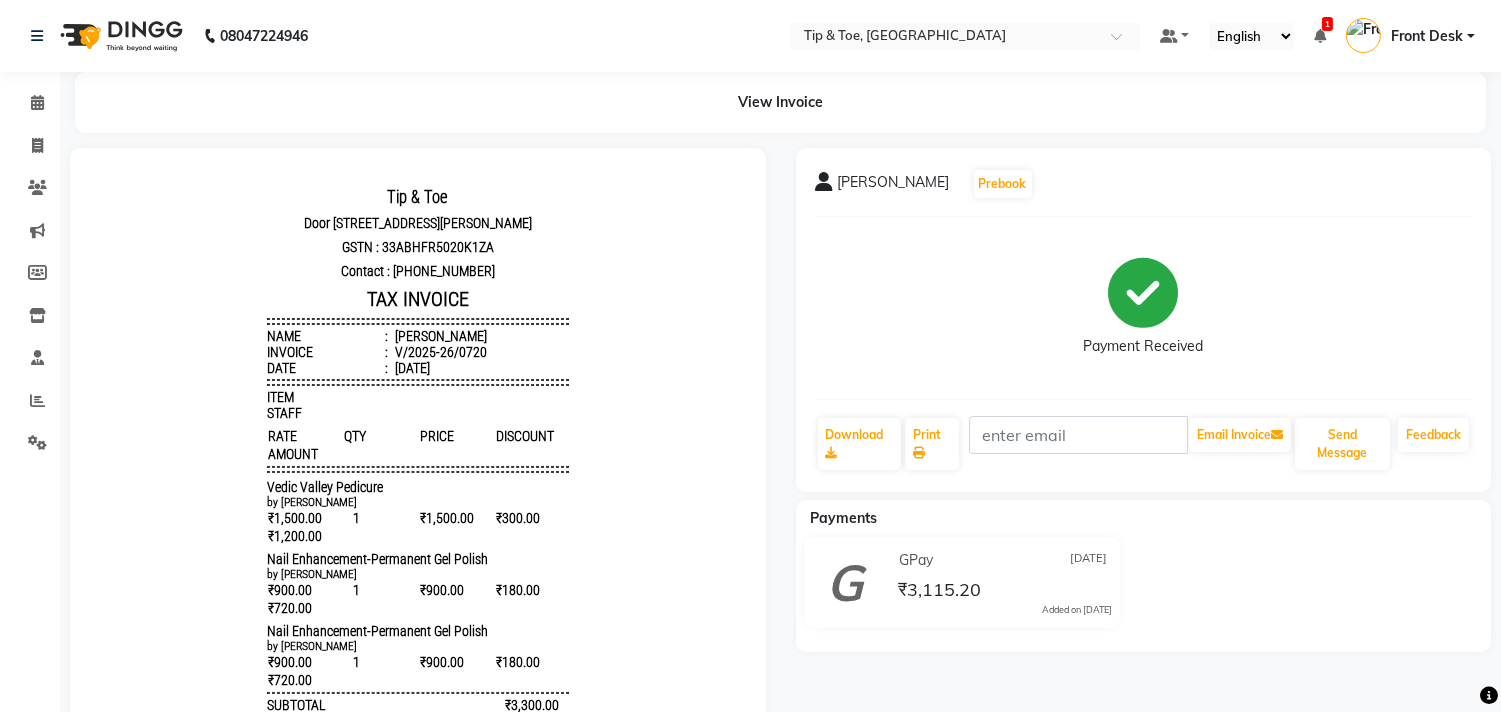 drag, startPoint x: 213, startPoint y: 485, endPoint x: 370, endPoint y: 497, distance: 157.45793 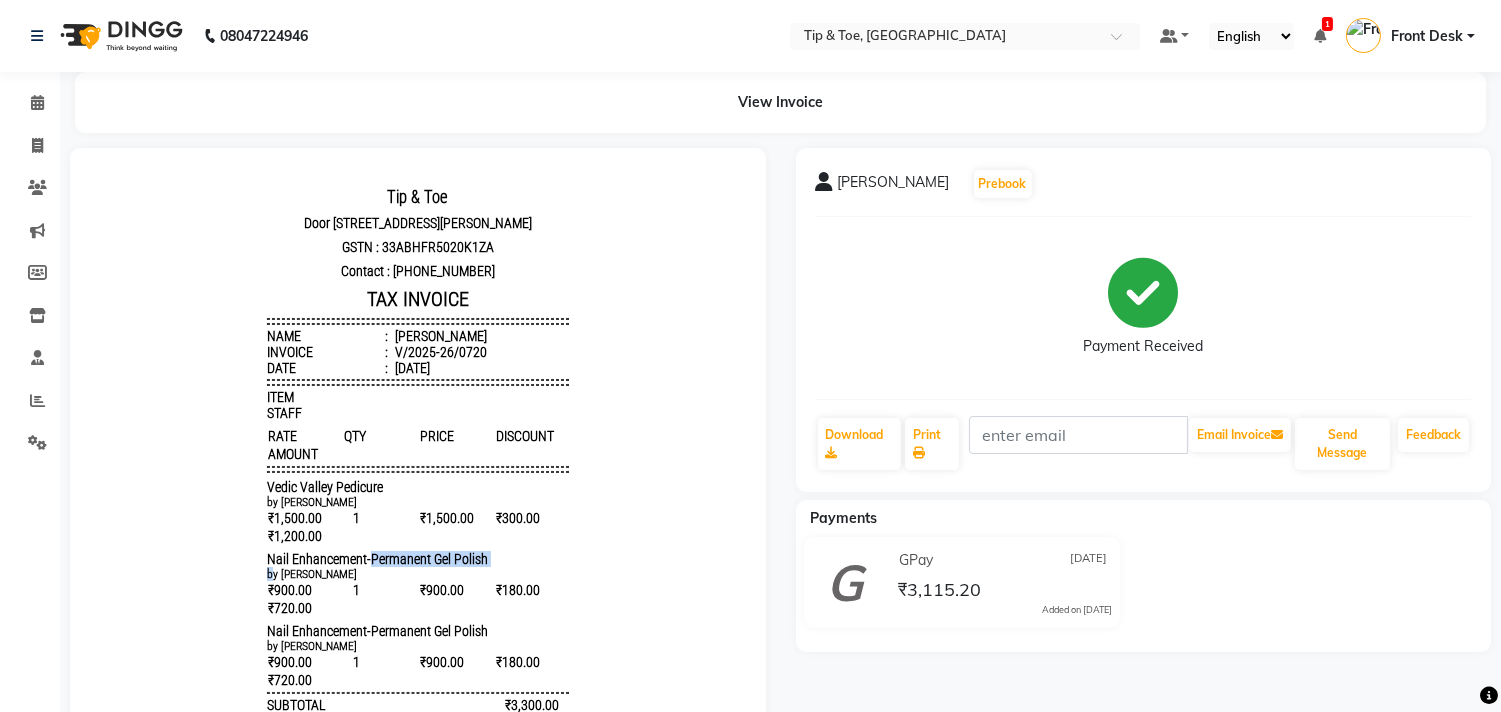 drag, startPoint x: 256, startPoint y: 582, endPoint x: 246, endPoint y: 555, distance: 28.79236 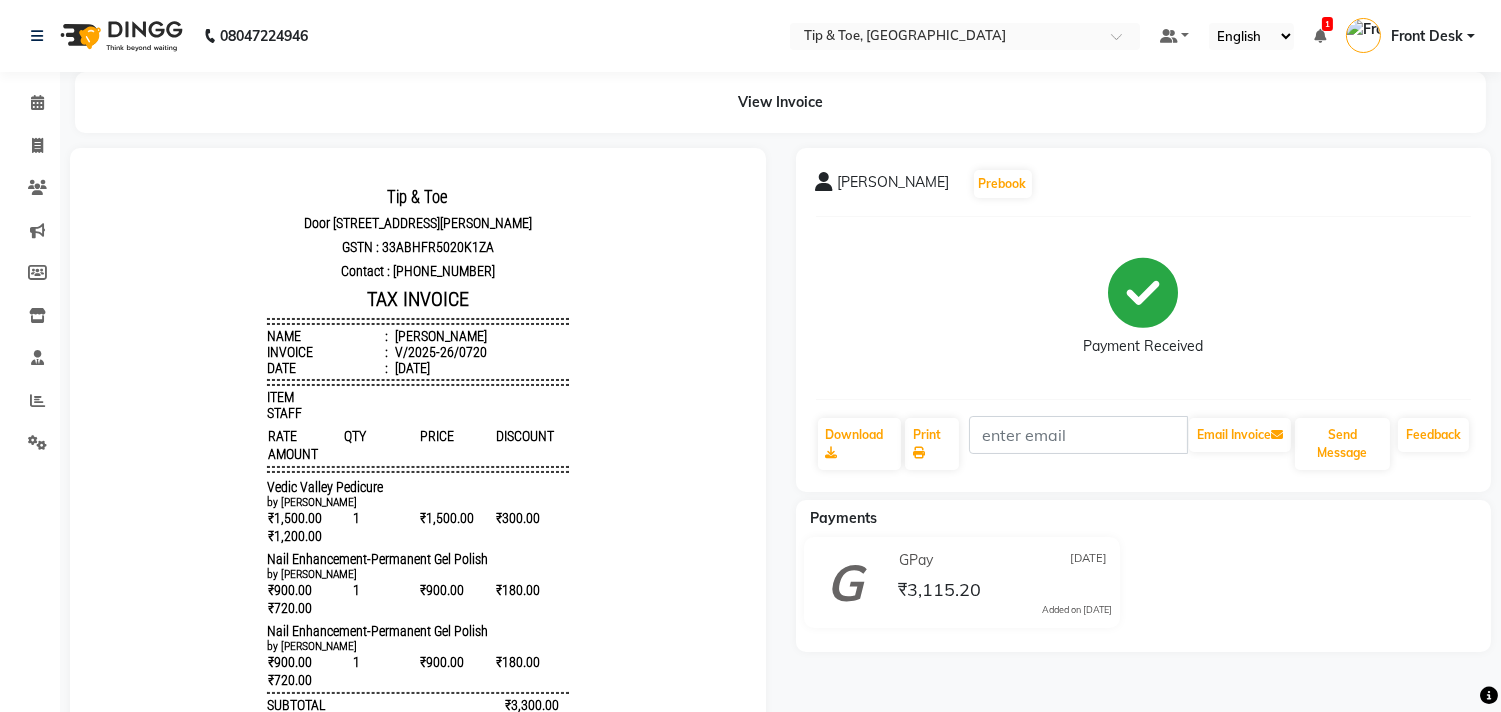 click on "Tip & Toe
[STREET_ADDRESS][PERSON_NAME]
GSTN :
33ABHFR5020K1ZA
Contact : [PHONE_NUMBER]
TAX INVOICE
Name  :
[PERSON_NAME]
Invoice  :
V/2025-26/0720
Date  :
[DATE]
ITEM
STAFF
RATE
QTY" at bounding box center (418, 574) 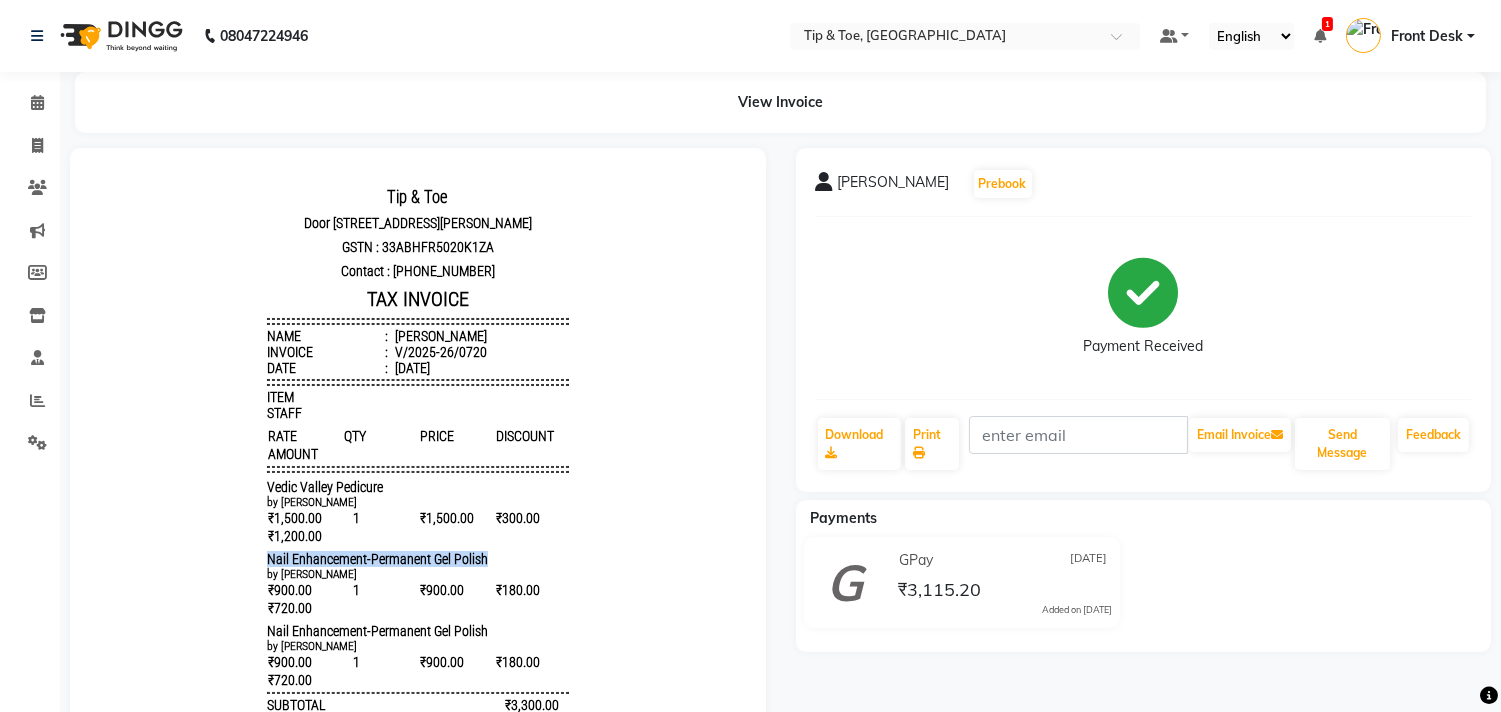 drag, startPoint x: 236, startPoint y: 575, endPoint x: 521, endPoint y: 564, distance: 285.2122 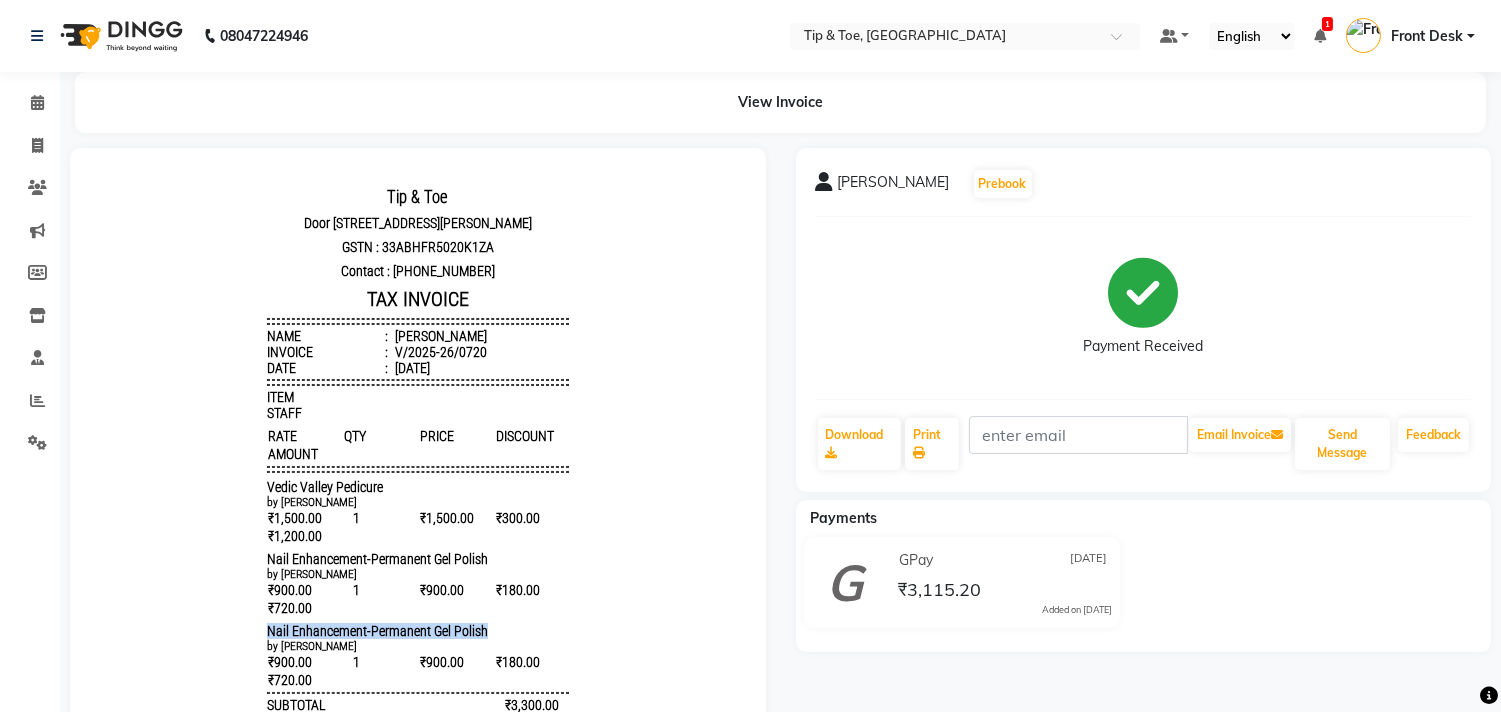 drag, startPoint x: 227, startPoint y: 651, endPoint x: 474, endPoint y: 639, distance: 247.29132 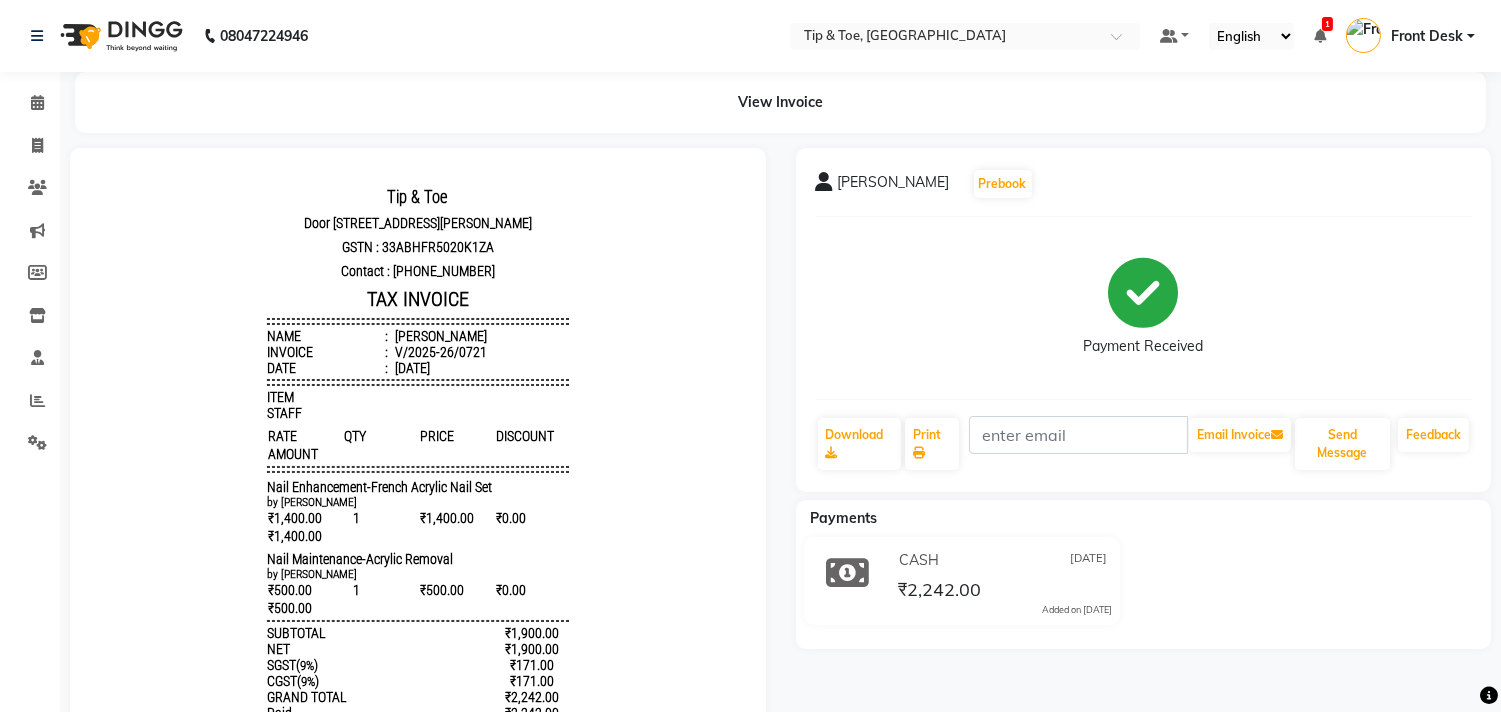 scroll, scrollTop: 0, scrollLeft: 0, axis: both 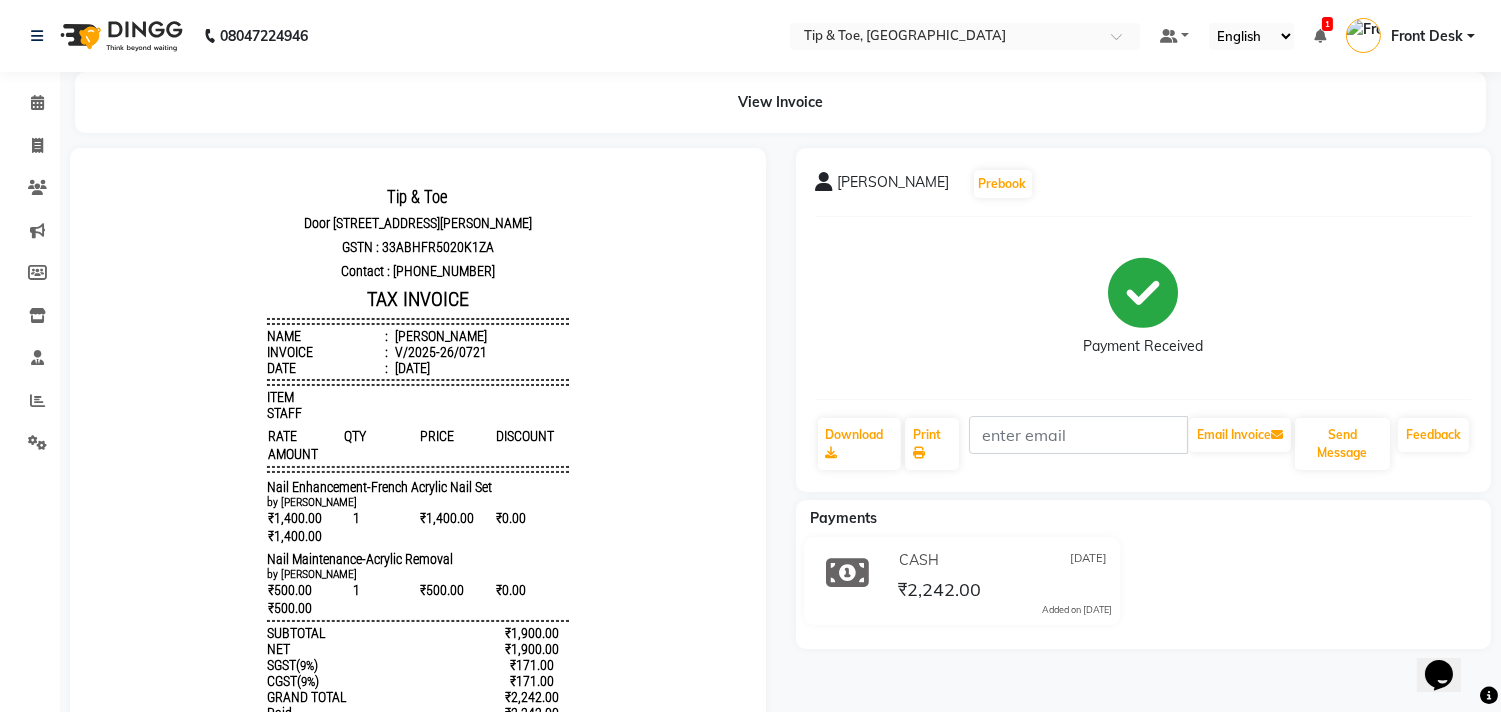 drag, startPoint x: 265, startPoint y: 499, endPoint x: 623, endPoint y: 480, distance: 358.50385 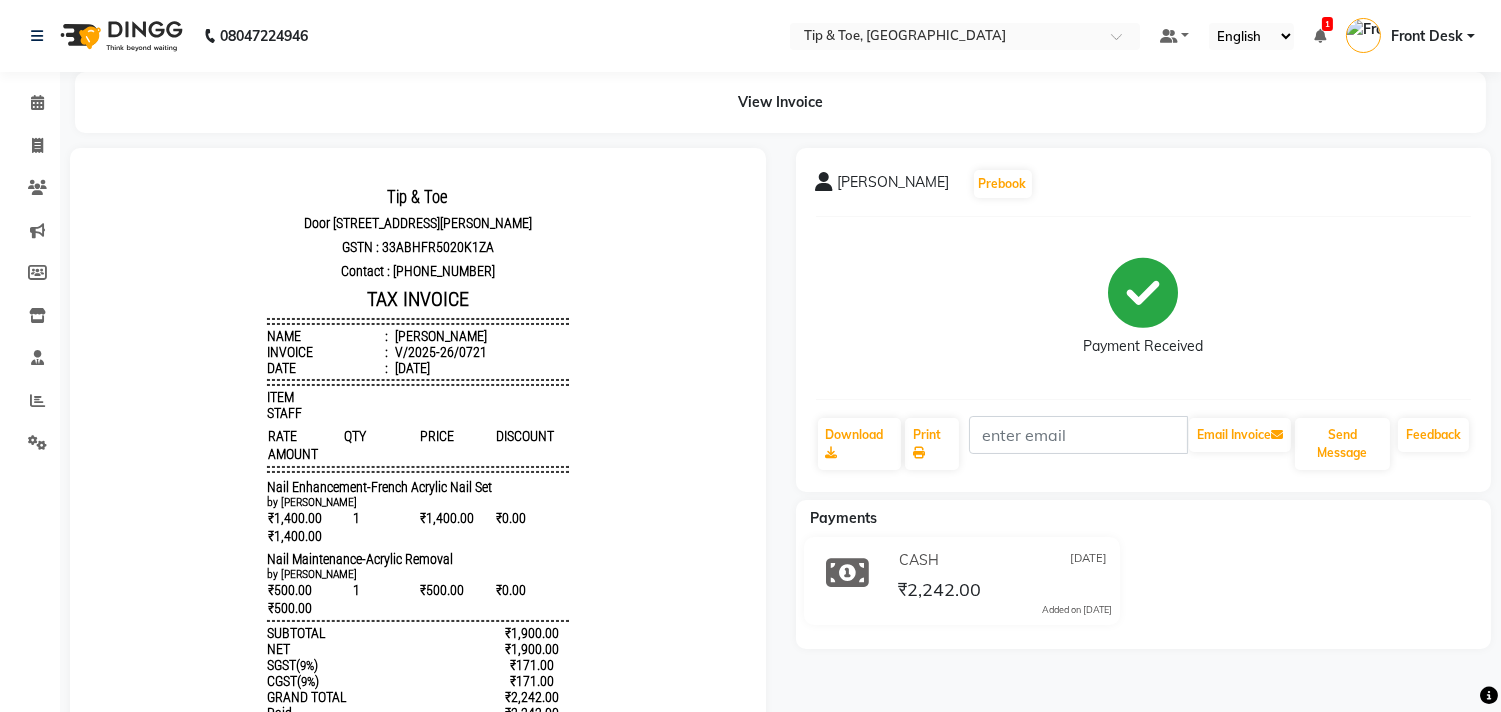 click on "Nail Enhancement-French Acrylic Nail Set" at bounding box center [418, 486] 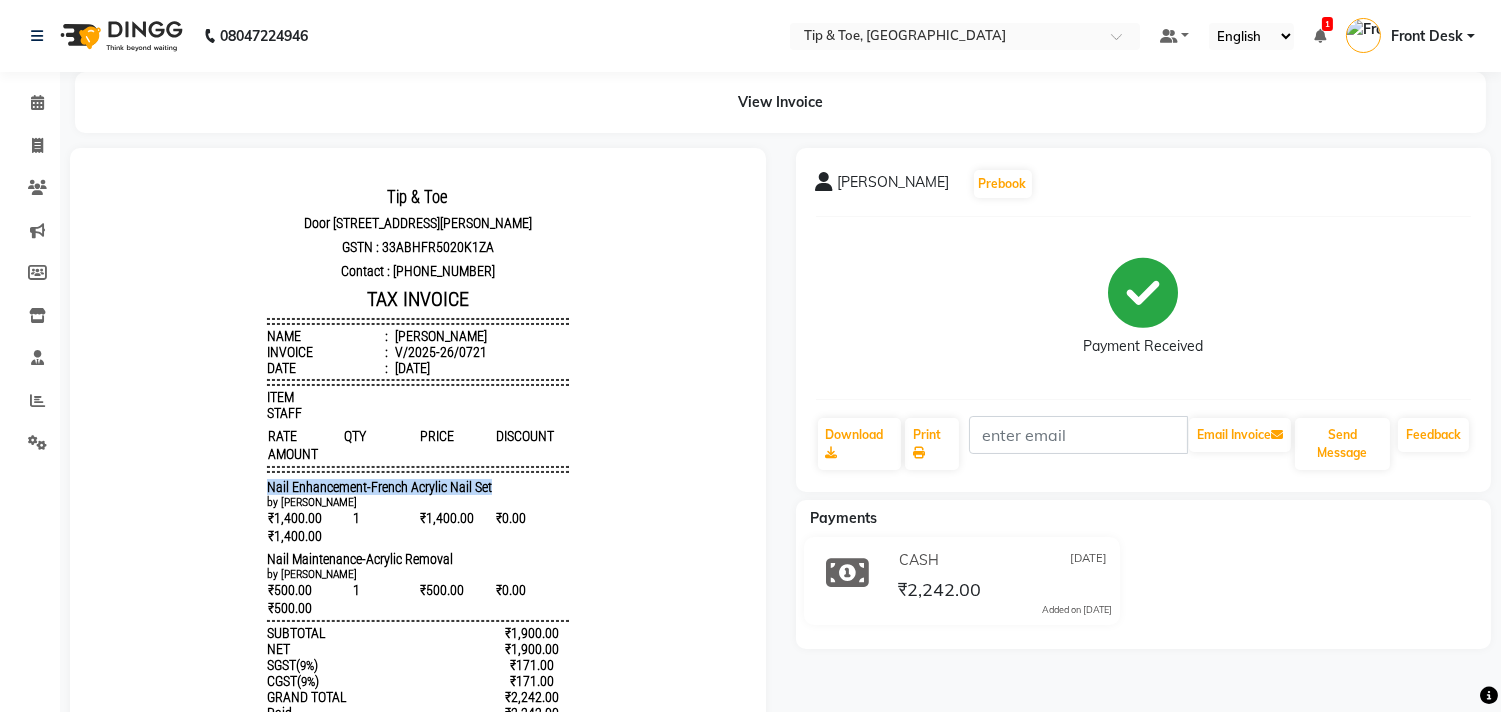 drag, startPoint x: 218, startPoint y: 492, endPoint x: 562, endPoint y: 482, distance: 344.14532 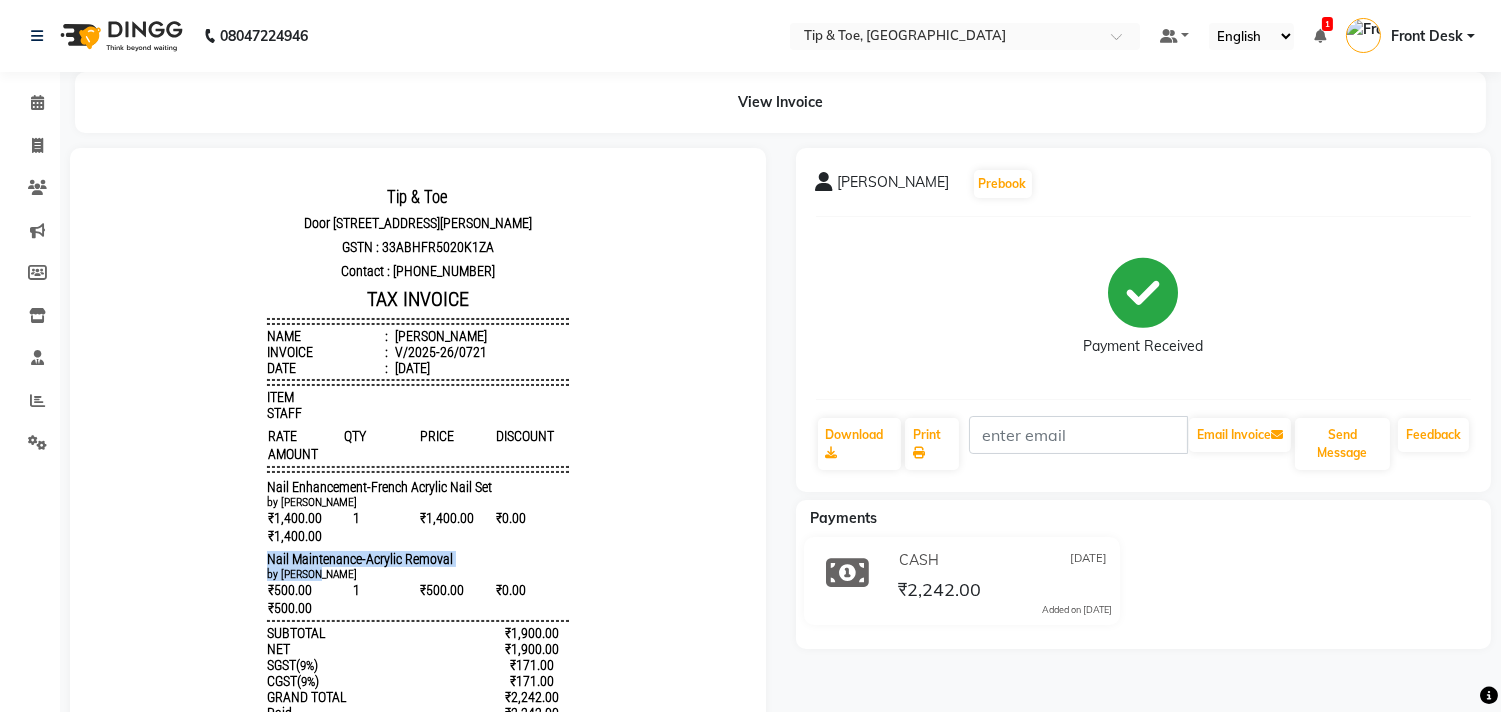 drag, startPoint x: 222, startPoint y: 573, endPoint x: 437, endPoint y: 587, distance: 215.45534 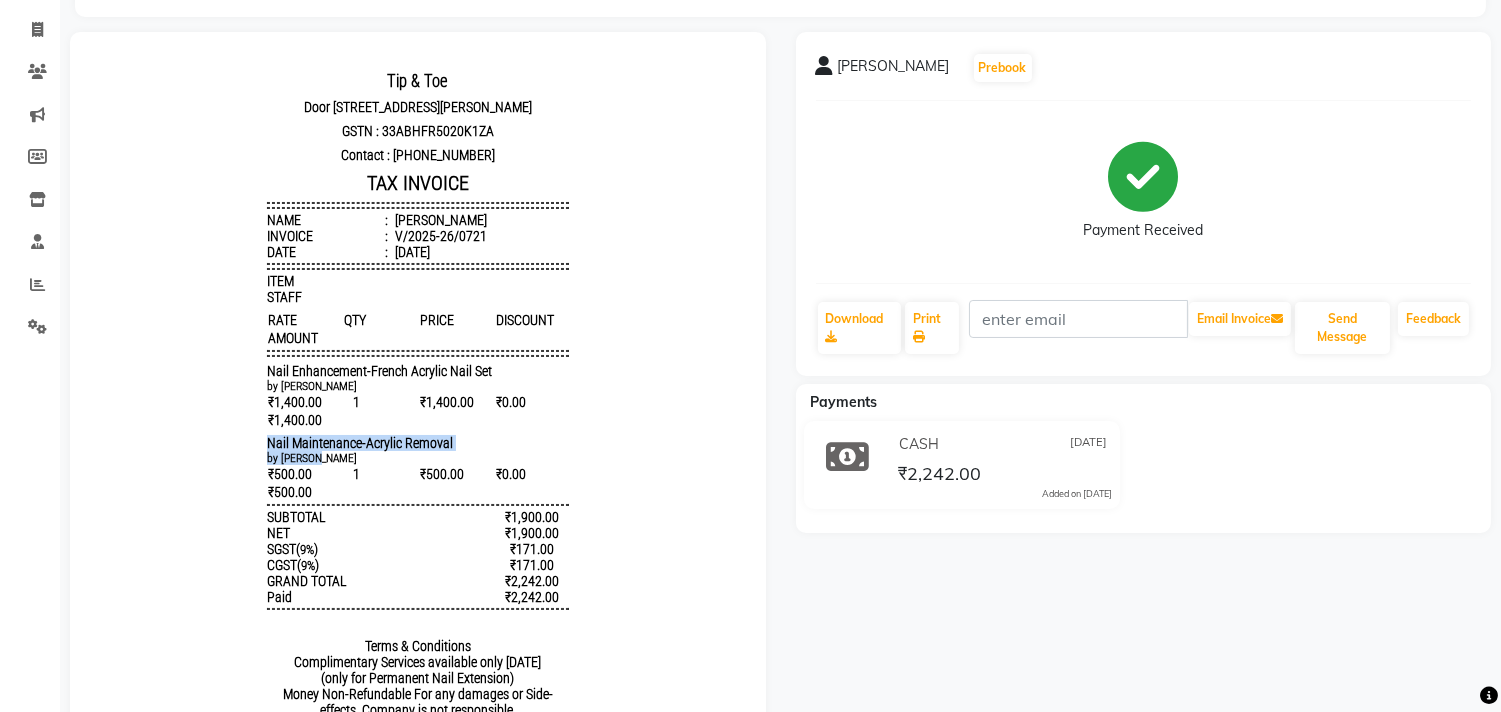 scroll, scrollTop: 222, scrollLeft: 0, axis: vertical 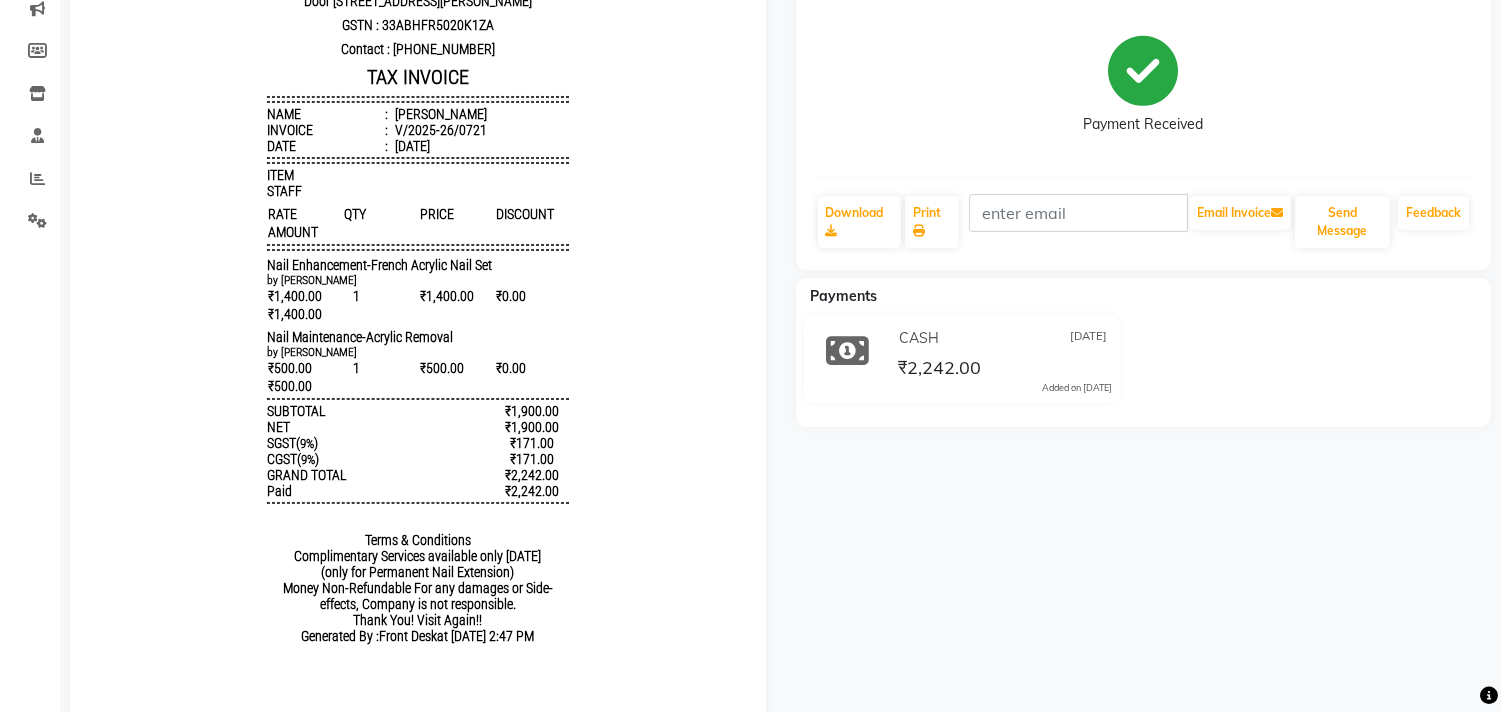 click on "Tip & Toe
Door no I 26, plot no 364 Chandrika arcade, 1st main road,Annanagar east,Chennai
GSTN :
33ABHFR5020K1ZA
Contact : 7845963857
TAX INVOICE
Name  :
Parkavi
Invoice  :
V/2025-26/0721
Date  :
July 10, 2025
ITEM
STAFF
RATE
QTY PRICE" at bounding box center (418, 309) 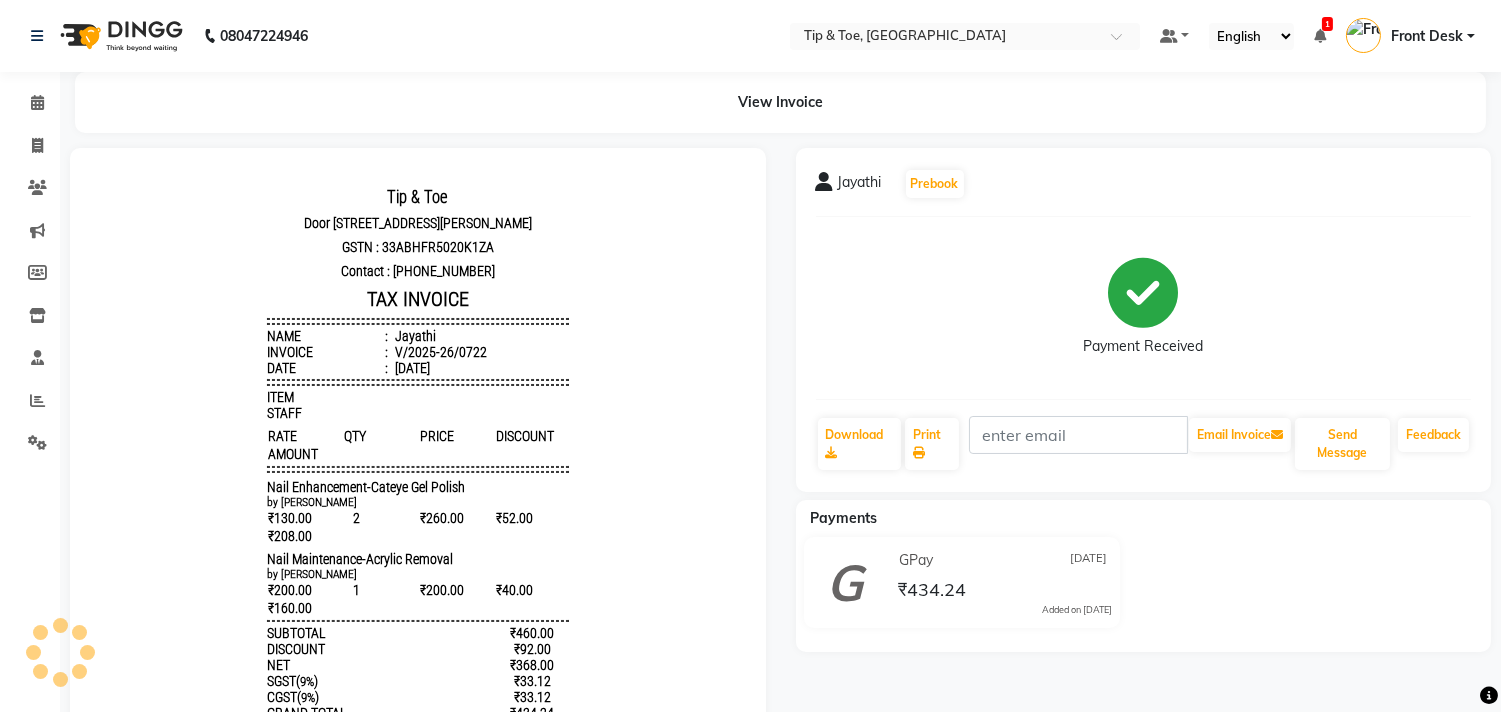scroll, scrollTop: 0, scrollLeft: 0, axis: both 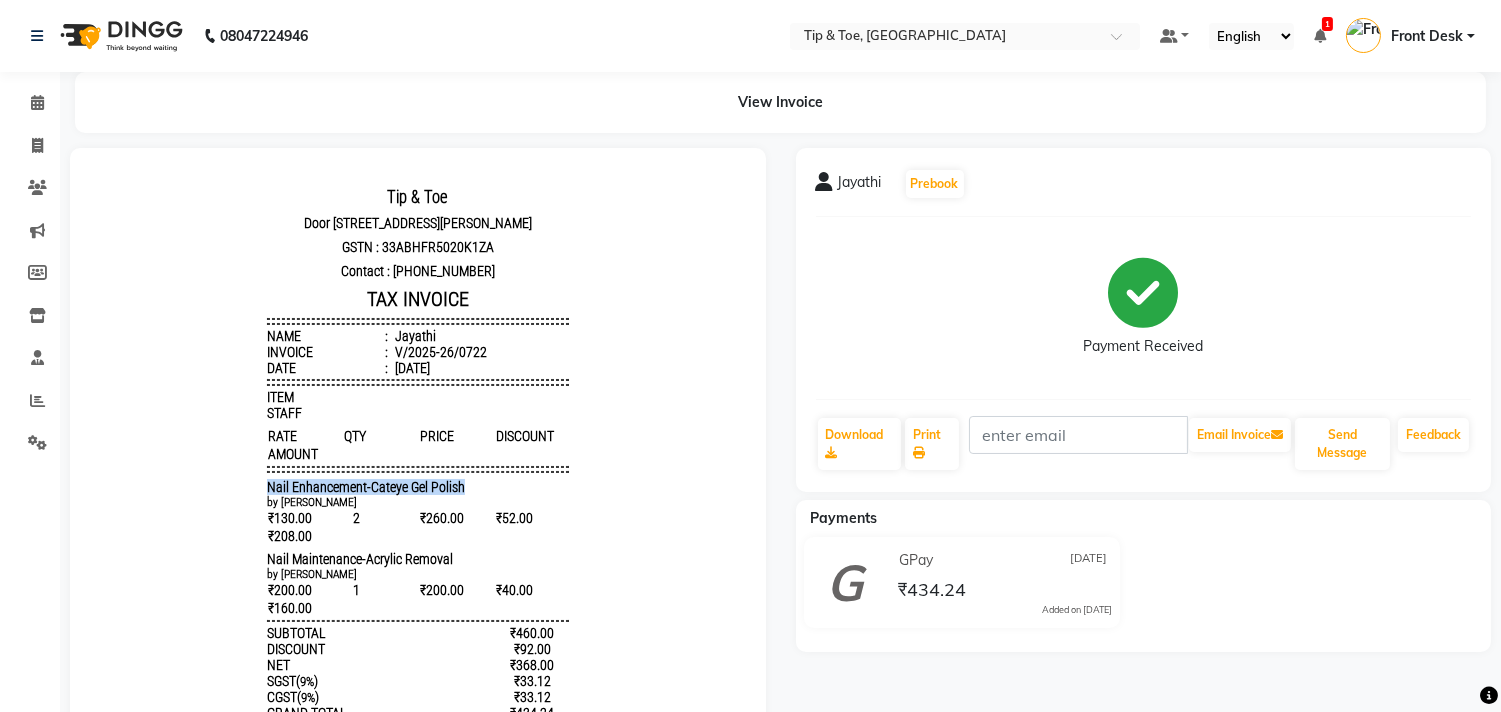 drag, startPoint x: 238, startPoint y: 519, endPoint x: 513, endPoint y: 507, distance: 275.2617 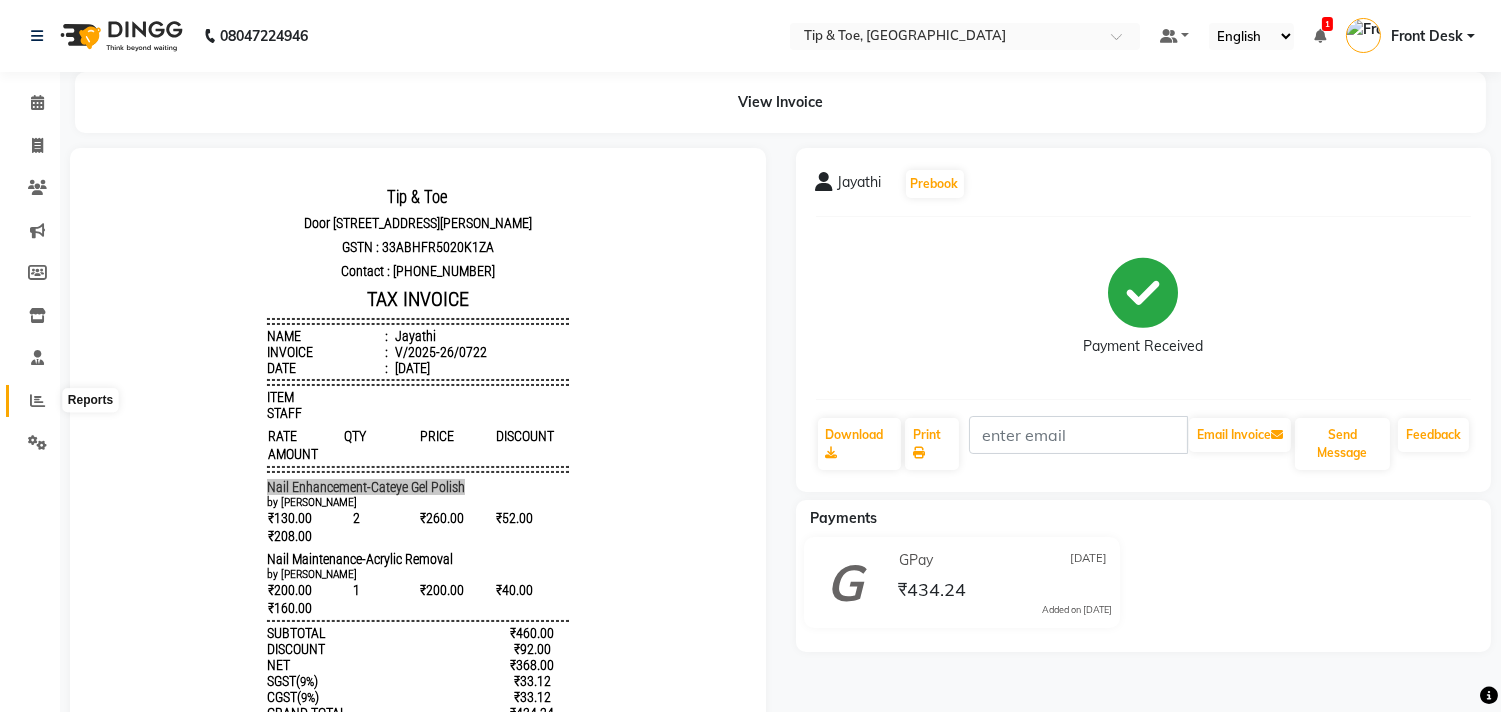 click 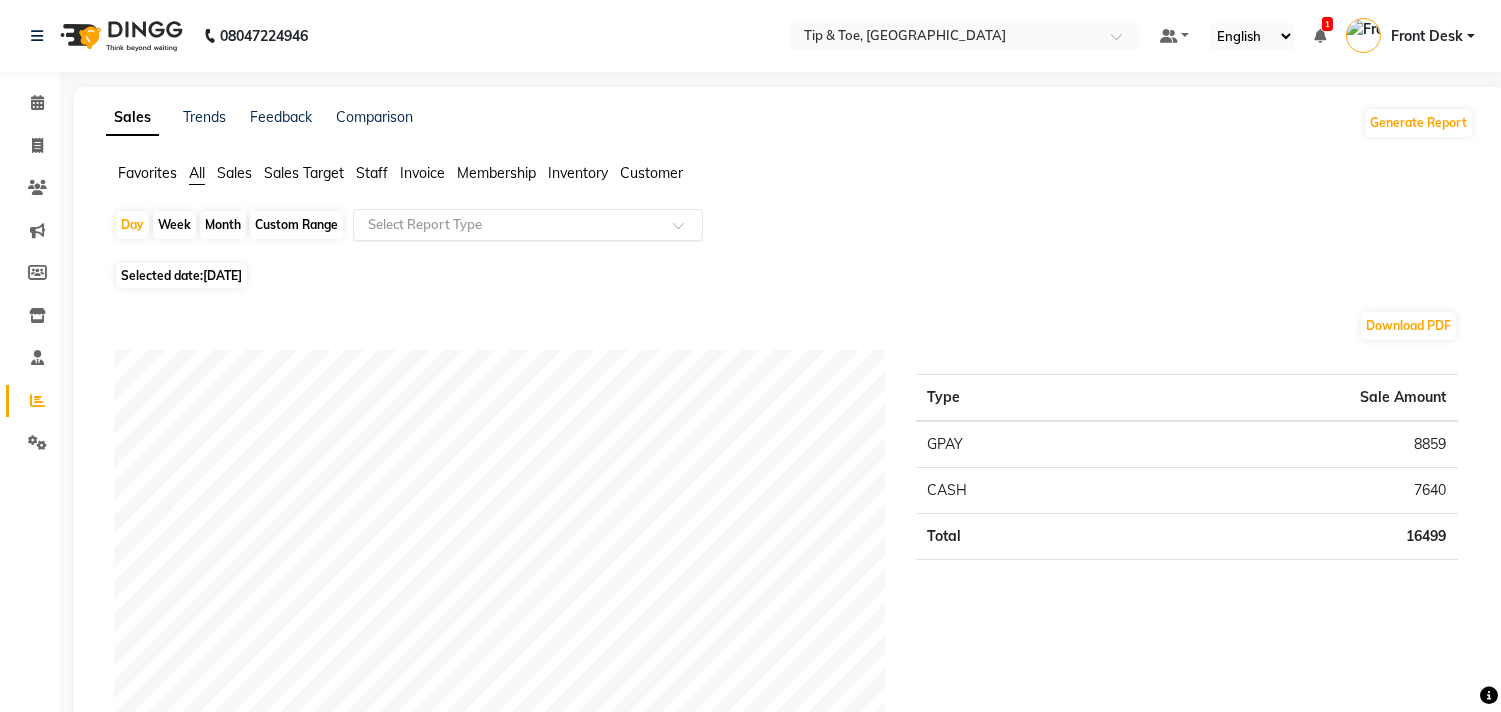 click 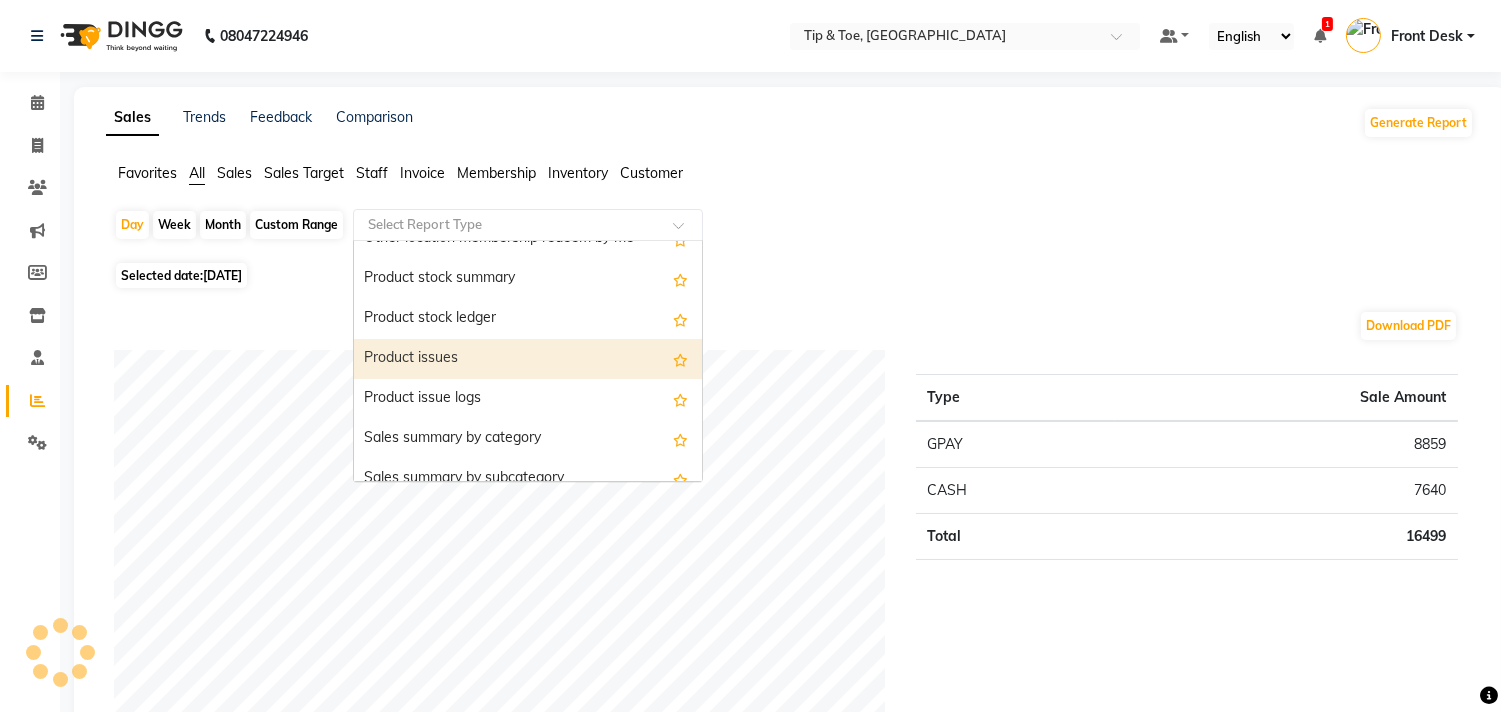 scroll, scrollTop: 2333, scrollLeft: 0, axis: vertical 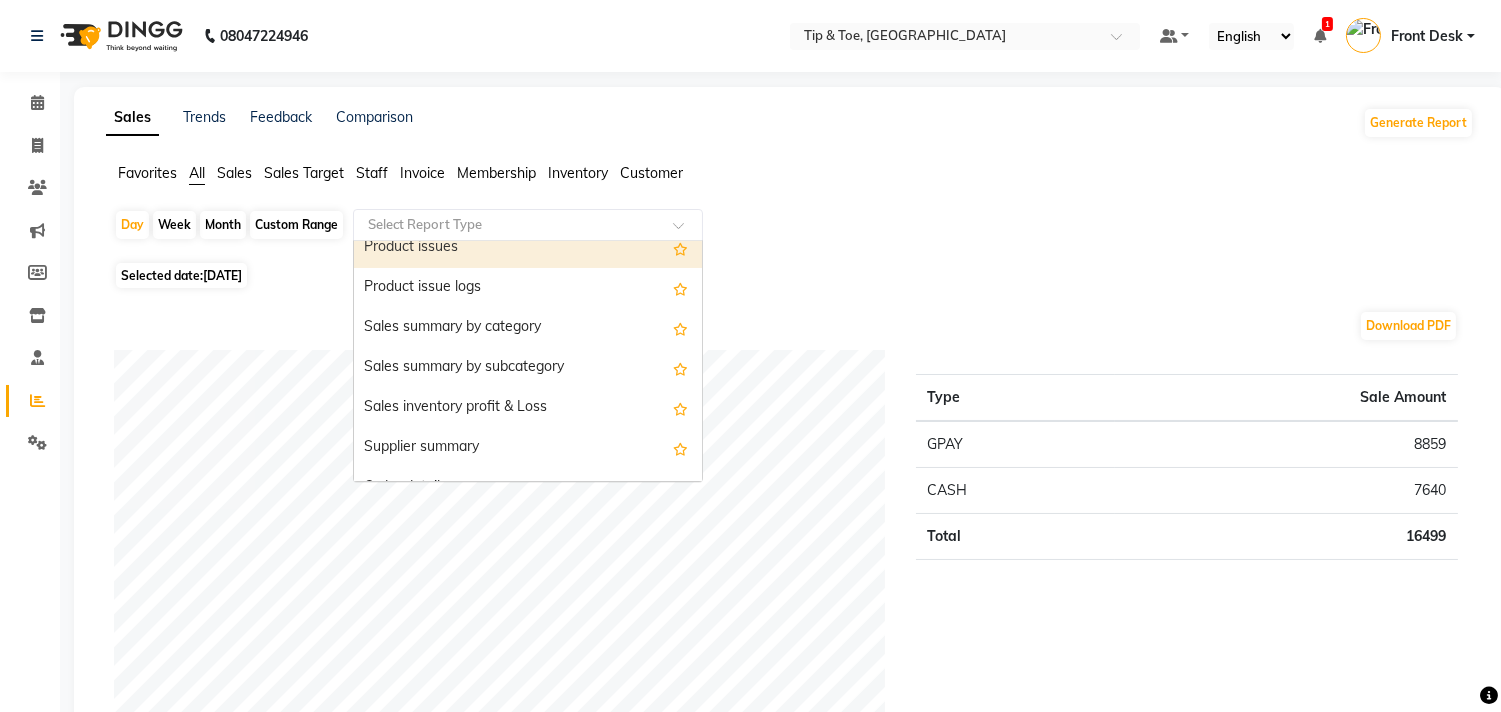 click 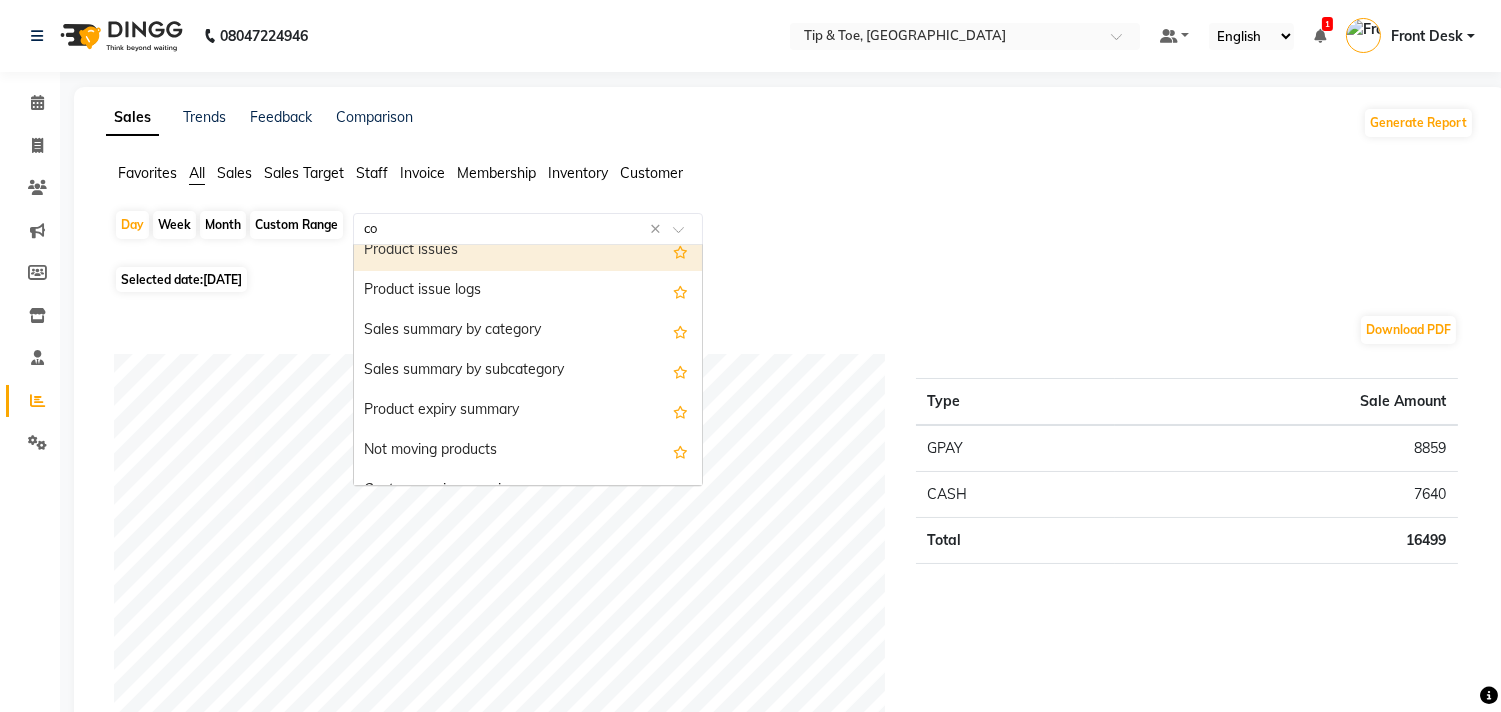 scroll, scrollTop: 0, scrollLeft: 0, axis: both 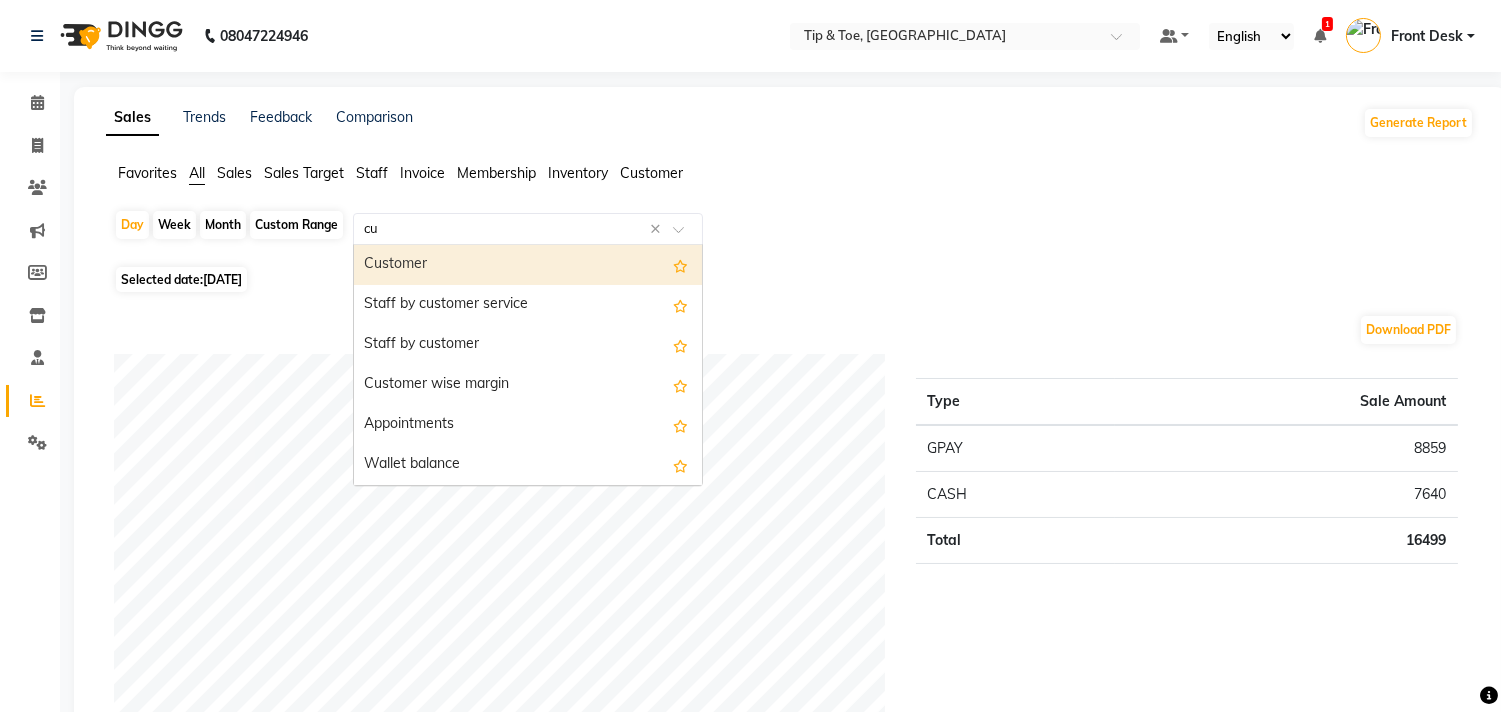type on "cus" 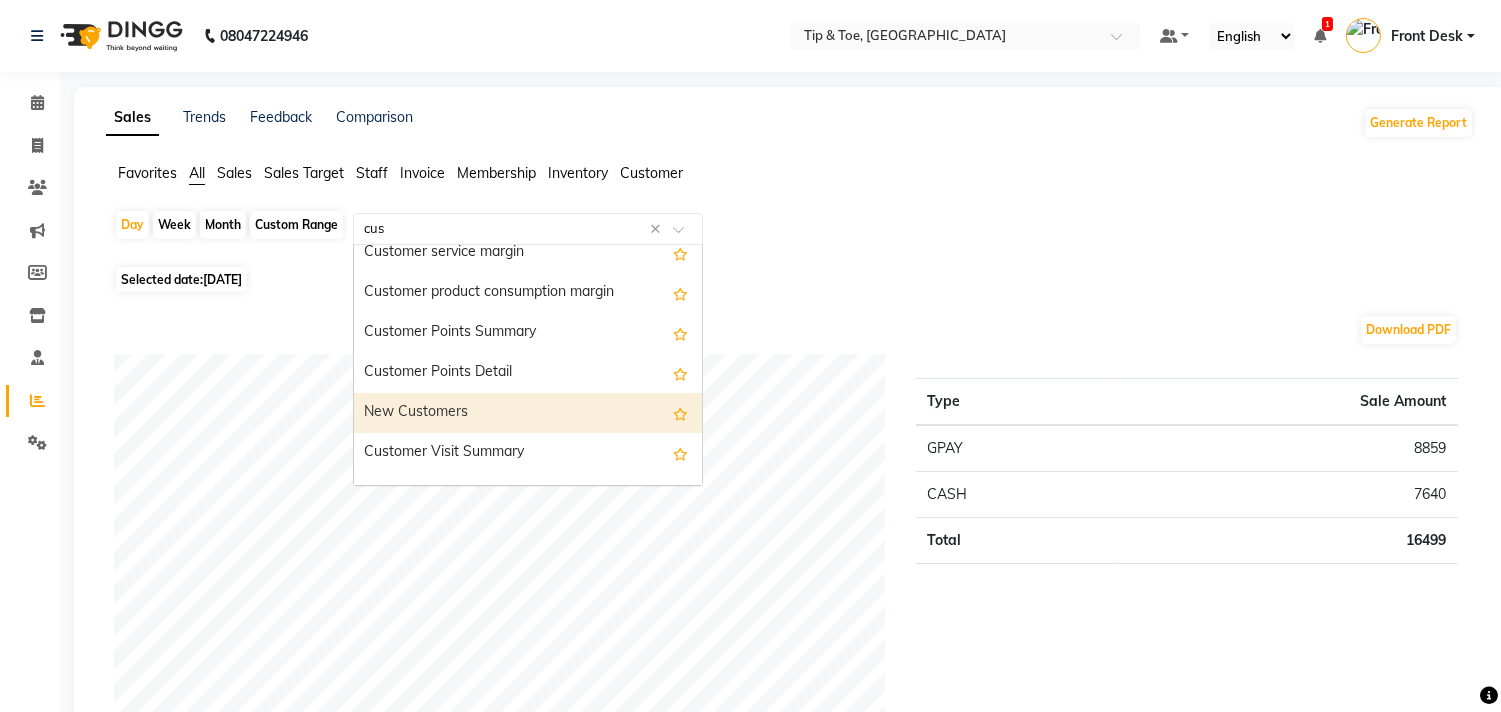 scroll, scrollTop: 400, scrollLeft: 0, axis: vertical 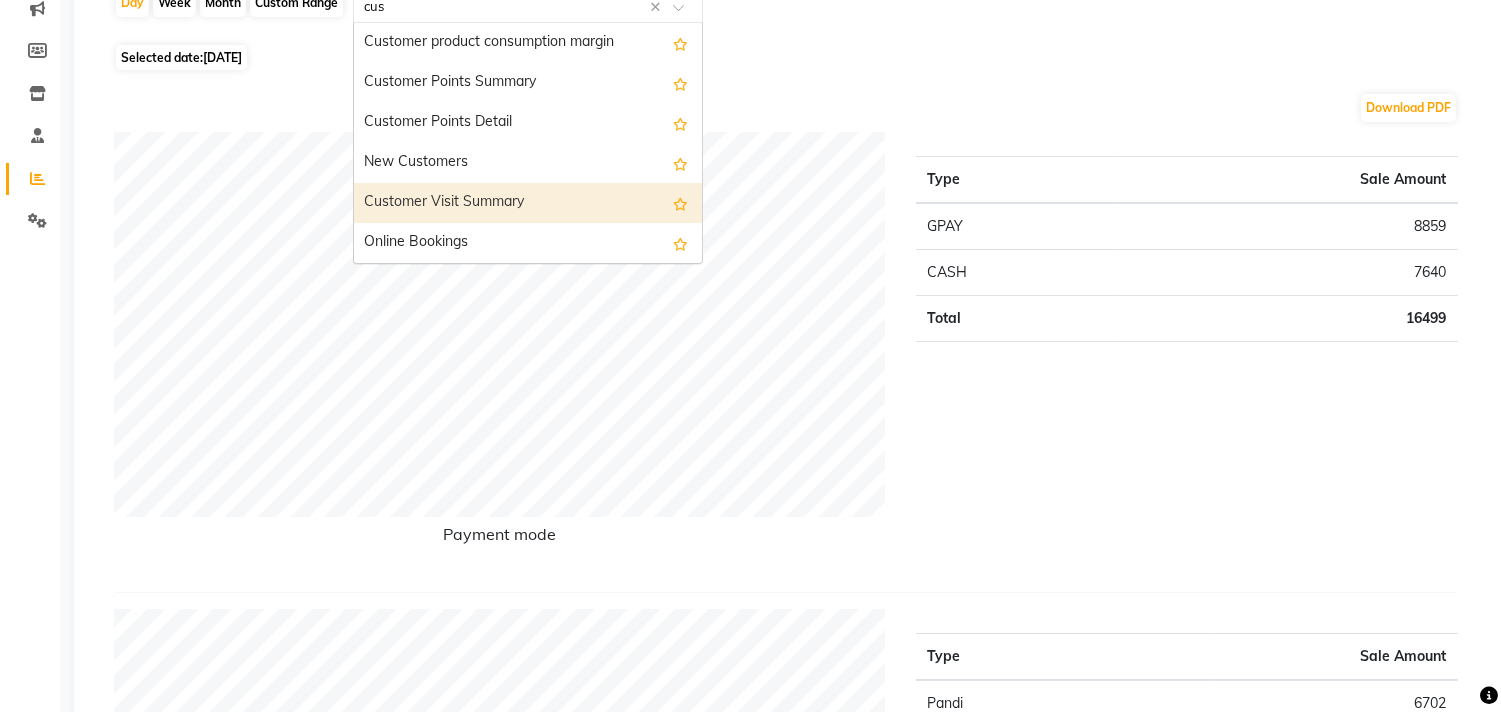 click on "Customer Visit Summary" at bounding box center (528, 203) 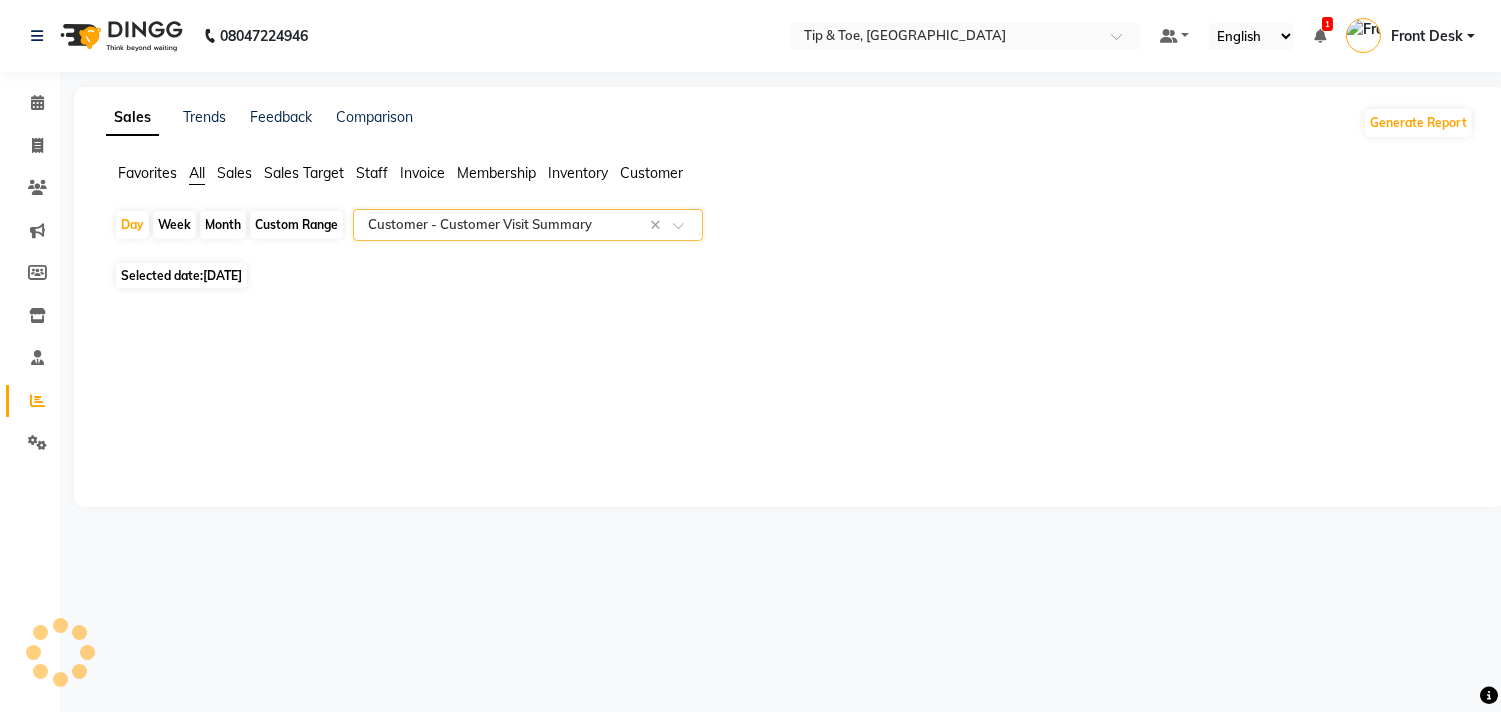 scroll, scrollTop: 0, scrollLeft: 0, axis: both 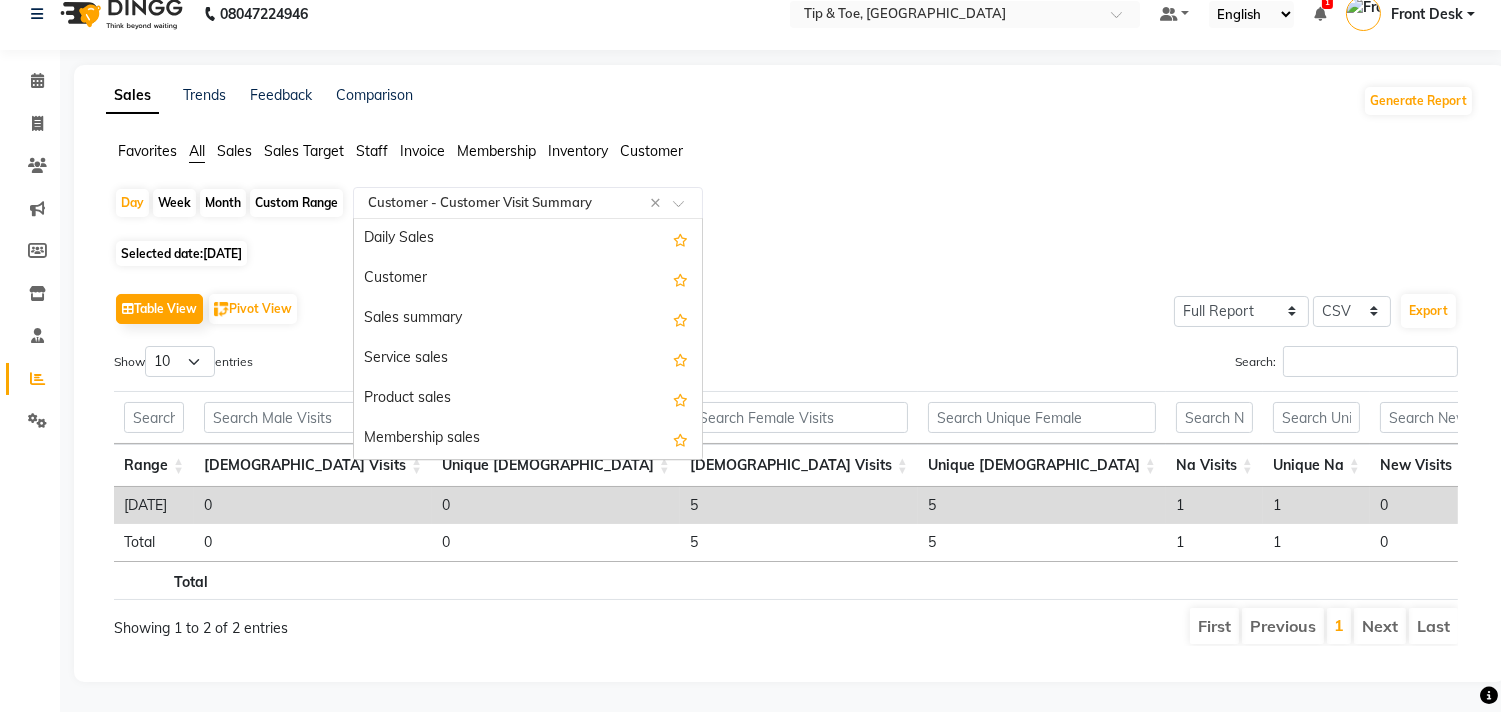 click 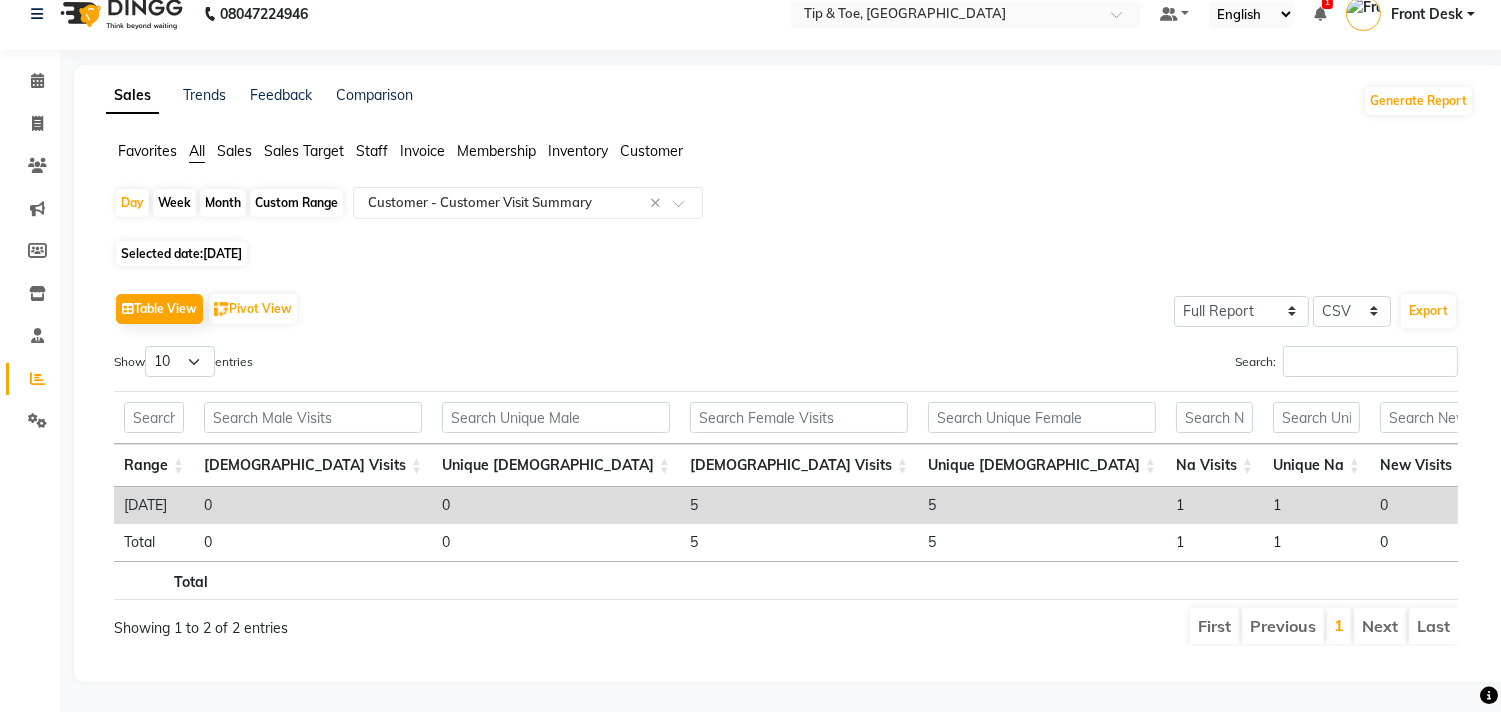click on "Customer" 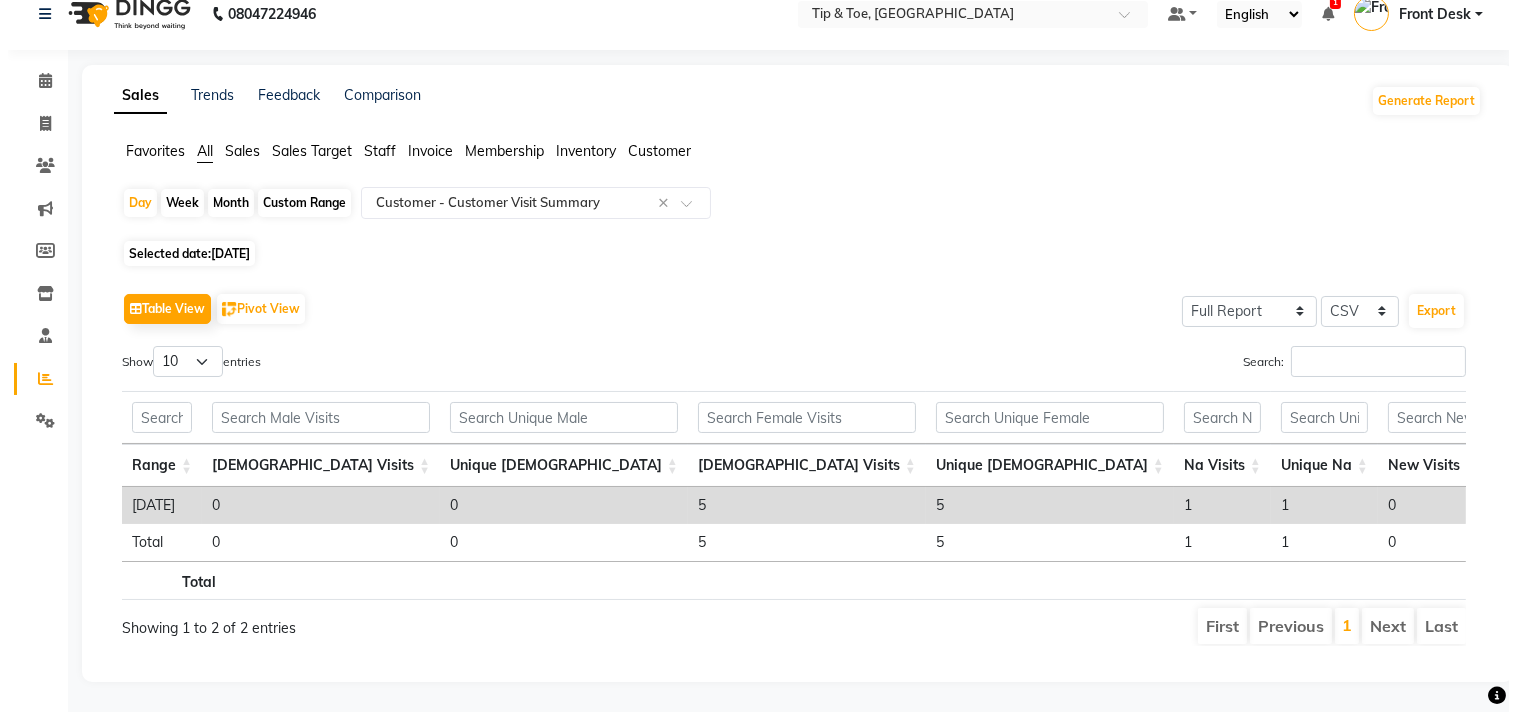 scroll, scrollTop: 0, scrollLeft: 0, axis: both 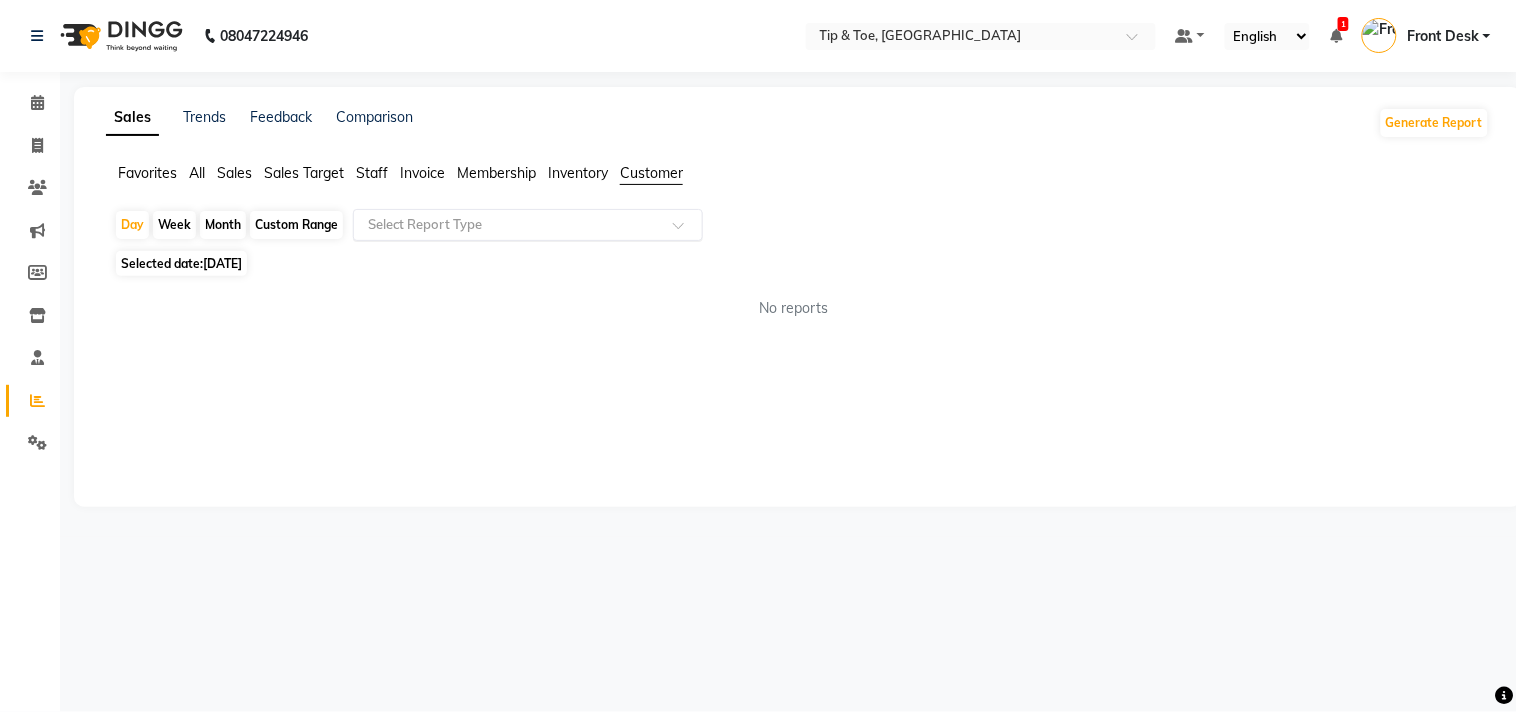 click 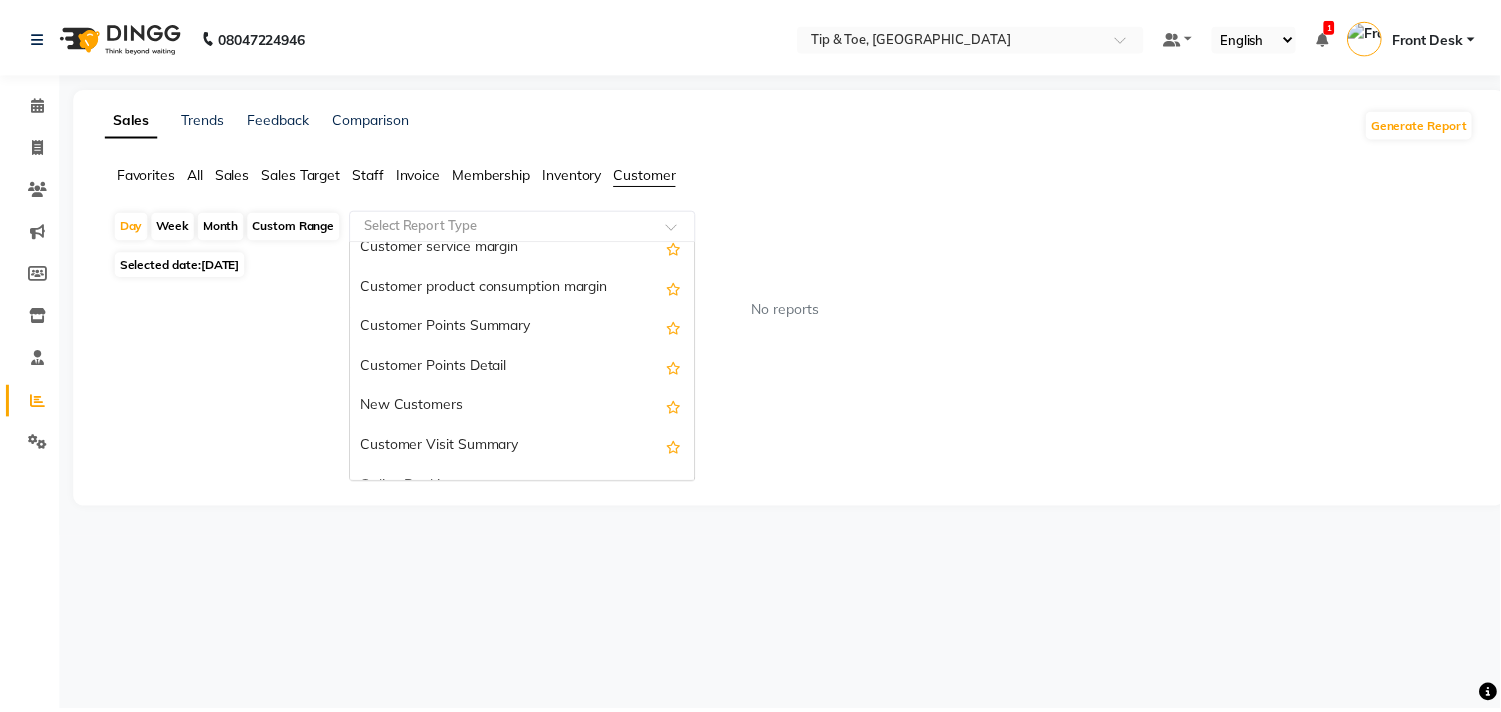 scroll, scrollTop: 240, scrollLeft: 0, axis: vertical 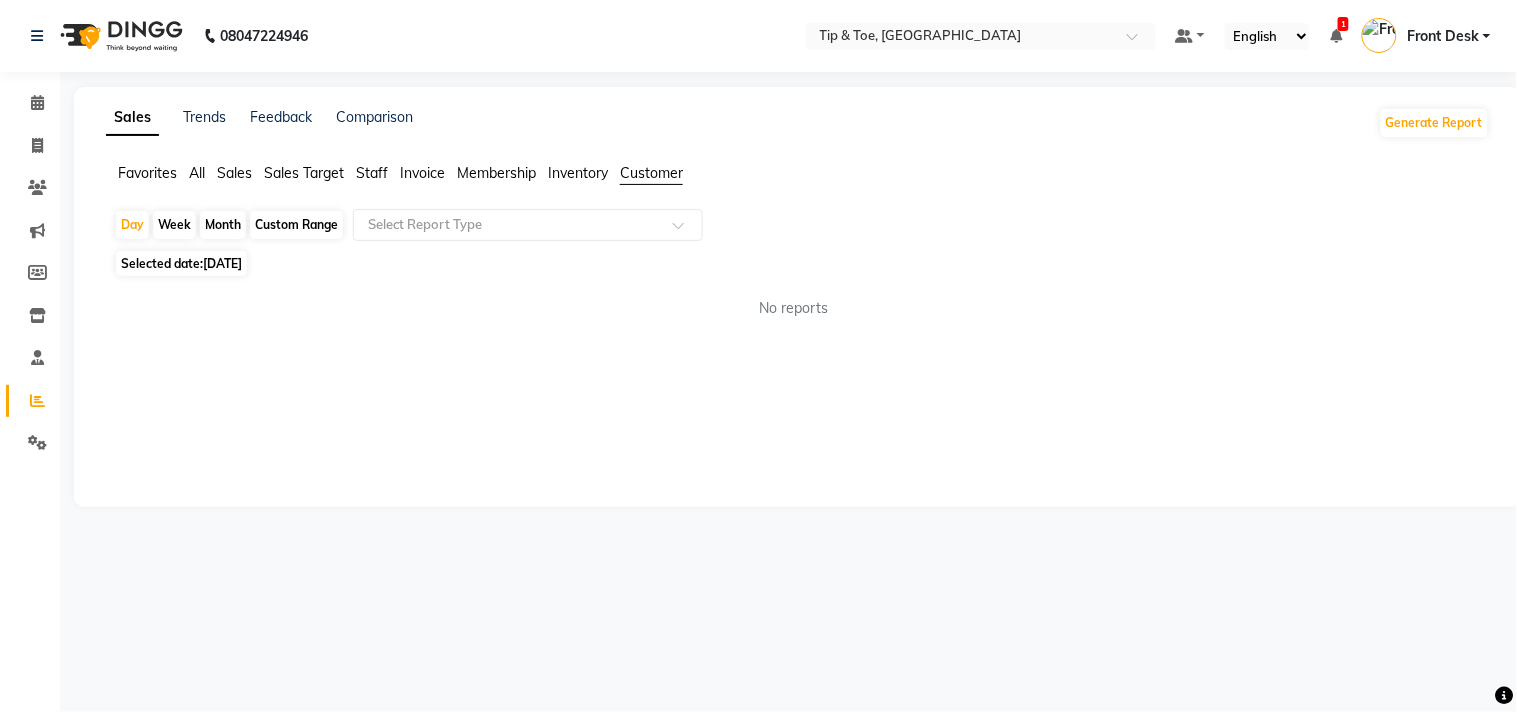 click on "Favorites All Sales Sales Target Staff Invoice Membership Inventory Customer" 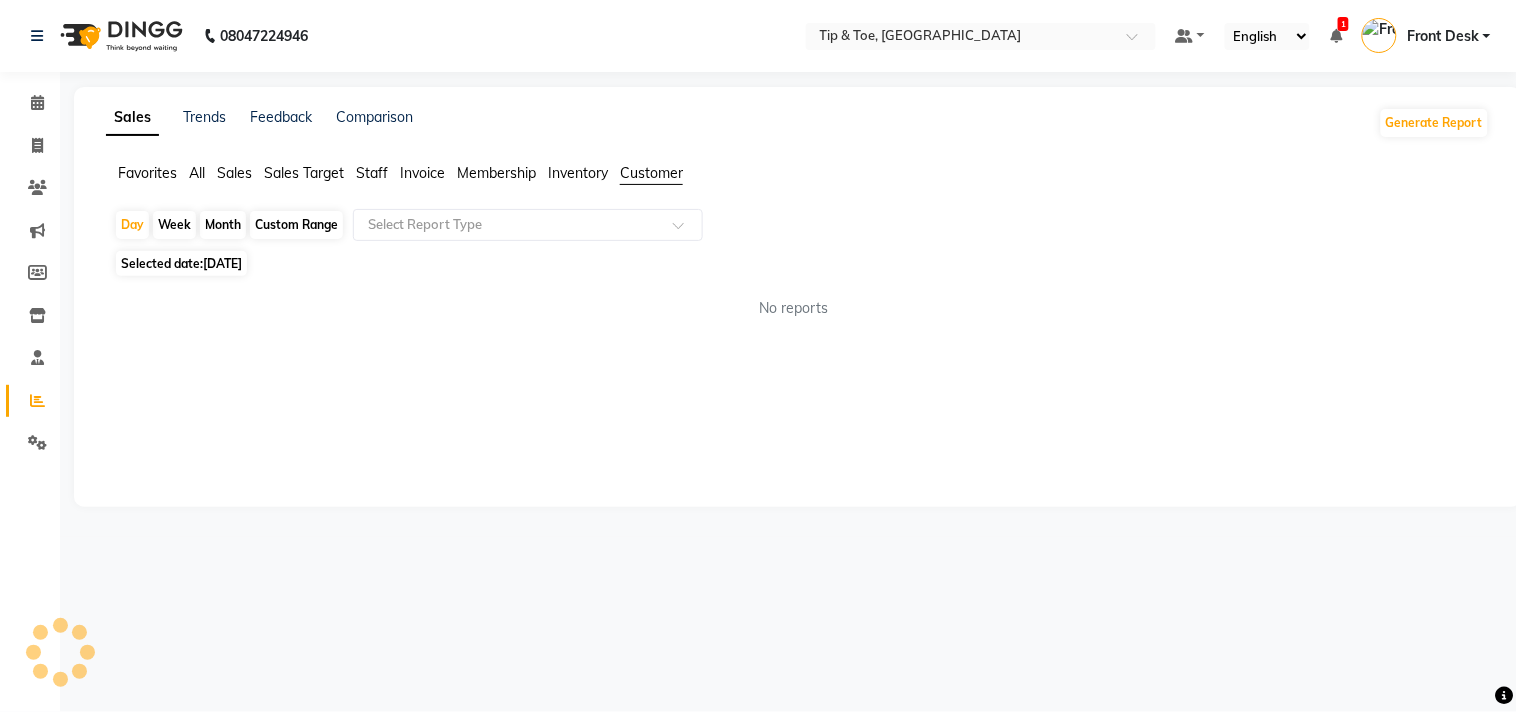 click on "Inventory" 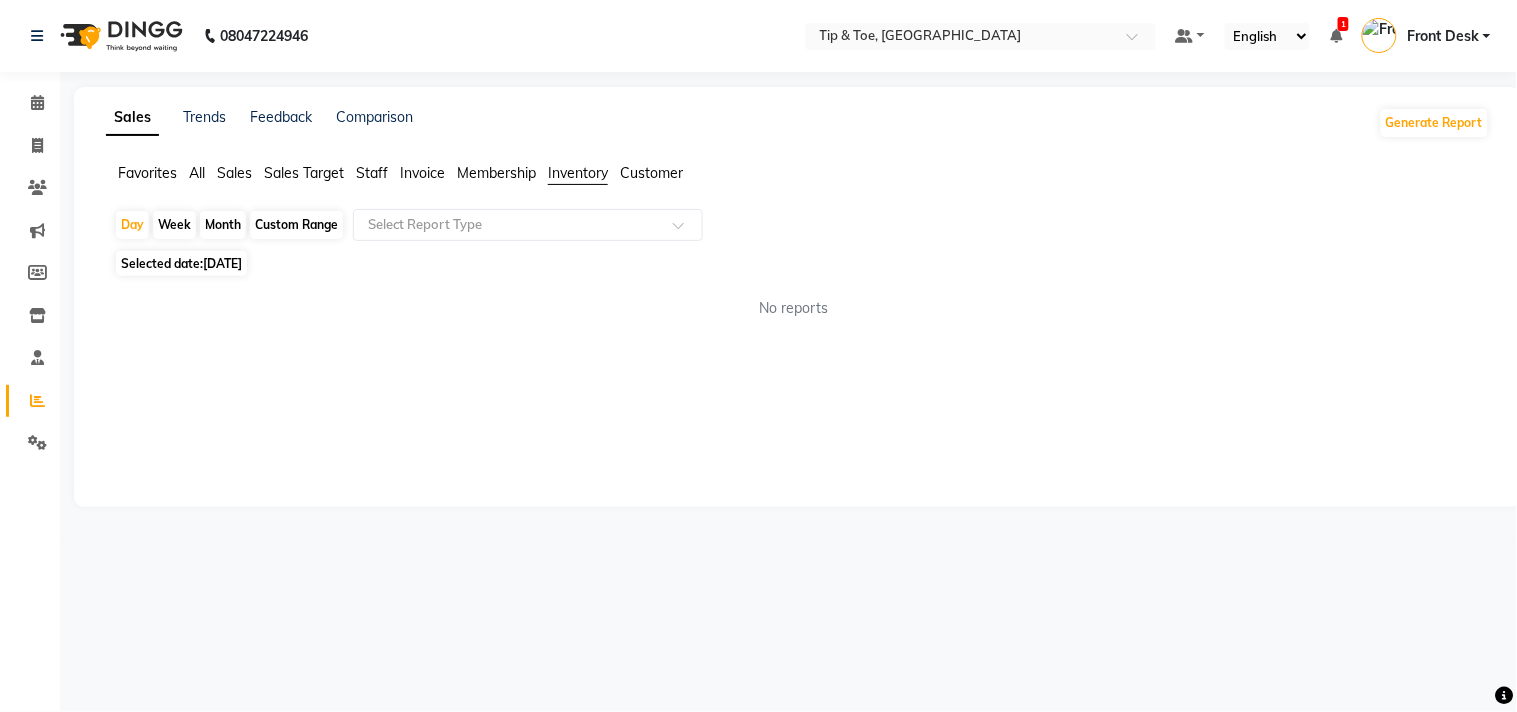 click on "Membership" 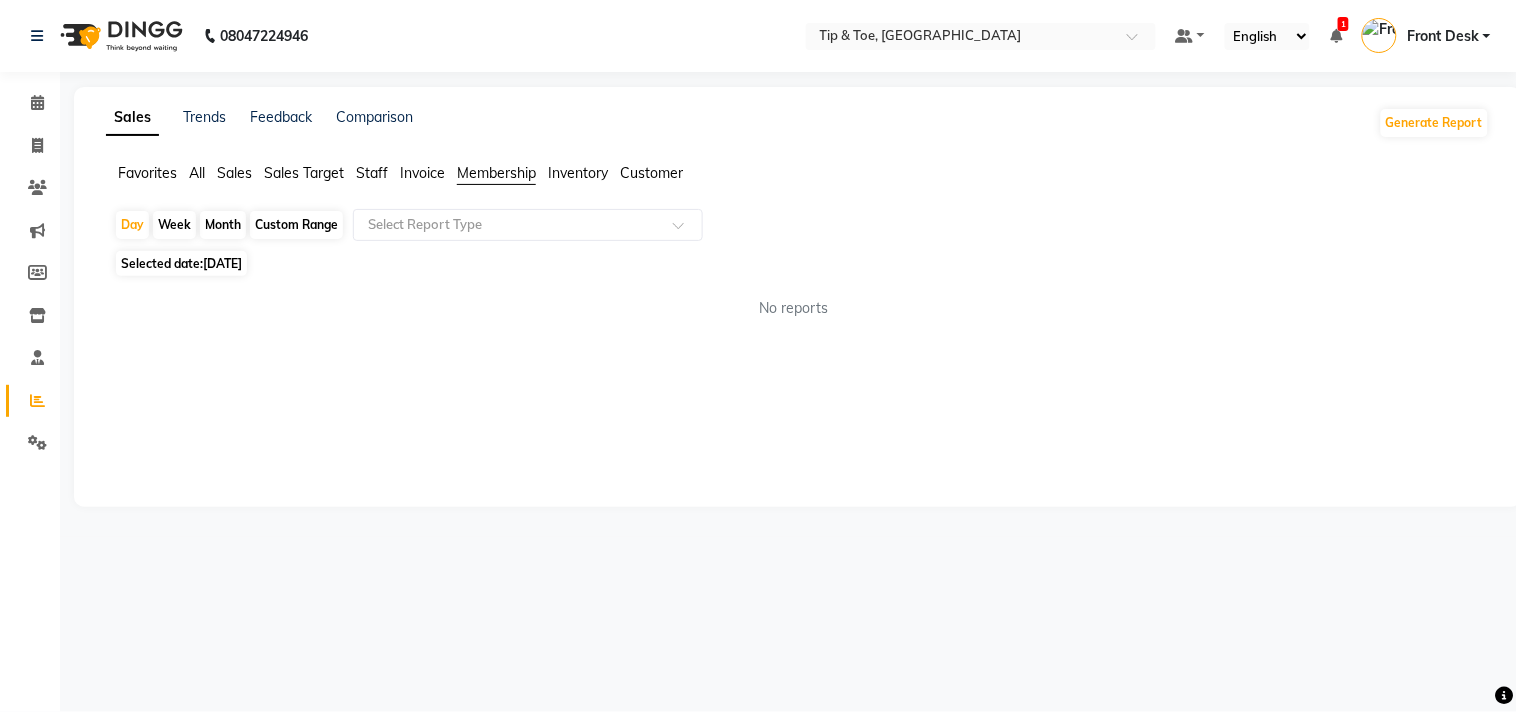 click on "Invoice" 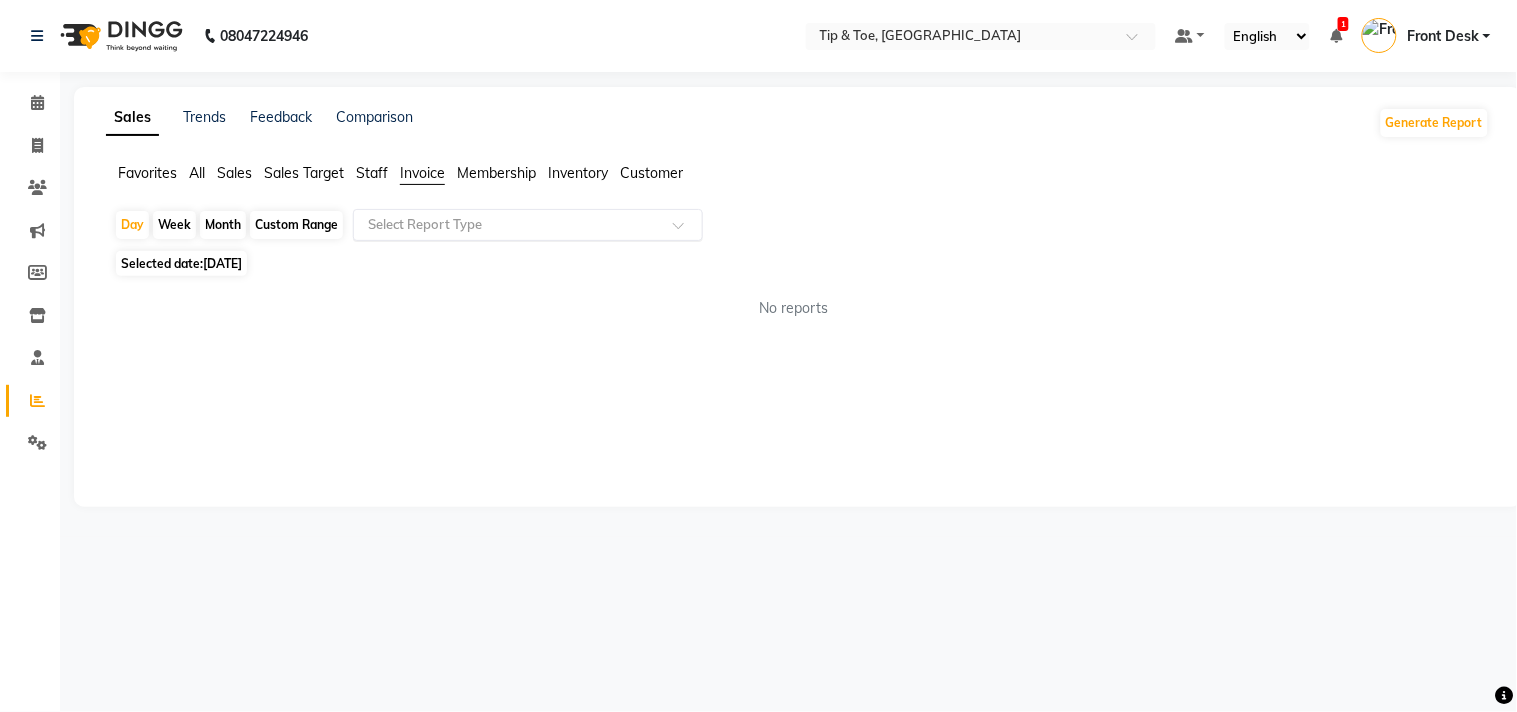click 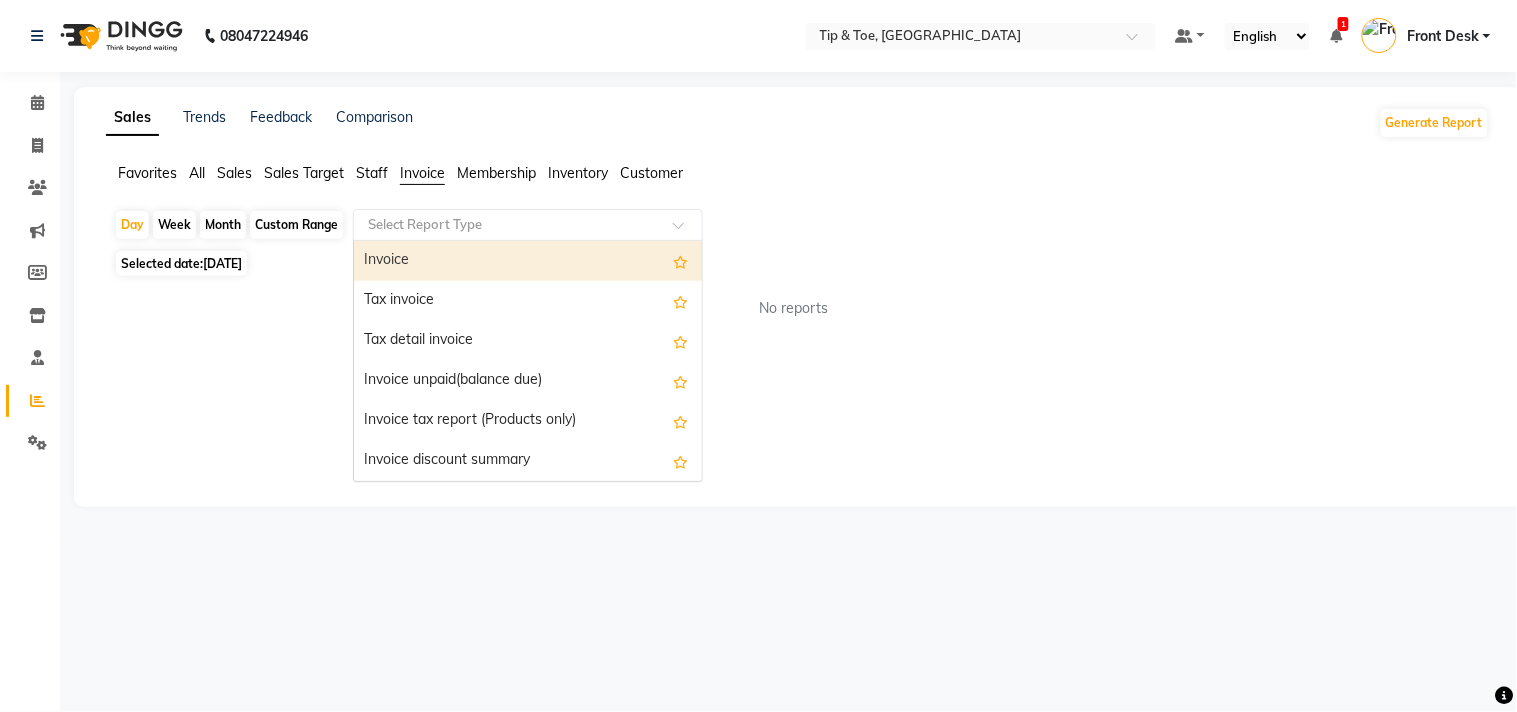 click on "Invoice" at bounding box center (528, 261) 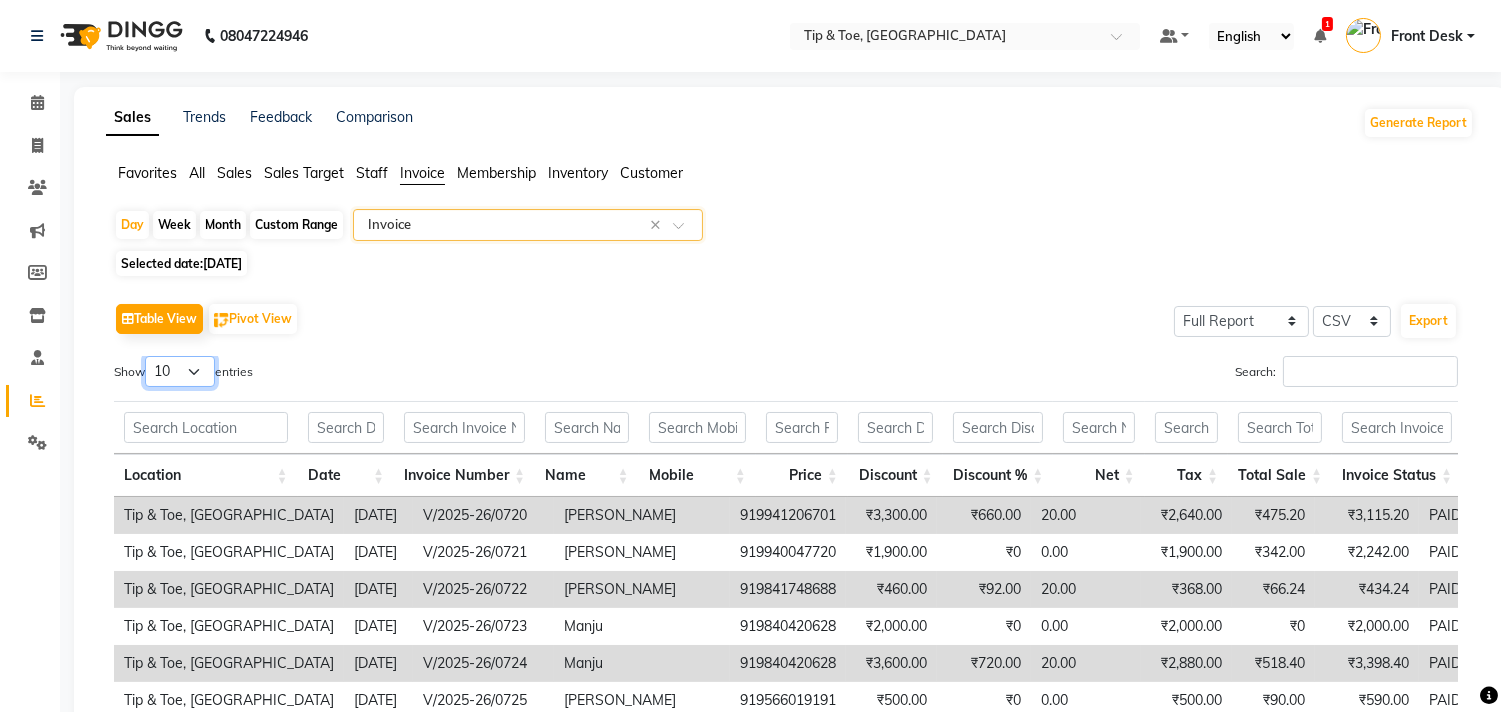 click on "10 25 50 100" at bounding box center (180, 371) 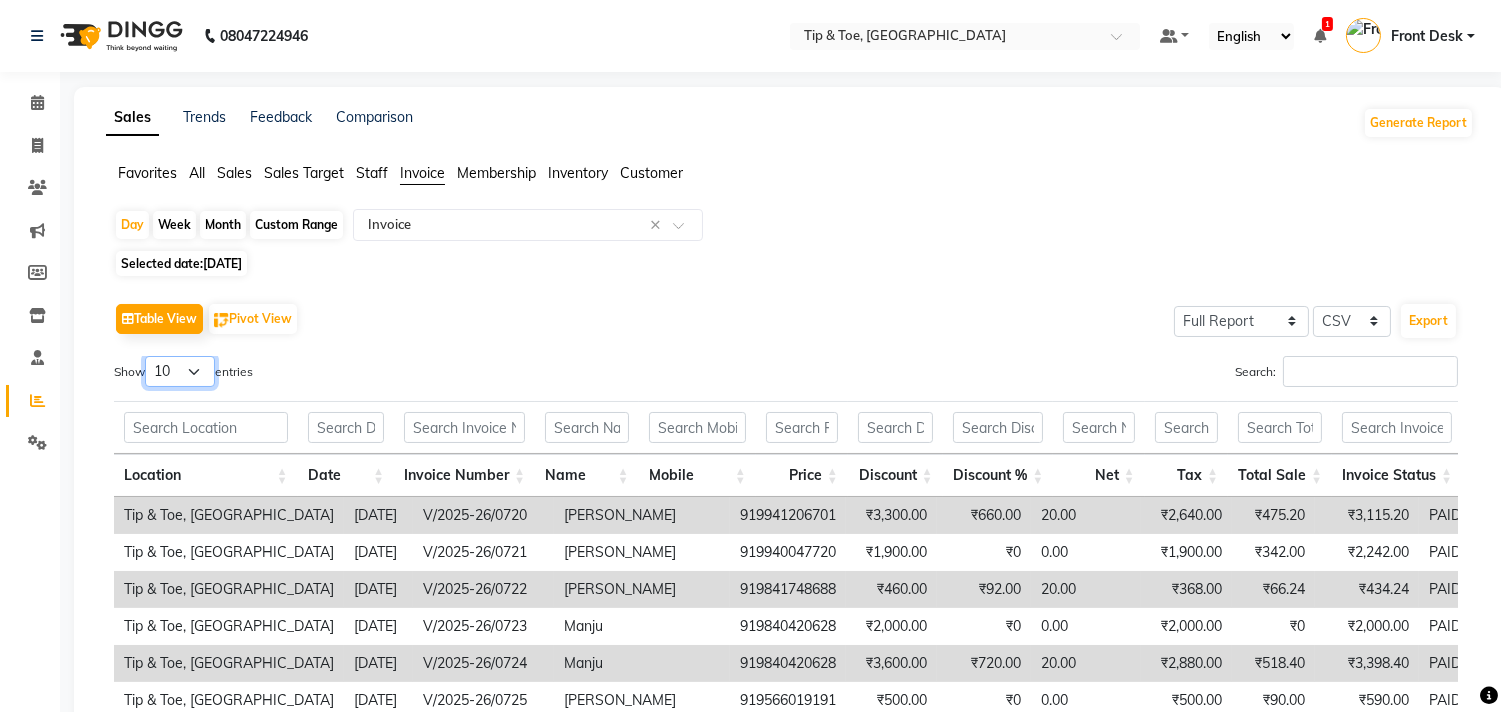 select on "100" 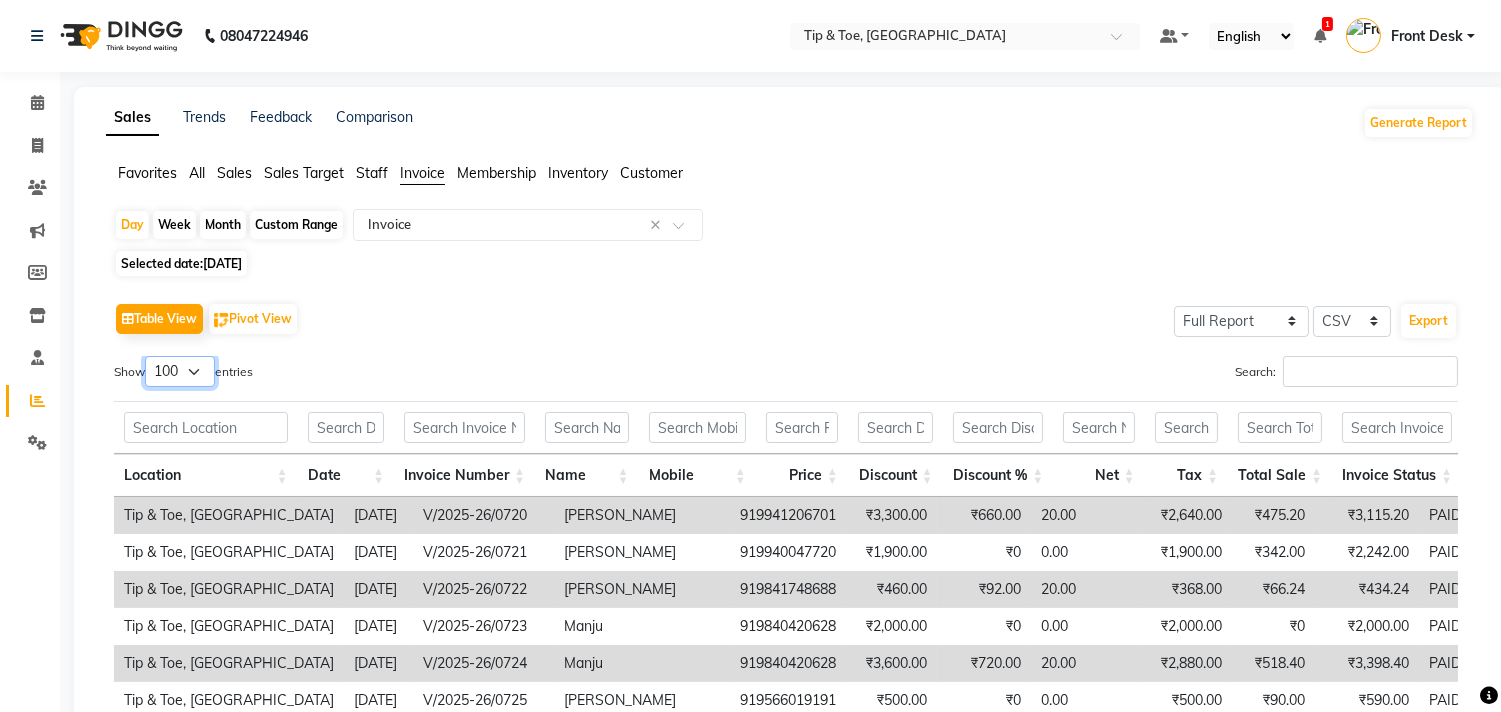 click on "10 25 50 100" at bounding box center [180, 371] 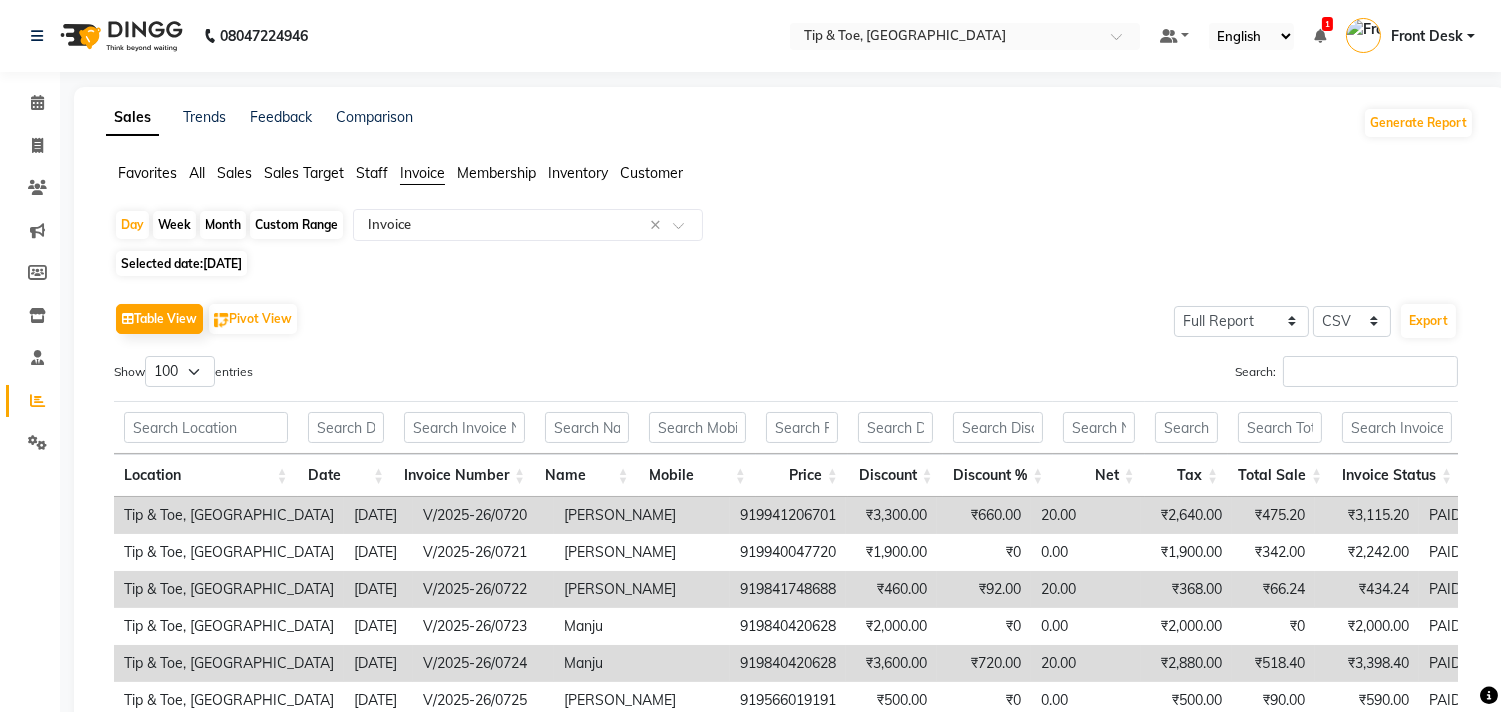 click on "Month" 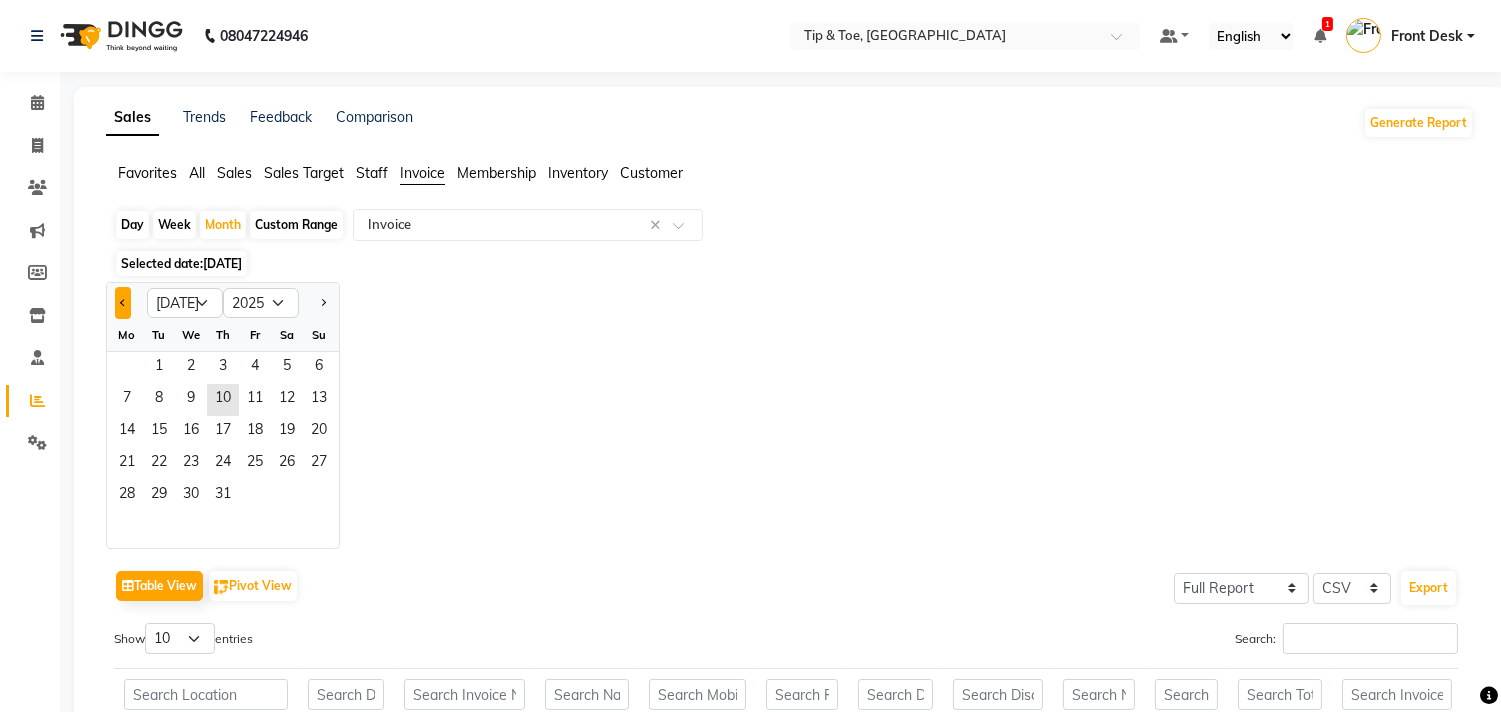 click 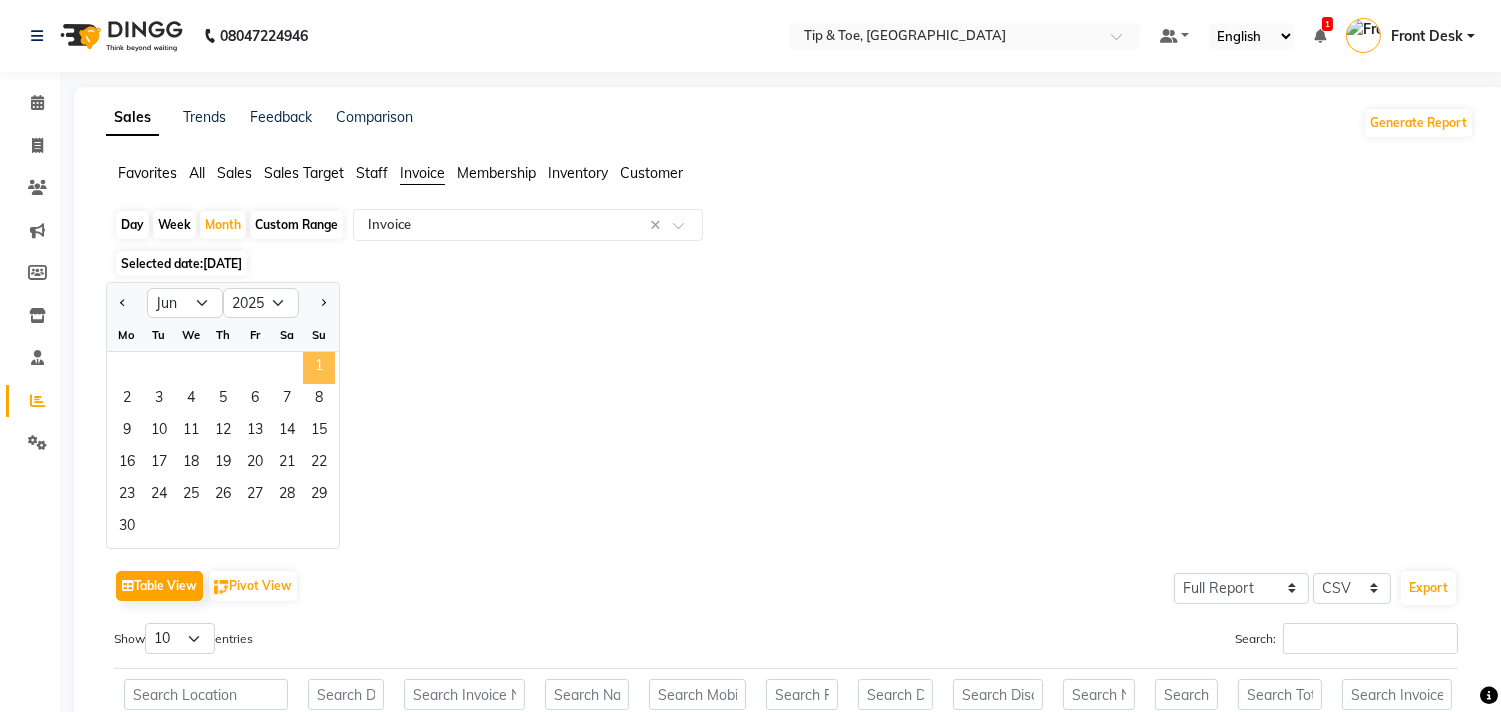 click on "1" 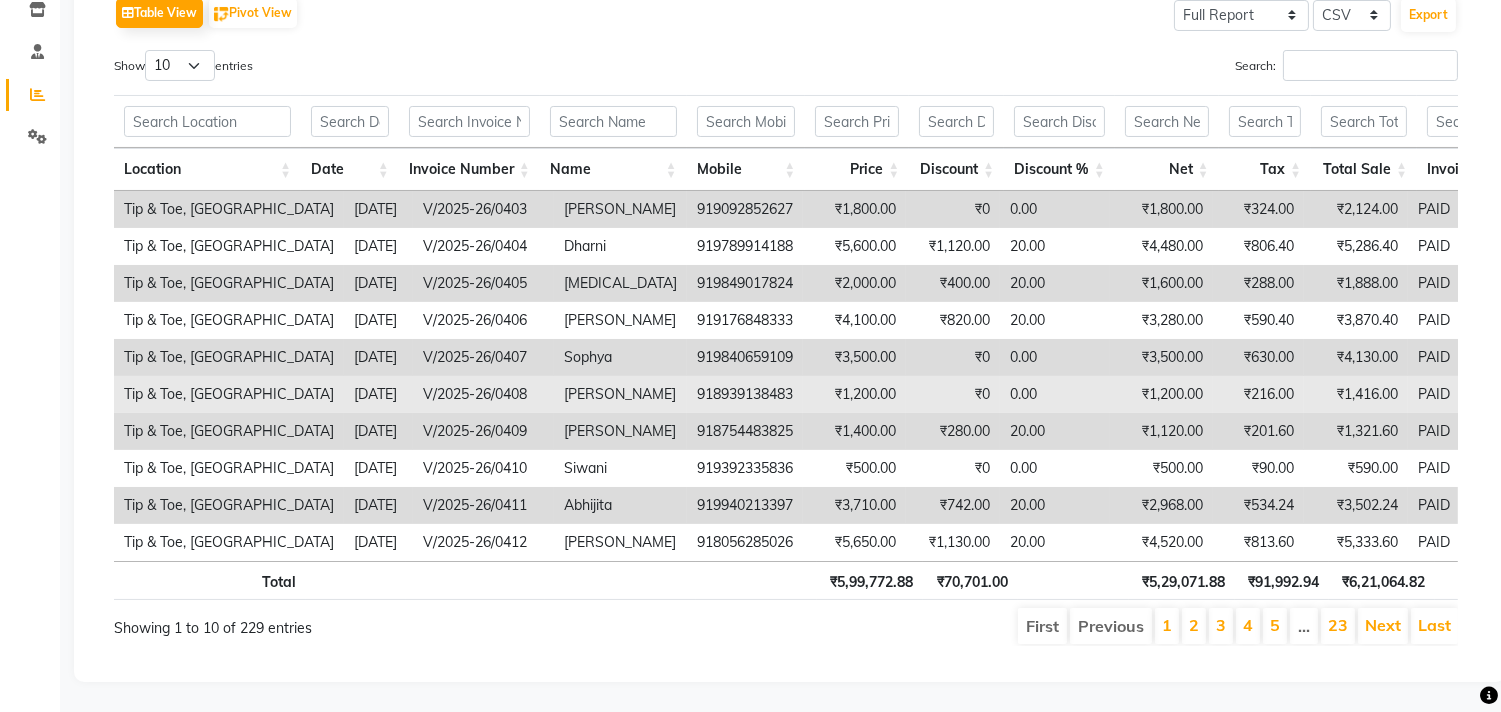 scroll, scrollTop: 117, scrollLeft: 0, axis: vertical 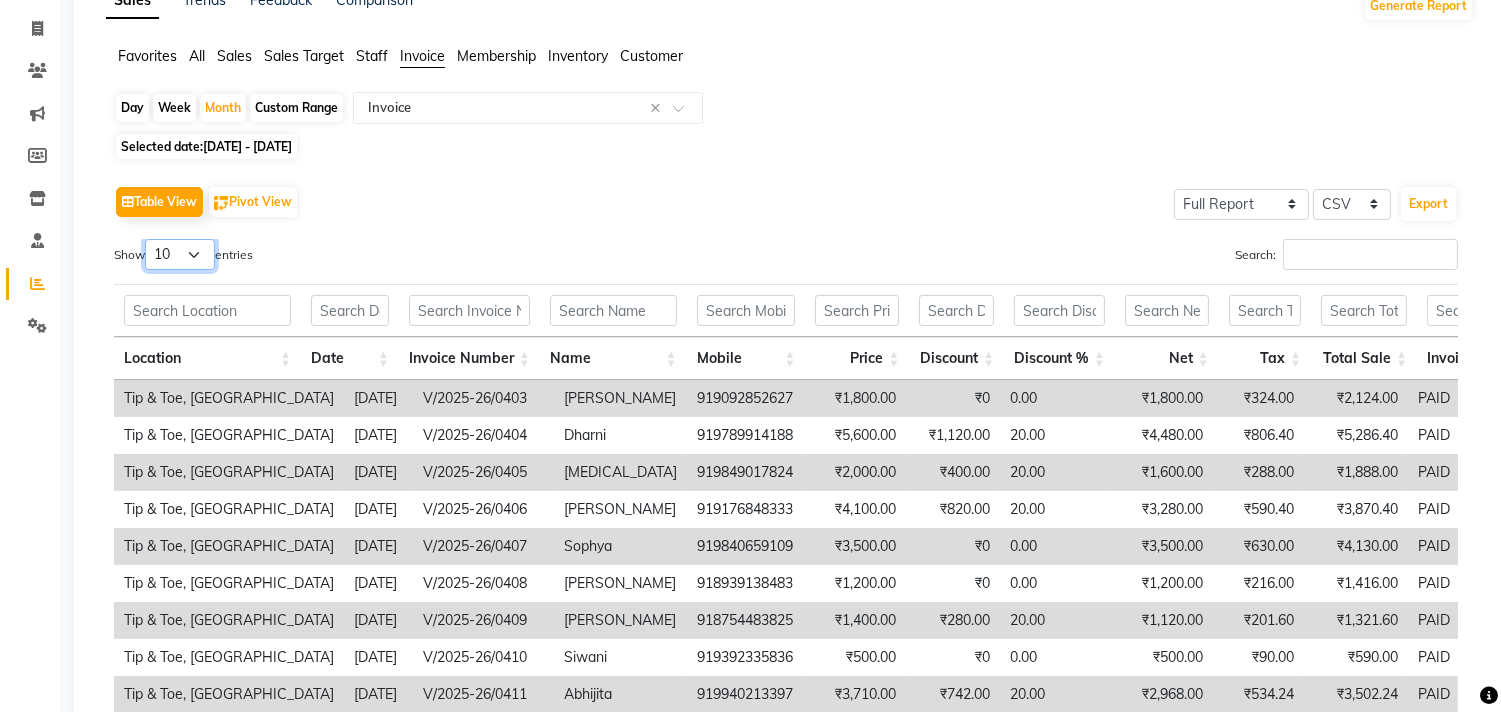 click on "10 25 50 100" at bounding box center (180, 254) 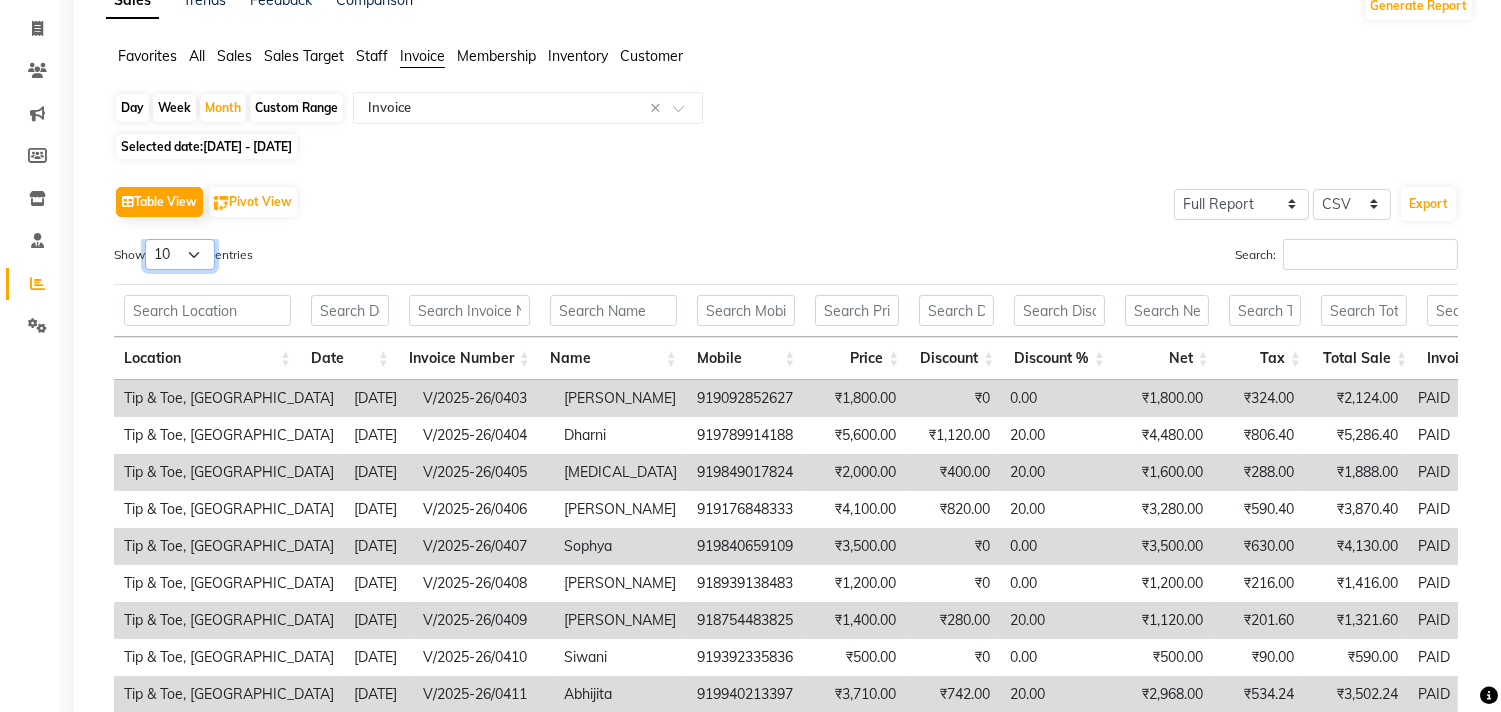 select on "100" 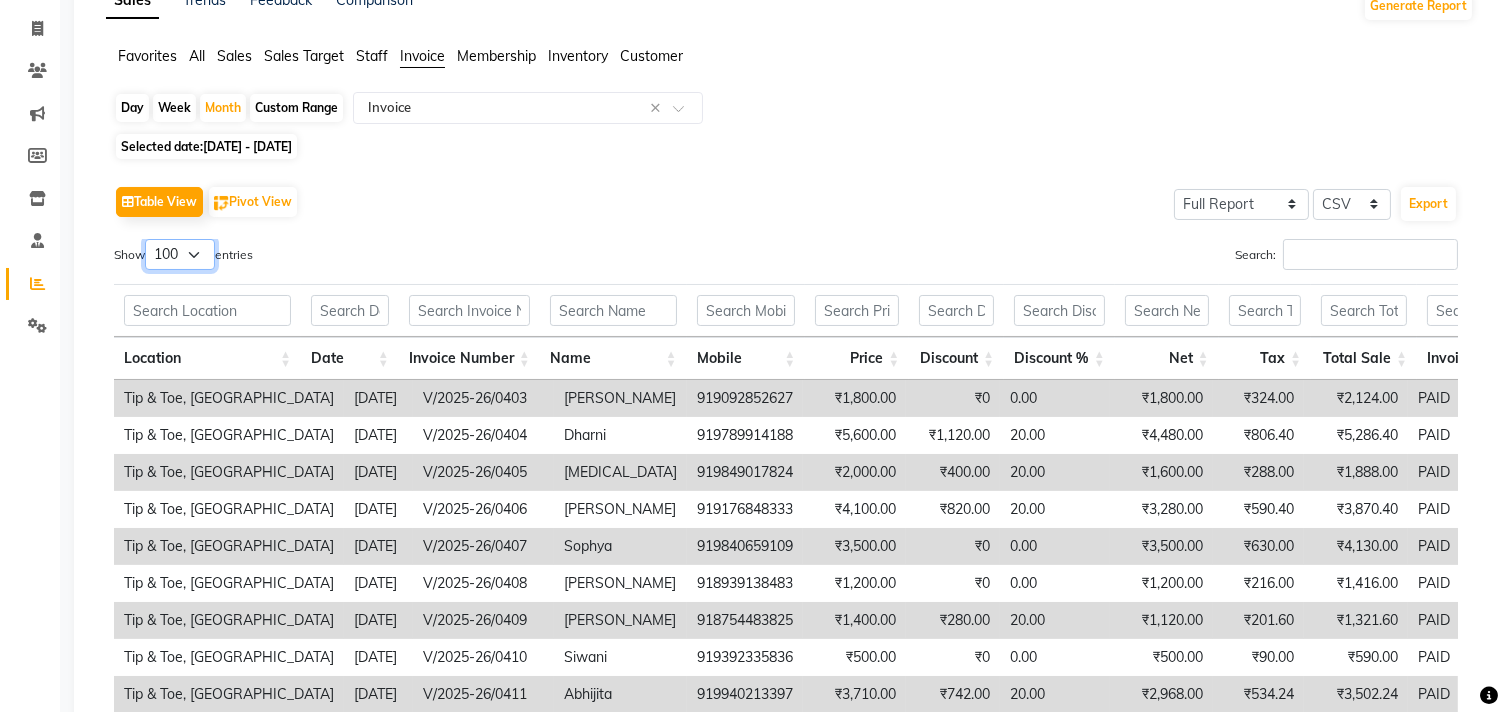 click on "10 25 50 100" at bounding box center [180, 254] 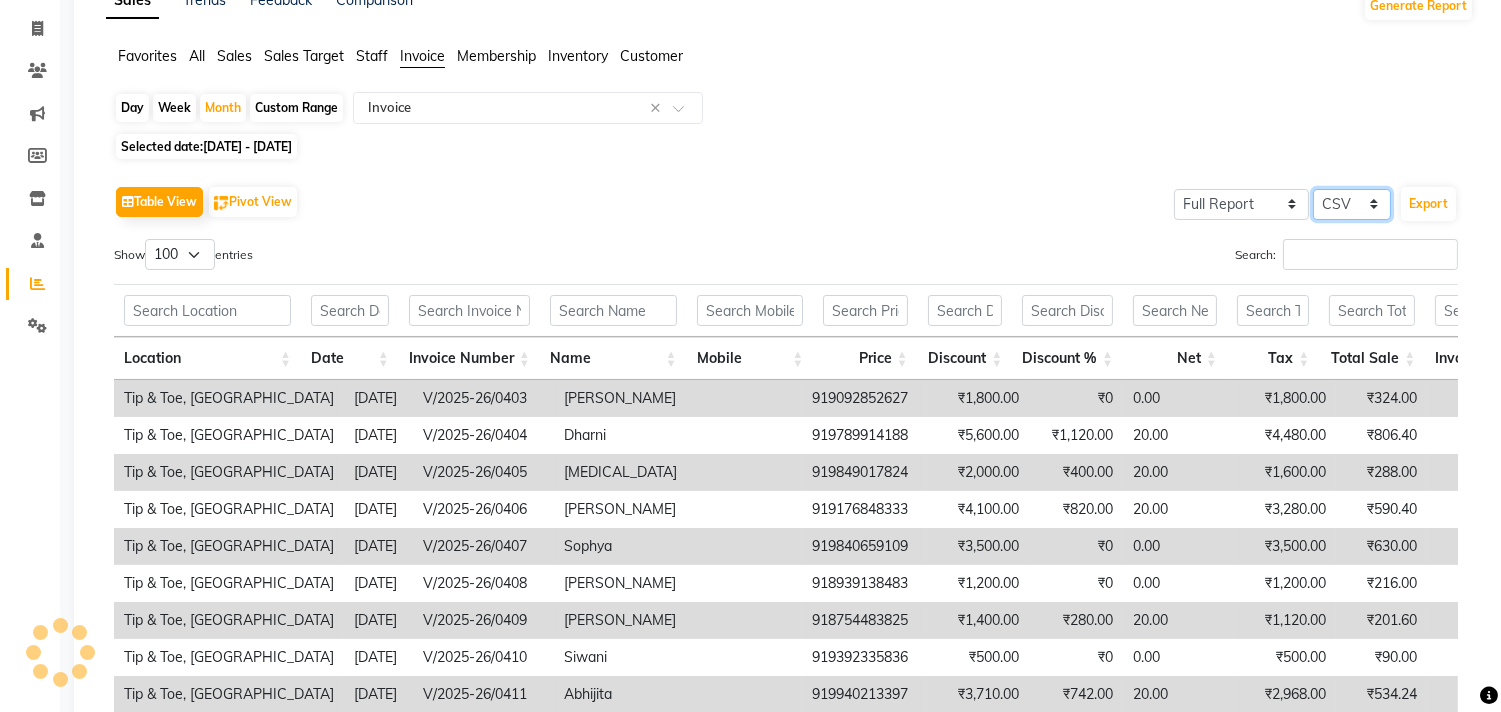 click on "Select CSV PDF" 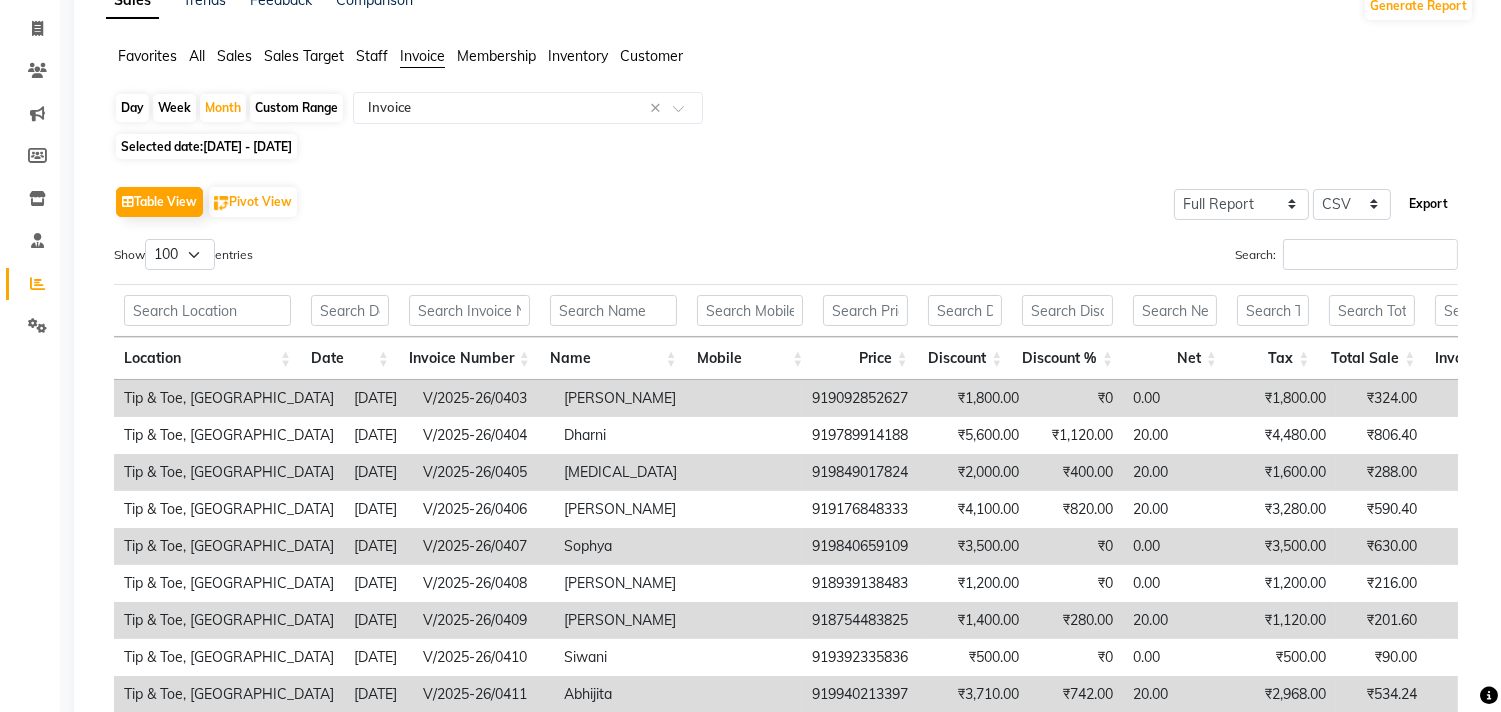 click on "Export" 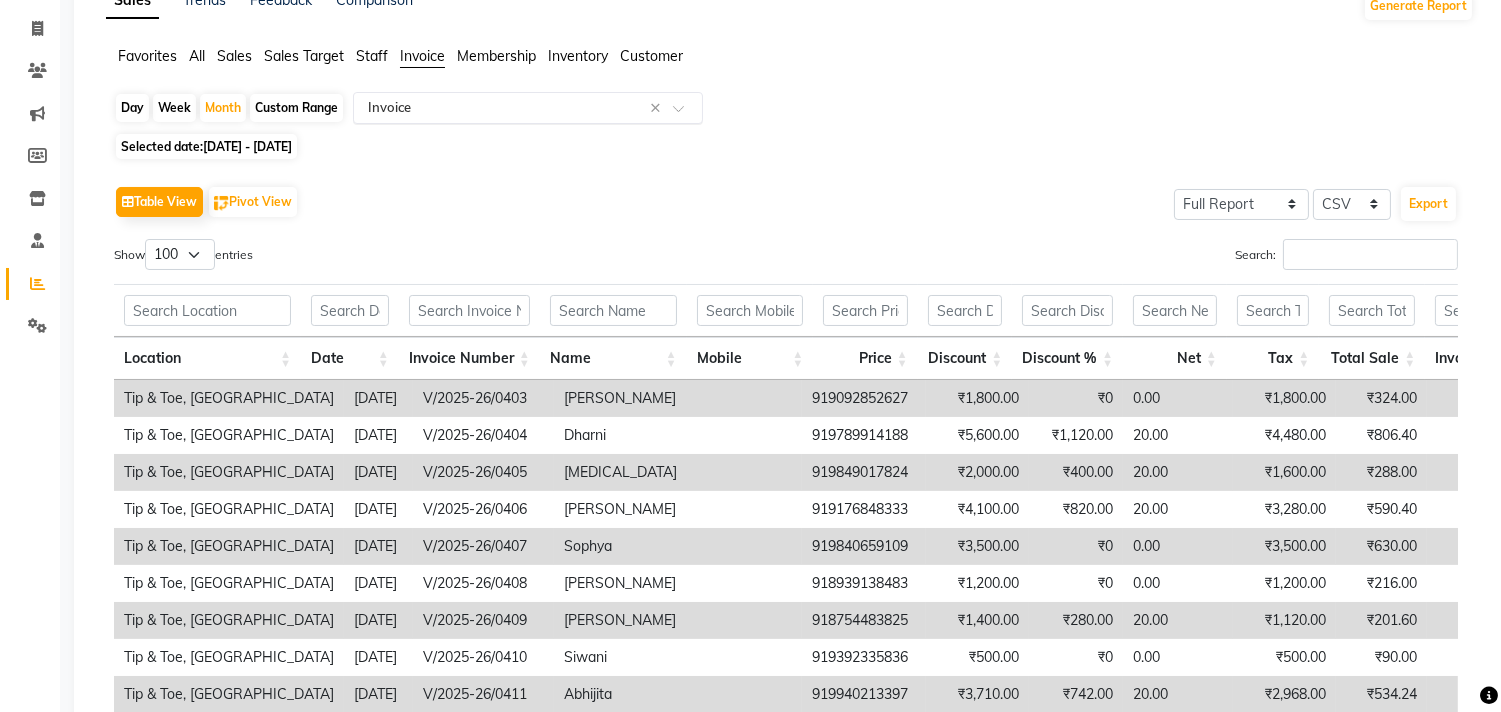 click 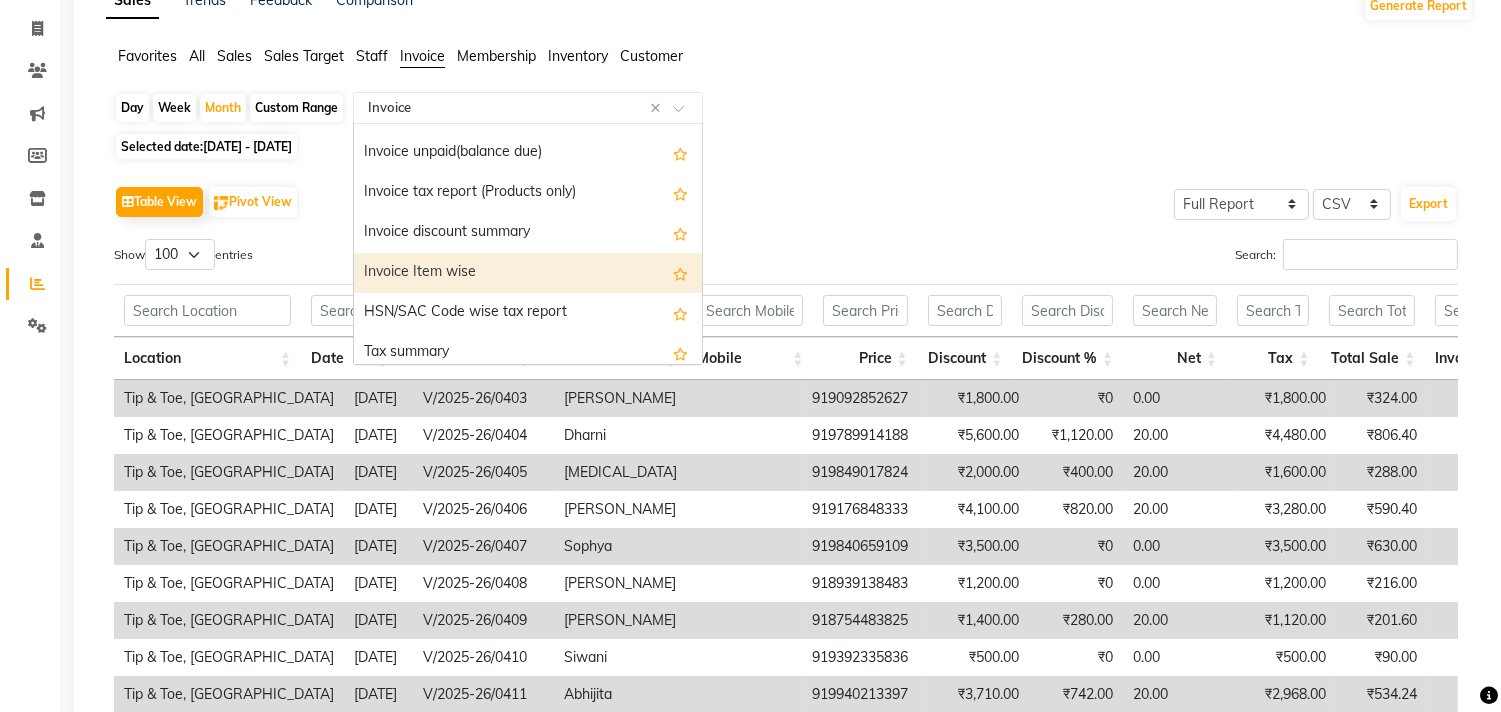 scroll, scrollTop: 160, scrollLeft: 0, axis: vertical 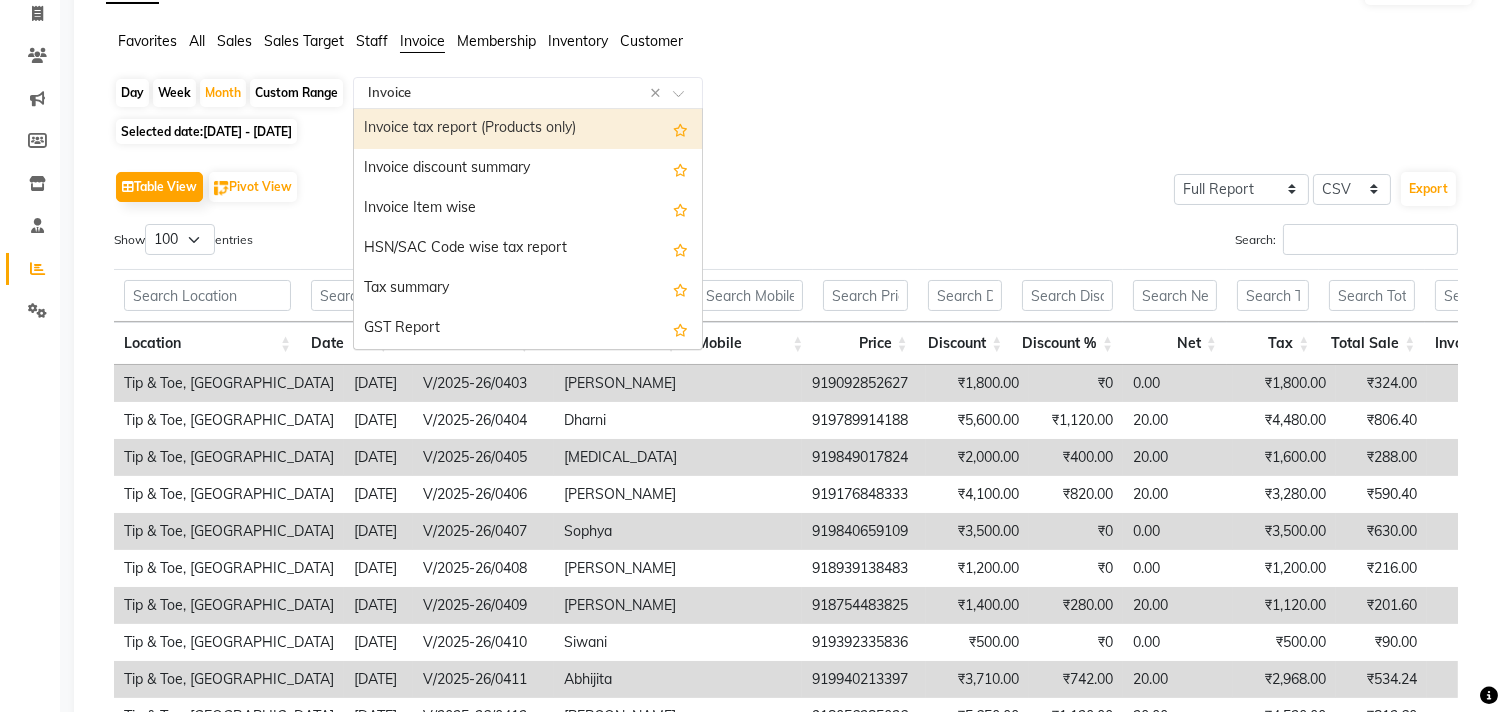 click on "Day" 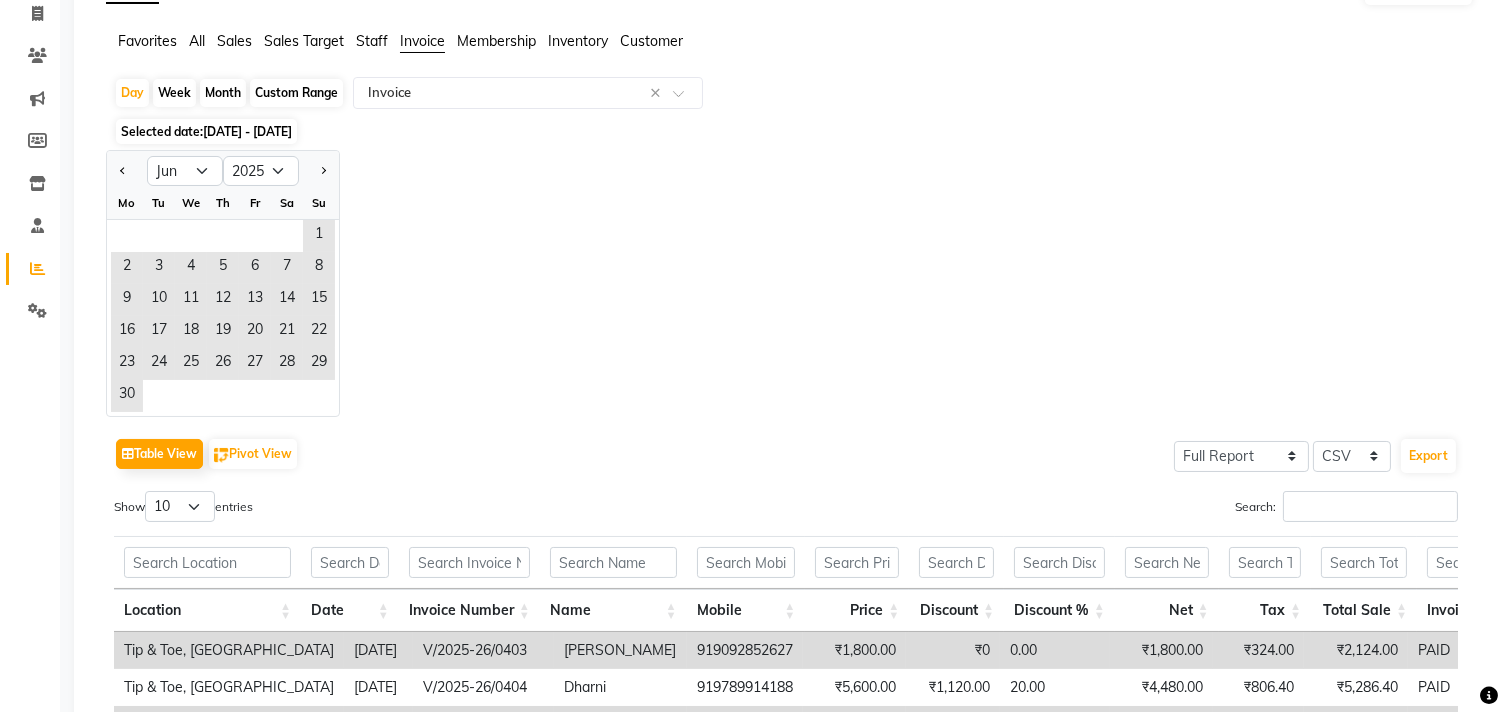 click on "Favorites" 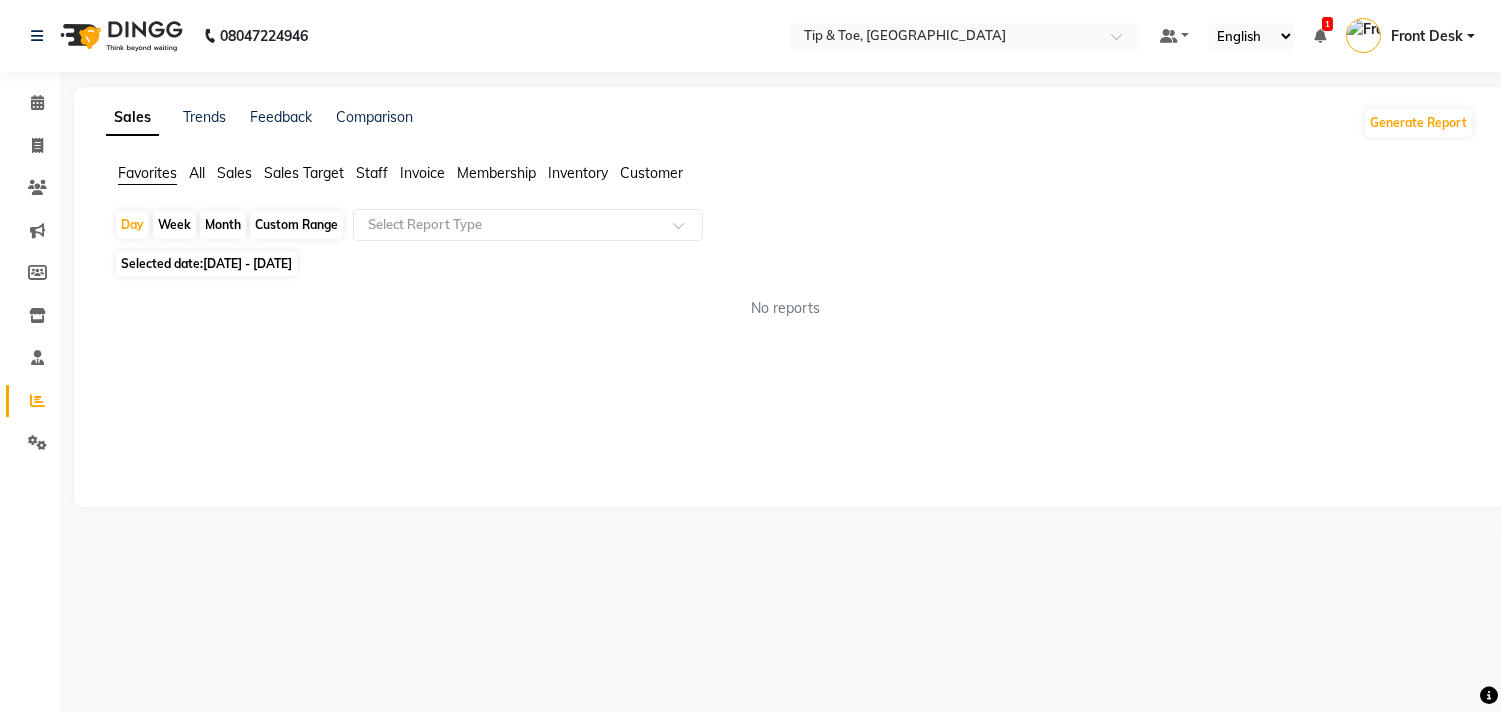 scroll, scrollTop: 0, scrollLeft: 0, axis: both 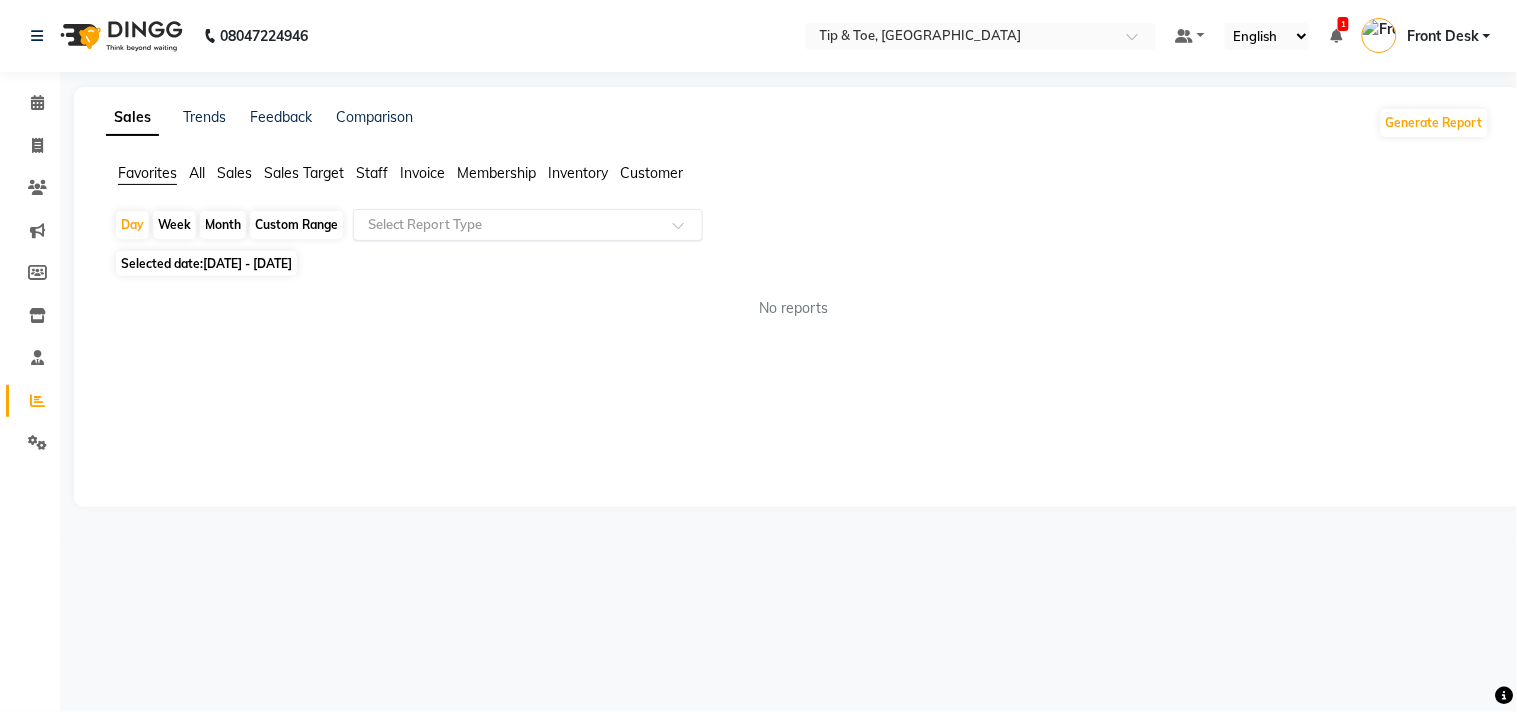 click 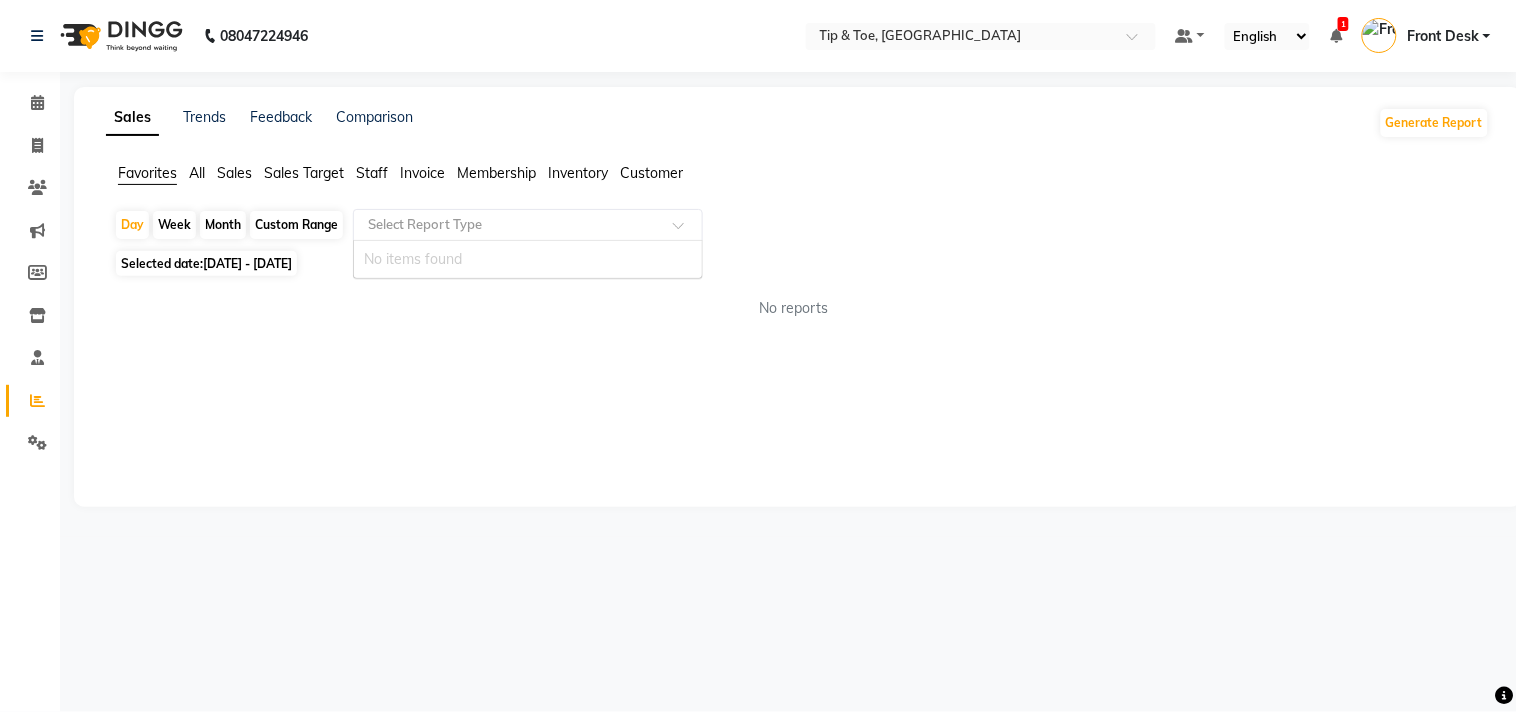 click on "All" 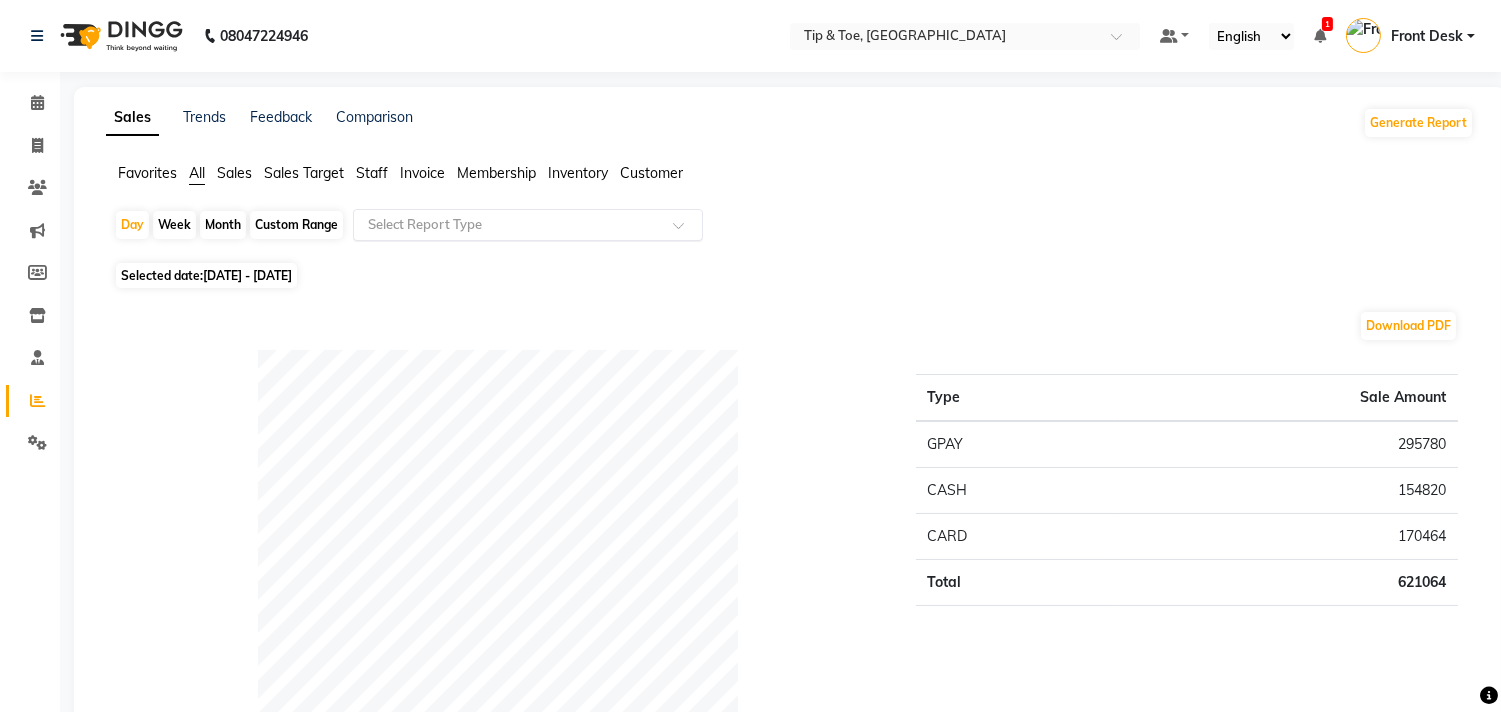 click on "Select Report Type" 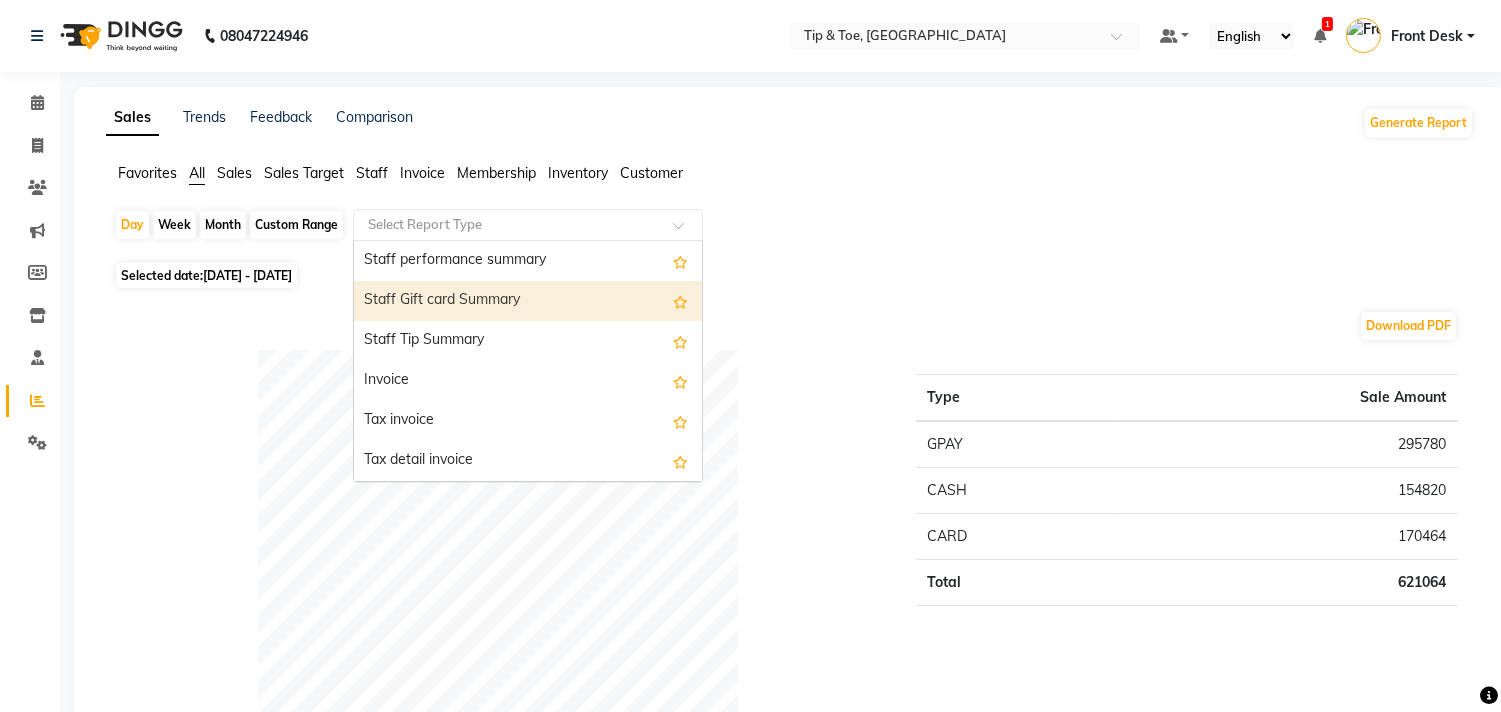 scroll, scrollTop: 1444, scrollLeft: 0, axis: vertical 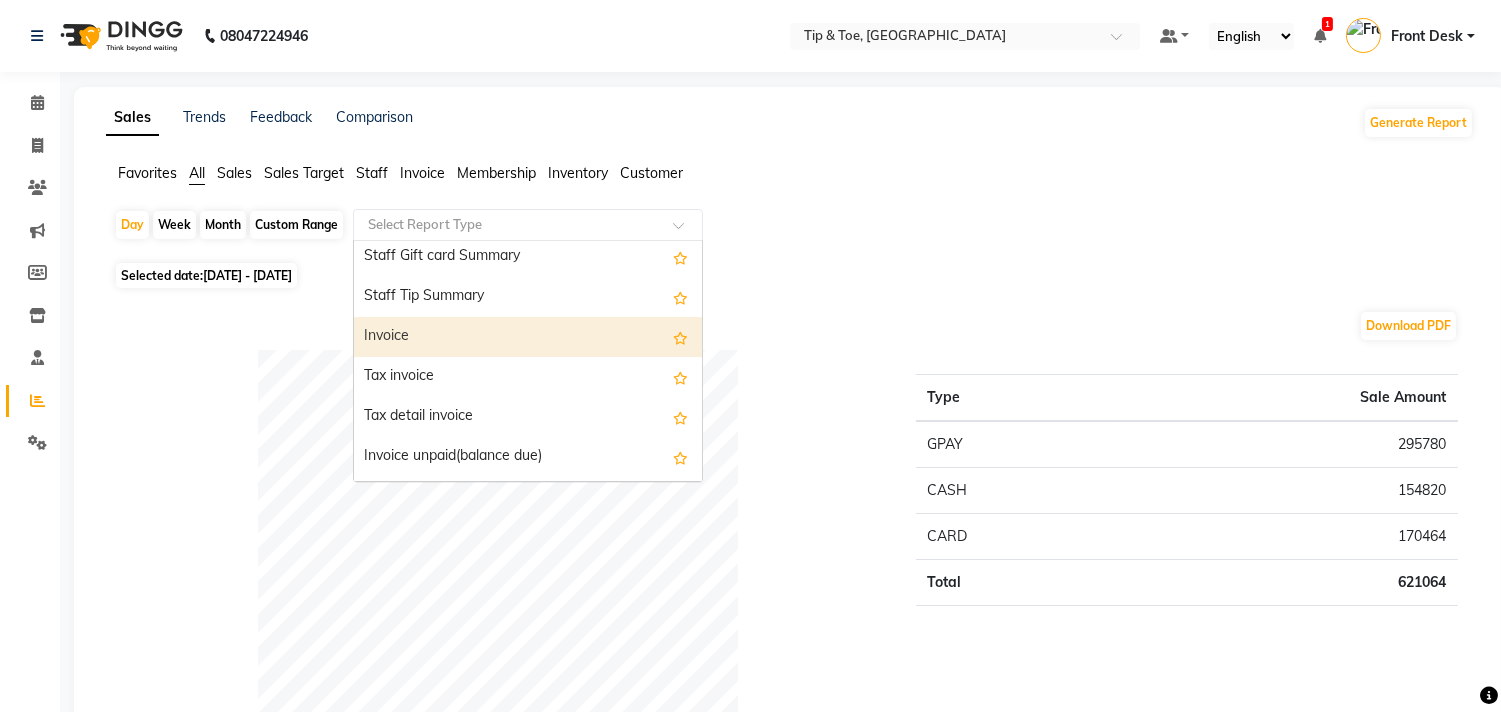 click on "Invoice" at bounding box center [528, 337] 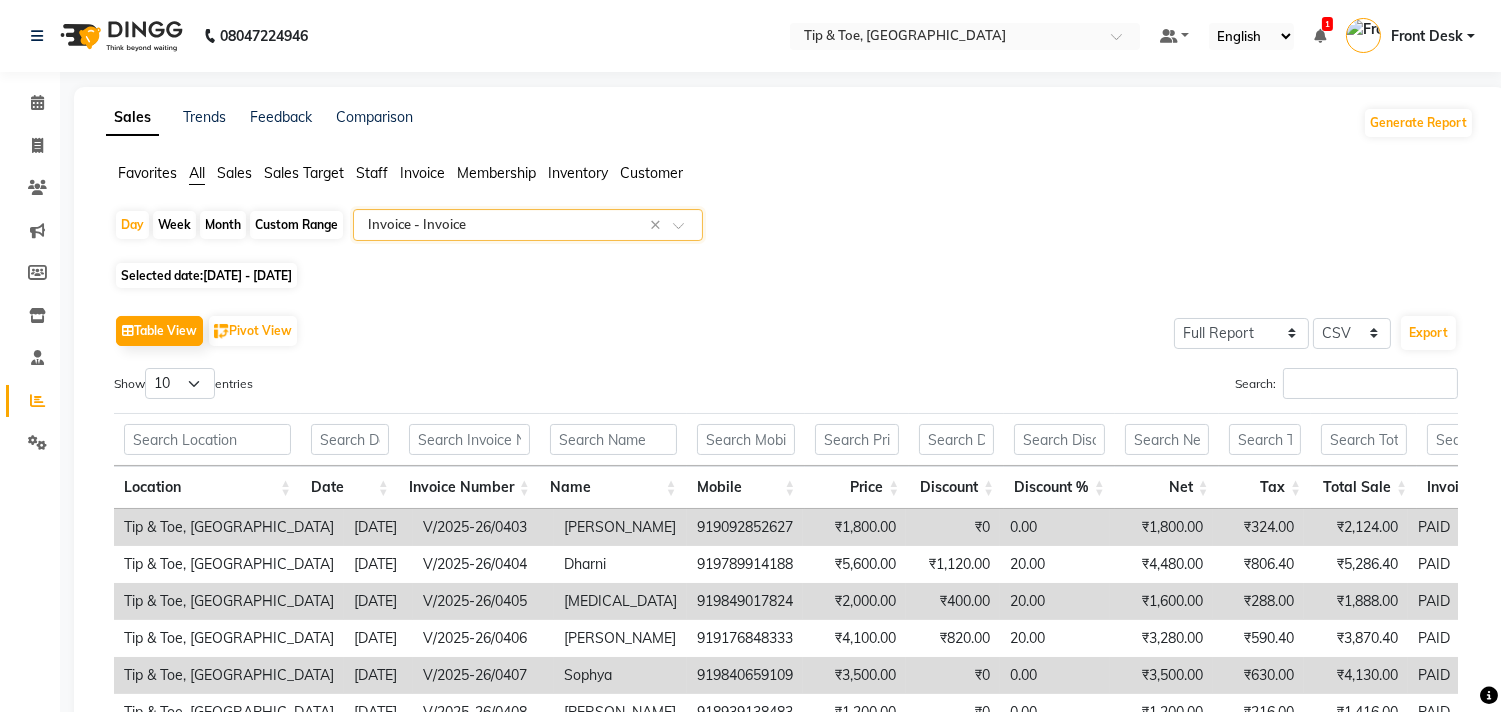 click on "Select Report Type × Invoice -  Invoice ×" 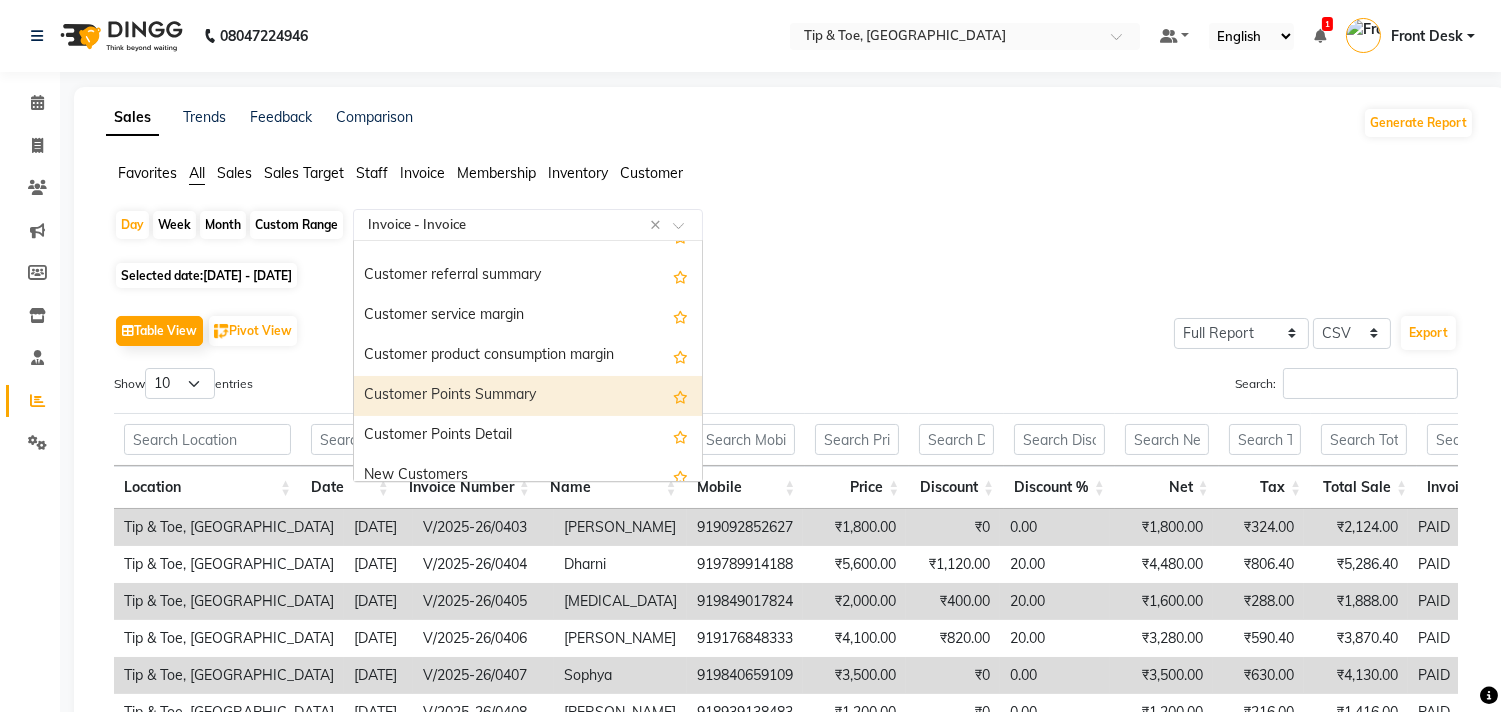 scroll, scrollTop: 3278, scrollLeft: 0, axis: vertical 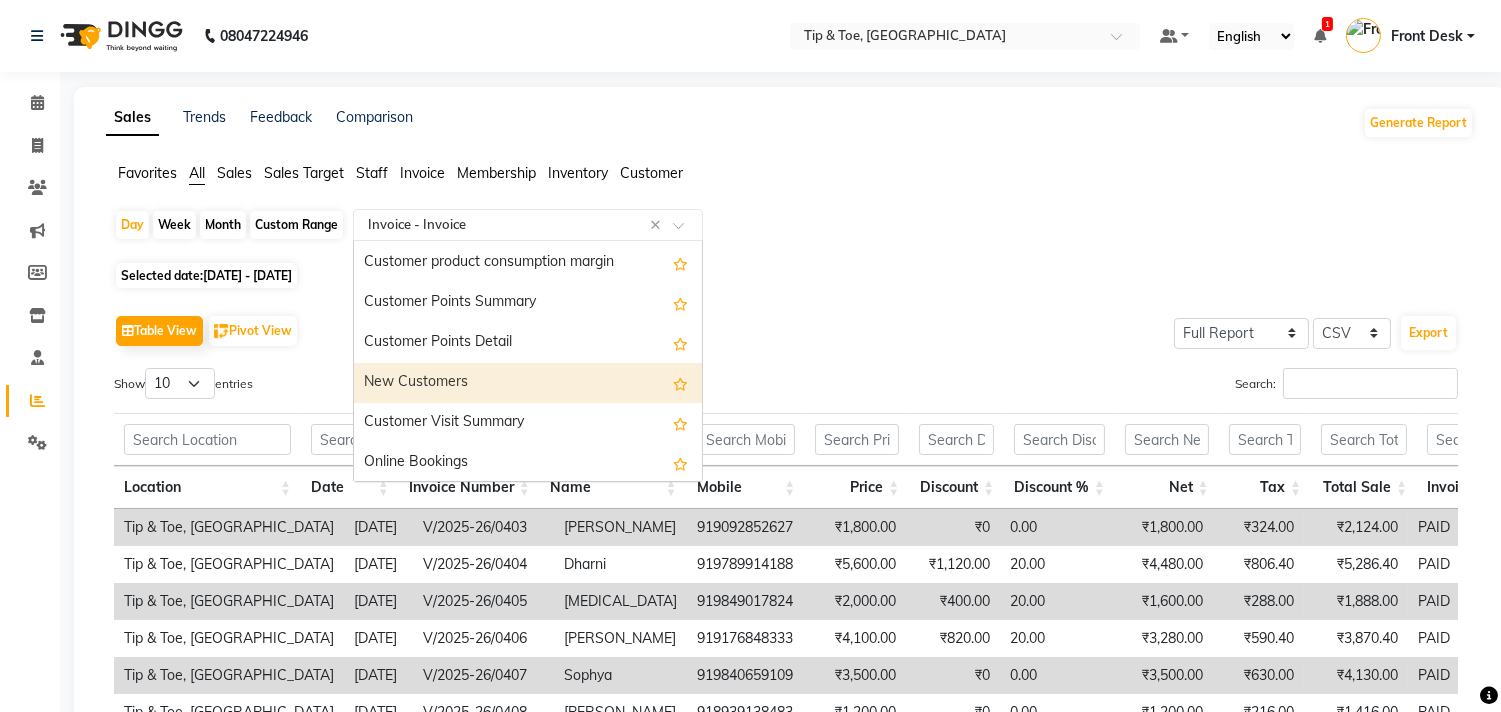 click on "Sales Target" 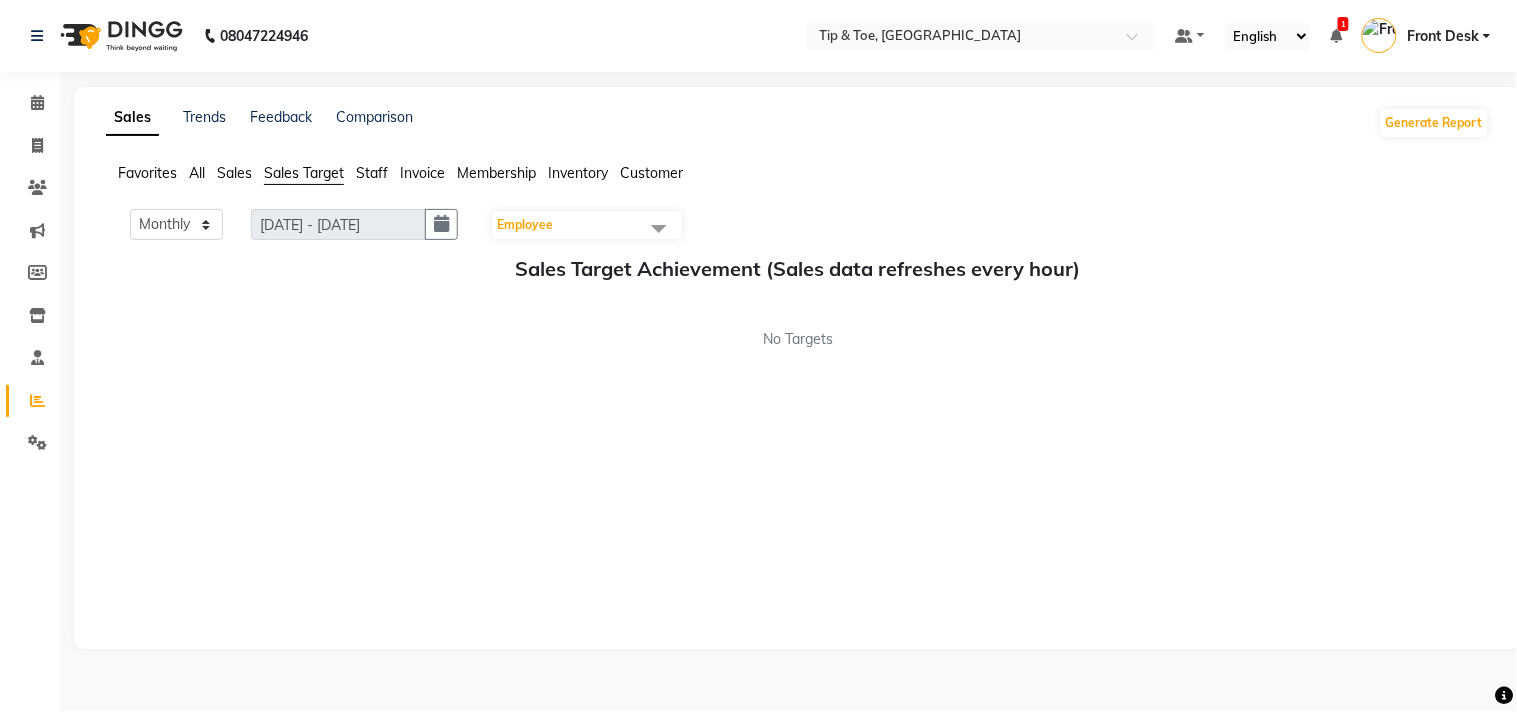 click on "Employee" 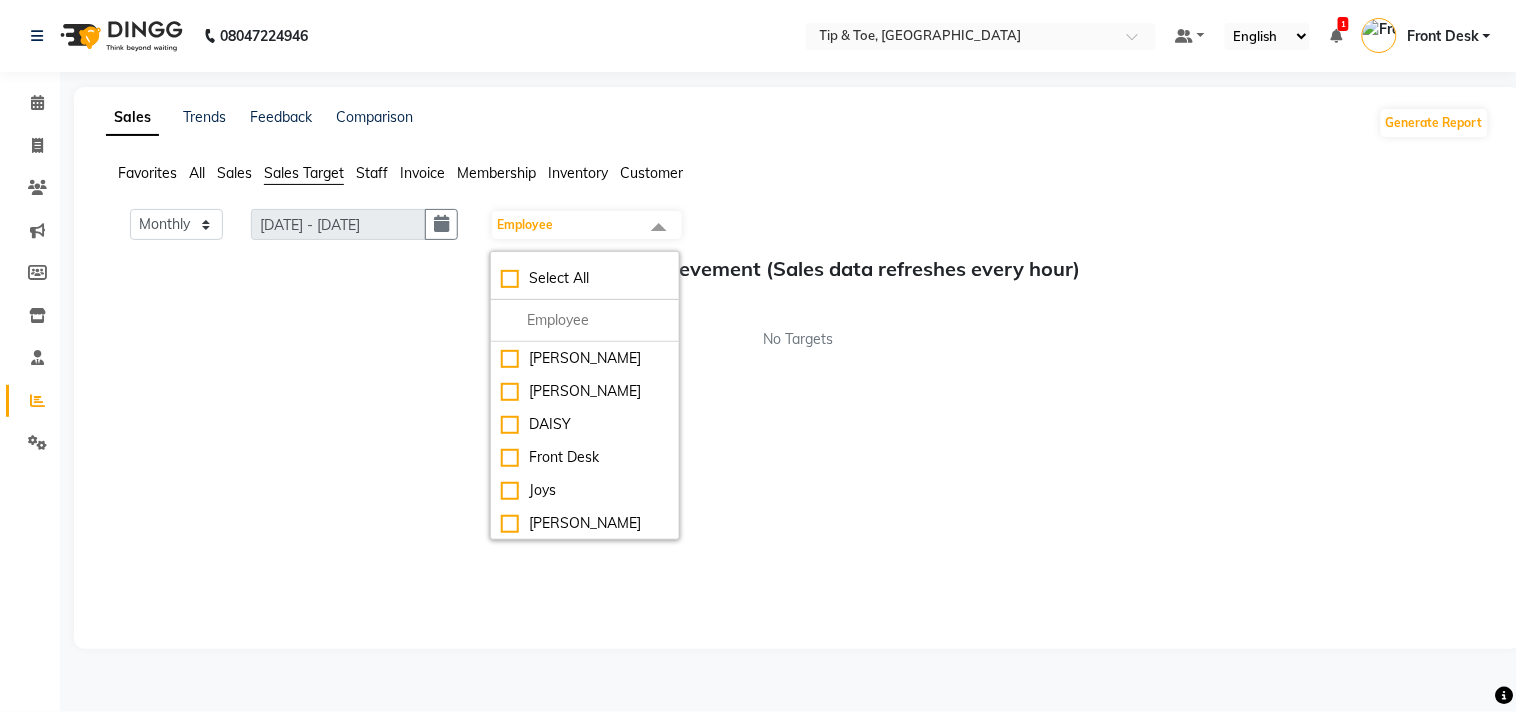 click on "Membership" 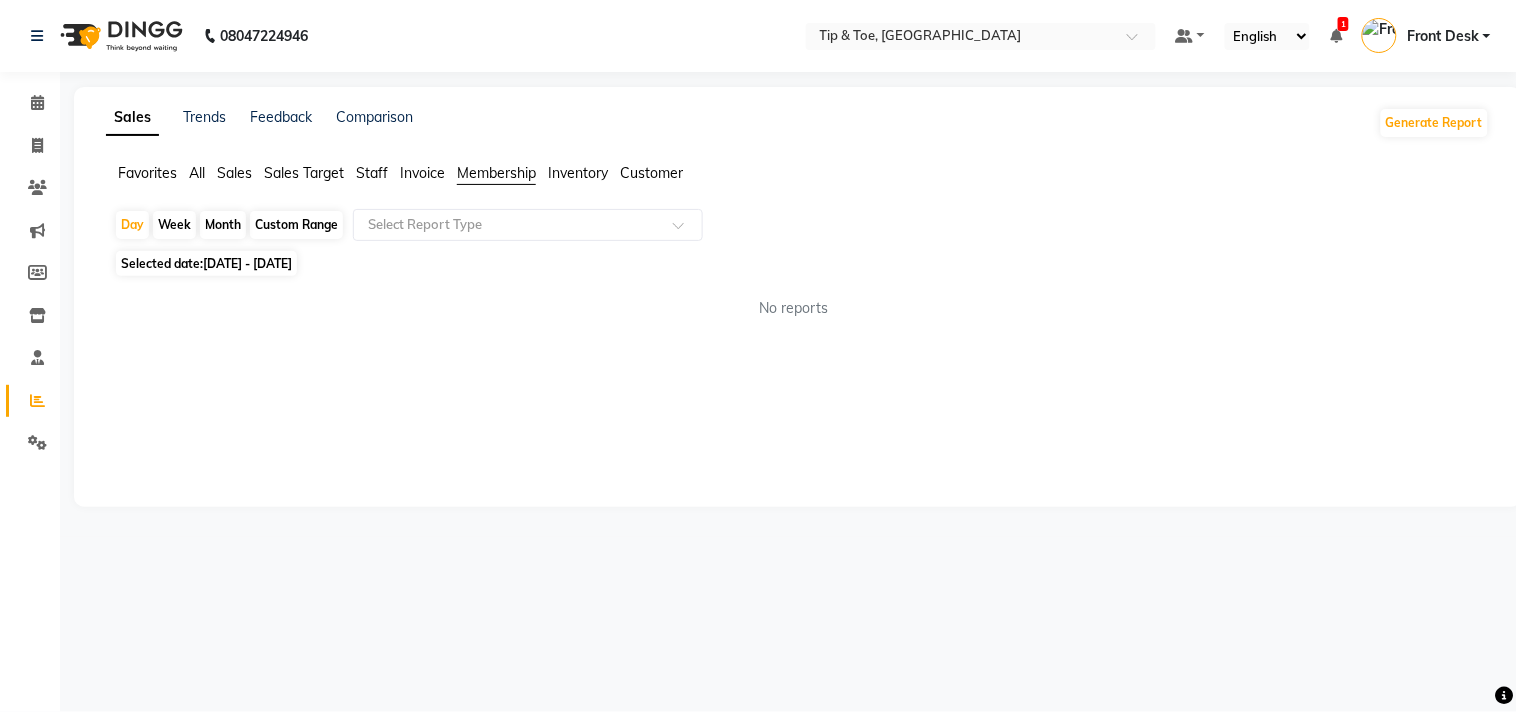 click on "Inventory" 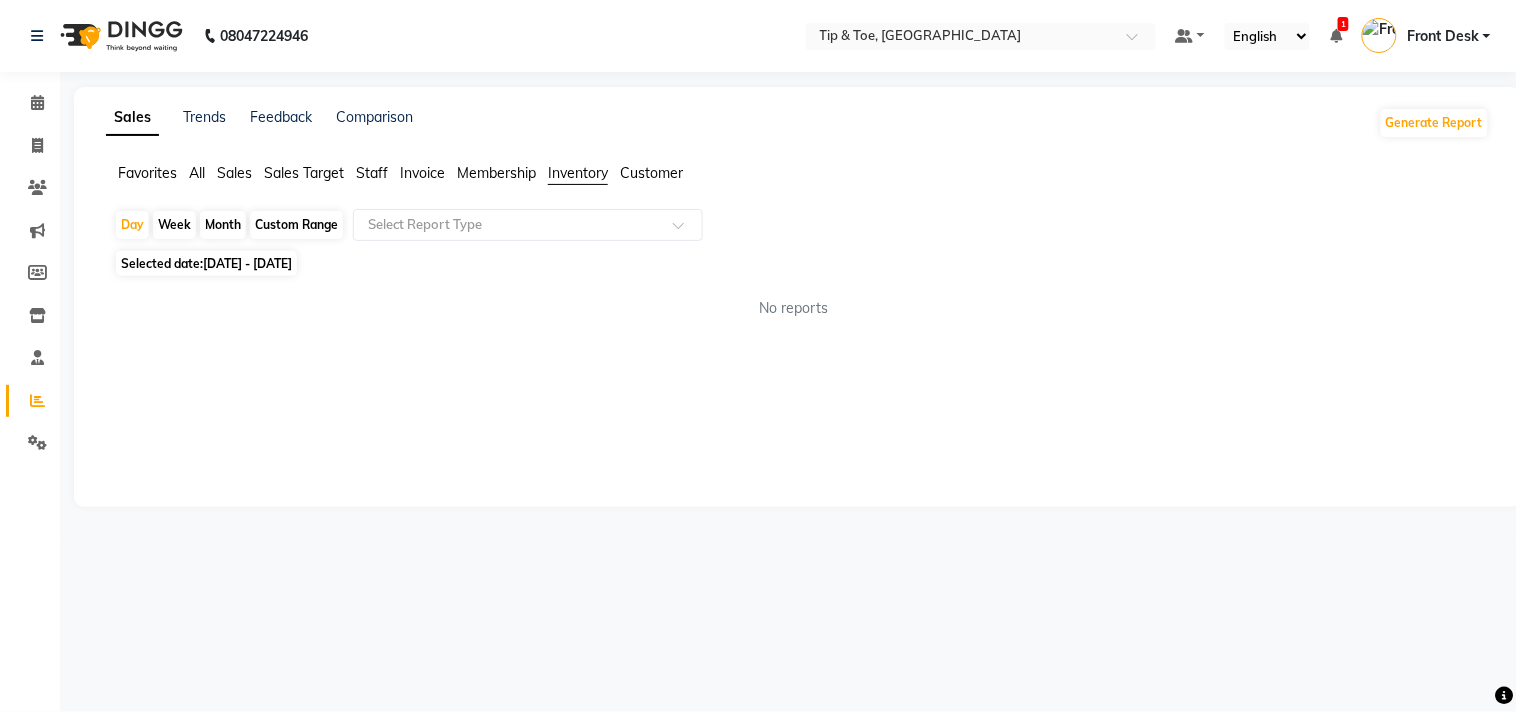 click on "Customer" 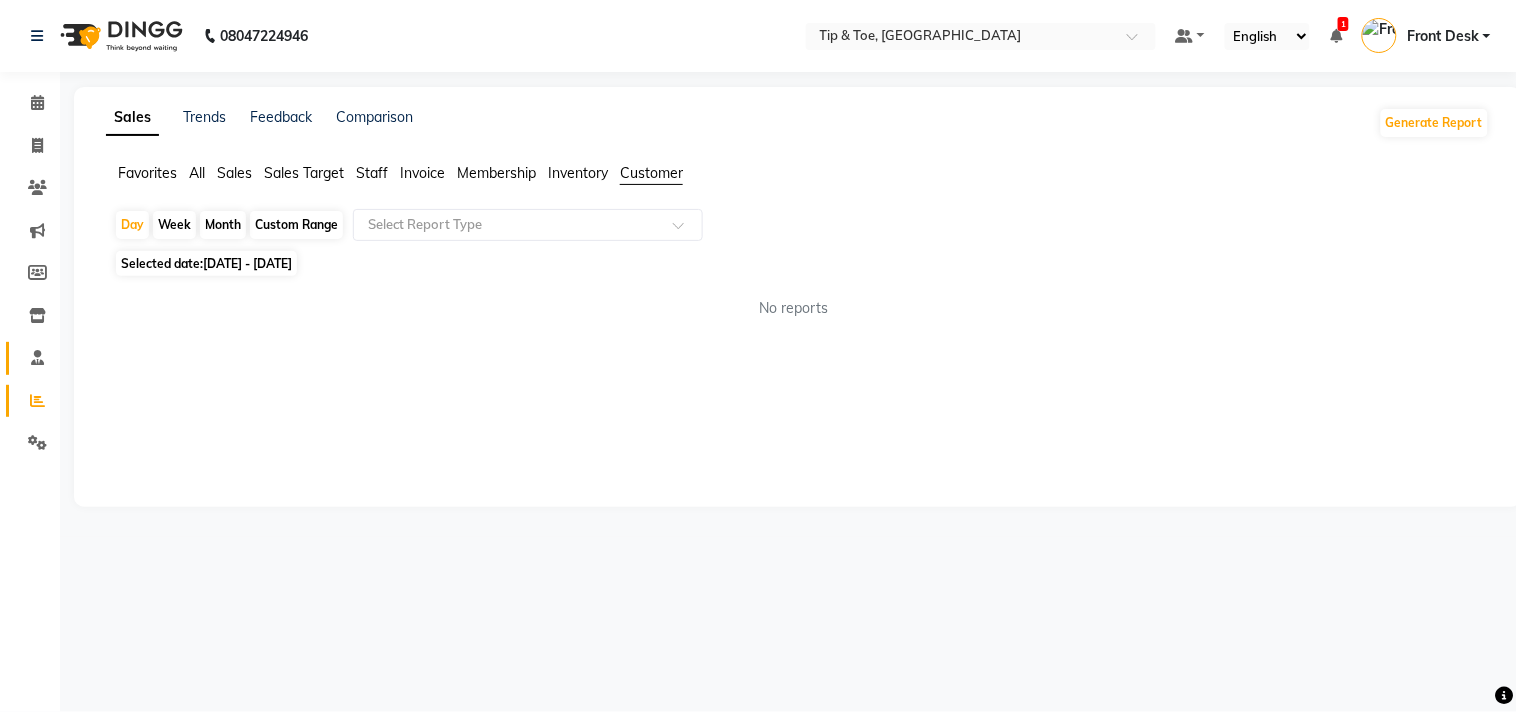 click on "Staff" 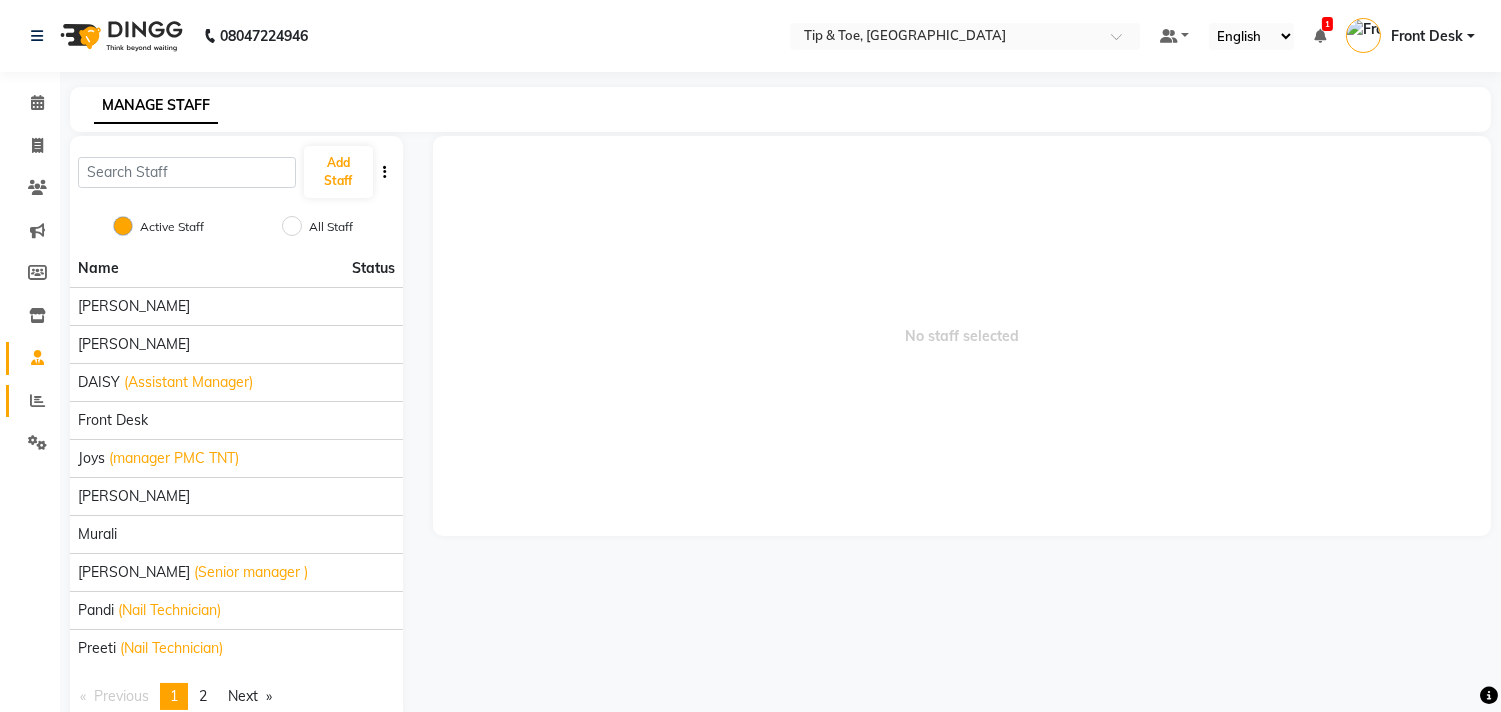 click on "Reports" 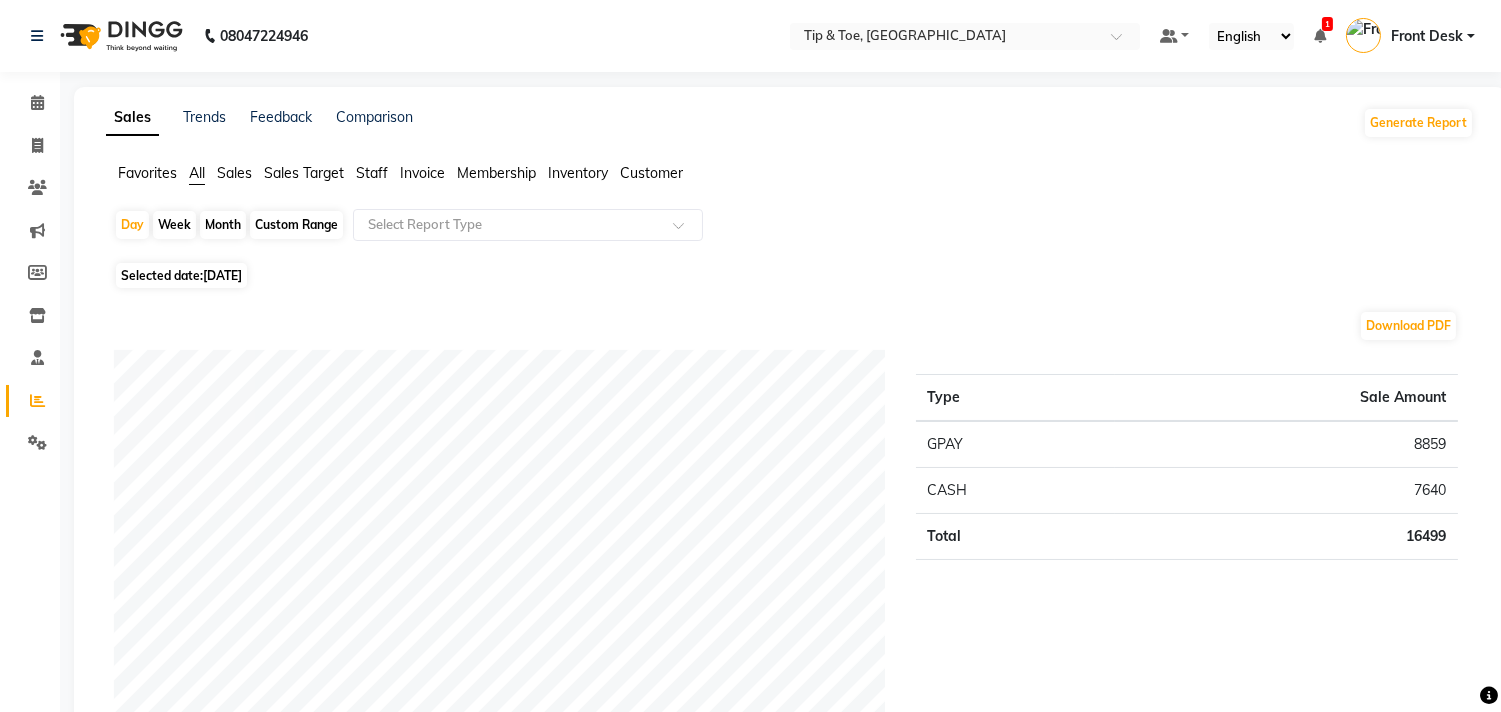 drag, startPoint x: 246, startPoint y: 175, endPoint x: 231, endPoint y: 181, distance: 16.155495 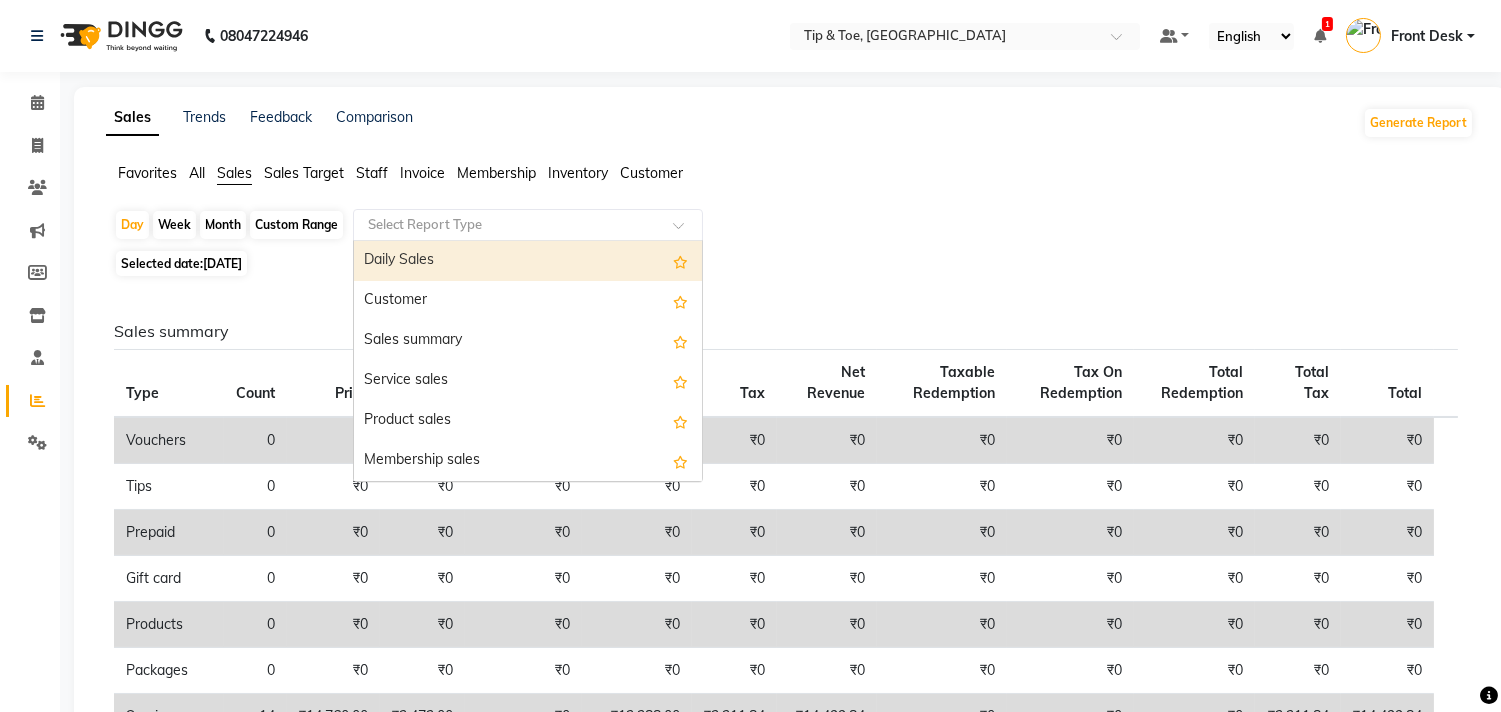 click 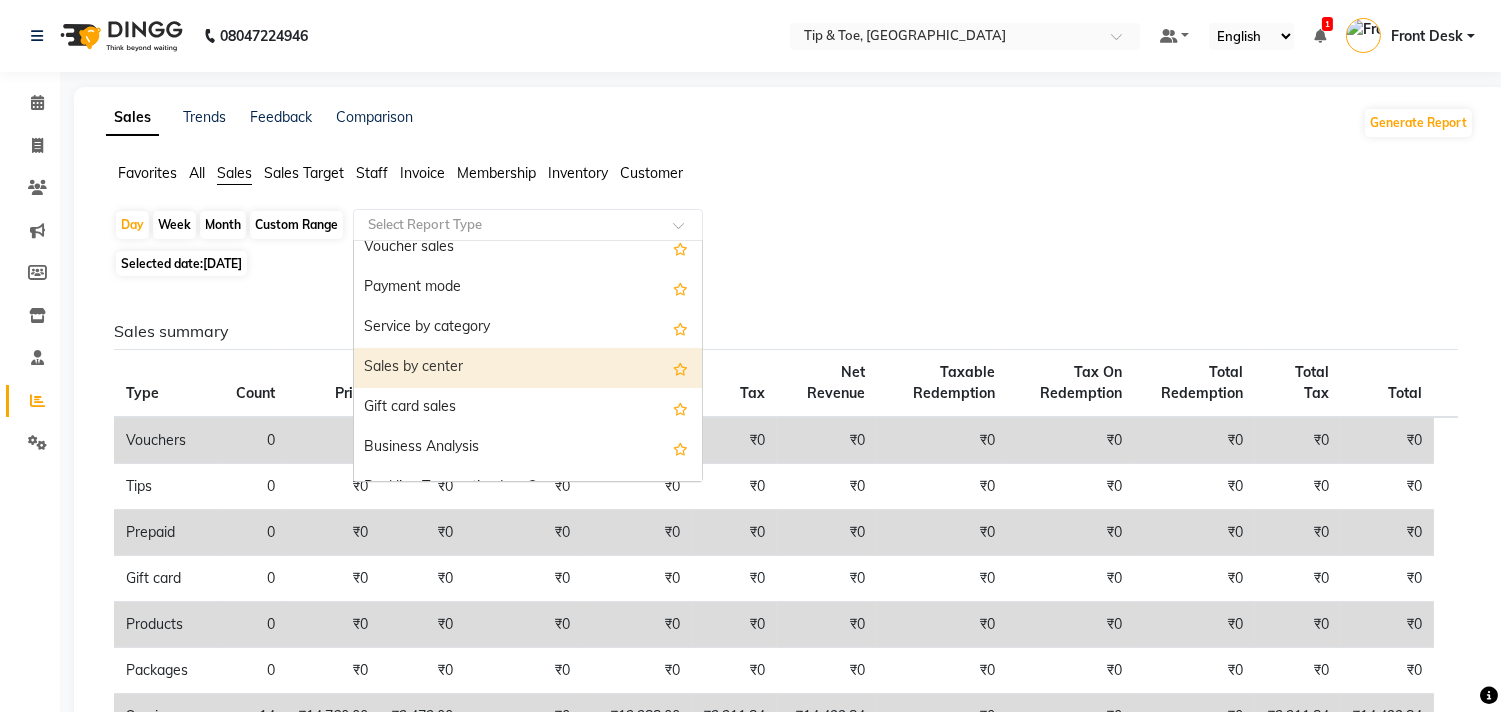 scroll, scrollTop: 400, scrollLeft: 0, axis: vertical 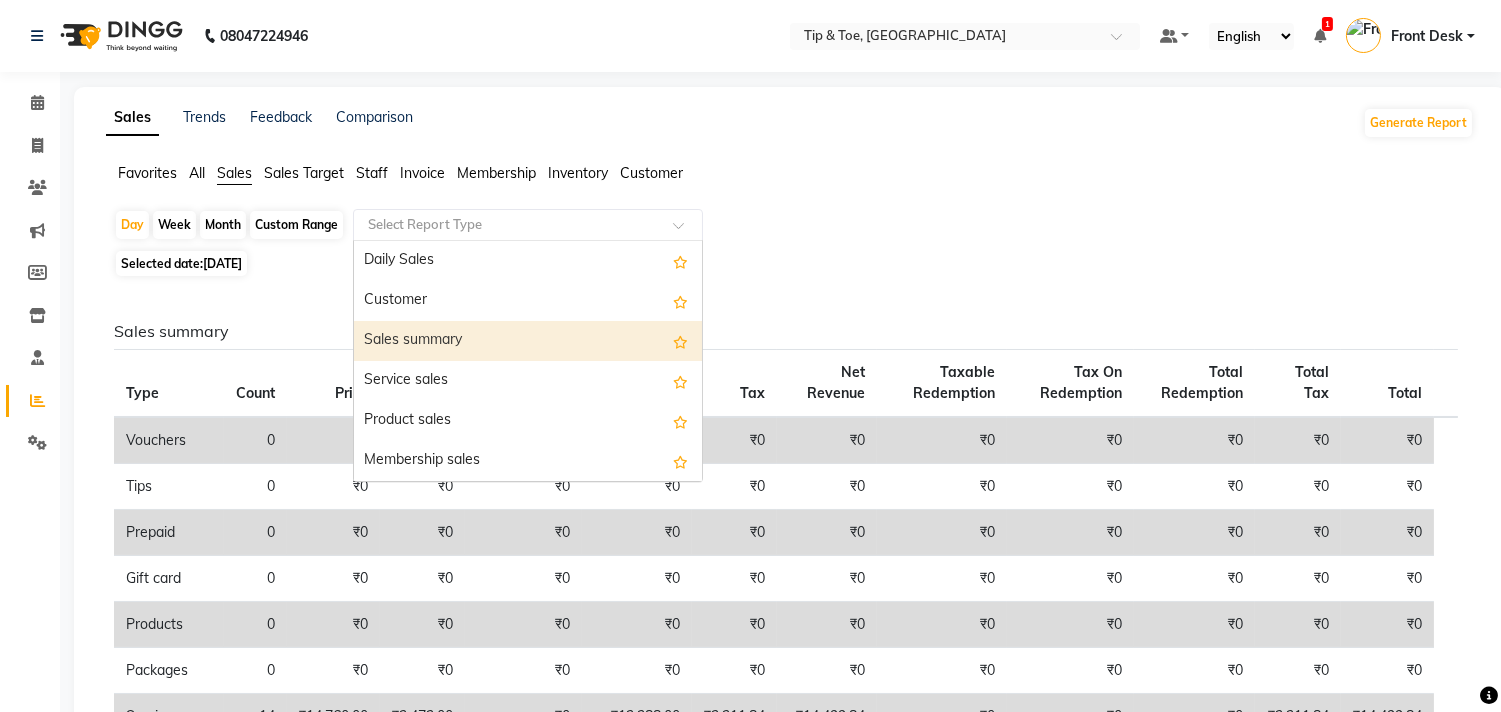 click on "Sales summary" at bounding box center (528, 341) 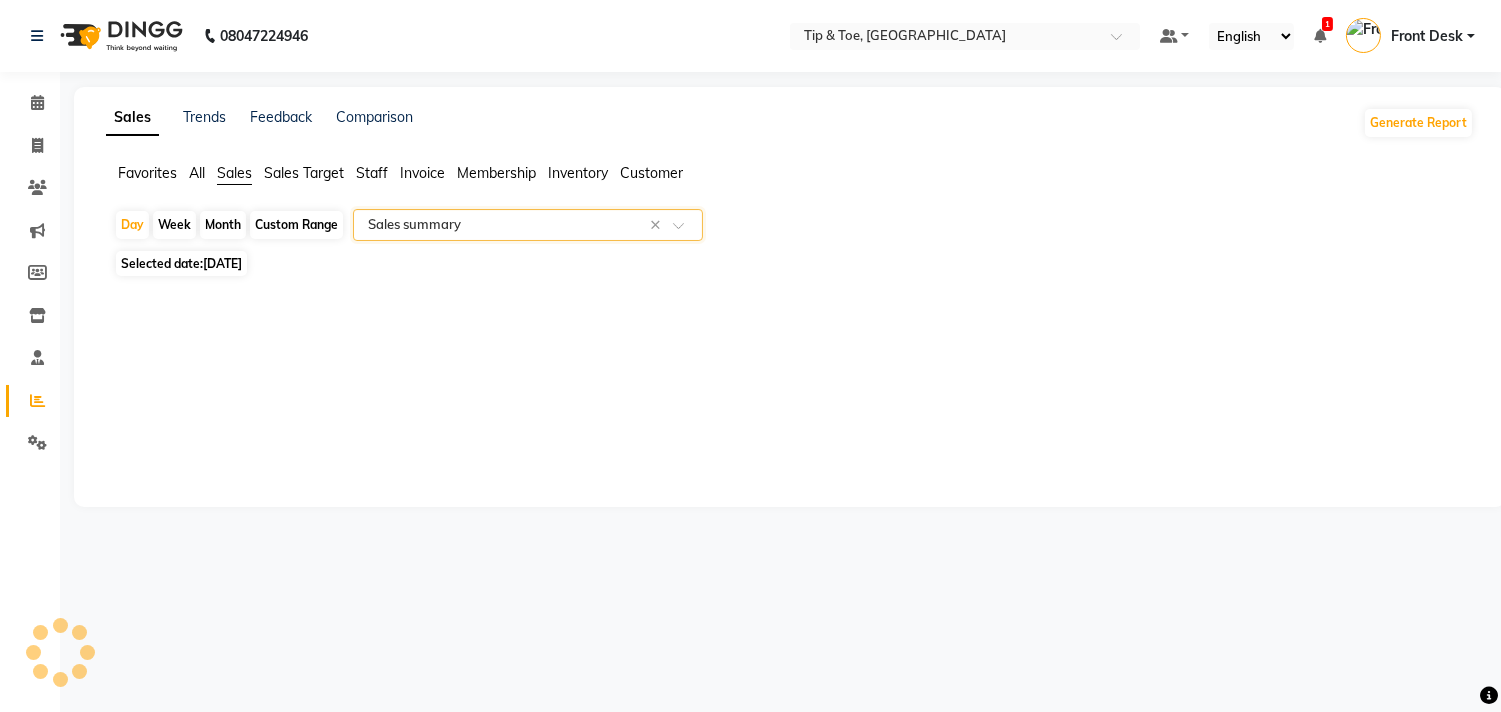 select on "full_report" 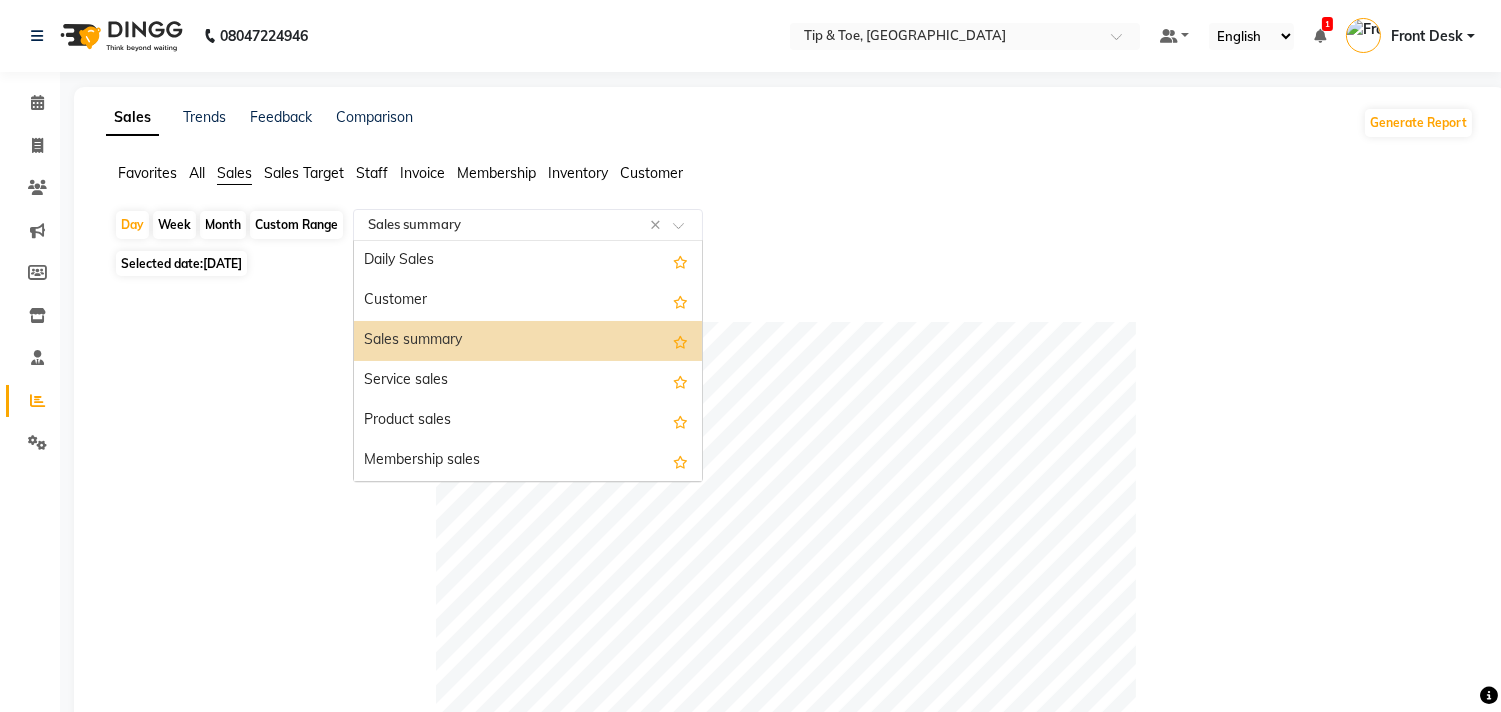 click 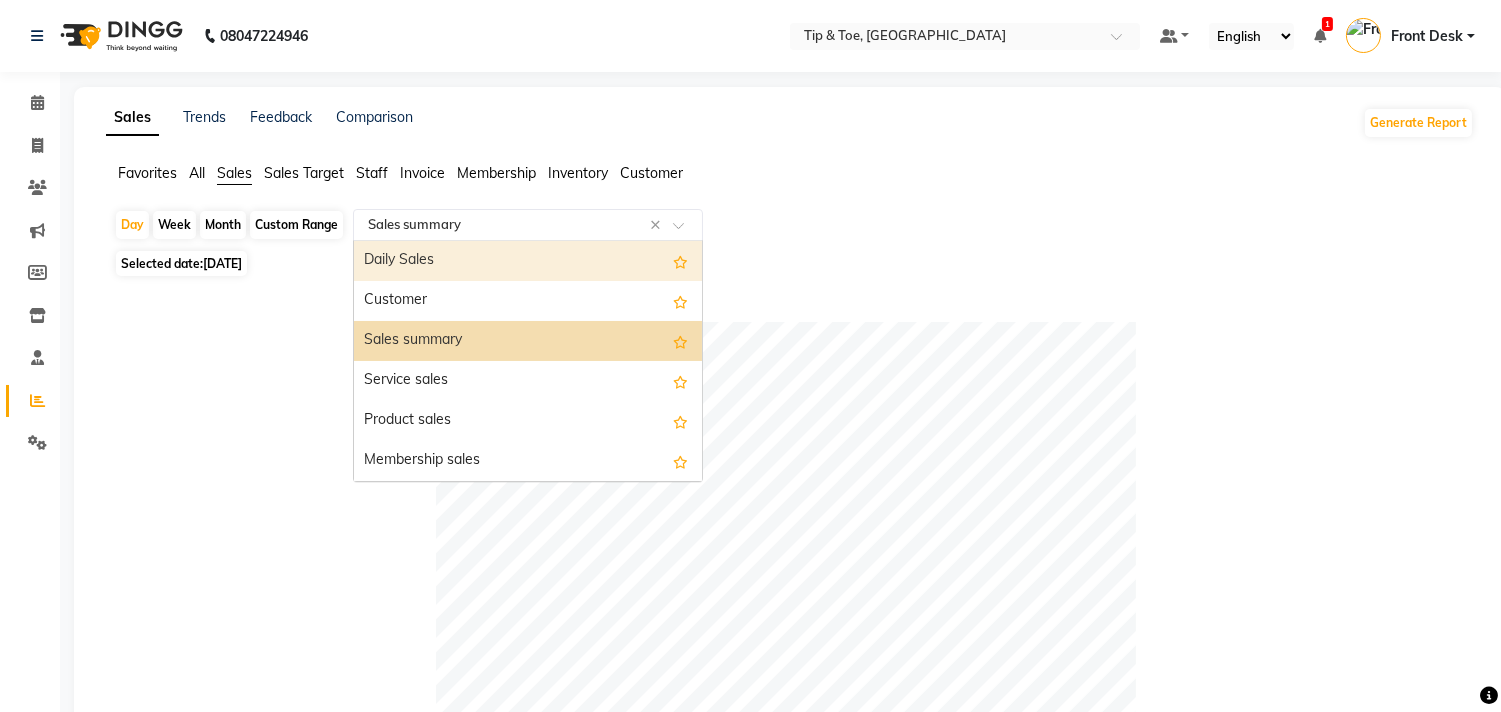 click on "Select Report Type × Sales summary ×" 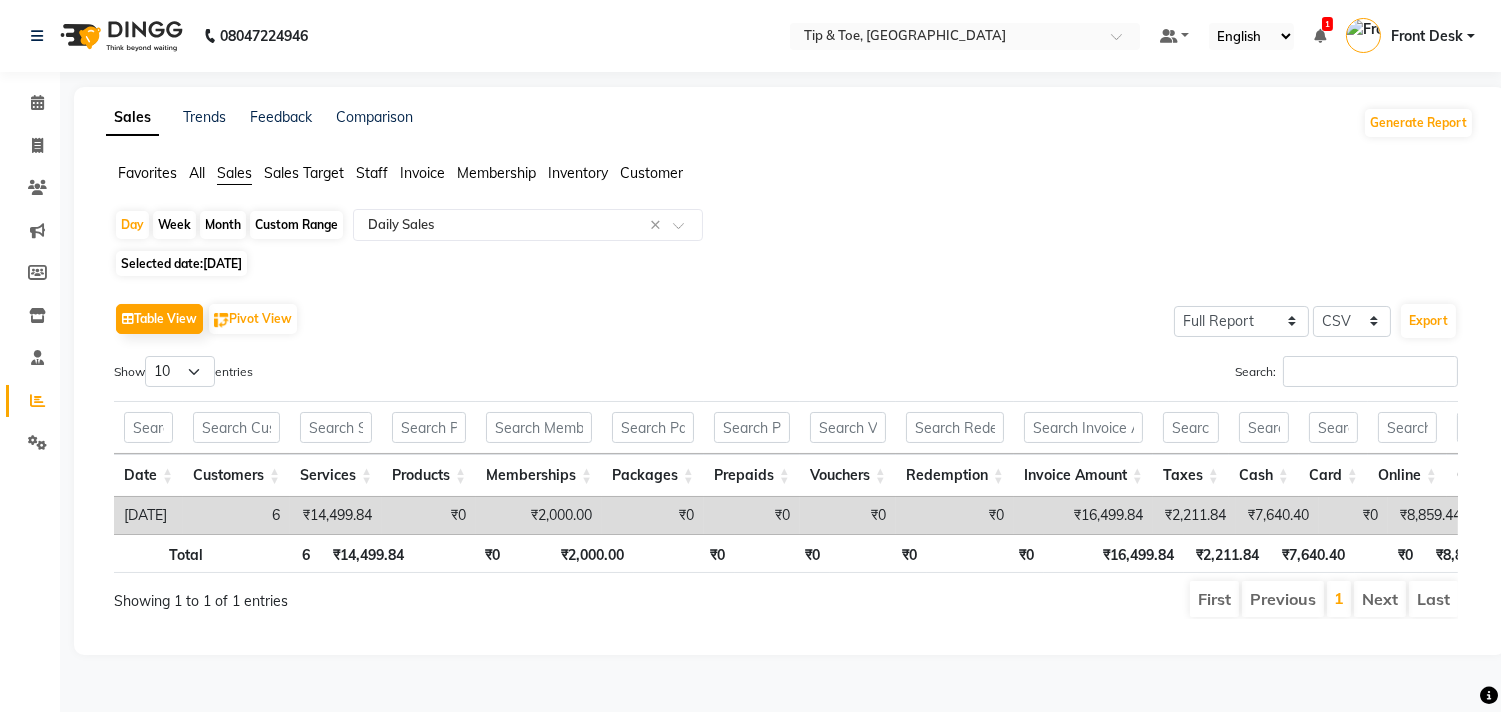 click on "Custom Range" 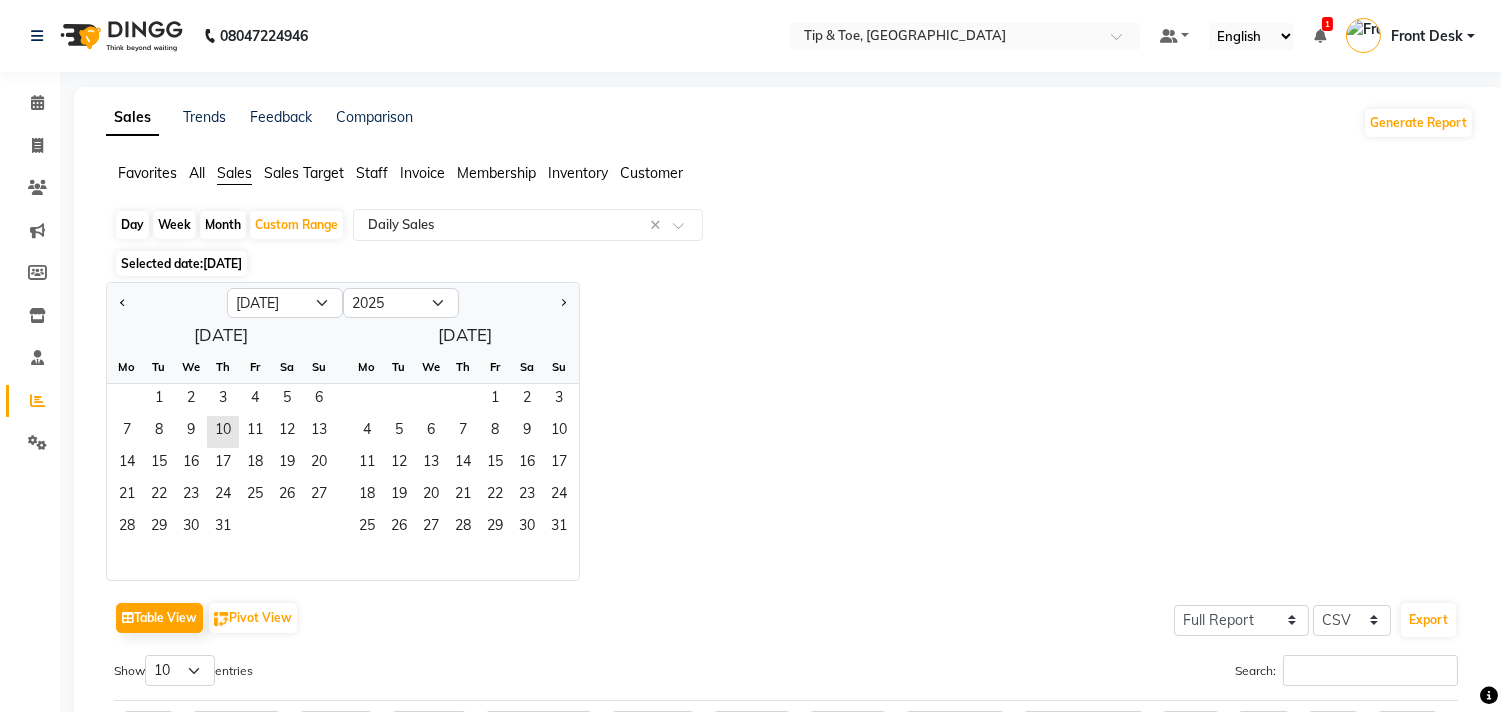 drag, startPoint x: 105, startPoint y: 300, endPoint x: 96, endPoint y: 295, distance: 10.29563 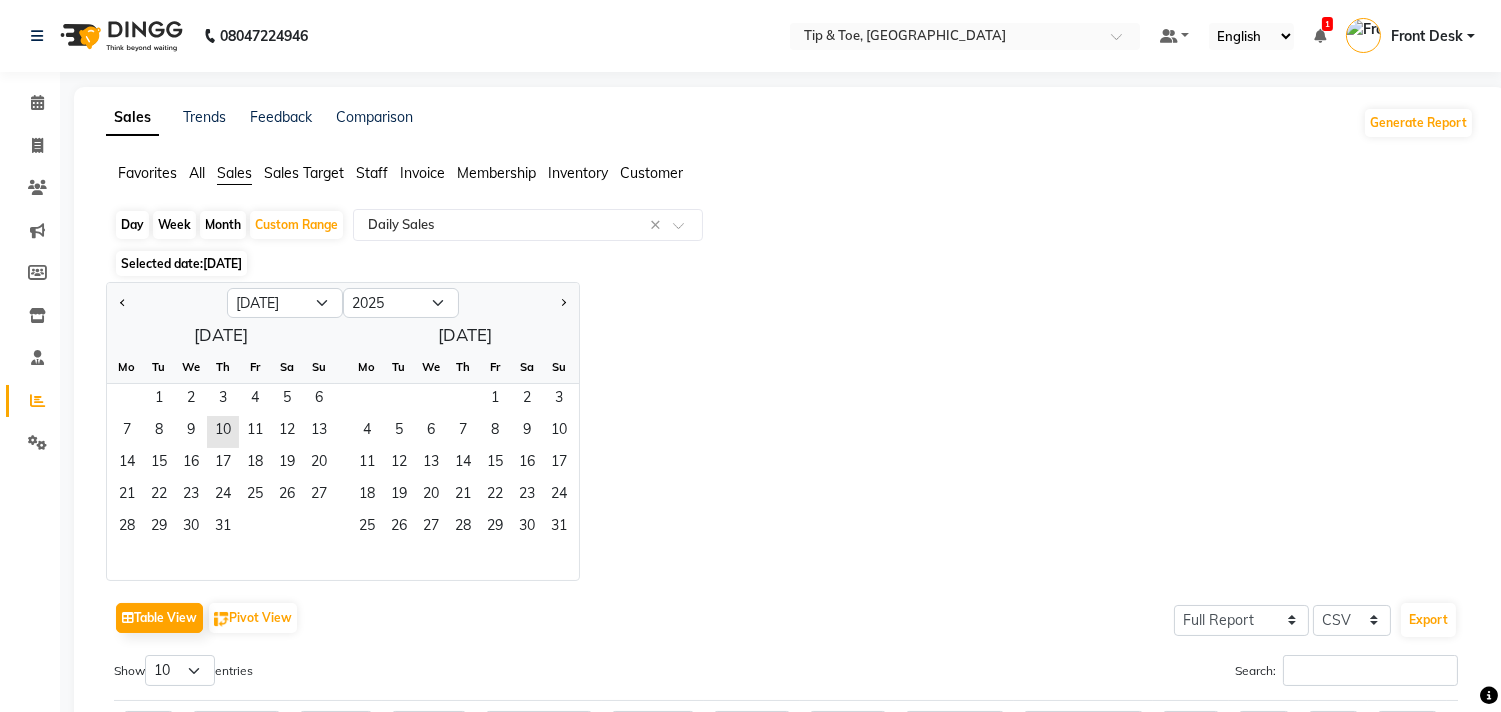 click on "Favorites All Sales Sales Target Staff Invoice Membership Inventory Customer  Day   Week   Month   Custom Range  Select Report Type × Daily Sales × Selected date:  10-07-2025  Jan Feb Mar Apr May Jun Jul Aug Sep Oct Nov Dec 2015 2016 2017 2018 2019 2020 2021 2022 2023 2024 2025 2026 2027 2028 2029 2030 2031 2032 2033 2034 2035  July 2025  Mo Tu We Th Fr Sa Su  1   2   3   4   5   6   7   8   9   10   11   12   13   14   15   16   17   18   19   20   21   22   23   24   25   26   27   28   29   30   31   August 2025  Mo Tu We Th Fr Sa Su  1   2   3   4   5   6   7   8   9   10   11   12   13   14   15   16   17   18   19   20   21   22   23   24   25   26   27   28   29   30   31   Table View   Pivot View  Select Full Report Filtered Report Select CSV PDF  Export  Show  10 25 50 100  entries Search: Date Customers Services Products Memberships Packages Prepaids Vouchers Redemption Invoice Amount Taxes Cash Card Online Custom Total Collection Total Sale Ex Redemption Excess Amount Due Received Actual Due 6" 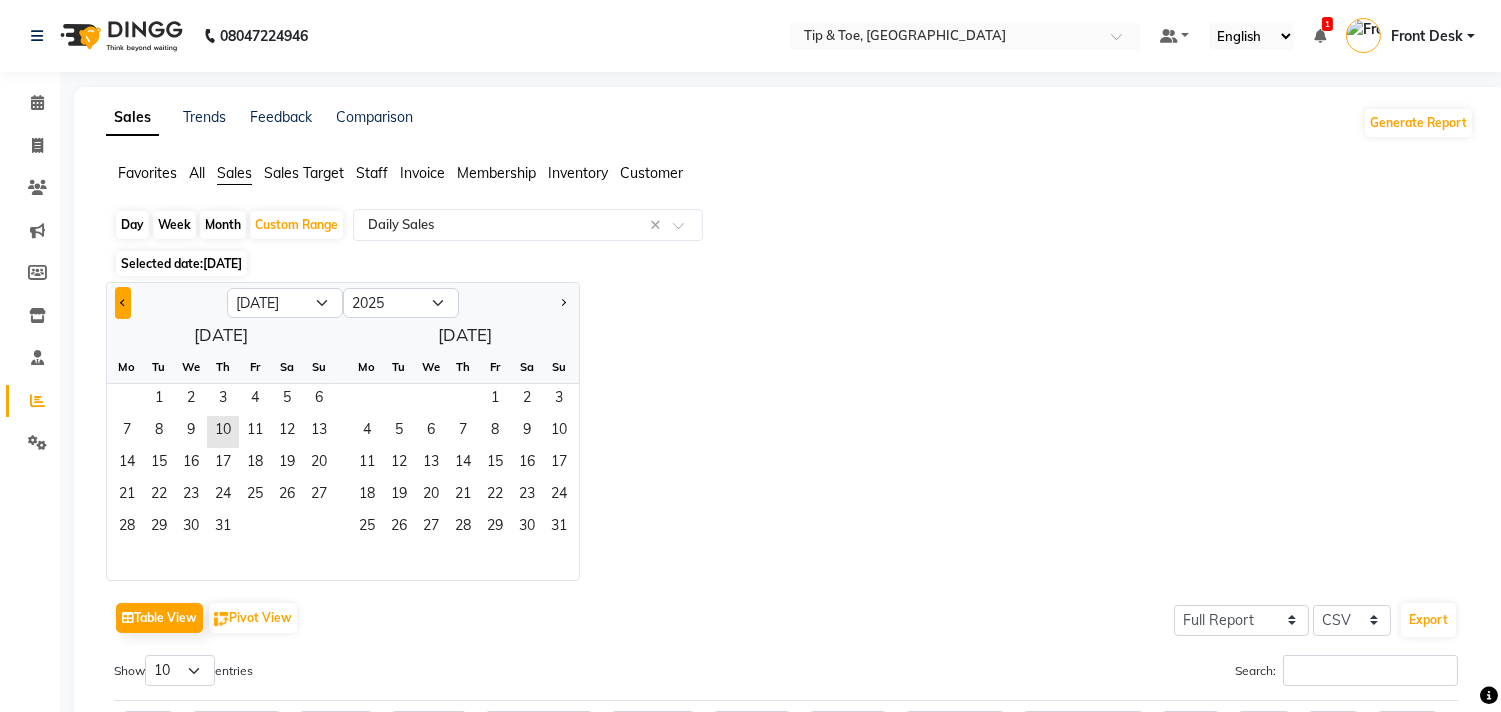 click 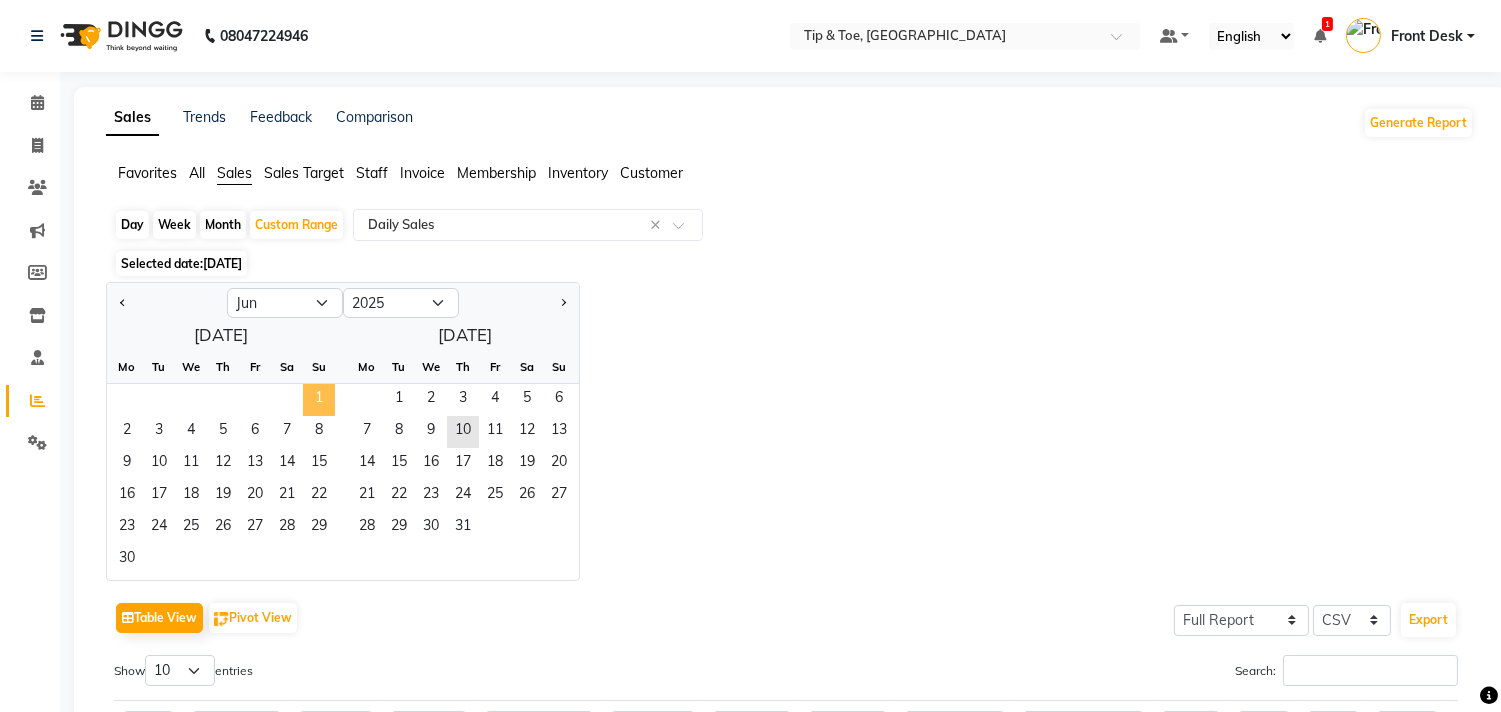 click on "1" 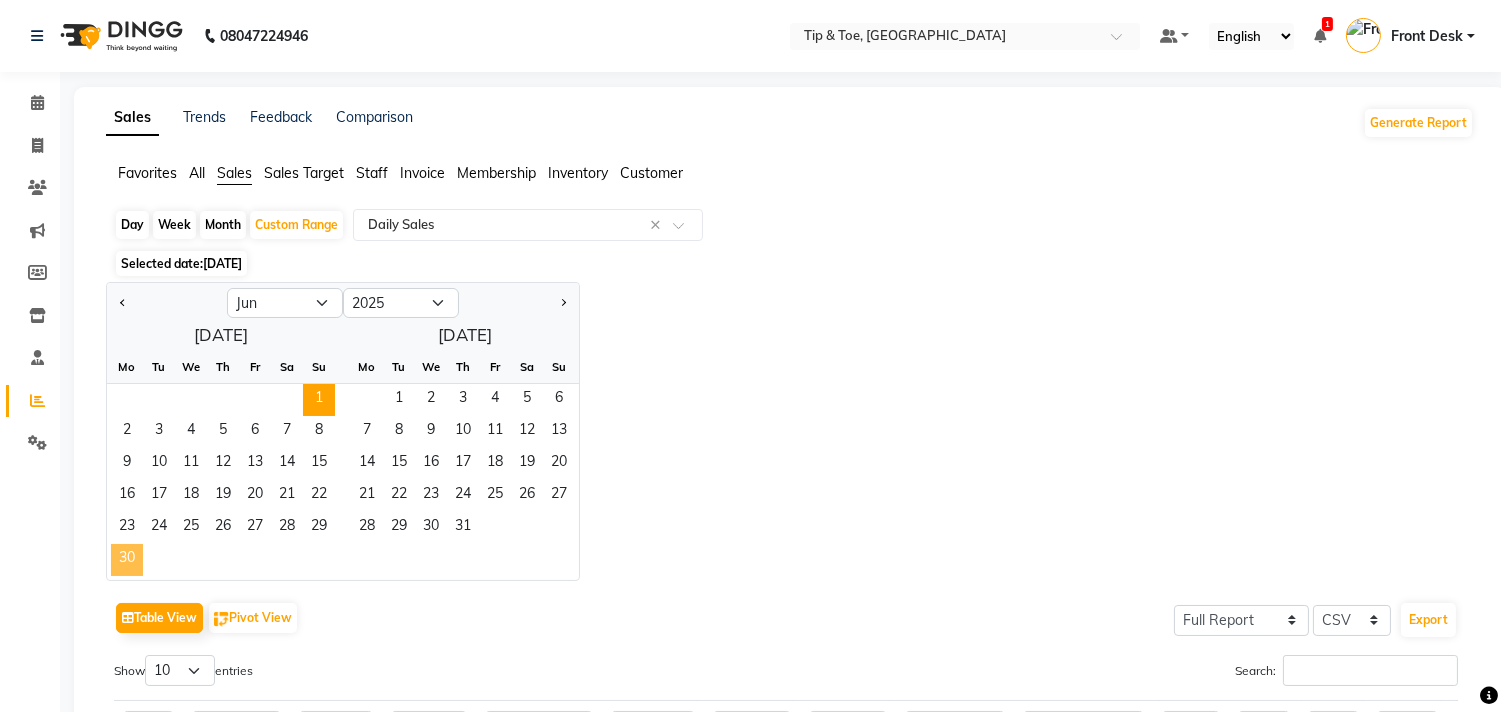 click on "30" 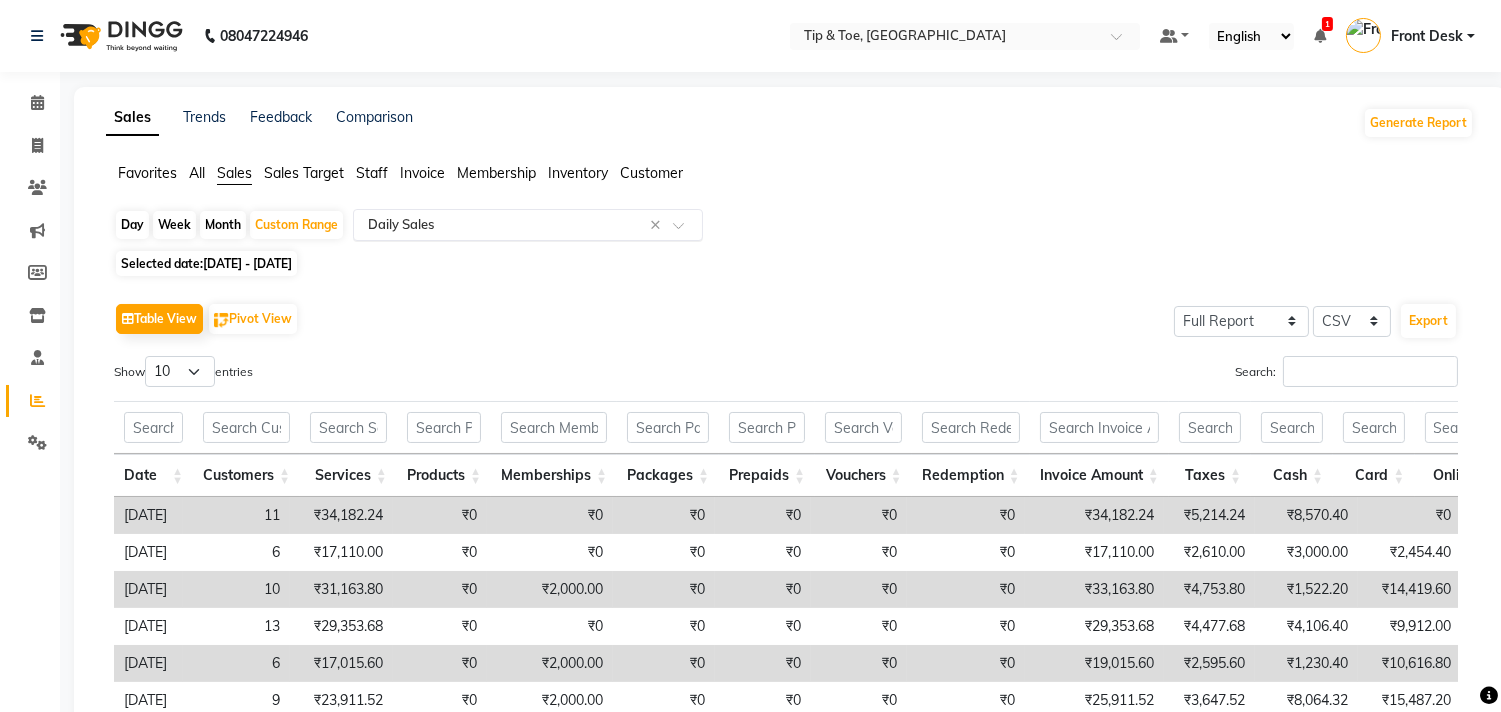 click 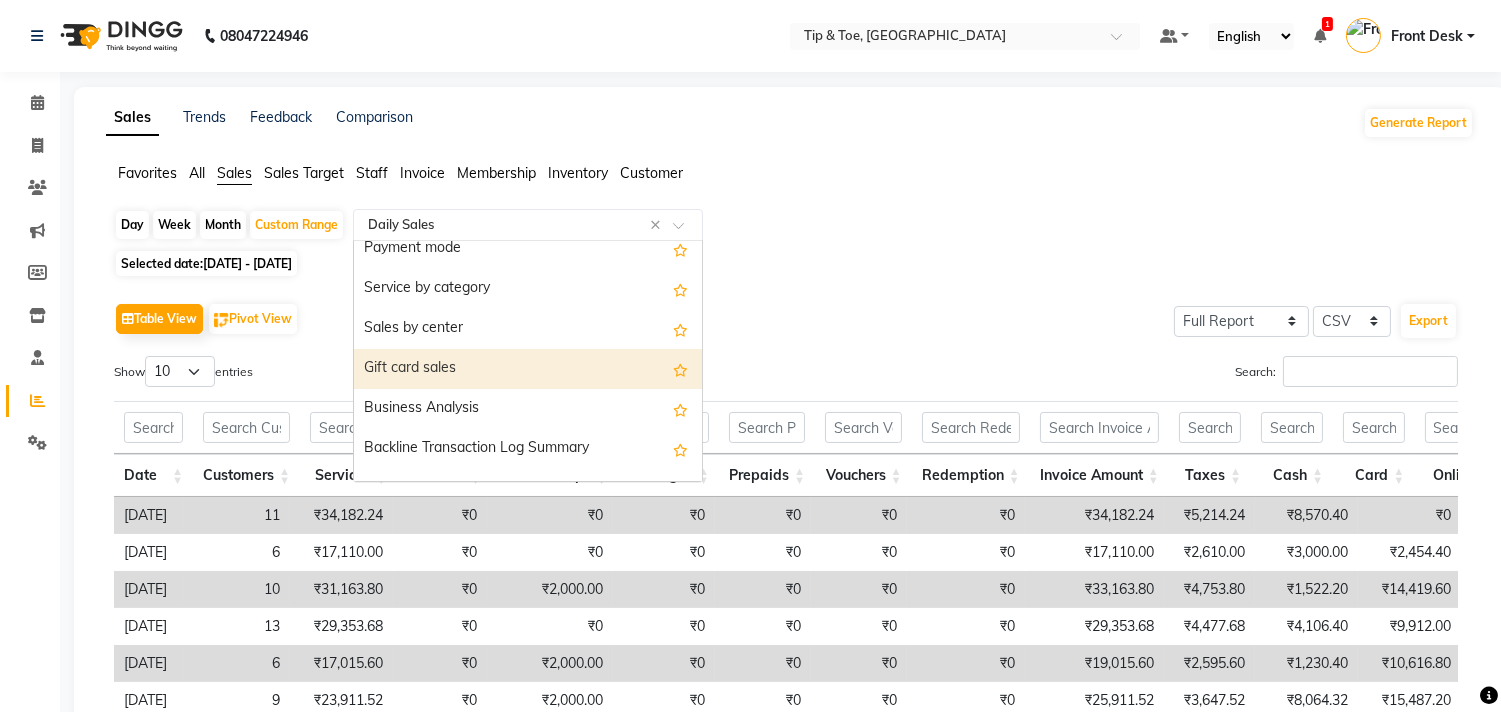 scroll, scrollTop: 400, scrollLeft: 0, axis: vertical 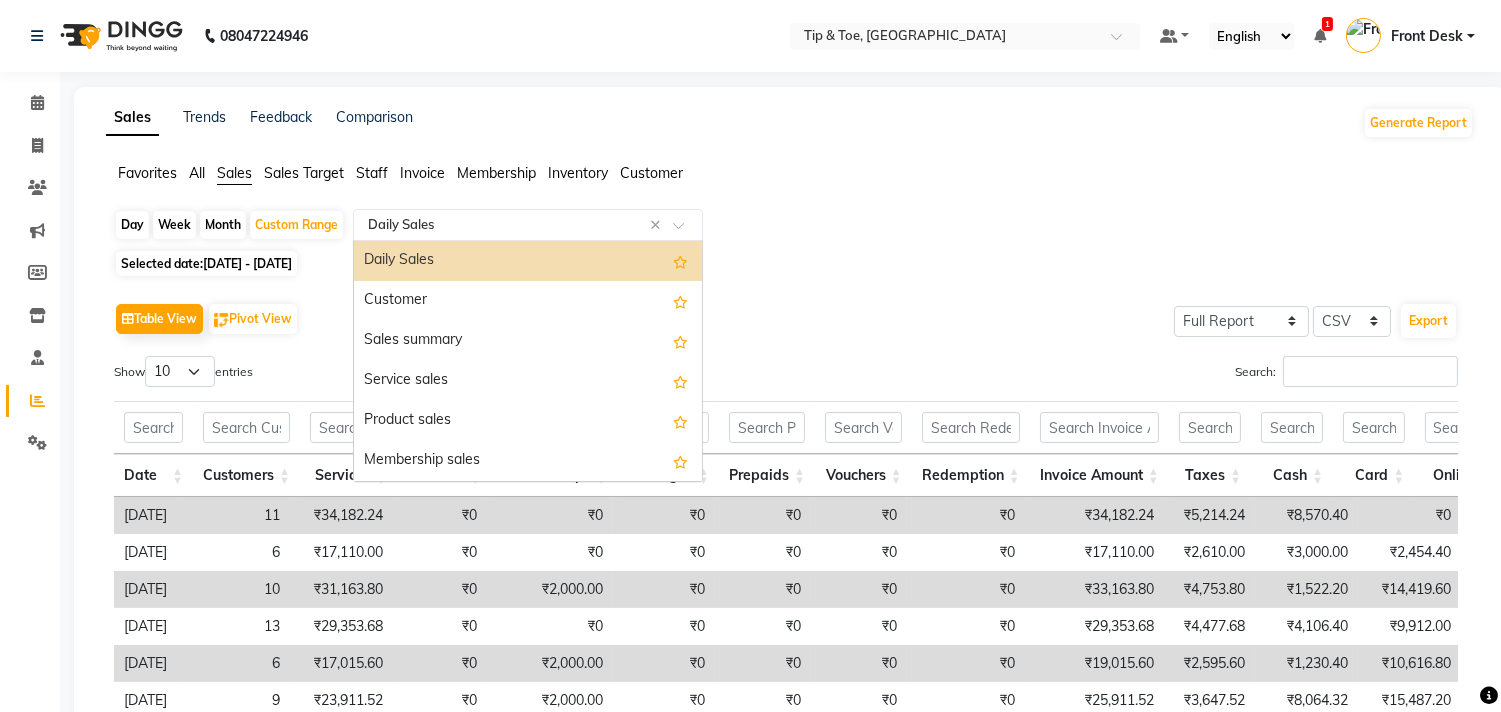 click on "Favorites All Sales Sales Target Staff Invoice Membership Inventory Customer" 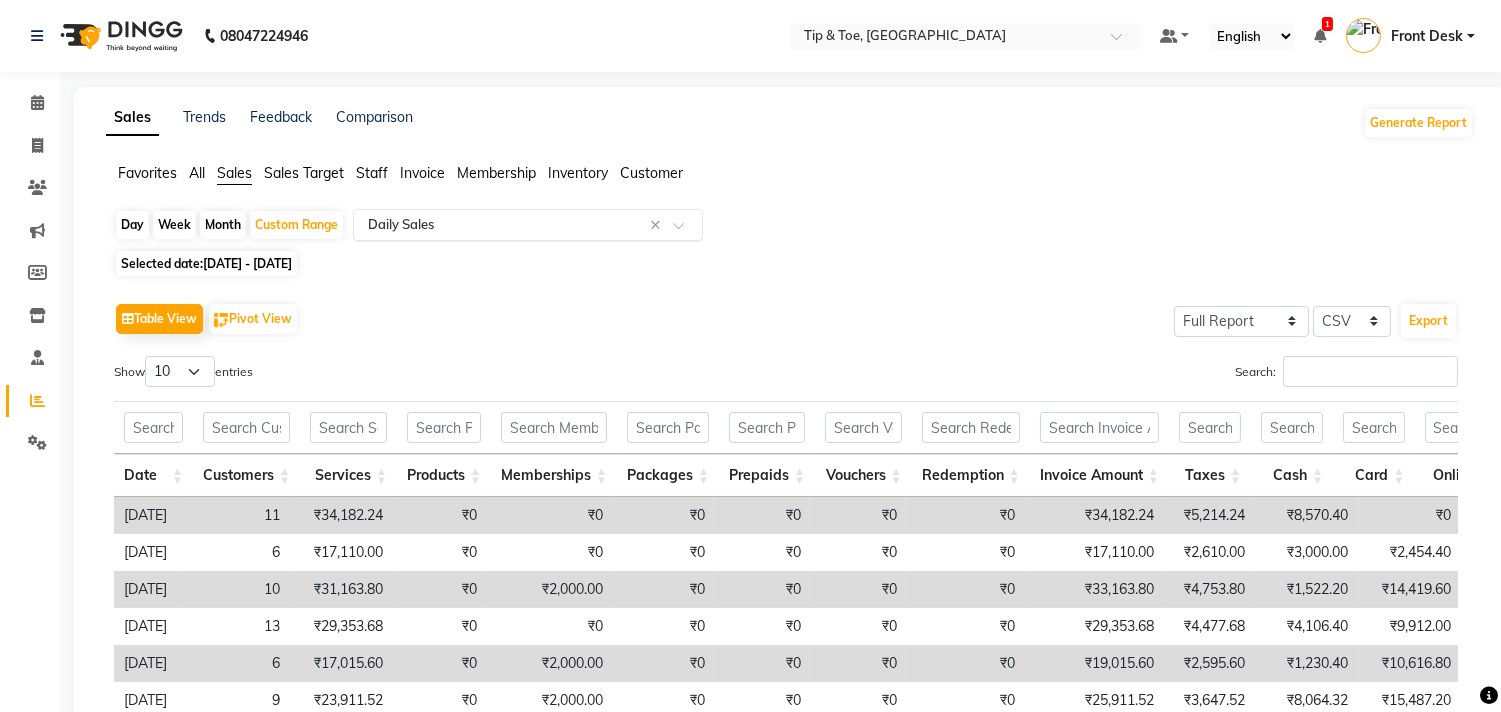 click 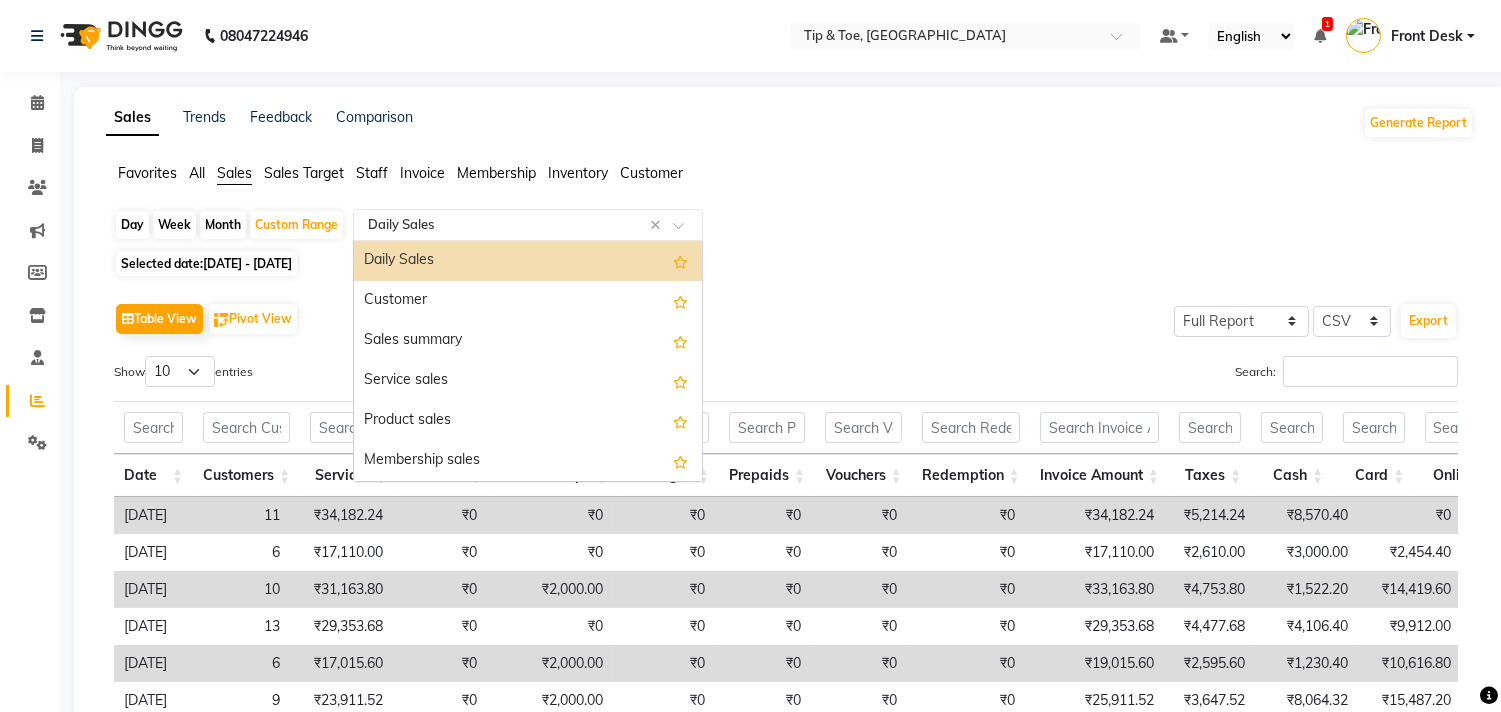 click on "Favorites All Sales Sales Target Staff Invoice Membership Inventory Customer" 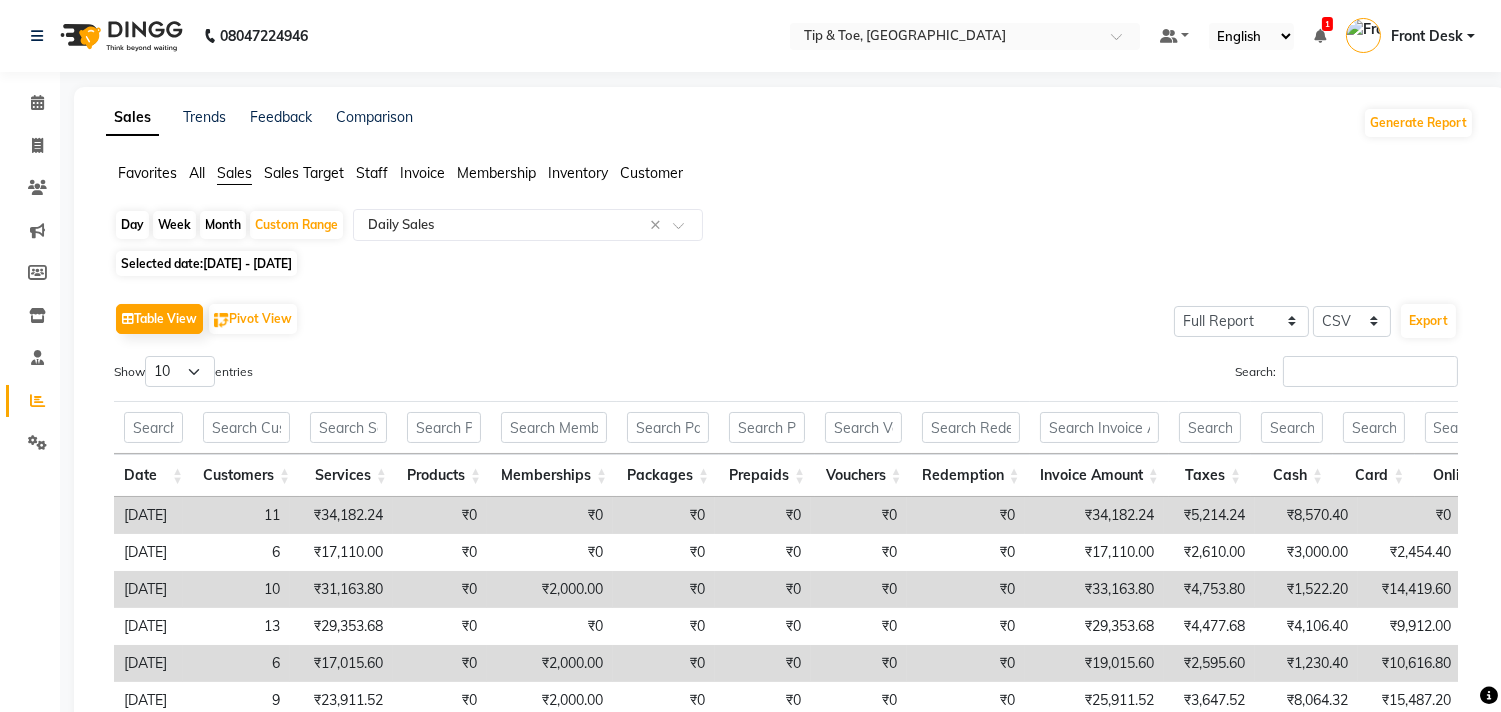 click on "All" 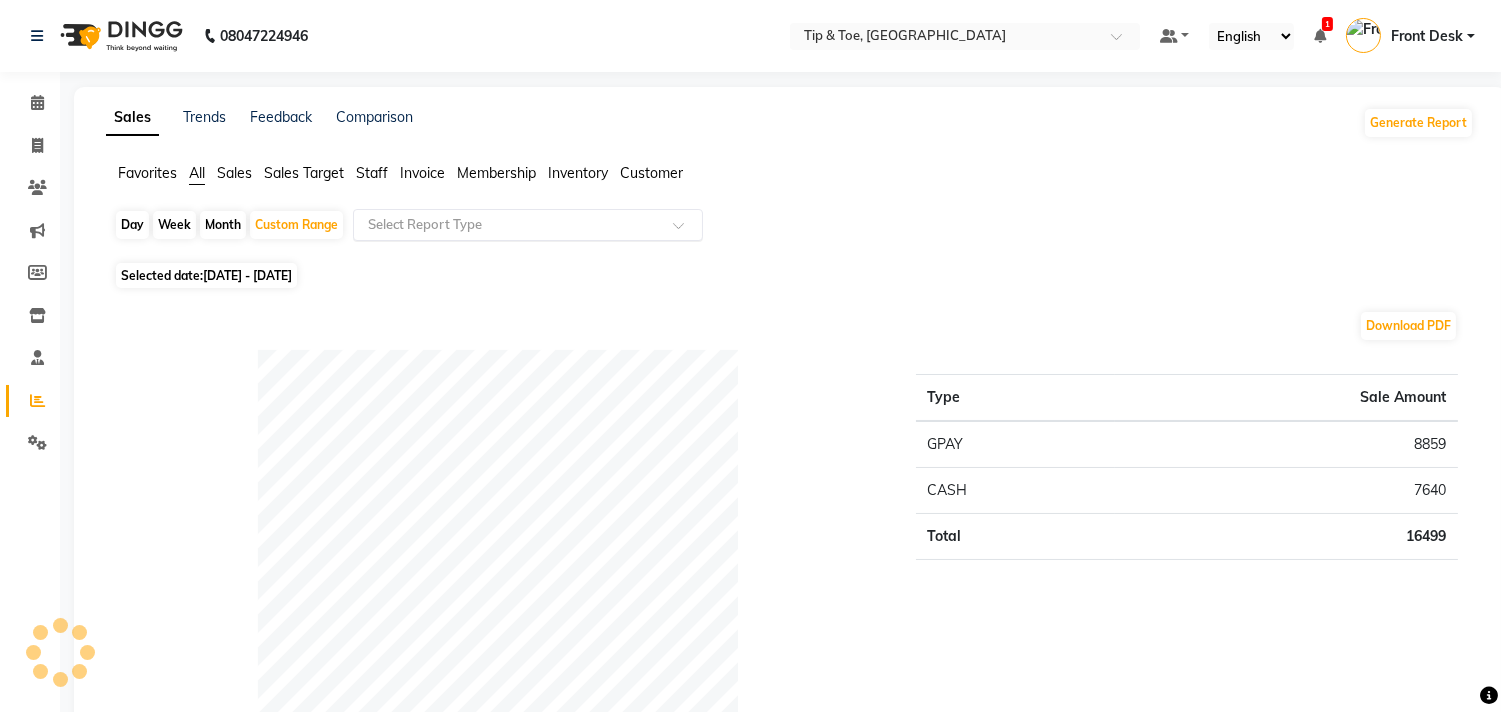 click 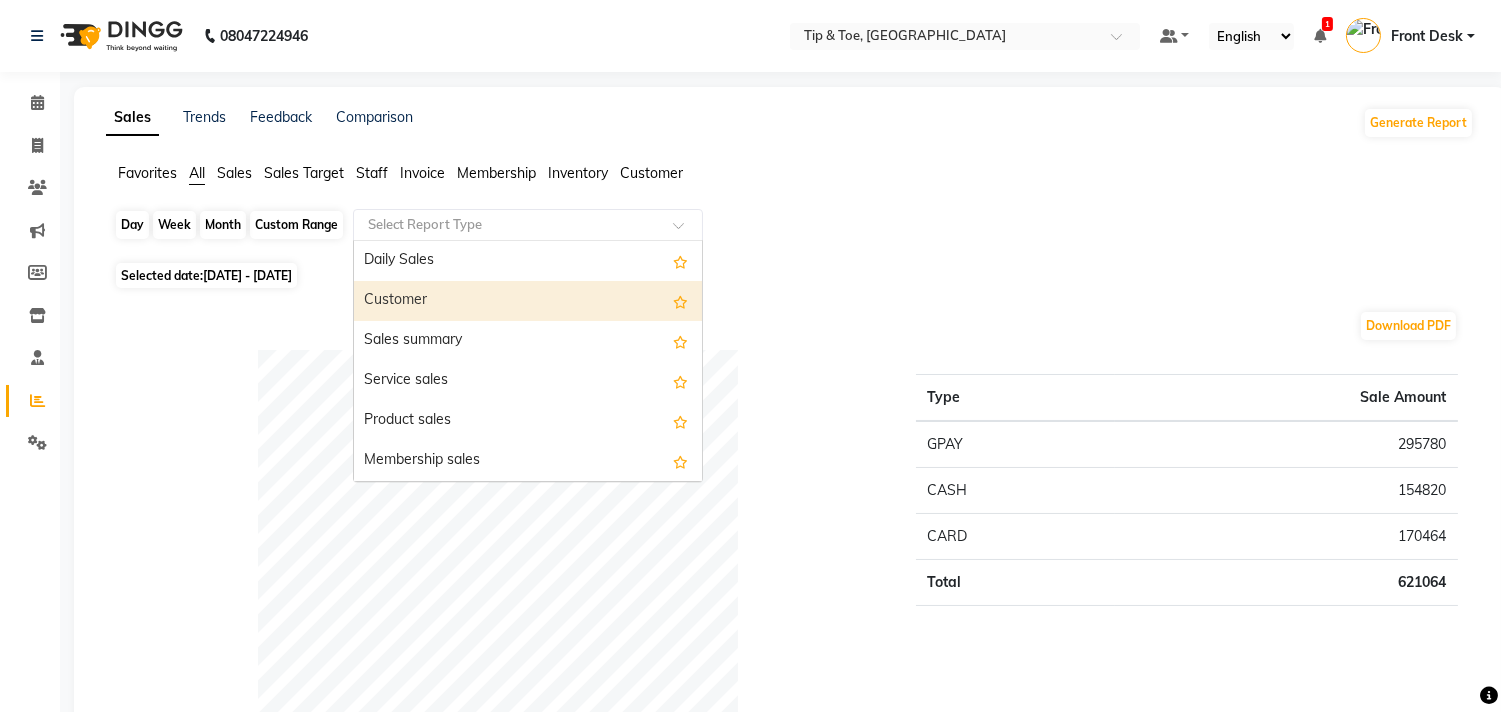 click on "Custom Range" 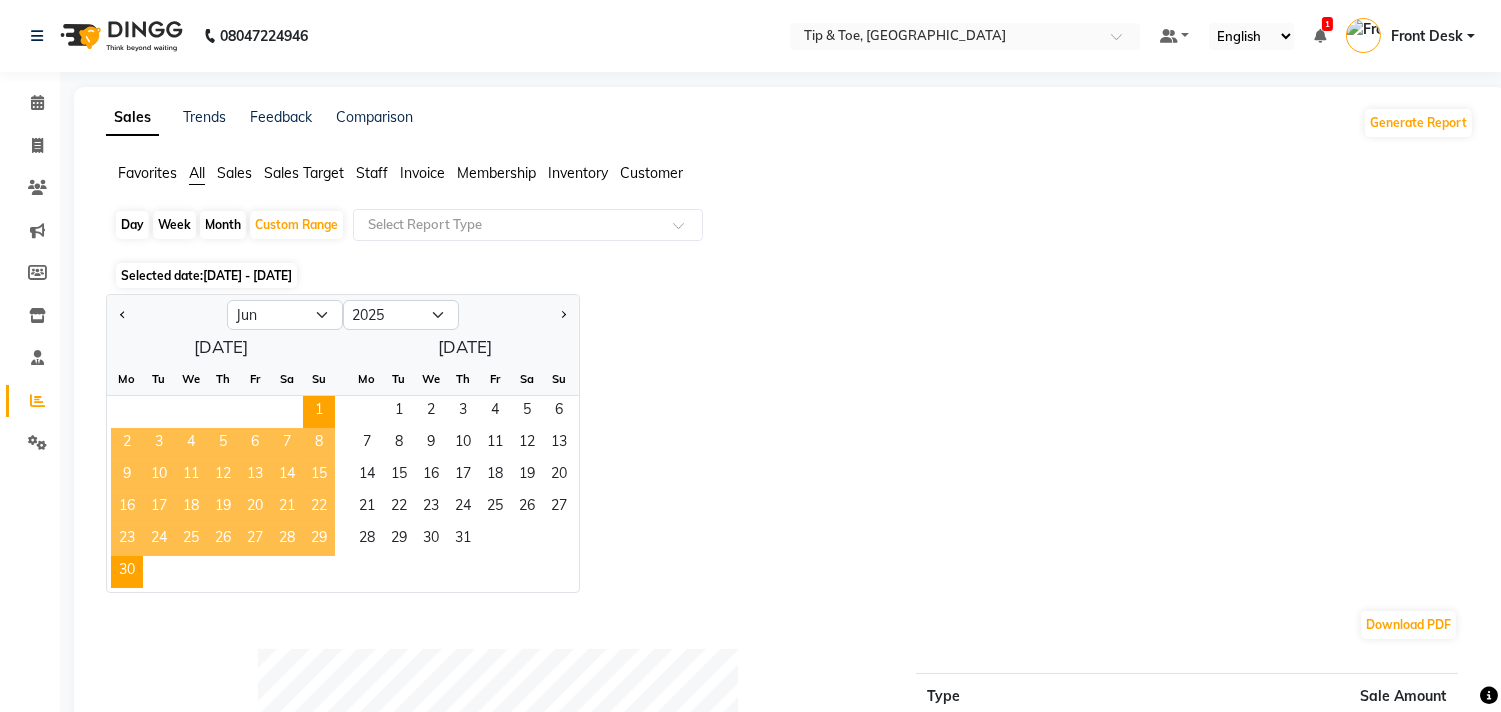 click on "Sales" 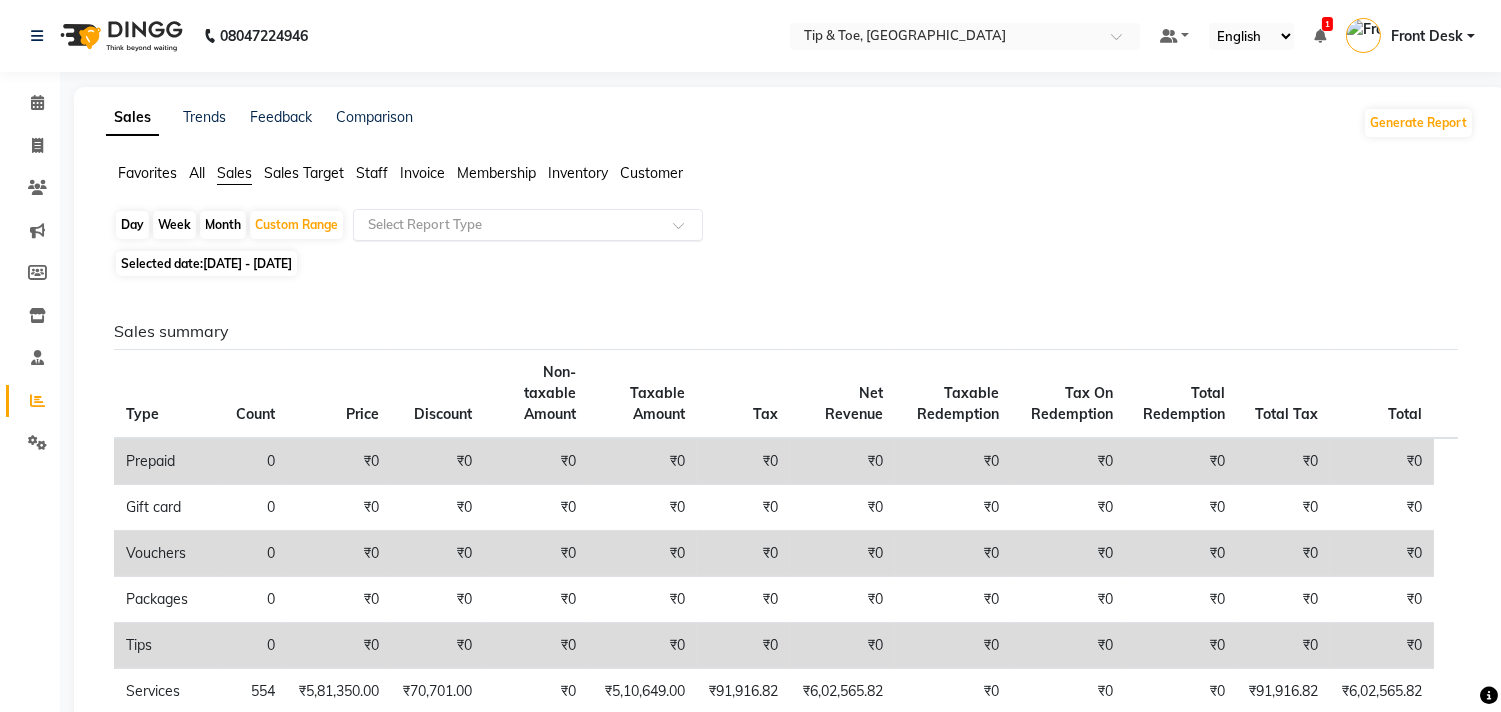 click 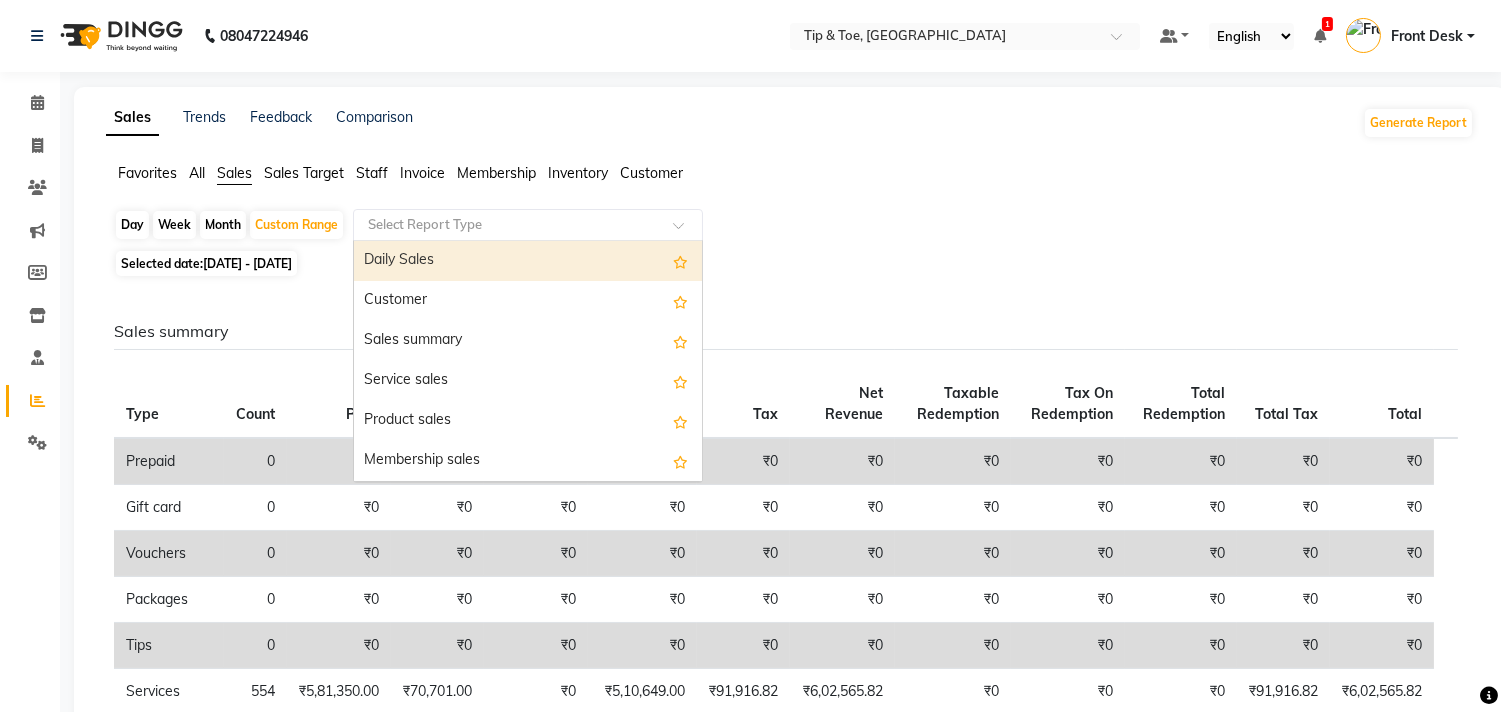 click on "Staff" 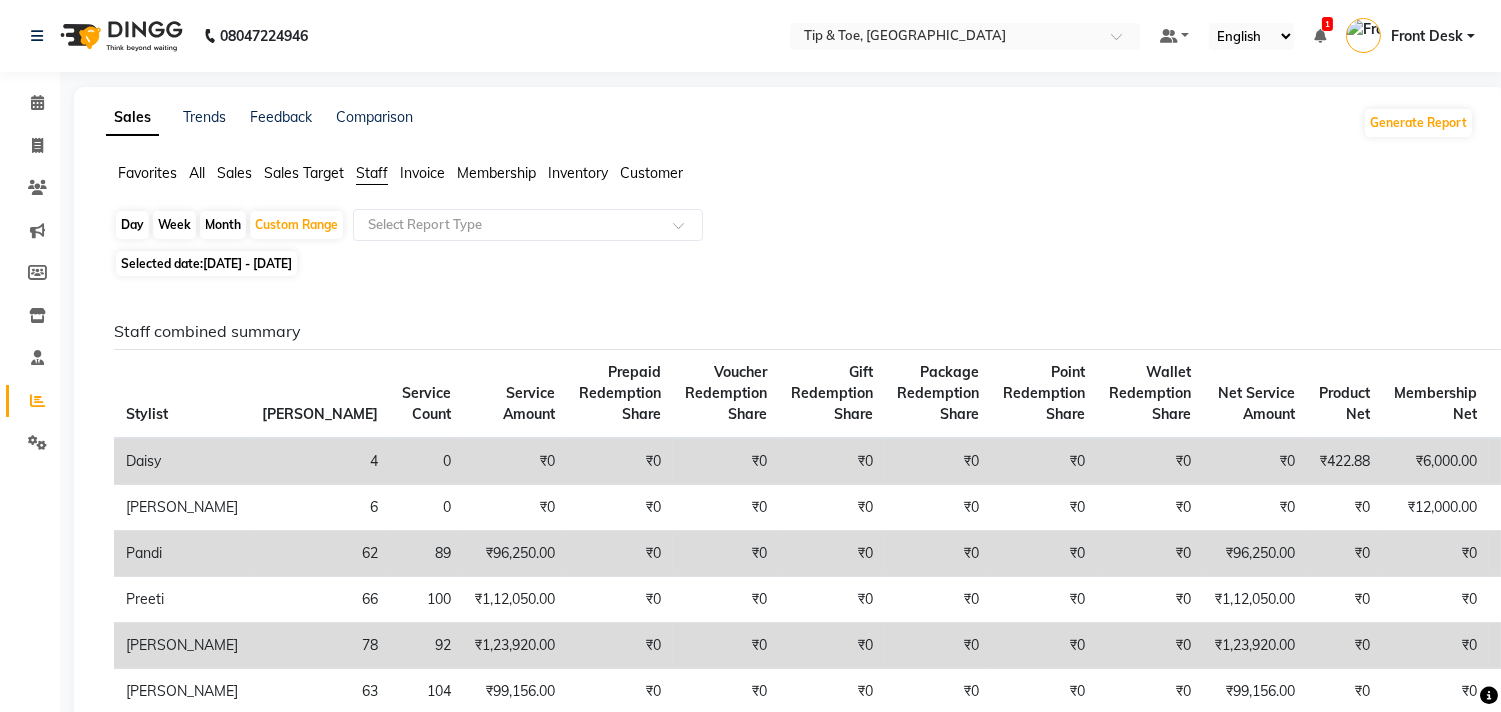 click on "Invoice" 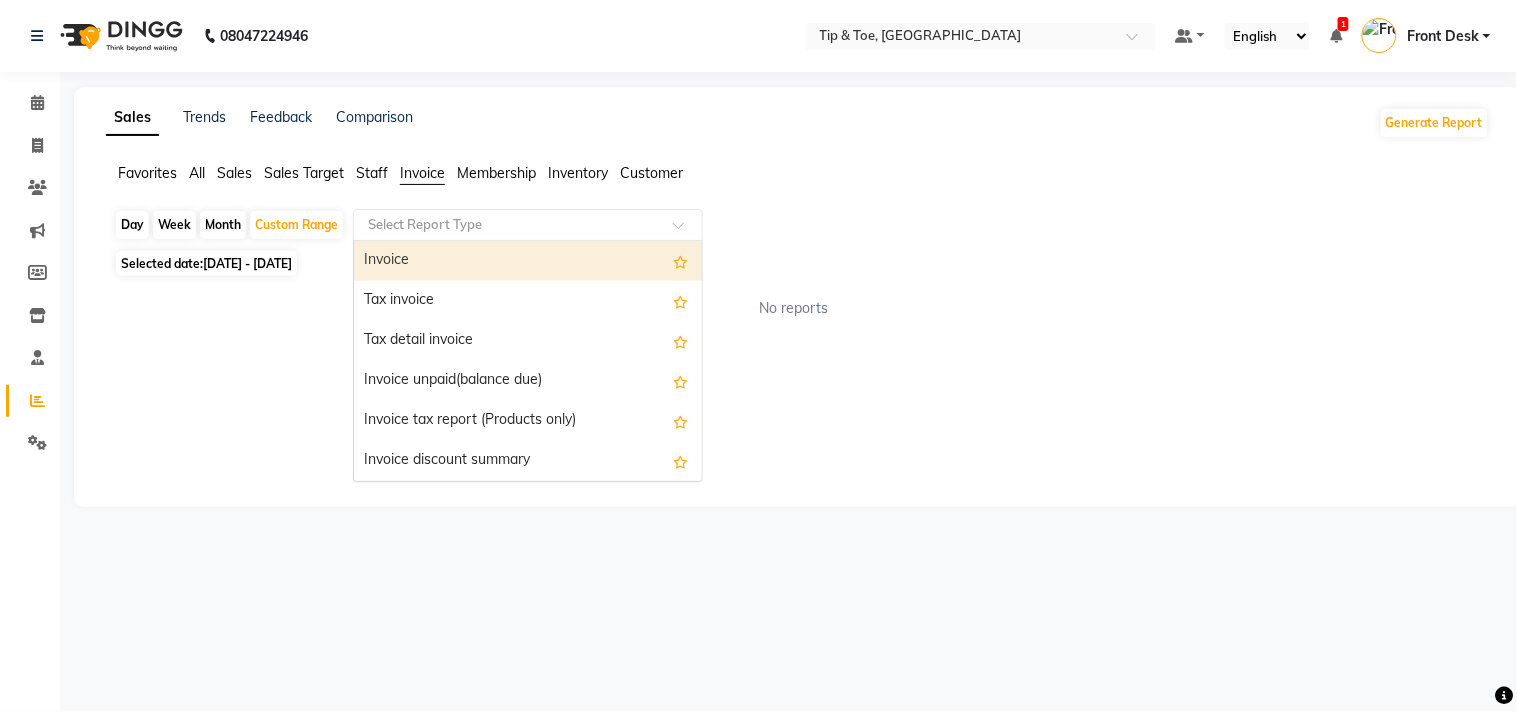 click 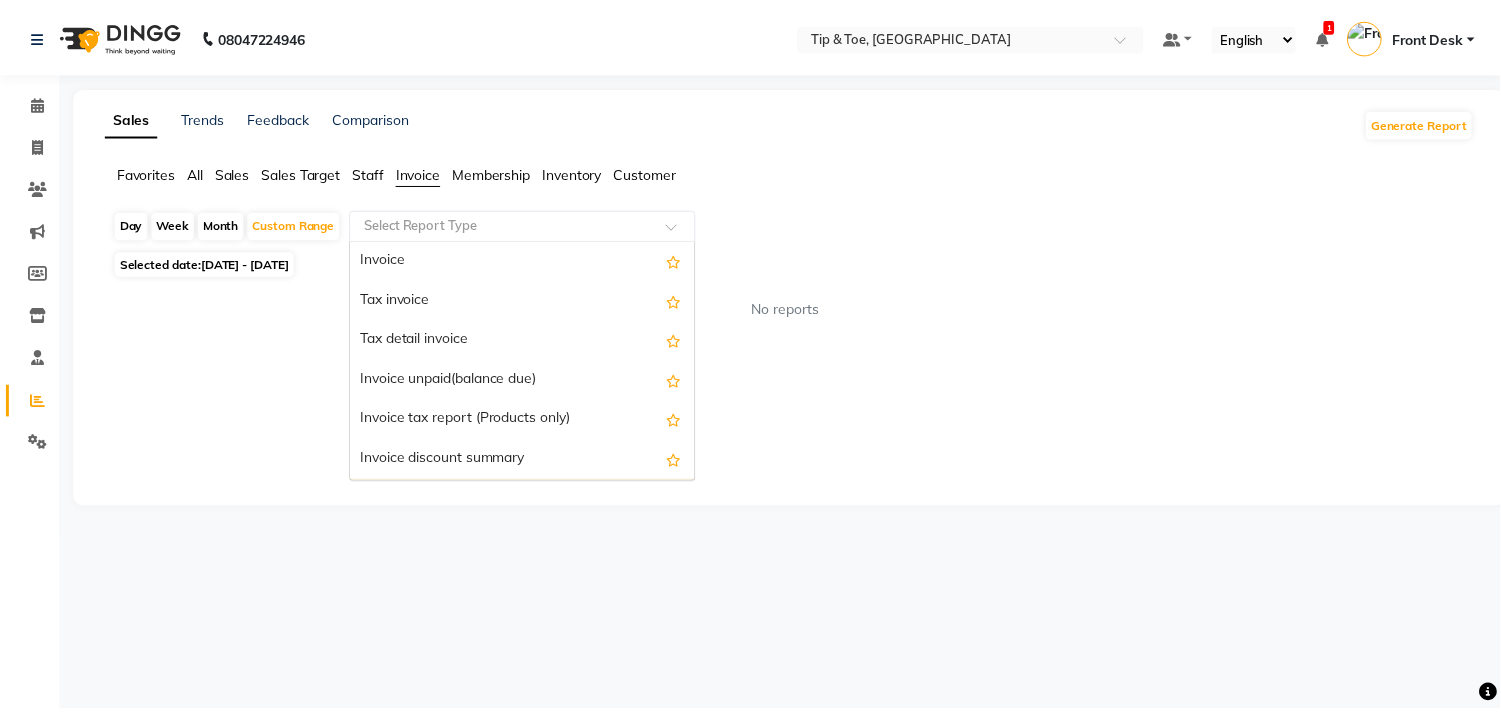 scroll, scrollTop: 0, scrollLeft: 0, axis: both 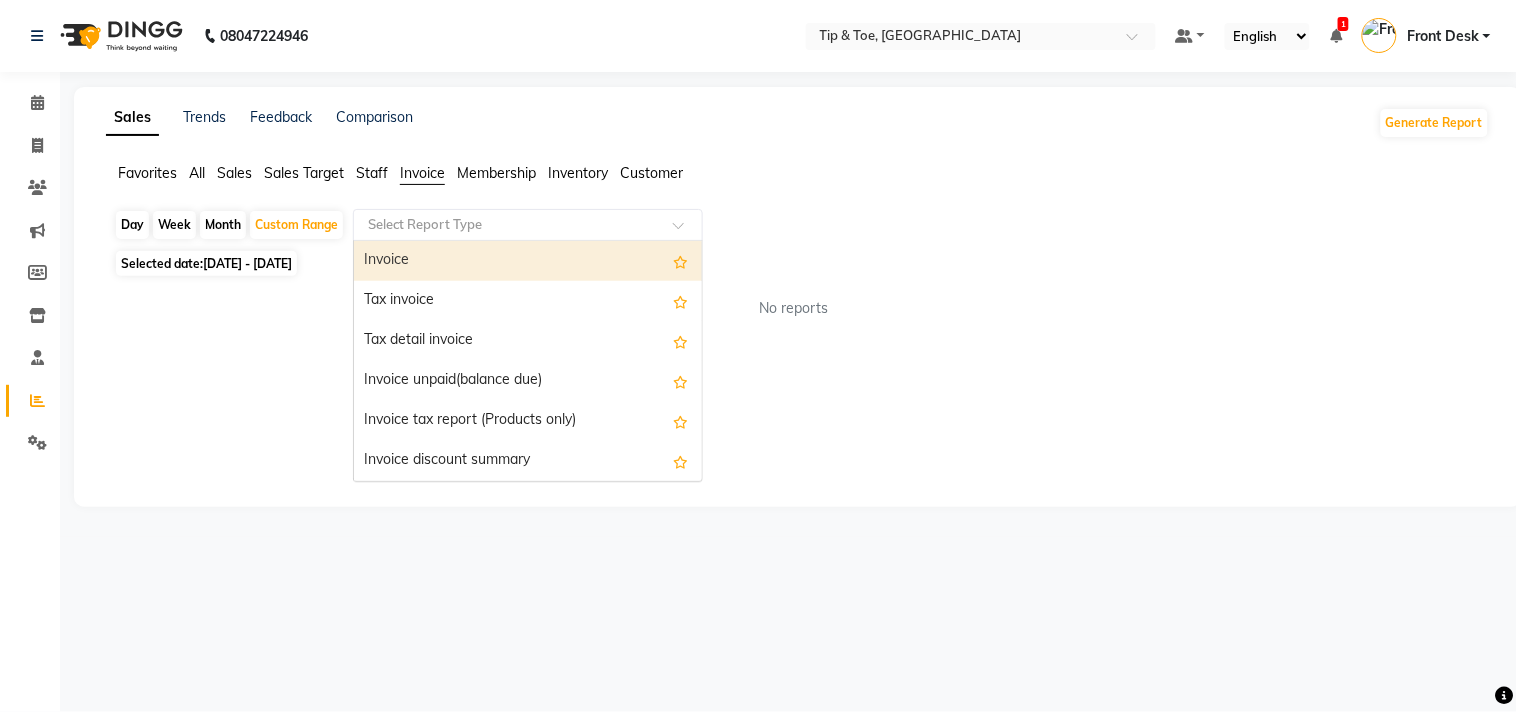 click on "Invoice" at bounding box center (528, 261) 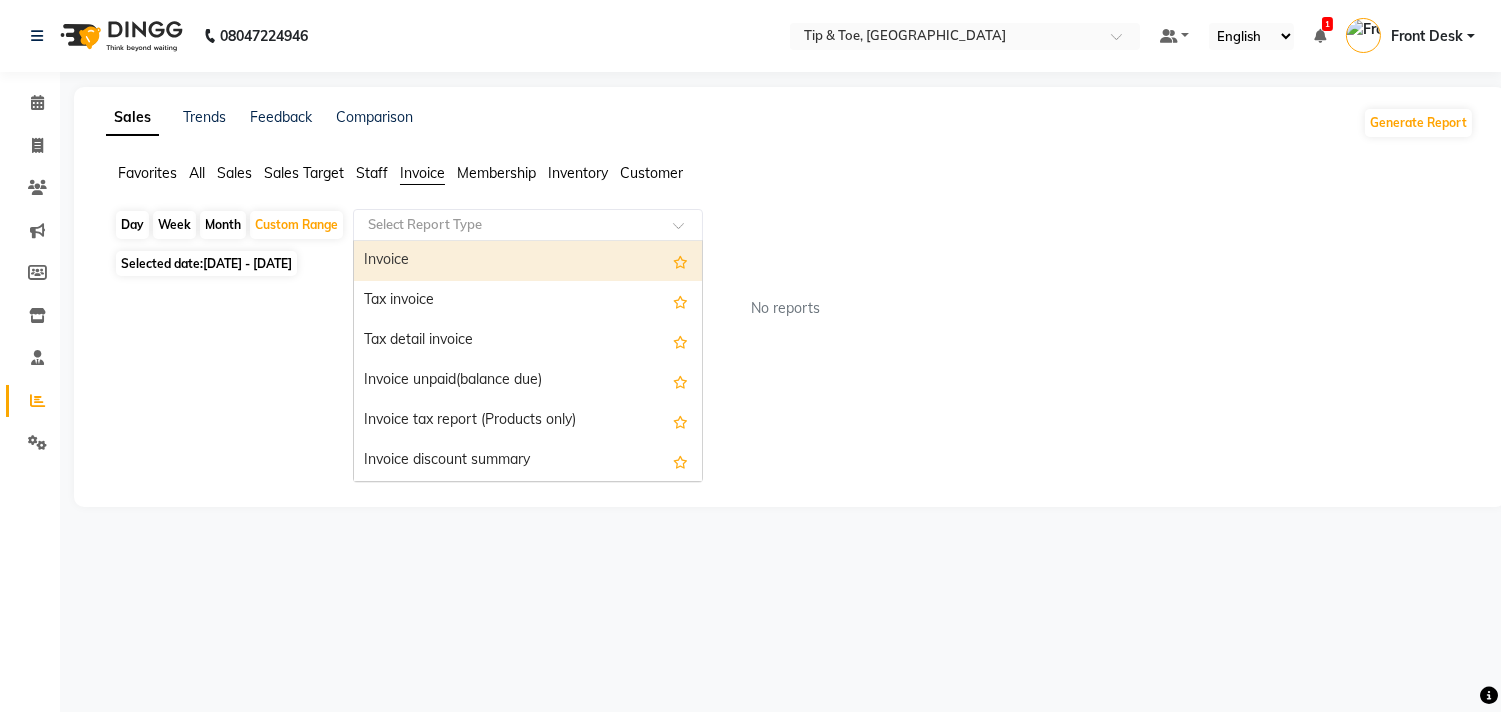 select on "full_report" 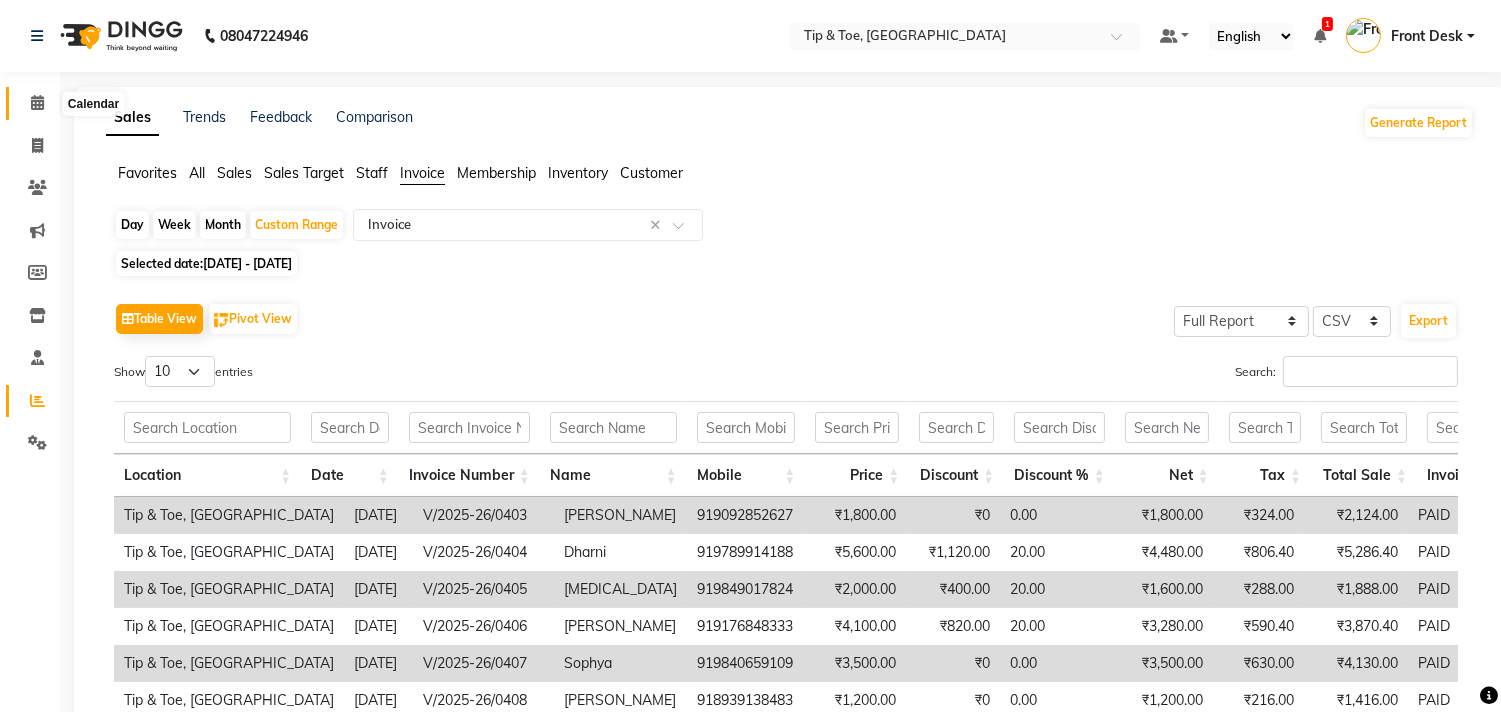 click 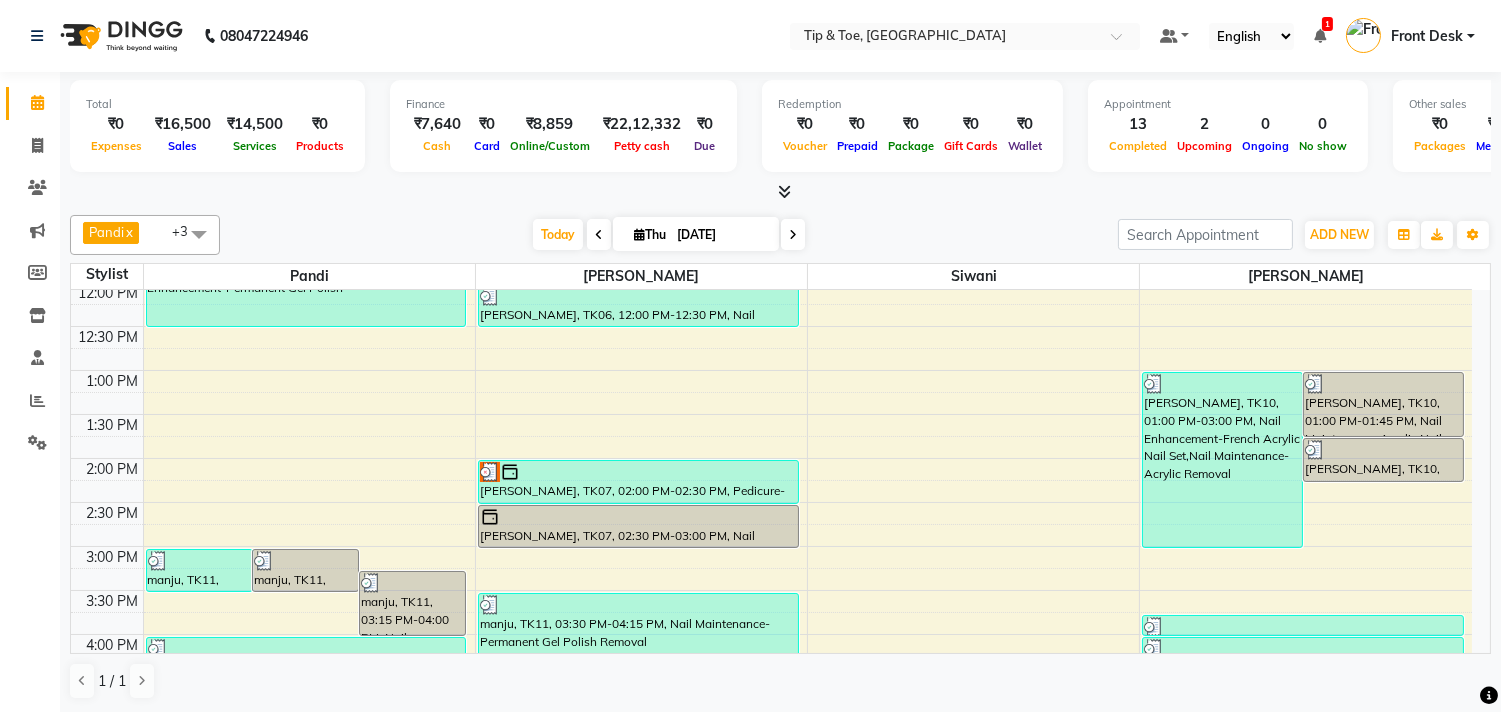 scroll, scrollTop: 333, scrollLeft: 0, axis: vertical 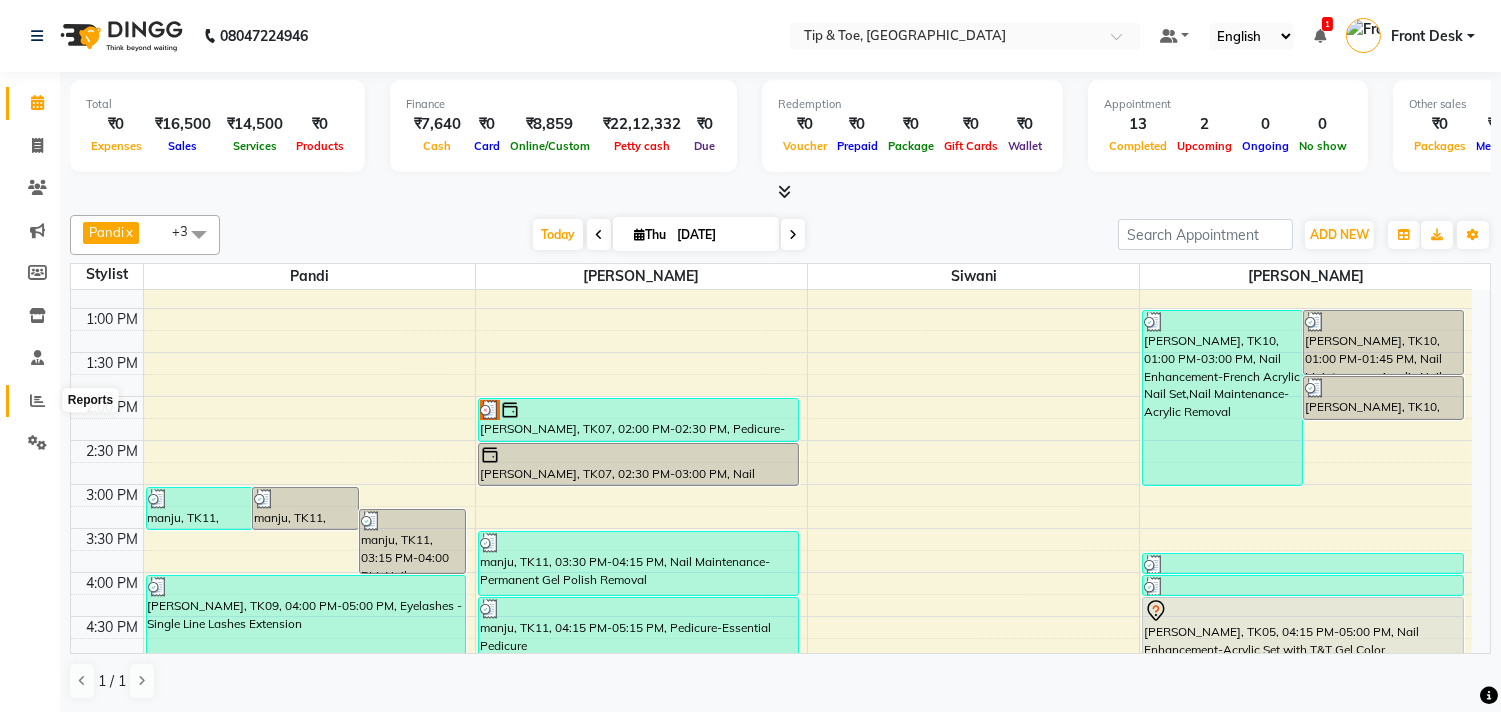 click 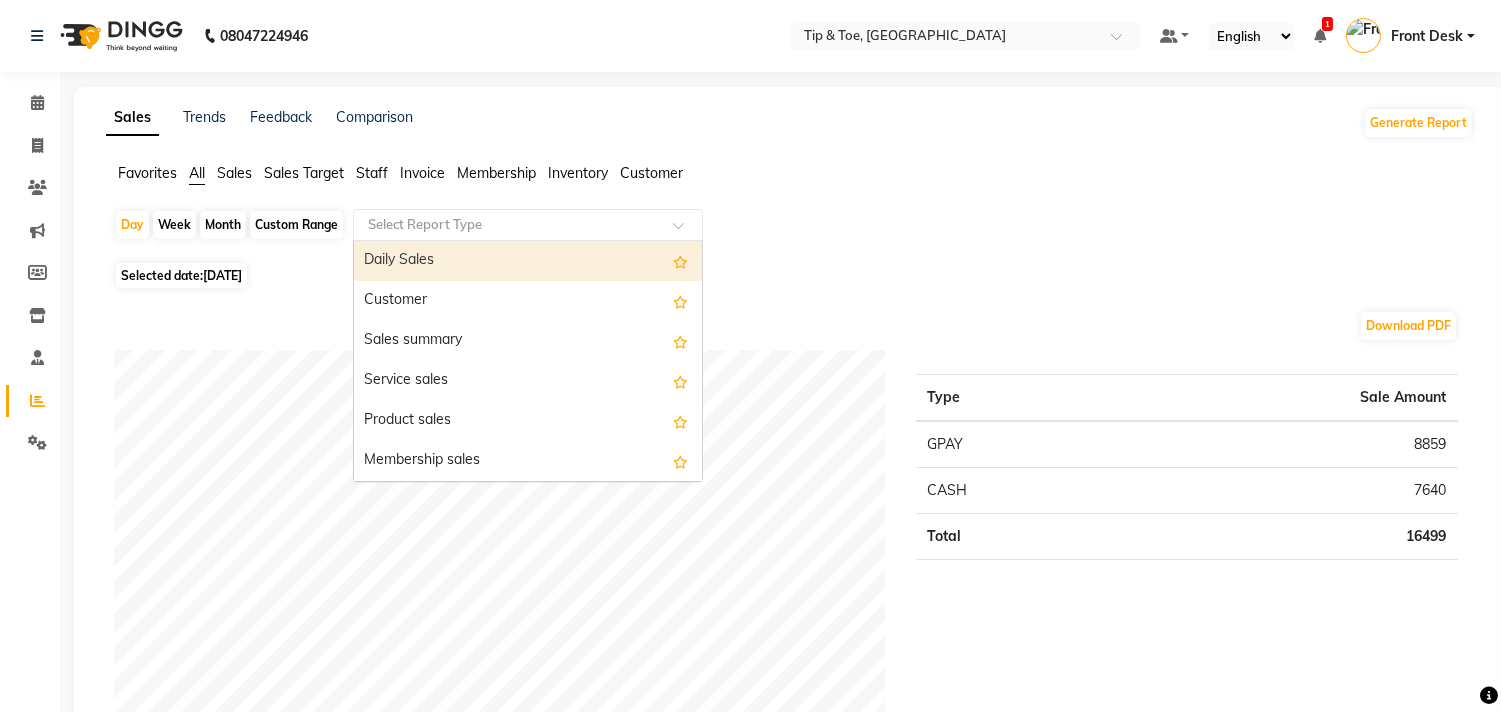 click on "Select Report Type" 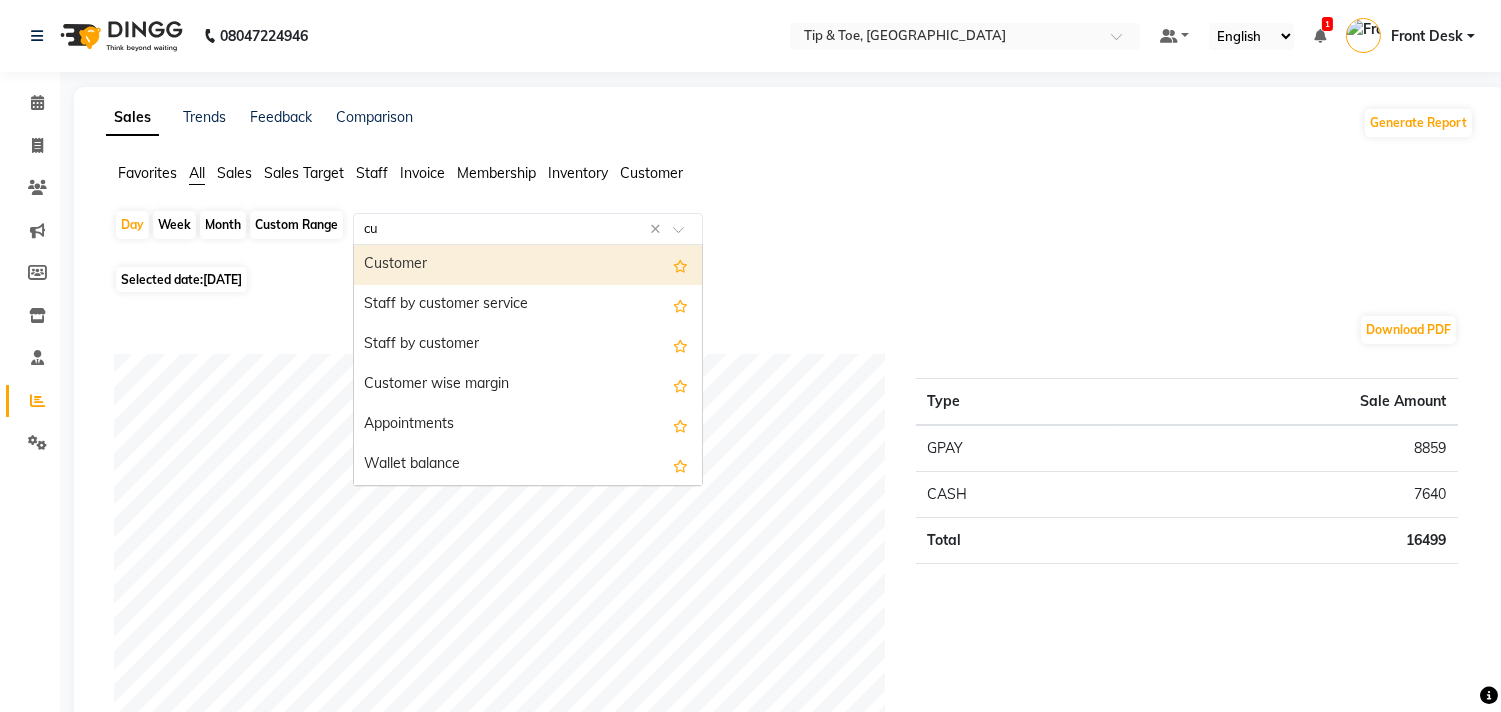type on "cus" 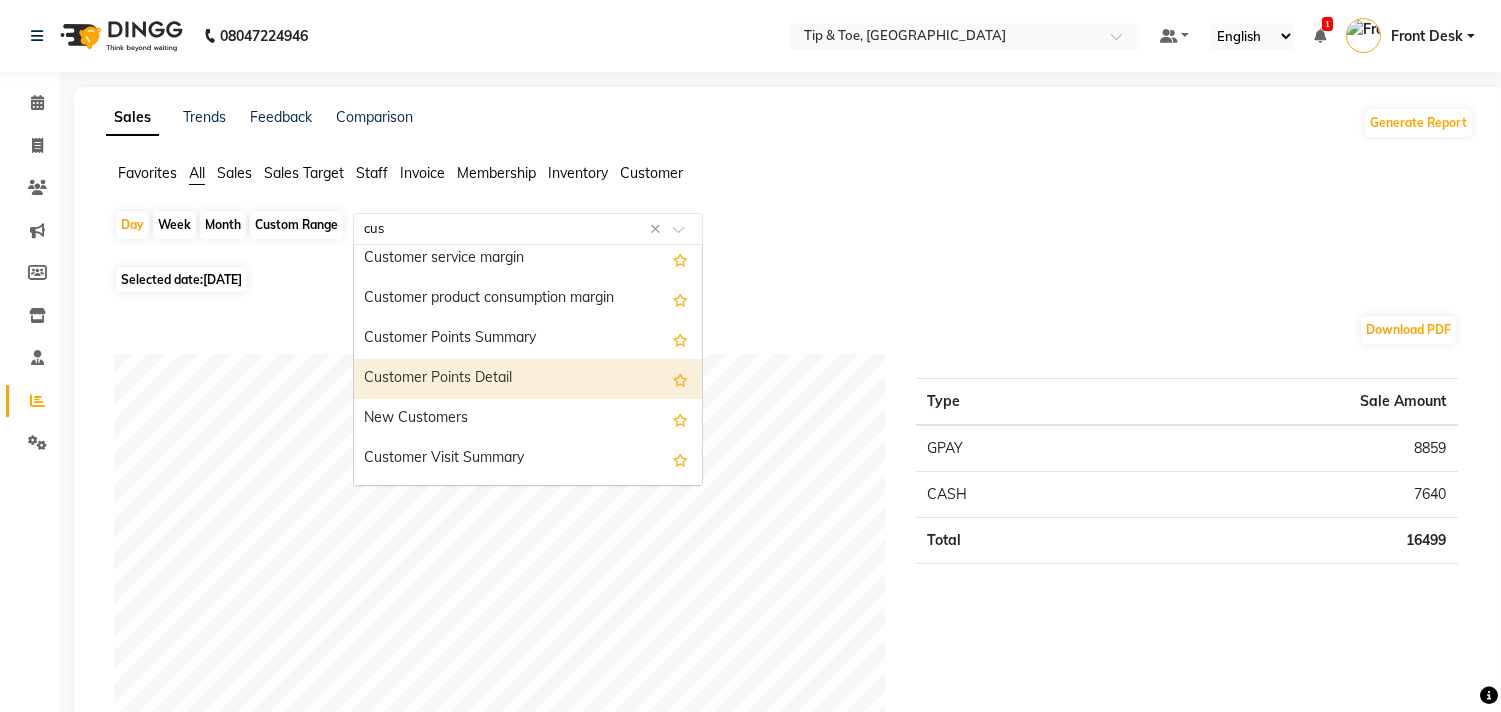 scroll, scrollTop: 400, scrollLeft: 0, axis: vertical 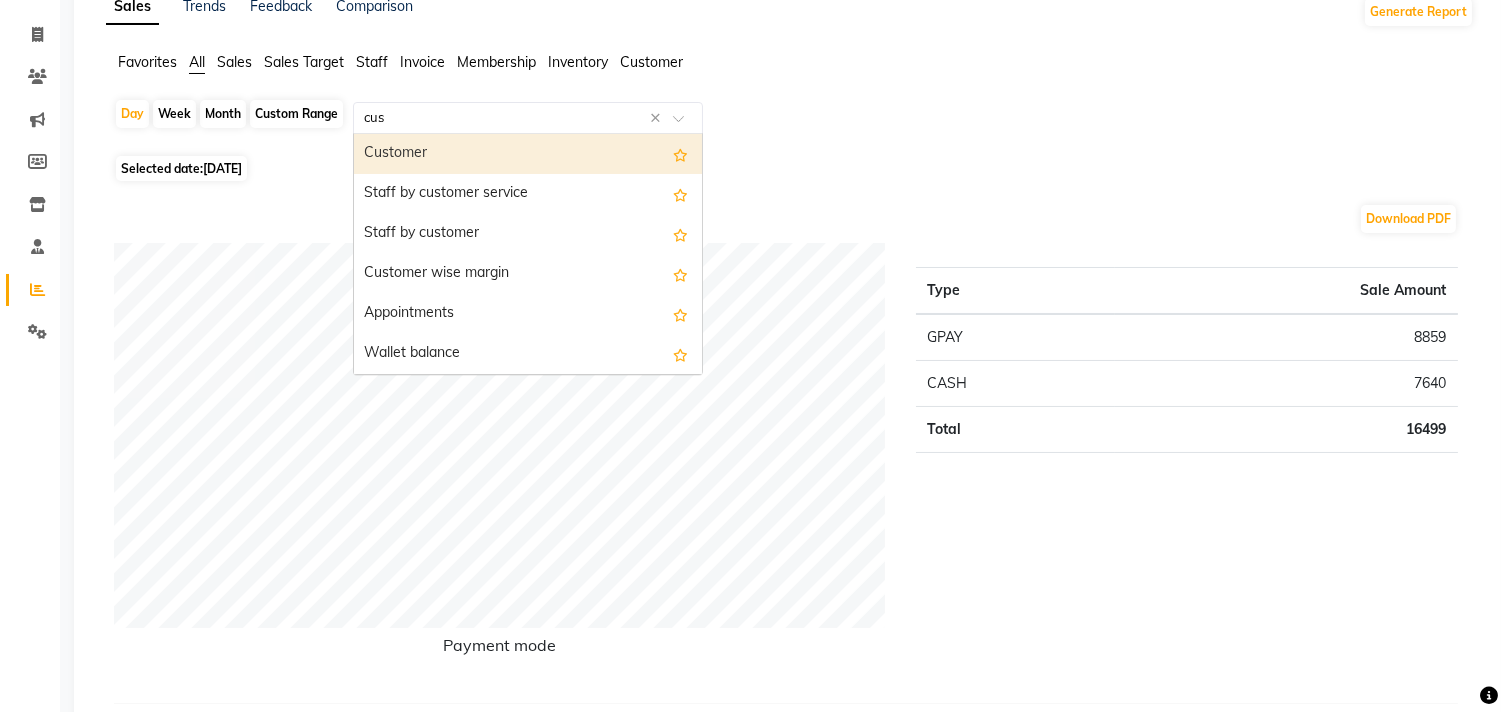 type 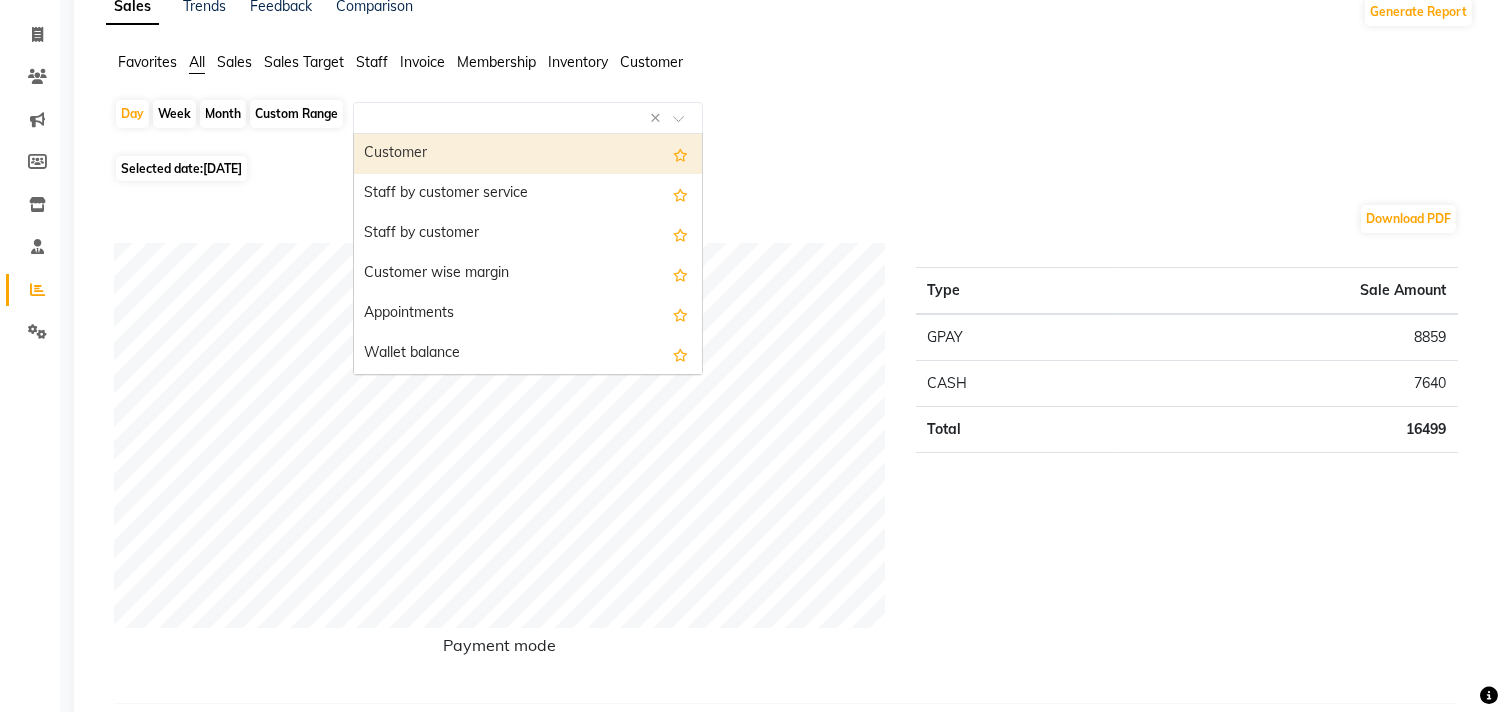 click on "Invoice" 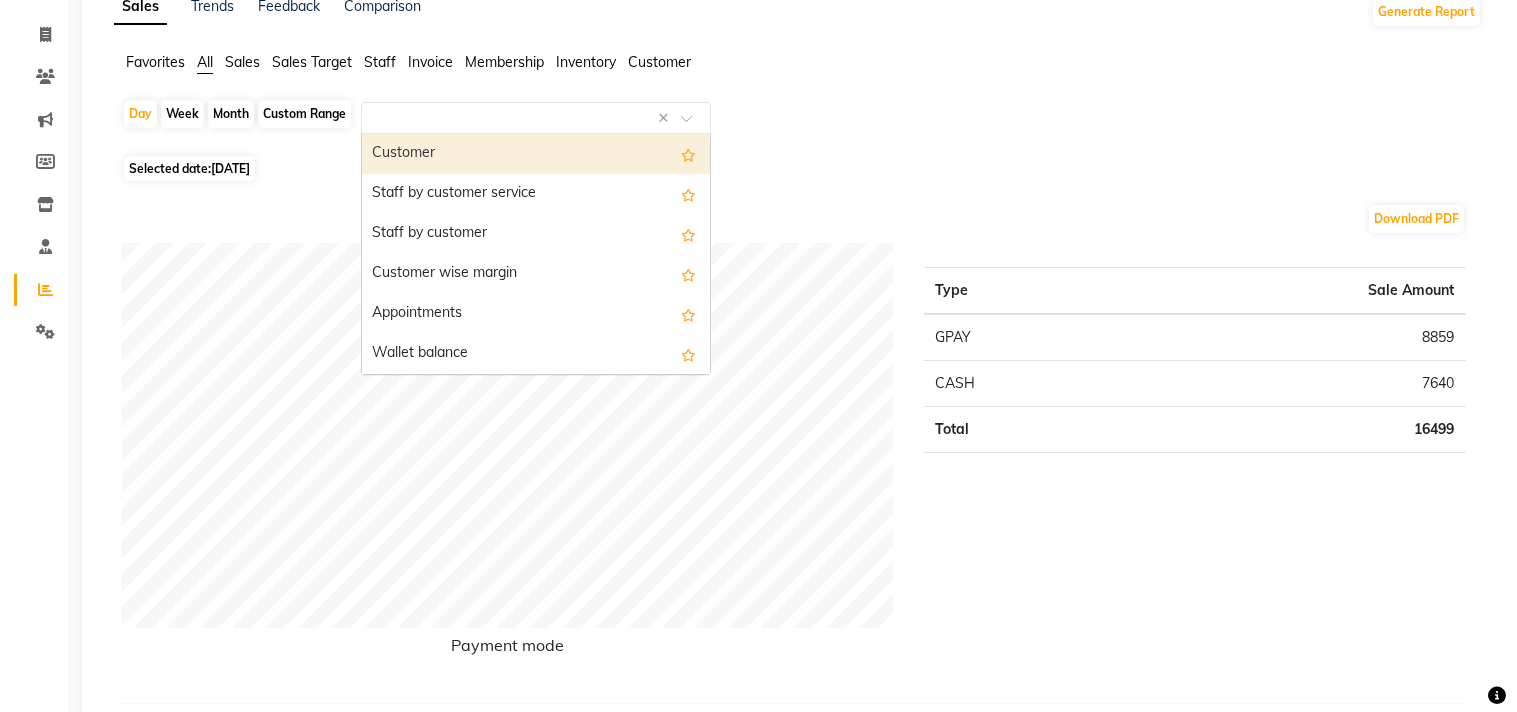 scroll, scrollTop: 0, scrollLeft: 0, axis: both 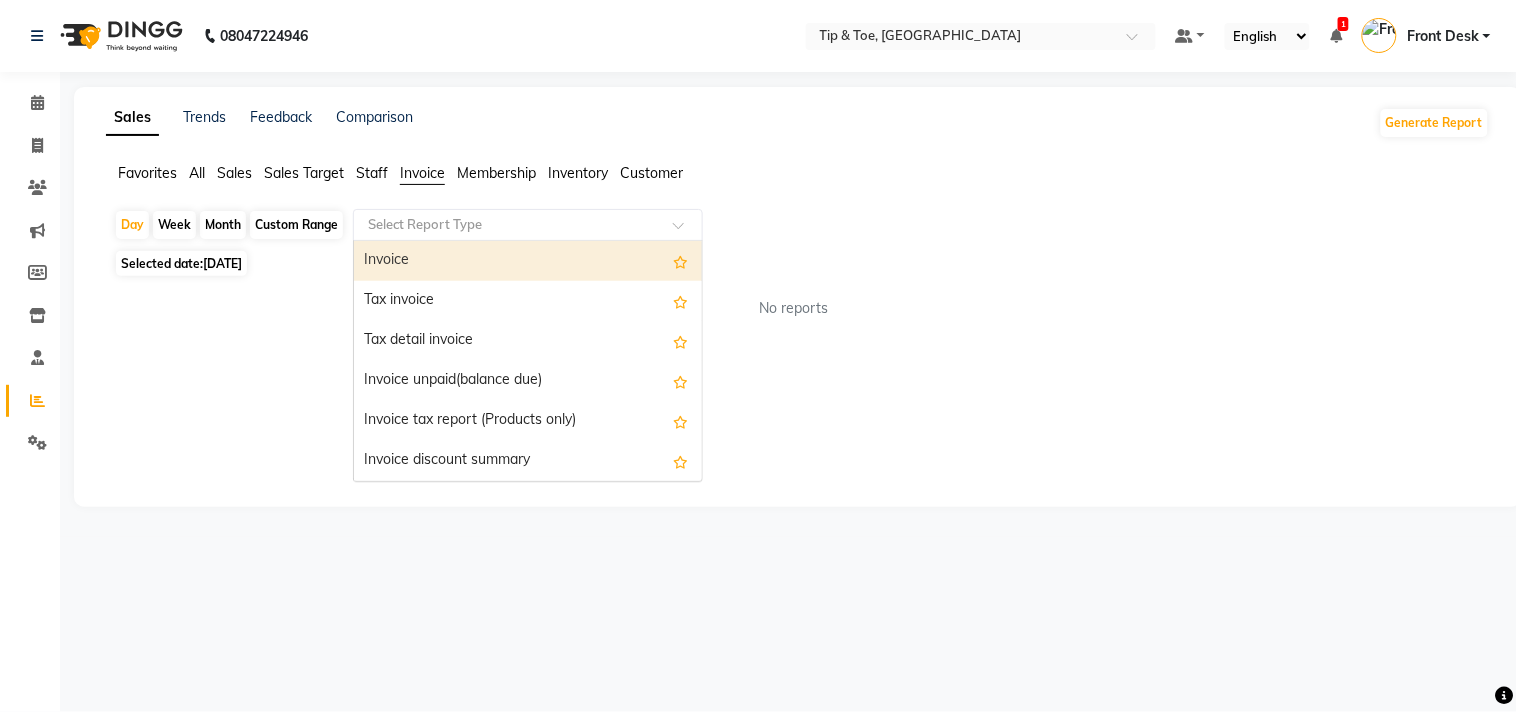 click 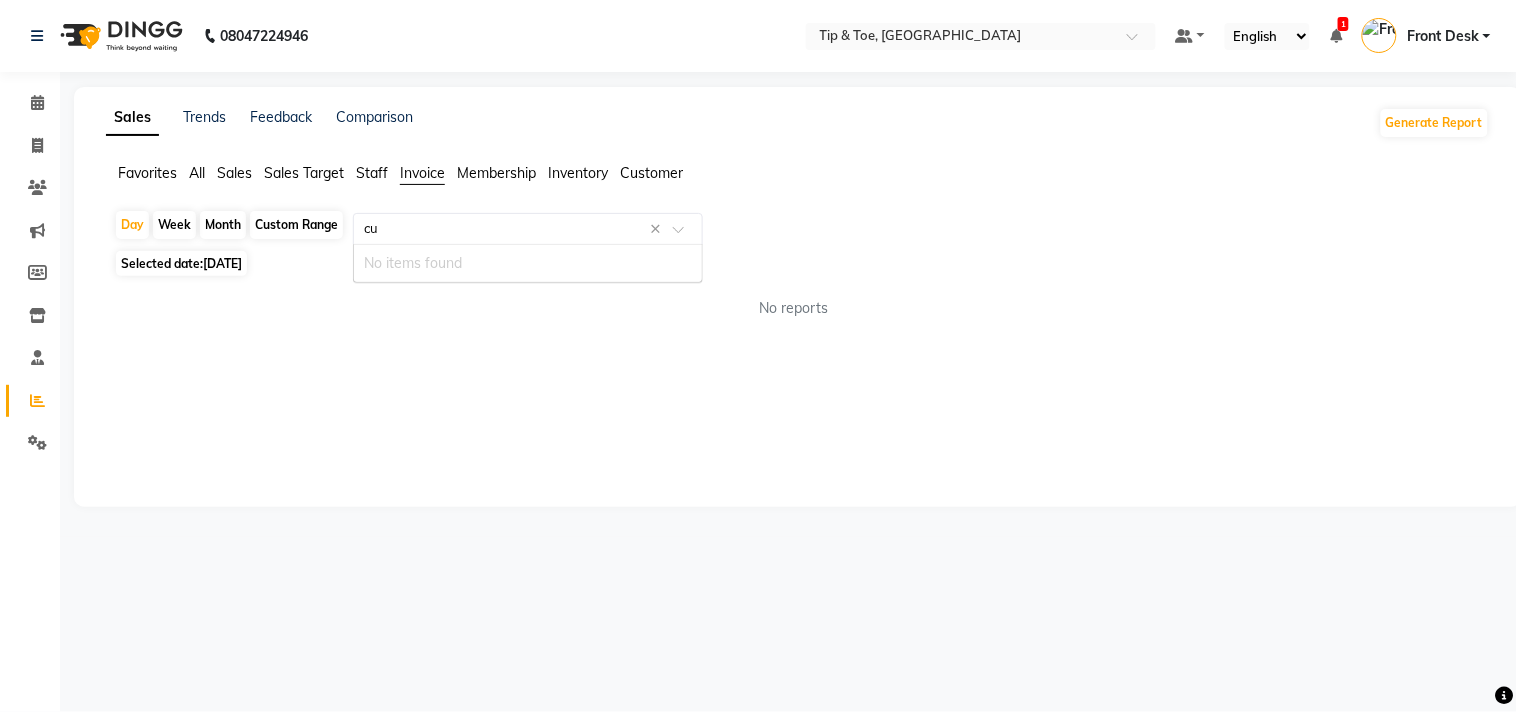 type on "c" 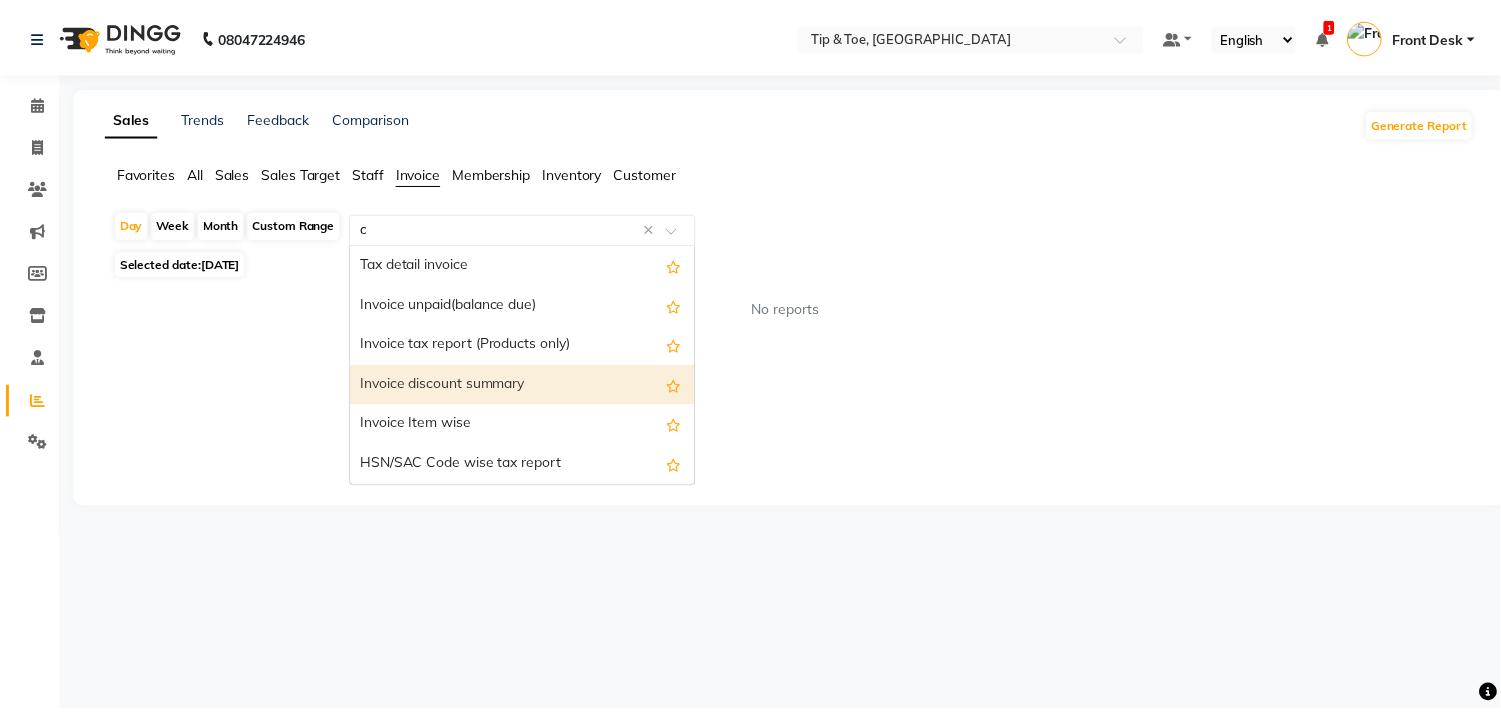 scroll, scrollTop: 0, scrollLeft: 0, axis: both 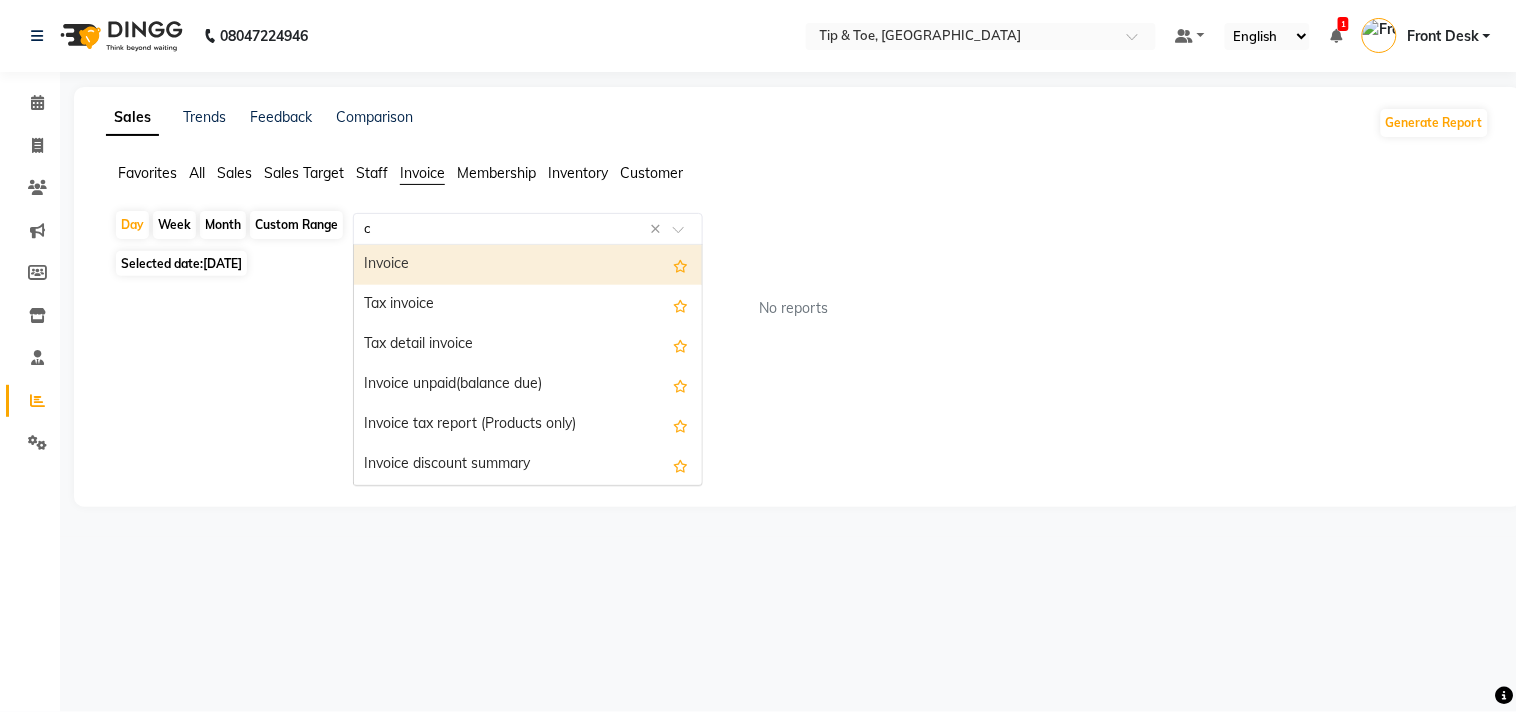click on "Select Report Type c ×" 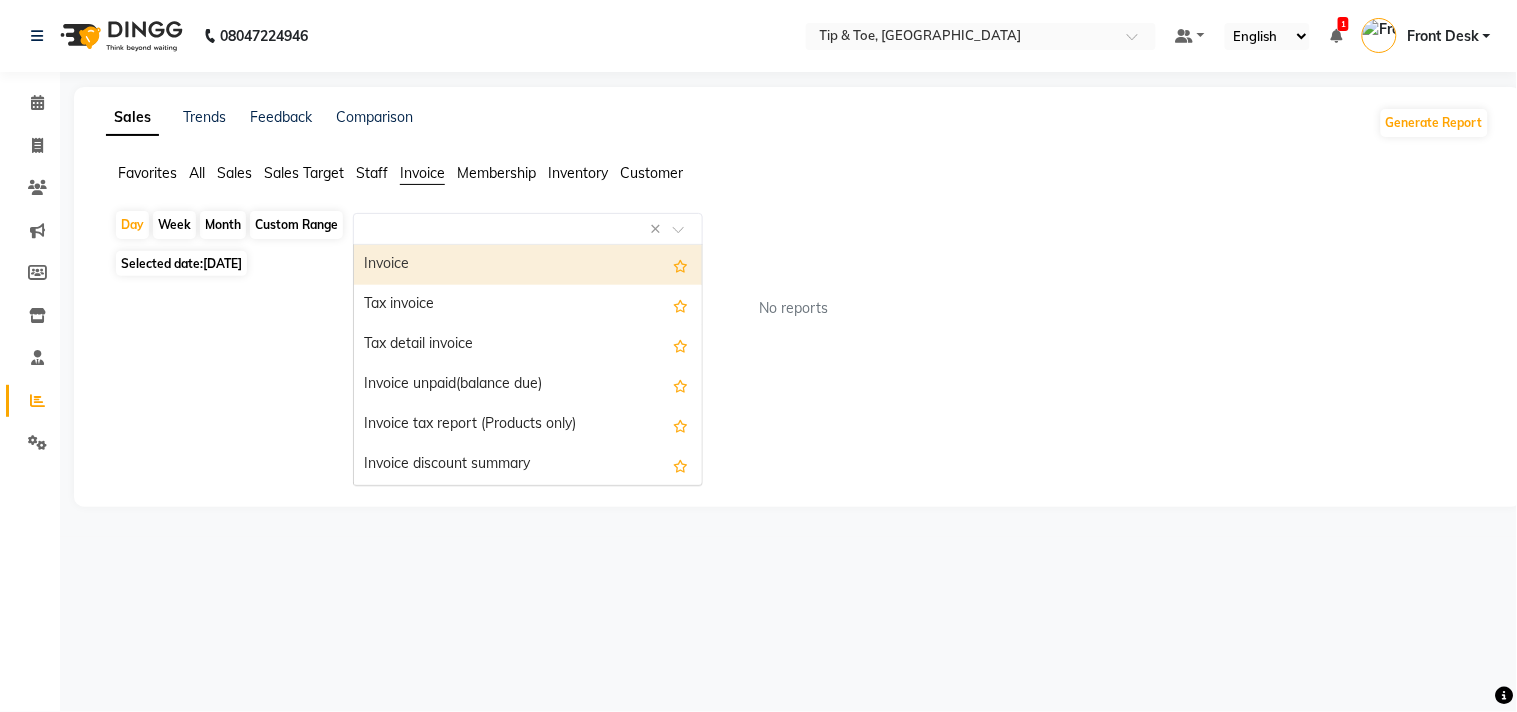 click on "All" 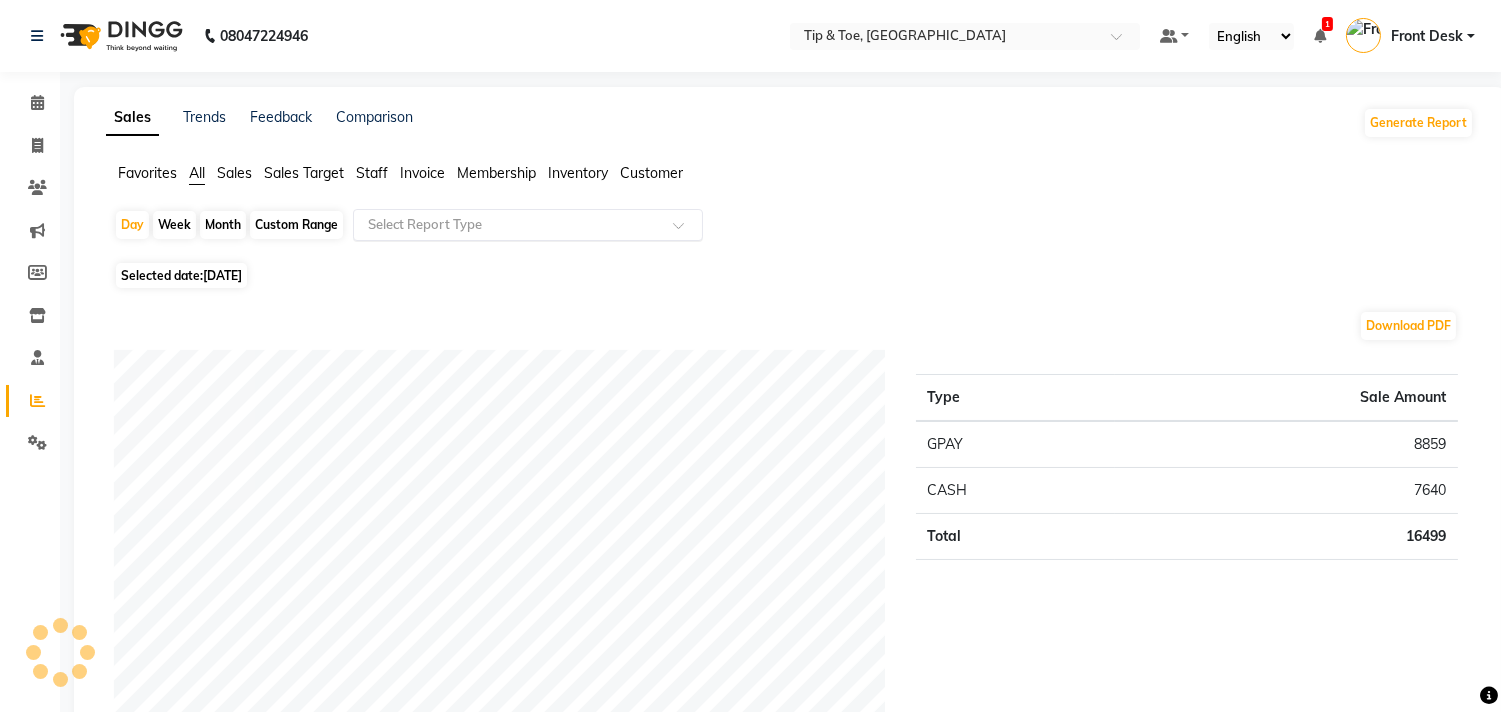 click 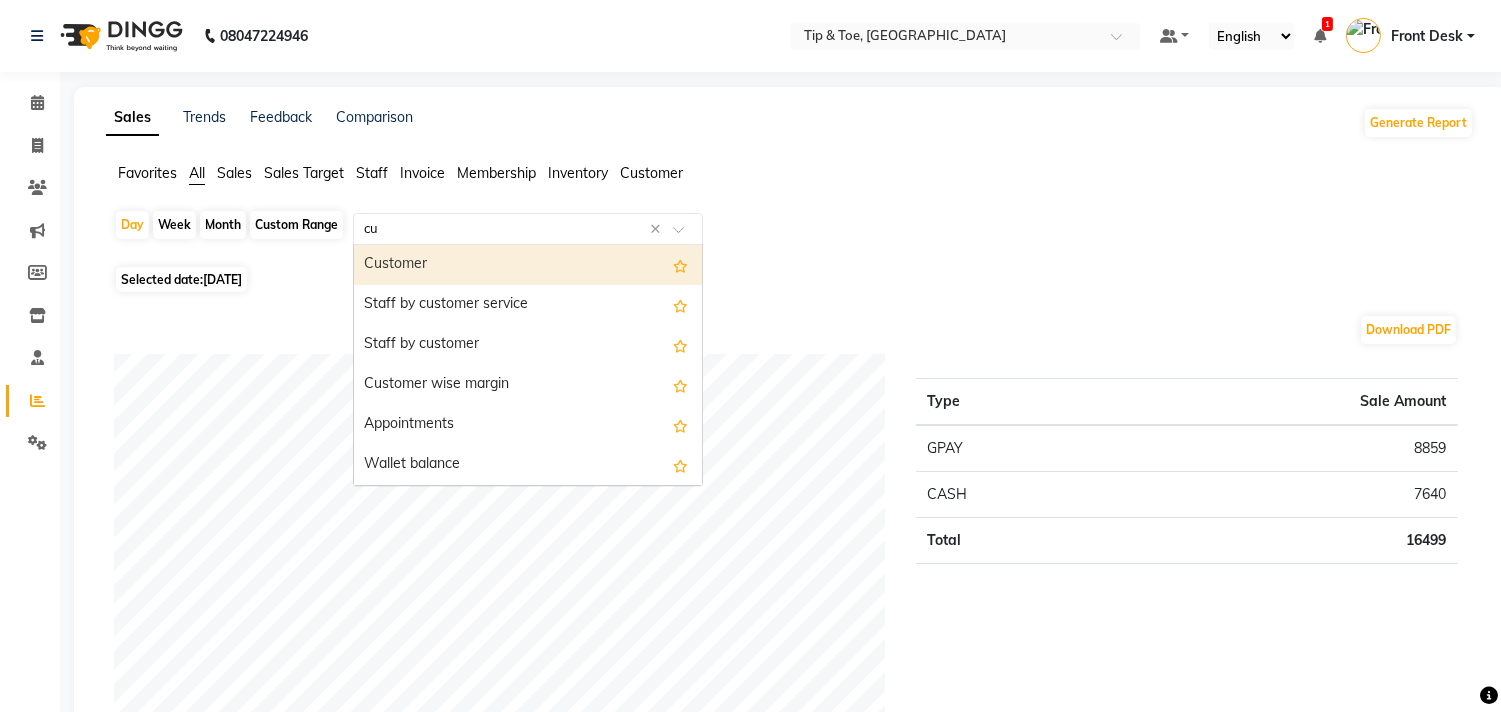 type on "cus" 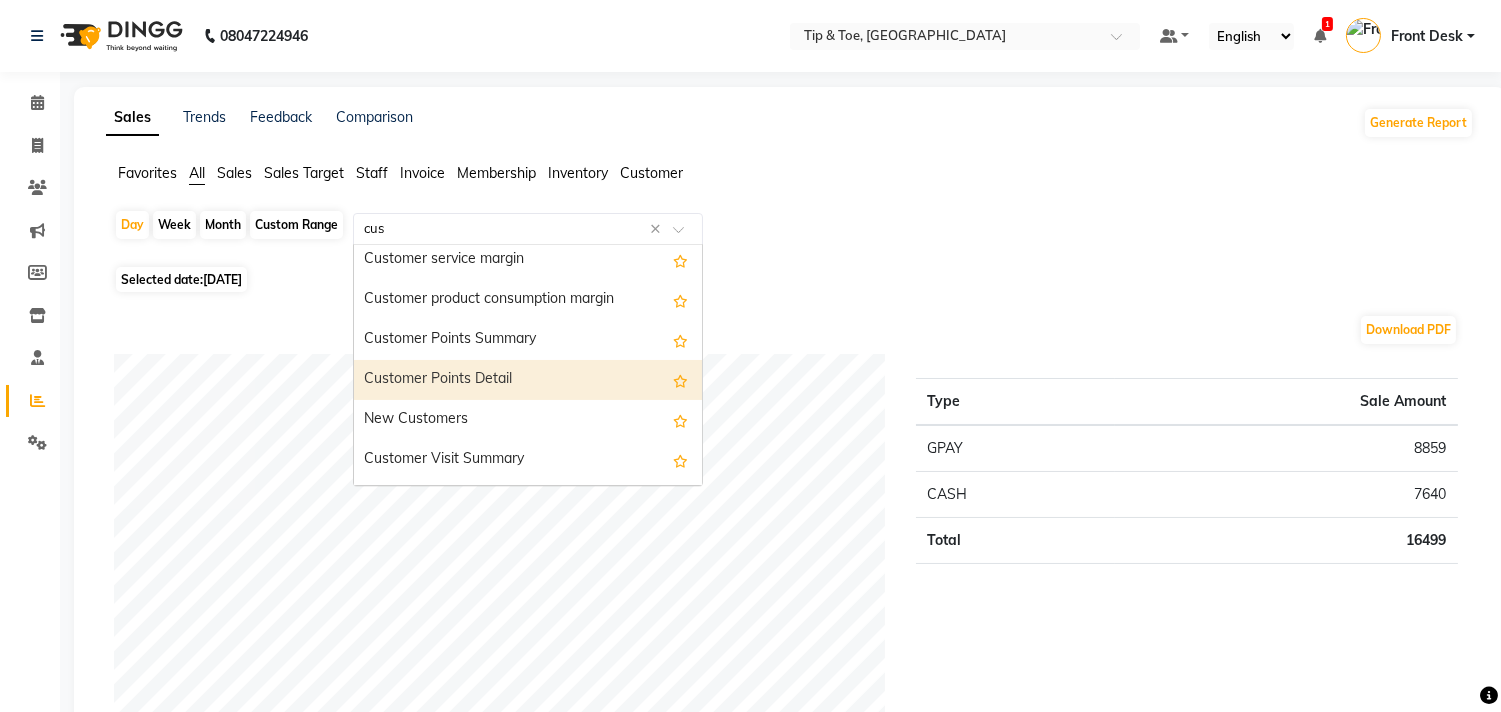 scroll, scrollTop: 400, scrollLeft: 0, axis: vertical 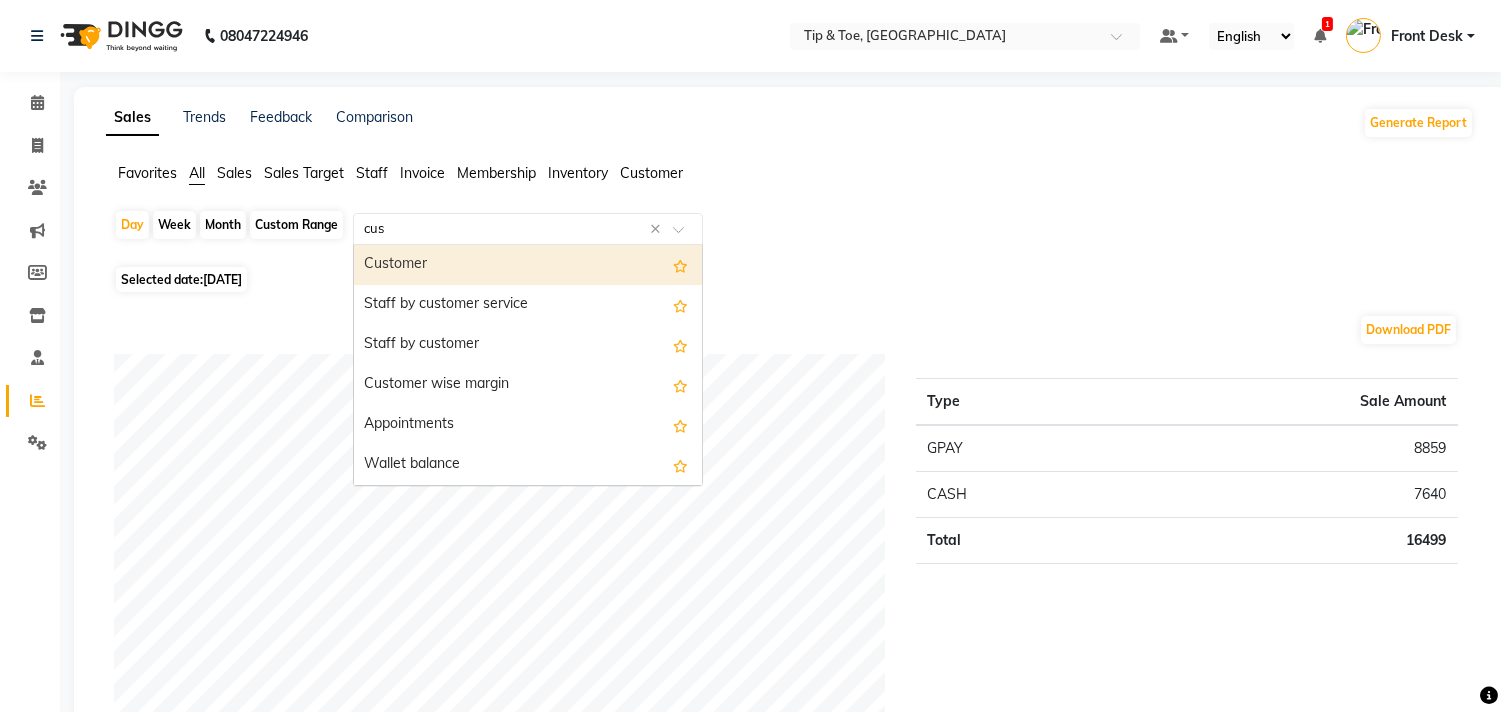 click on "Customer" at bounding box center (528, 265) 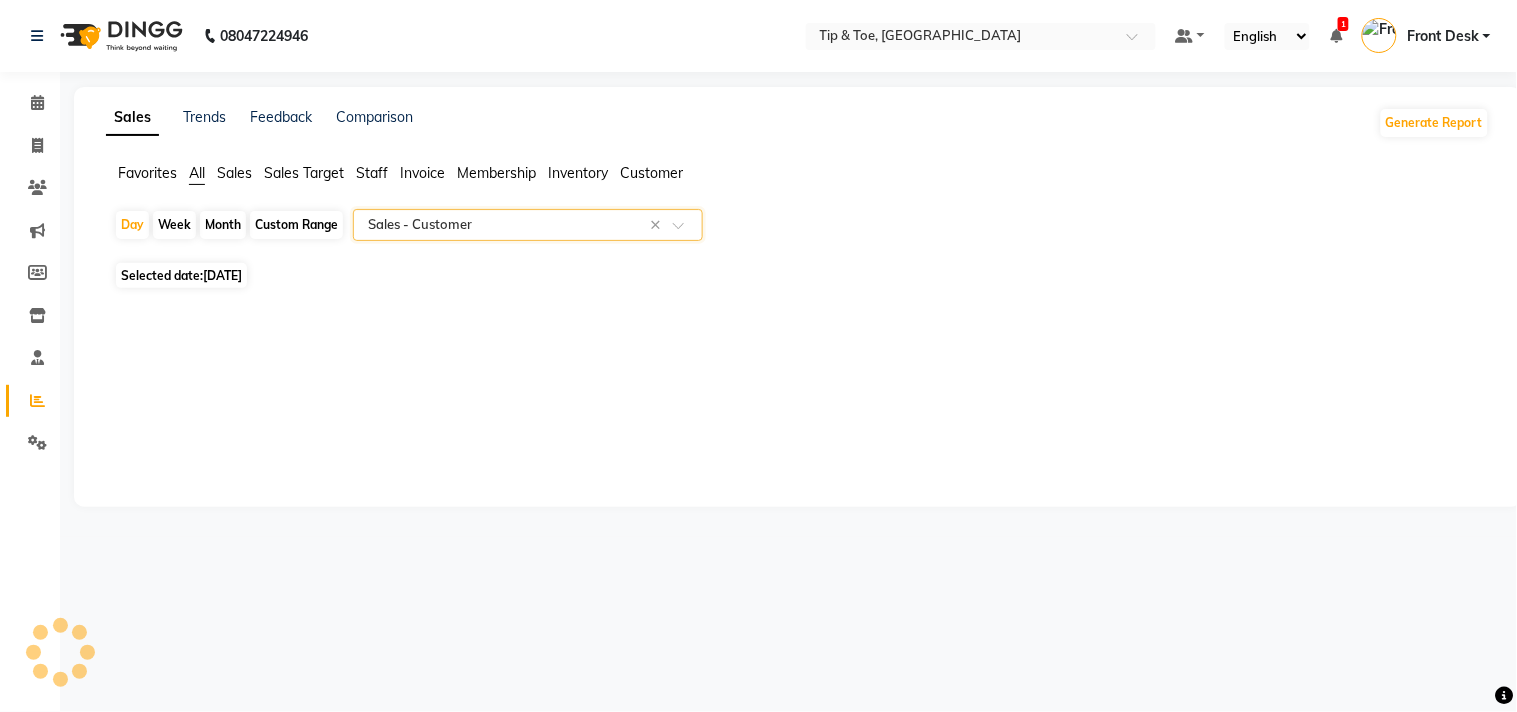 select on "full_report" 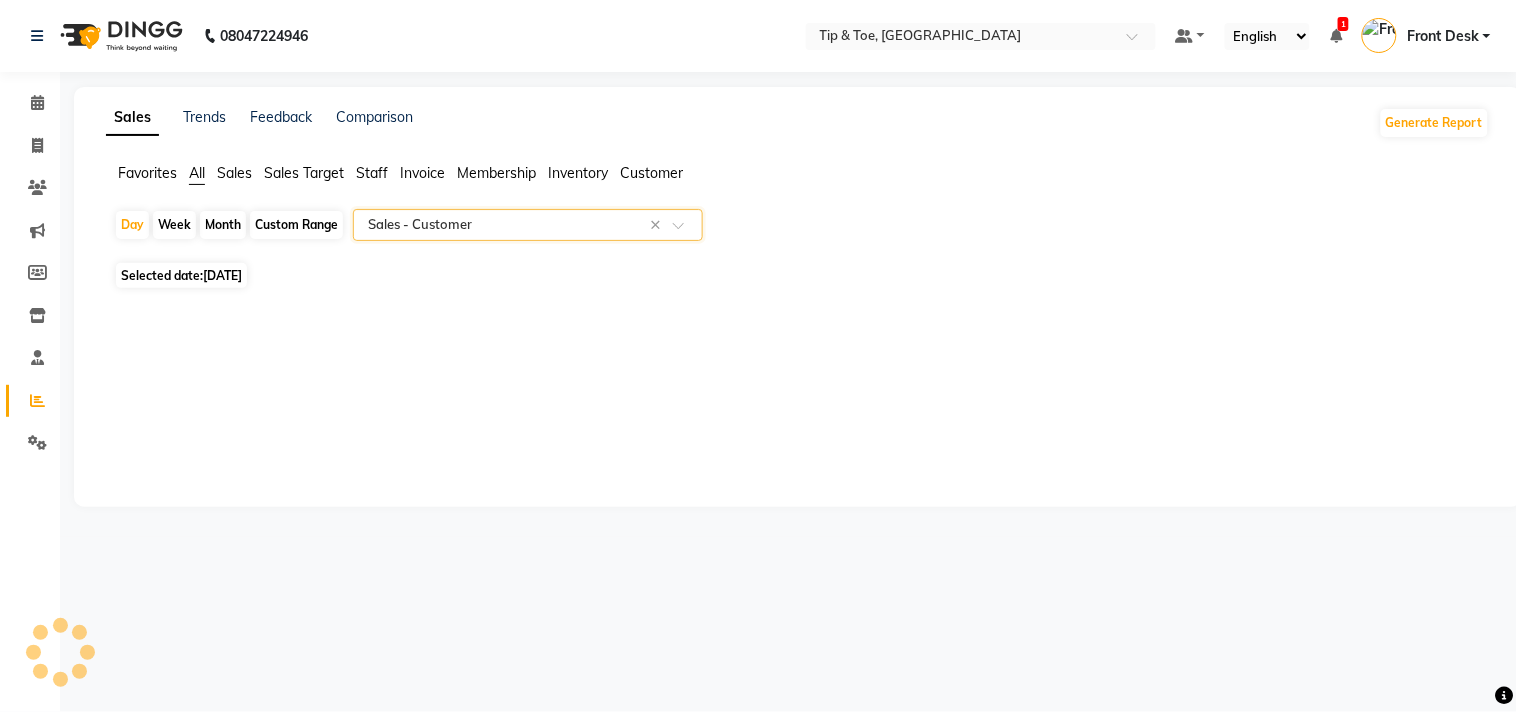 select on "csv" 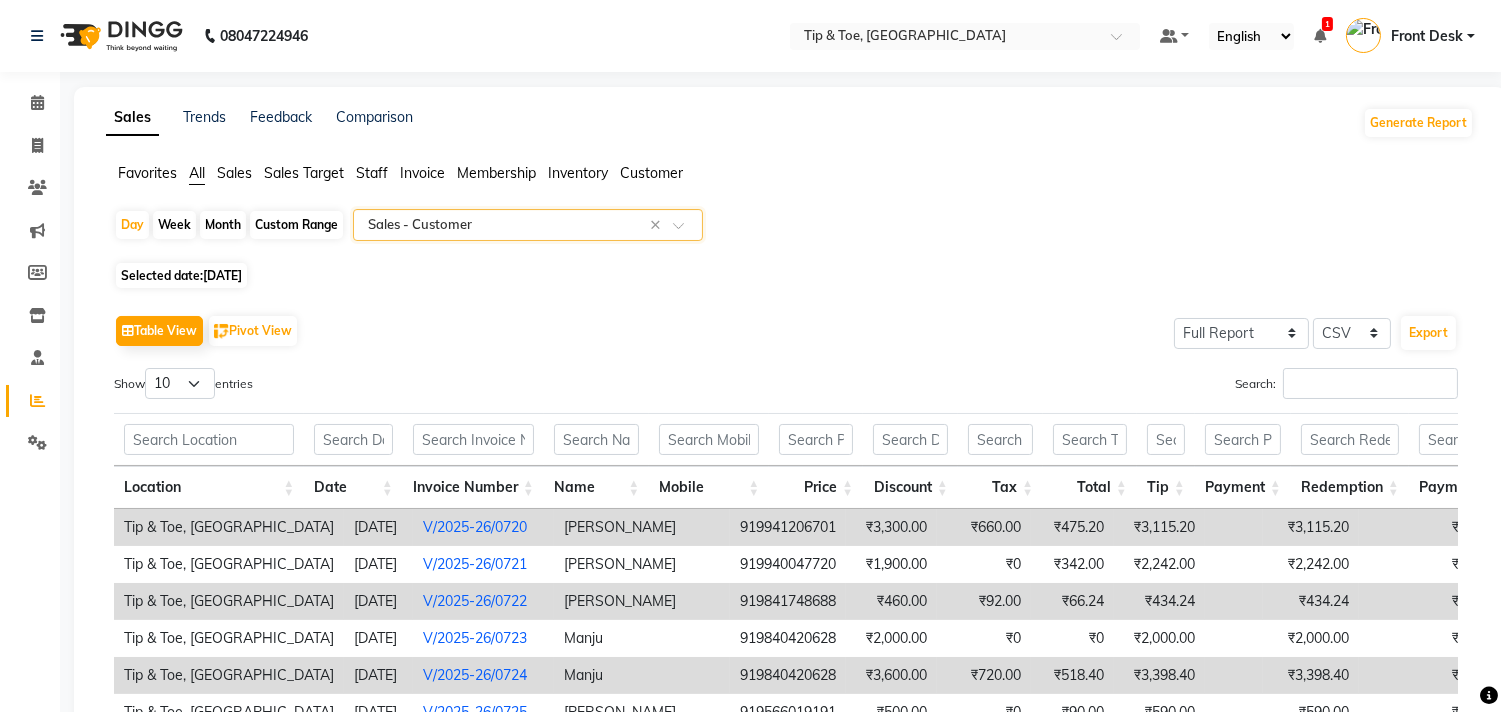 click on "Select Report Type × Sales -  Customer ×" 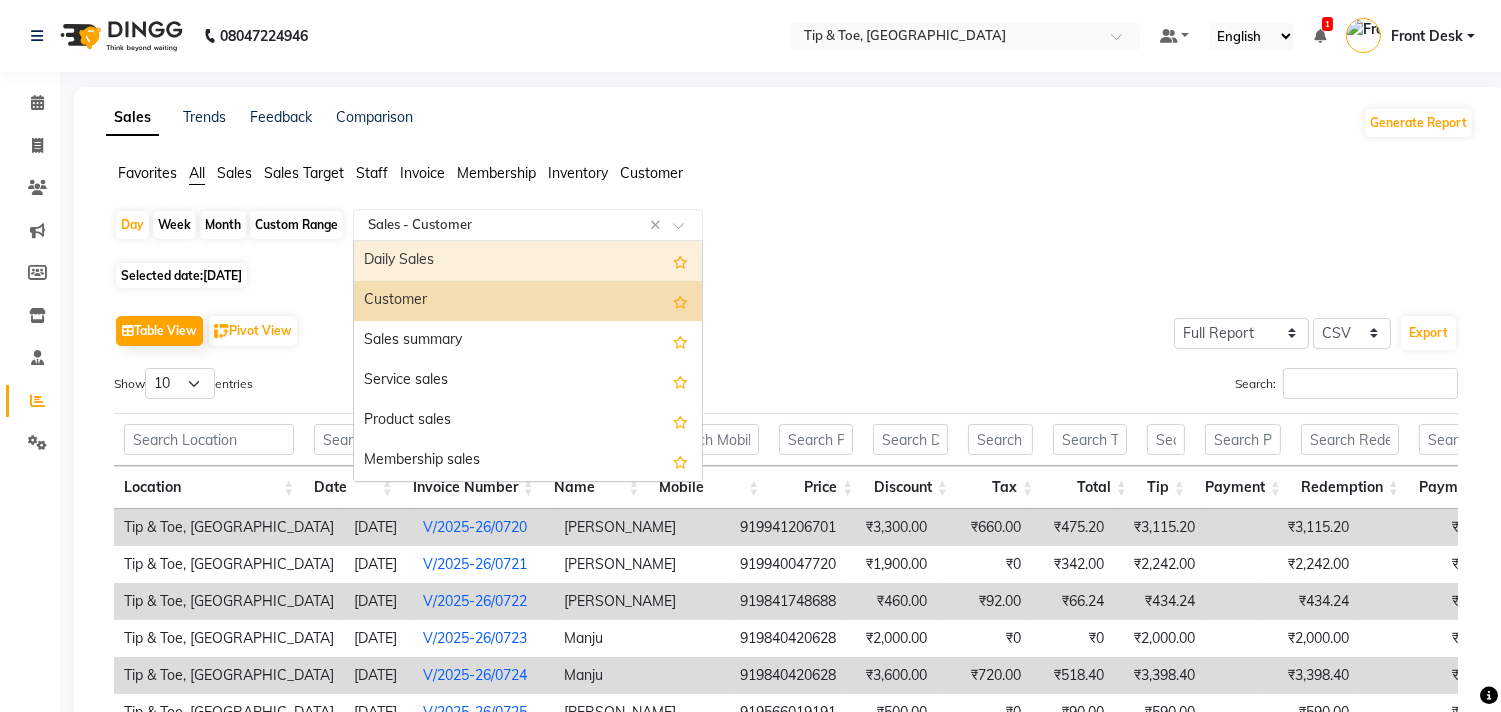 click 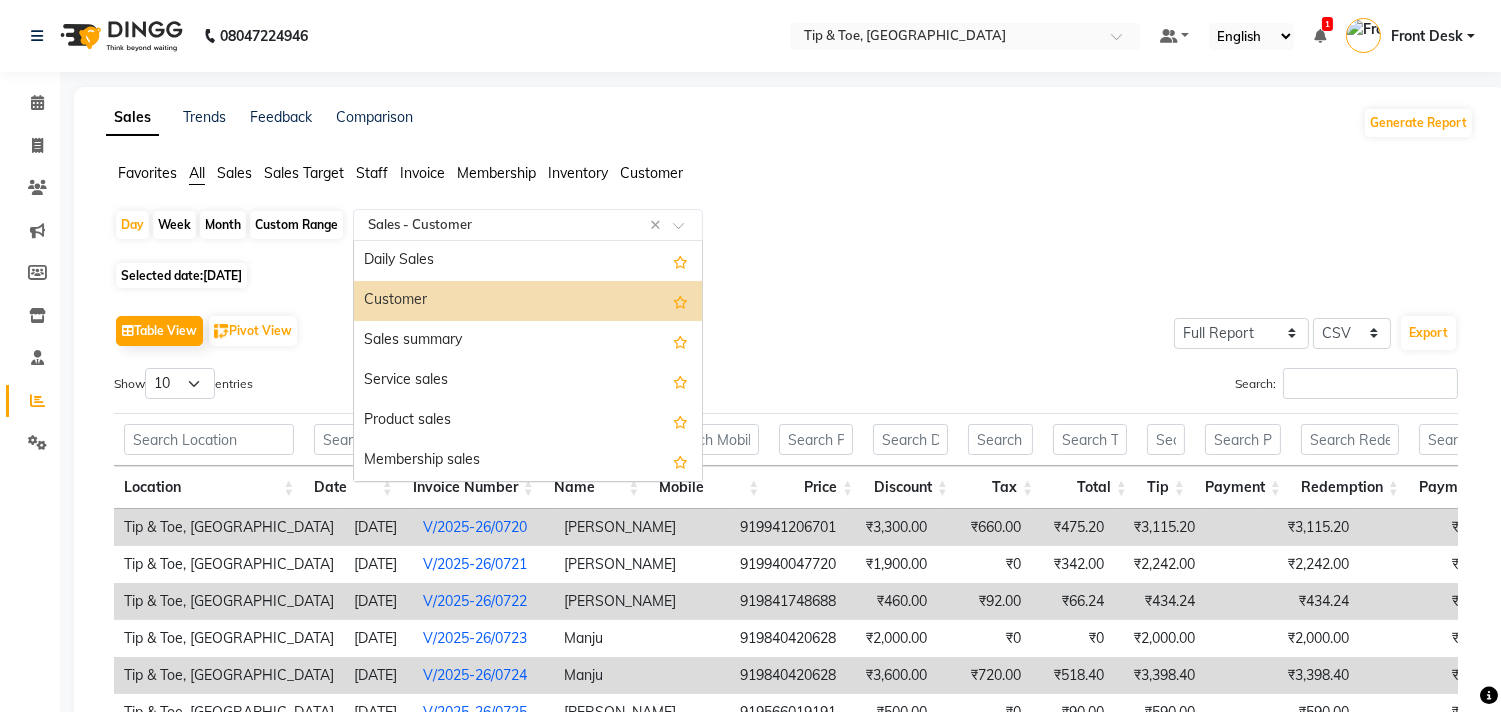 click on "Customer" at bounding box center (528, 301) 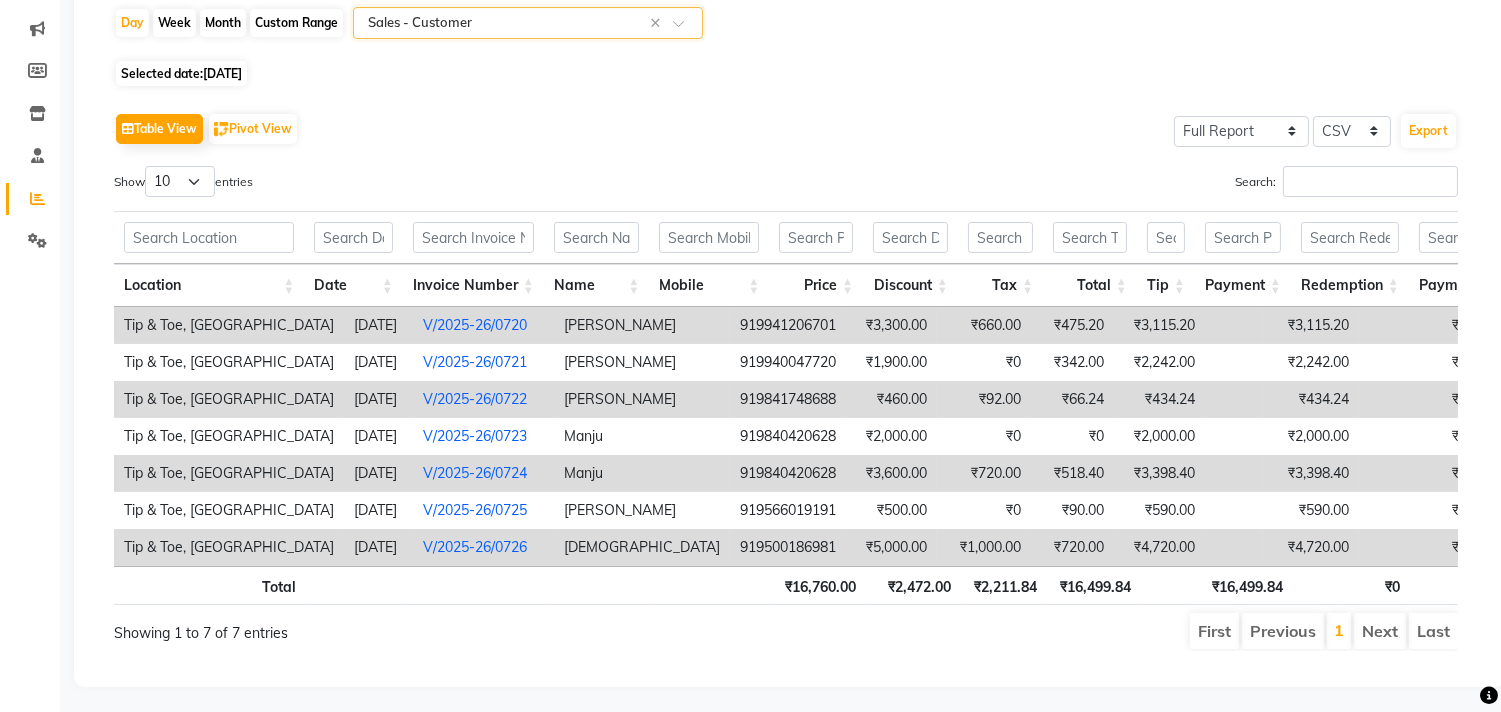 scroll, scrollTop: 241, scrollLeft: 0, axis: vertical 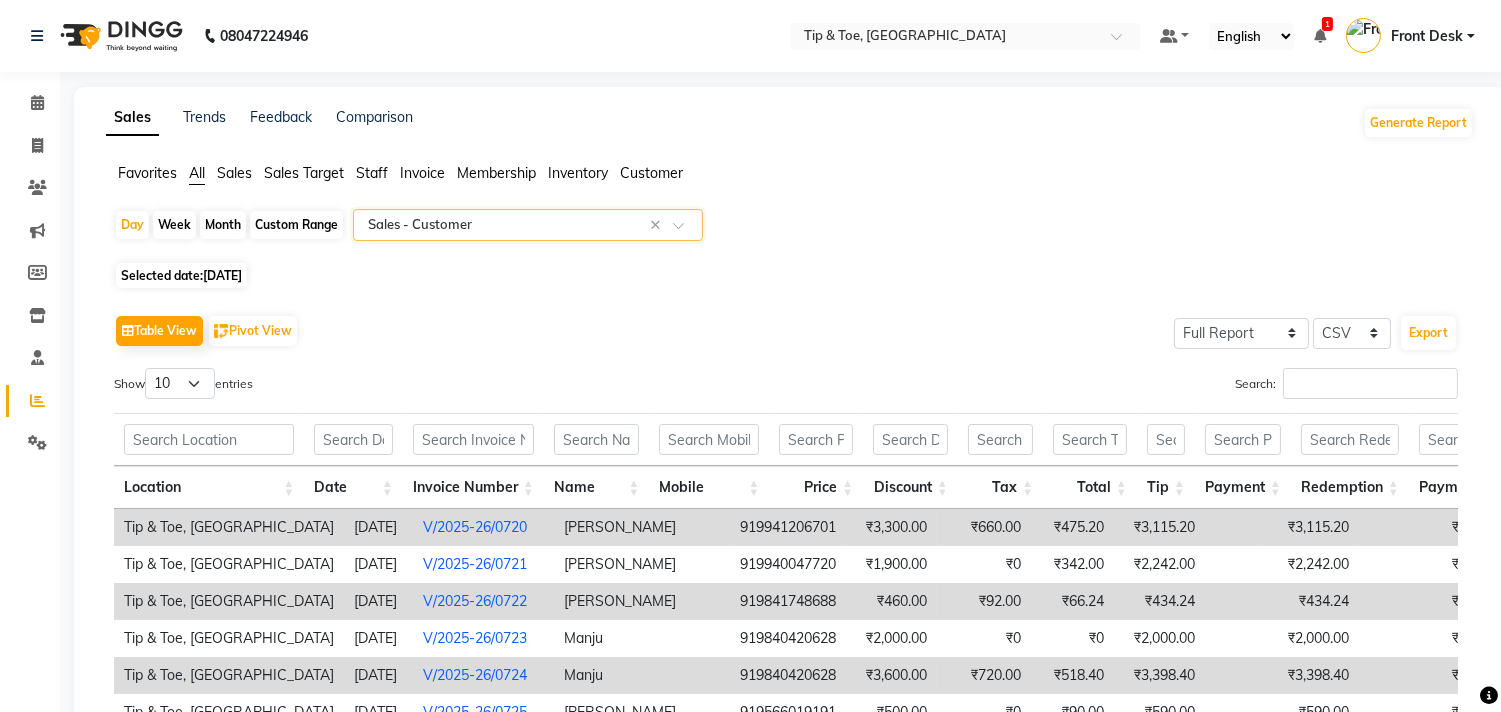 click on "Invoice" 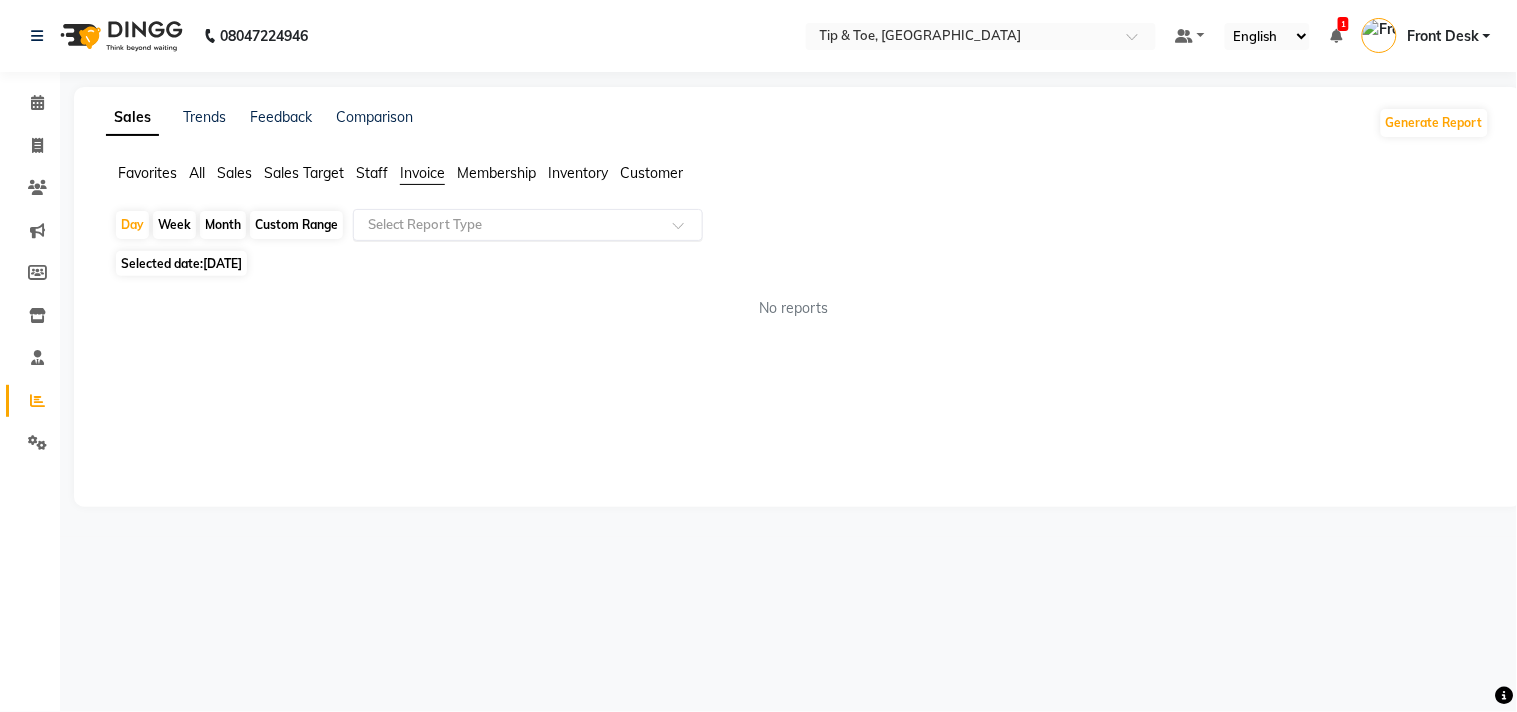 click 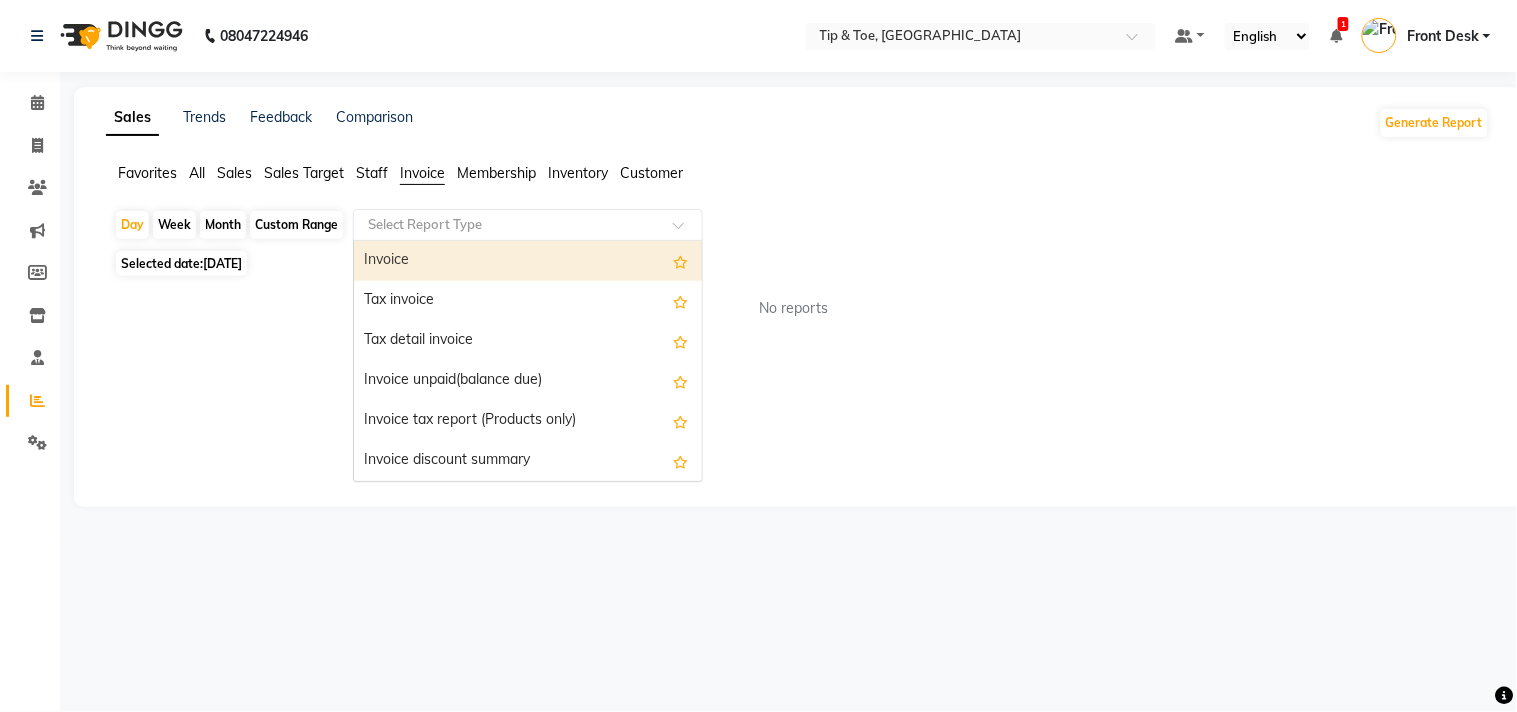 click on "Invoice" at bounding box center [528, 261] 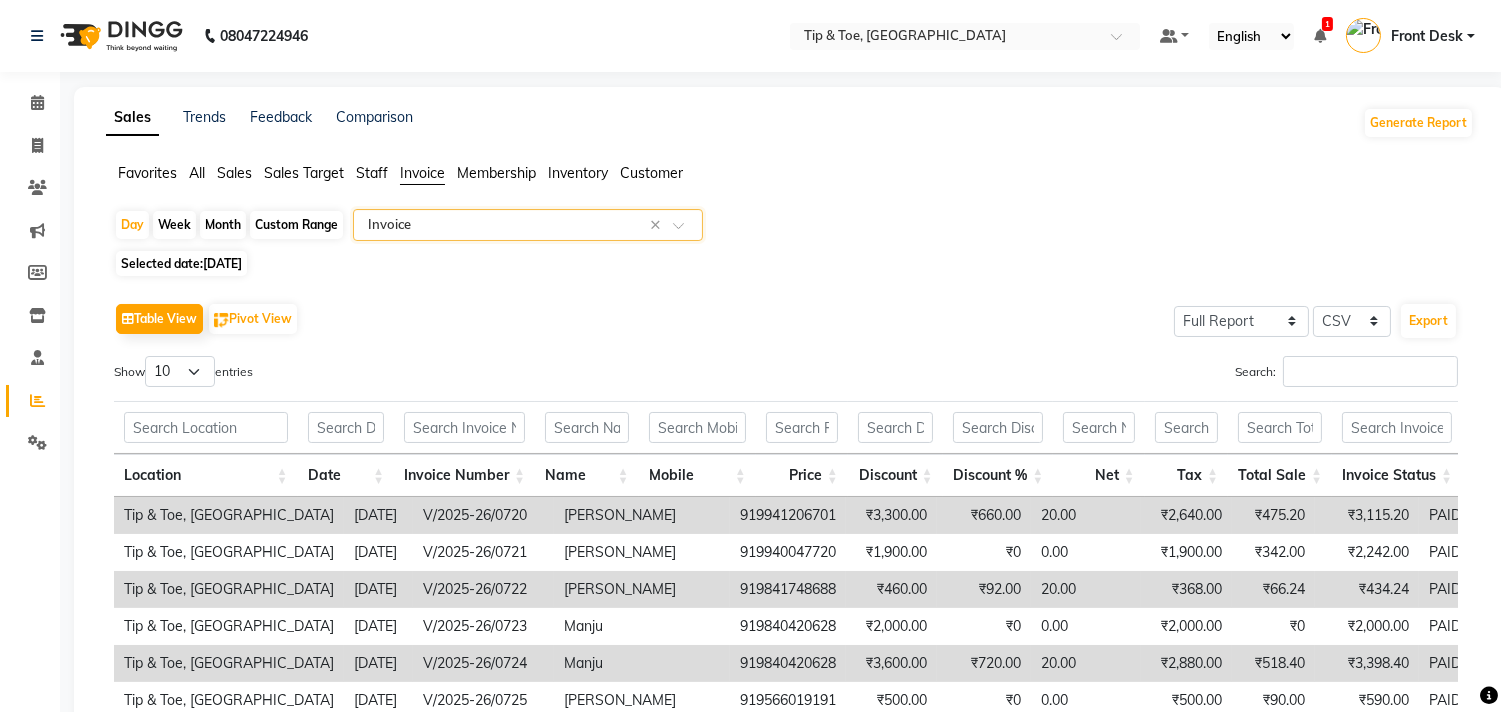 click on "[DATE]" 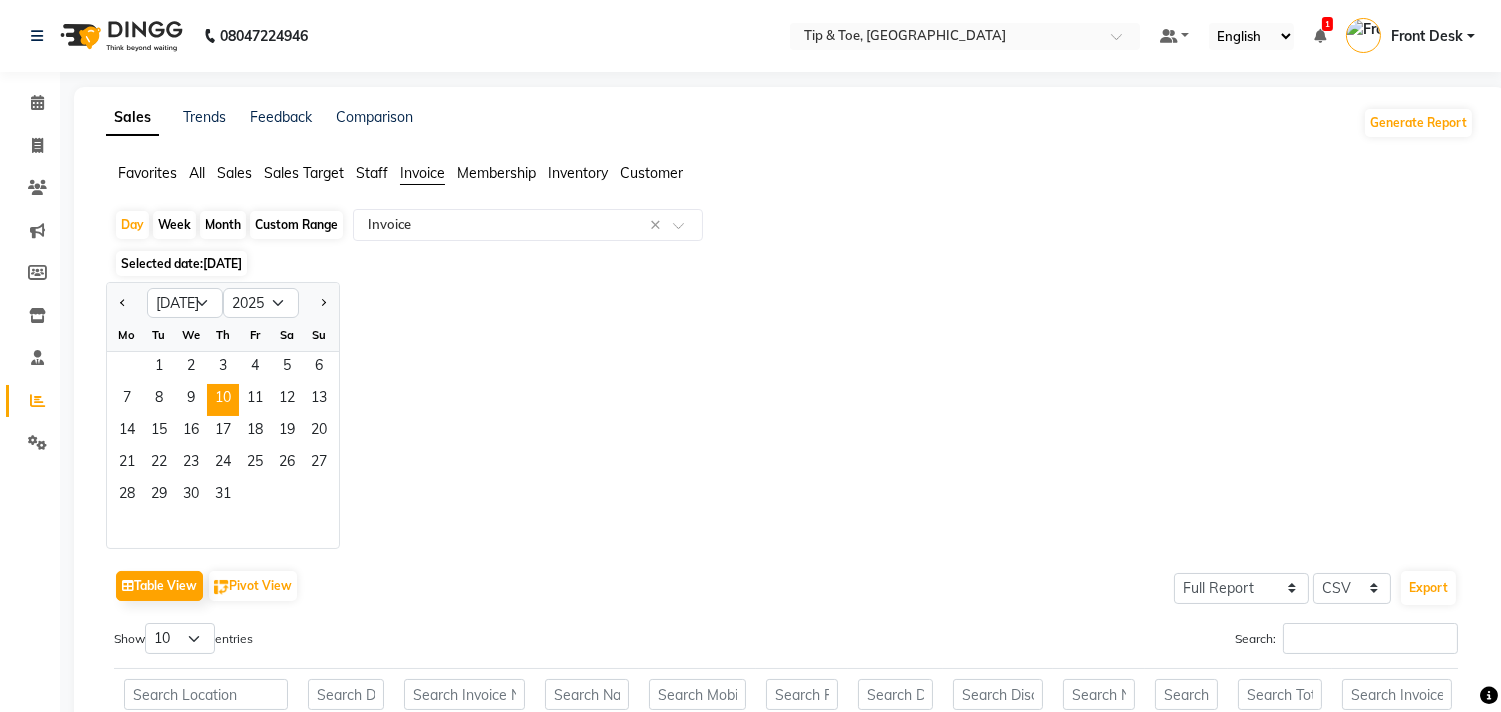 click on "Custom Range" 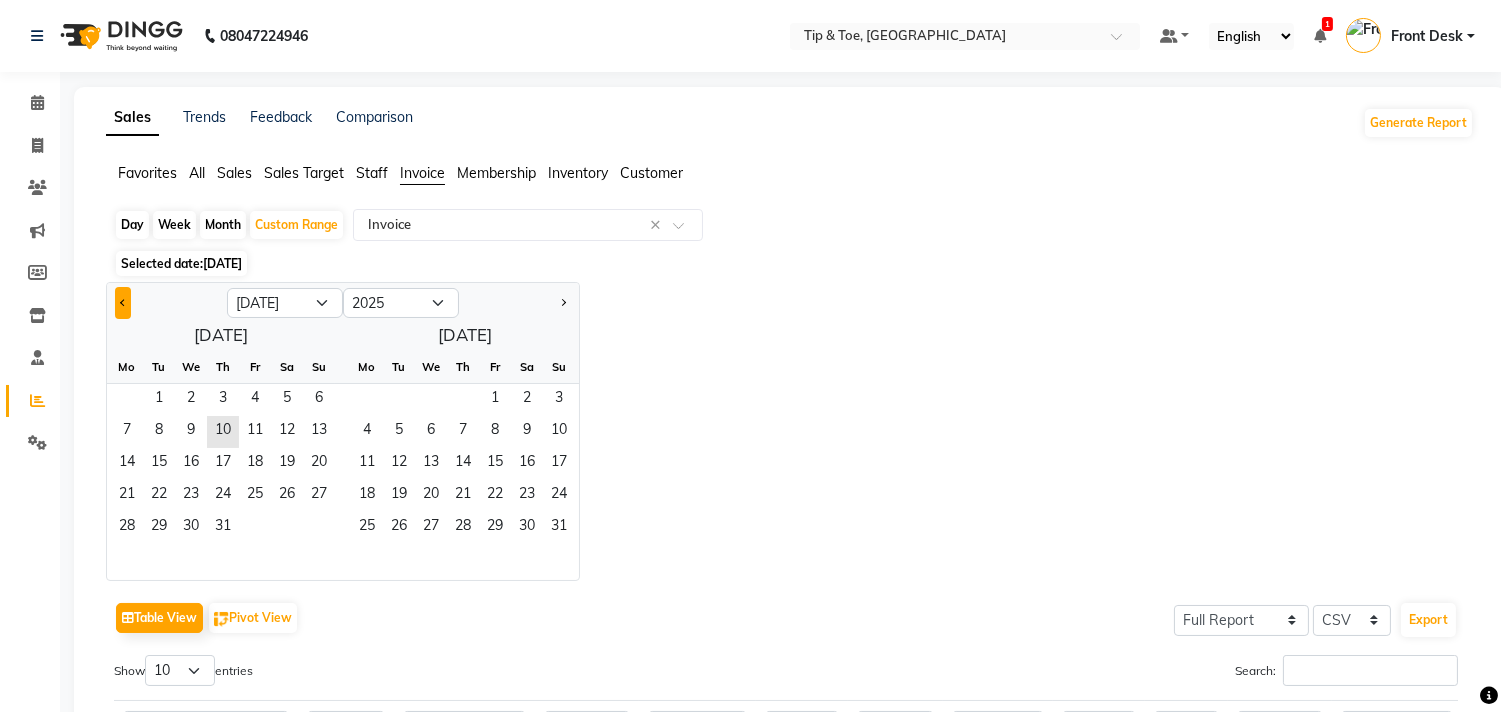 click 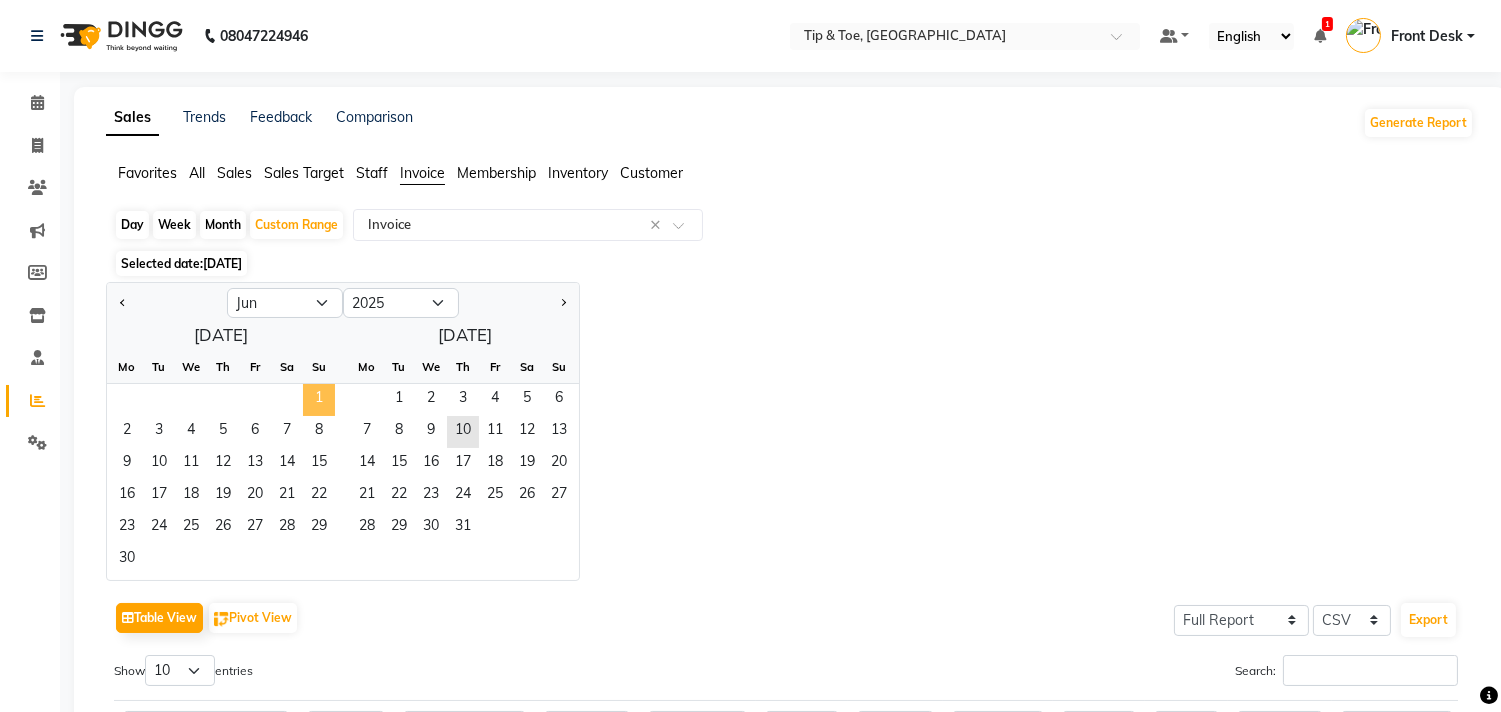 click on "1" 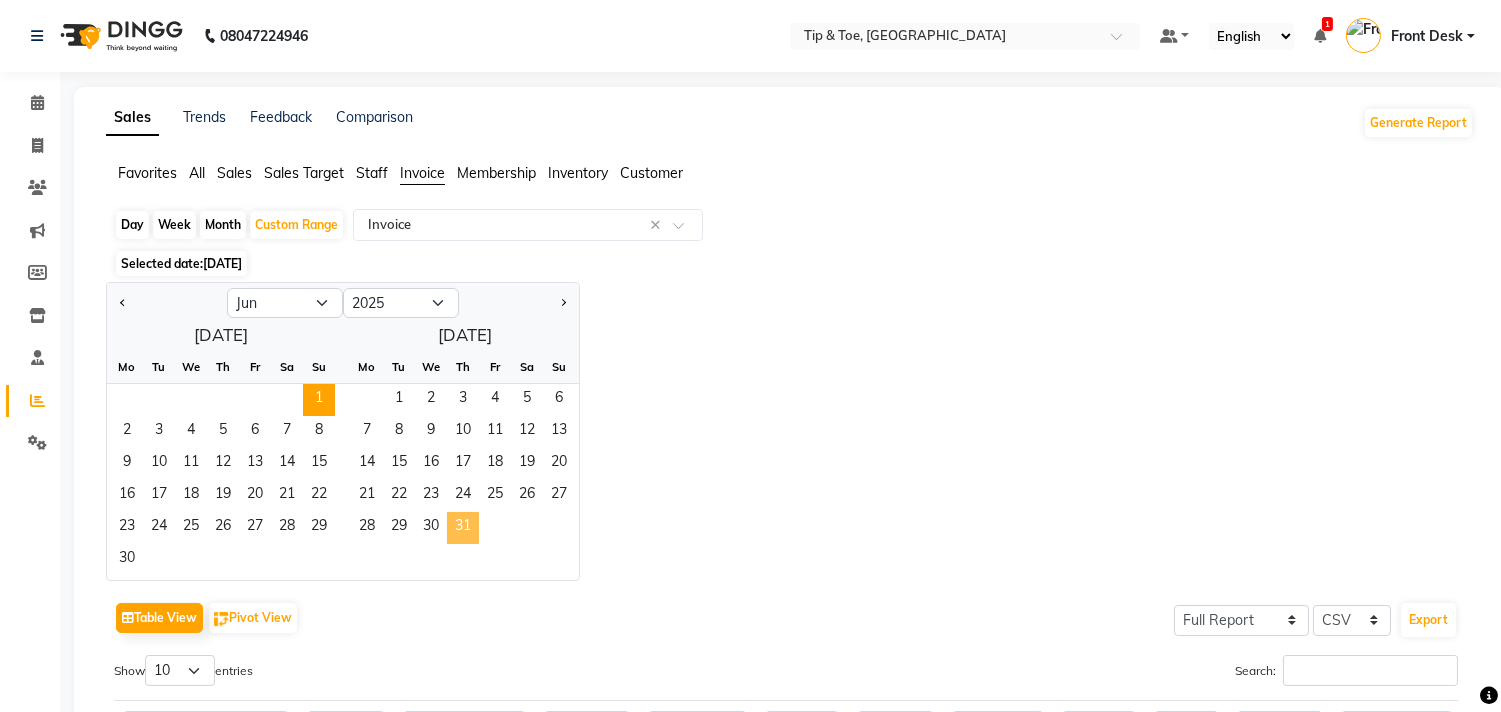 click on "31" 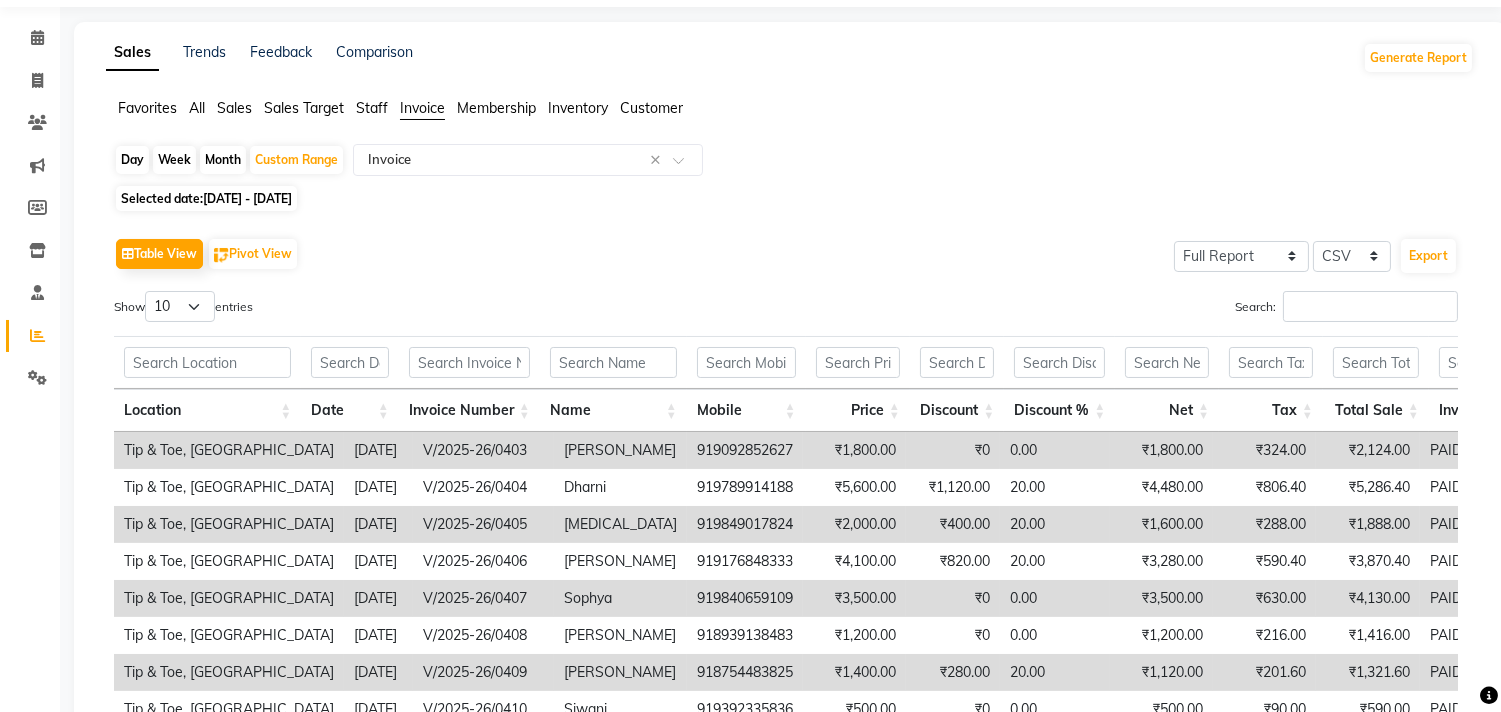 scroll, scrollTop: 111, scrollLeft: 0, axis: vertical 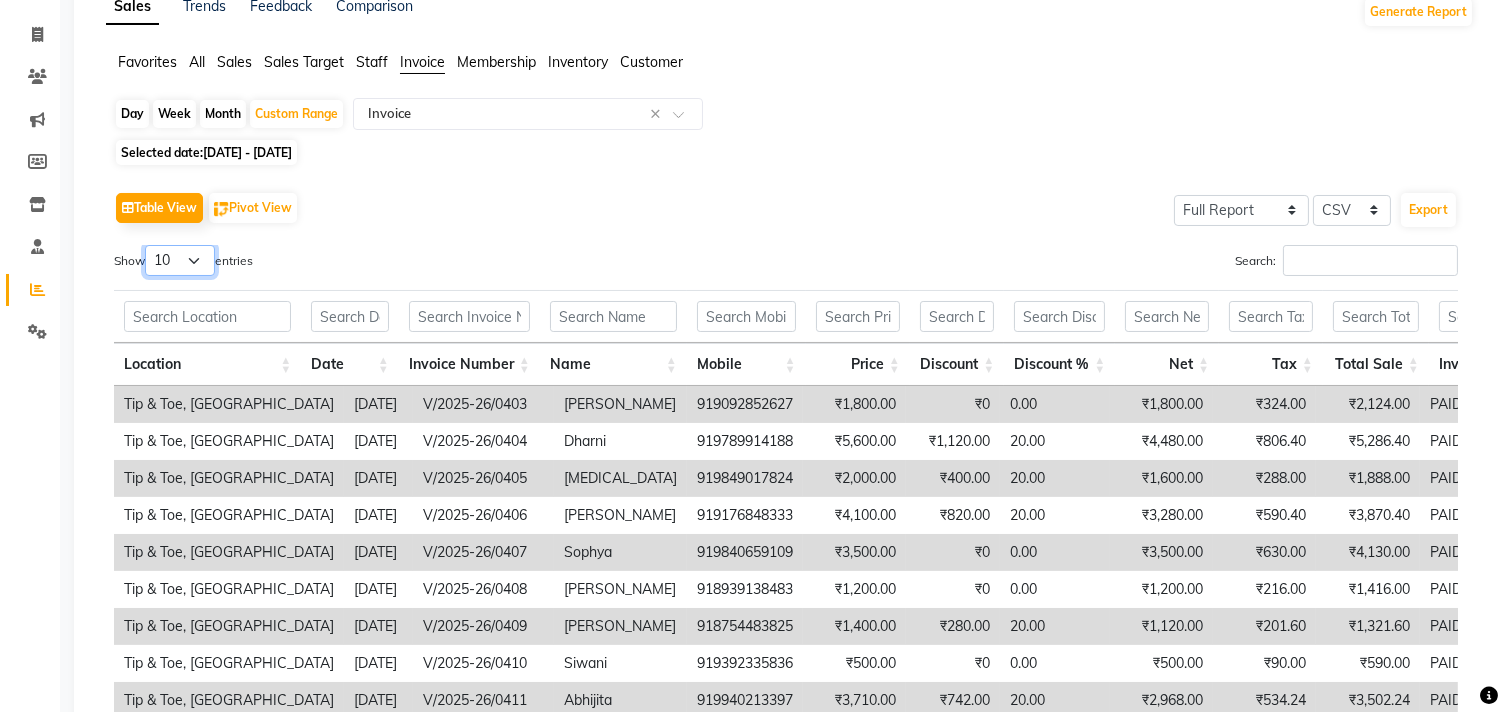 click on "10 25 50 100" at bounding box center (180, 260) 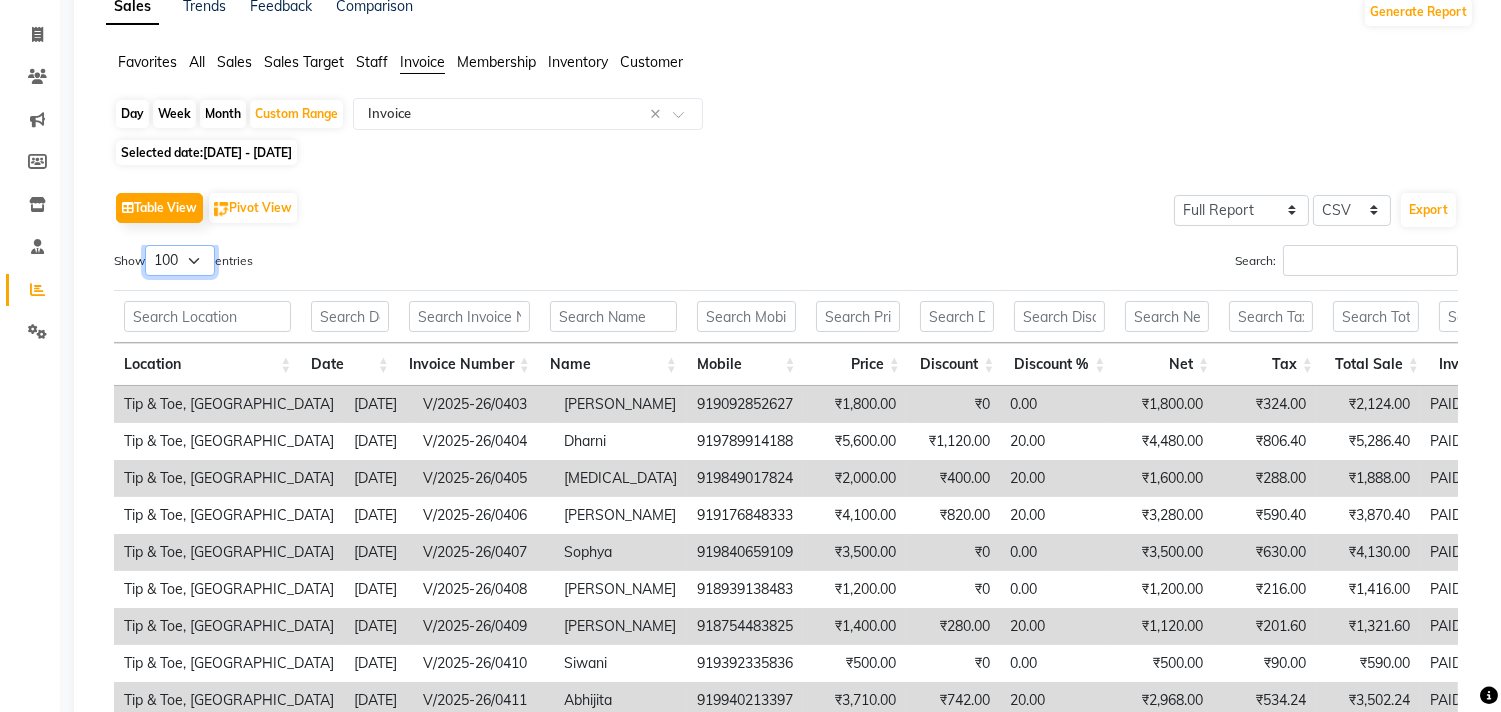 click on "10 25 50 100" at bounding box center (180, 260) 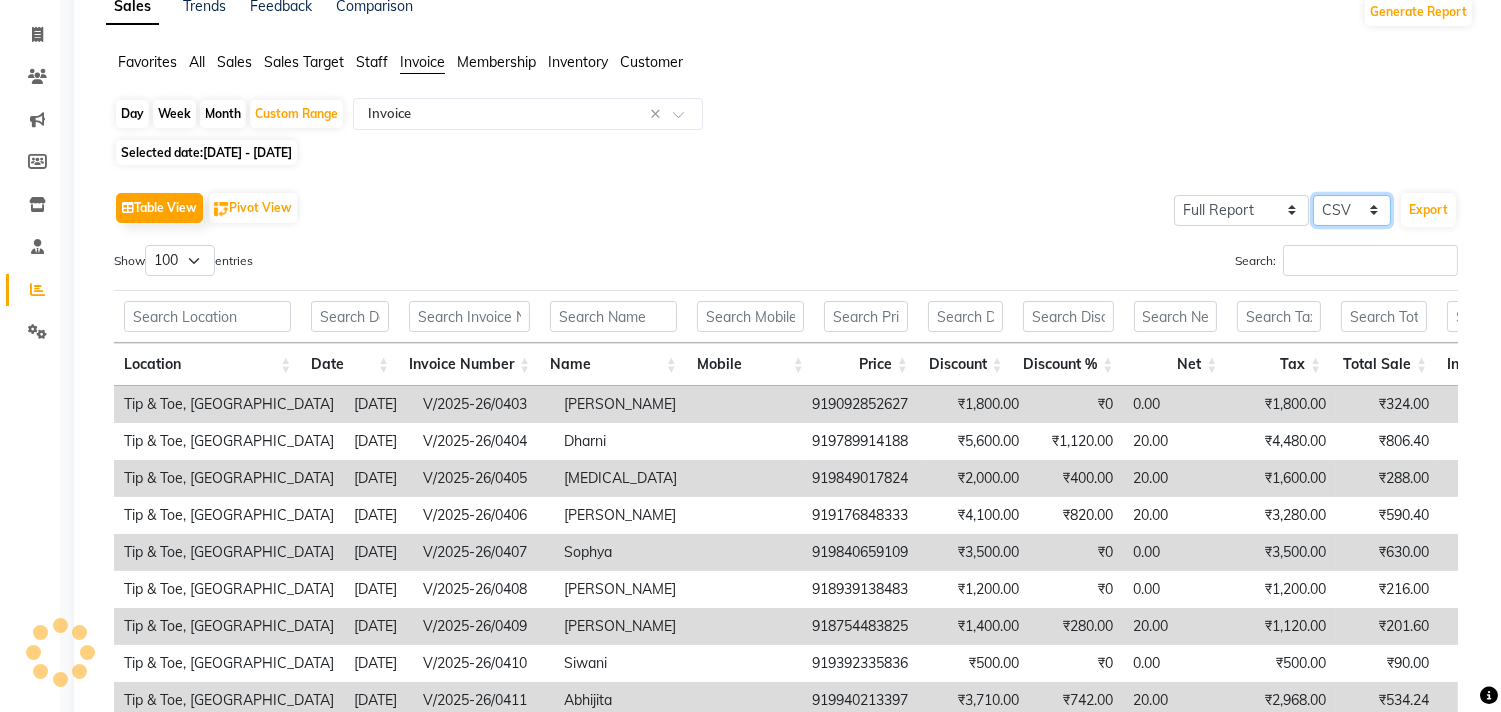 click on "Select CSV PDF" 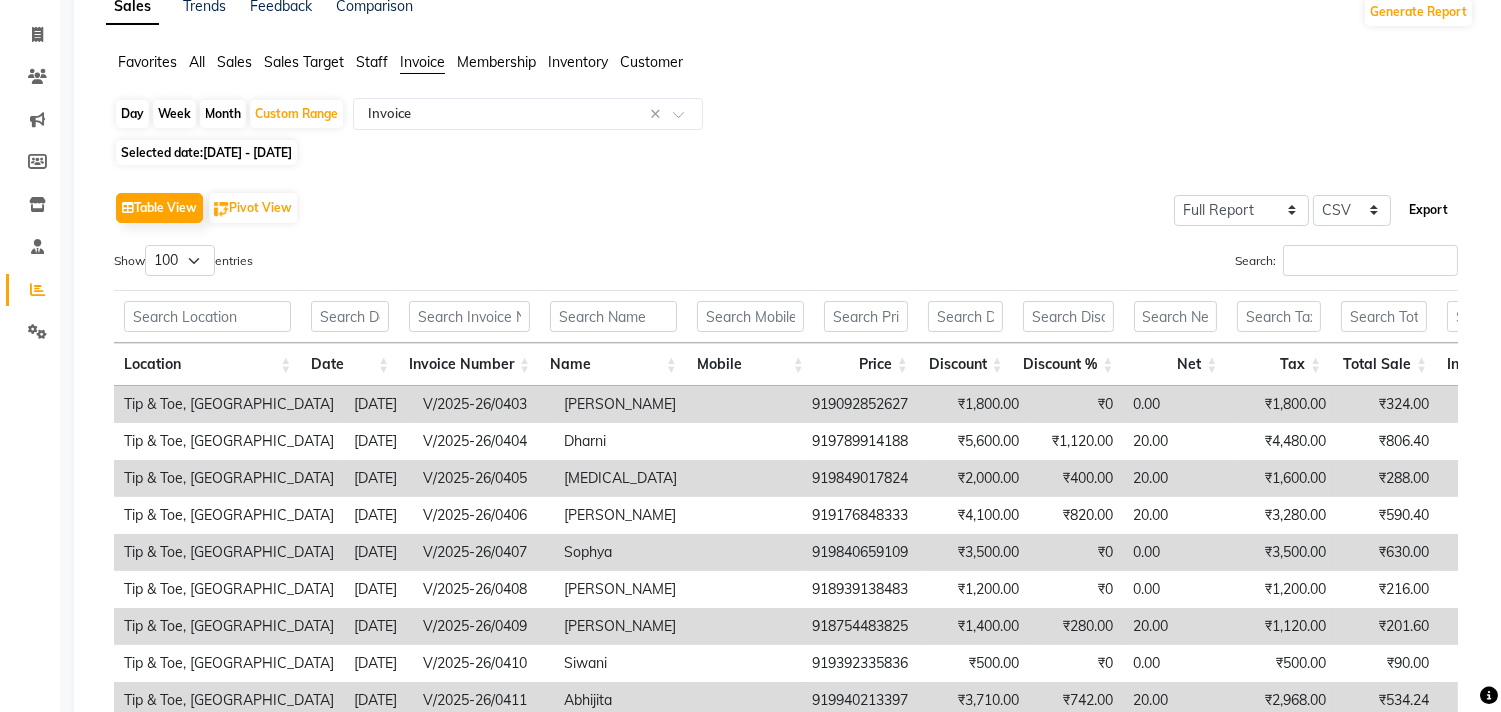 click on "Export" 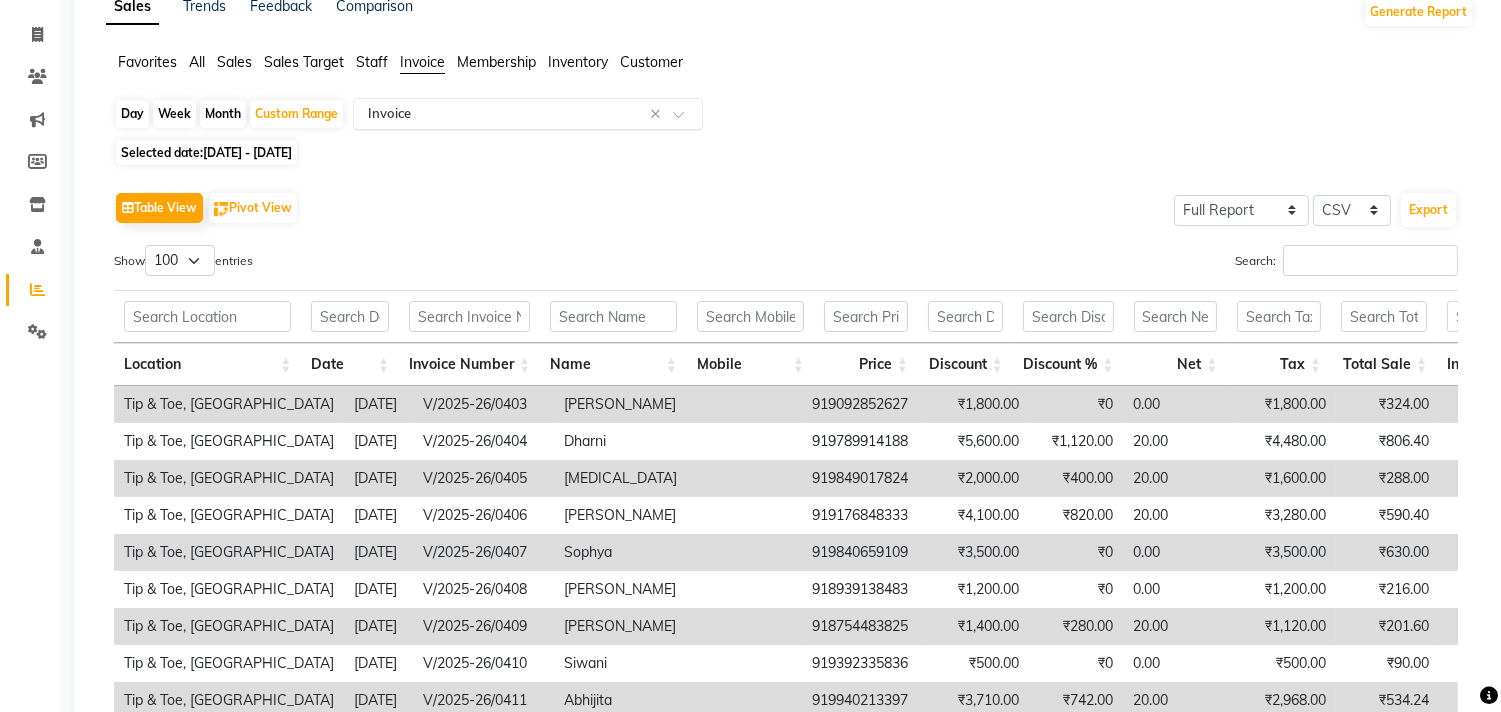 click 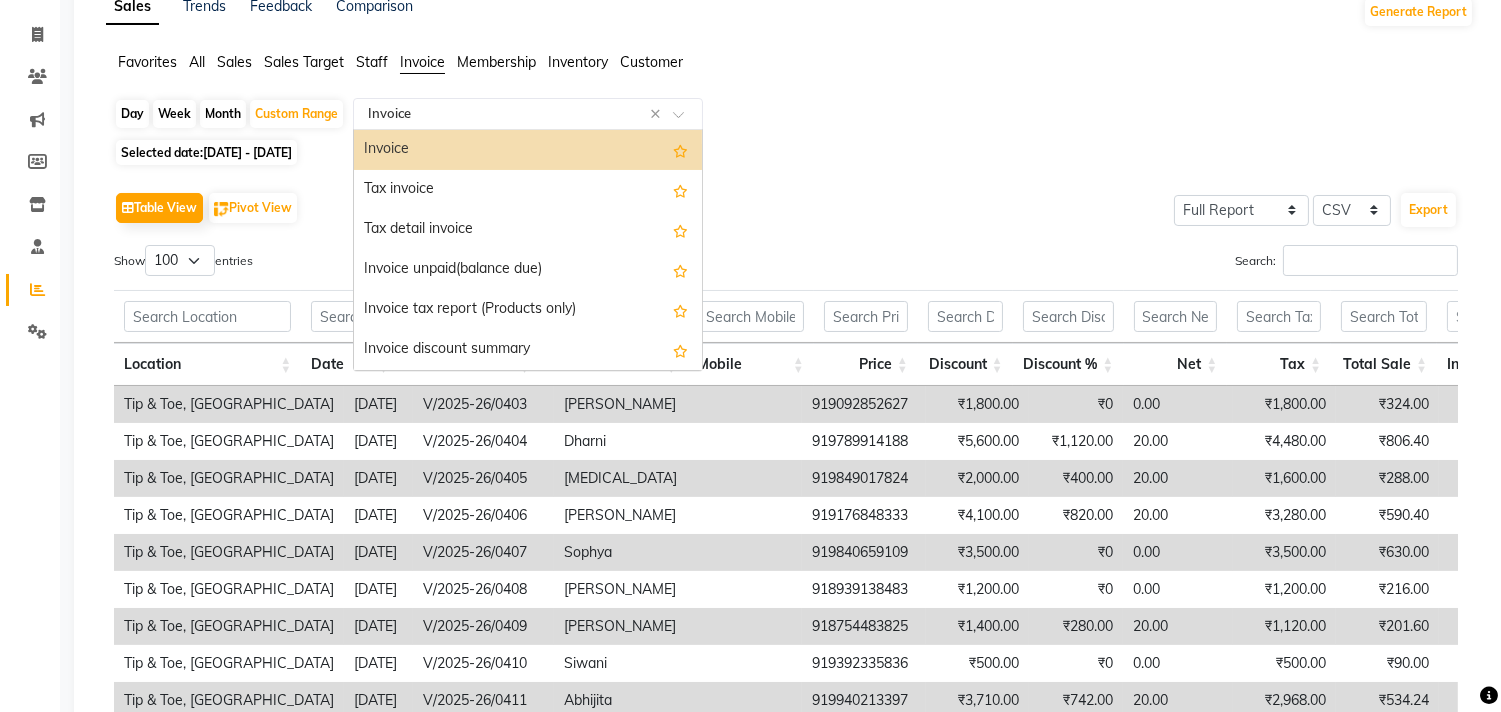 click on "Invoice" at bounding box center (528, 150) 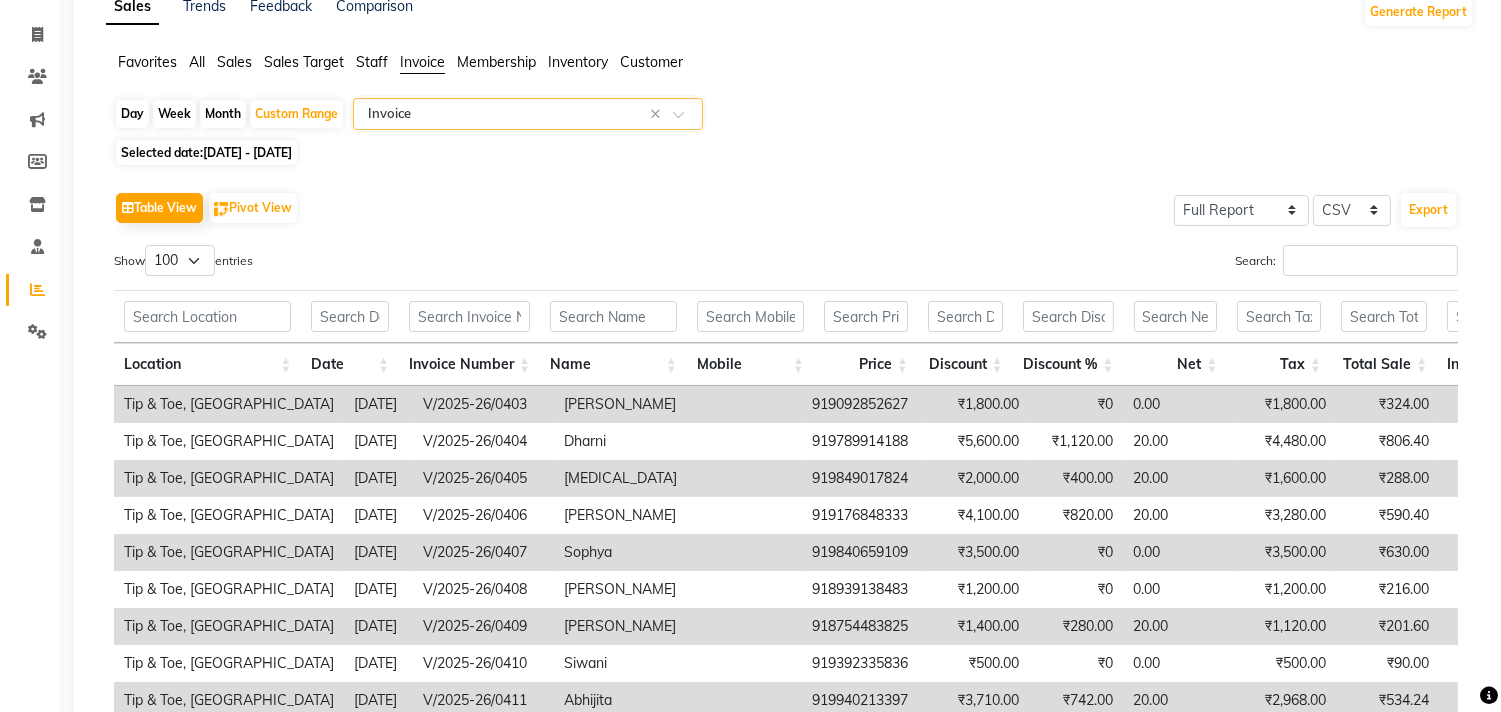 click on "01-06-2025 - 31-07-2025" 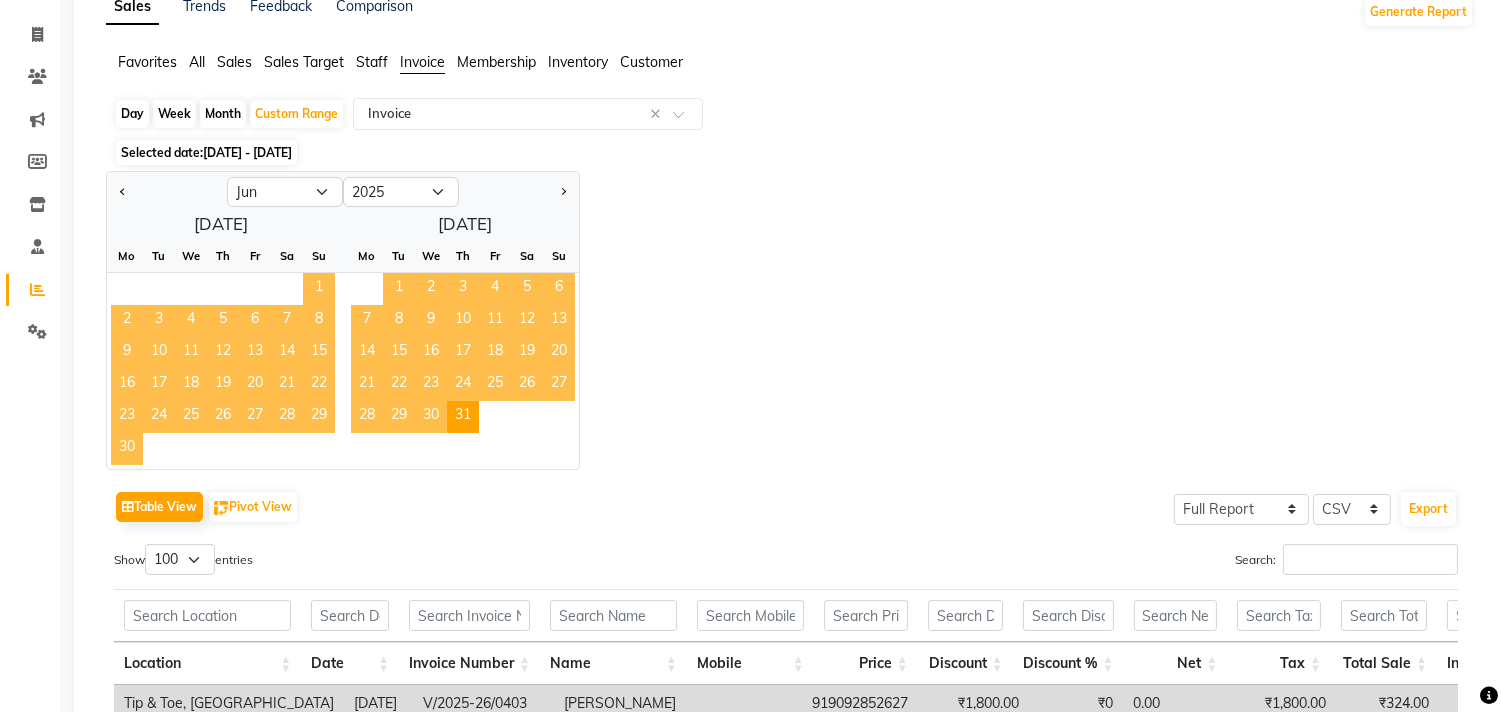 click on "1" 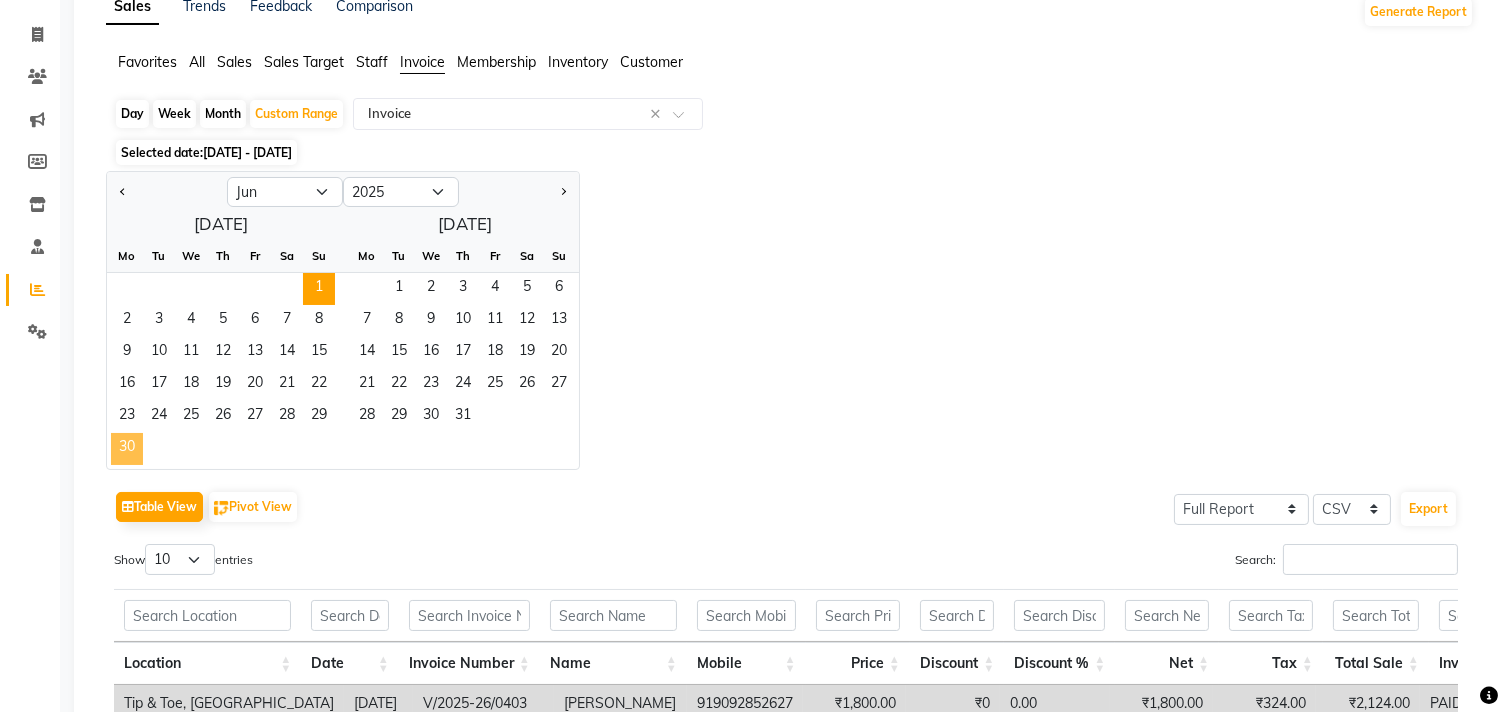 click on "30" 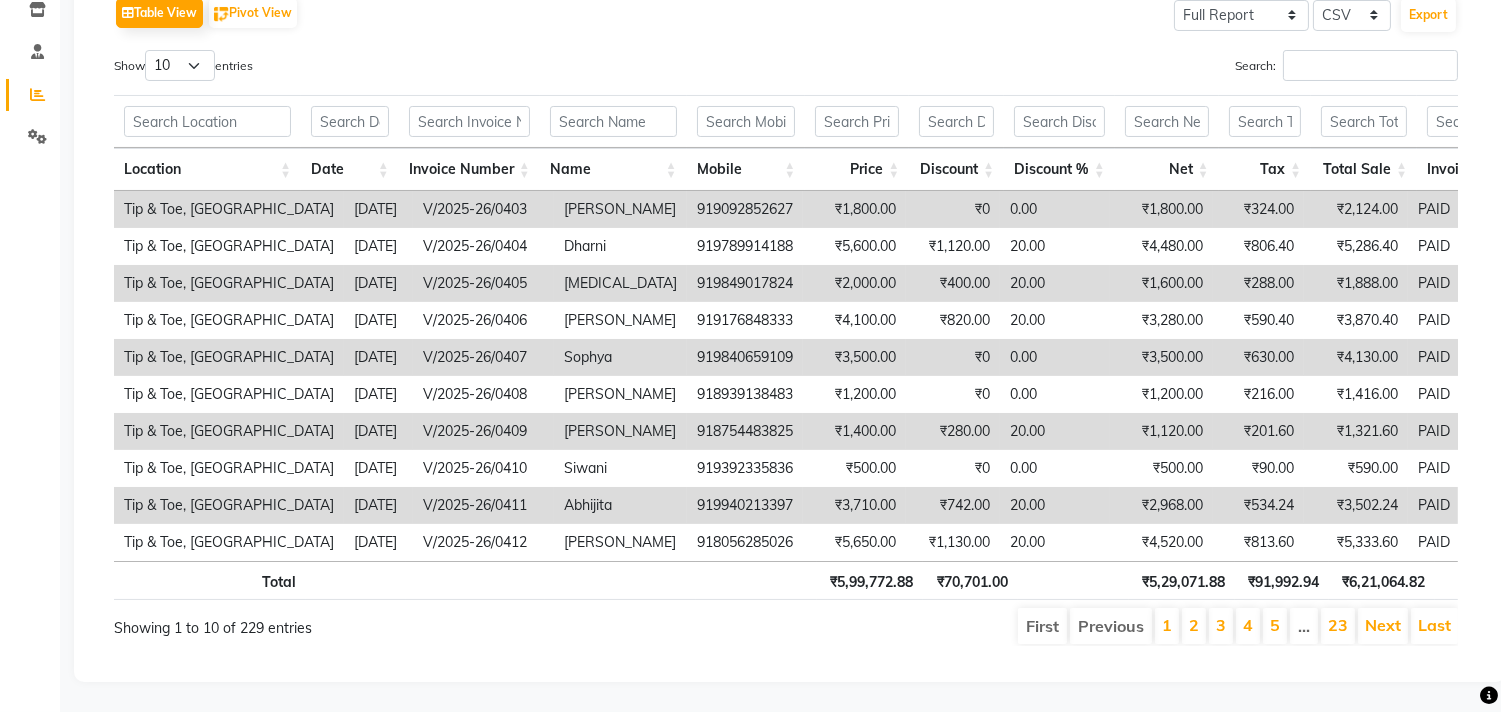 scroll, scrollTop: 333, scrollLeft: 0, axis: vertical 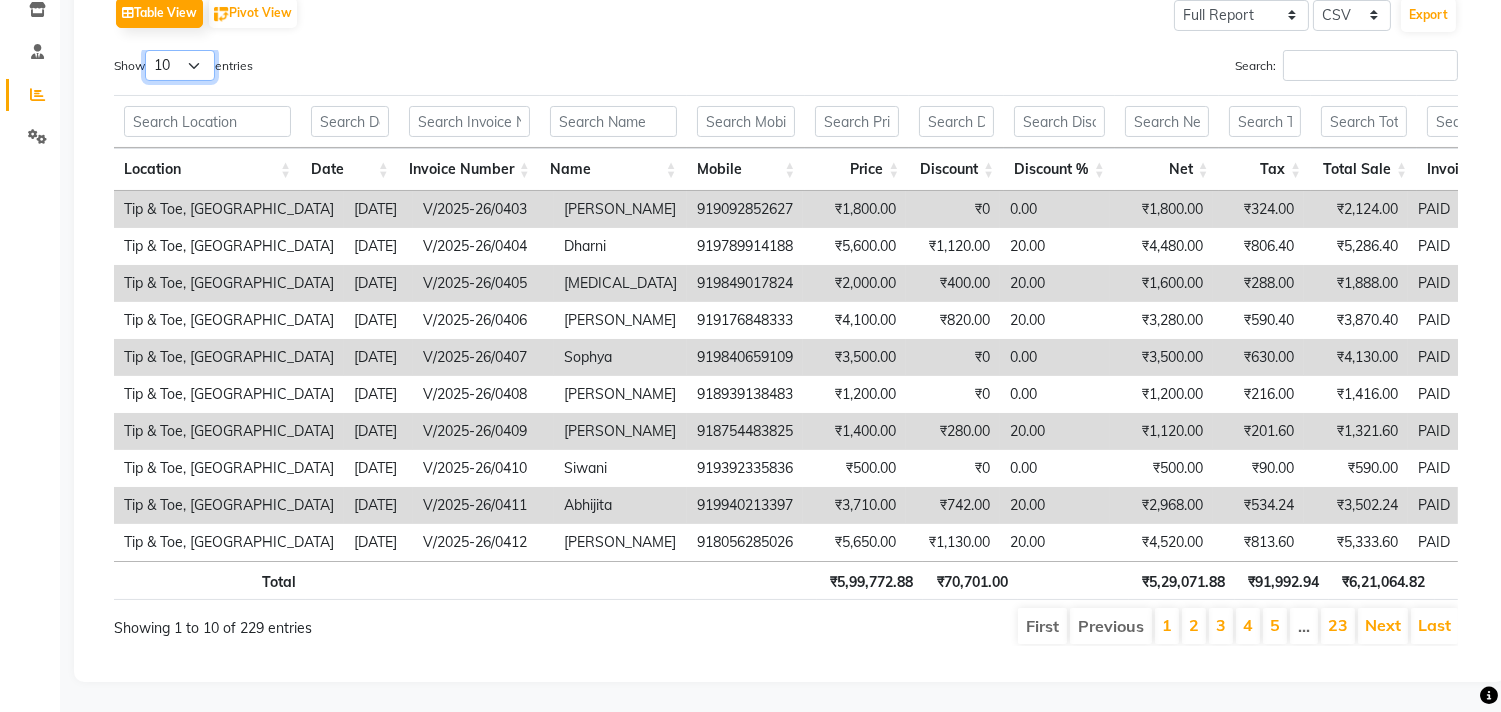 drag, startPoint x: 196, startPoint y: 31, endPoint x: 198, endPoint y: 50, distance: 19.104973 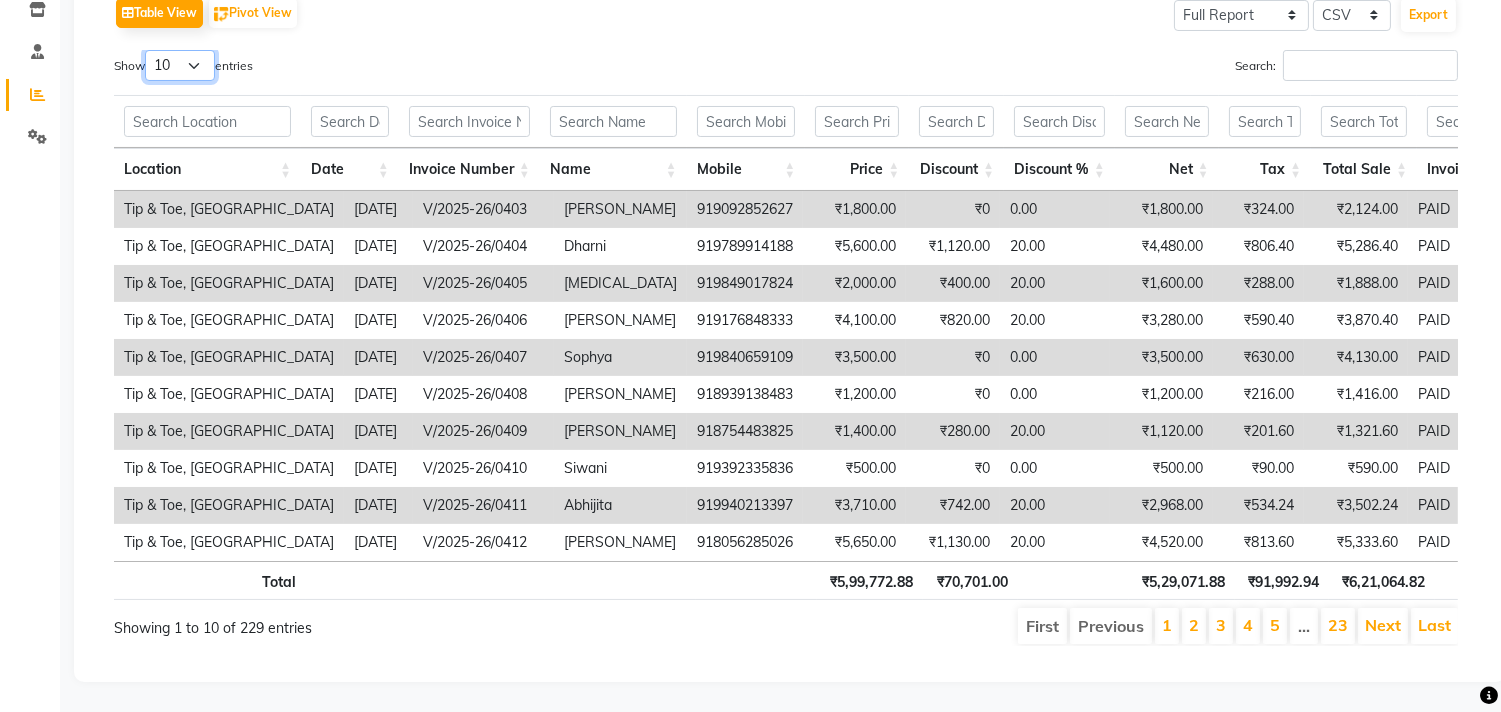 select on "100" 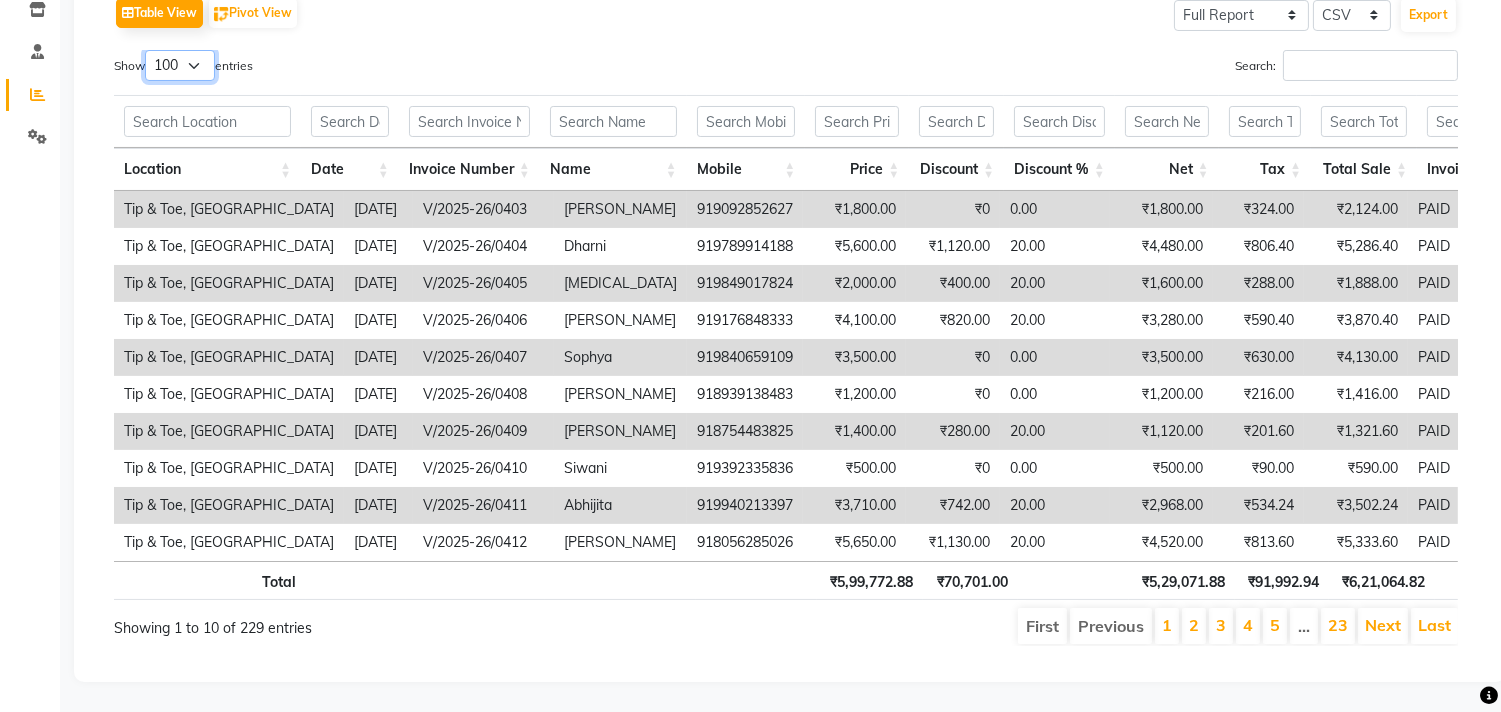 click on "10 25 50 100" at bounding box center [180, 65] 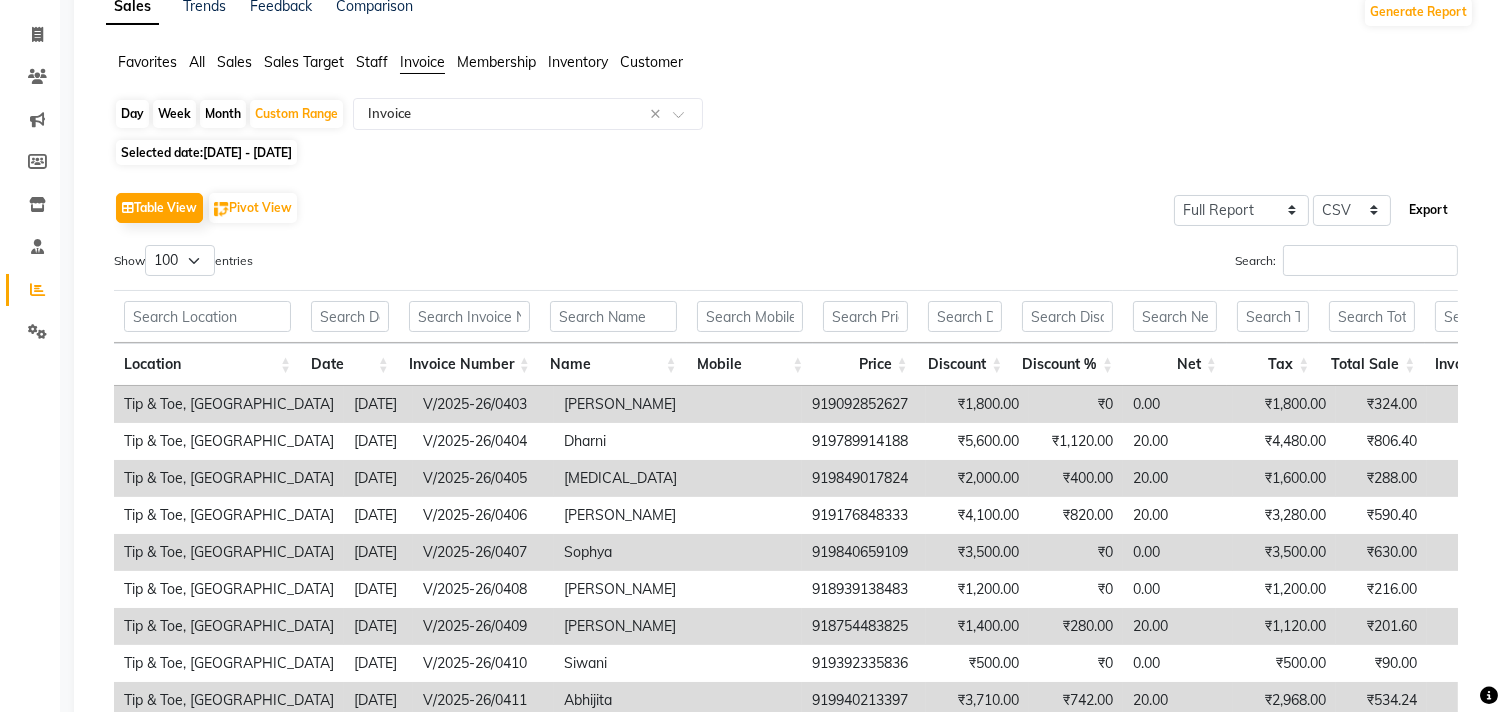click on "Export" 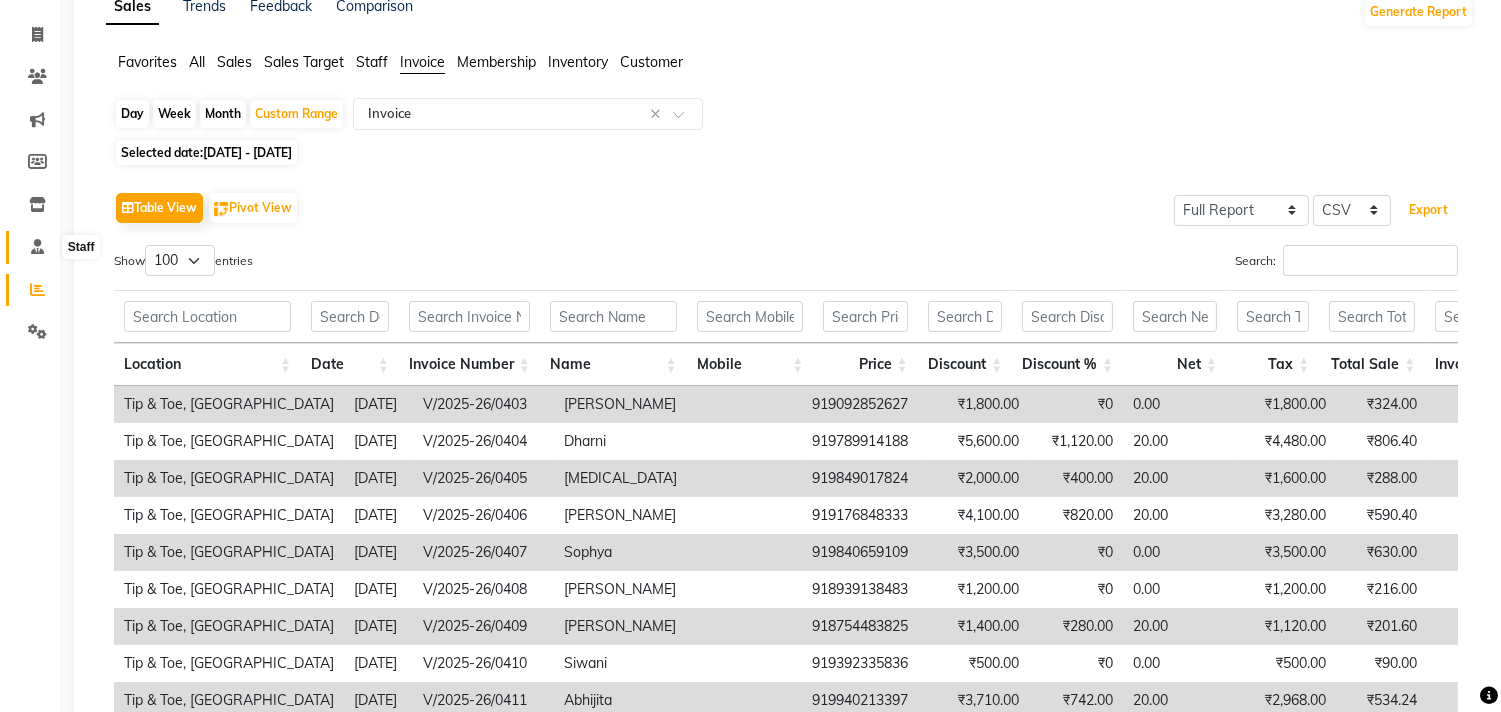 scroll, scrollTop: 0, scrollLeft: 0, axis: both 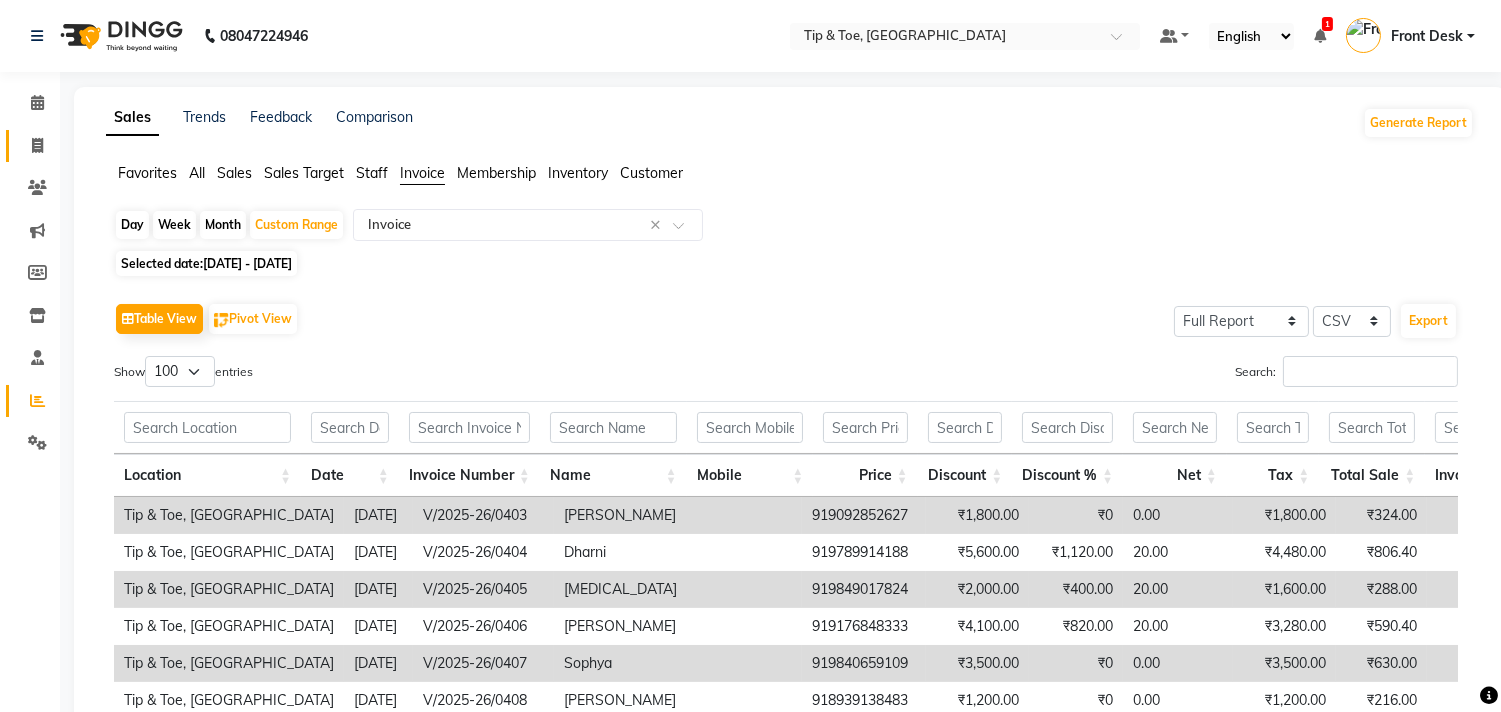 click on "Invoice" 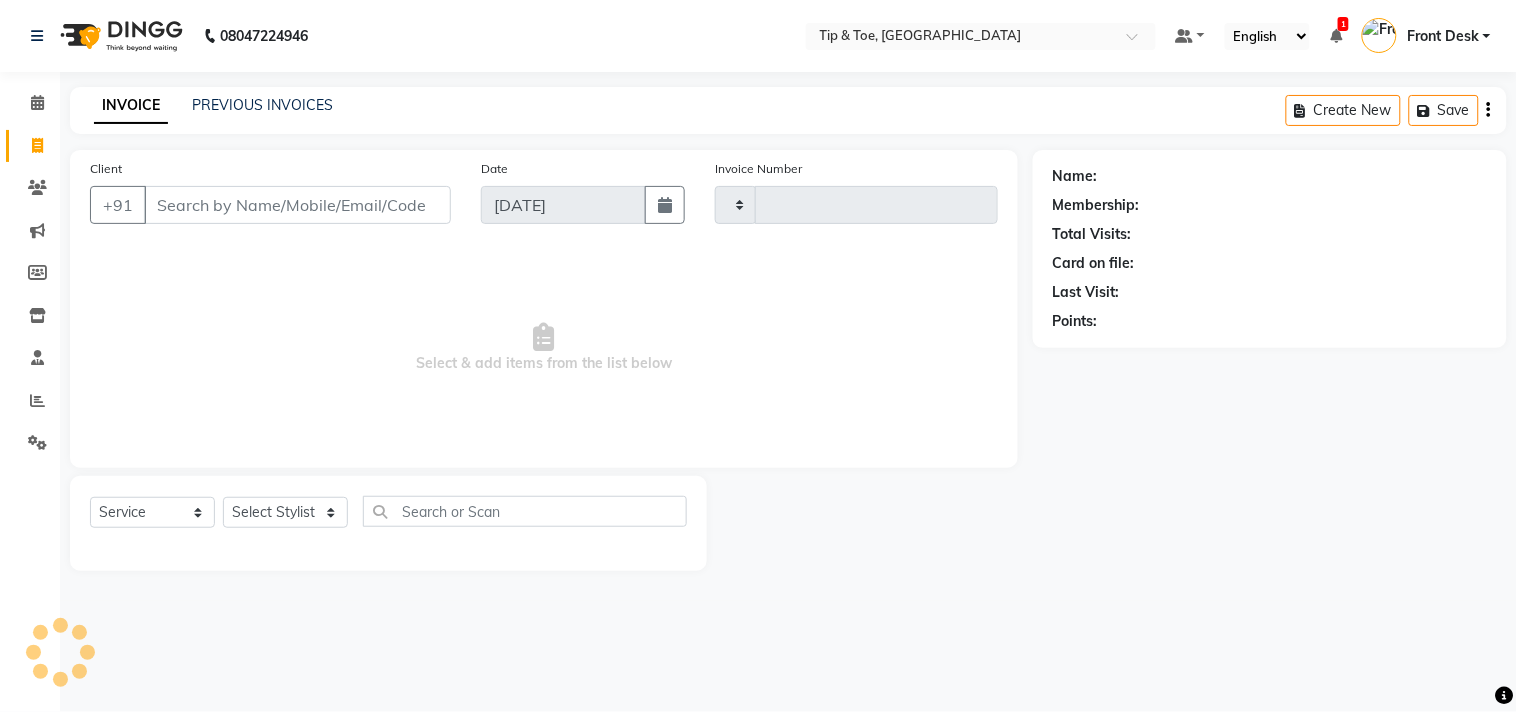 type on "0727" 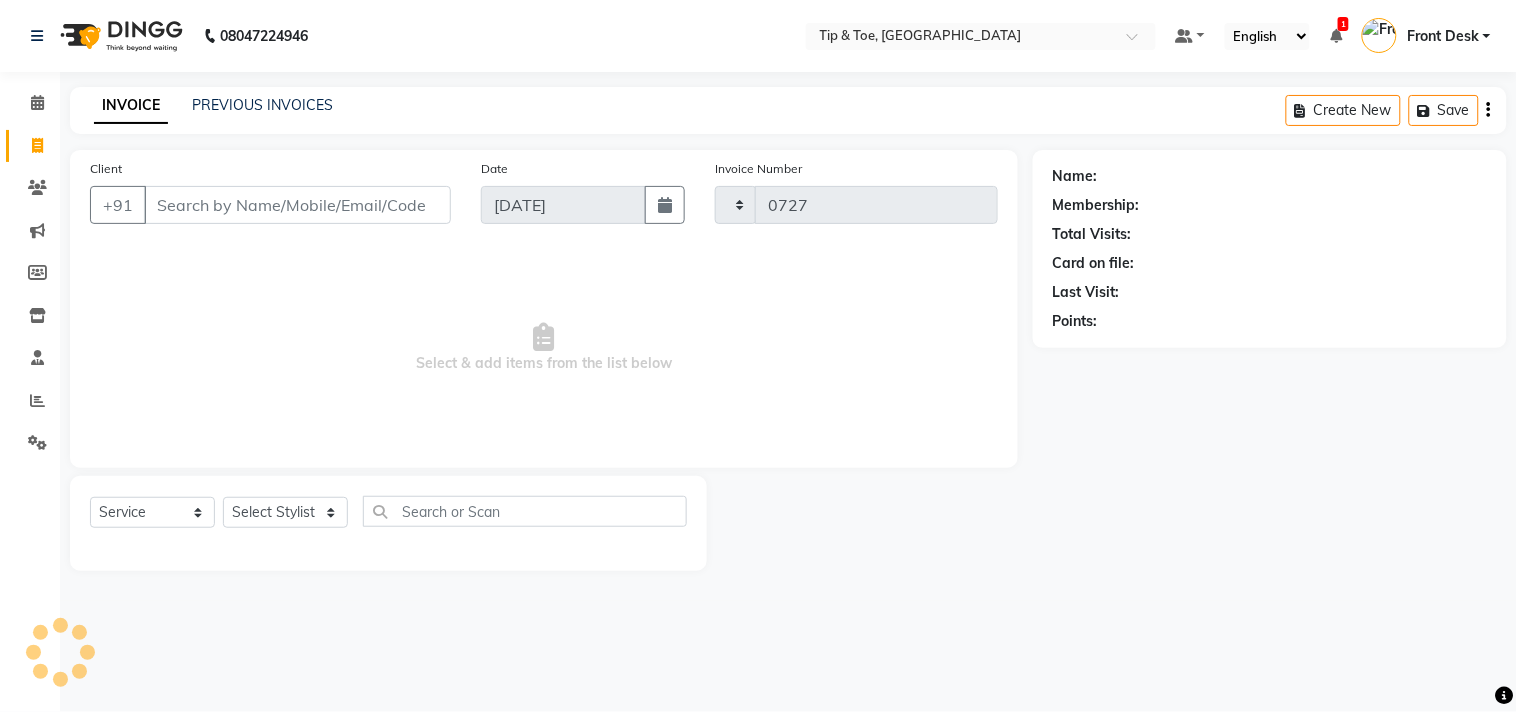 select on "5770" 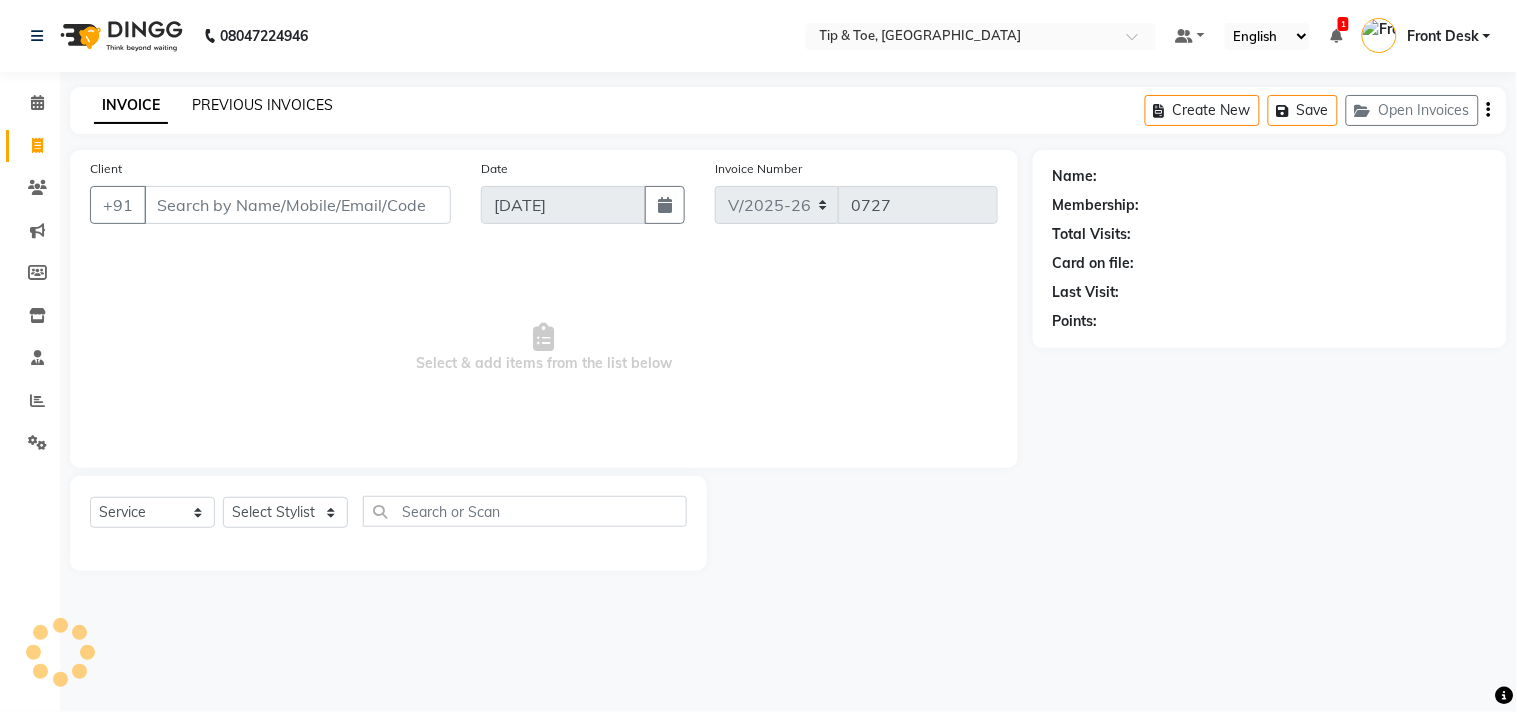 click on "PREVIOUS INVOICES" 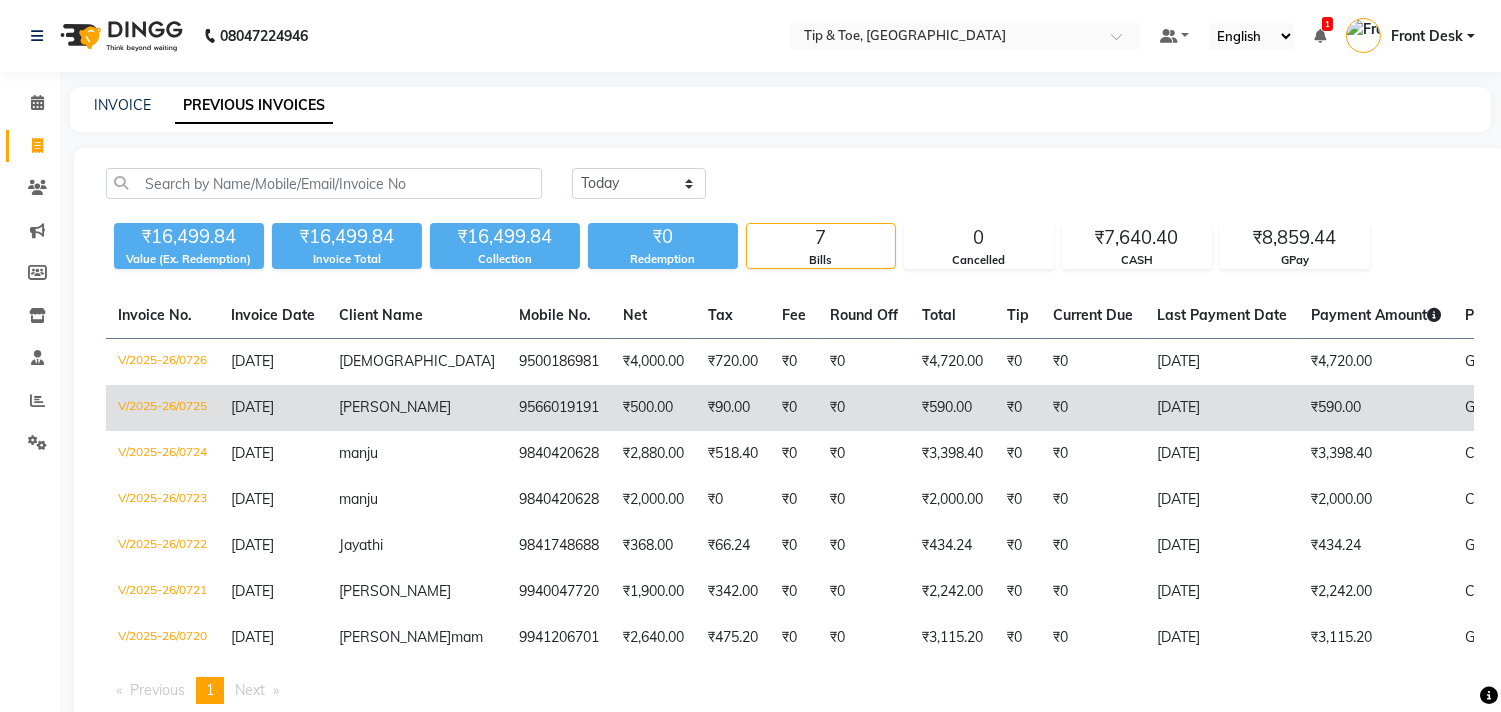 click on "JOYTI" 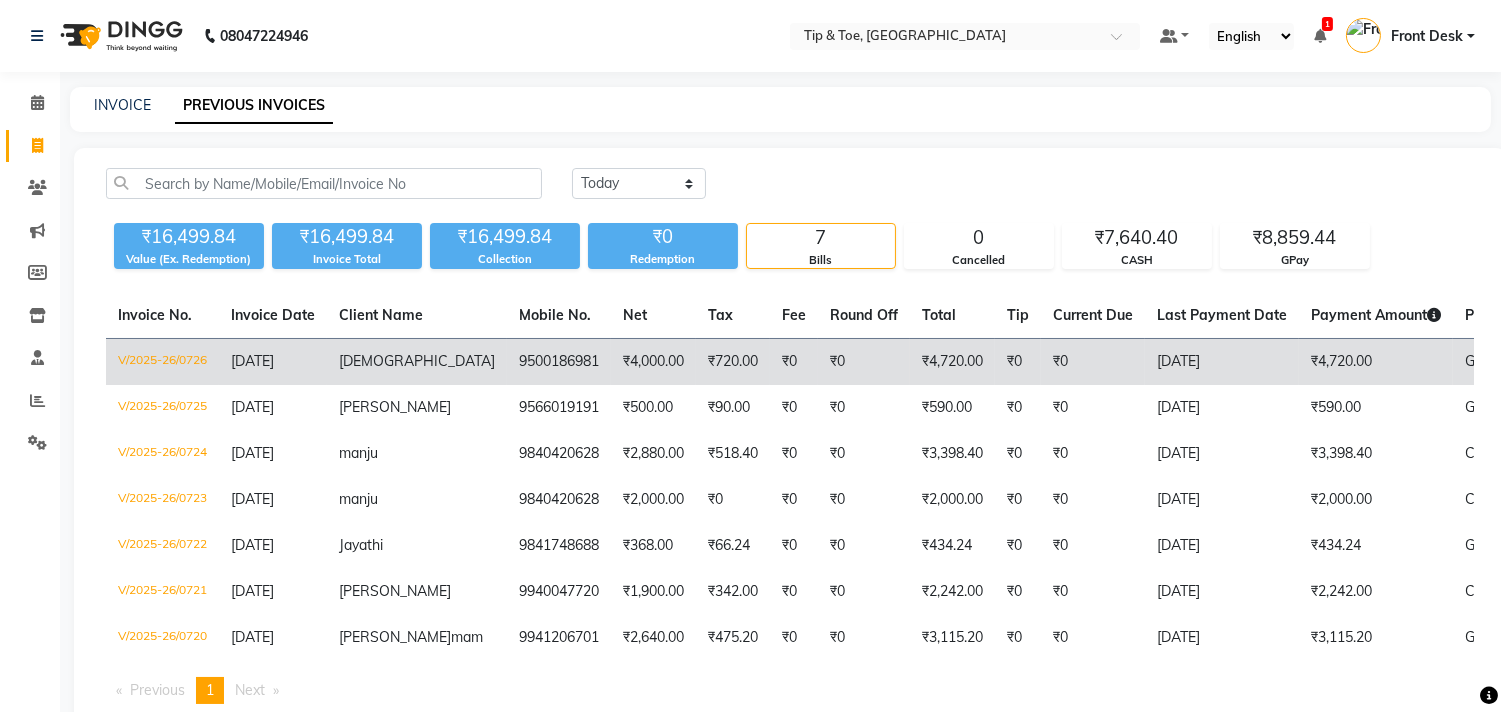 click on "₹4,000.00" 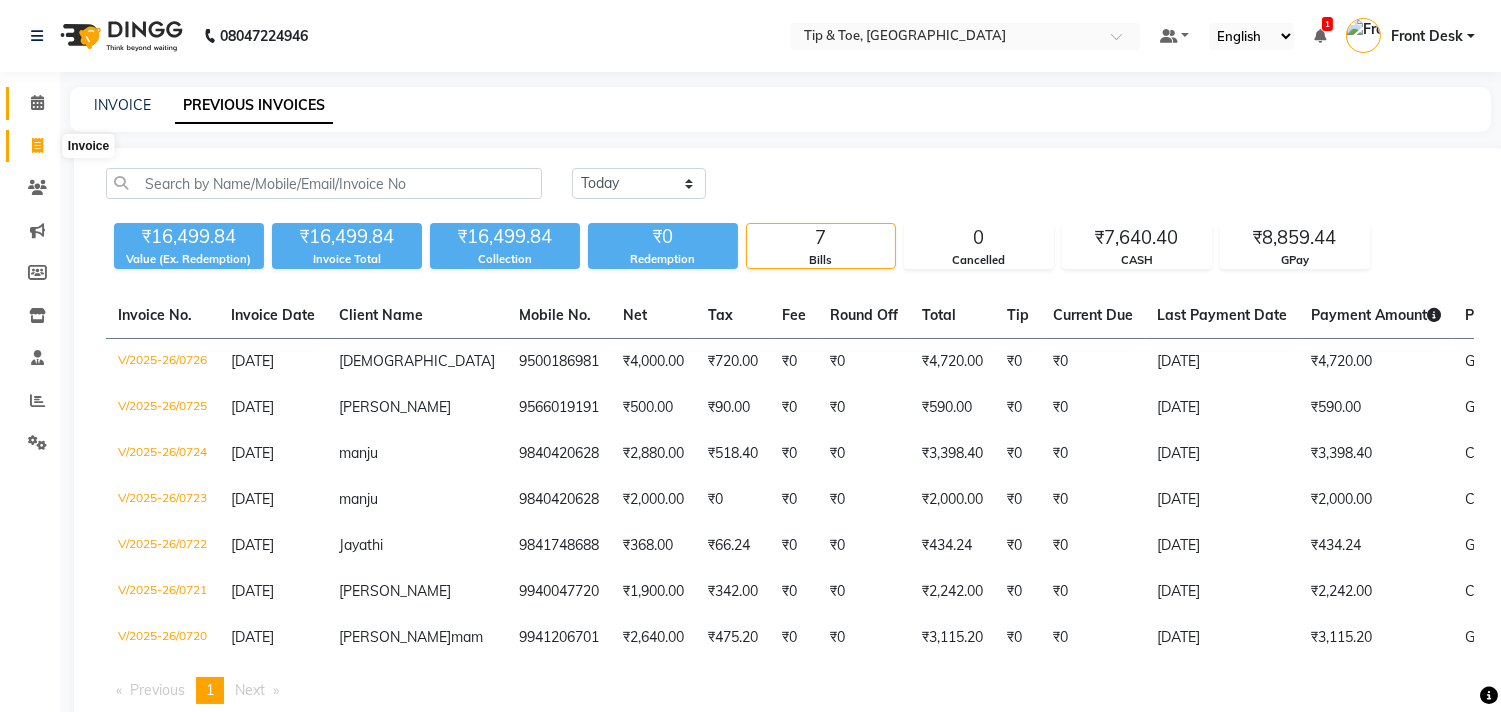 click 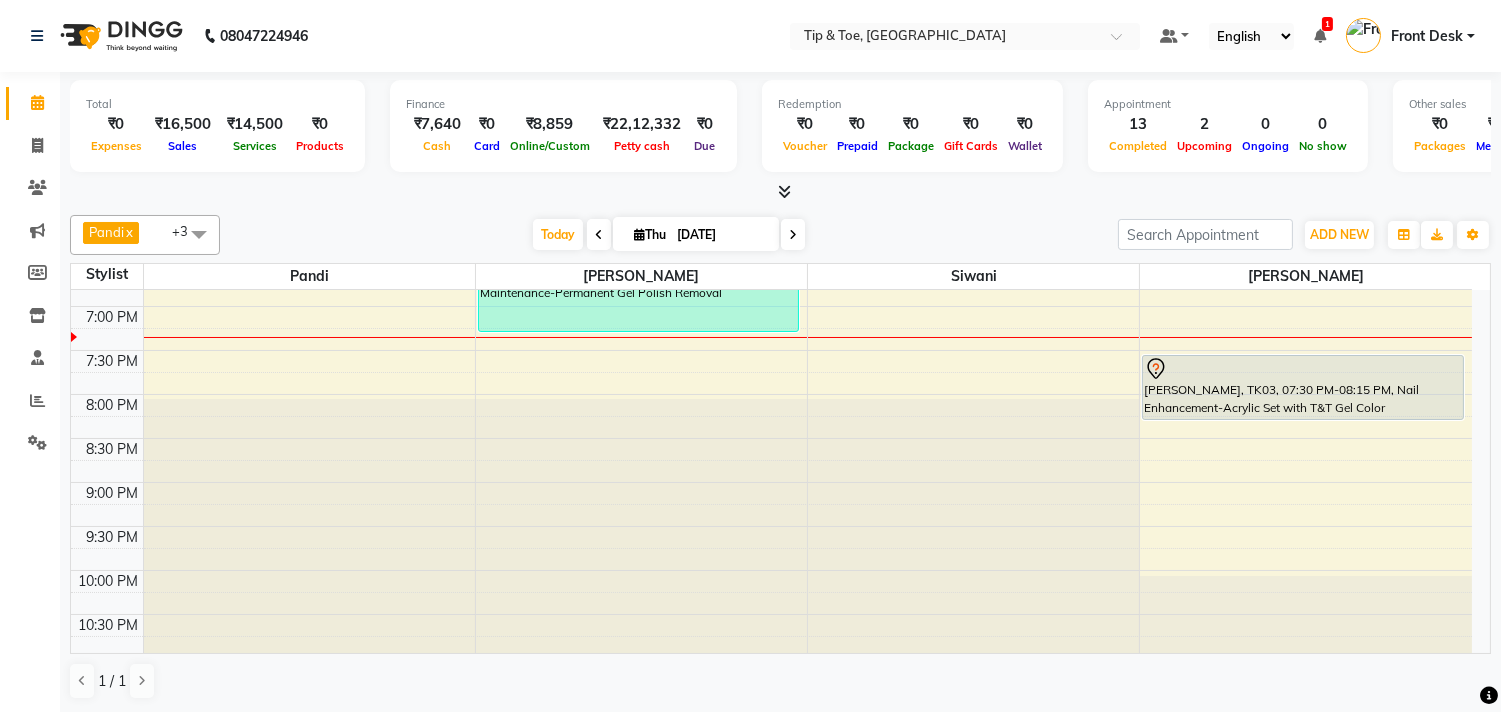 scroll, scrollTop: 873, scrollLeft: 0, axis: vertical 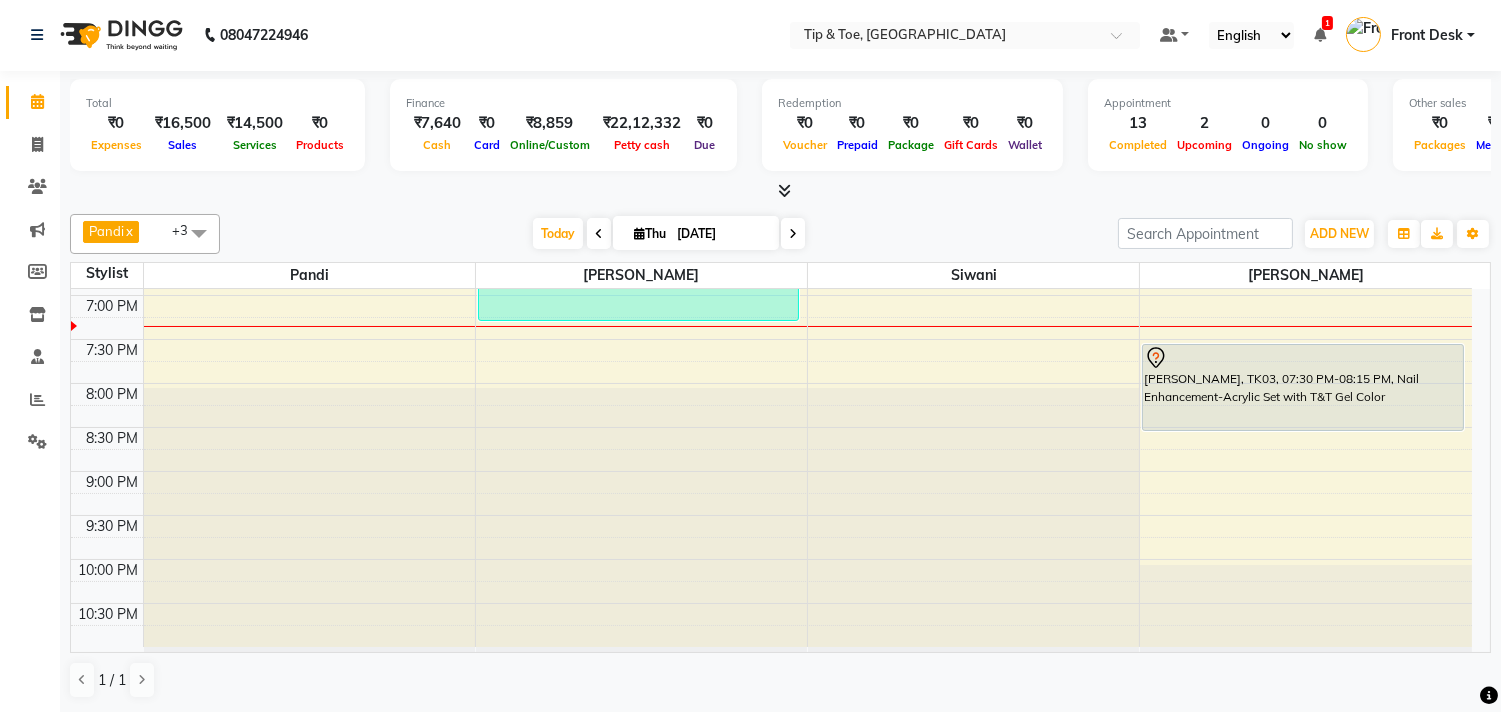 click on "Parkavi, TK10, 01:00 PM-03:00 PM, Nail Enhancement-French Acrylic Nail Set,Nail Maintenance-Acrylic Removal     Parkavi, TK10, 01:00 PM-01:45 PM, Nail Maintenance-Acrylic Nail Re-fills     Parkavi, TK10, 01:45 PM-02:15 PM, Nail Enhancement-Permanent Gel Polish     Jayathi, TK12, 03:45 PM-04:00 PM, Nail Maintenance-Acrylic Removal     Jayathi, TK12, 04:00 PM-04:15 PM, Nail Enhancement-Cateye Gel Polish             vibhusha, TK05, 04:15 PM-05:00 PM, Nail Enhancement-Acrylic Set with T&T Gel Color             Divya, TK03, 07:30 PM-08:15 PM, Nail Enhancement-Acrylic Set with T&T Gel Color             Divya, TK03, 07:30 PM-08:15 PM, Nail Enhancement-Acrylic Set with T&T Gel Color" at bounding box center [1306, 31] 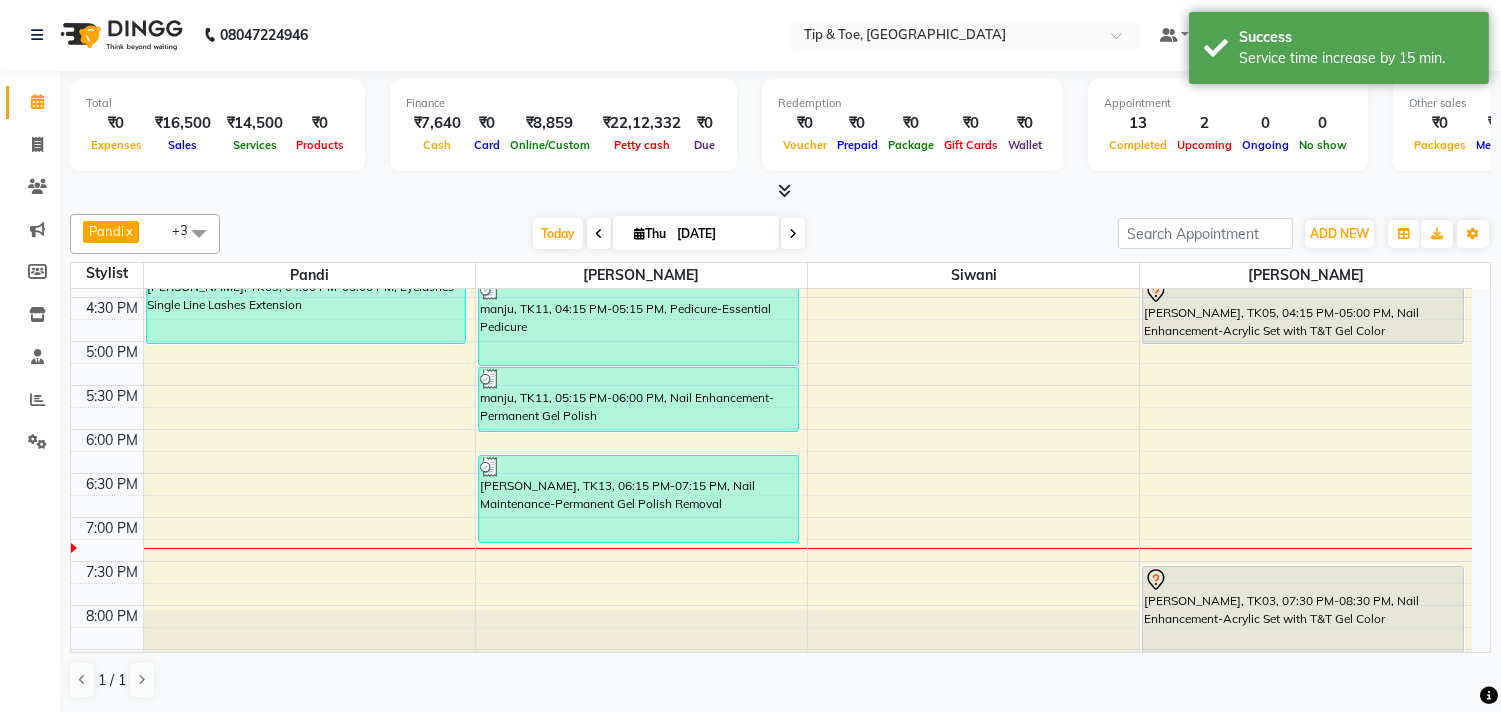 scroll, scrollTop: 873, scrollLeft: 0, axis: vertical 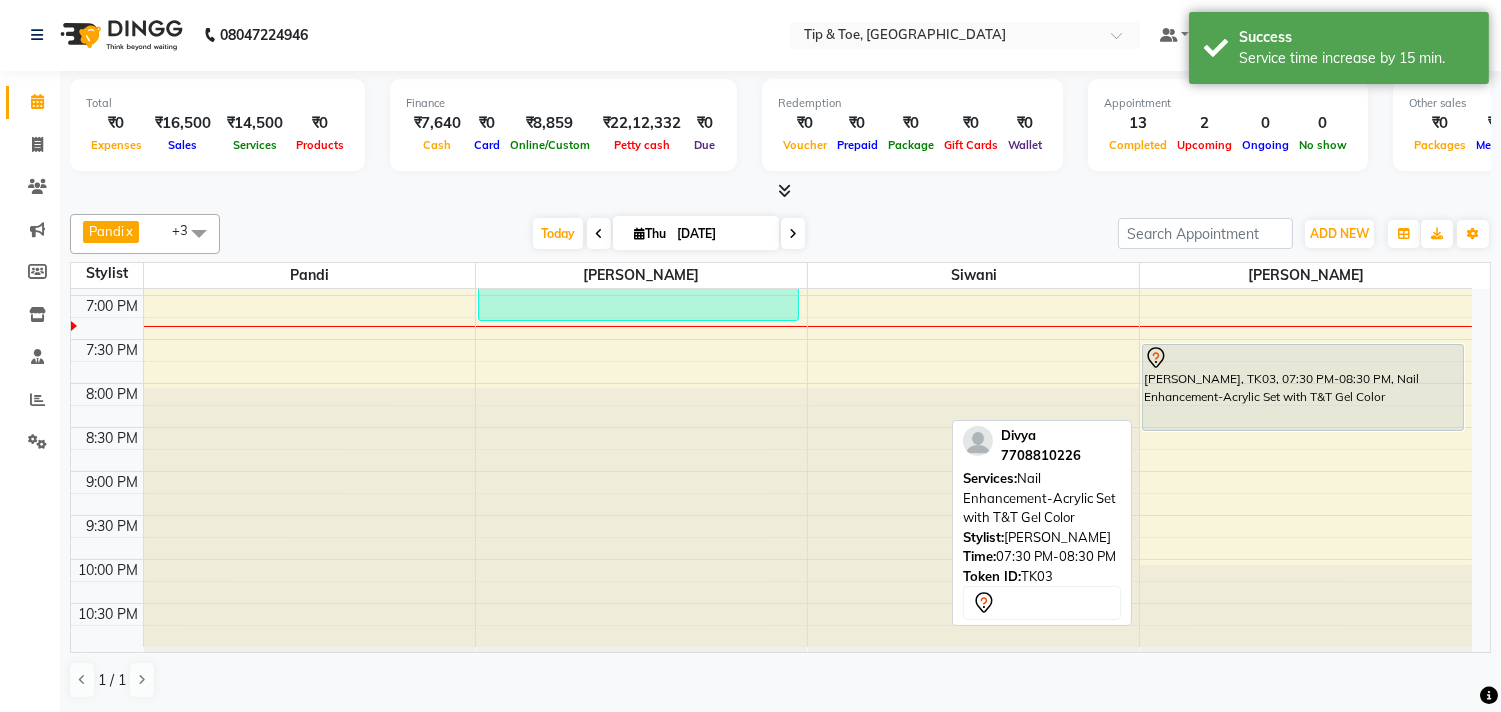 drag, startPoint x: 1261, startPoint y: 430, endPoint x: 1265, endPoint y: 416, distance: 14.56022 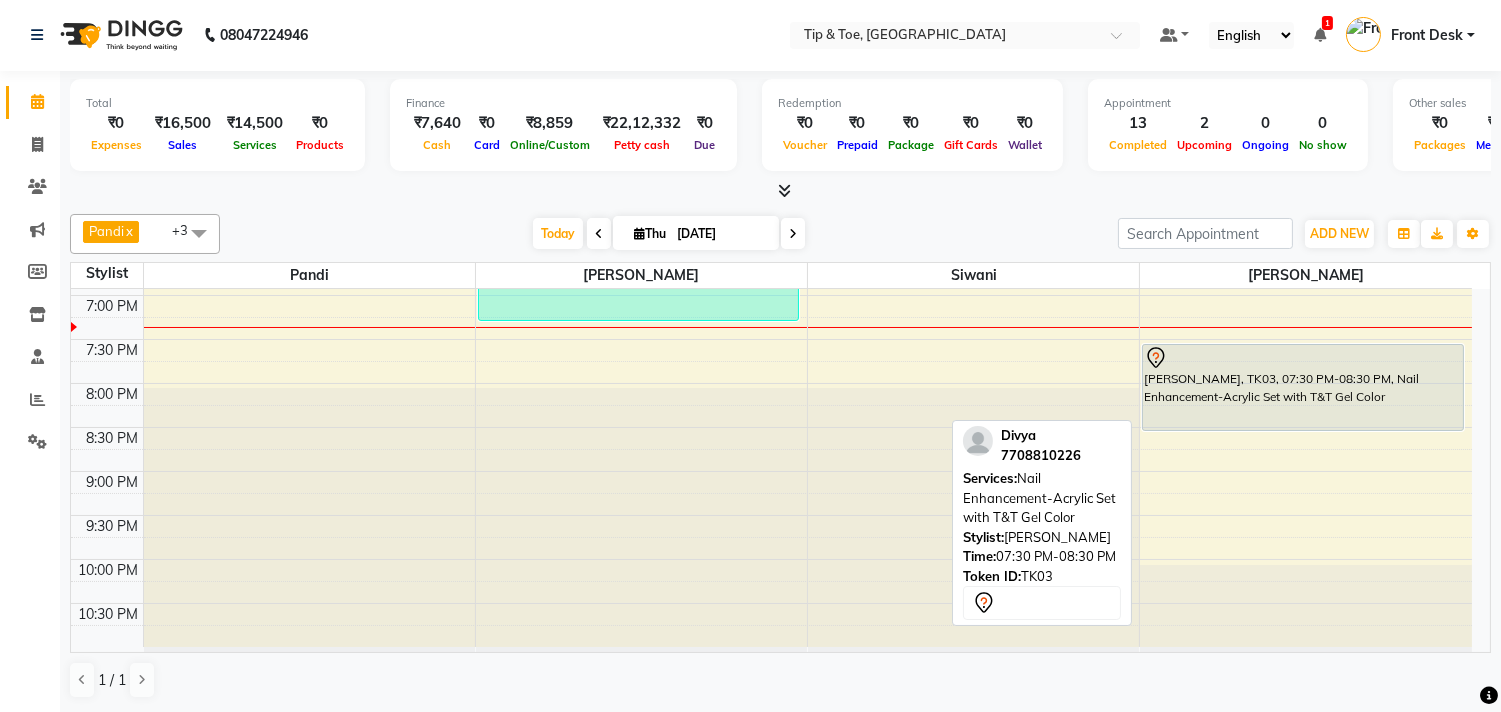 click on "Parkavi, TK10, 01:00 PM-03:00 PM, Nail Enhancement-French Acrylic Nail Set,Nail Maintenance-Acrylic Removal     Parkavi, TK10, 01:00 PM-01:45 PM, Nail Maintenance-Acrylic Nail Re-fills     Parkavi, TK10, 01:45 PM-02:15 PM, Nail Enhancement-Permanent Gel Polish     Jayathi, TK12, 03:45 PM-04:00 PM, Nail Maintenance-Acrylic Removal     Jayathi, TK12, 04:00 PM-04:15 PM, Nail Enhancement-Cateye Gel Polish             vibhusha, TK05, 04:15 PM-05:00 PM, Nail Enhancement-Acrylic Set with T&T Gel Color             Divya, TK03, 07:30 PM-08:30 PM, Nail Enhancement-Acrylic Set with T&T Gel Color             Divya, TK03, 07:30 PM-08:30 PM, Nail Enhancement-Acrylic Set with T&T Gel Color" at bounding box center (1306, 31) 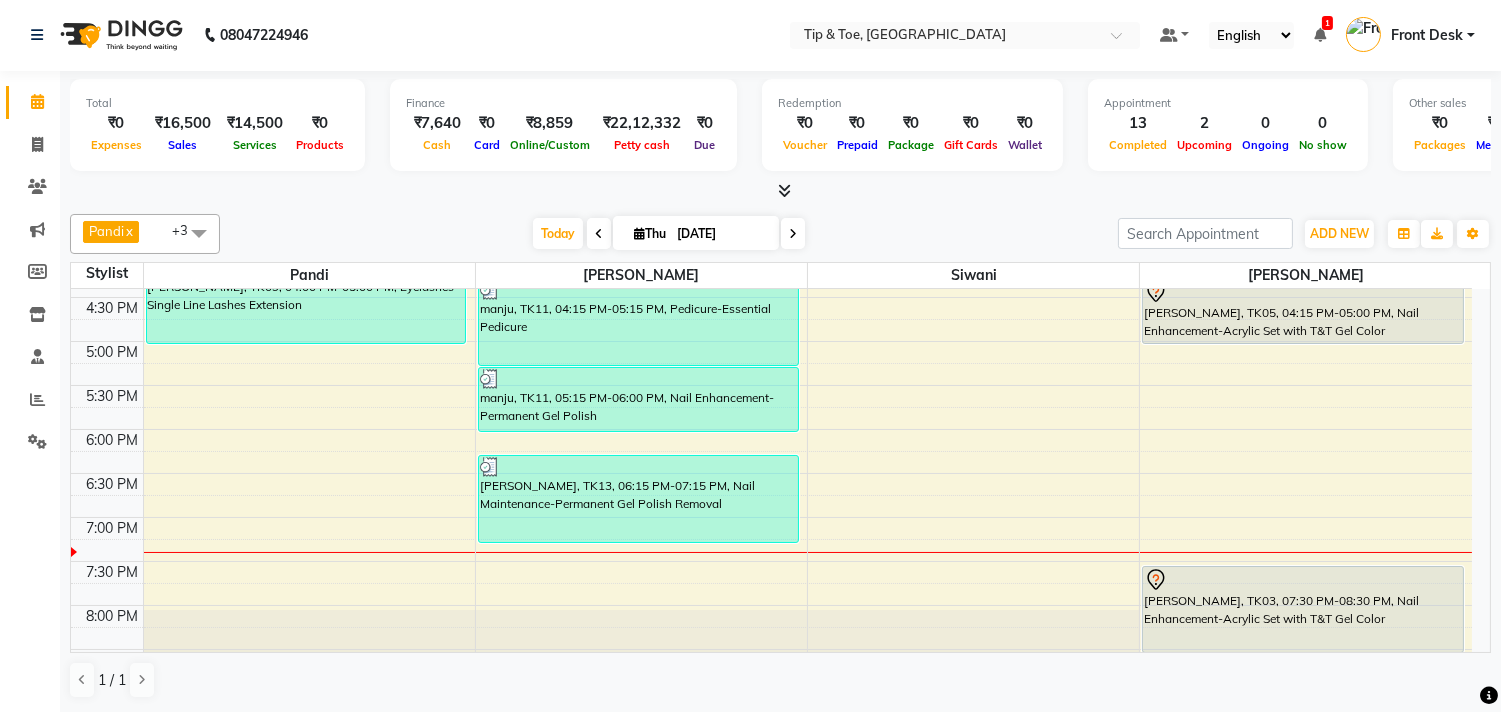 scroll, scrollTop: 762, scrollLeft: 0, axis: vertical 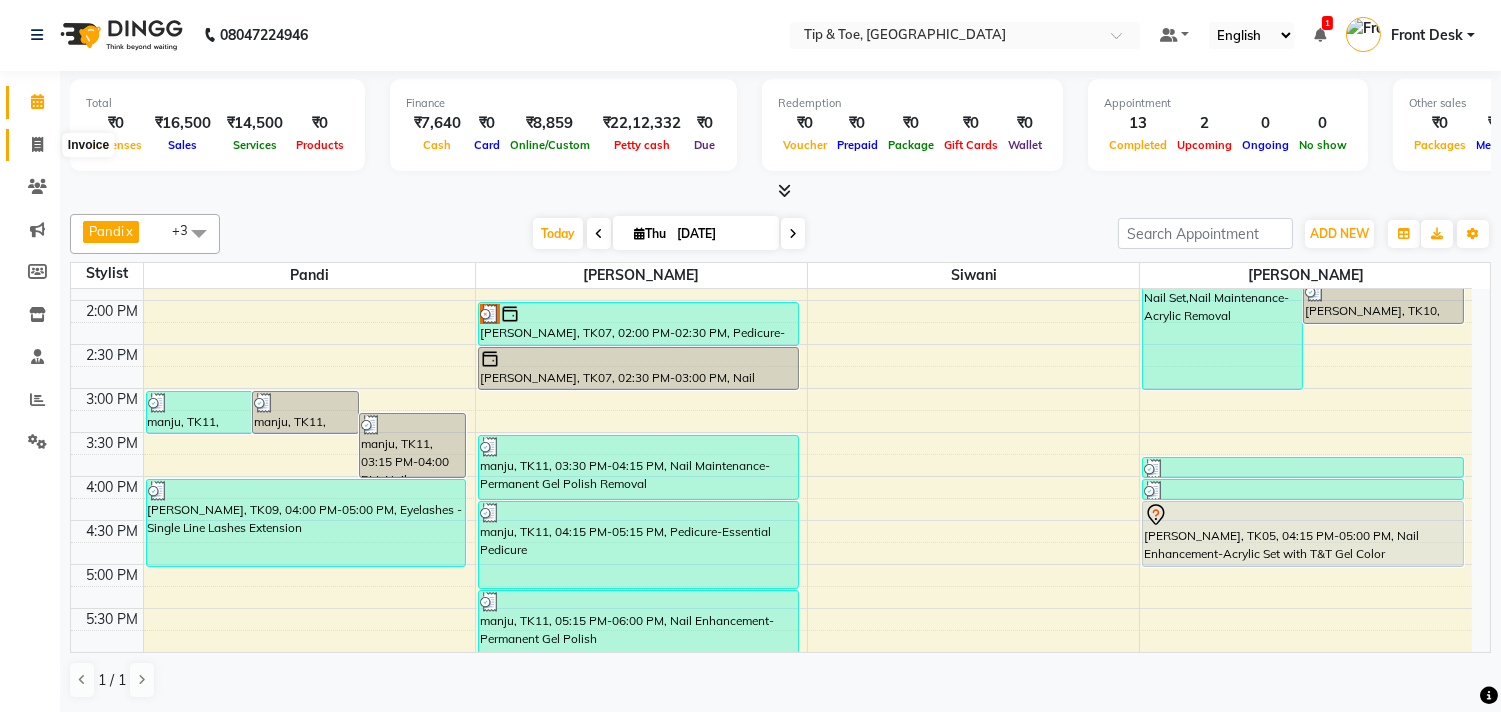 click 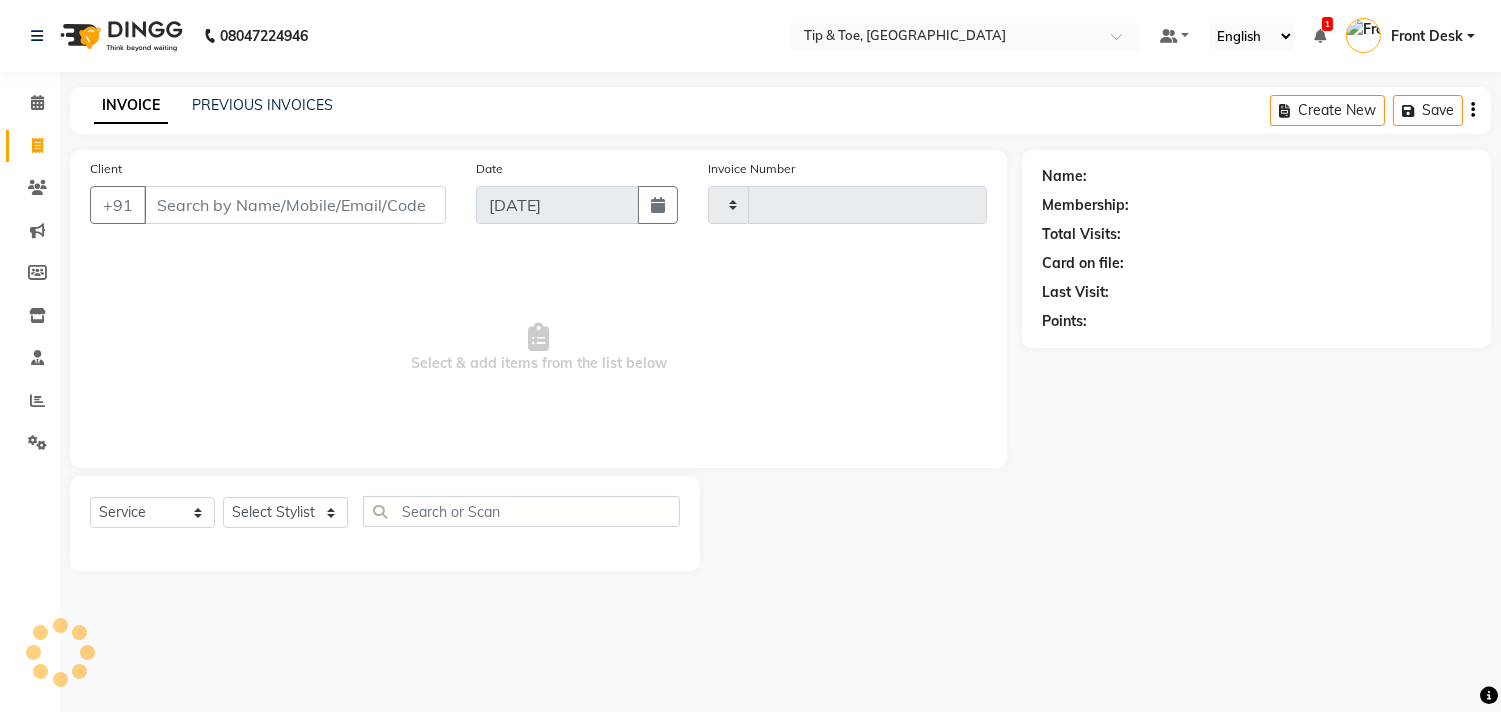 type on "0727" 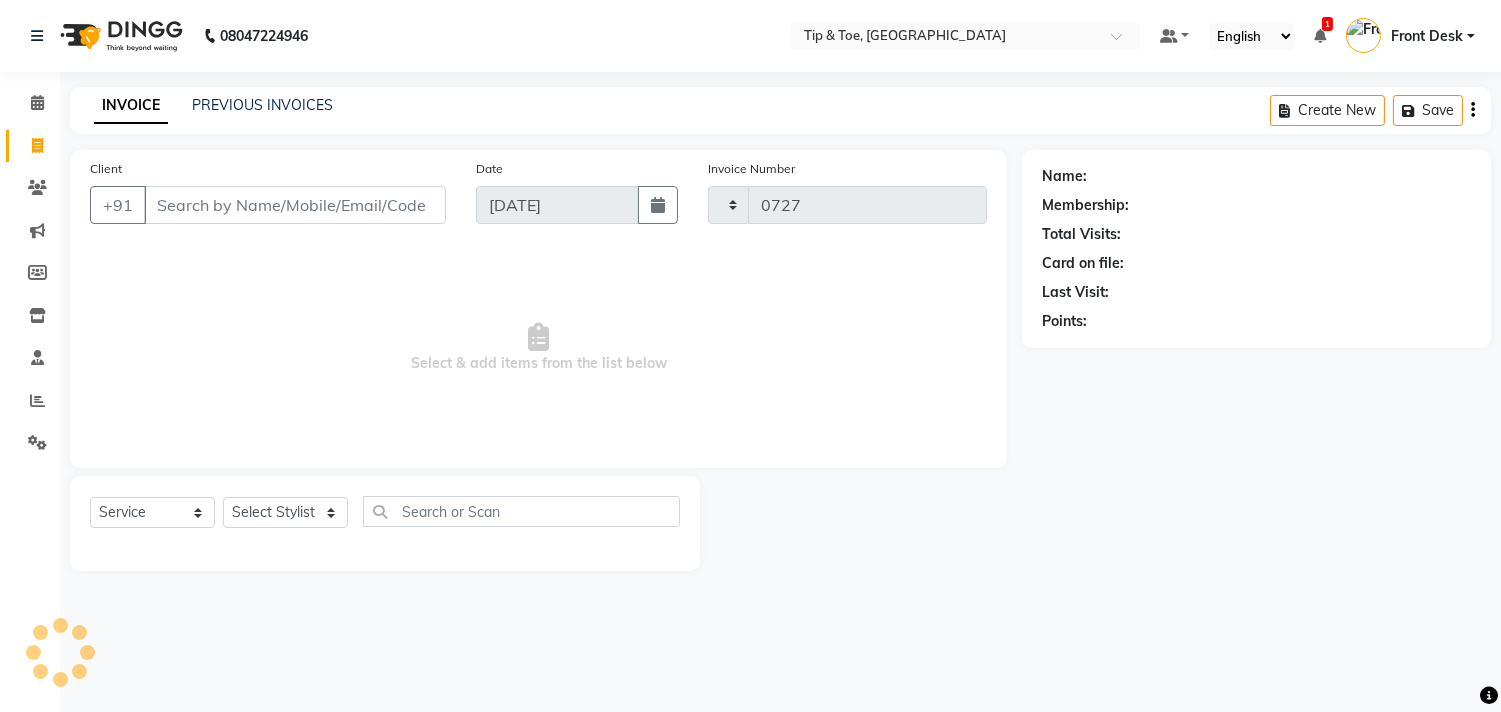 select on "5770" 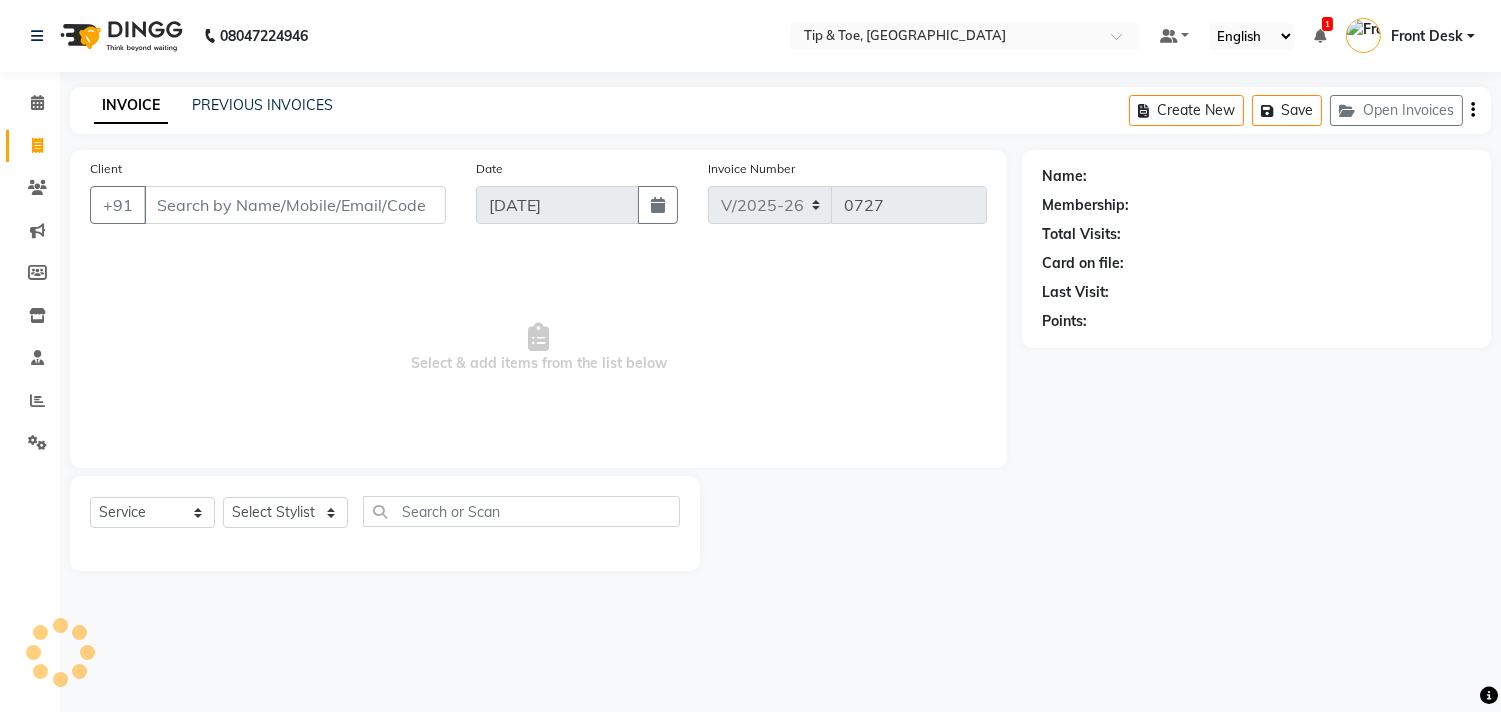 scroll, scrollTop: 0, scrollLeft: 0, axis: both 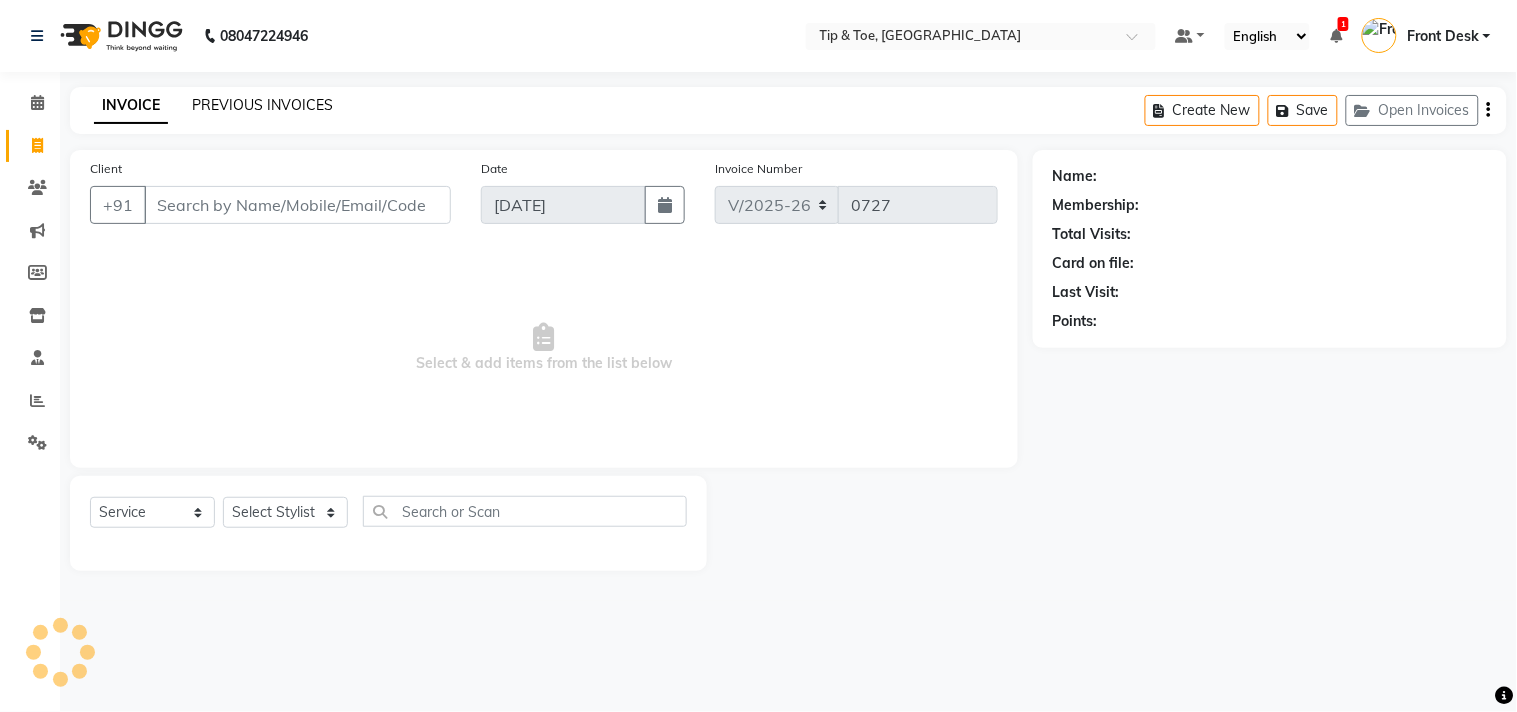 click on "PREVIOUS INVOICES" 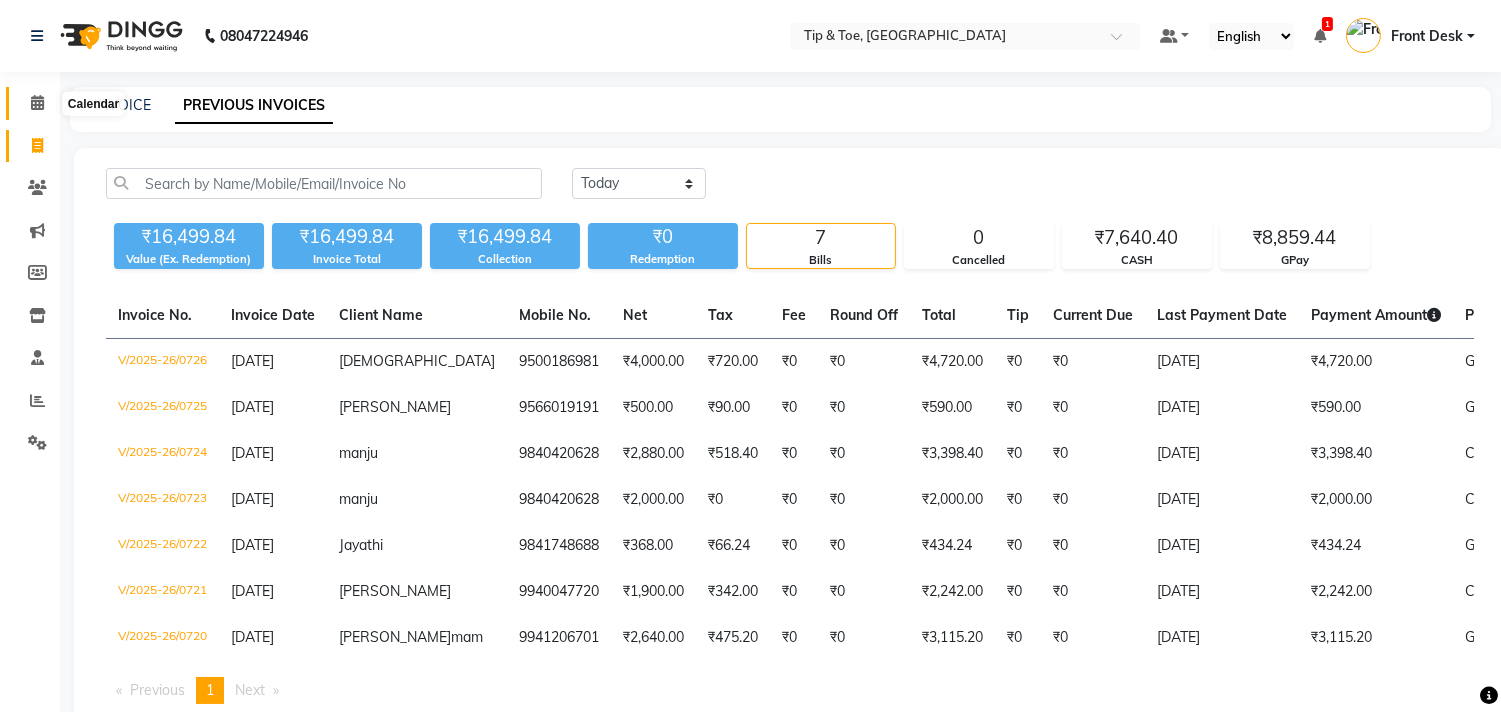 click 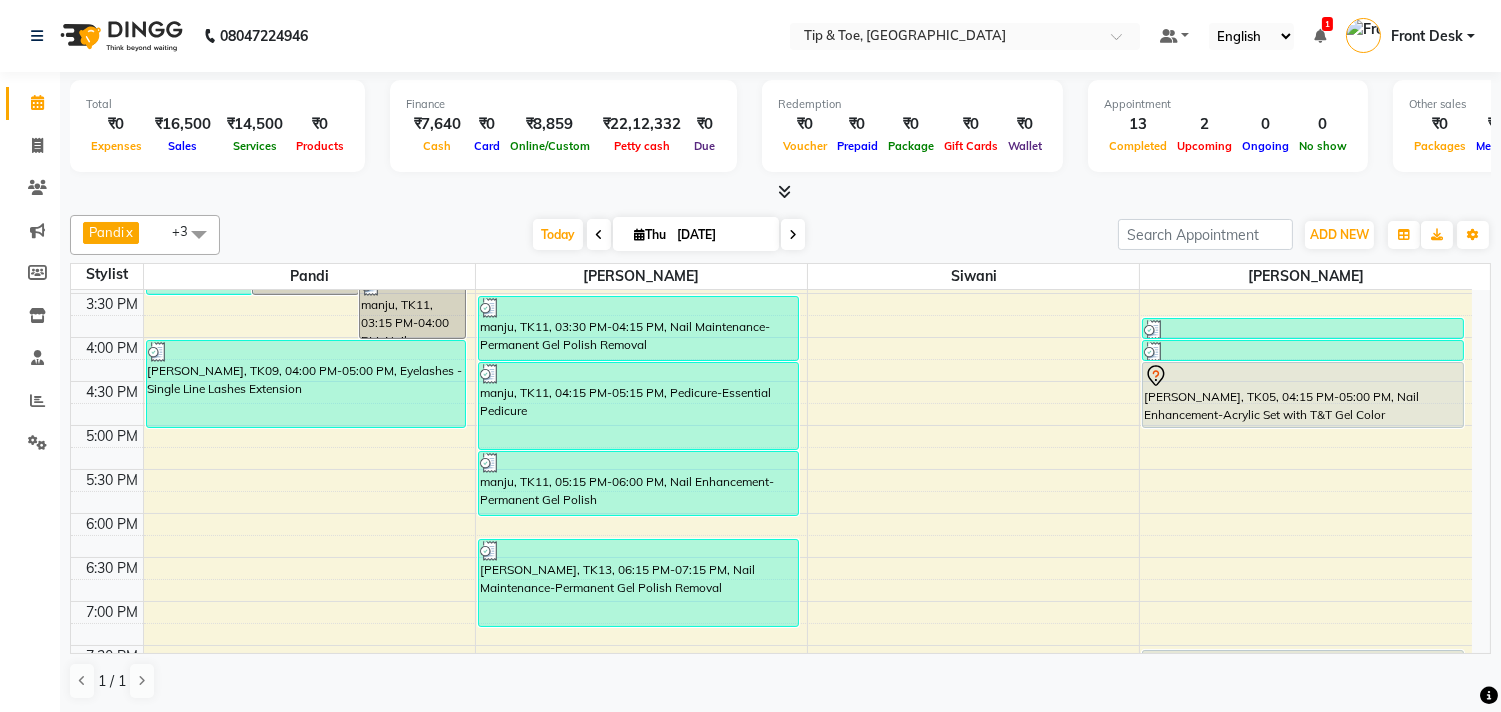 scroll, scrollTop: 540, scrollLeft: 0, axis: vertical 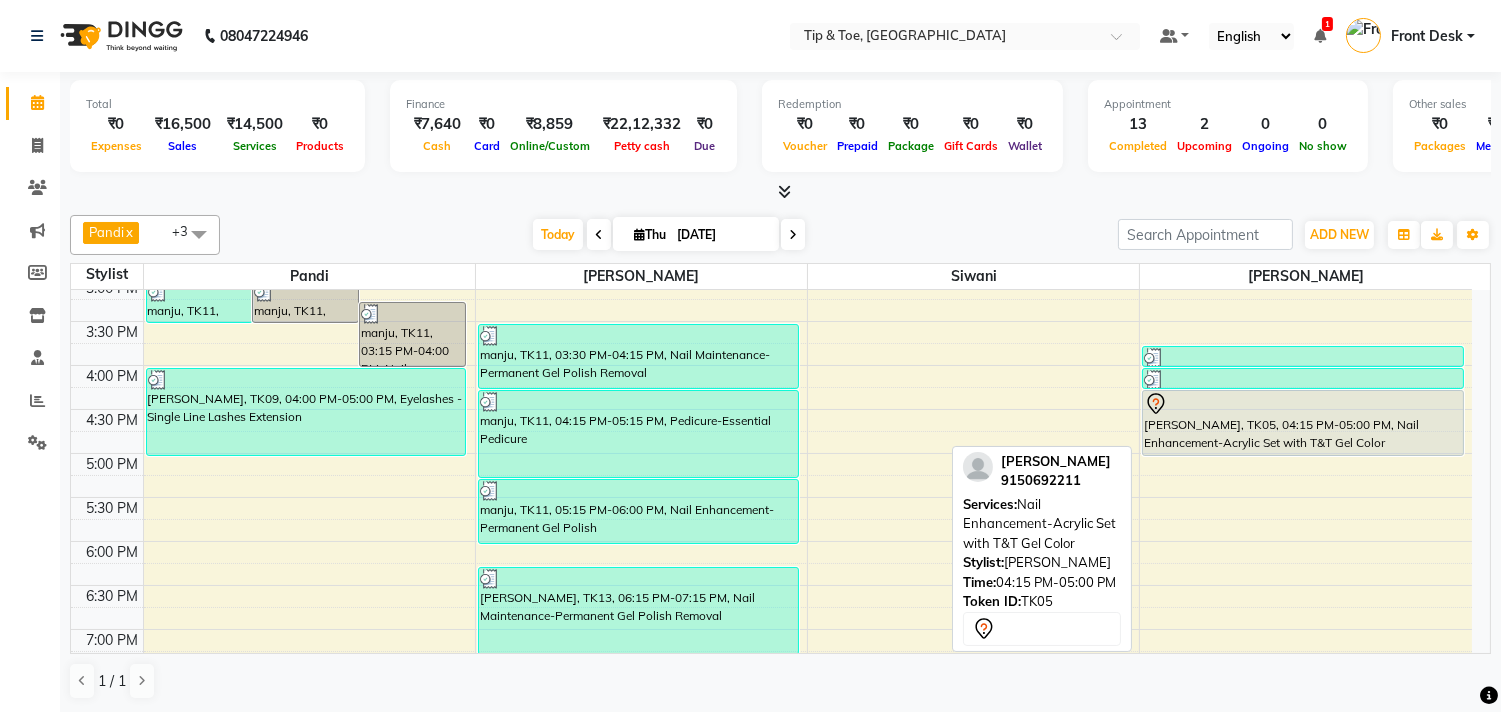 click on "[PERSON_NAME], TK05, 04:15 PM-05:00 PM, Nail Enhancement-Acrylic Set with T&T Gel Color" at bounding box center (1302, 423) 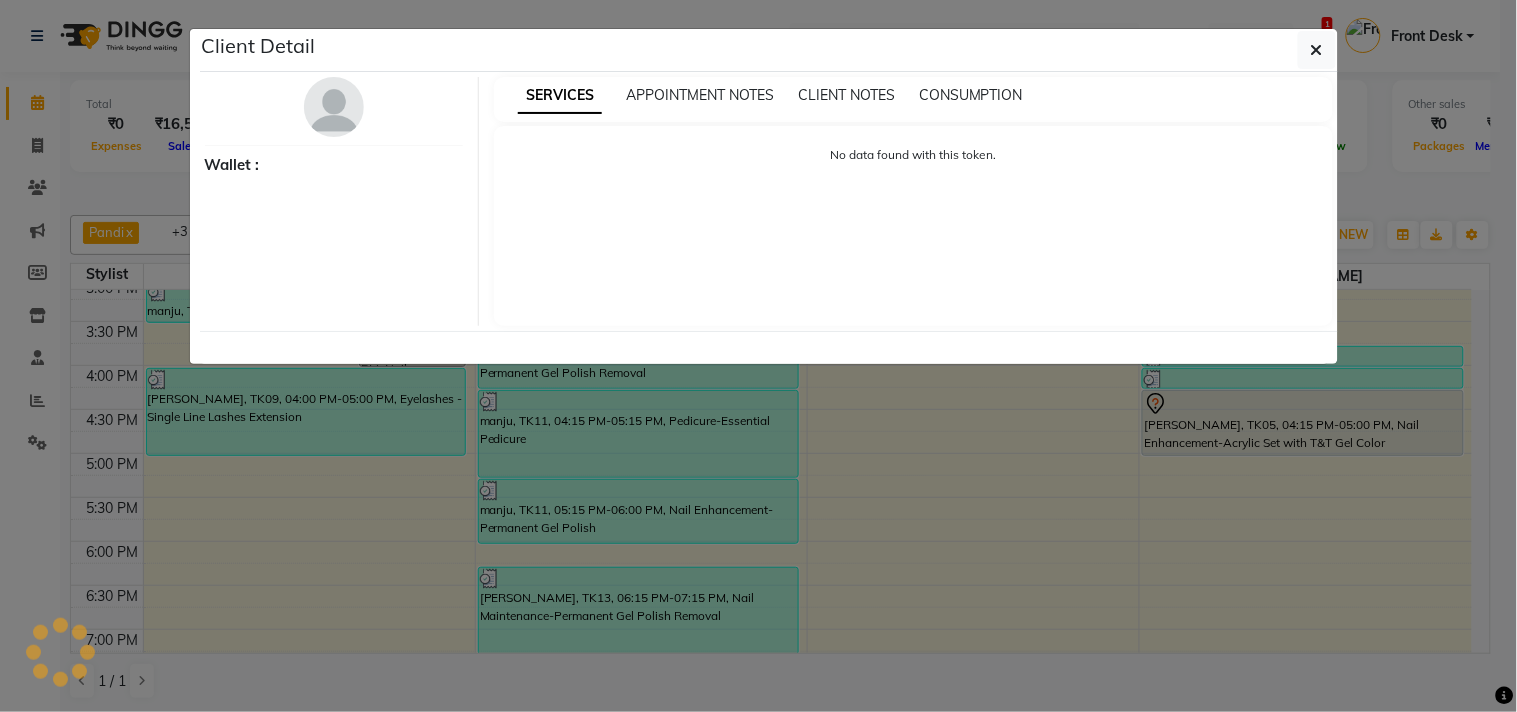select on "7" 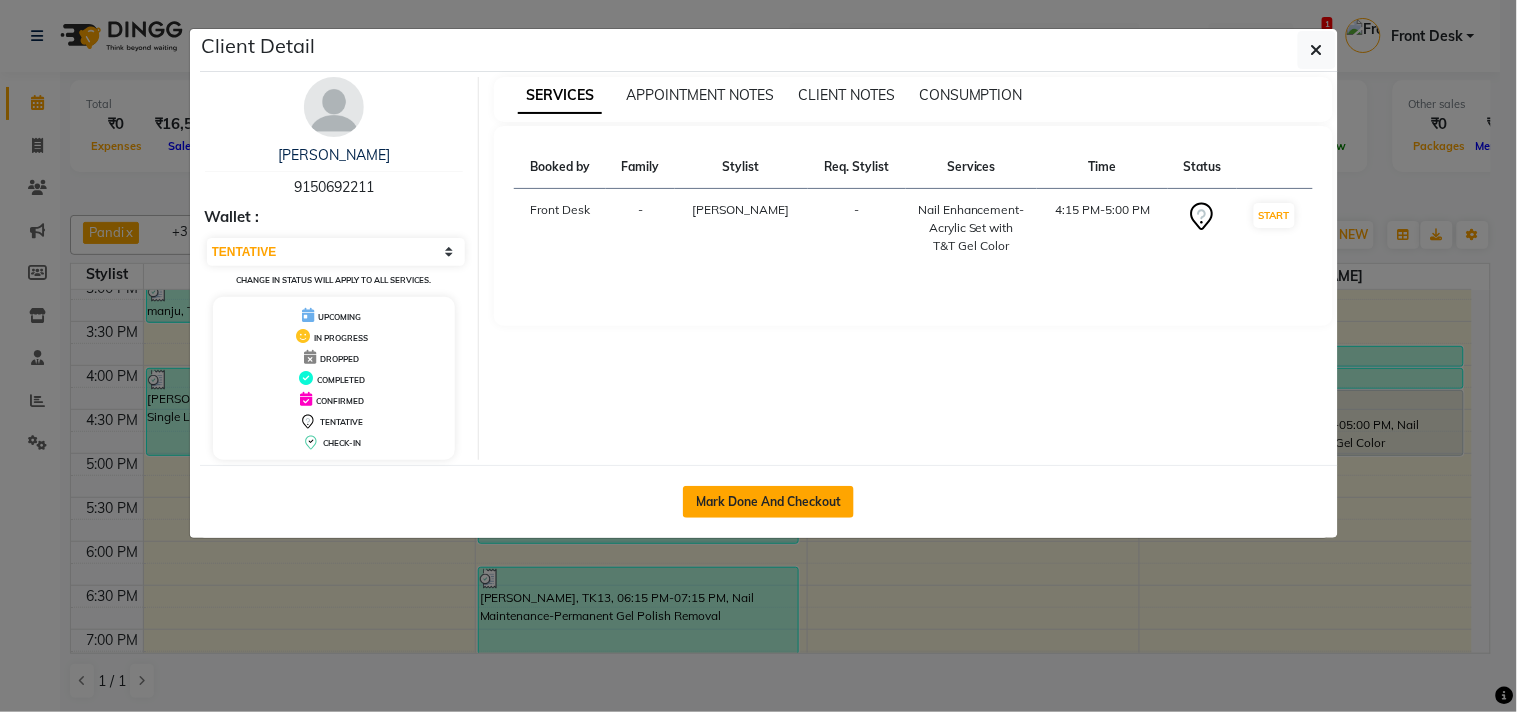 click on "Mark Done And Checkout" 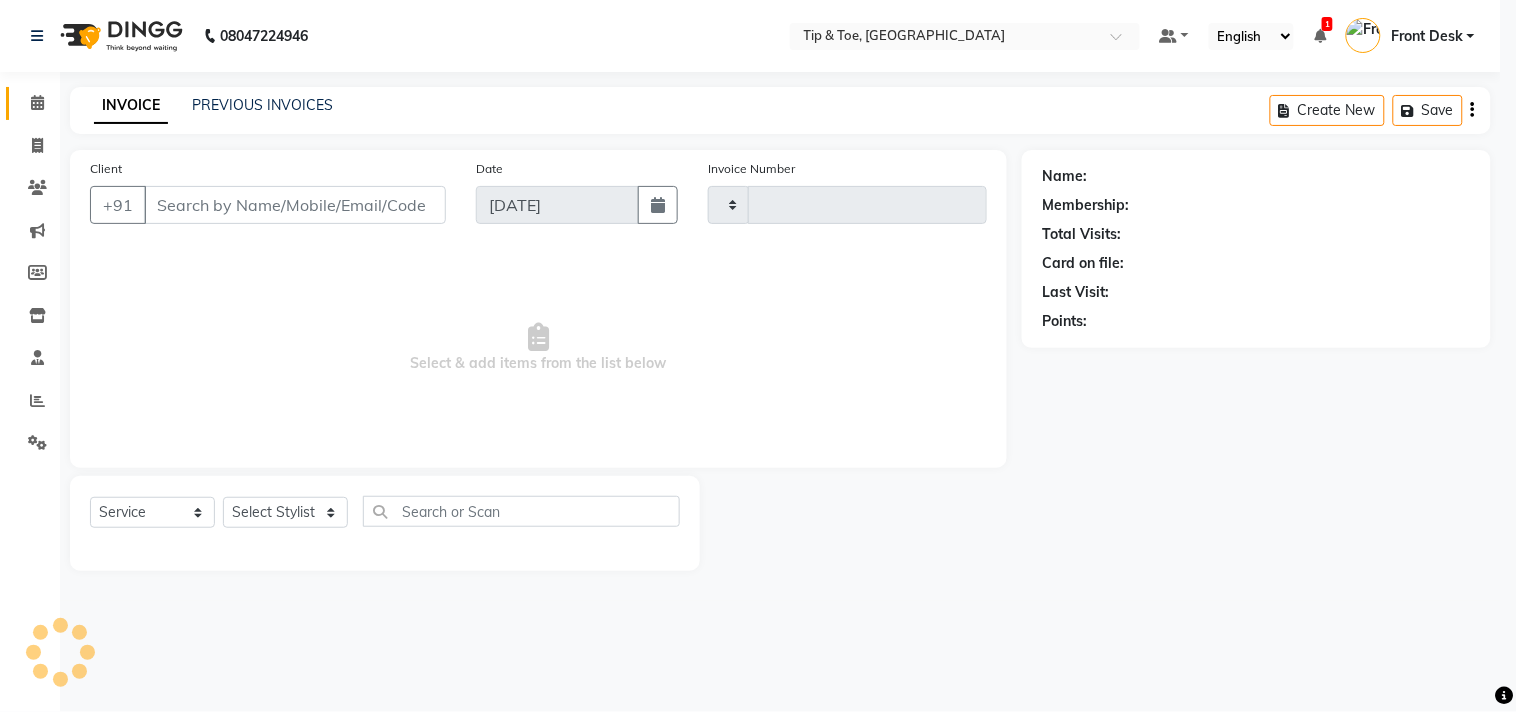 type on "0727" 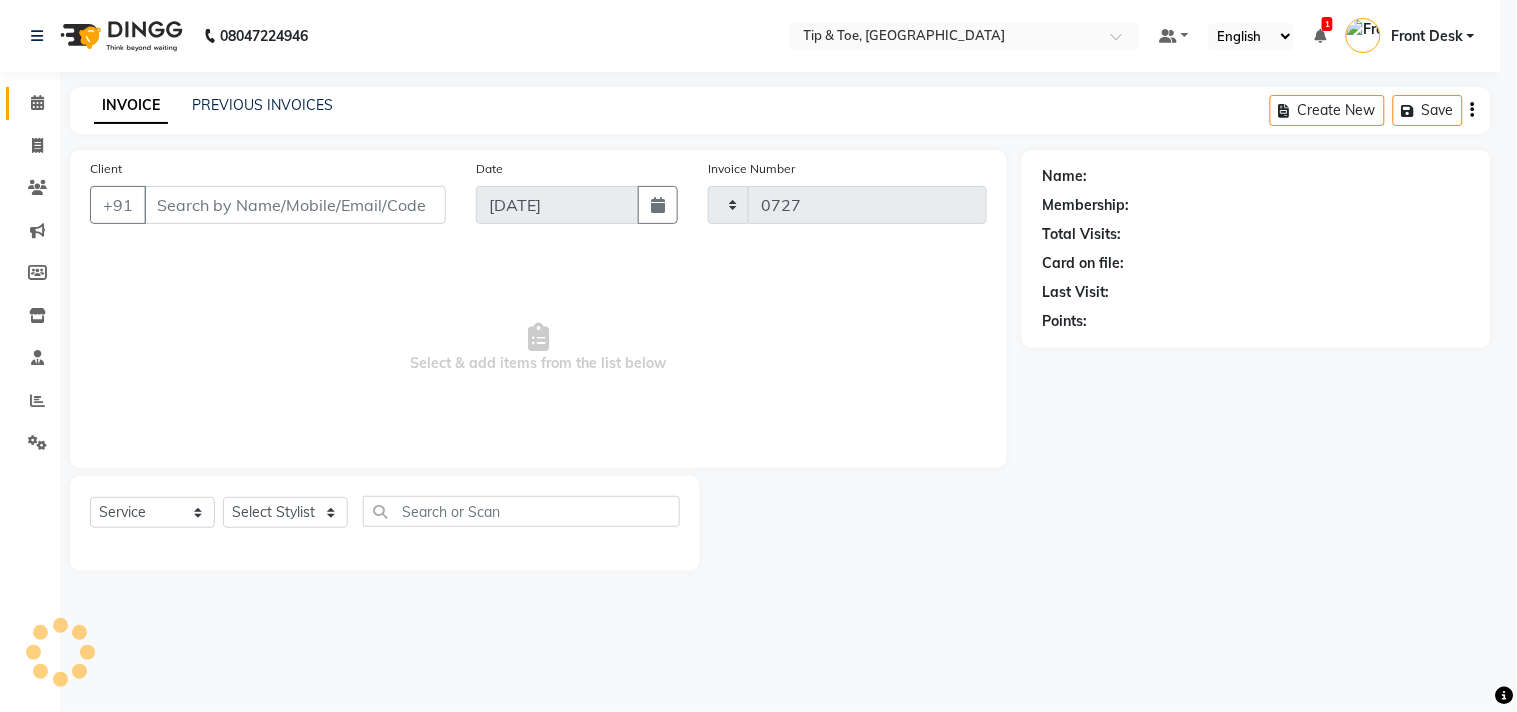 select on "5770" 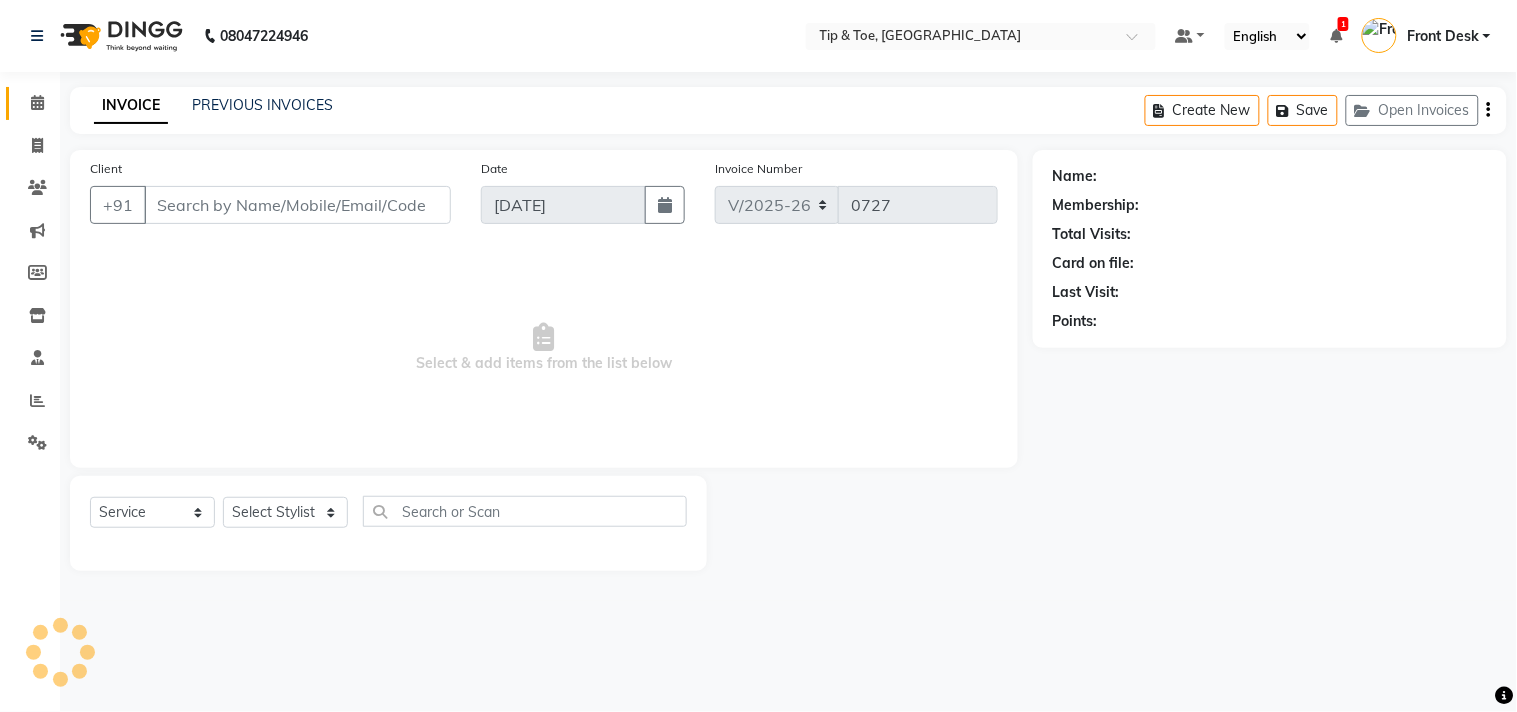 type on "9150692211" 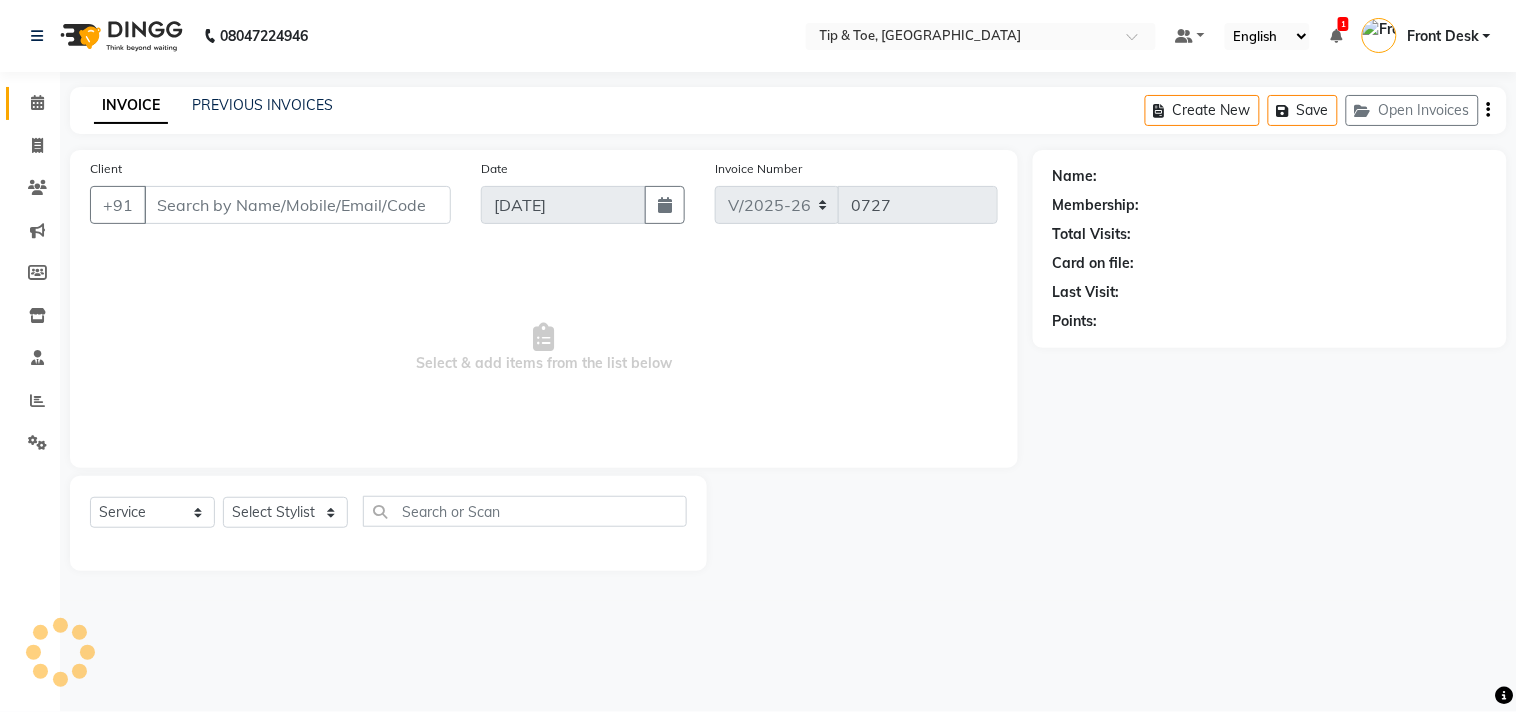 select on "75187" 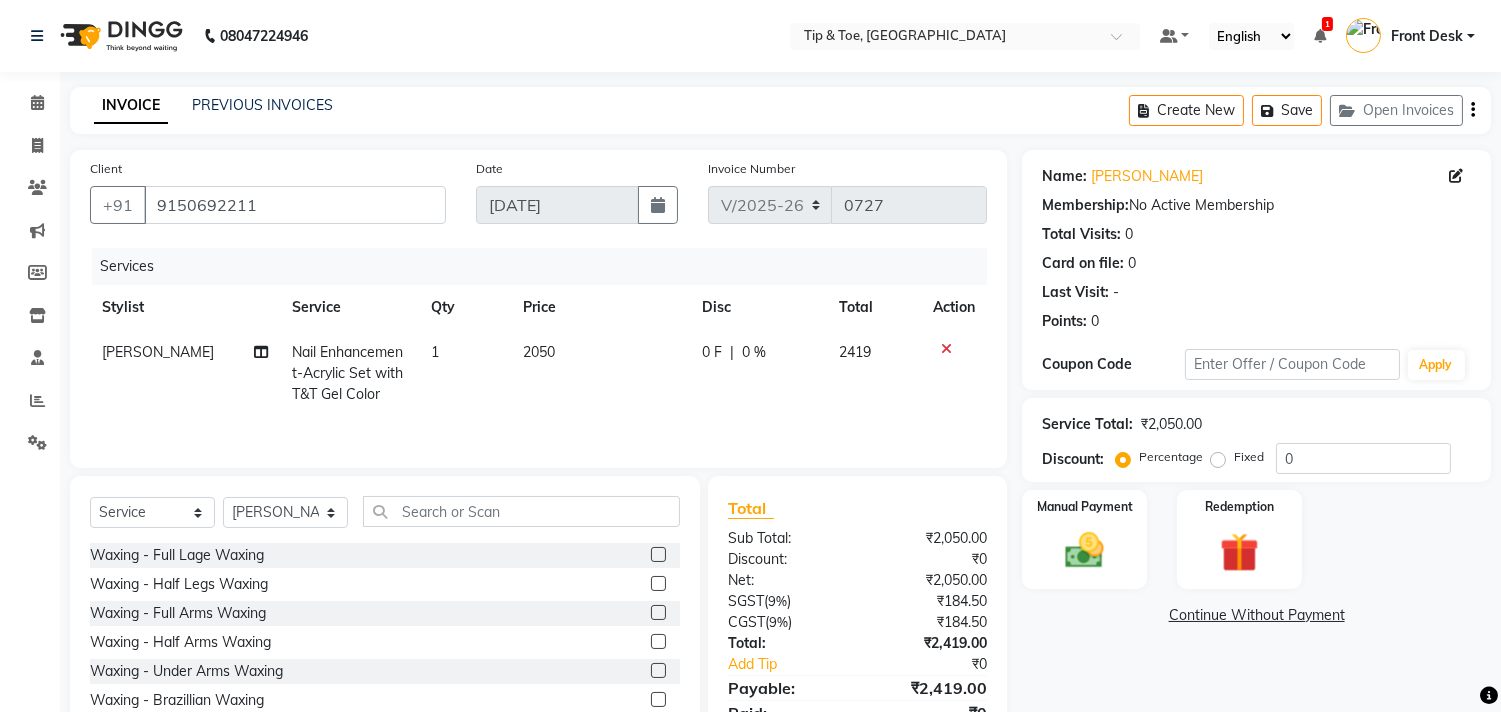click on "2050" 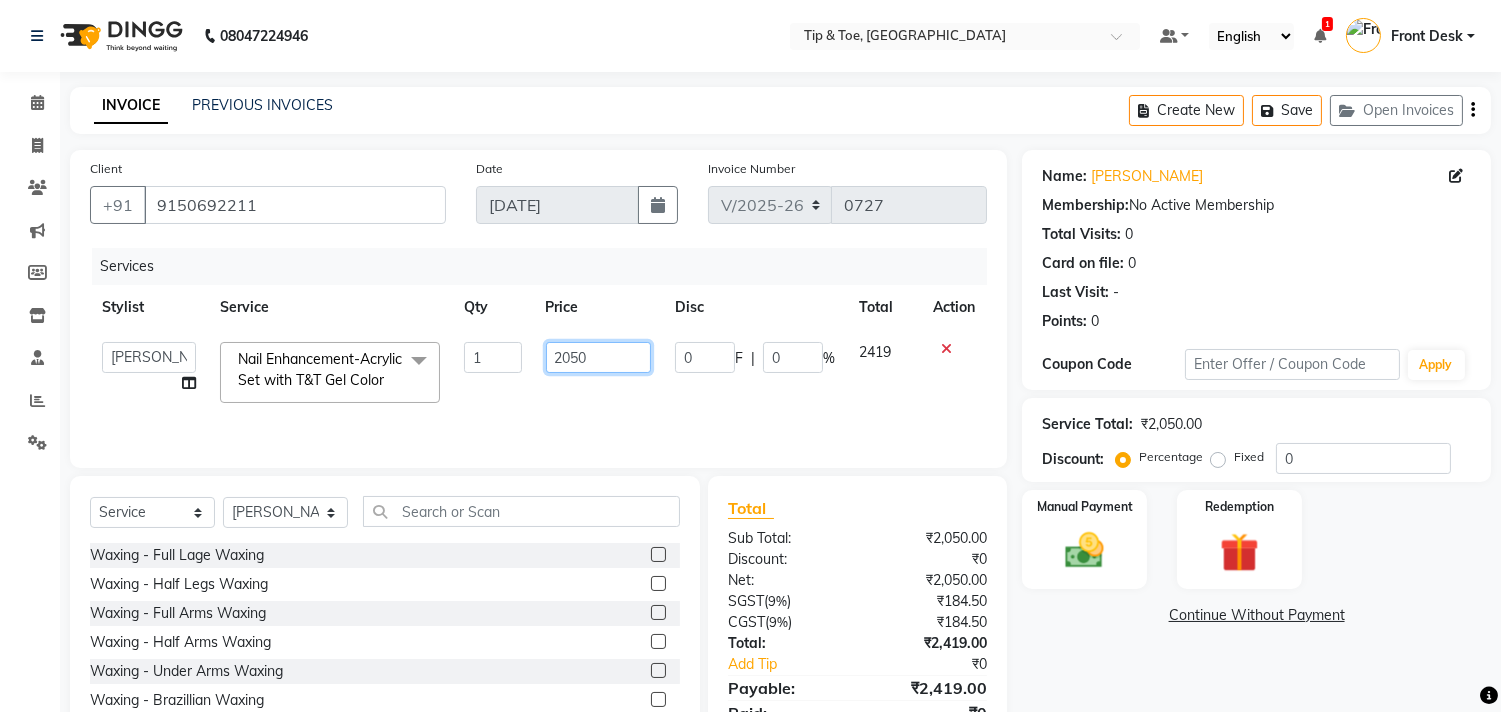 click on "2050" 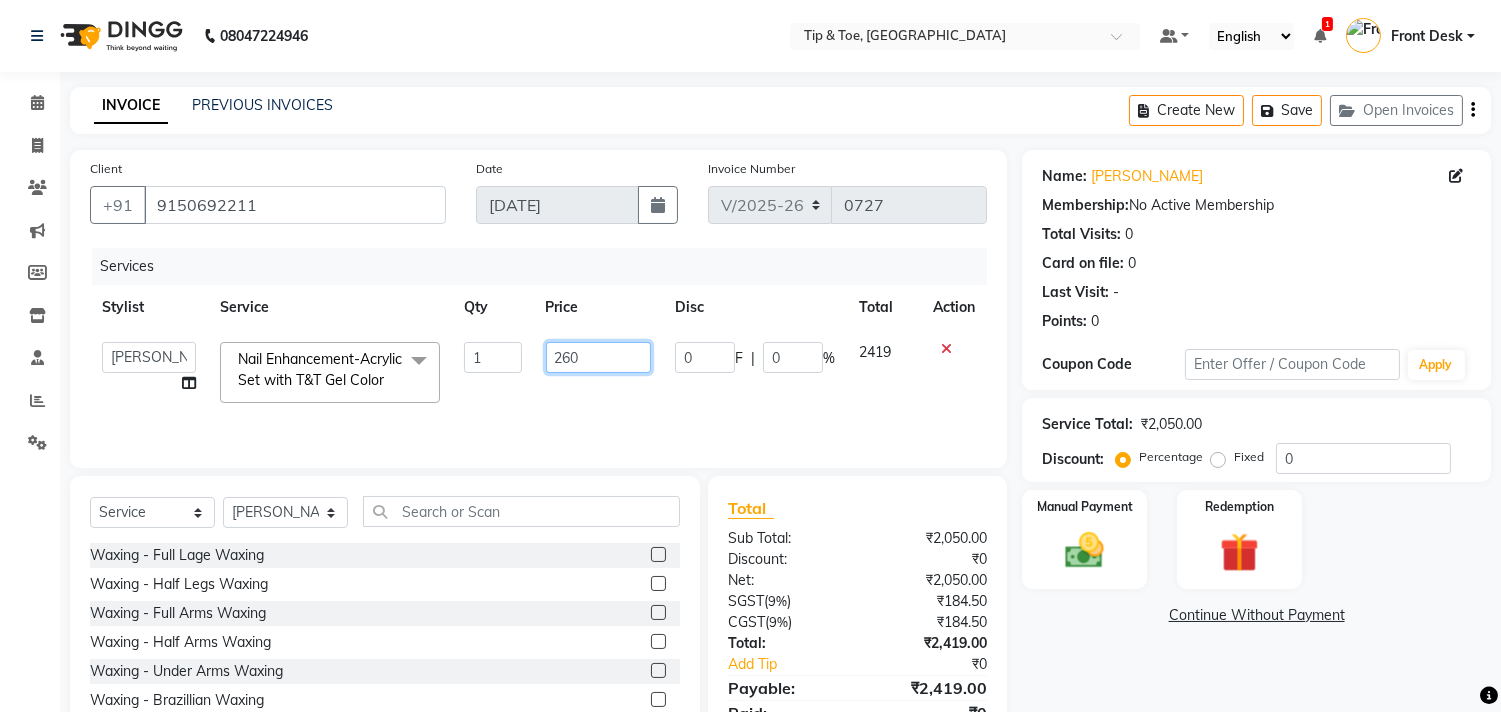 type on "2600" 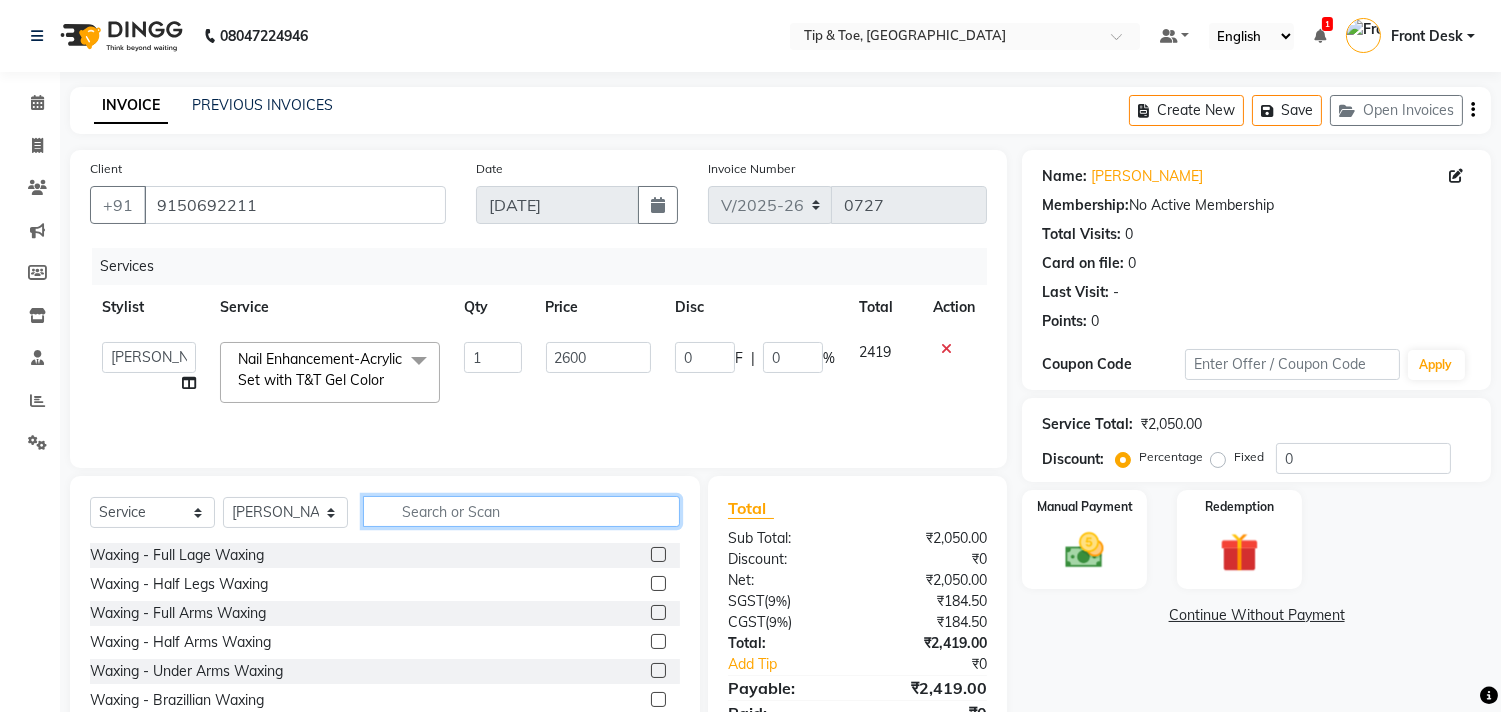 click on "Select  Service  Product  Membership  Package Voucher Prepaid Gift Card  Select Stylist afroz Afroz DAISY Front Desk Joys Karthik Murali NANDHINI K Pandi Preeti Raj Rebecca Ricky Manager Siwani" 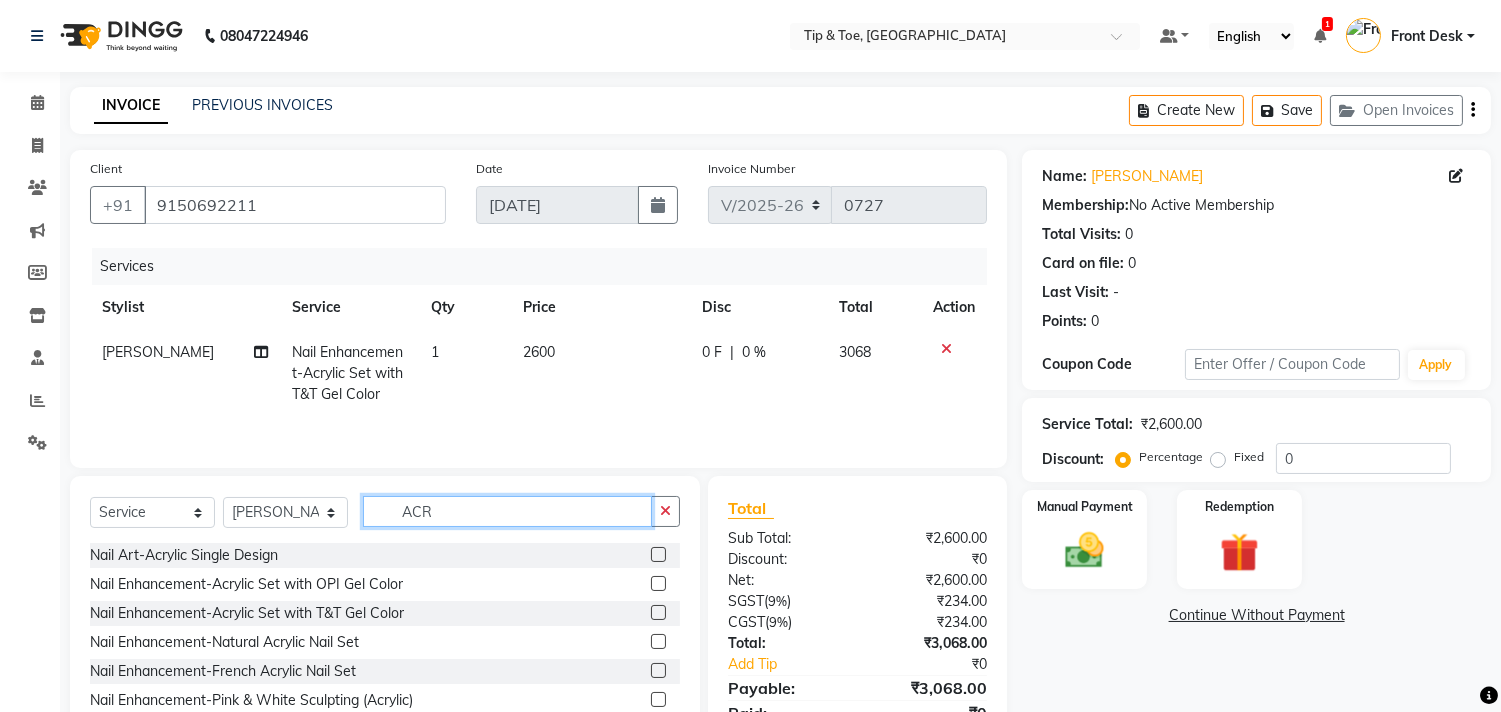 scroll, scrollTop: 91, scrollLeft: 0, axis: vertical 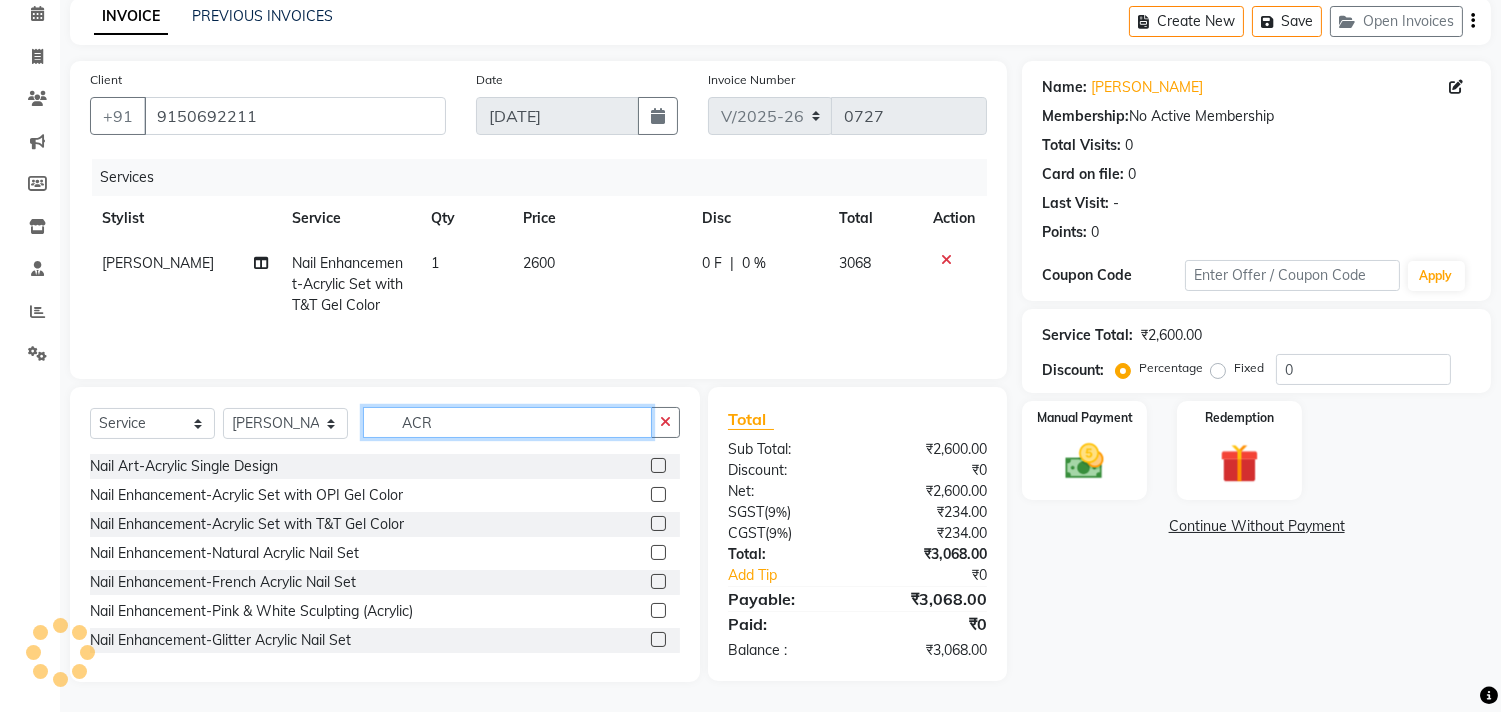type on "ACR" 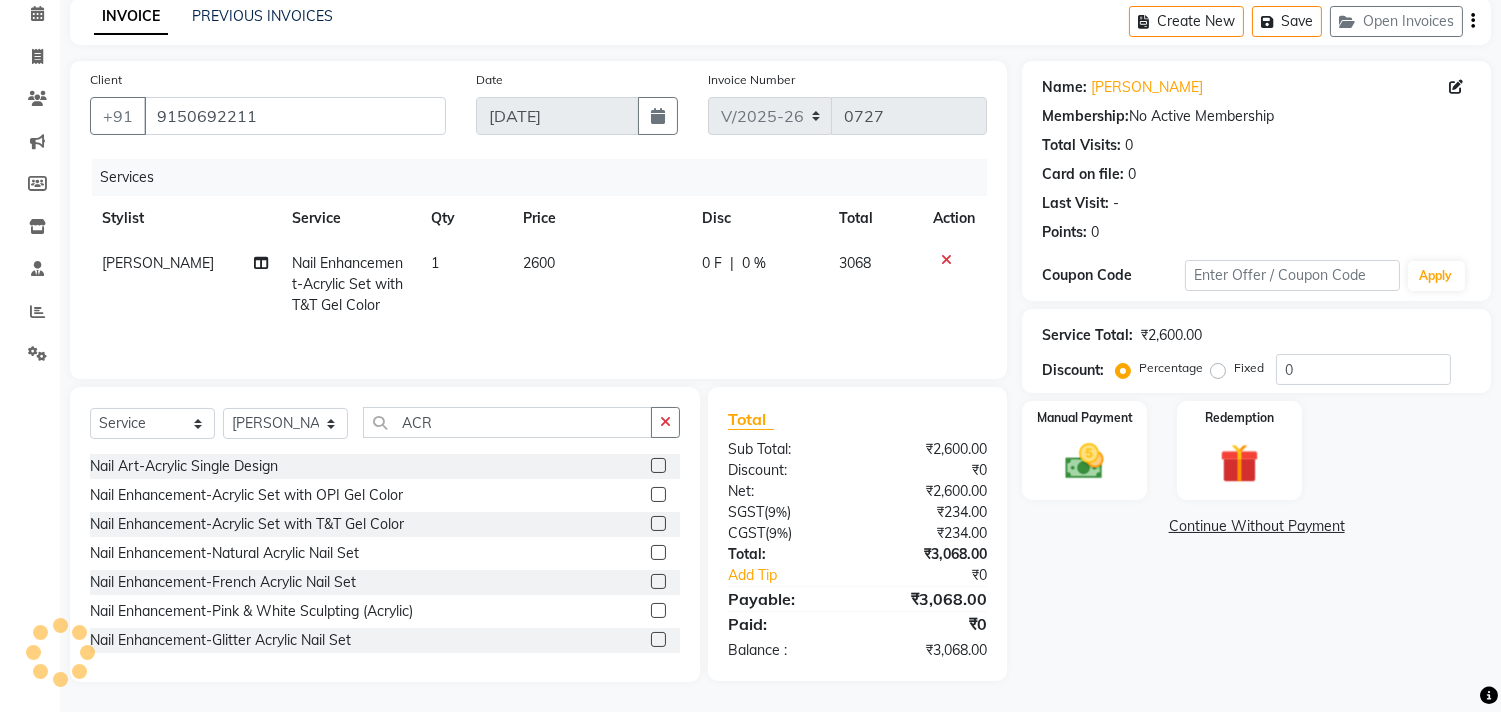 click 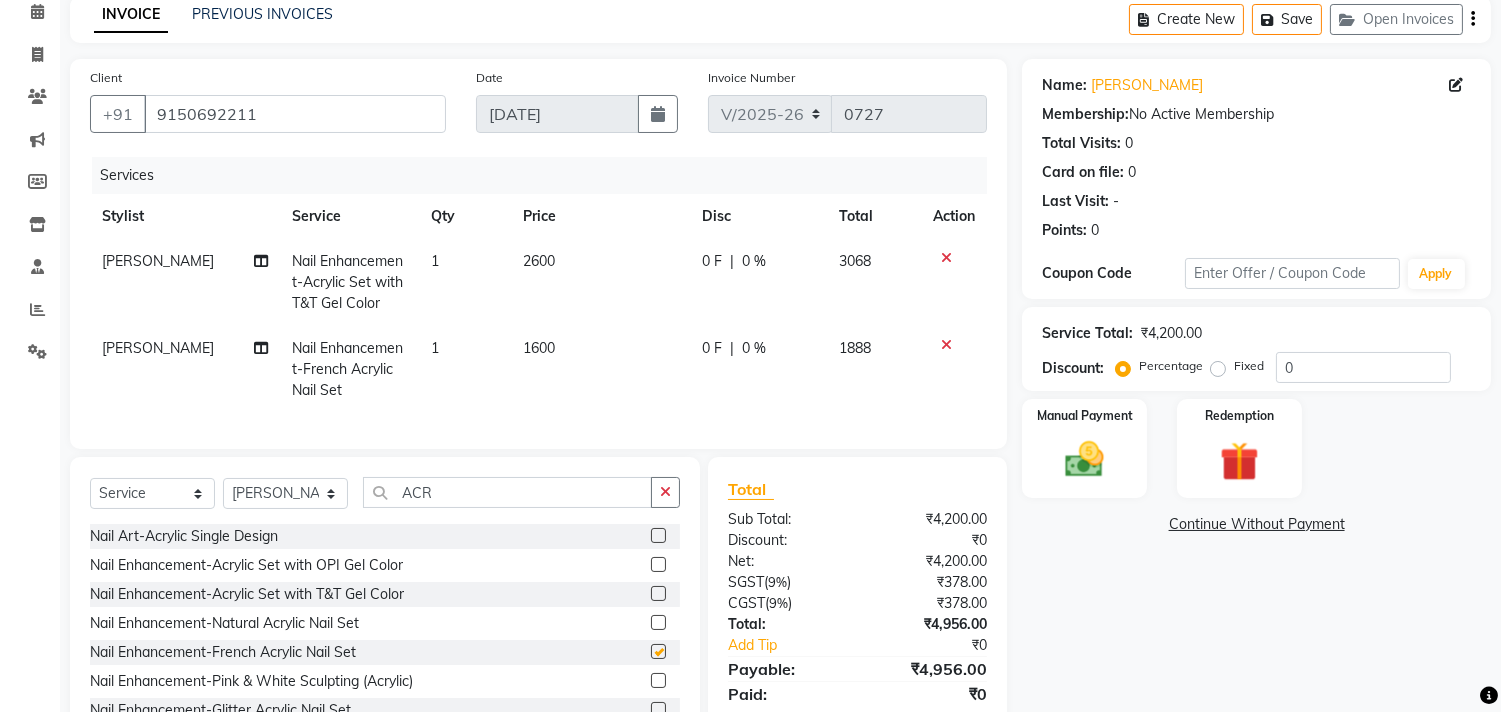 checkbox on "false" 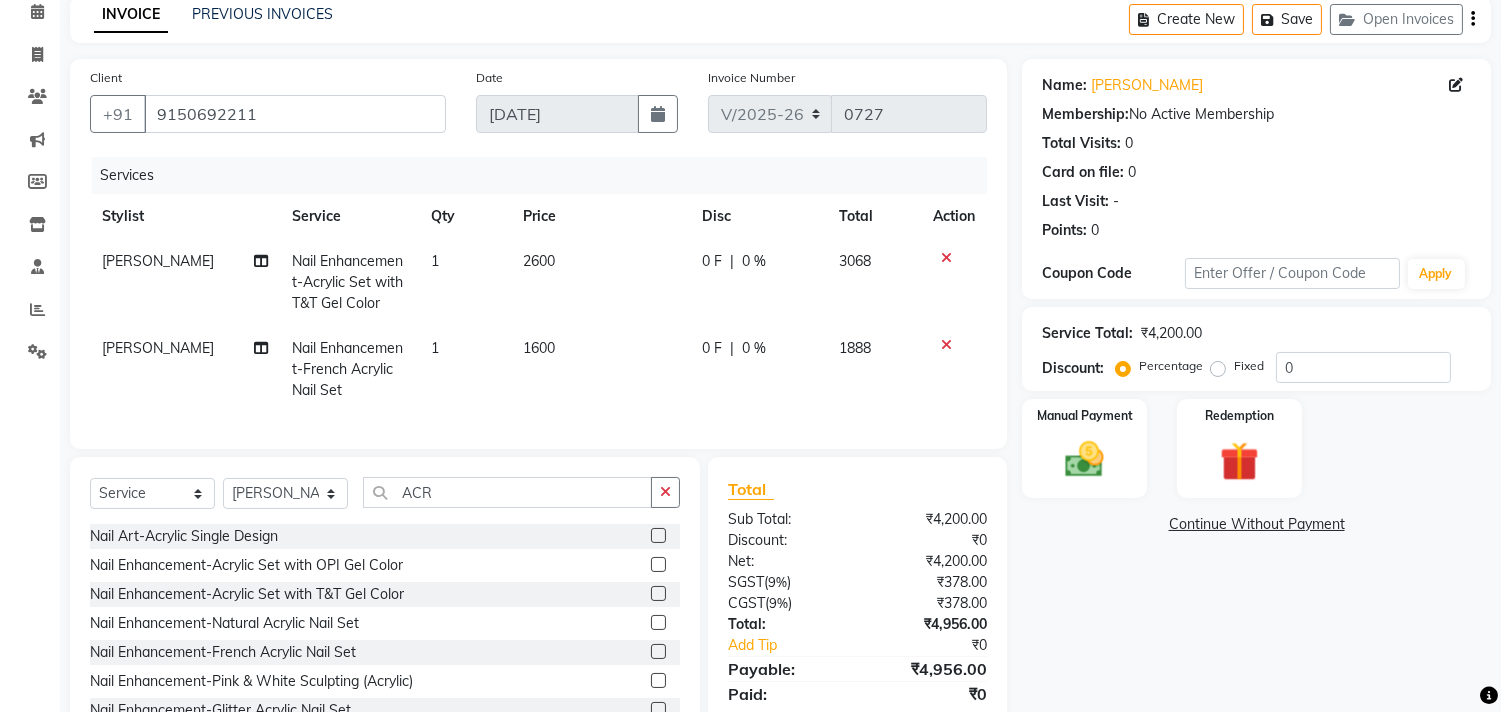 click on "2600" 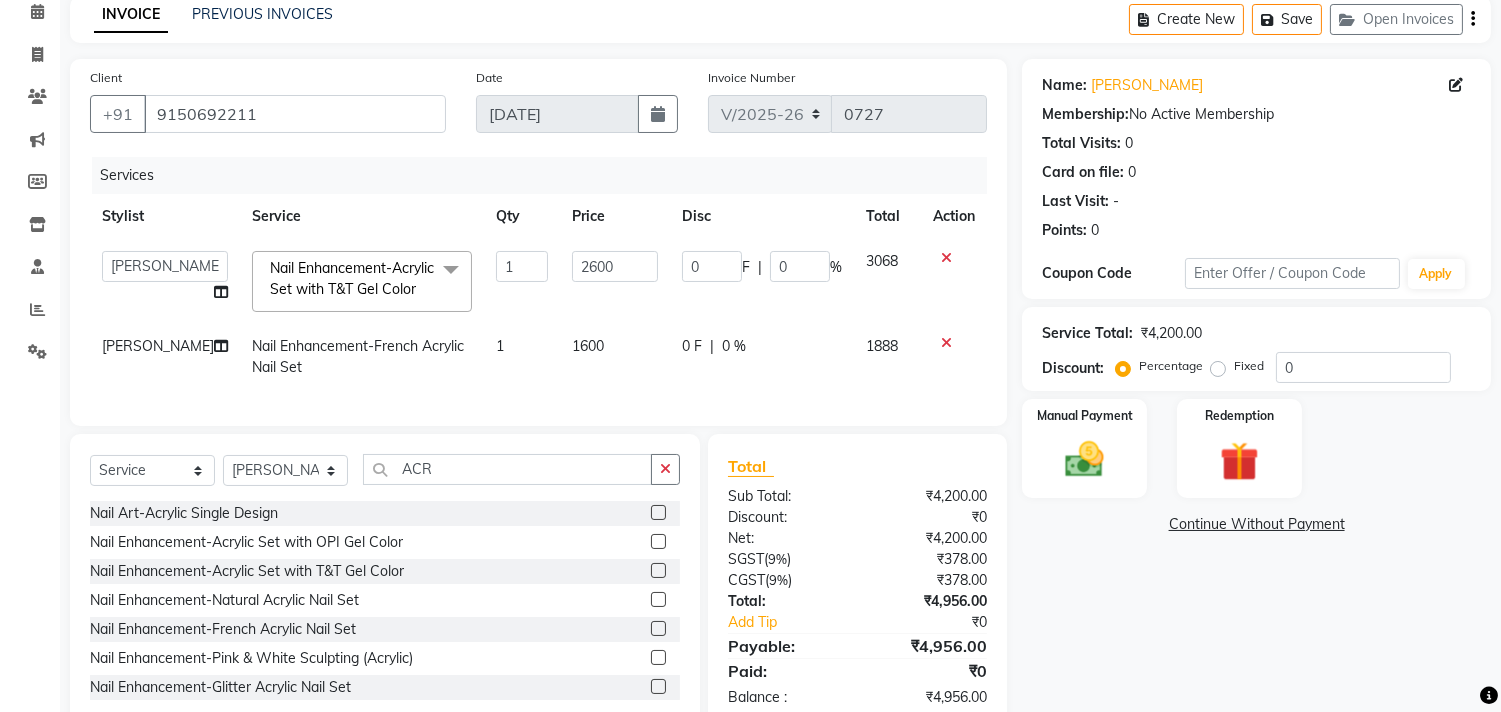 click on "1600" 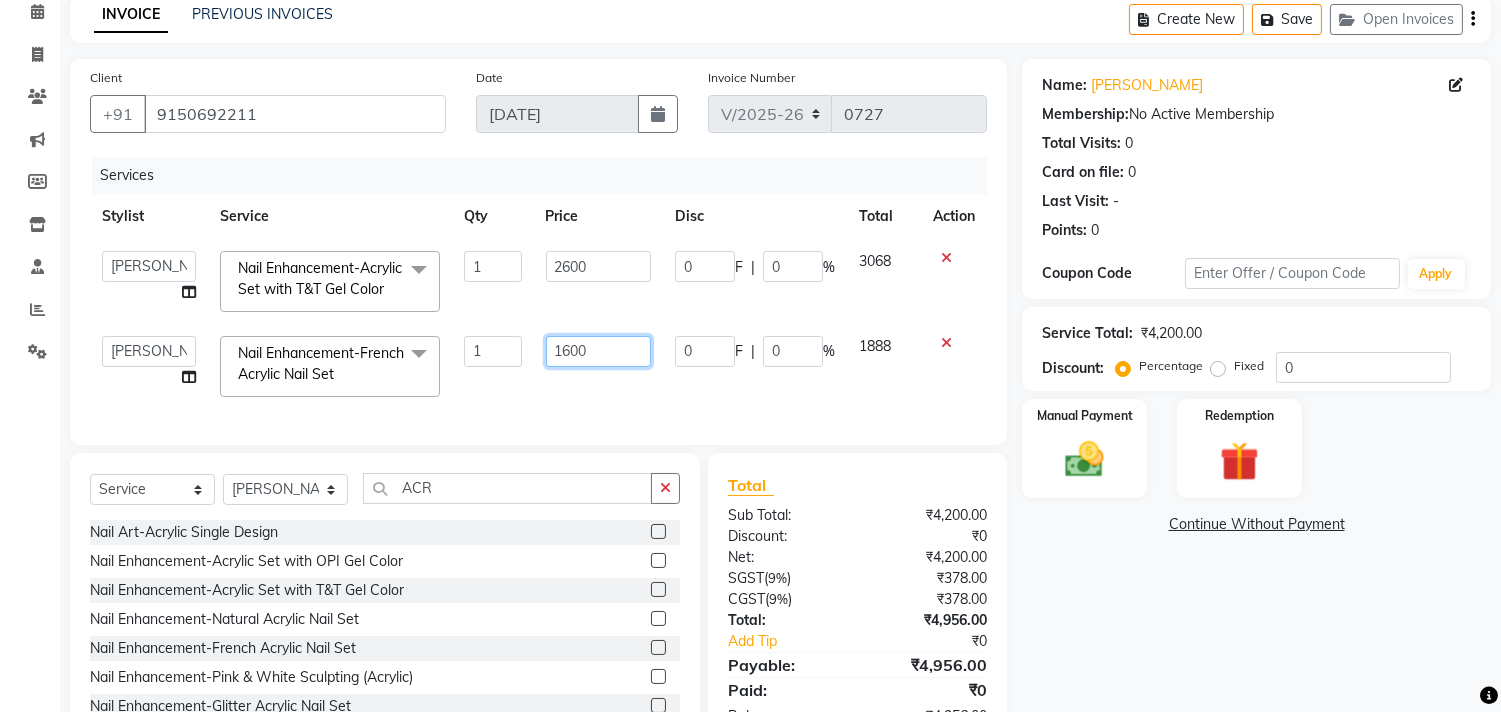 click on "1600" 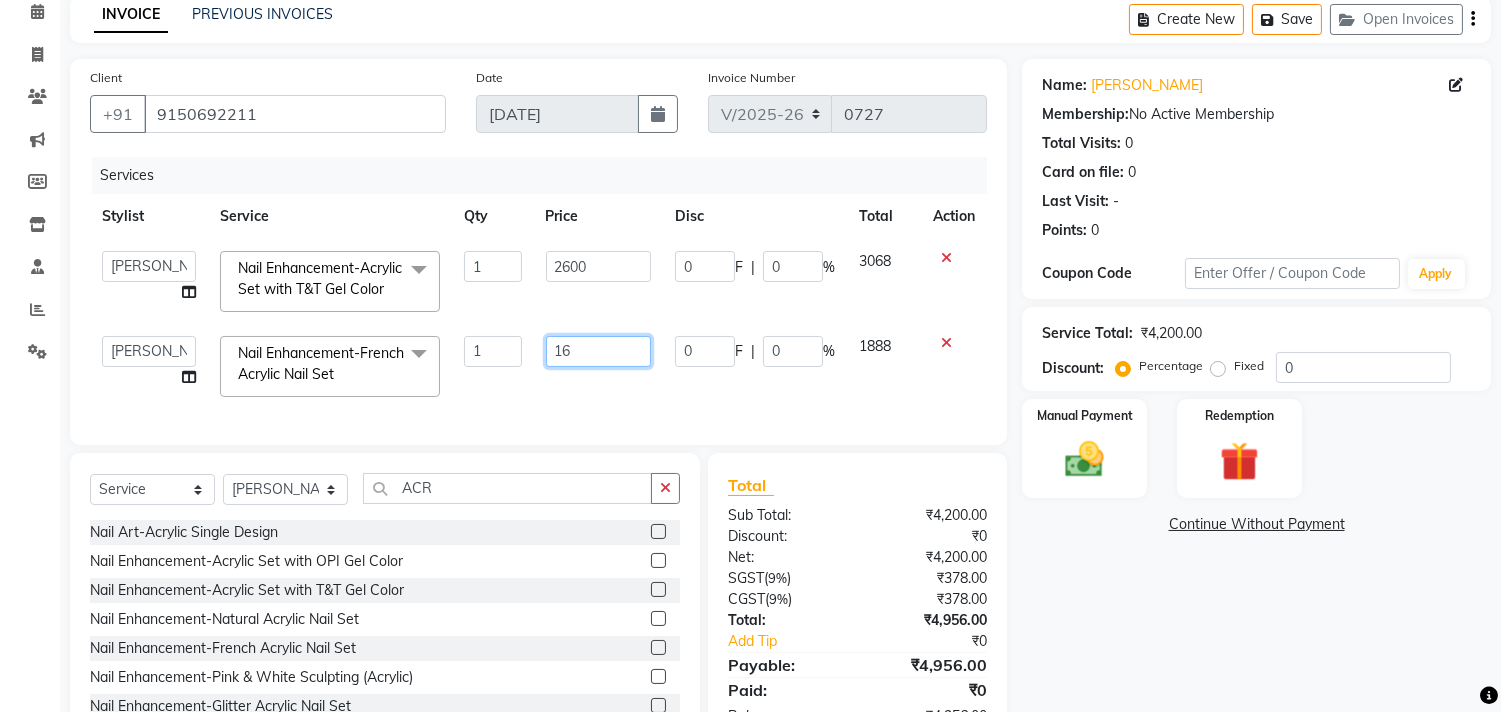 type on "1" 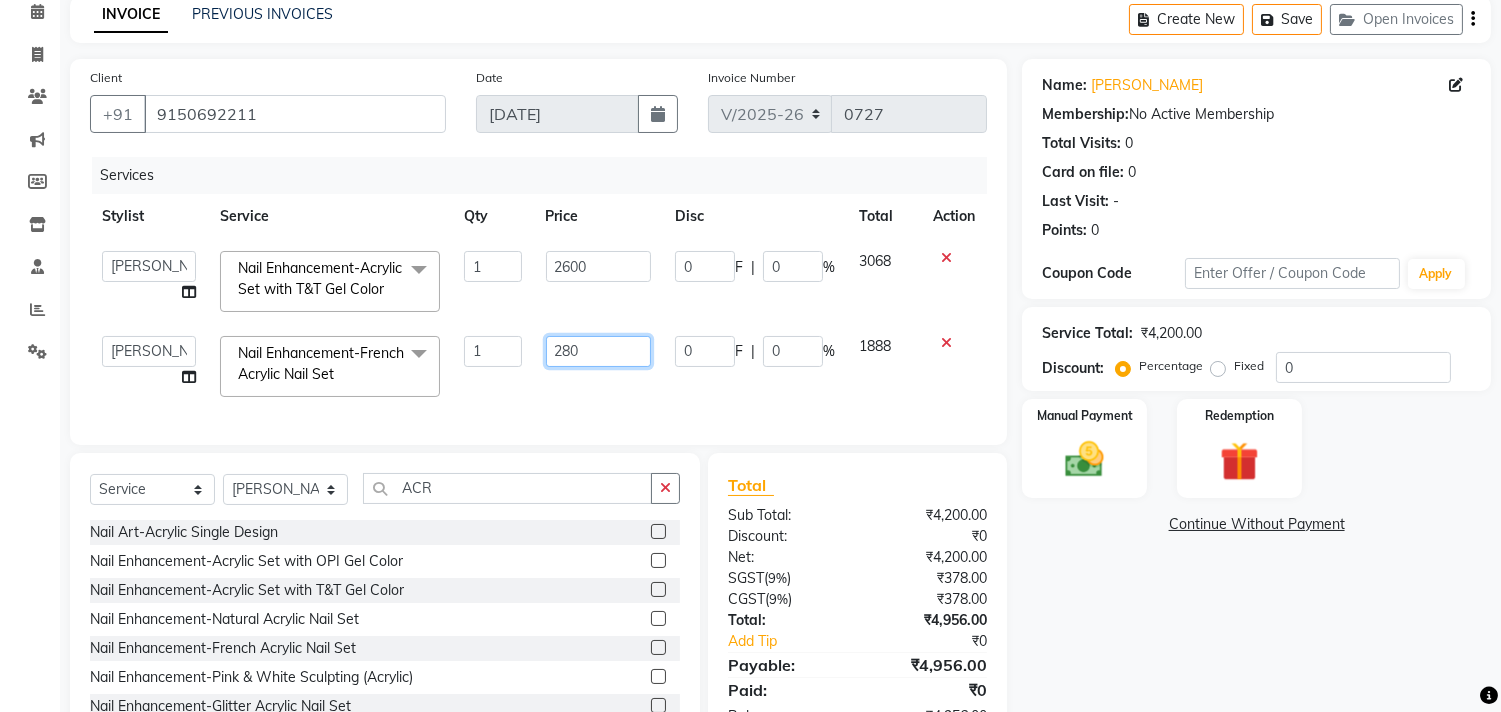 type on "2800" 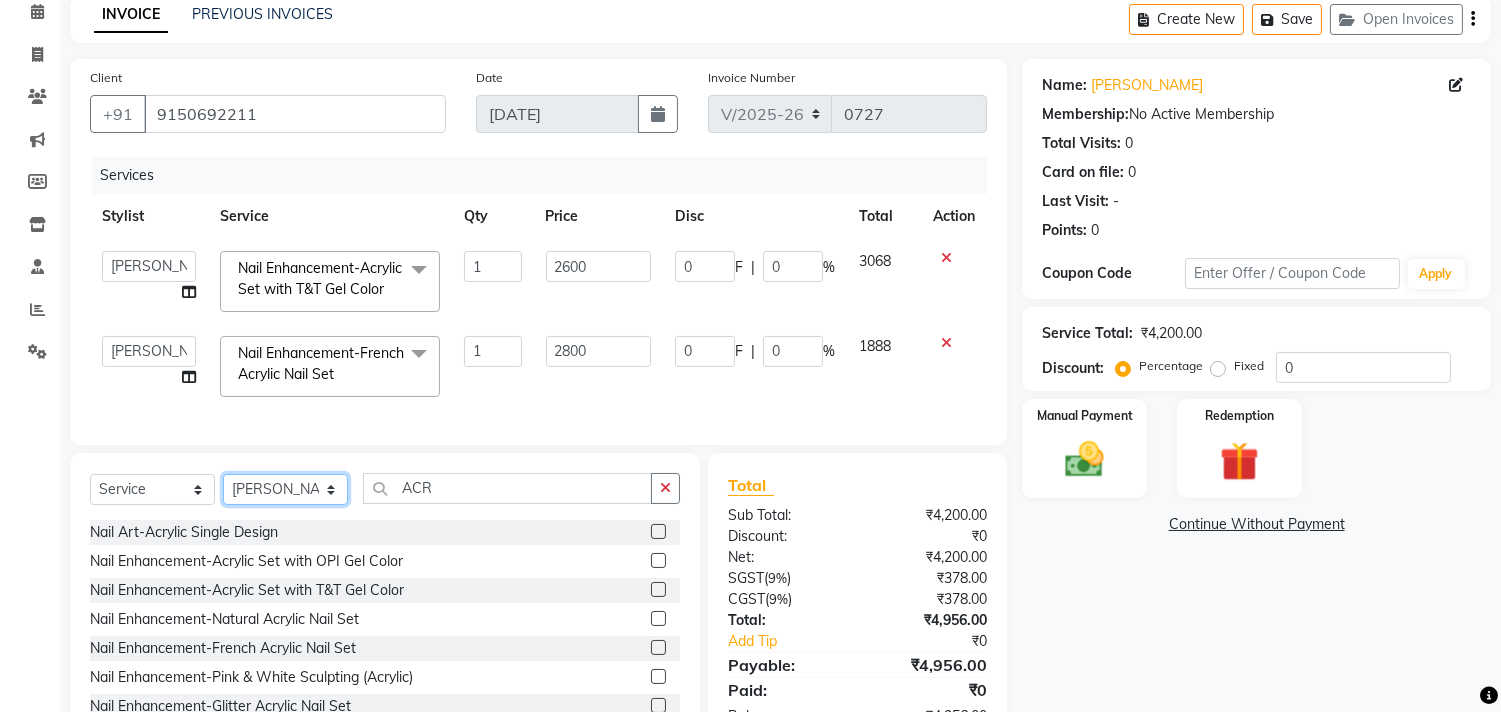 click on "Select  Service  Product  Membership  Package Voucher Prepaid Gift Card  Select Stylist afroz Afroz DAISY Front Desk Joys Karthik Murali NANDHINI K Pandi Preeti Raj Rebecca Ricky Manager Siwani ACR" 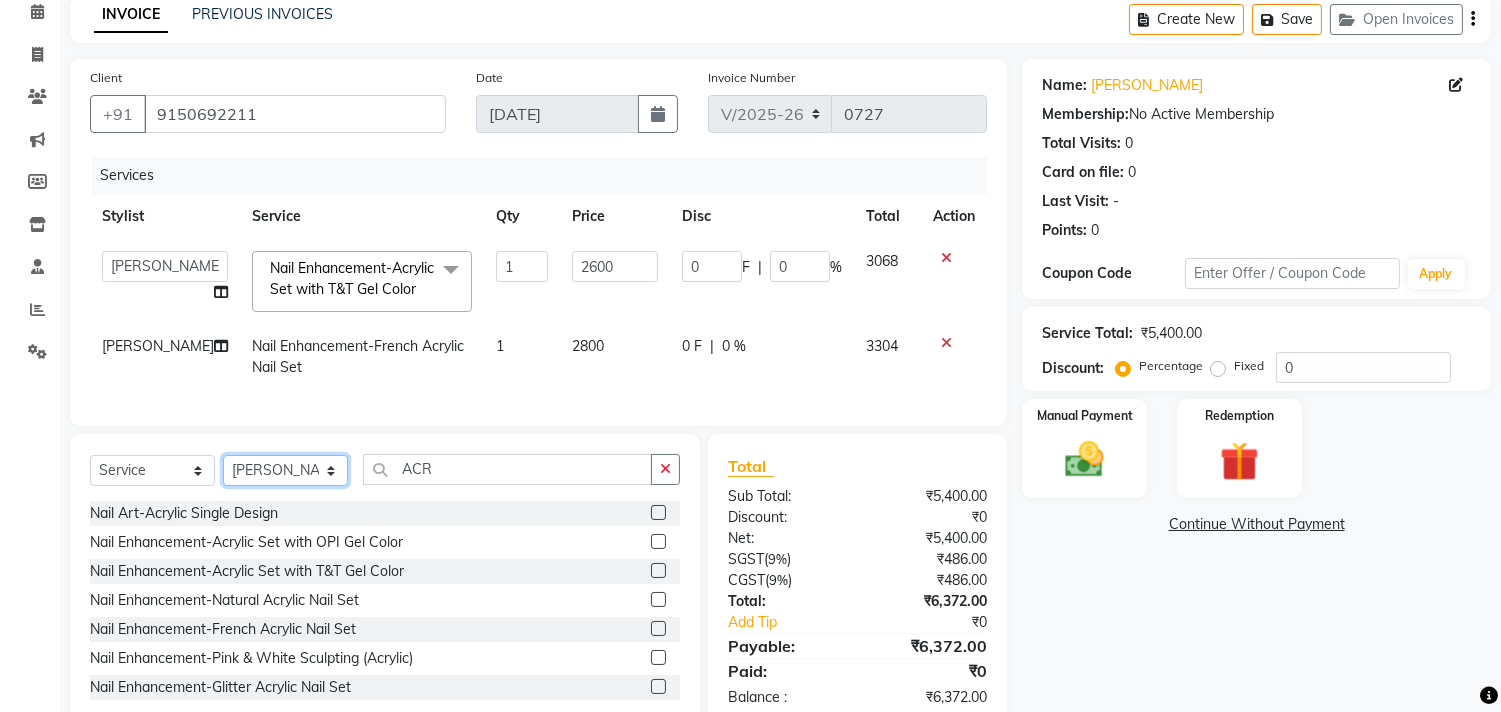 select on "39912" 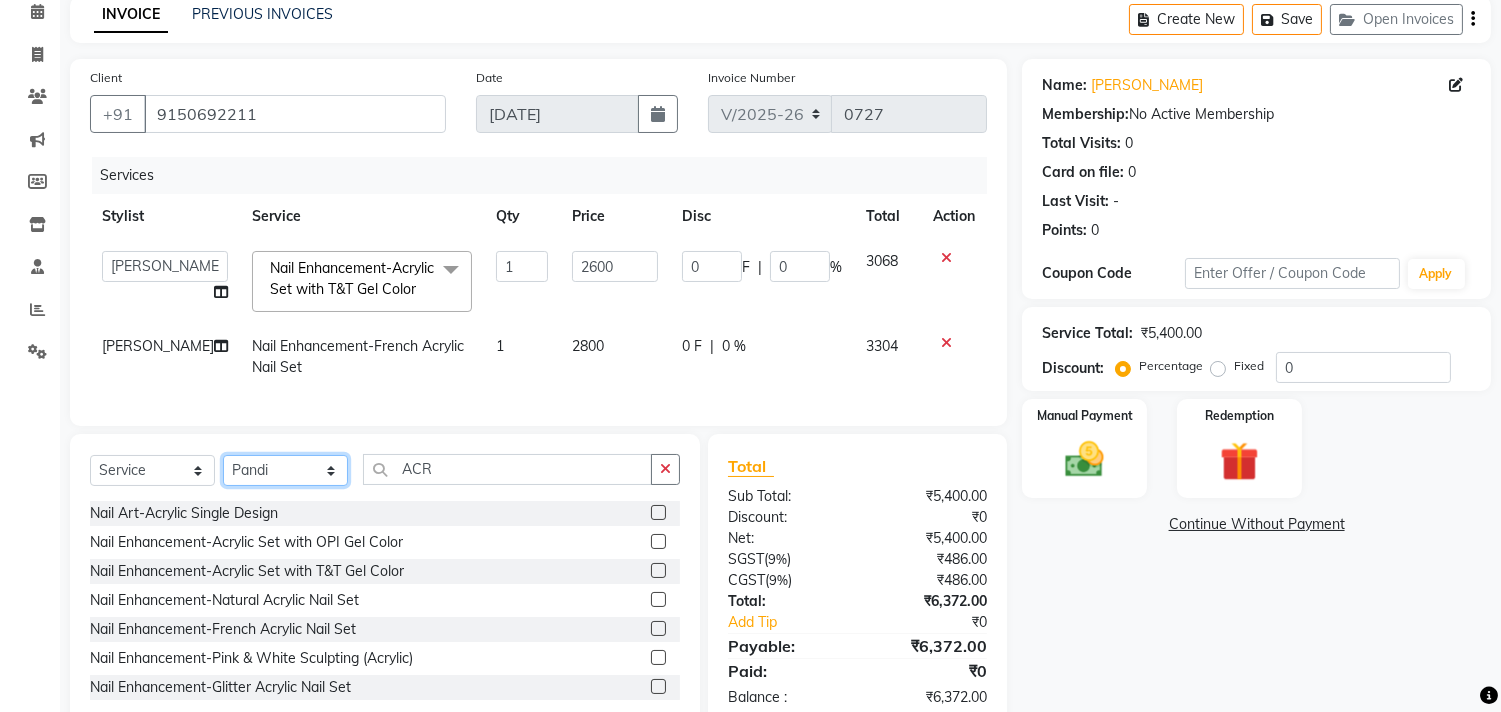 click on "Select Stylist [PERSON_NAME] [PERSON_NAME] Front Desk Joys [PERSON_NAME] [PERSON_NAME] [PERSON_NAME] [PERSON_NAME] Manager [PERSON_NAME]" 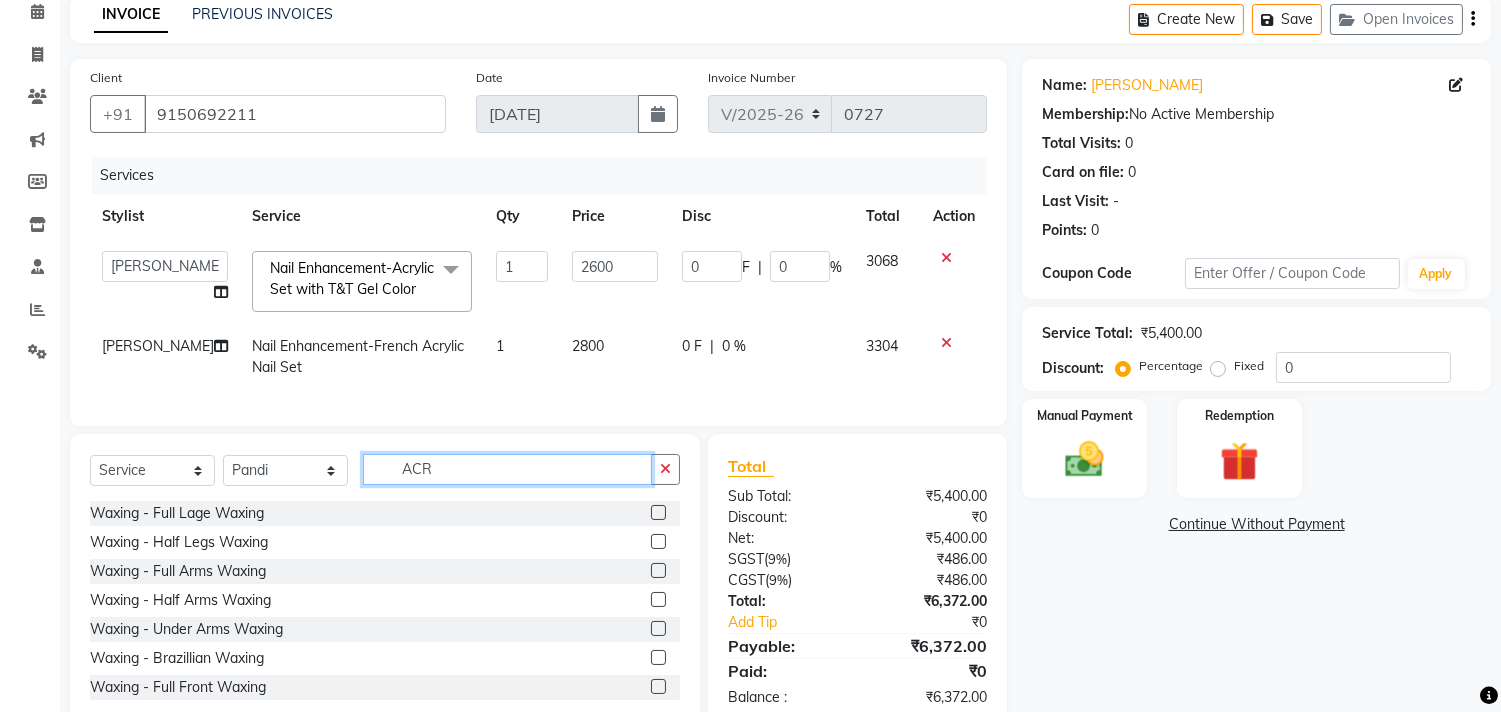 click on "ACR" 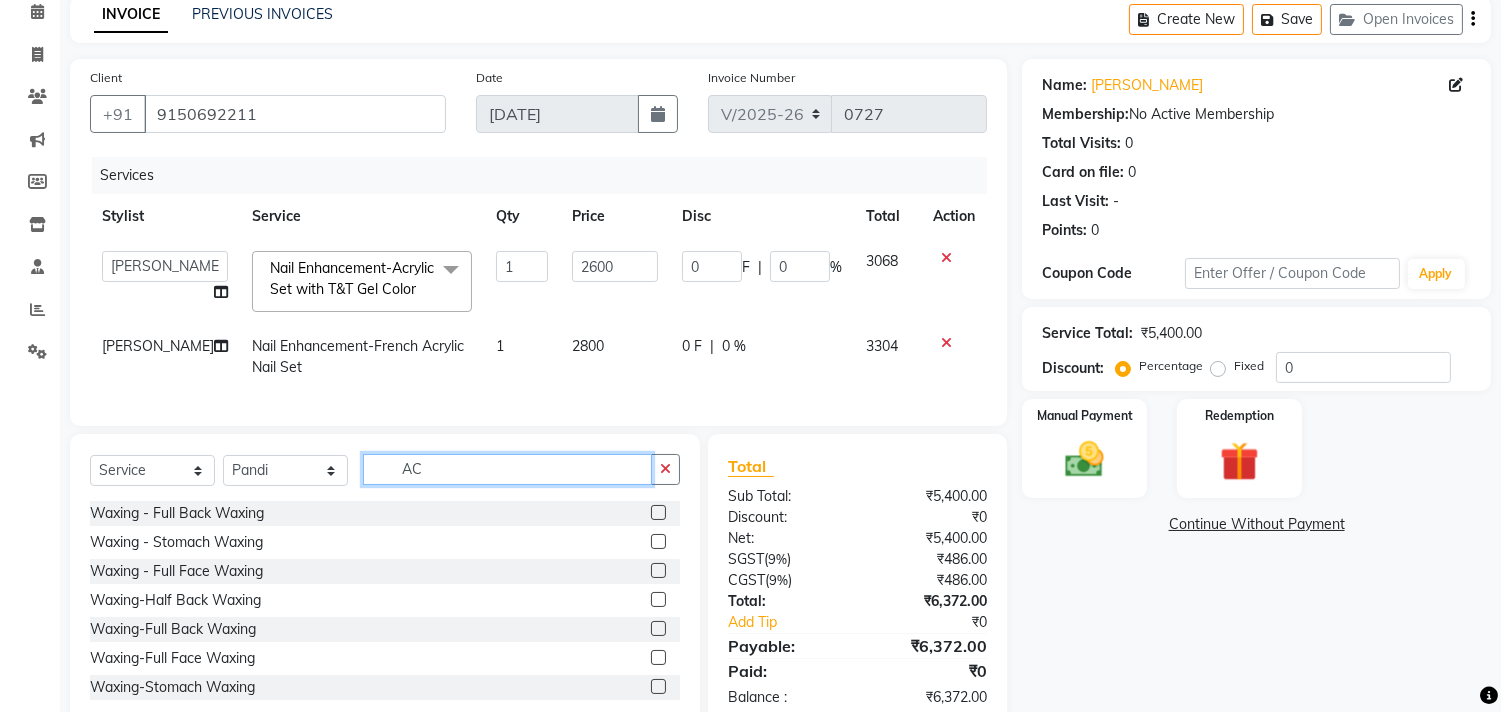 type on "A" 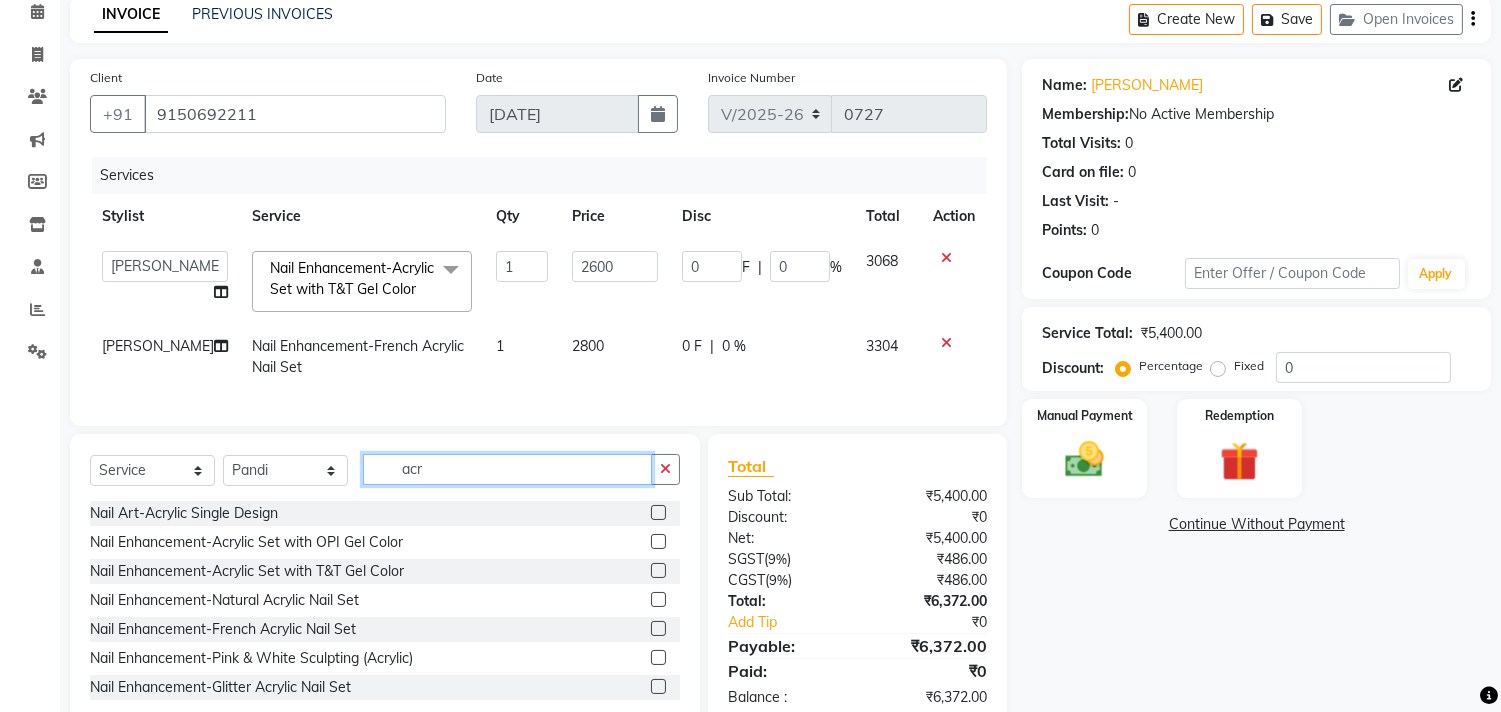 type on "acr" 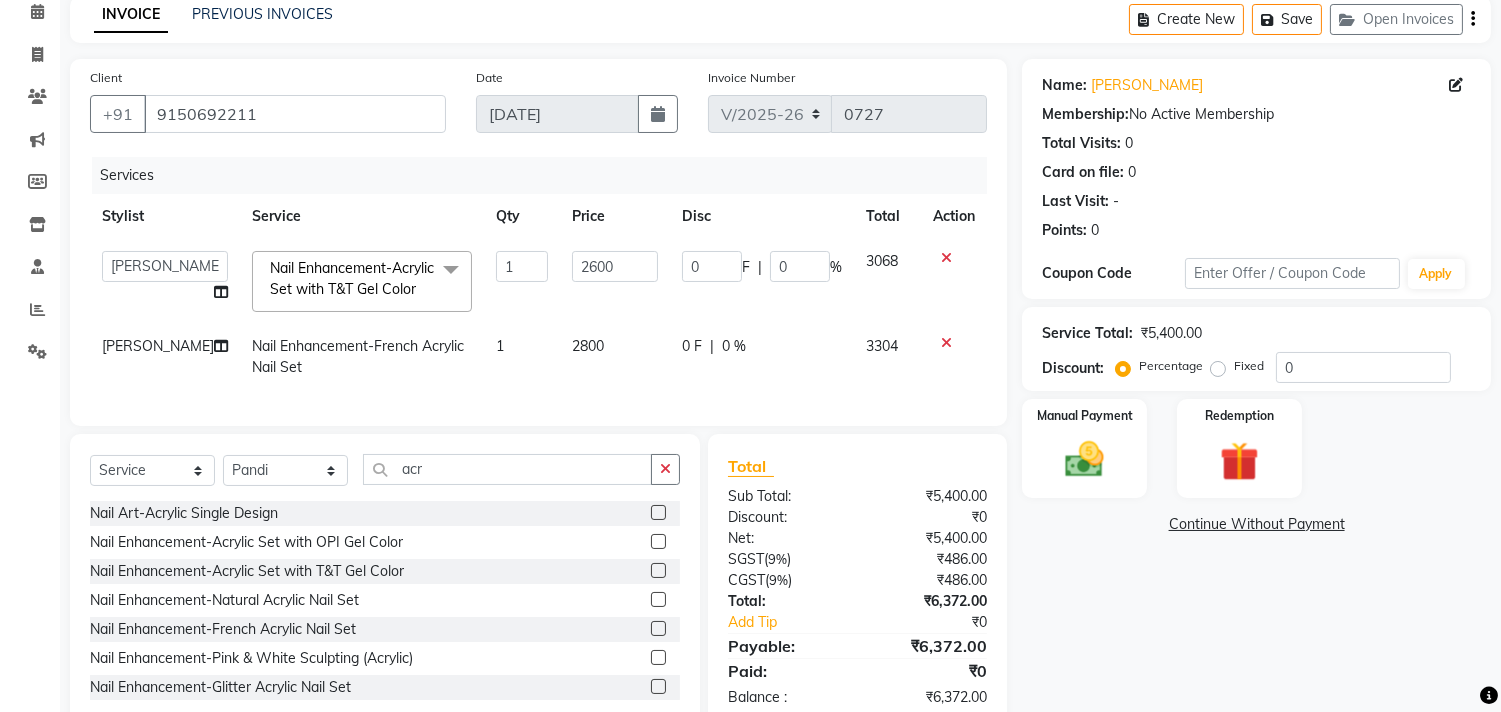 click 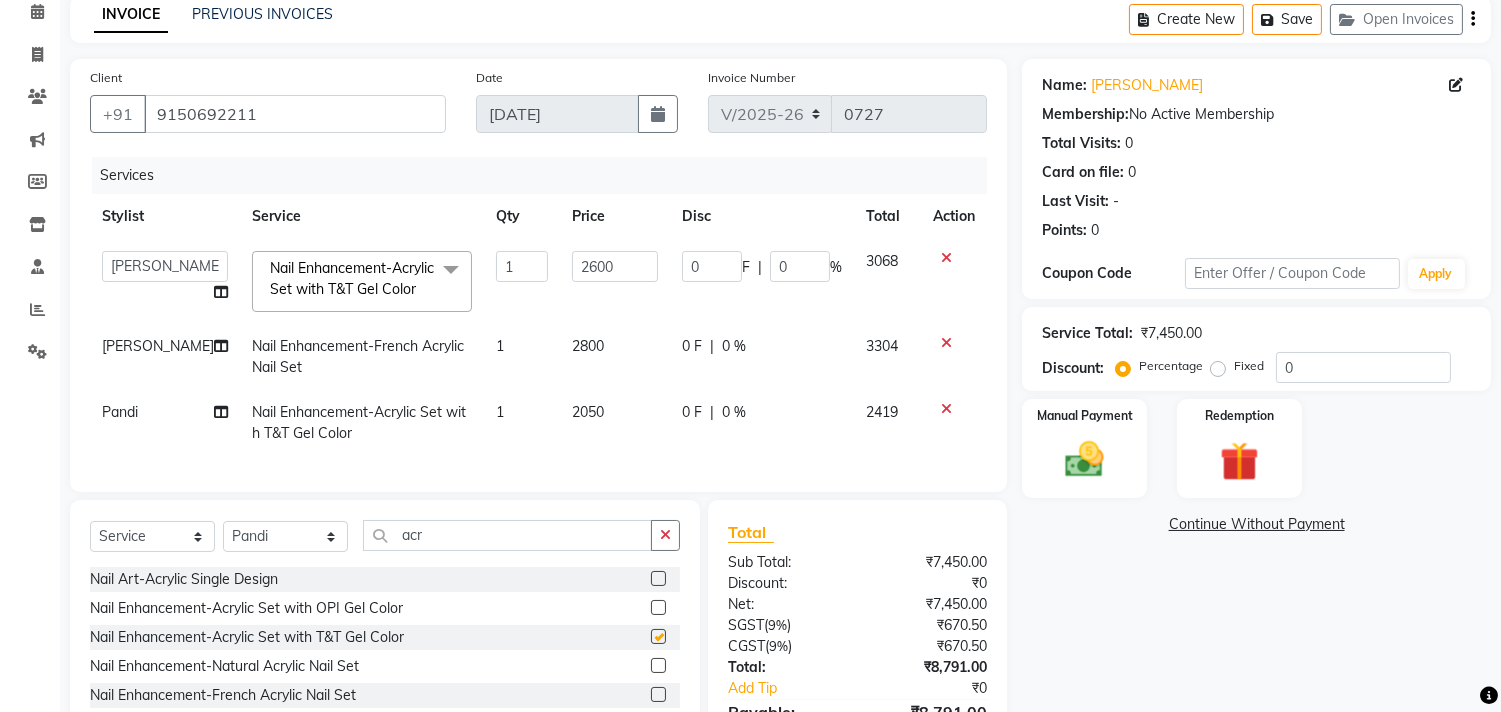 checkbox on "false" 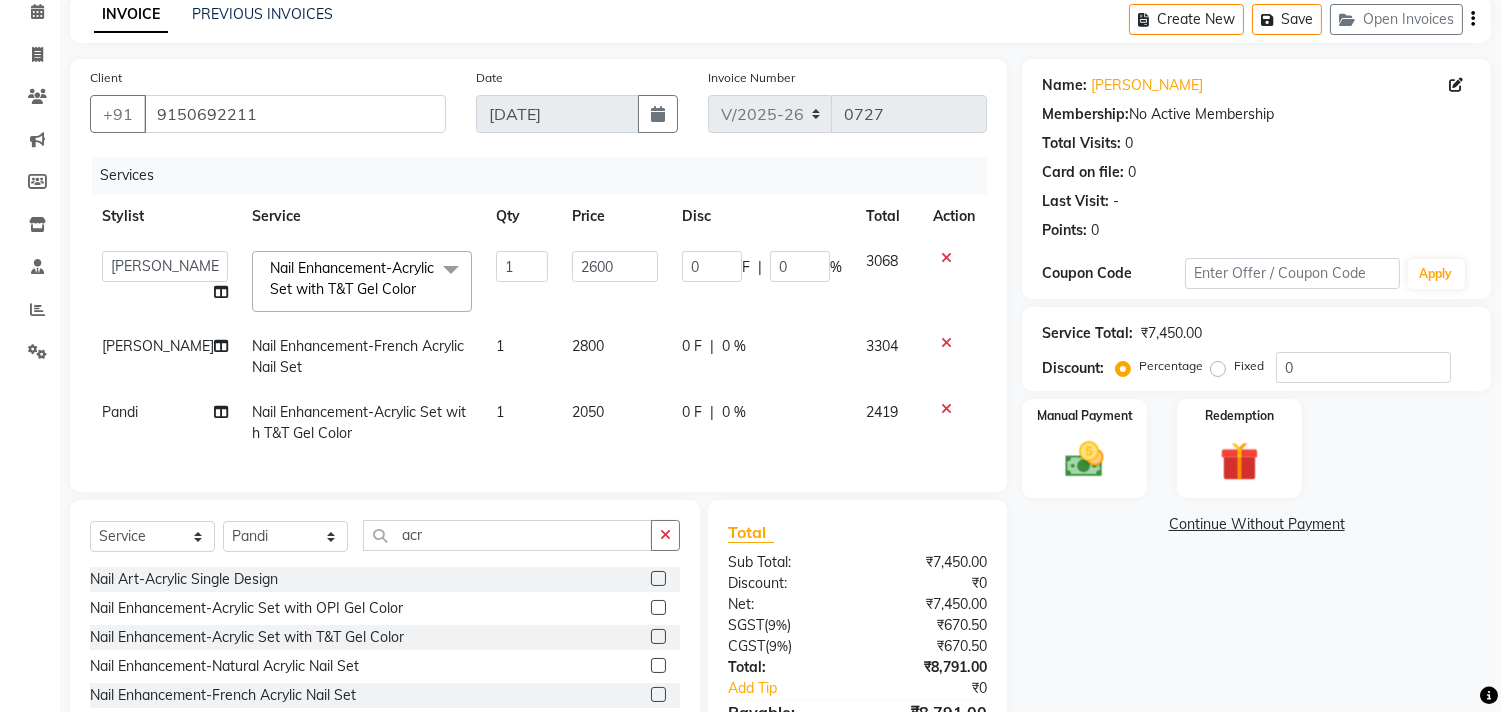 click on "2050" 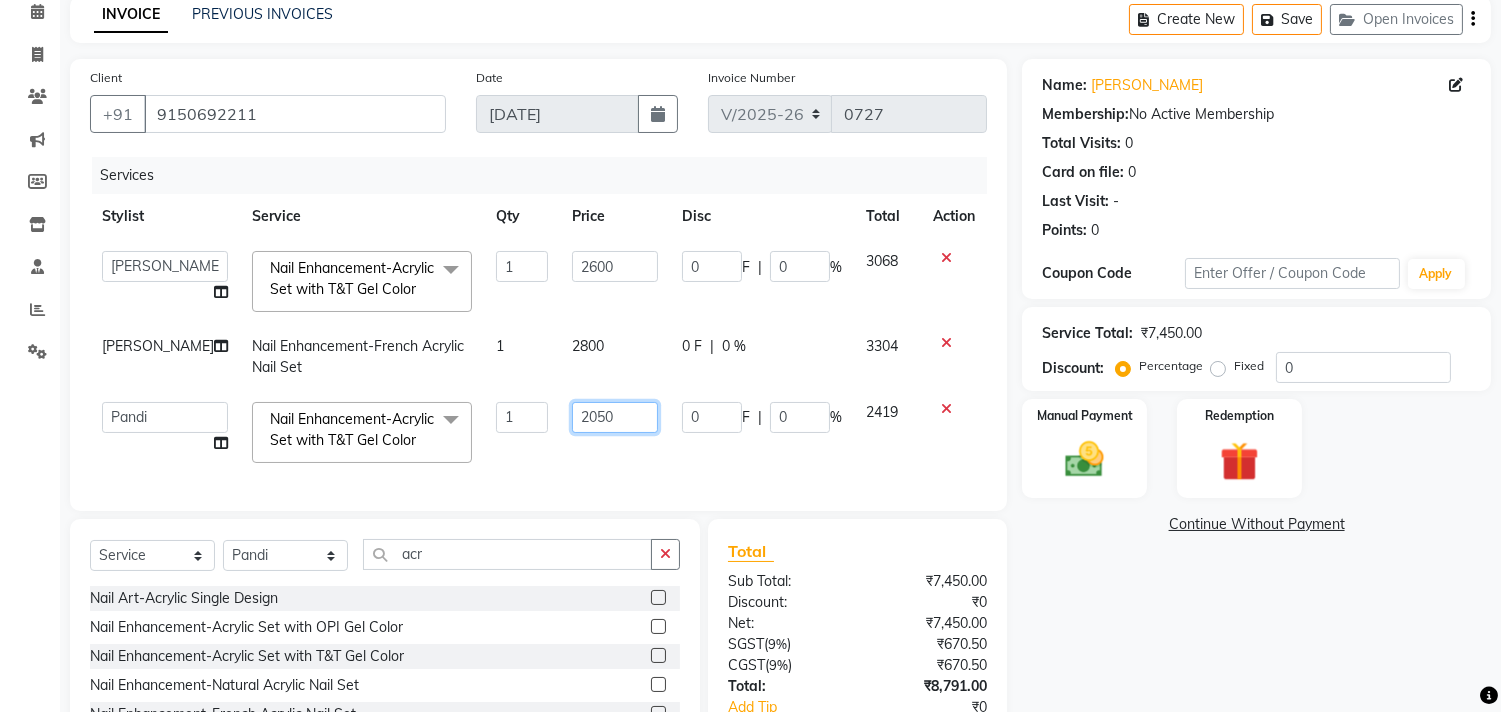 click on "2050" 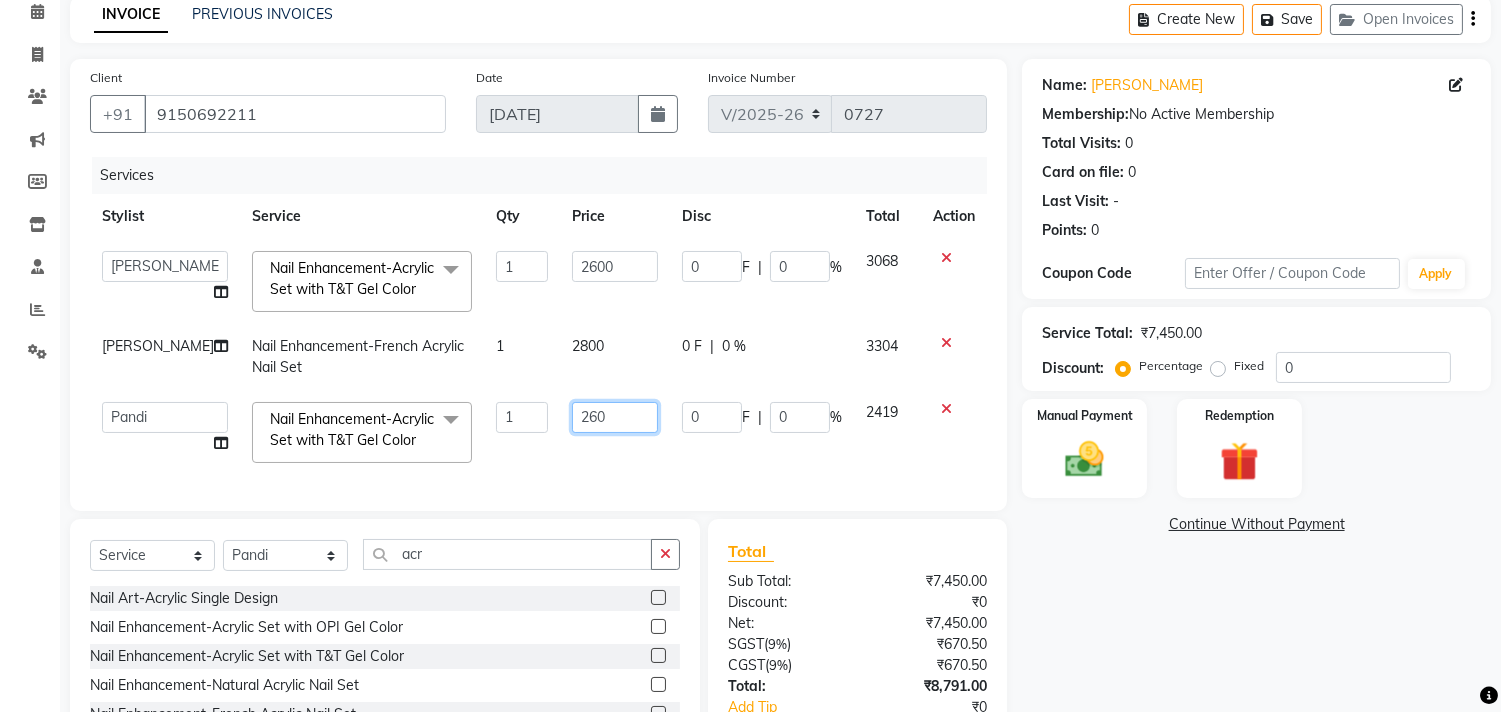 type on "2600" 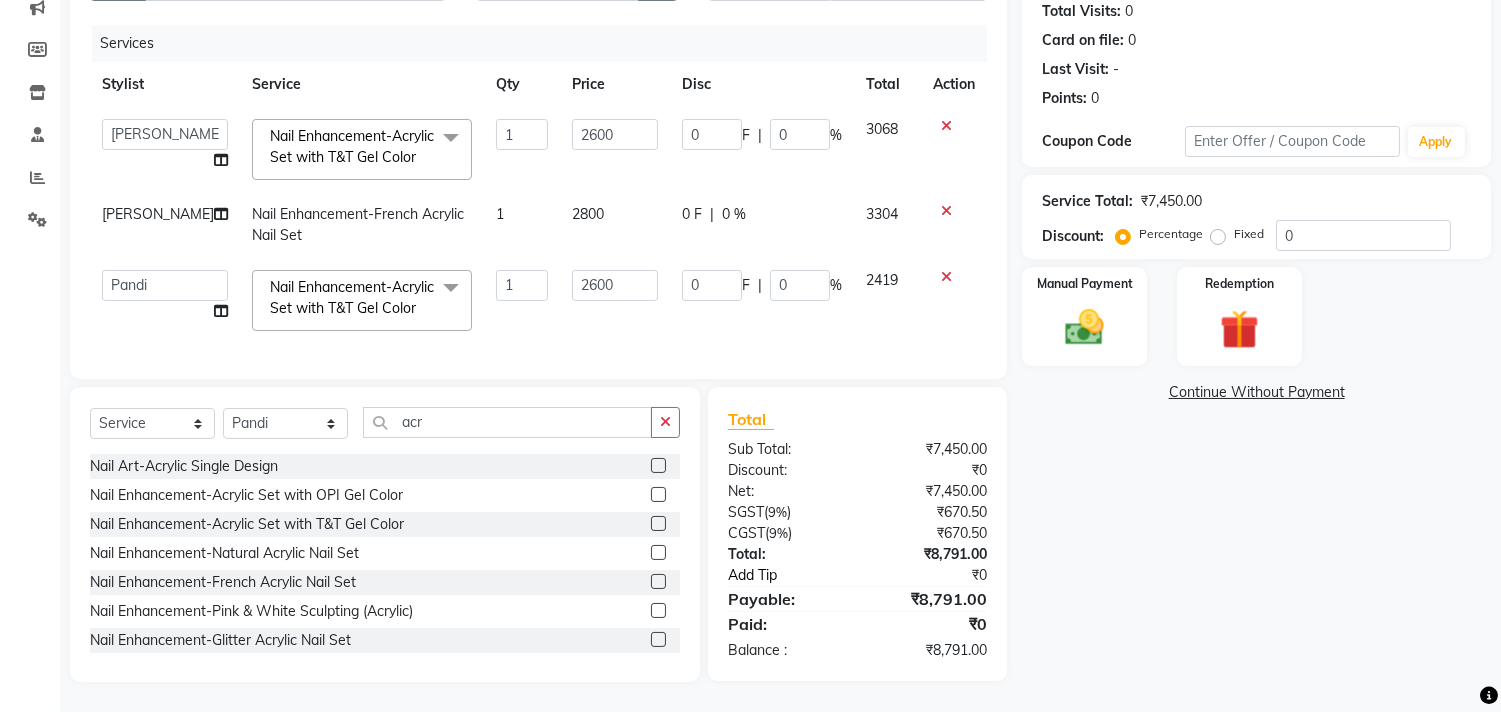 scroll, scrollTop: 242, scrollLeft: 0, axis: vertical 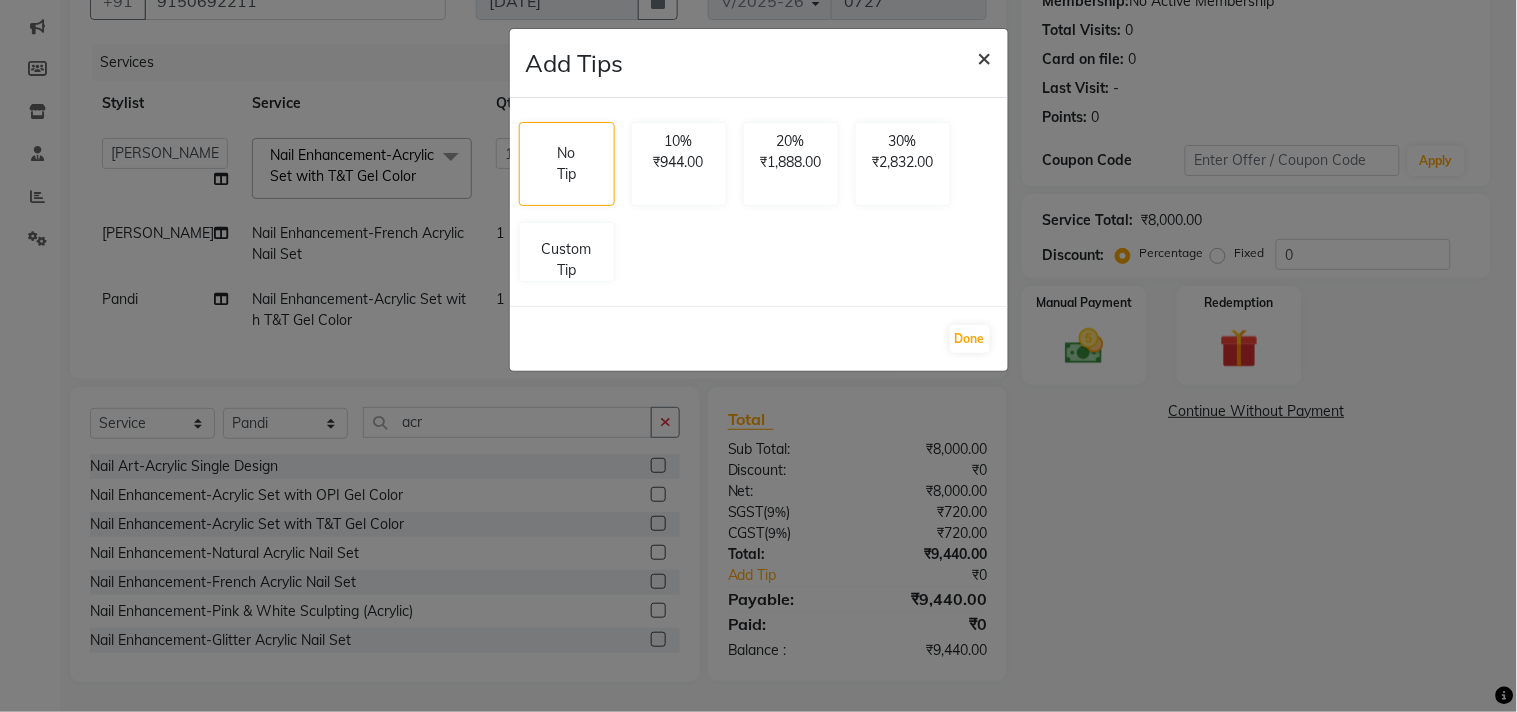 click on "×" 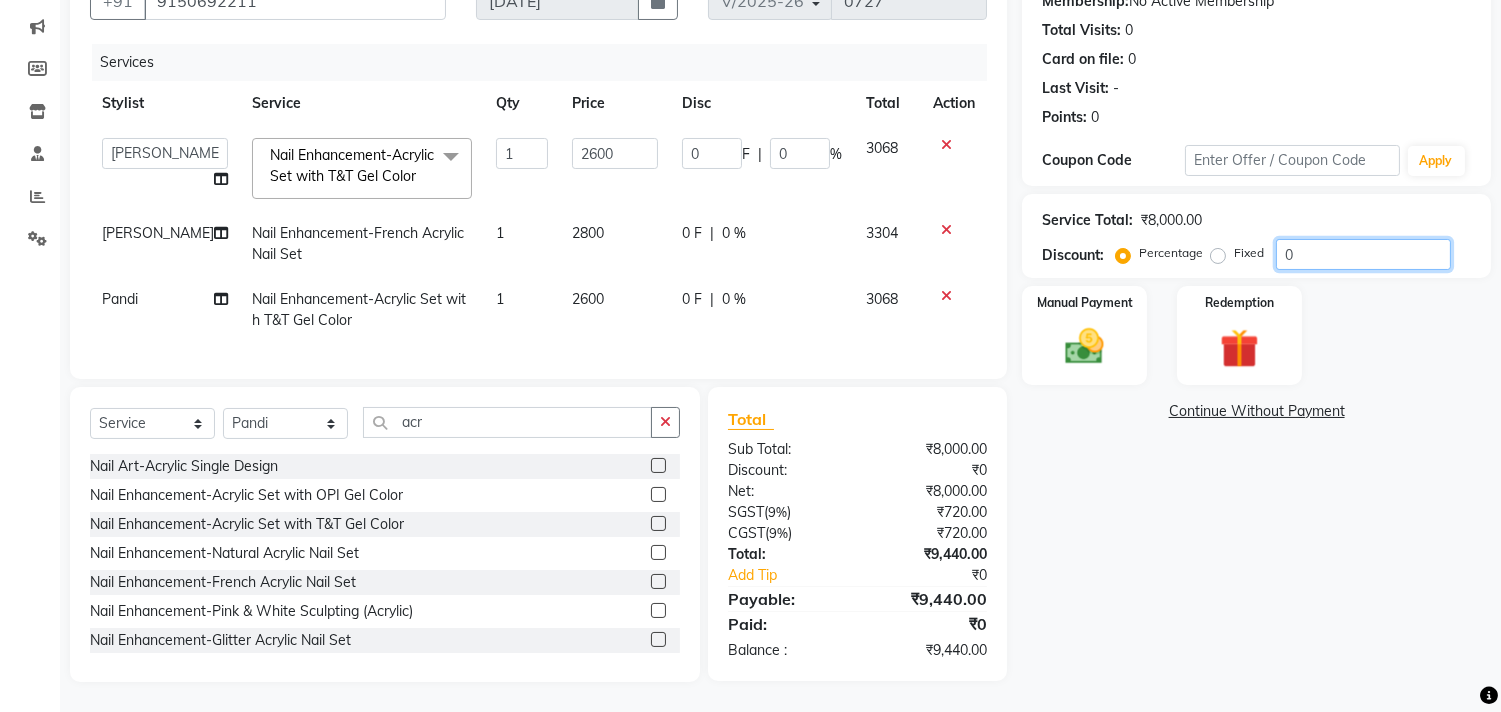 click on "0" 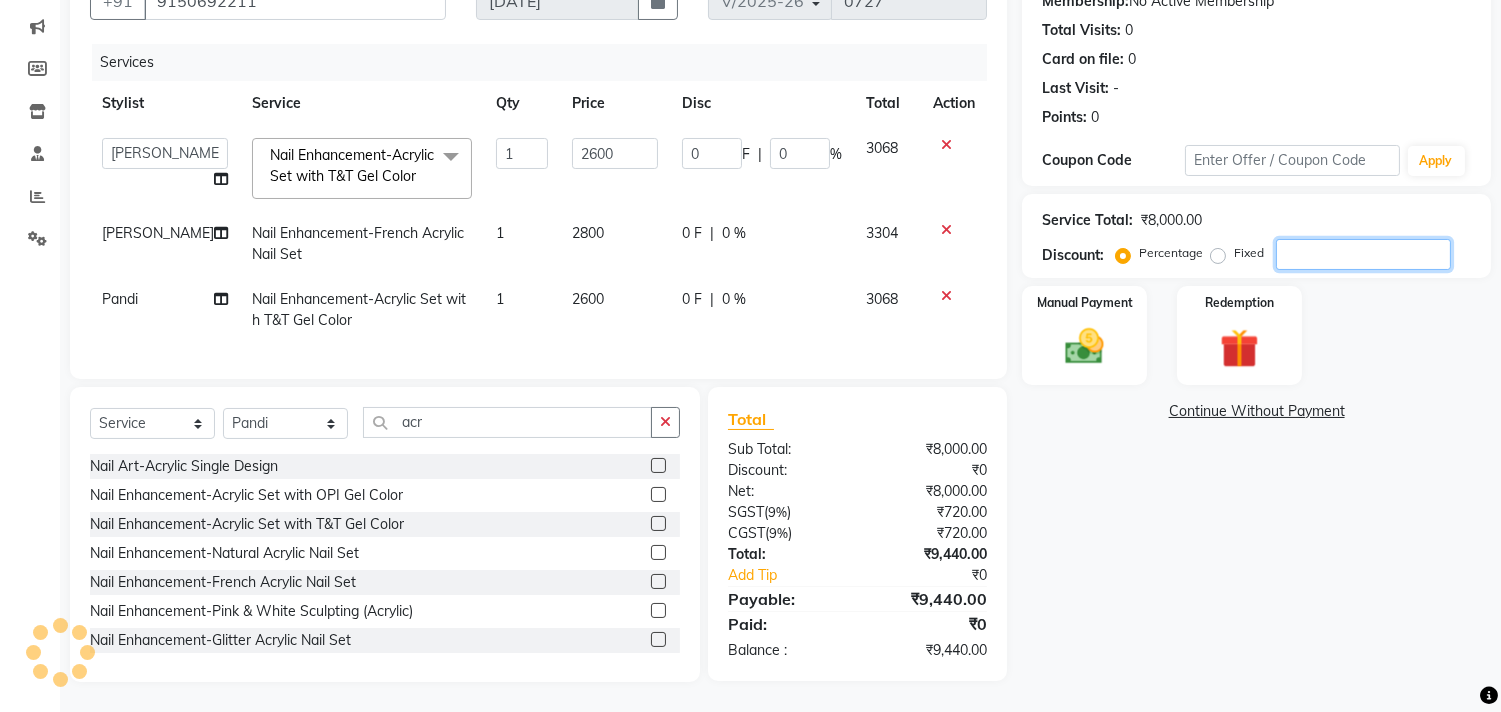 type on "2" 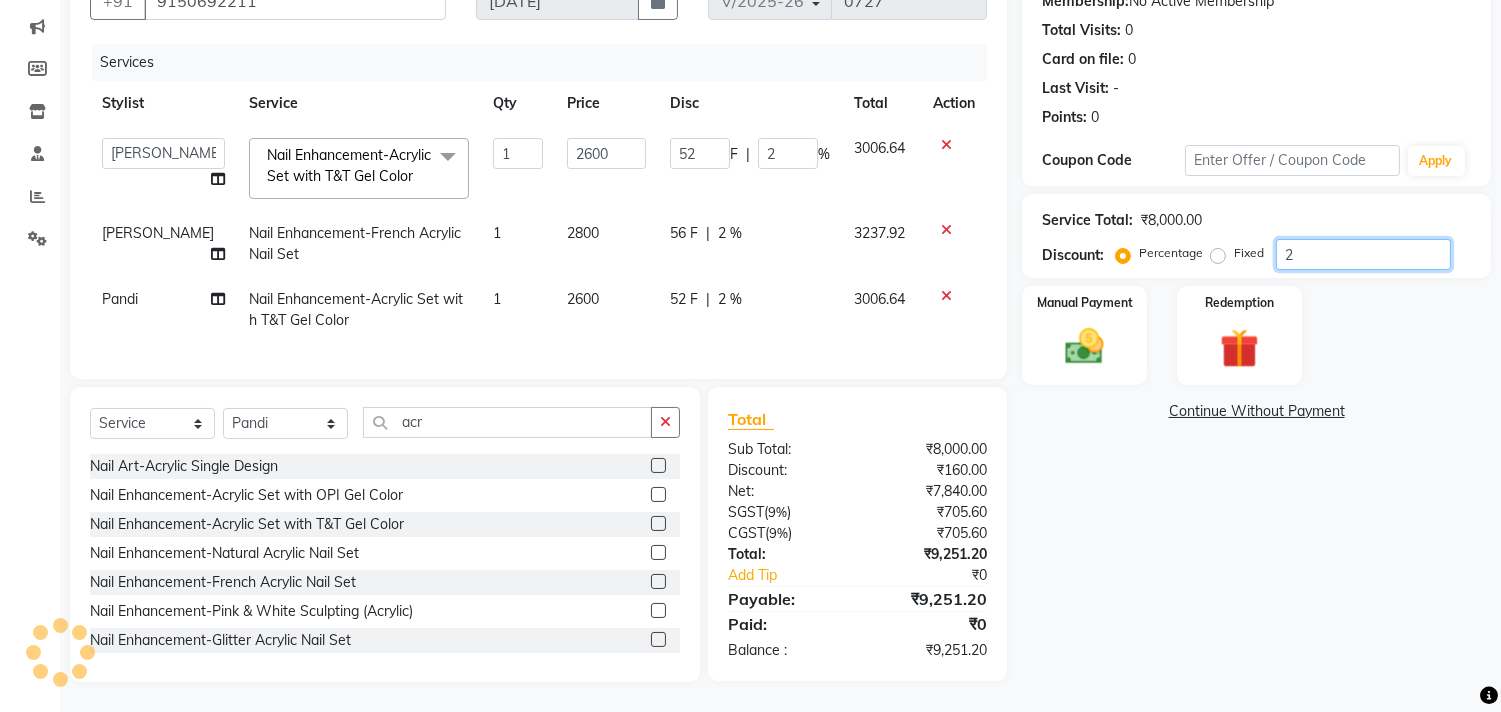 type on "20" 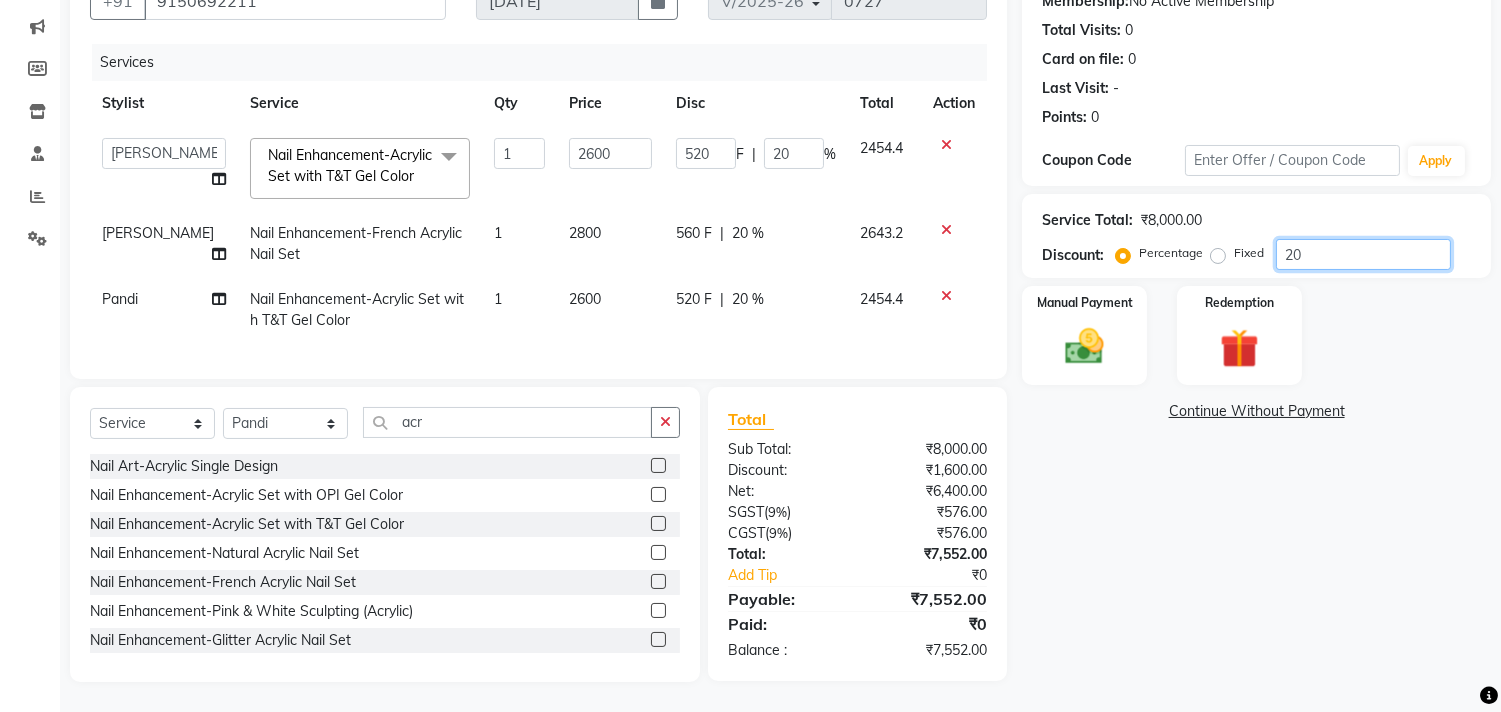 type on "2" 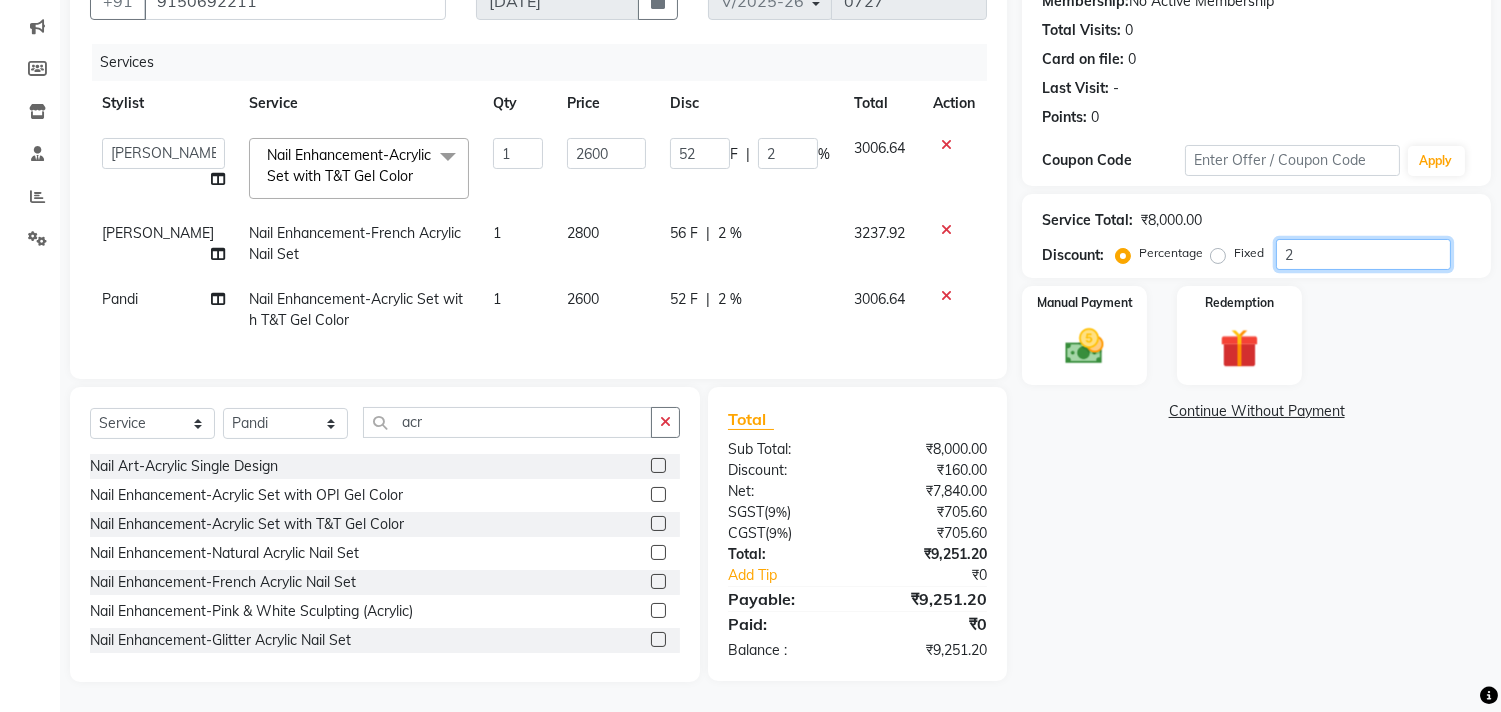 type 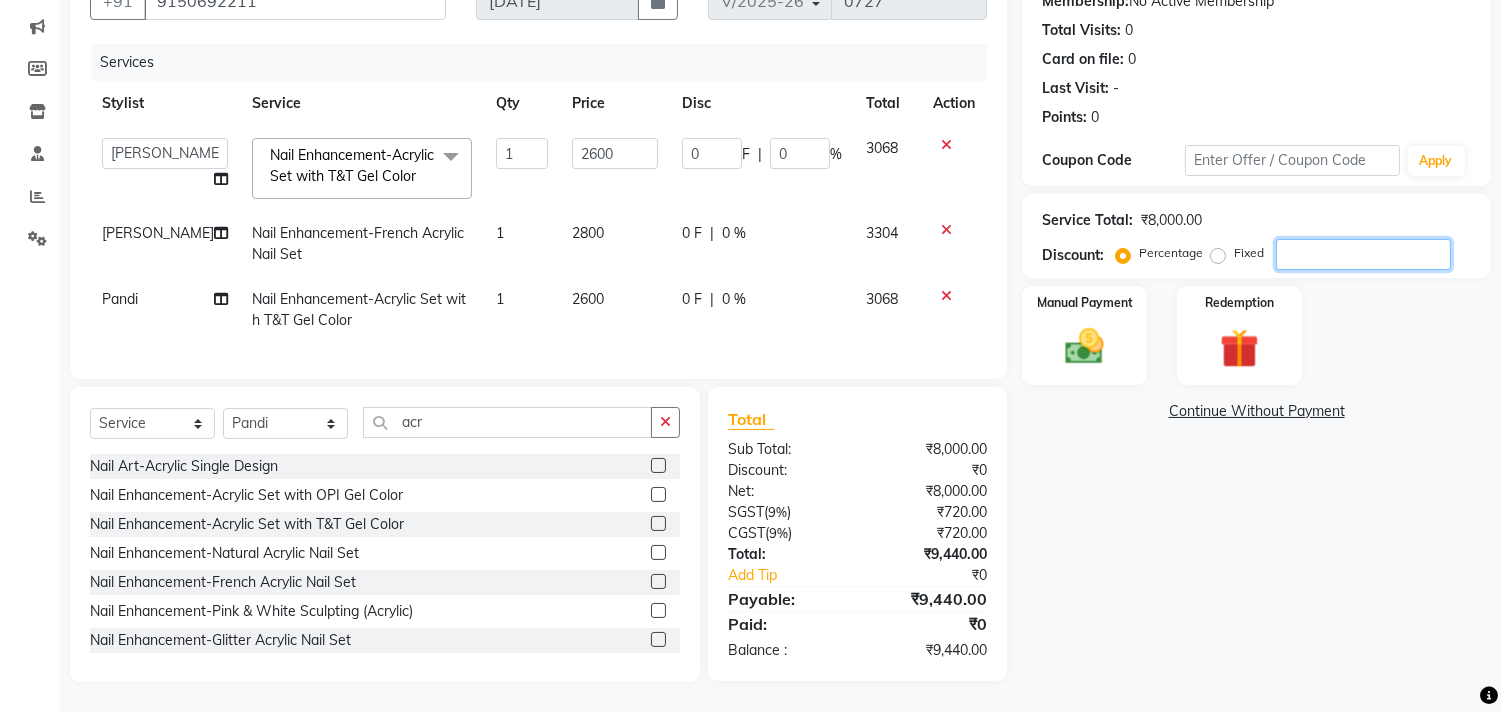 scroll, scrollTop: 131, scrollLeft: 0, axis: vertical 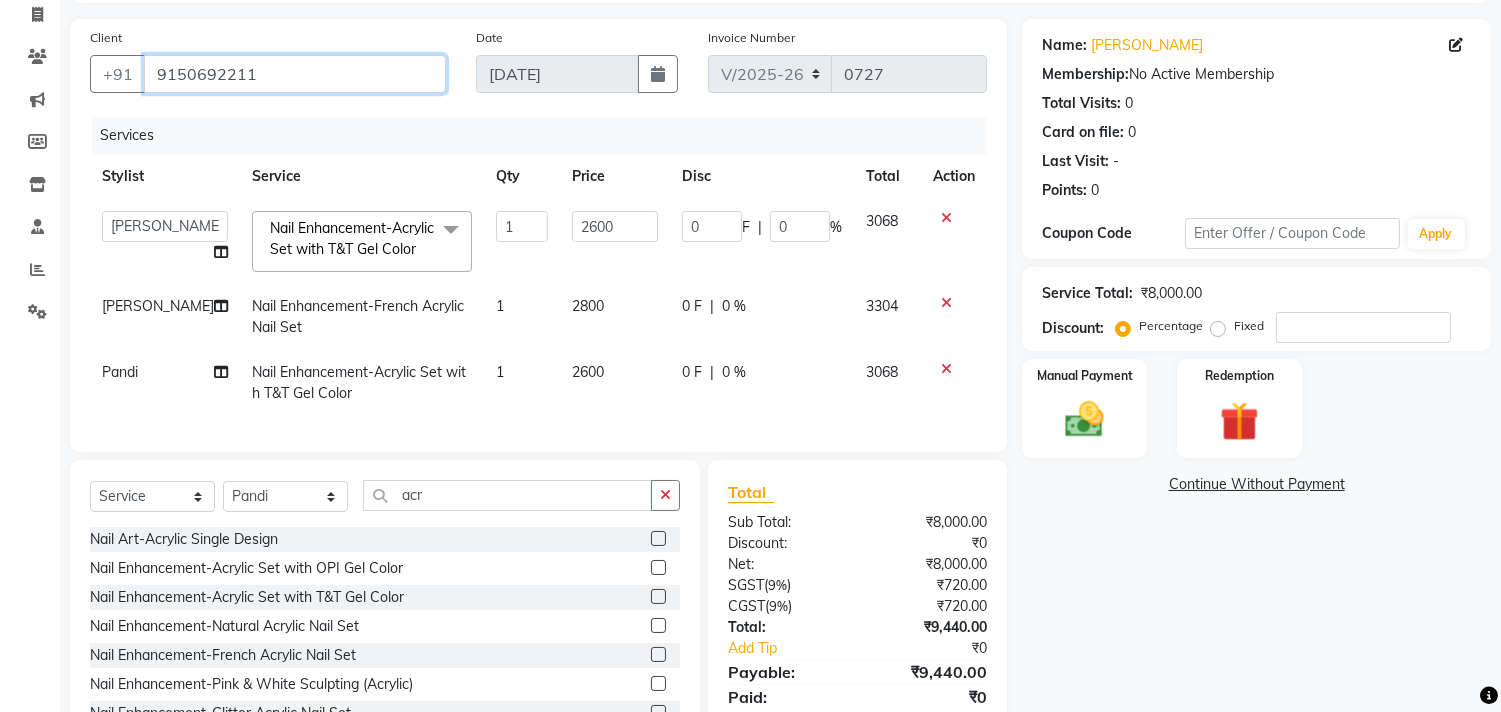 drag, startPoint x: 156, startPoint y: 72, endPoint x: 283, endPoint y: 63, distance: 127.3185 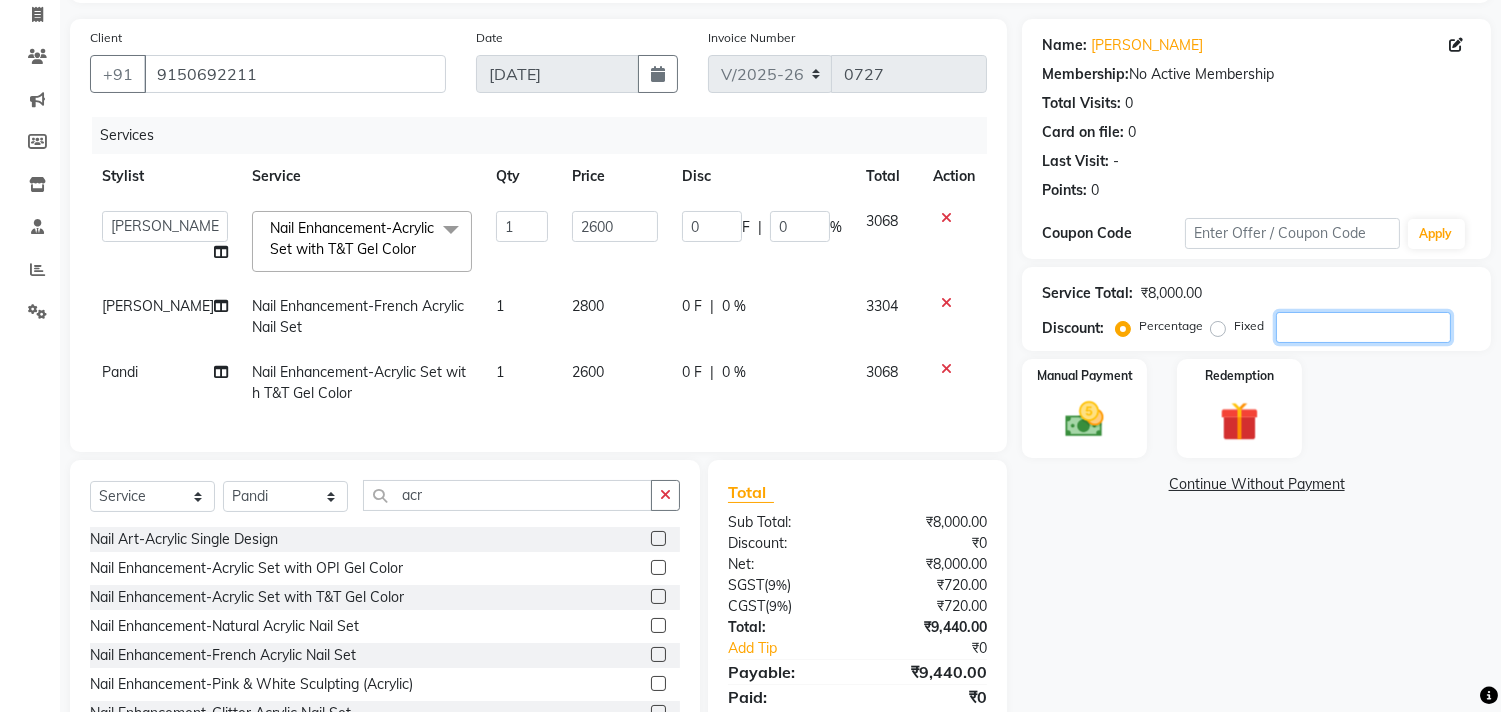 click 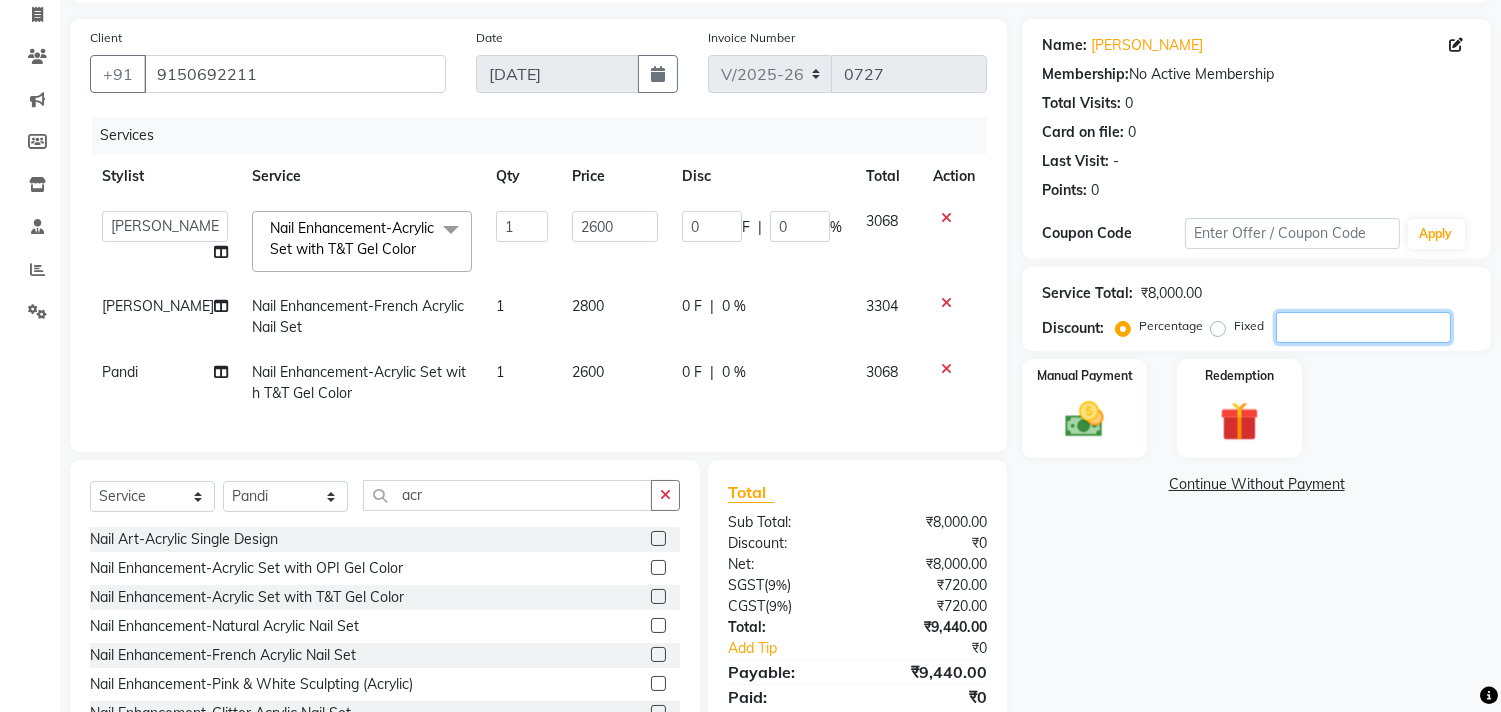 type on "2" 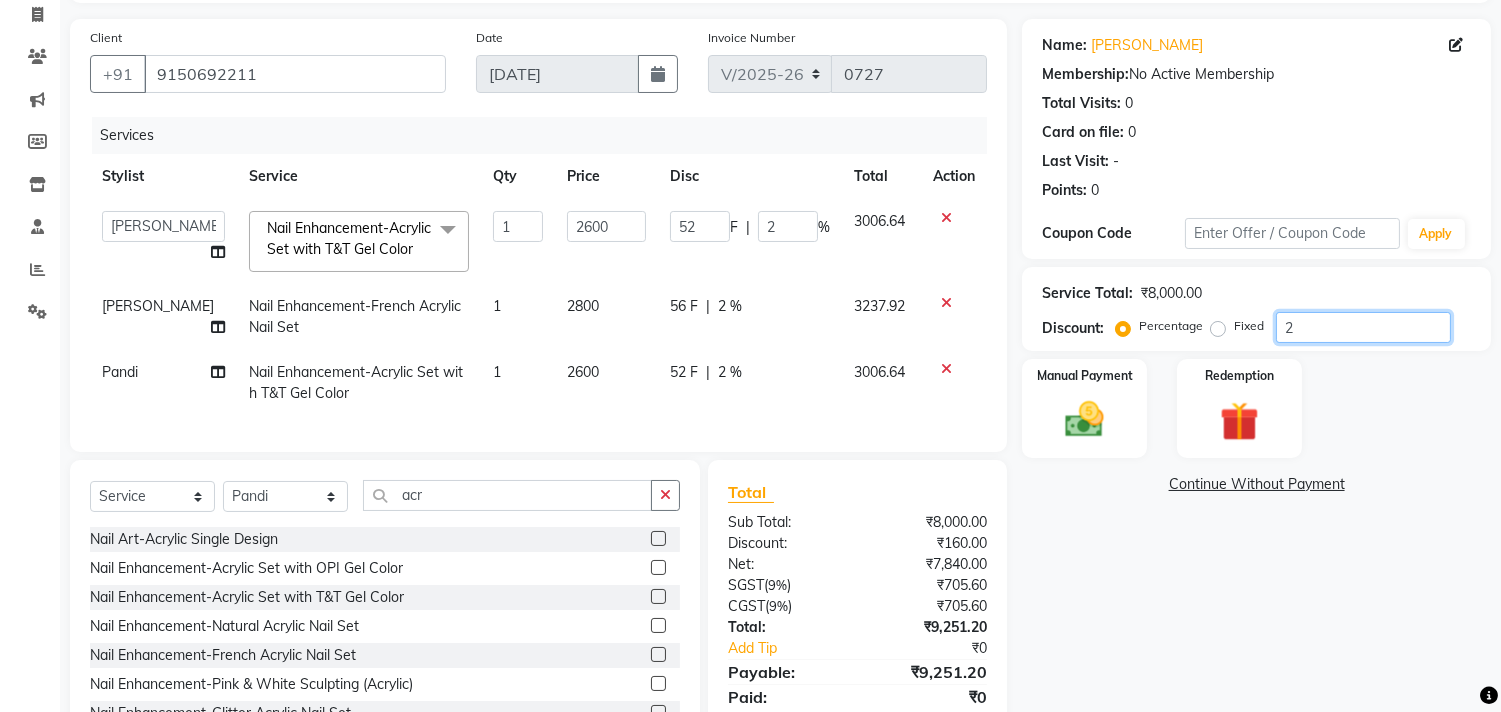 type on "20" 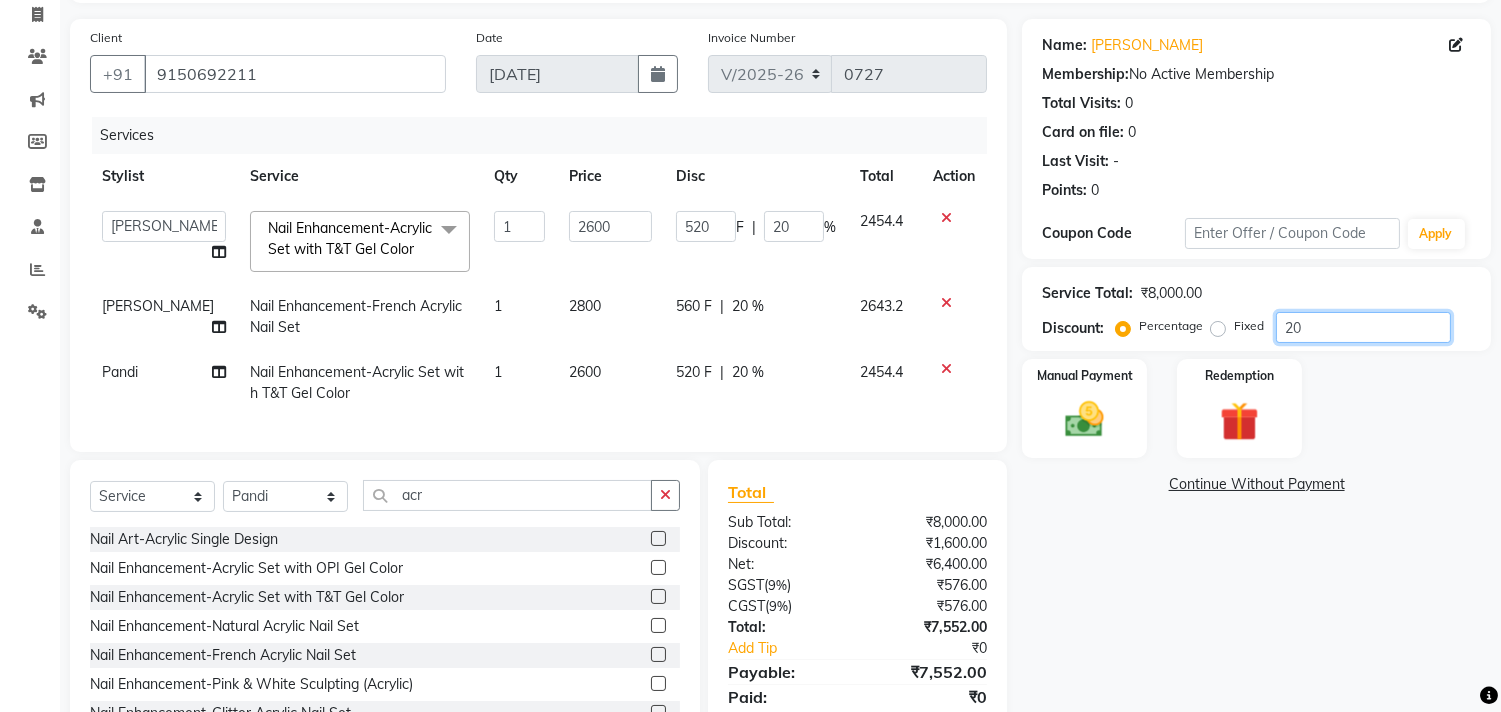 scroll, scrollTop: 242, scrollLeft: 0, axis: vertical 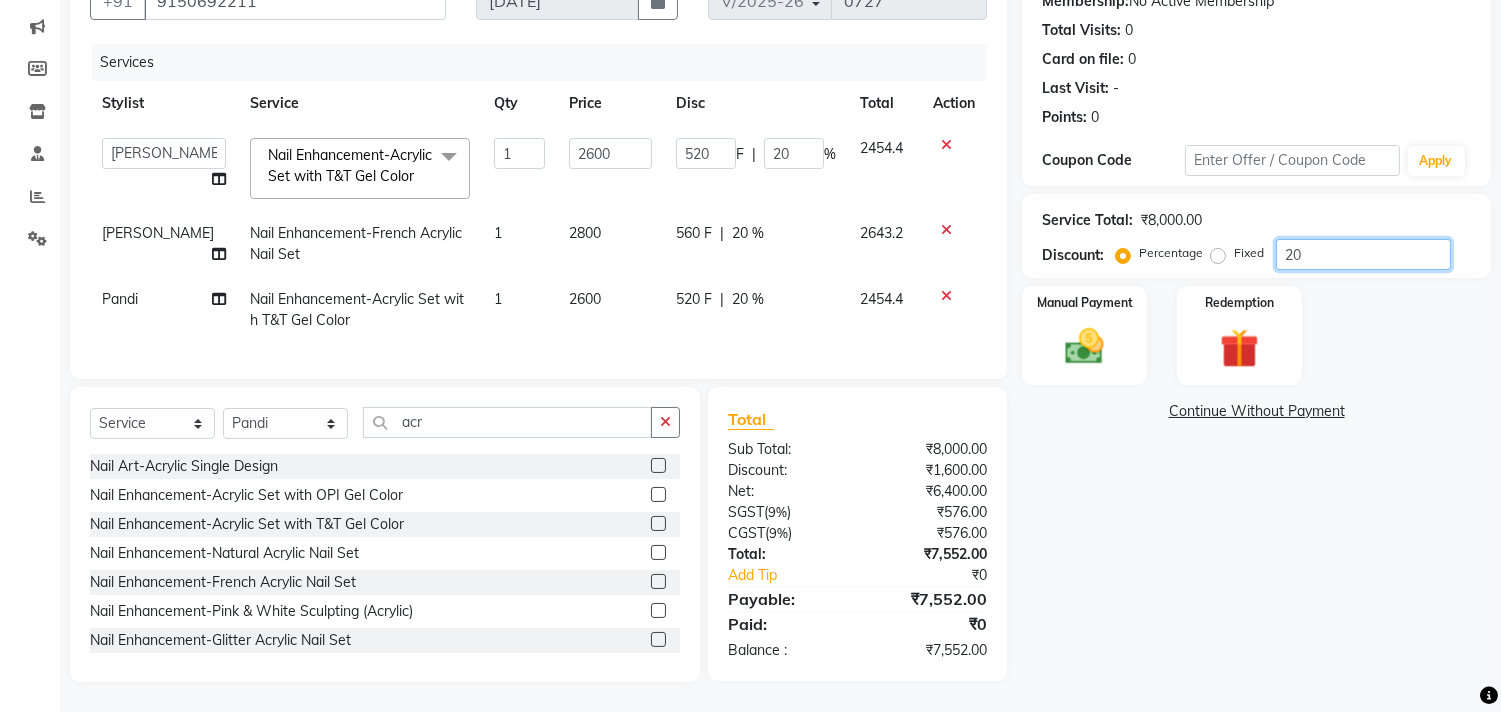 type on "20" 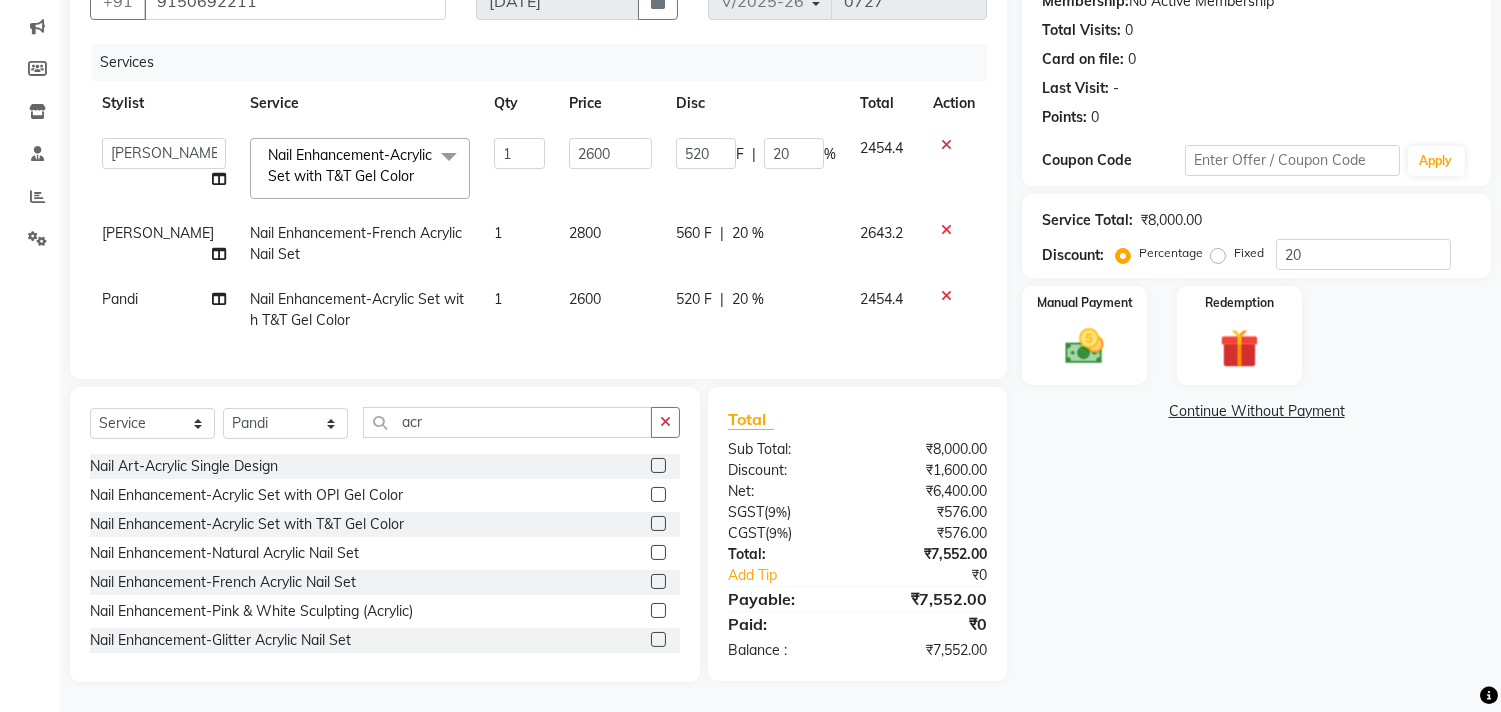 click on "Name: Vibhusha  Membership:  No Active Membership  Total Visits:  0 Card on file:  0 Last Visit:   - Points:   0  Coupon Code Apply Service Total:  ₹8,000.00  Discount:  Percentage   Fixed  20 Manual Payment Redemption  Continue Without Payment" 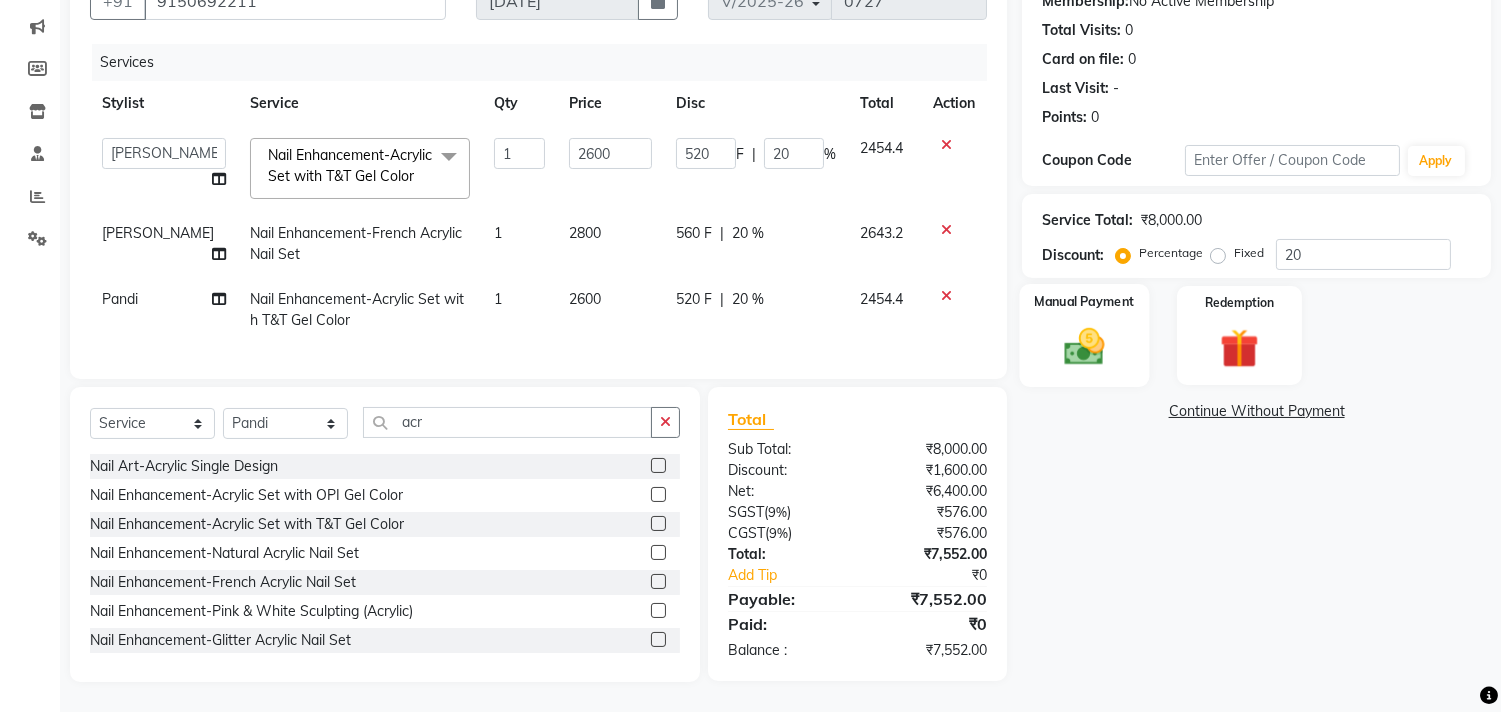 click on "Manual Payment" 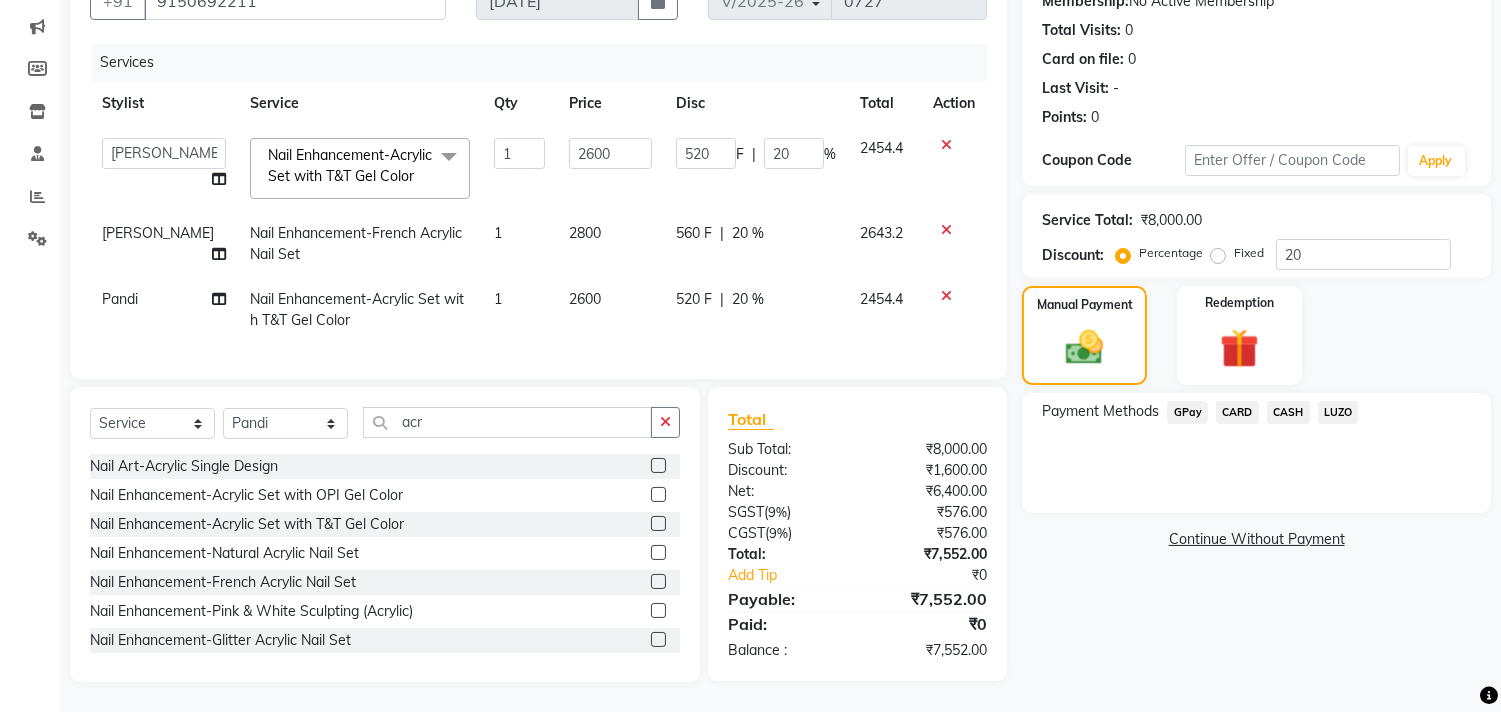 click on "CARD" 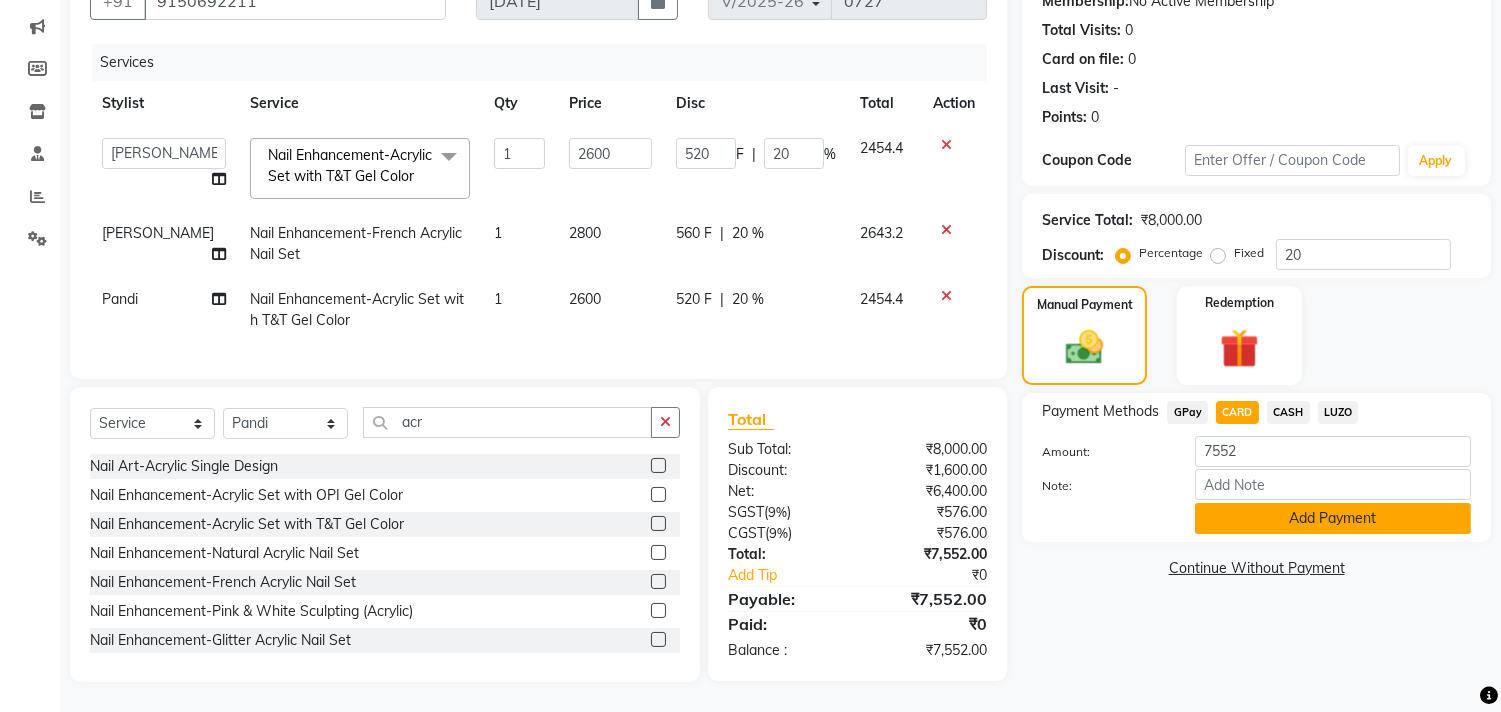 click on "Add Payment" 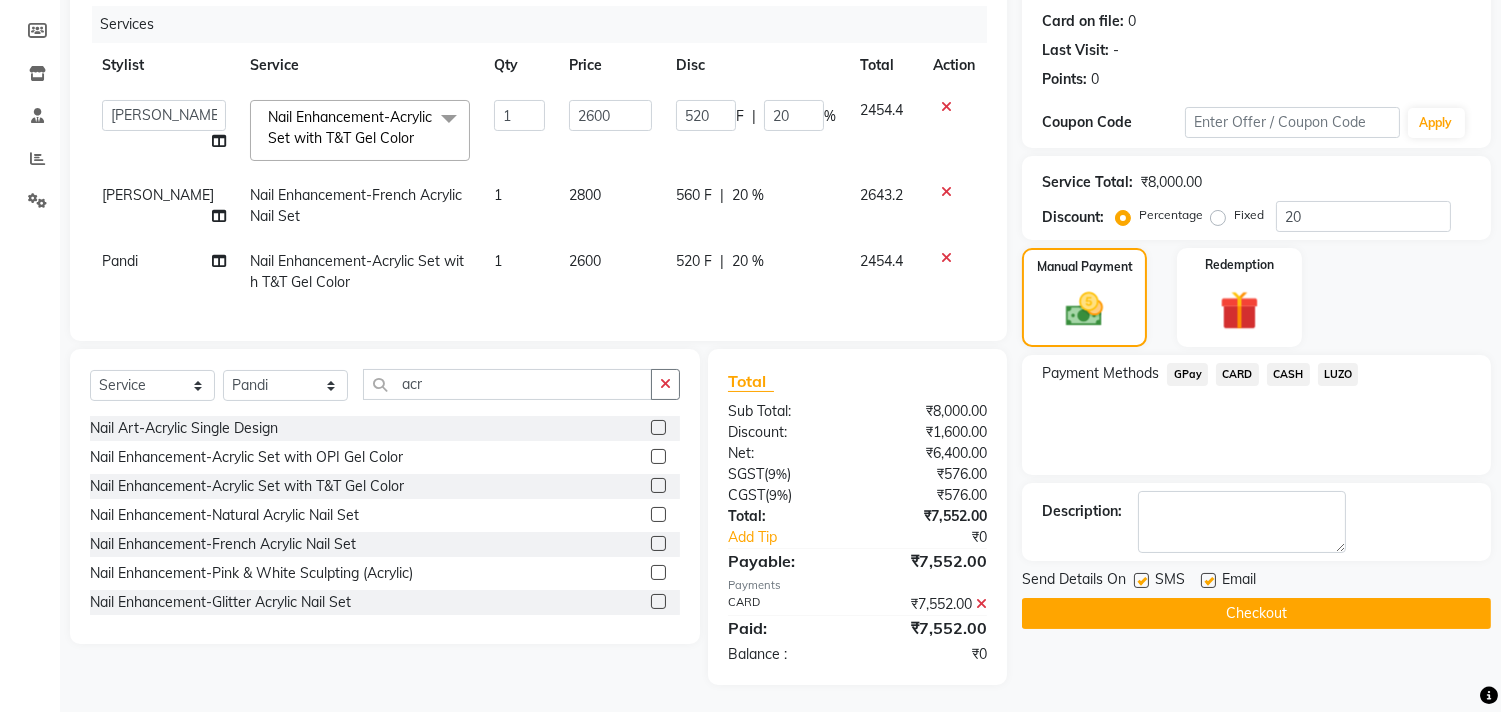 click on "Checkout" 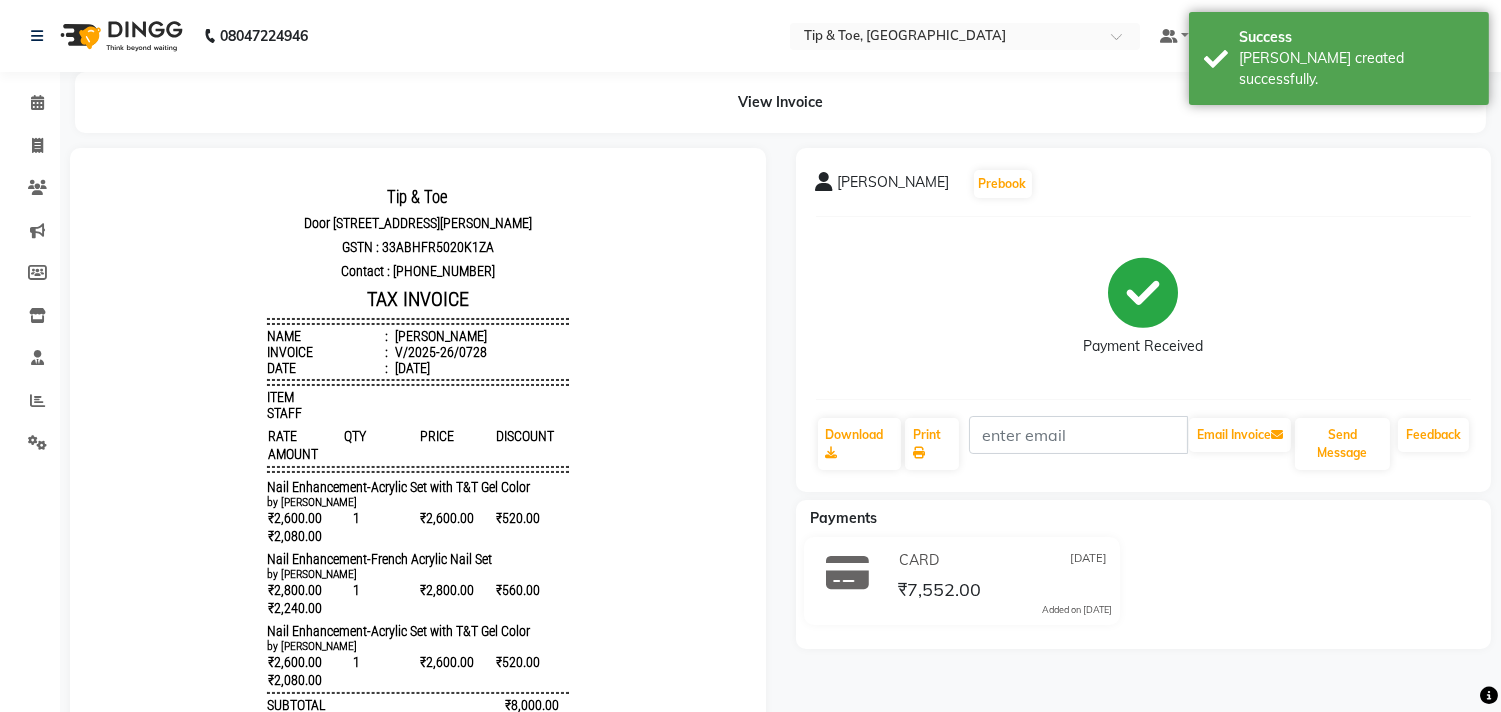 scroll, scrollTop: 0, scrollLeft: 0, axis: both 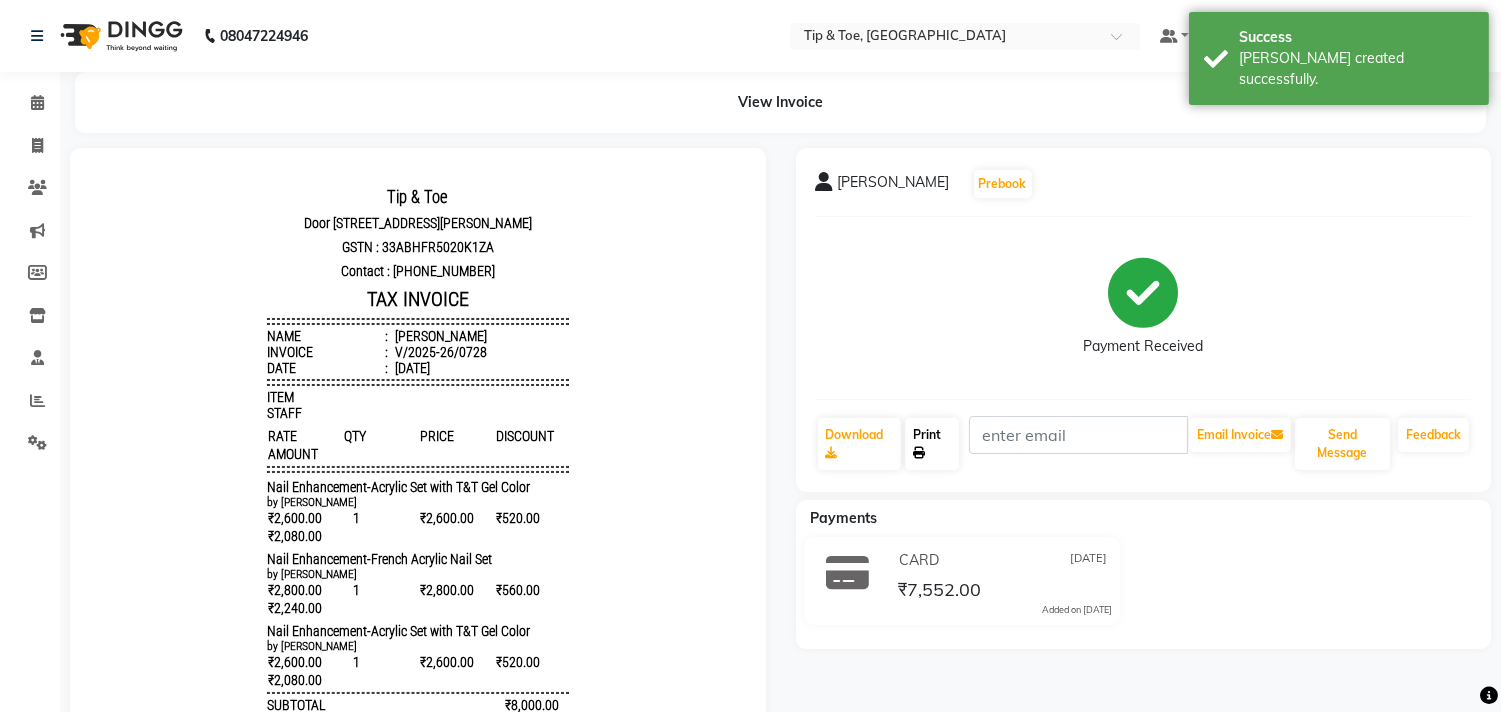 click on "Print" 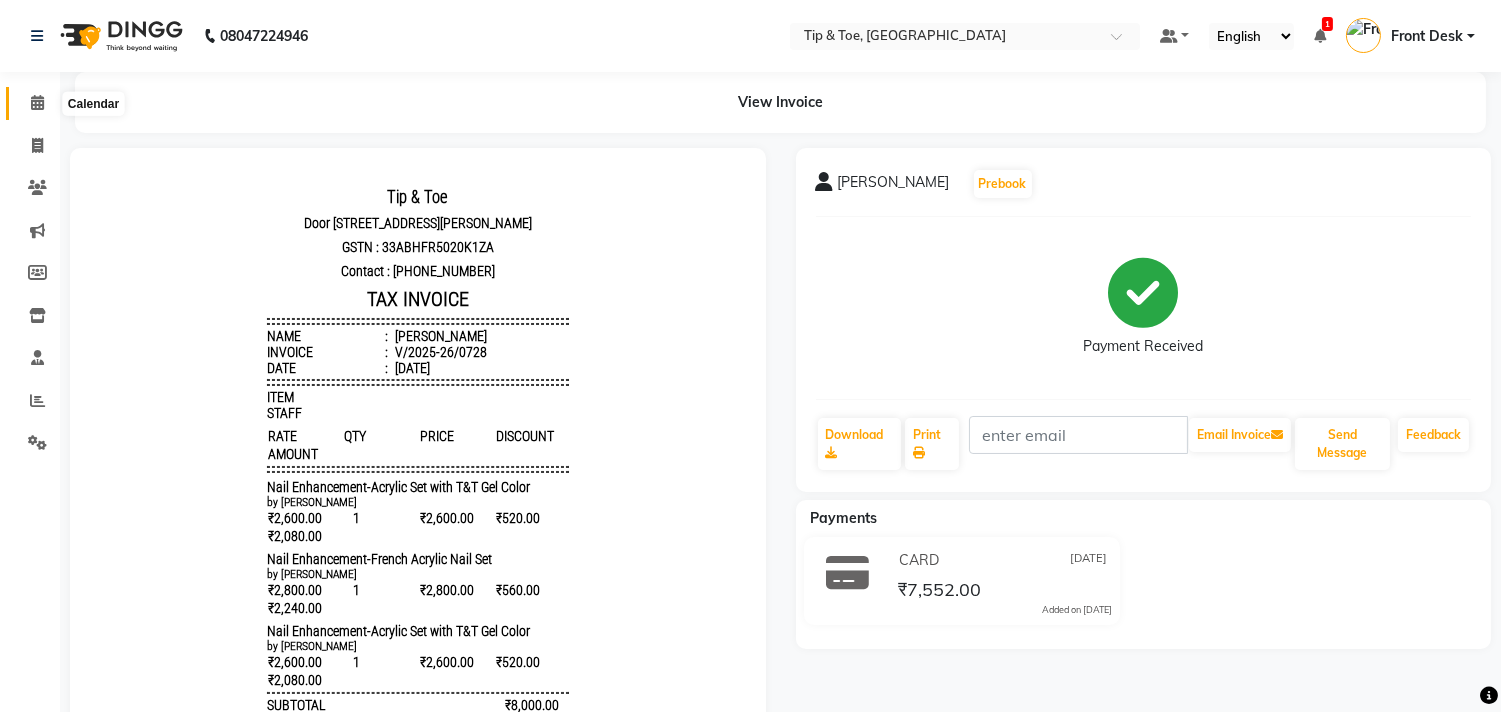 click 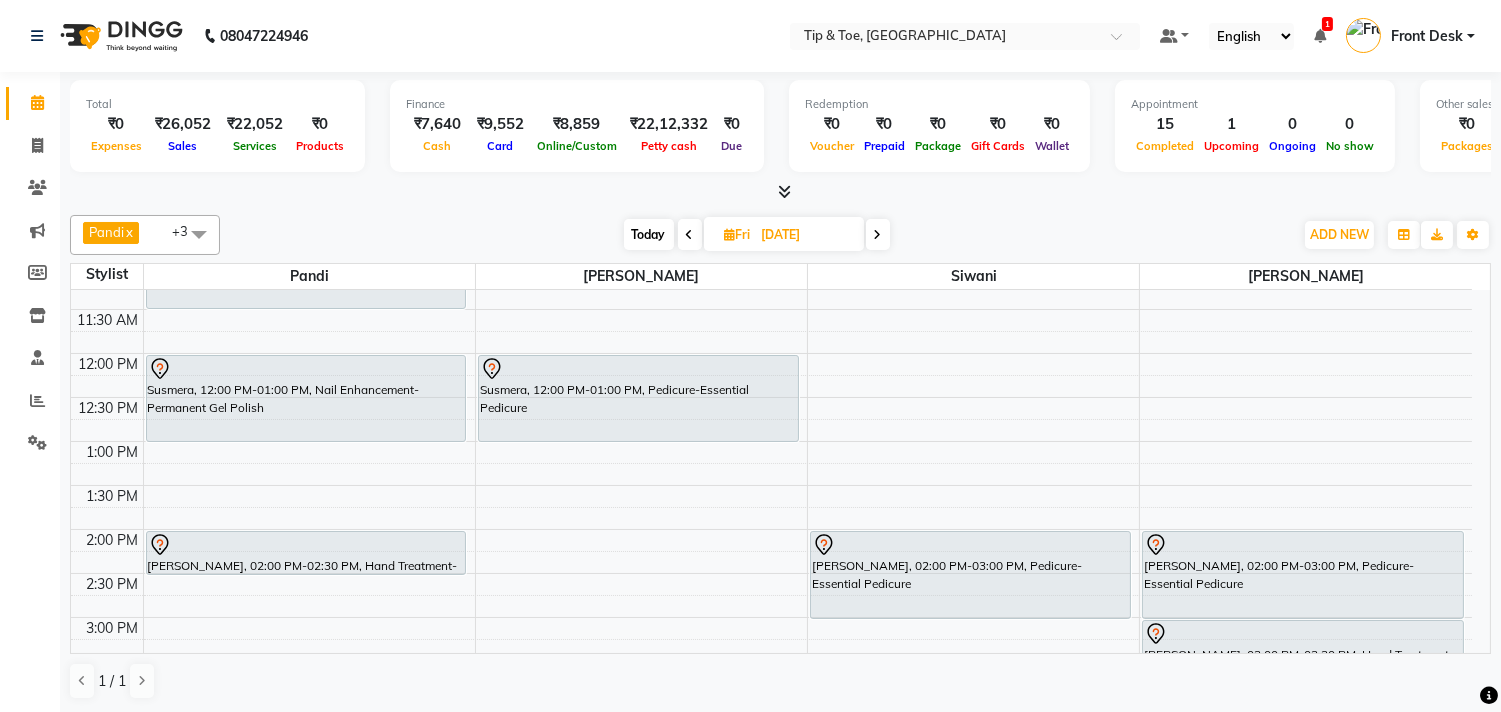 scroll, scrollTop: 222, scrollLeft: 0, axis: vertical 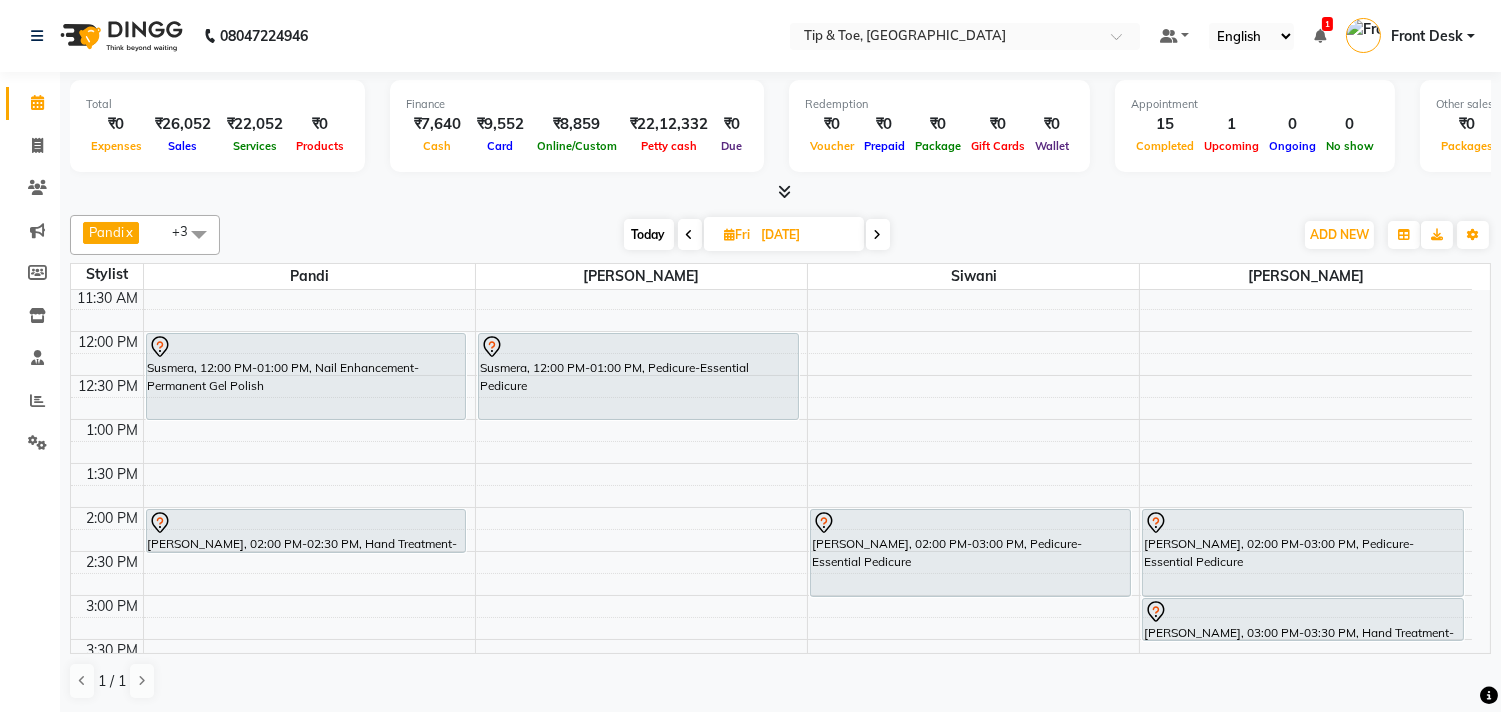 click on "Today" at bounding box center (649, 234) 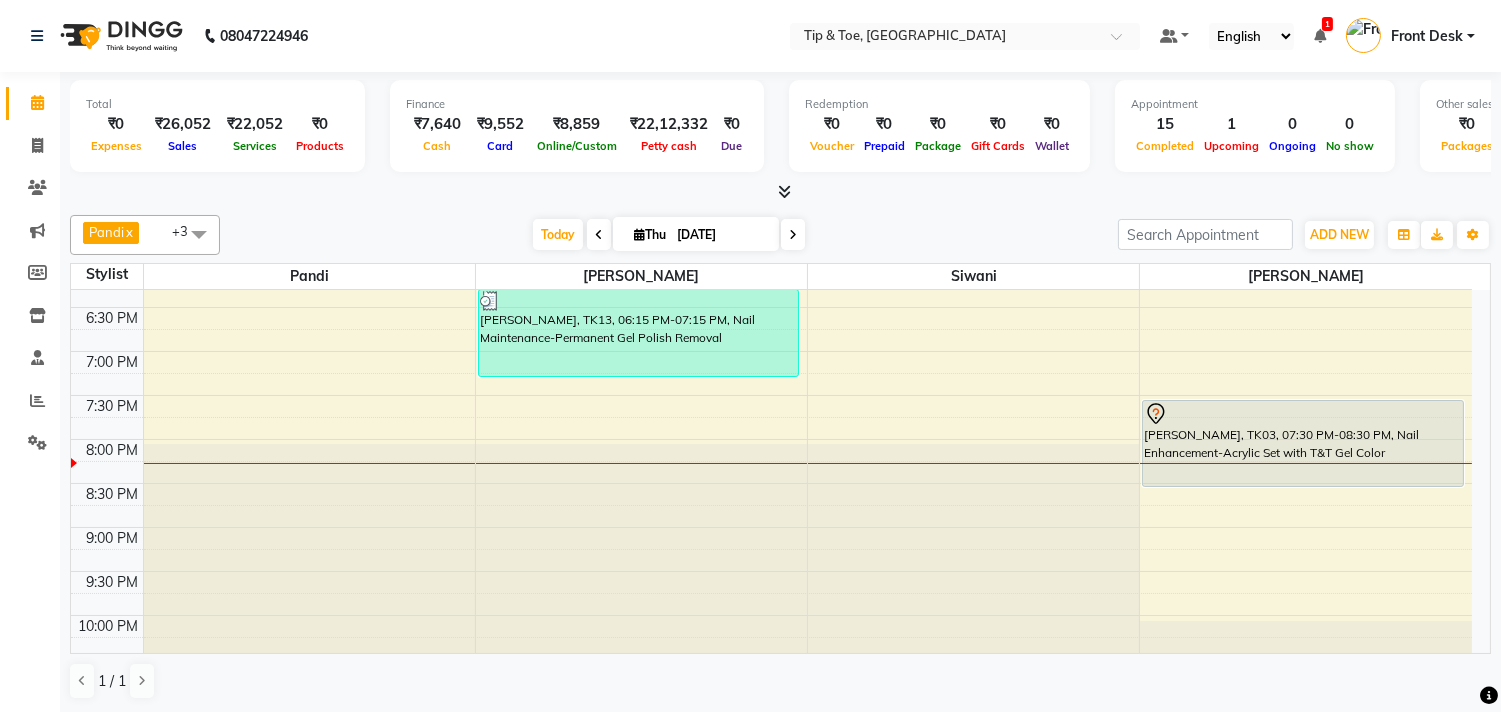 scroll, scrollTop: 762, scrollLeft: 0, axis: vertical 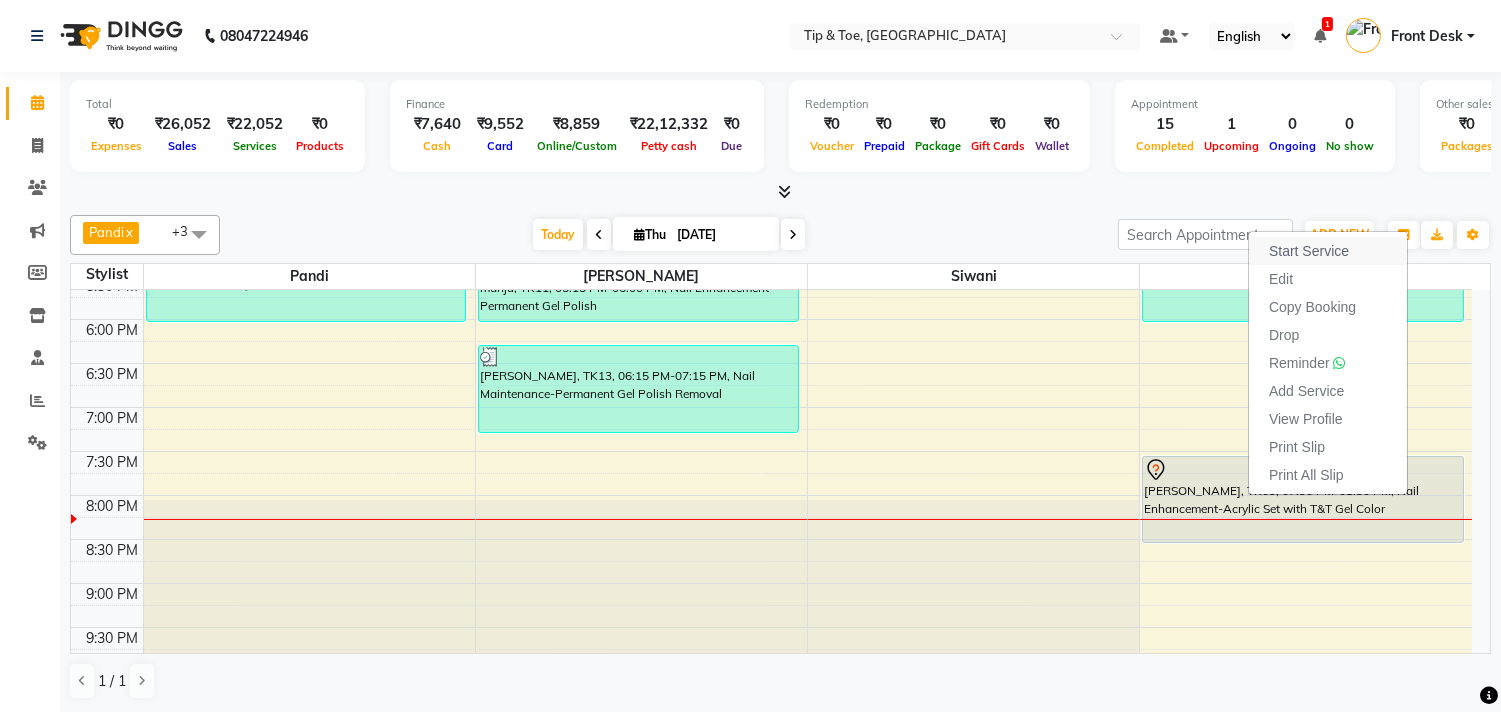 click on "Start Service" at bounding box center [1328, 251] 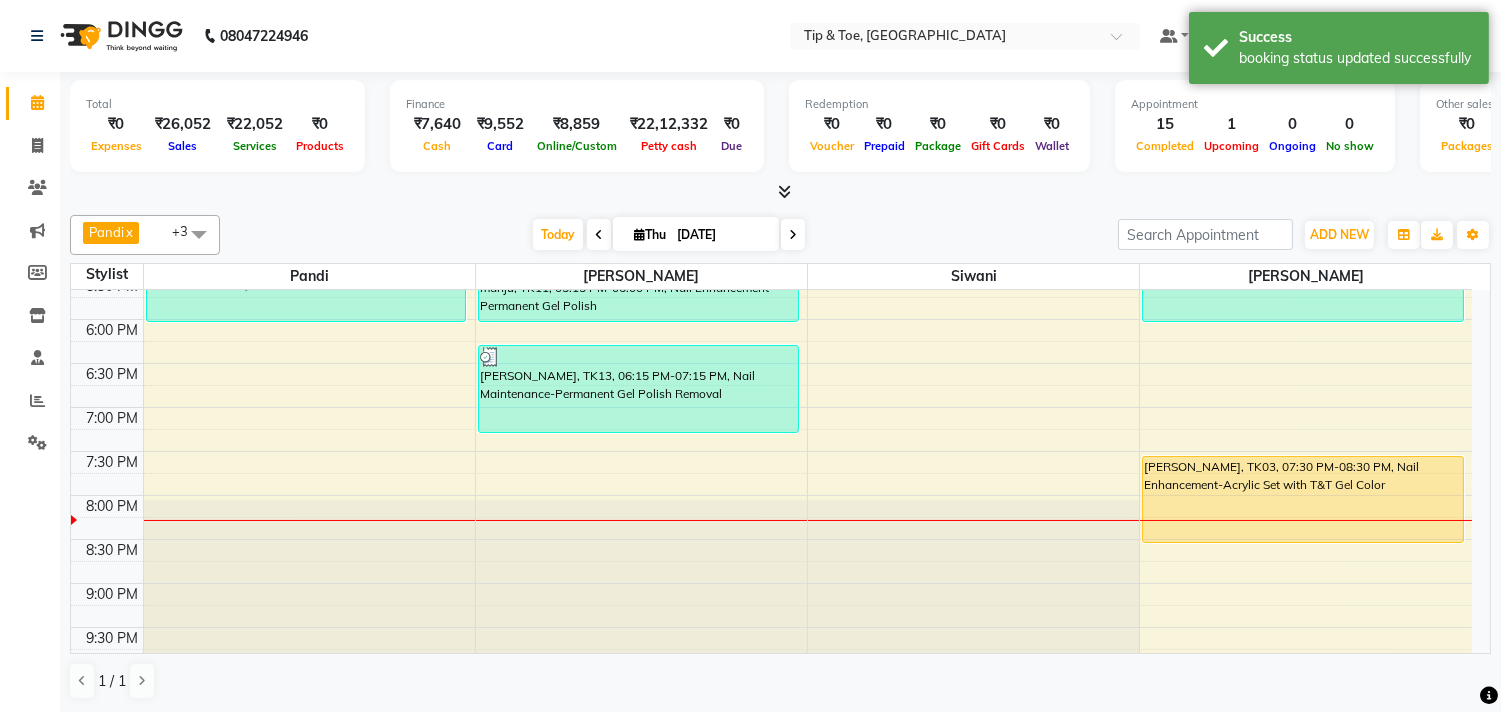 scroll, scrollTop: 873, scrollLeft: 0, axis: vertical 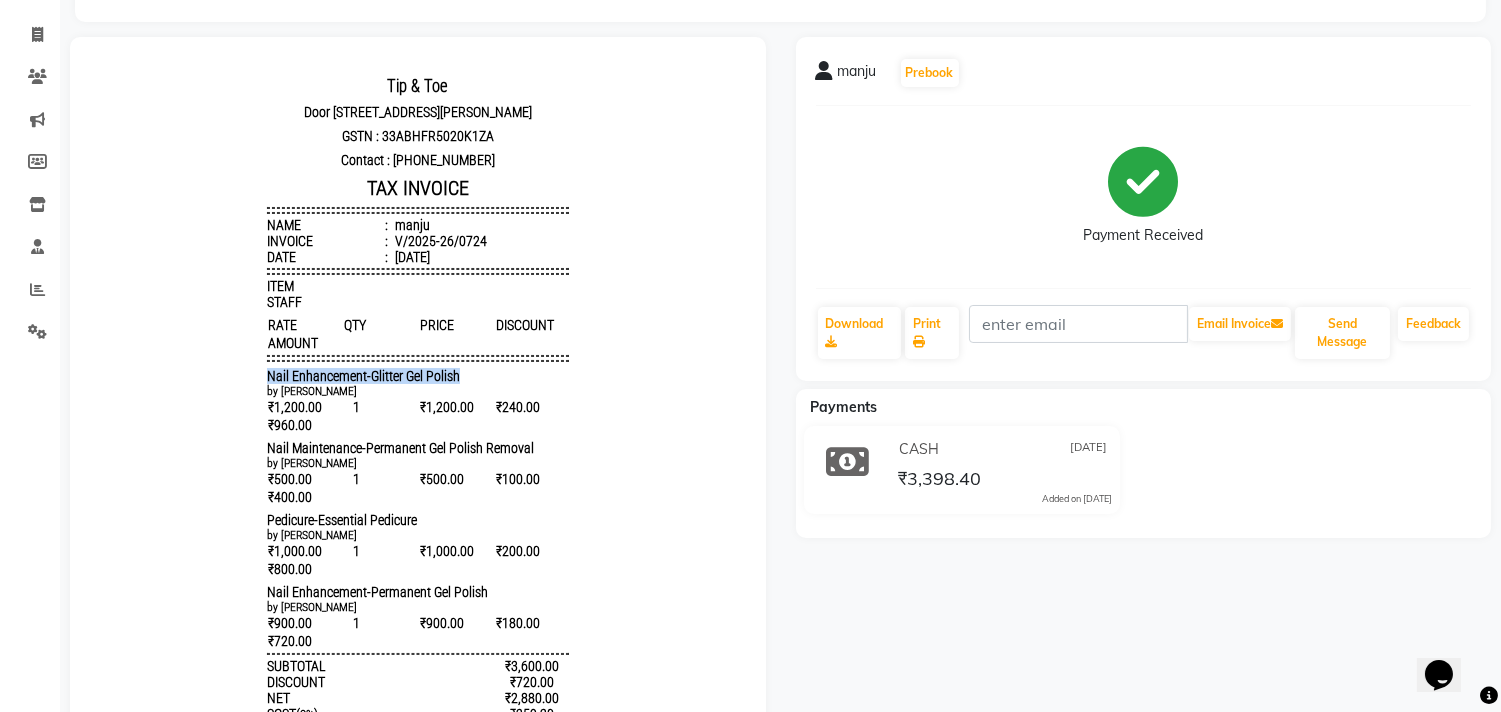 drag, startPoint x: 238, startPoint y: 407, endPoint x: 515, endPoint y: 393, distance: 277.35358 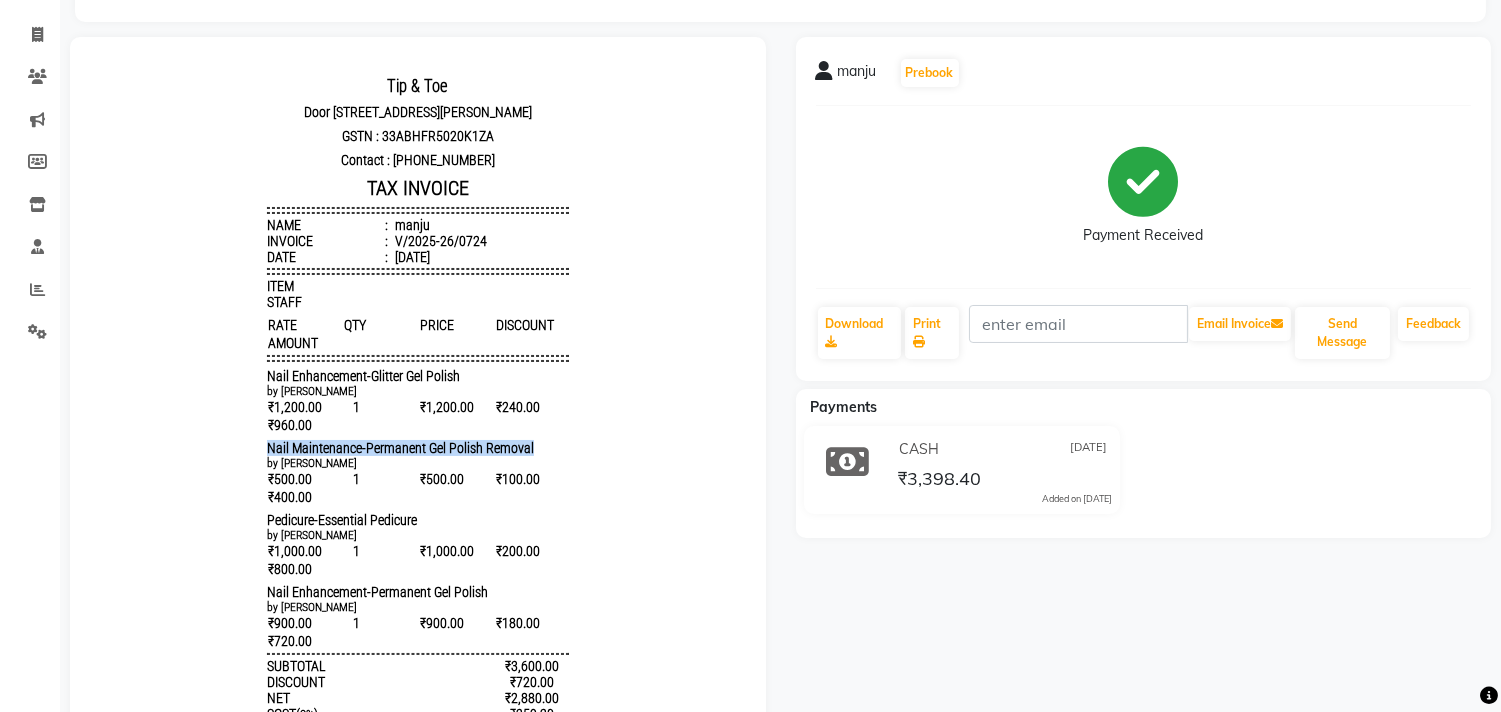 drag, startPoint x: 230, startPoint y: 480, endPoint x: 518, endPoint y: 474, distance: 288.0625 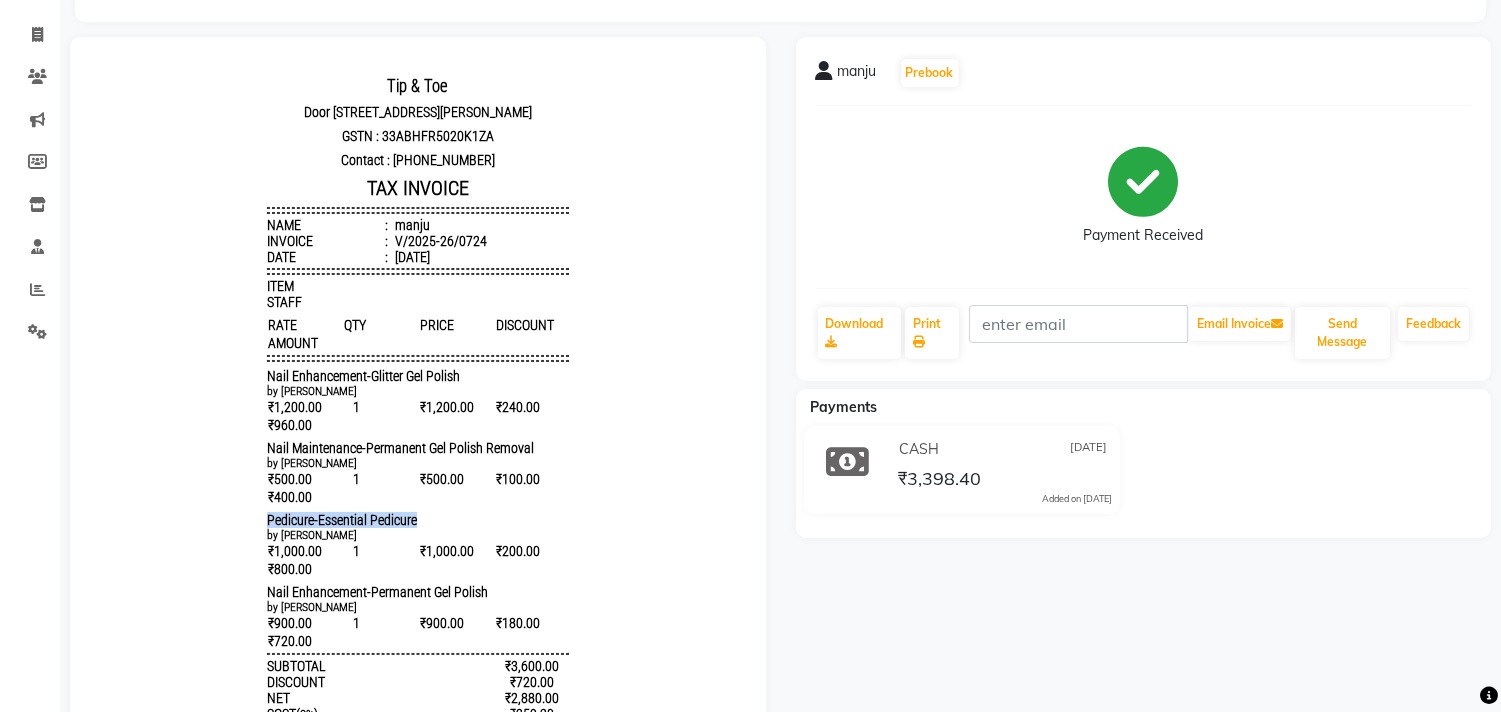 drag, startPoint x: 191, startPoint y: 543, endPoint x: 476, endPoint y: 547, distance: 285.02808 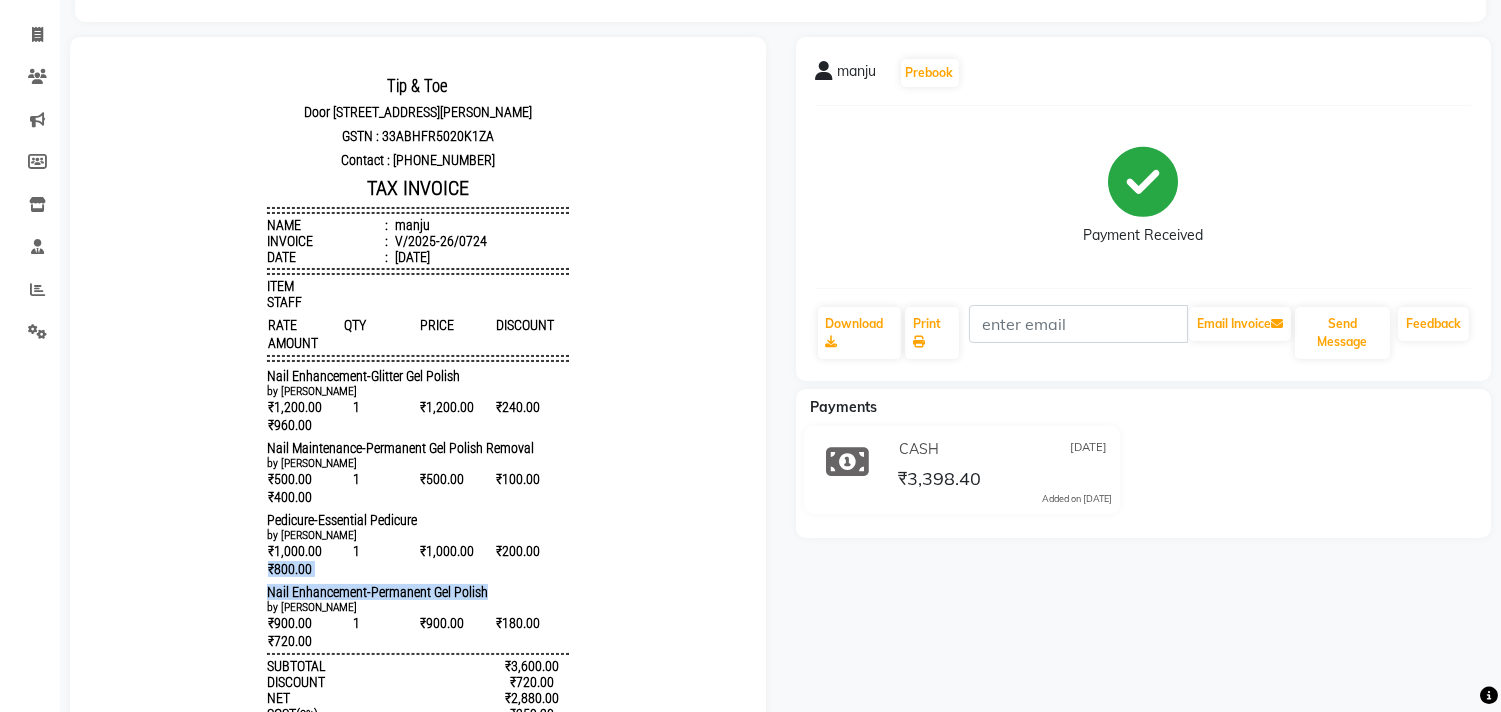 drag, startPoint x: 213, startPoint y: 606, endPoint x: 510, endPoint y: 615, distance: 297.13632 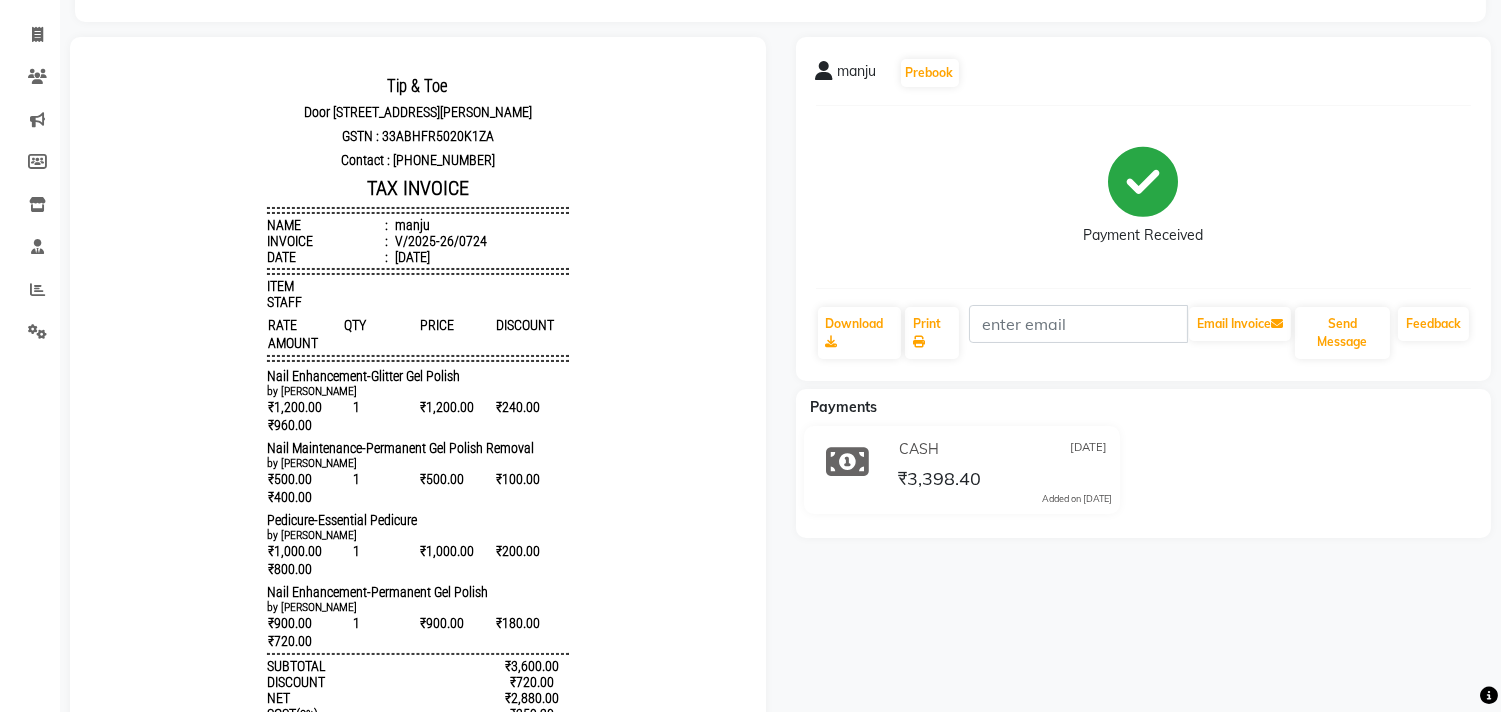 click on "Tip & Toe
[STREET_ADDRESS][PERSON_NAME]
GSTN :
33ABHFR5020K1ZA
Contact : [PHONE_NUMBER]
TAX INVOICE
Name  :
[PERSON_NAME]
Invoice  :
V/2025-26/0724
Date  :
[DATE]
ITEM
STAFF
RATE
QTY PRICE 1" at bounding box center (418, 500) 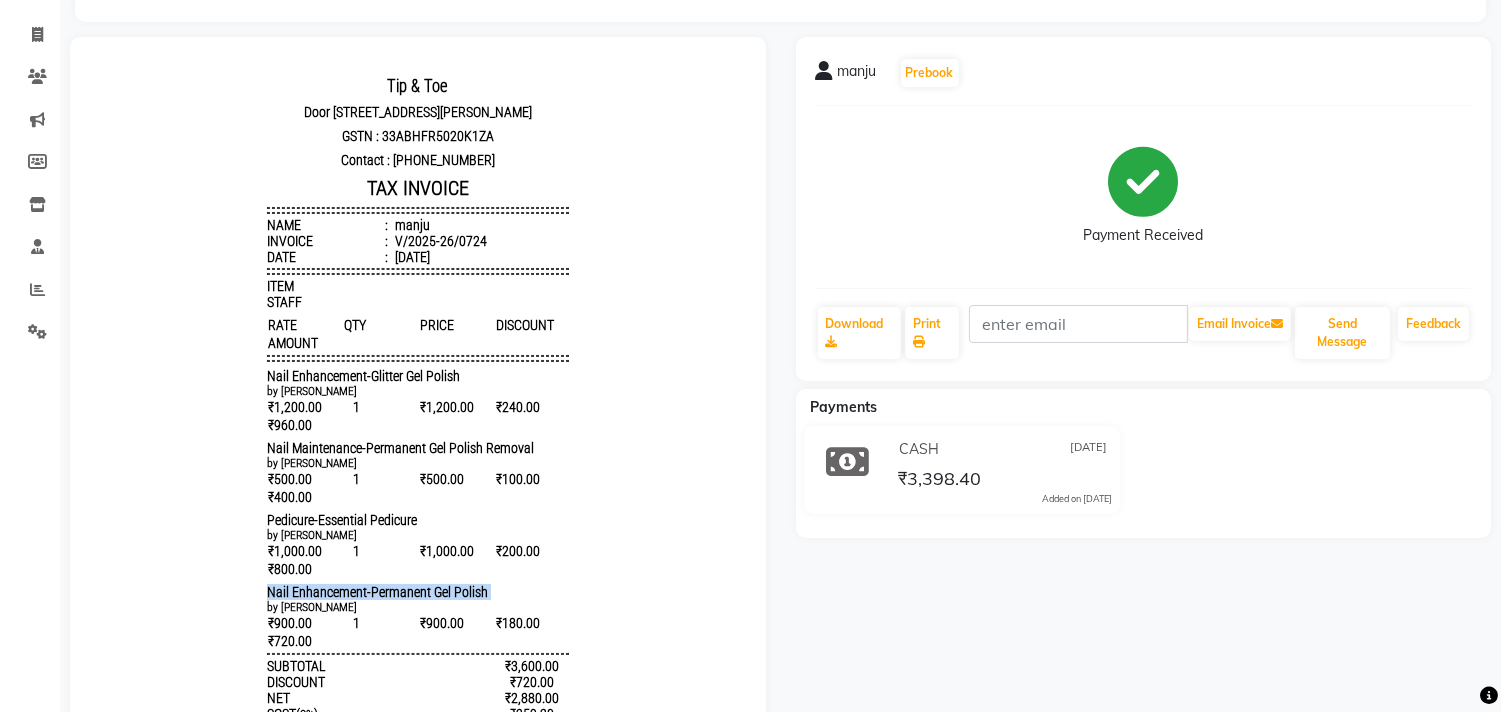 drag, startPoint x: 236, startPoint y: 636, endPoint x: 182, endPoint y: 622, distance: 55.7853 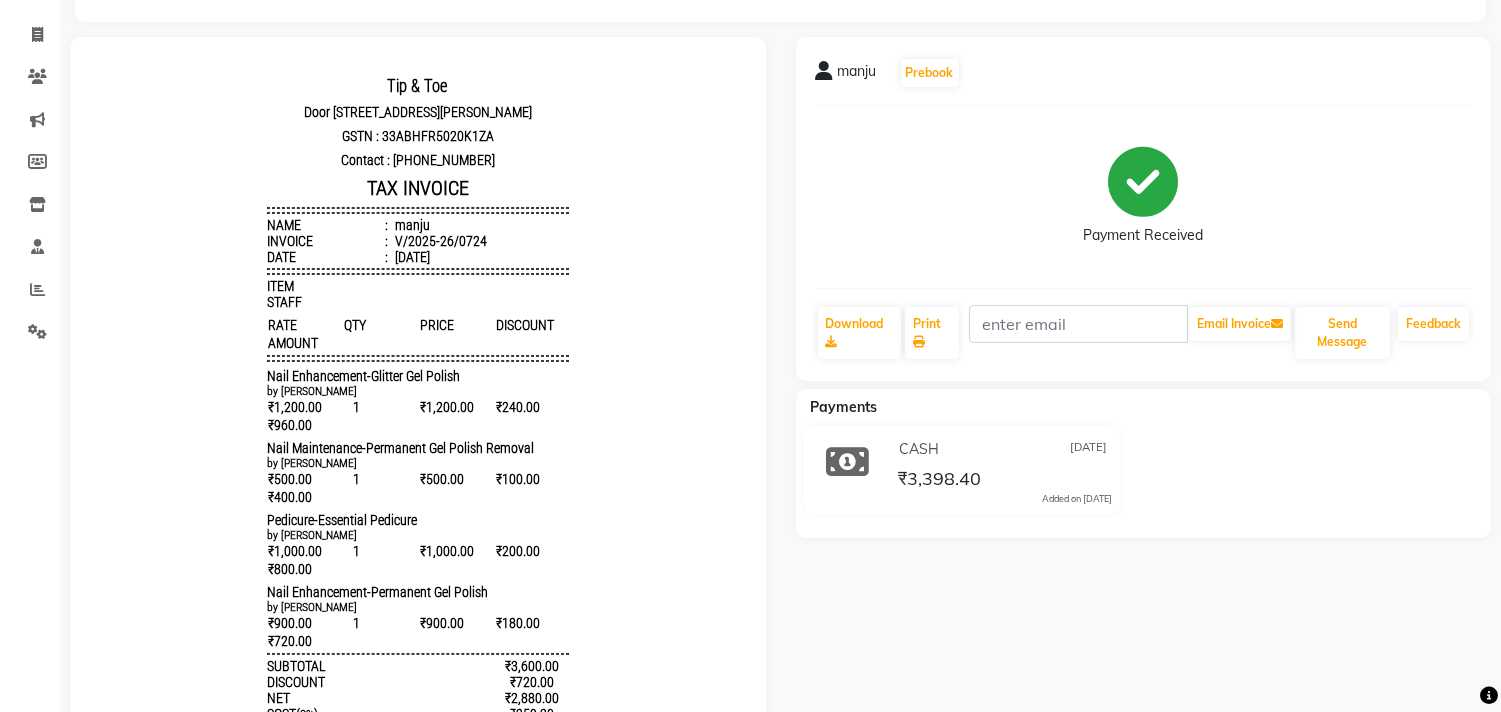 click on "Tip & Toe
[STREET_ADDRESS][PERSON_NAME]
GSTN :
33ABHFR5020K1ZA
Contact : [PHONE_NUMBER]
TAX INVOICE
Name  :
[PERSON_NAME]
Invoice  :
V/2025-26/0724
Date  :
[DATE]
ITEM
STAFF
RATE
QTY PRICE 1" at bounding box center (418, 500) 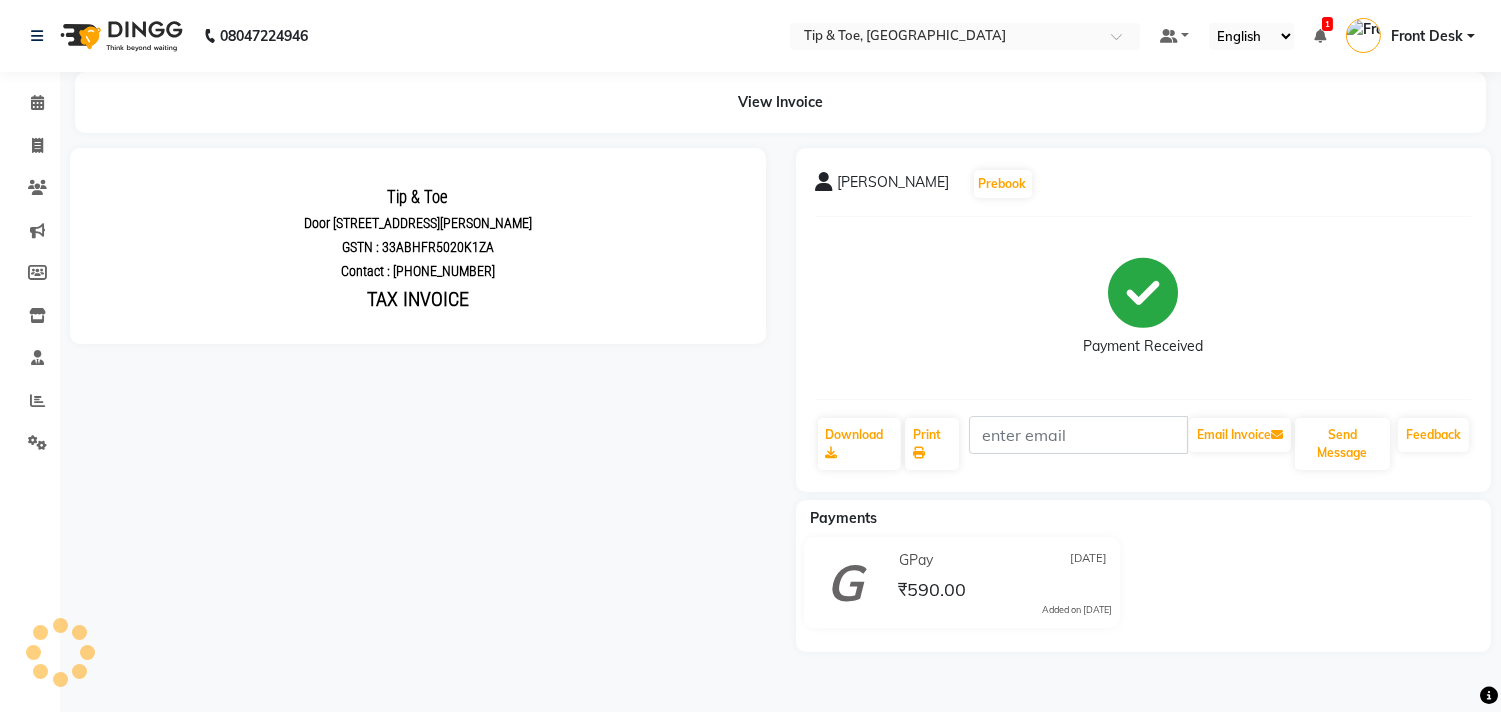 scroll, scrollTop: 0, scrollLeft: 0, axis: both 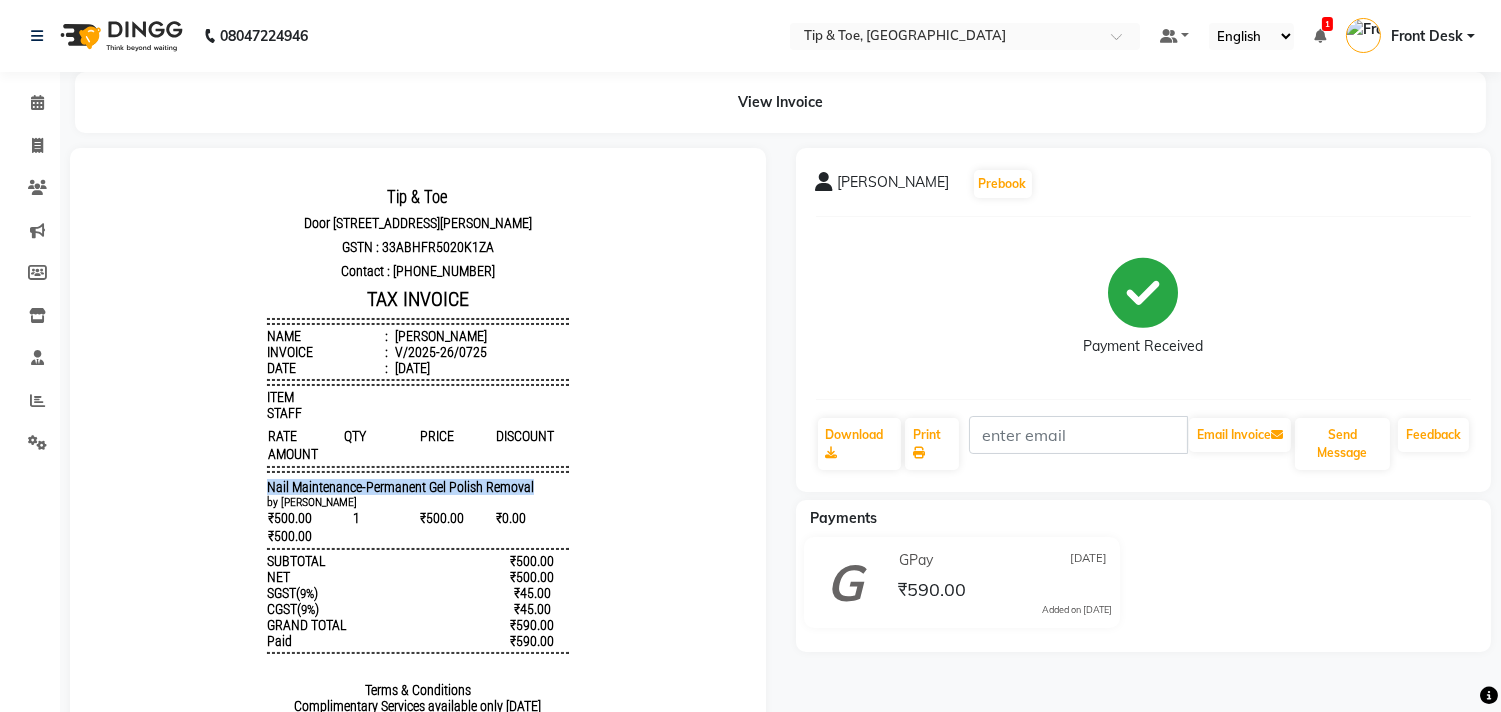 drag, startPoint x: 207, startPoint y: 483, endPoint x: 553, endPoint y: 491, distance: 346.09247 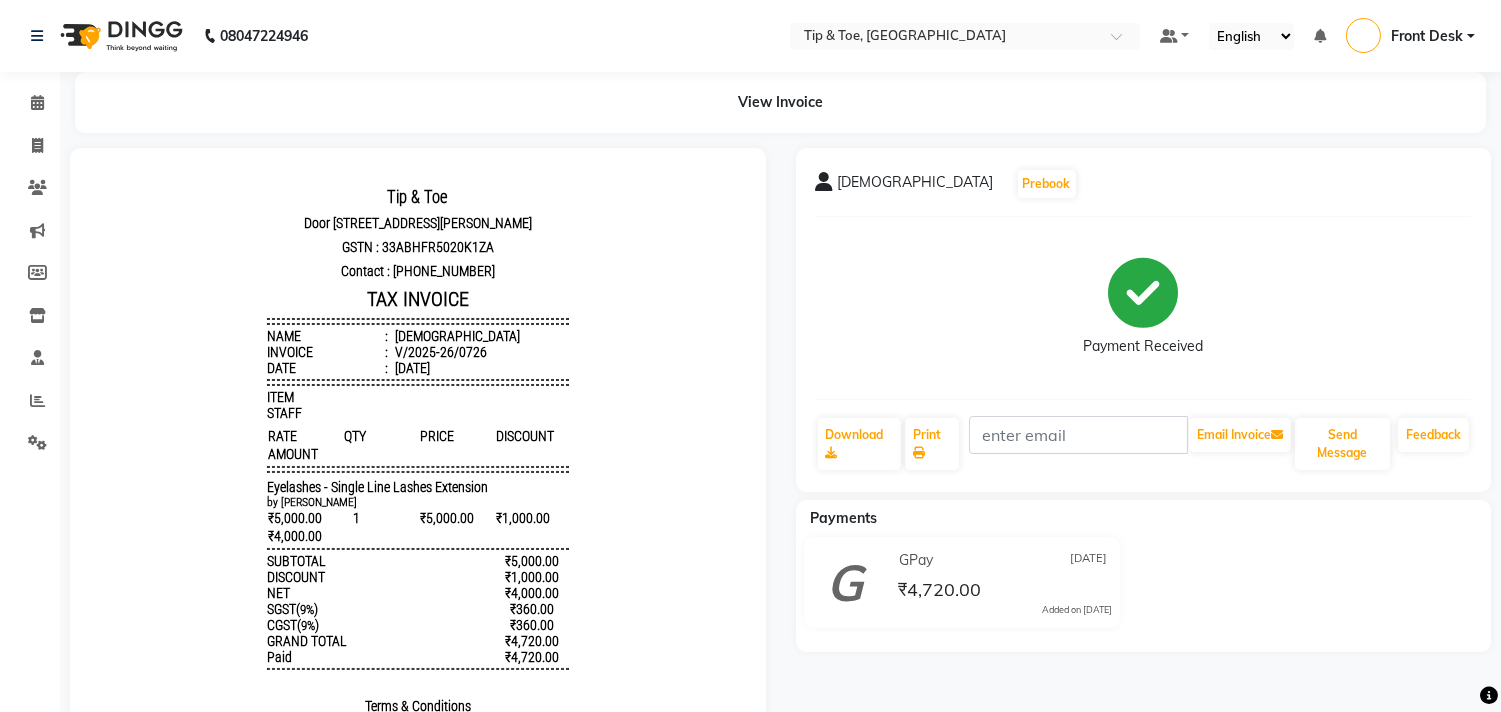 scroll, scrollTop: 0, scrollLeft: 0, axis: both 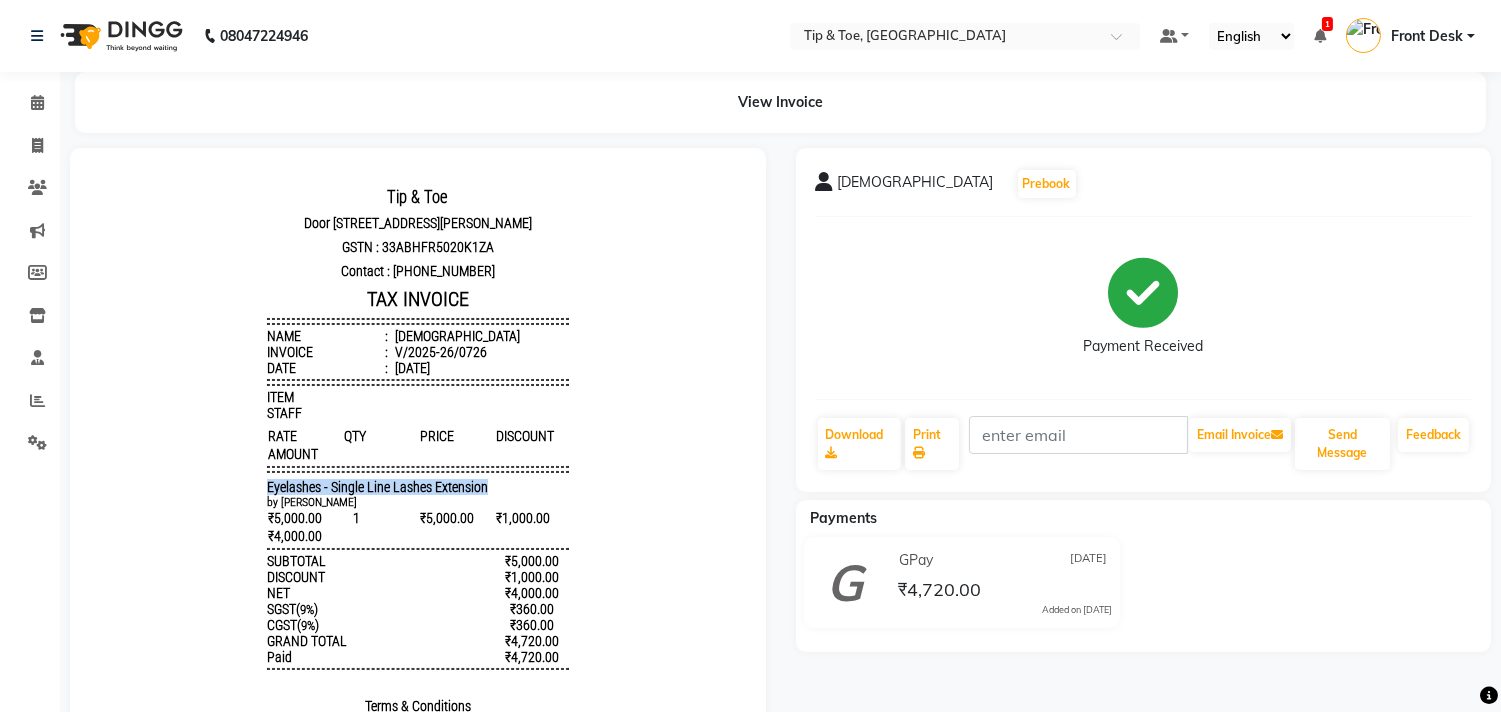 drag, startPoint x: 238, startPoint y: 481, endPoint x: 580, endPoint y: 483, distance: 342.00586 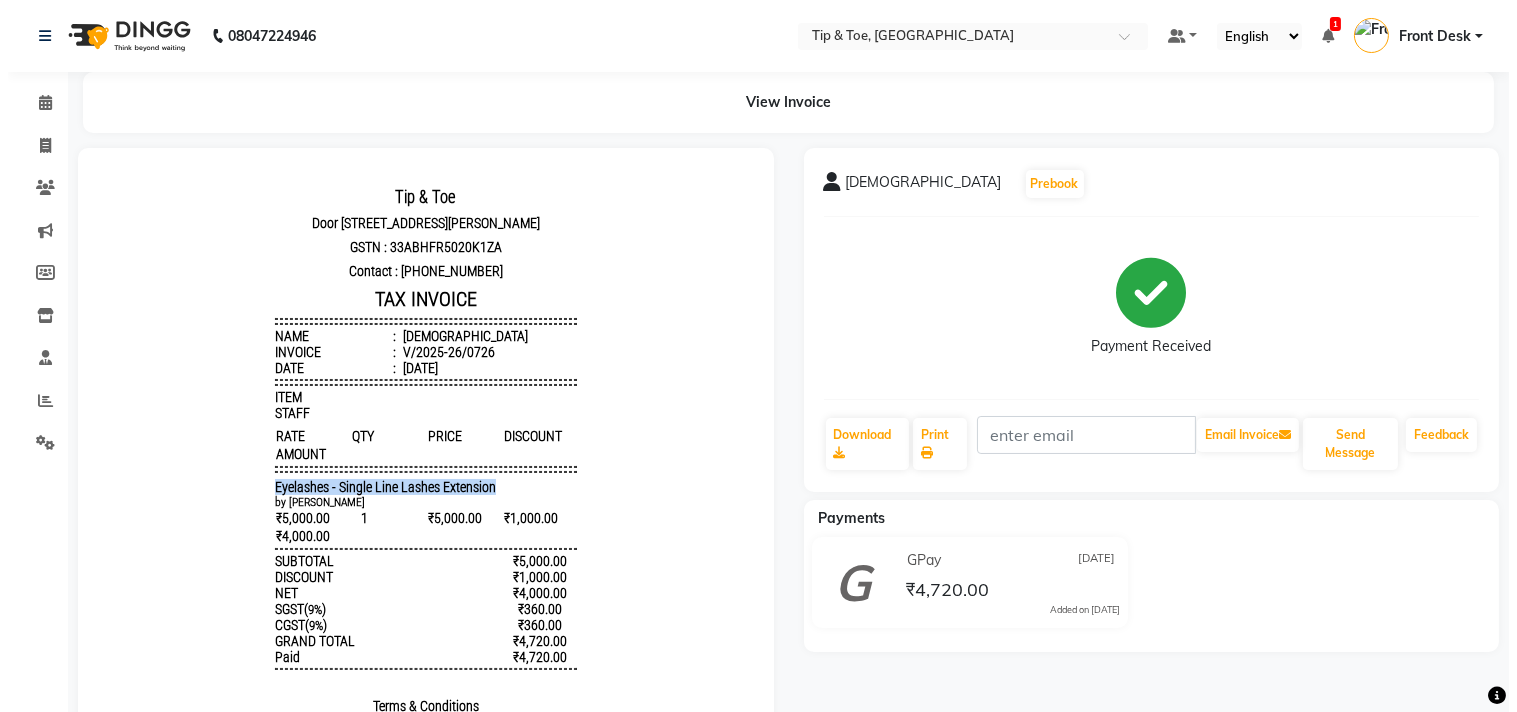scroll, scrollTop: 0, scrollLeft: 0, axis: both 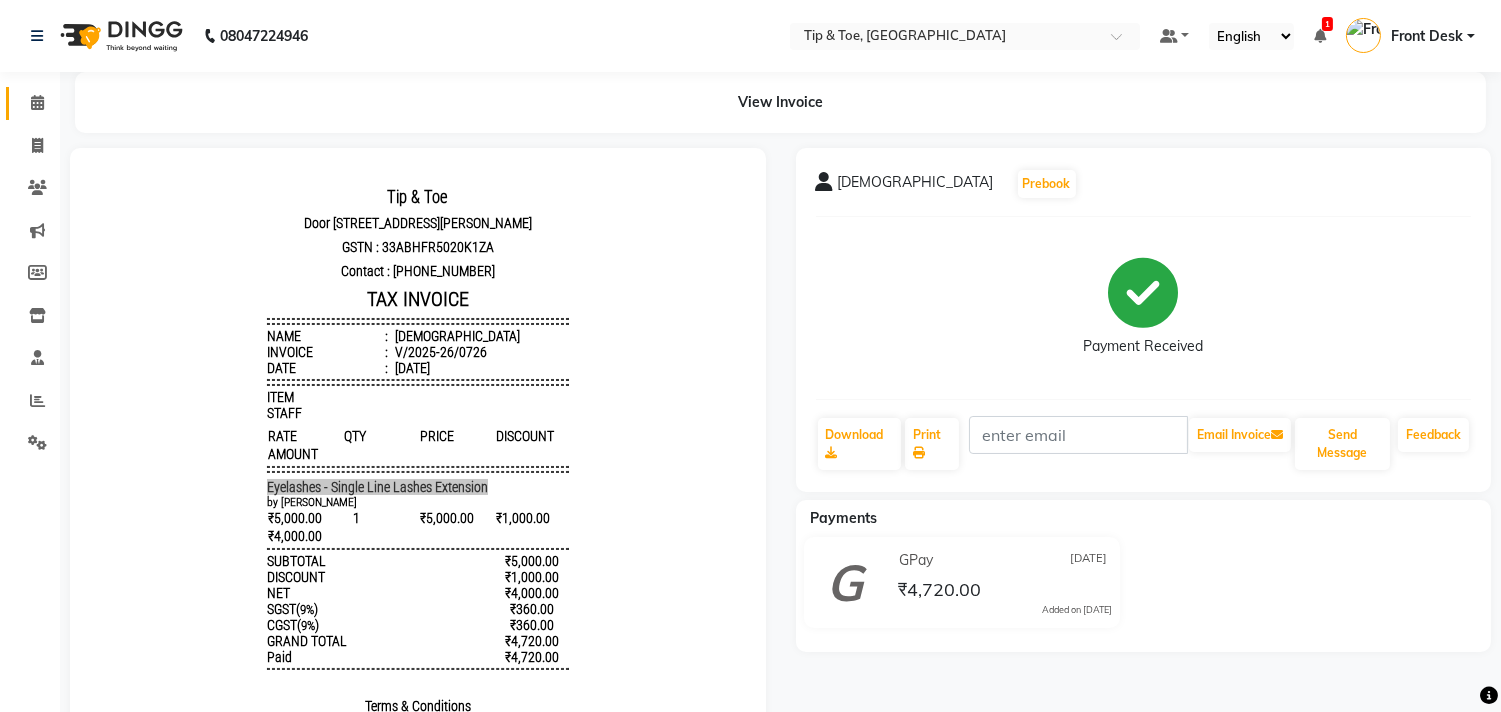 click on "Calendar" 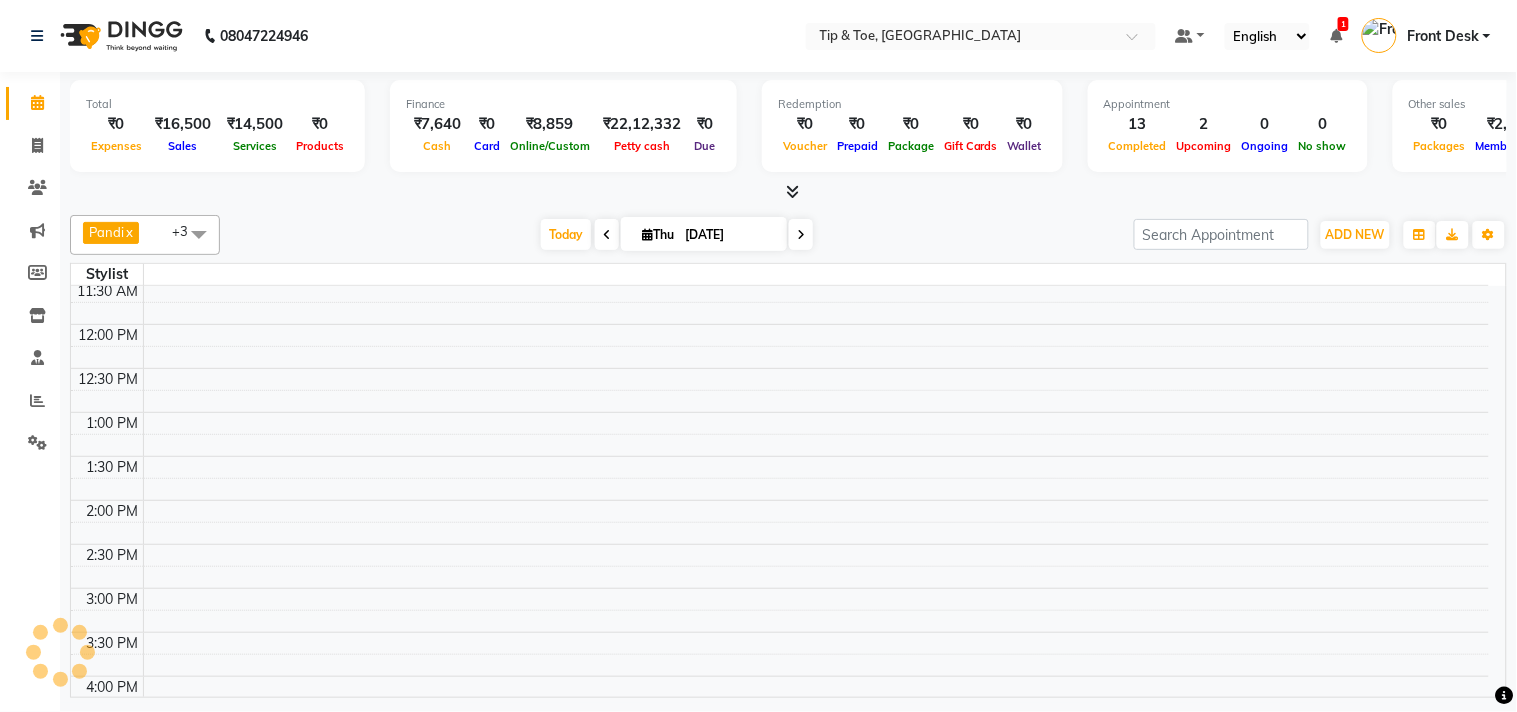 scroll, scrollTop: 158, scrollLeft: 0, axis: vertical 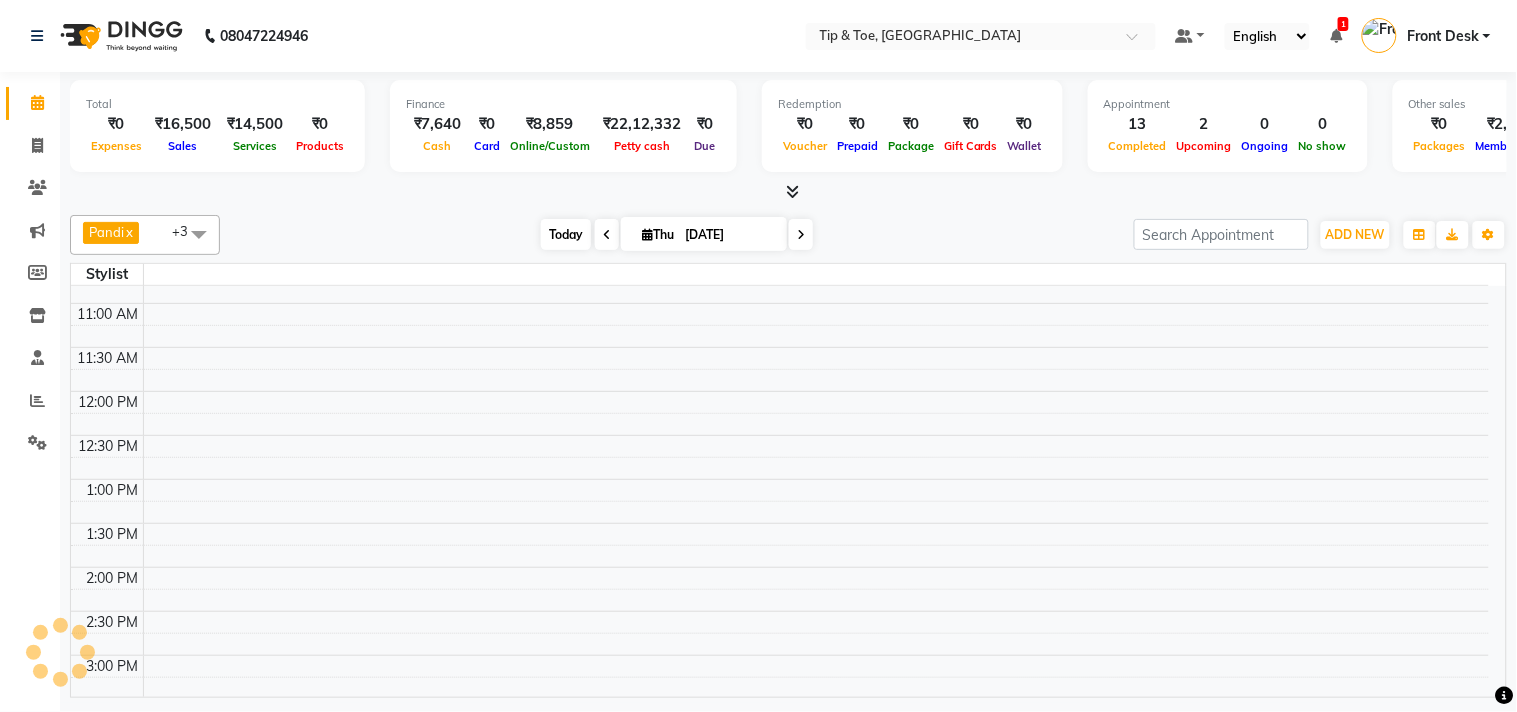 click on "Today" at bounding box center [566, 234] 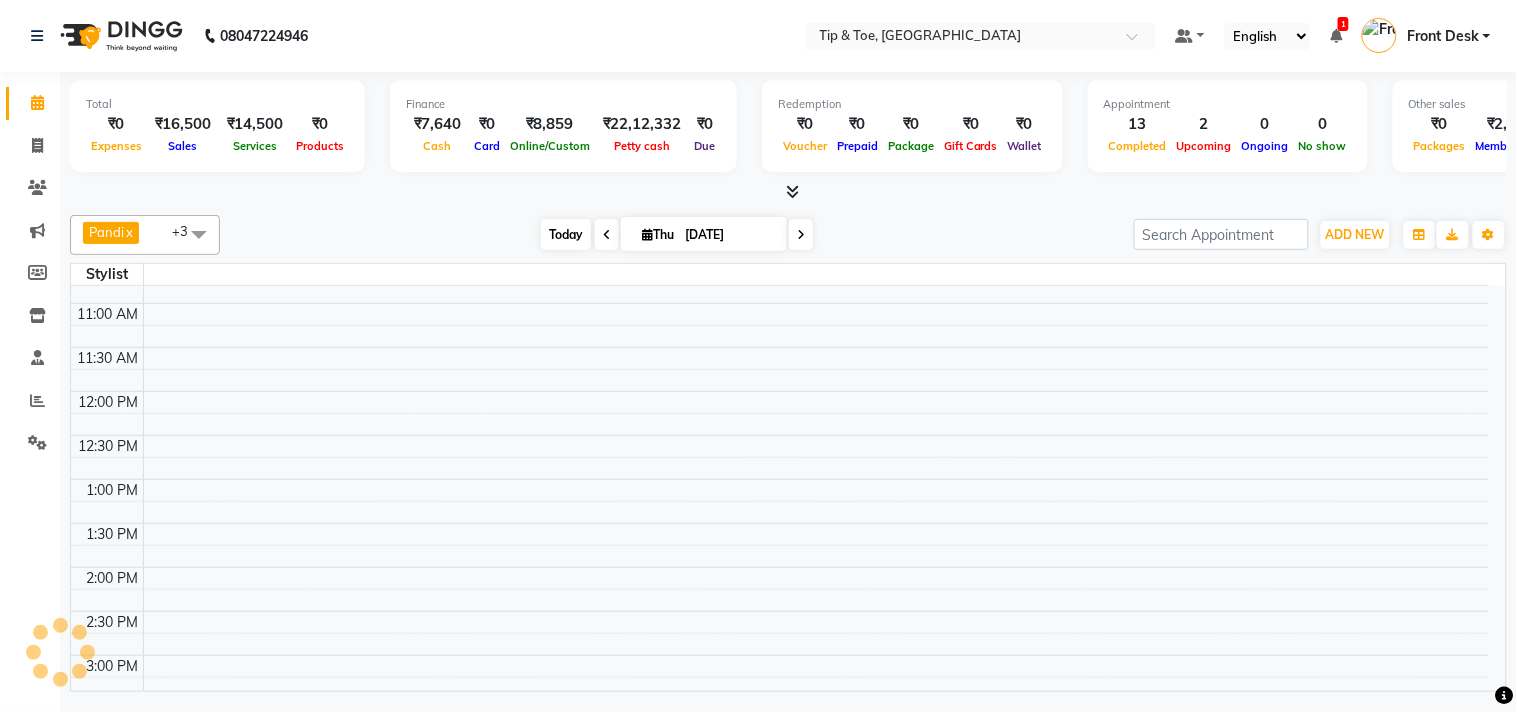 scroll, scrollTop: 0, scrollLeft: 0, axis: both 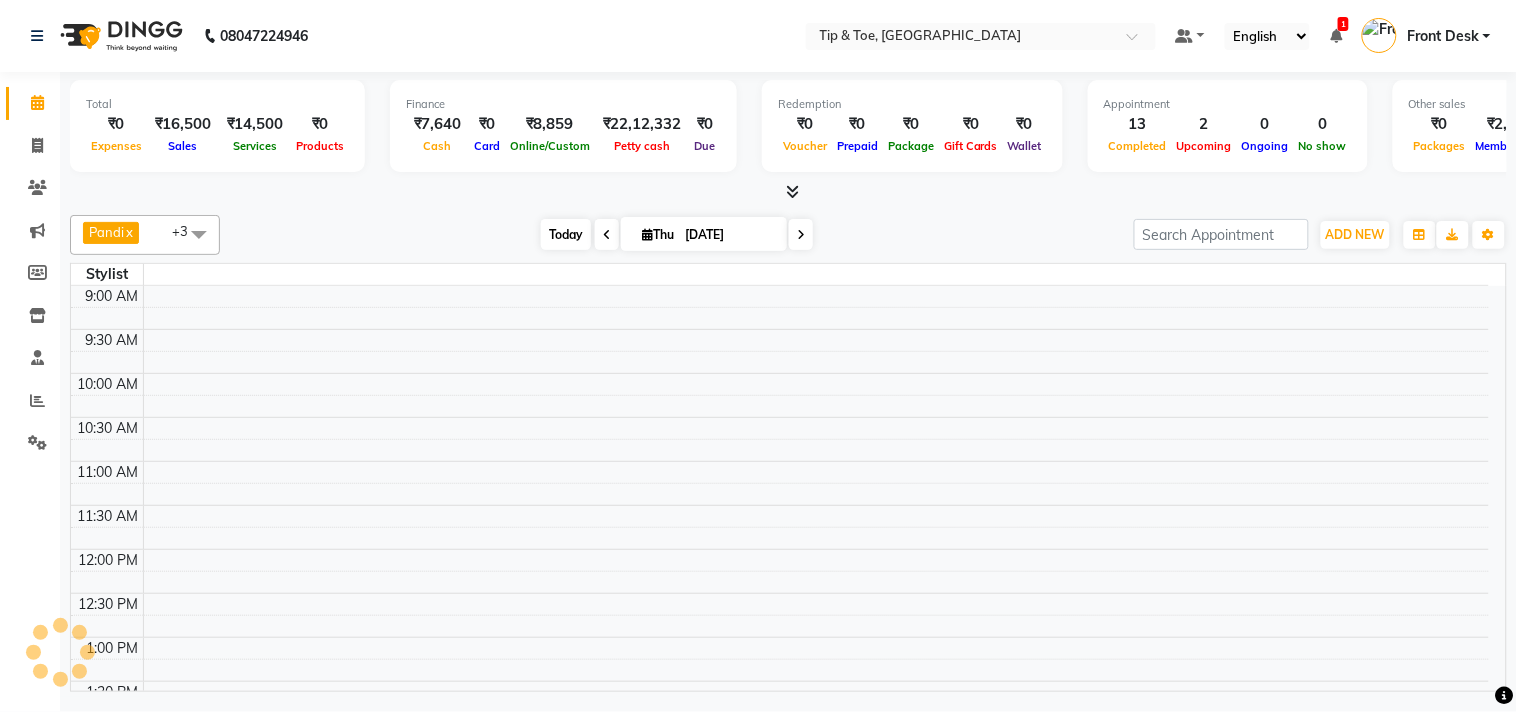 click on "Today" at bounding box center (566, 234) 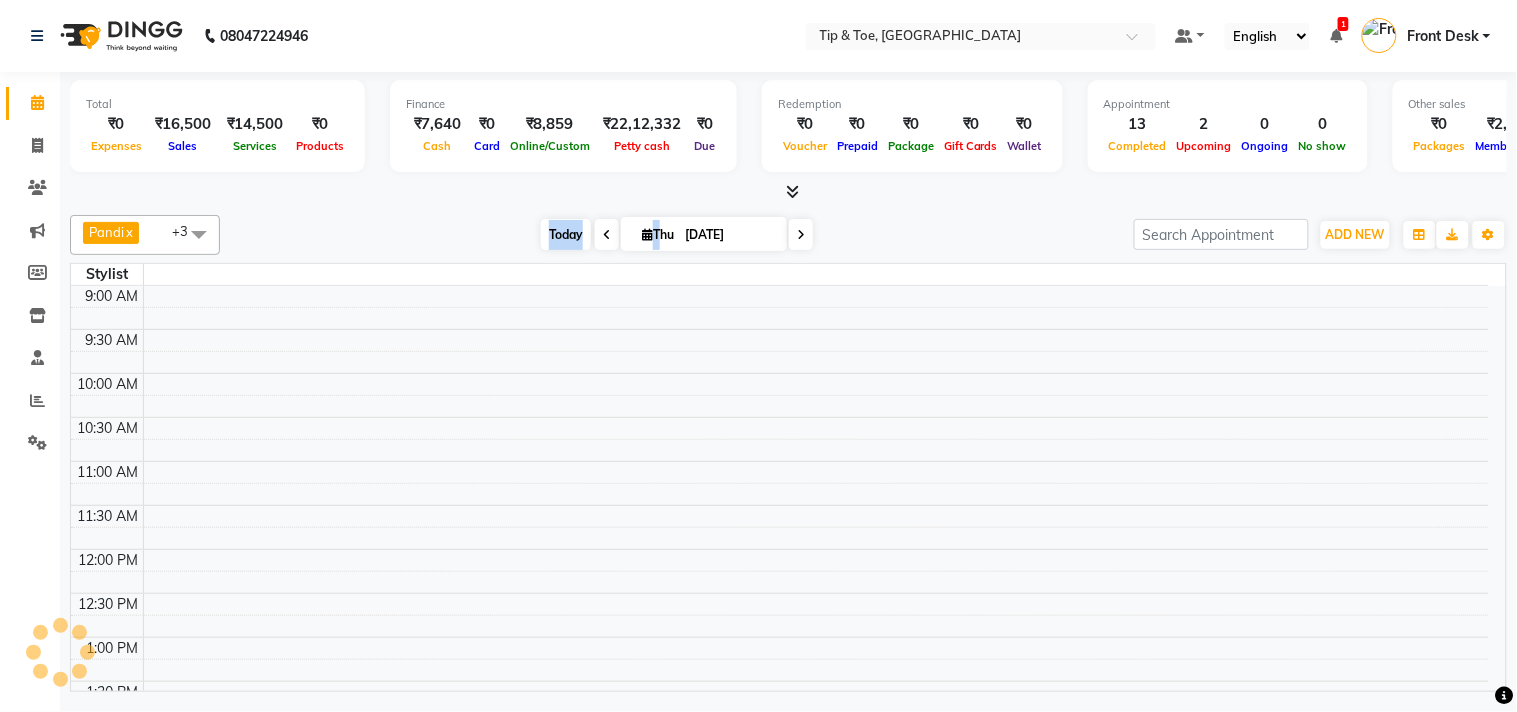click on "Today" at bounding box center [566, 234] 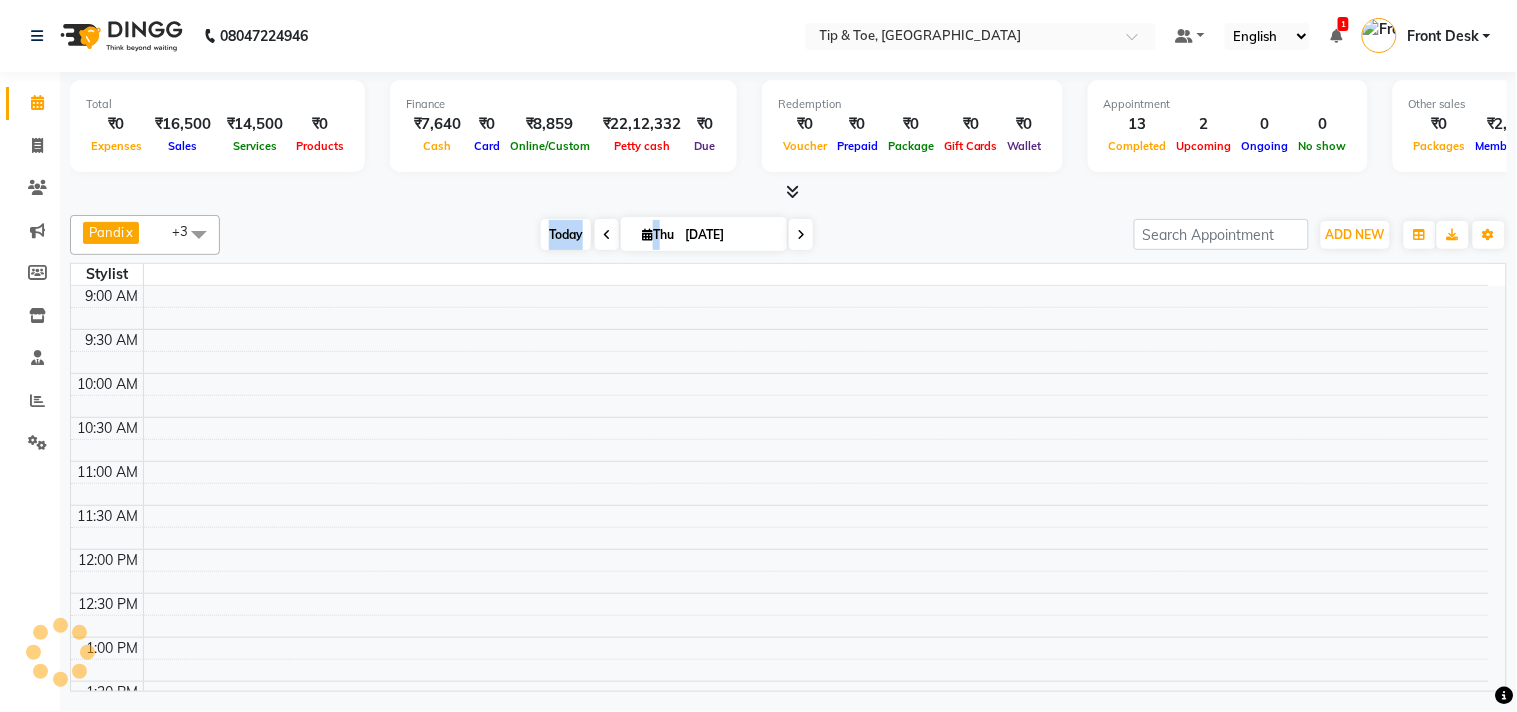 click on "Today" at bounding box center [566, 234] 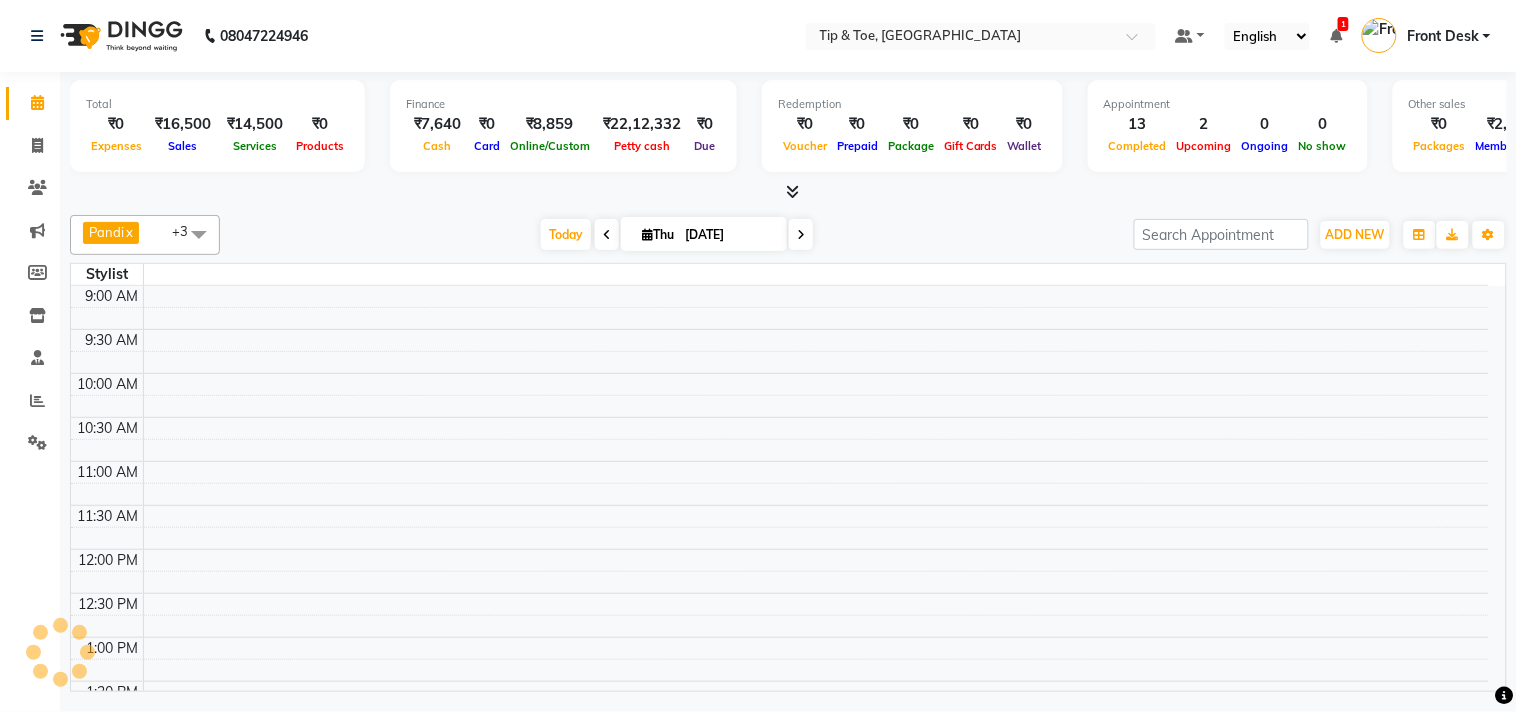 click on "[DATE]  [DATE]" at bounding box center (677, 235) 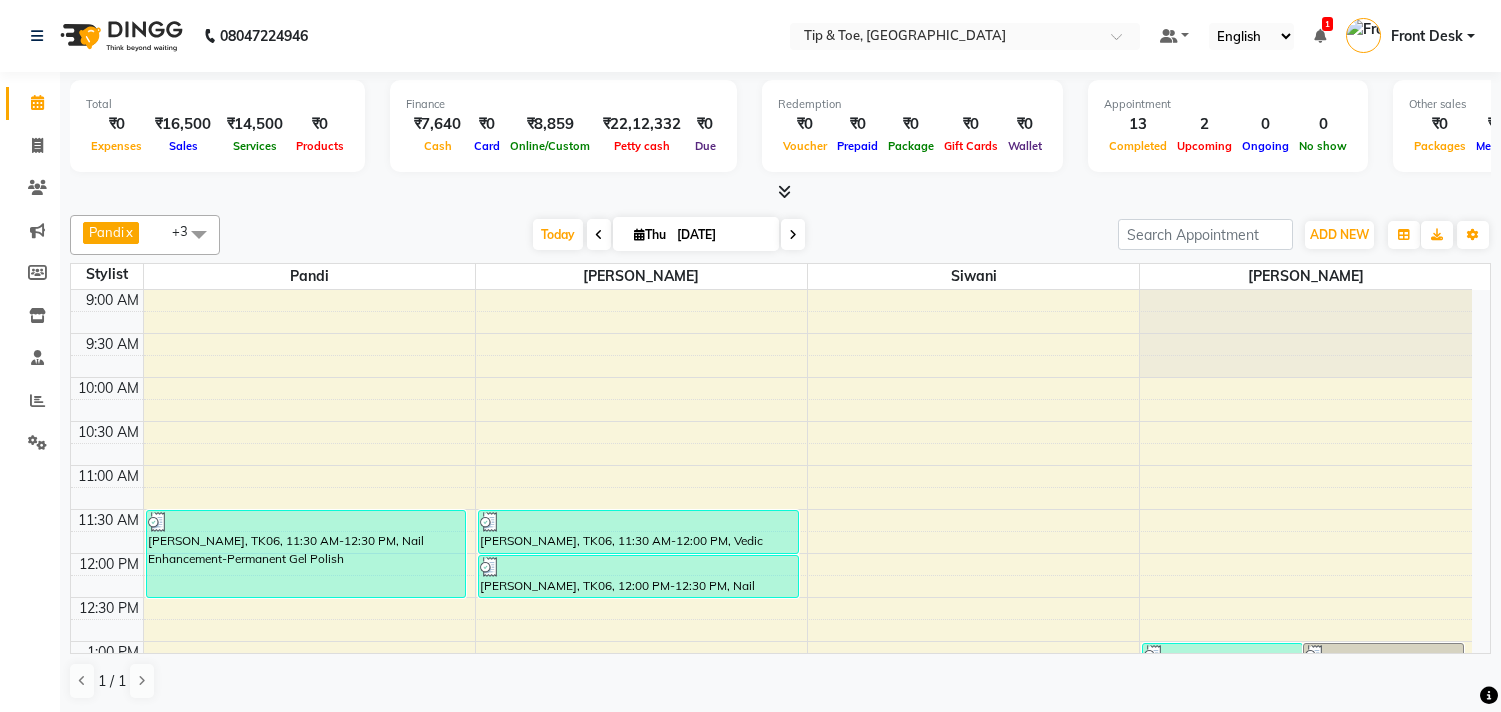 scroll, scrollTop: 0, scrollLeft: 0, axis: both 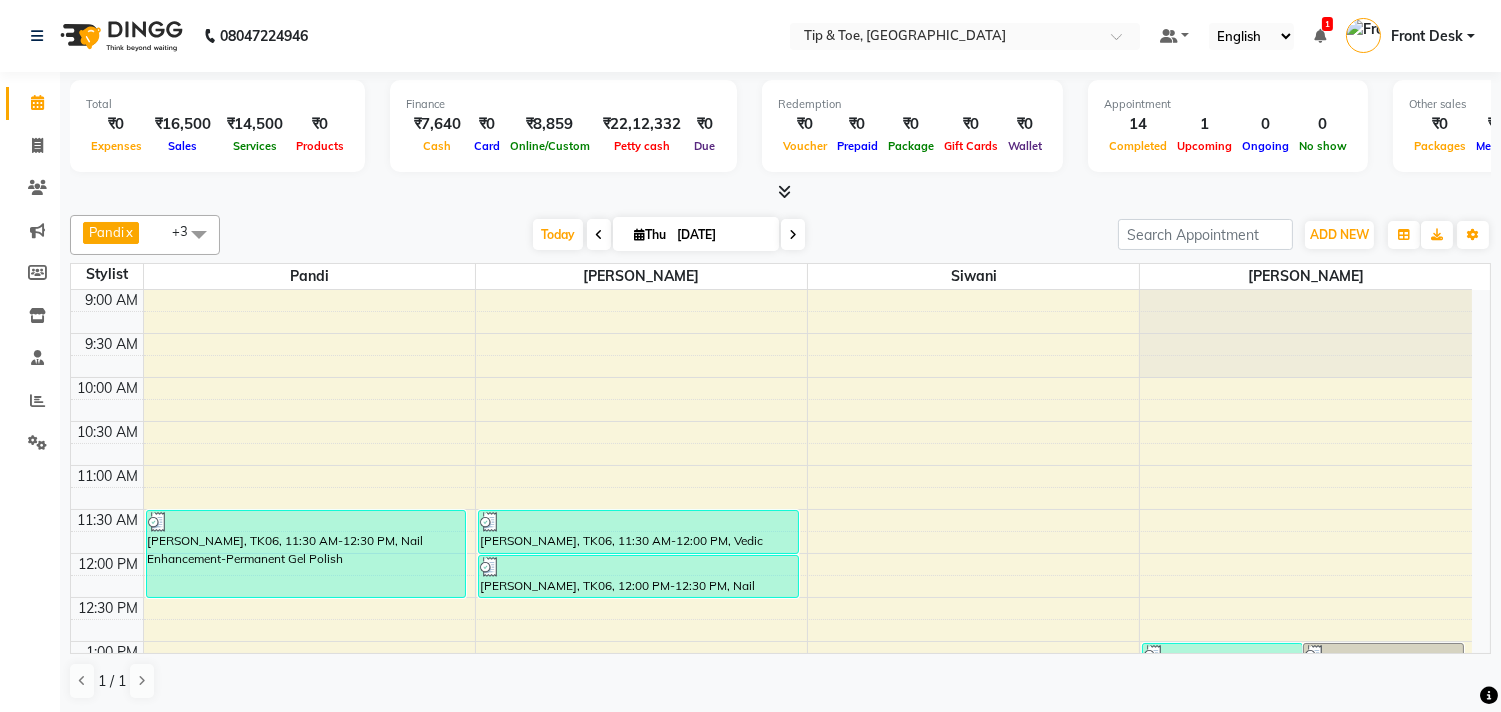 click at bounding box center (793, 235) 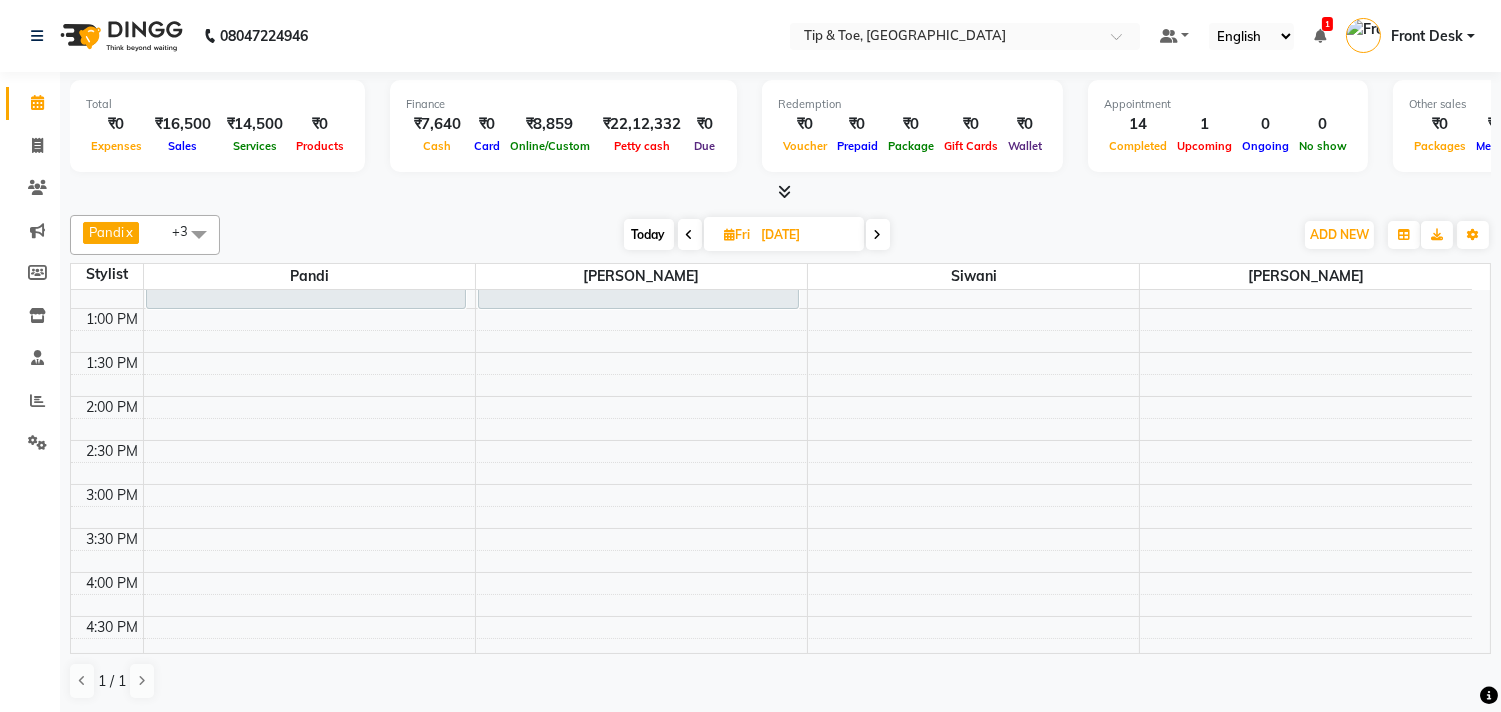 scroll, scrollTop: 222, scrollLeft: 0, axis: vertical 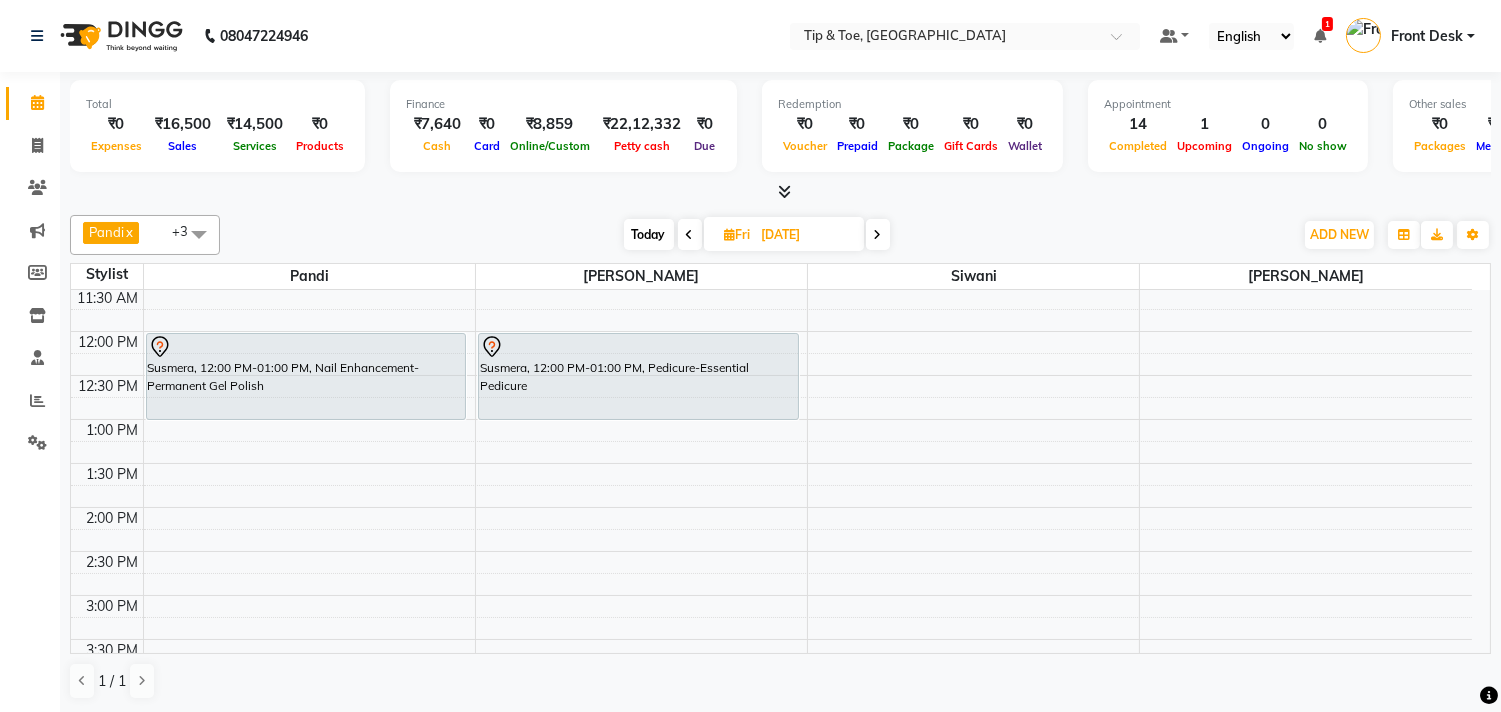 click on "9:00 AM 9:30 AM 10:00 AM 10:30 AM 11:00 AM 11:30 AM 12:00 PM 12:30 PM 1:00 PM 1:30 PM 2:00 PM 2:30 PM 3:00 PM 3:30 PM 4:00 PM 4:30 PM 5:00 PM 5:30 PM 6:00 PM 6:30 PM 7:00 PM 7:30 PM 8:00 PM 8:30 PM 9:00 PM 9:30 PM 10:00 PM 10:30 PM             vaishnavinull, 10:30 AM-11:30 AM, Nail Enhancement-Acrylic Set with T&T Gel Color             Susmera, 12:00 PM-01:00 PM, Nail Enhancement-Permanent Gel Polish             Susmera, 12:00 PM-01:00 PM, Pedicure-Essential Pedicure             [PERSON_NAME], 07:30 PM-08:30 PM, Pedicure-Essential Pedicure             [PERSON_NAME], 07:30 PM-08:30 PM, Nail Enhancement-Acrylic Set with T&T Gel Color" at bounding box center [771, 683] 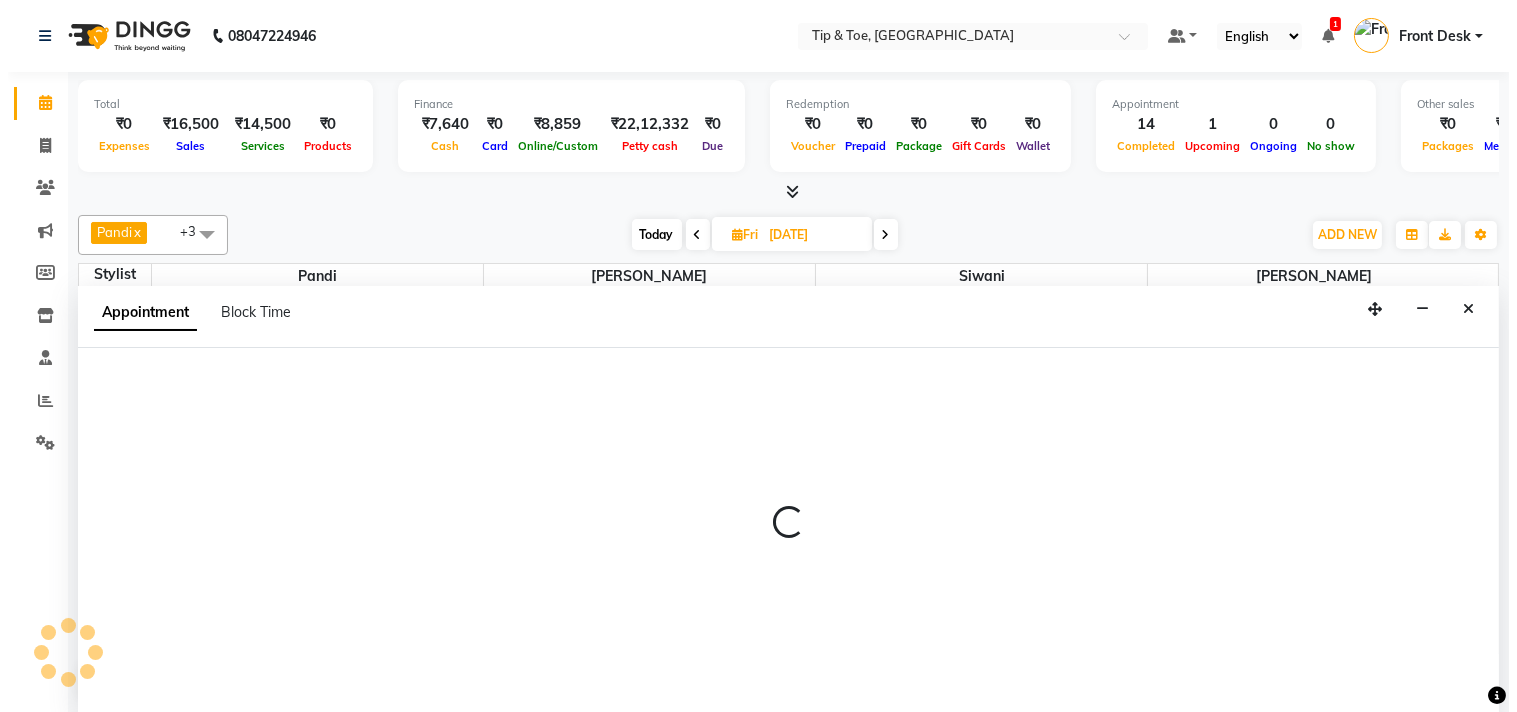 scroll, scrollTop: 1, scrollLeft: 0, axis: vertical 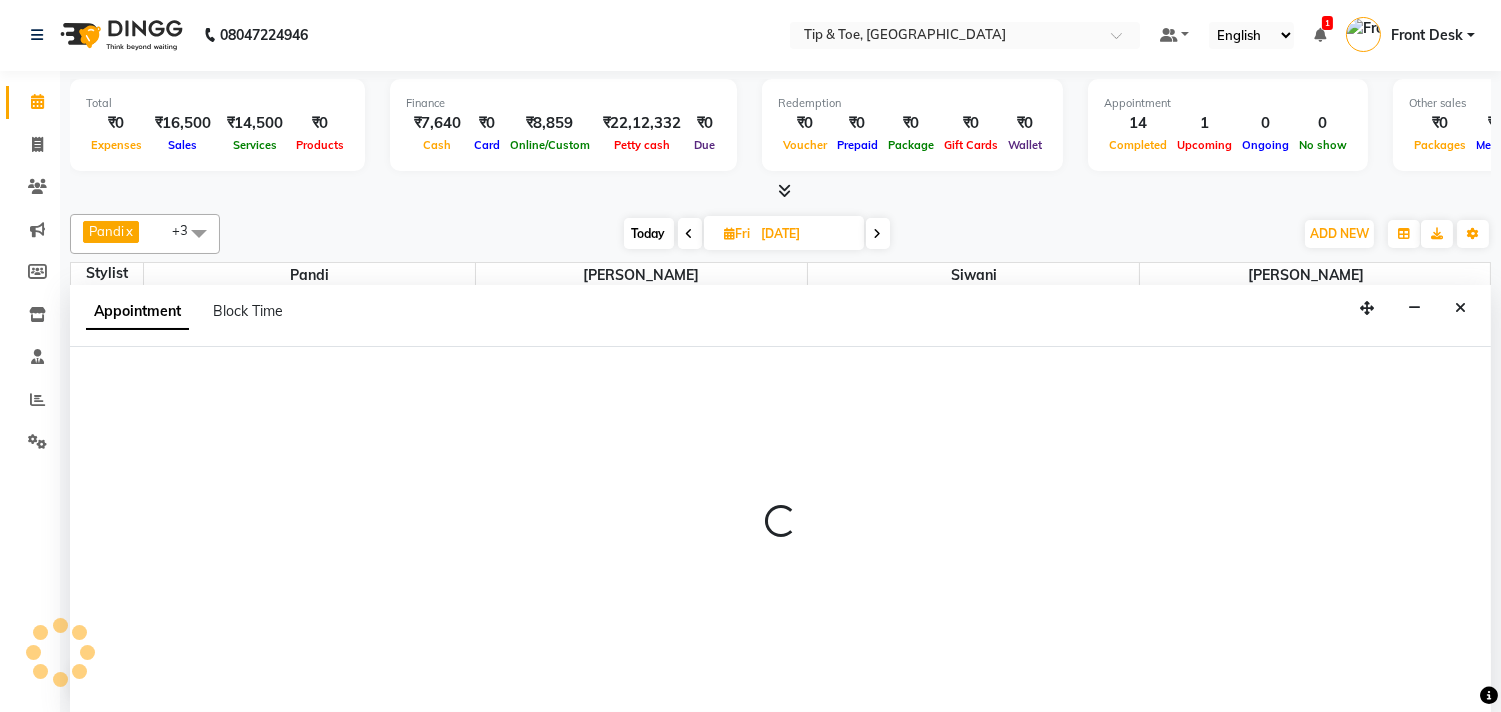 select on "39914" 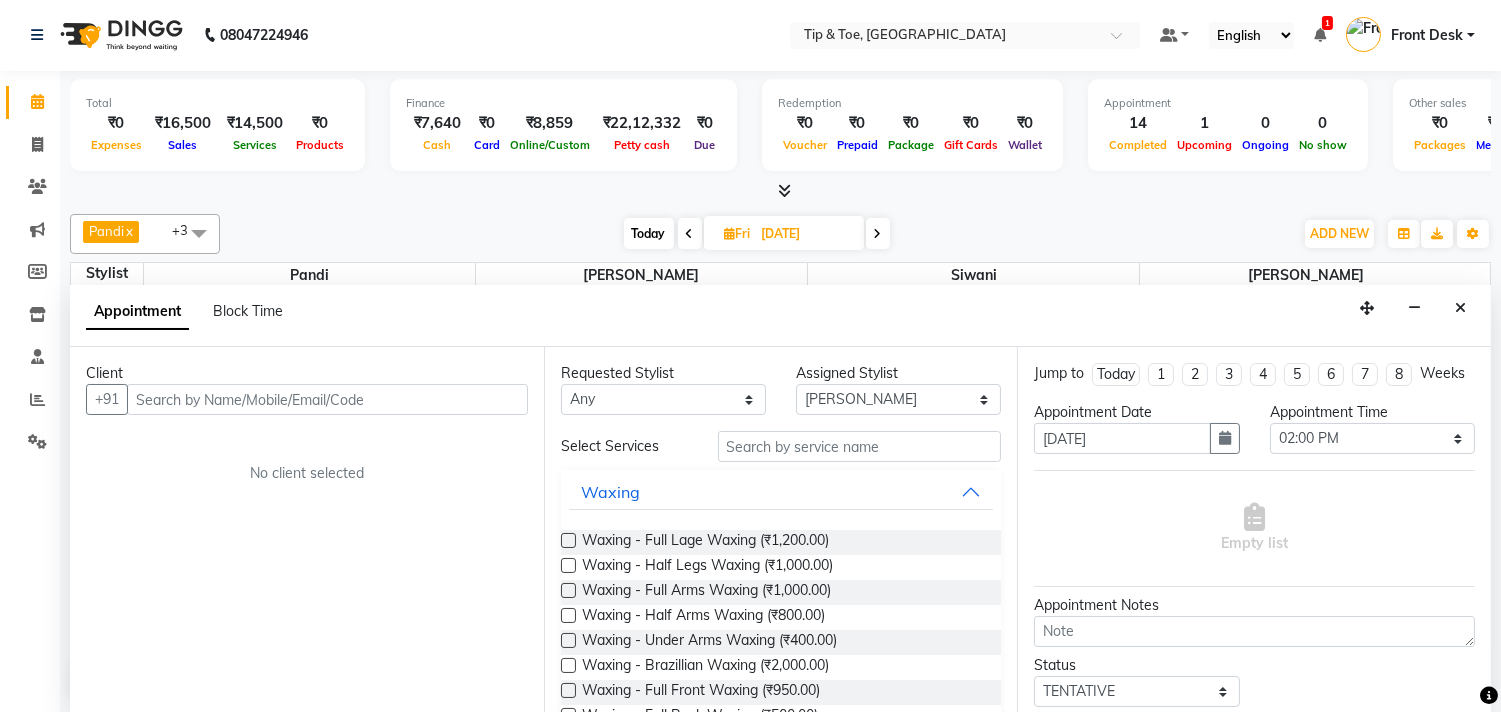 click at bounding box center (327, 399) 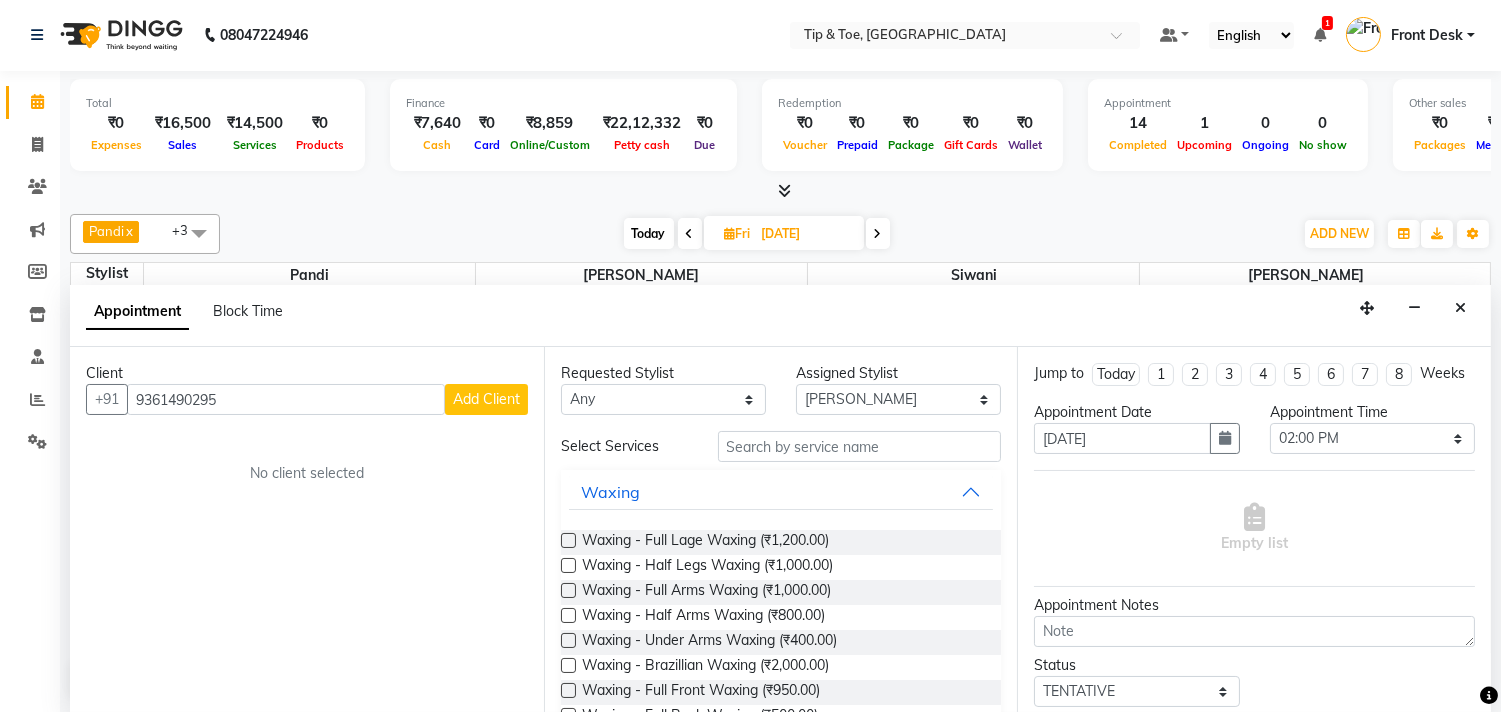 type on "9361490295" 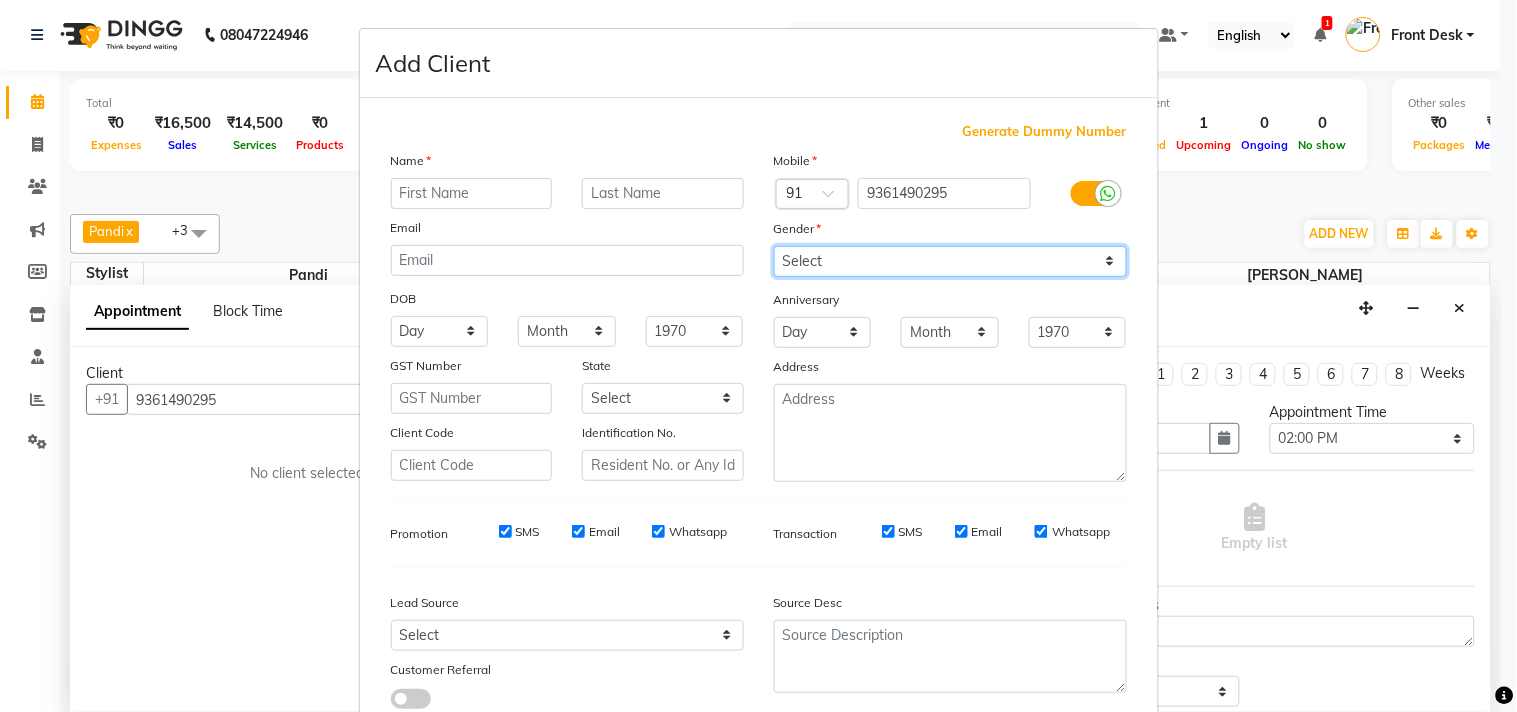 click on "Select [DEMOGRAPHIC_DATA] [DEMOGRAPHIC_DATA] Other Prefer Not To Say" at bounding box center [950, 261] 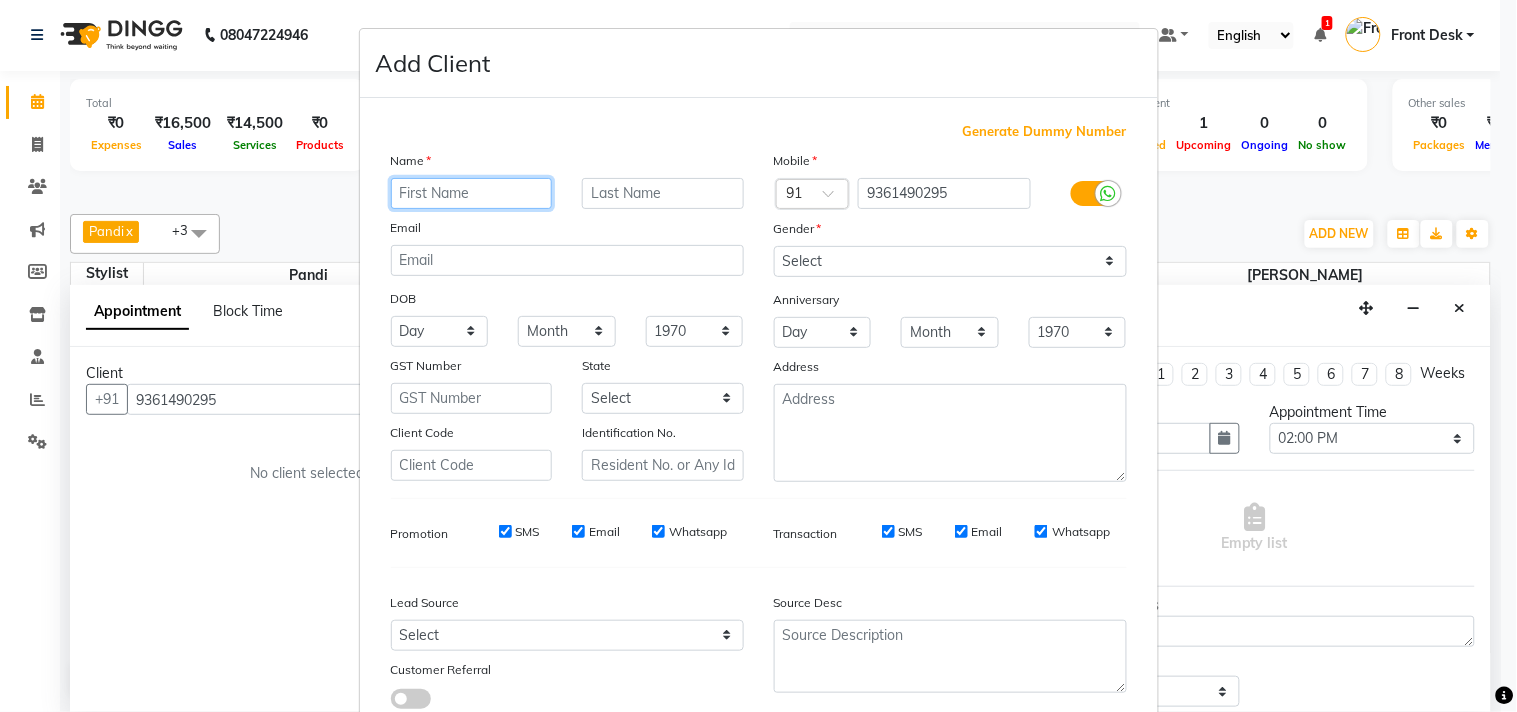 click at bounding box center [472, 193] 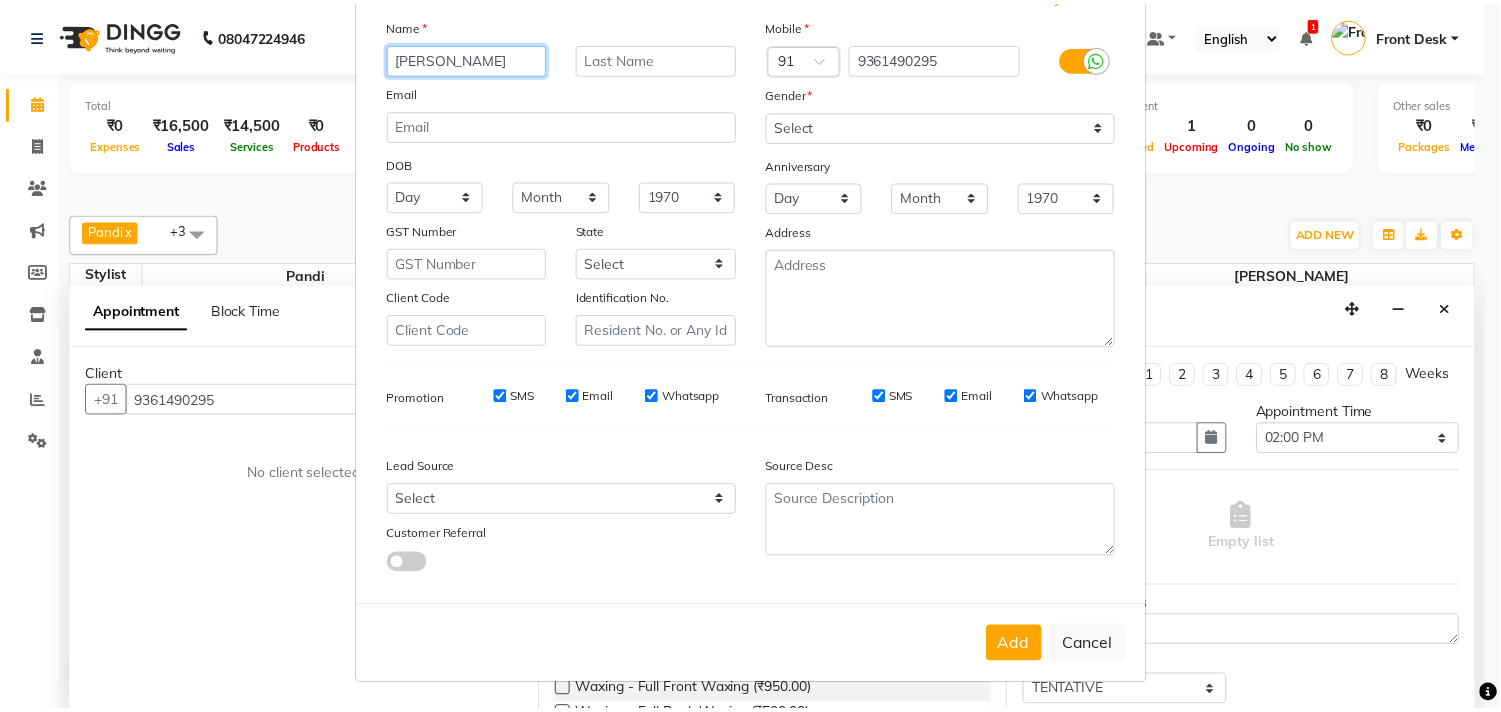 scroll, scrollTop: 138, scrollLeft: 0, axis: vertical 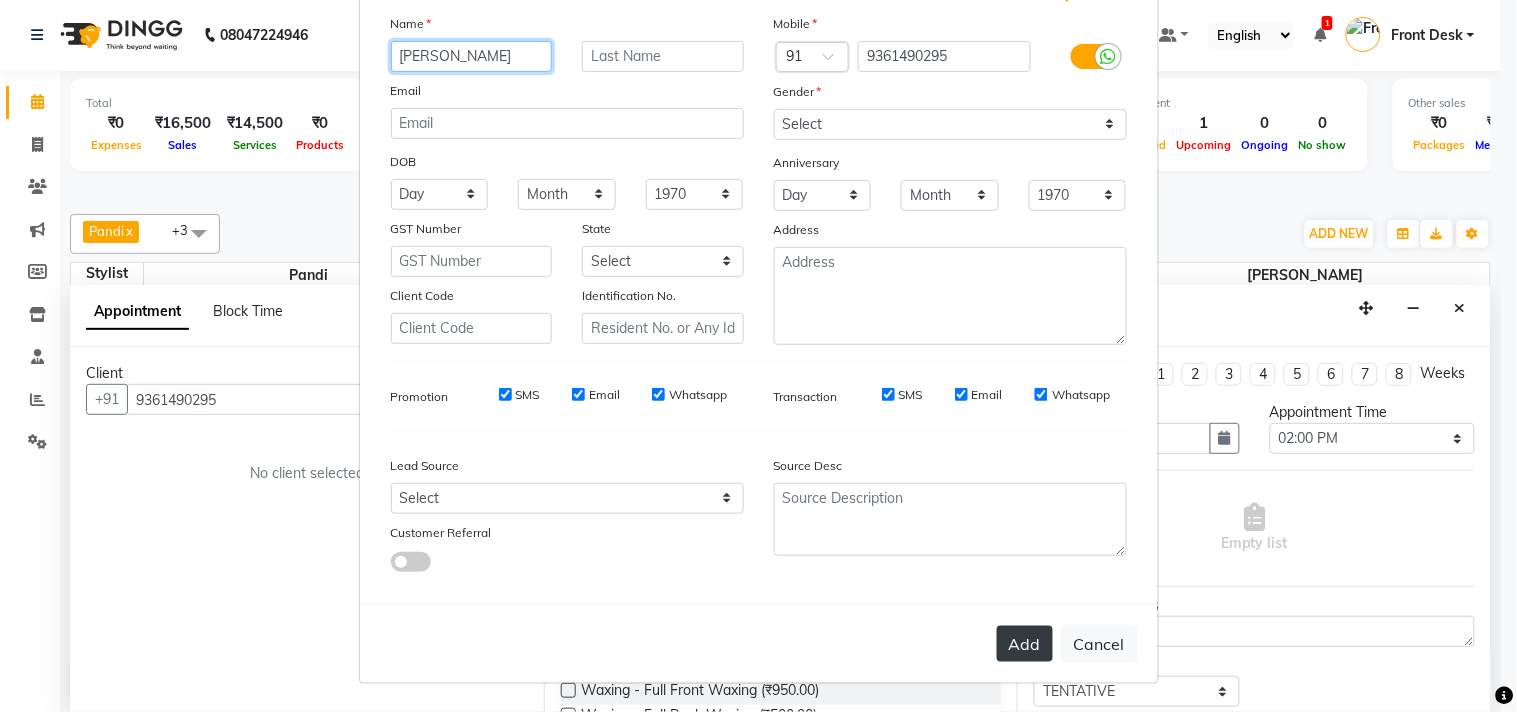 type on "[PERSON_NAME]" 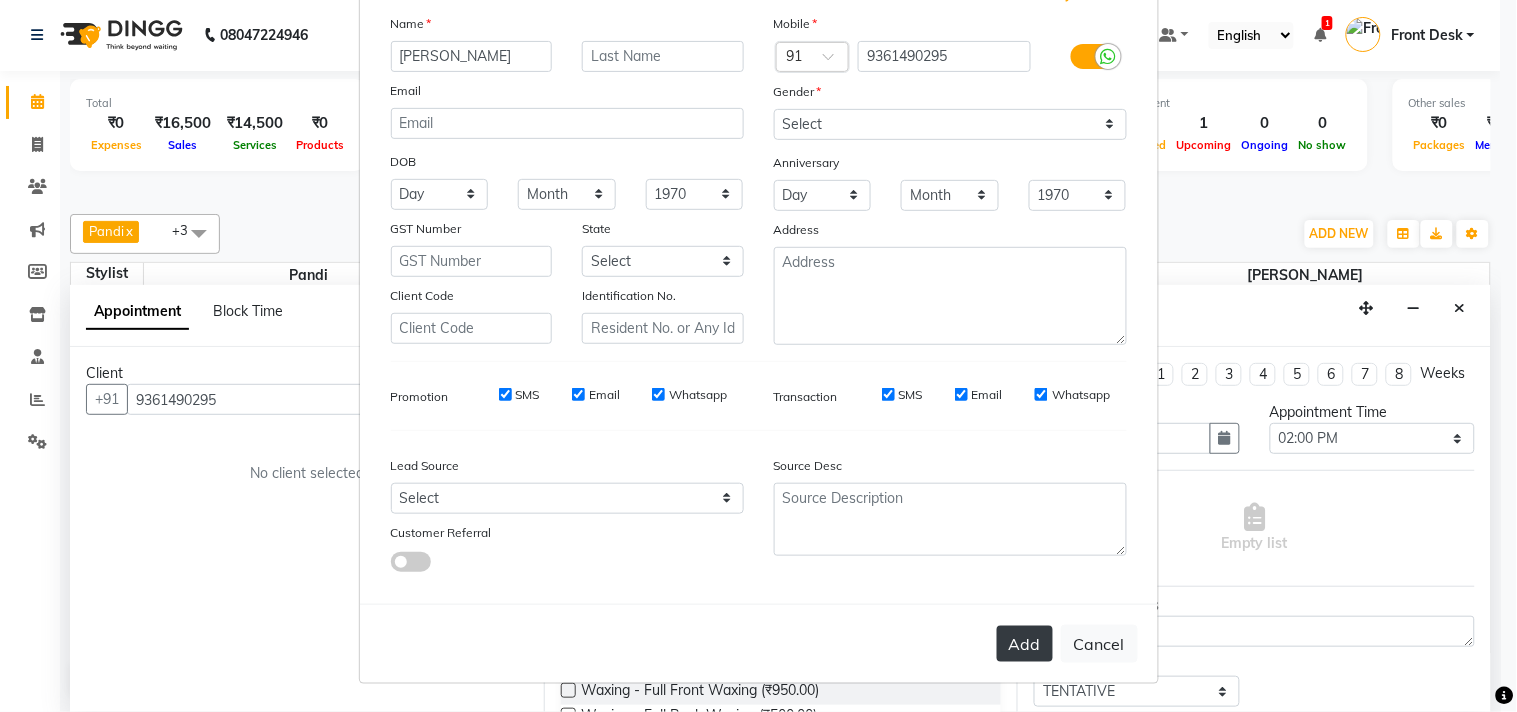 click on "Add" at bounding box center [1025, 644] 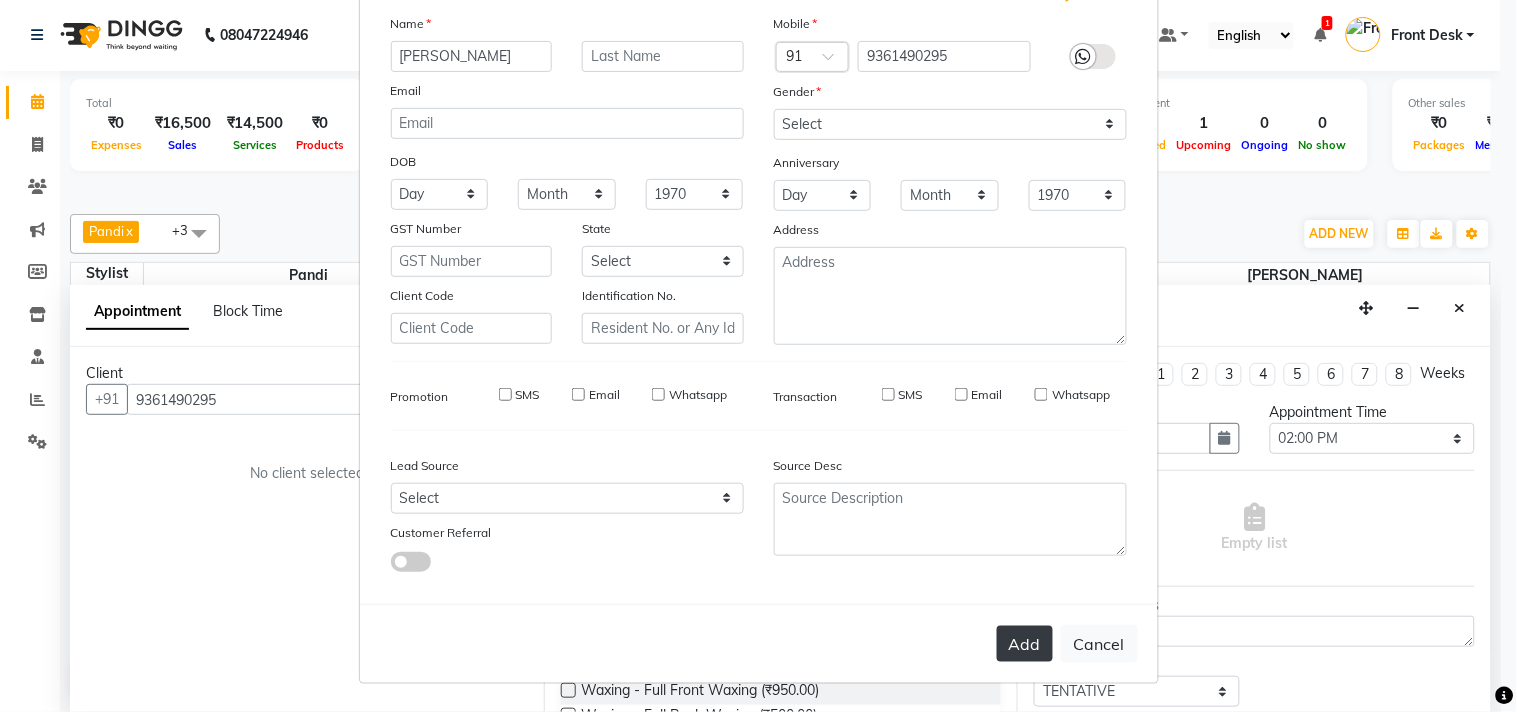 type 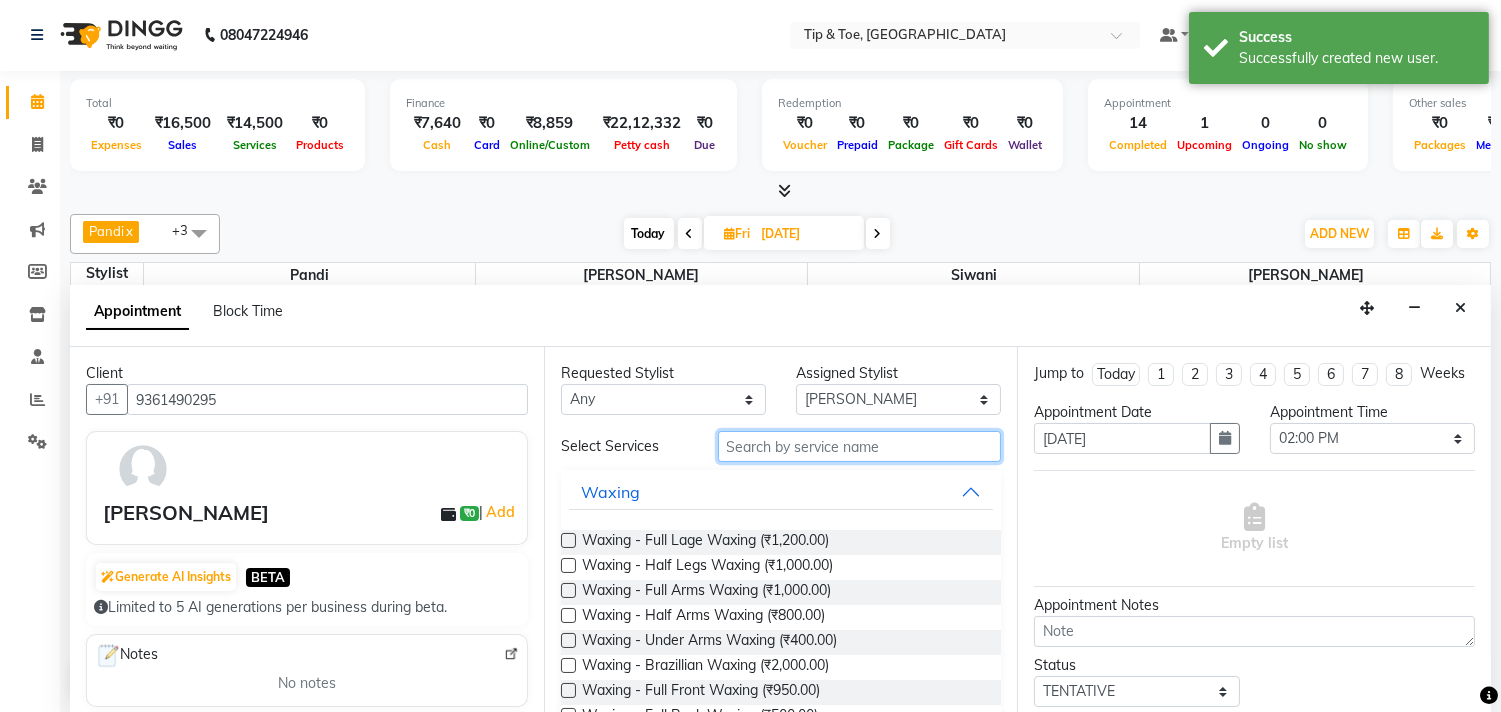 click at bounding box center [860, 446] 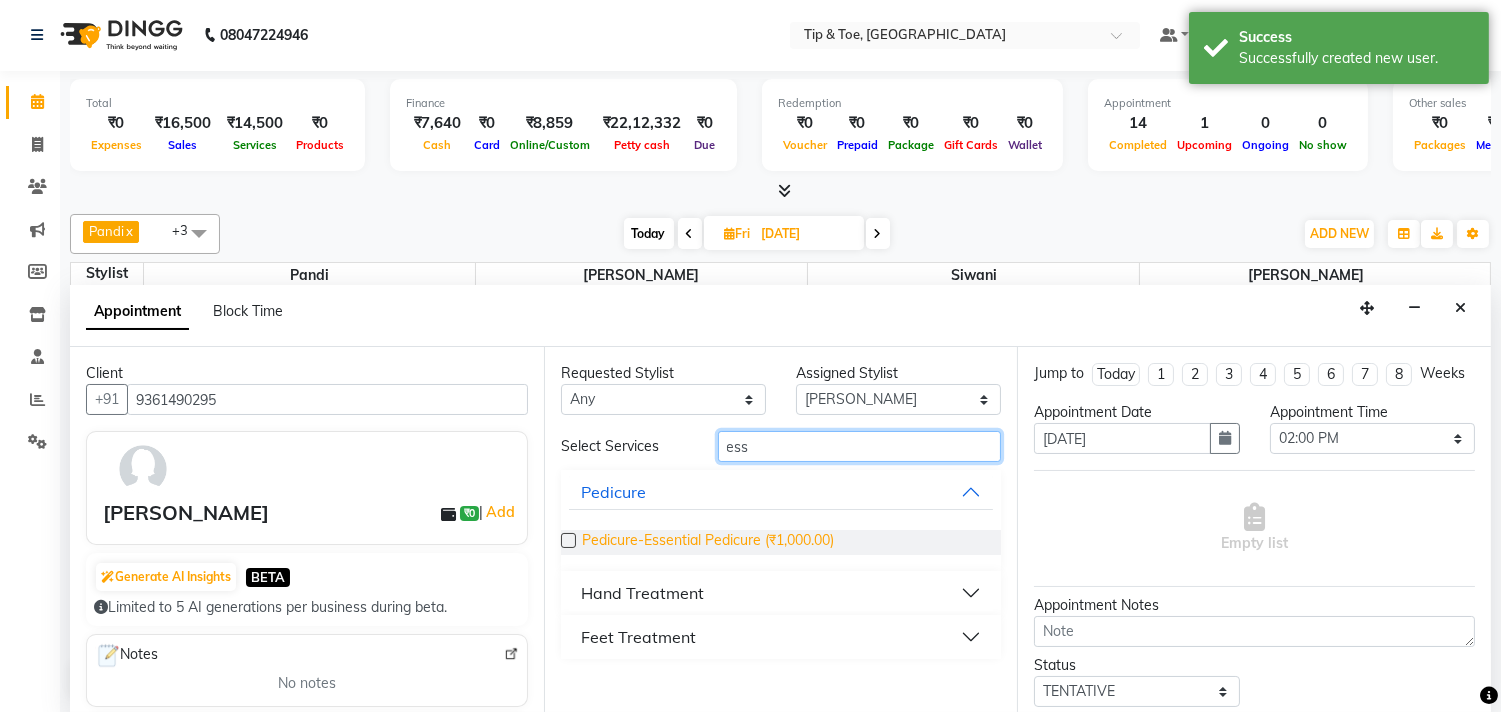 type on "ess" 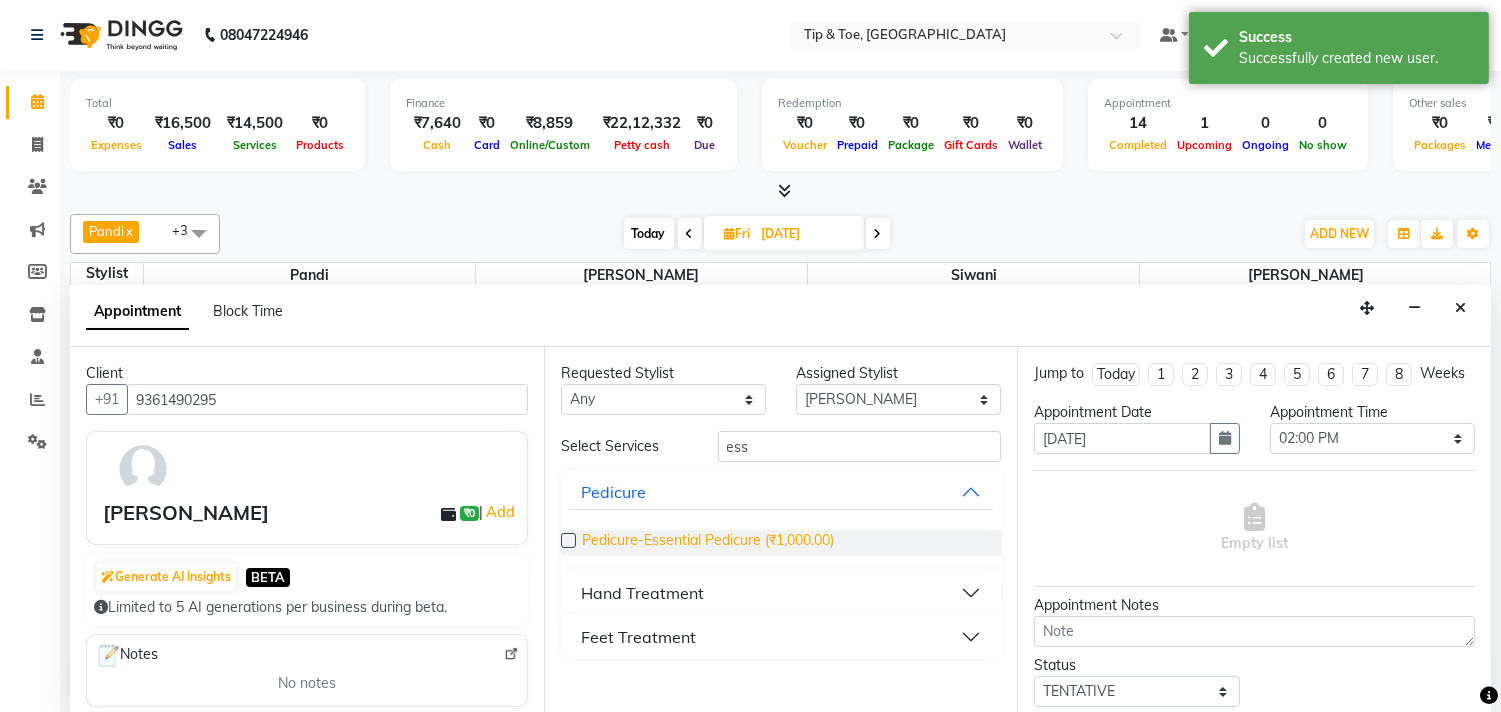 click on "Pedicure-Essential Pedicure (₹1,000.00)" at bounding box center (708, 542) 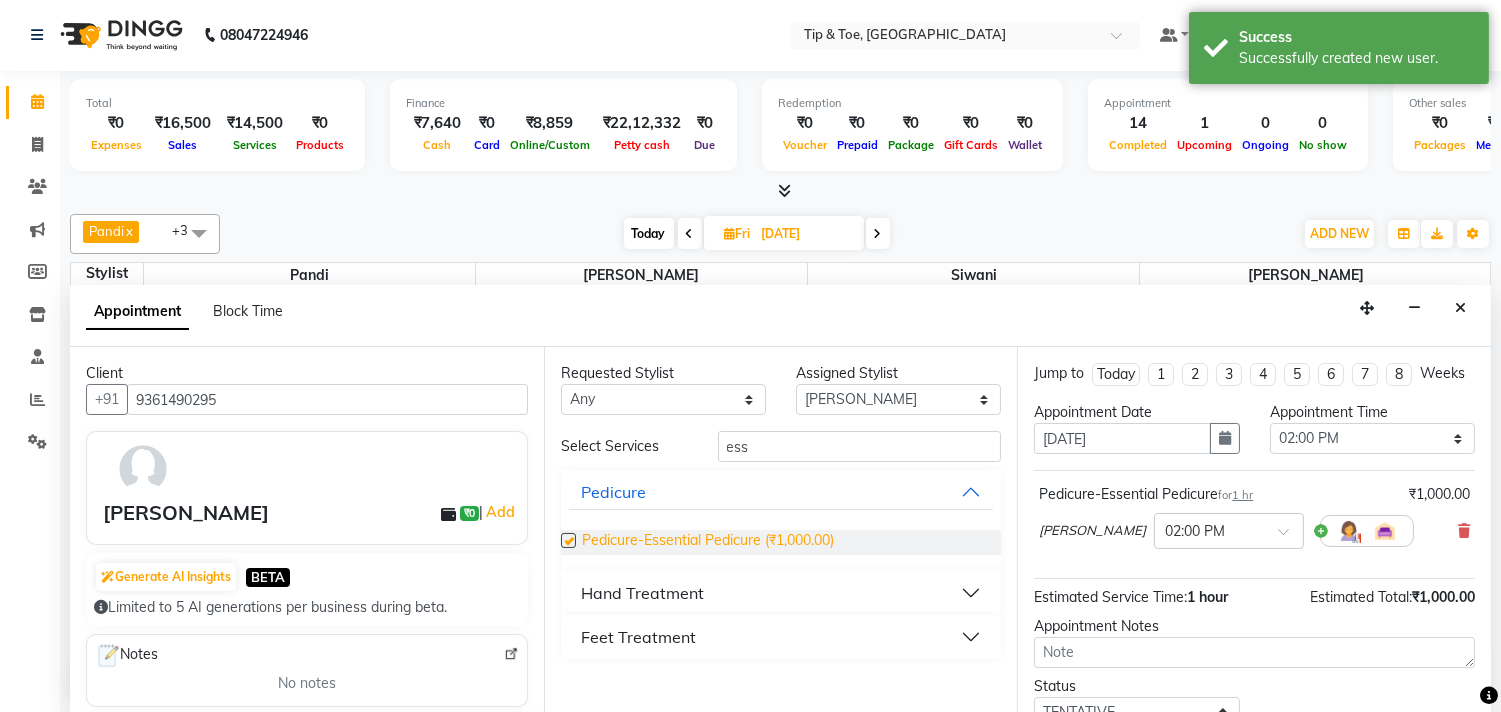 checkbox on "false" 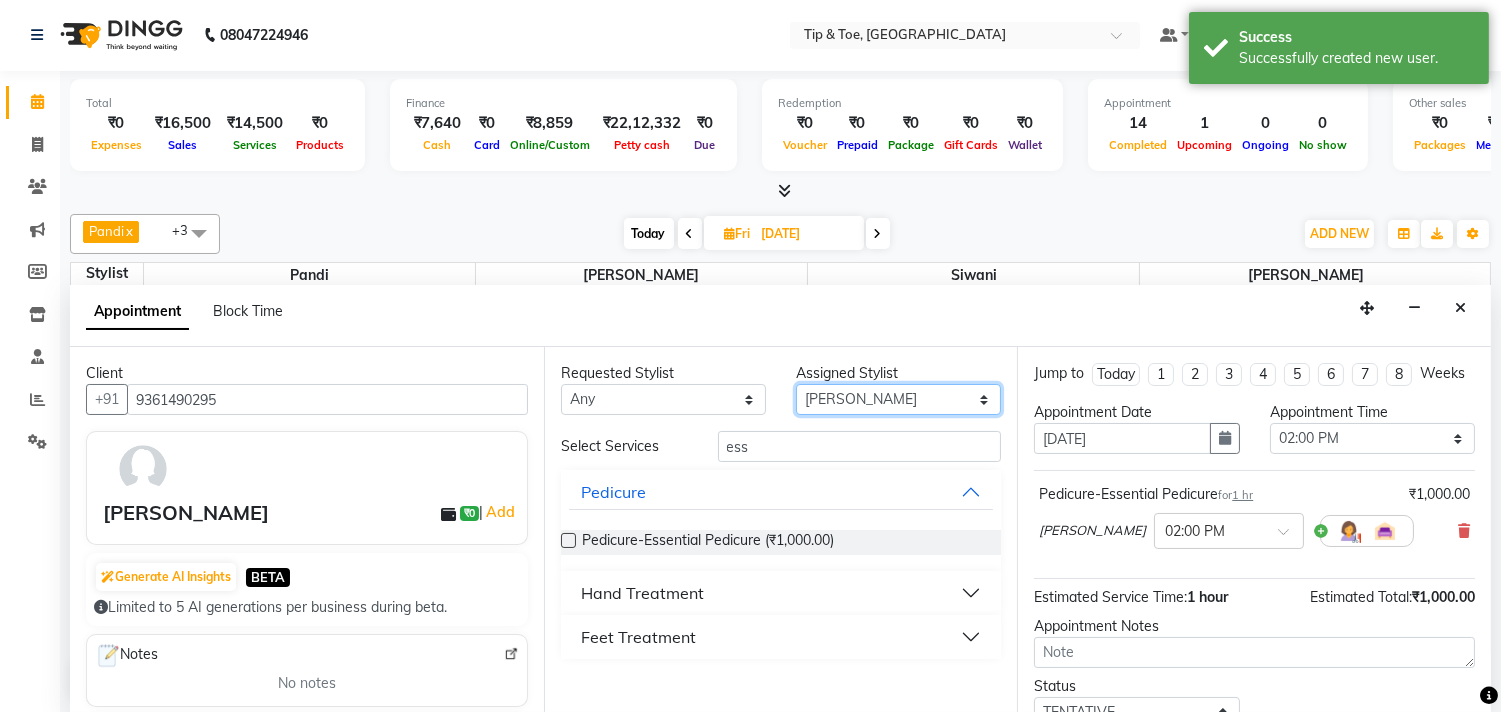 click on "Select [PERSON_NAME] Pandi Preeti [PERSON_NAME] [PERSON_NAME] Manager [PERSON_NAME]" at bounding box center [898, 399] 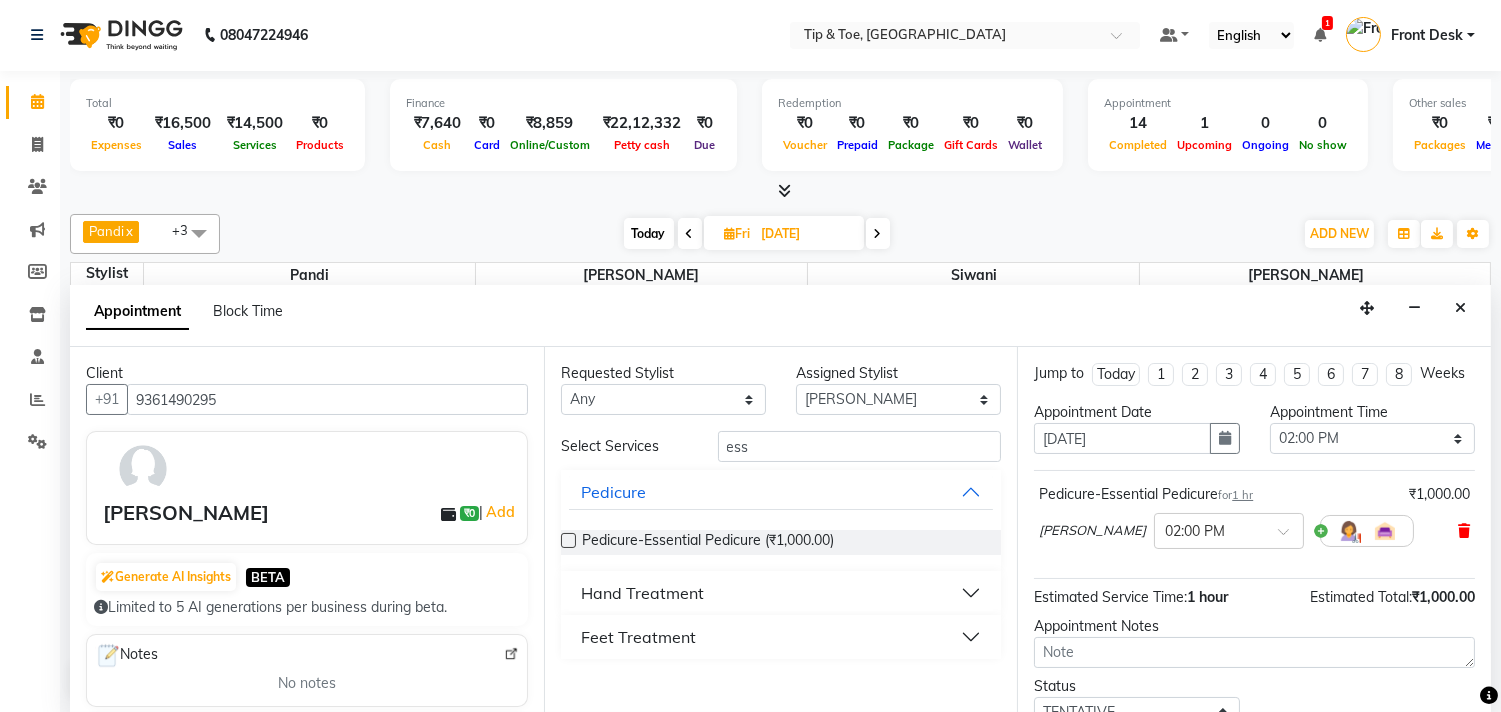 click at bounding box center (1464, 531) 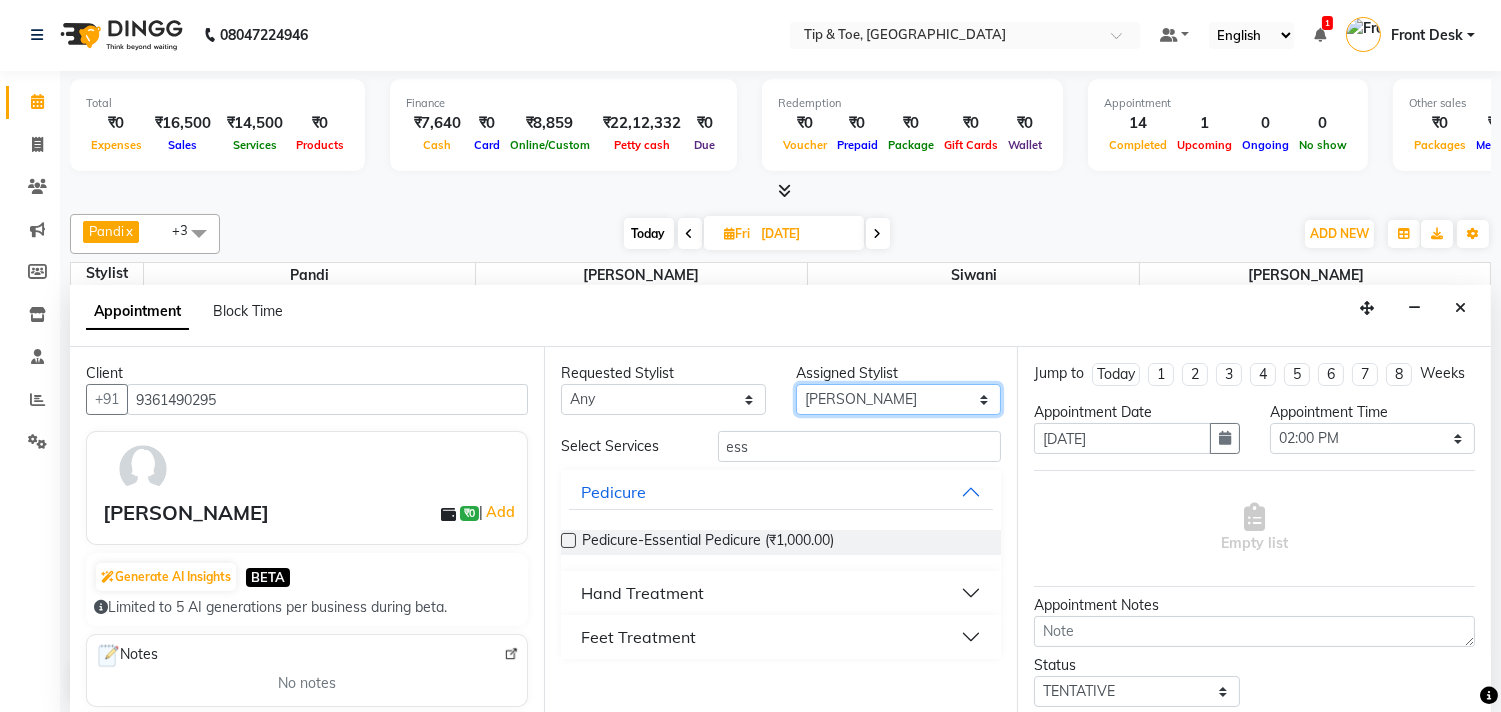 click on "Select [PERSON_NAME] Pandi Preeti [PERSON_NAME] [PERSON_NAME] Manager [PERSON_NAME]" at bounding box center (898, 399) 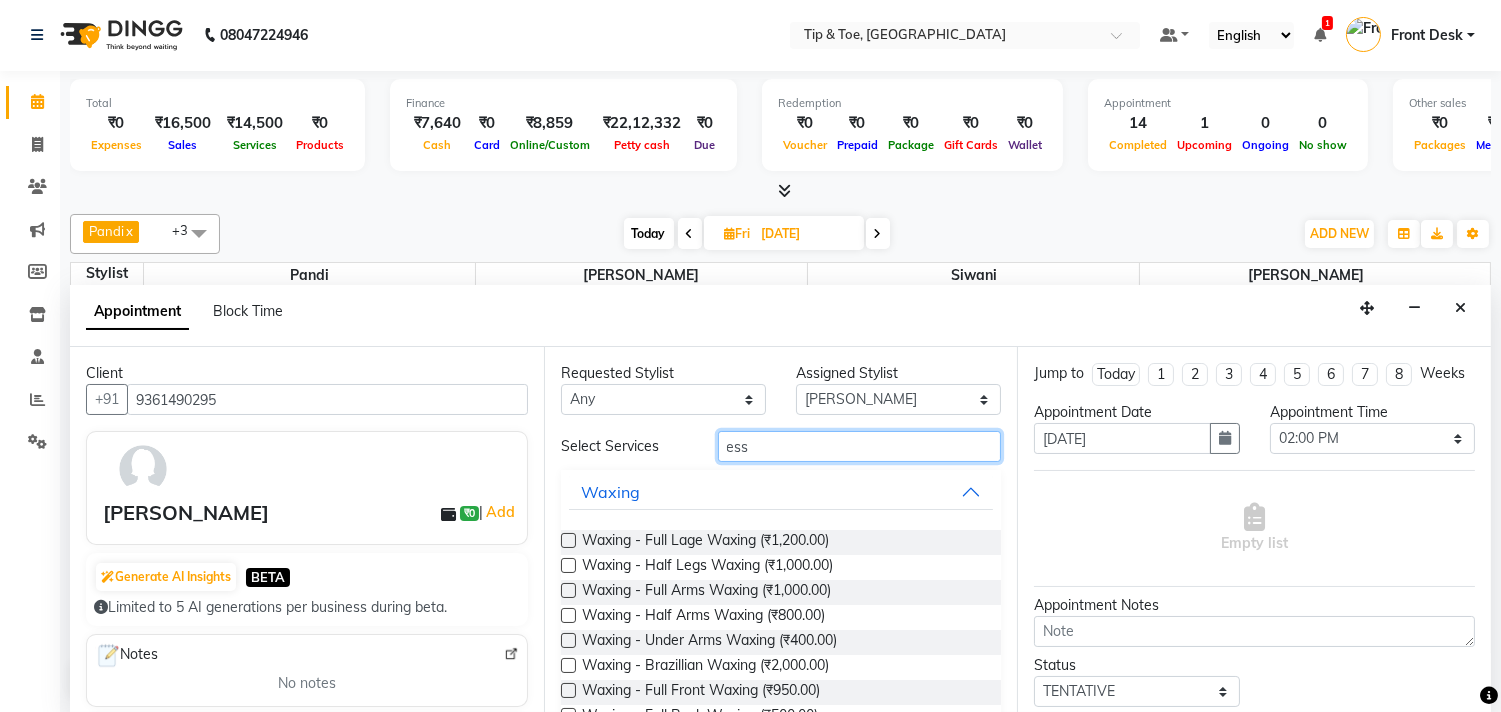 click on "ess" at bounding box center (860, 446) 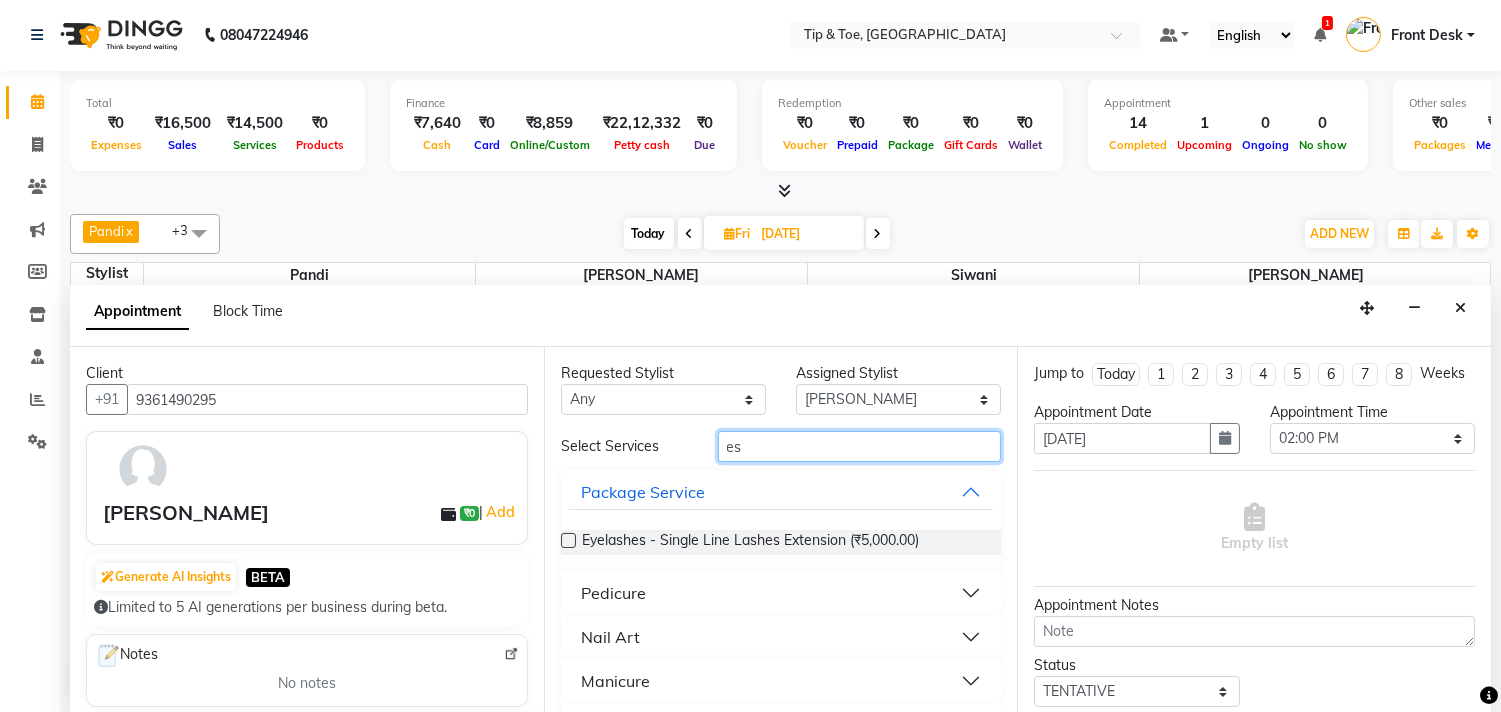 type on "ess" 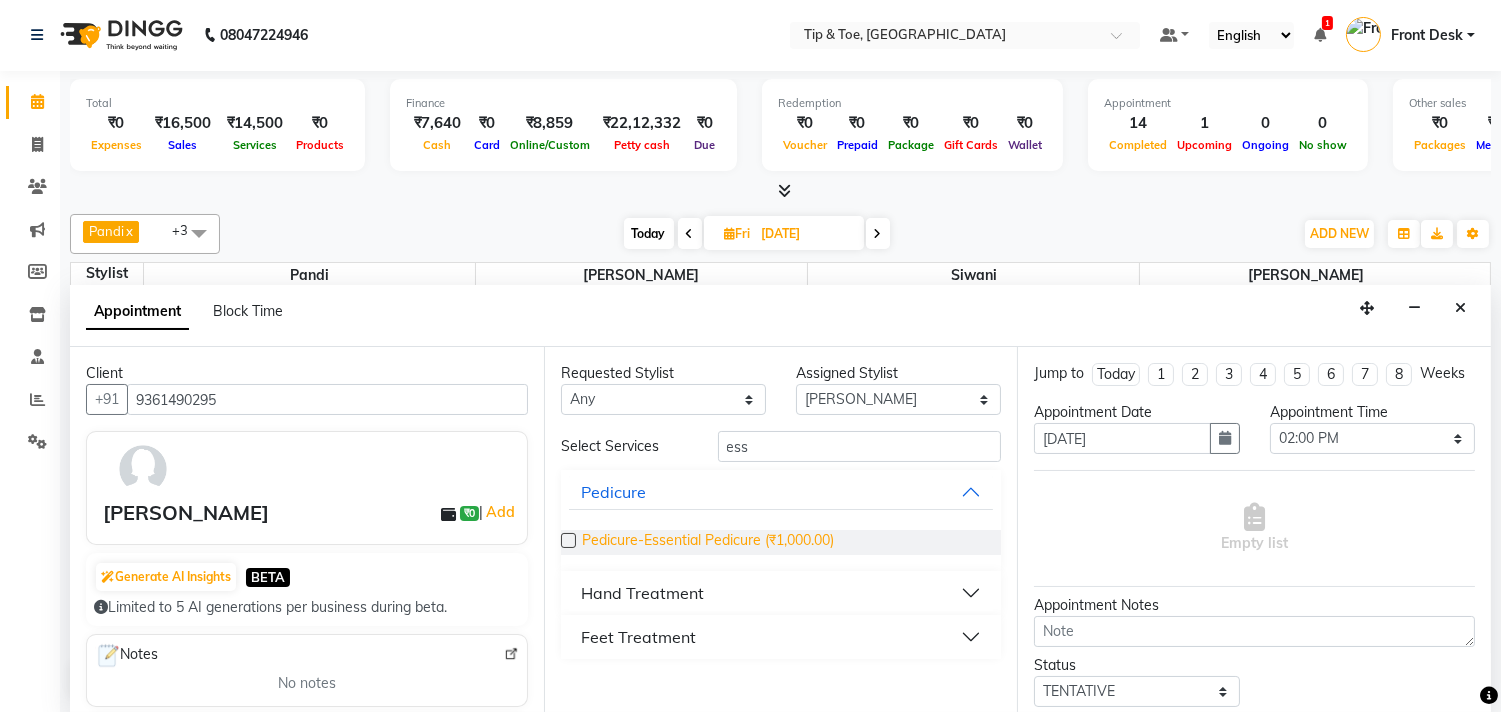 click on "Pedicure-Essential Pedicure (₹1,000.00)" at bounding box center (708, 542) 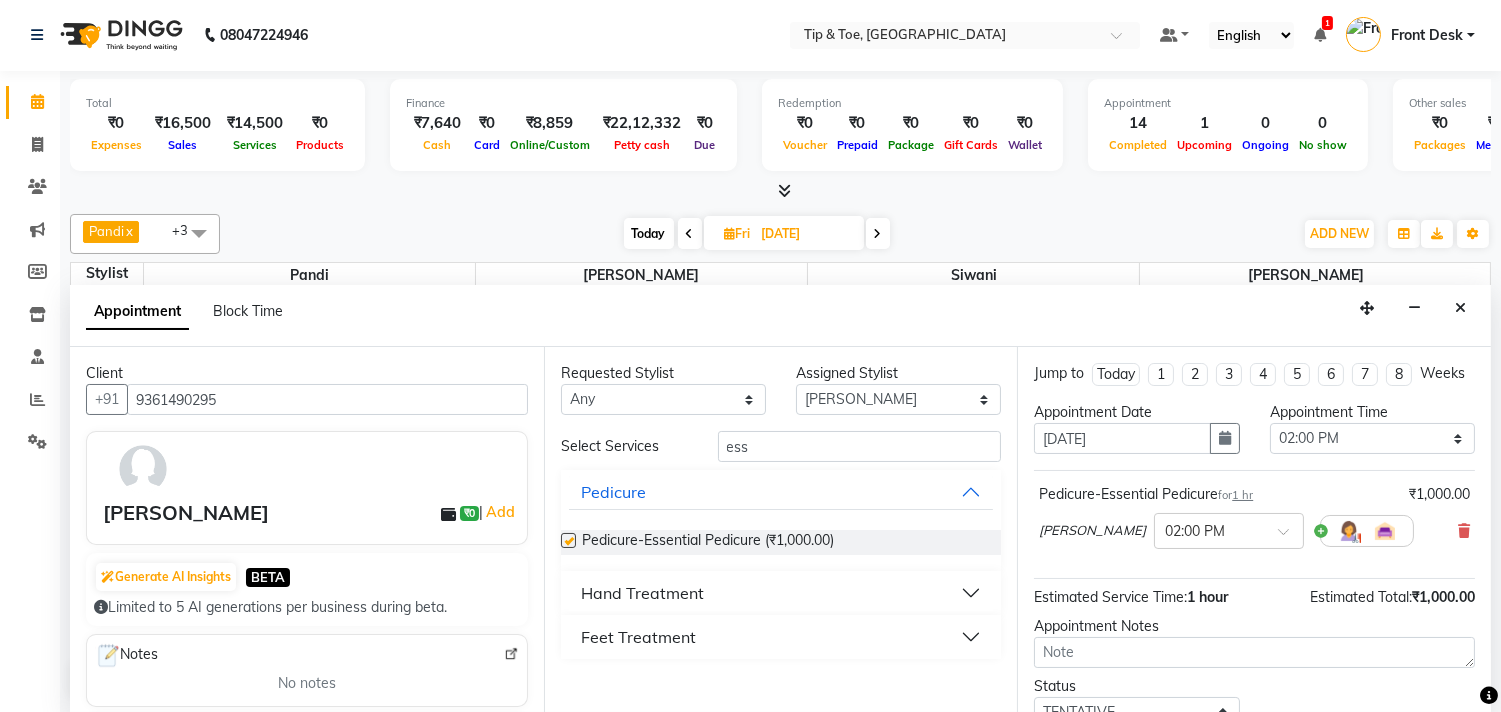 checkbox on "false" 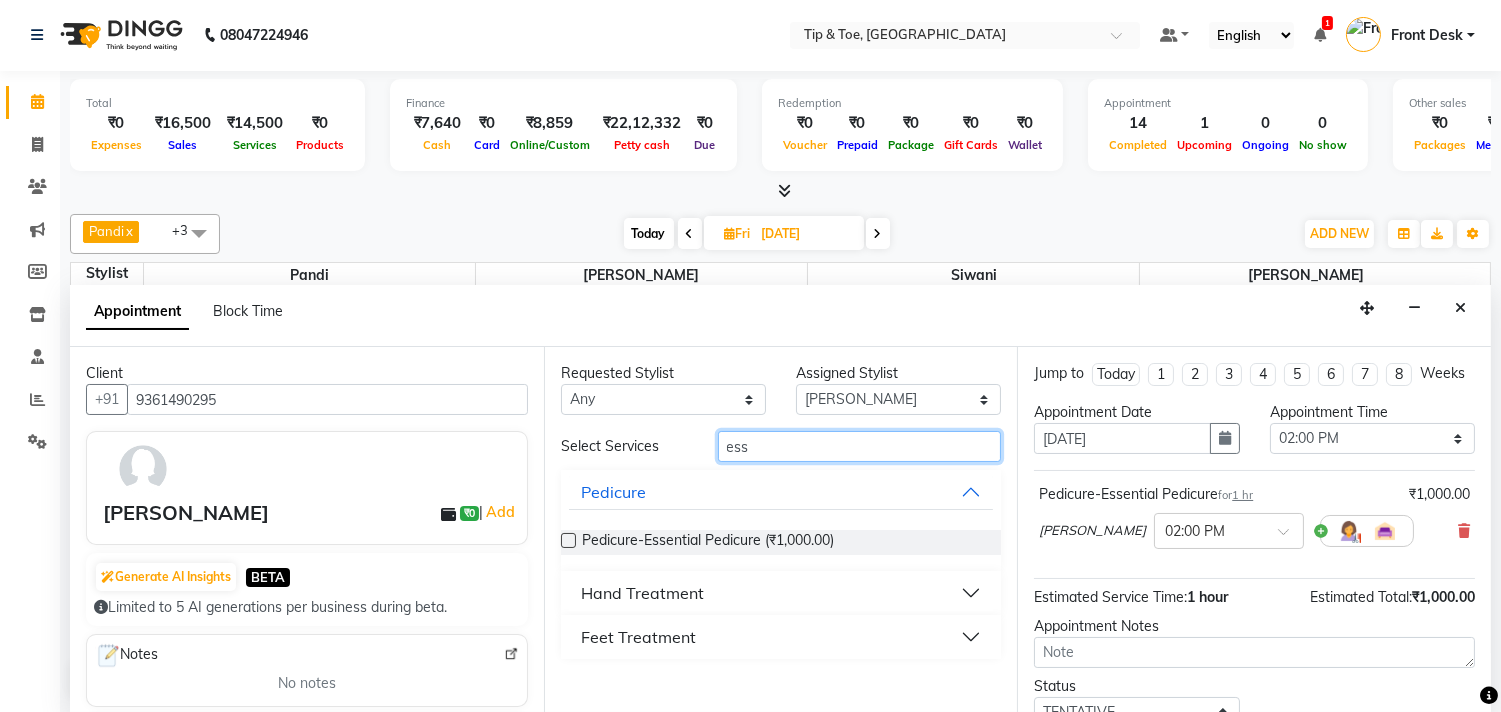 click on "ess" at bounding box center [860, 446] 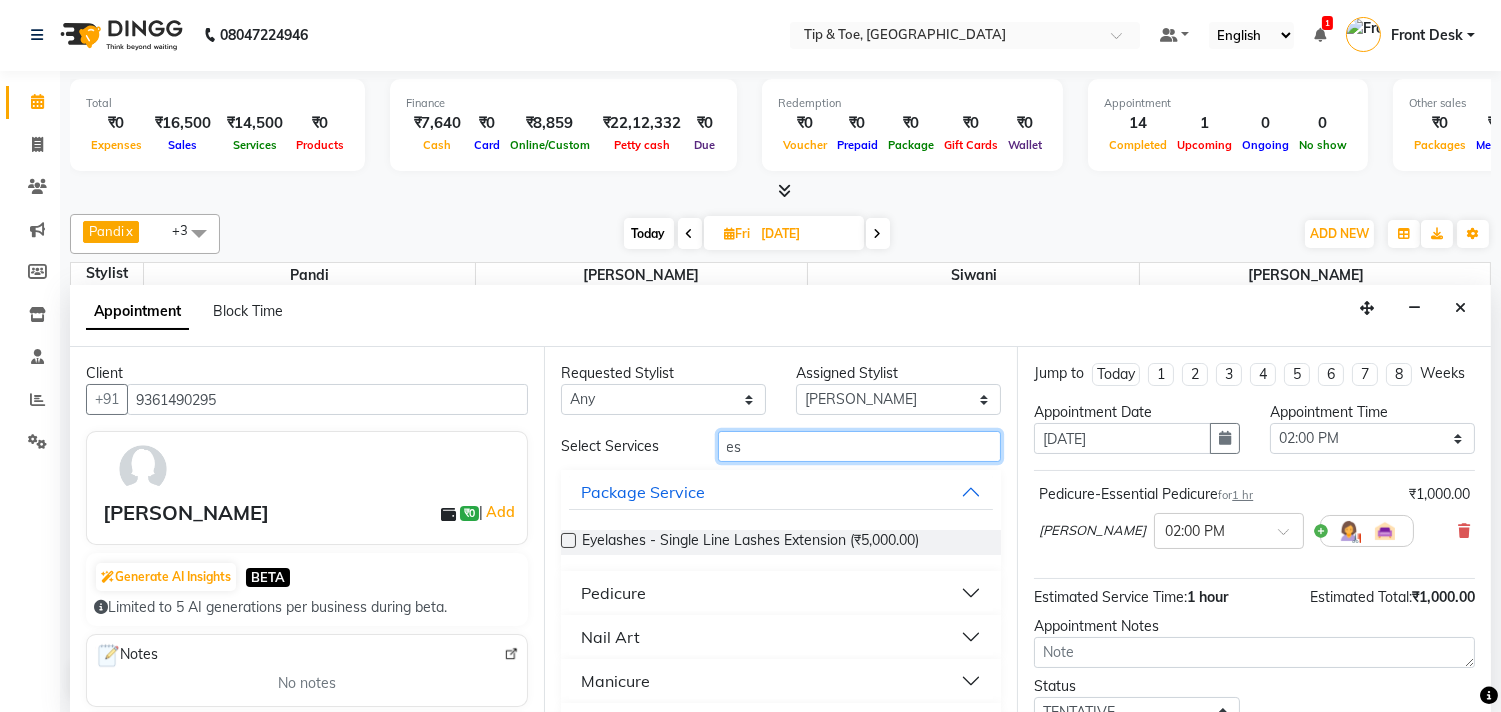 type on "e" 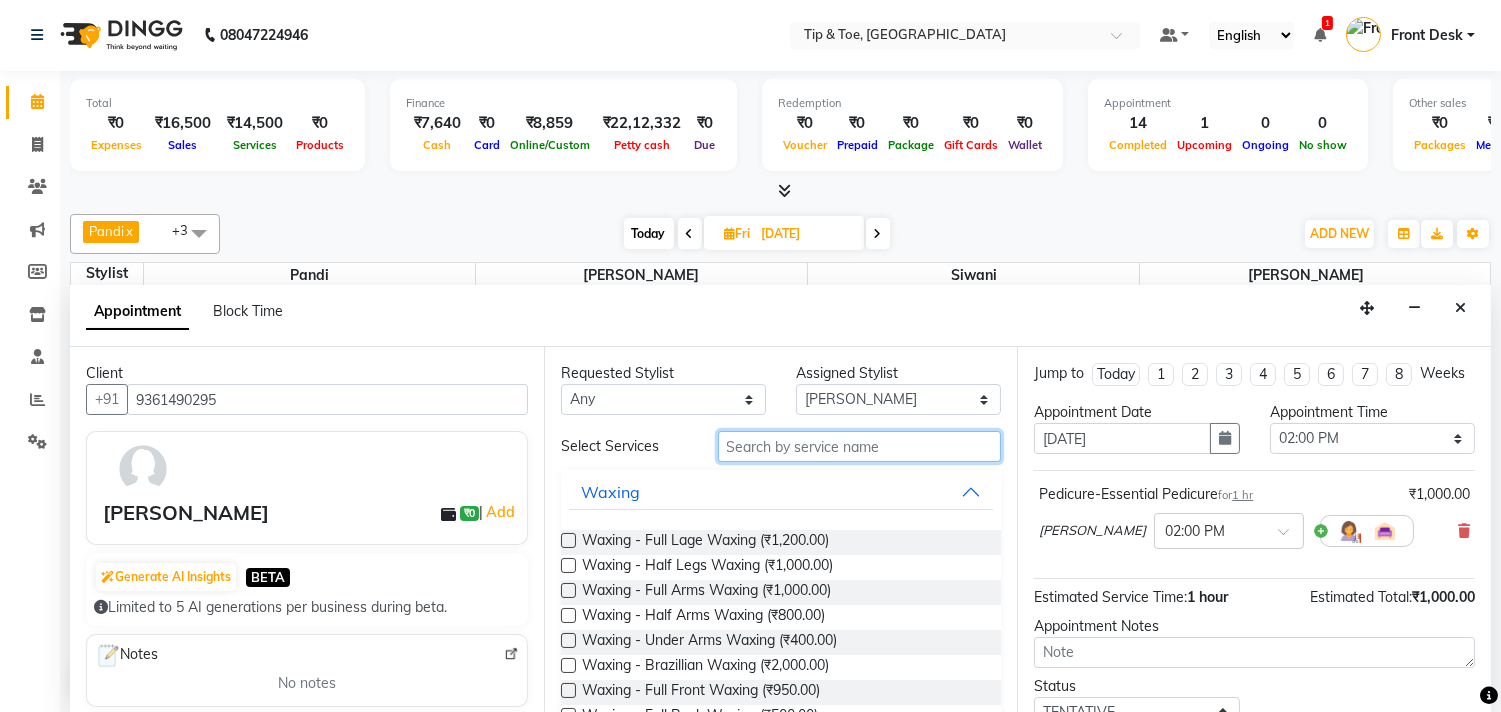 type 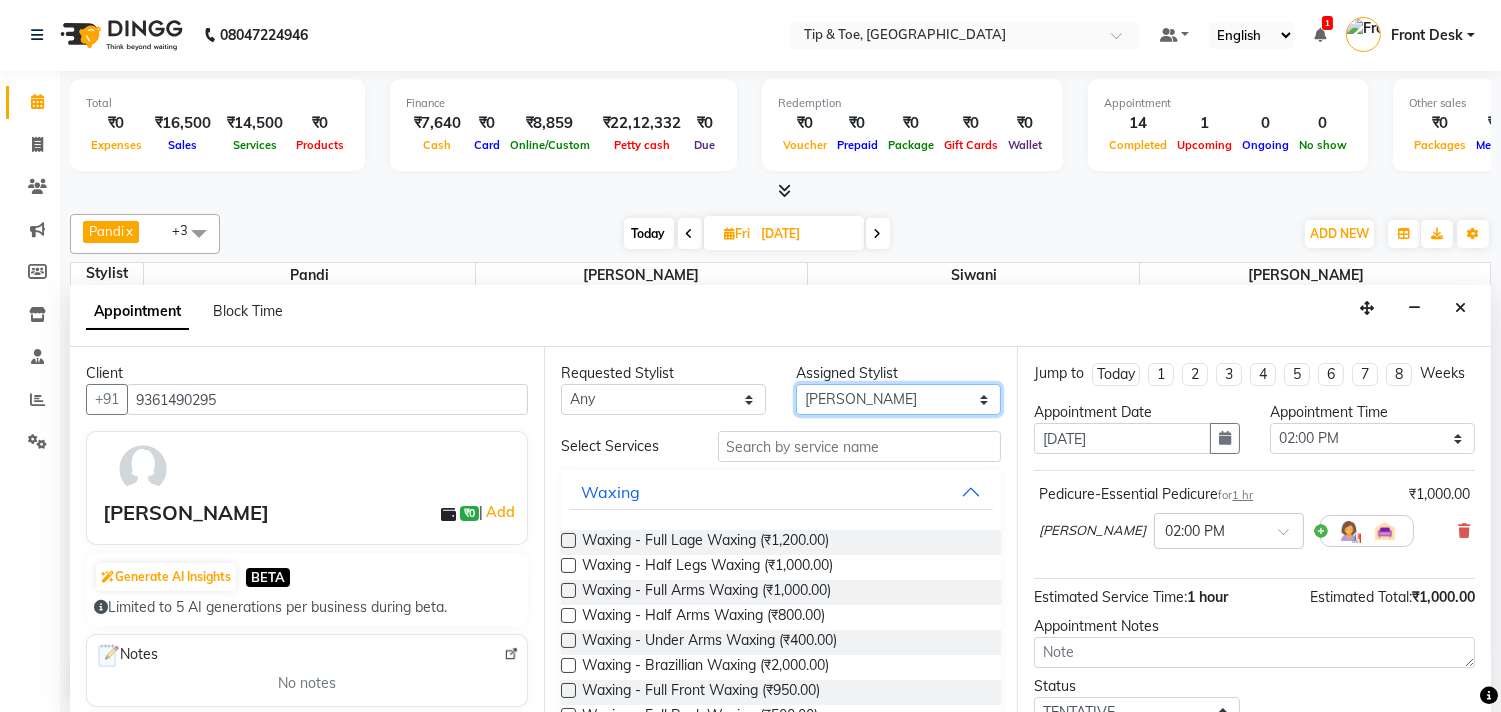 click on "Select [PERSON_NAME] Pandi Preeti [PERSON_NAME] [PERSON_NAME] Manager [PERSON_NAME]" at bounding box center (898, 399) 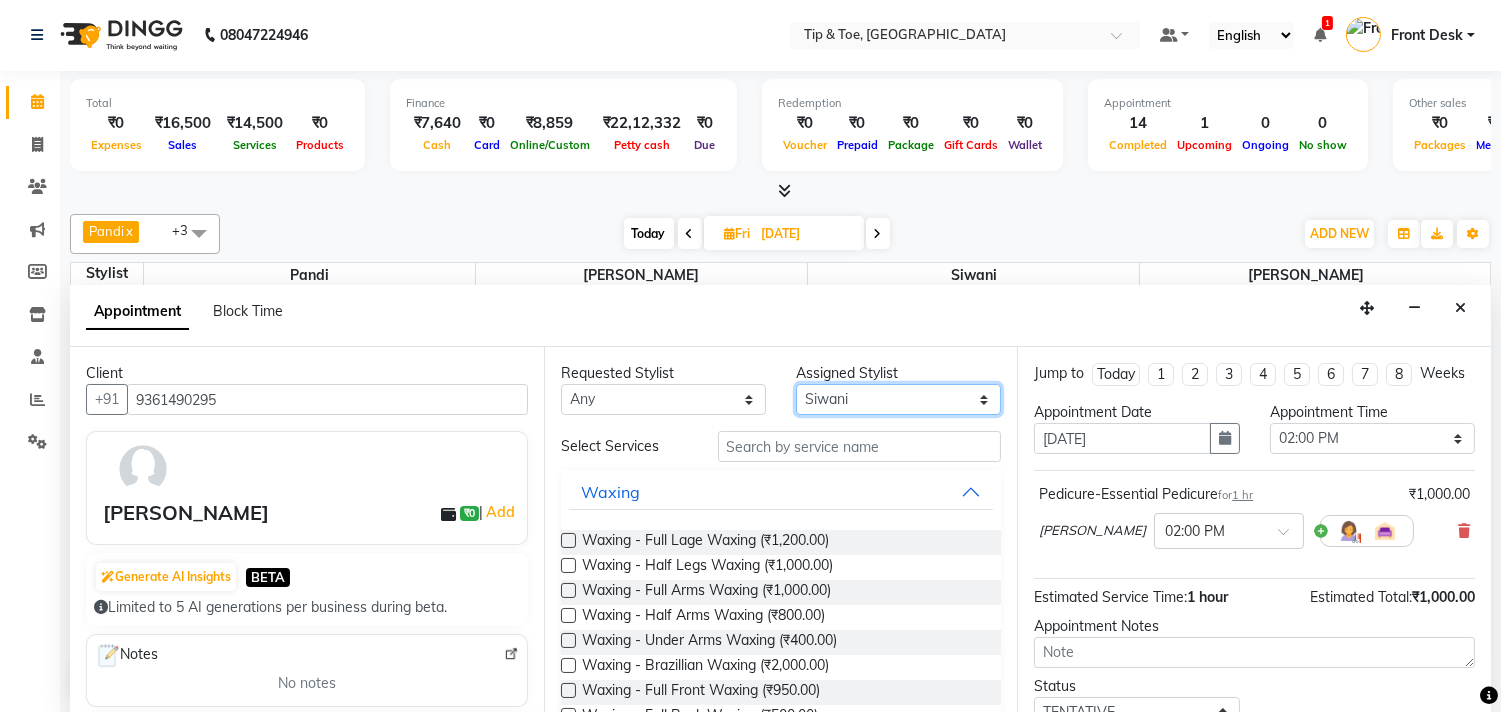 click on "Select [PERSON_NAME] Pandi Preeti [PERSON_NAME] [PERSON_NAME] Manager [PERSON_NAME]" at bounding box center [898, 399] 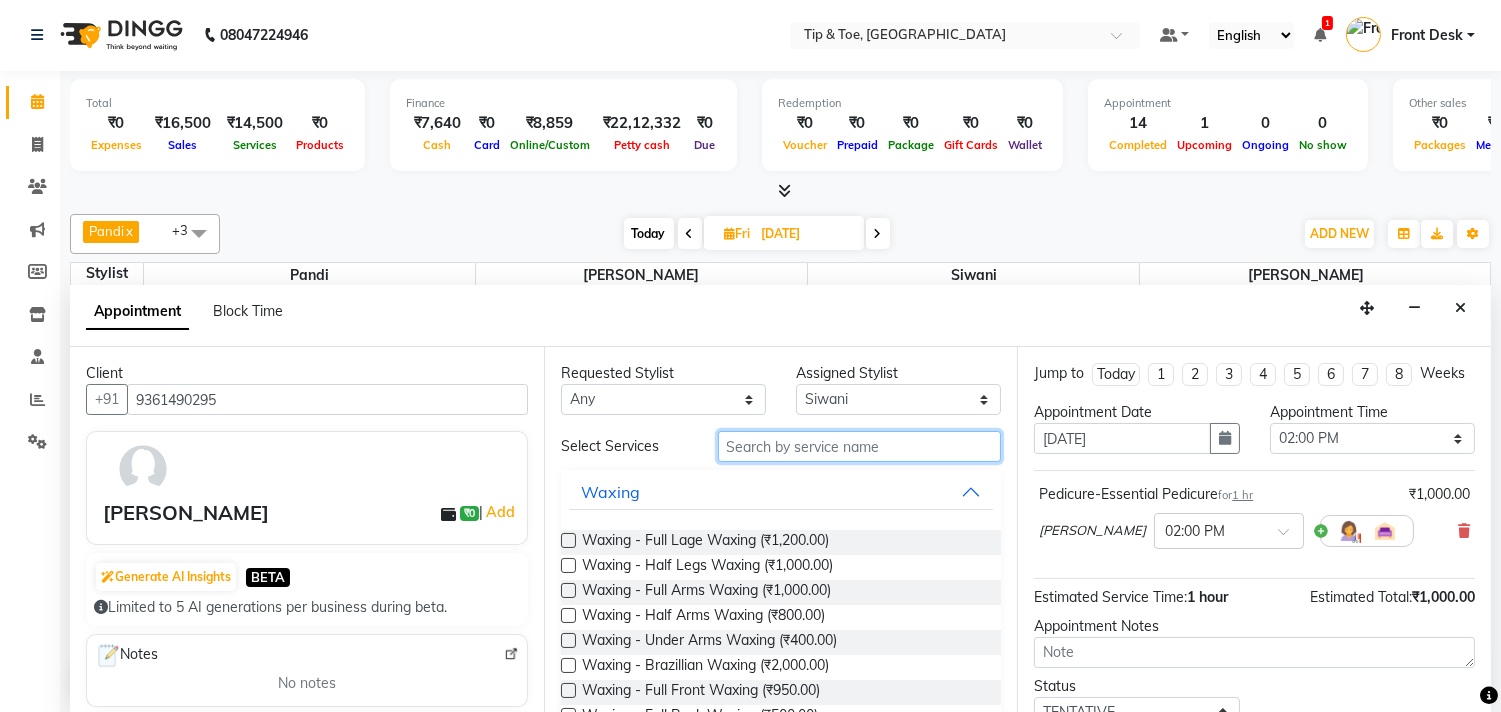 click at bounding box center (860, 446) 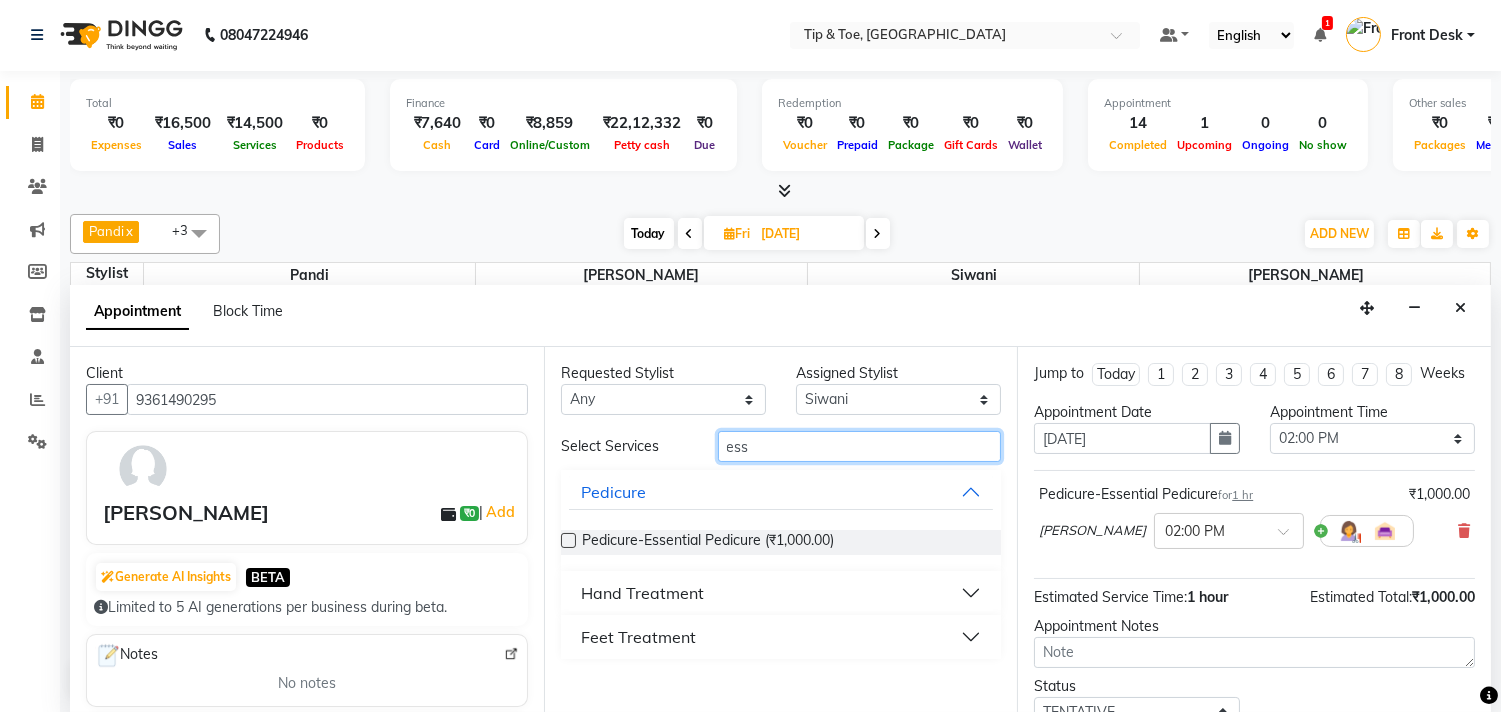 type on "ess" 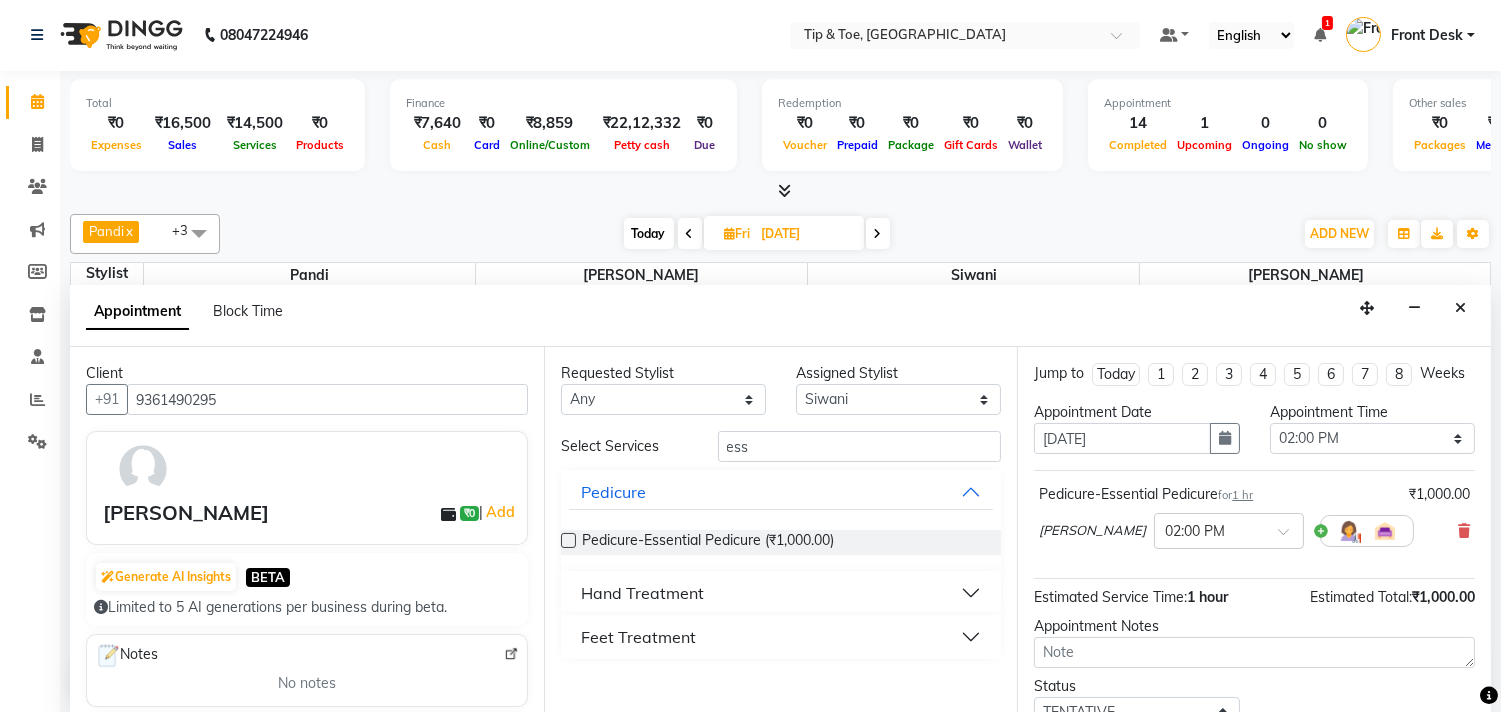 click on "Hand Treatment" at bounding box center [781, 593] 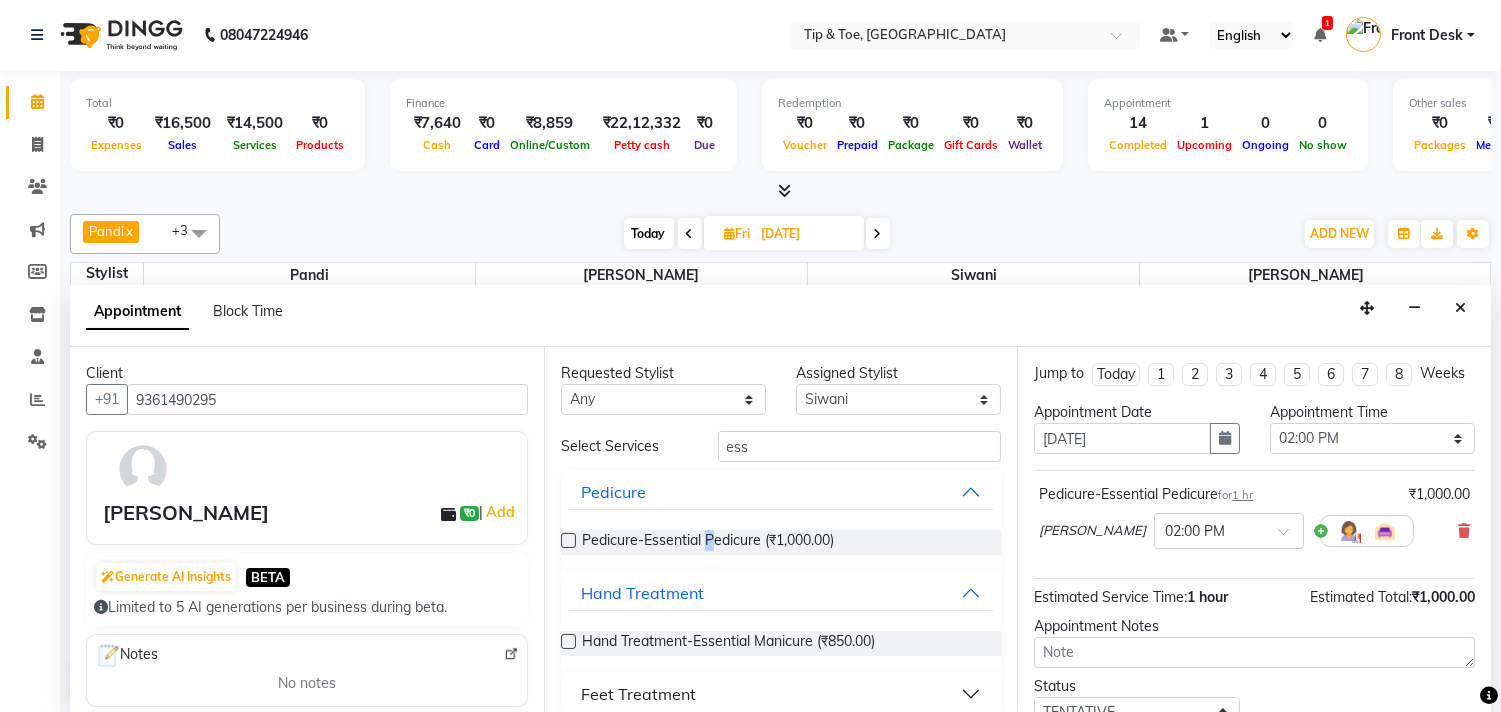 click on "Pedicure-Essential Pedicure (₹1,000.00)" at bounding box center [781, 542] 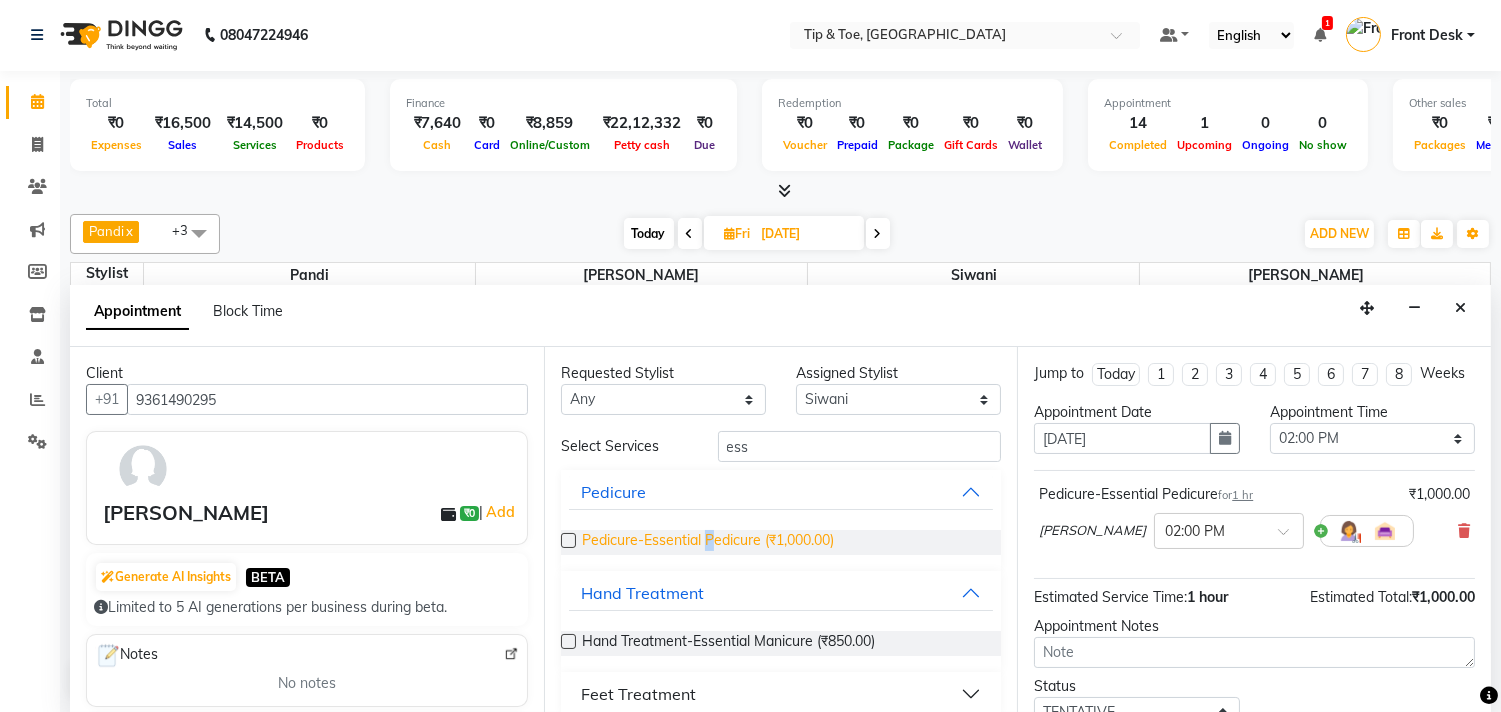 click on "Pedicure-Essential Pedicure (₹1,000.00)" at bounding box center (708, 542) 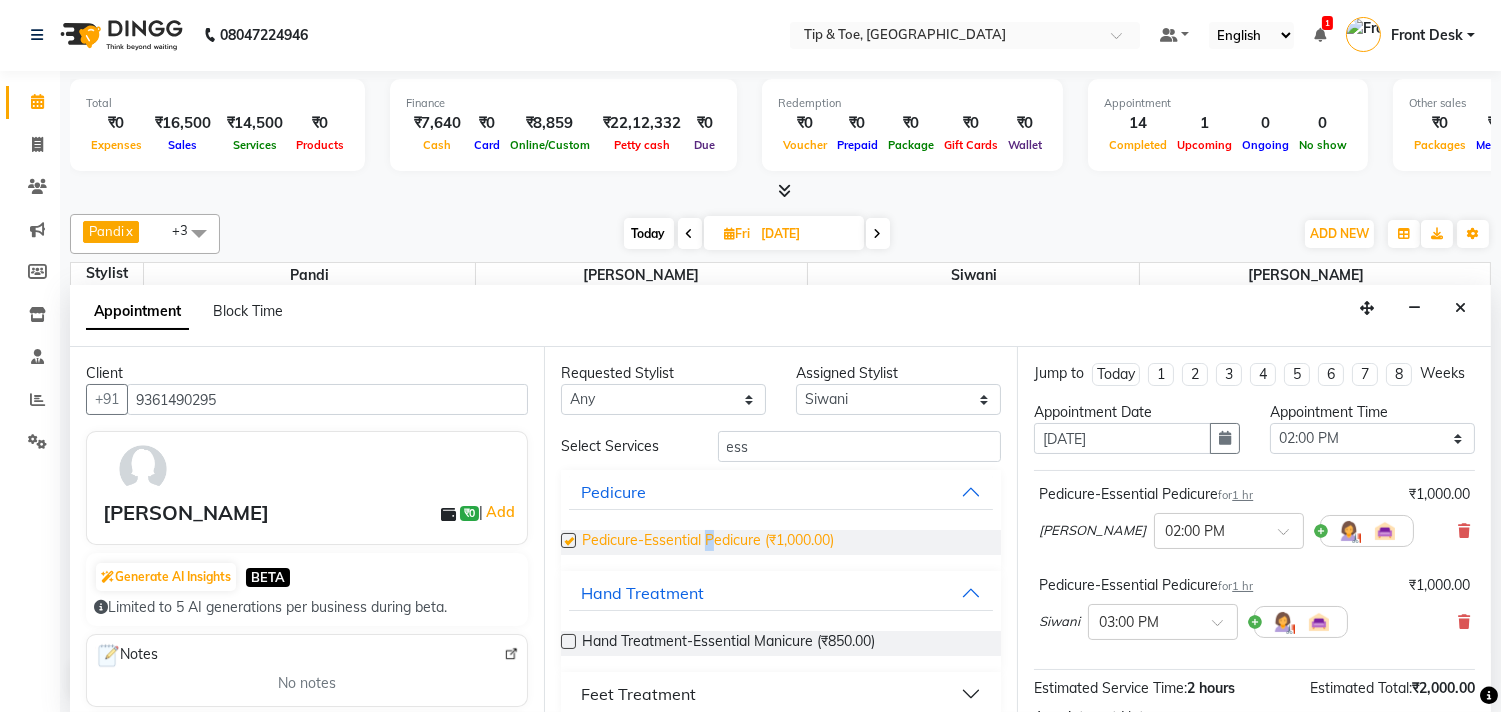 checkbox on "false" 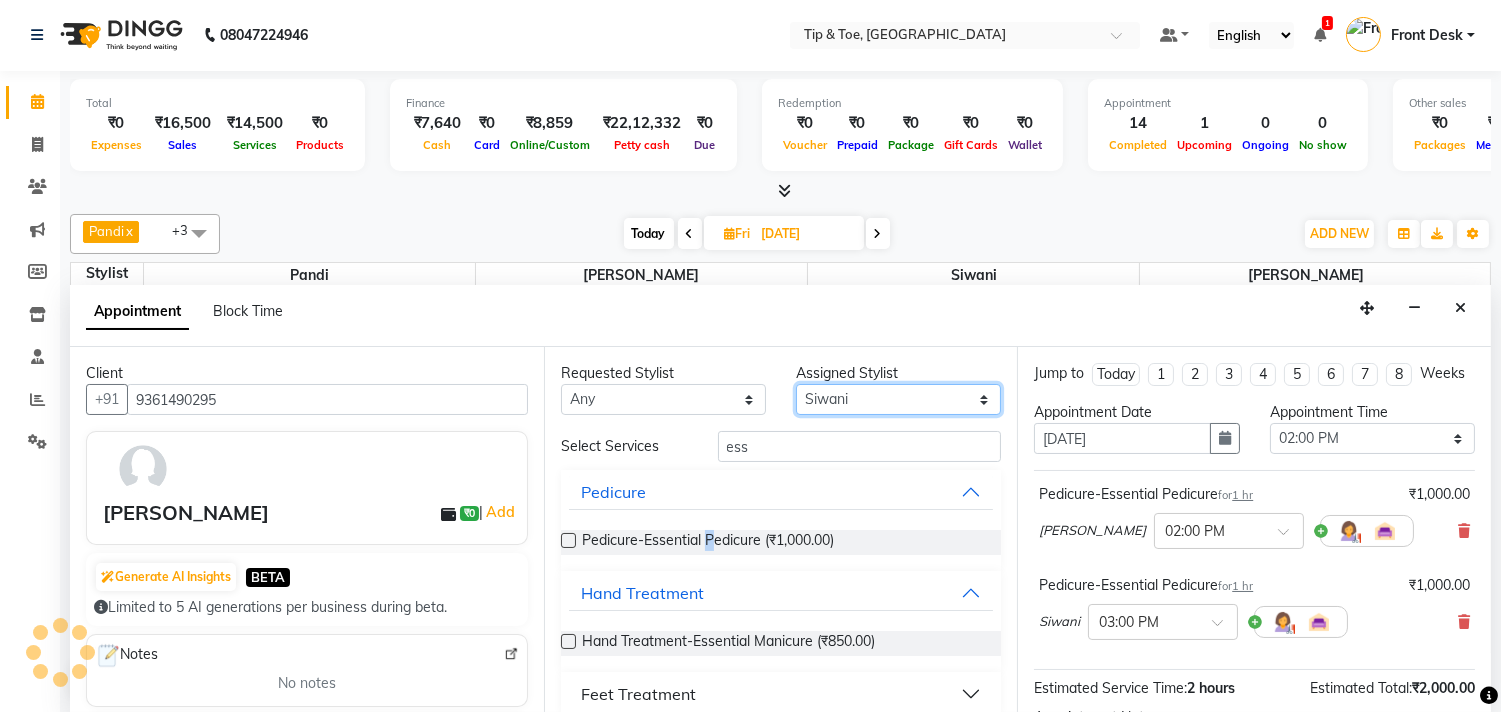 click on "Select [PERSON_NAME] Pandi Preeti [PERSON_NAME] [PERSON_NAME] Manager [PERSON_NAME]" at bounding box center (898, 399) 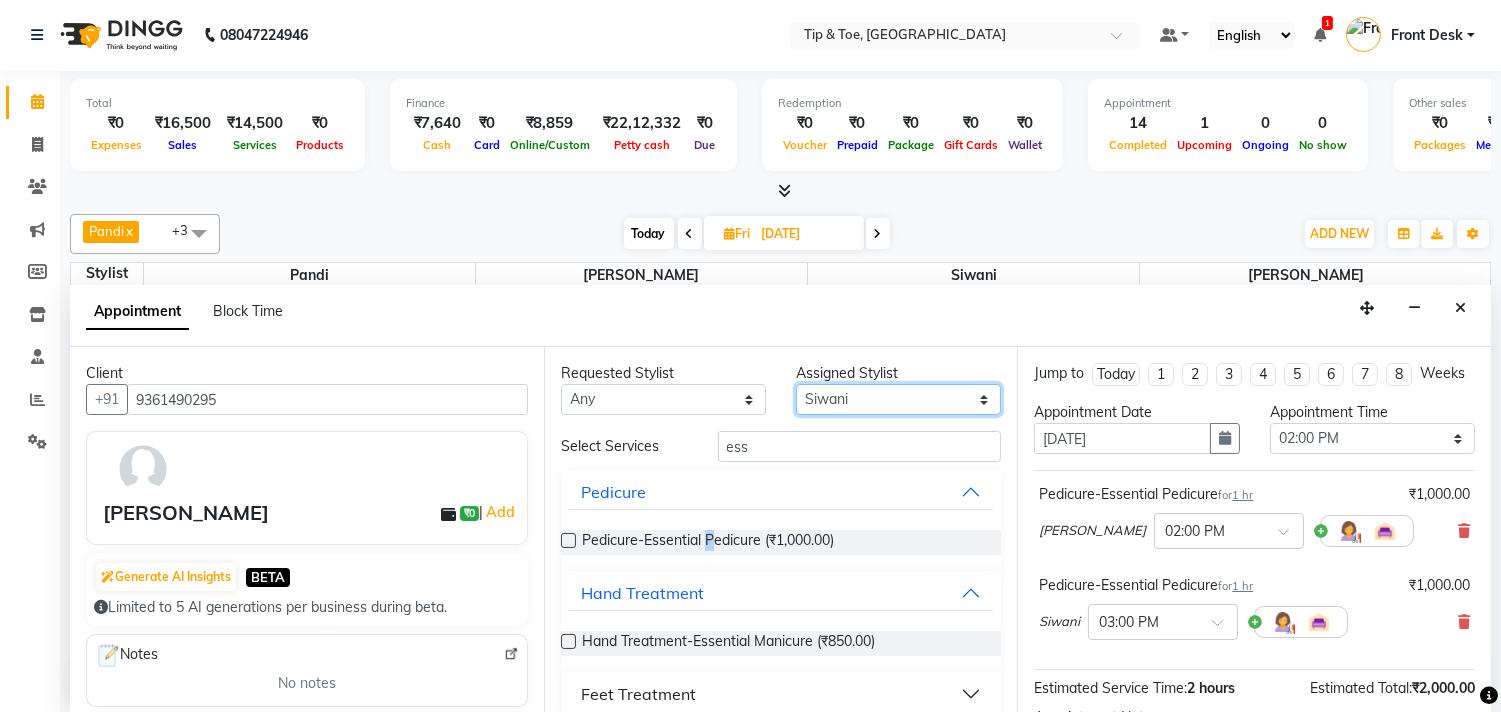 select on "75187" 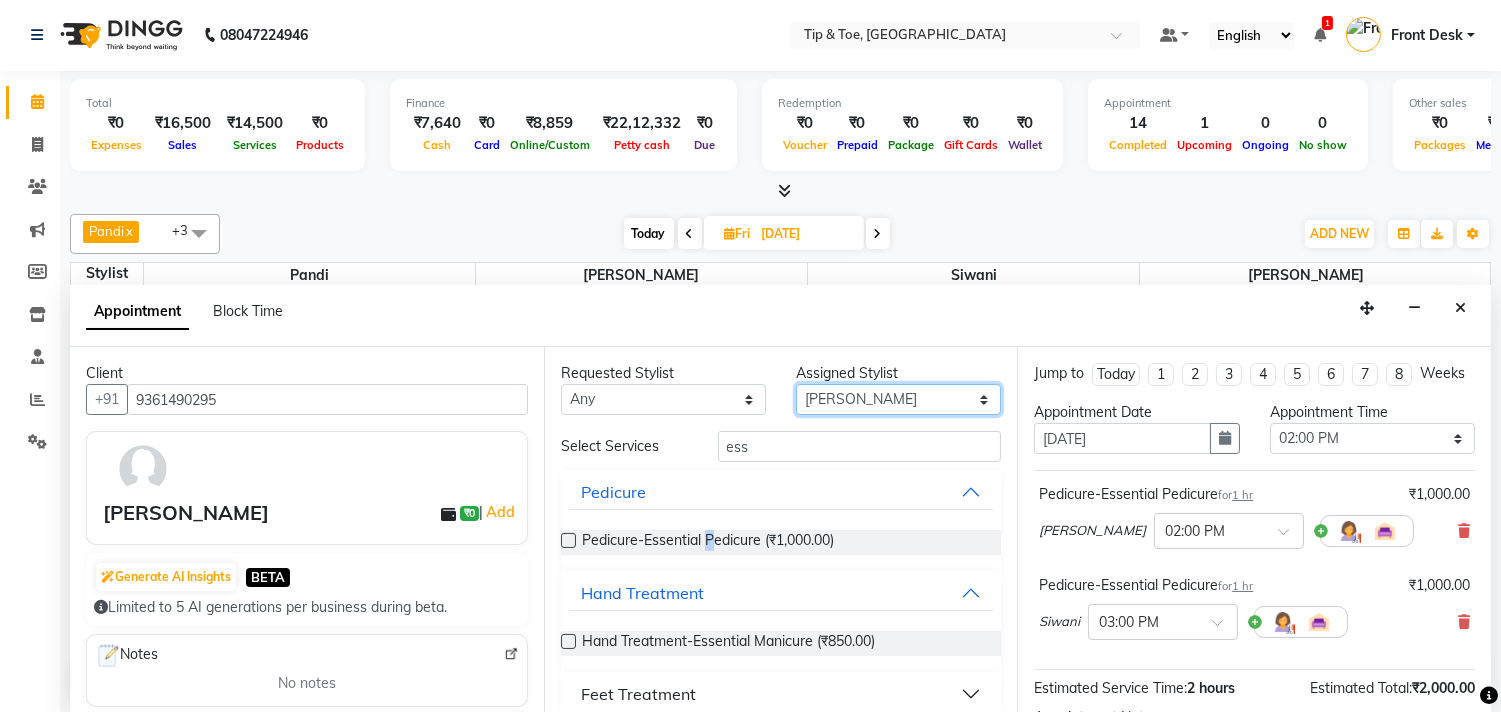 click on "Select [PERSON_NAME] Pandi Preeti [PERSON_NAME] [PERSON_NAME] Manager [PERSON_NAME]" at bounding box center (898, 399) 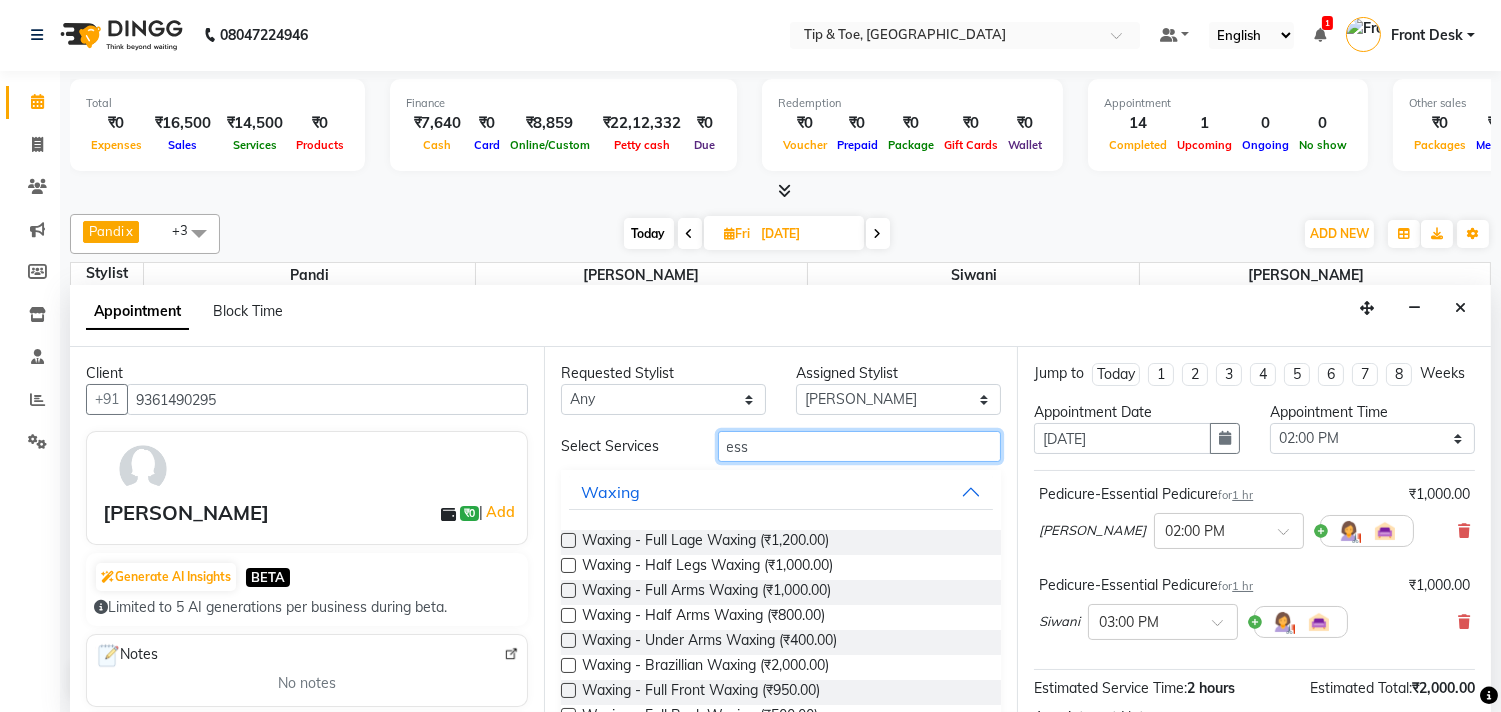 click on "ess" at bounding box center (860, 446) 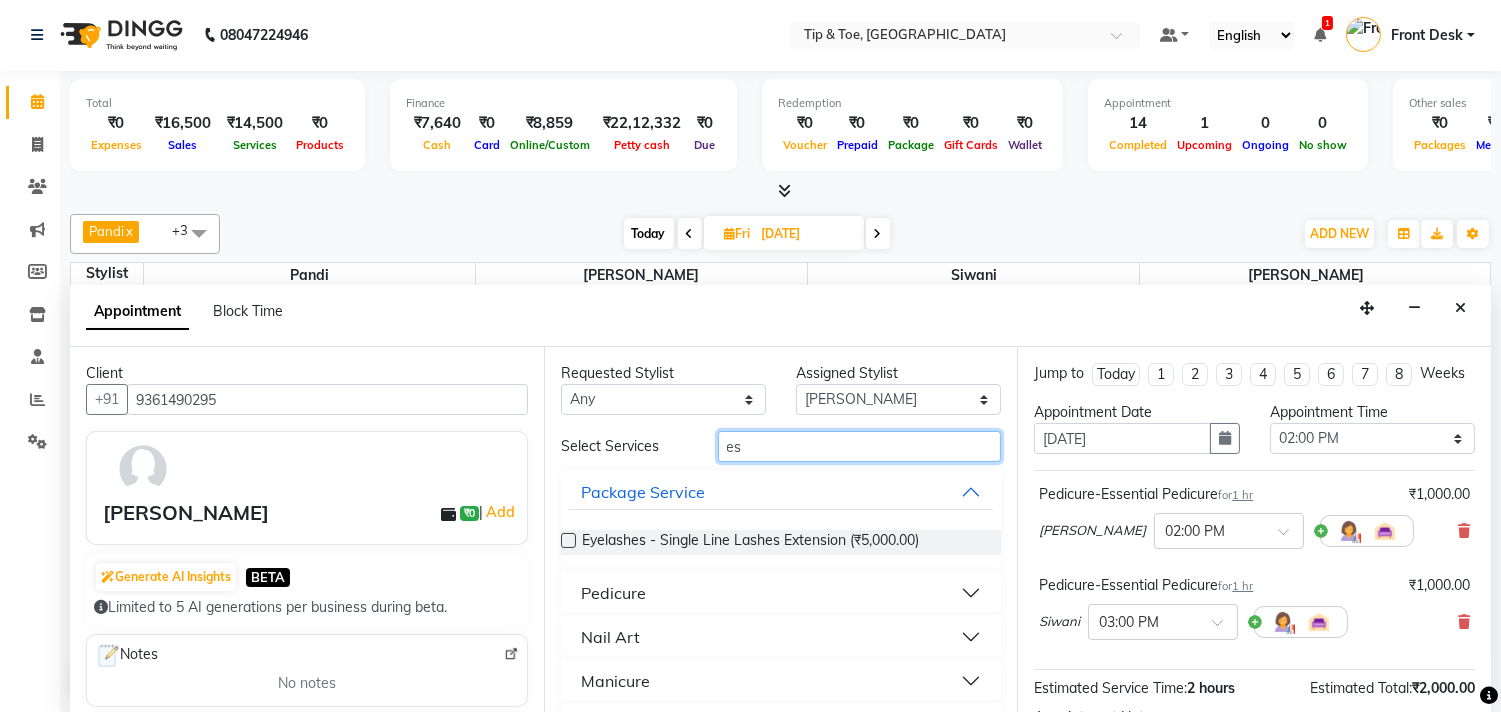 type on "ess" 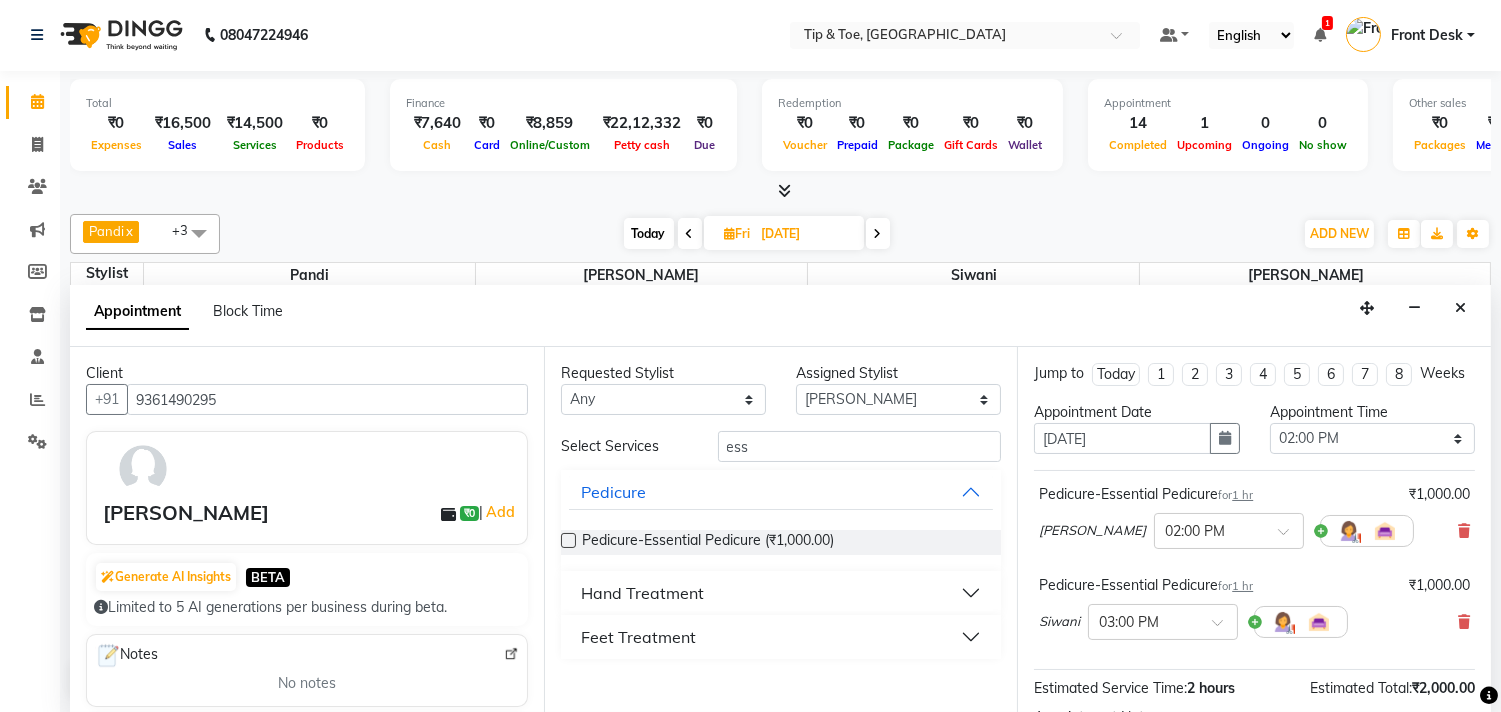 click on "Hand Treatment" at bounding box center [781, 593] 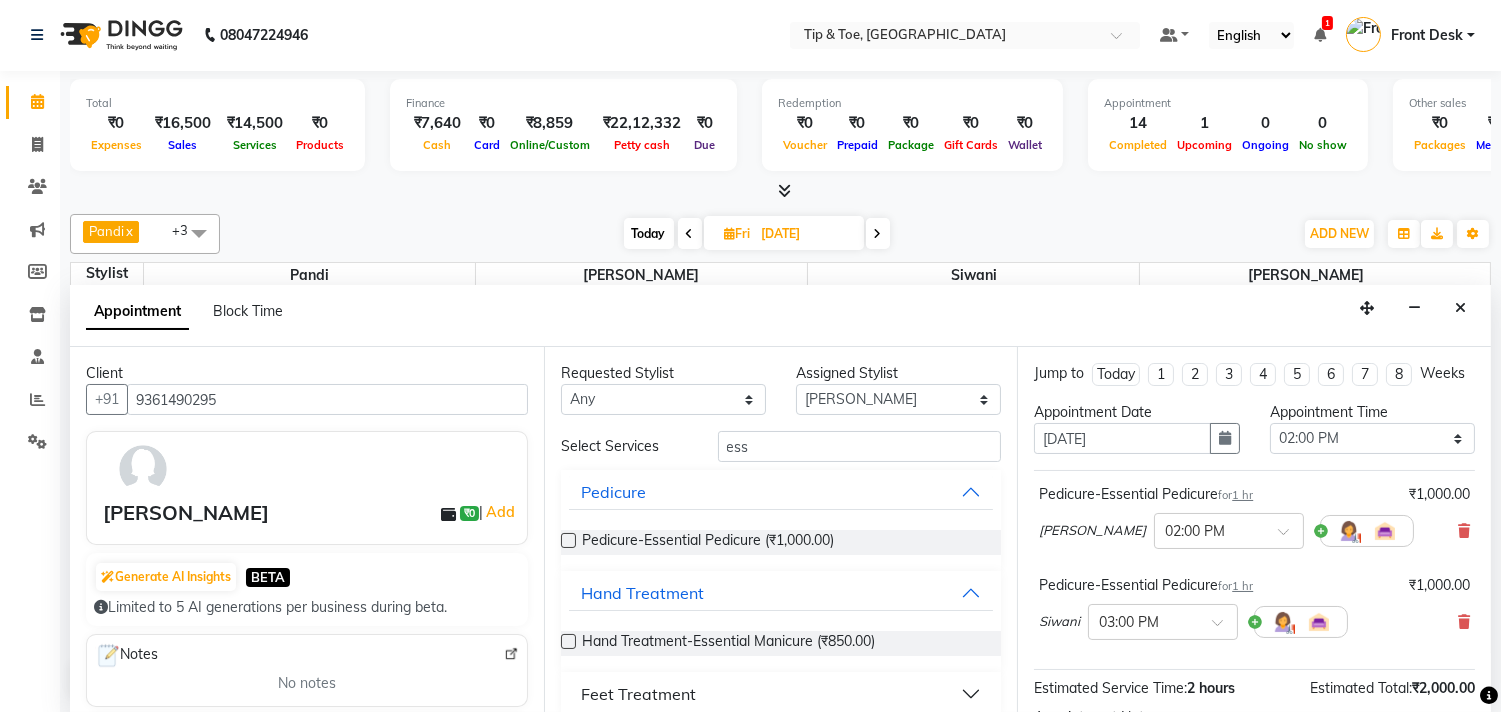click on "Hand Treatment-Essential Manicure (₹850.00)" at bounding box center [781, 643] 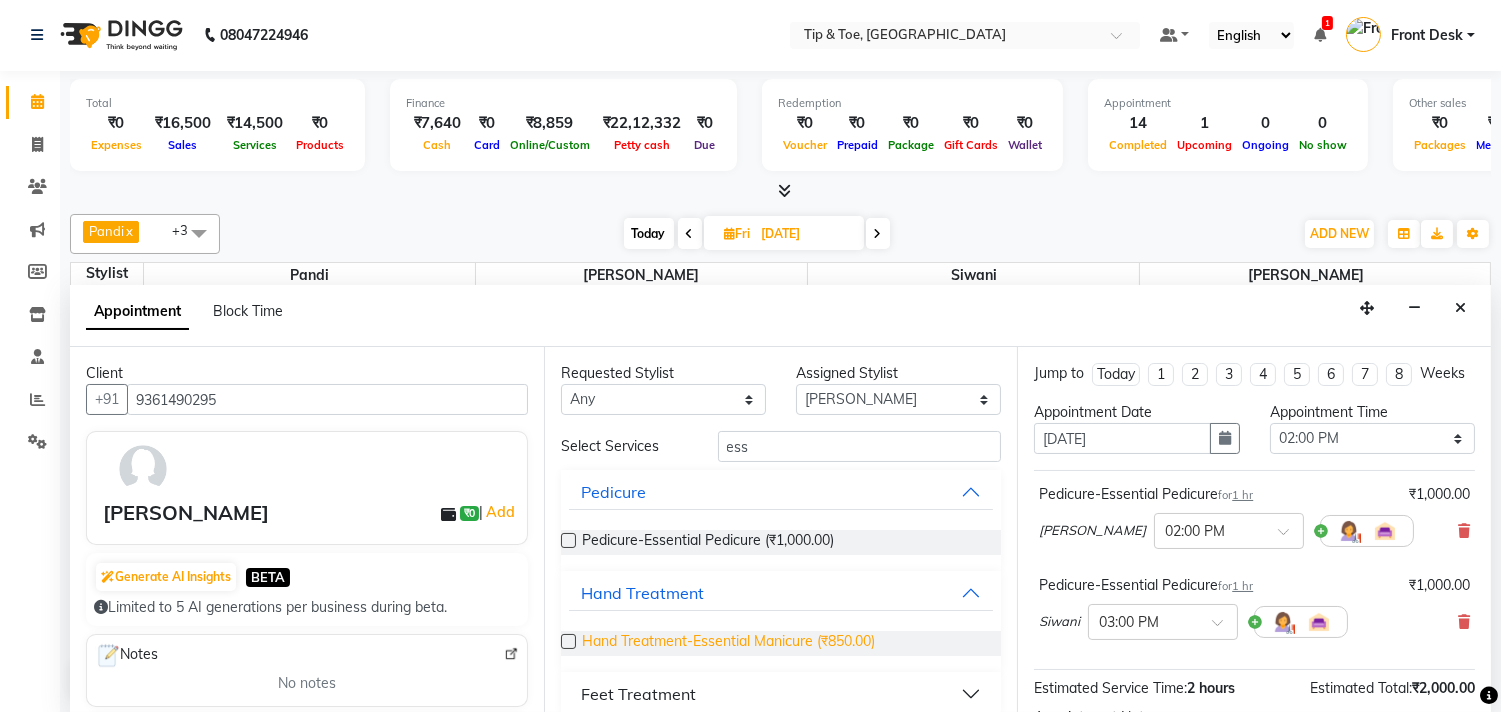 click on "Hand Treatment-Essential Manicure (₹850.00)" at bounding box center [728, 643] 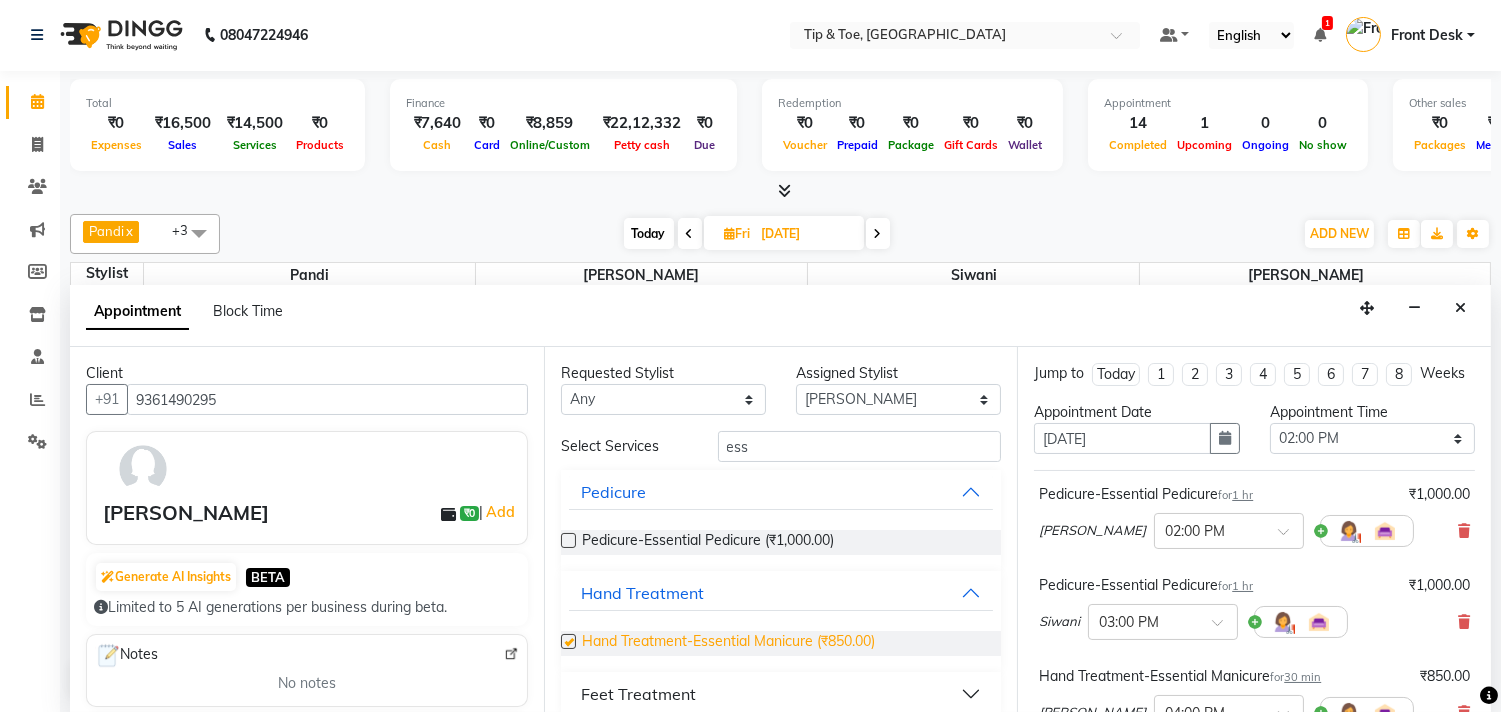 checkbox on "false" 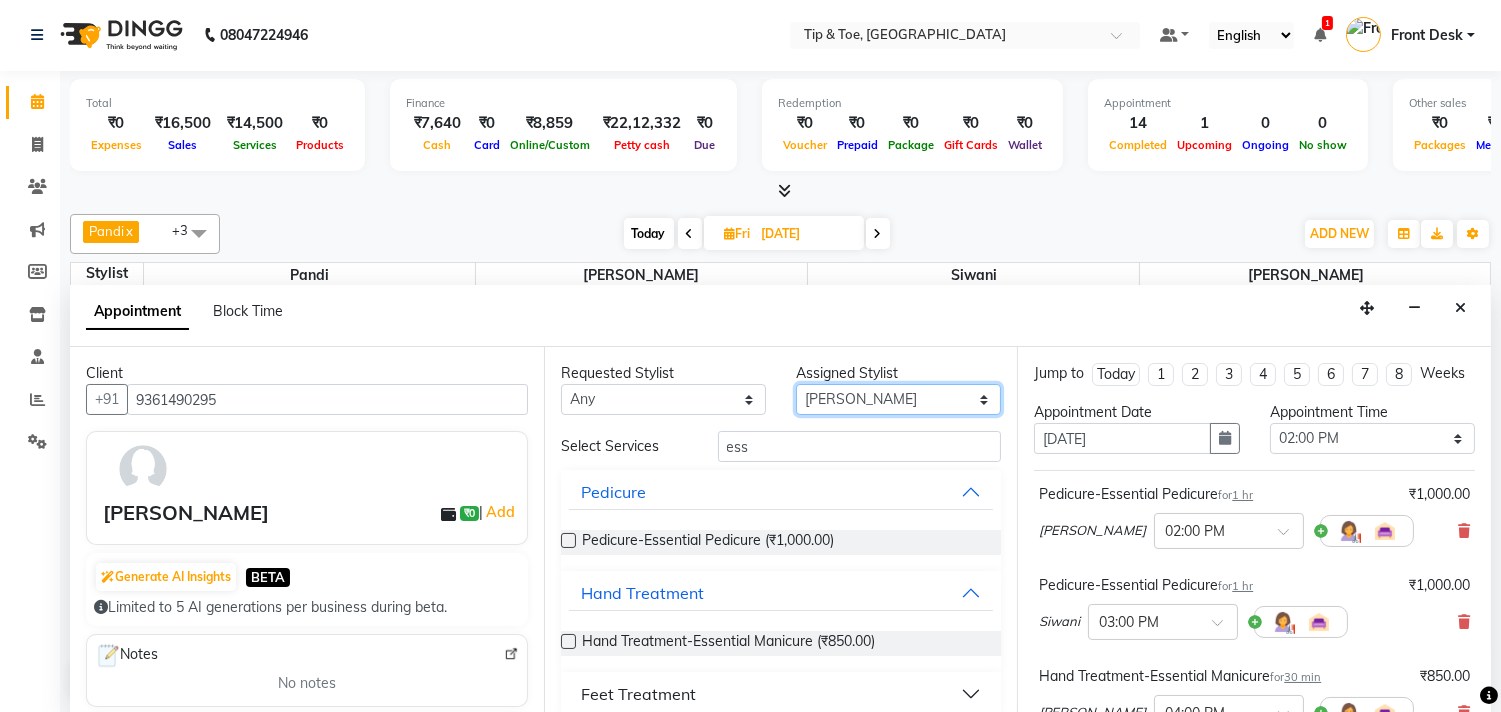 click on "Select [PERSON_NAME] Pandi Preeti [PERSON_NAME] [PERSON_NAME] Manager [PERSON_NAME]" at bounding box center (898, 399) 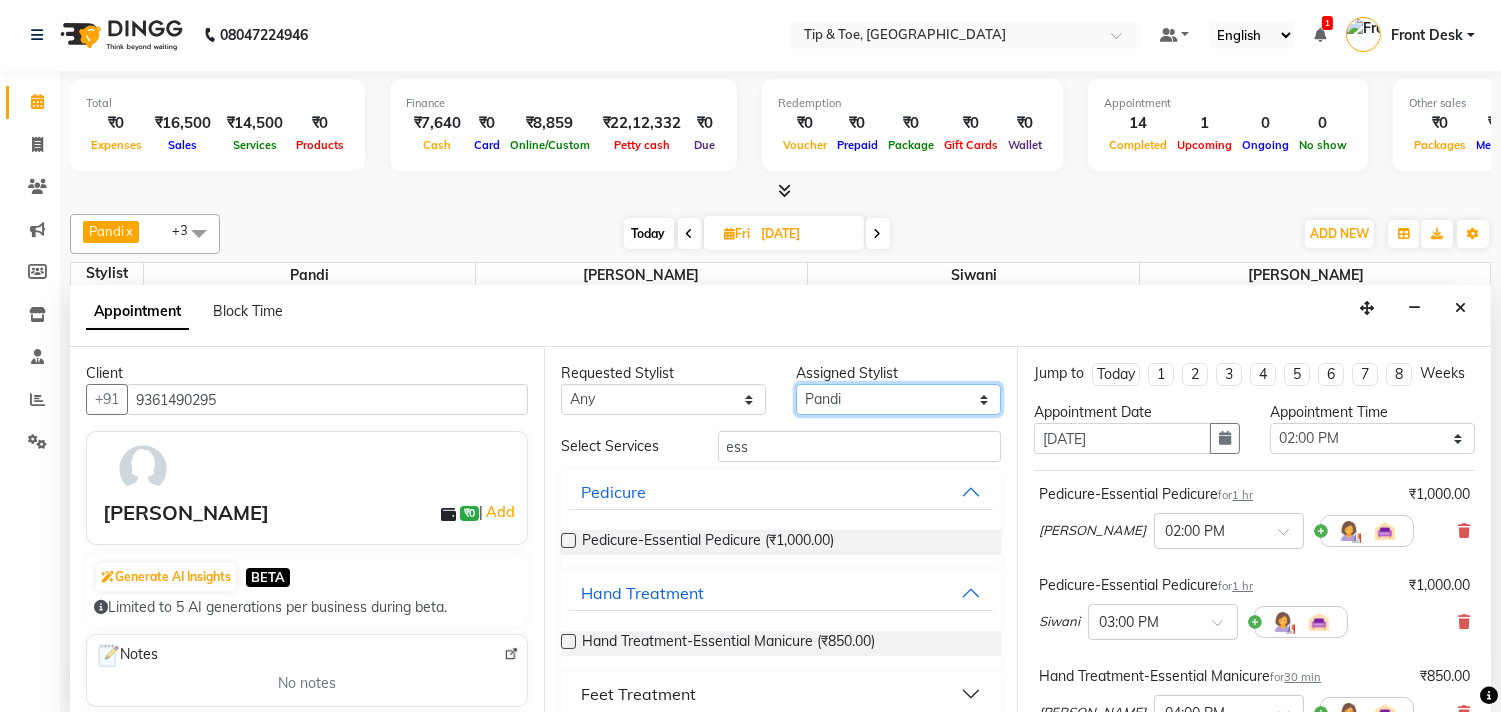 click on "Select [PERSON_NAME] Pandi Preeti [PERSON_NAME] [PERSON_NAME] Manager [PERSON_NAME]" at bounding box center [898, 399] 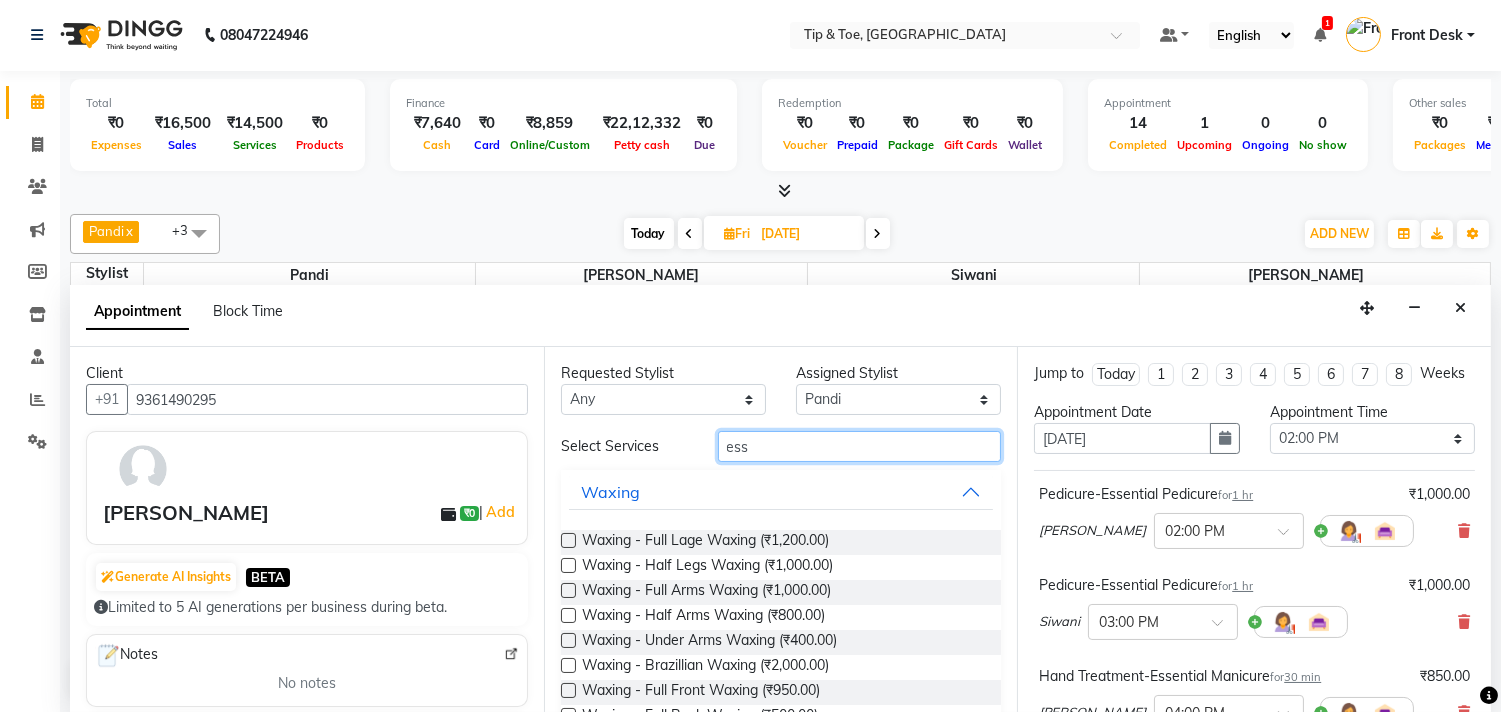 click on "ess" at bounding box center (860, 446) 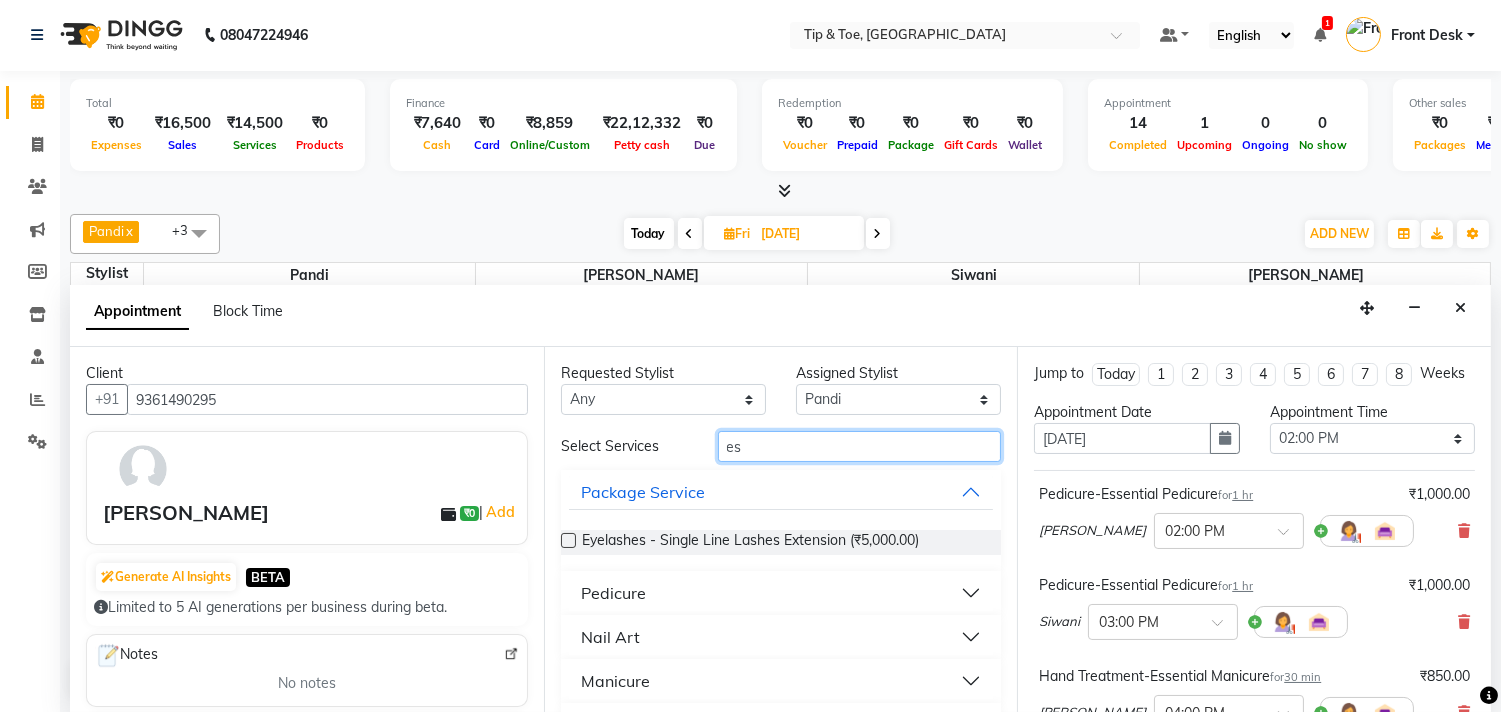 type on "ess" 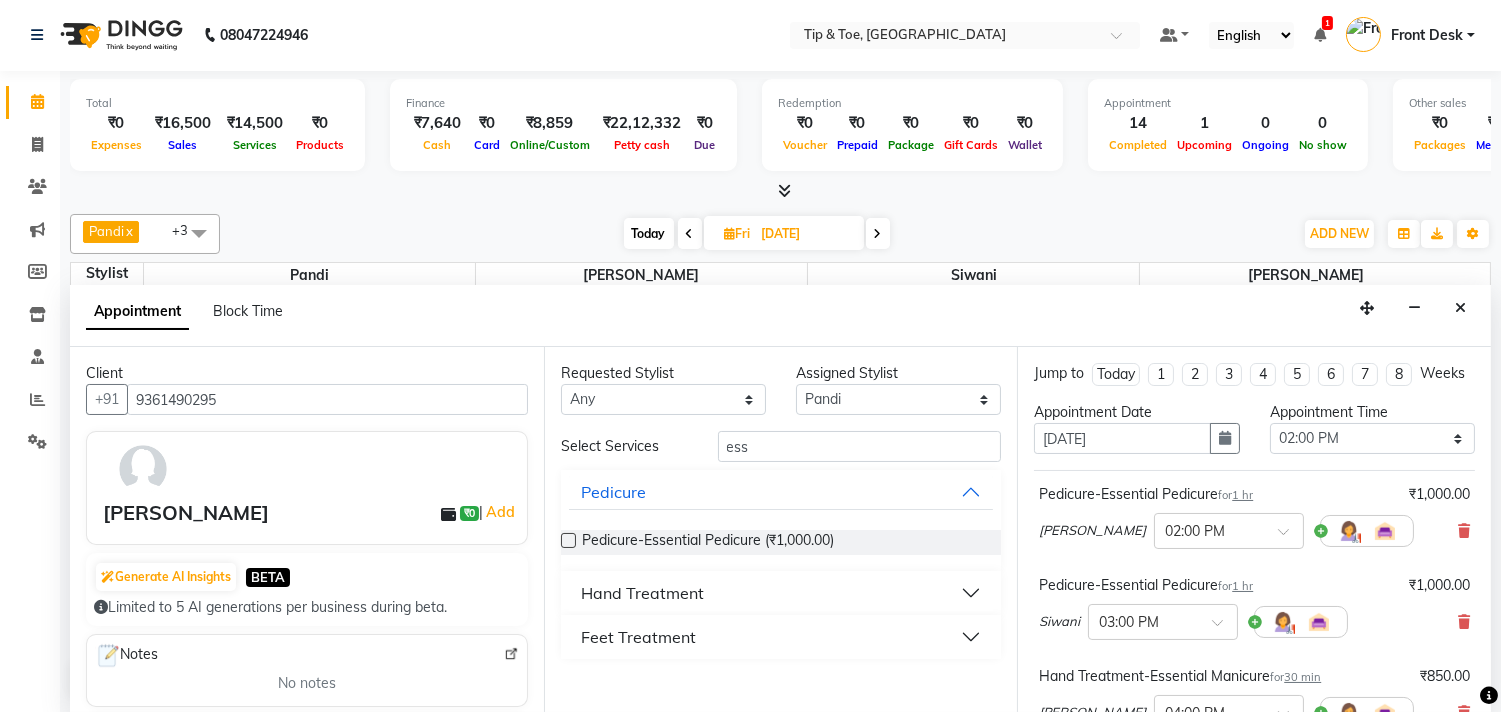 click on "Hand Treatment" at bounding box center [781, 593] 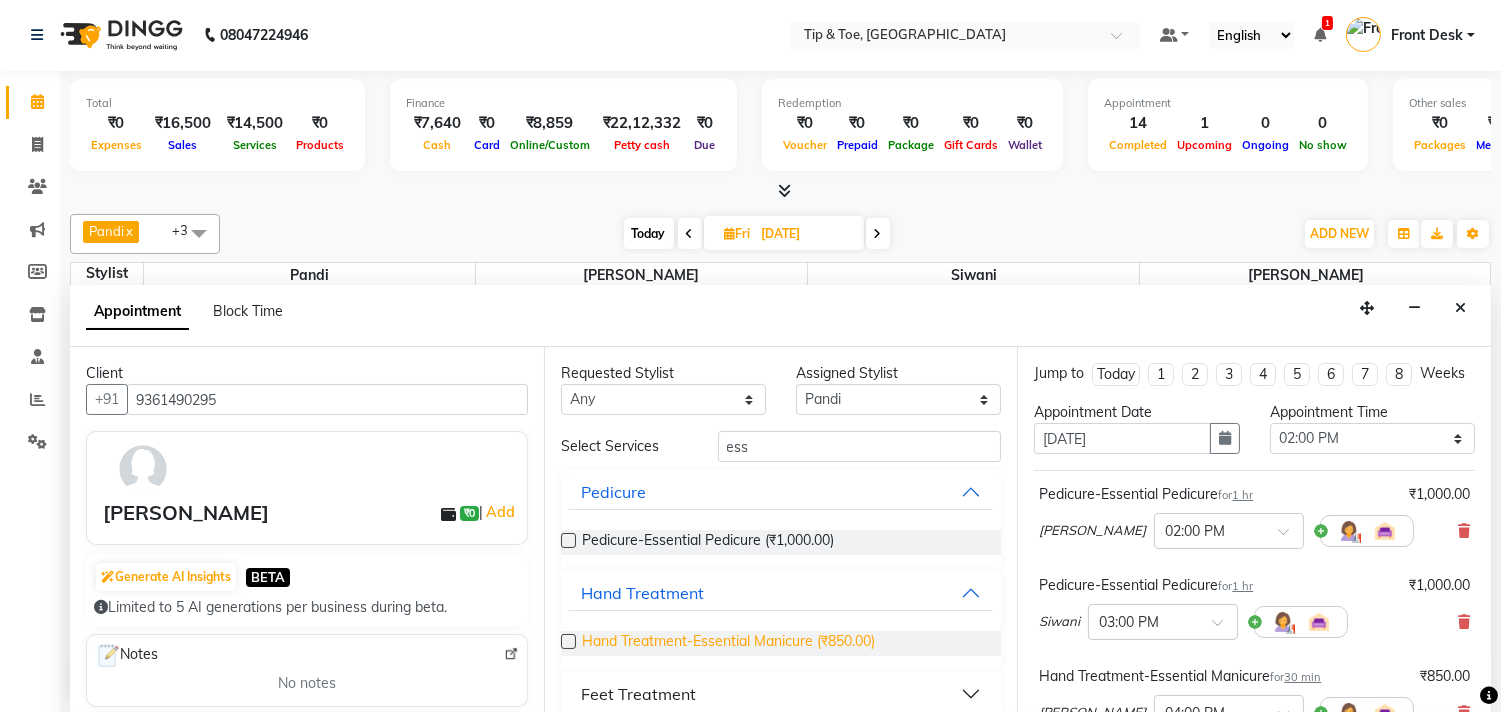 click on "Hand Treatment-Essential Manicure (₹850.00)" at bounding box center [728, 643] 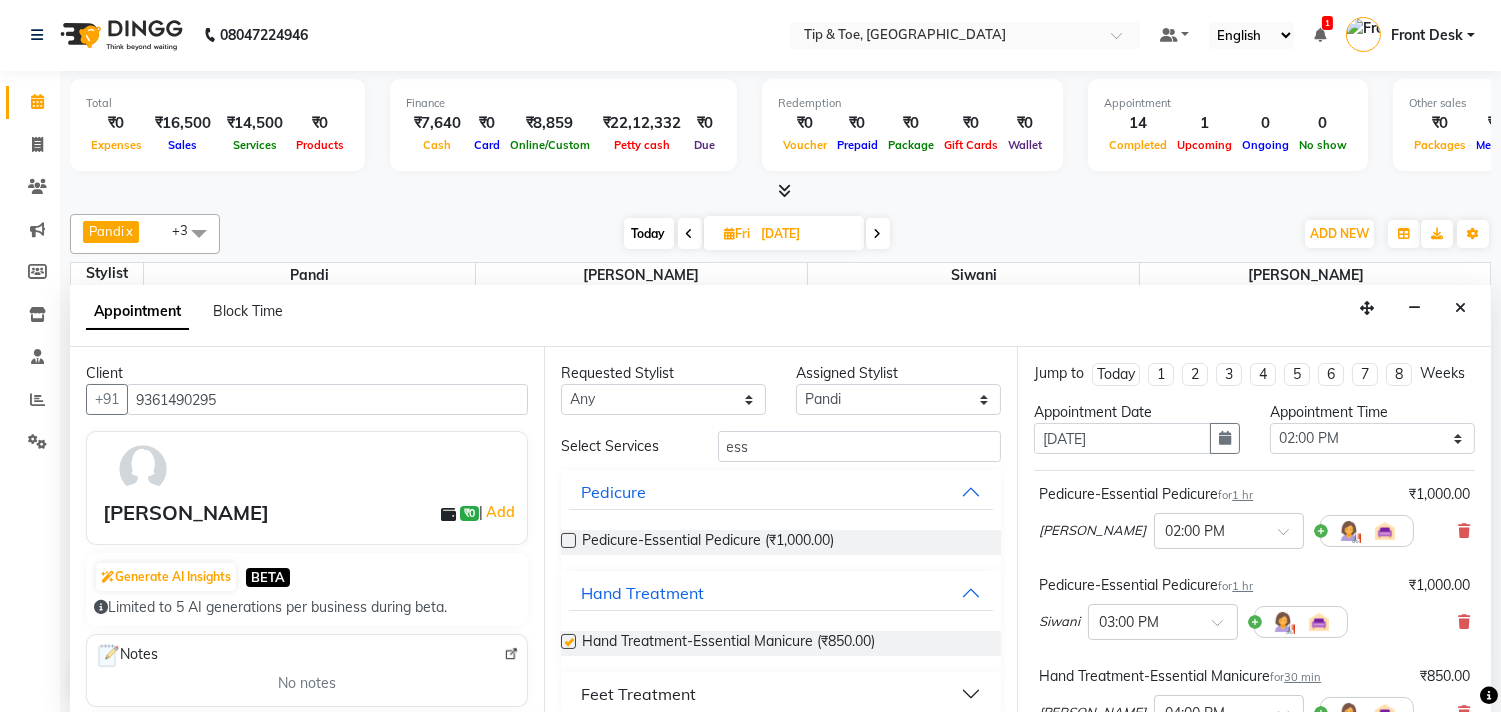 checkbox on "false" 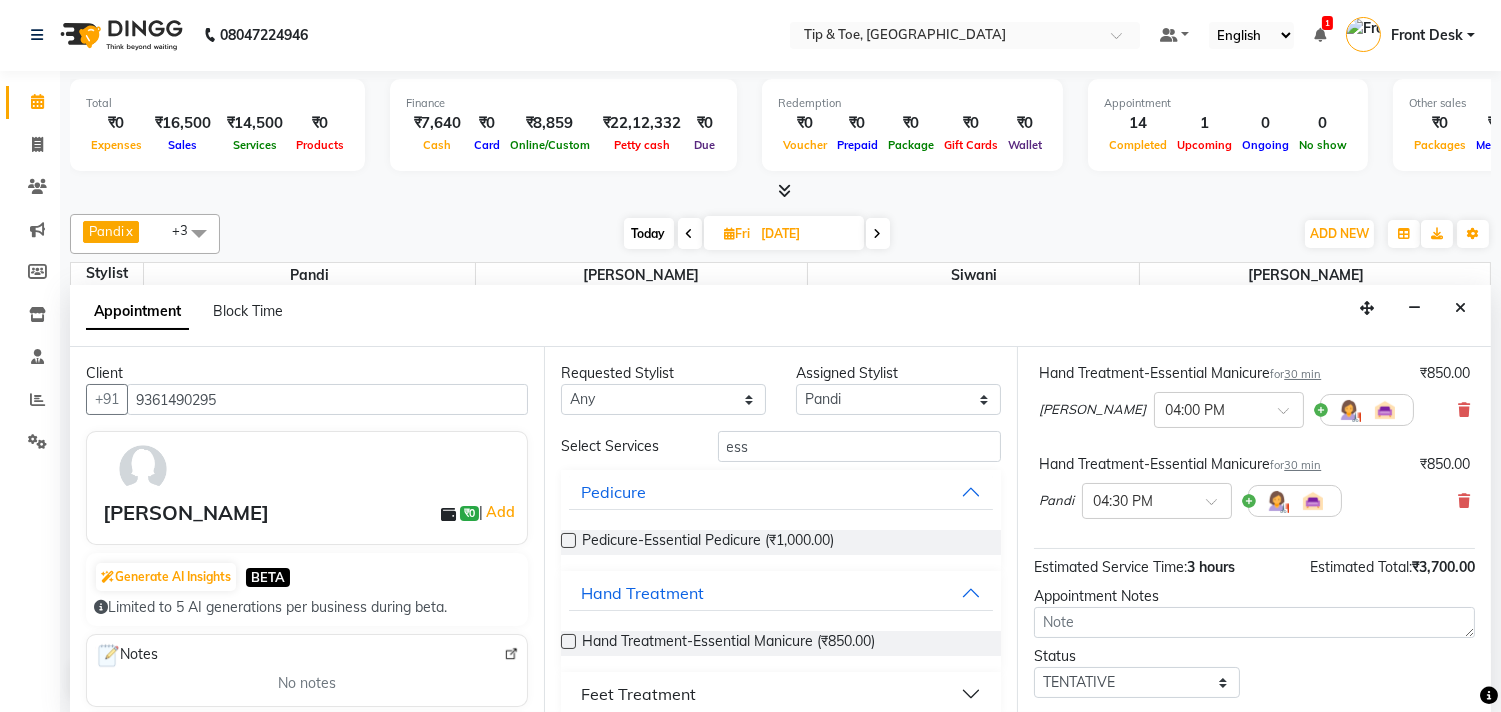 scroll, scrollTop: 433, scrollLeft: 0, axis: vertical 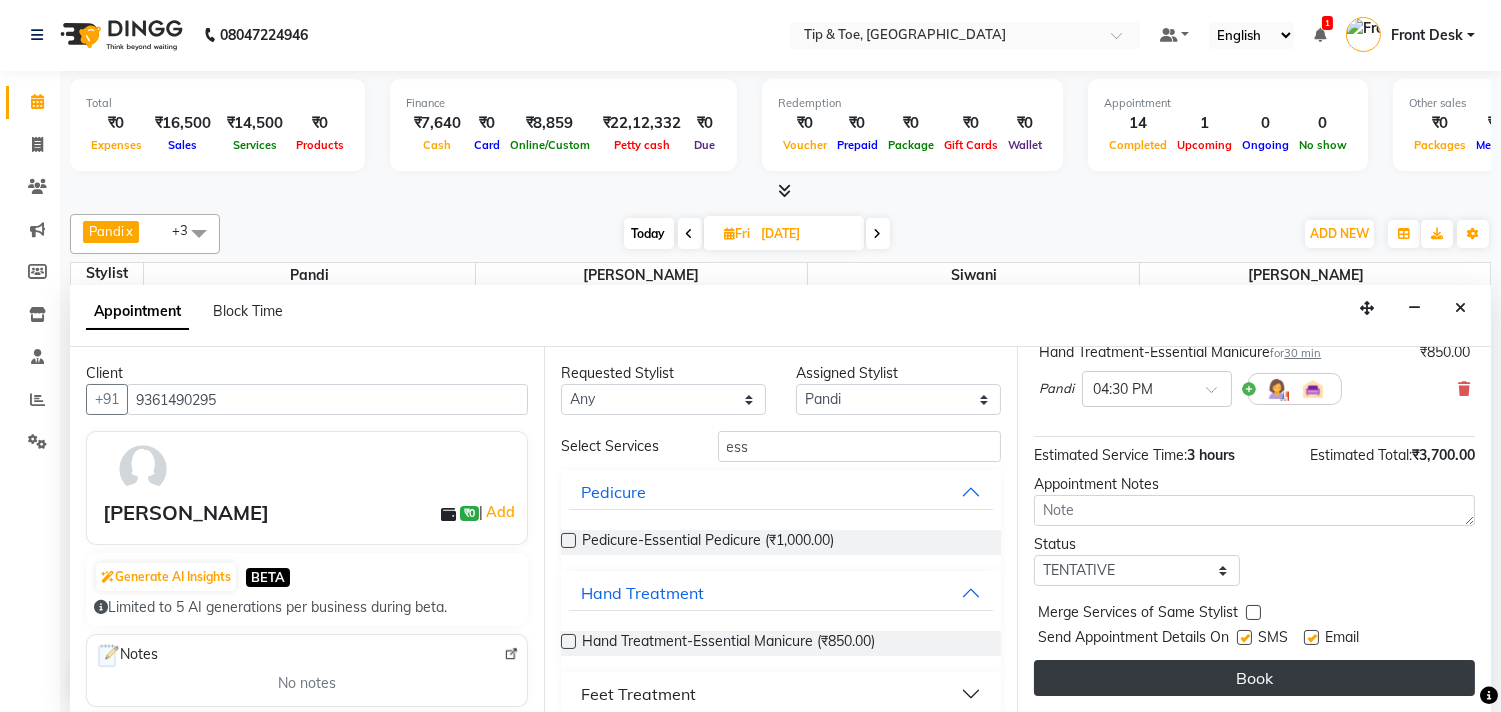 click on "Book" at bounding box center [1254, 678] 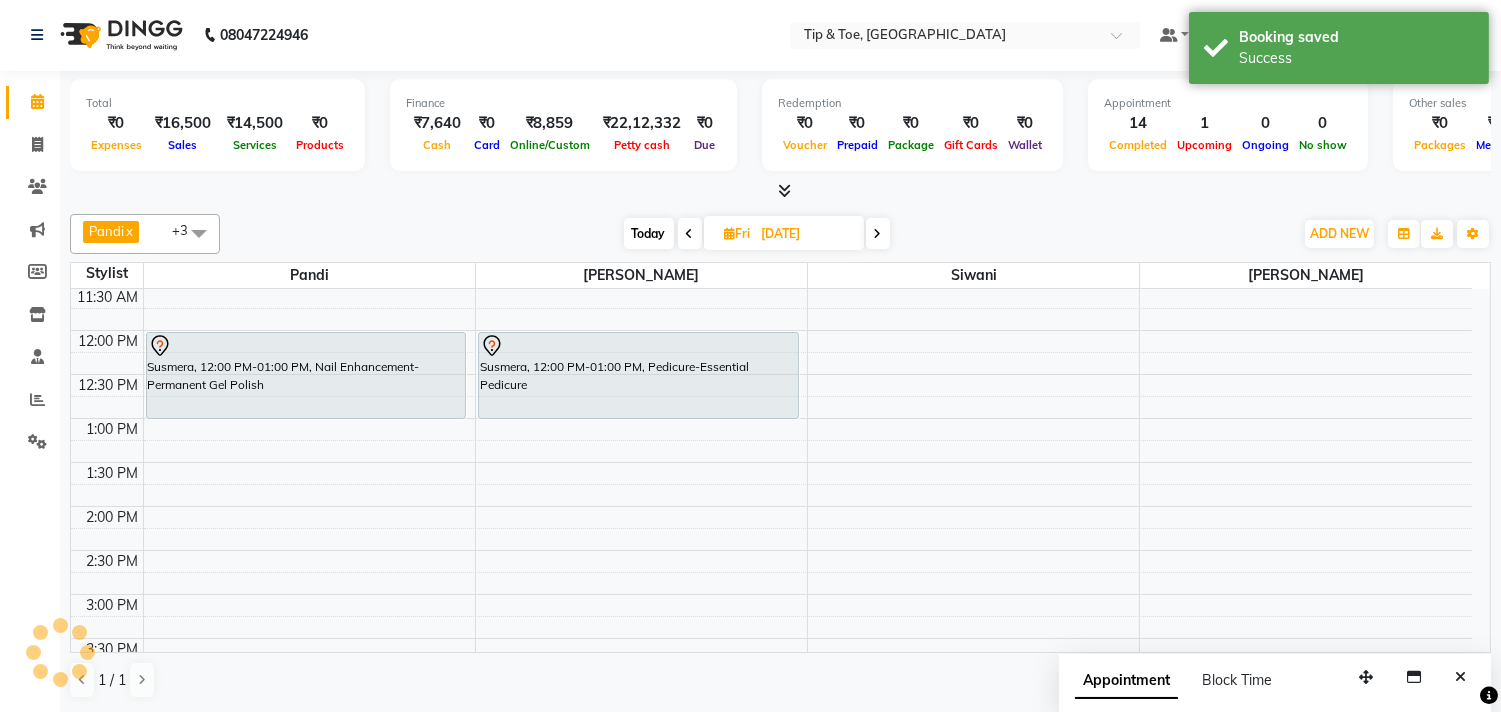 scroll, scrollTop: 0, scrollLeft: 0, axis: both 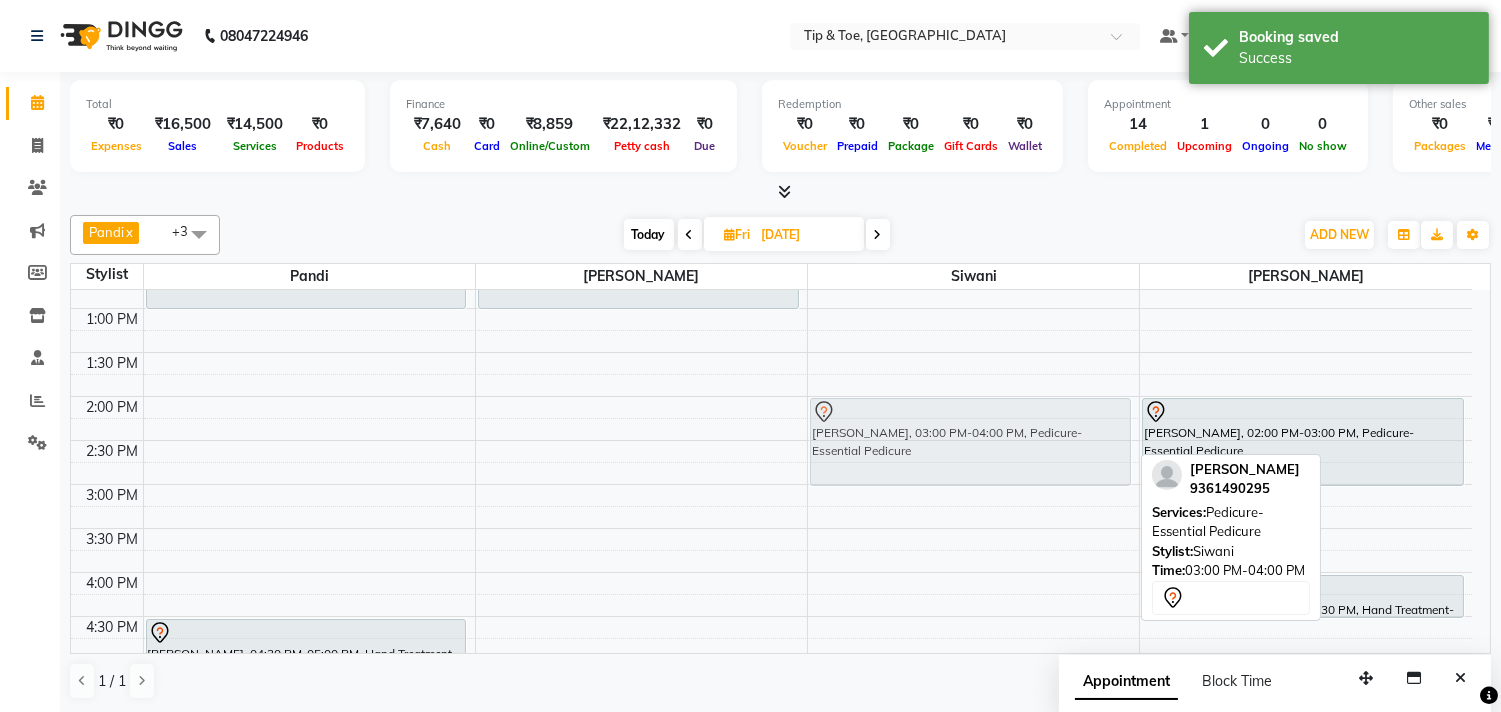 drag, startPoint x: 978, startPoint y: 500, endPoint x: 1042, endPoint y: 421, distance: 101.671036 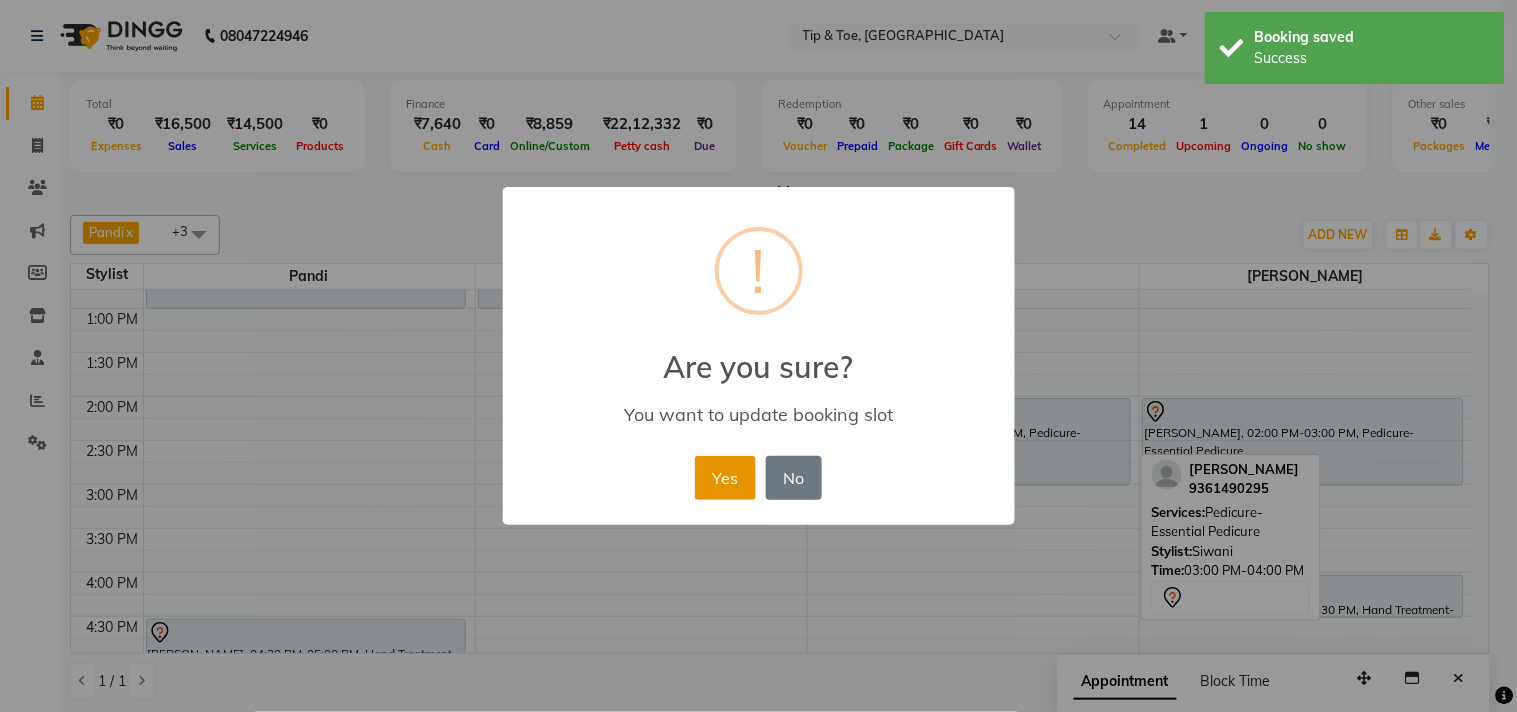 click on "Yes" at bounding box center [725, 478] 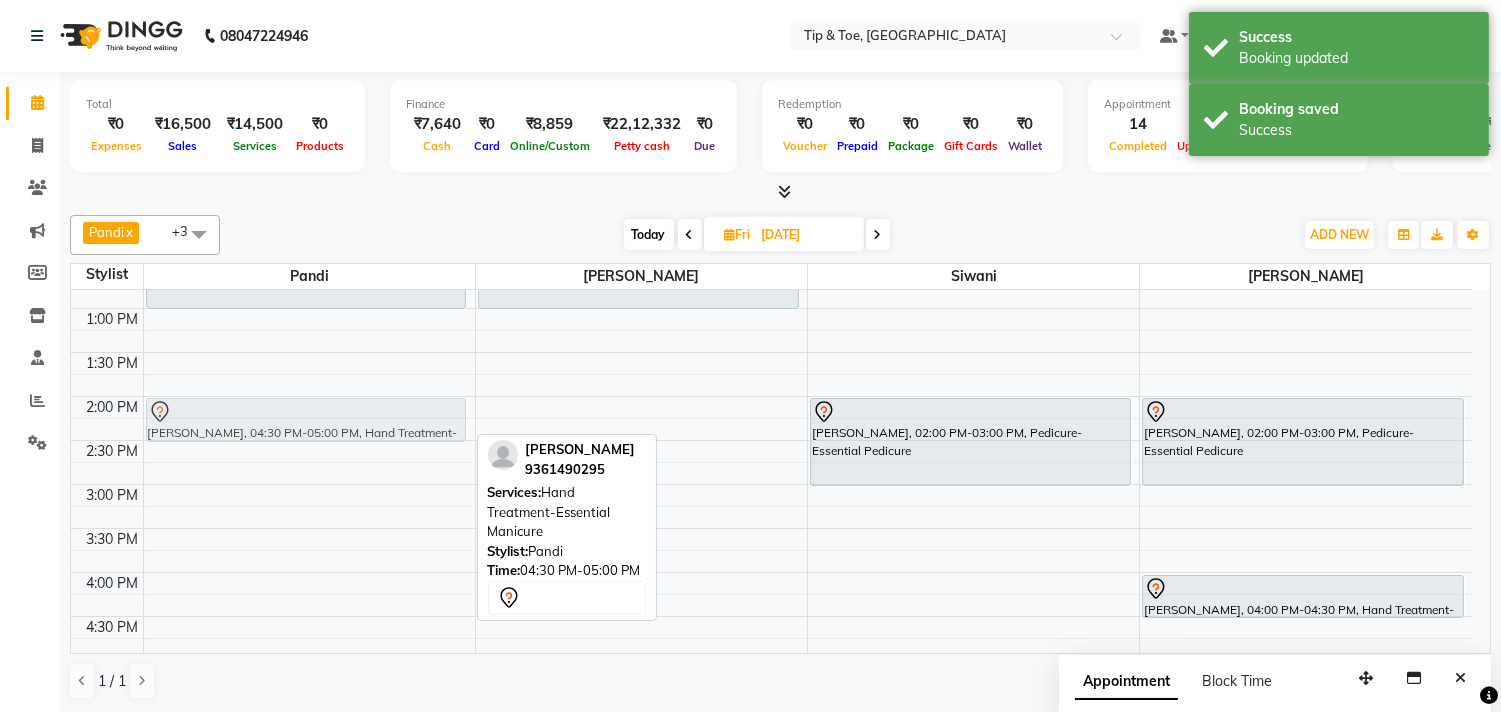 drag, startPoint x: 275, startPoint y: 636, endPoint x: 320, endPoint y: 421, distance: 219.65883 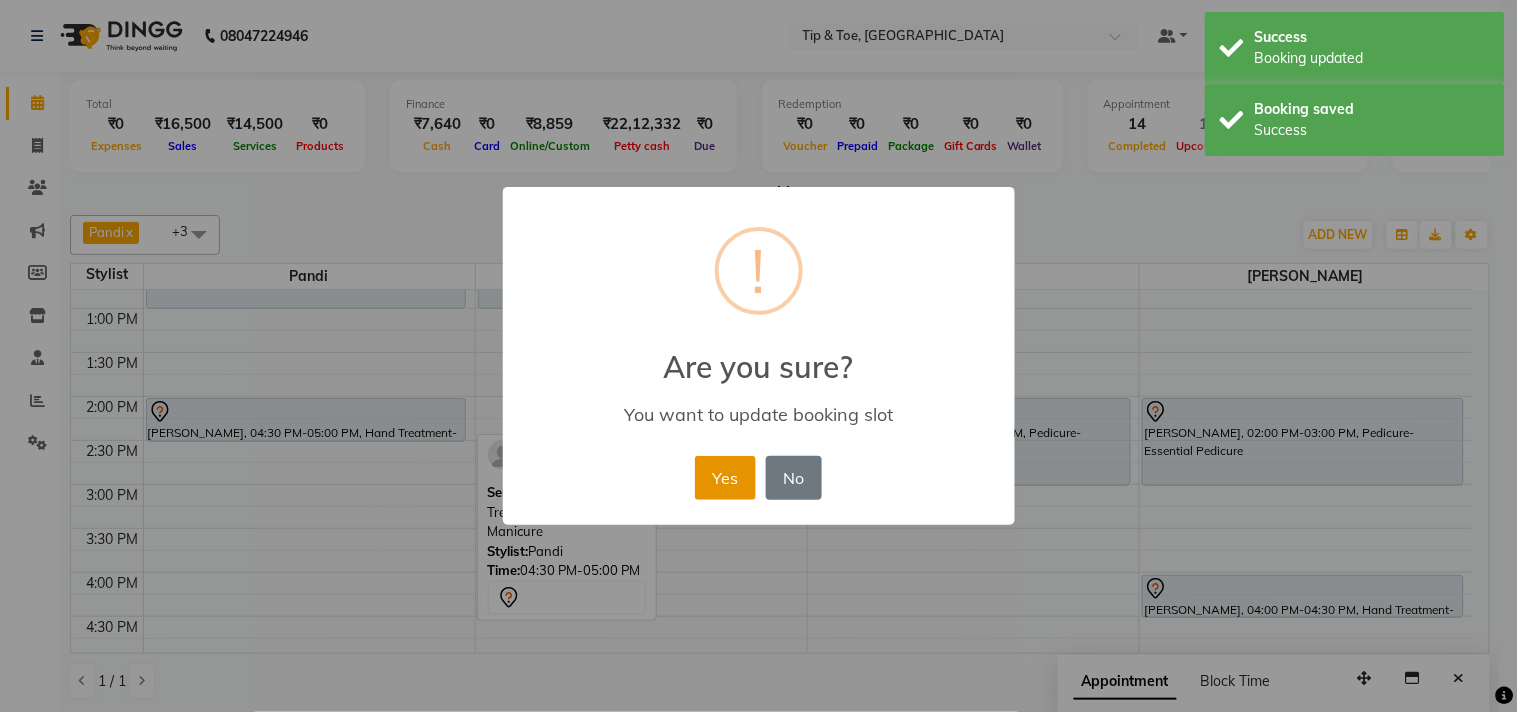 click on "Yes" at bounding box center (725, 478) 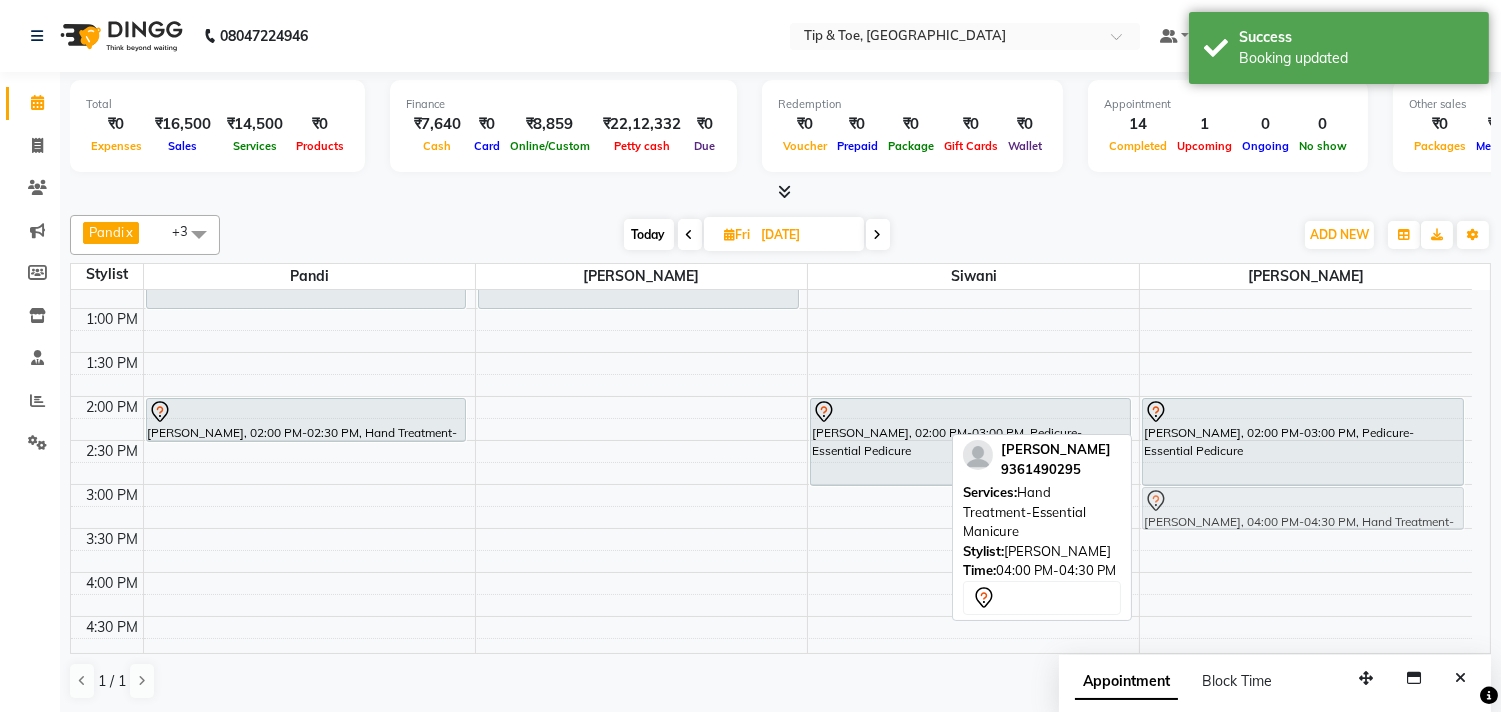 drag, startPoint x: 1241, startPoint y: 591, endPoint x: 1290, endPoint y: 496, distance: 106.89247 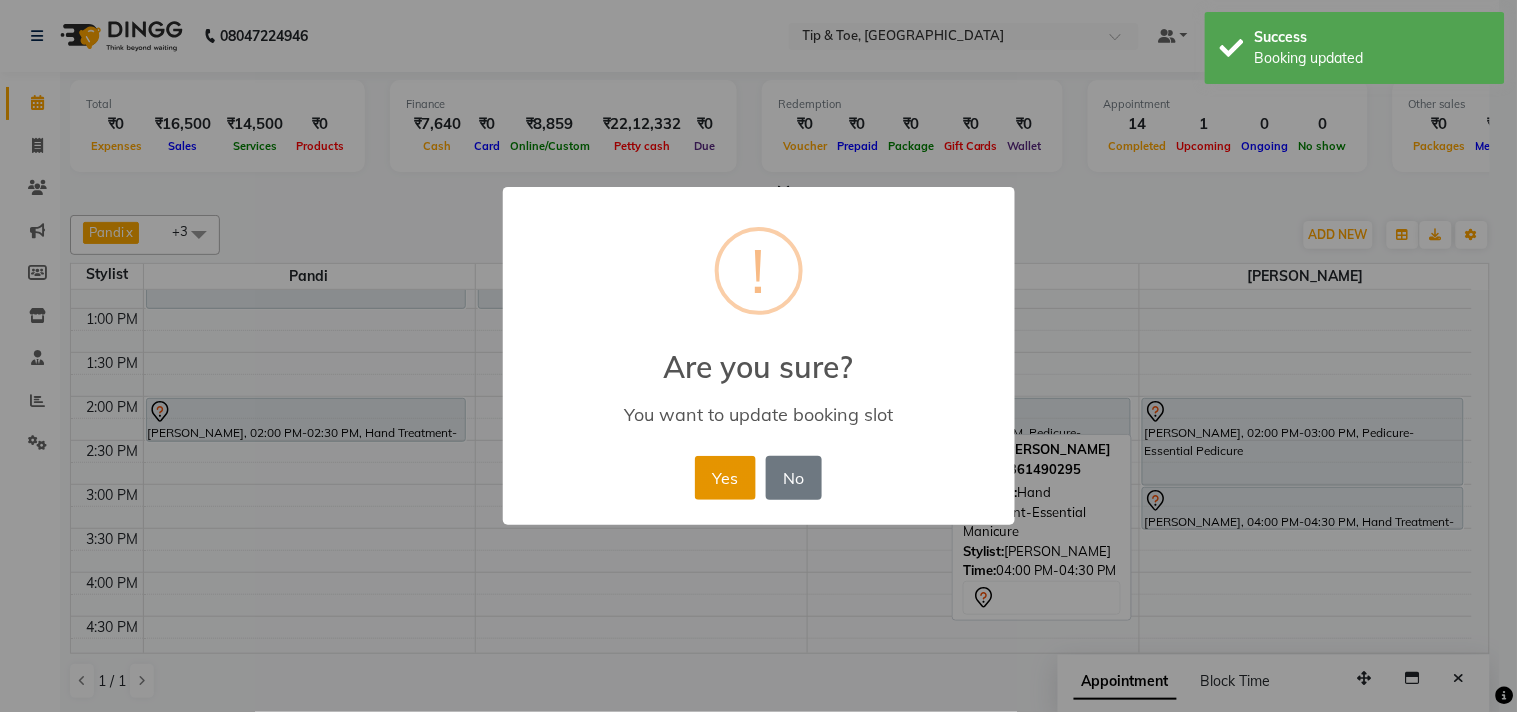click on "Yes" at bounding box center [725, 478] 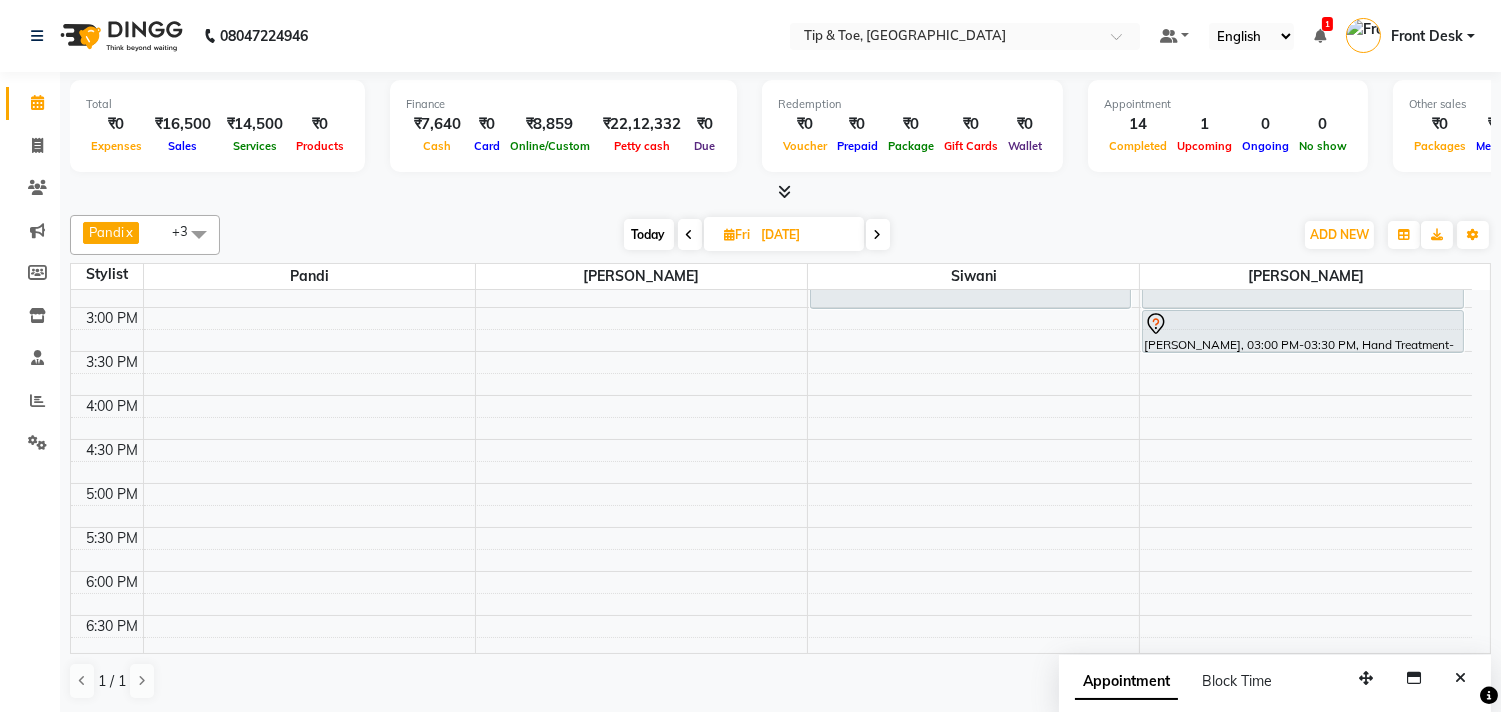 scroll, scrollTop: 555, scrollLeft: 0, axis: vertical 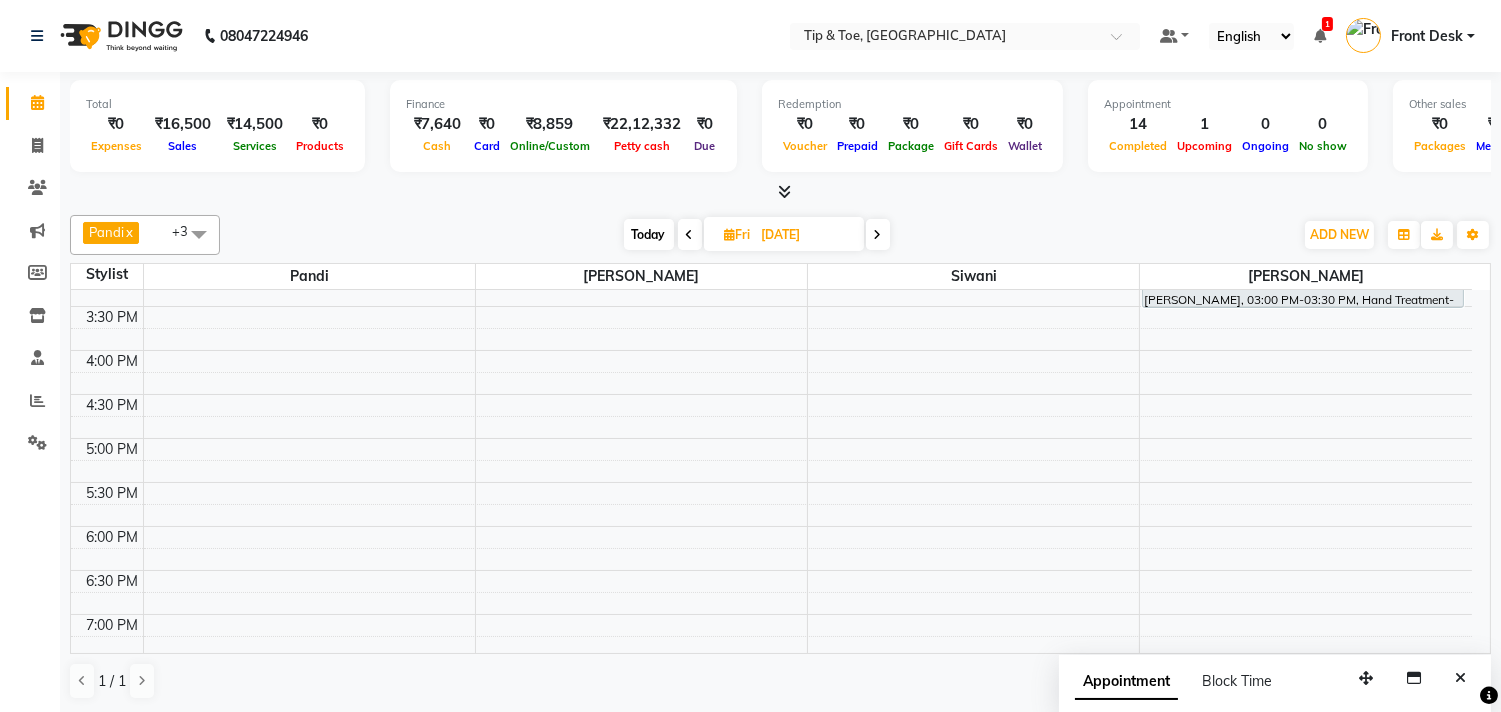 click on "9:00 AM 9:30 AM 10:00 AM 10:30 AM 11:00 AM 11:30 AM 12:00 PM 12:30 PM 1:00 PM 1:30 PM 2:00 PM 2:30 PM 3:00 PM 3:30 PM 4:00 PM 4:30 PM 5:00 PM 5:30 PM 6:00 PM 6:30 PM 7:00 PM 7:30 PM 8:00 PM 8:30 PM 9:00 PM 9:30 PM 10:00 PM 10:30 PM             [PERSON_NAME], 10:30 AM-11:30 AM, Nail Enhancement-Acrylic Set with T&T Gel Color             Susmera, 12:00 PM-01:00 PM, Nail Enhancement-Permanent Gel Polish             [PERSON_NAME], 02:00 PM-02:30 PM, Hand Treatment-Essential Manicure             Susmera, 12:00 PM-01:00 PM, Pedicure-Essential Pedicure             [PERSON_NAME], 07:30 PM-08:30 PM, Pedicure-Essential Pedicure             [PERSON_NAME], 02:00 PM-03:00 PM, Pedicure-Essential Pedicure             [PERSON_NAME], 02:00 PM-03:00 PM, Pedicure-Essential Pedicure             [PERSON_NAME], 03:00 PM-03:30 PM, Hand Treatment-Essential Manicure             [PERSON_NAME], 07:30 PM-08:30 PM, Nail Enhancement-Acrylic Set with T&T Gel Color" at bounding box center (771, 350) 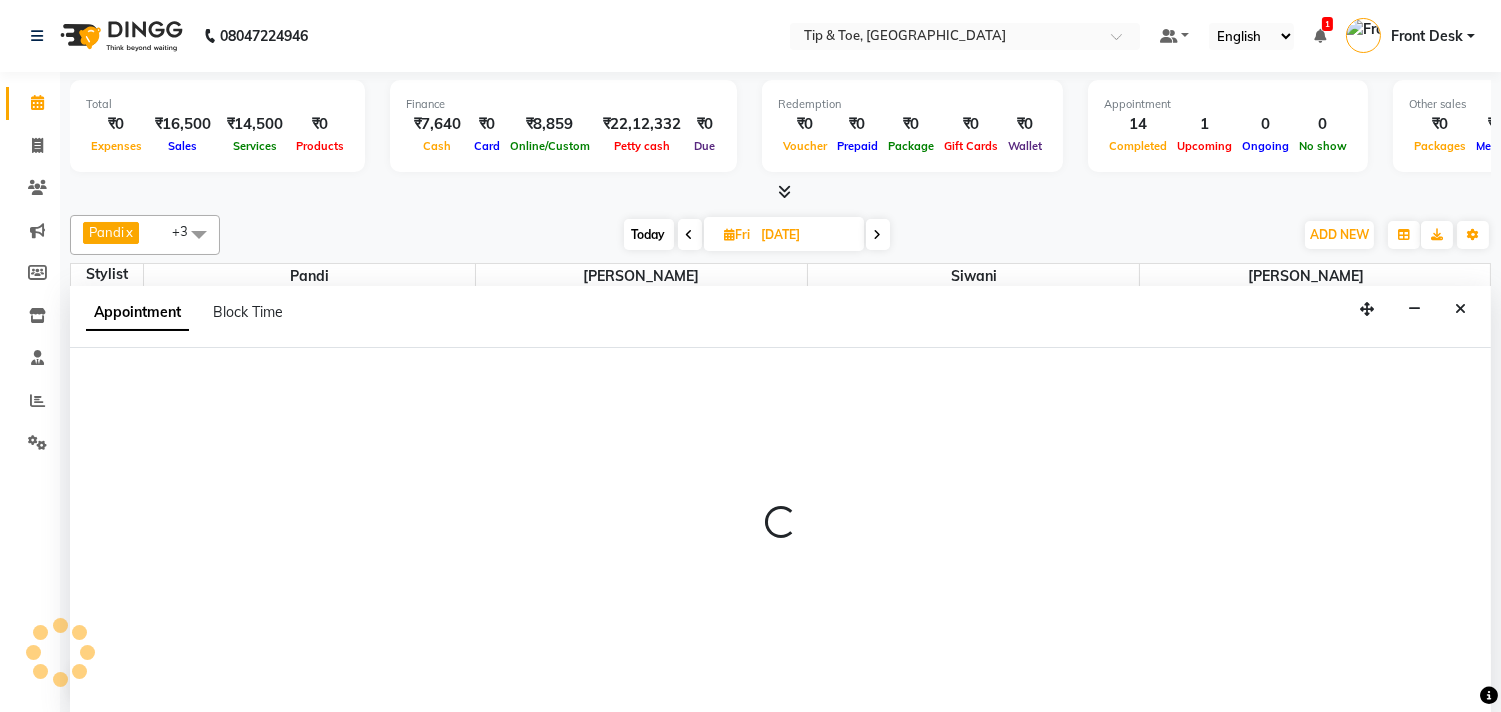 select on "39912" 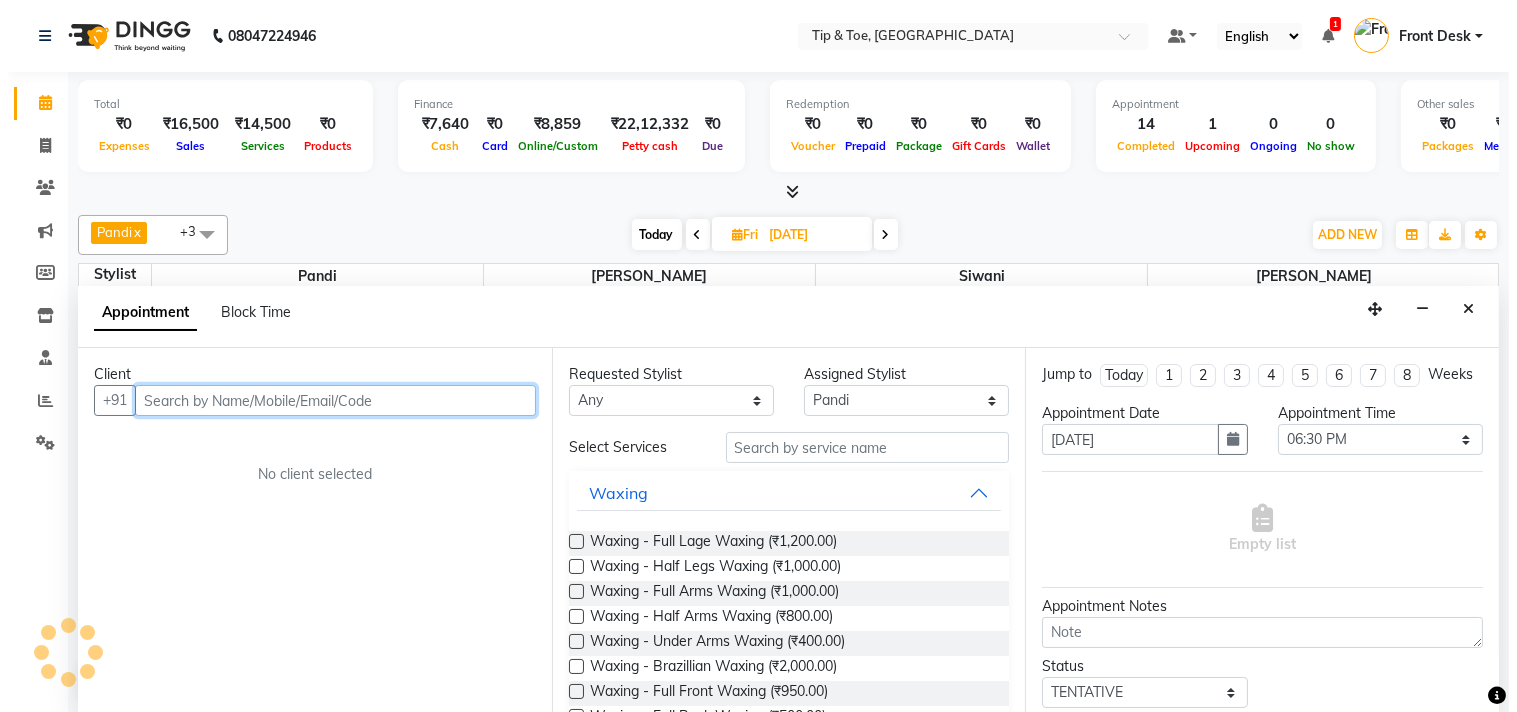 scroll, scrollTop: 1, scrollLeft: 0, axis: vertical 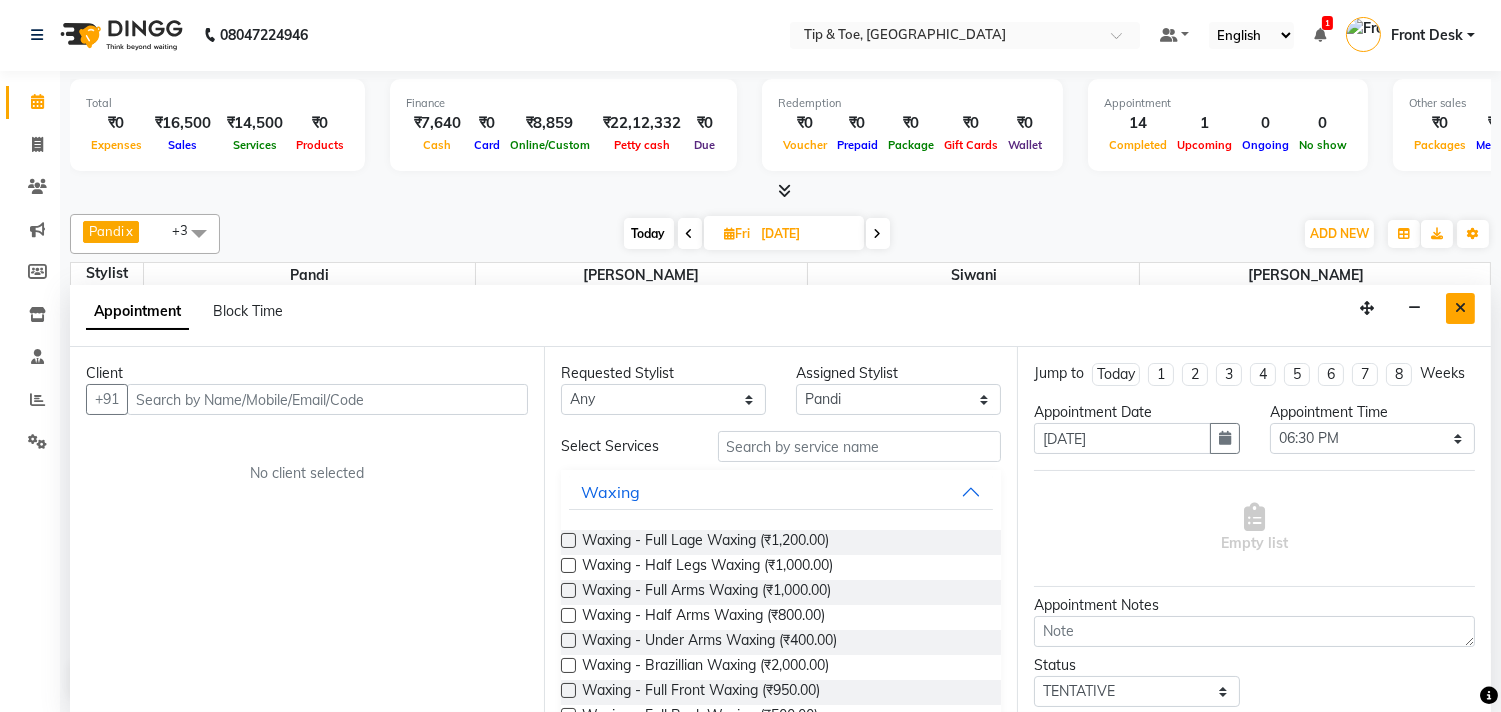 click at bounding box center (1460, 308) 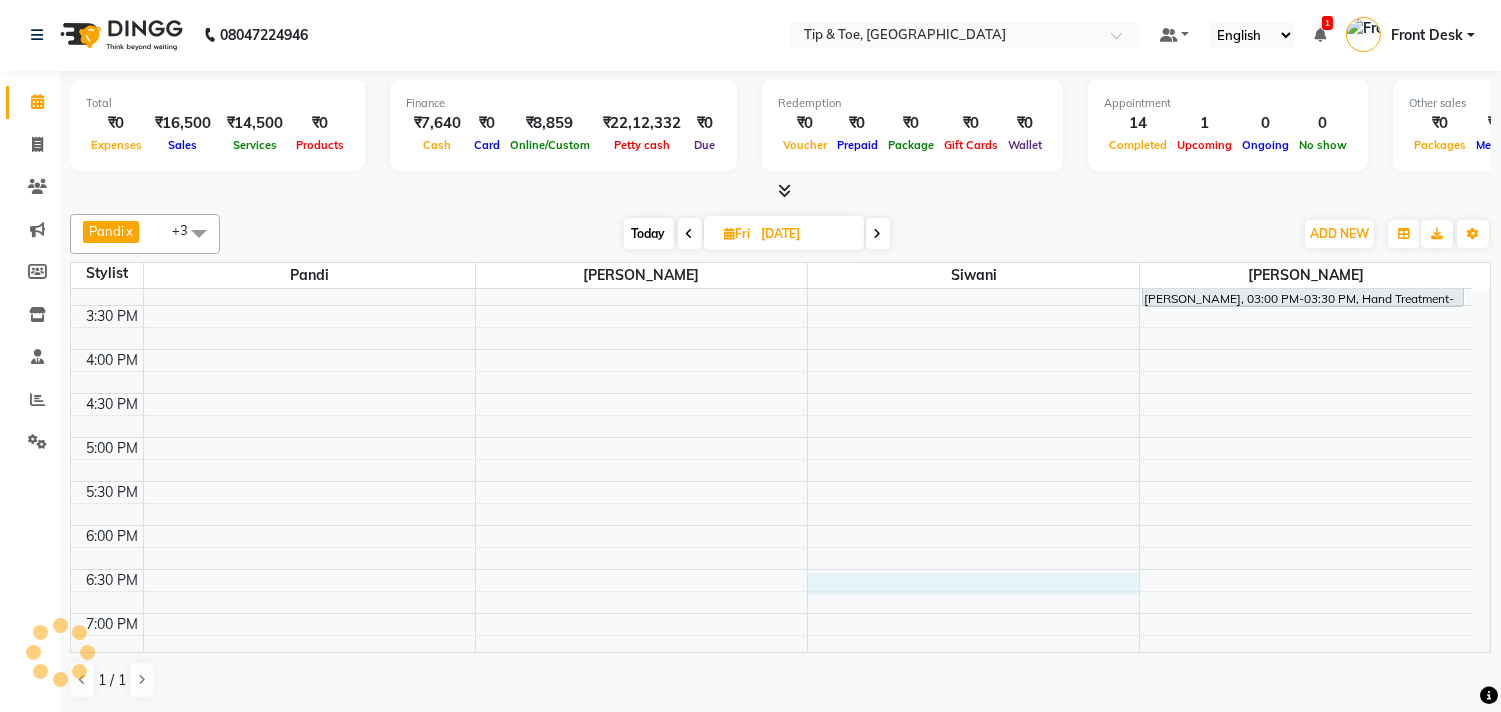 click on "9:00 AM 9:30 AM 10:00 AM 10:30 AM 11:00 AM 11:30 AM 12:00 PM 12:30 PM 1:00 PM 1:30 PM 2:00 PM 2:30 PM 3:00 PM 3:30 PM 4:00 PM 4:30 PM 5:00 PM 5:30 PM 6:00 PM 6:30 PM 7:00 PM 7:30 PM 8:00 PM 8:30 PM 9:00 PM 9:30 PM 10:00 PM 10:30 PM             [PERSON_NAME], 10:30 AM-11:30 AM, Nail Enhancement-Acrylic Set with T&T Gel Color             Susmera, 12:00 PM-01:00 PM, Nail Enhancement-Permanent Gel Polish             [PERSON_NAME], 02:00 PM-02:30 PM, Hand Treatment-Essential Manicure             Susmera, 12:00 PM-01:00 PM, Pedicure-Essential Pedicure             [PERSON_NAME], 07:30 PM-08:30 PM, Pedicure-Essential Pedicure             [PERSON_NAME], 02:00 PM-03:00 PM, Pedicure-Essential Pedicure             [PERSON_NAME], 02:00 PM-03:00 PM, Pedicure-Essential Pedicure             [PERSON_NAME], 03:00 PM-03:30 PM, Hand Treatment-Essential Manicure             [PERSON_NAME], 07:30 PM-08:30 PM, Nail Enhancement-Acrylic Set with T&T Gel Color" at bounding box center (771, 349) 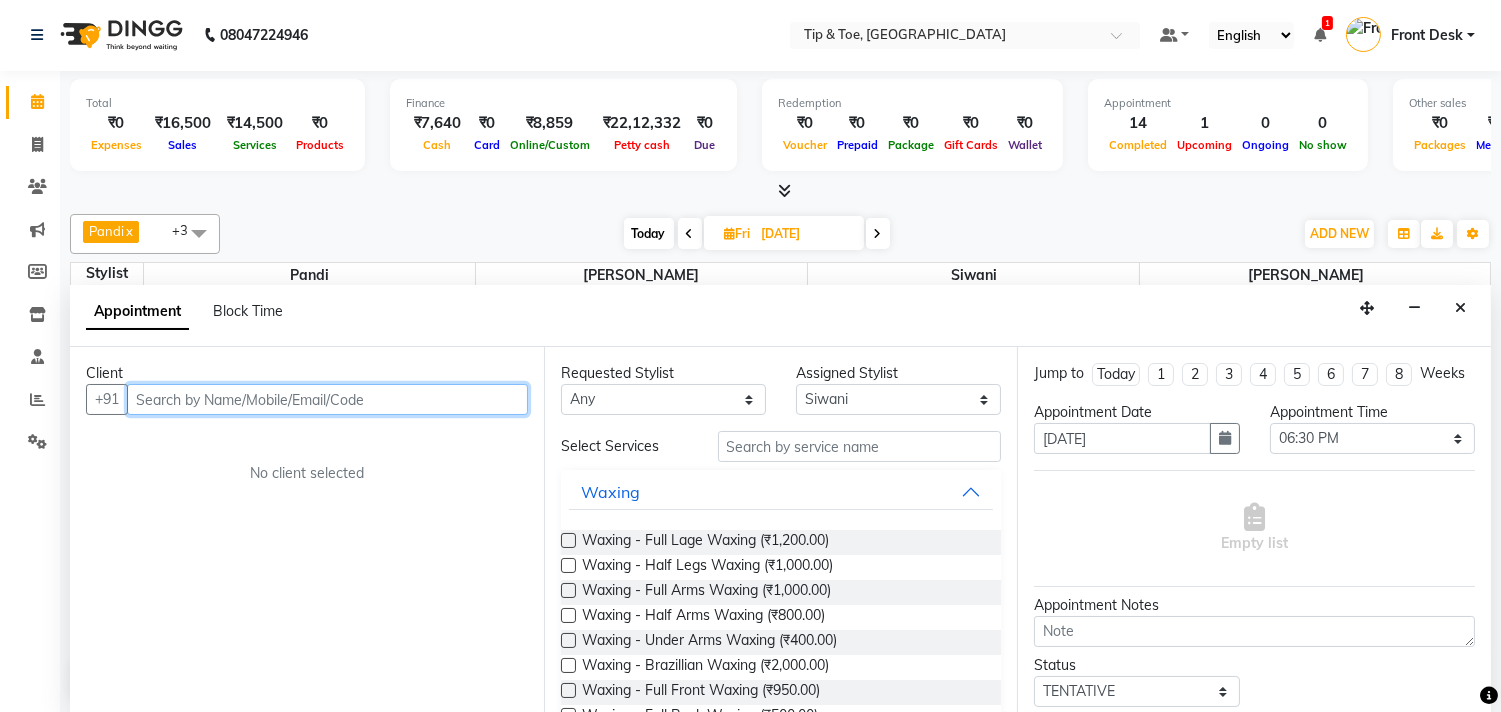 drag, startPoint x: 365, startPoint y: 401, endPoint x: 371, endPoint y: 415, distance: 15.231546 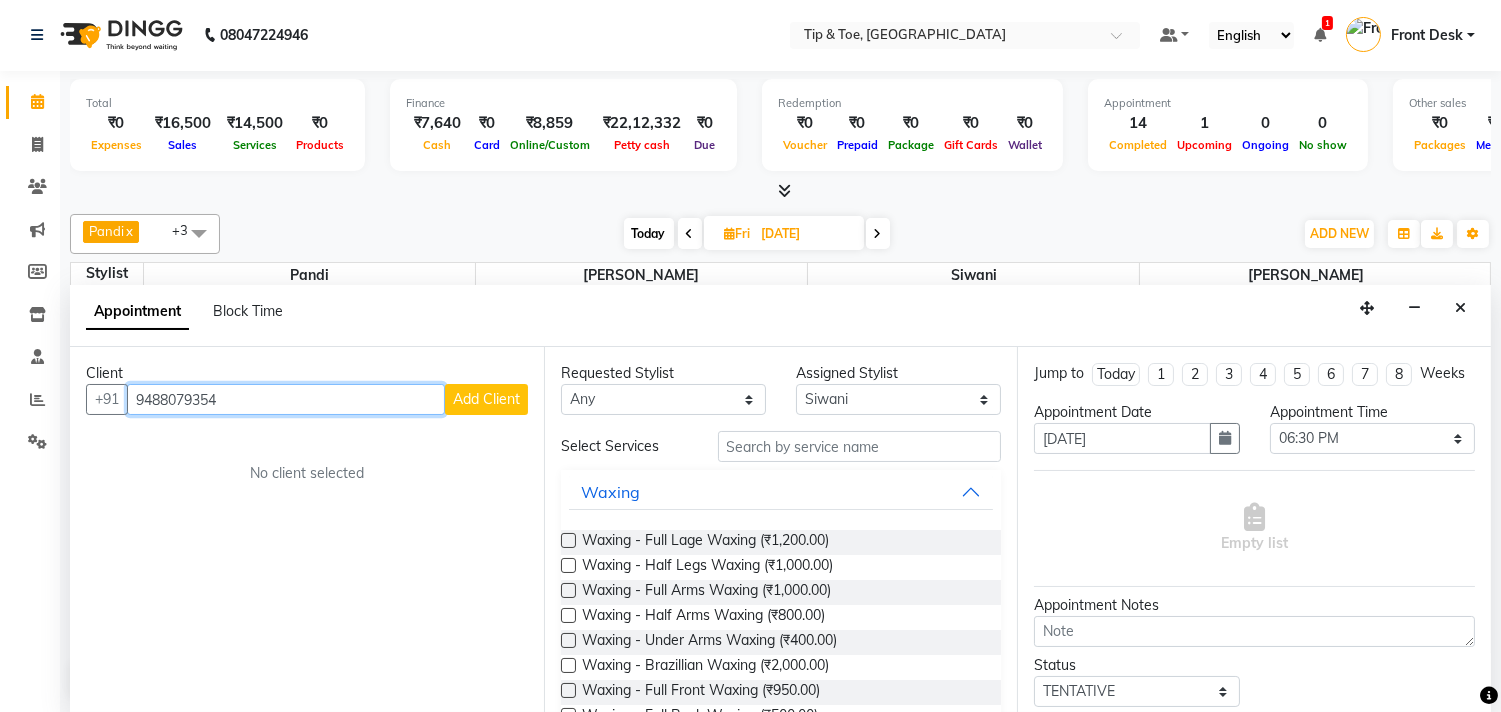 type on "9488079354" 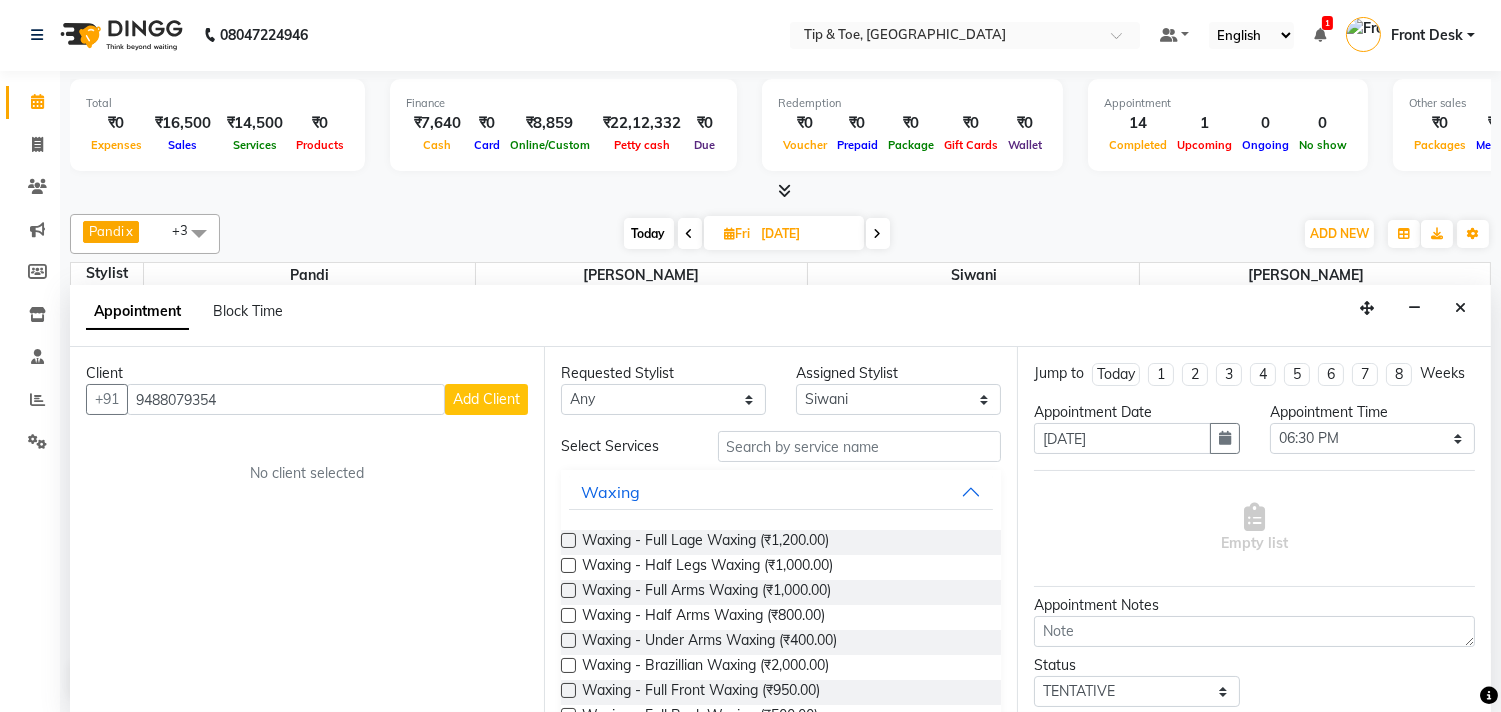 click on "Add Client" at bounding box center (486, 399) 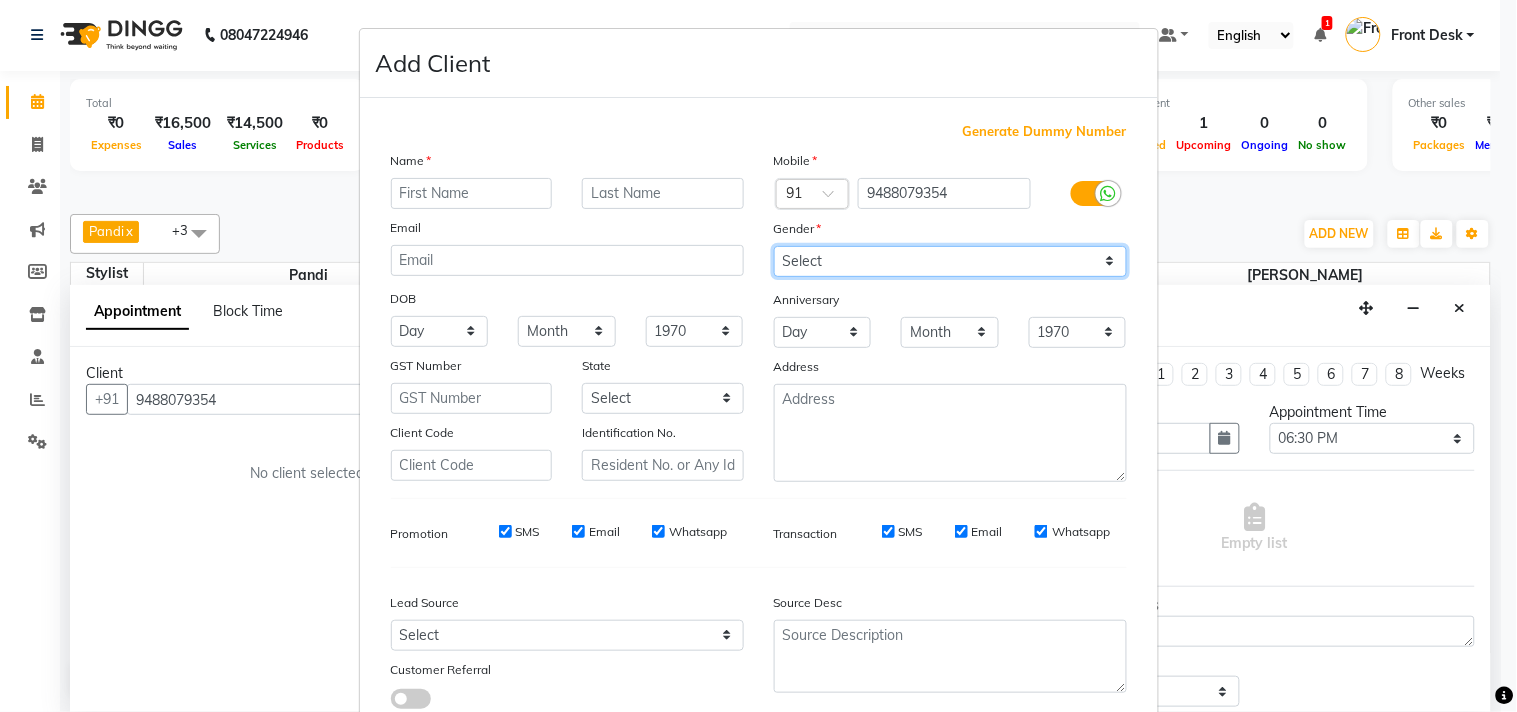 click on "Select [DEMOGRAPHIC_DATA] [DEMOGRAPHIC_DATA] Other Prefer Not To Say" at bounding box center [950, 261] 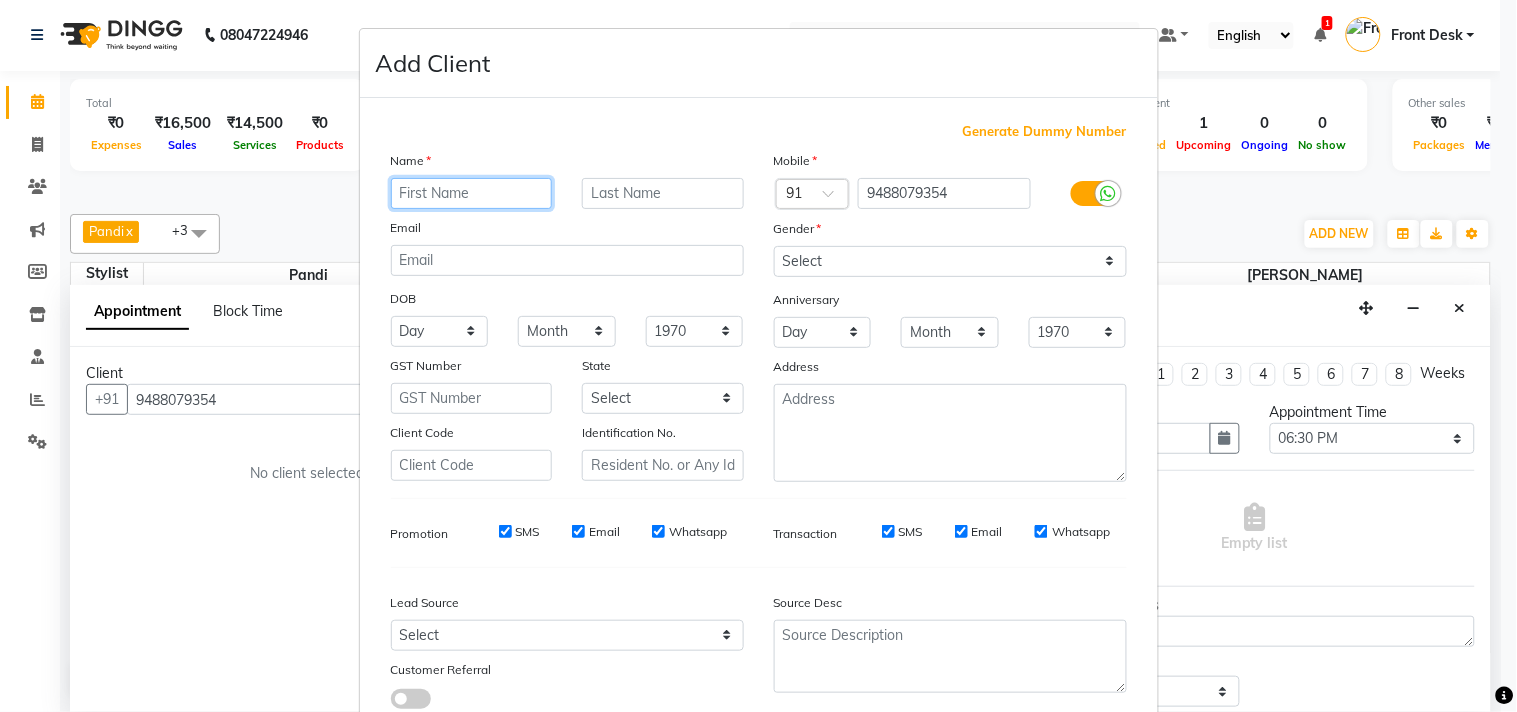click at bounding box center (472, 193) 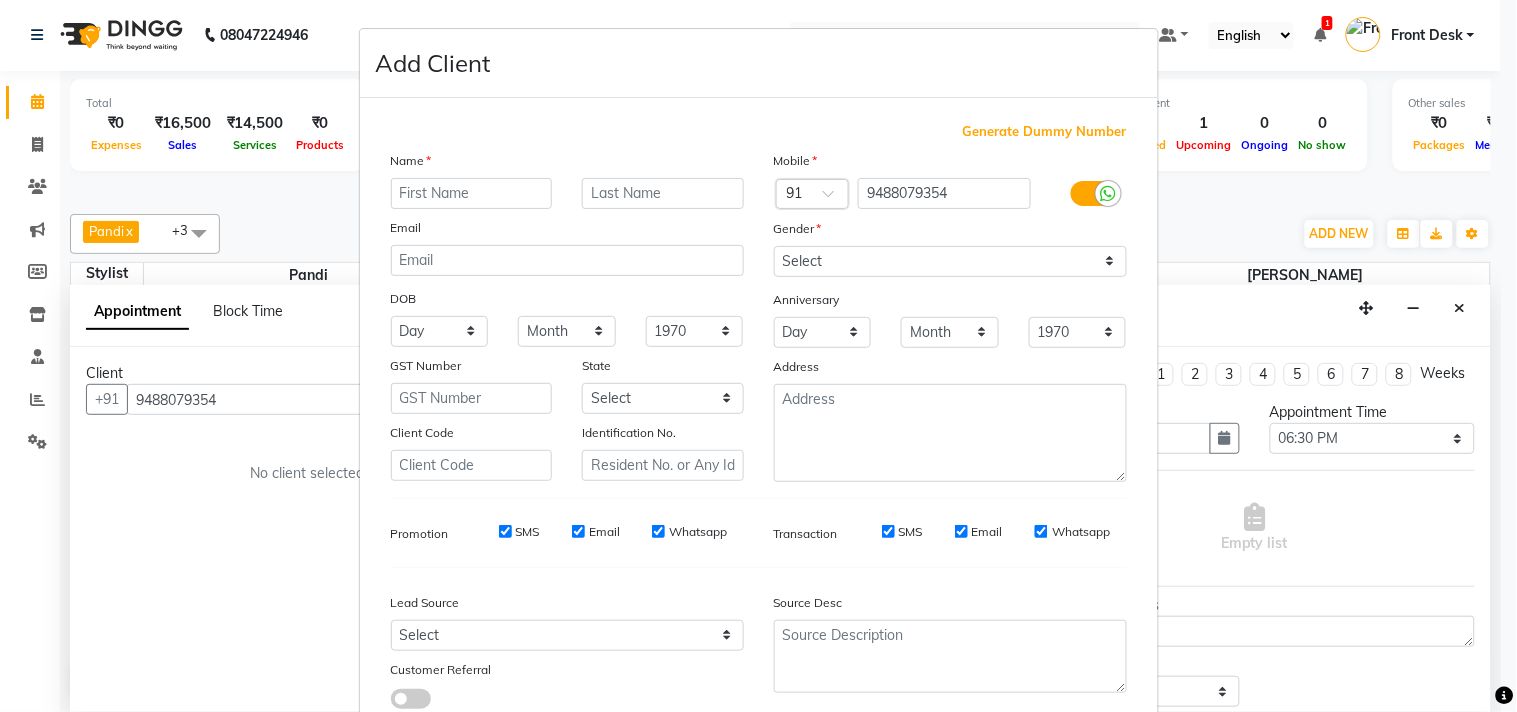 click on "Add Client Generate Dummy Number Name Email DOB Day 01 02 03 04 05 06 07 08 09 10 11 12 13 14 15 16 17 18 19 20 21 22 23 24 25 26 27 28 29 30 31 Month January February March April May June July August September October November [DATE] 1941 1942 1943 1944 1945 1946 1947 1948 1949 1950 1951 1952 1953 1954 1955 1956 1957 1958 1959 1960 1961 1962 1963 1964 1965 1966 1967 1968 1969 1970 1971 1972 1973 1974 1975 1976 1977 1978 1979 1980 1981 1982 1983 1984 1985 1986 1987 1988 1989 1990 1991 1992 1993 1994 1995 1996 1997 1998 1999 2000 2001 2002 2003 2004 2005 2006 2007 2008 2009 2010 2011 2012 2013 2014 2015 2016 2017 2018 2019 2020 2021 2022 2023 2024 GST Number State Select [GEOGRAPHIC_DATA] [GEOGRAPHIC_DATA] [GEOGRAPHIC_DATA] [GEOGRAPHIC_DATA] [GEOGRAPHIC_DATA] [GEOGRAPHIC_DATA] [GEOGRAPHIC_DATA] [GEOGRAPHIC_DATA] and [GEOGRAPHIC_DATA] [GEOGRAPHIC_DATA] [GEOGRAPHIC_DATA] [GEOGRAPHIC_DATA] [GEOGRAPHIC_DATA] [GEOGRAPHIC_DATA] [GEOGRAPHIC_DATA] [GEOGRAPHIC_DATA] [GEOGRAPHIC_DATA] [GEOGRAPHIC_DATA] [GEOGRAPHIC_DATA] [GEOGRAPHIC_DATA] [GEOGRAPHIC_DATA] [GEOGRAPHIC_DATA] [GEOGRAPHIC_DATA] [GEOGRAPHIC_DATA] [GEOGRAPHIC_DATA] [GEOGRAPHIC_DATA] [GEOGRAPHIC_DATA] [GEOGRAPHIC_DATA] [GEOGRAPHIC_DATA] [GEOGRAPHIC_DATA] [GEOGRAPHIC_DATA]" at bounding box center [758, 356] 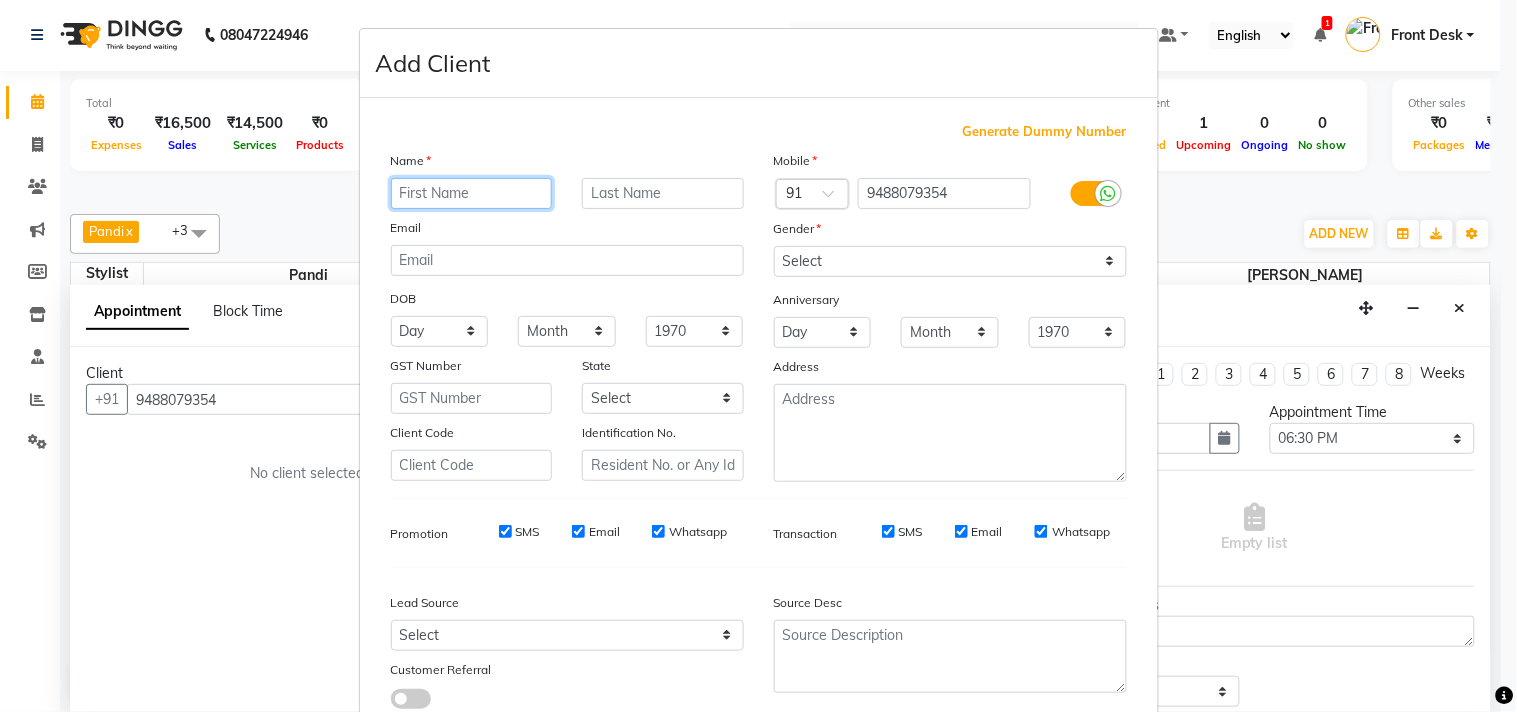 click at bounding box center [472, 193] 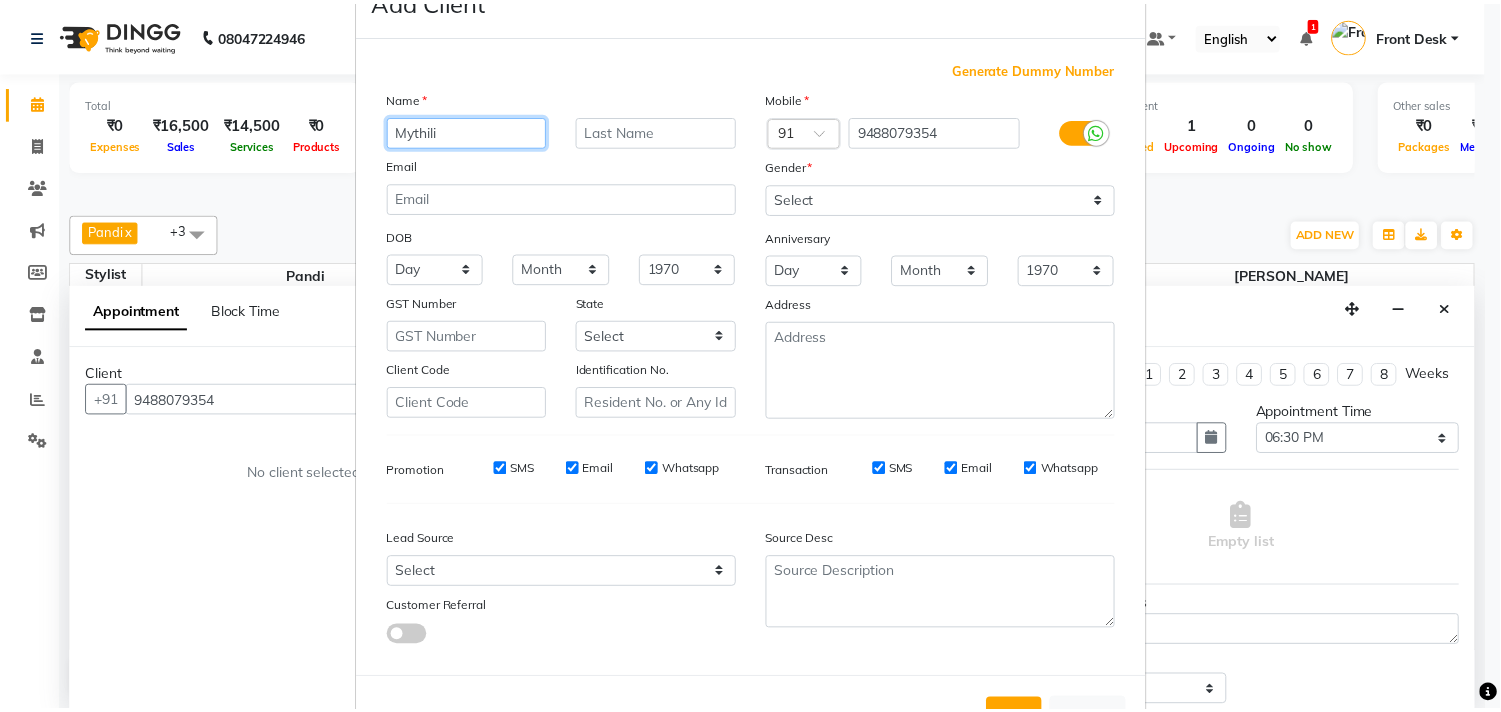 scroll, scrollTop: 138, scrollLeft: 0, axis: vertical 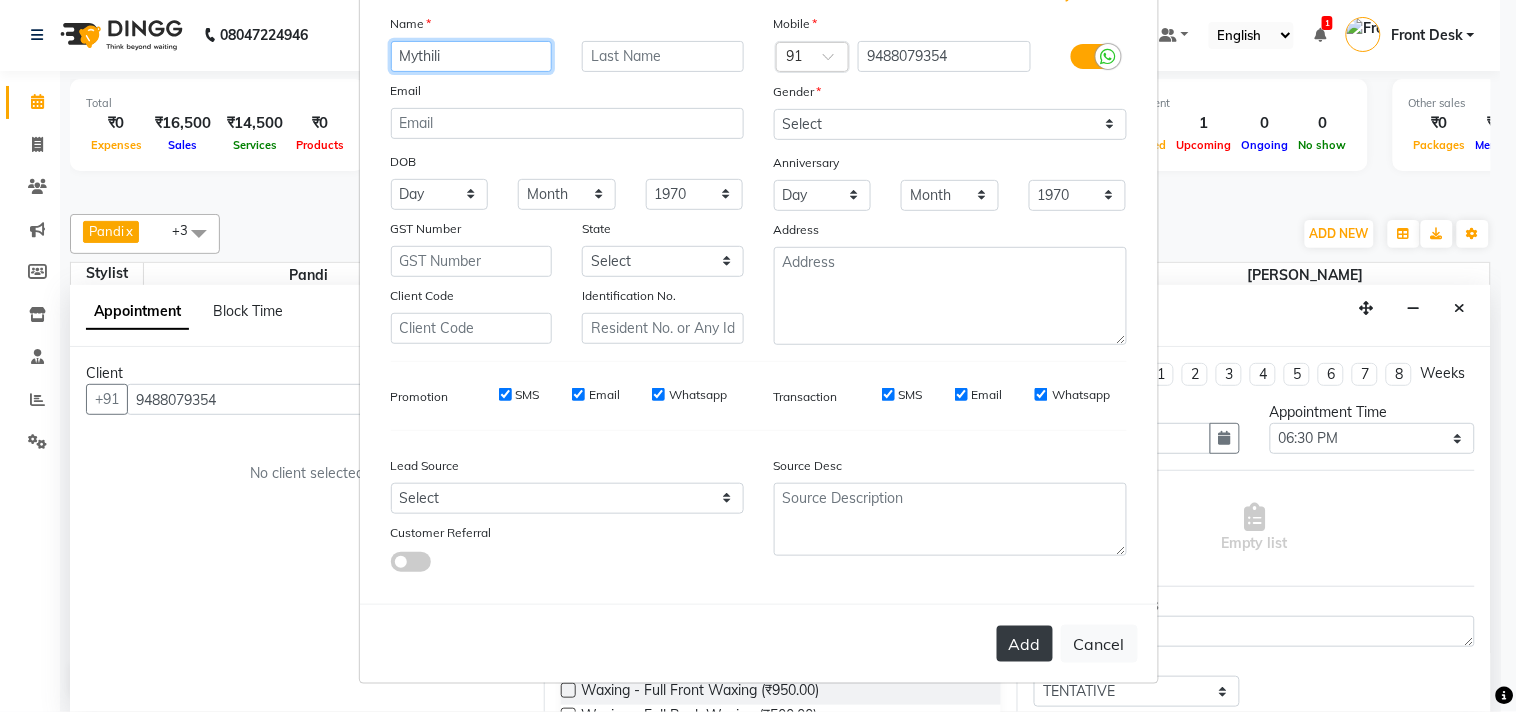 type on "Mythili" 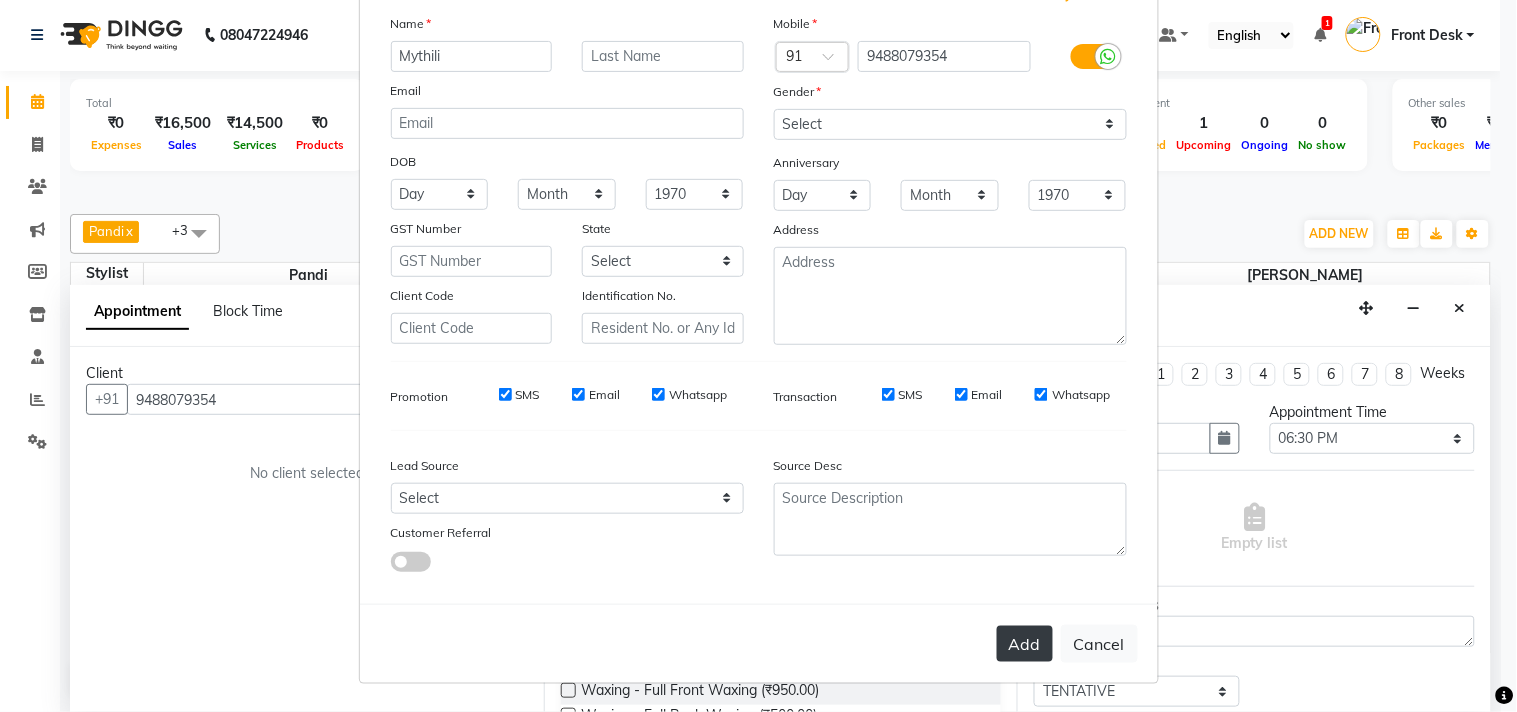 click on "Add" at bounding box center [1025, 644] 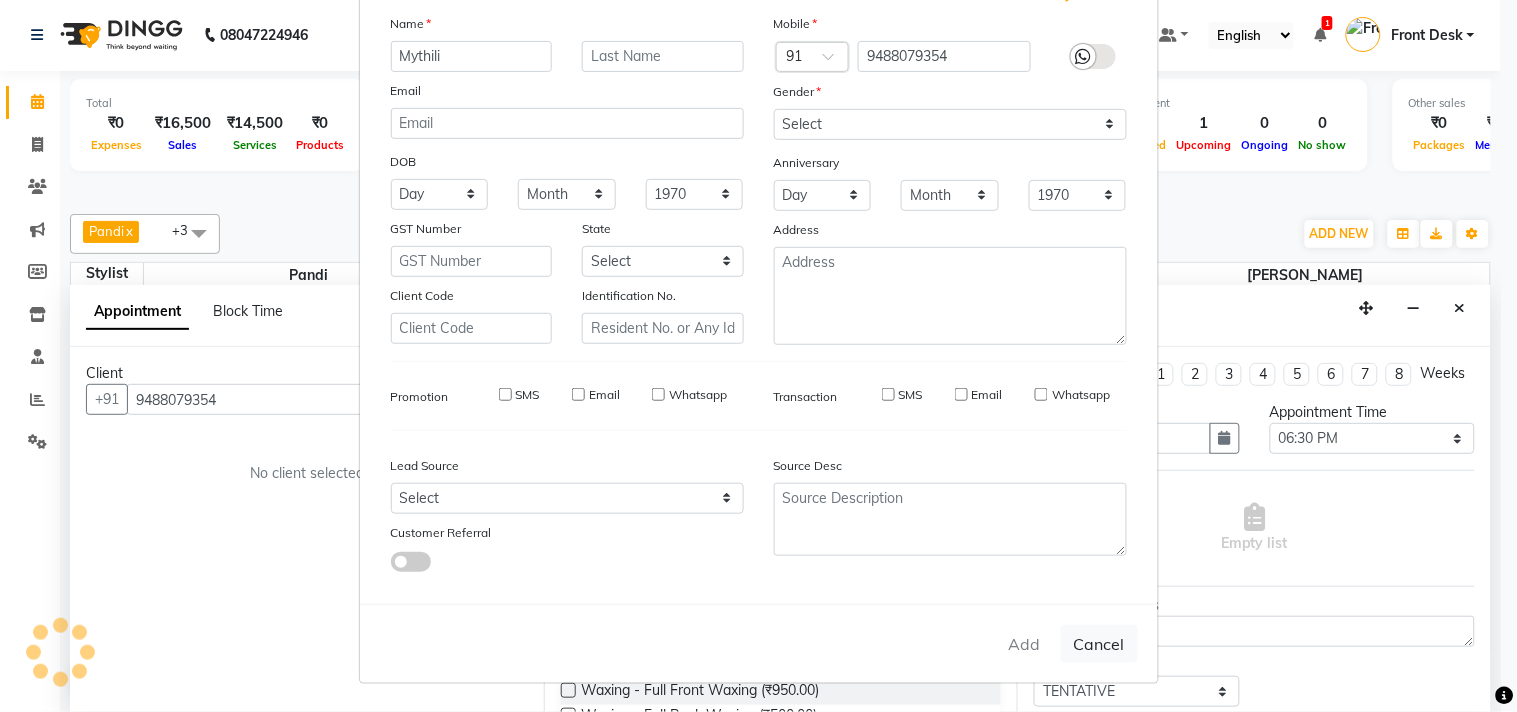 type 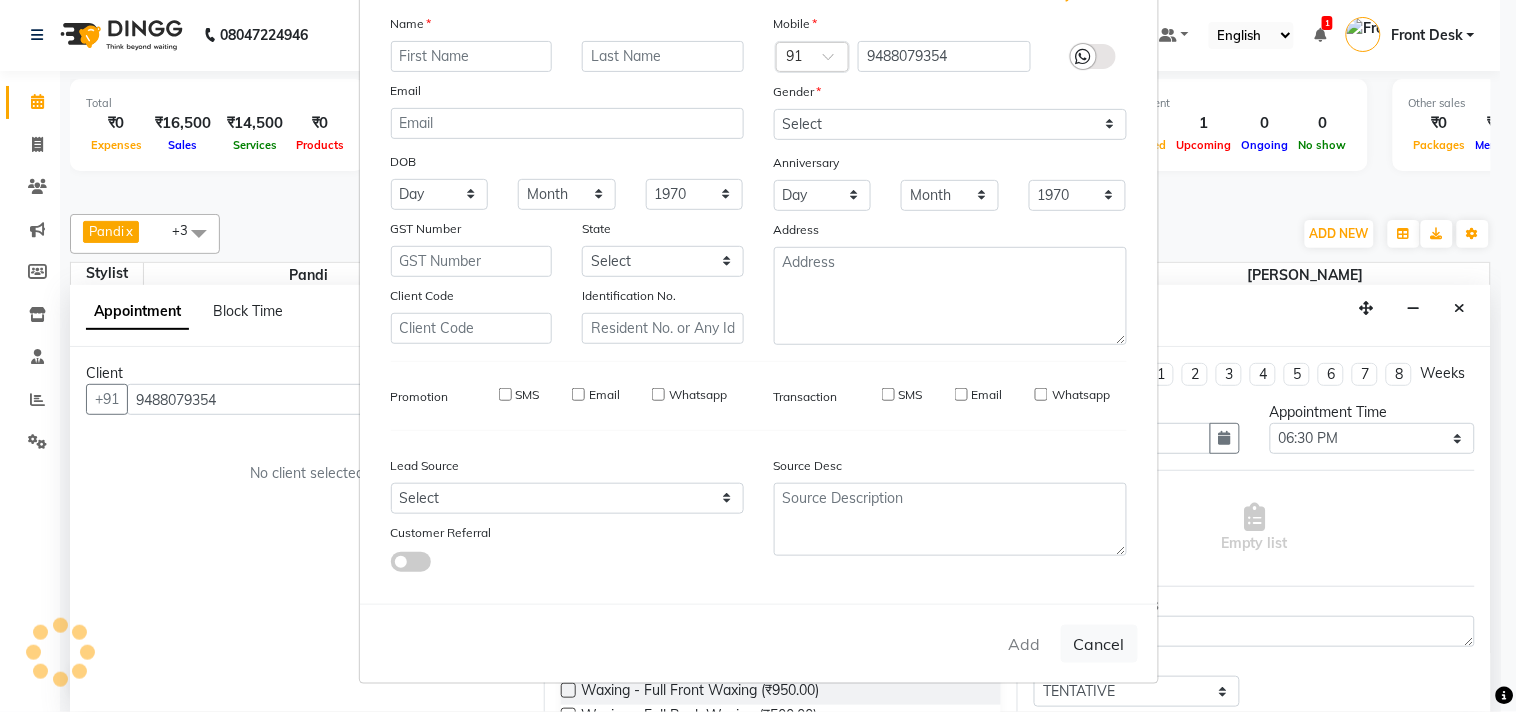 select 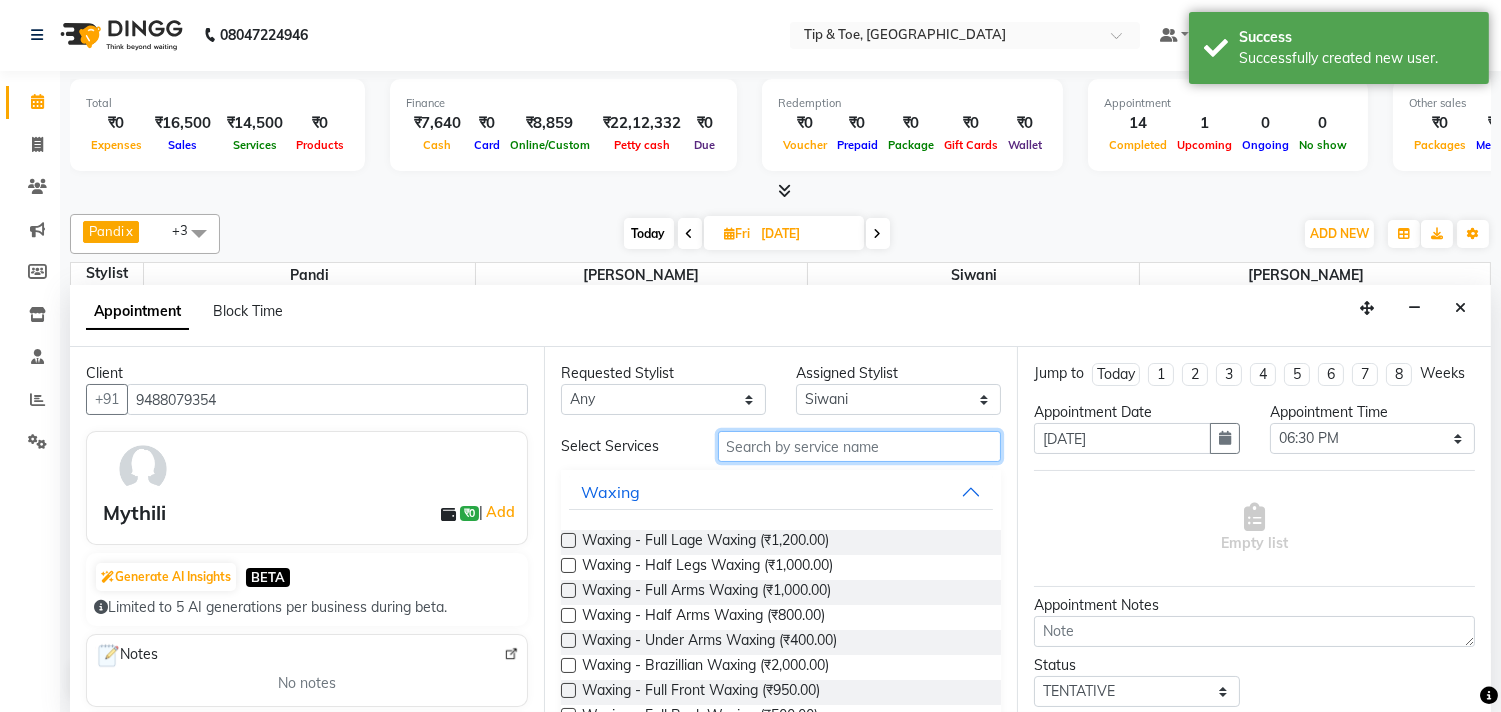 click at bounding box center (860, 446) 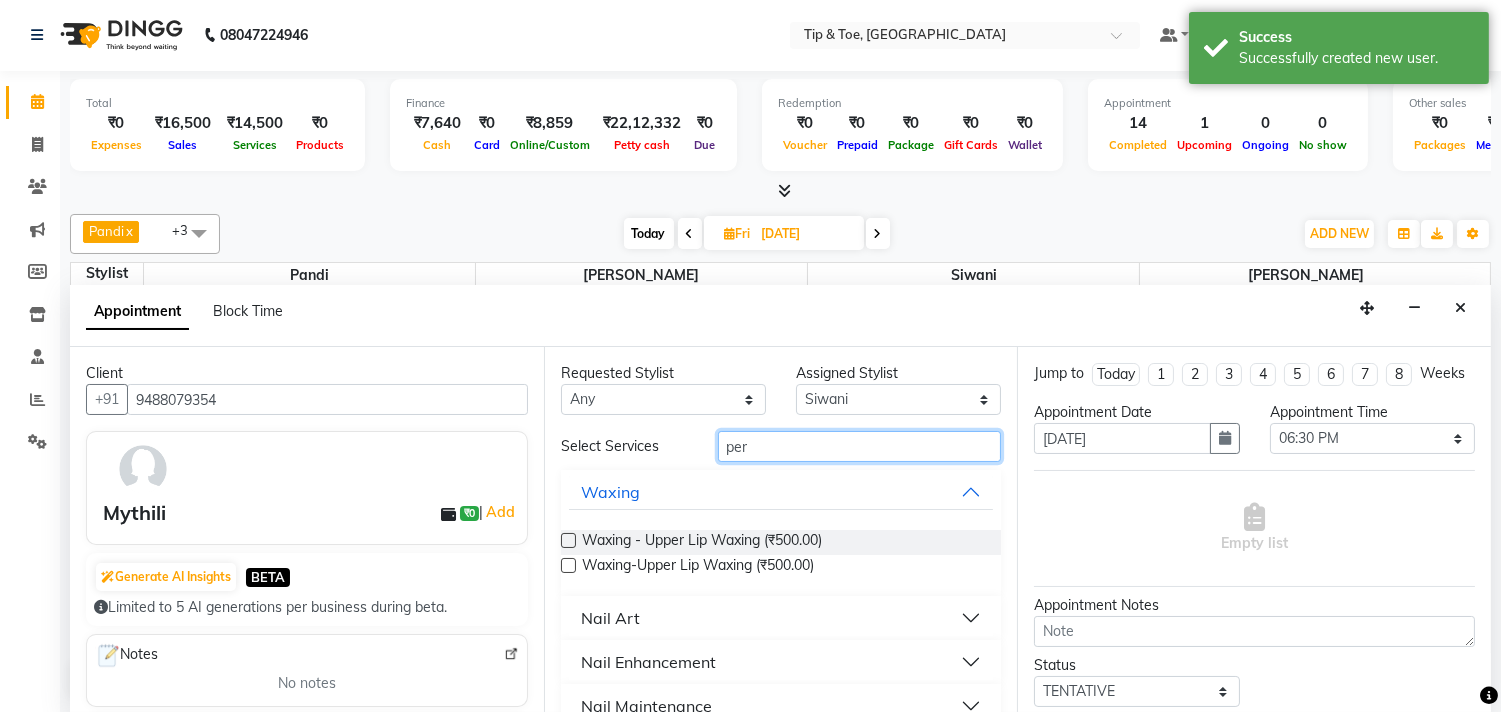 type on "per" 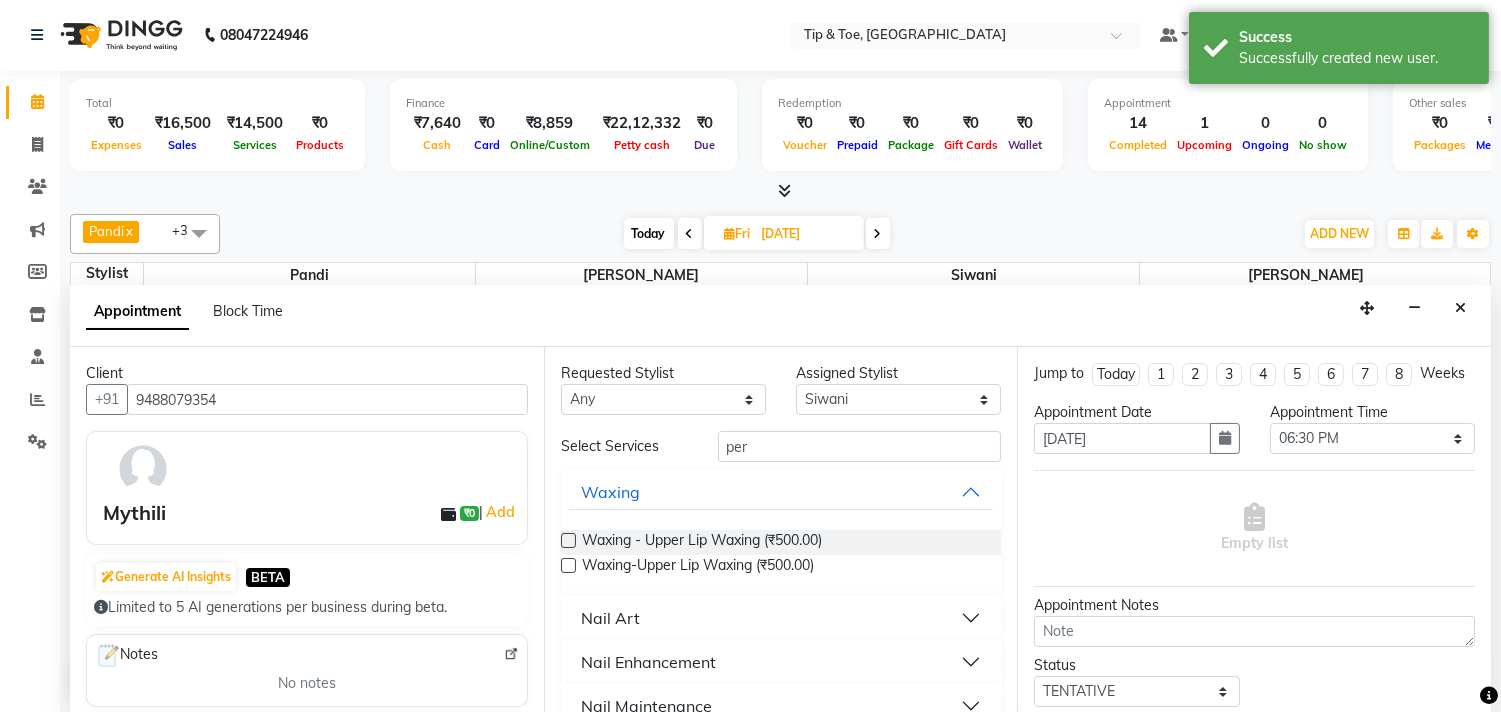click on "Nail Enhancement" at bounding box center (781, 662) 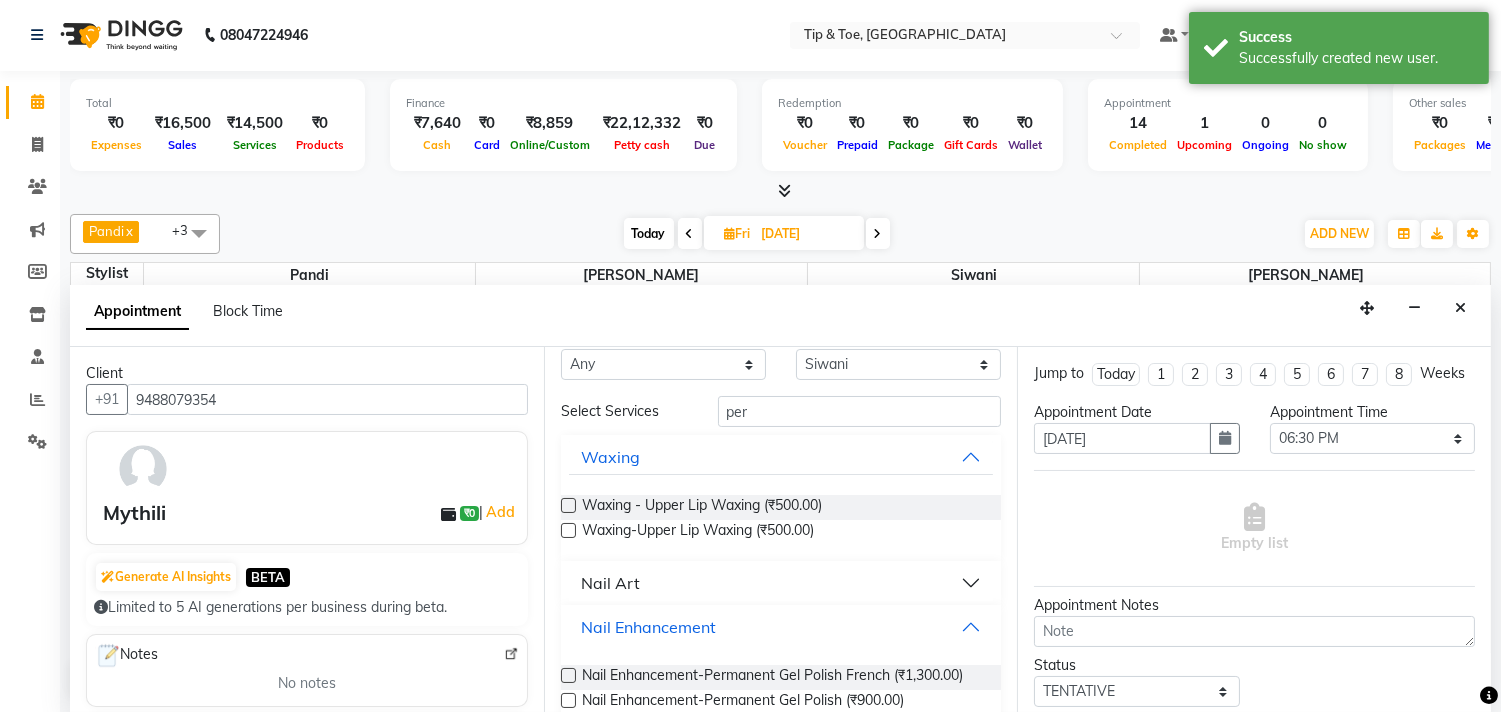 scroll, scrollTop: 111, scrollLeft: 0, axis: vertical 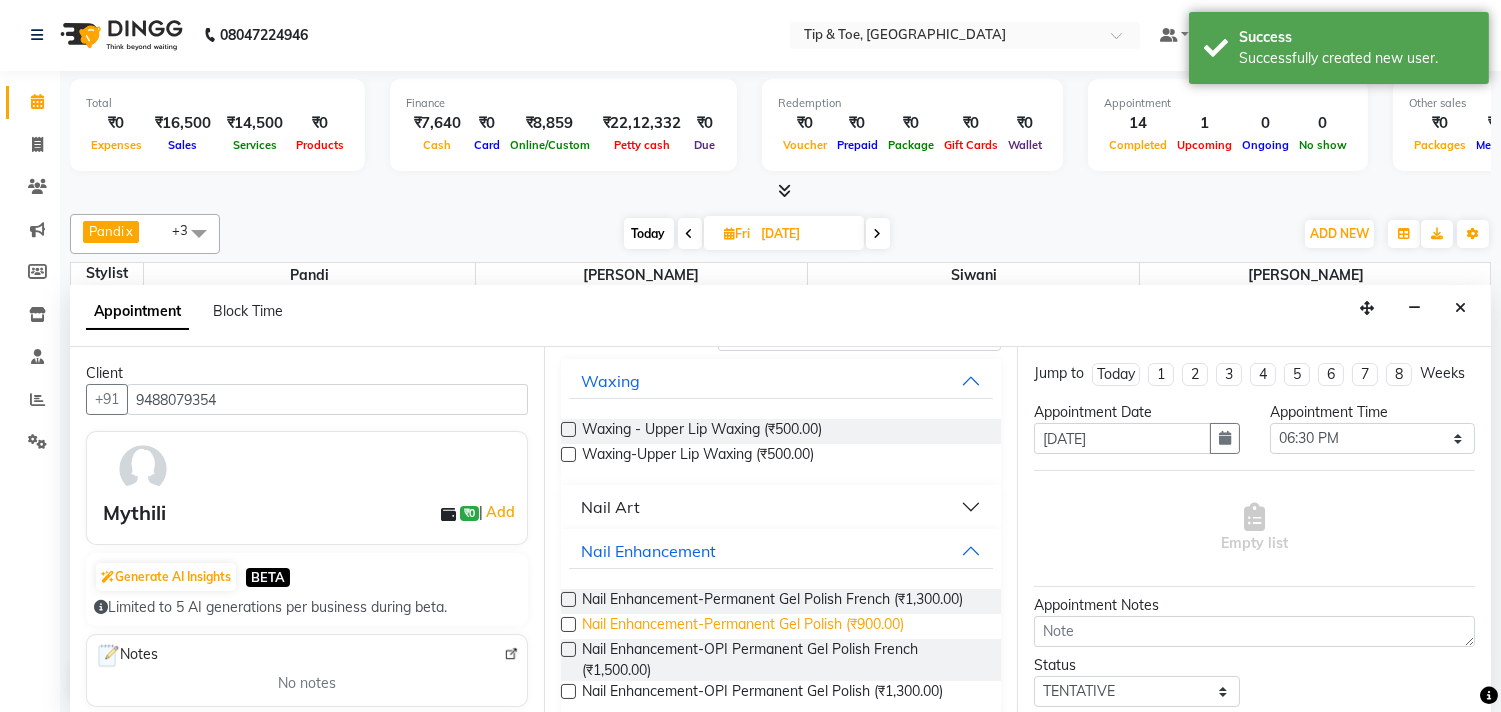 click on "Nail Enhancement-Permanent Gel Polish (₹900.00)" at bounding box center (743, 626) 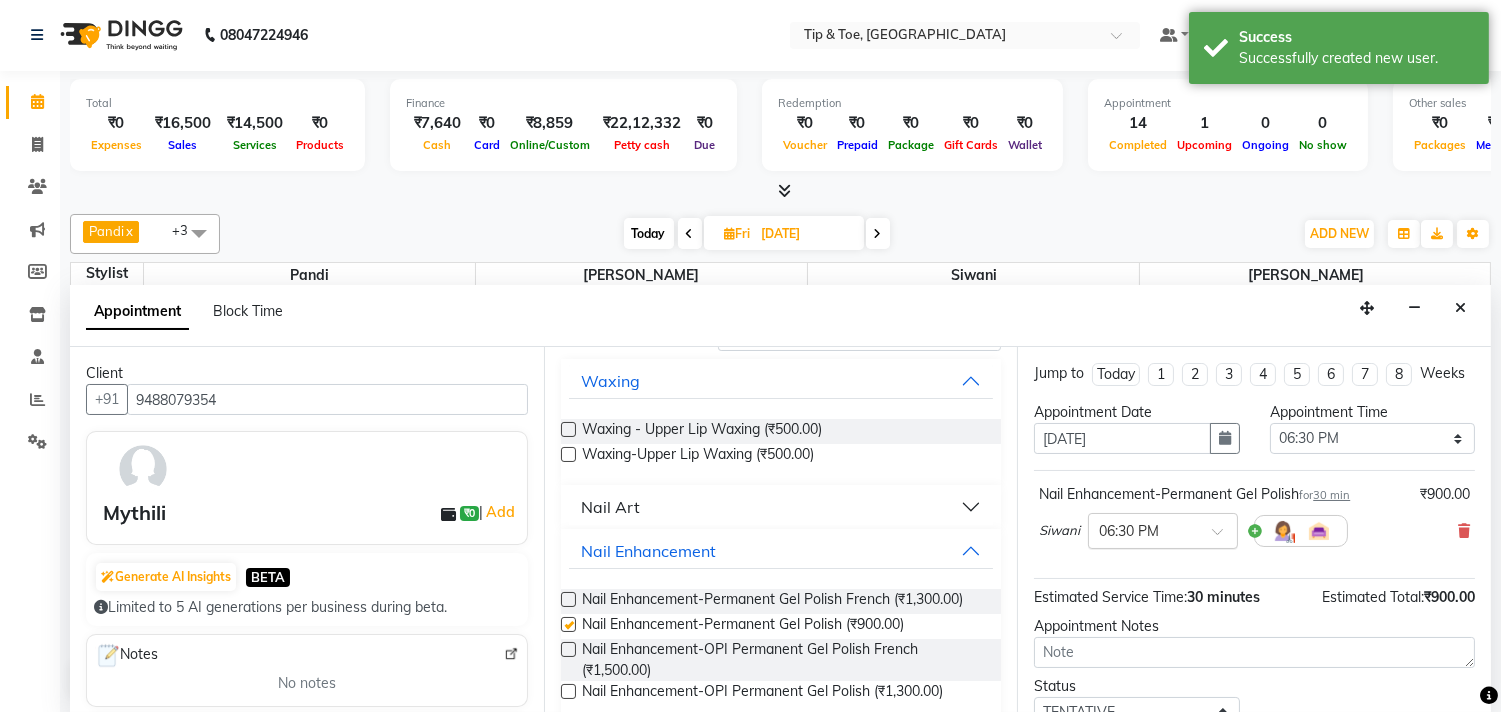checkbox on "false" 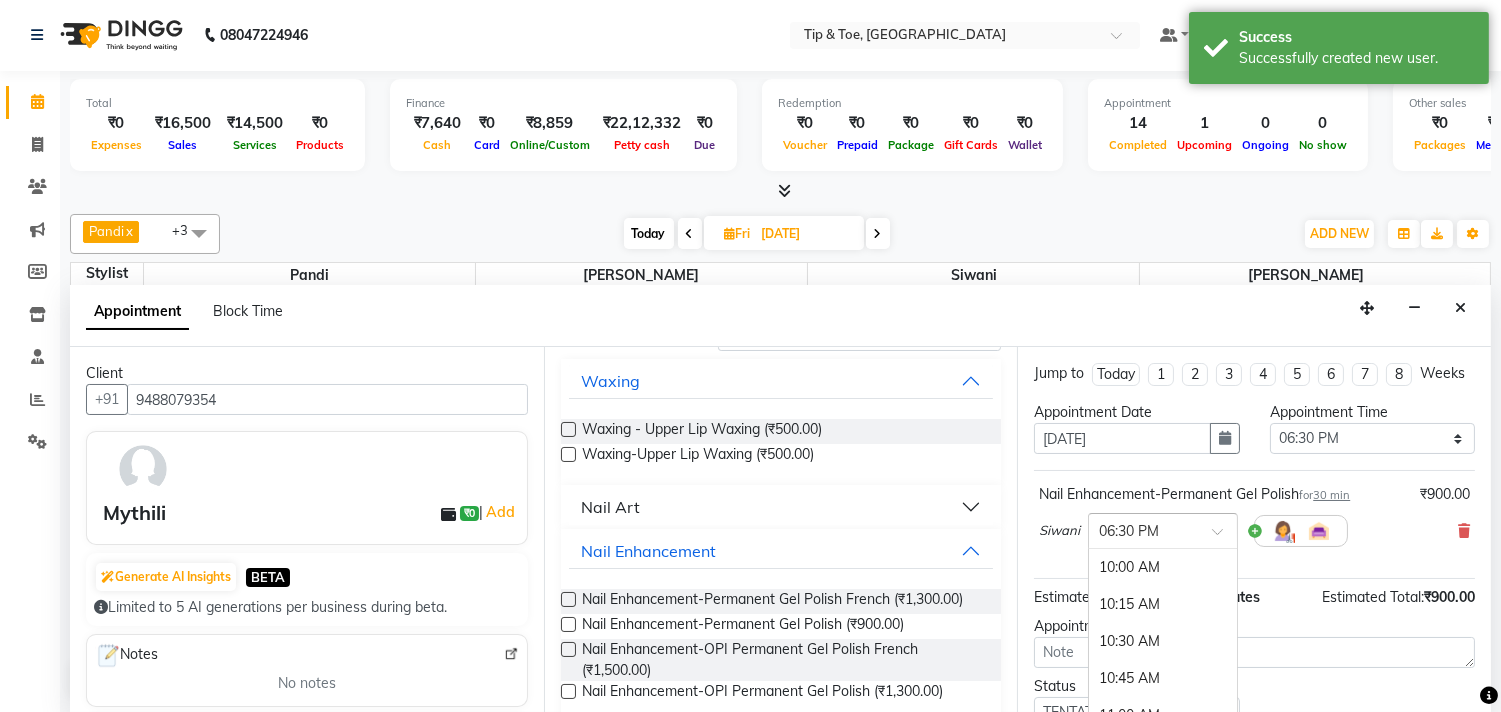 click at bounding box center (1143, 529) 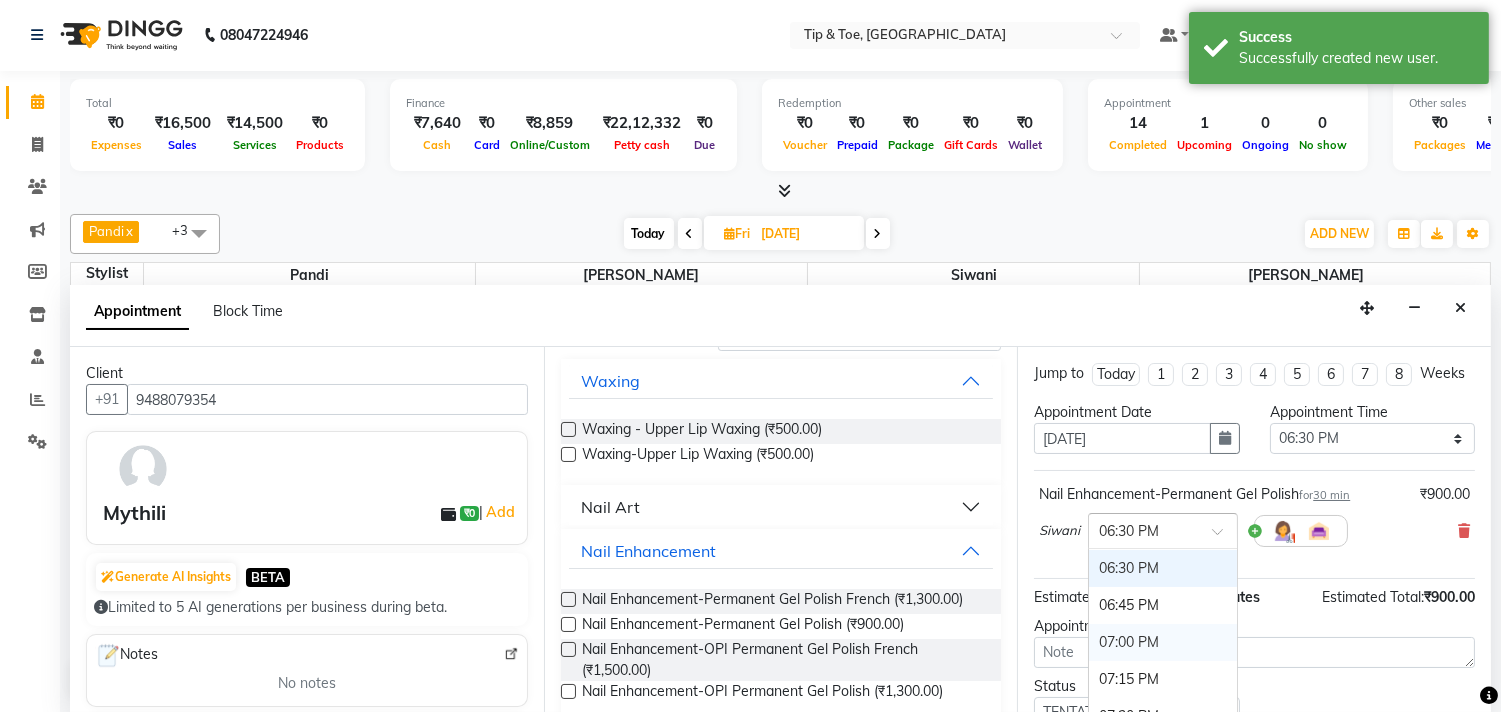 click on "07:00 PM" at bounding box center (1163, 642) 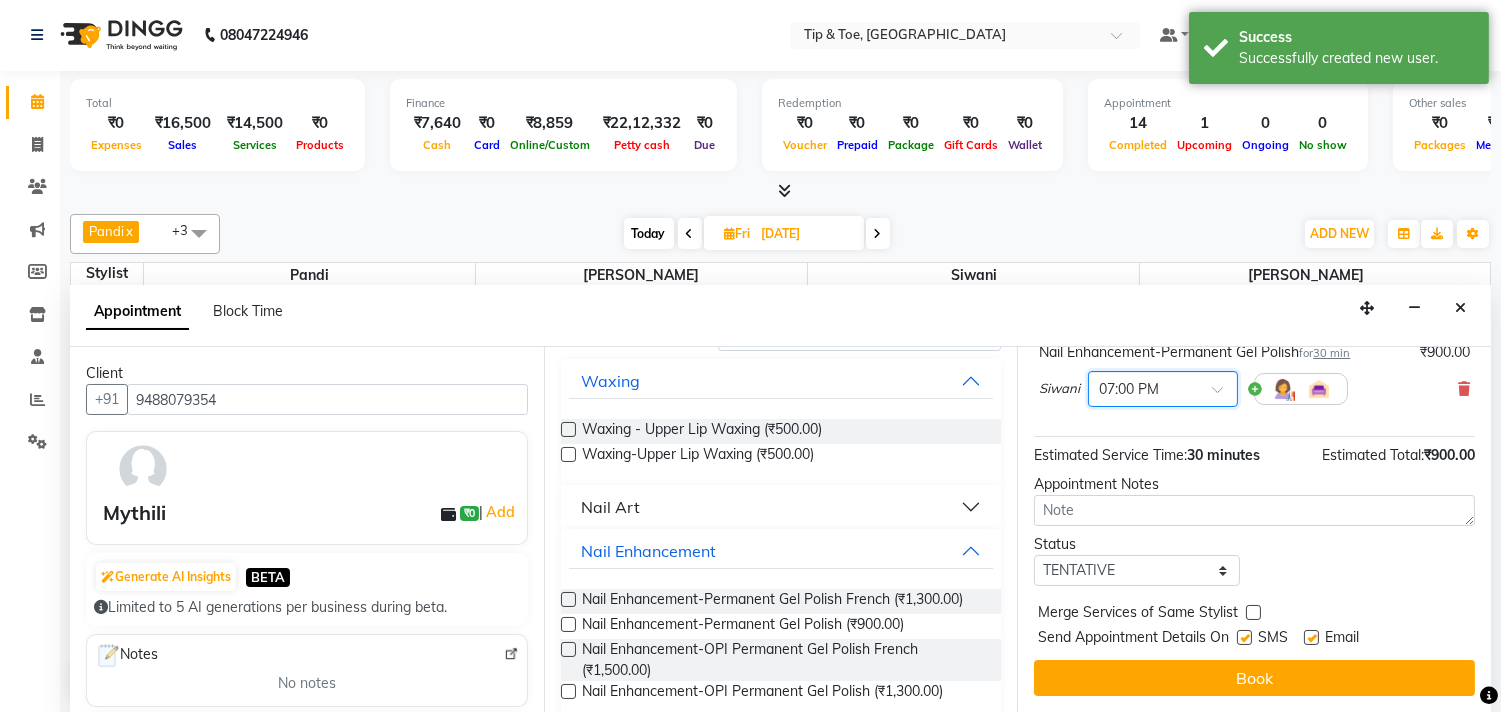 scroll, scrollTop: 161, scrollLeft: 0, axis: vertical 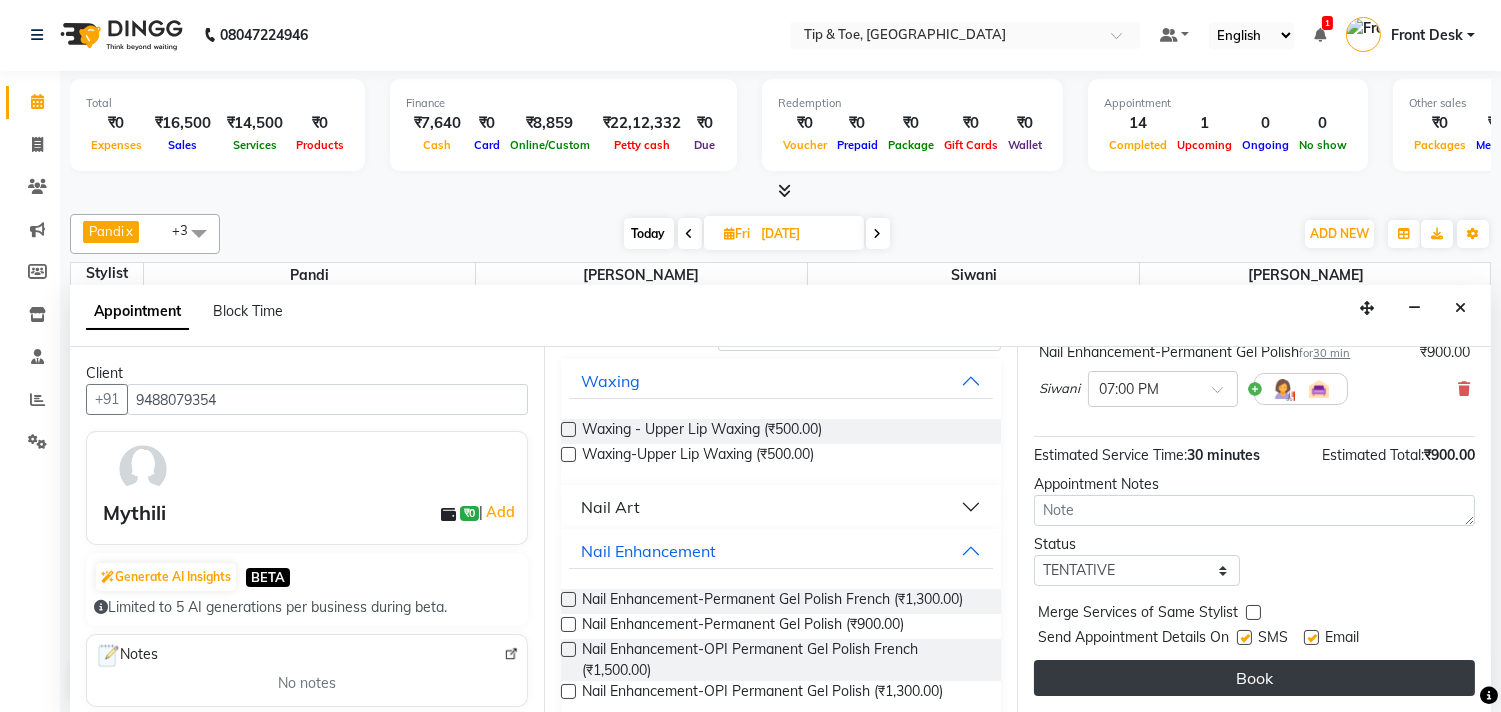 click on "Book" at bounding box center (1254, 678) 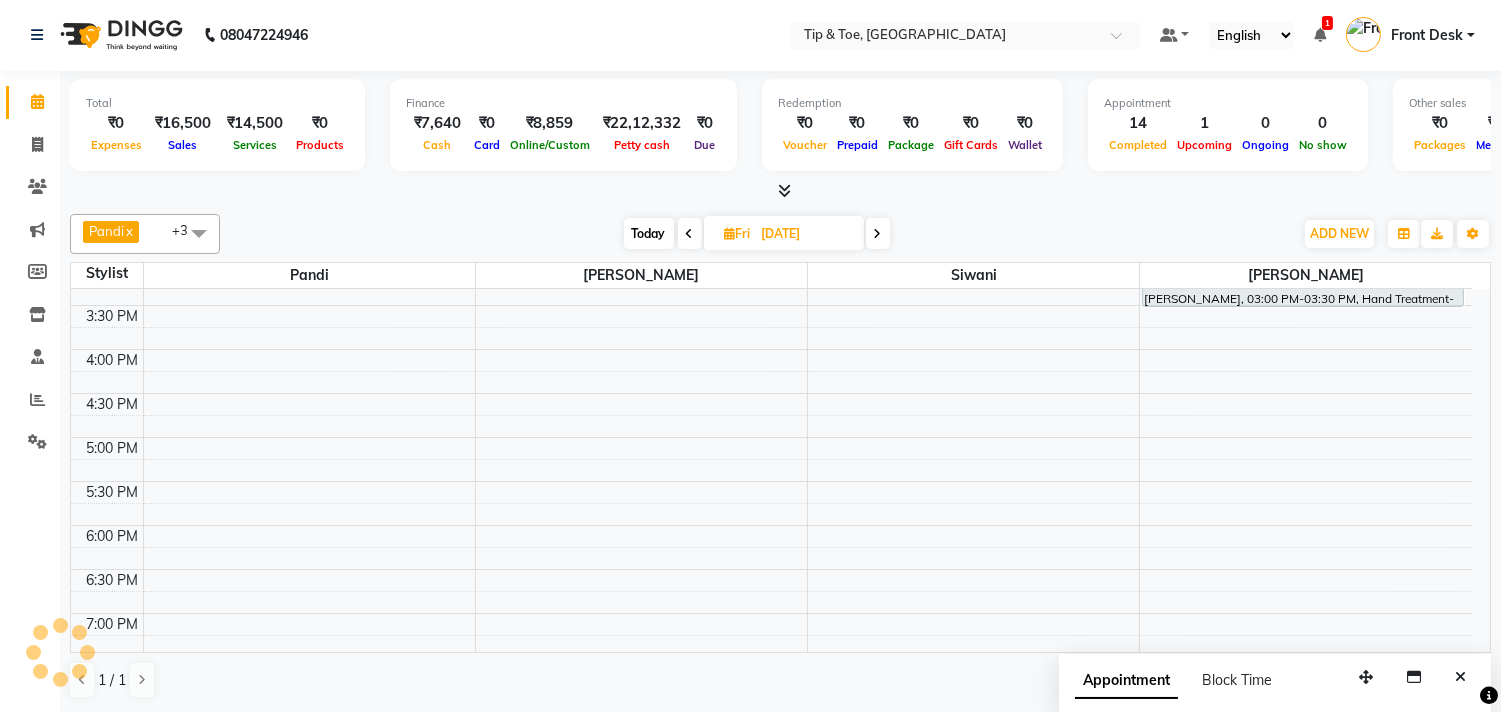 scroll, scrollTop: 0, scrollLeft: 0, axis: both 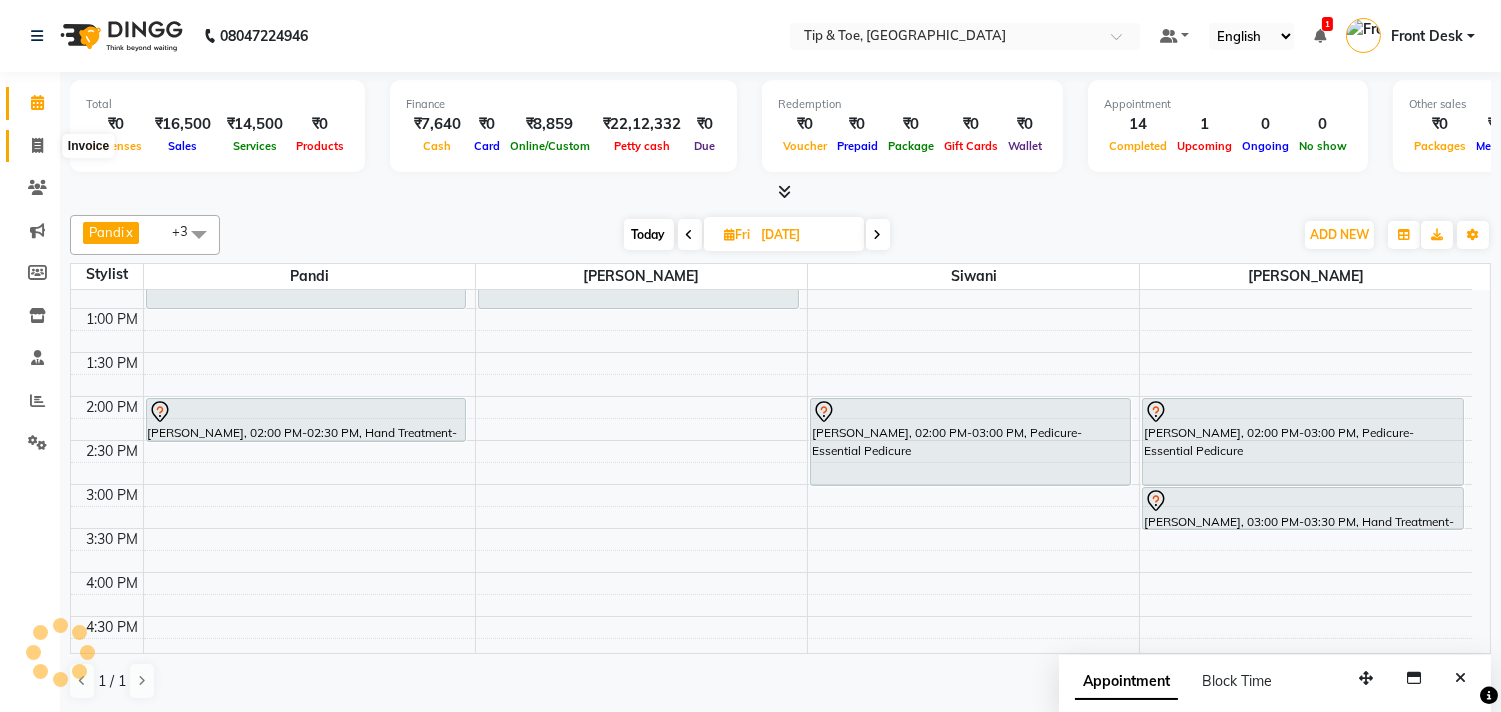 click 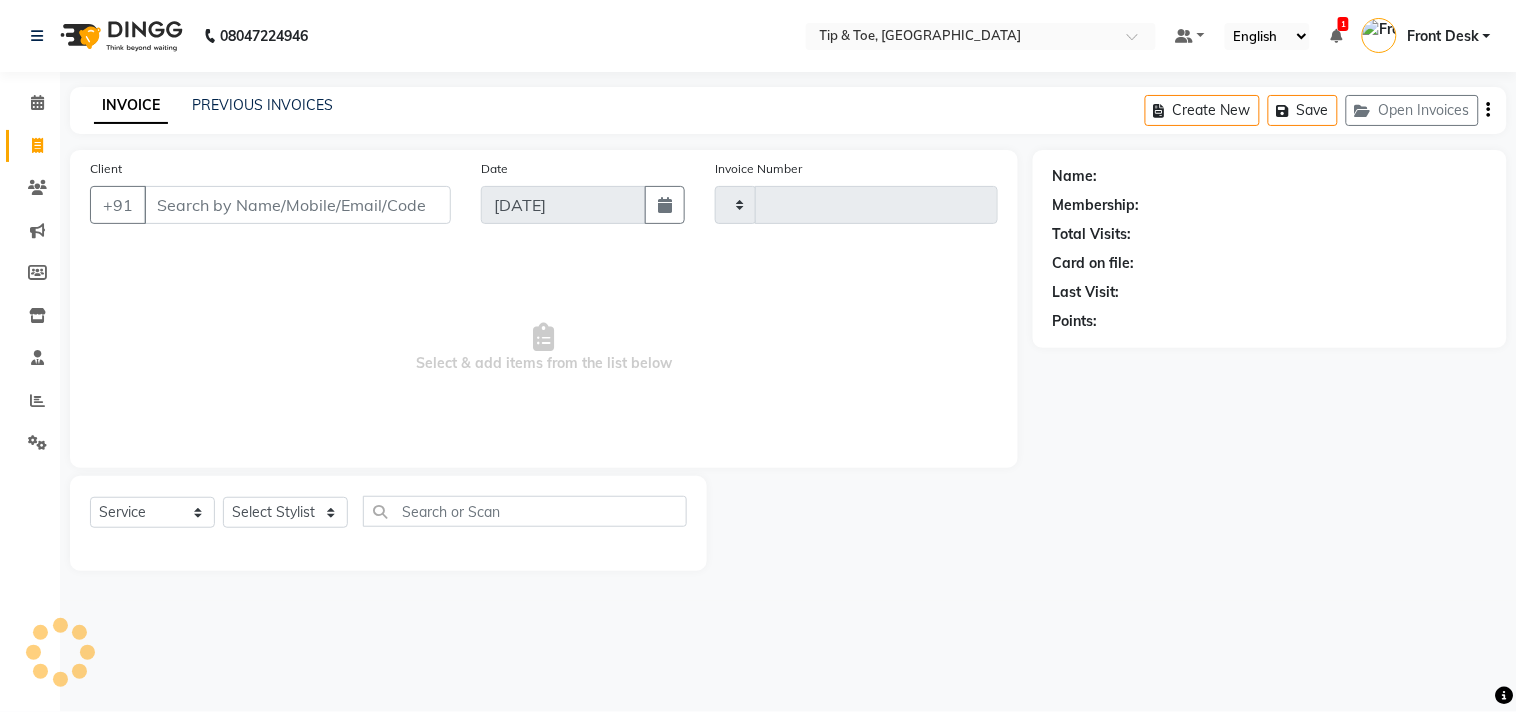type on "0727" 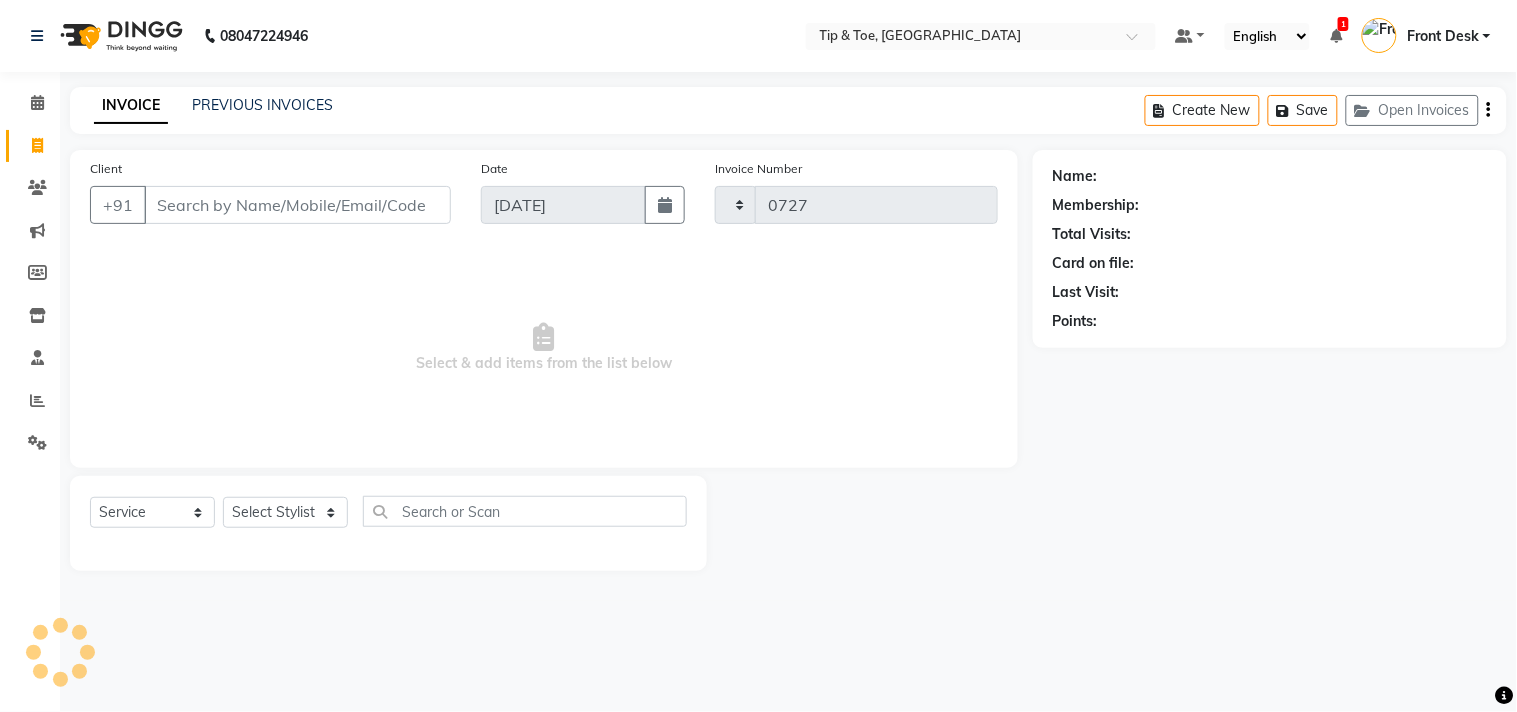 select on "5770" 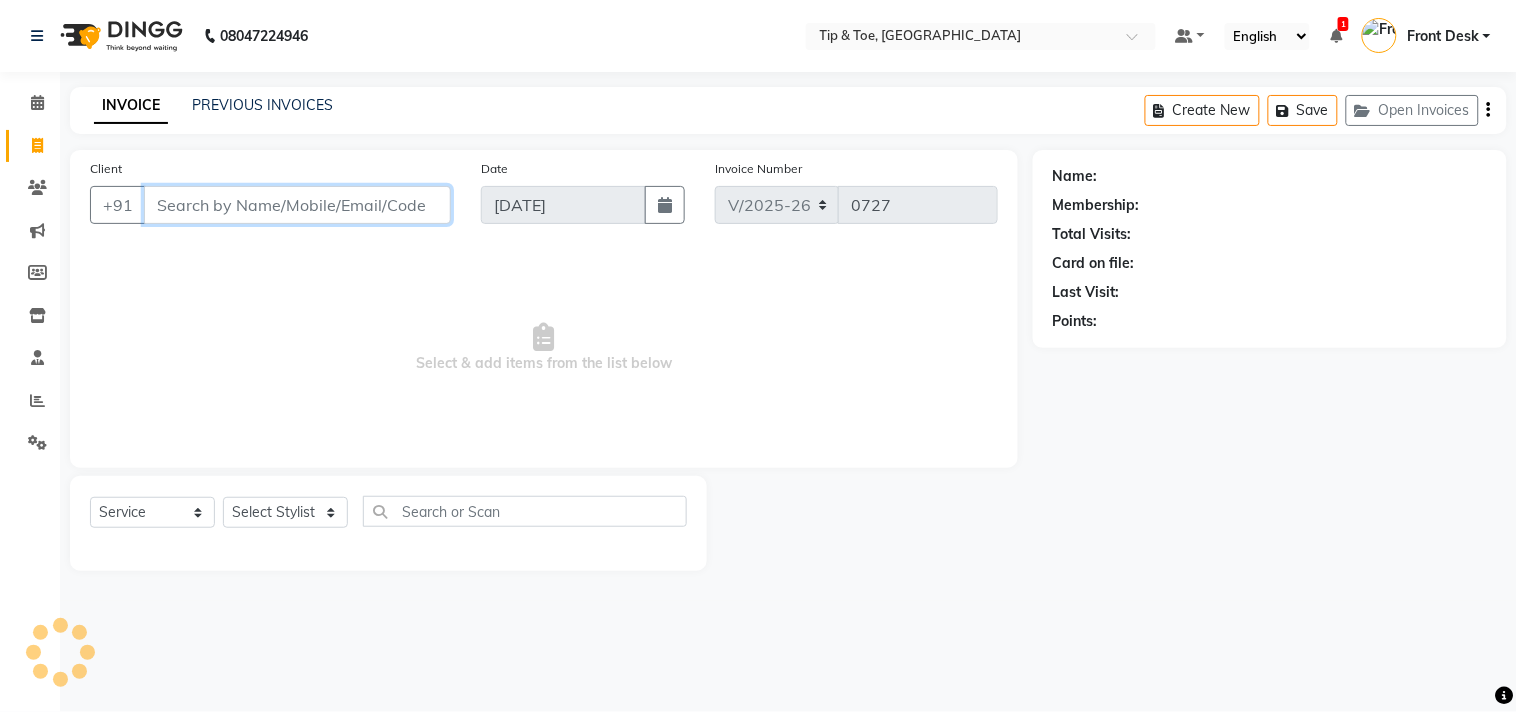 click on "Client" at bounding box center (297, 205) 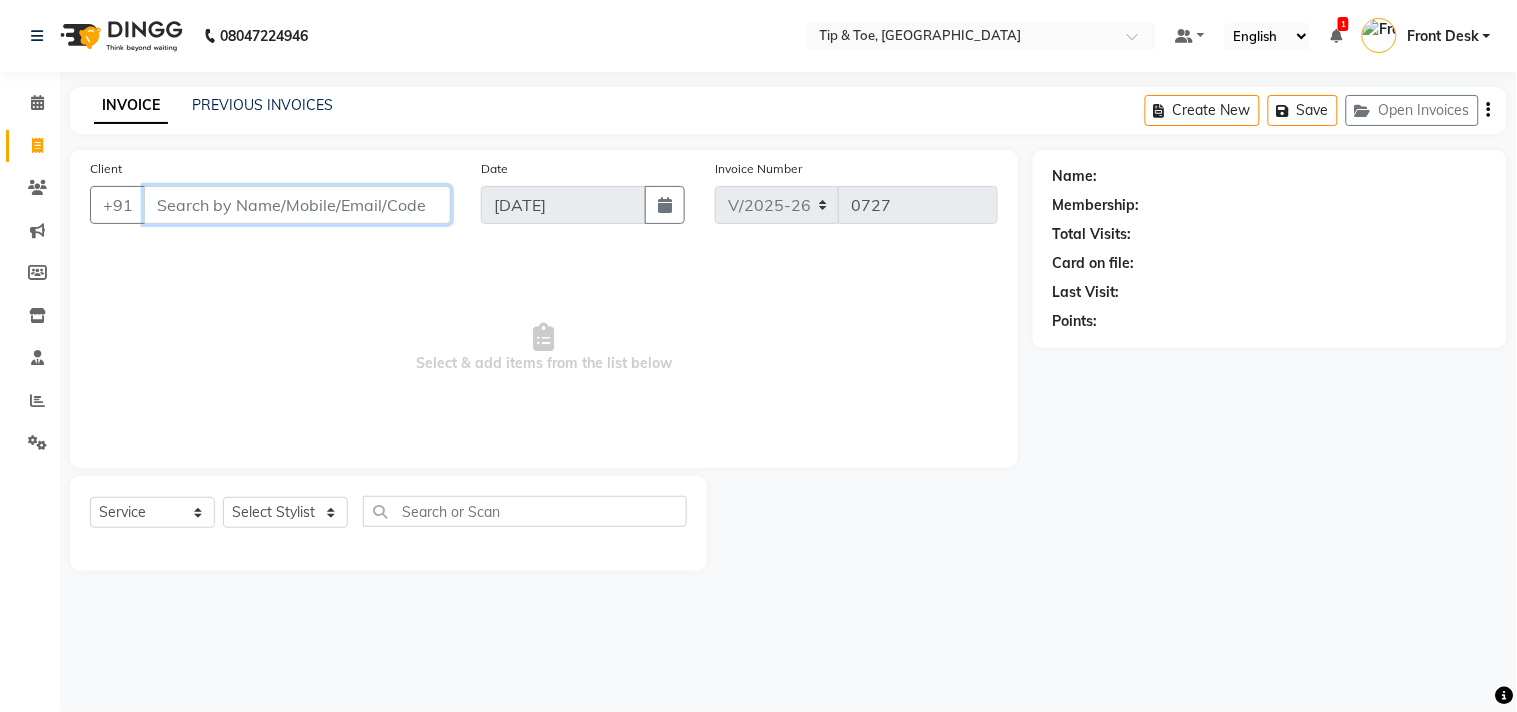 paste on "9150692211" 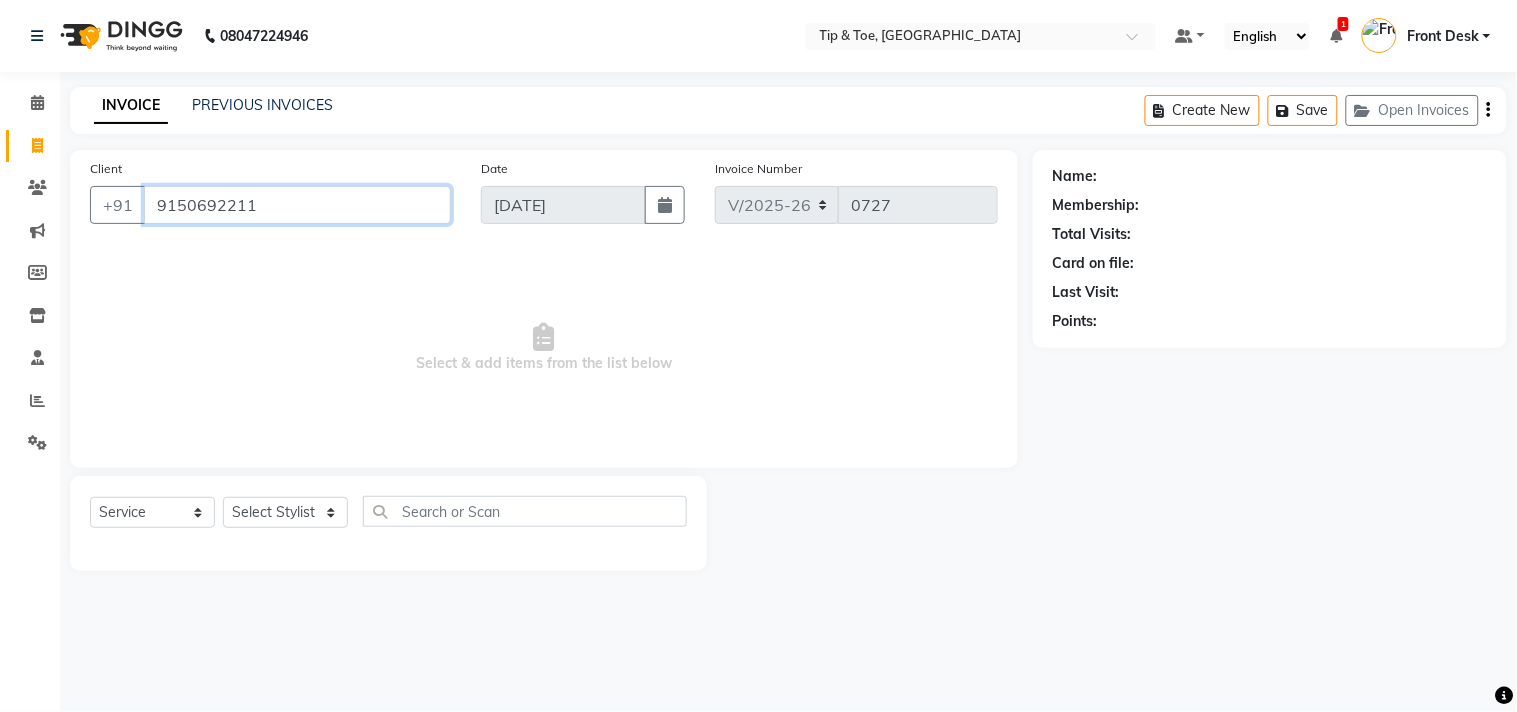 type on "9150692211" 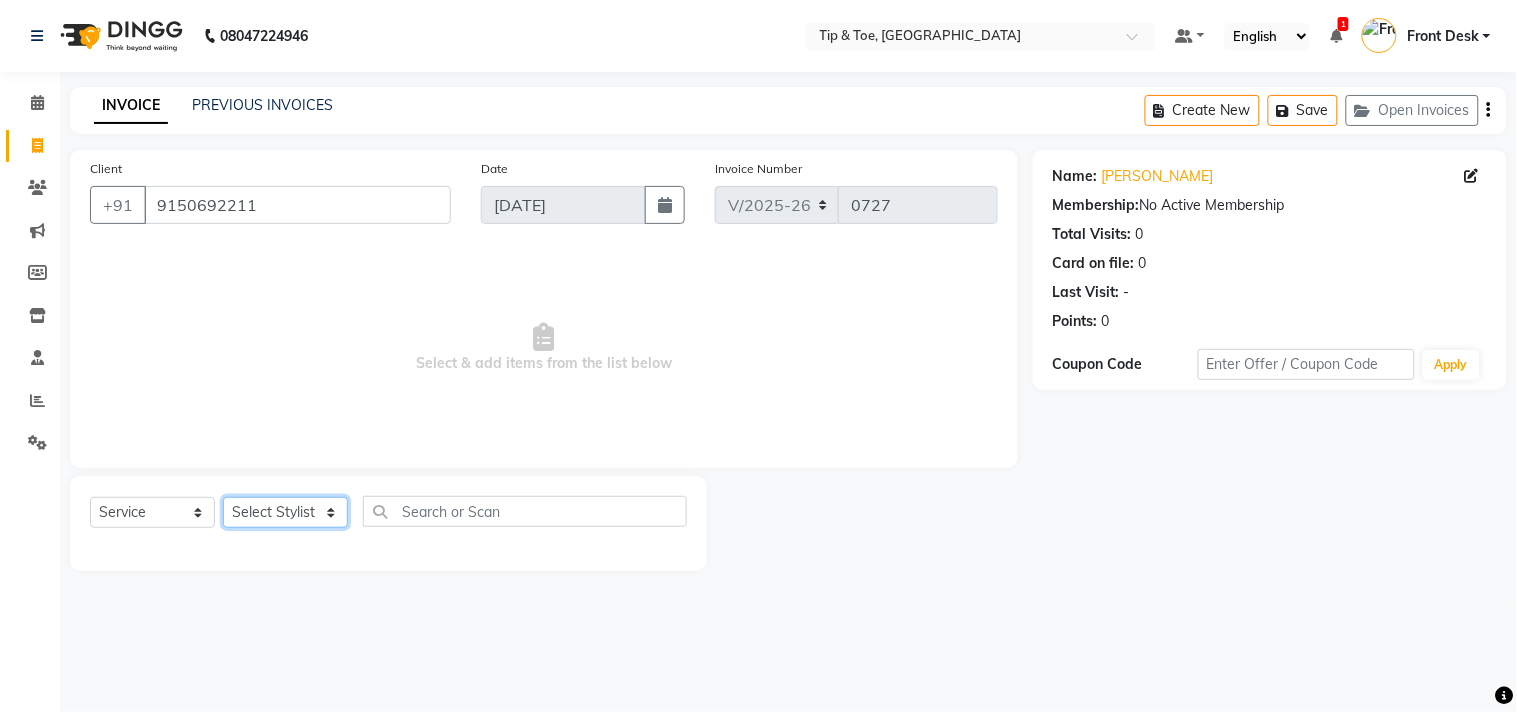 click on "Select Stylist [PERSON_NAME] [PERSON_NAME] Front Desk Joys [PERSON_NAME] [PERSON_NAME] [PERSON_NAME] [PERSON_NAME] Manager [PERSON_NAME]" 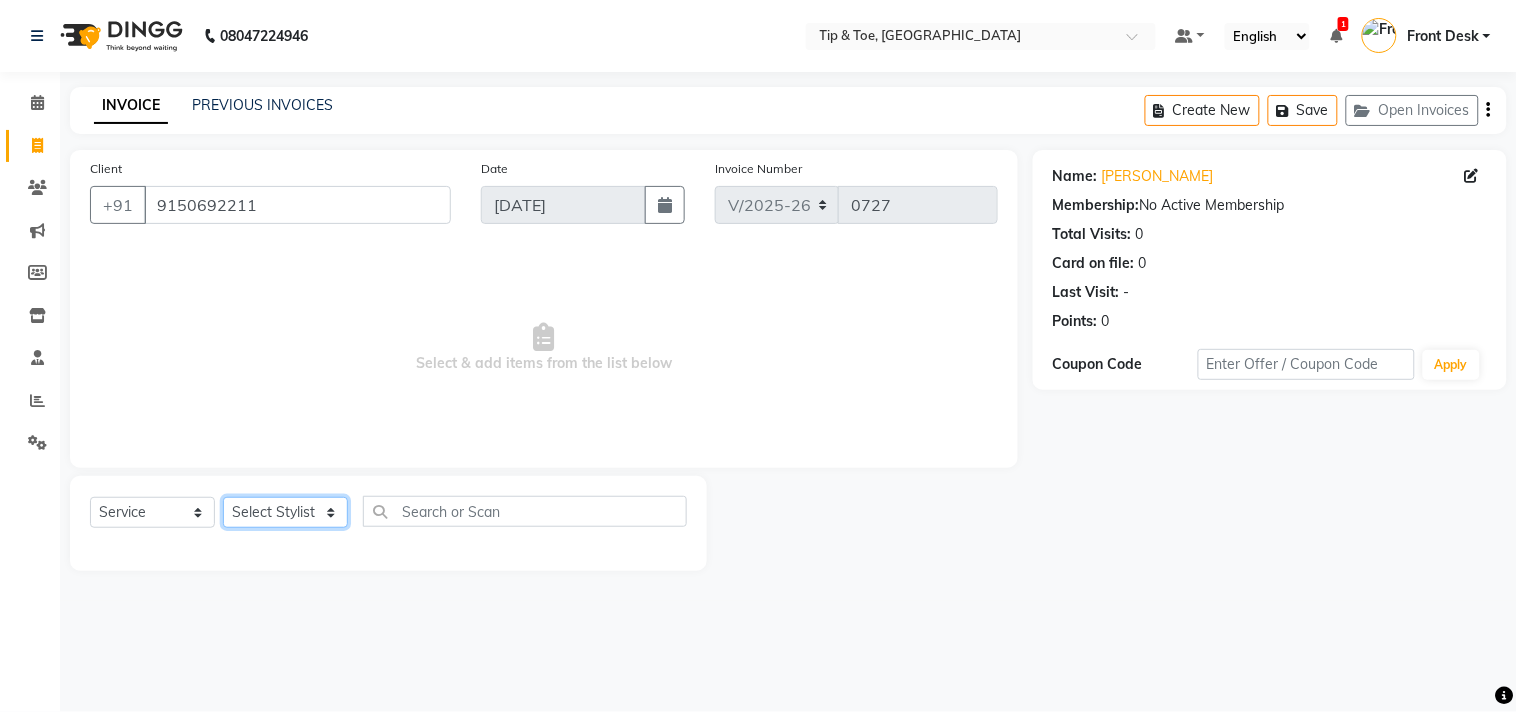 select on "53995" 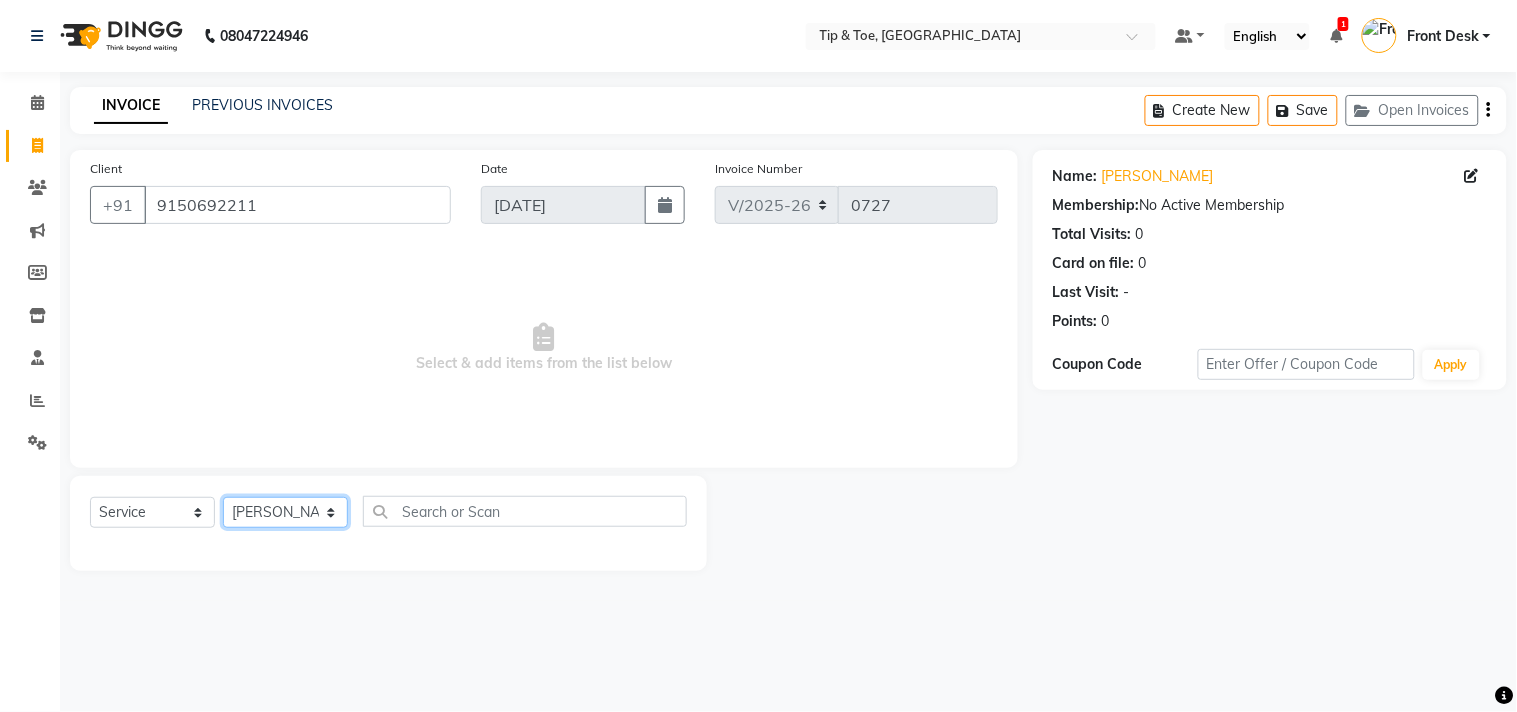 click on "Select Stylist [PERSON_NAME] [PERSON_NAME] Front Desk Joys [PERSON_NAME] [PERSON_NAME] [PERSON_NAME] [PERSON_NAME] Manager [PERSON_NAME]" 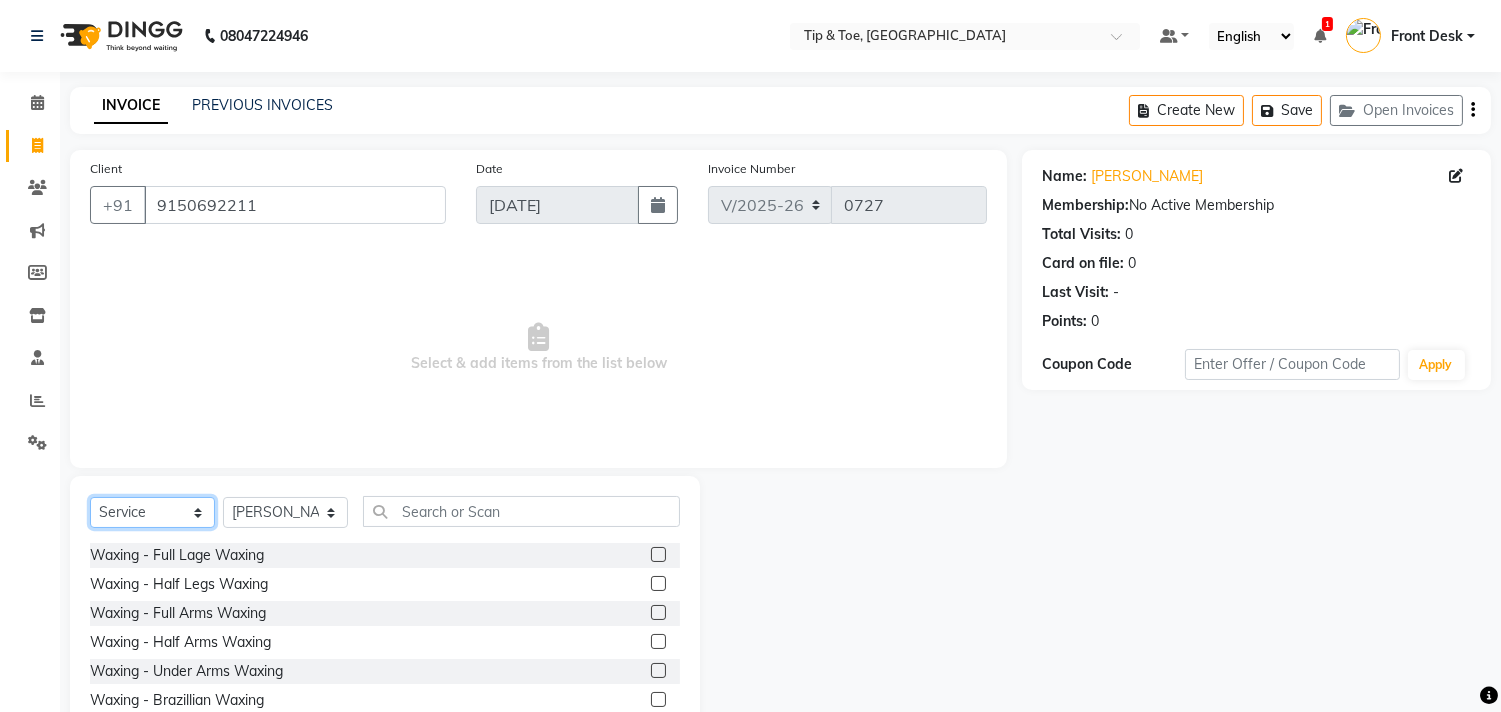 click on "Select  Service  Product  Membership  Package Voucher Prepaid Gift Card" 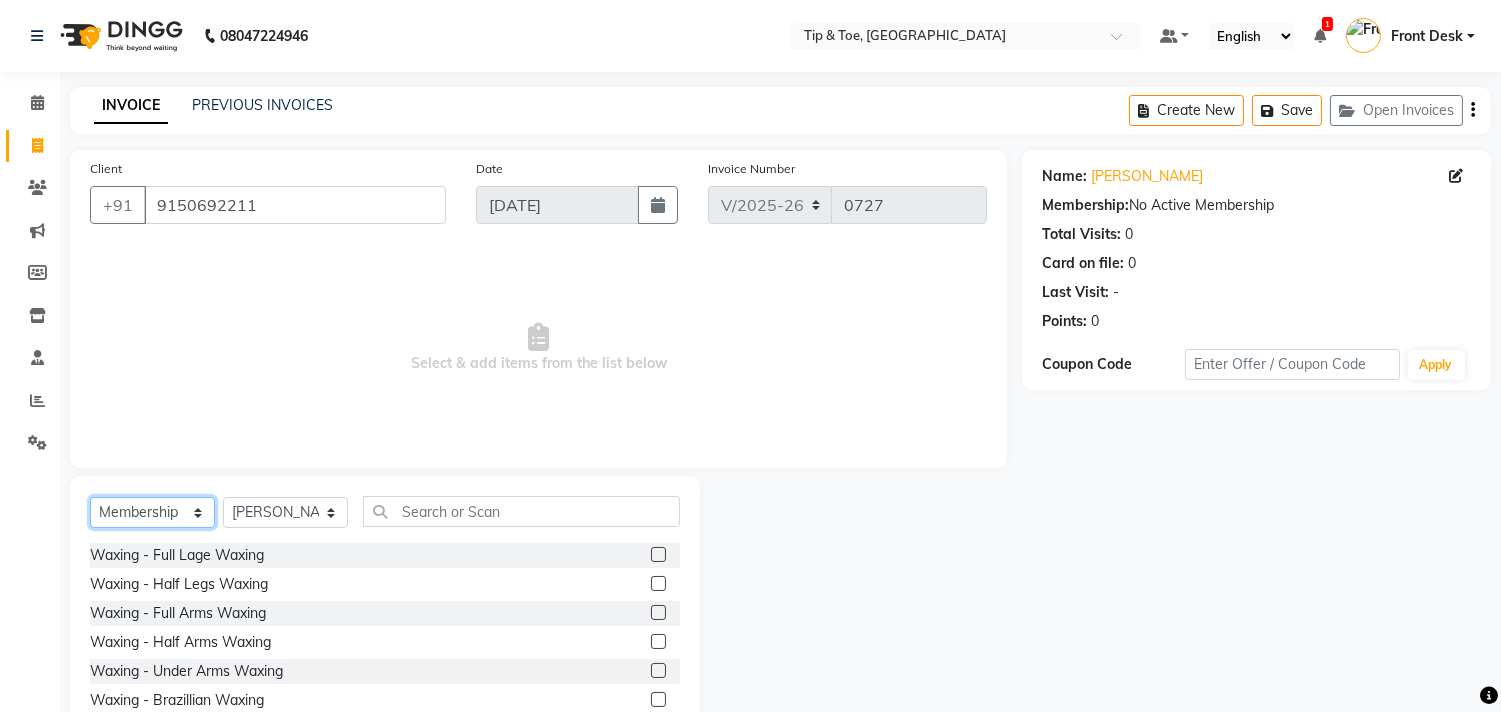 click on "Select  Service  Product  Membership  Package Voucher Prepaid Gift Card" 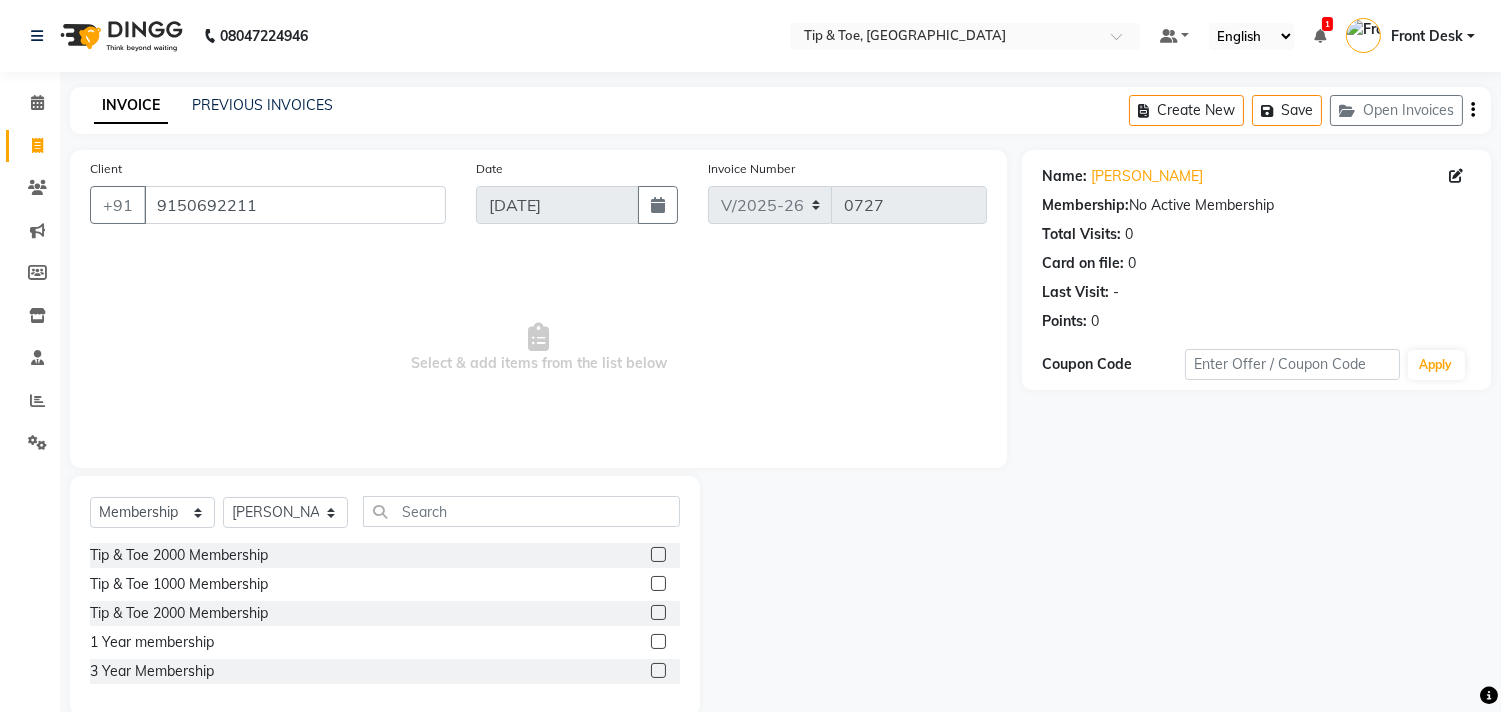click 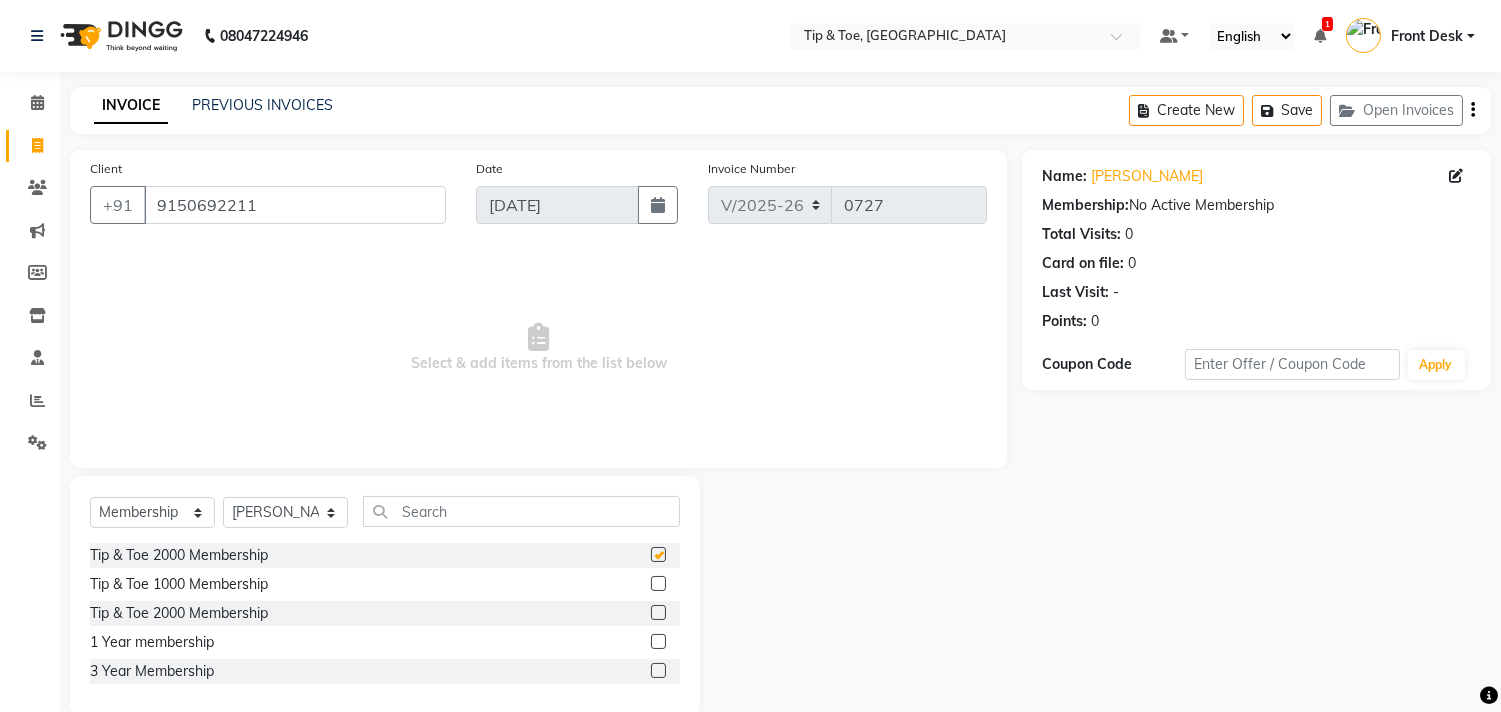 select on "select" 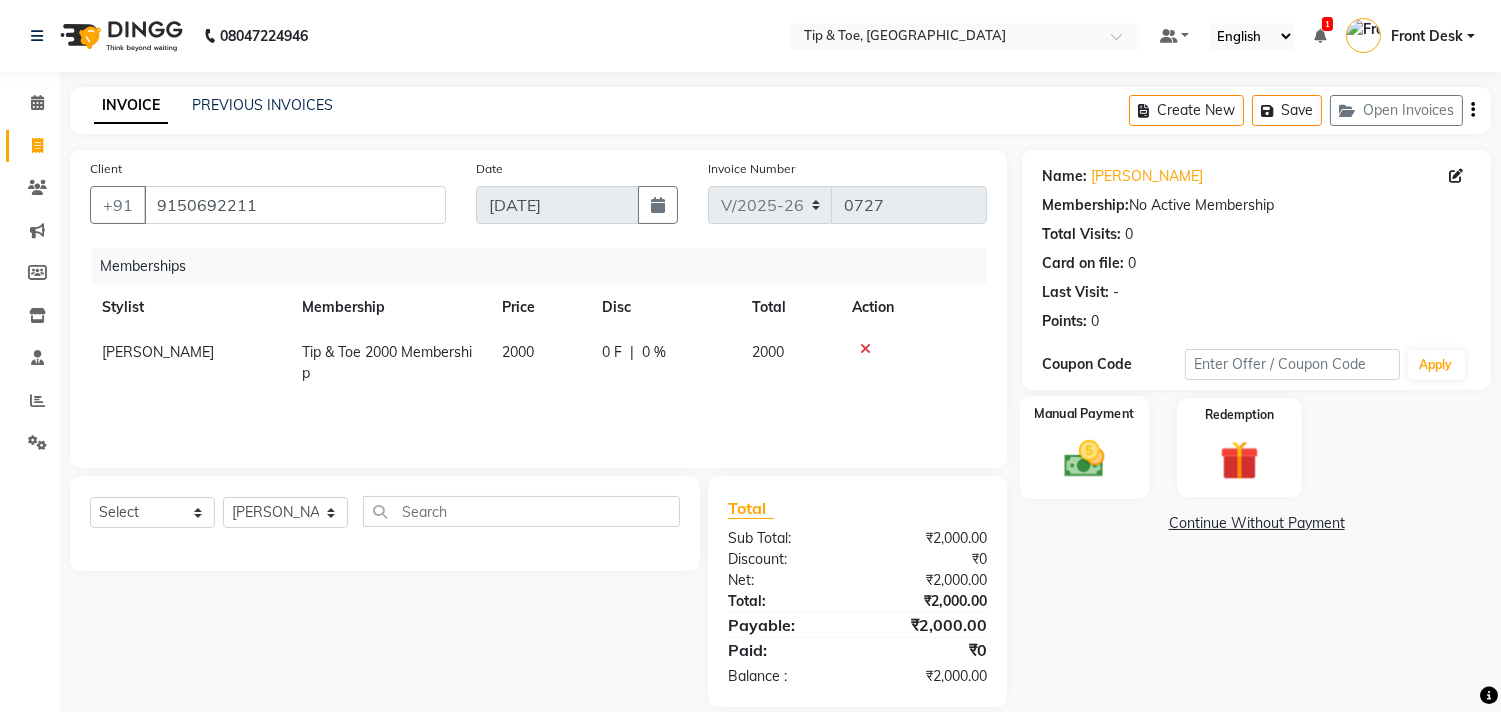 click 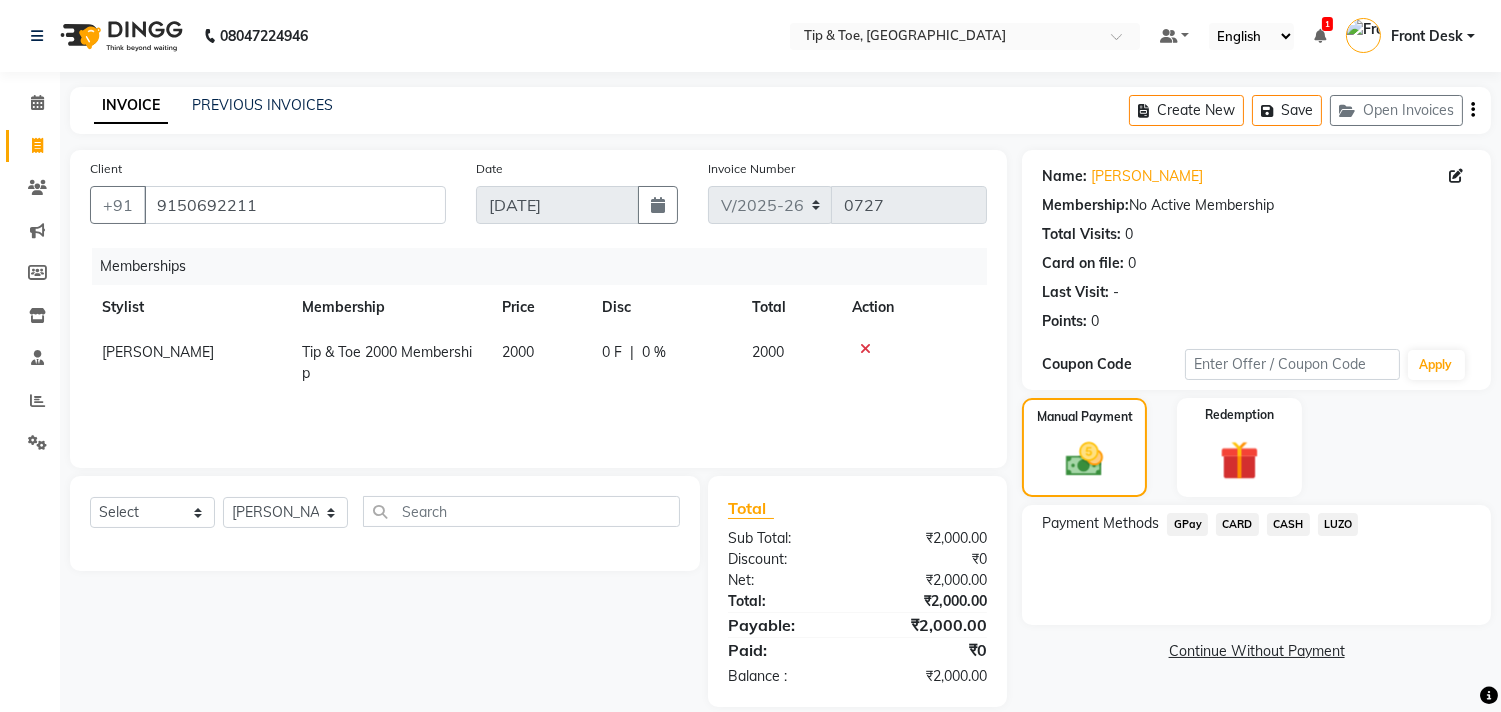 click on "CARD" 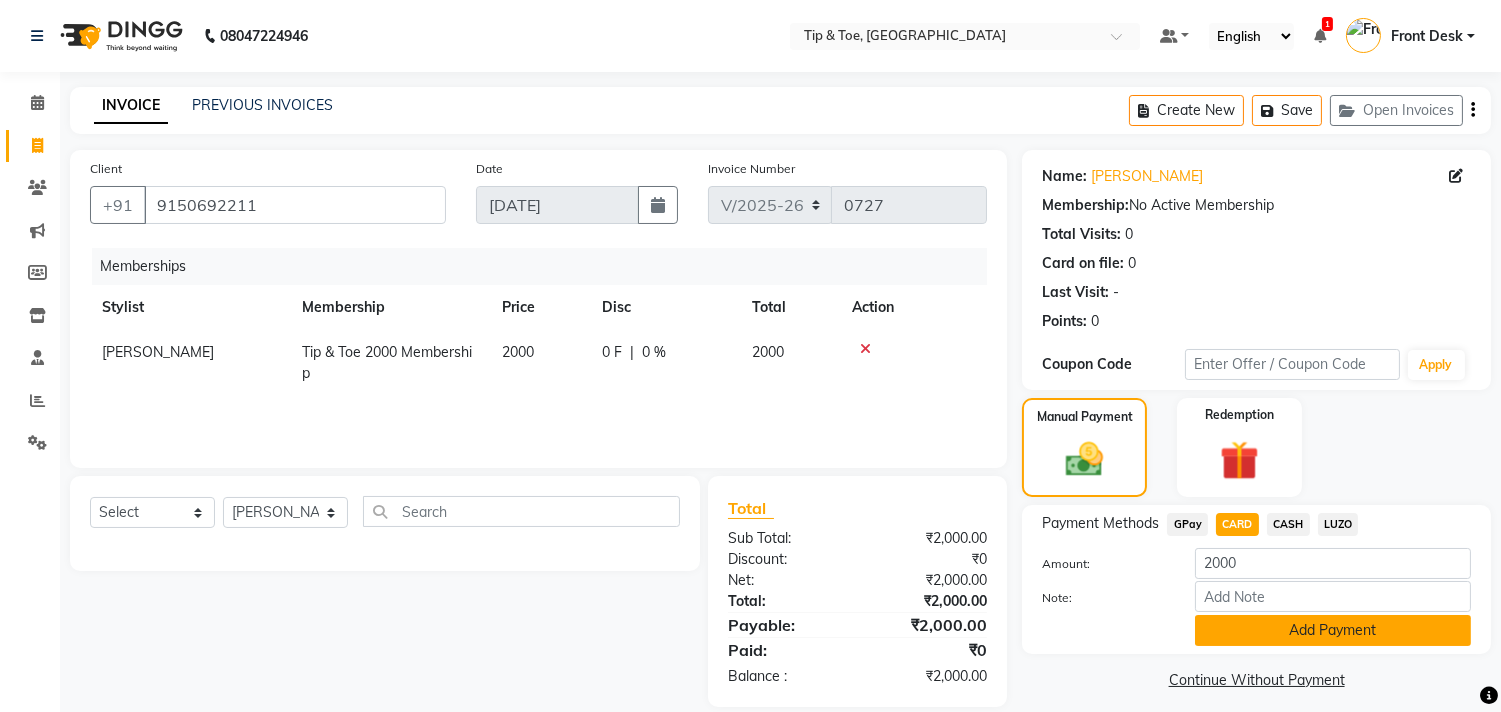 click on "Add Payment" 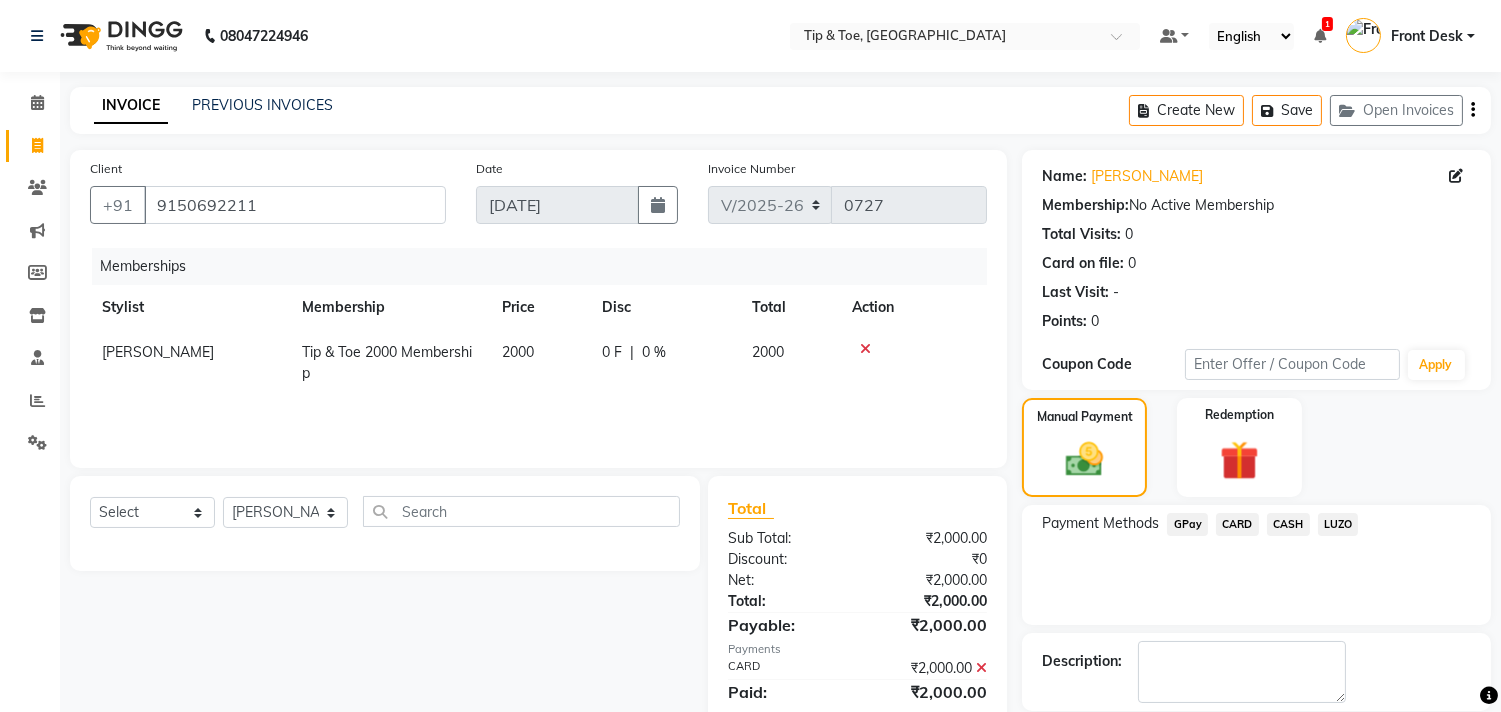 scroll, scrollTop: 96, scrollLeft: 0, axis: vertical 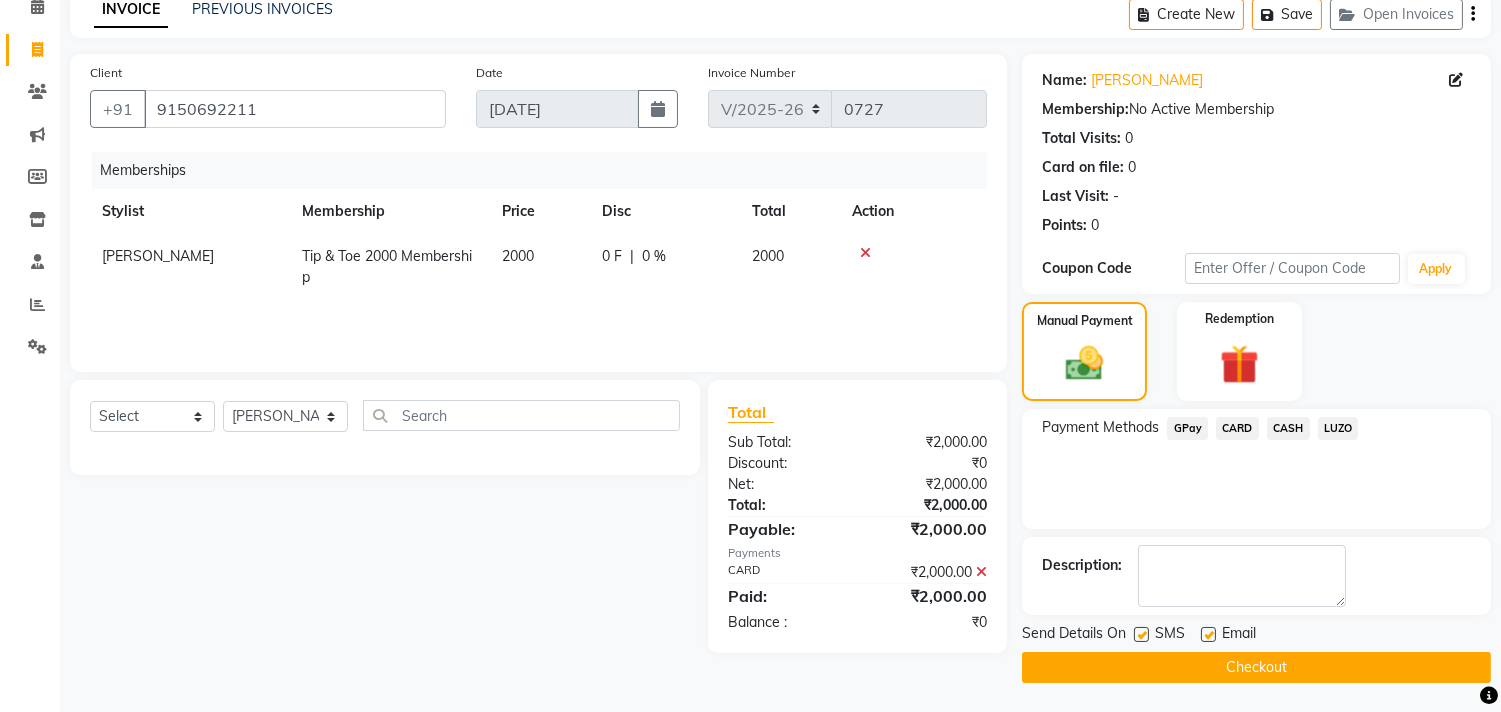 click on "Checkout" 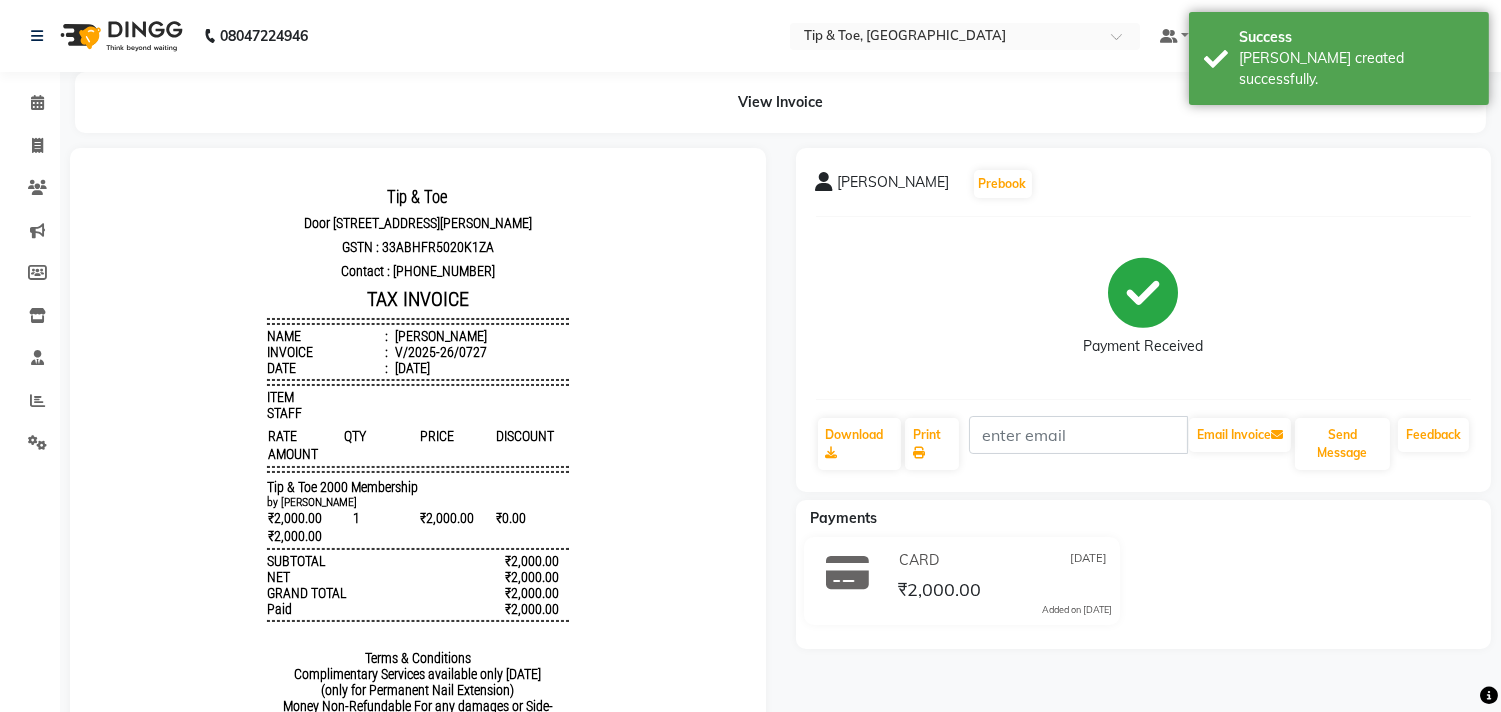 scroll, scrollTop: 0, scrollLeft: 0, axis: both 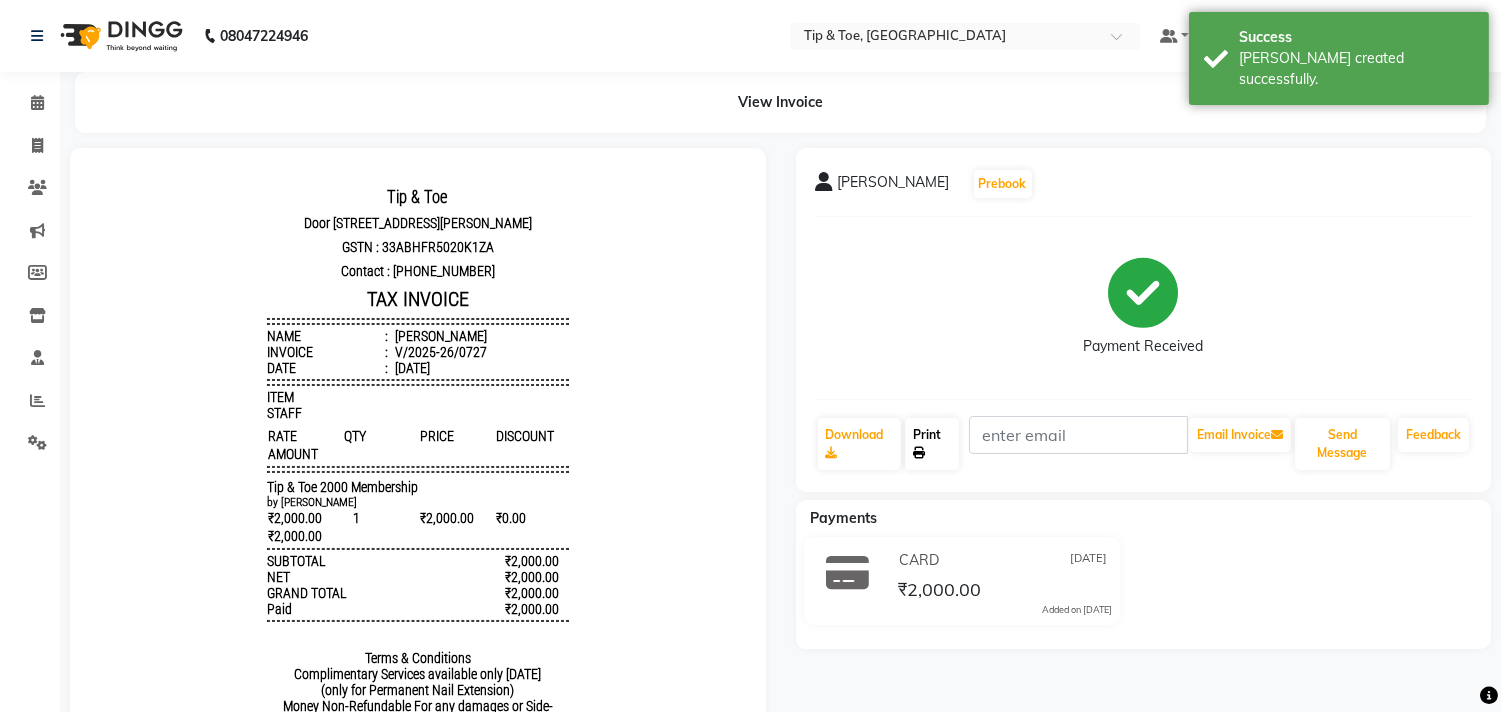 click on "Print" 